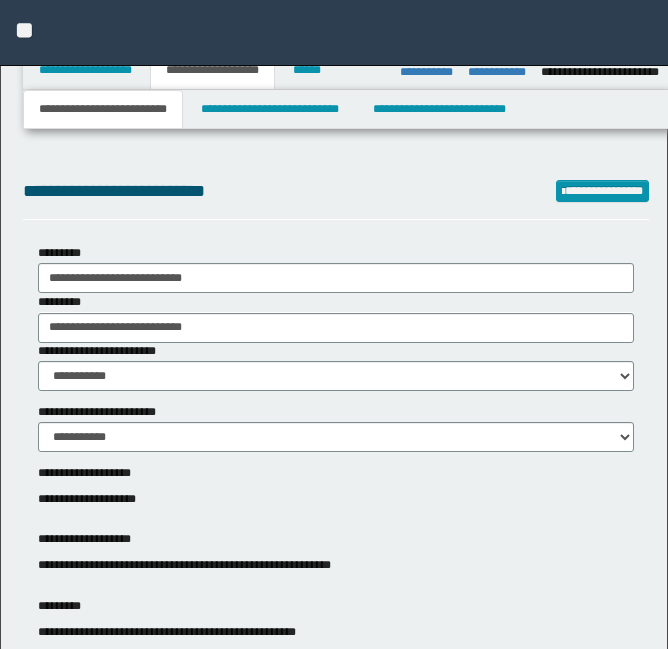 select on "*" 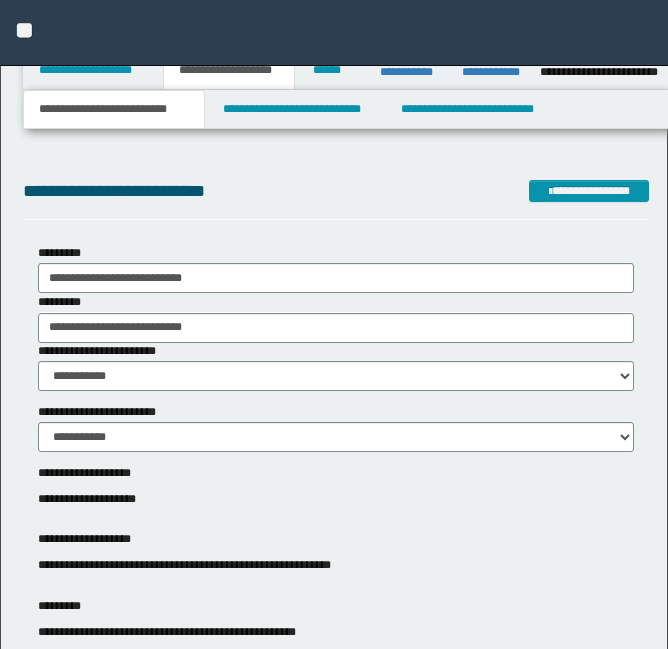 scroll, scrollTop: 4449, scrollLeft: 0, axis: vertical 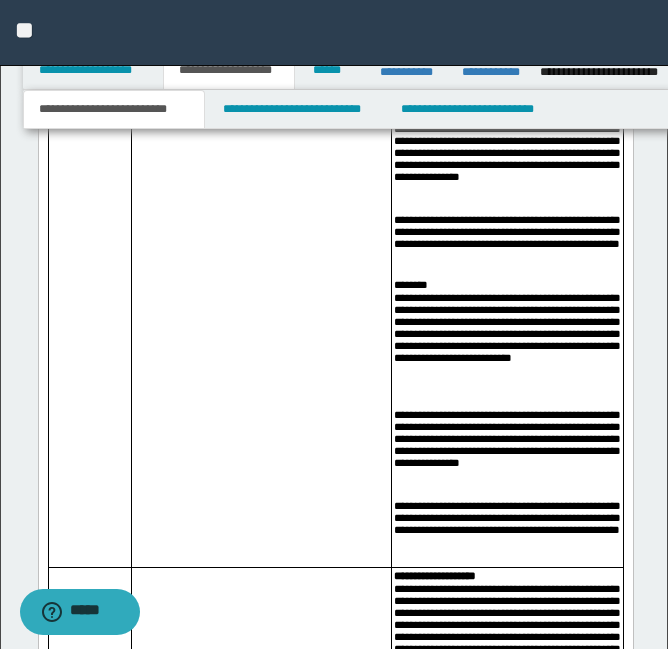 click on "**********" at bounding box center (506, 351) 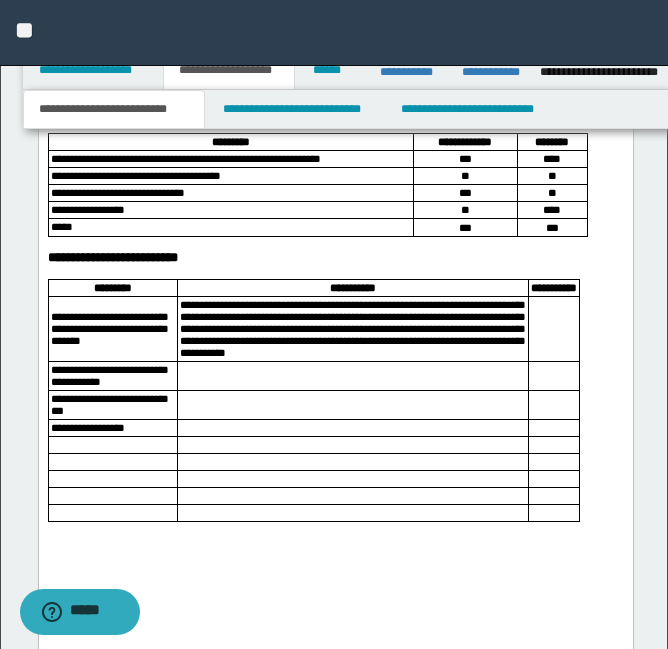 scroll, scrollTop: 5954, scrollLeft: 0, axis: vertical 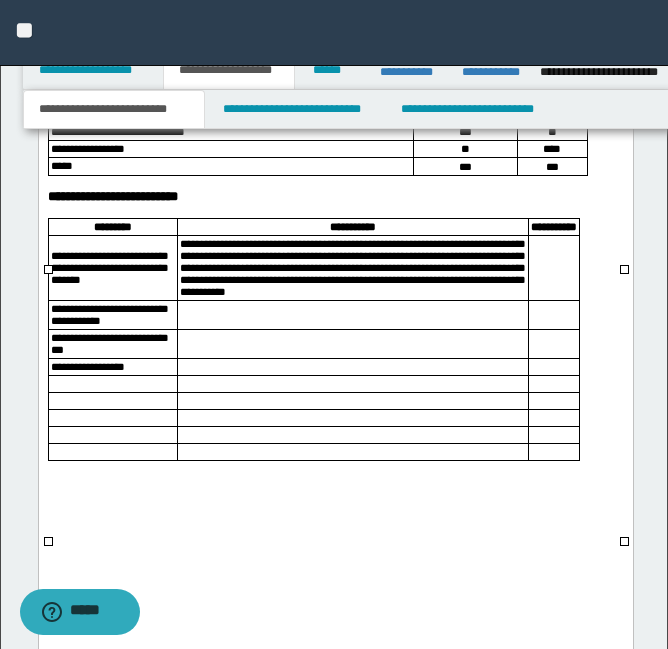 click at bounding box center (552, 269) 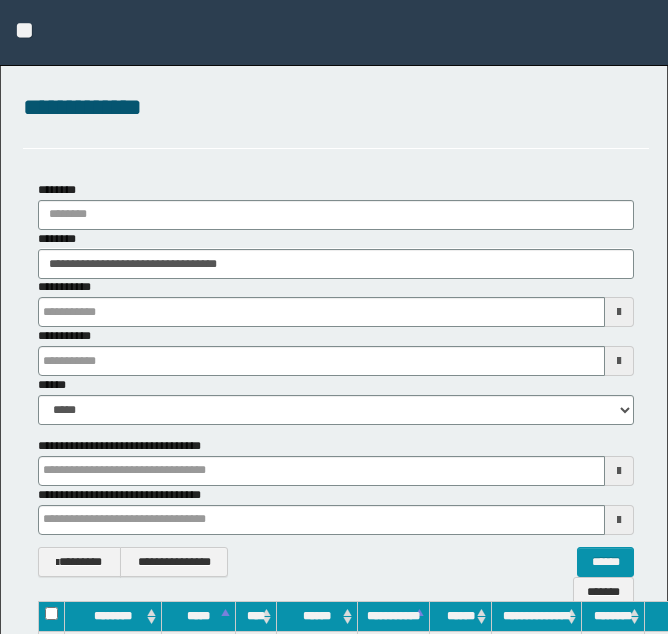scroll, scrollTop: 0, scrollLeft: 0, axis: both 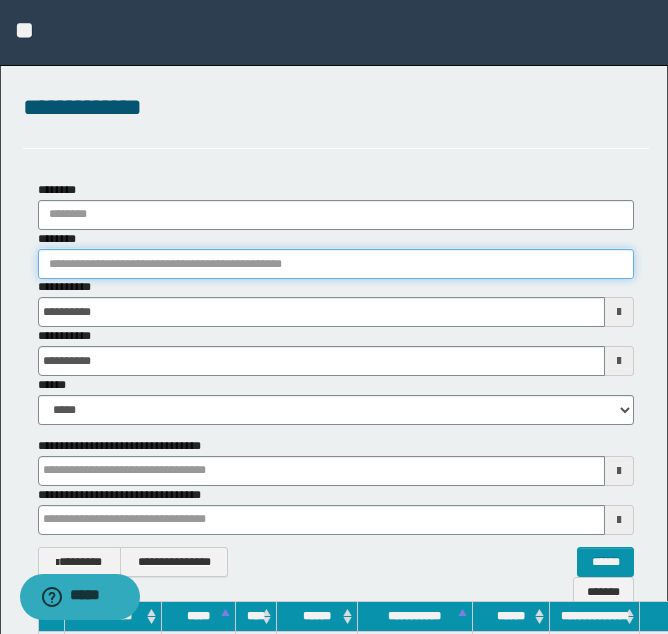 click on "********" at bounding box center (336, 264) 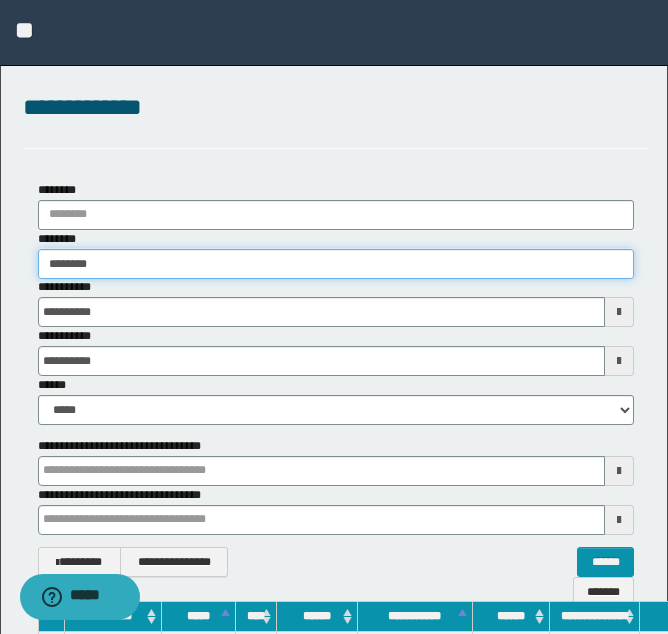 type on "*********" 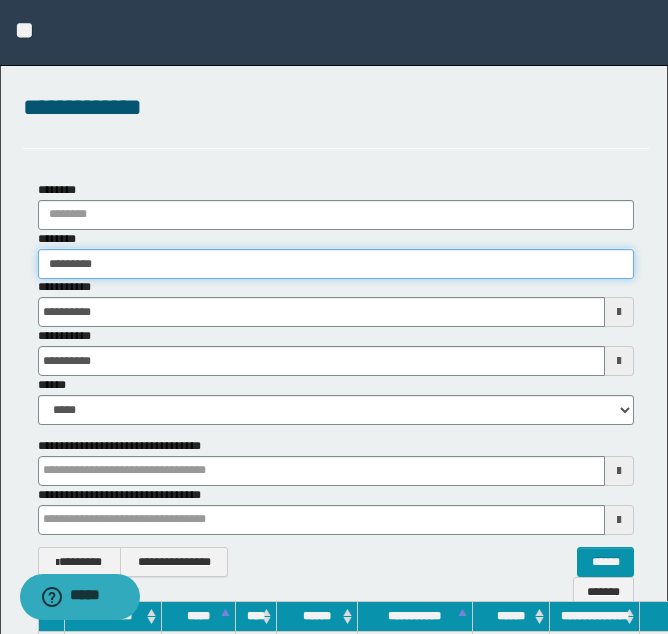 type on "*********" 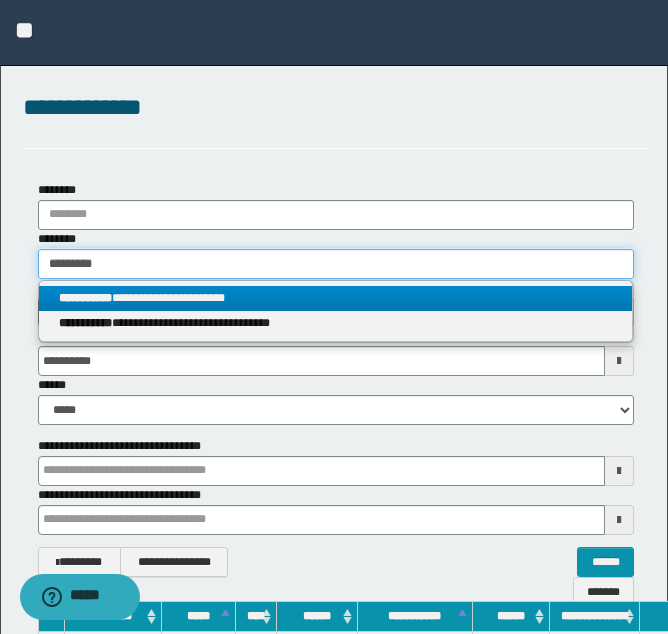 type on "*********" 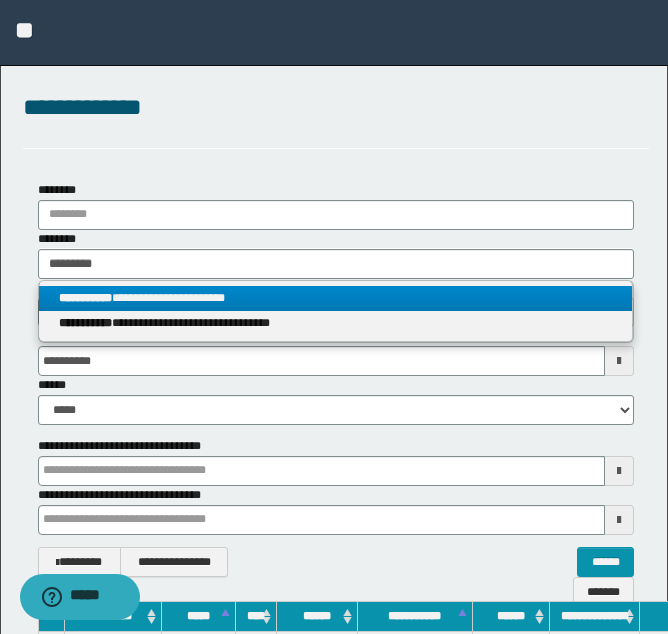 click on "**********" at bounding box center [335, 298] 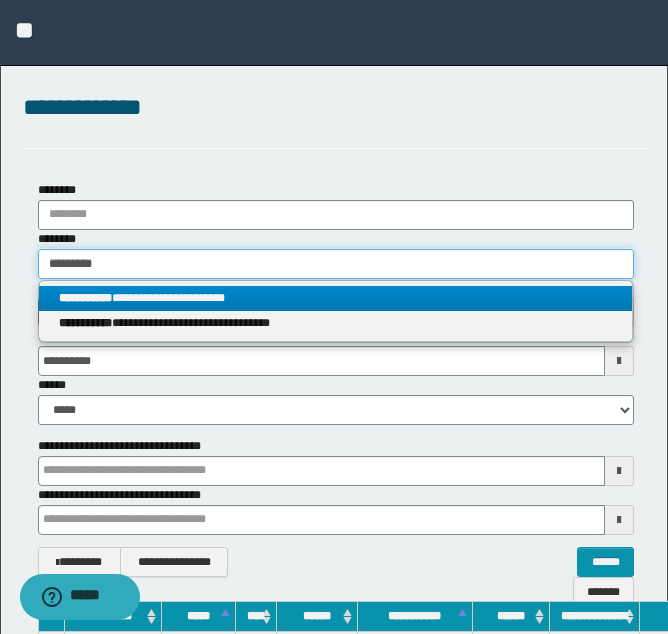 type 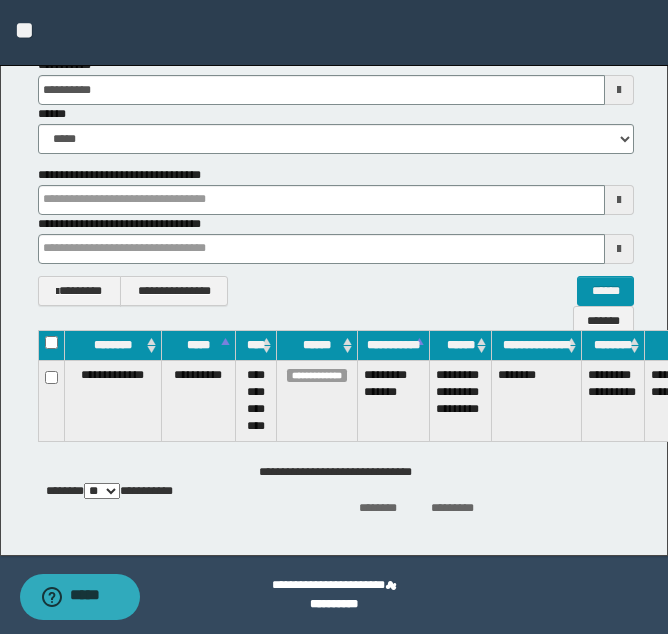 scroll, scrollTop: 271, scrollLeft: 197, axis: both 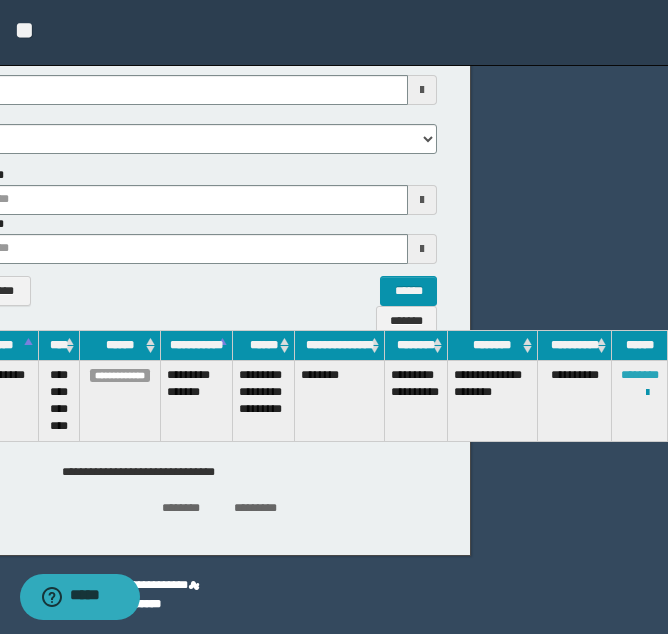 click on "********" at bounding box center [640, 375] 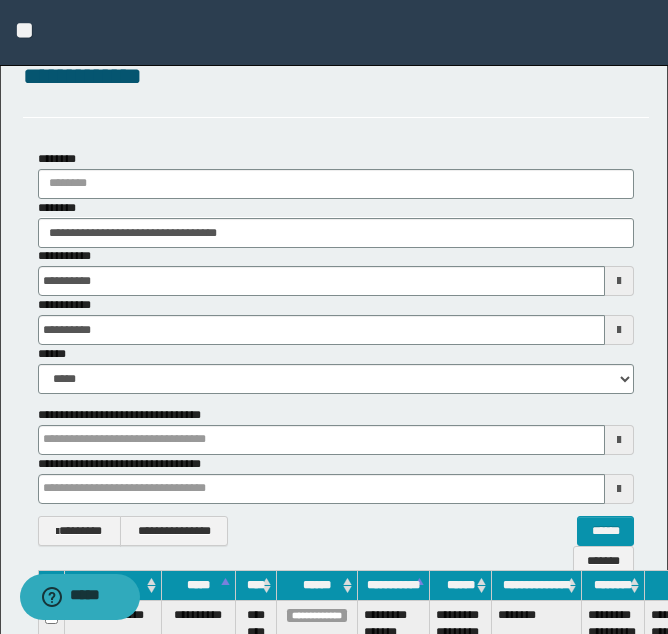 scroll, scrollTop: 27, scrollLeft: 0, axis: vertical 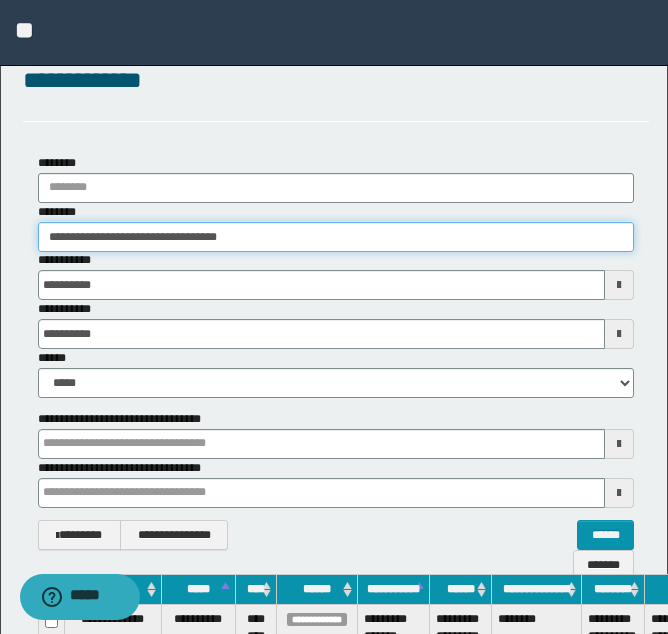 click on "**********" at bounding box center [336, 237] 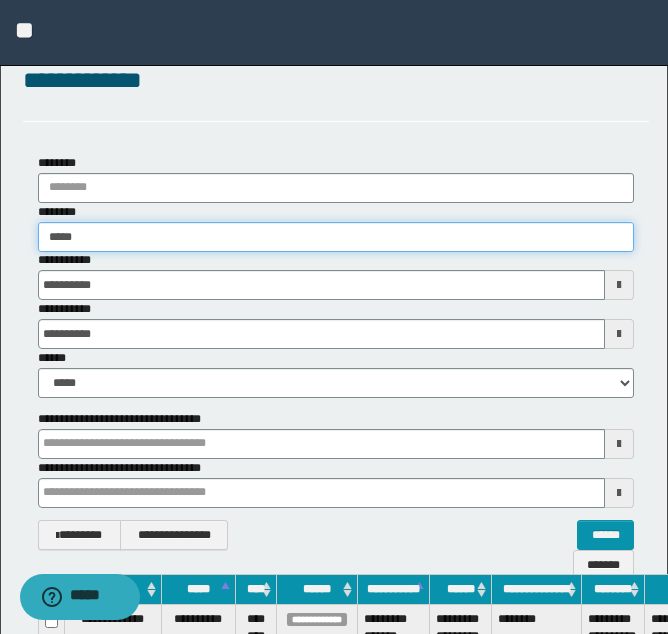 type on "******" 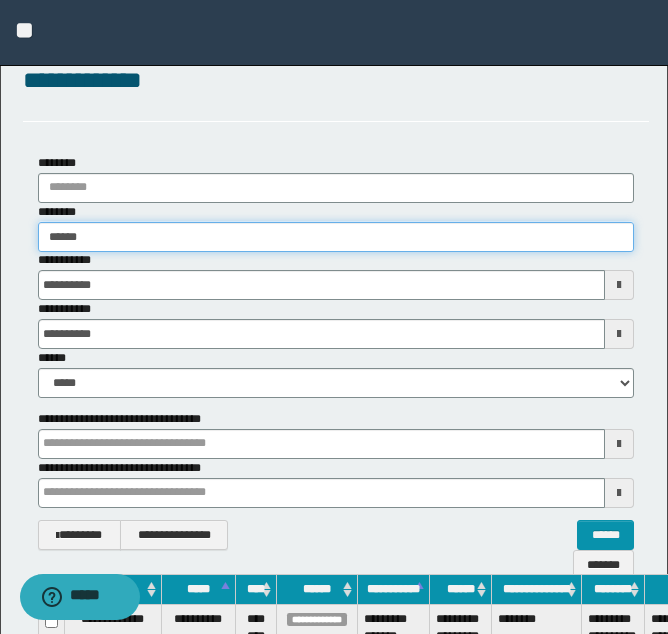 type on "******" 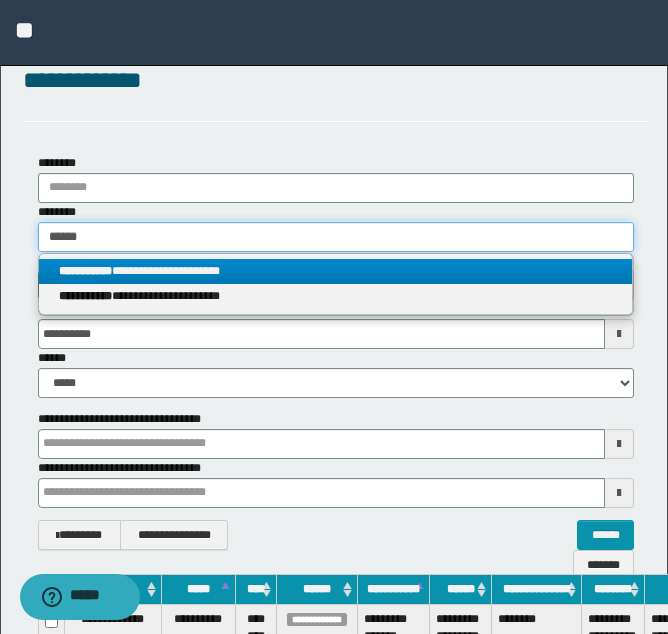 type on "******" 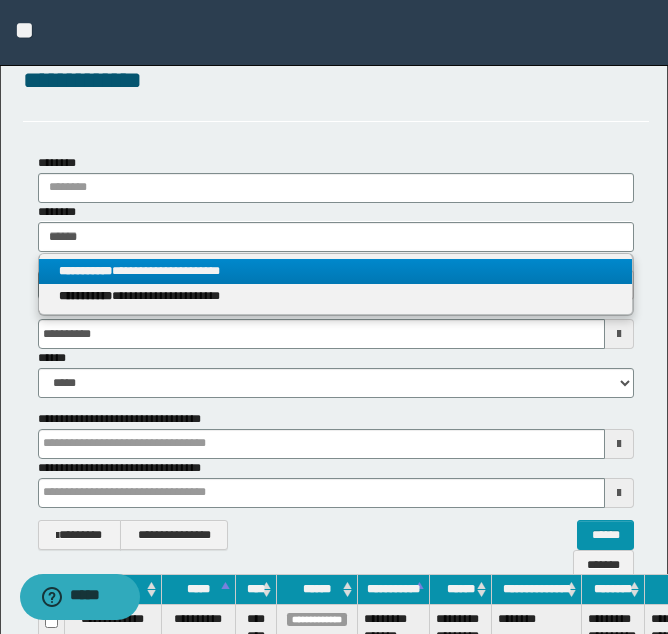 click on "**********" at bounding box center [335, 271] 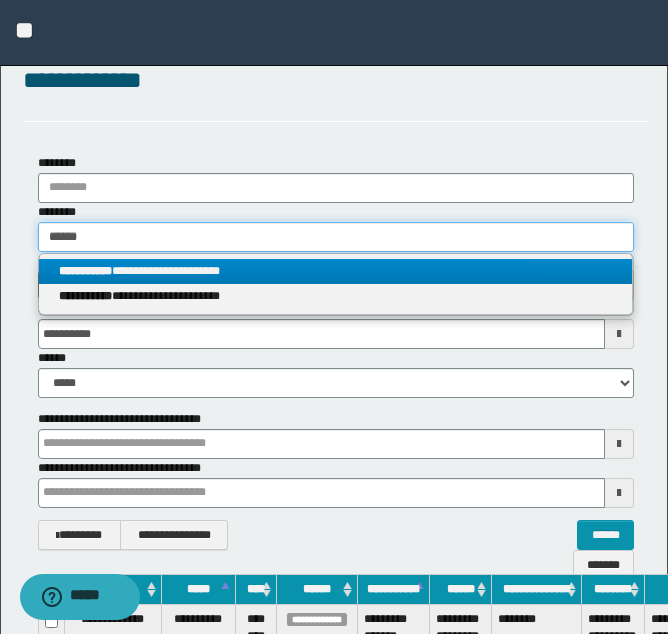 type 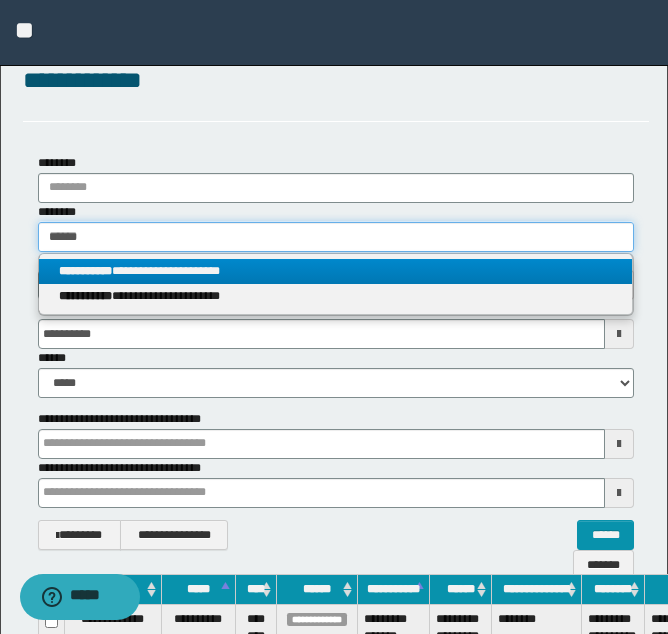 type on "**********" 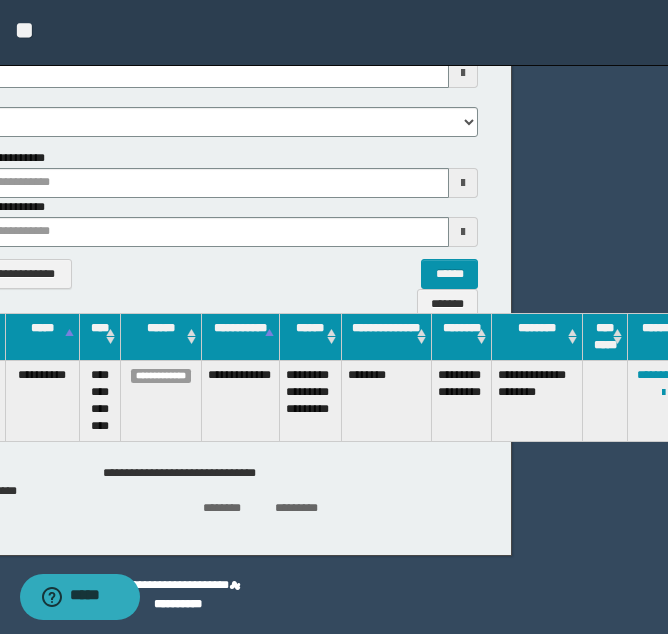 scroll, scrollTop: 288, scrollLeft: 172, axis: both 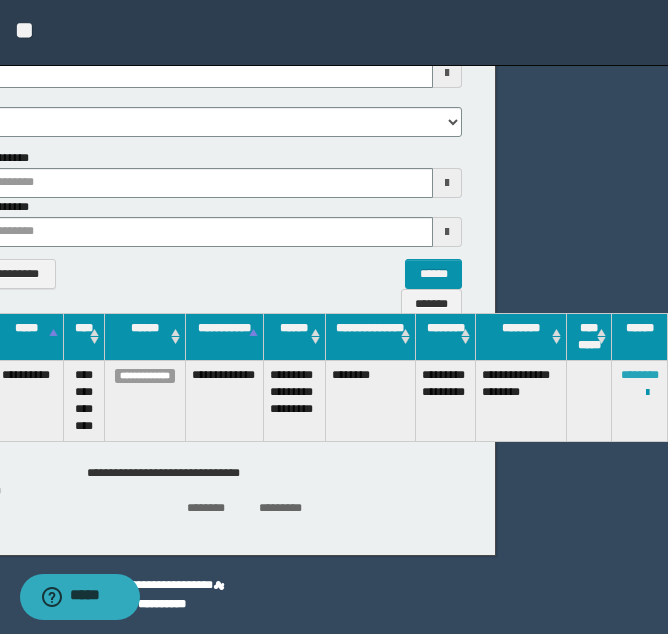 click on "********" at bounding box center [640, 375] 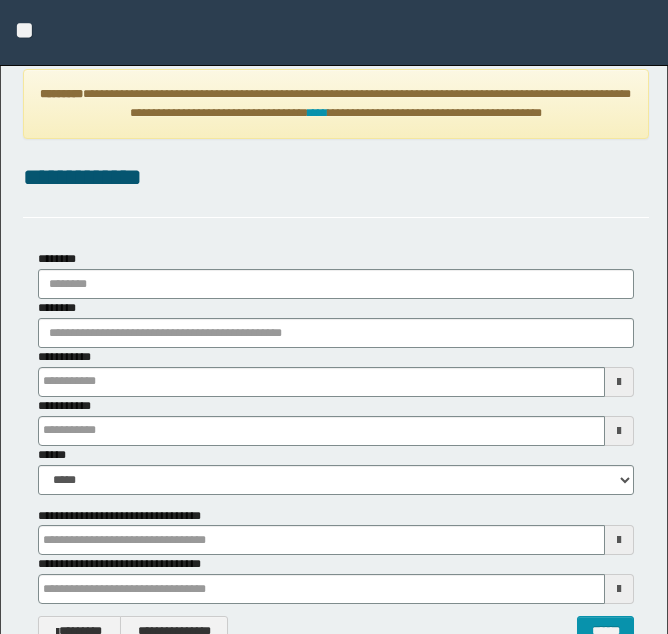 type on "**********" 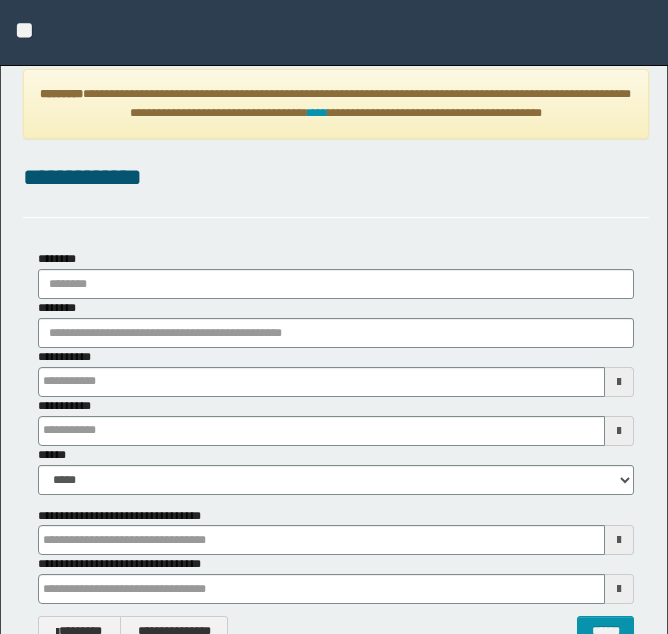 type on "**********" 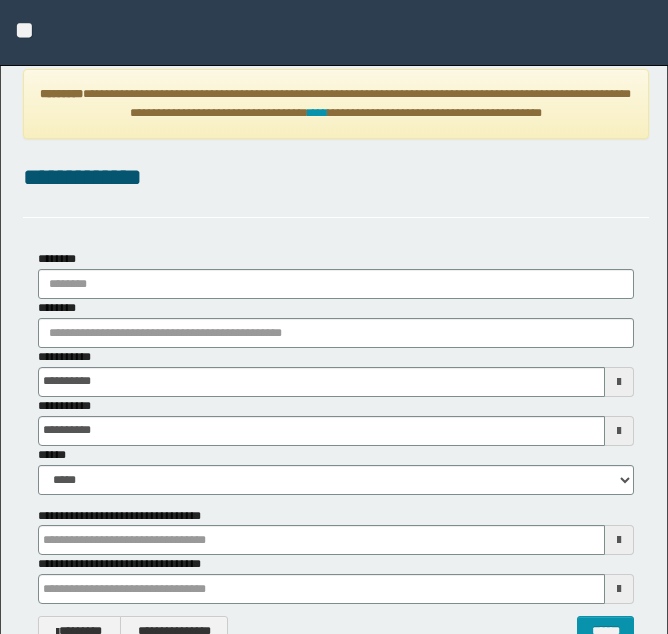 scroll, scrollTop: 0, scrollLeft: 0, axis: both 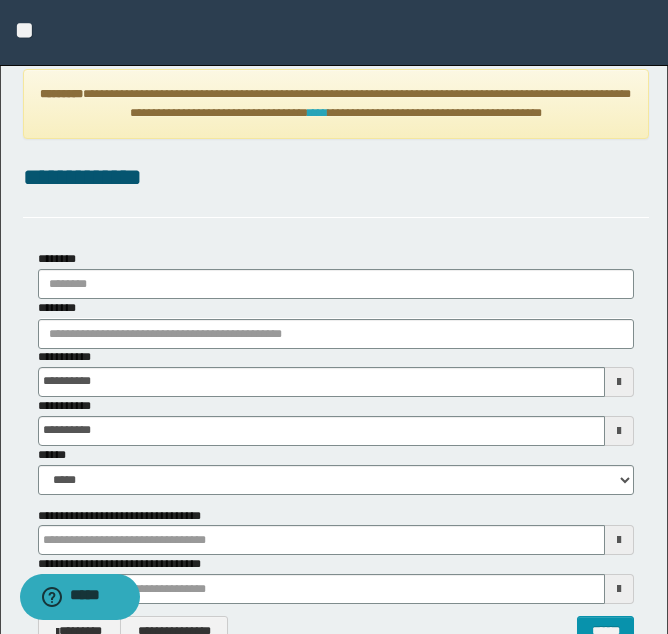 click on "****" at bounding box center [318, 113] 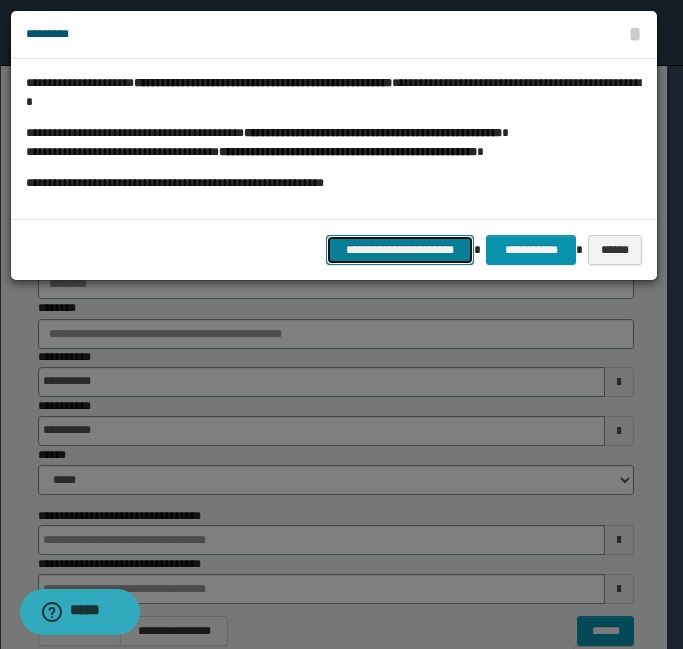 click on "**********" at bounding box center (400, 250) 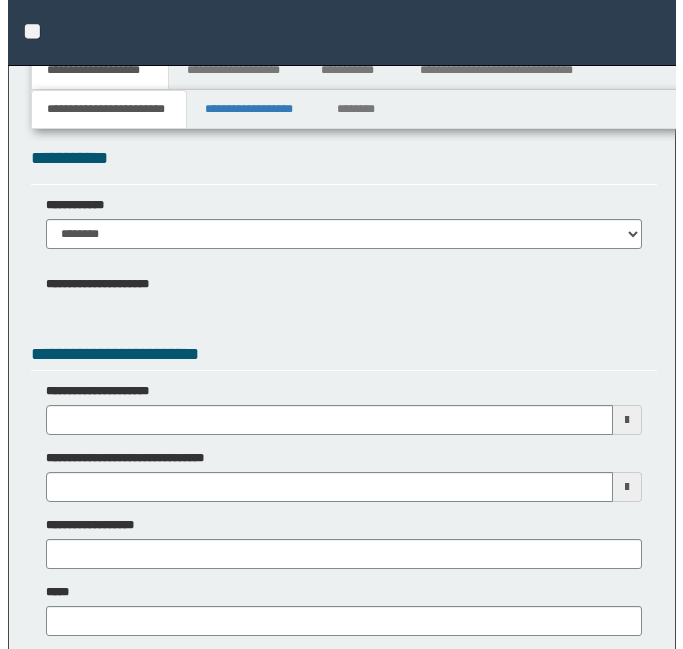 scroll, scrollTop: 0, scrollLeft: 0, axis: both 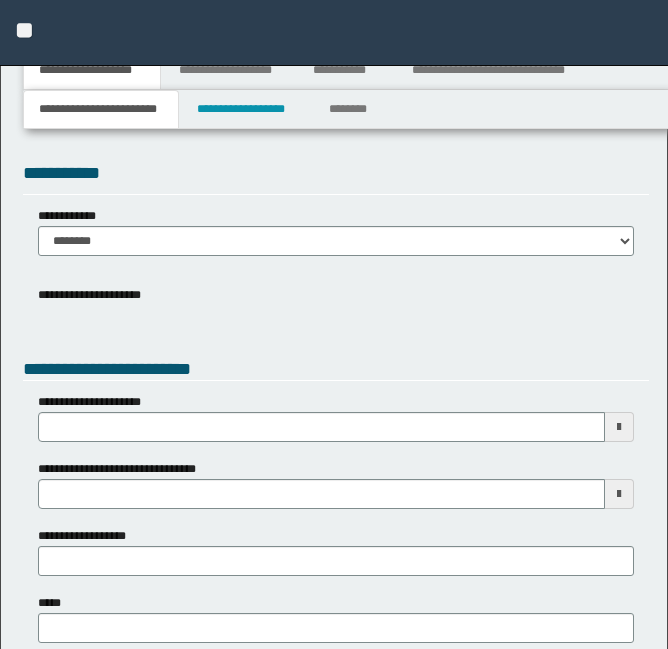 type 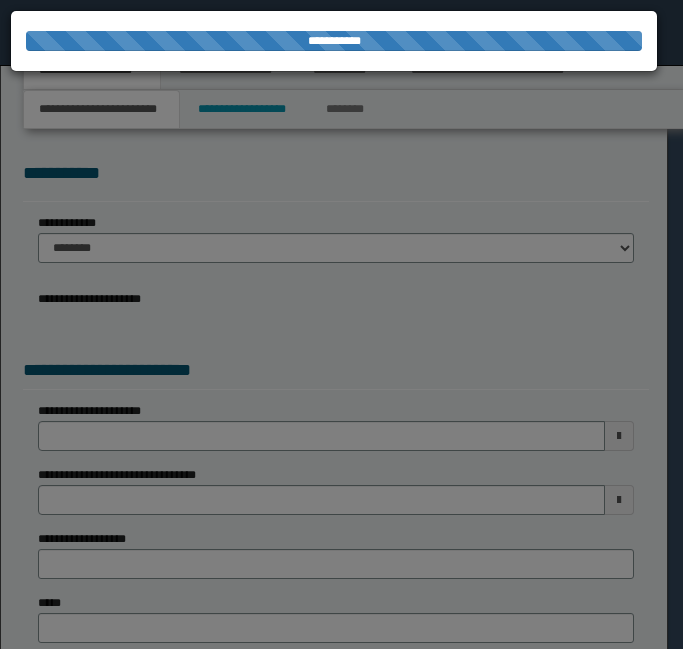 scroll, scrollTop: 0, scrollLeft: 0, axis: both 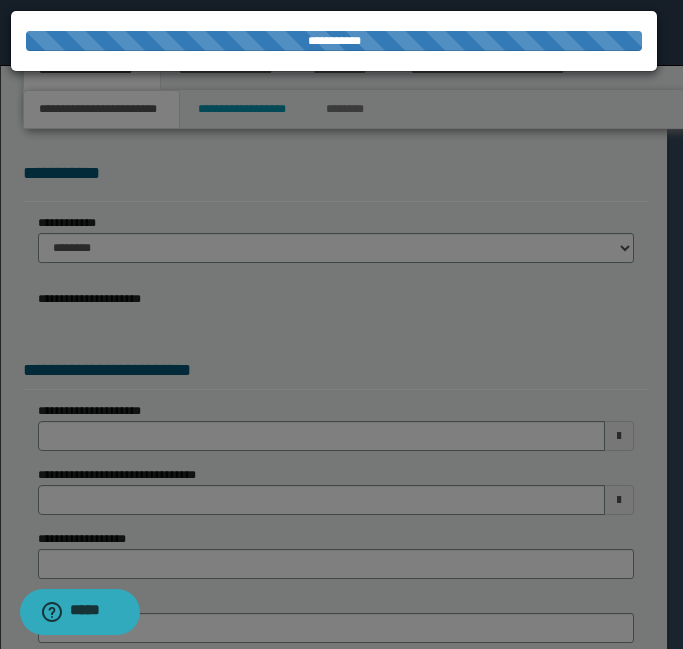 type on "**********" 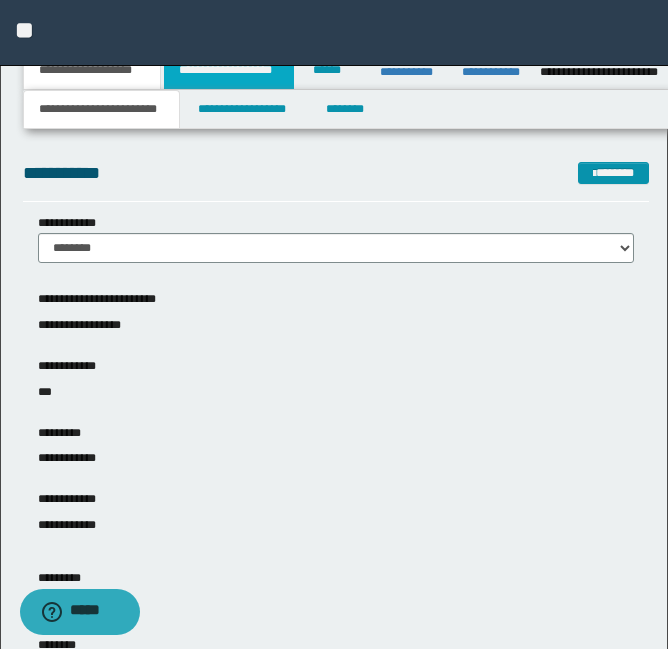 click on "**********" at bounding box center (229, 70) 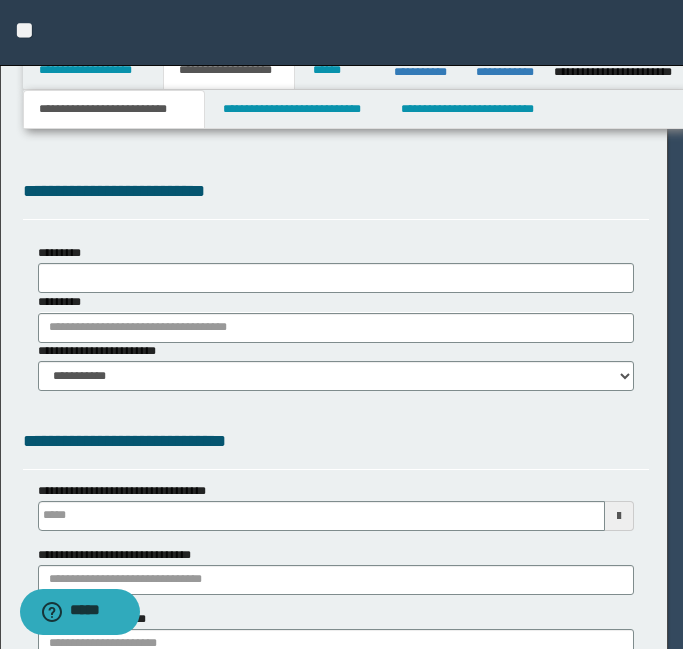 type on "**********" 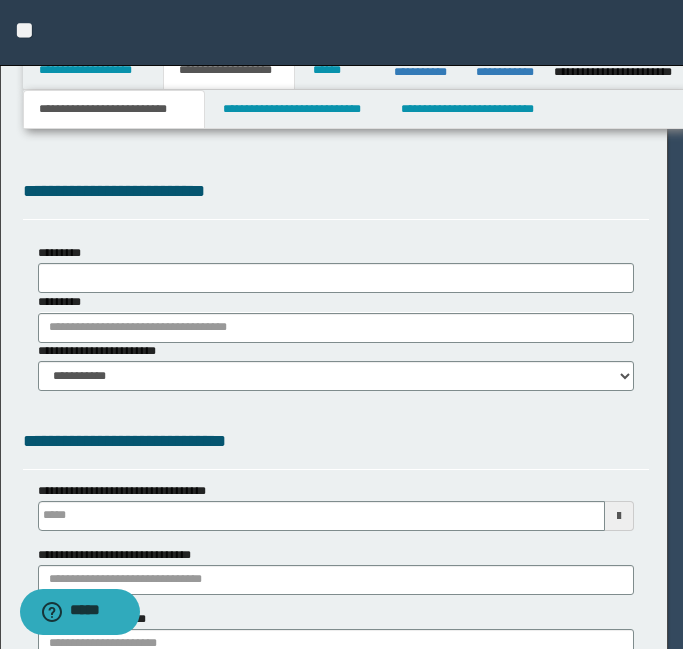 type on "**********" 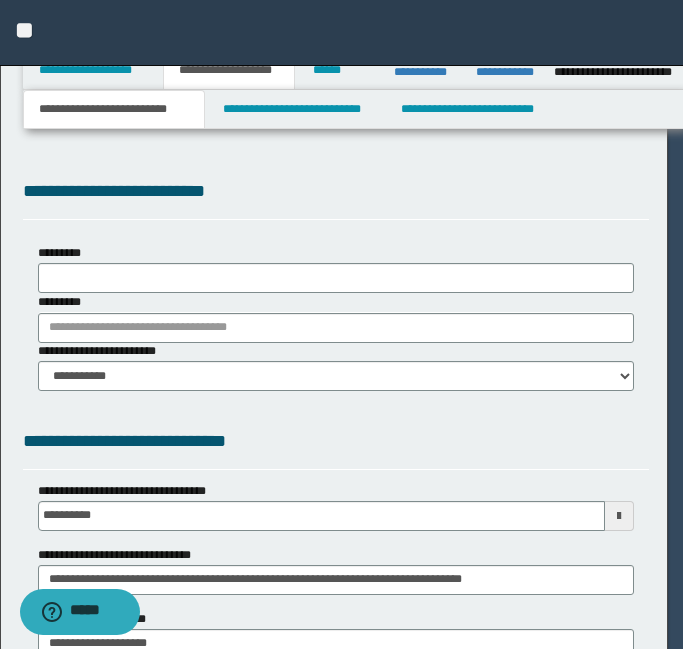 type on "**********" 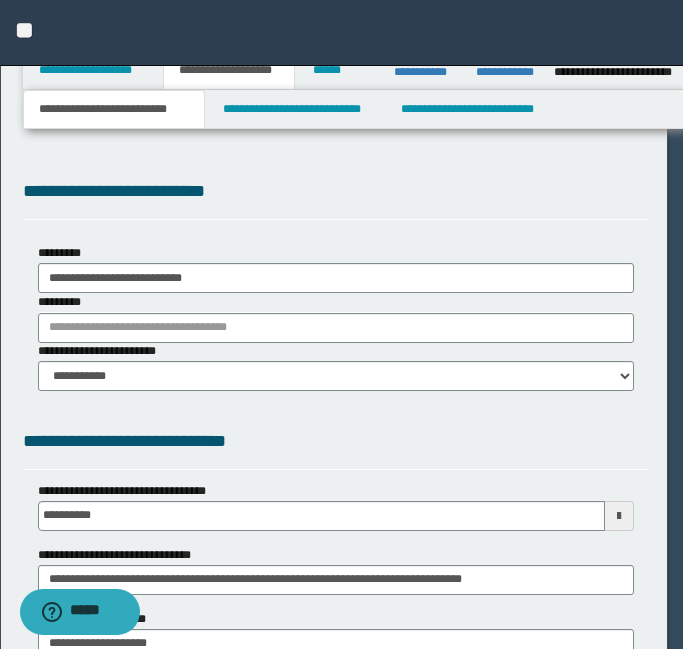 select on "*" 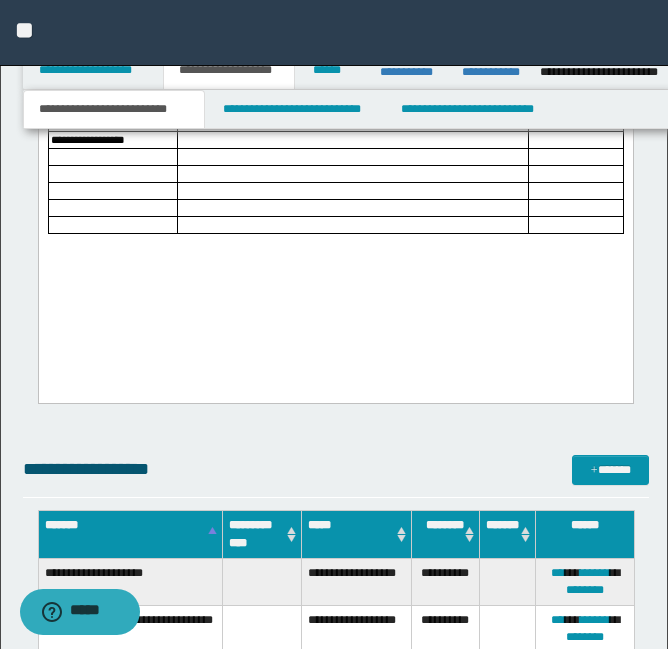 scroll, scrollTop: 6003, scrollLeft: 0, axis: vertical 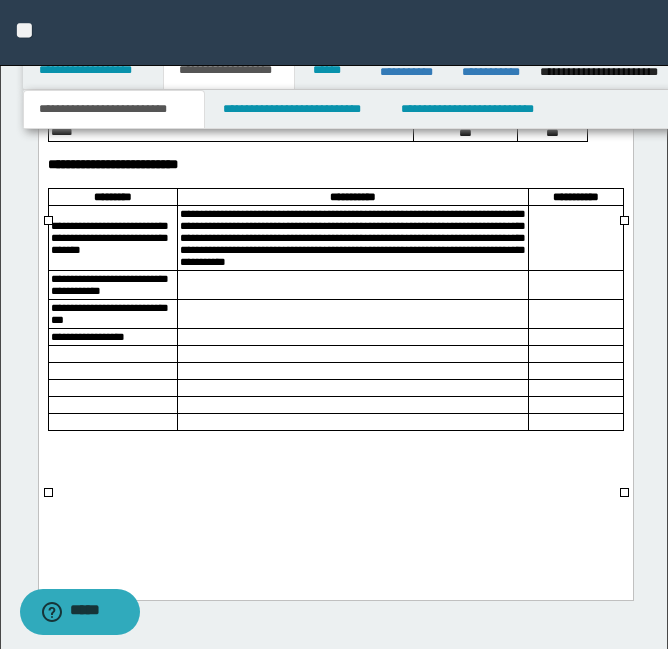 click at bounding box center [574, 239] 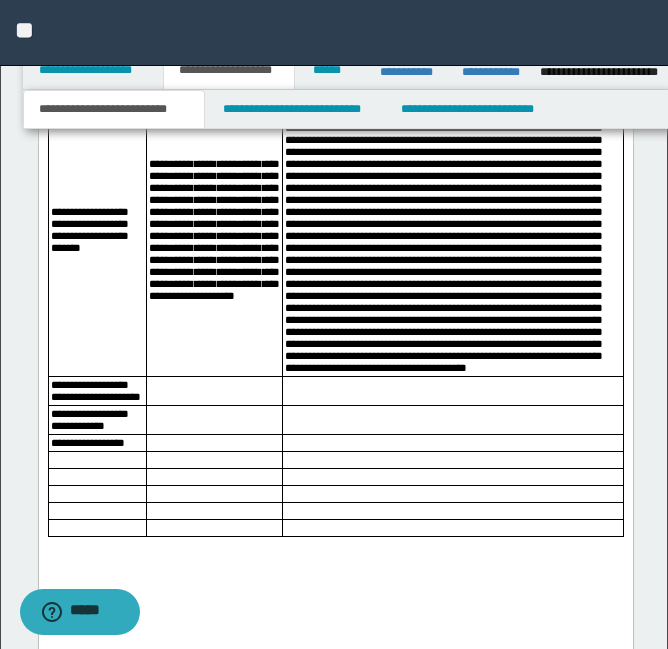 scroll, scrollTop: 6130, scrollLeft: 0, axis: vertical 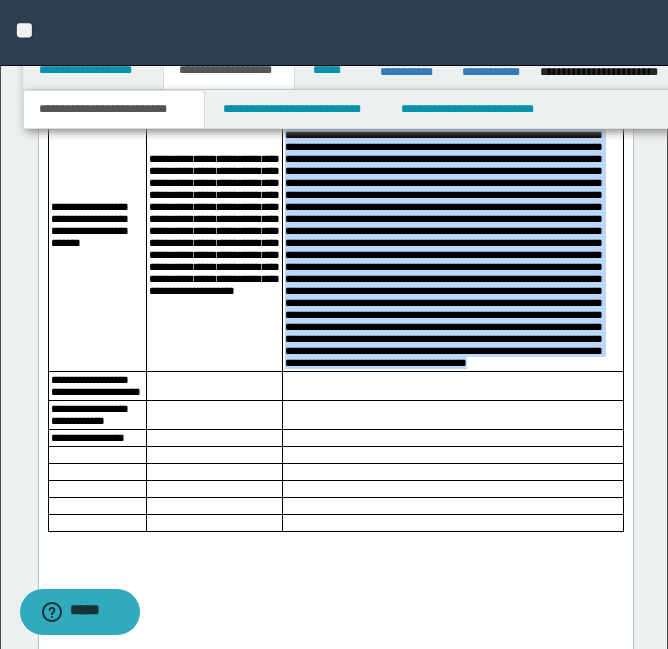 drag, startPoint x: 554, startPoint y: 548, endPoint x: 360, endPoint y: 162, distance: 432.00925 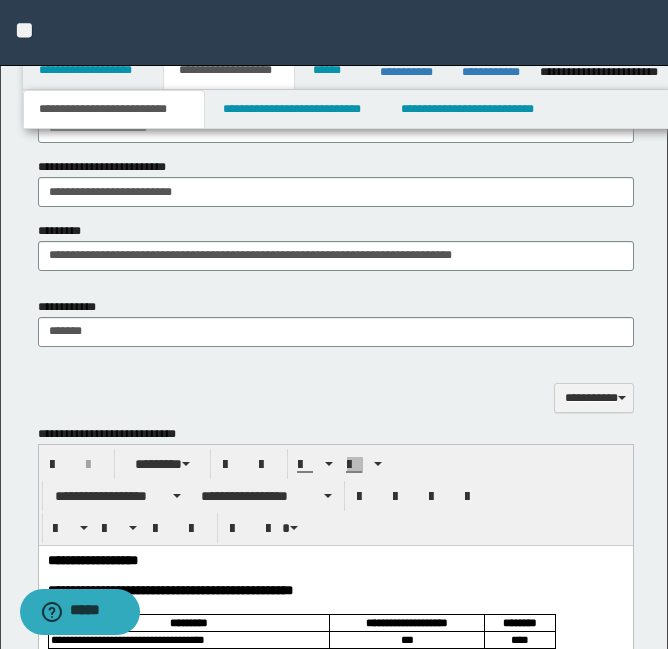 scroll, scrollTop: 1527, scrollLeft: 0, axis: vertical 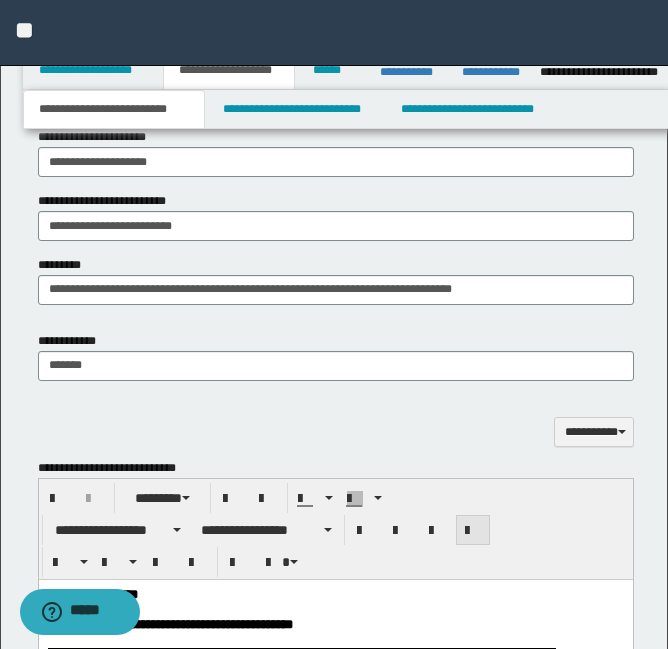 click at bounding box center [473, 531] 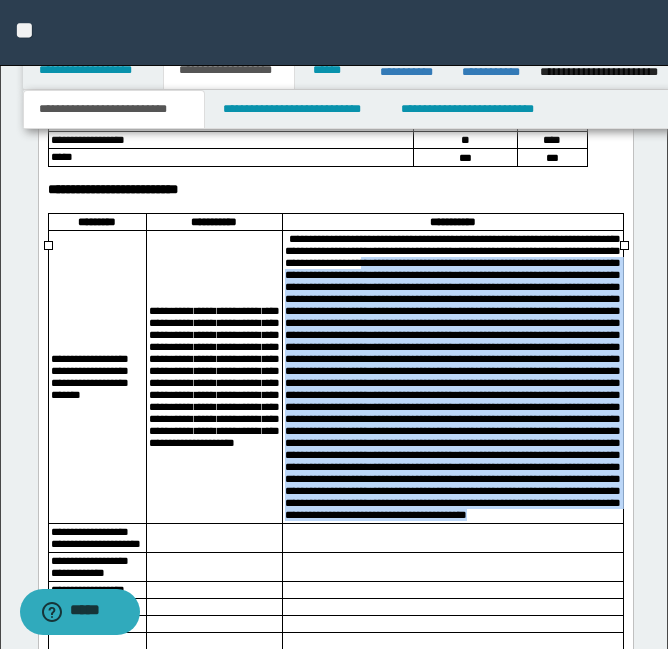 scroll, scrollTop: 5979, scrollLeft: 0, axis: vertical 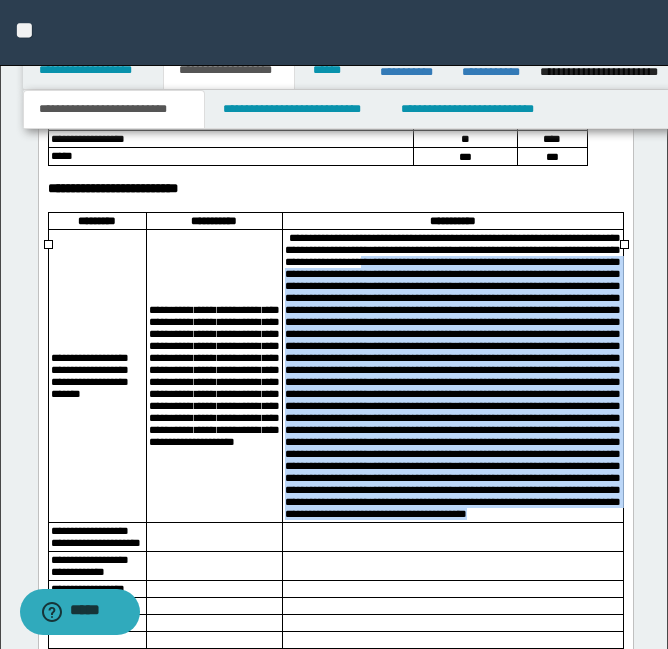 click at bounding box center (451, 377) 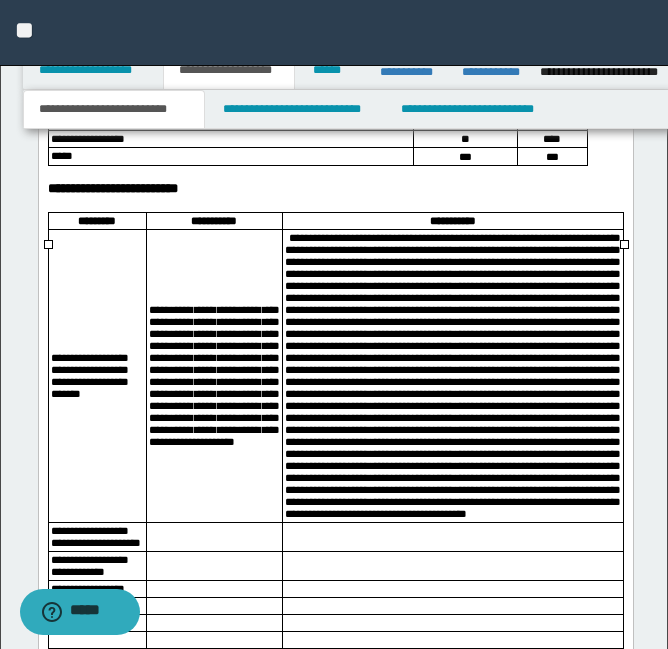 click at bounding box center (451, 377) 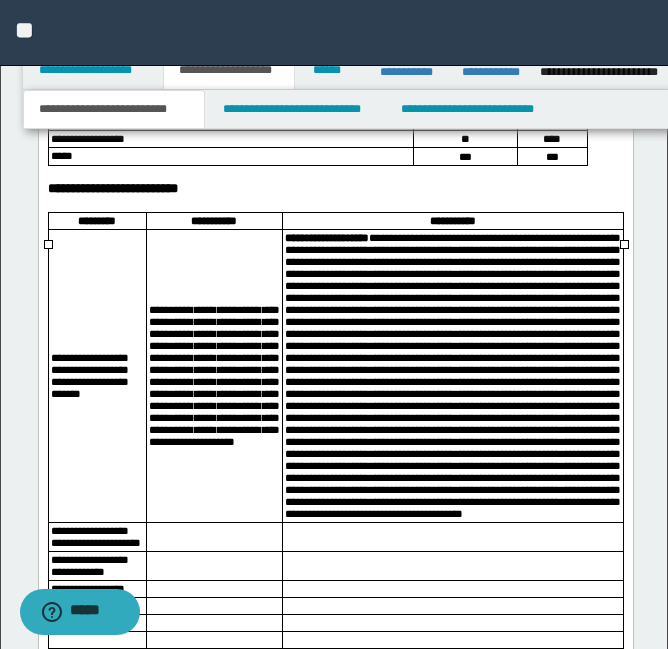 click on "**********" at bounding box center [451, 377] 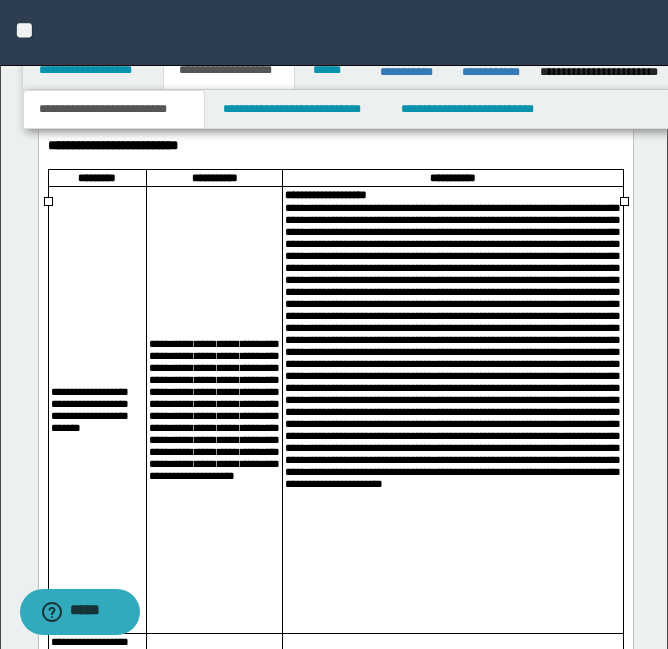 scroll, scrollTop: 6023, scrollLeft: 0, axis: vertical 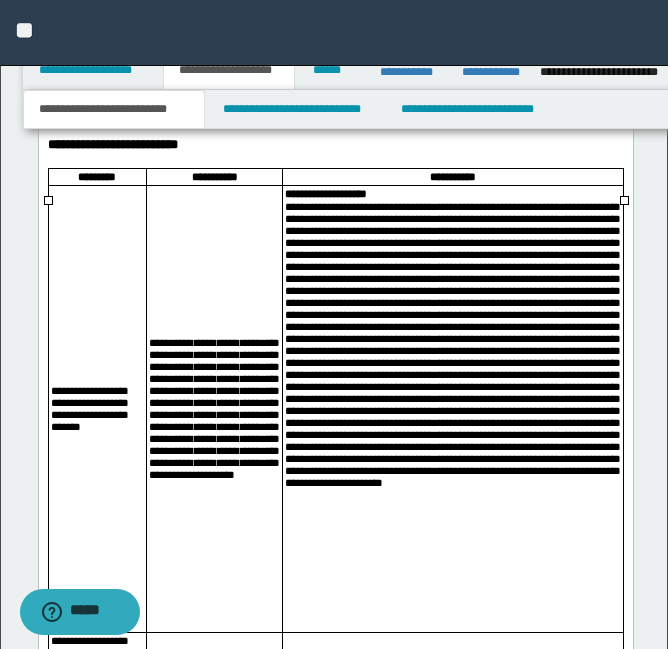 click at bounding box center [452, 416] 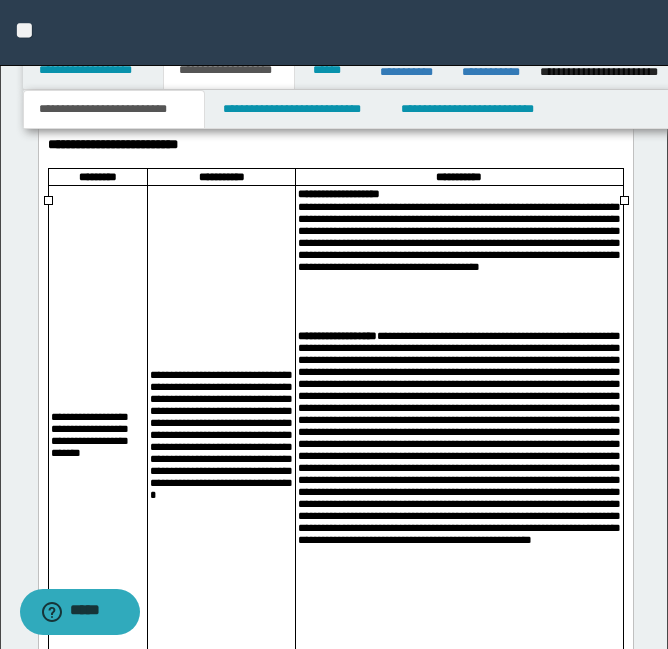 click on "**********" at bounding box center [458, 506] 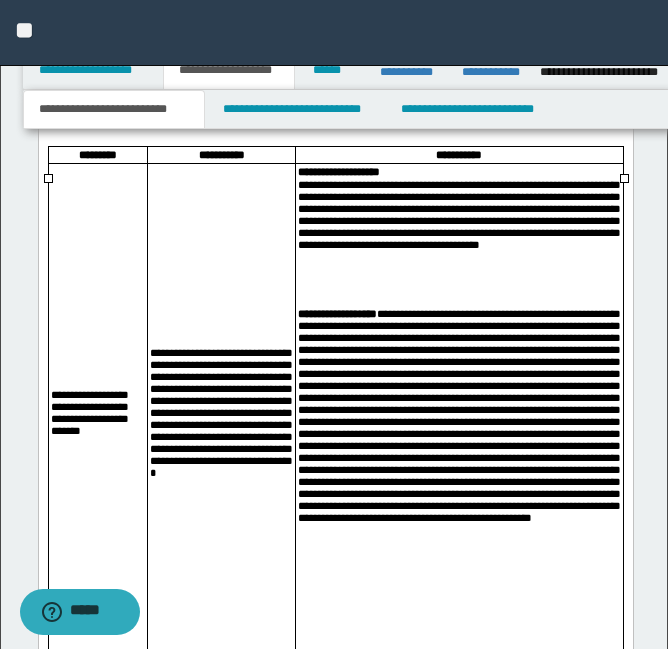 scroll, scrollTop: 6049, scrollLeft: 0, axis: vertical 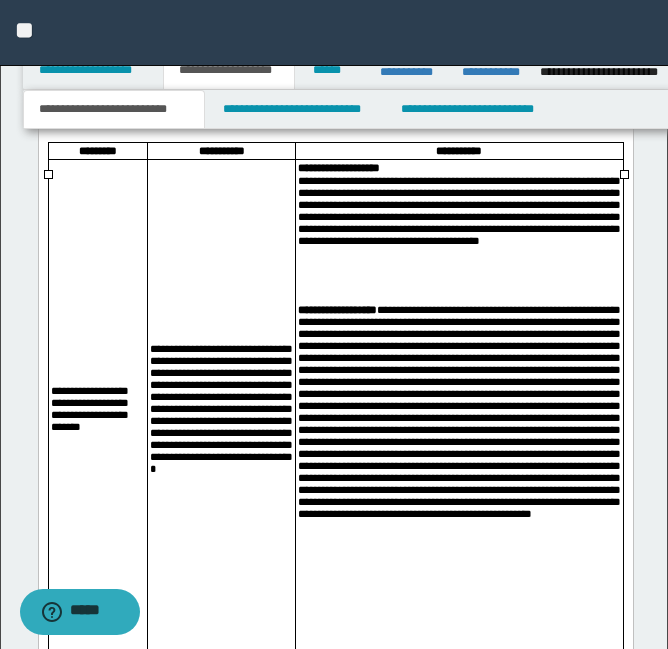 click on "**********" at bounding box center (458, 480) 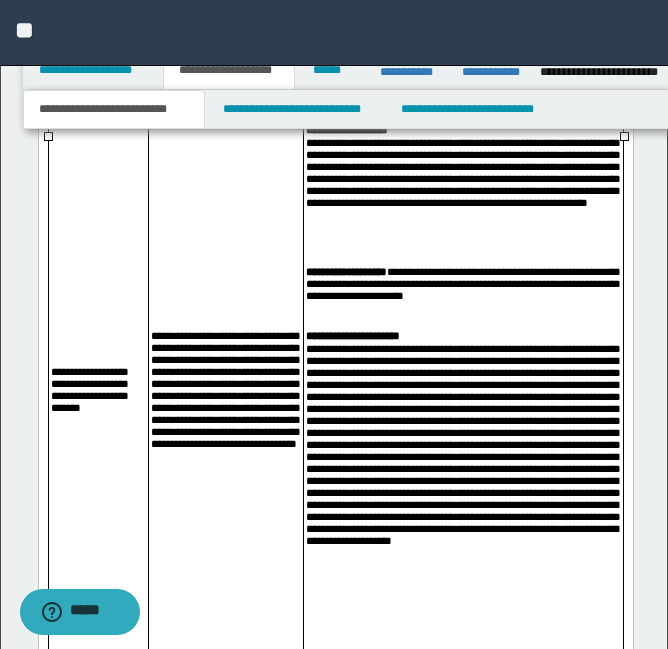 scroll, scrollTop: 6088, scrollLeft: 0, axis: vertical 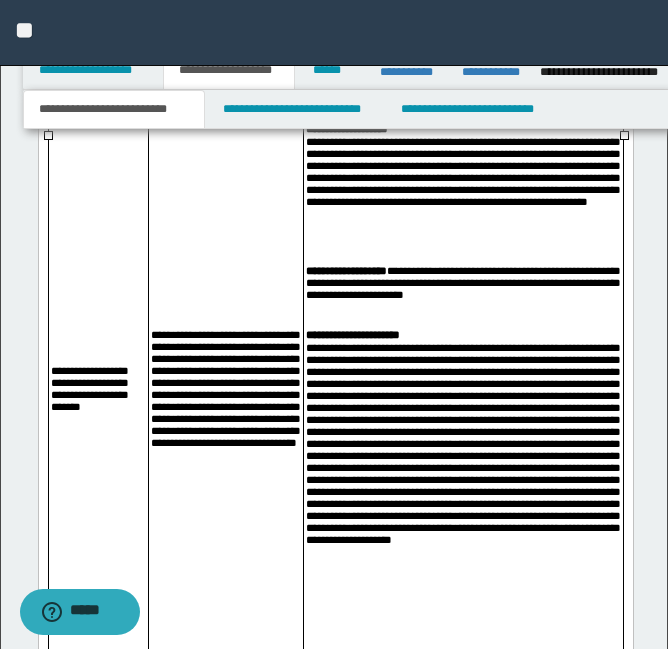 click at bounding box center [462, 499] 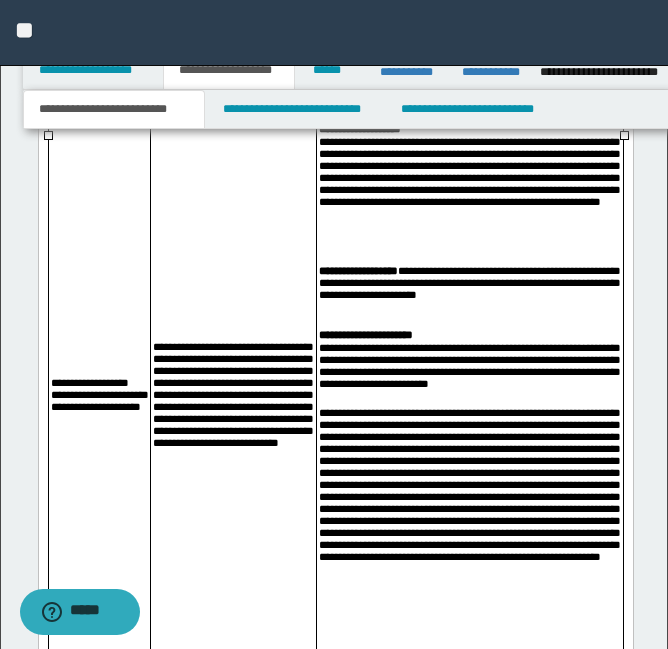 click on "**********" at bounding box center (469, 538) 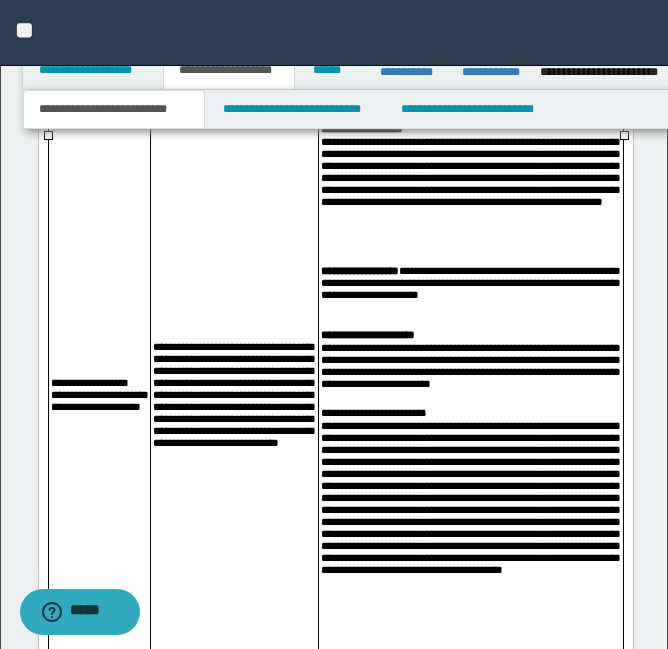 click on "**********" at bounding box center [470, 544] 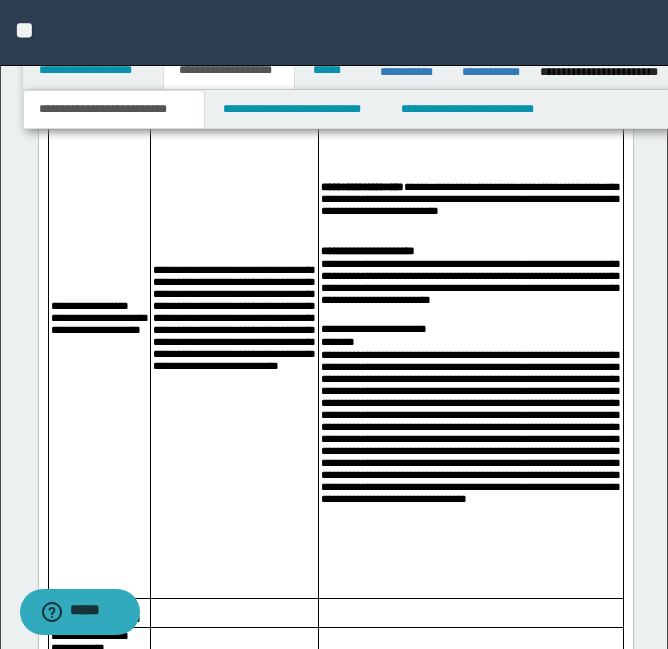 scroll, scrollTop: 6174, scrollLeft: 0, axis: vertical 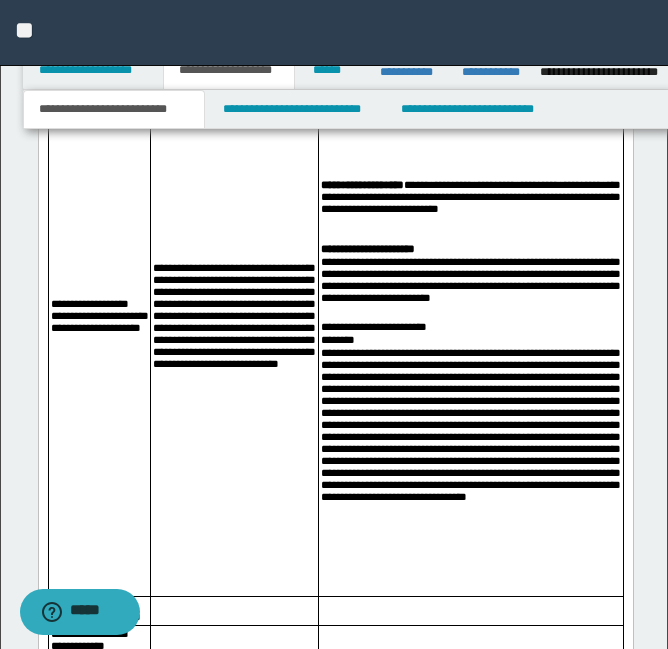 click on "**********" at bounding box center [470, 471] 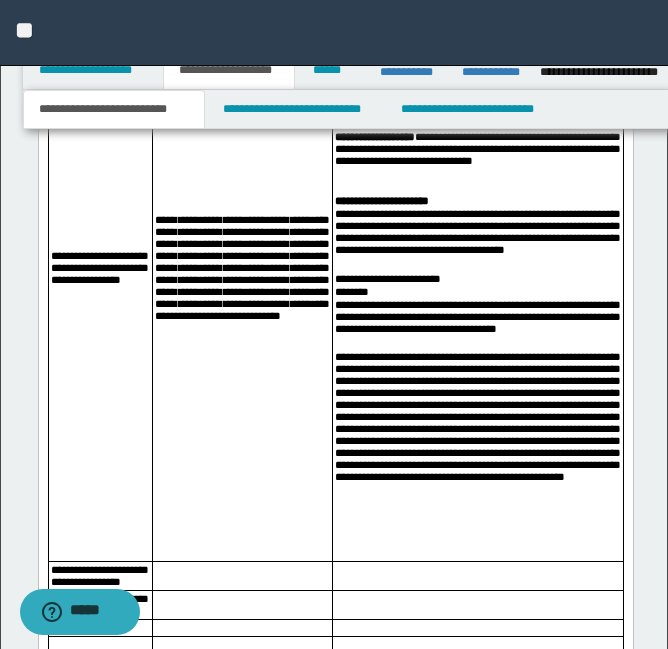 scroll, scrollTop: 6248, scrollLeft: 0, axis: vertical 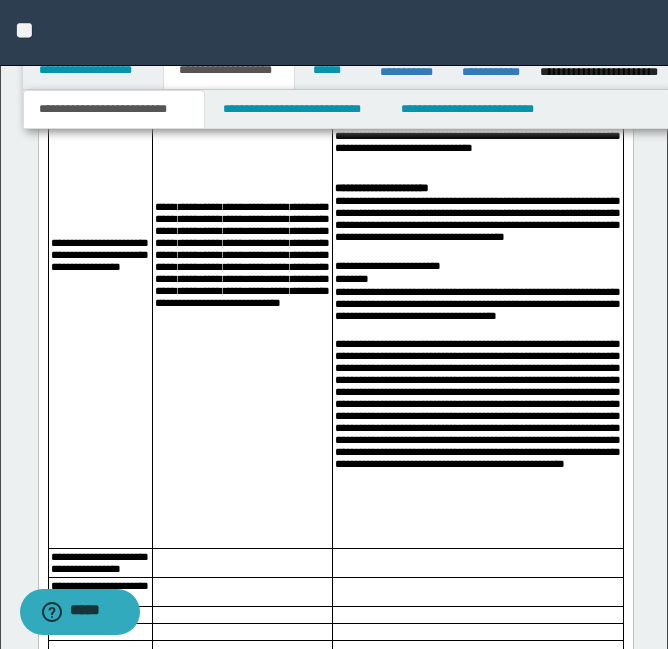 click on "**********" at bounding box center [477, 443] 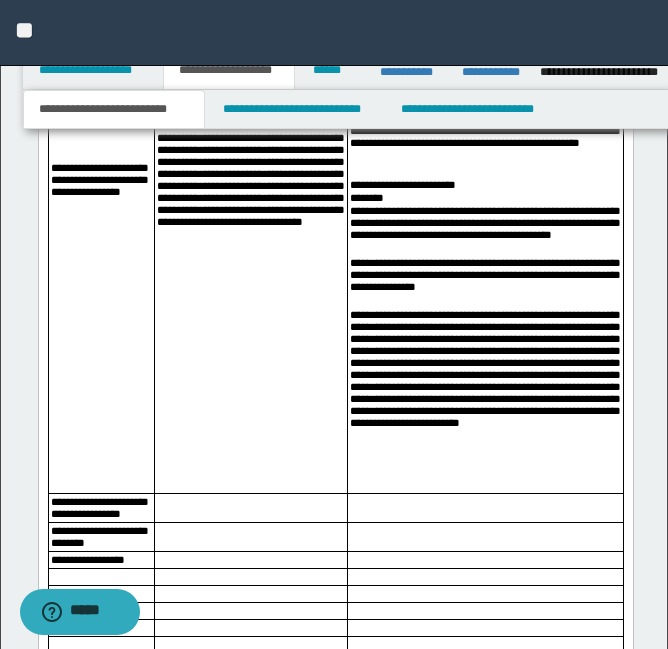 scroll, scrollTop: 6346, scrollLeft: 0, axis: vertical 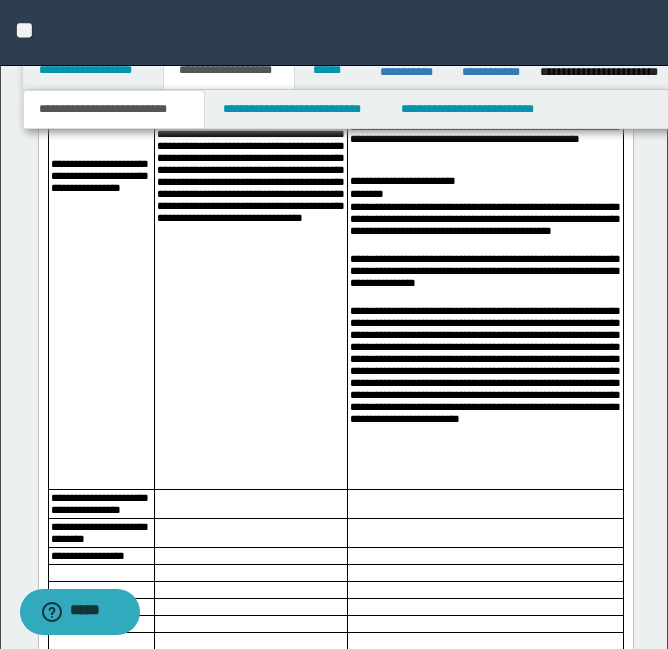 click on "**********" at bounding box center (484, 397) 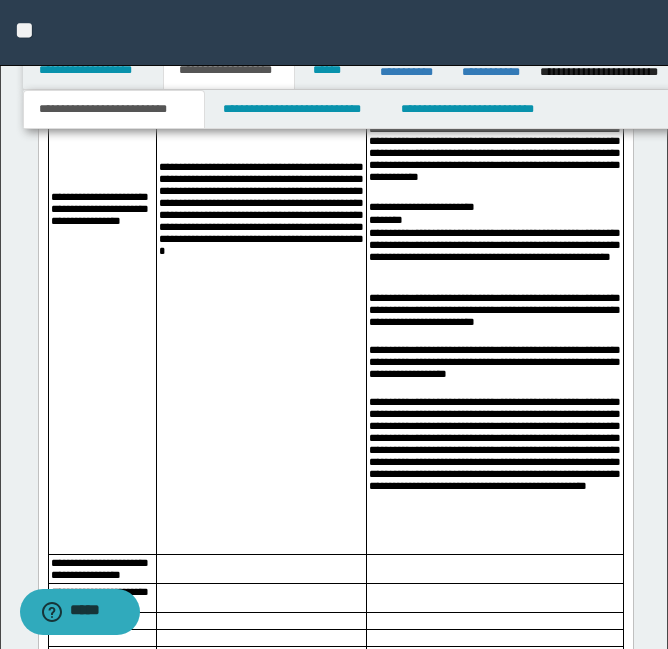 click on "**********" at bounding box center (494, 475) 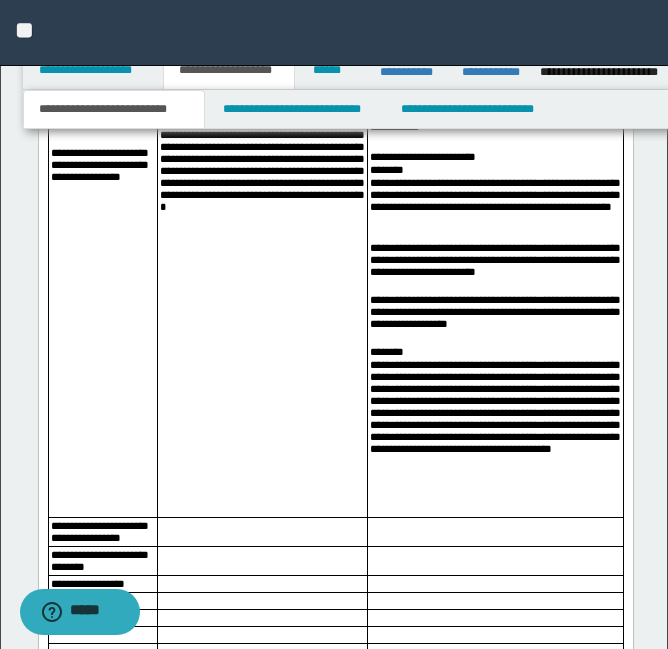scroll, scrollTop: 6397, scrollLeft: 0, axis: vertical 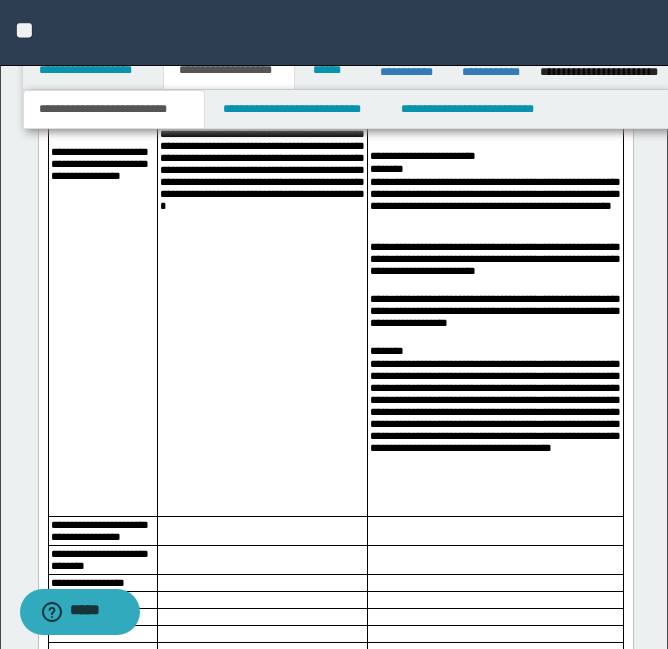 click on "**********" at bounding box center (494, 437) 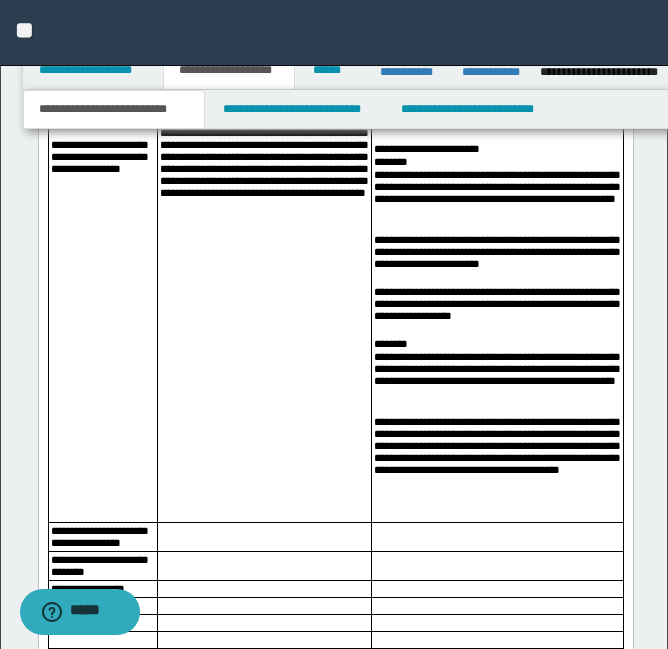 scroll, scrollTop: 6419, scrollLeft: 0, axis: vertical 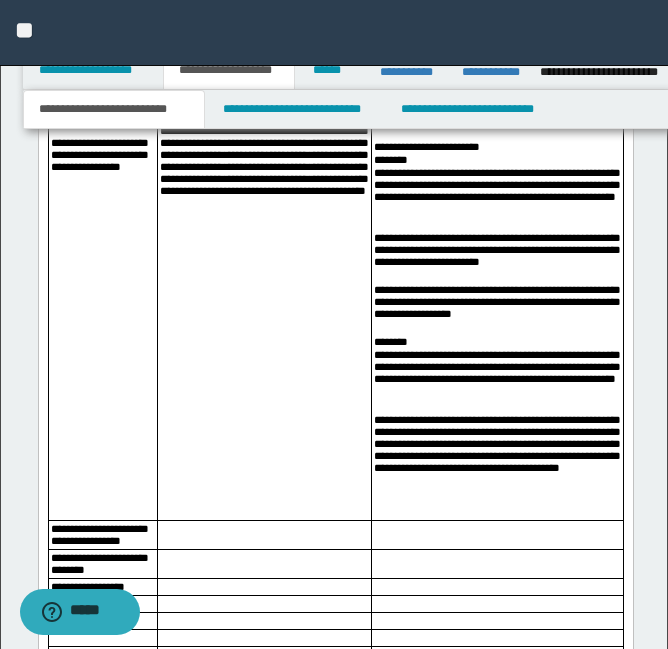 click on "**********" at bounding box center (496, 467) 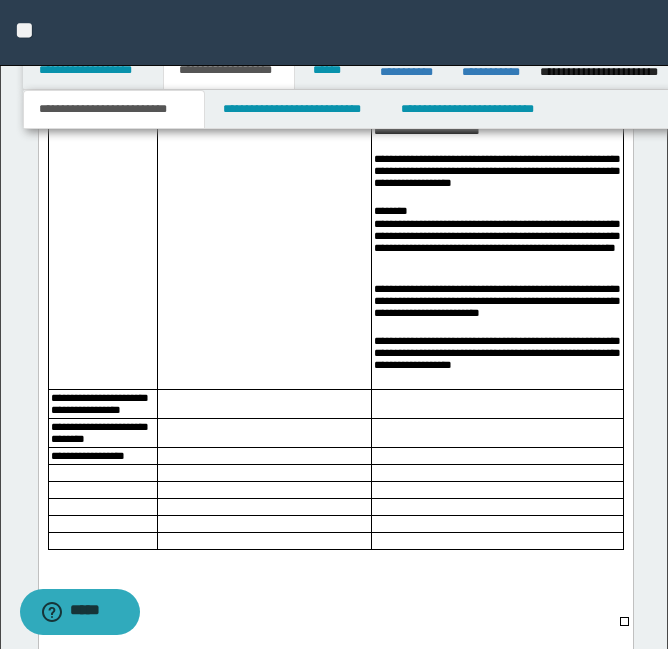 scroll, scrollTop: 6552, scrollLeft: 0, axis: vertical 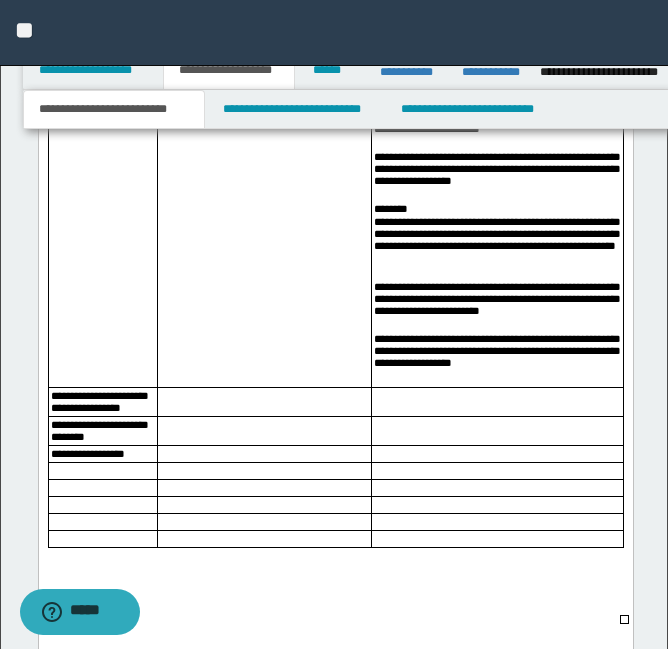click at bounding box center [264, 403] 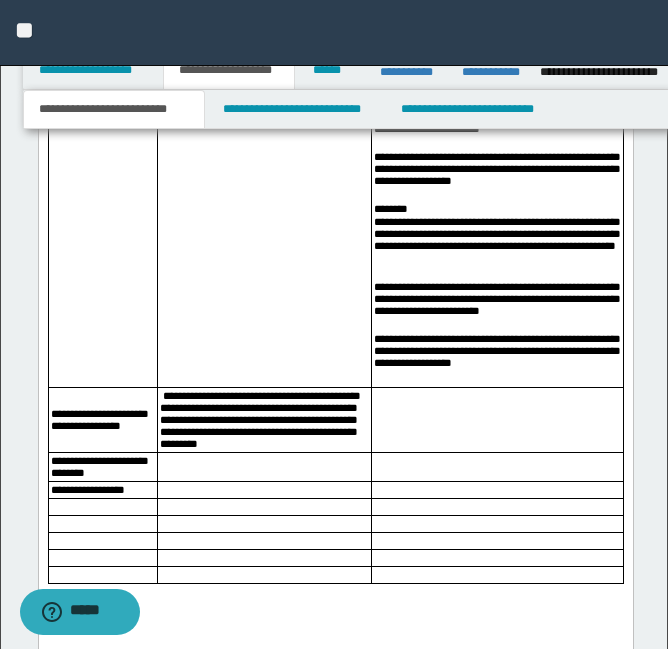 click on "**********" at bounding box center (264, 421) 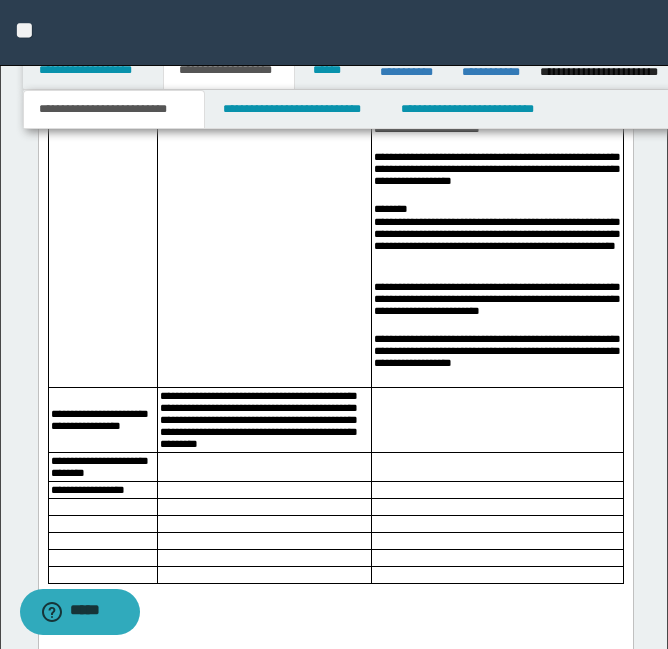click on "**********" at bounding box center [264, 421] 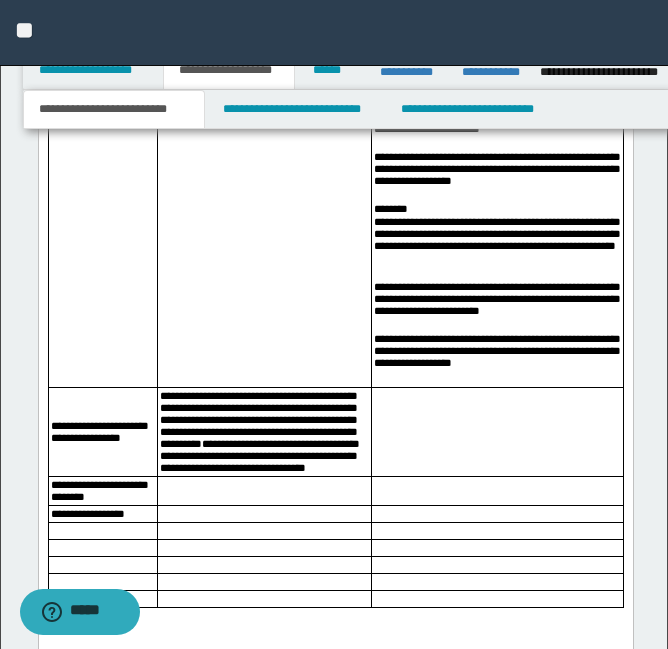 click on "**********" at bounding box center (264, 433) 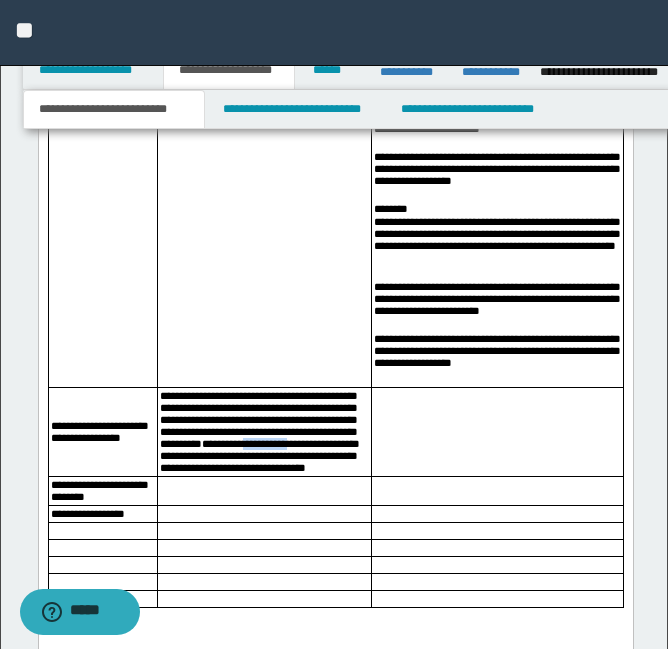 click on "**********" at bounding box center [264, 433] 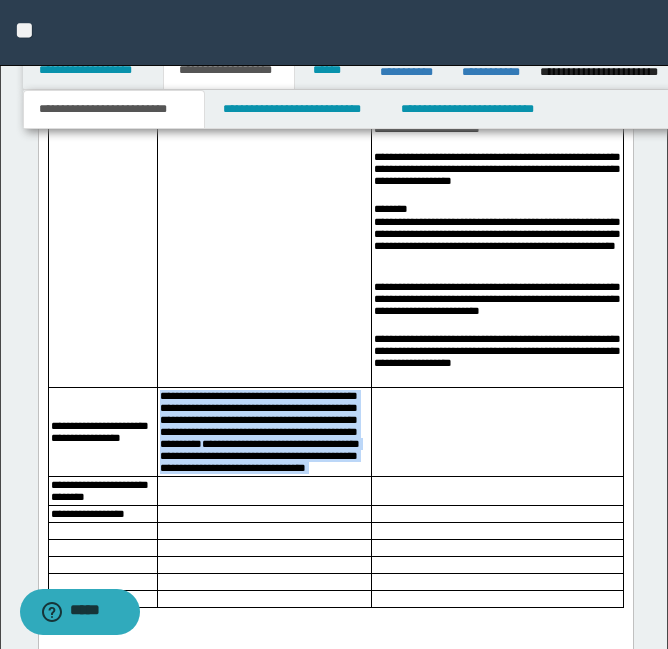 click on "**********" at bounding box center [264, 433] 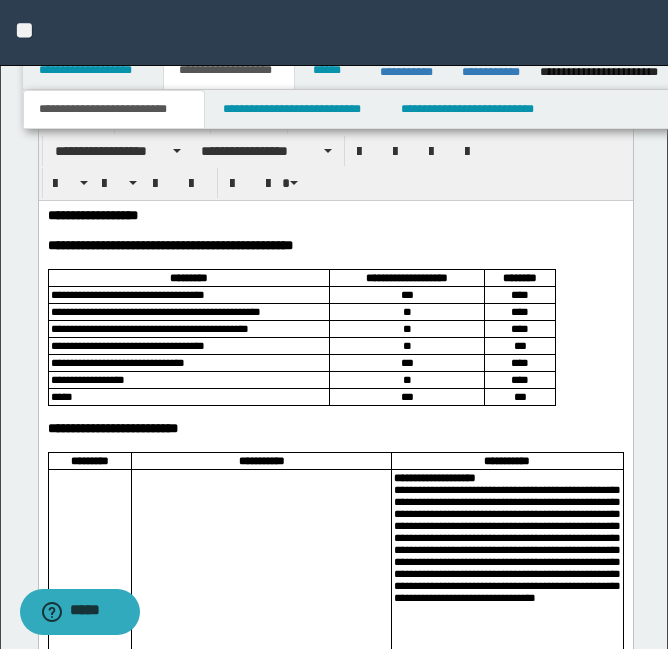 scroll, scrollTop: 1754, scrollLeft: 0, axis: vertical 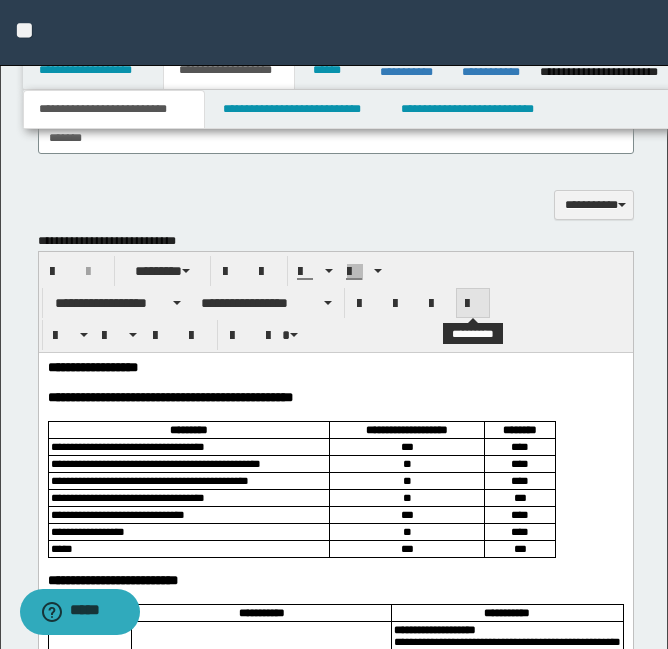 click at bounding box center (473, 303) 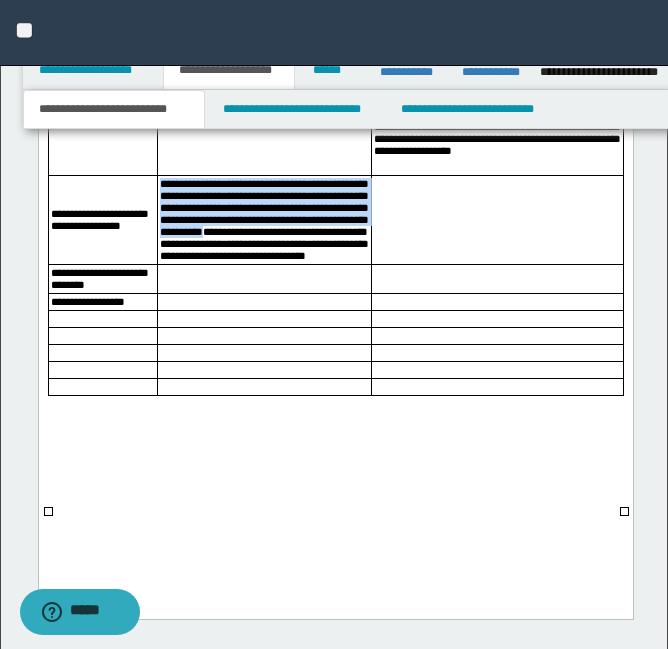 scroll, scrollTop: 6765, scrollLeft: 0, axis: vertical 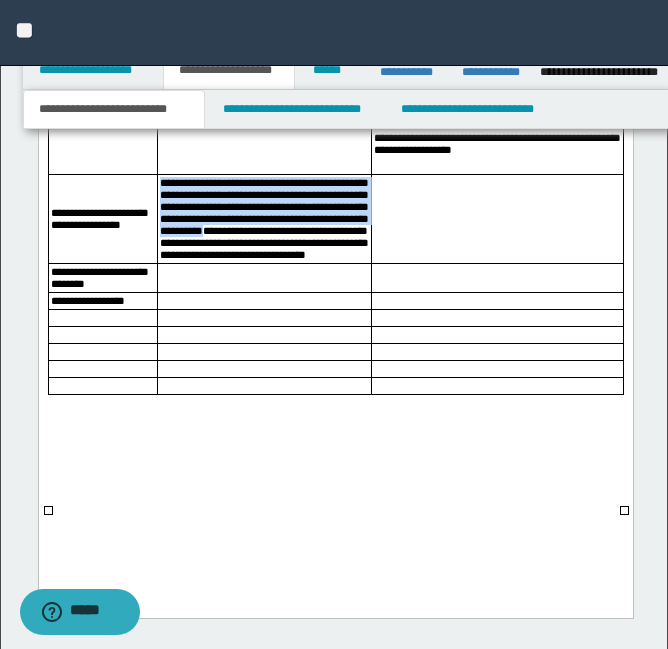click on "**********" at bounding box center [264, 220] 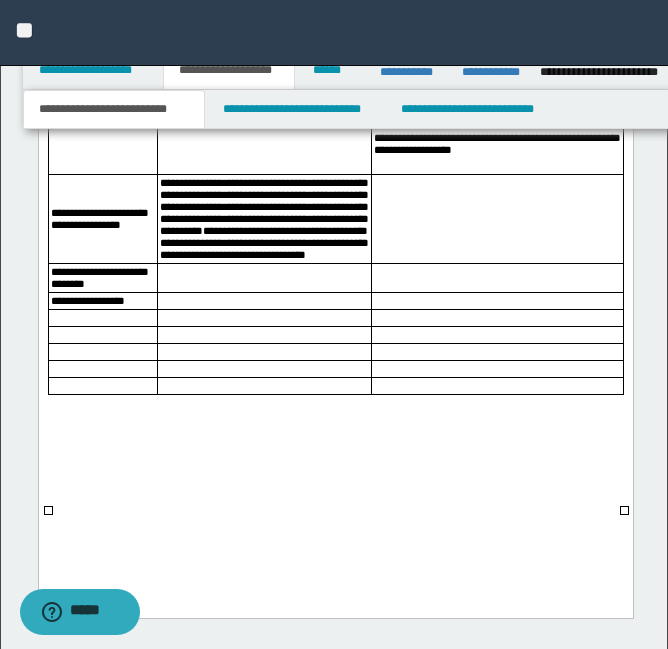 click at bounding box center [496, 220] 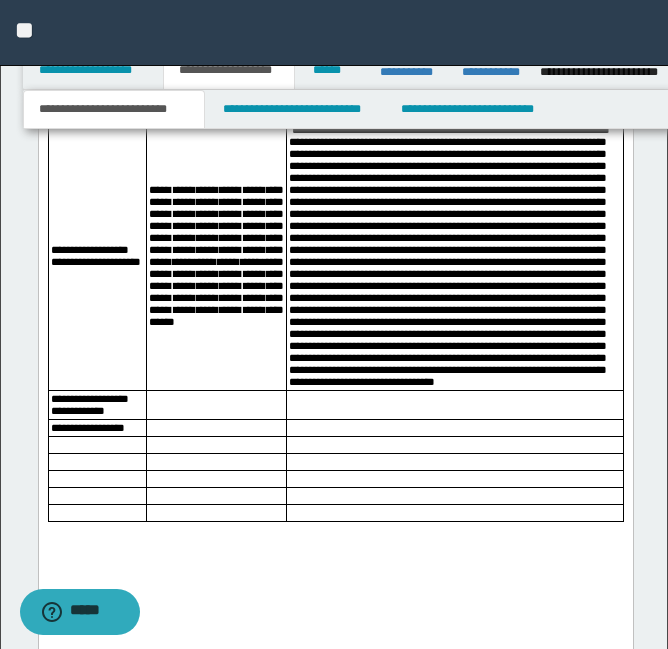 scroll, scrollTop: 6651, scrollLeft: 0, axis: vertical 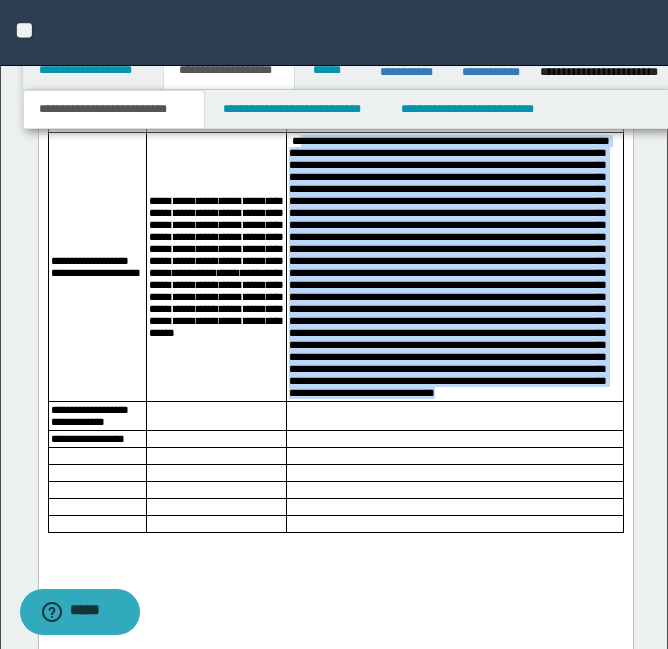 drag, startPoint x: 397, startPoint y: 565, endPoint x: 311, endPoint y: 180, distance: 394.48828 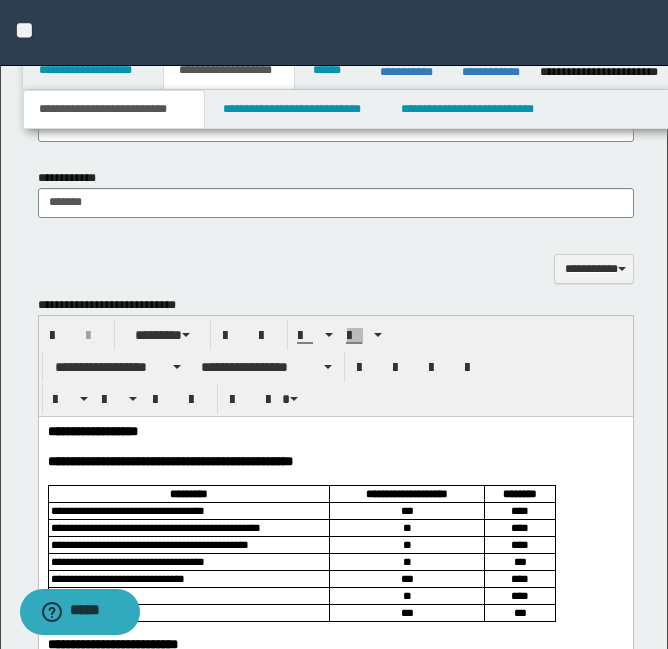 scroll, scrollTop: 1664, scrollLeft: 0, axis: vertical 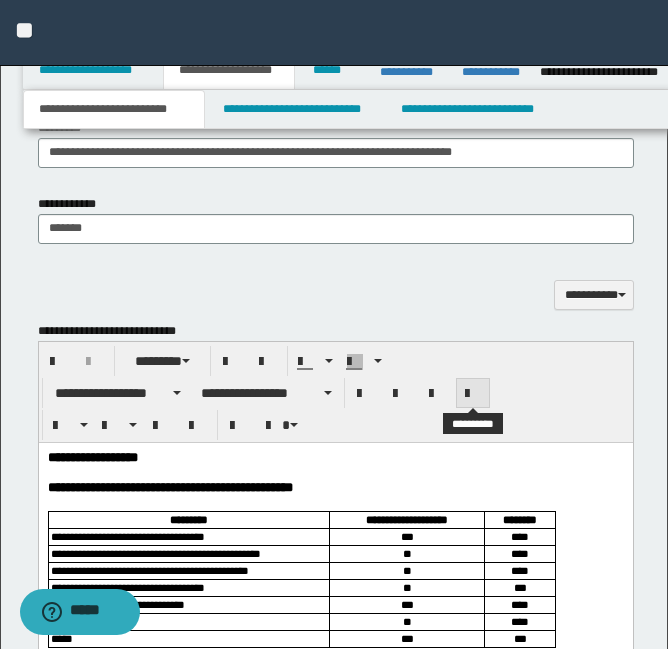 click at bounding box center [473, 394] 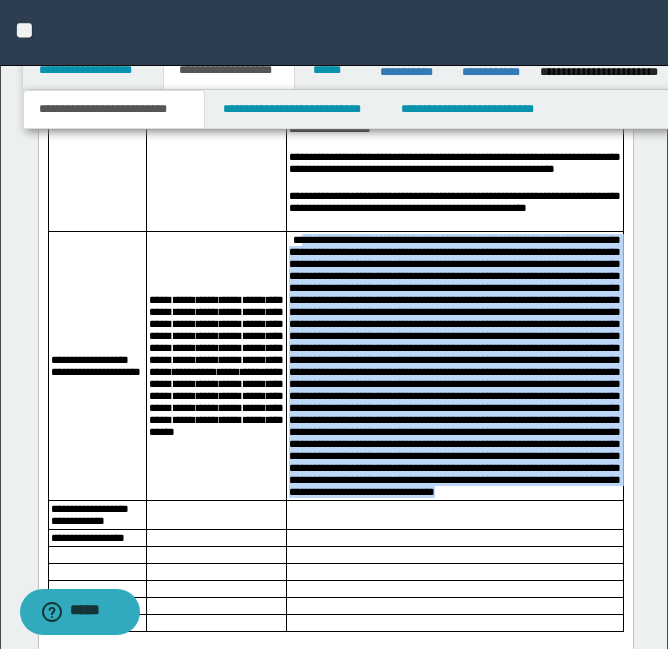 scroll, scrollTop: 6554, scrollLeft: 0, axis: vertical 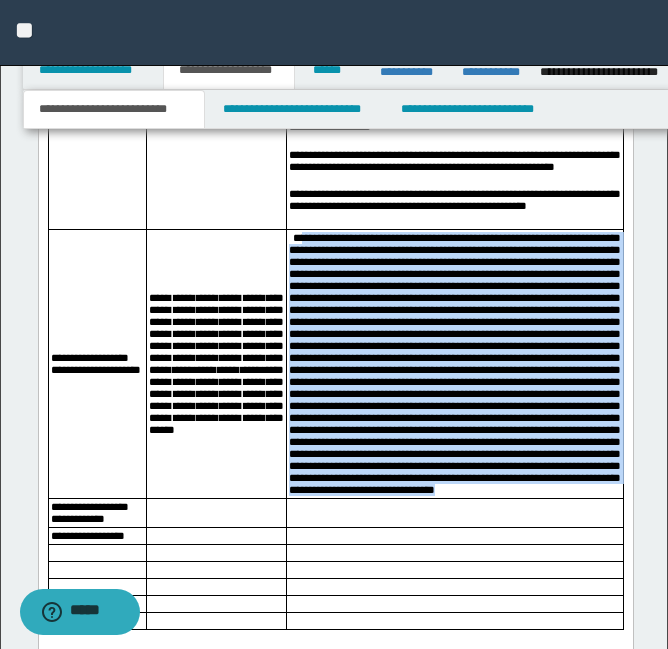 click at bounding box center [454, 365] 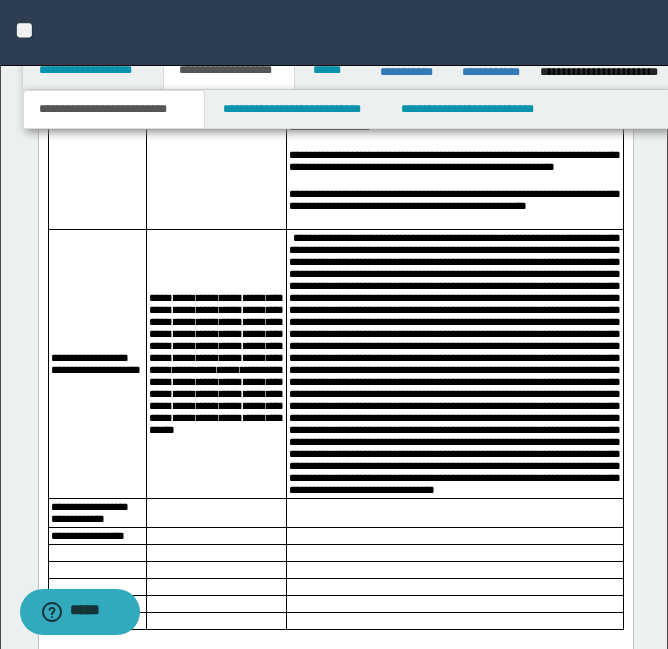 click at bounding box center [454, 365] 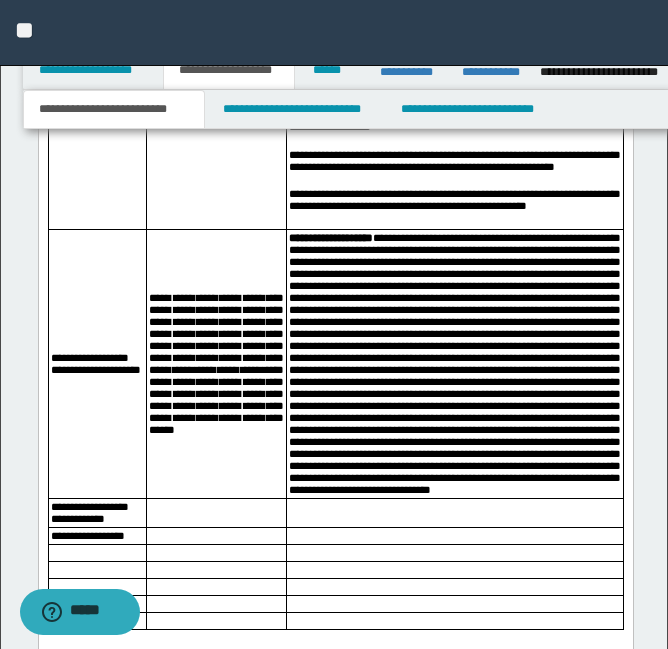 click on "**********" at bounding box center (454, 365) 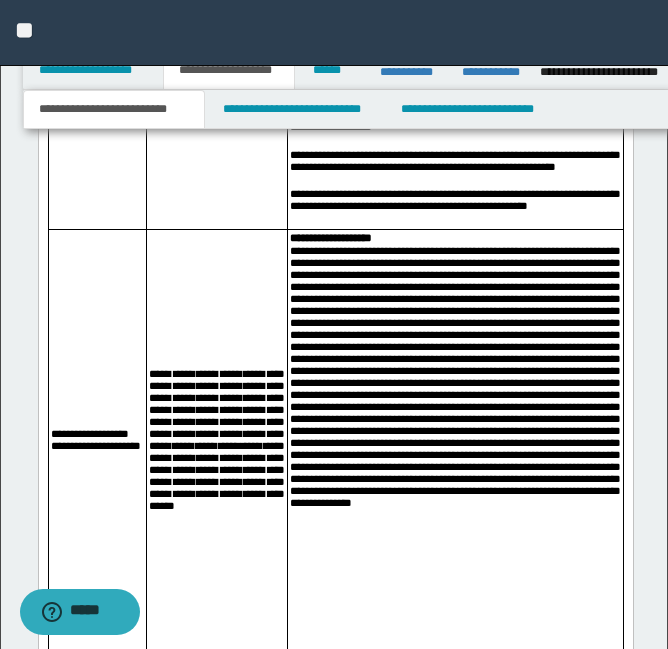 click at bounding box center (454, 447) 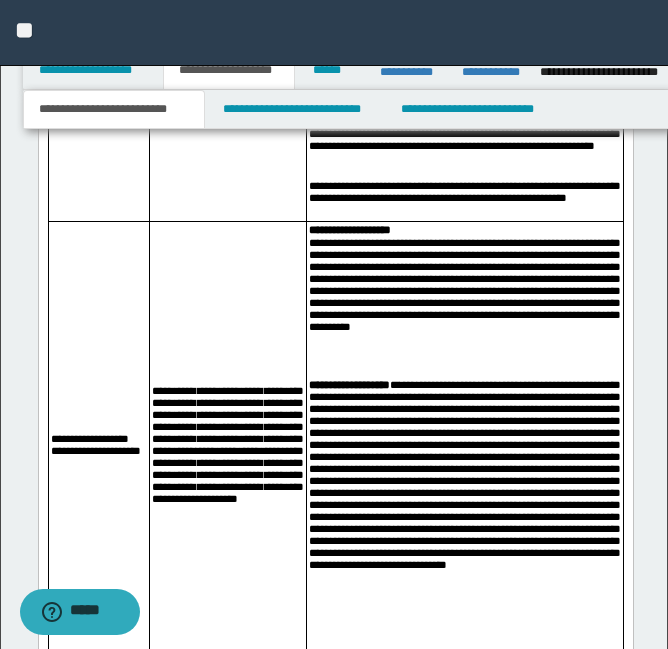 scroll, scrollTop: 6602, scrollLeft: 0, axis: vertical 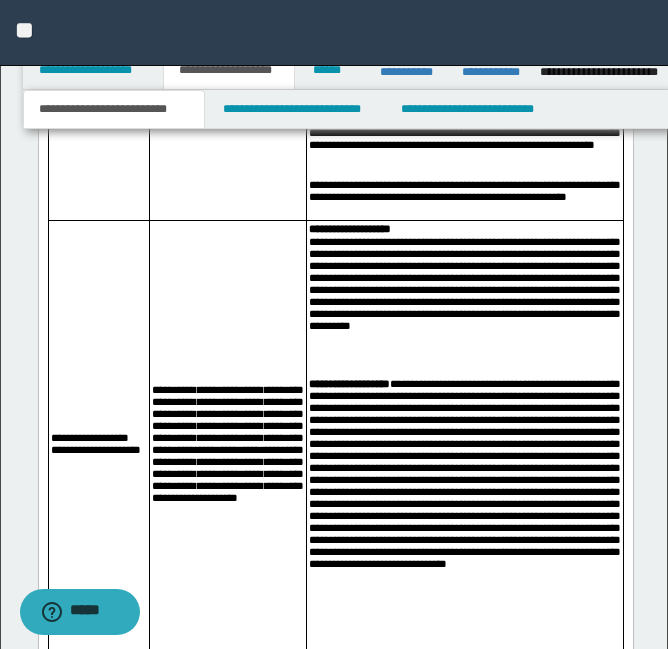 click on "**********" at bounding box center [464, 522] 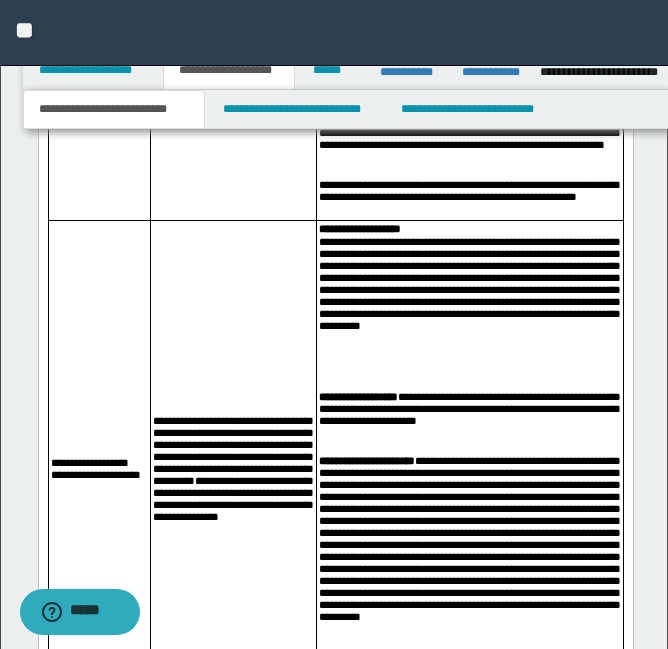 click on "**********" at bounding box center [469, 586] 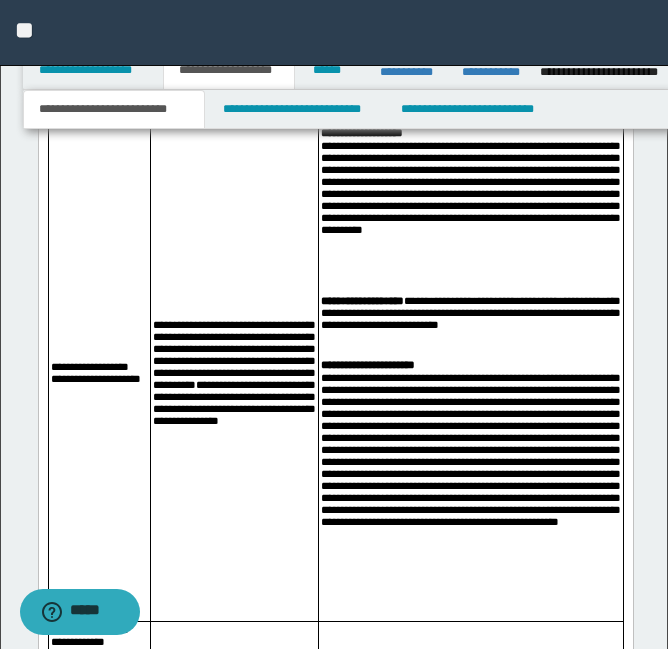 scroll, scrollTop: 6701, scrollLeft: 0, axis: vertical 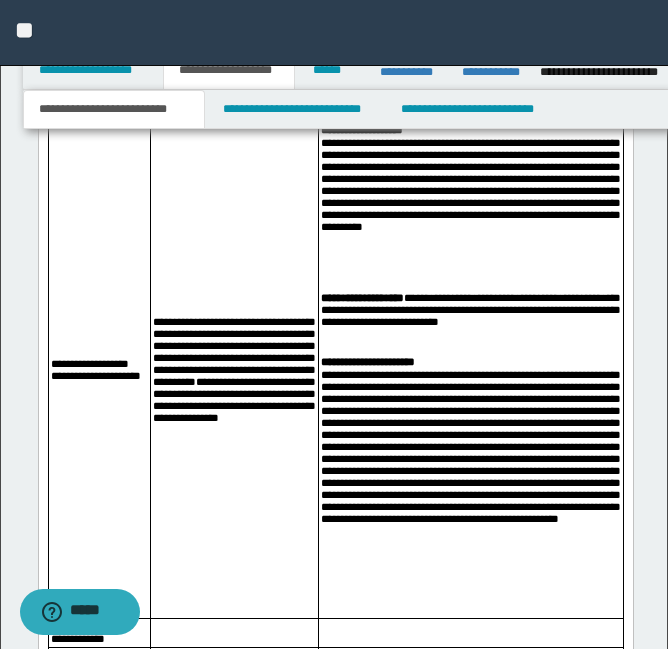 click on "**********" at bounding box center (470, 493) 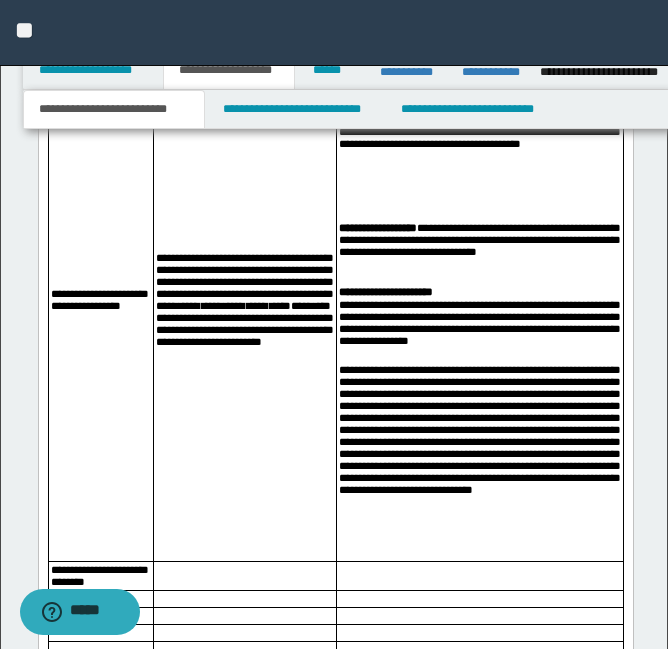 scroll, scrollTop: 6811, scrollLeft: 0, axis: vertical 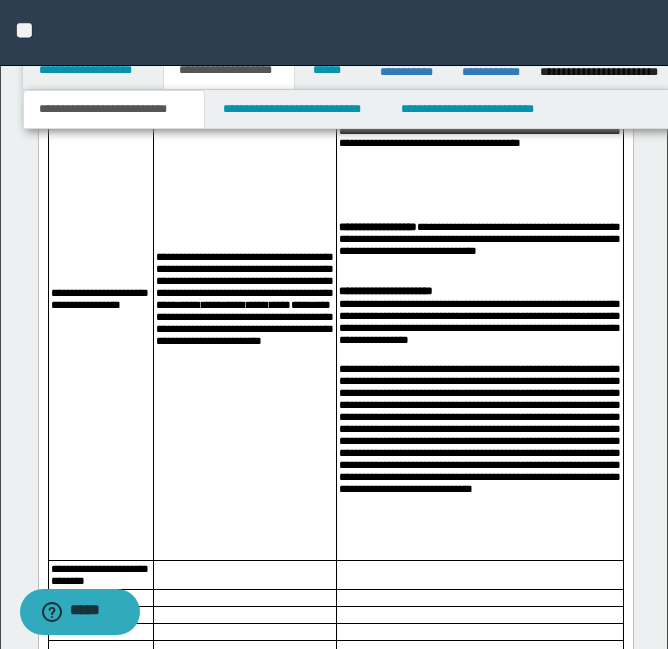 click on "**********" at bounding box center (479, 461) 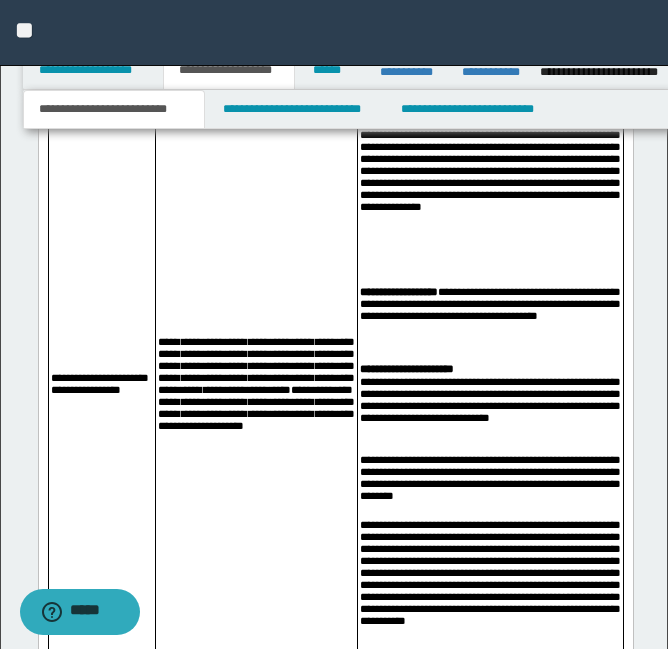 click on "**********" at bounding box center (489, 598) 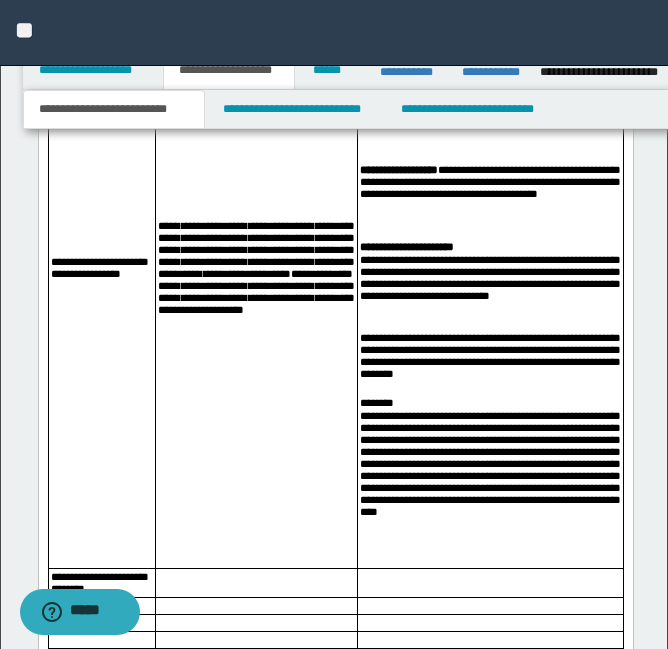 scroll, scrollTop: 6939, scrollLeft: 0, axis: vertical 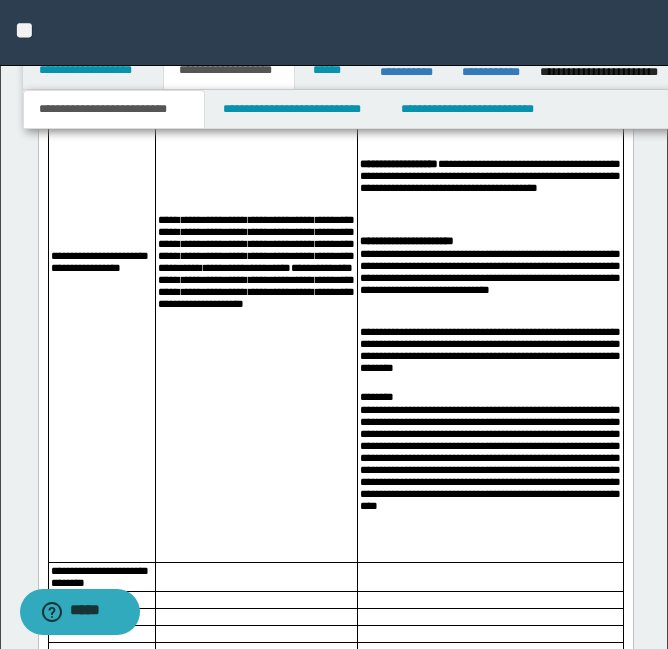 click on "**********" at bounding box center (489, 483) 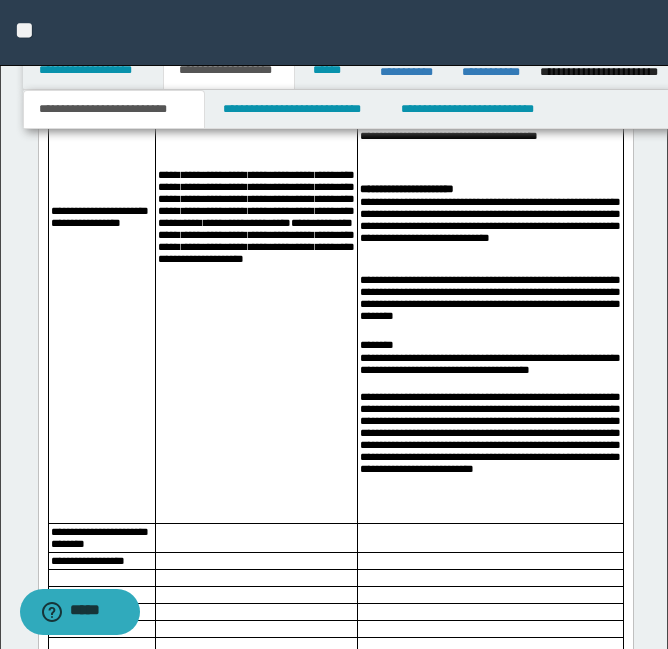 scroll, scrollTop: 6994, scrollLeft: 0, axis: vertical 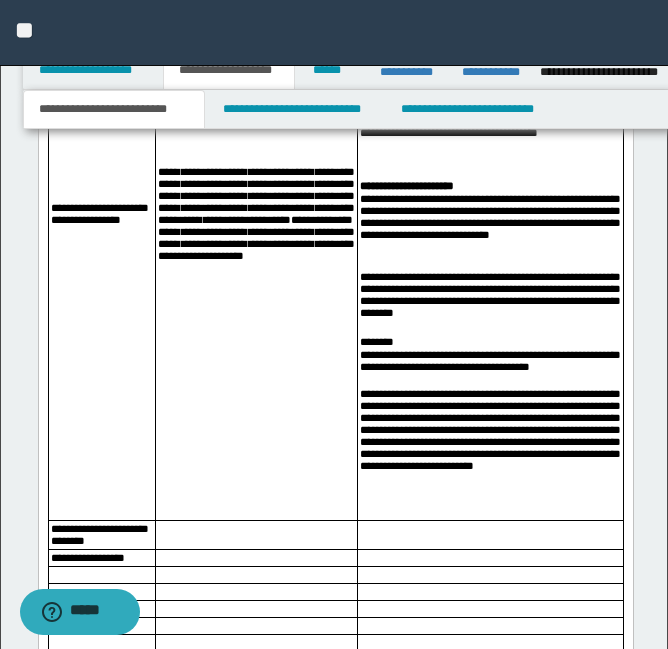 click on "**********" at bounding box center (489, 454) 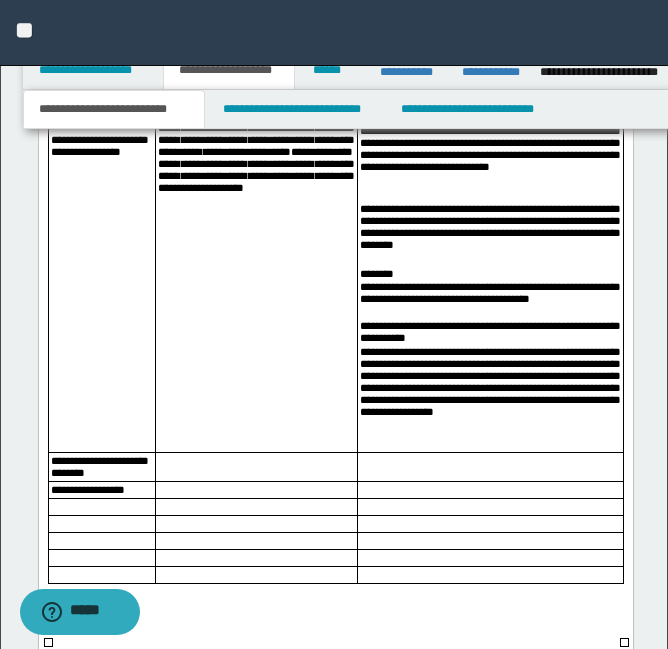 scroll, scrollTop: 7064, scrollLeft: 0, axis: vertical 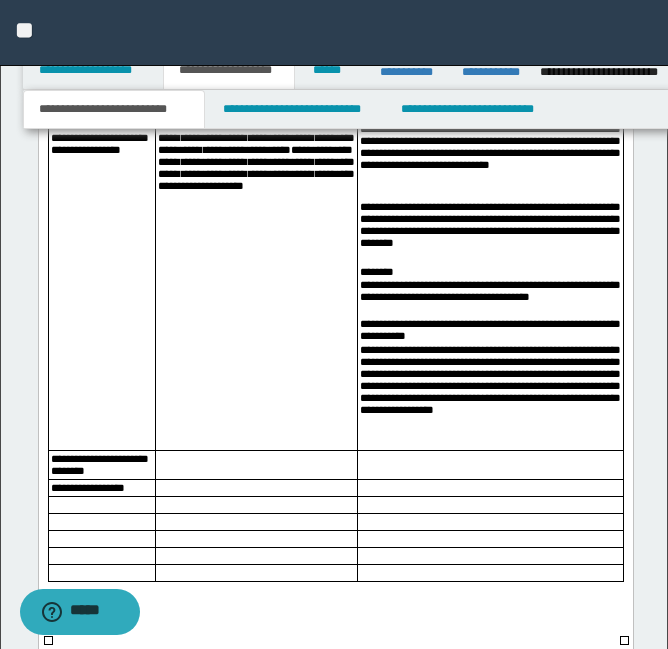 click on "**********" at bounding box center [489, 397] 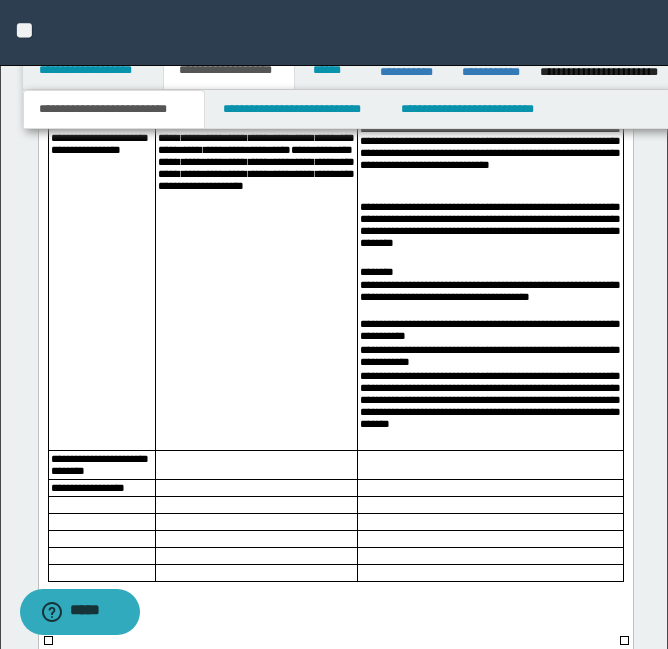 click on "**********" at bounding box center (489, 410) 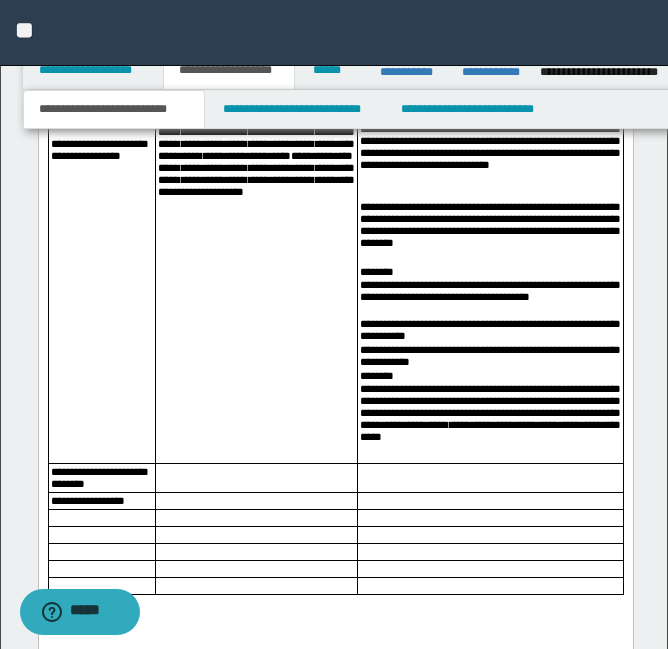 click on "**********" at bounding box center [489, 423] 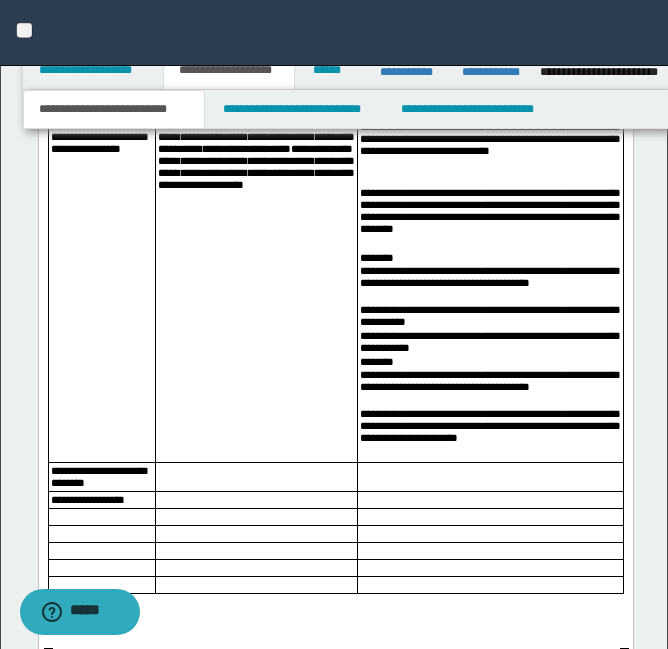 scroll, scrollTop: 7088, scrollLeft: 0, axis: vertical 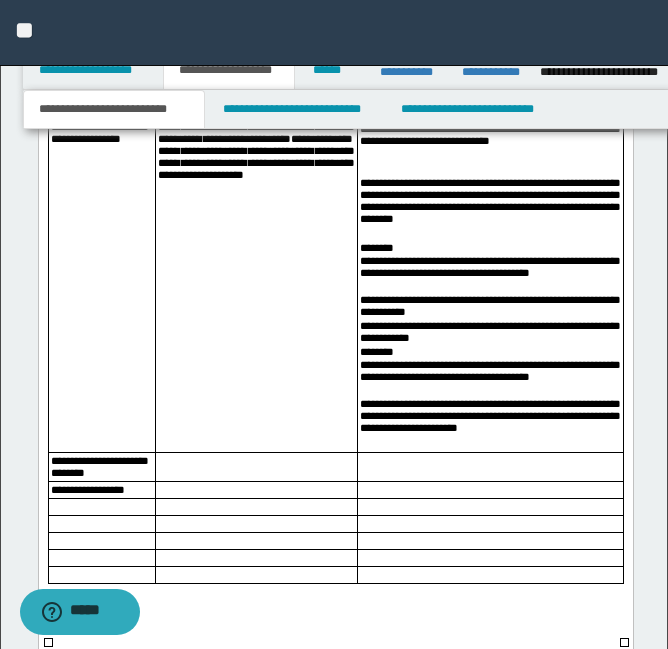 click on "**********" at bounding box center (489, 425) 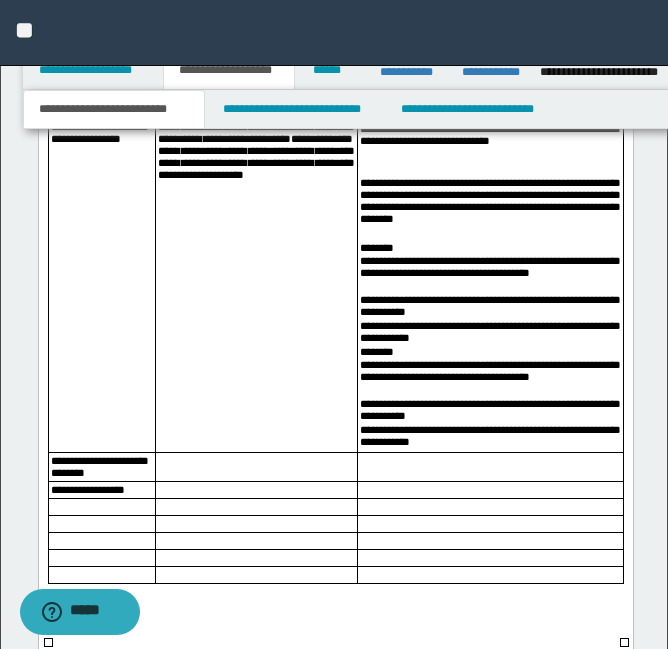 click at bounding box center (490, 468) 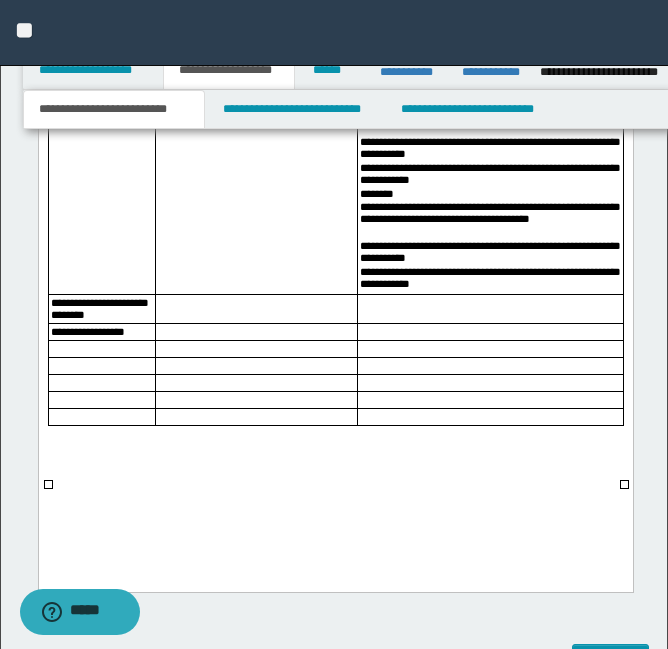 scroll, scrollTop: 7254, scrollLeft: 0, axis: vertical 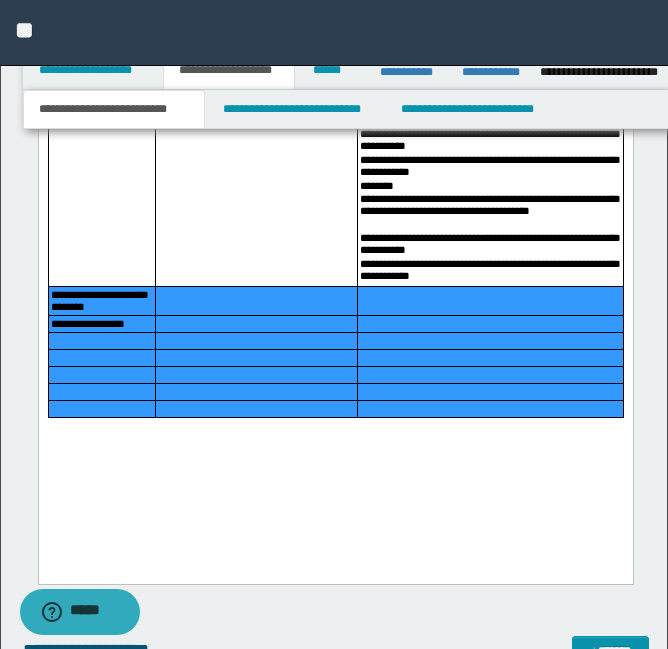 drag, startPoint x: 82, startPoint y: 335, endPoint x: 514, endPoint y: 494, distance: 460.3314 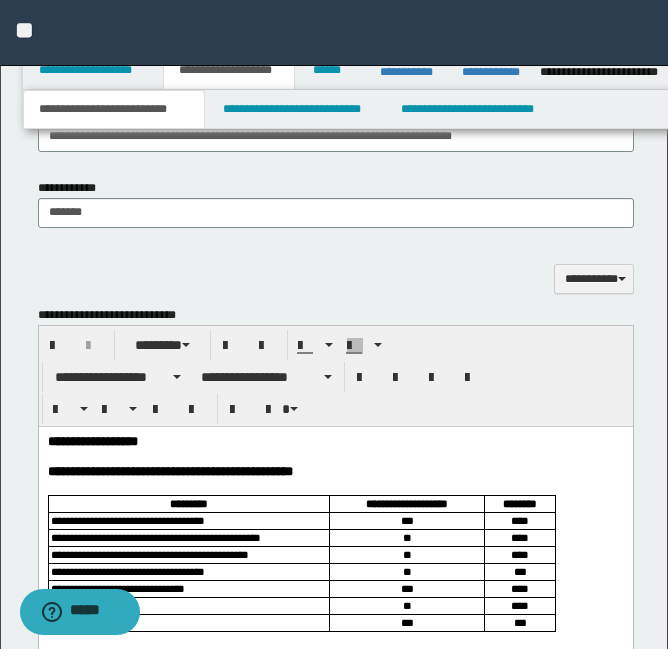 scroll, scrollTop: 1673, scrollLeft: 0, axis: vertical 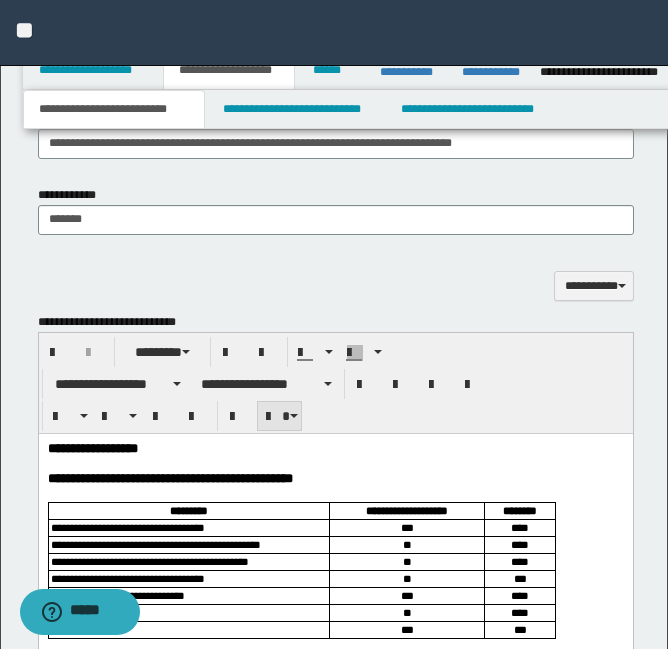 click at bounding box center [280, 416] 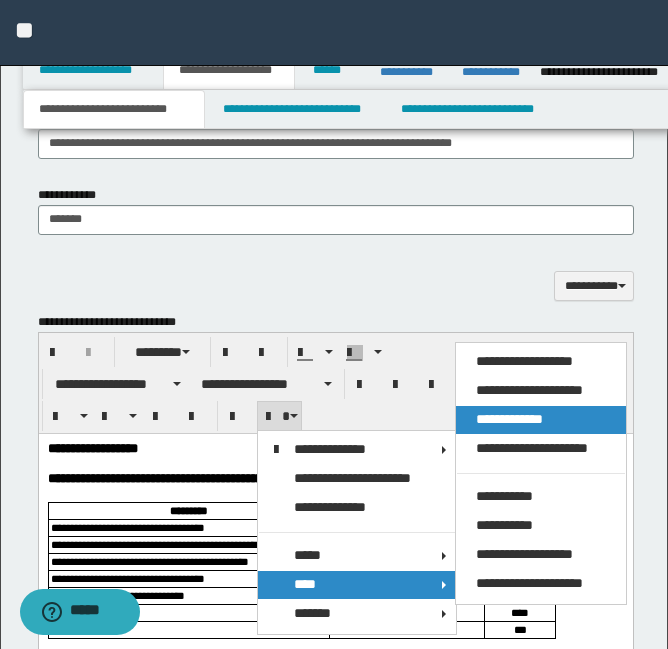 click on "**********" at bounding box center (509, 419) 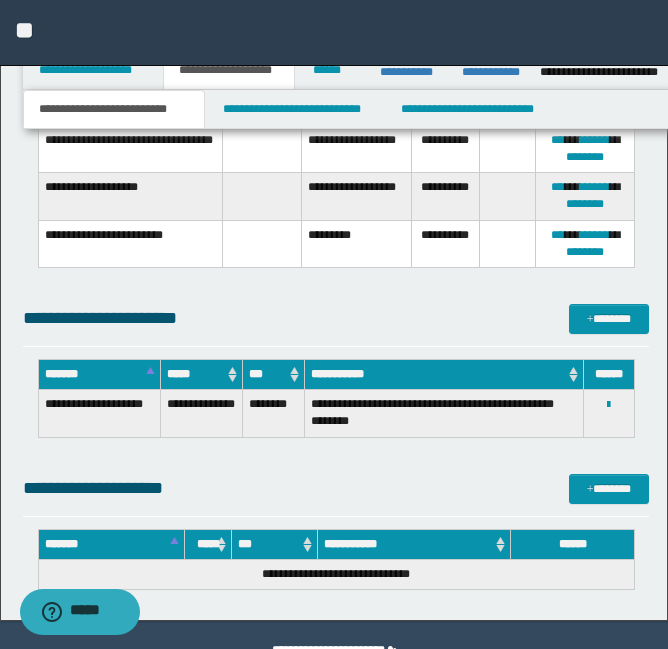 scroll, scrollTop: 7761, scrollLeft: 0, axis: vertical 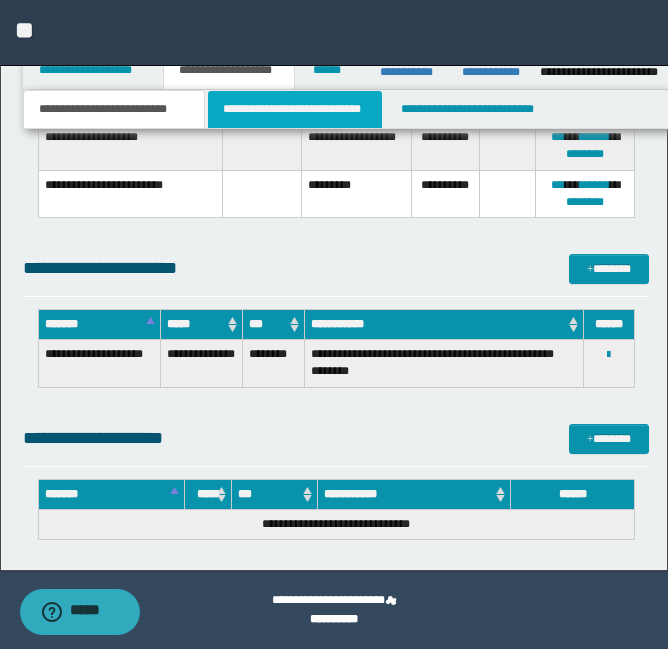 click on "**********" at bounding box center [295, 109] 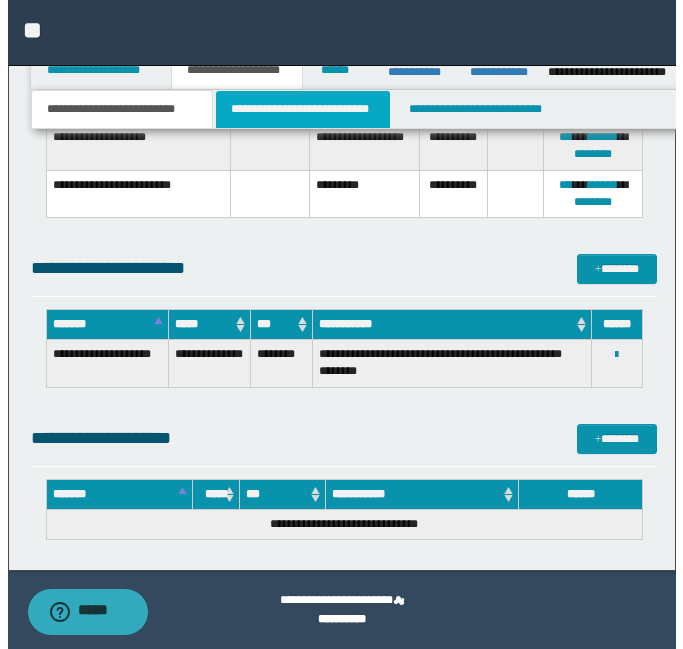 scroll, scrollTop: 0, scrollLeft: 0, axis: both 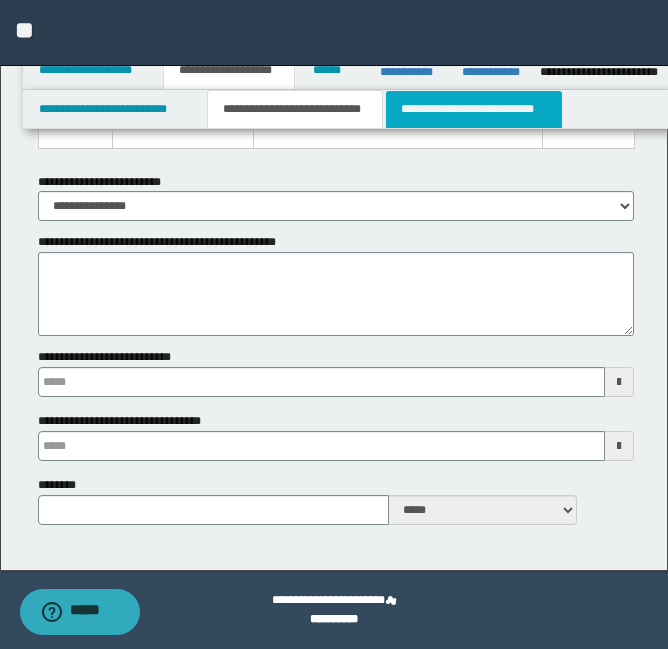 click on "**********" at bounding box center (474, 109) 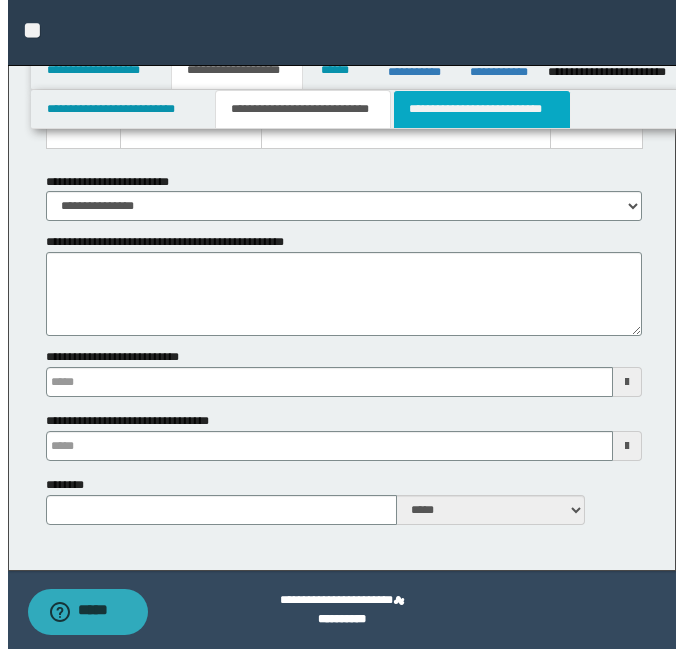 scroll, scrollTop: 0, scrollLeft: 0, axis: both 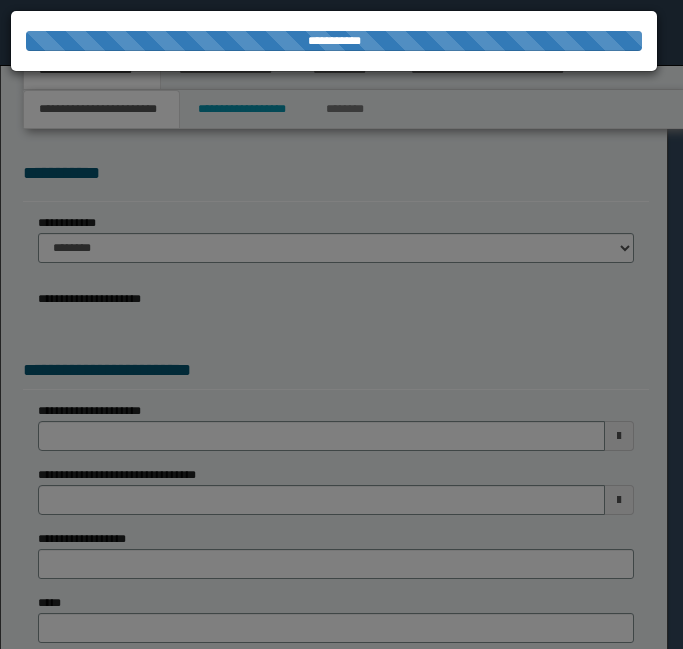 type on "**********" 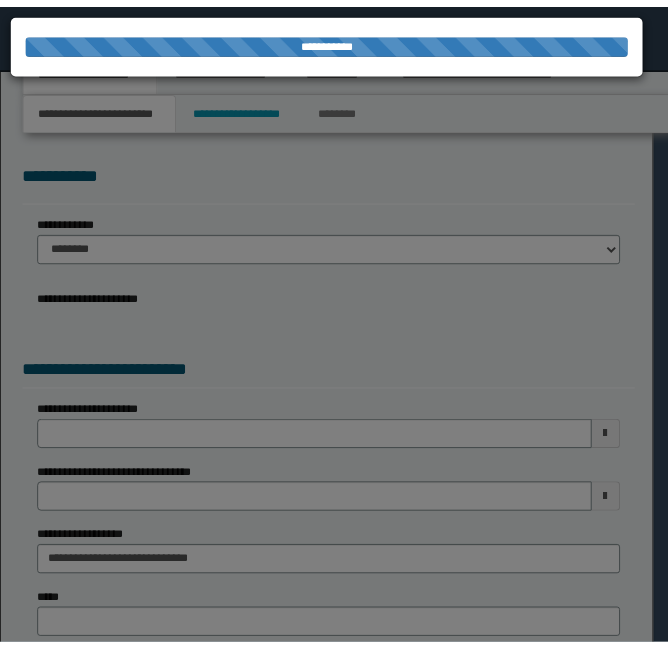scroll, scrollTop: 0, scrollLeft: 0, axis: both 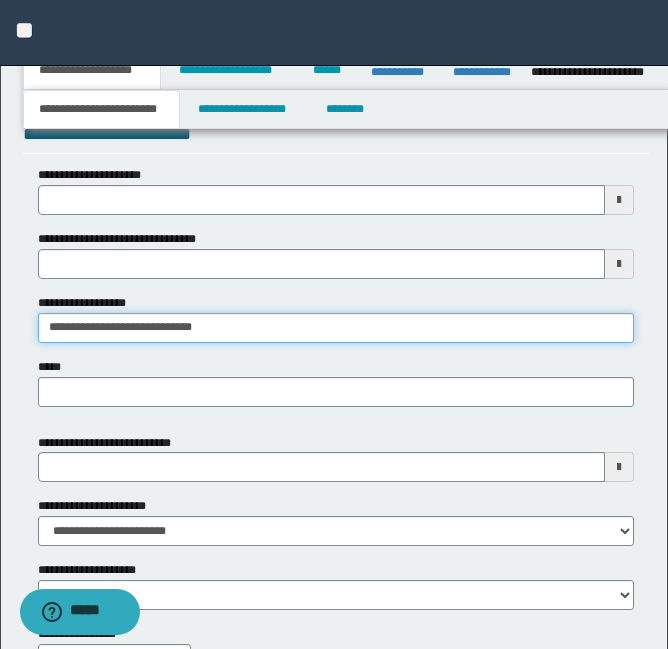 click on "**********" at bounding box center (336, 328) 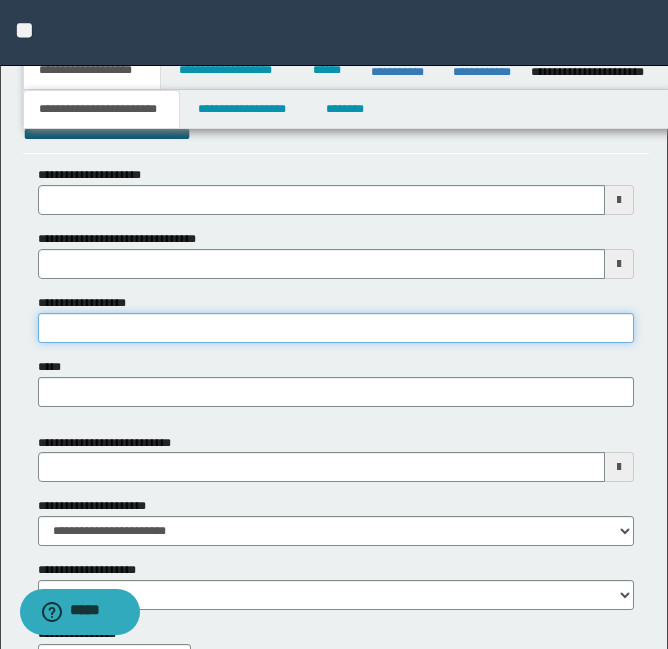 type 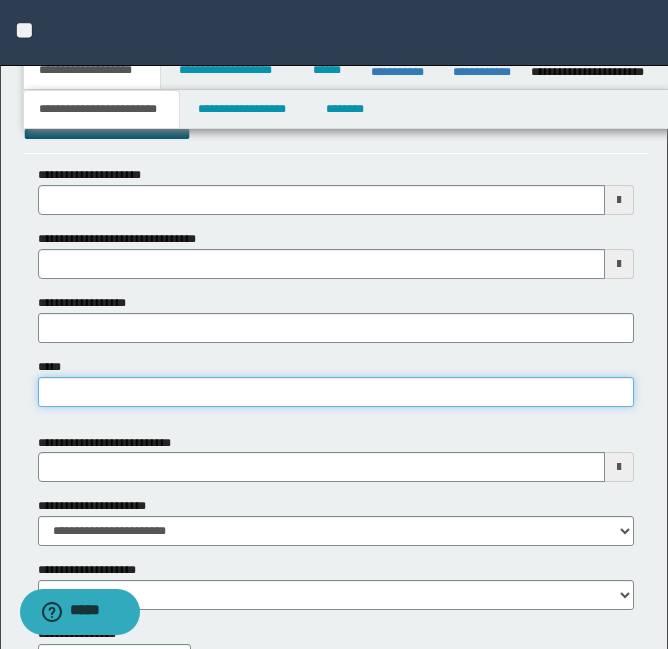 click on "*****" at bounding box center [336, 392] 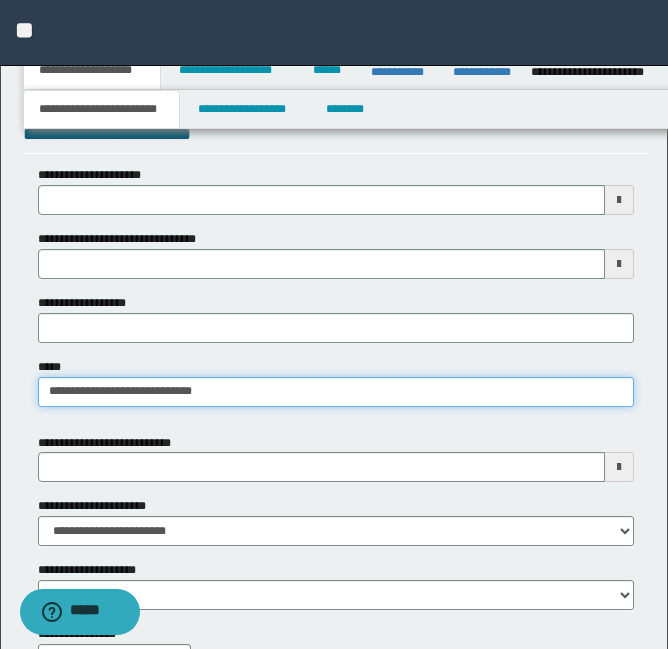 type on "**********" 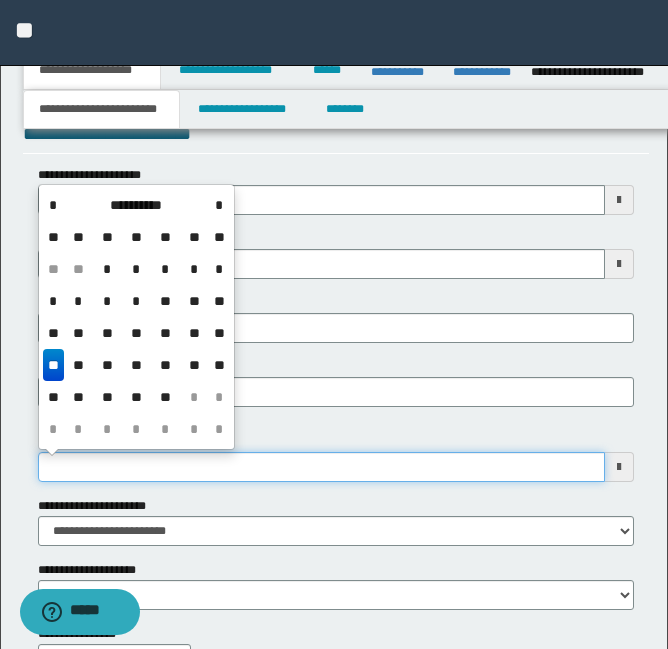 click on "**********" at bounding box center [321, 467] 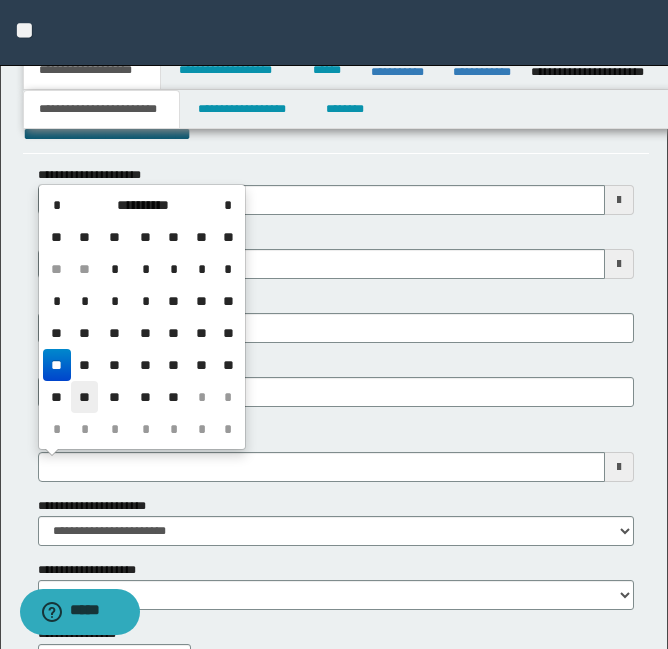 click on "**" at bounding box center (85, 397) 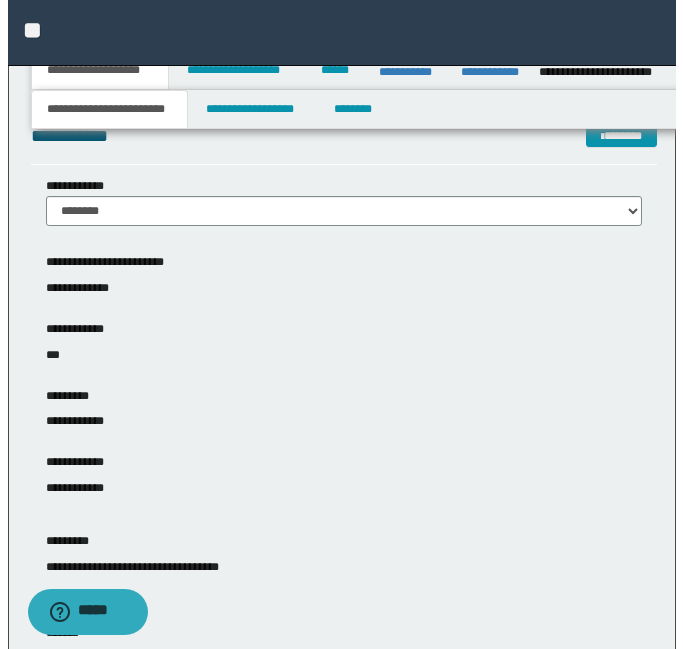scroll, scrollTop: 0, scrollLeft: 0, axis: both 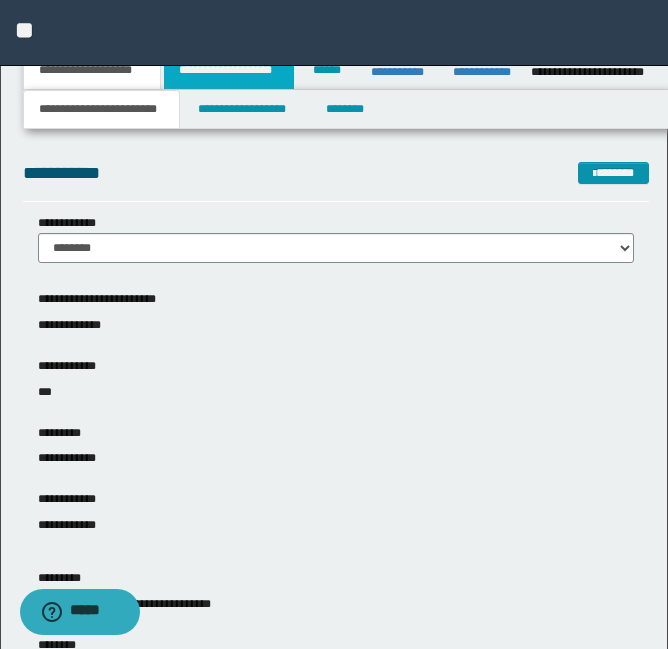 click on "**********" at bounding box center [229, 70] 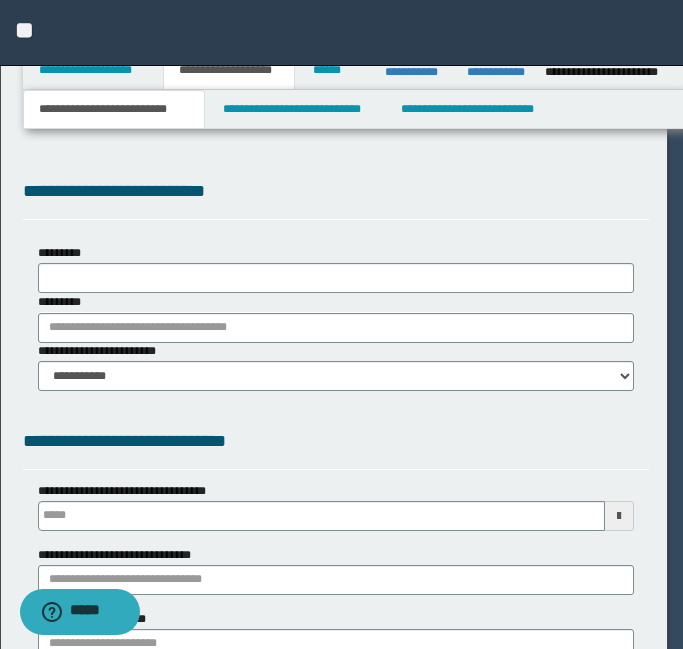 type 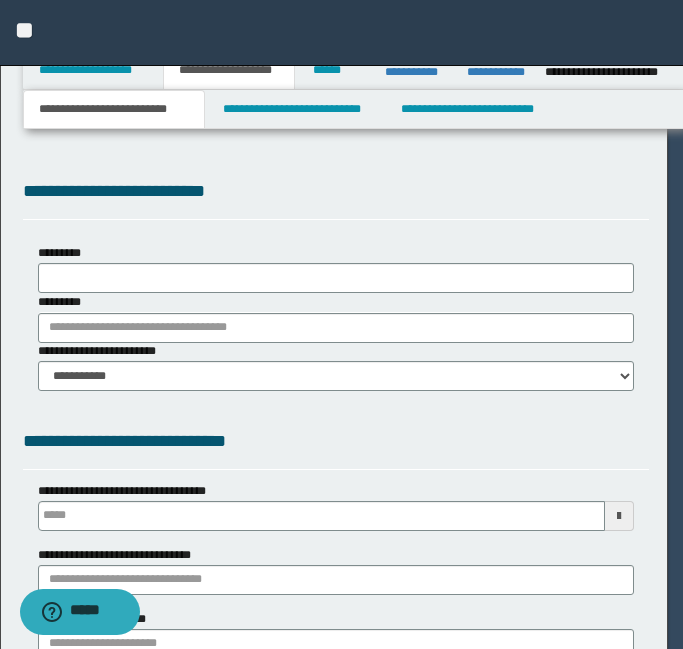 select on "*" 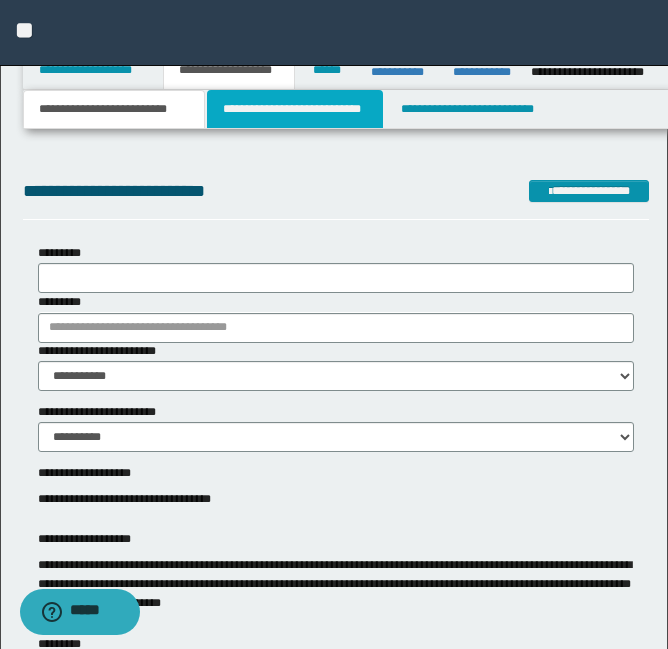 click on "**********" at bounding box center (295, 109) 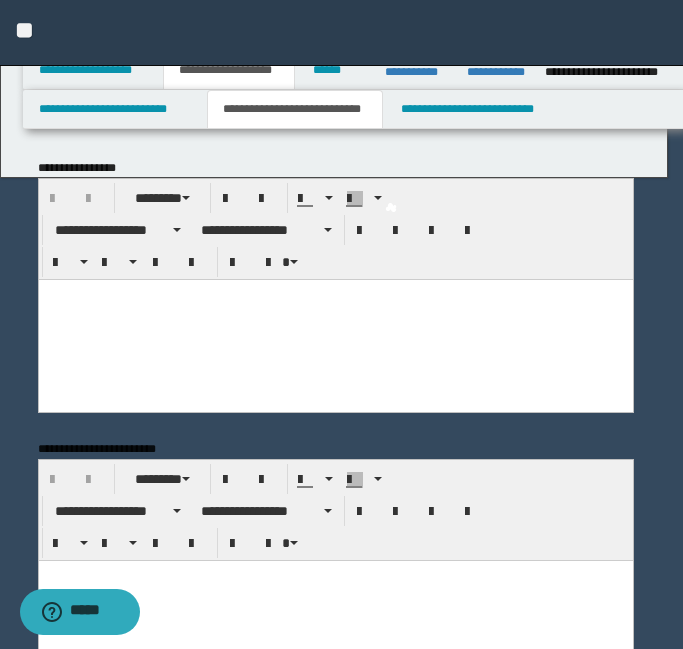 scroll, scrollTop: 0, scrollLeft: 0, axis: both 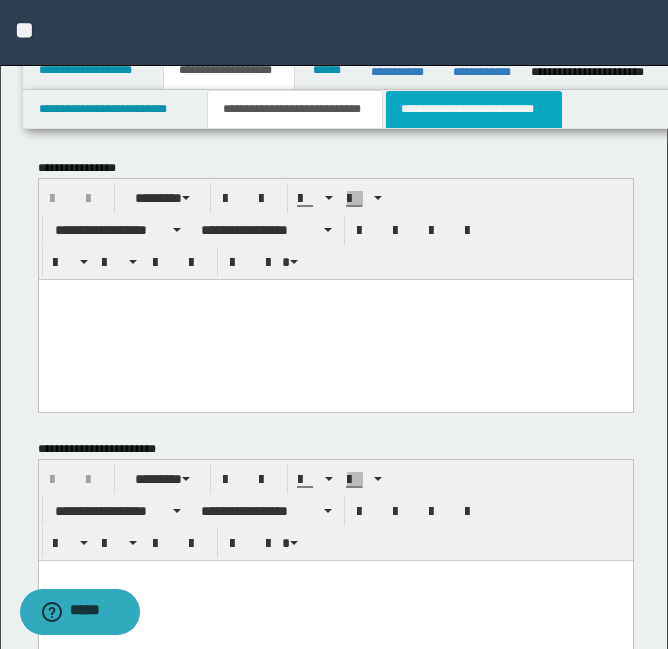 click on "**********" at bounding box center (474, 109) 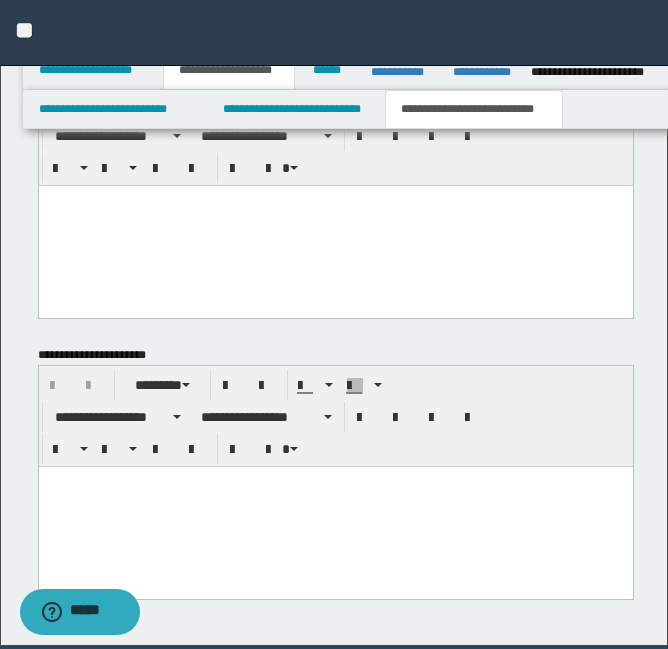 scroll, scrollTop: 1293, scrollLeft: 0, axis: vertical 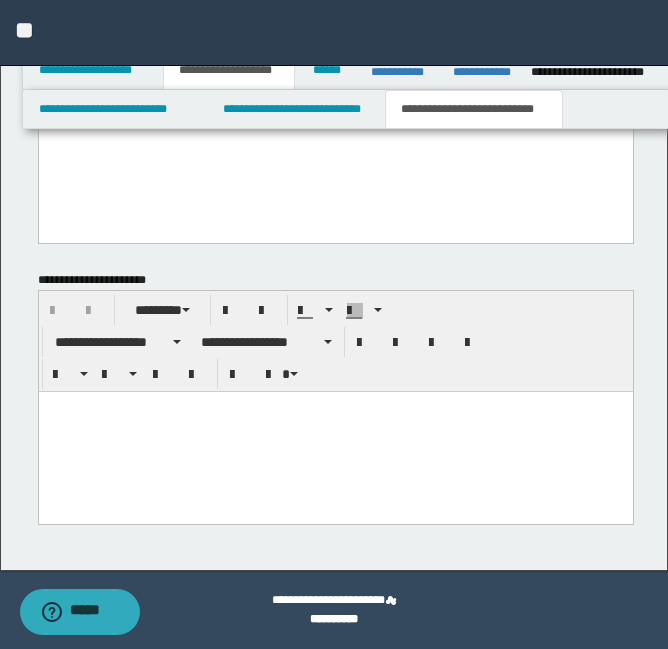 click at bounding box center (335, 431) 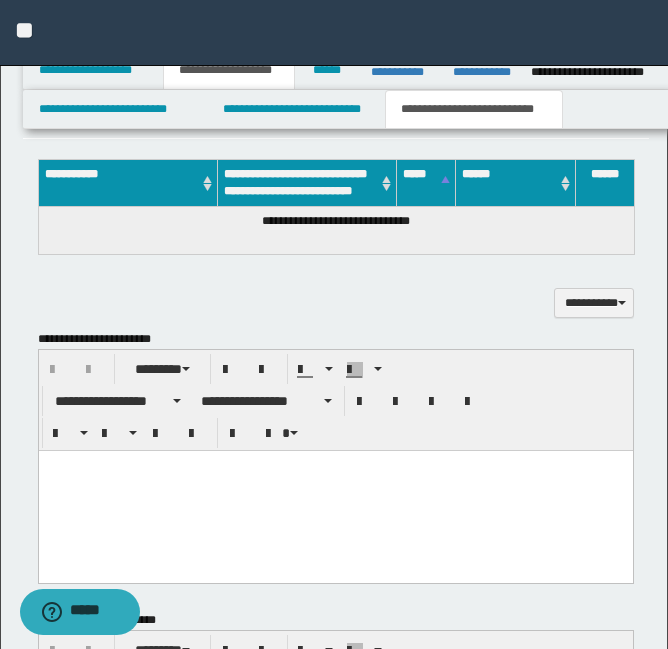 scroll, scrollTop: 670, scrollLeft: 0, axis: vertical 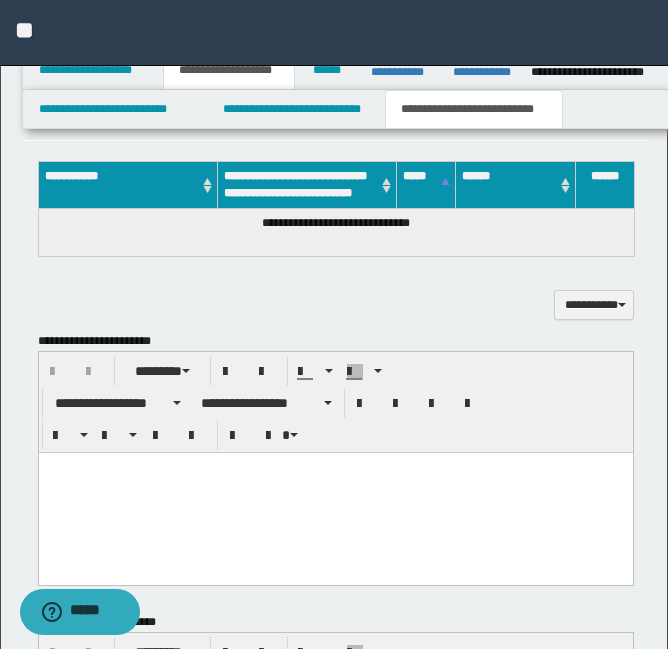 click at bounding box center [335, 493] 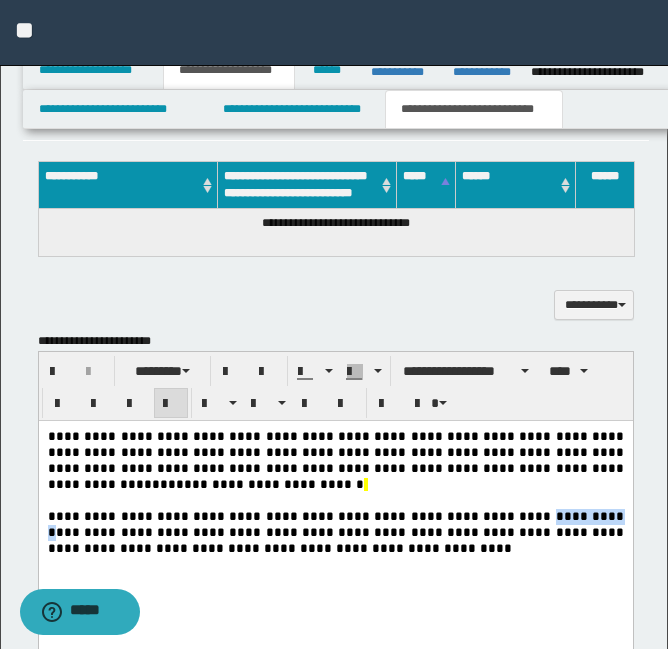 drag, startPoint x: 473, startPoint y: 512, endPoint x: 556, endPoint y: 511, distance: 83.00603 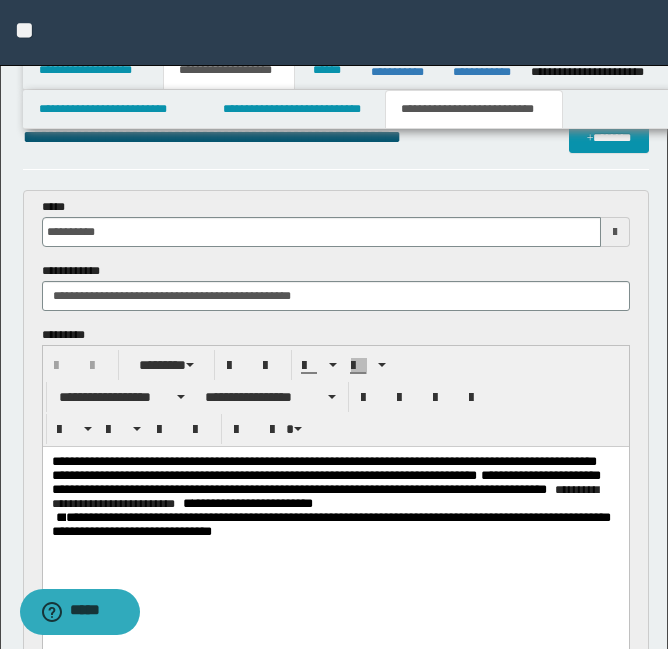 scroll, scrollTop: 0, scrollLeft: 0, axis: both 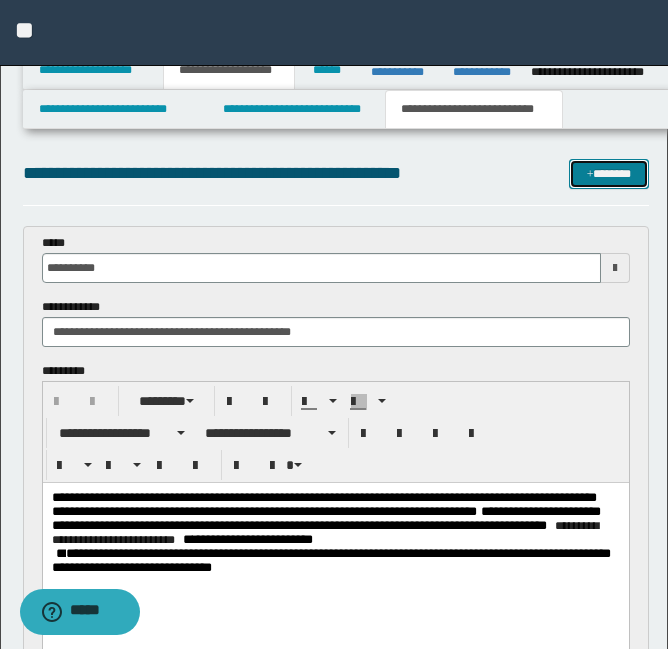 click on "*******" at bounding box center (609, 174) 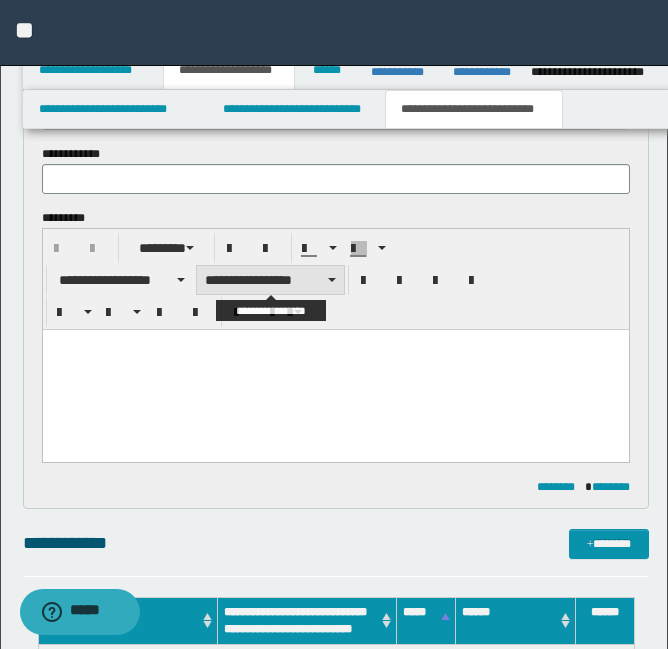 scroll, scrollTop: 429, scrollLeft: 0, axis: vertical 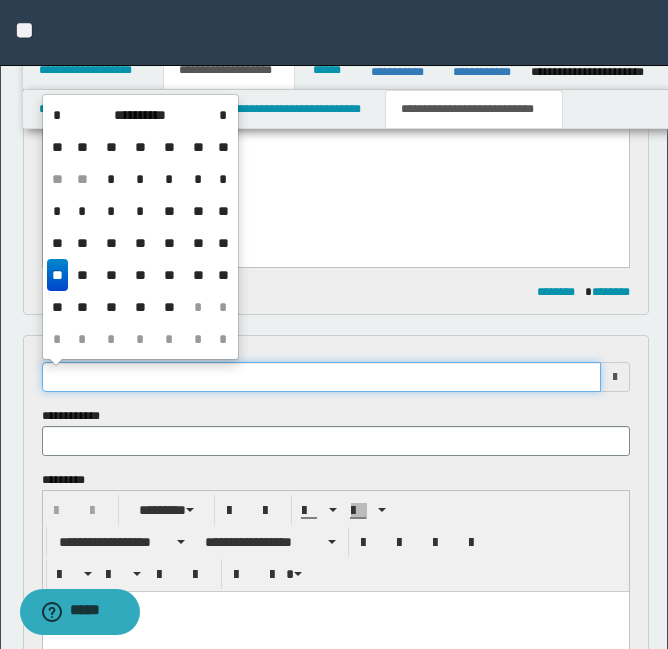 click at bounding box center (321, 377) 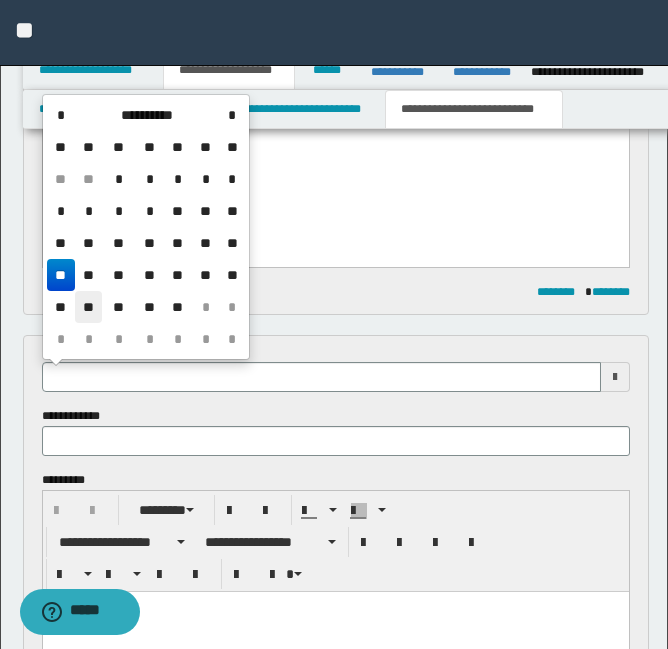 click on "**" at bounding box center [89, 307] 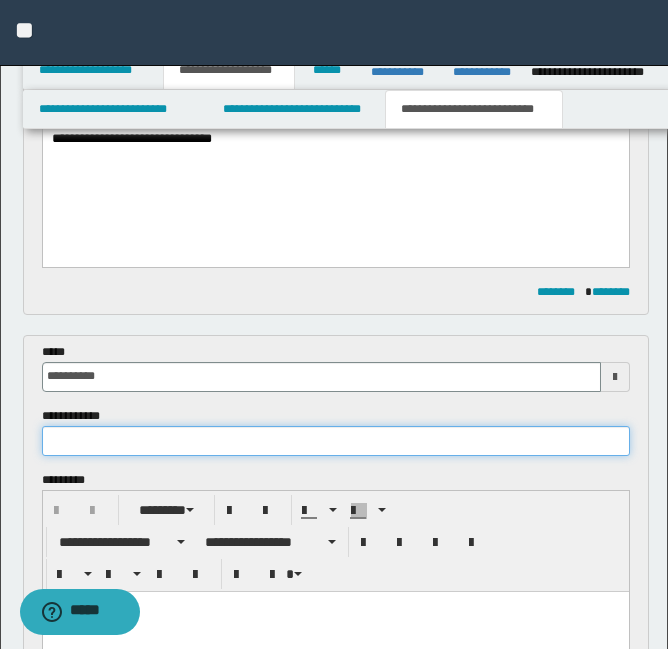 click at bounding box center (336, 441) 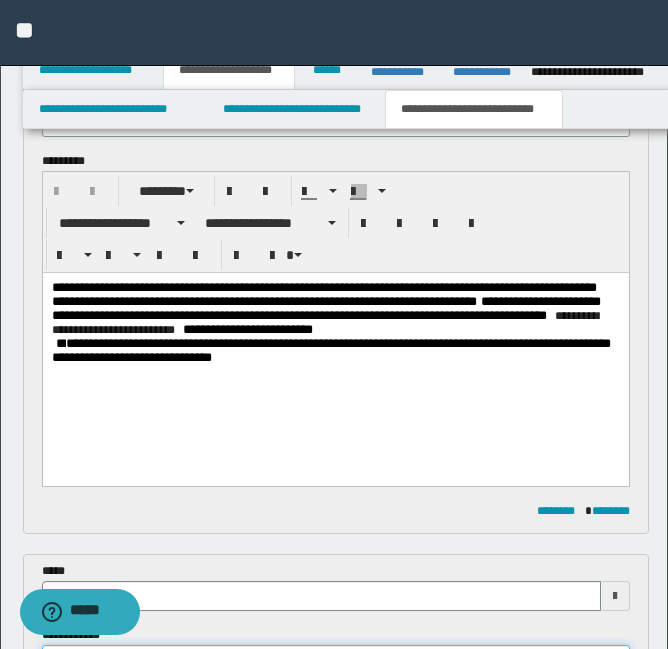 scroll, scrollTop: 0, scrollLeft: 0, axis: both 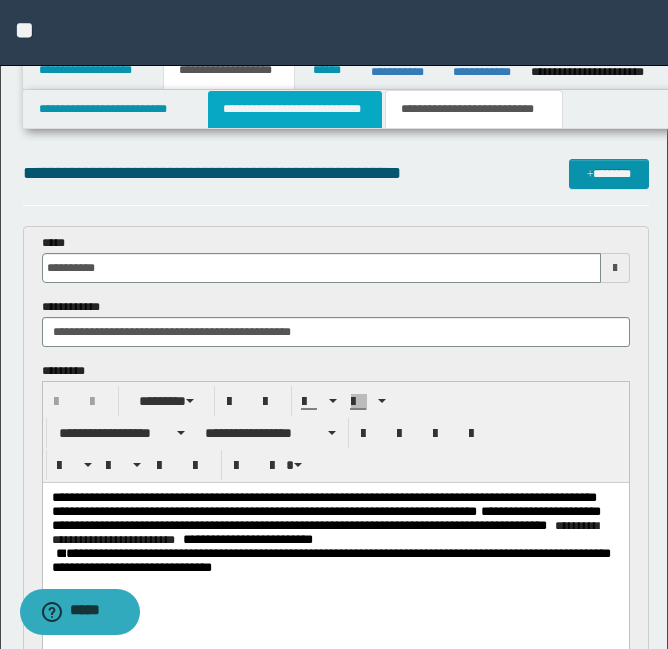 type on "**********" 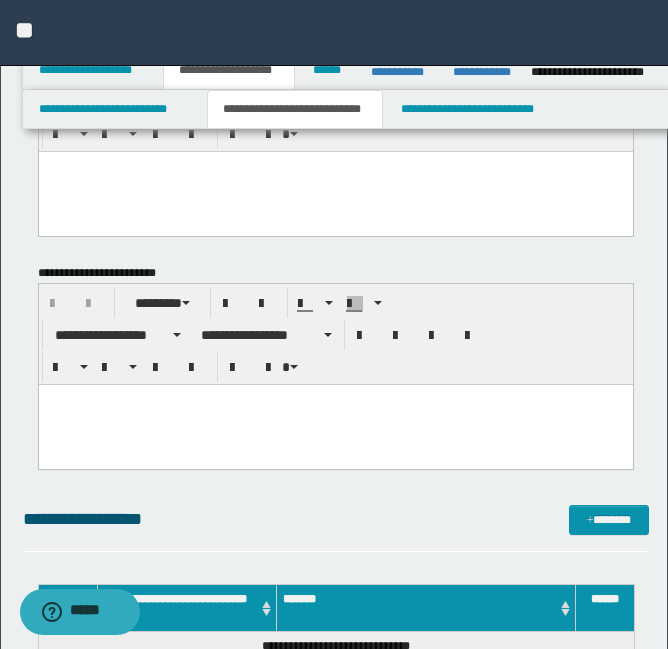 scroll, scrollTop: 148, scrollLeft: 0, axis: vertical 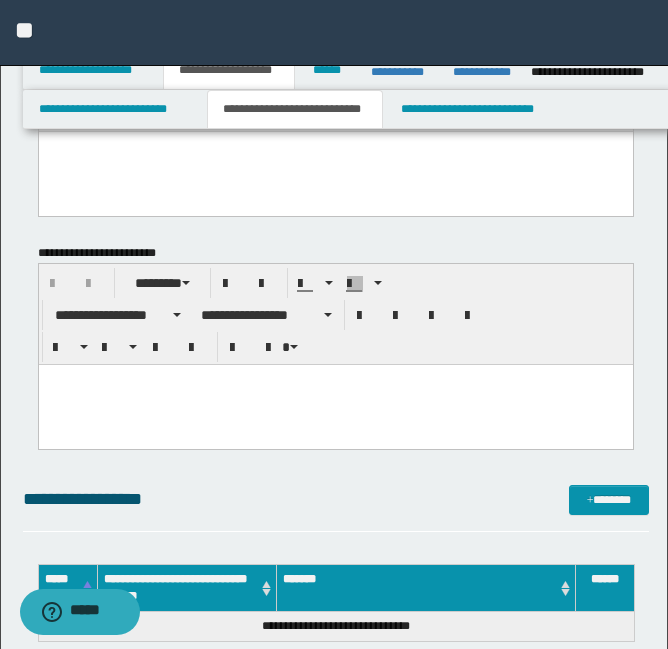 click at bounding box center [335, 404] 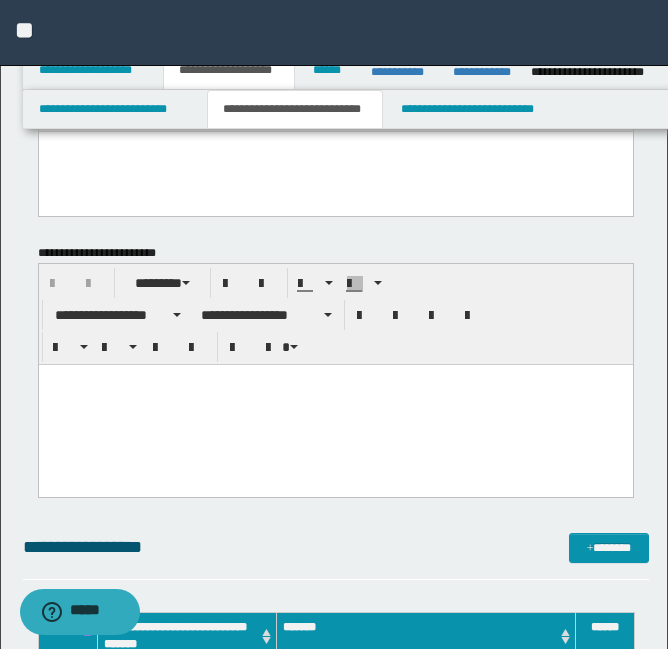click at bounding box center [335, 404] 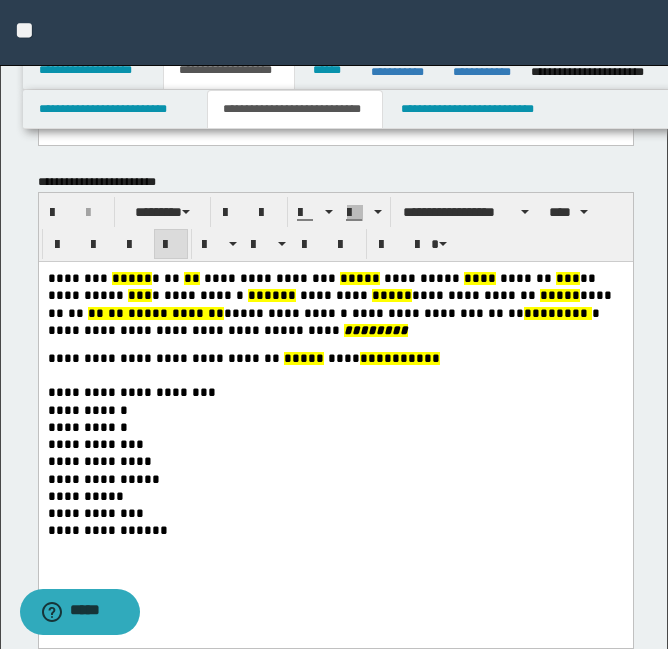 scroll, scrollTop: 221, scrollLeft: 0, axis: vertical 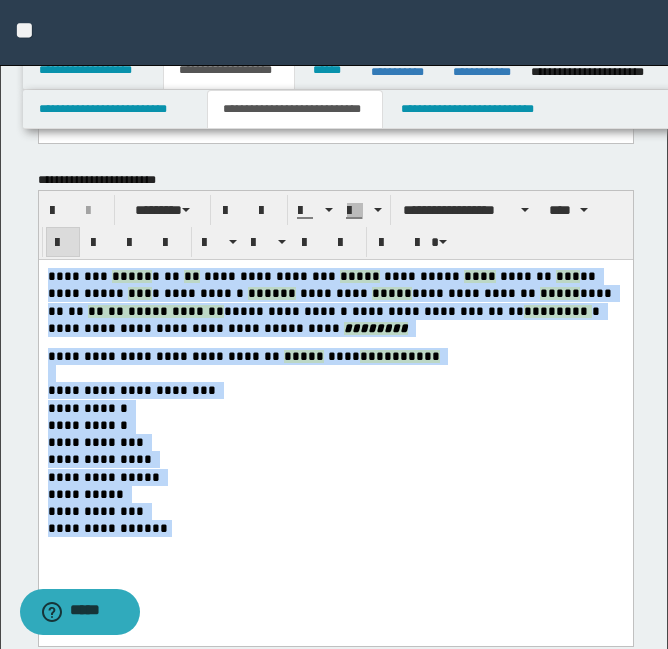 drag, startPoint x: 201, startPoint y: 540, endPoint x: -1, endPoint y: 225, distance: 374.2045 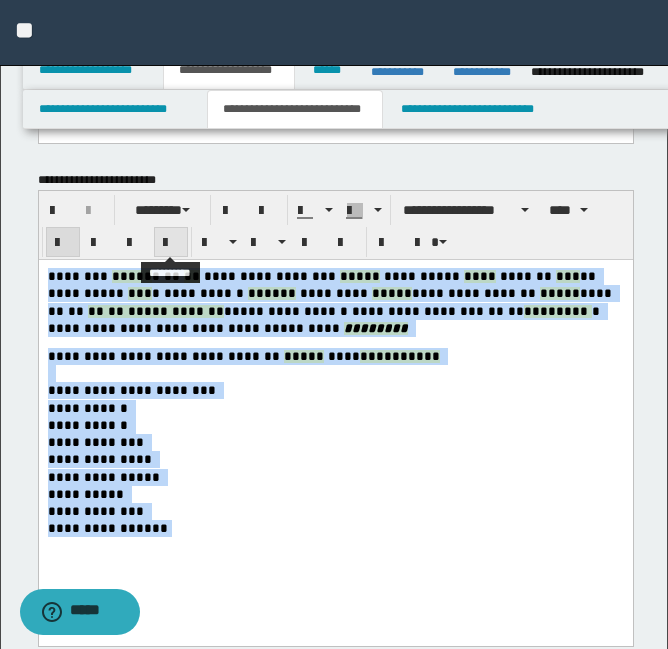 click at bounding box center (171, 243) 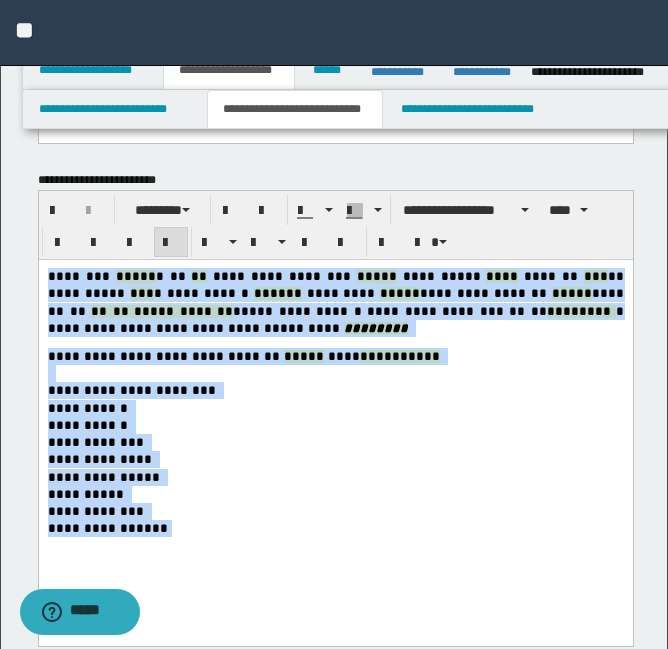click on "**********" at bounding box center (335, 441) 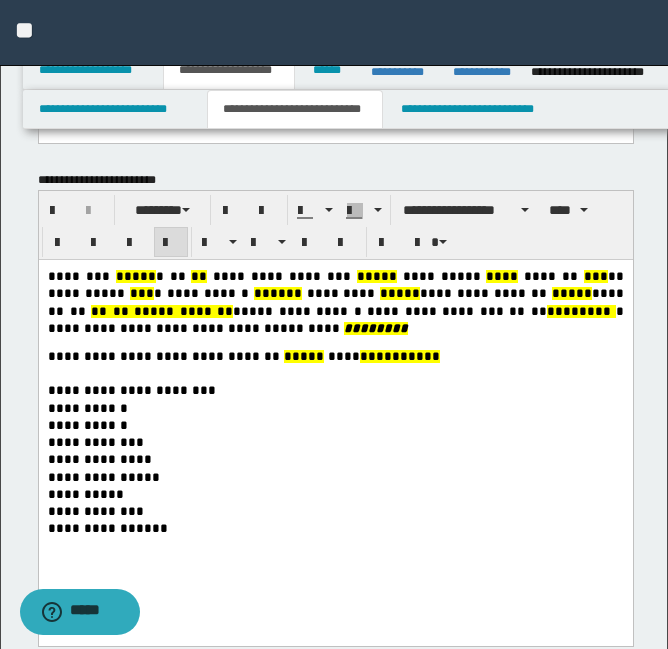 scroll, scrollTop: 0, scrollLeft: 0, axis: both 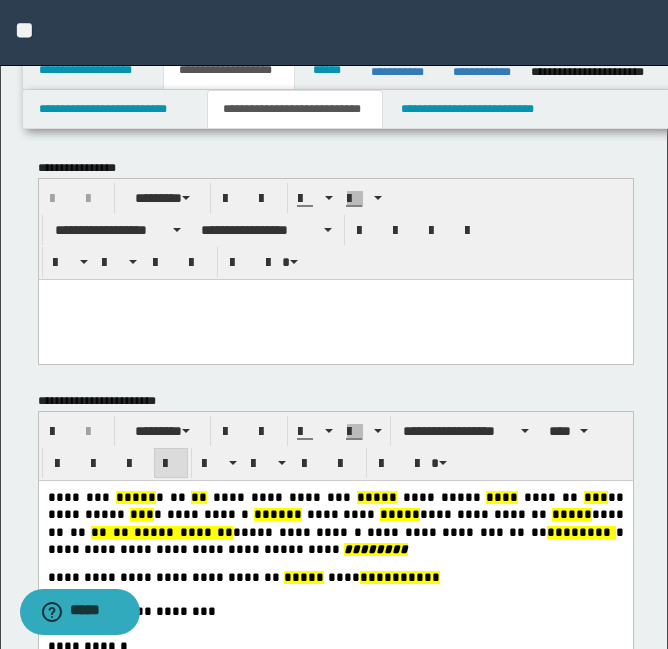 click at bounding box center [335, 294] 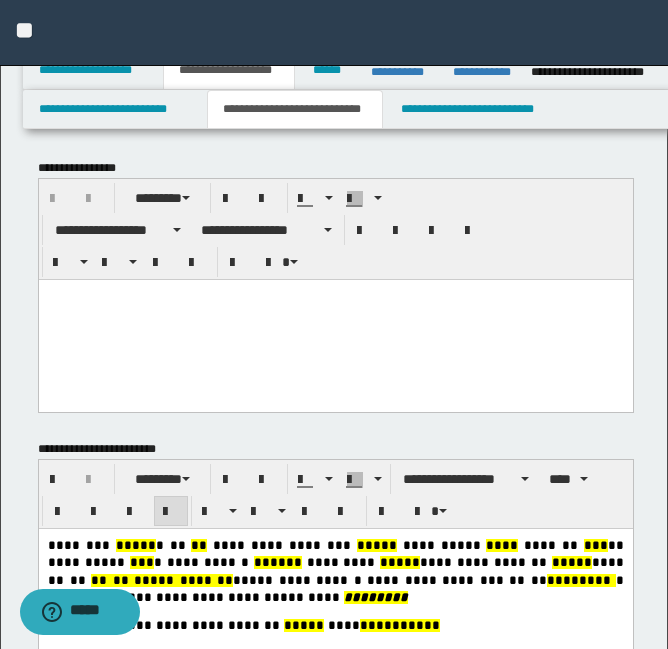 click at bounding box center (335, 319) 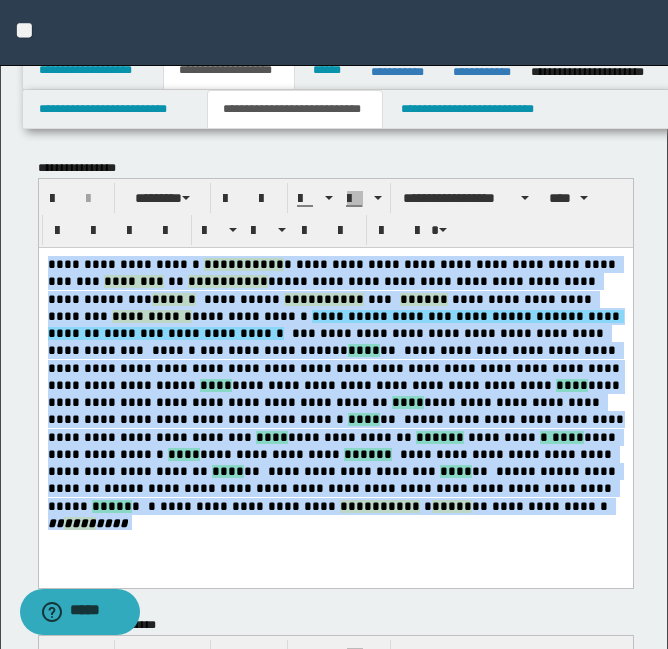 drag, startPoint x: 486, startPoint y: 494, endPoint x: -1, endPoint y: 213, distance: 562.2544 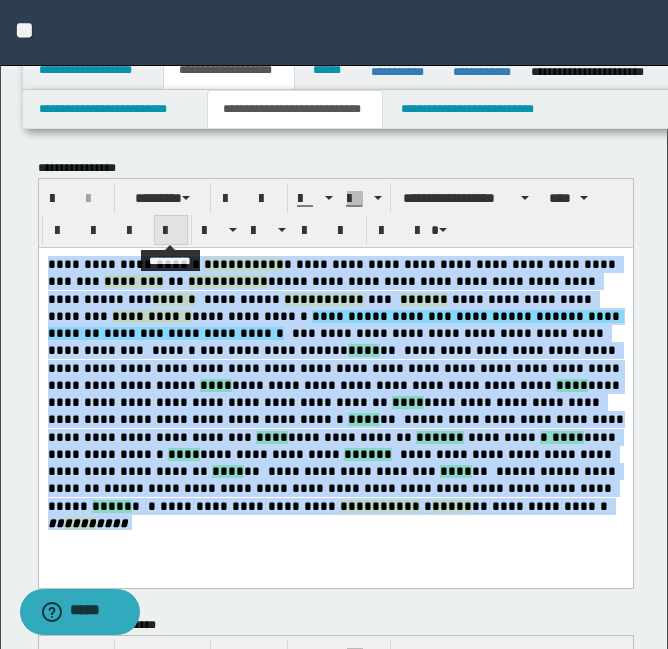 click at bounding box center [171, 231] 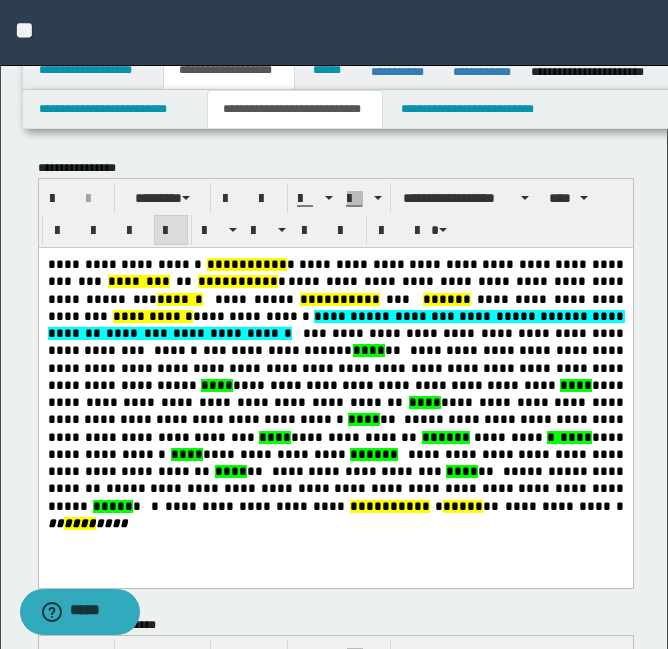 click on "**********" at bounding box center (335, 392) 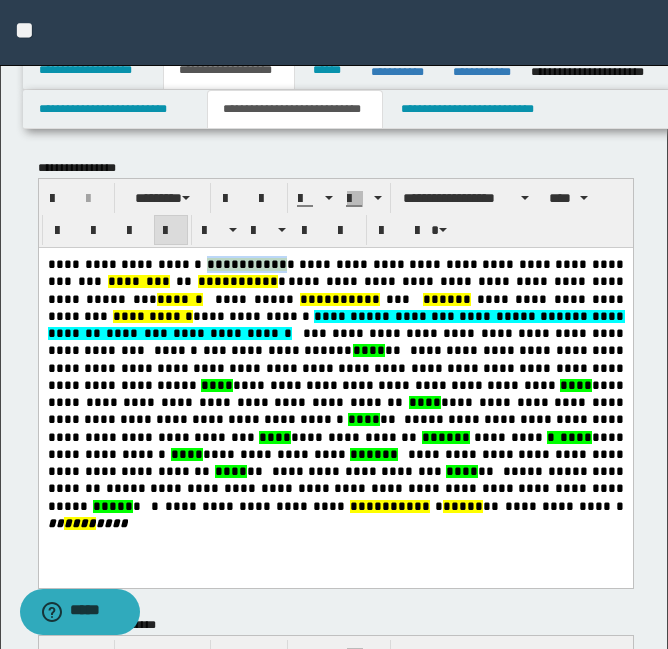 drag, startPoint x: 172, startPoint y: 265, endPoint x: 244, endPoint y: 263, distance: 72.02777 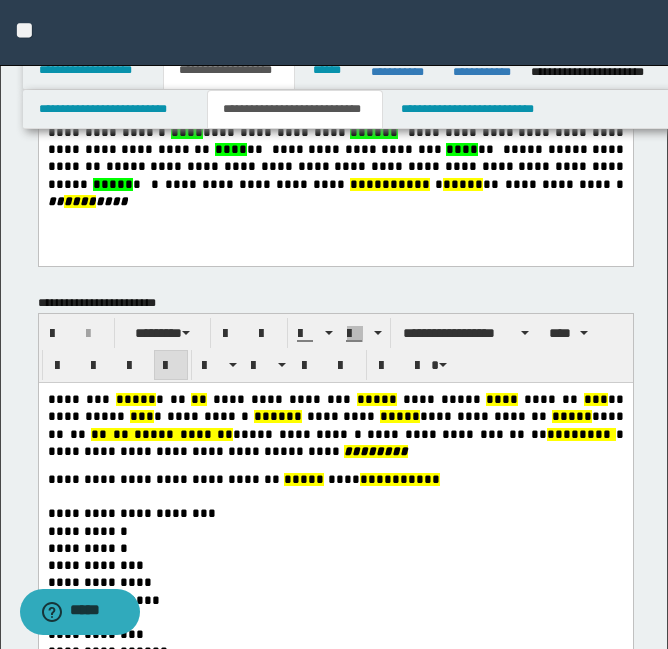 scroll, scrollTop: 323, scrollLeft: 0, axis: vertical 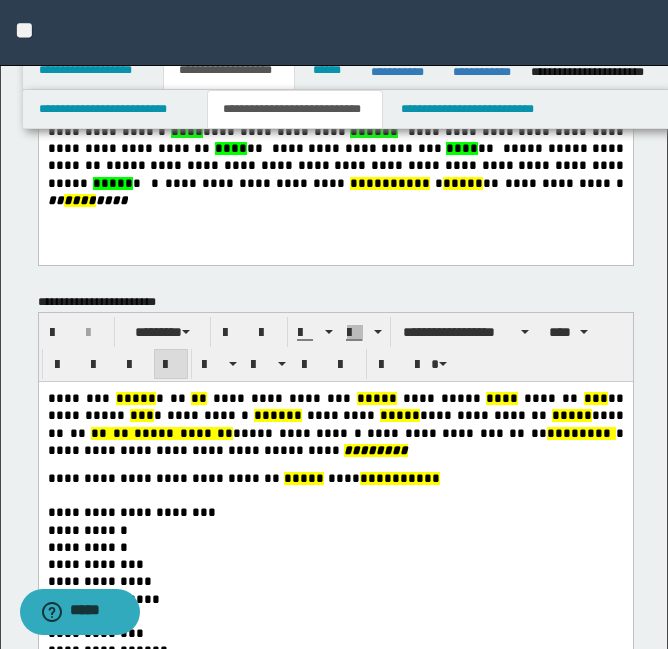 click on "*****" at bounding box center (135, 398) 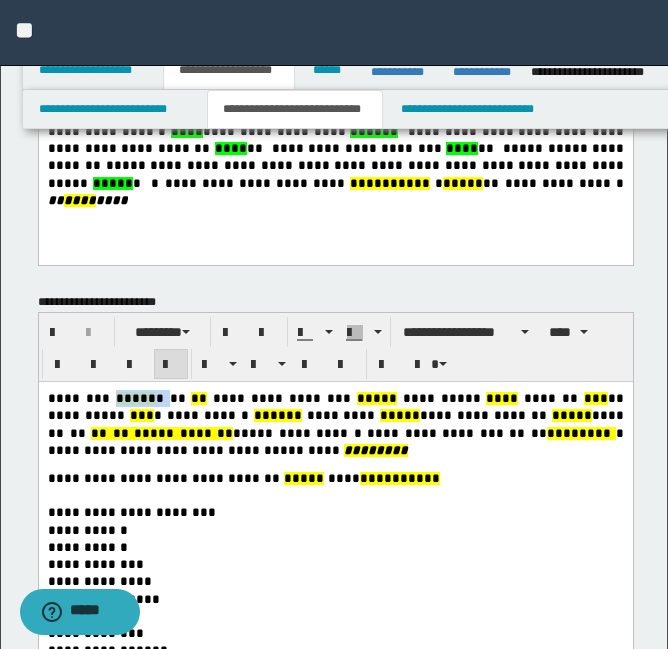 click on "*****" at bounding box center (135, 398) 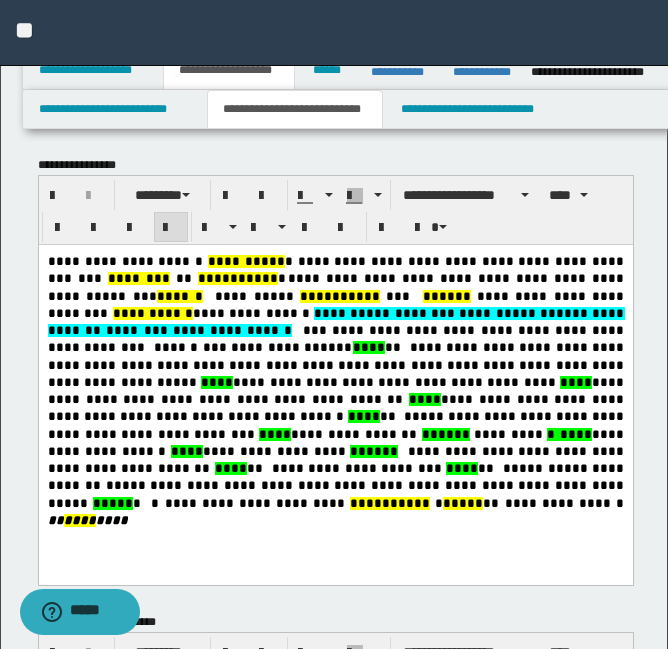 scroll, scrollTop: 2, scrollLeft: 0, axis: vertical 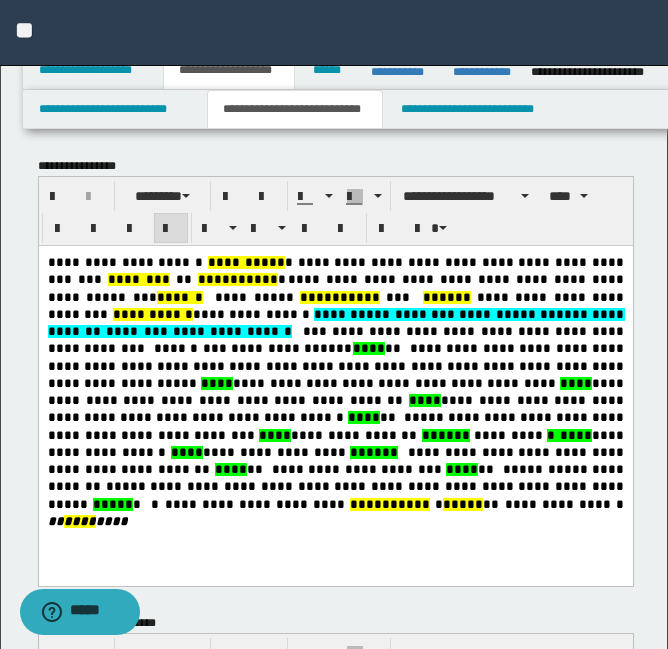 click on "*******" at bounding box center (134, 279) 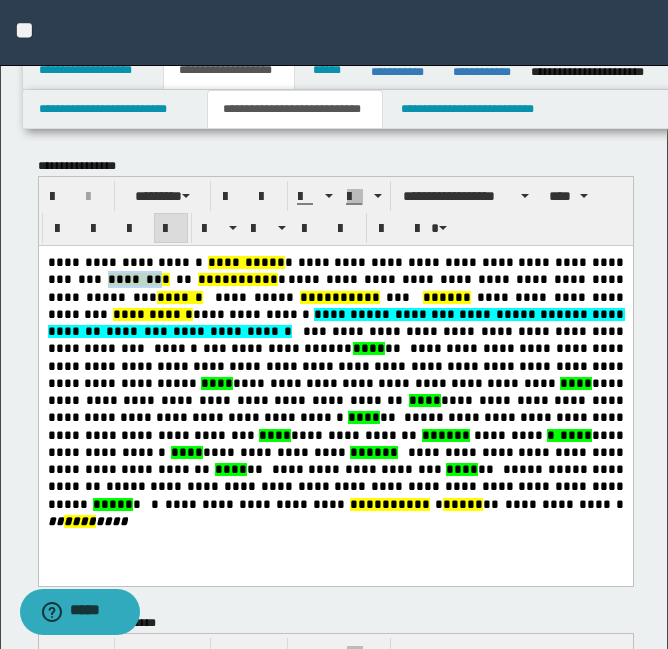 click on "*******" at bounding box center (134, 279) 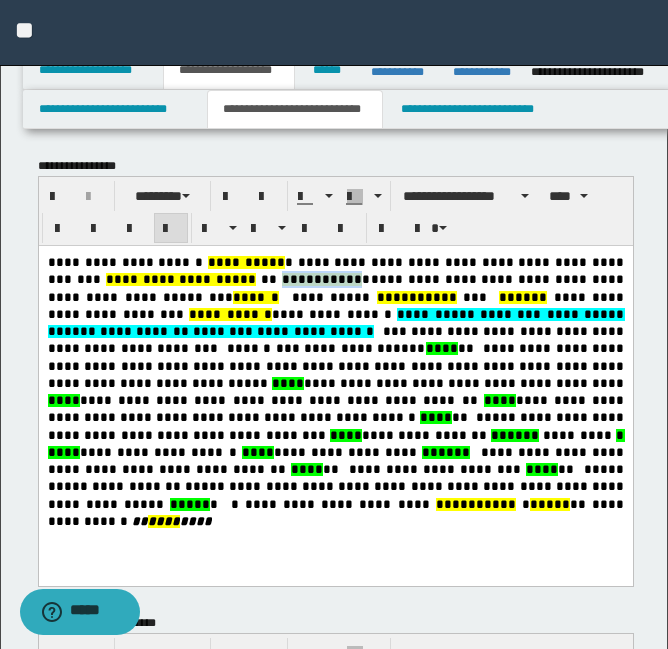 drag, startPoint x: 204, startPoint y: 281, endPoint x: 279, endPoint y: 282, distance: 75.00667 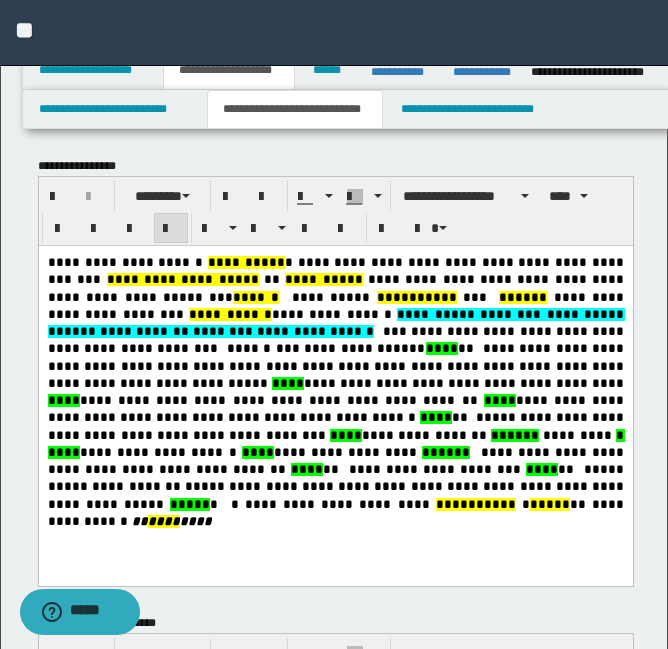 click on "*****" at bounding box center (518, 297) 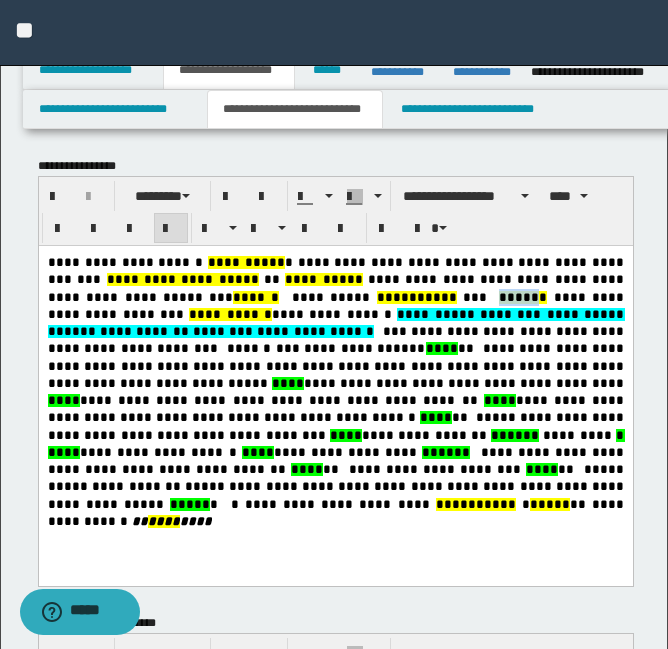 click on "*****" at bounding box center [518, 297] 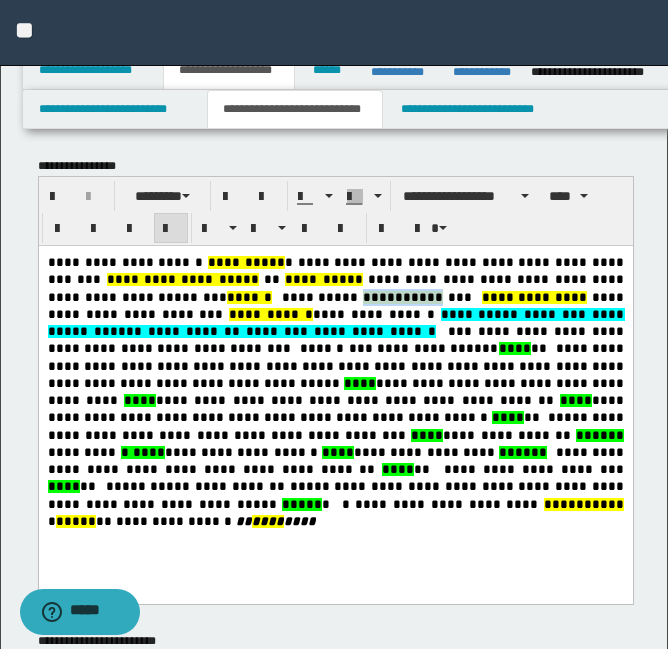 drag, startPoint x: 189, startPoint y: 299, endPoint x: 260, endPoint y: 296, distance: 71.063354 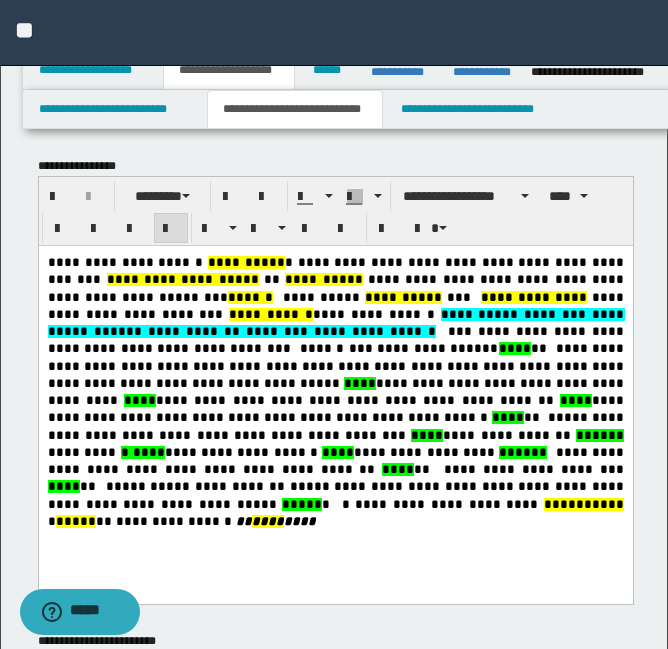 drag, startPoint x: 182, startPoint y: 251, endPoint x: 283, endPoint y: 274, distance: 103.58572 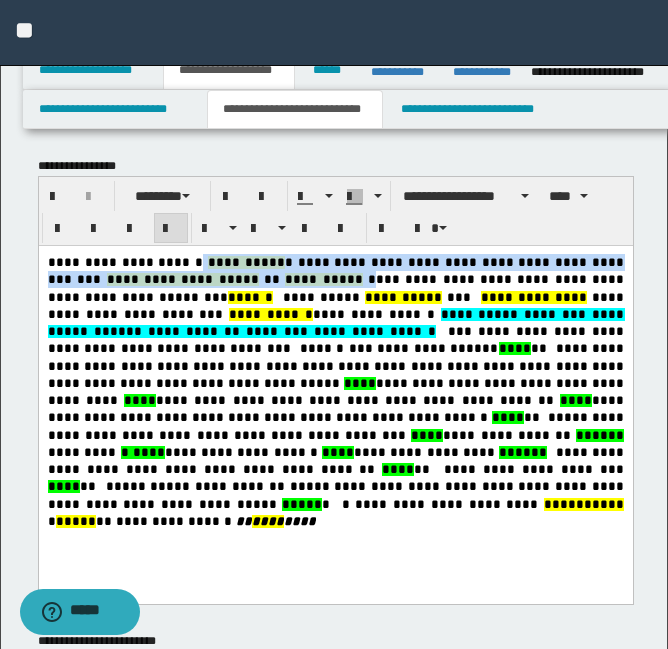 drag, startPoint x: 175, startPoint y: 259, endPoint x: 281, endPoint y: 275, distance: 107.200745 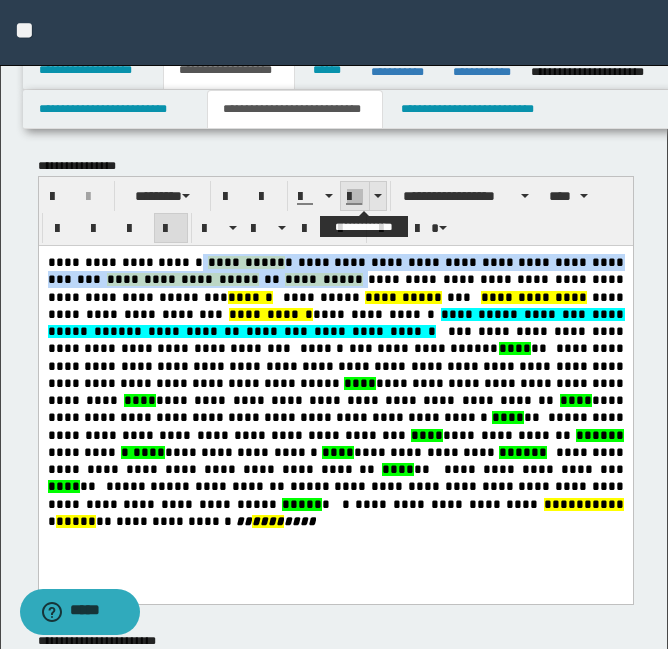 click at bounding box center [355, 197] 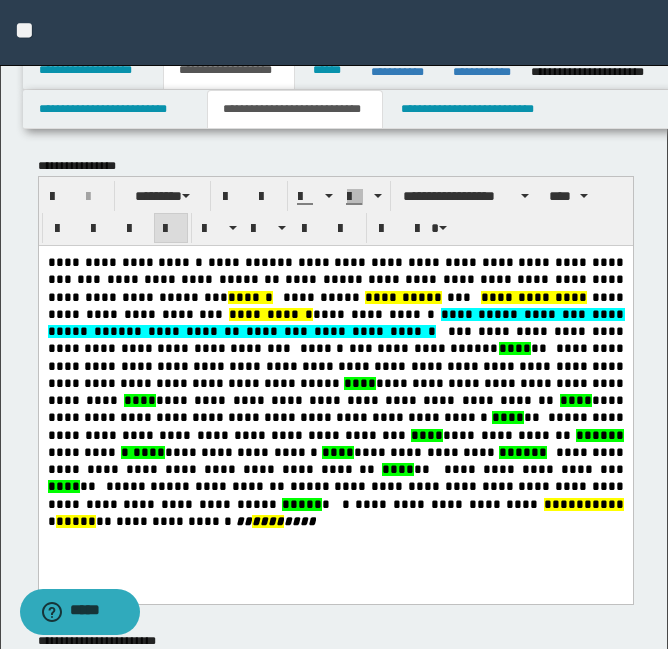 click on "********" at bounding box center [557, 313] 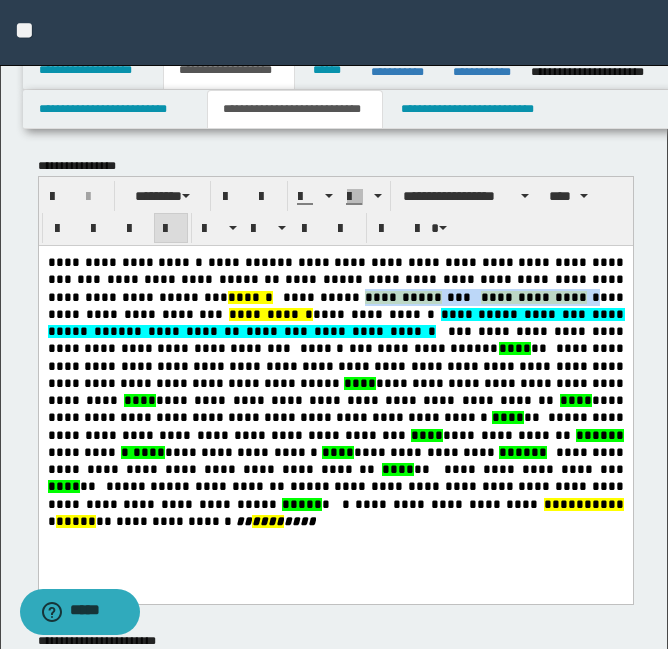 drag, startPoint x: 189, startPoint y: 296, endPoint x: 423, endPoint y: 288, distance: 234.13672 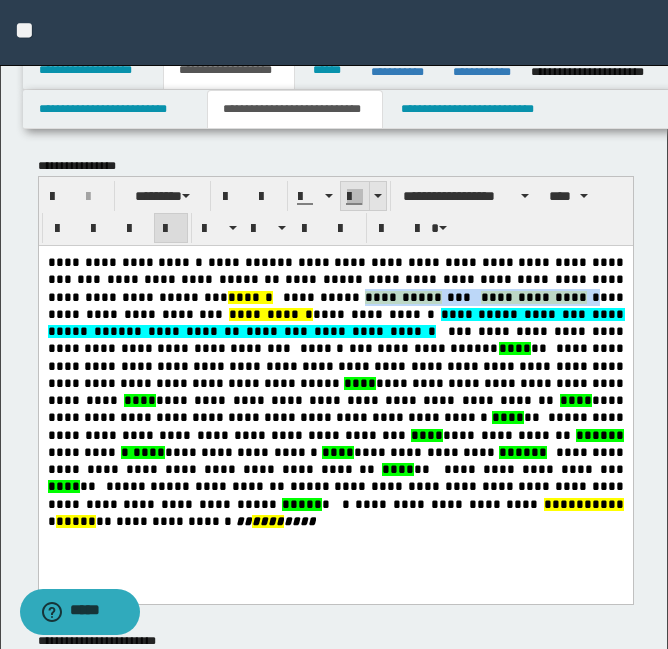 click at bounding box center [355, 197] 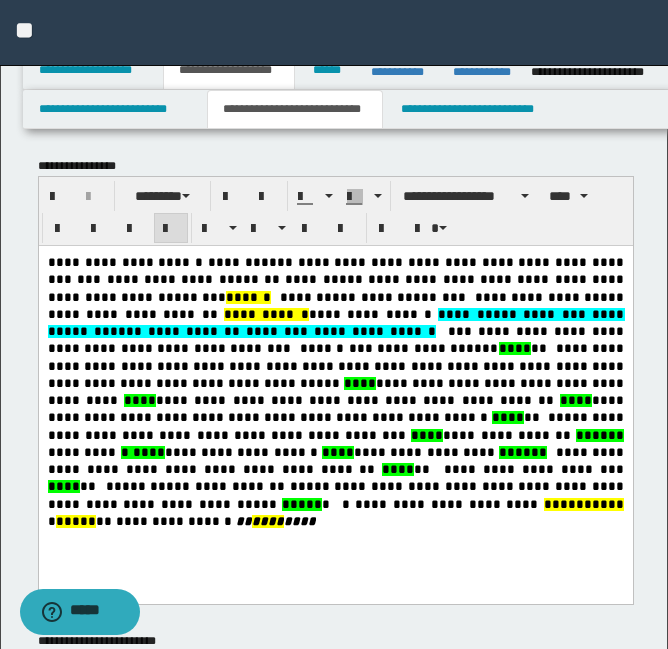click on "**********" at bounding box center [357, 399] 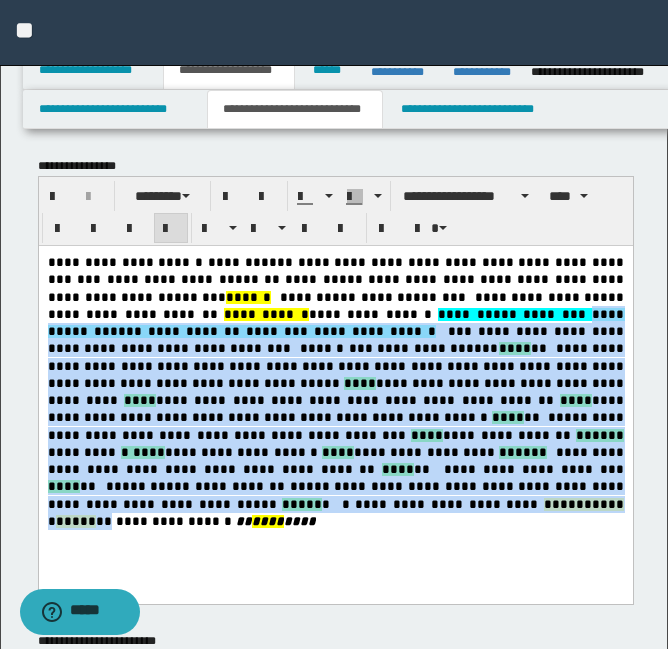 drag, startPoint x: 350, startPoint y: 310, endPoint x: 94, endPoint y: 488, distance: 311.8012 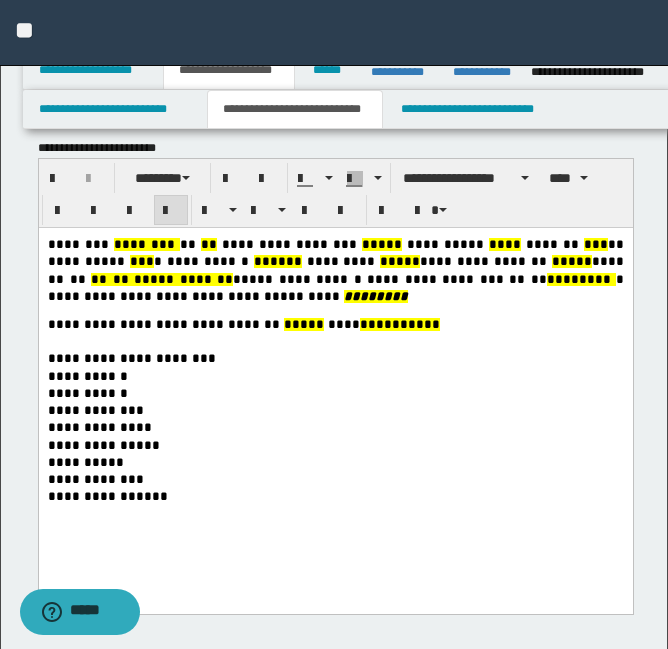 scroll, scrollTop: 326, scrollLeft: 0, axis: vertical 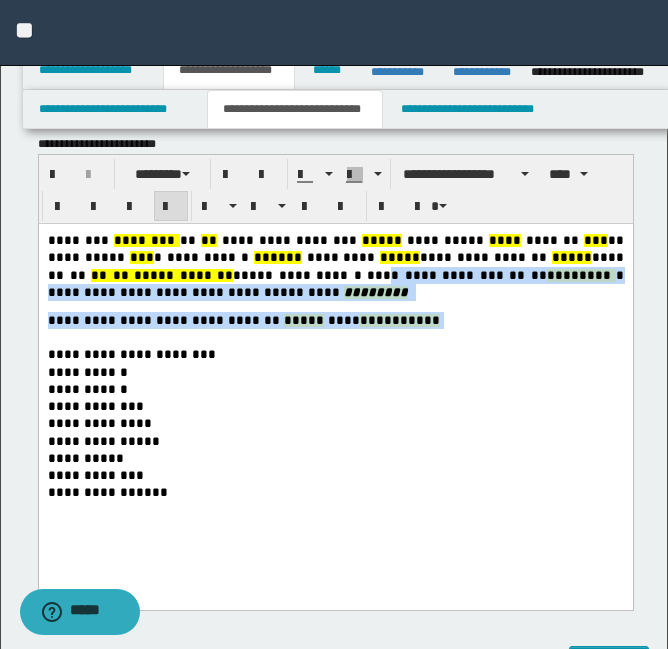 drag, startPoint x: 147, startPoint y: 279, endPoint x: 377, endPoint y: 315, distance: 232.80034 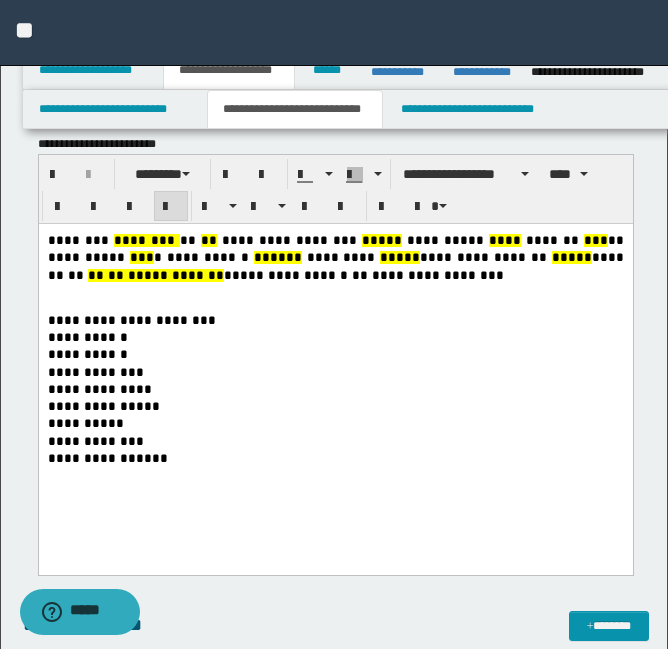 drag, startPoint x: 718, startPoint y: 408, endPoint x: 461, endPoint y: 404, distance: 257.03113 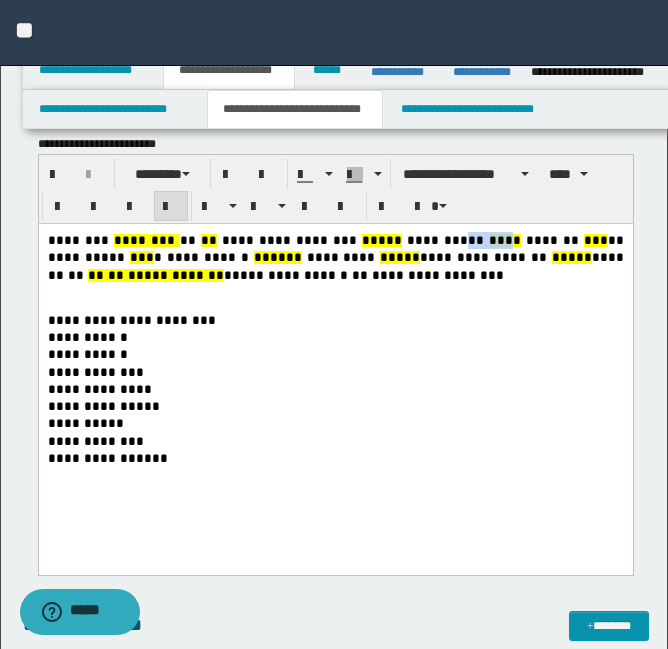 click on "***" at bounding box center (500, 240) 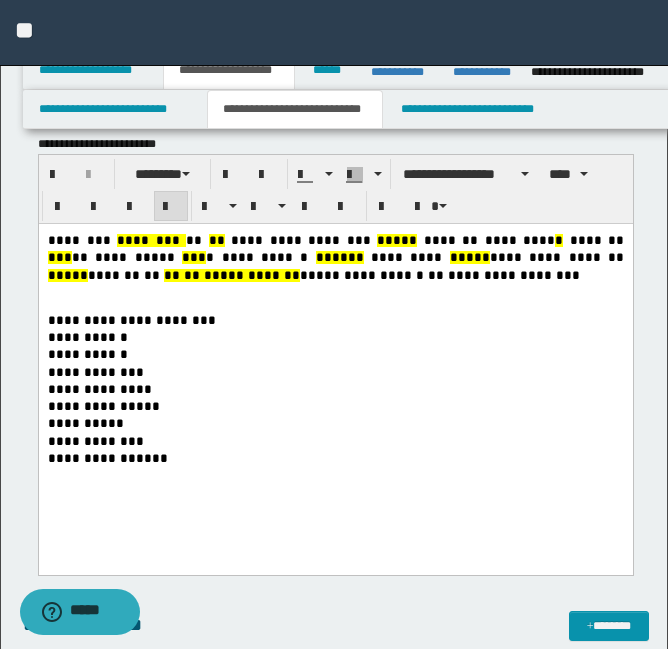 click on "*****" at bounding box center (469, 257) 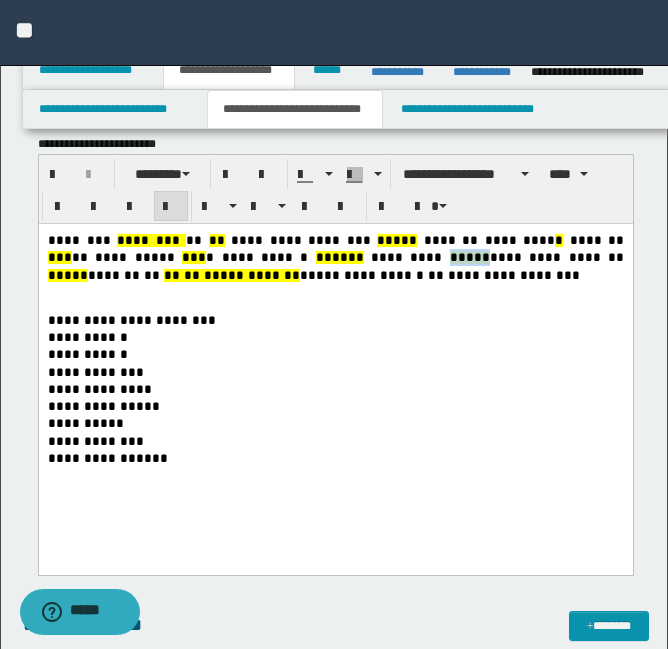 click on "*****" at bounding box center (469, 257) 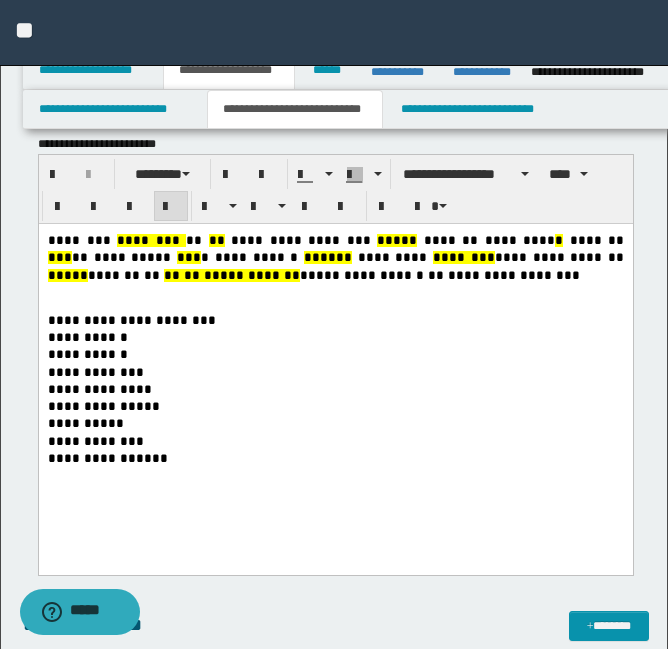 click on "*****" at bounding box center [67, 275] 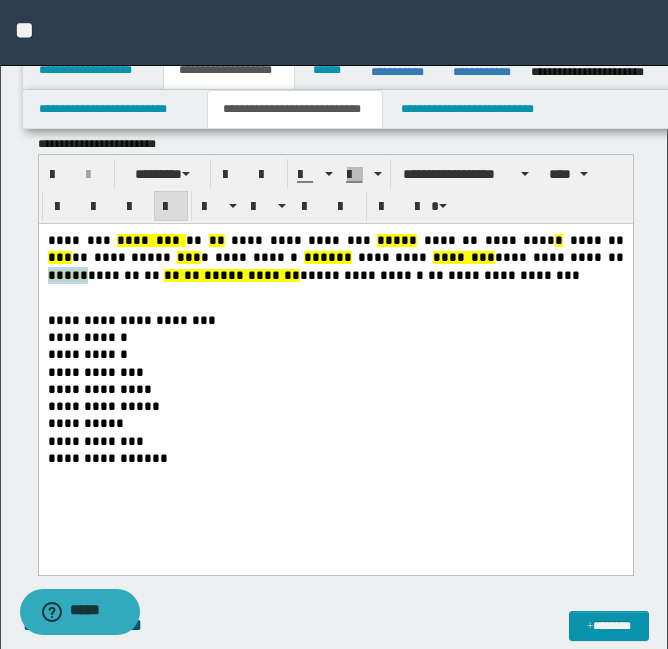 click on "*****" at bounding box center (67, 275) 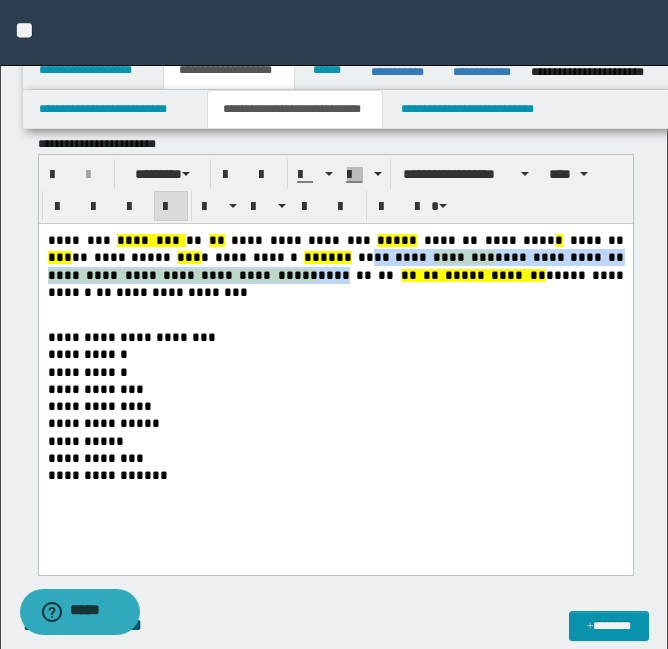 drag, startPoint x: 210, startPoint y: 254, endPoint x: 107, endPoint y: 275, distance: 105.11898 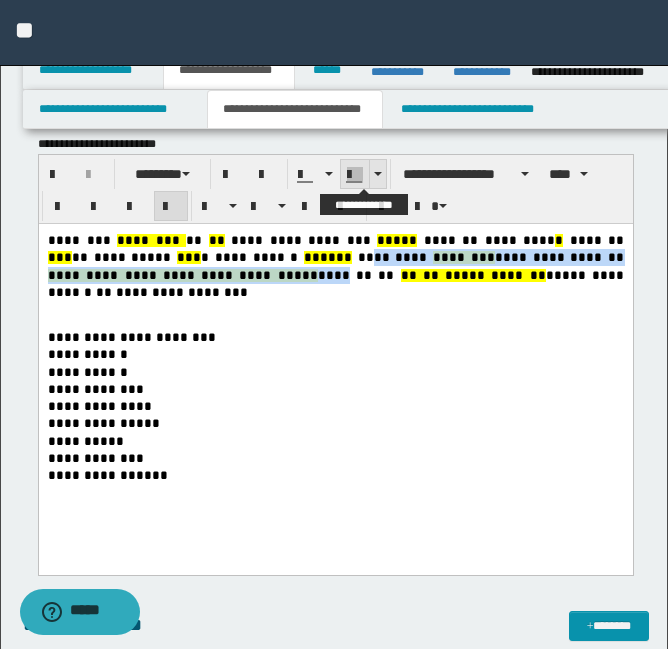 click at bounding box center (354, 182) 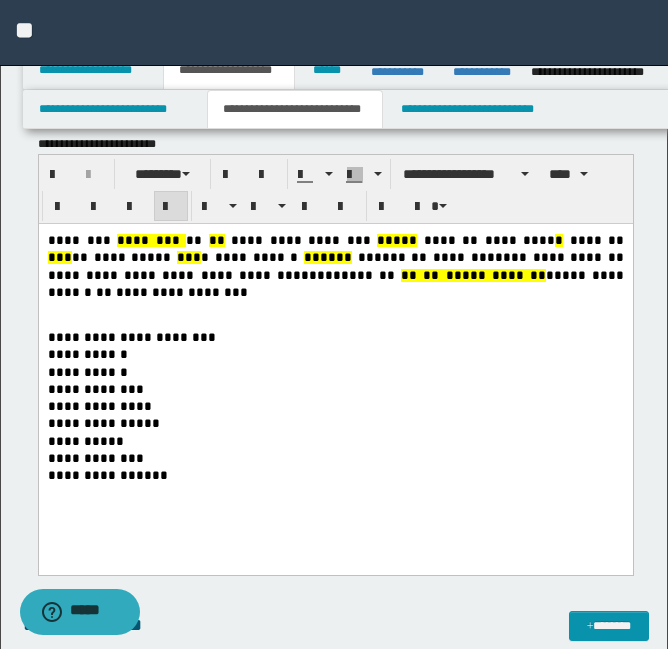 click on "**********" at bounding box center (335, 440) 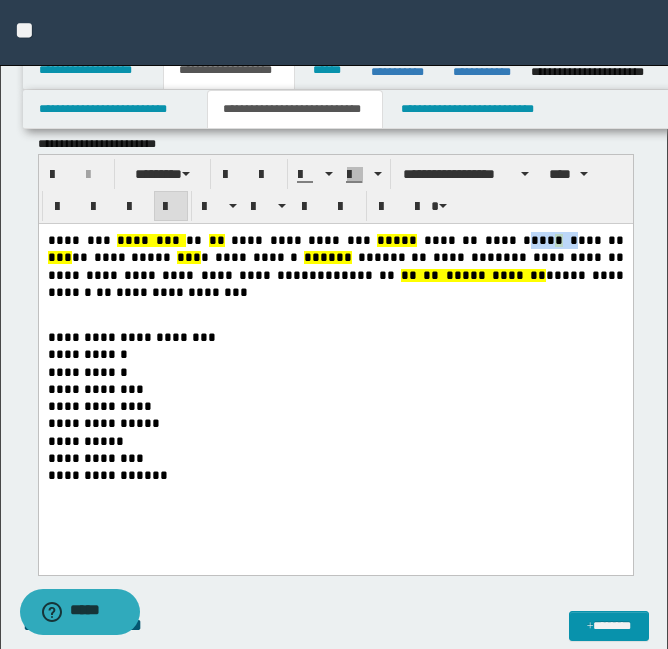 drag, startPoint x: 439, startPoint y: 241, endPoint x: 476, endPoint y: 235, distance: 37.48333 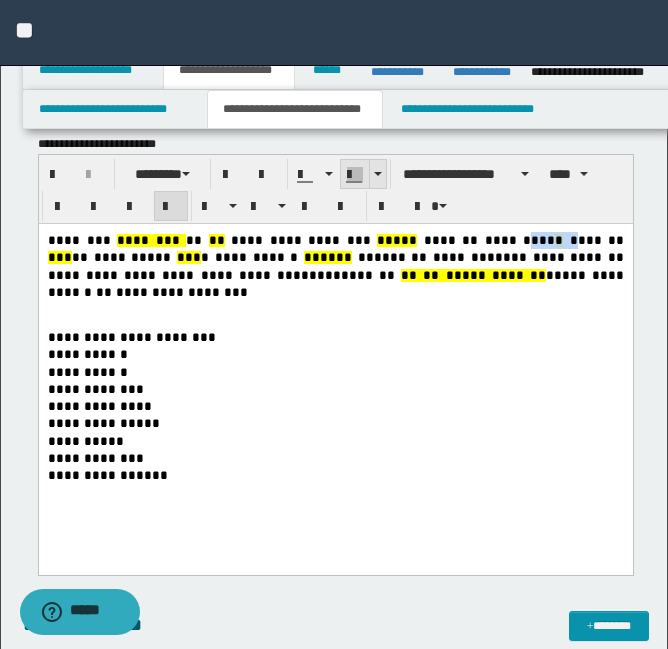 drag, startPoint x: 347, startPoint y: 168, endPoint x: 330, endPoint y: 150, distance: 24.758837 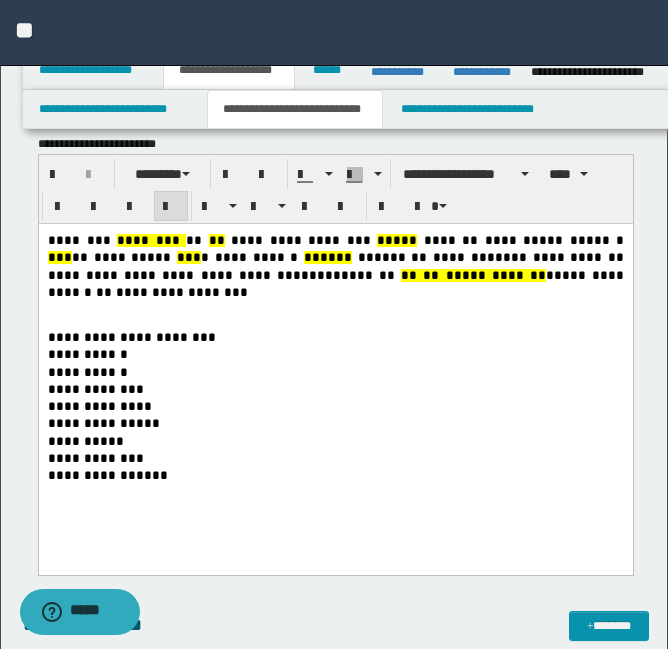 click on "**********" at bounding box center [335, 474] 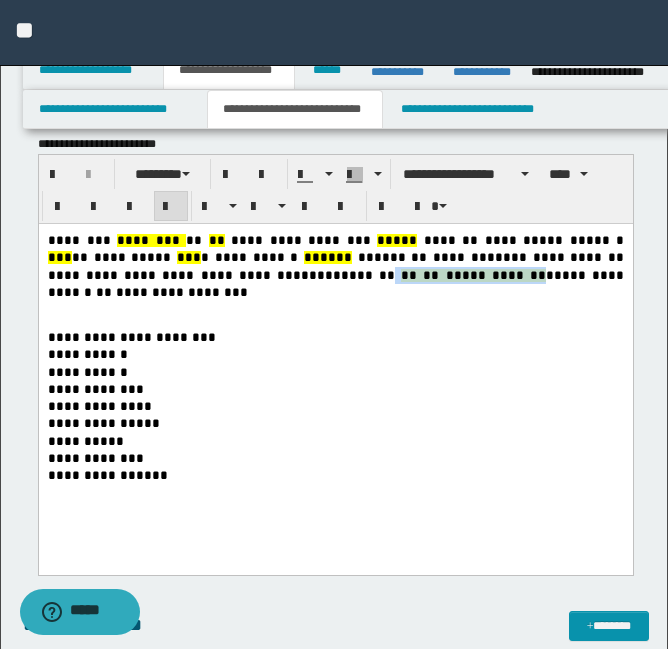 drag, startPoint x: 144, startPoint y: 280, endPoint x: 310, endPoint y: 323, distance: 171.47887 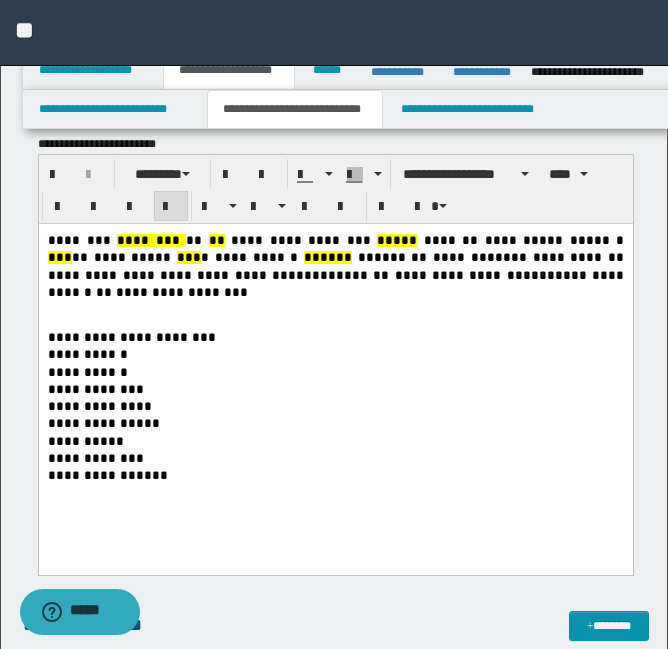 click on "**********" at bounding box center (335, 388) 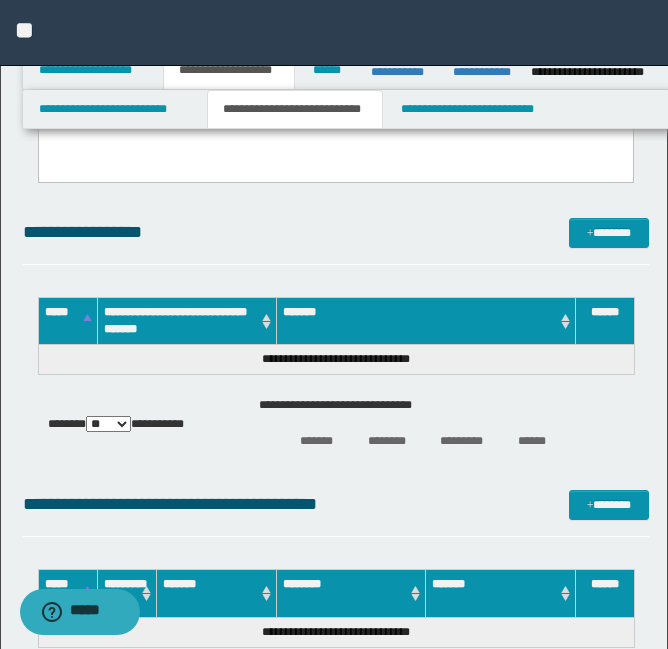 scroll, scrollTop: 729, scrollLeft: 0, axis: vertical 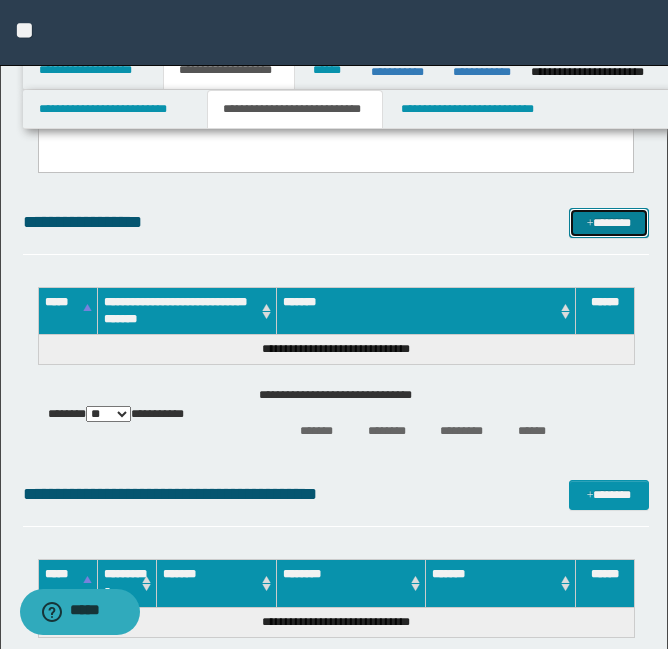click on "*******" at bounding box center [609, 223] 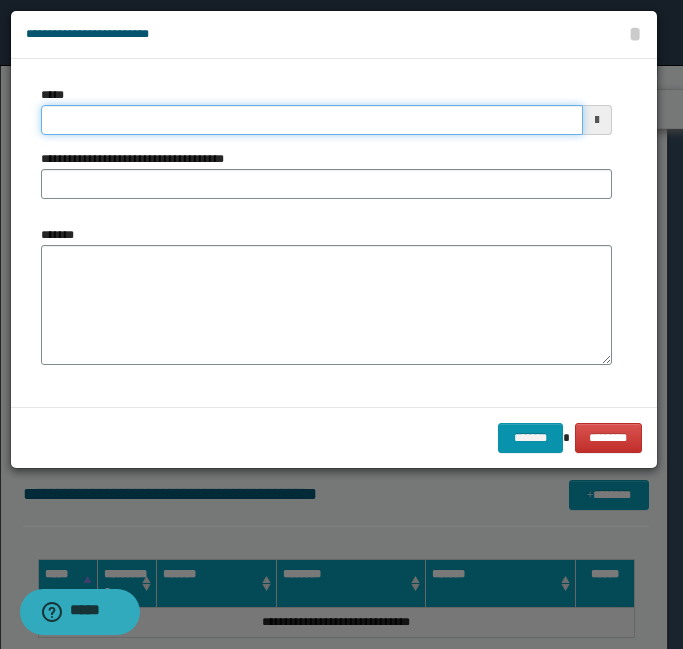 click on "*****" at bounding box center [312, 120] 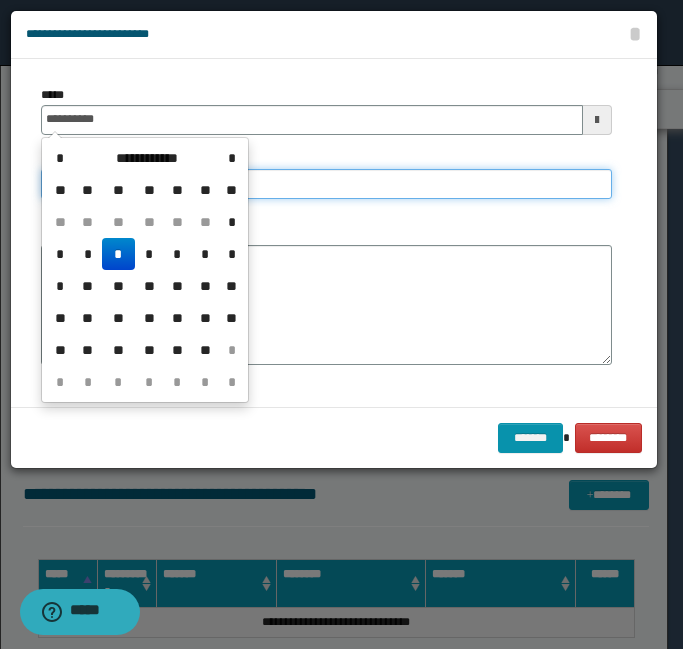 type on "**********" 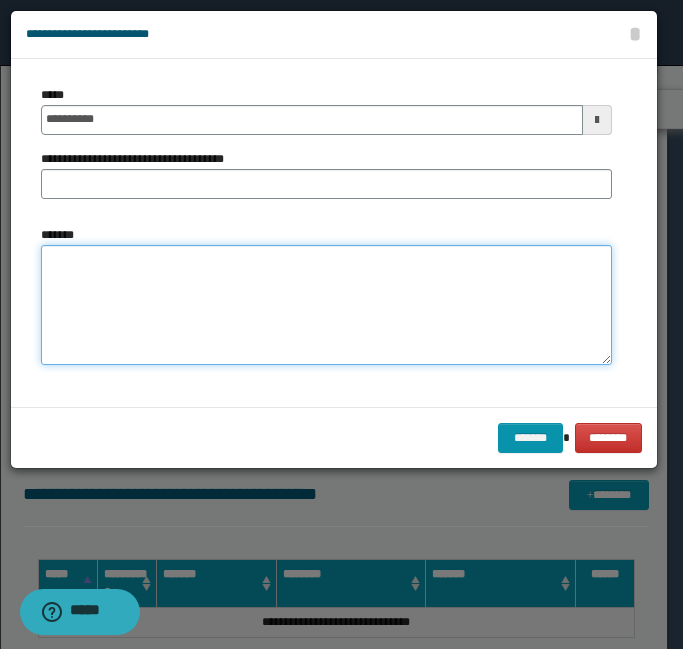 click on "*******" at bounding box center (326, 305) 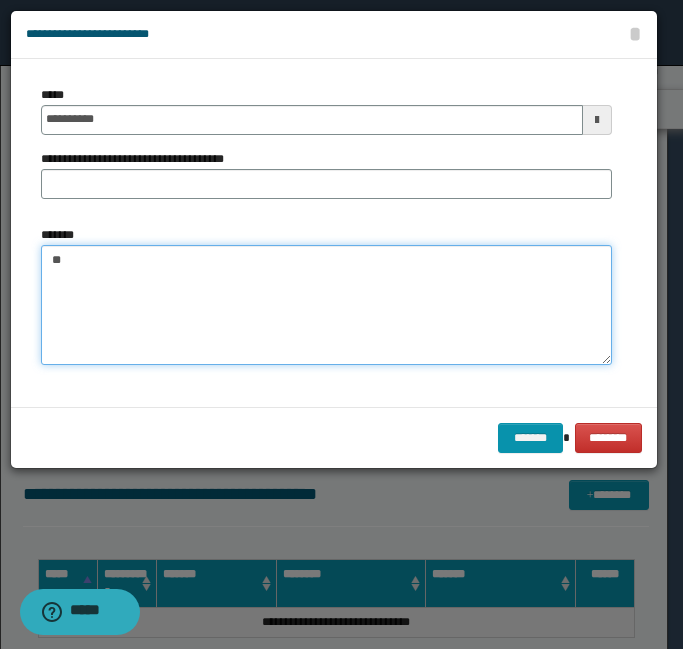 type on "**" 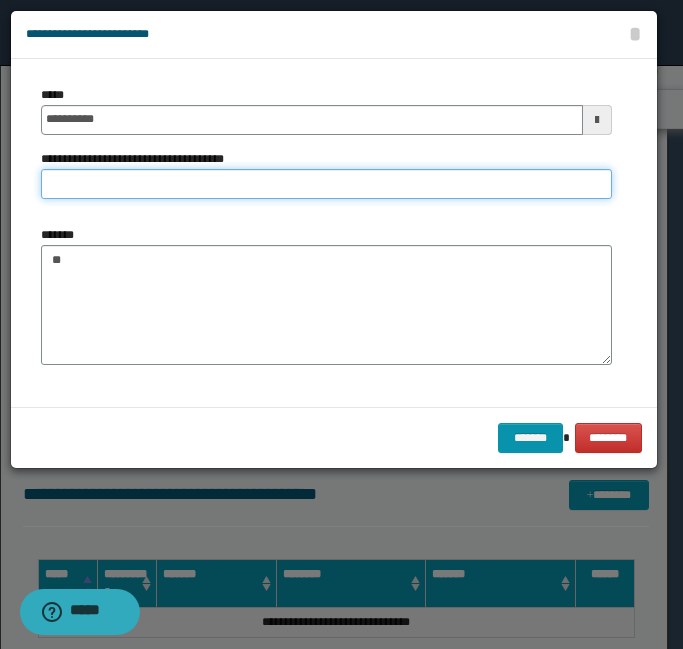 click on "**********" at bounding box center (326, 184) 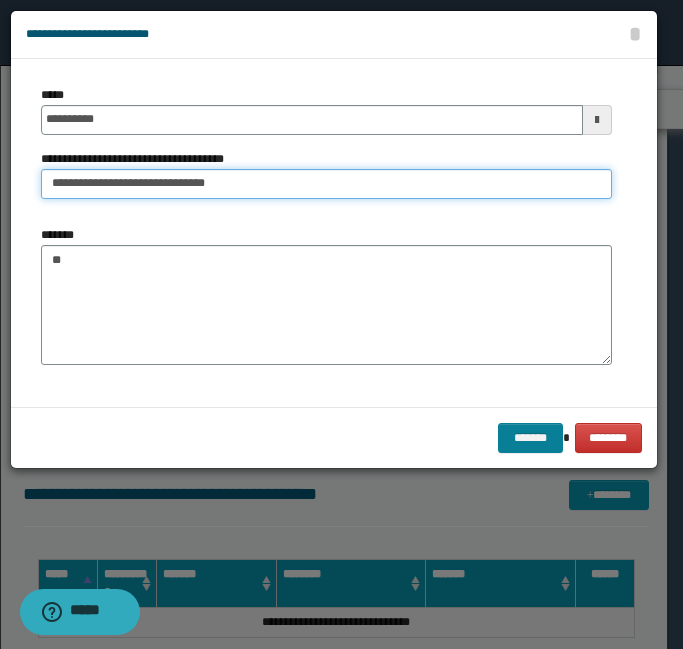 type on "**********" 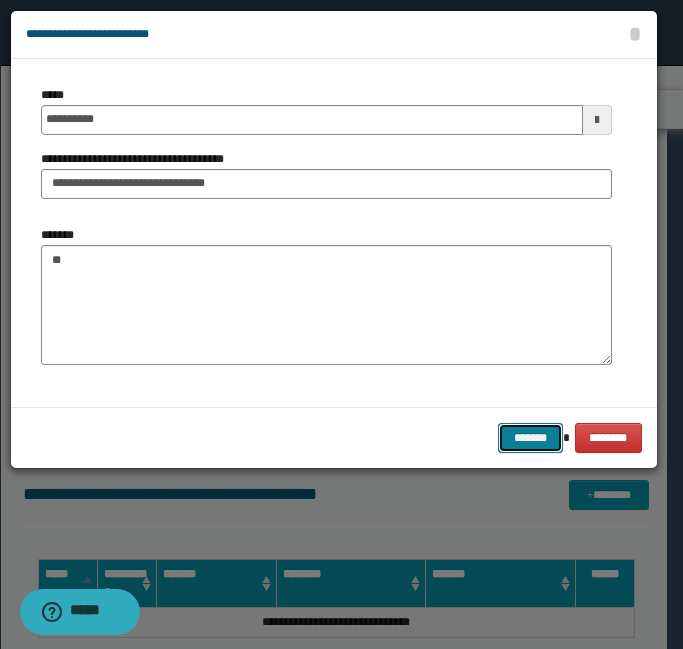 click on "*******" at bounding box center [530, 438] 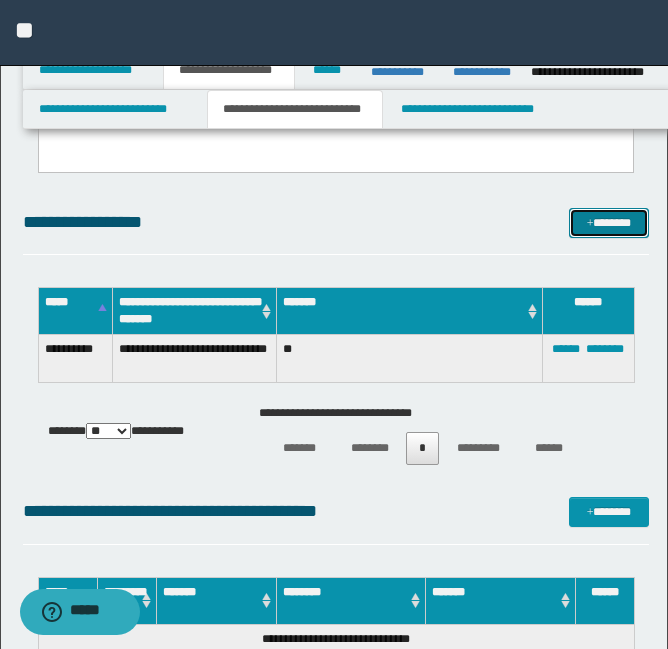 click on "*******" at bounding box center (609, 223) 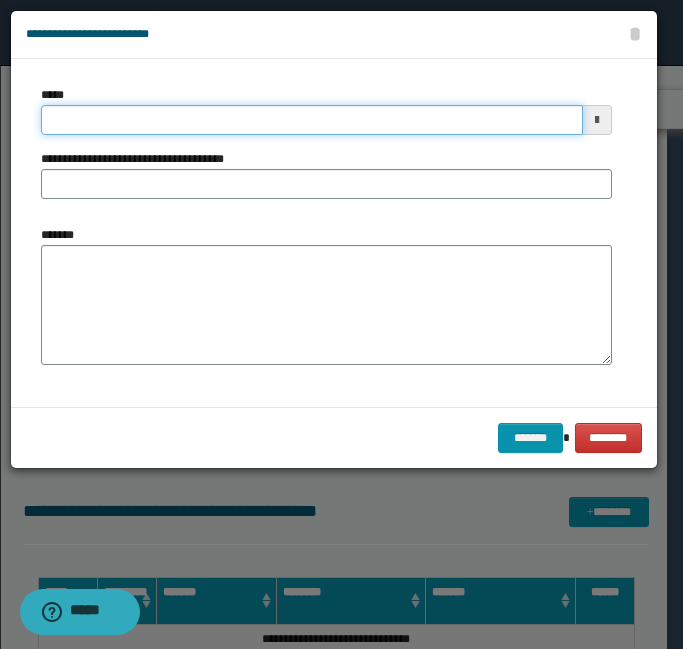 click on "*****" at bounding box center (312, 120) 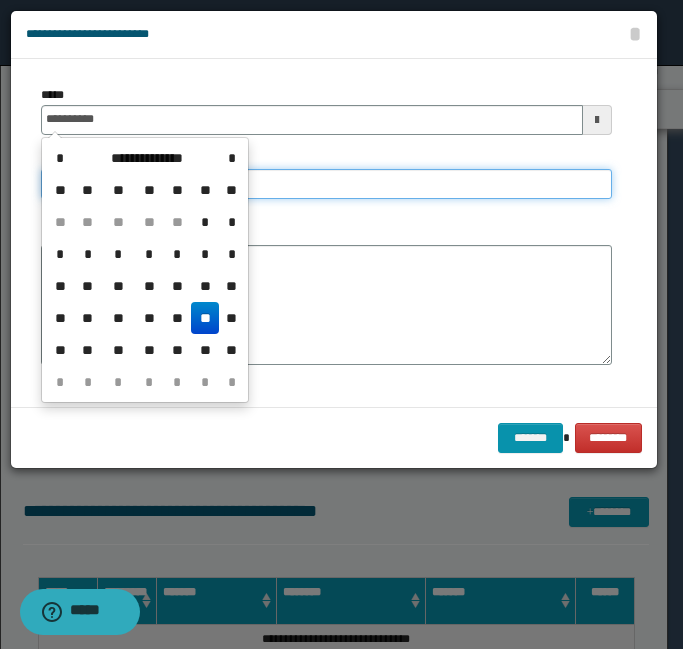 type on "**********" 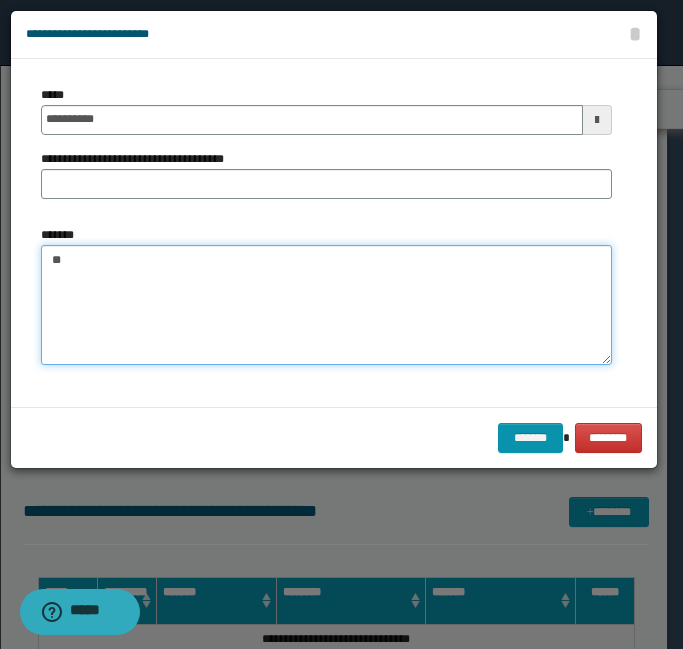 type on "**" 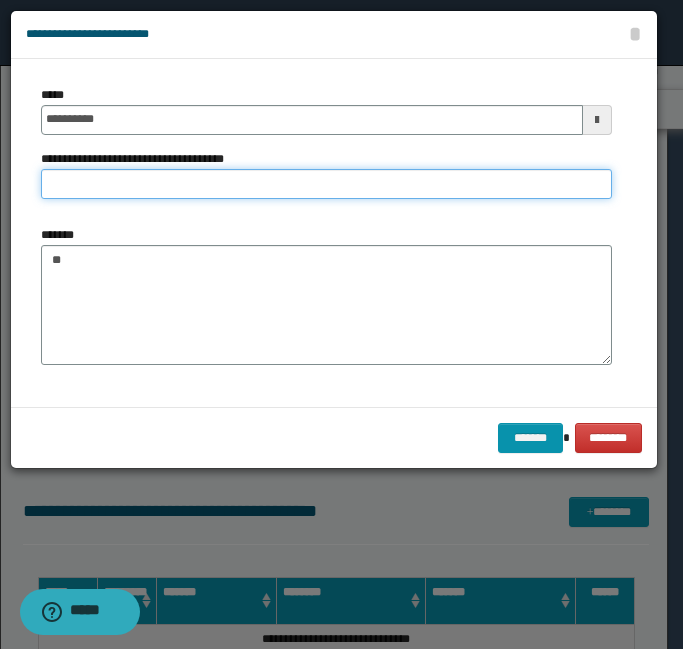click on "**********" at bounding box center (326, 184) 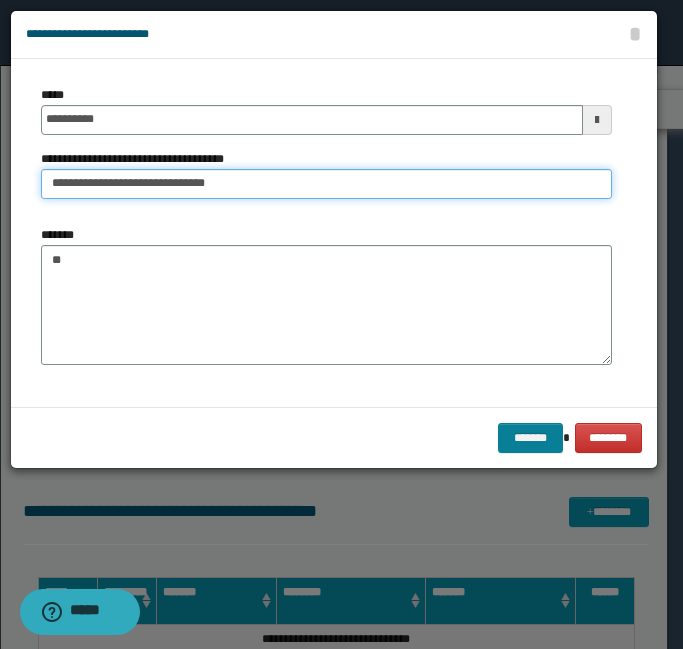 type on "**********" 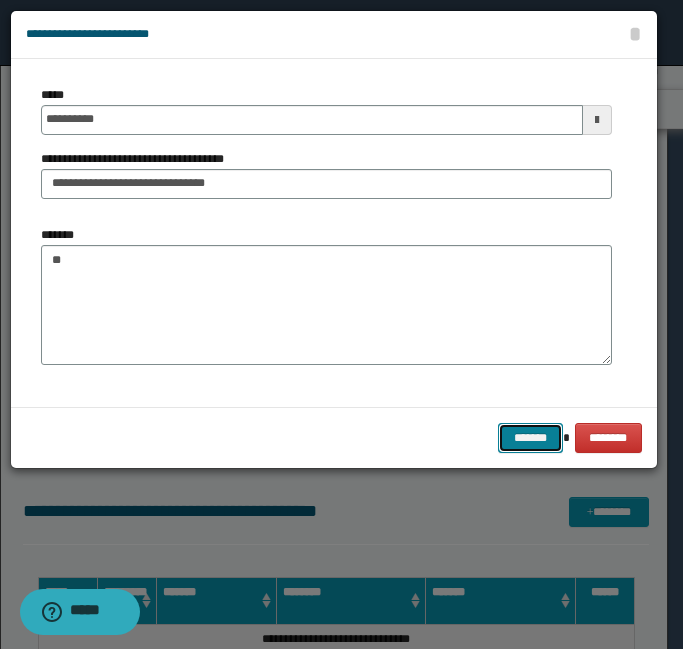 click on "*******" at bounding box center [530, 438] 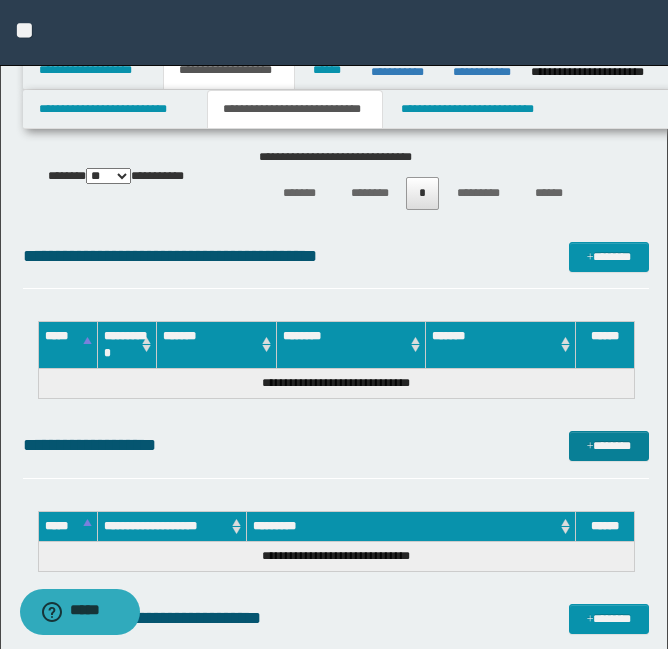 scroll, scrollTop: 1033, scrollLeft: 0, axis: vertical 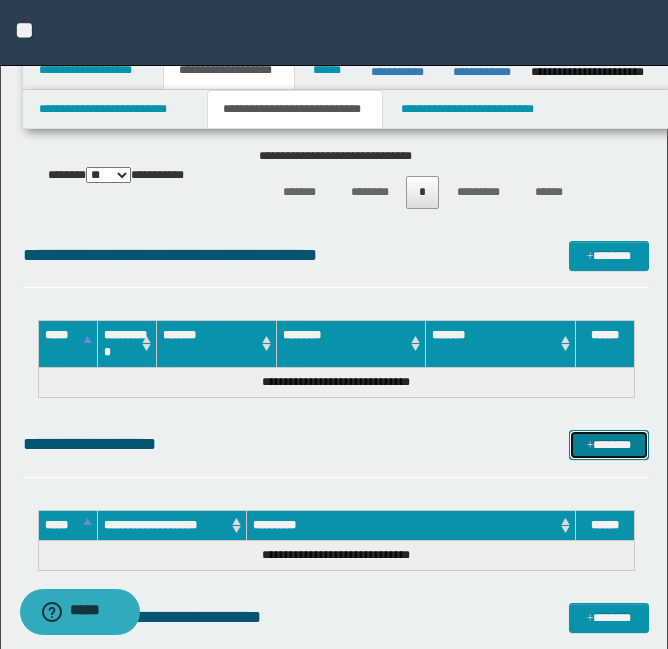 click on "*******" at bounding box center [609, 445] 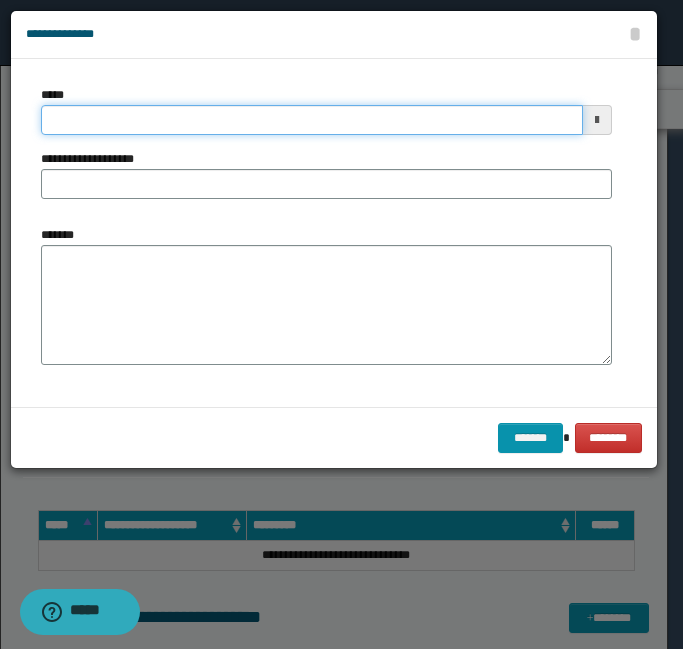 click on "*****" at bounding box center (312, 120) 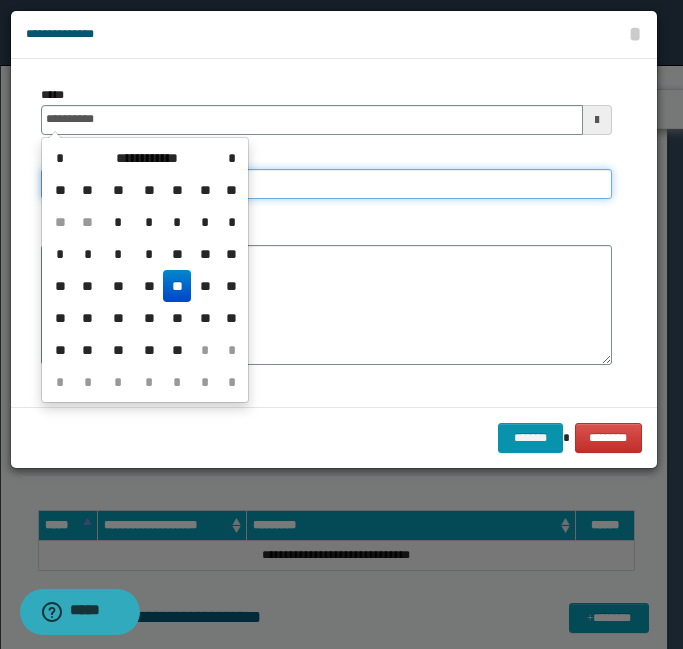 type on "**********" 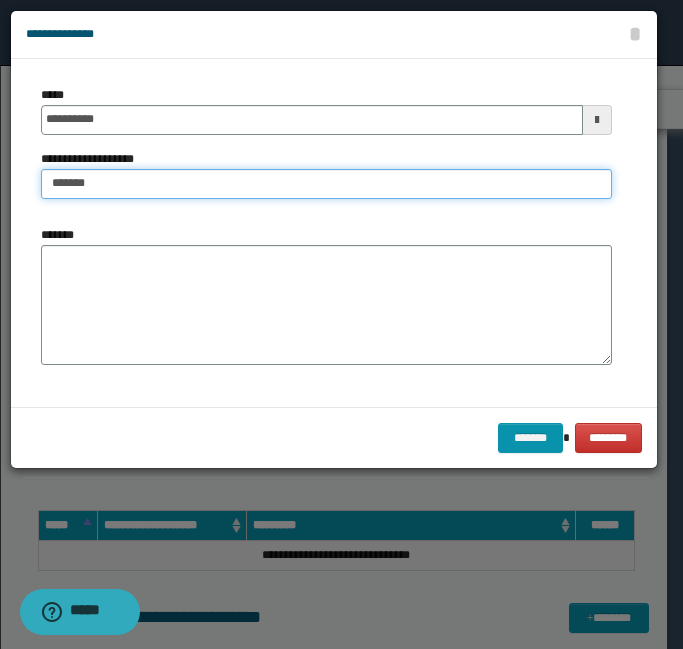 type on "**********" 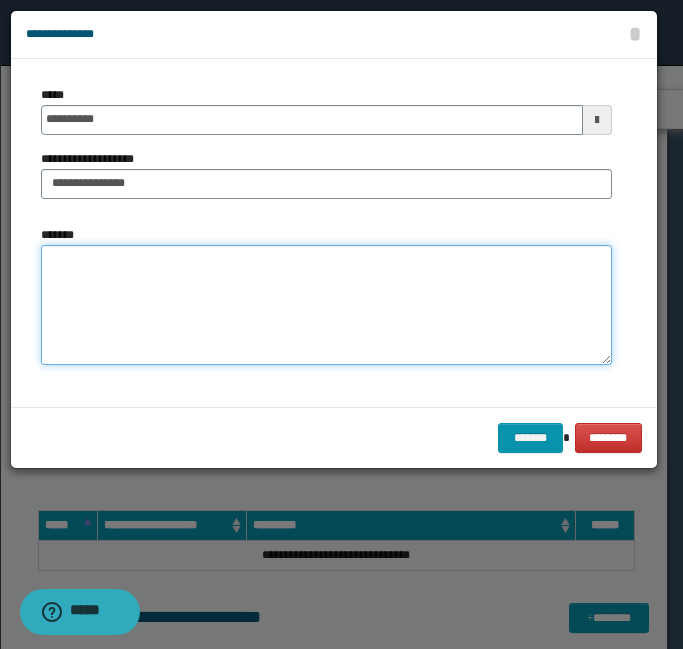 click on "*******" at bounding box center [326, 305] 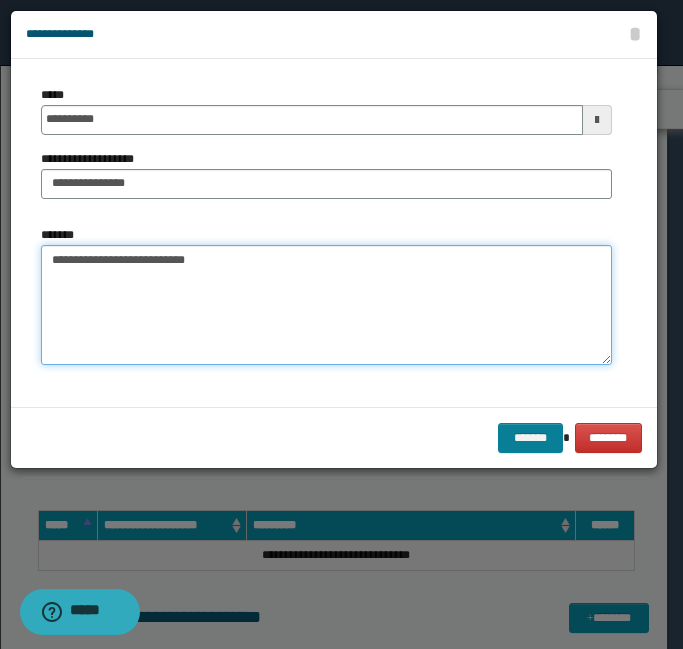 type on "**********" 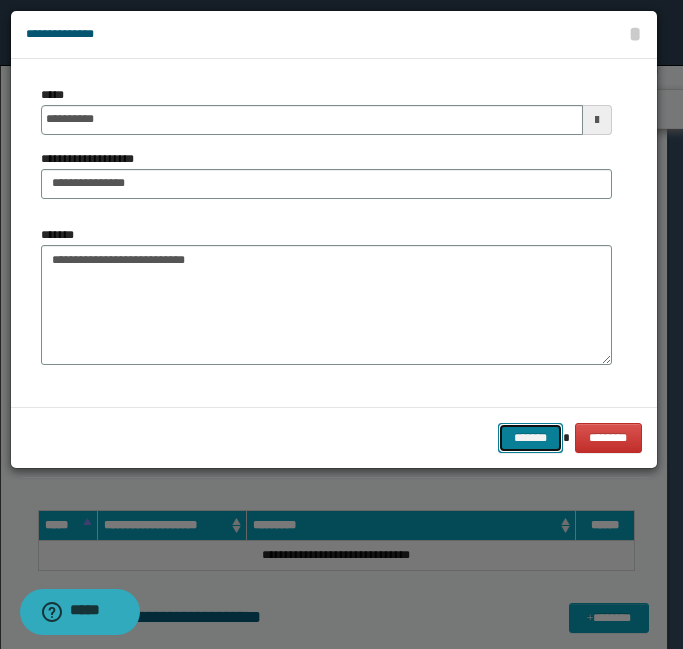 click on "*******" at bounding box center [530, 438] 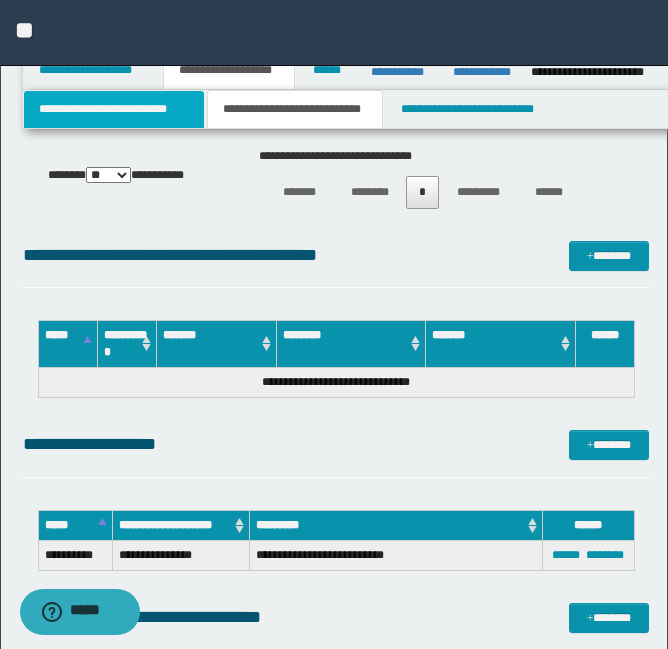 click on "**********" at bounding box center (114, 109) 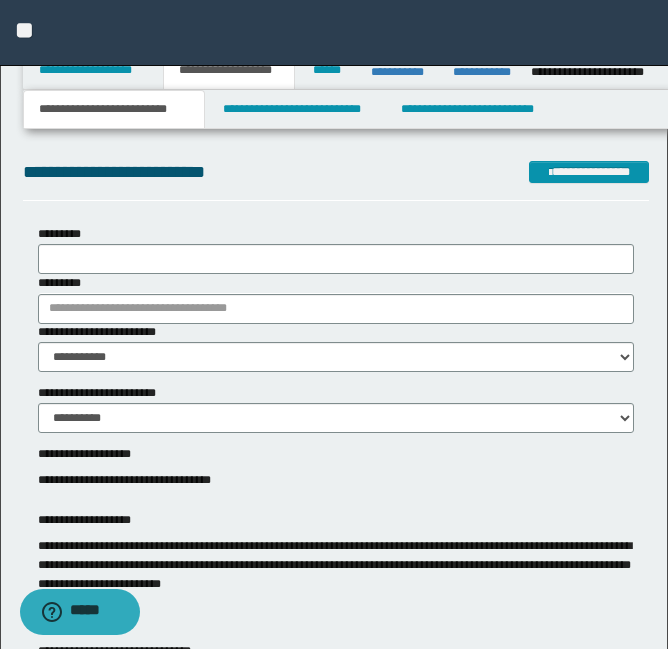scroll, scrollTop: 0, scrollLeft: 0, axis: both 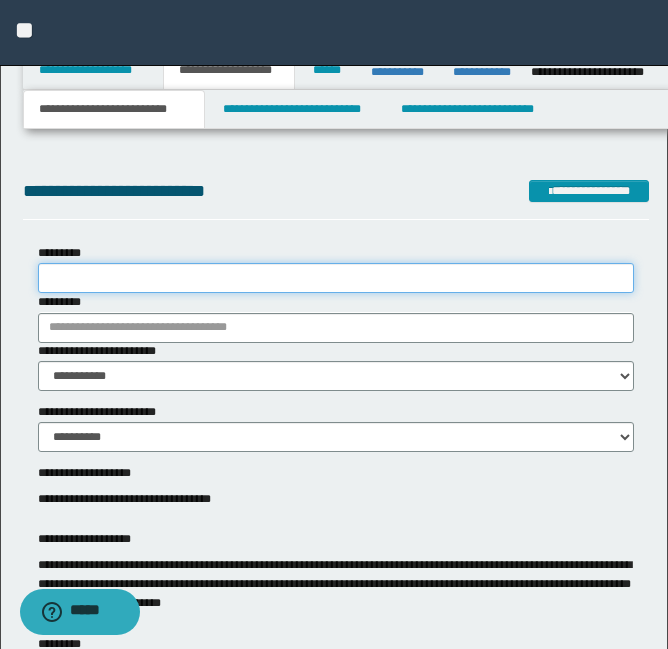 click on "*********" at bounding box center (336, 278) 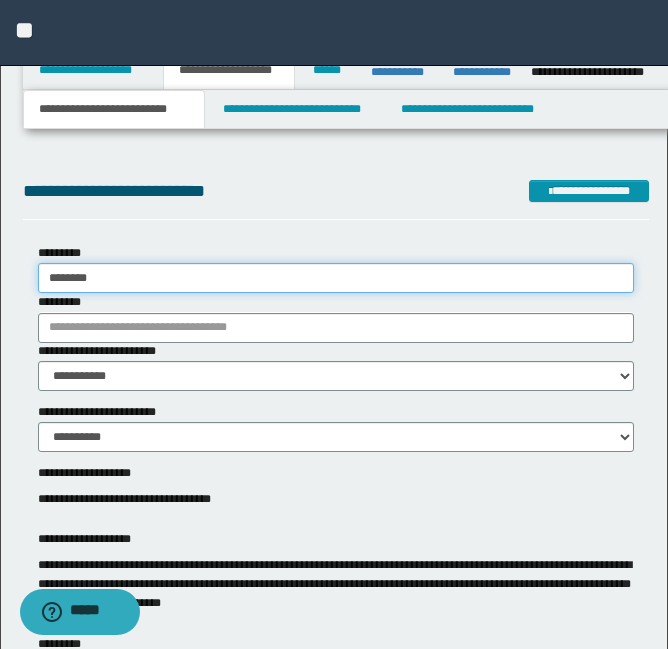 type on "********" 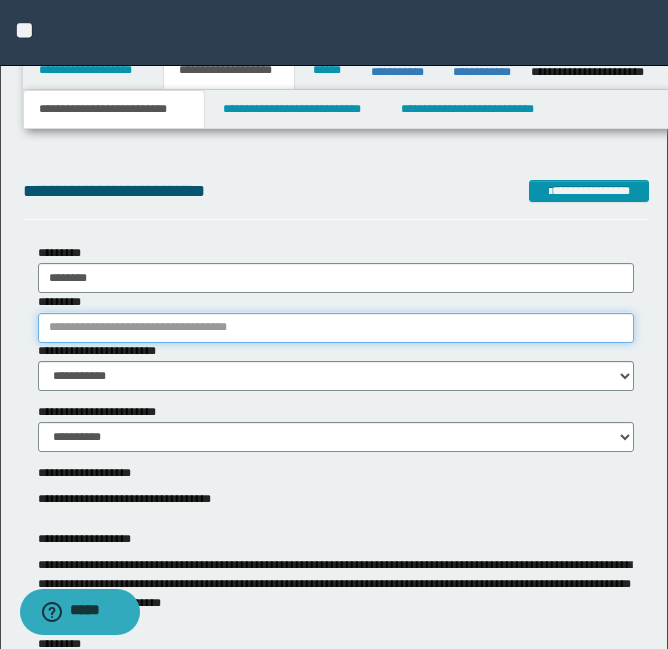 click on "*********" at bounding box center (336, 328) 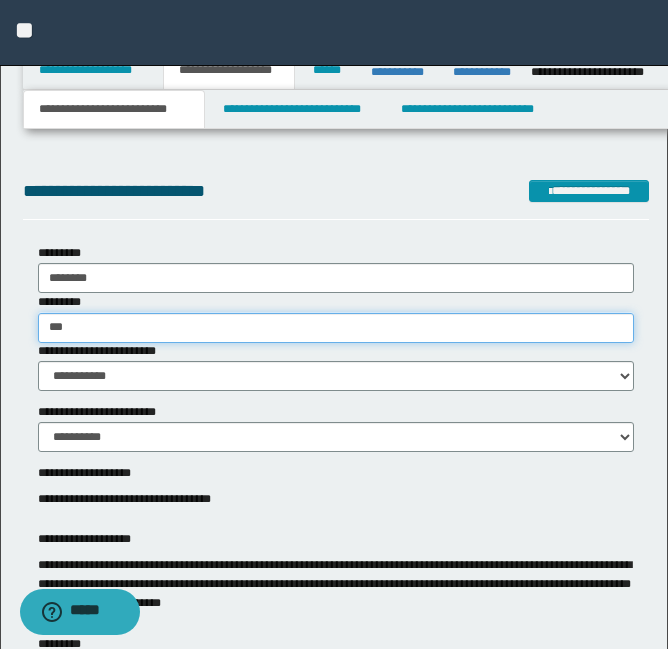 type on "****" 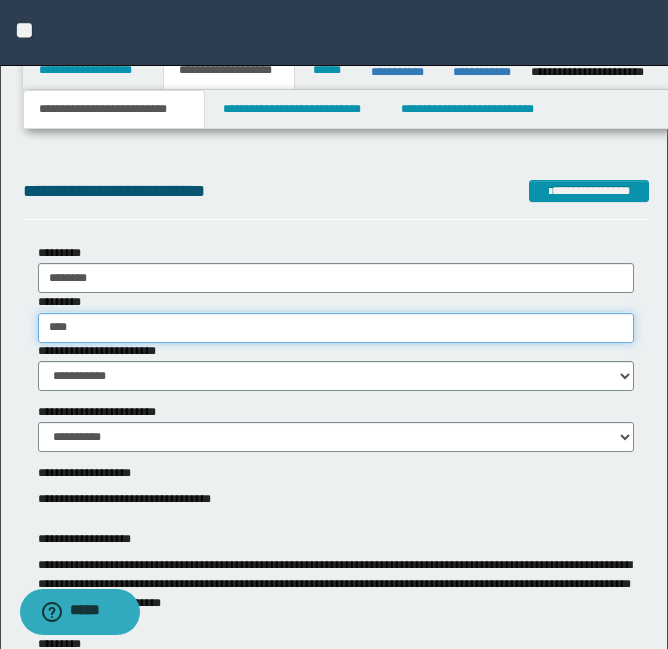 type on "****" 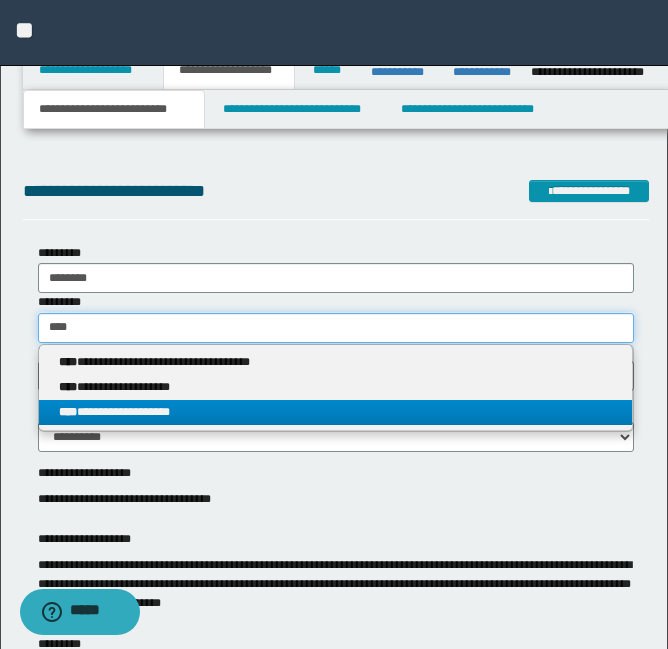 type on "****" 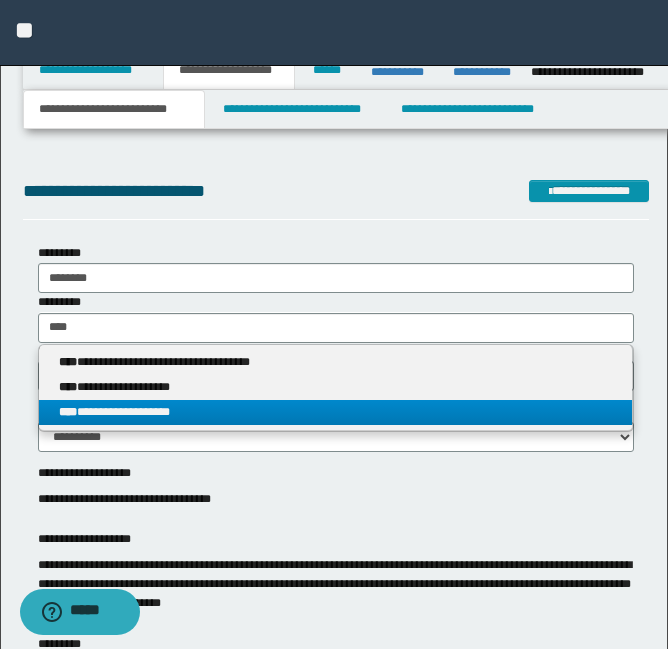 click on "**********" at bounding box center [335, 412] 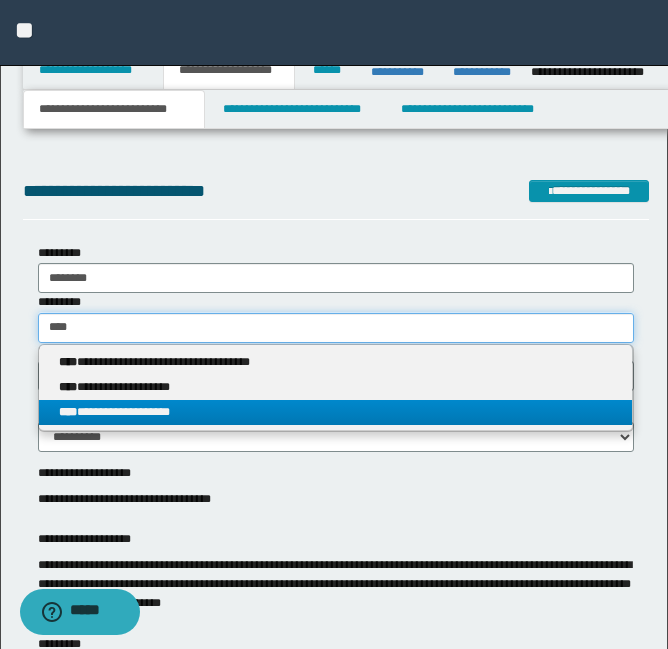 type 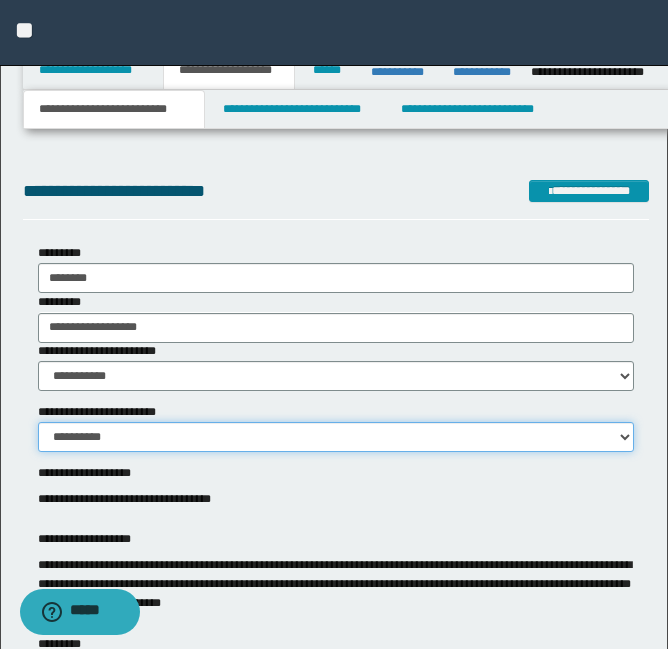 click on "**********" at bounding box center (336, 437) 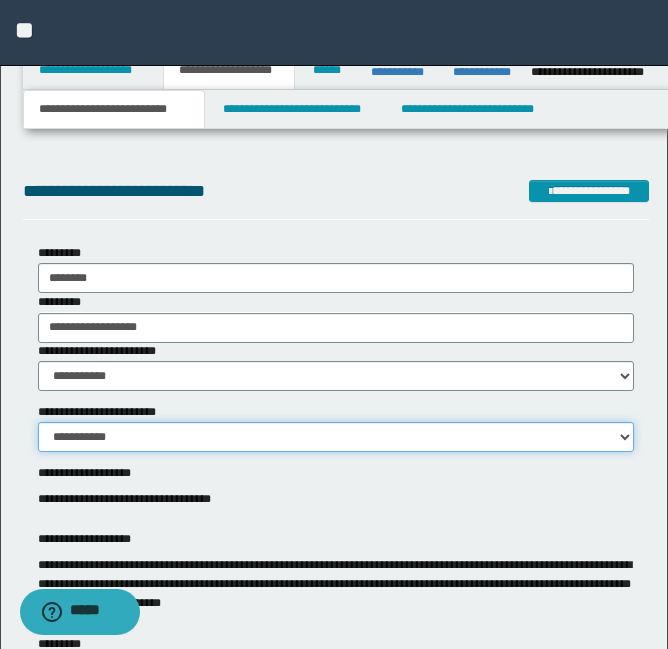 click on "**********" at bounding box center [336, 437] 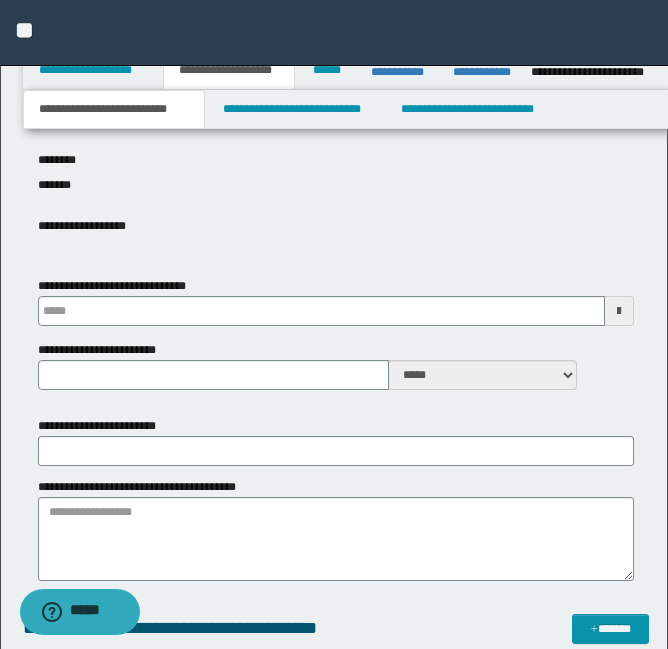 scroll, scrollTop: 763, scrollLeft: 0, axis: vertical 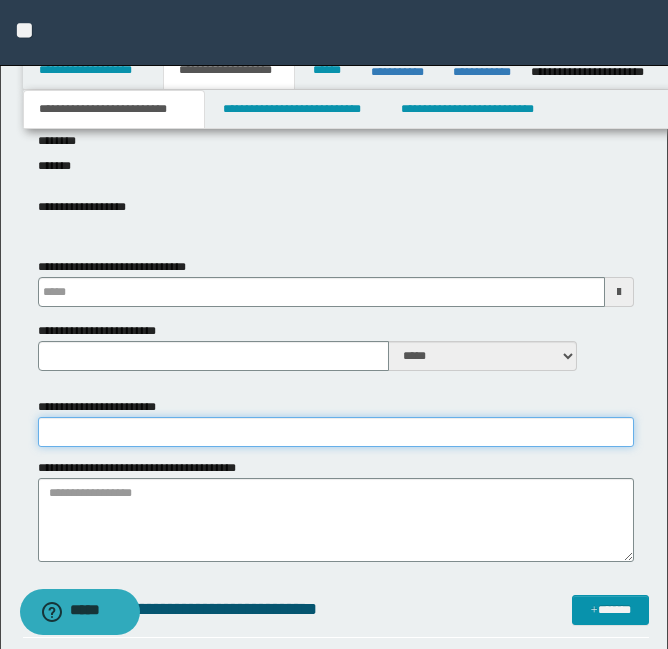 click on "**********" at bounding box center [336, 432] 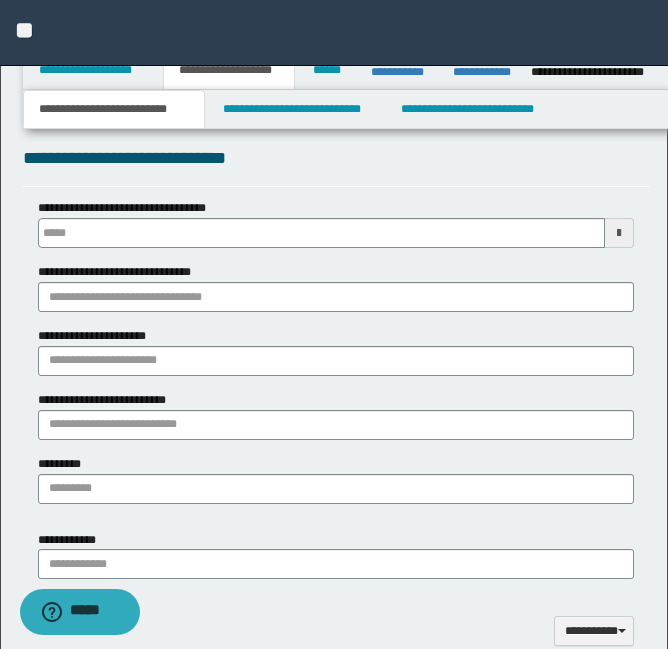 scroll, scrollTop: 1367, scrollLeft: 0, axis: vertical 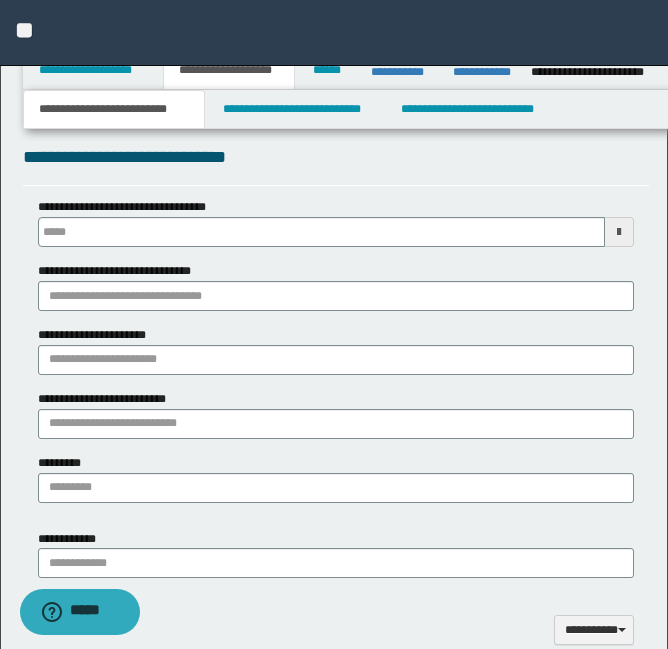 type on "********" 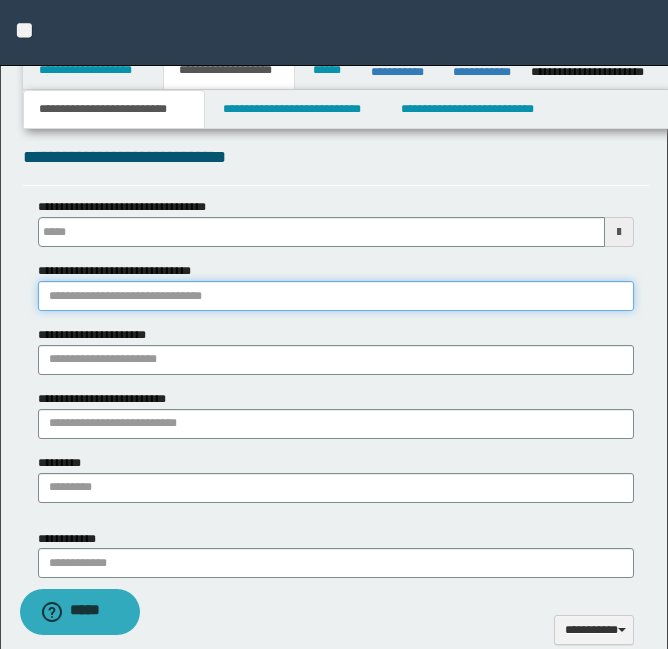 click on "**********" at bounding box center [336, 296] 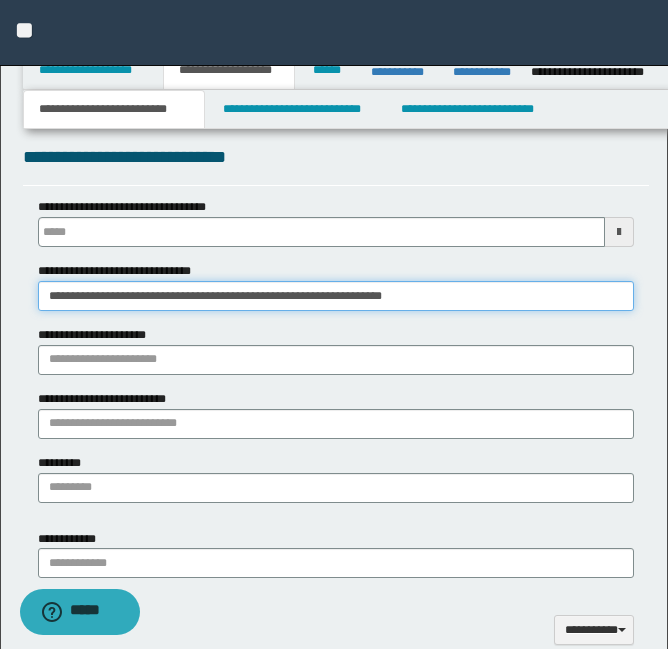 type 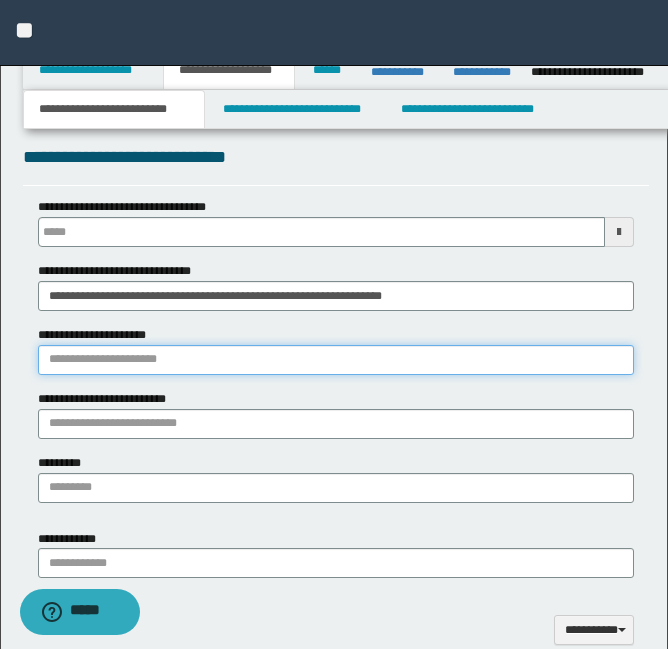 click on "**********" at bounding box center [336, 360] 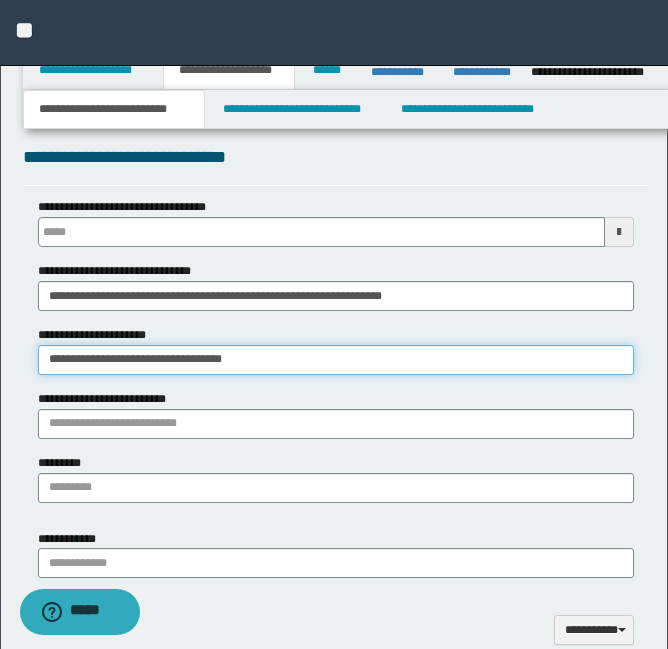 type on "**********" 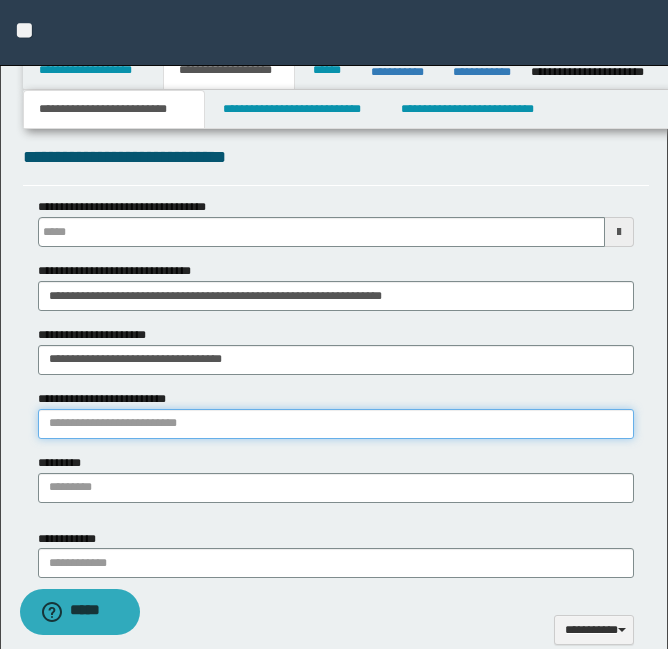 click on "**********" at bounding box center [336, 424] 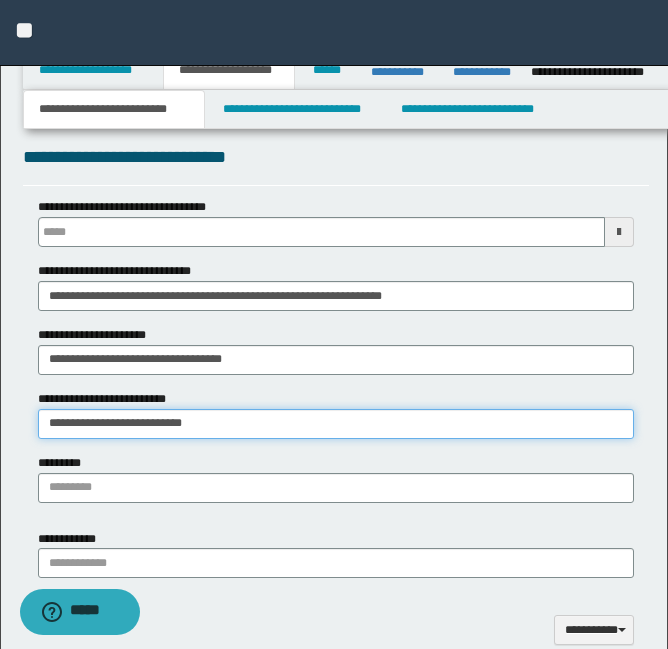 type on "**********" 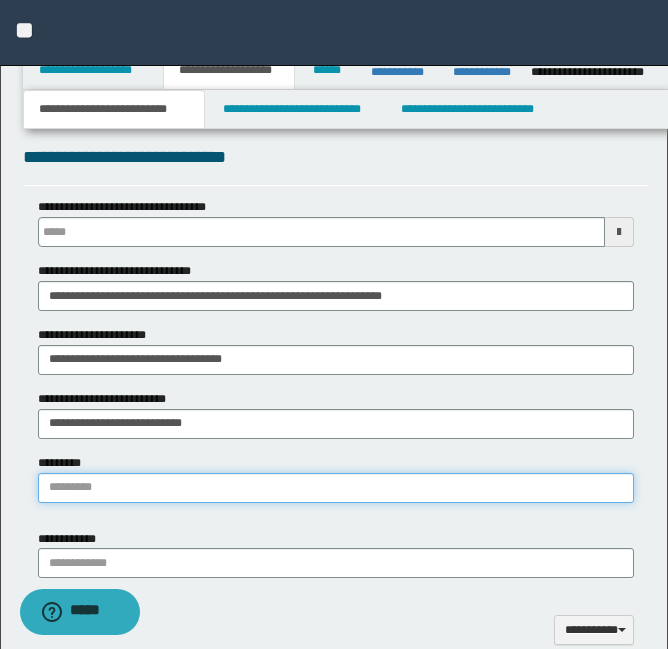 click on "*********" at bounding box center (336, 488) 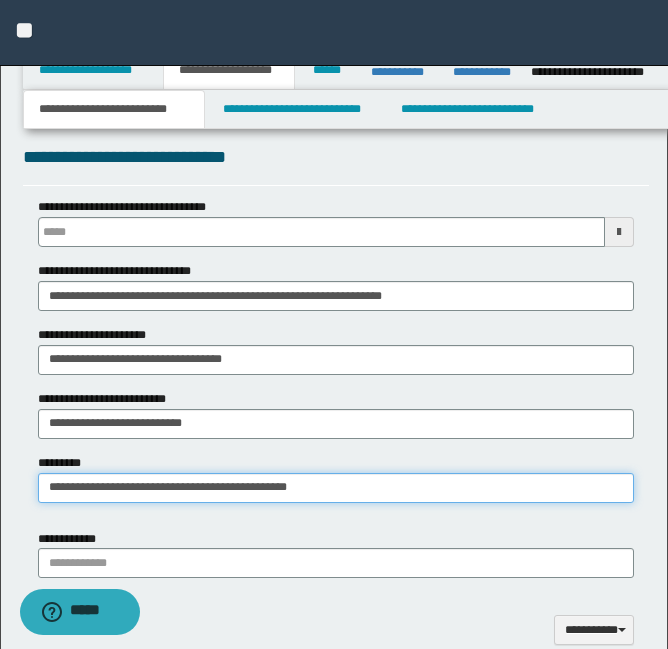 type on "**********" 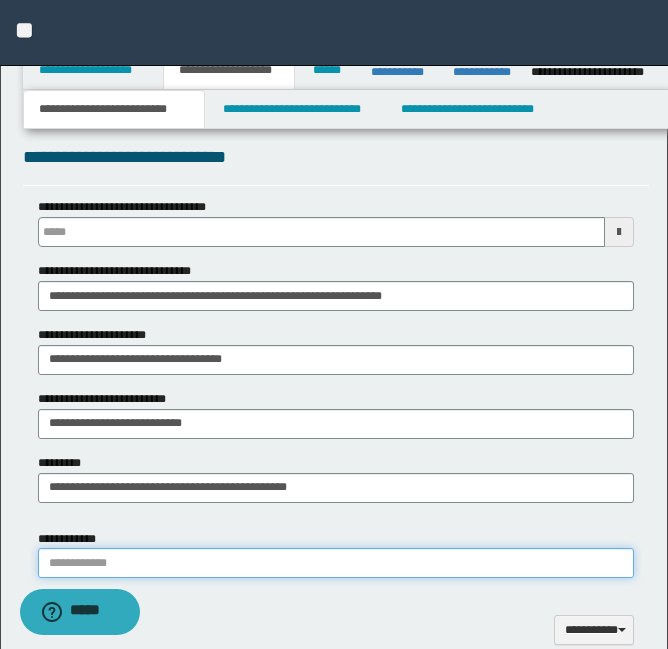 click on "**********" at bounding box center [336, 563] 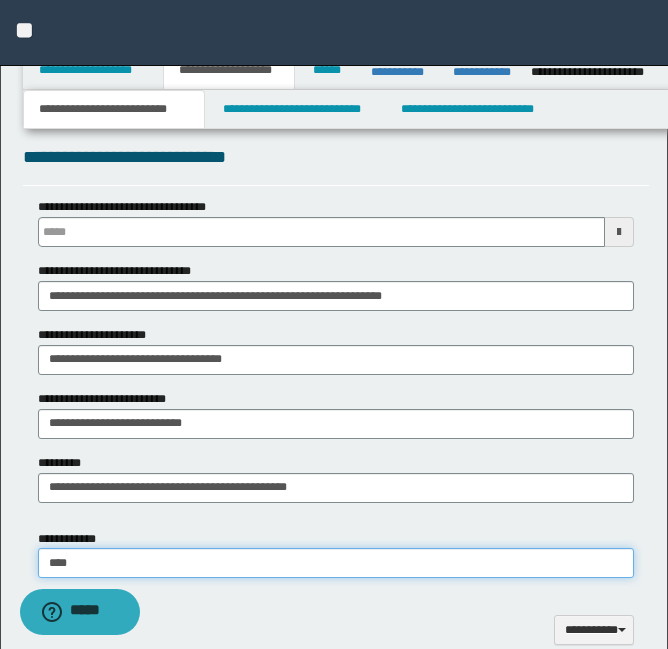 type on "****" 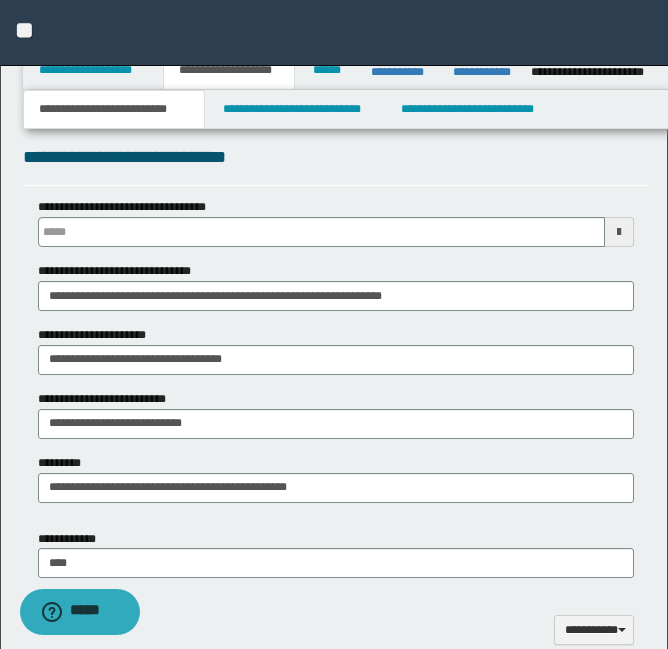 click on "**********" at bounding box center [336, 554] 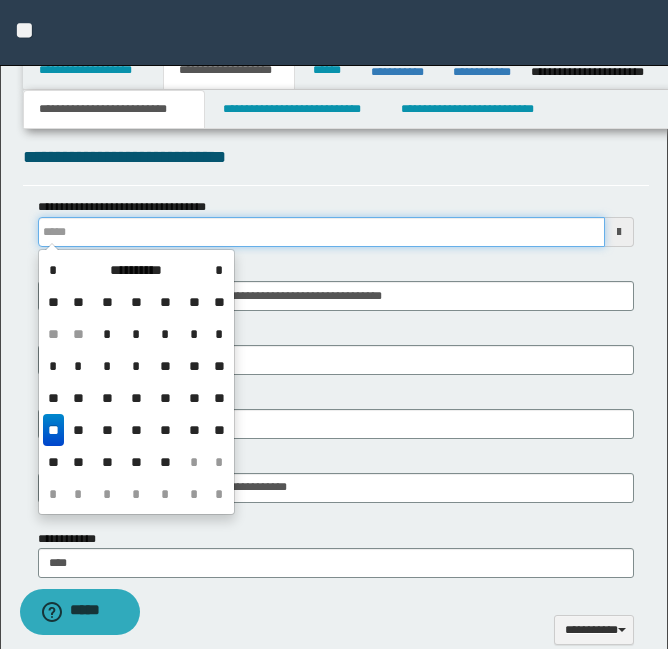 click on "**********" at bounding box center (321, 232) 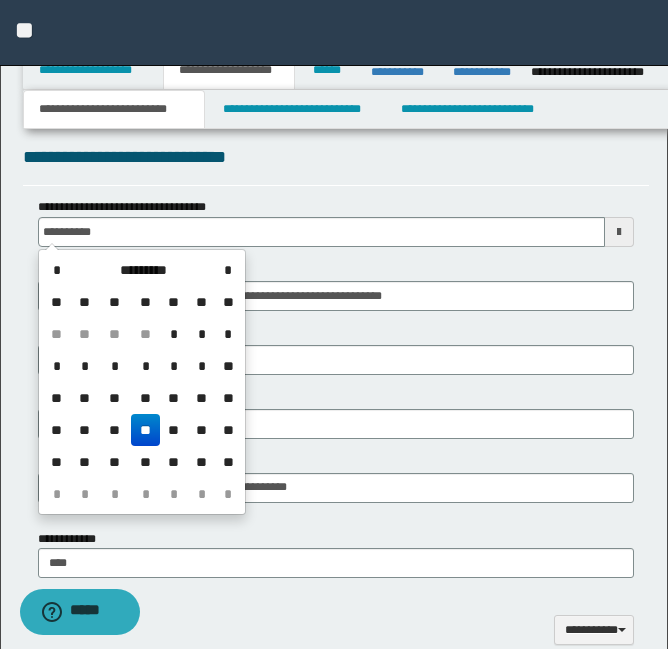 type on "**********" 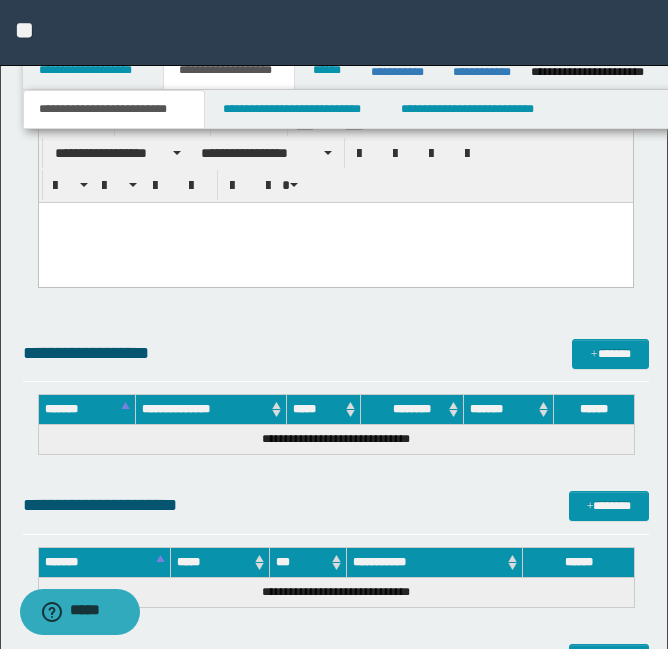 scroll, scrollTop: 1943, scrollLeft: 0, axis: vertical 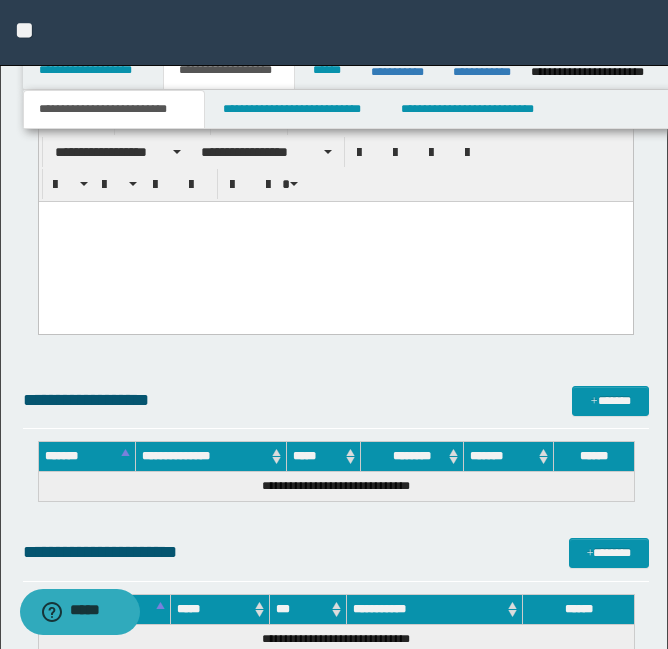click at bounding box center [335, 241] 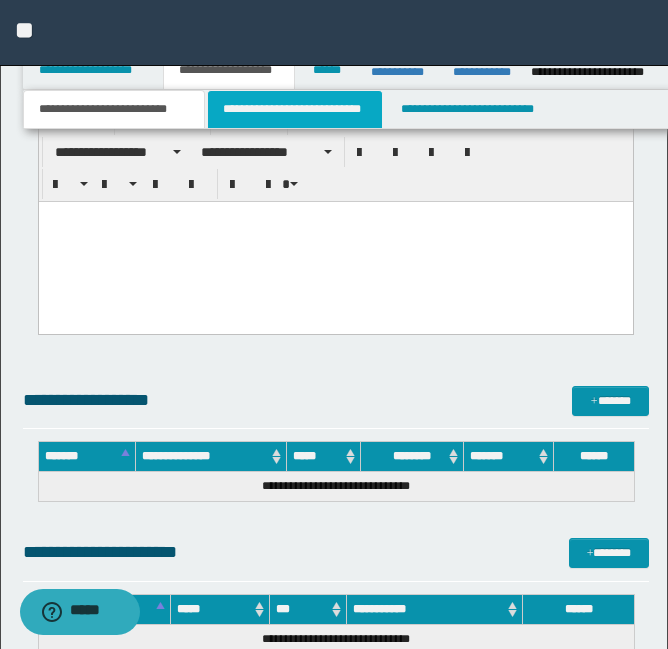 click on "**********" at bounding box center [295, 109] 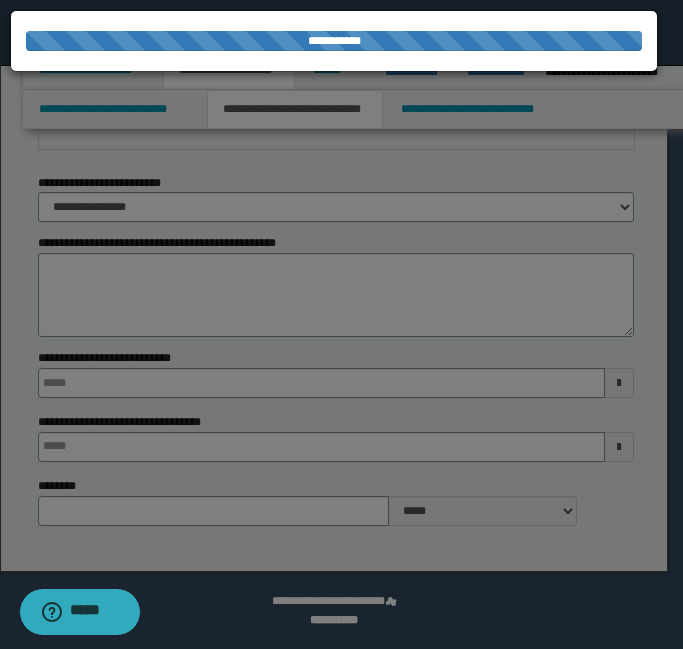 type 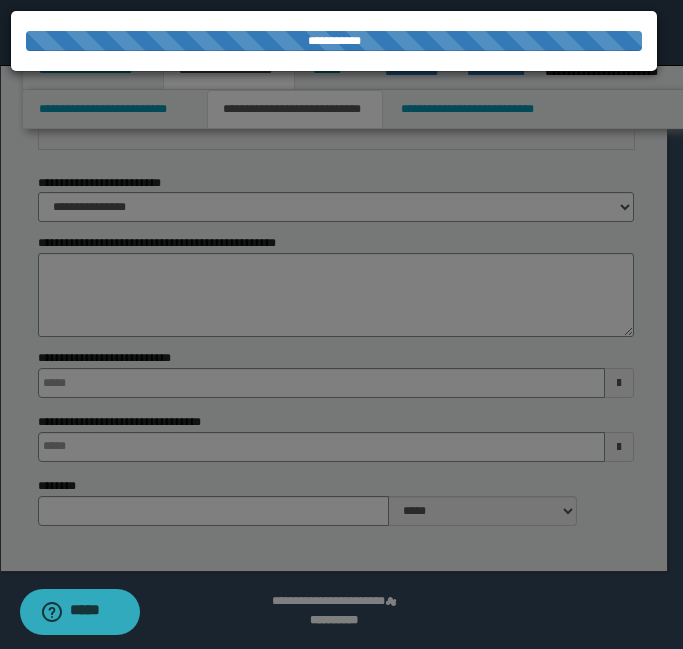 type 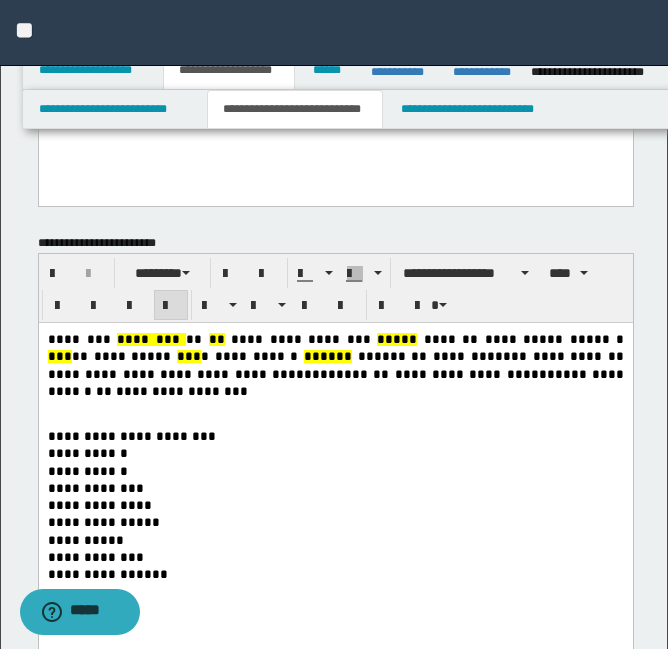 scroll, scrollTop: 226, scrollLeft: 0, axis: vertical 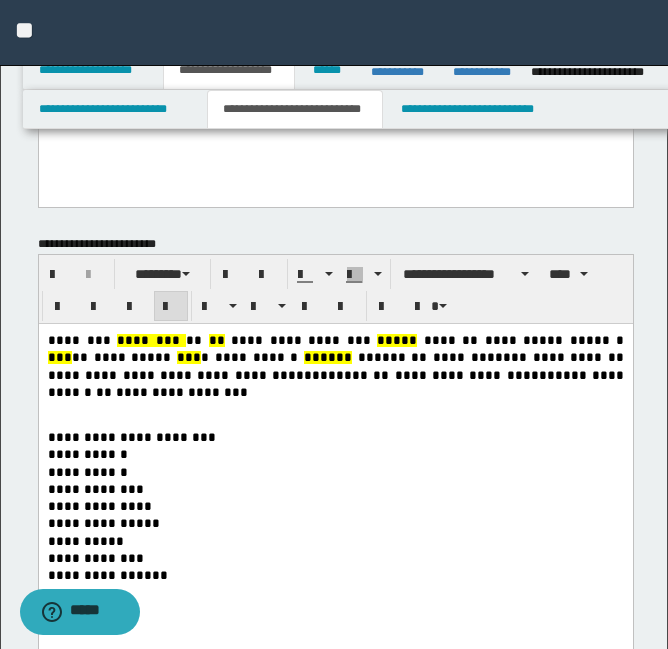 click on "*****" at bounding box center (323, 357) 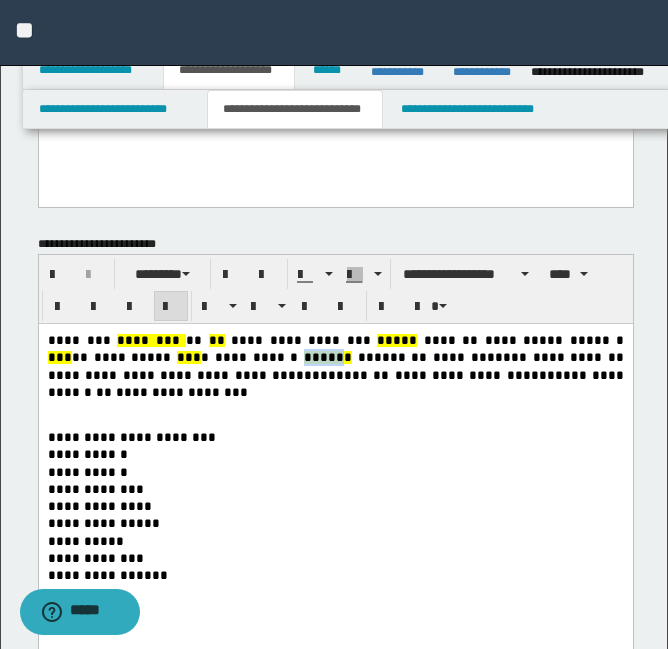 click on "*****" at bounding box center [323, 357] 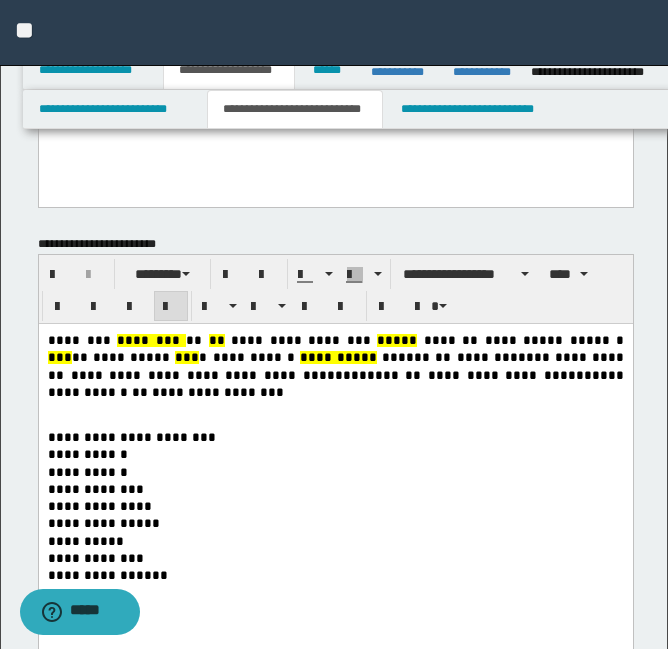 drag, startPoint x: 95, startPoint y: 340, endPoint x: 163, endPoint y: 337, distance: 68.06615 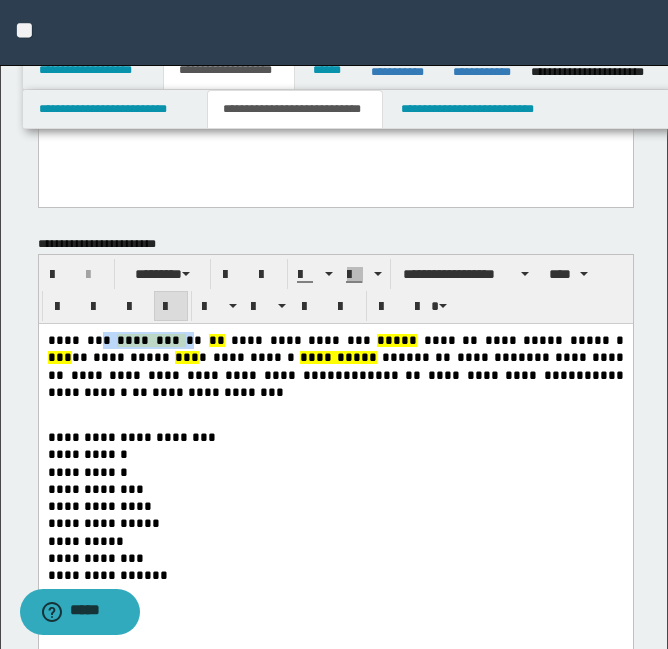 drag, startPoint x: 92, startPoint y: 341, endPoint x: 169, endPoint y: 338, distance: 77.05842 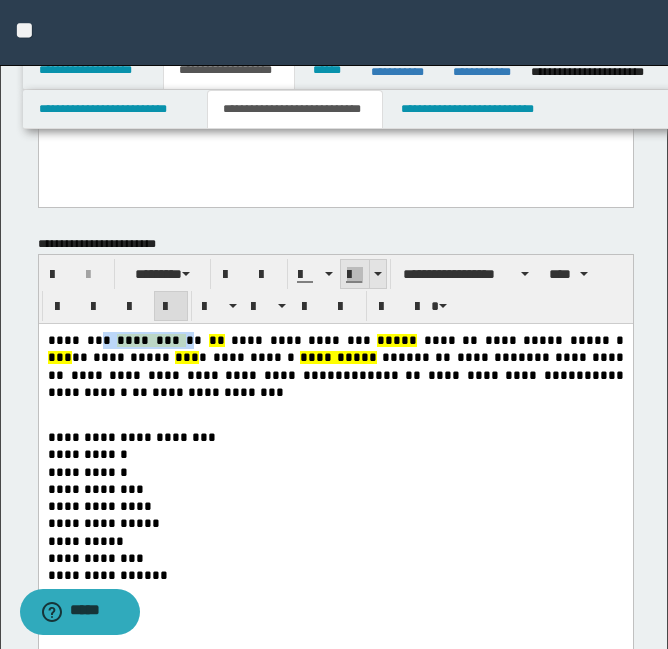 click at bounding box center [355, 274] 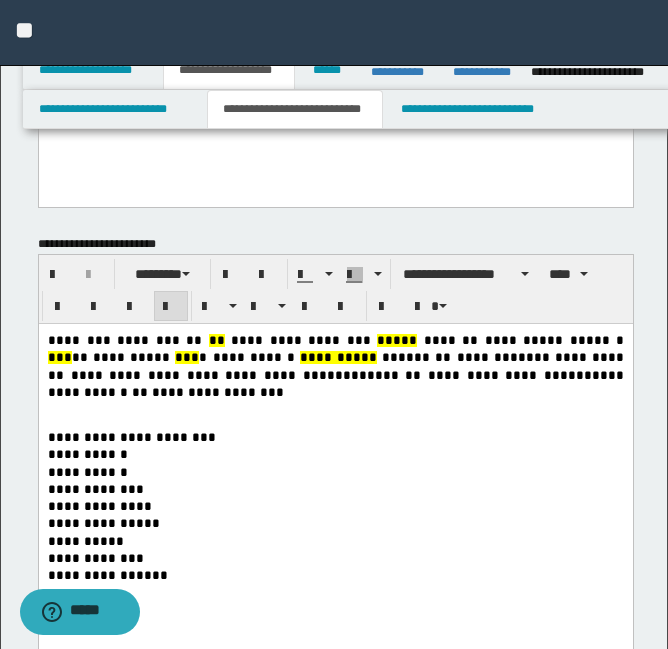click on "**********" at bounding box center (335, 436) 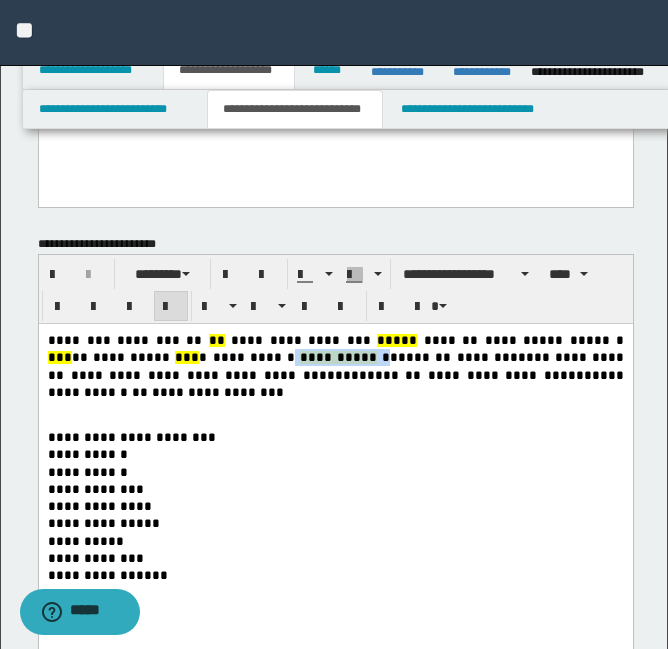 drag, startPoint x: 143, startPoint y: 361, endPoint x: 216, endPoint y: 365, distance: 73.109505 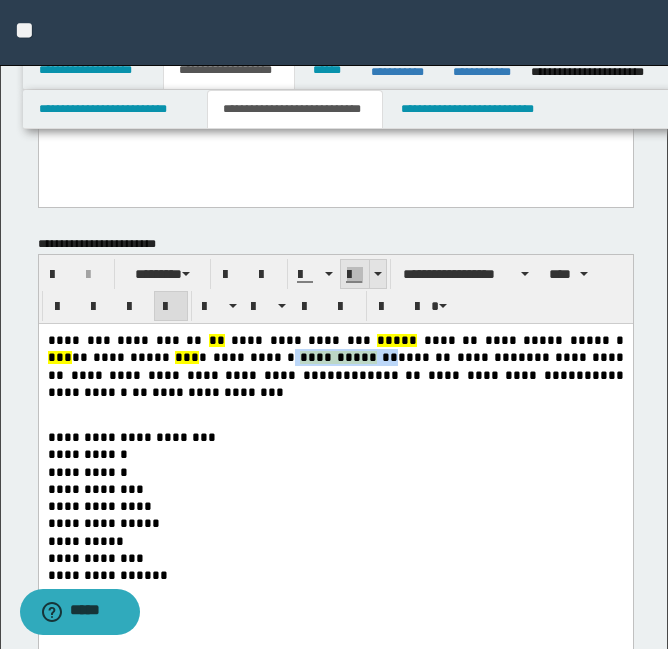 click at bounding box center (355, 275) 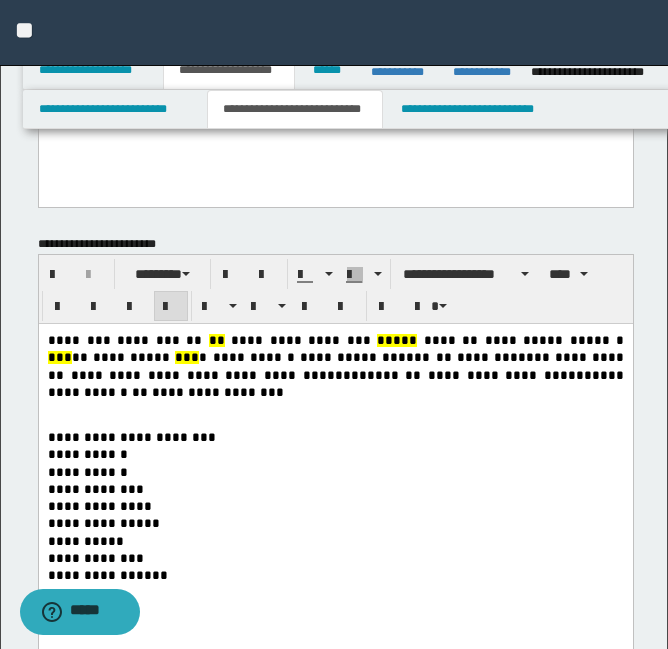 click on "**********" at bounding box center [335, 453] 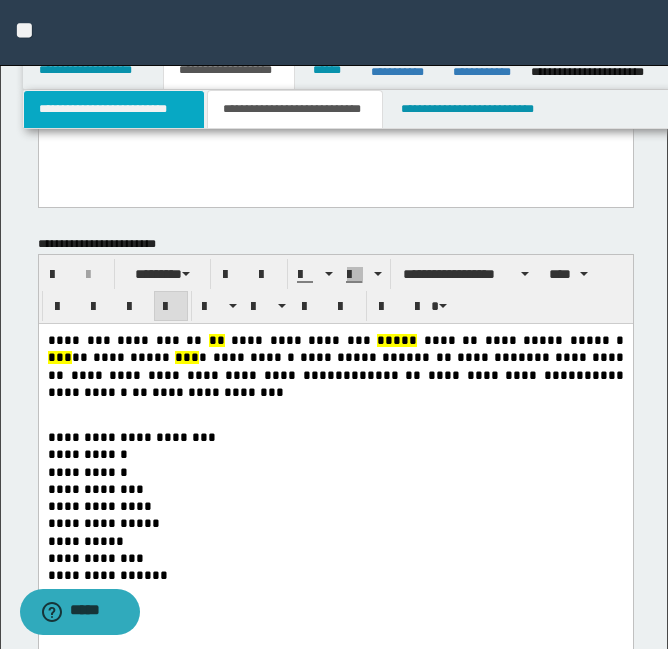 click on "**********" at bounding box center (114, 109) 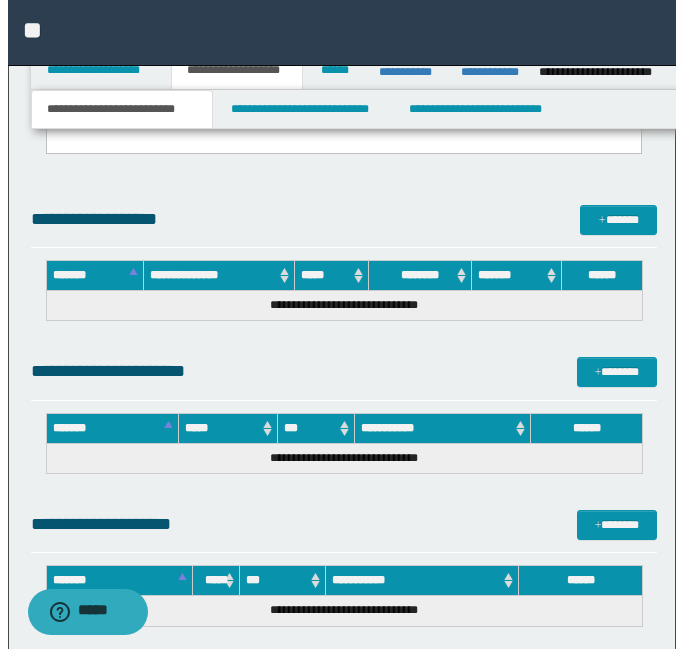 scroll, scrollTop: 2138, scrollLeft: 0, axis: vertical 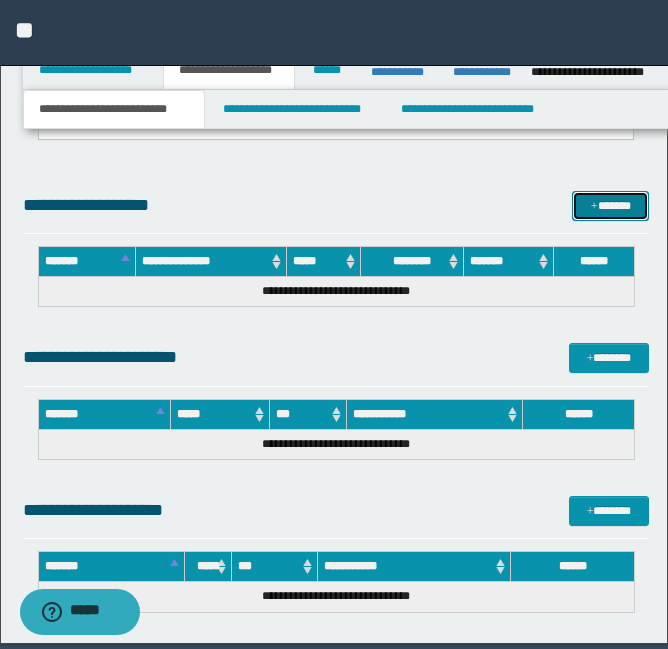 click on "*******" at bounding box center [610, 206] 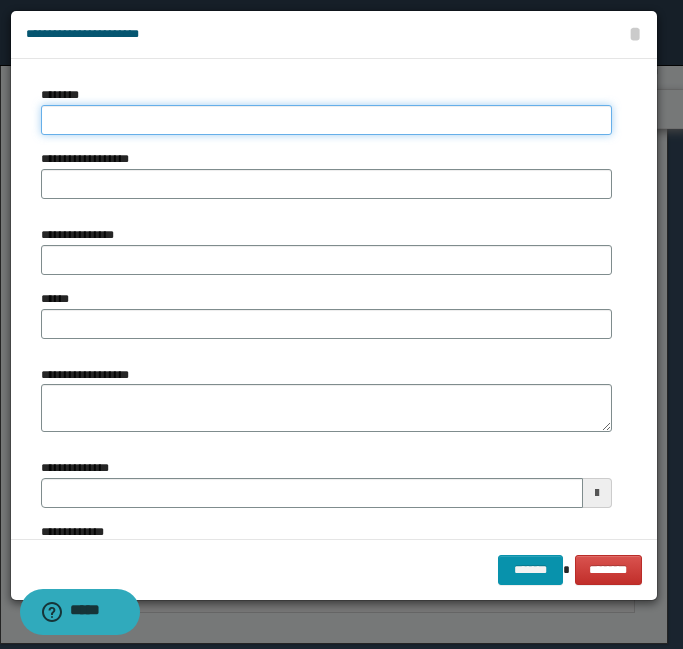 click on "********" at bounding box center (326, 120) 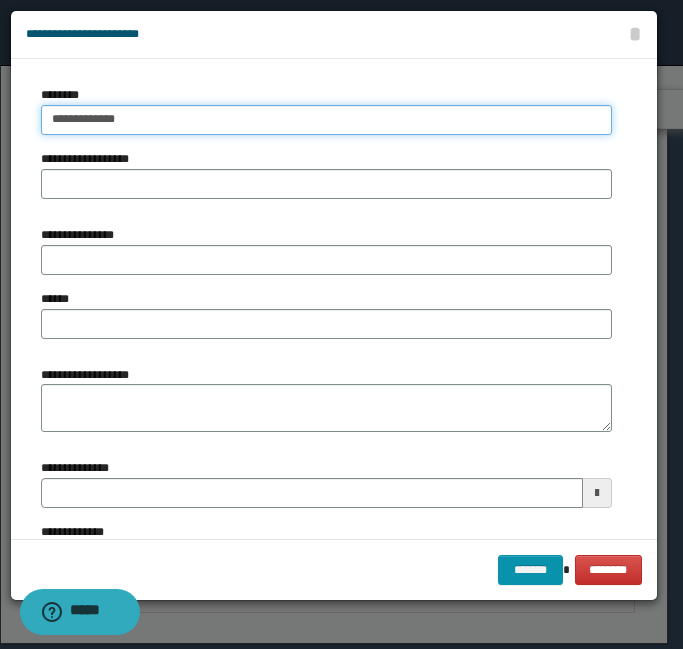 type on "**********" 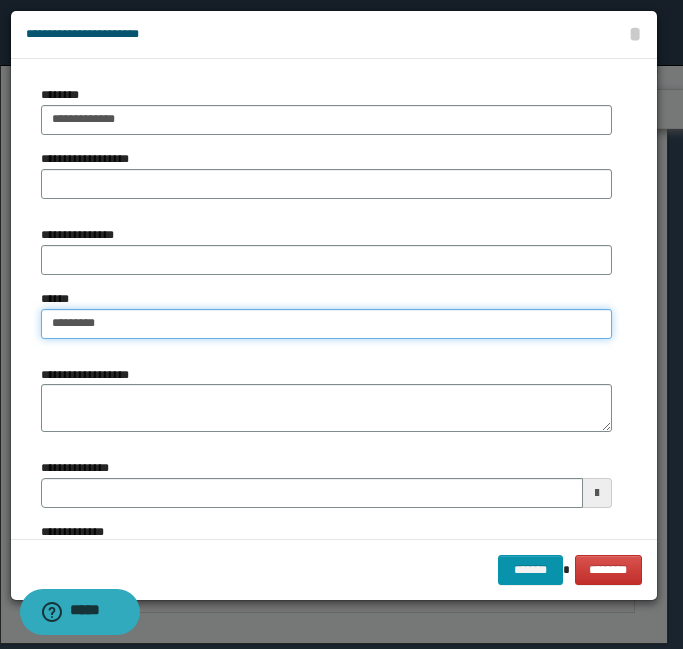 type on "*********" 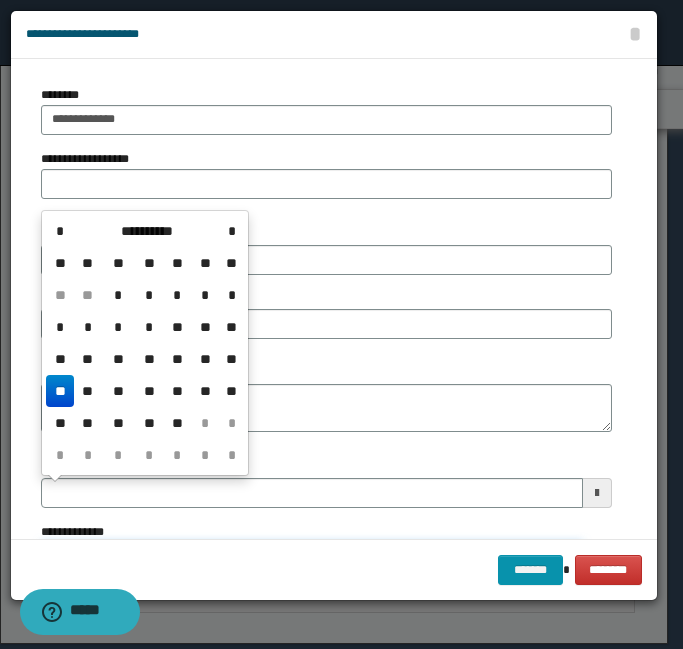 type 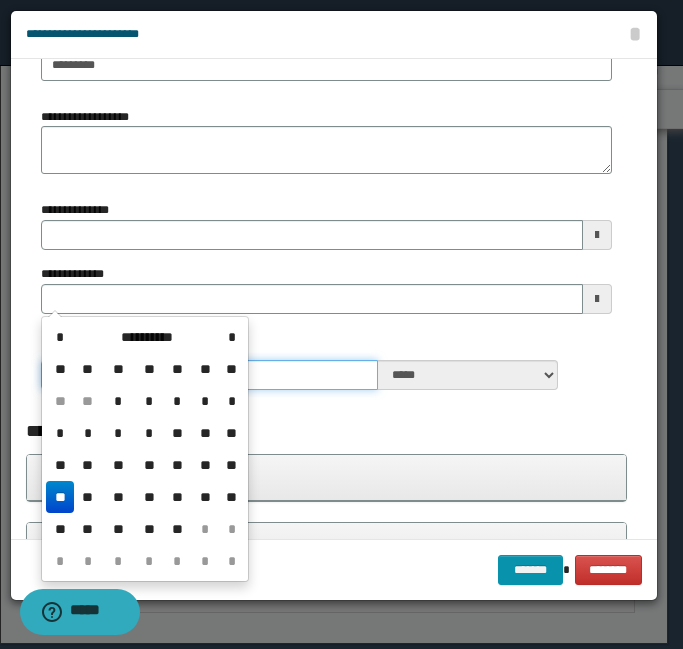 type 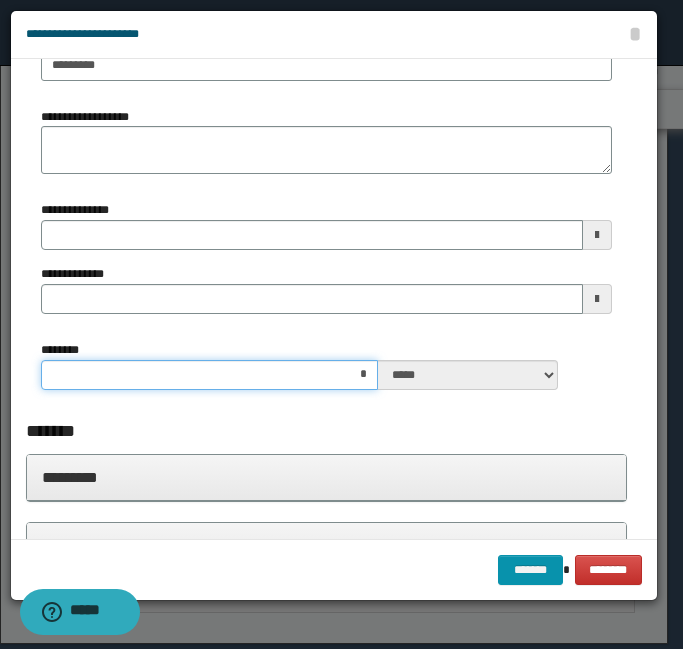 type on "**" 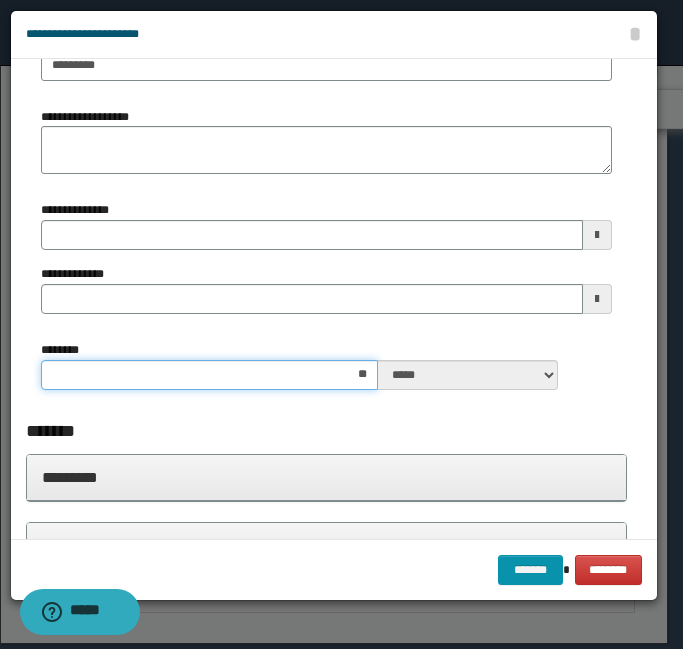 type 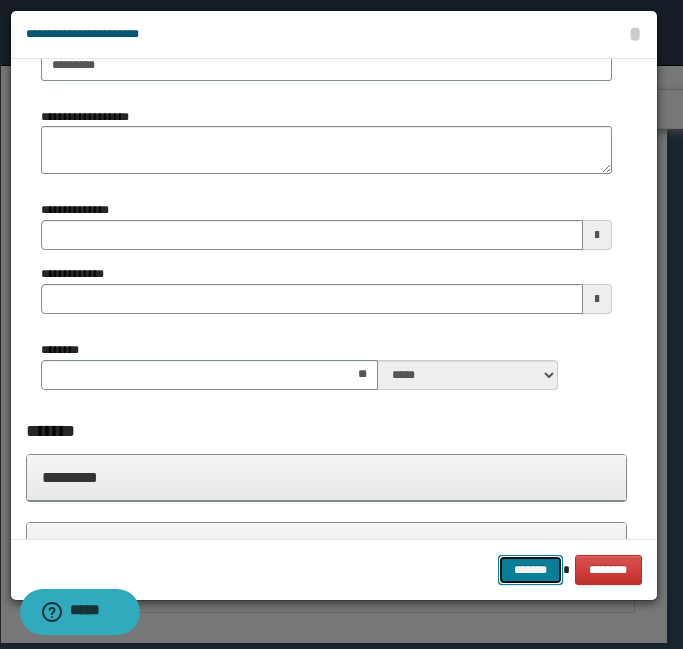 click on "*******" at bounding box center (530, 570) 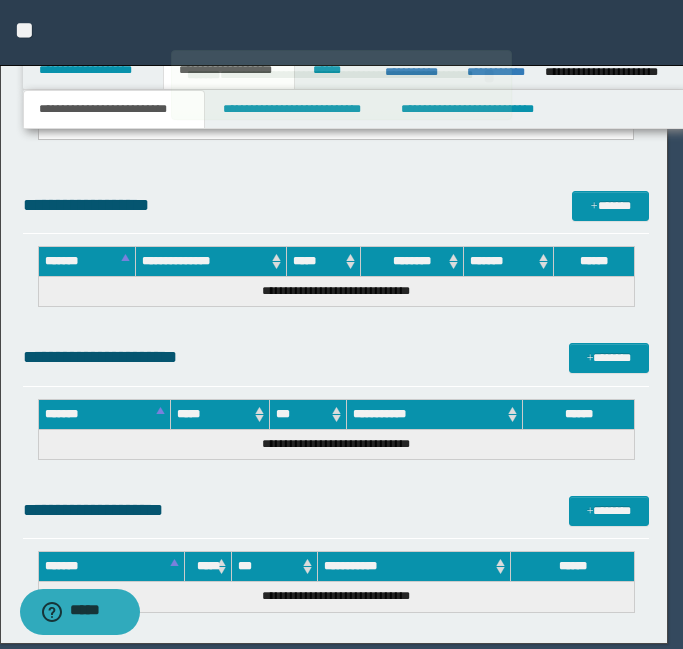 type 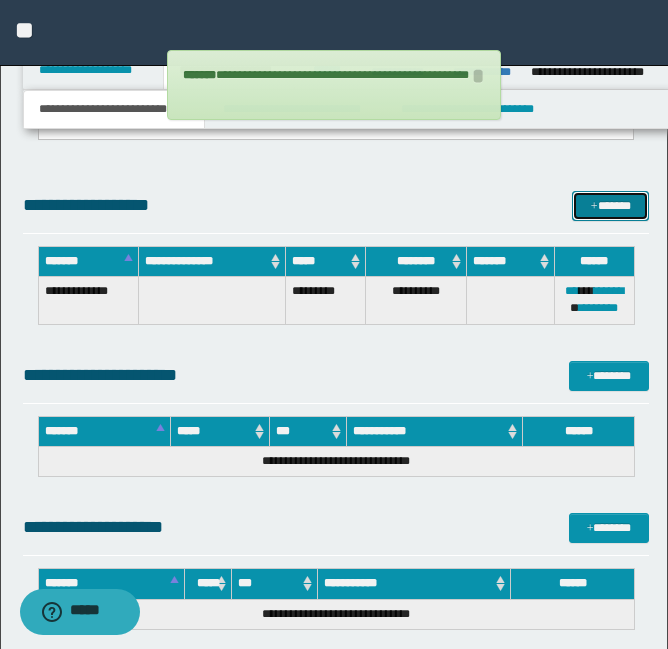 click on "*******" at bounding box center (610, 206) 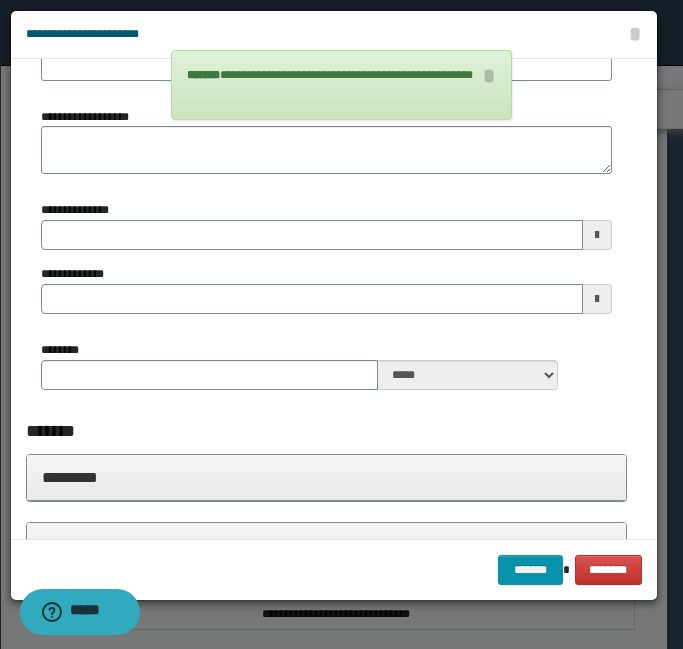 type 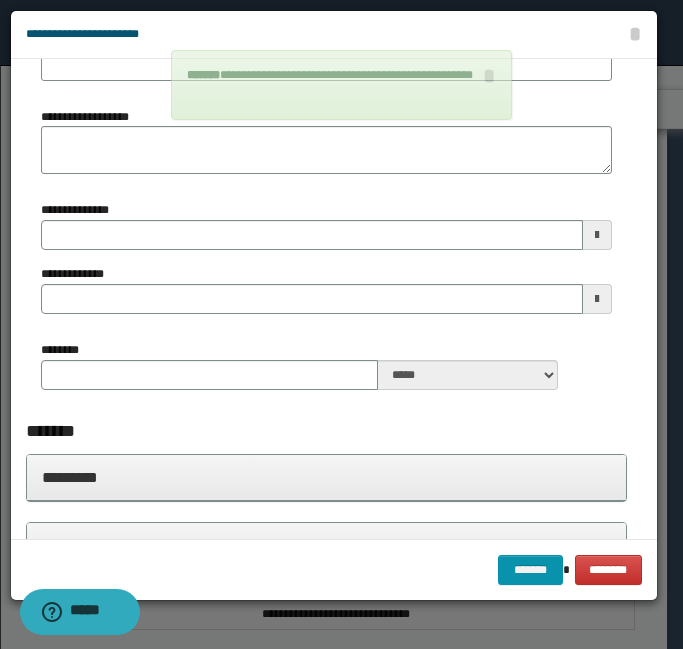 scroll, scrollTop: 0, scrollLeft: 0, axis: both 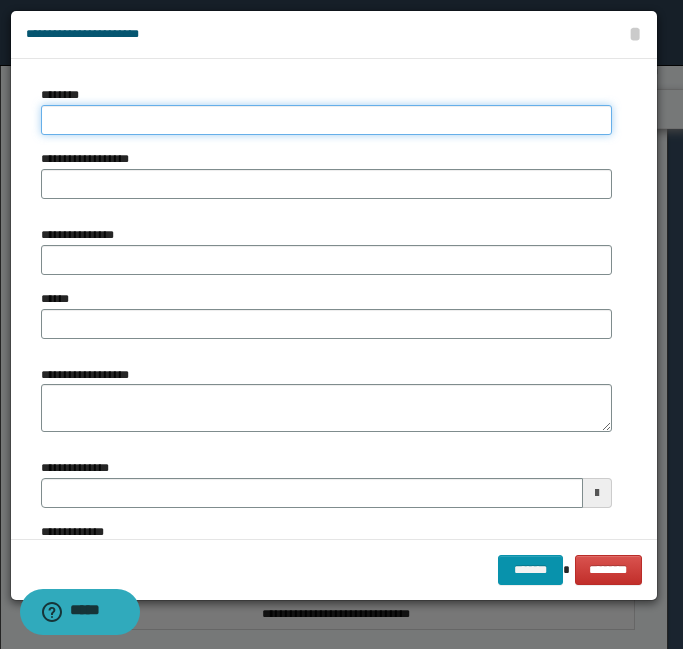 click on "********" at bounding box center [326, 120] 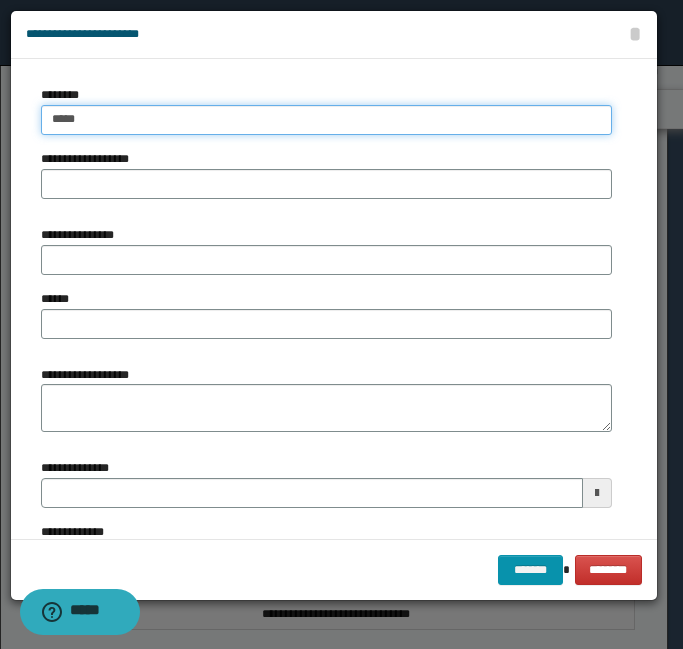 type on "*****" 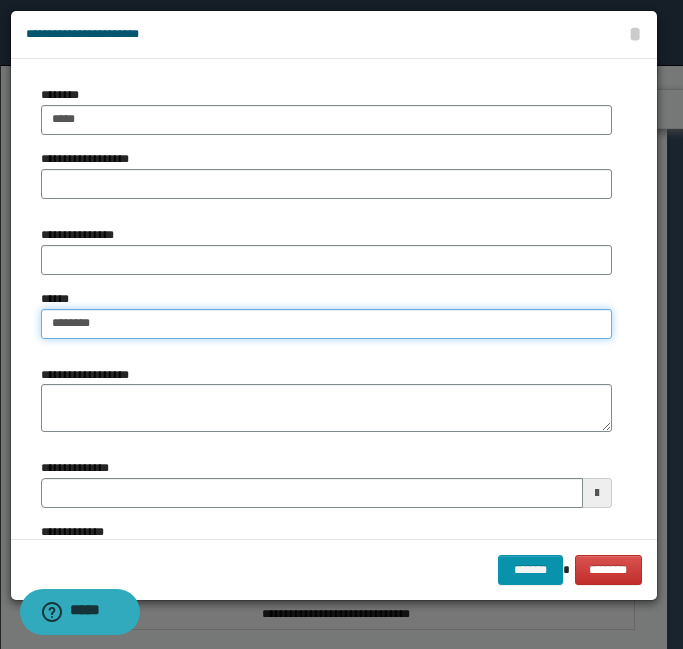 type on "********" 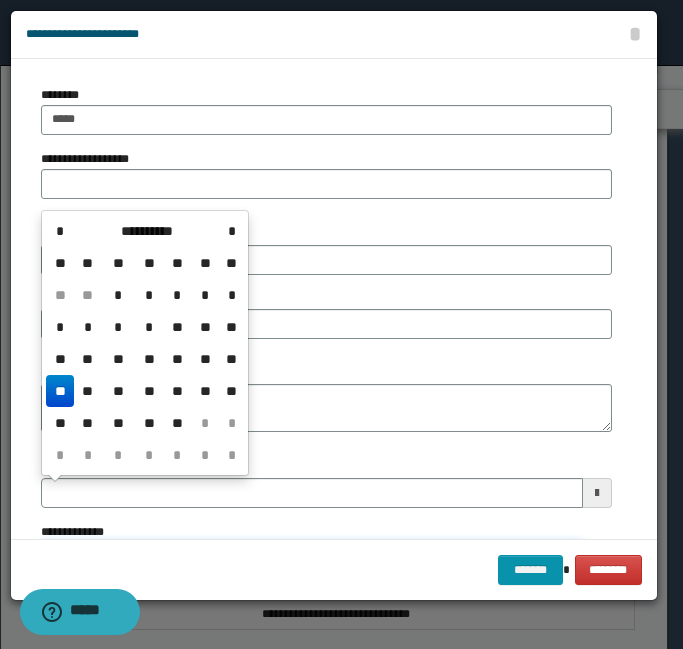 type 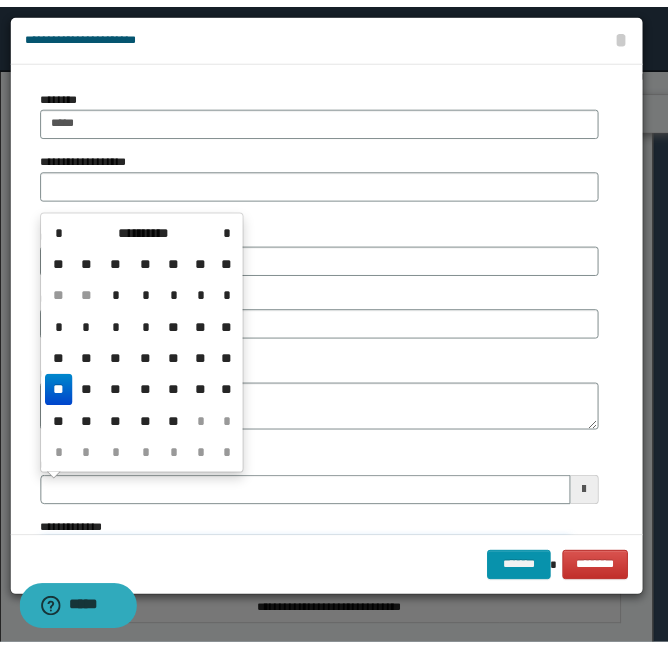 scroll, scrollTop: 258, scrollLeft: 0, axis: vertical 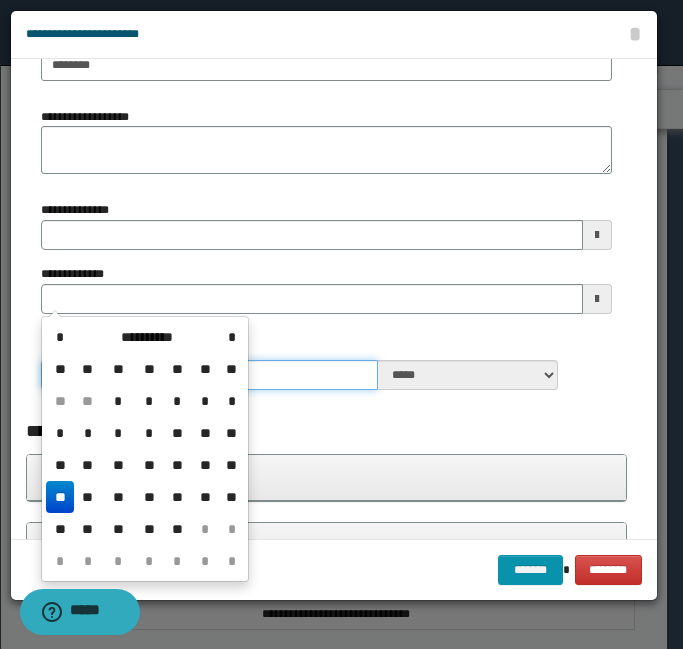type 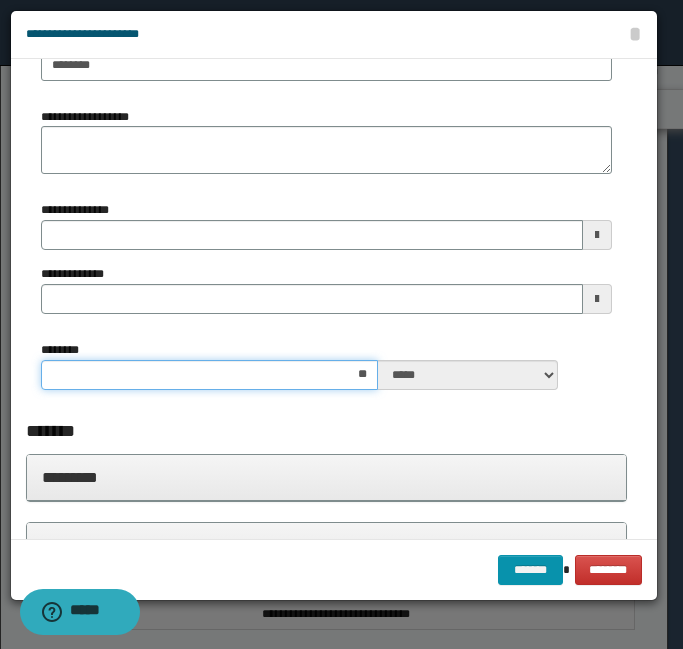 type on "***" 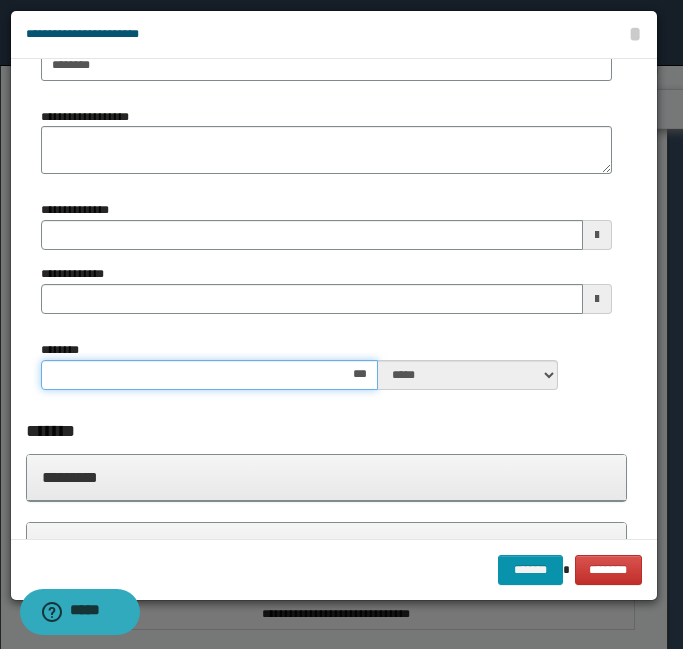 type 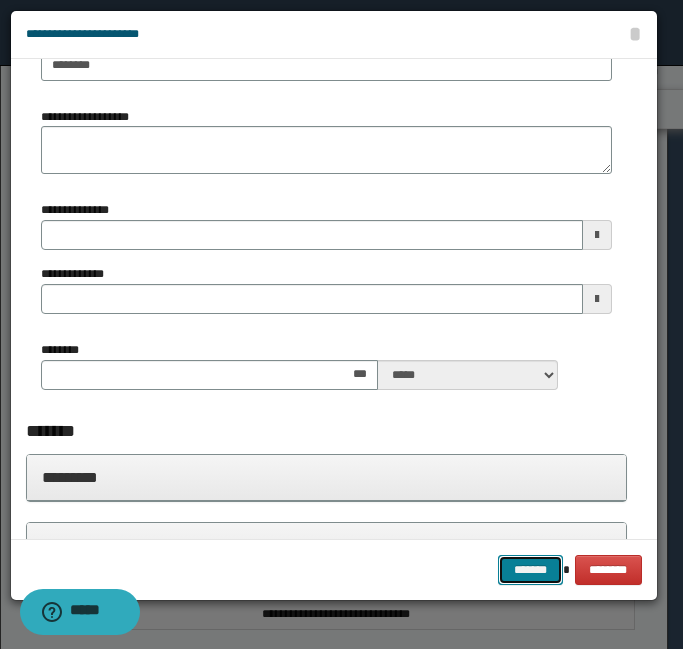 click on "*******" at bounding box center (530, 570) 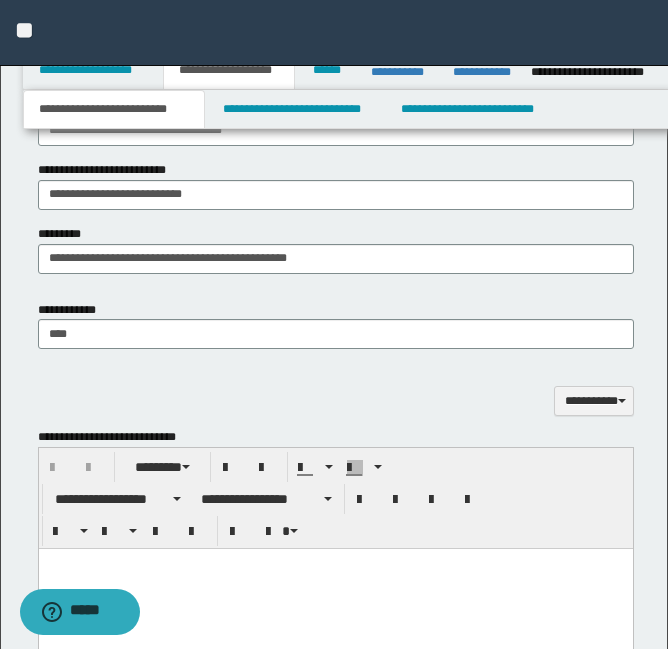 scroll, scrollTop: 1767, scrollLeft: 0, axis: vertical 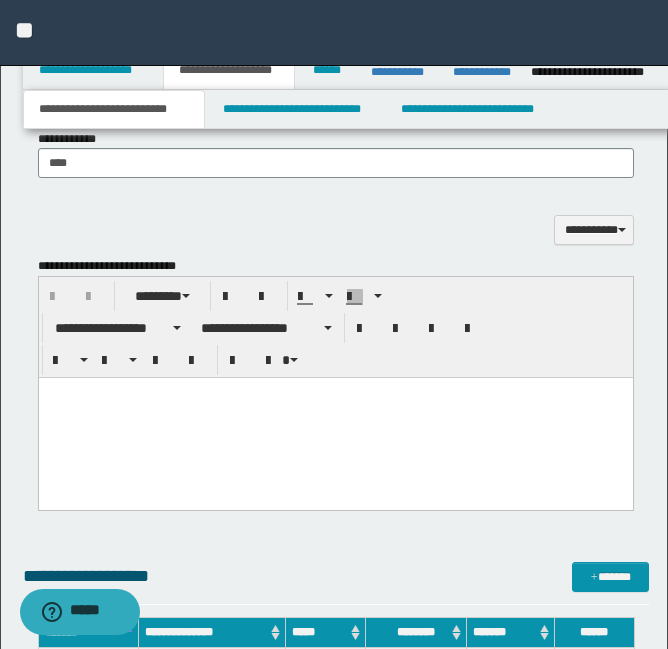 click at bounding box center [335, 417] 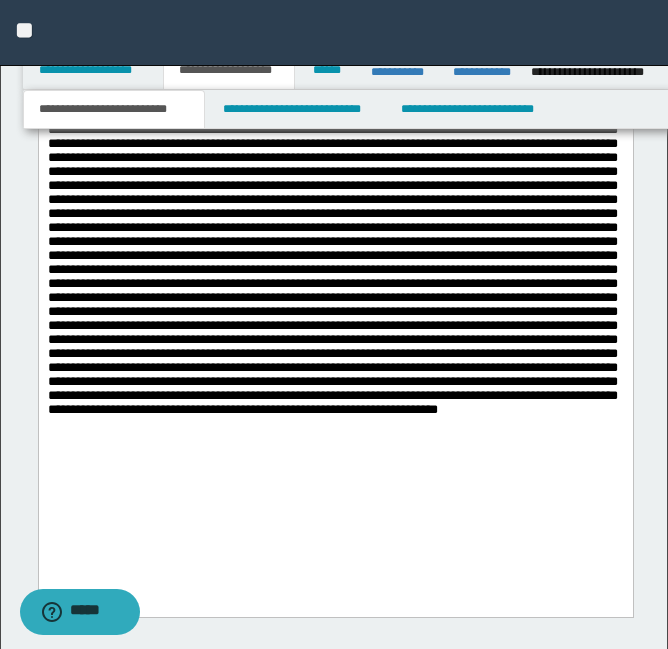 scroll, scrollTop: 2039, scrollLeft: 0, axis: vertical 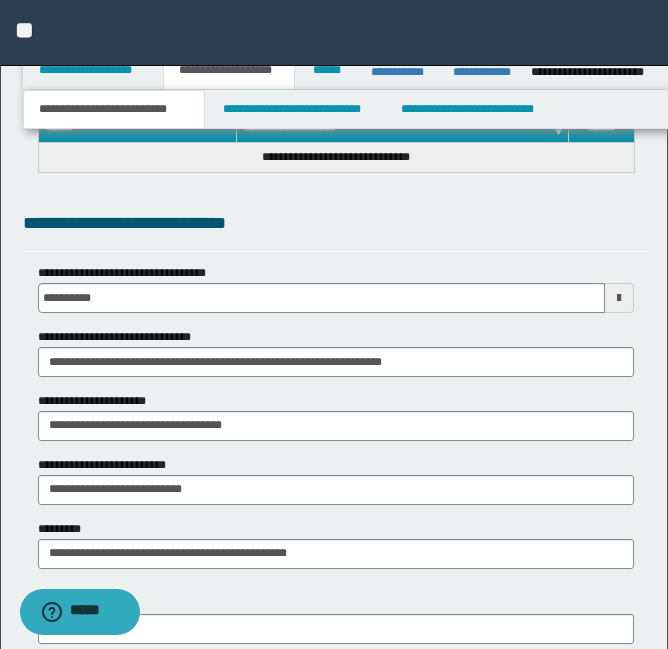 drag, startPoint x: 257, startPoint y: 1253, endPoint x: -1, endPoint y: 487, distance: 808.2821 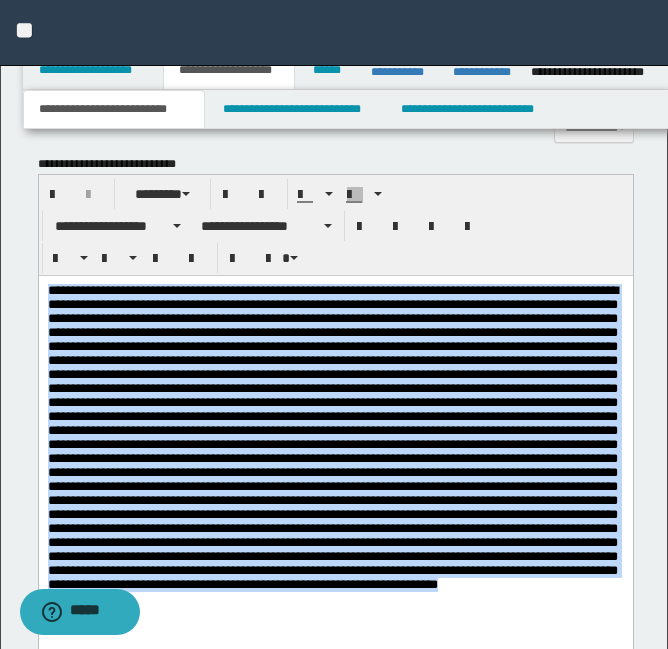 scroll, scrollTop: 1882, scrollLeft: 0, axis: vertical 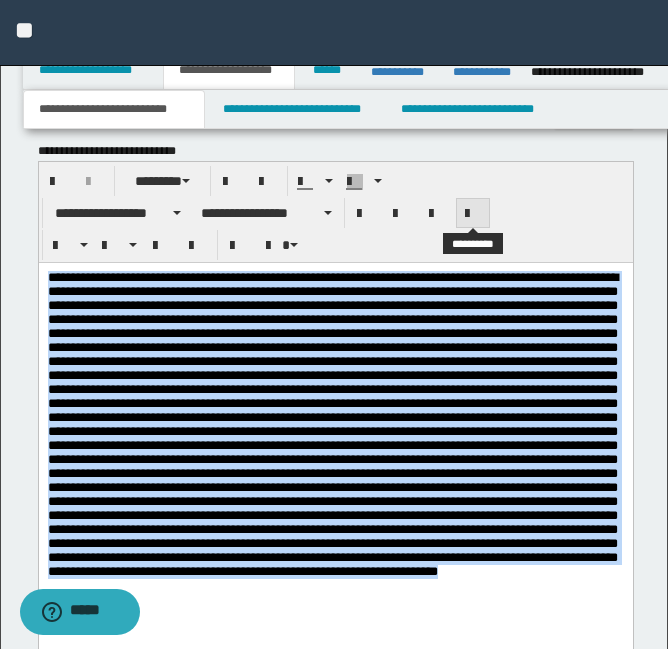 click at bounding box center (473, 214) 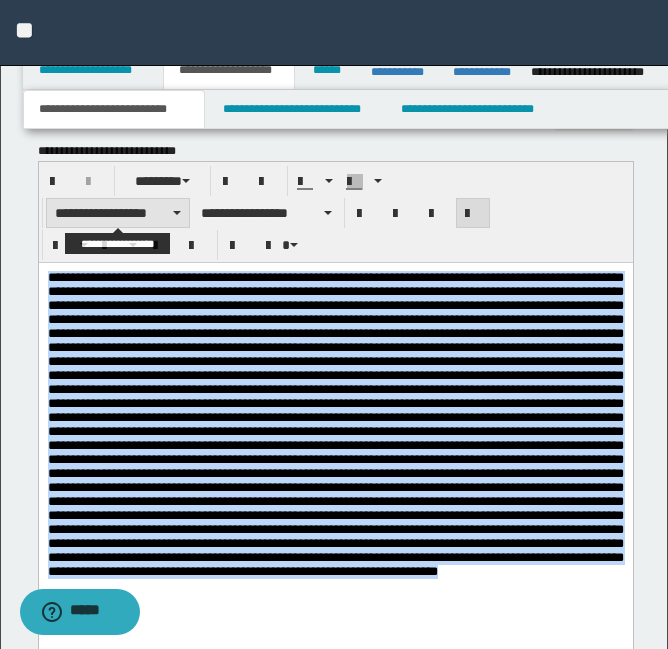 click on "**********" at bounding box center [118, 213] 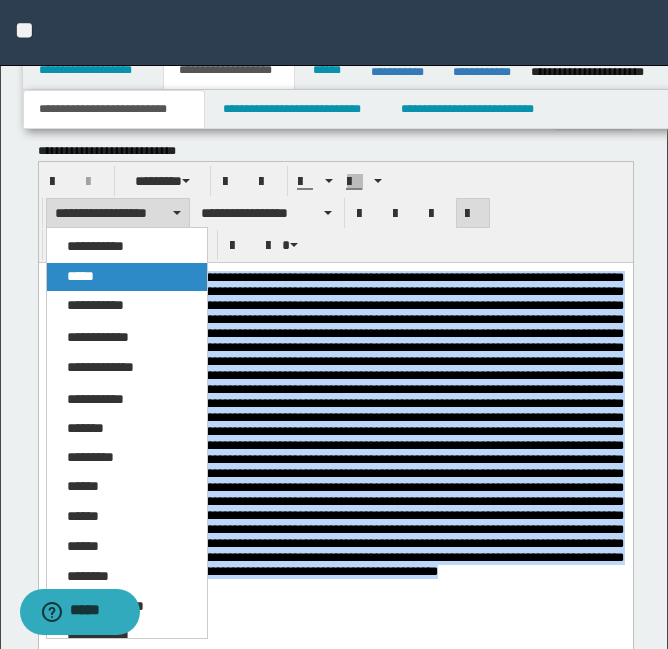 click on "*****" at bounding box center [127, 277] 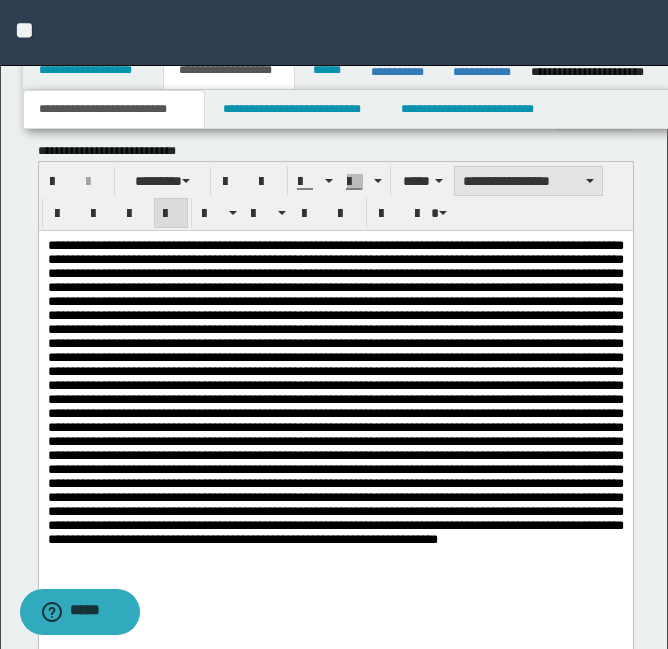 click on "**********" at bounding box center [528, 181] 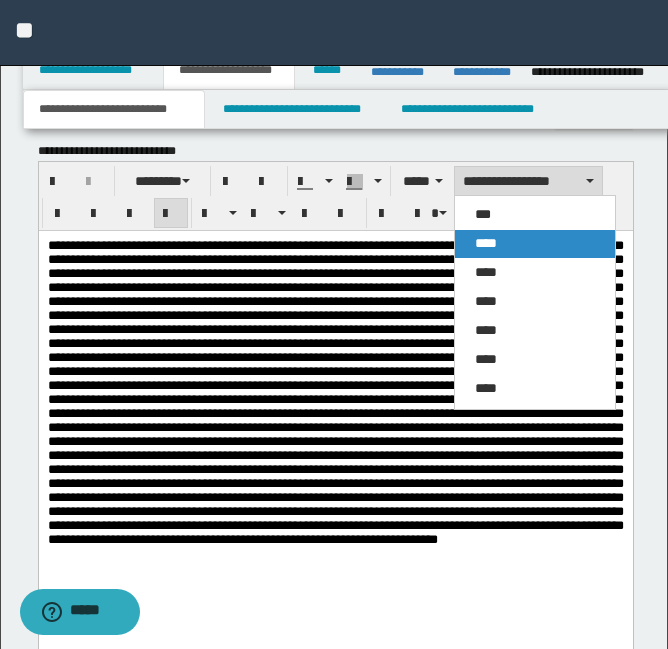 click on "****" at bounding box center (486, 243) 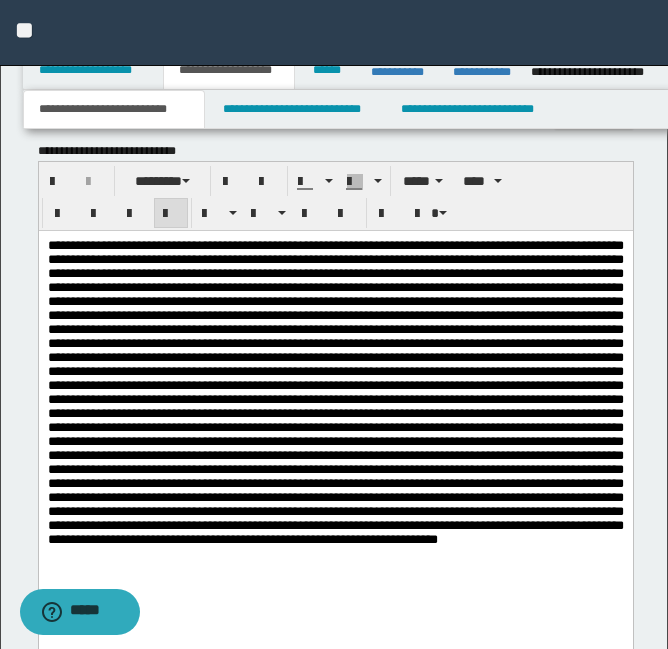 click at bounding box center (335, 391) 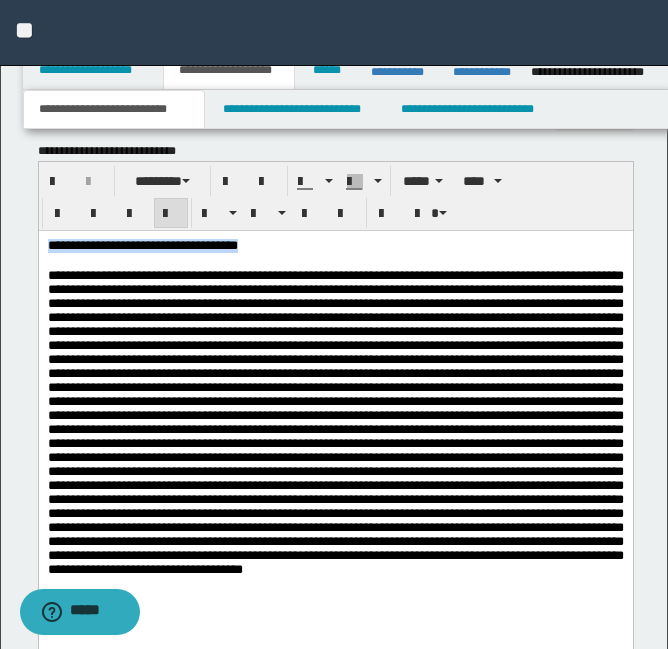 drag, startPoint x: 288, startPoint y: 247, endPoint x: -1, endPoint y: 231, distance: 289.44257 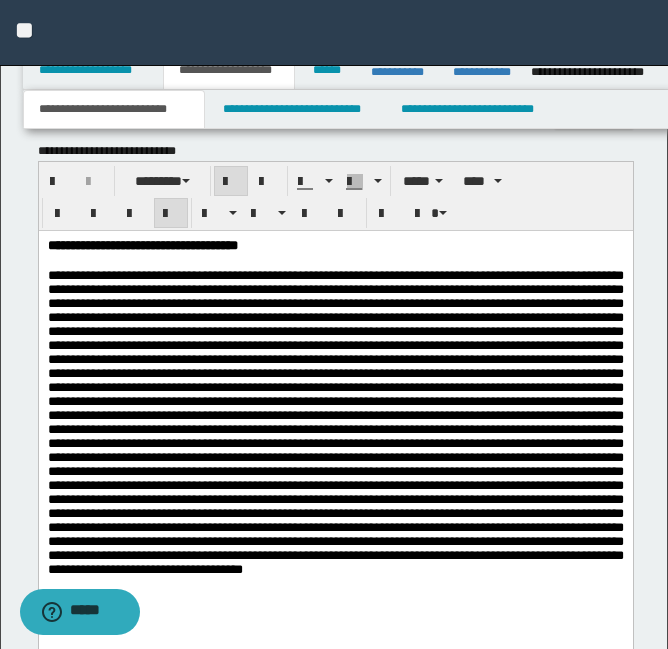 click at bounding box center (335, 421) 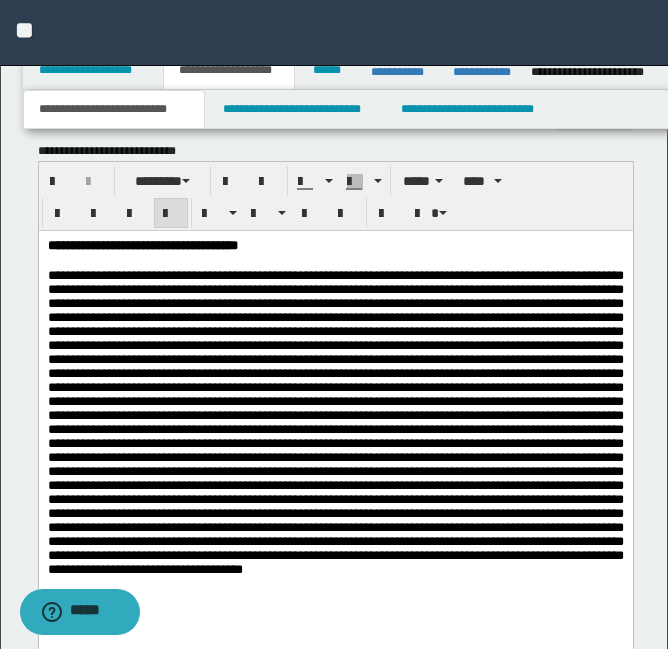click at bounding box center [335, 421] 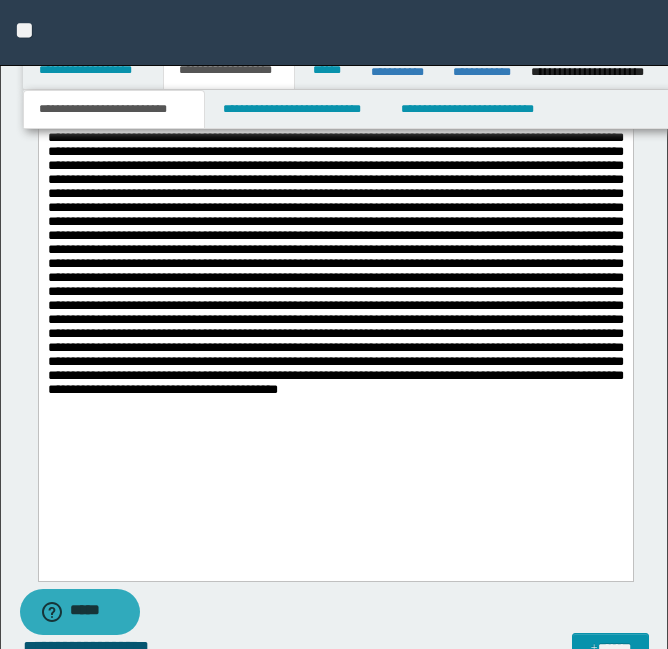 scroll, scrollTop: 2097, scrollLeft: 0, axis: vertical 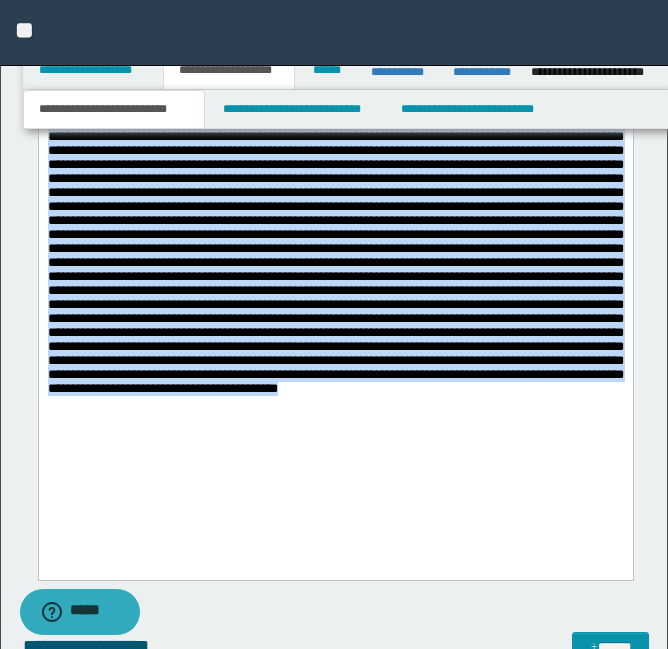 drag, startPoint x: 393, startPoint y: 469, endPoint x: 60, endPoint y: 170, distance: 447.53772 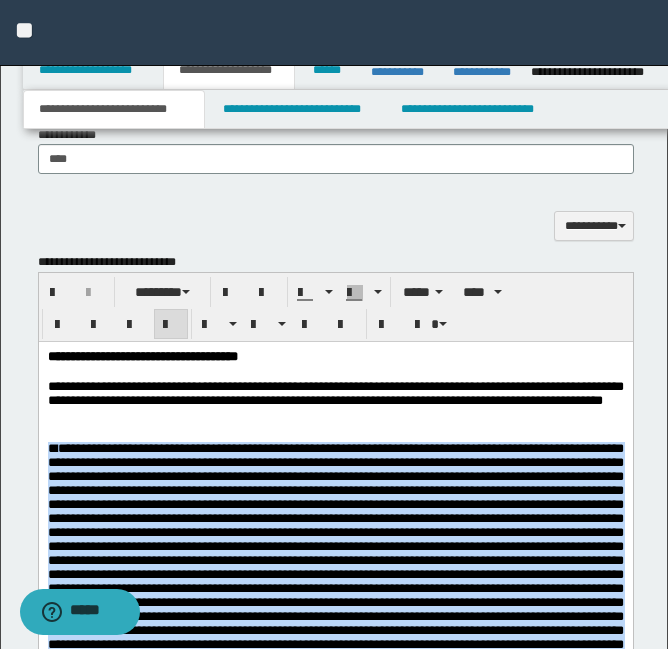 scroll, scrollTop: 1729, scrollLeft: 0, axis: vertical 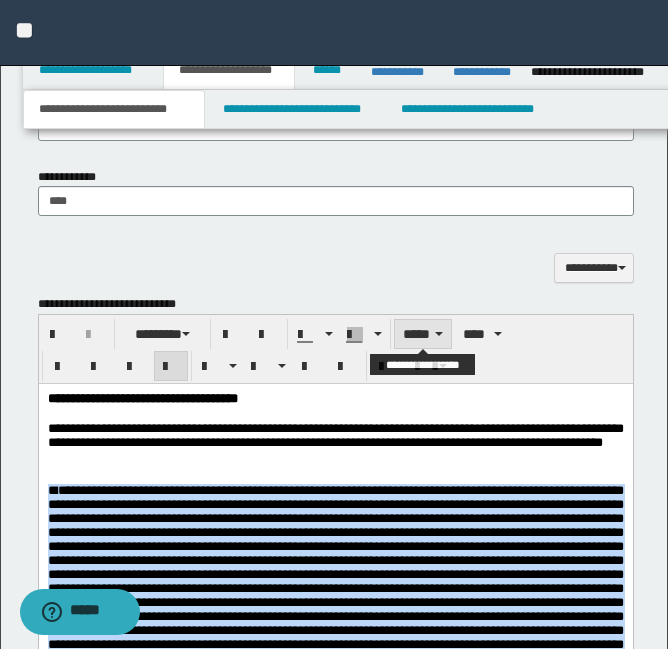 click on "*****" at bounding box center [423, 334] 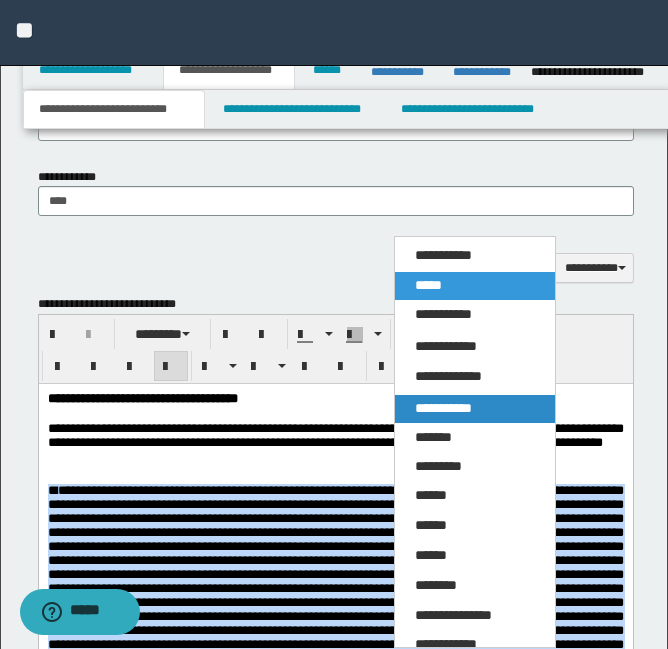 drag, startPoint x: 443, startPoint y: 420, endPoint x: 404, endPoint y: 22, distance: 399.90625 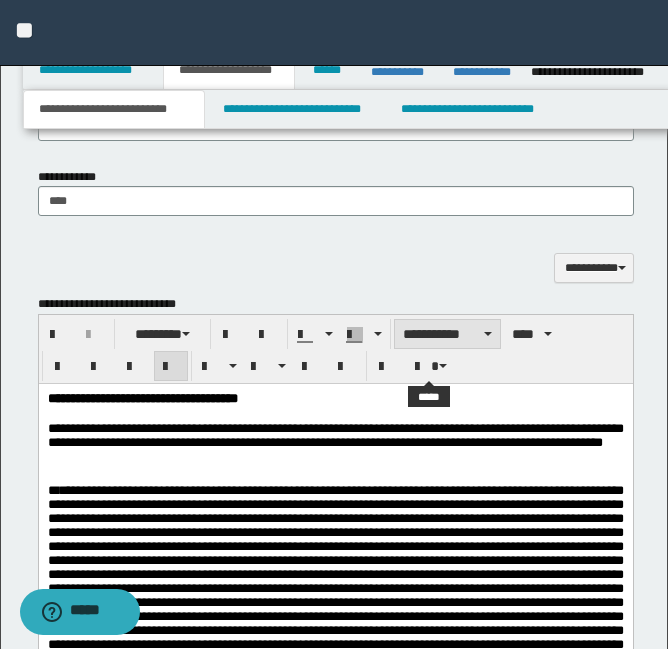 click on "**********" at bounding box center [448, 334] 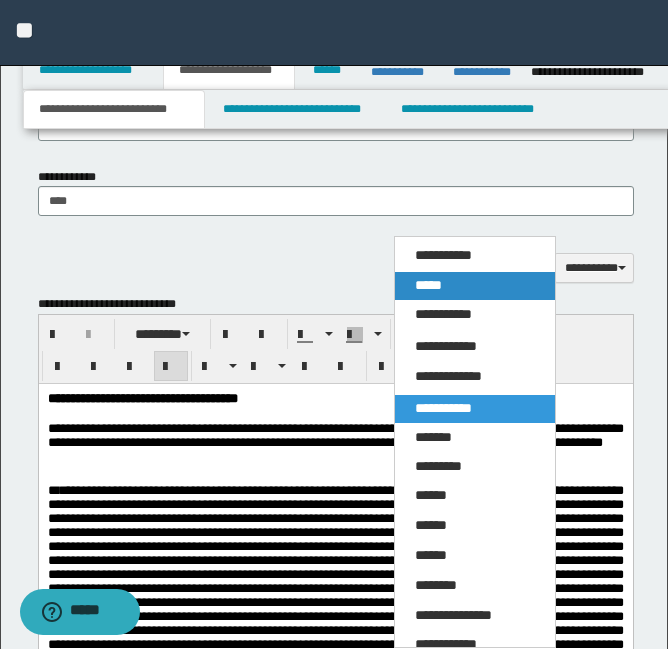 click on "*****" at bounding box center (475, 286) 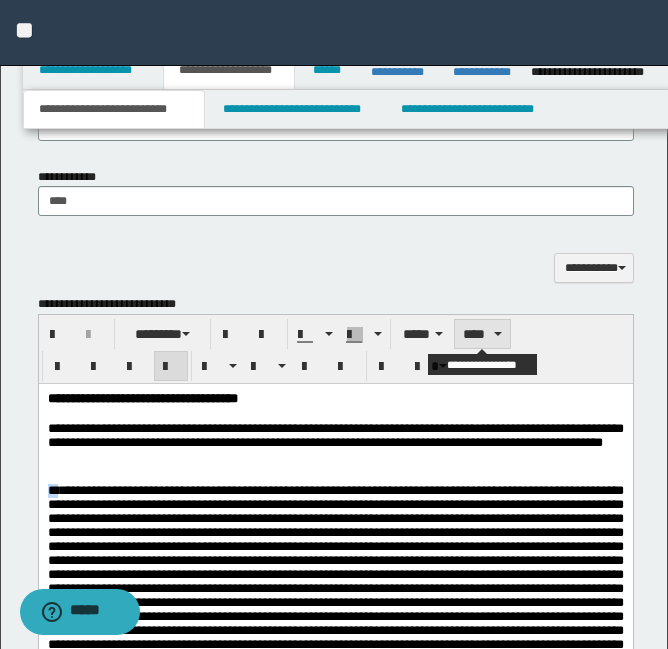 click on "****" at bounding box center (482, 334) 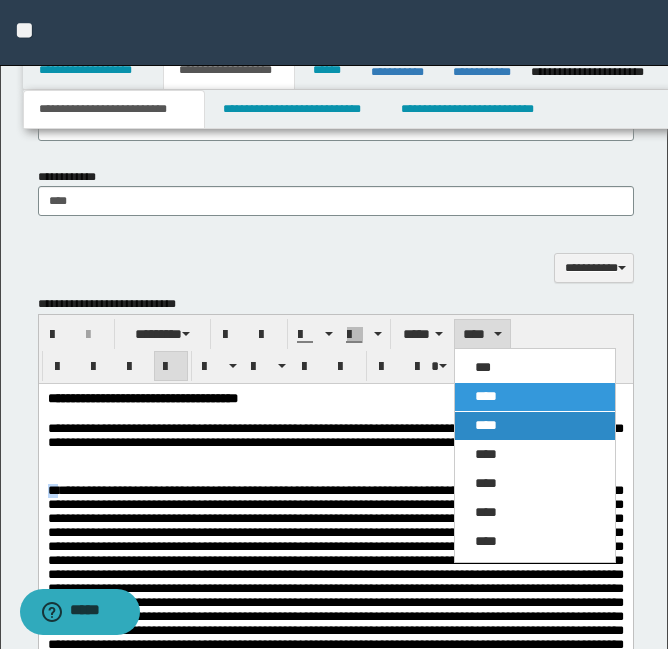 click on "****" at bounding box center [486, 425] 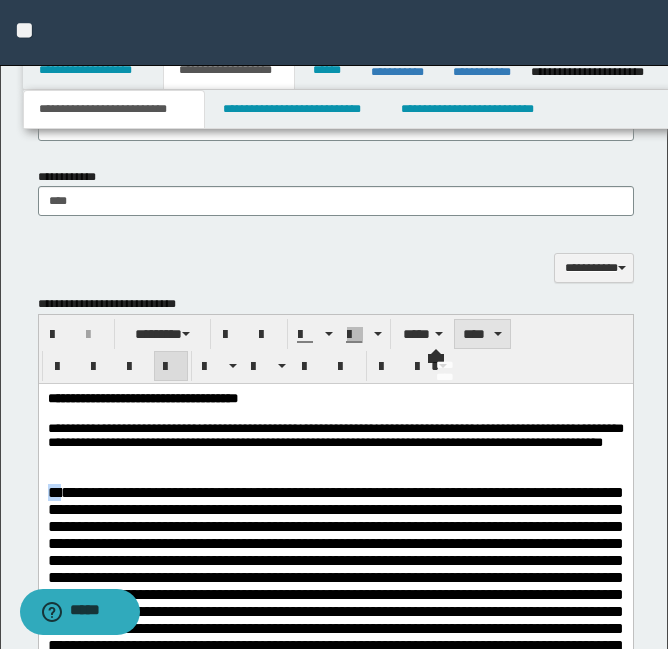 click on "****" at bounding box center (482, 334) 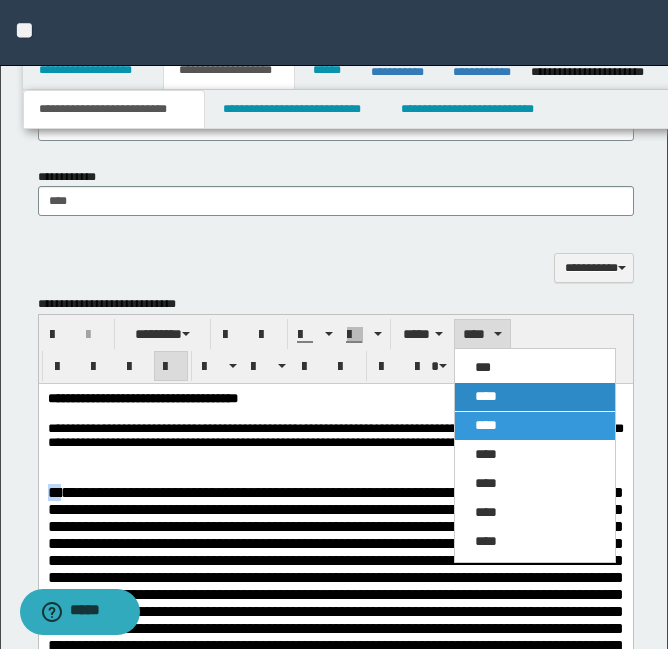 click on "****" at bounding box center [486, 396] 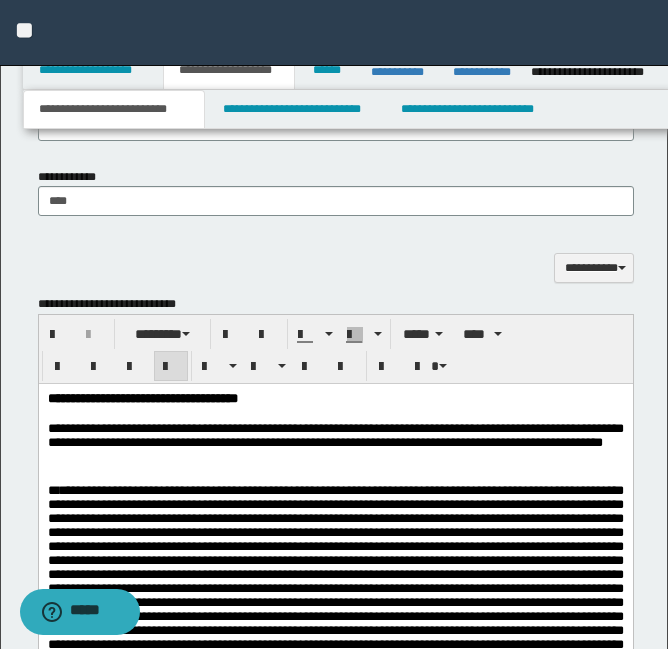 click on "*" at bounding box center (335, 622) 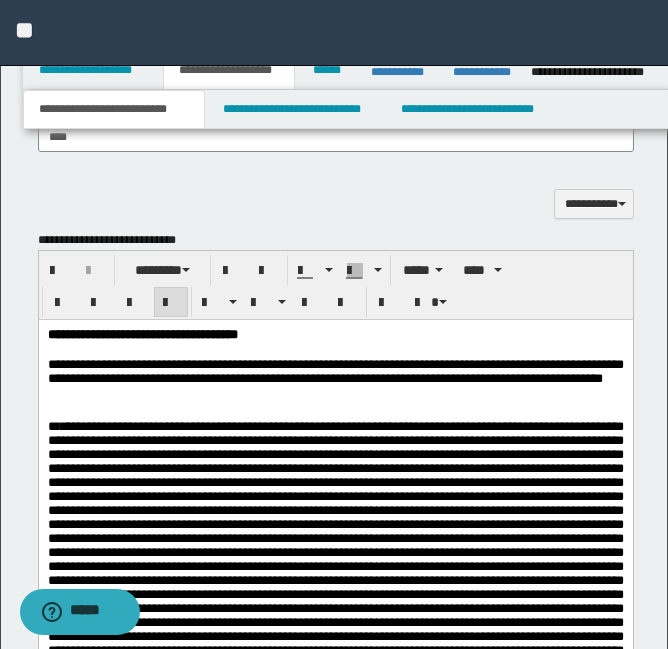 scroll, scrollTop: 1794, scrollLeft: 0, axis: vertical 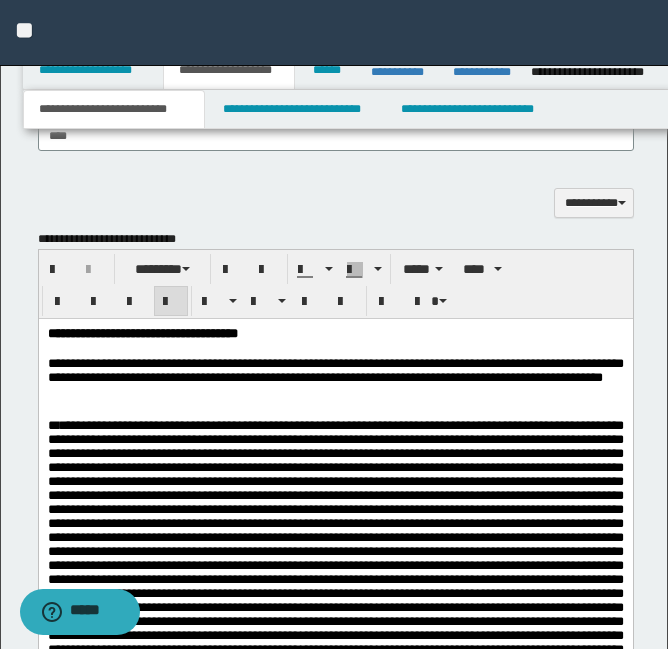 click on "**********" at bounding box center [335, 369] 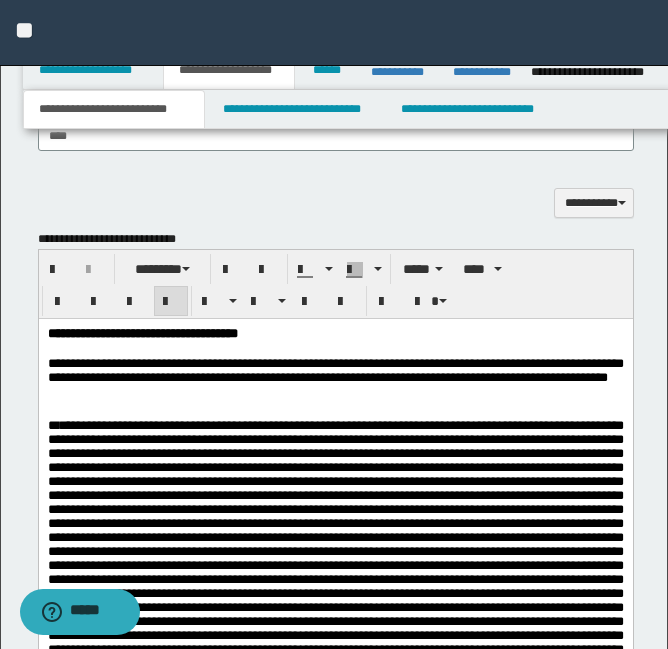 click on "*" at bounding box center [335, 557] 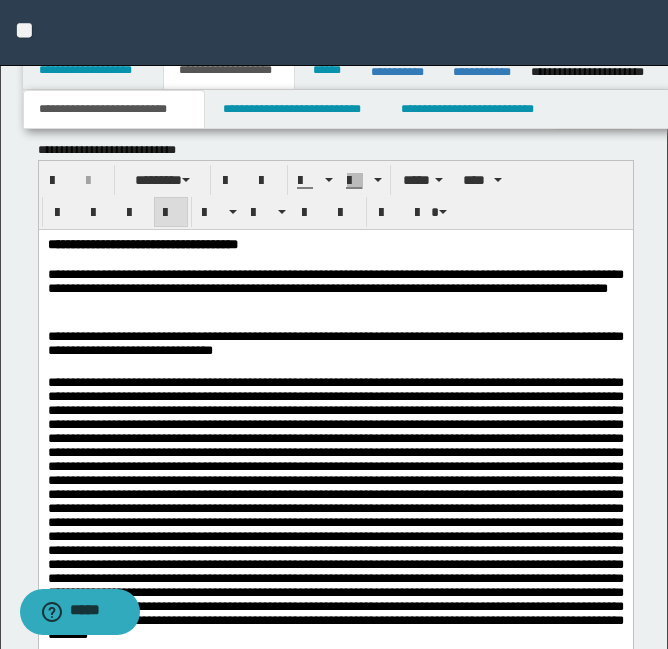 scroll, scrollTop: 1885, scrollLeft: 0, axis: vertical 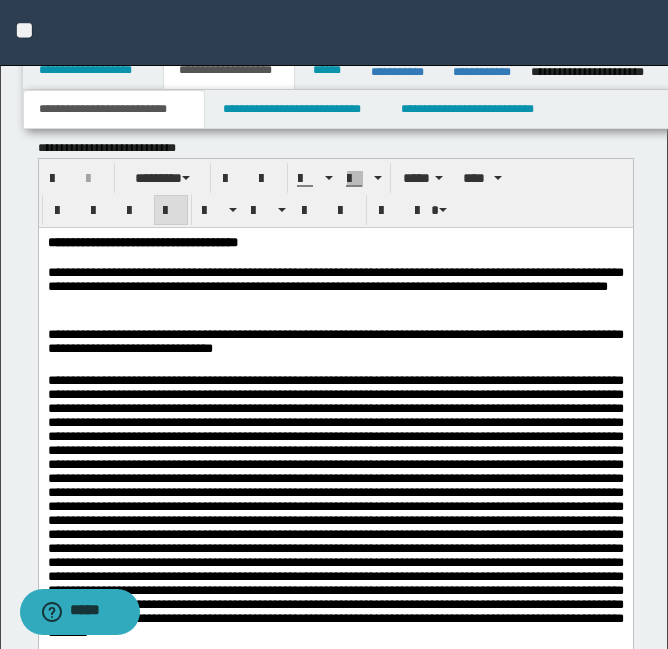 click at bounding box center (335, 505) 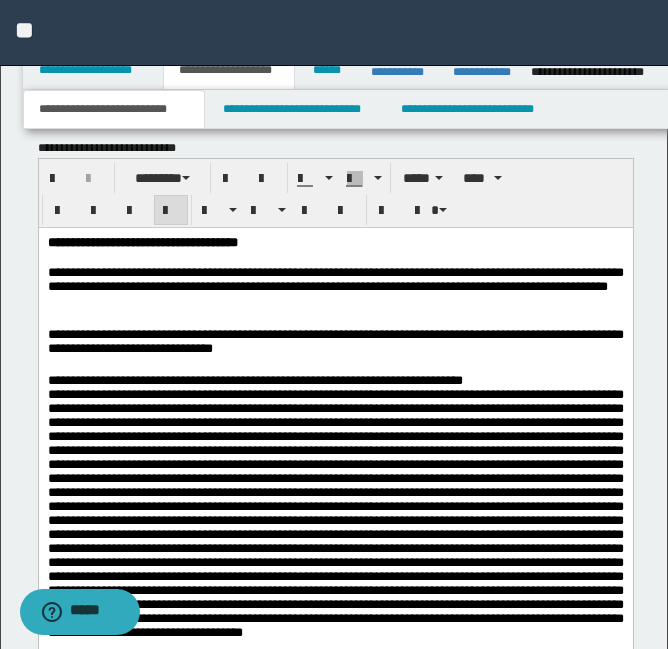click at bounding box center (335, 512) 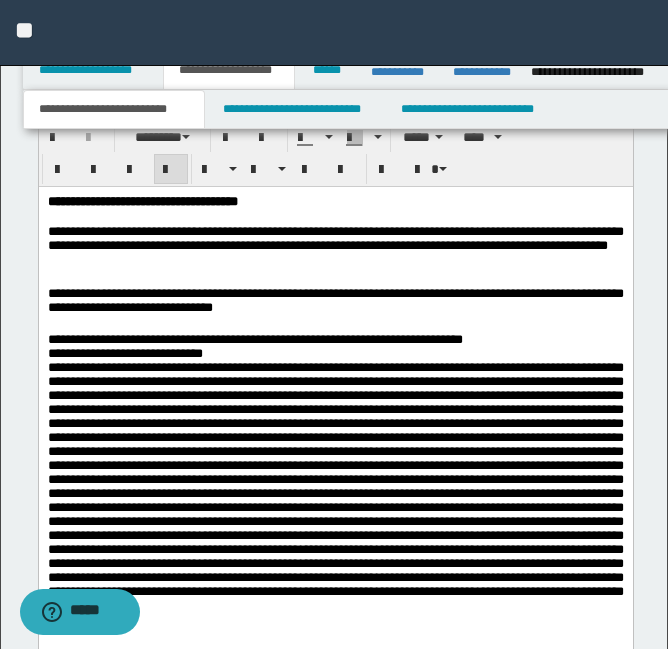 scroll, scrollTop: 1927, scrollLeft: 0, axis: vertical 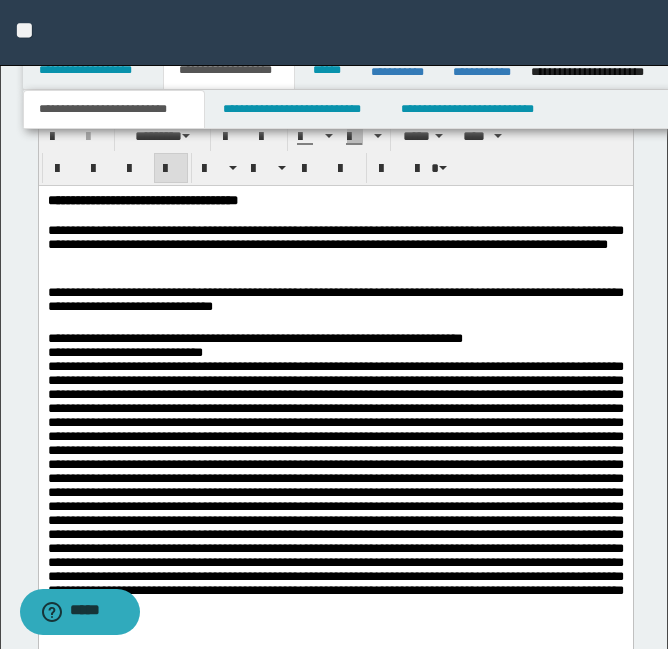 click at bounding box center (335, 484) 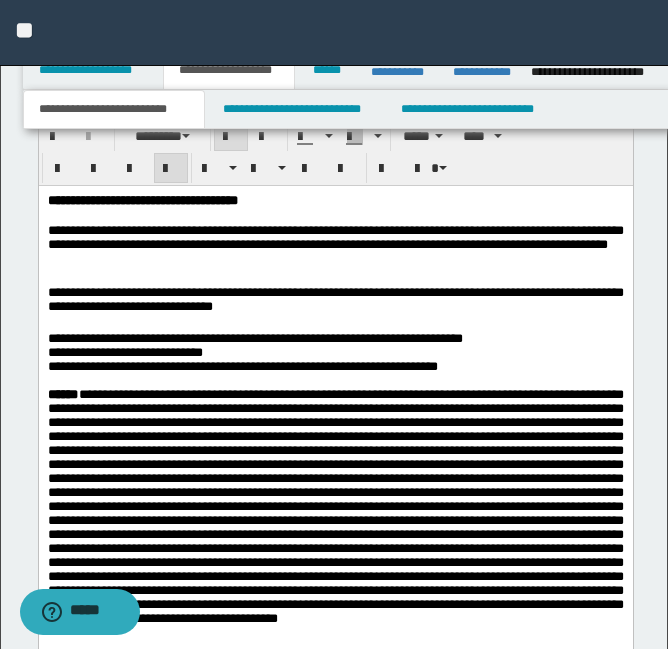 click on "******" at bounding box center [335, 505] 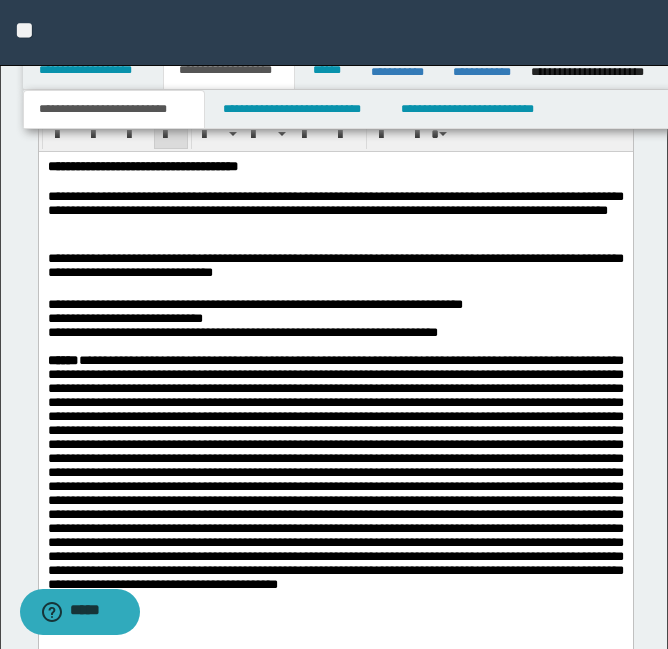 scroll, scrollTop: 1962, scrollLeft: 0, axis: vertical 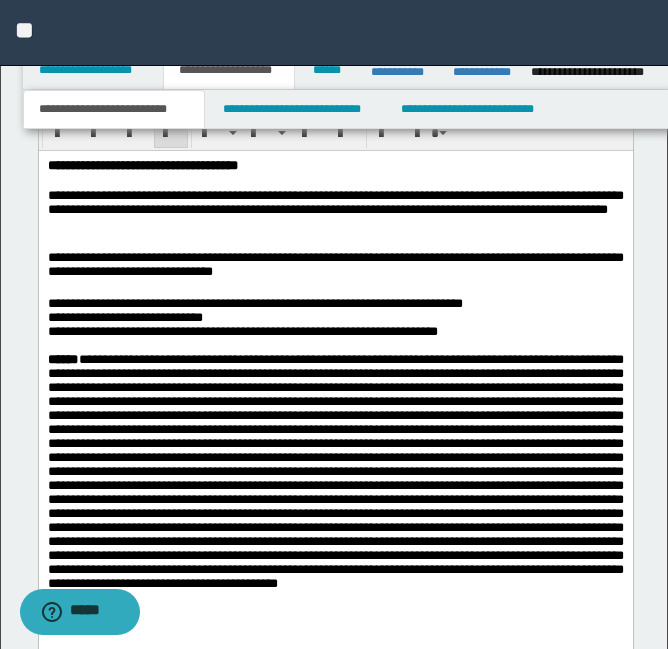 click on "******" at bounding box center [335, 470] 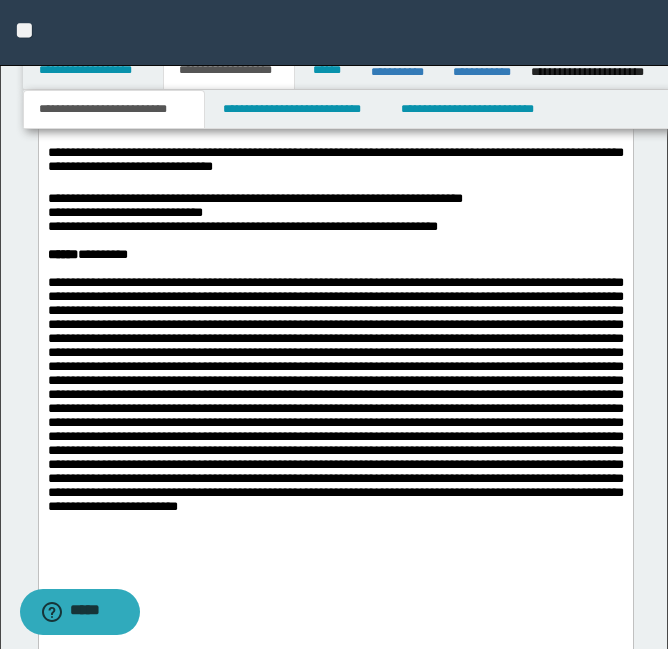 scroll, scrollTop: 2071, scrollLeft: 0, axis: vertical 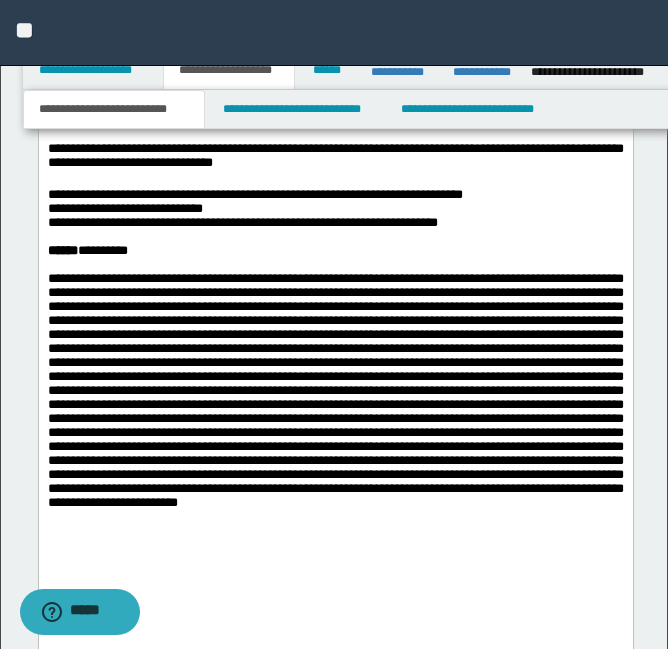 click at bounding box center [335, 389] 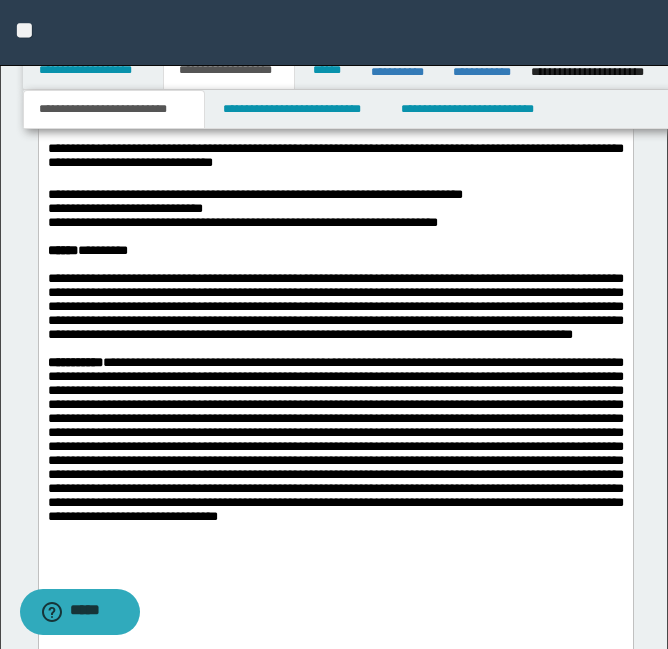 click on "**********" at bounding box center [335, 438] 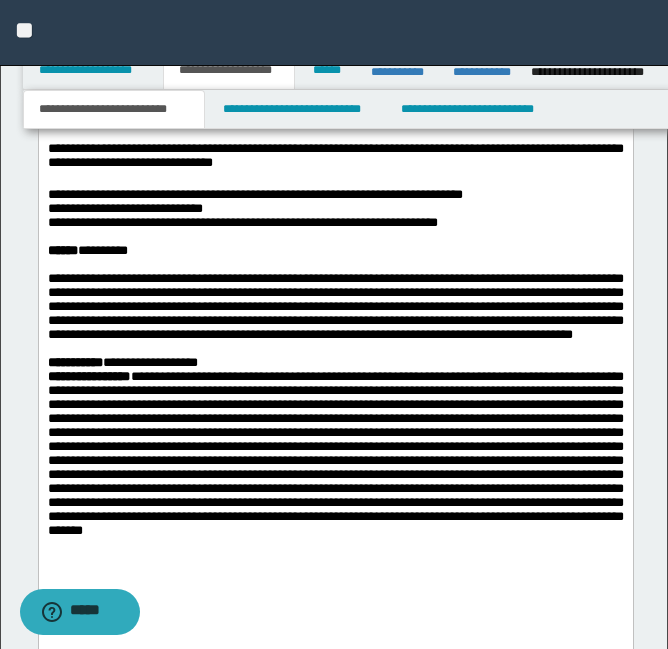 click on "**********" at bounding box center (335, 452) 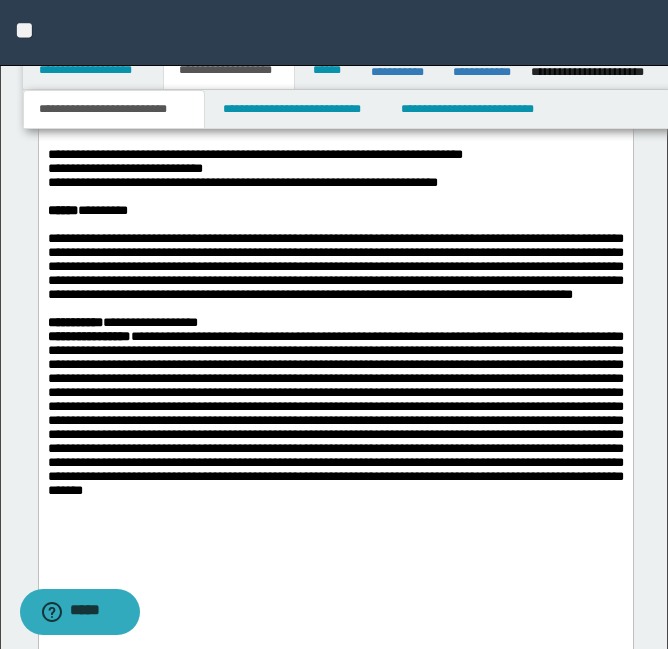 scroll, scrollTop: 2112, scrollLeft: 0, axis: vertical 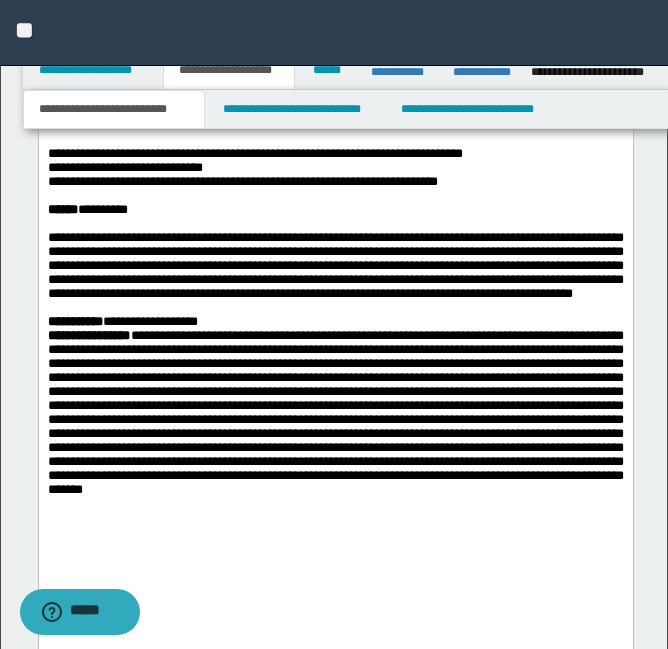 click on "**********" at bounding box center (335, 411) 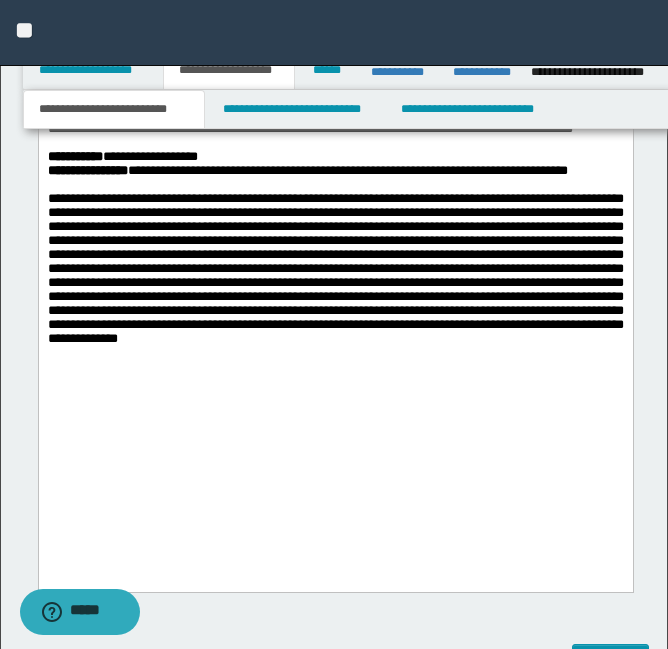 scroll, scrollTop: 2278, scrollLeft: 0, axis: vertical 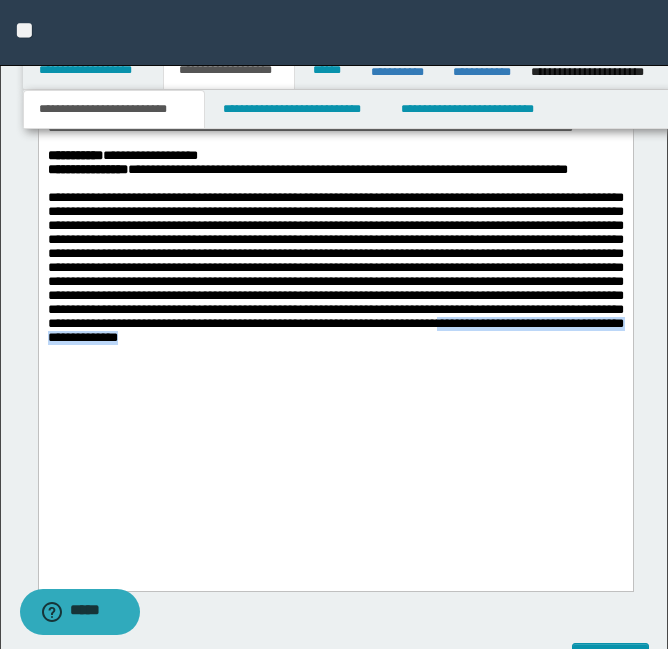 drag, startPoint x: 267, startPoint y: 476, endPoint x: 624, endPoint y: 481, distance: 357.035 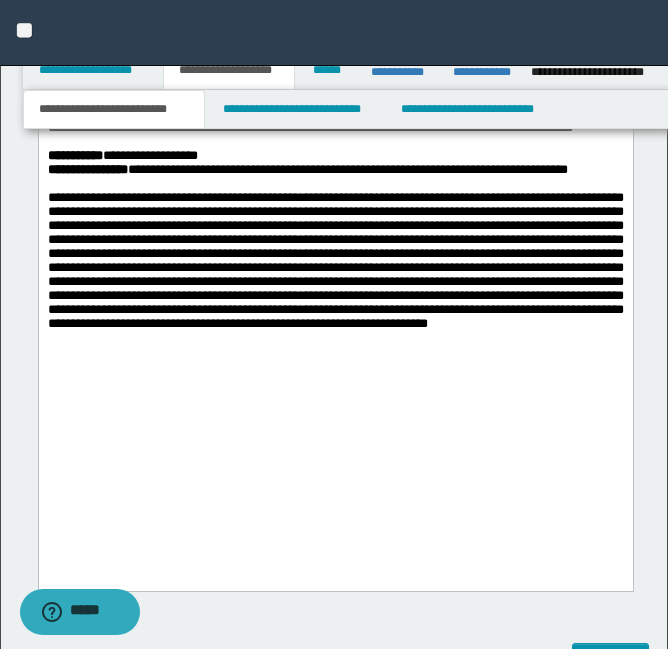 click on "**********" at bounding box center (335, 112) 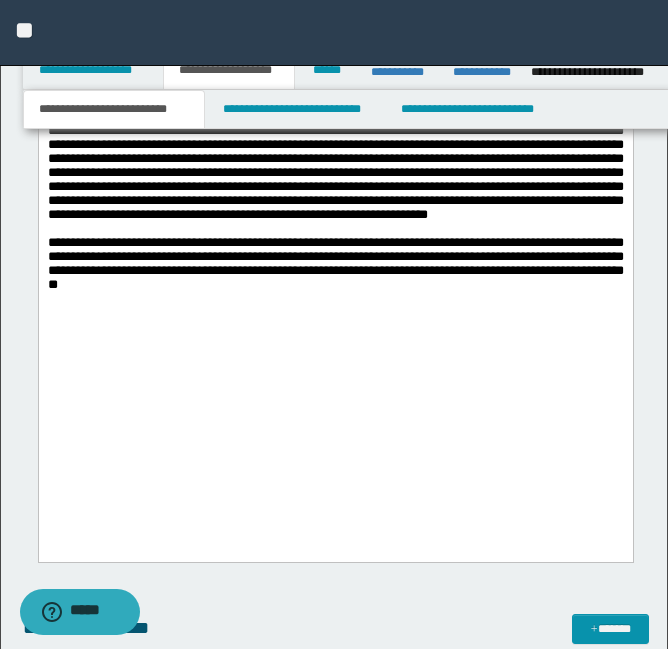 scroll, scrollTop: 2388, scrollLeft: 0, axis: vertical 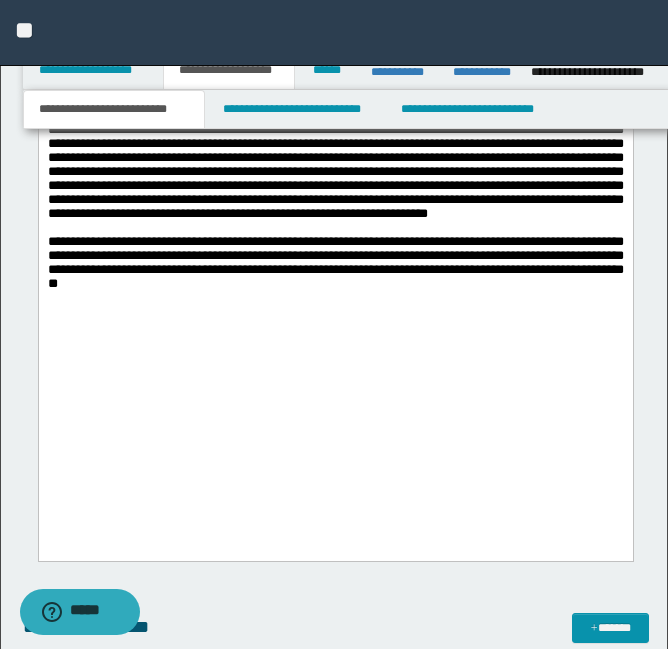 click on "**********" at bounding box center (335, 37) 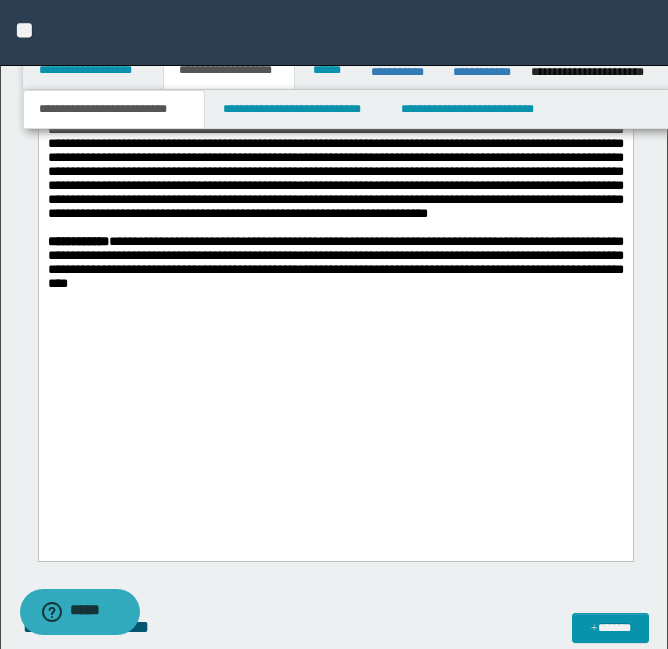 click on "**********" at bounding box center (335, 262) 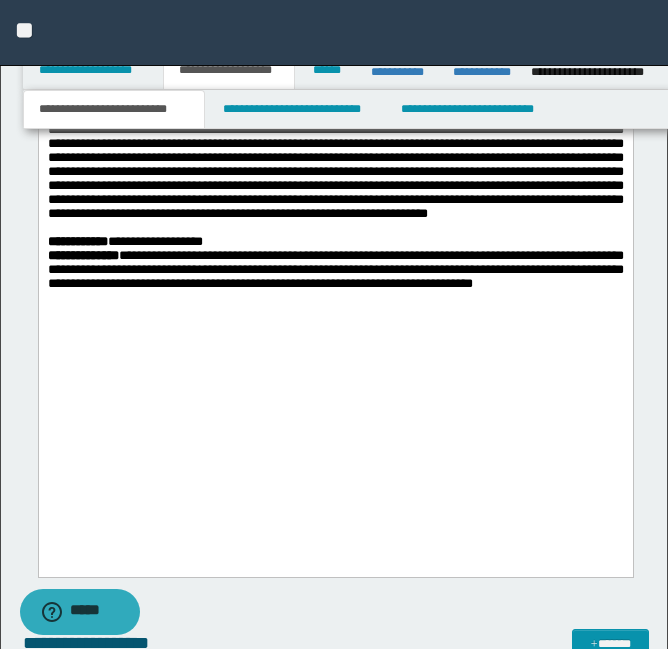 click on "**********" at bounding box center (335, 37) 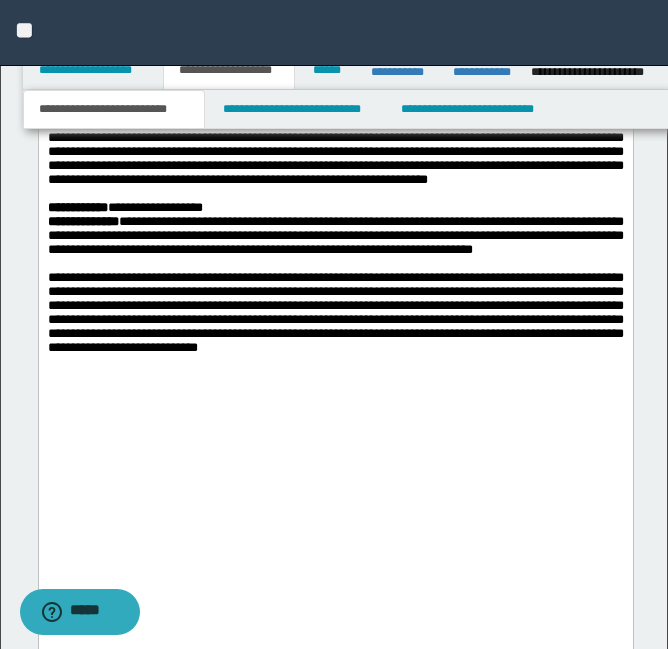 scroll, scrollTop: 2423, scrollLeft: 0, axis: vertical 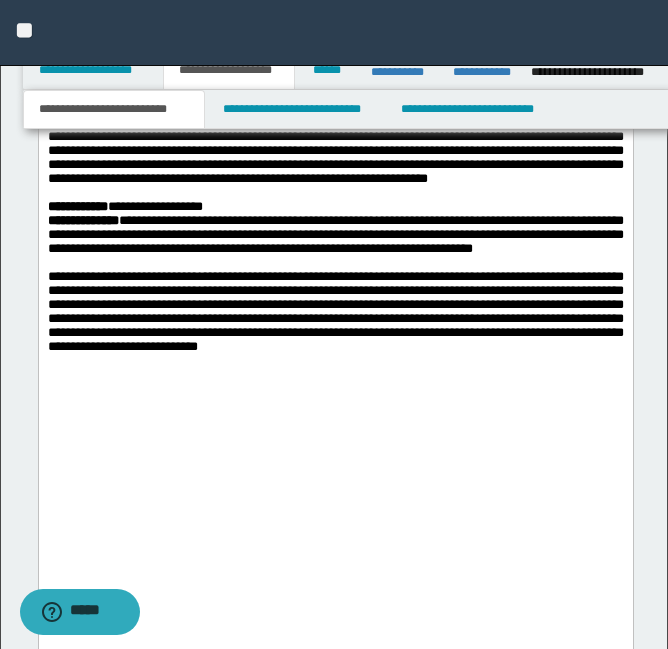click at bounding box center (335, 263) 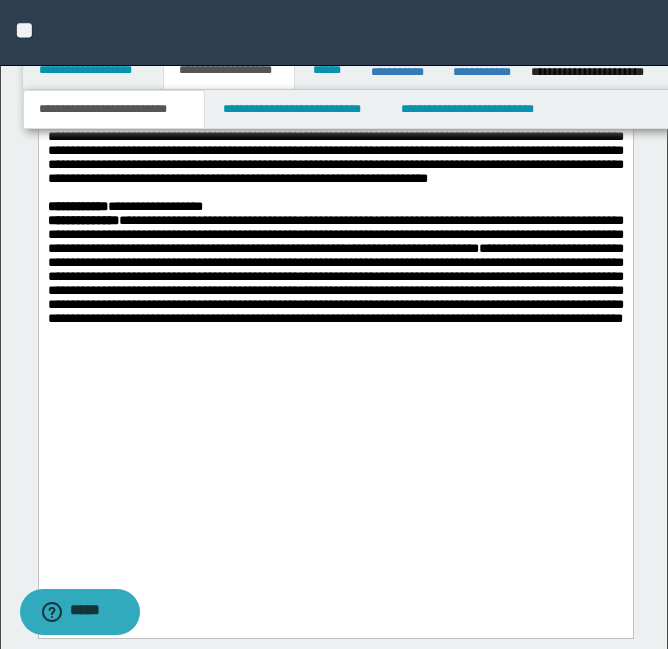 click on "**********" at bounding box center [335, 283] 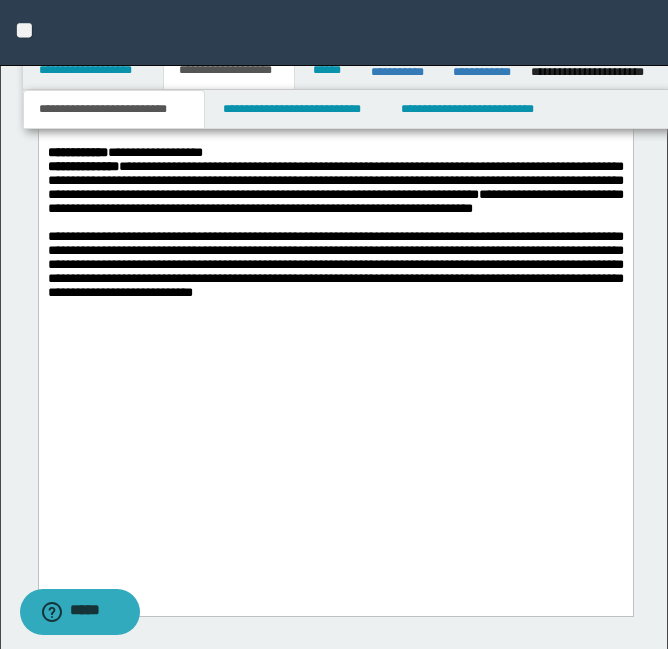 scroll, scrollTop: 2478, scrollLeft: 0, axis: vertical 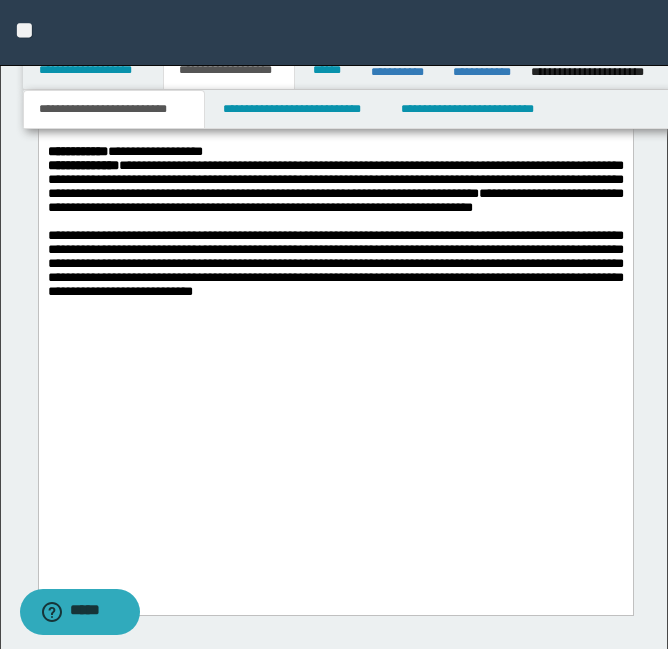 click on "**********" at bounding box center (335, 263) 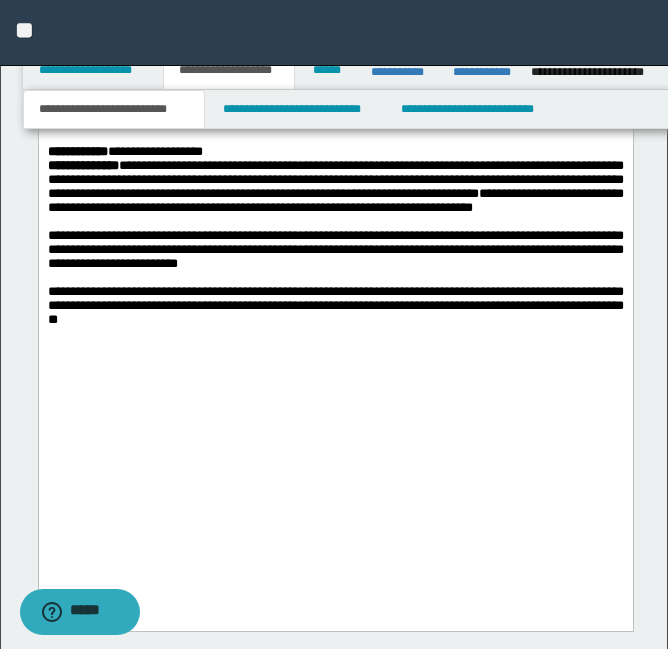 click on "**********" at bounding box center (335, 10) 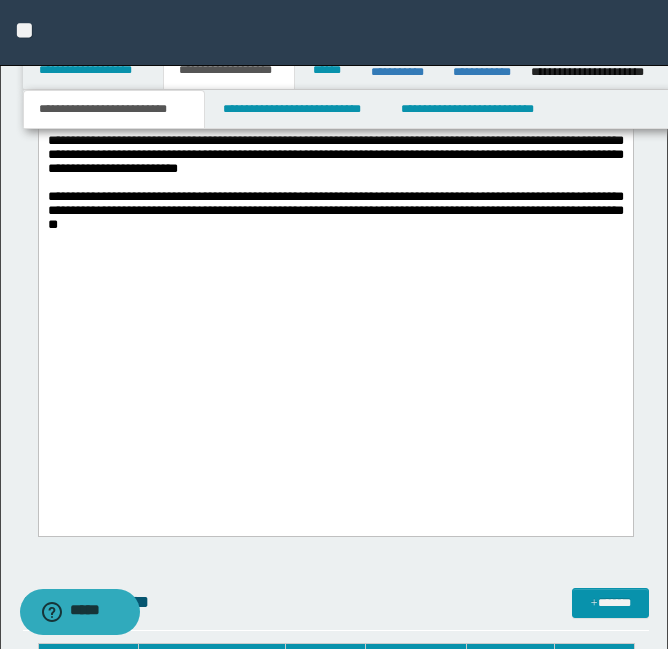scroll, scrollTop: 2585, scrollLeft: 0, axis: vertical 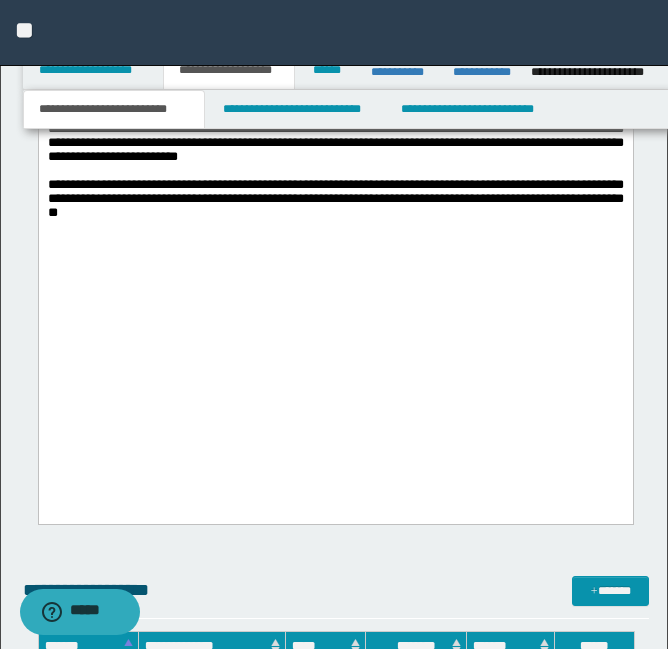 drag, startPoint x: 685, startPoint y: 54, endPoint x: 486, endPoint y: 420, distance: 416.6017 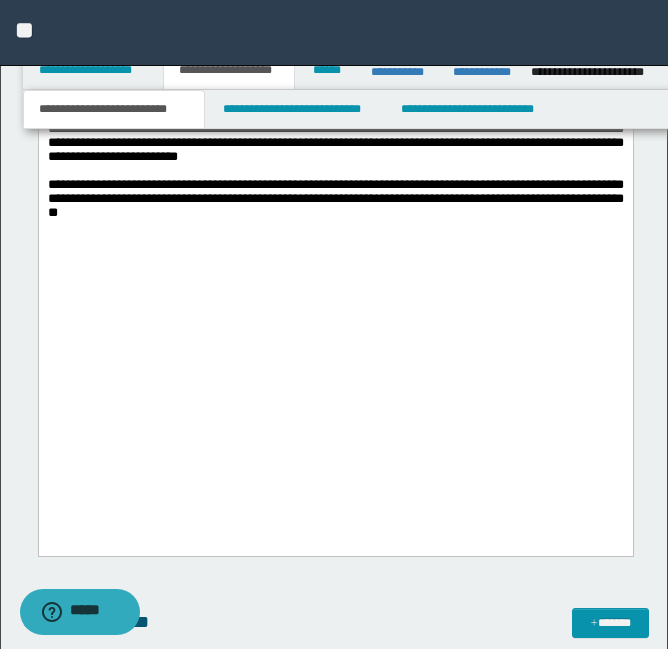 click at bounding box center (335, 227) 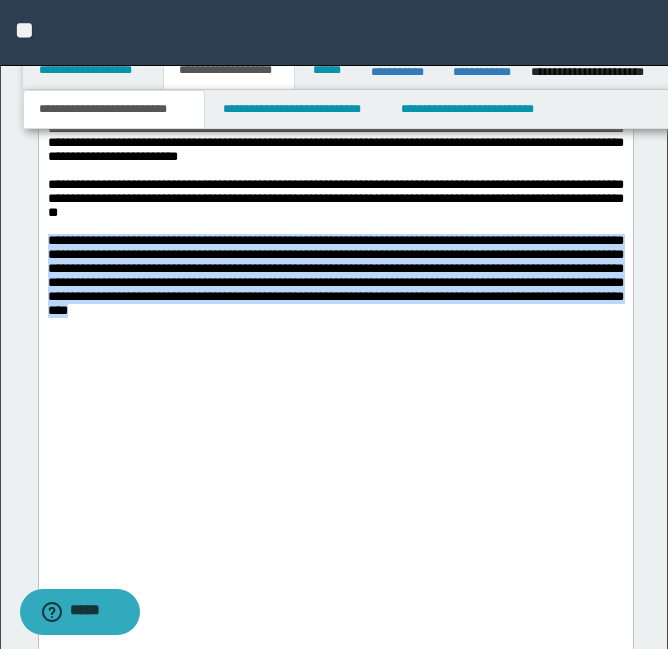 drag, startPoint x: 564, startPoint y: 540, endPoint x: 8, endPoint y: 435, distance: 565.8277 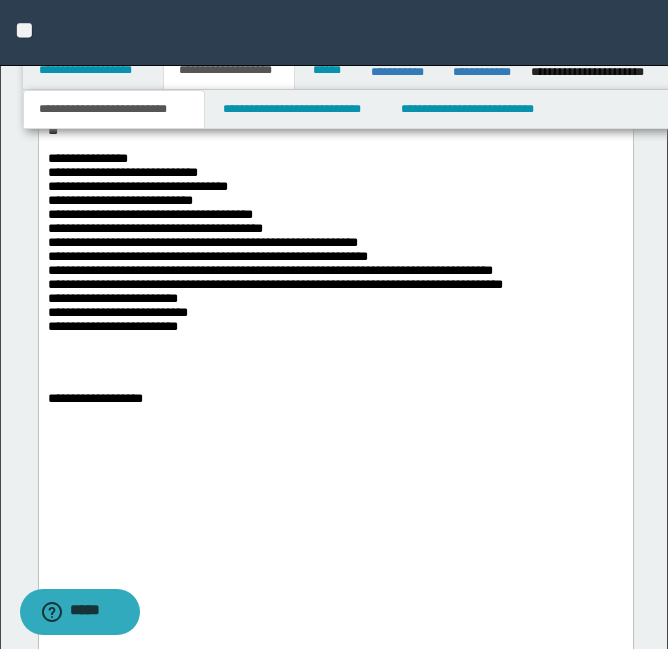 scroll, scrollTop: 2703, scrollLeft: 0, axis: vertical 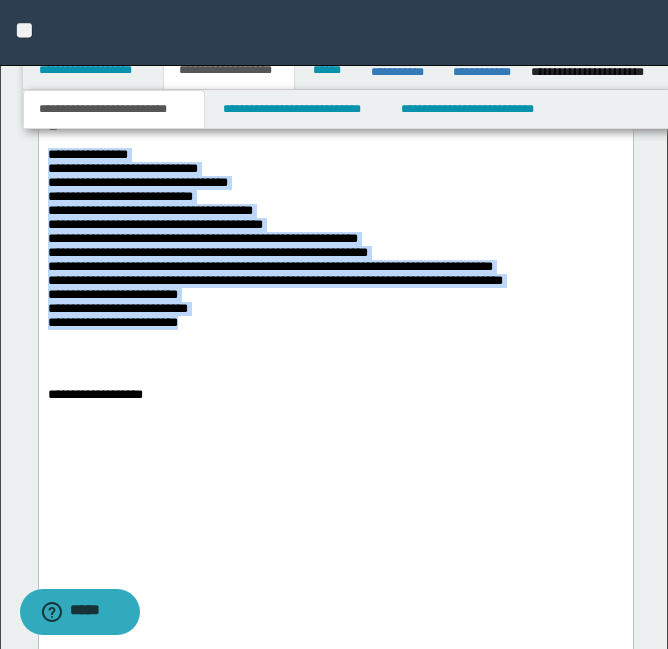 drag, startPoint x: 200, startPoint y: 553, endPoint x: 41, endPoint y: 350, distance: 257.85654 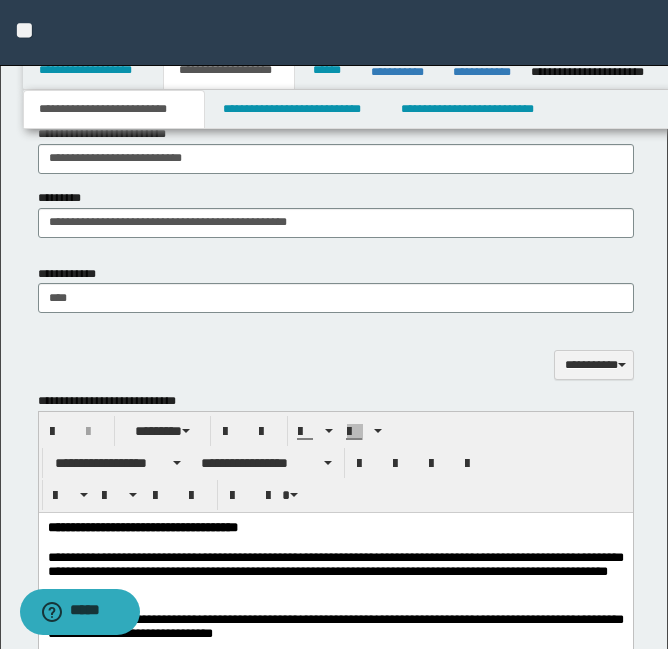 scroll, scrollTop: 1630, scrollLeft: 0, axis: vertical 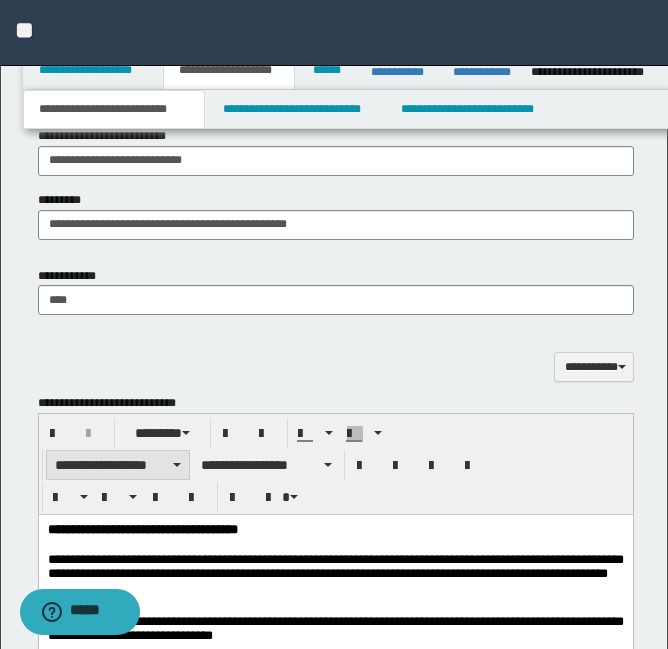 click on "**********" at bounding box center (118, 465) 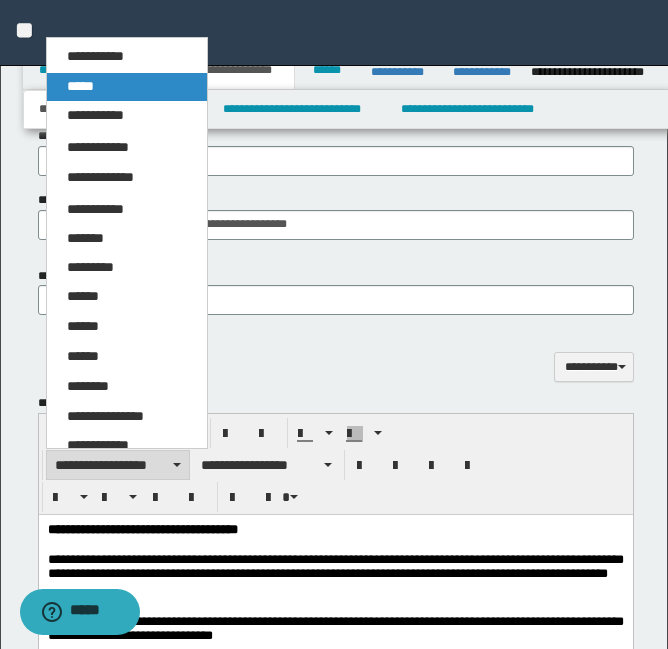 click on "*****" at bounding box center [127, 87] 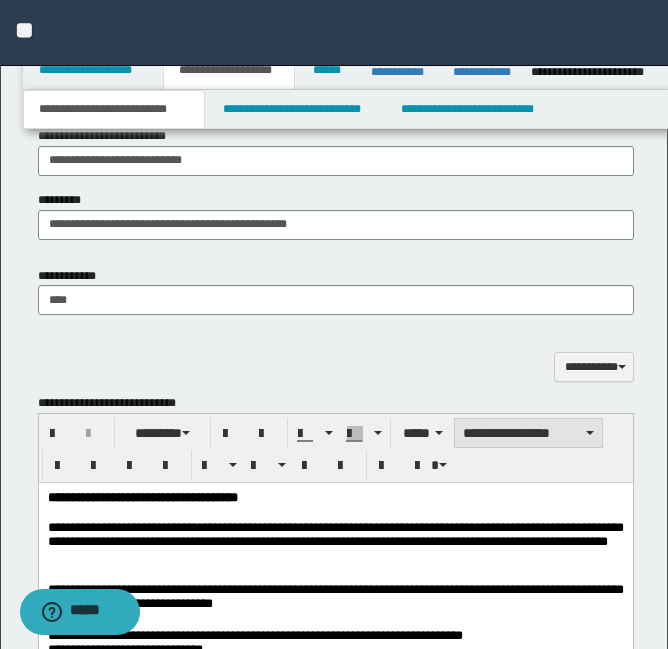 click on "**********" at bounding box center [528, 433] 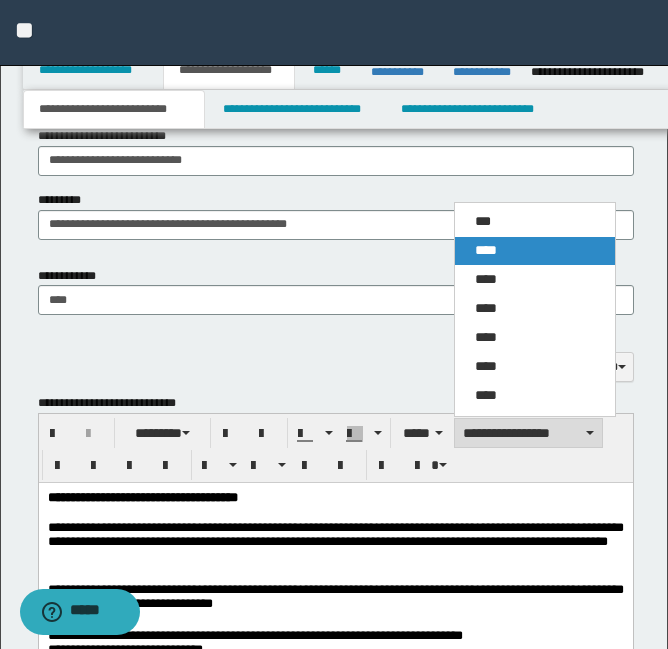 click on "****" at bounding box center [535, 251] 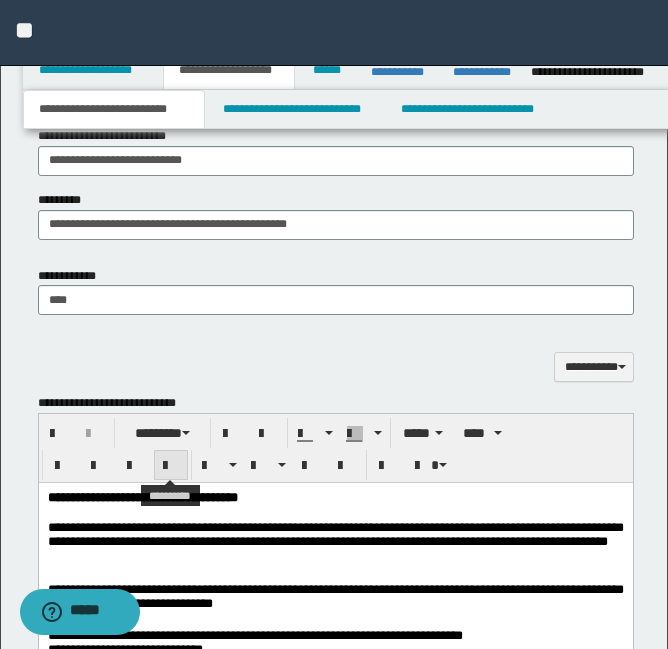click at bounding box center [171, 466] 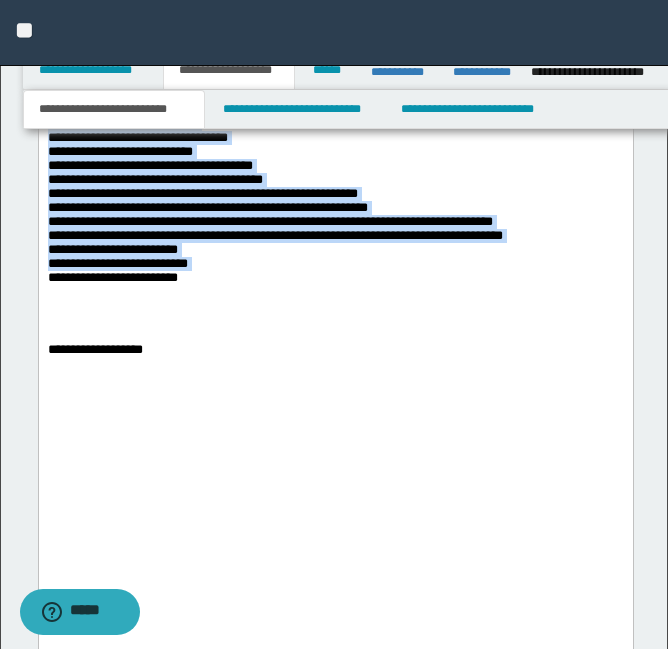 scroll, scrollTop: 2724, scrollLeft: 0, axis: vertical 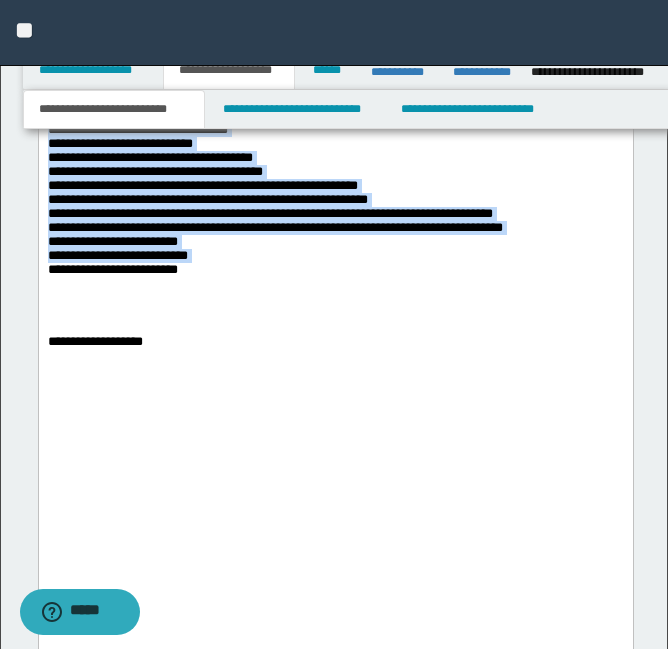 click on "**********" at bounding box center [335, 199] 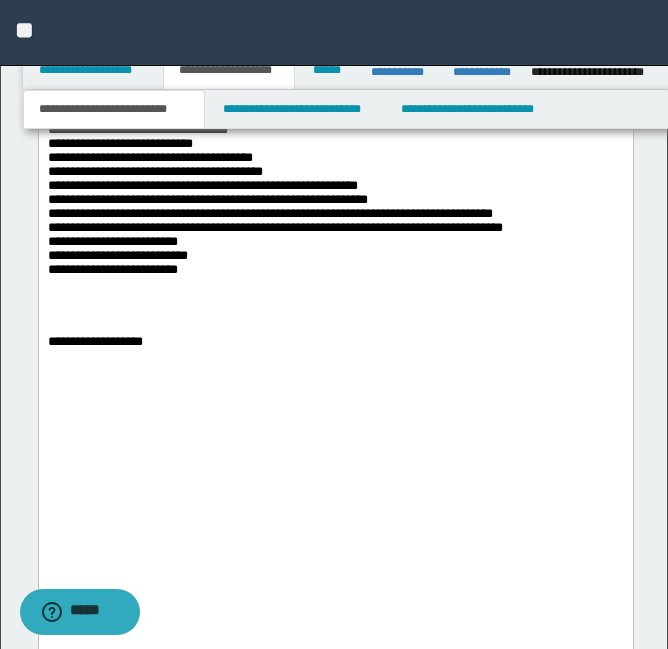 scroll, scrollTop: 2756, scrollLeft: 0, axis: vertical 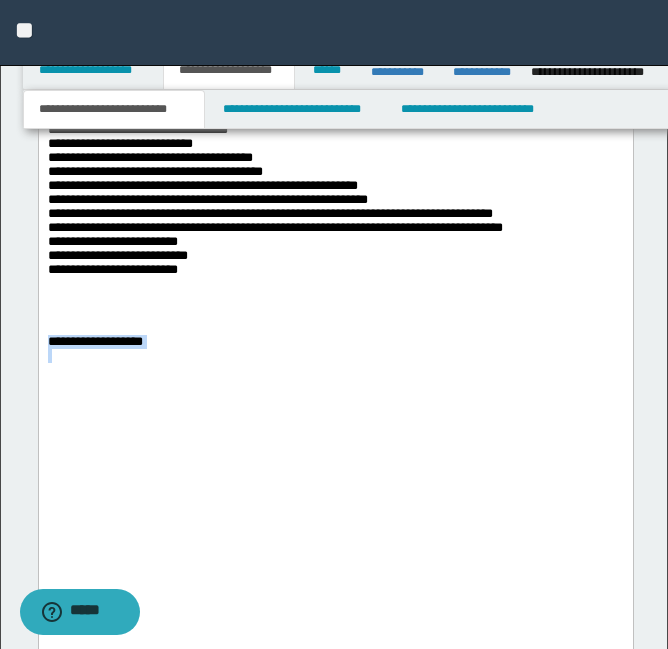 drag, startPoint x: 237, startPoint y: 551, endPoint x: 16, endPoint y: 533, distance: 221.73183 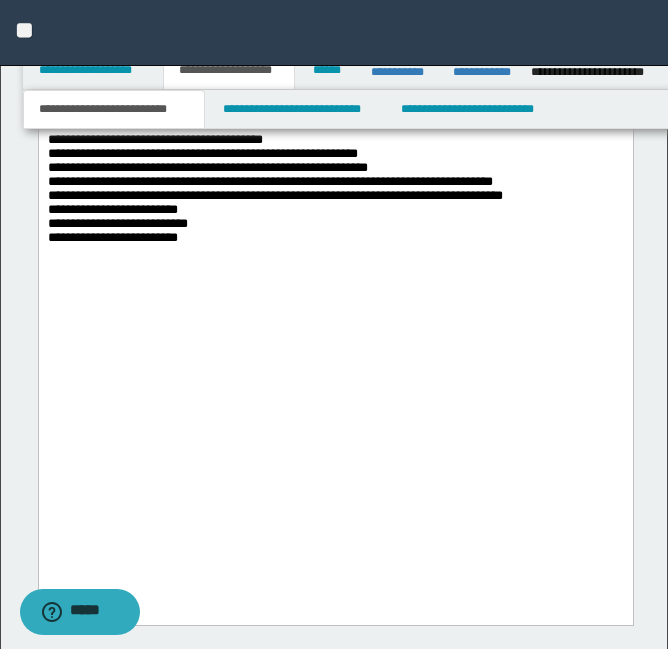 scroll, scrollTop: 2756, scrollLeft: 0, axis: vertical 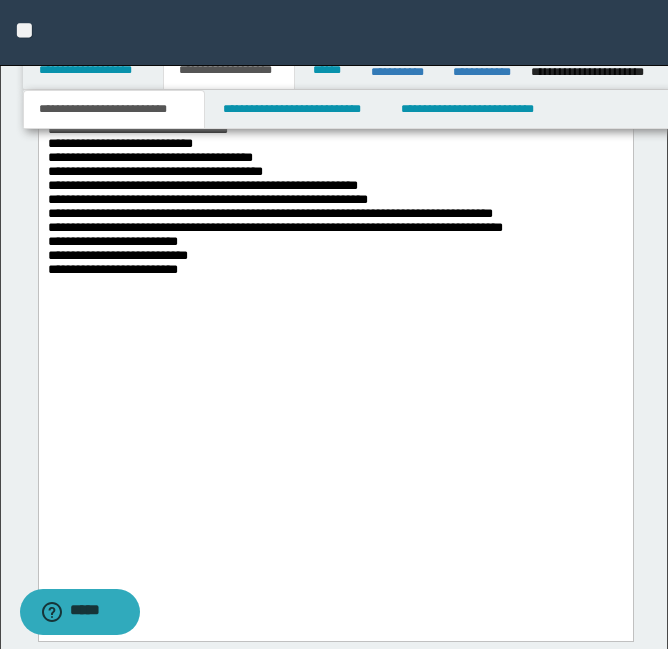 click at bounding box center (335, 327) 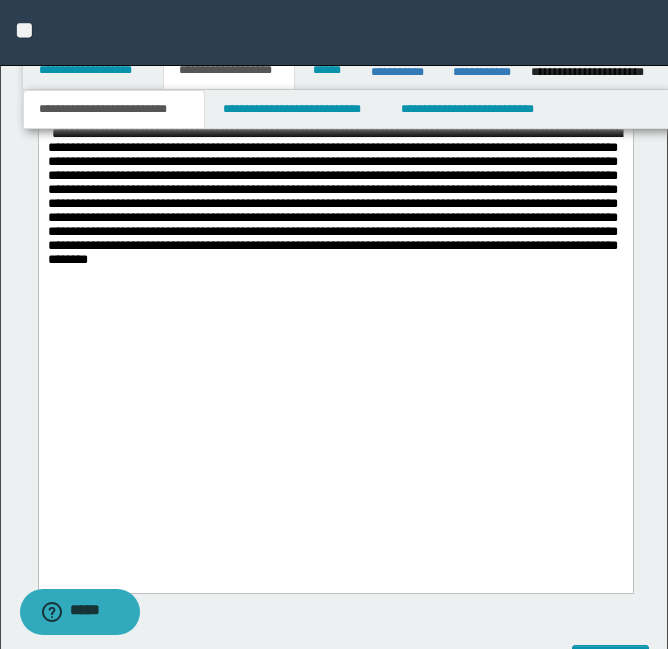 scroll, scrollTop: 2949, scrollLeft: 0, axis: vertical 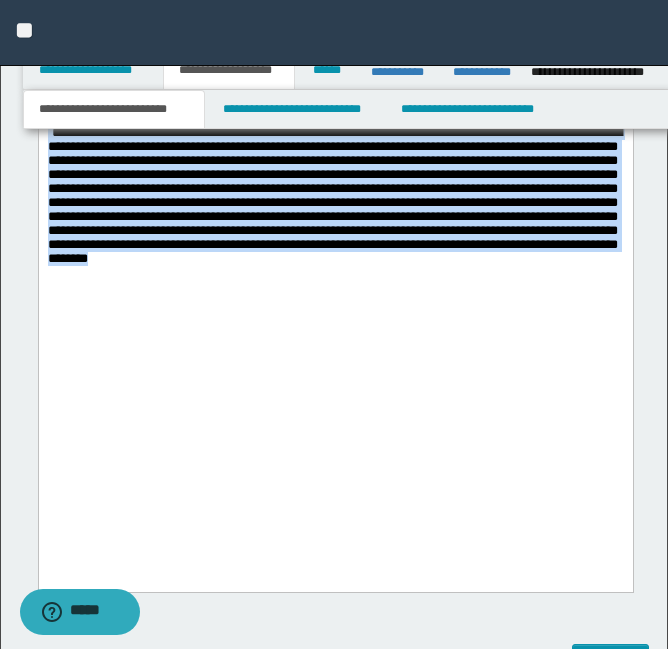 drag, startPoint x: 614, startPoint y: 487, endPoint x: -1, endPoint y: 336, distance: 633.2661 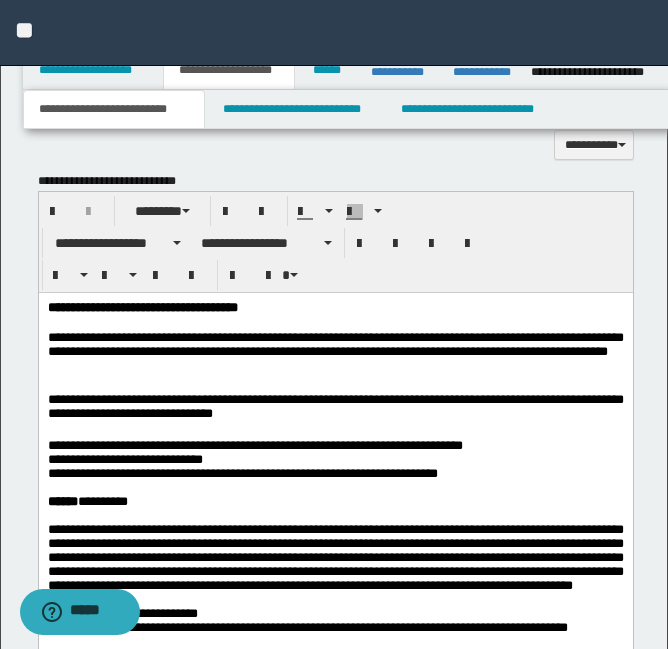 scroll, scrollTop: 1665, scrollLeft: 0, axis: vertical 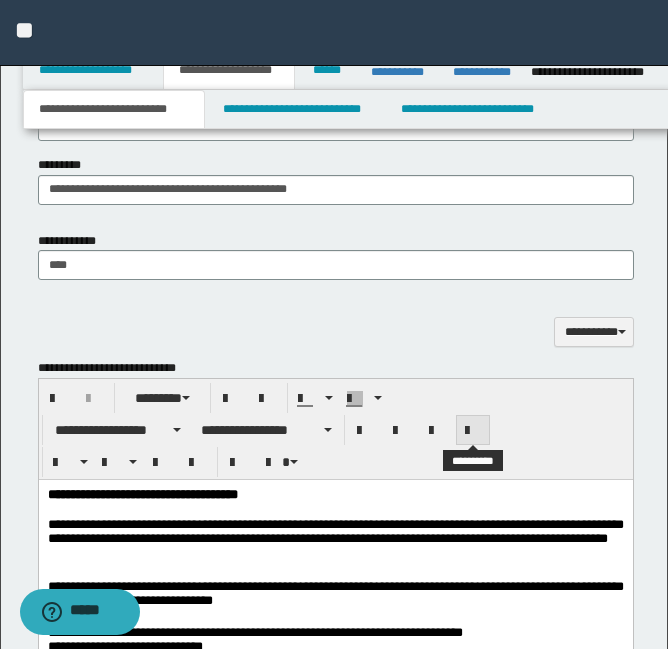 click at bounding box center (473, 431) 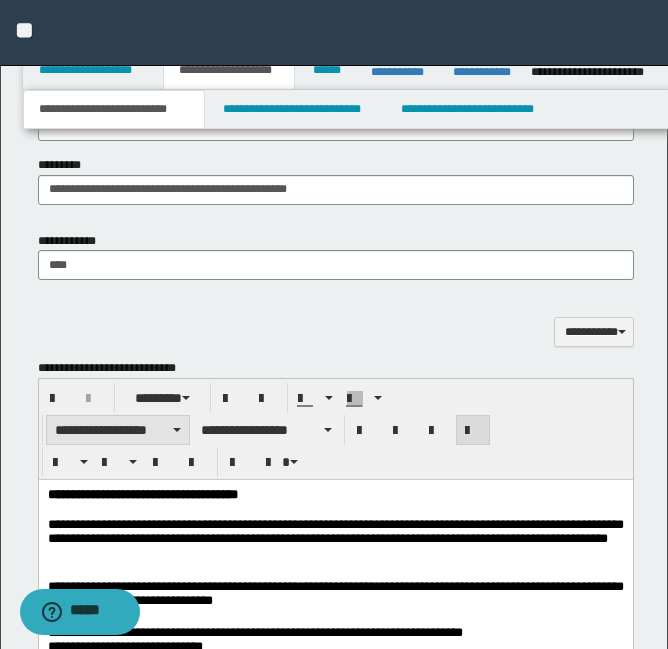 click on "**********" at bounding box center (118, 430) 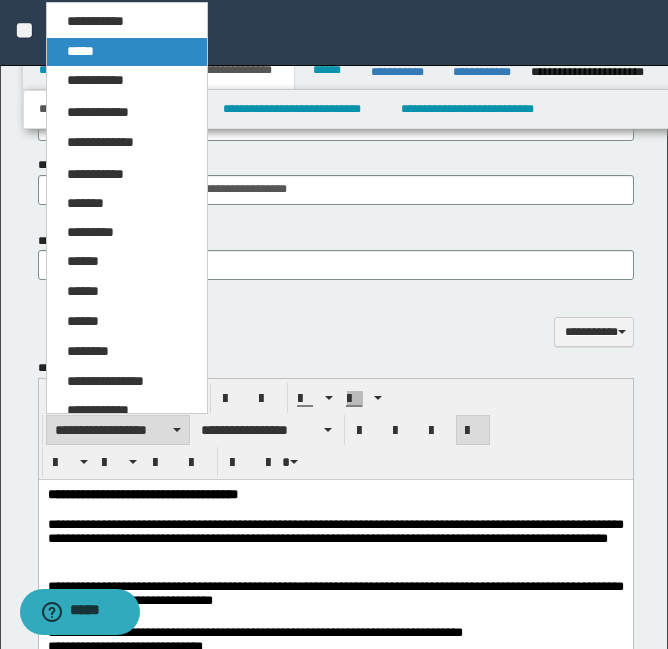 click on "*****" at bounding box center [127, 52] 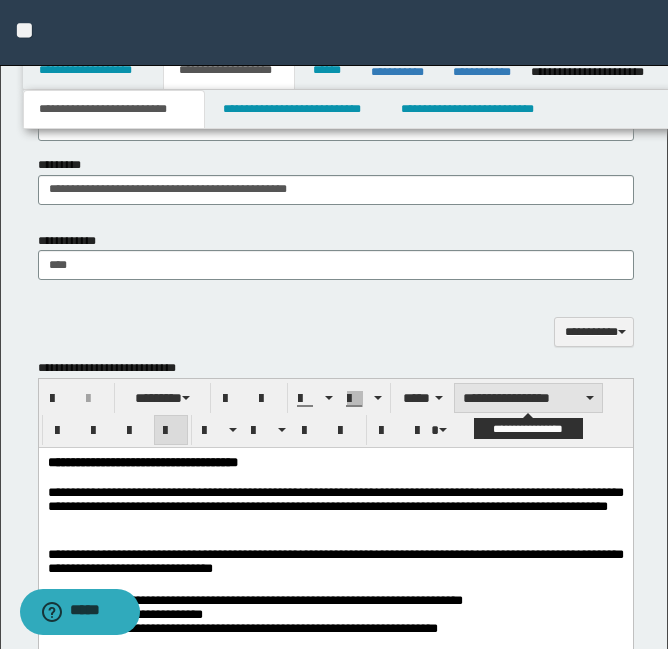 click on "**********" at bounding box center (528, 398) 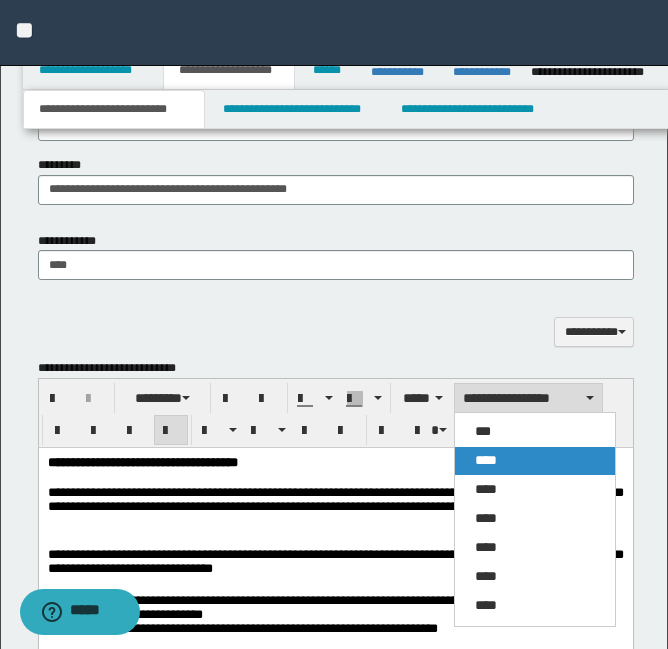 click on "****" at bounding box center (535, 461) 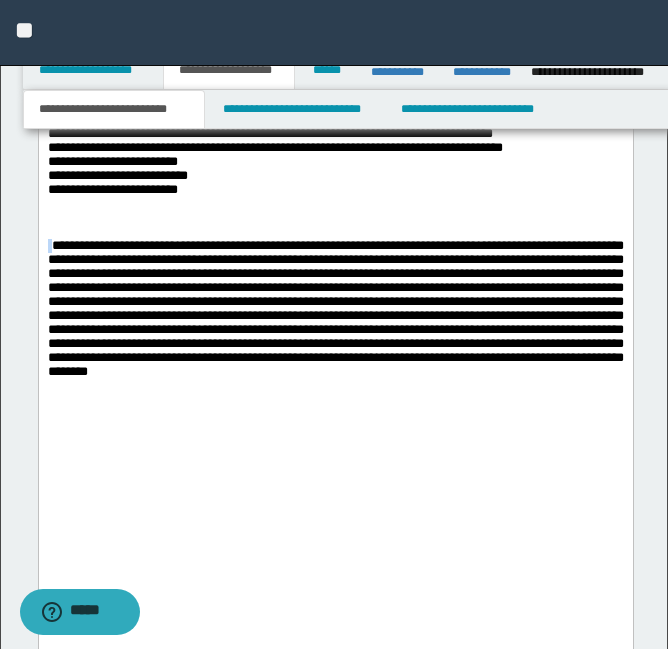 scroll, scrollTop: 2809, scrollLeft: 0, axis: vertical 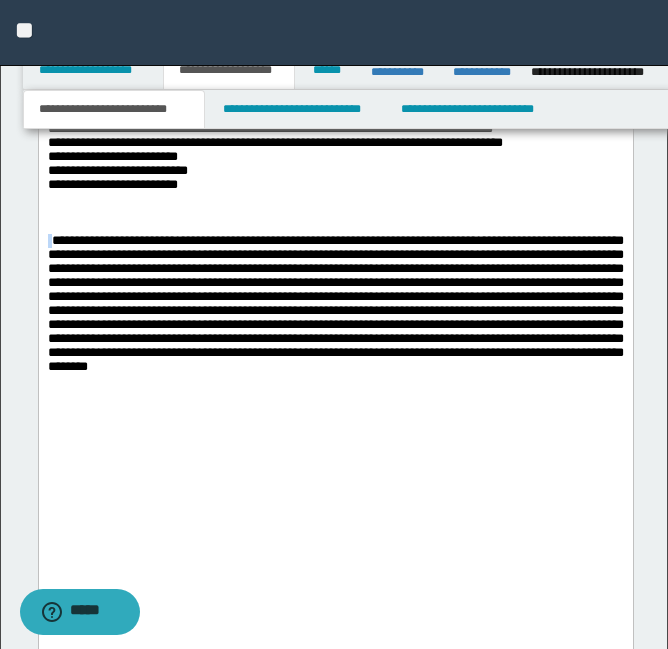 click at bounding box center [335, 303] 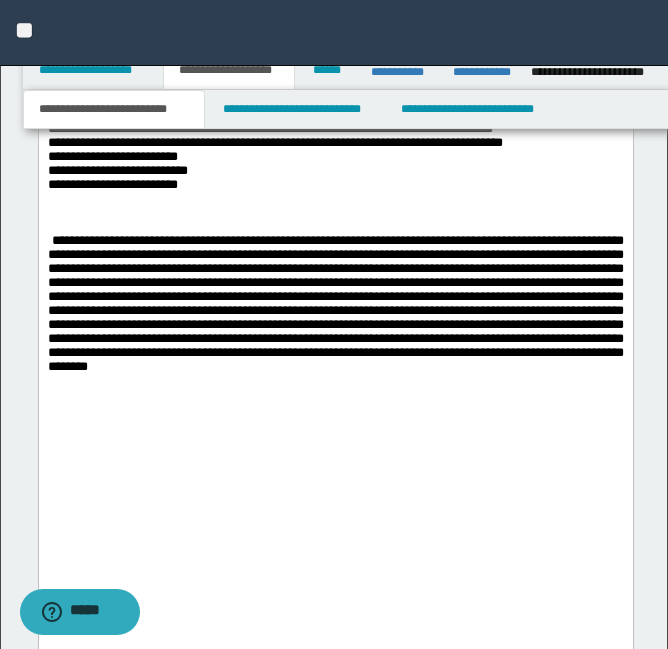 click at bounding box center [335, 303] 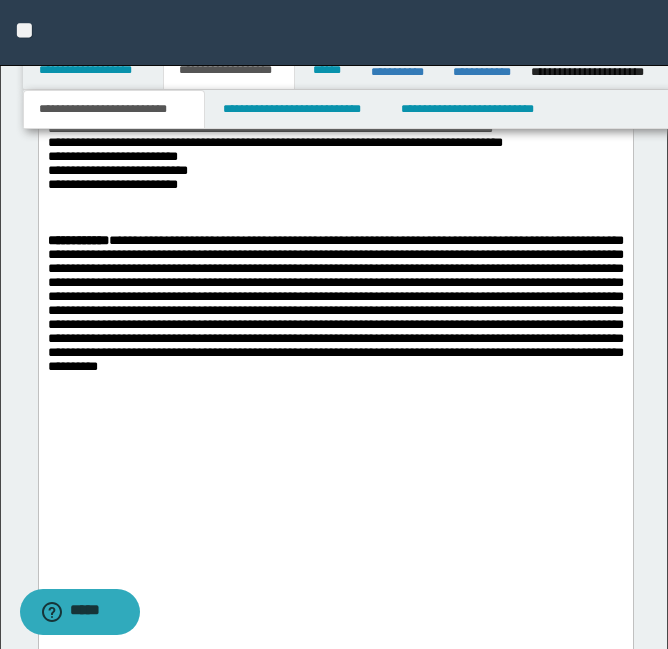 click on "**********" at bounding box center [335, 303] 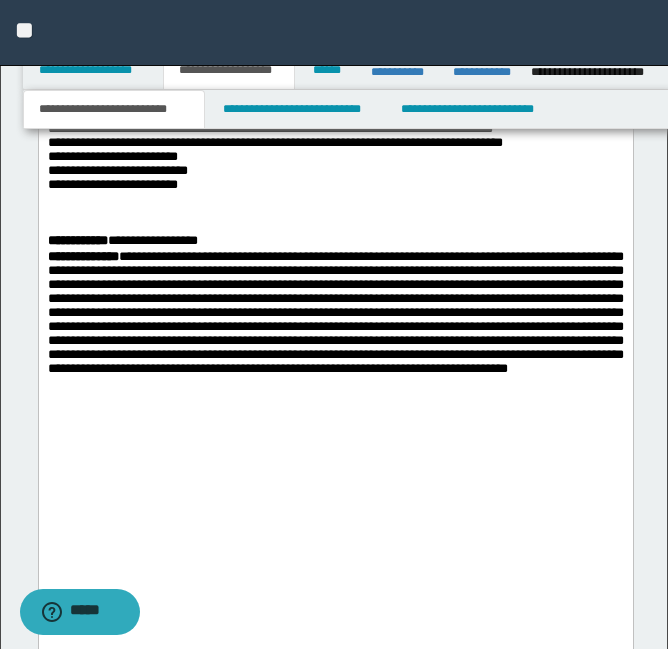 click on "**********" at bounding box center (335, 312) 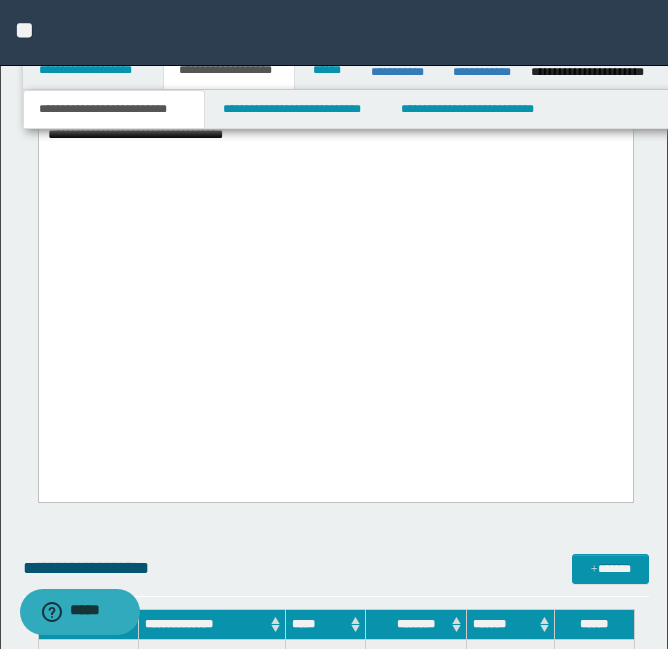 scroll, scrollTop: 3040, scrollLeft: 0, axis: vertical 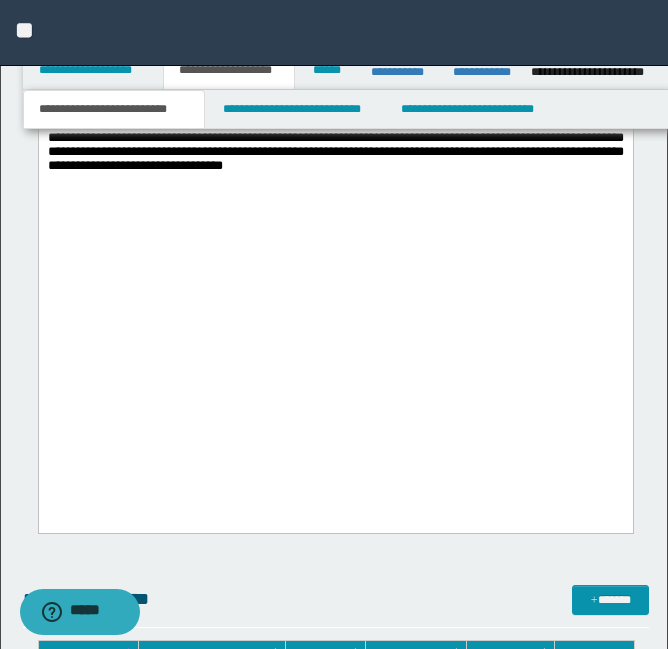click on "**********" at bounding box center [335, 109] 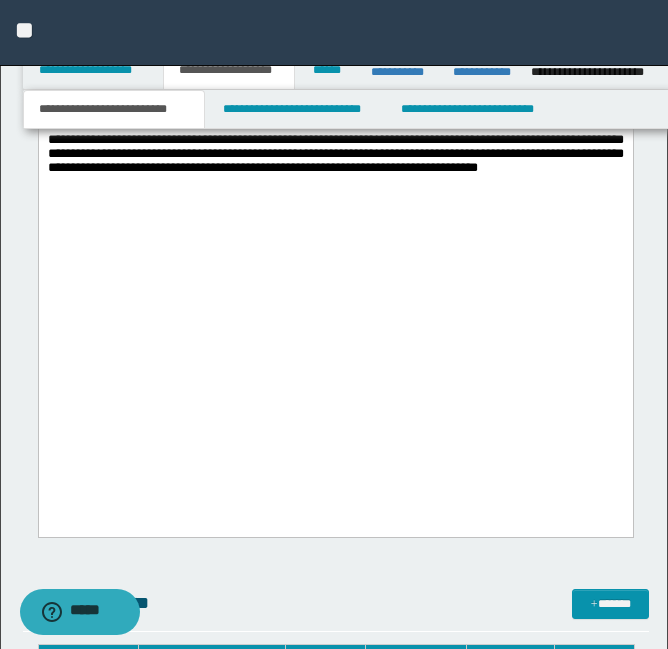 scroll, scrollTop: 3053, scrollLeft: 0, axis: vertical 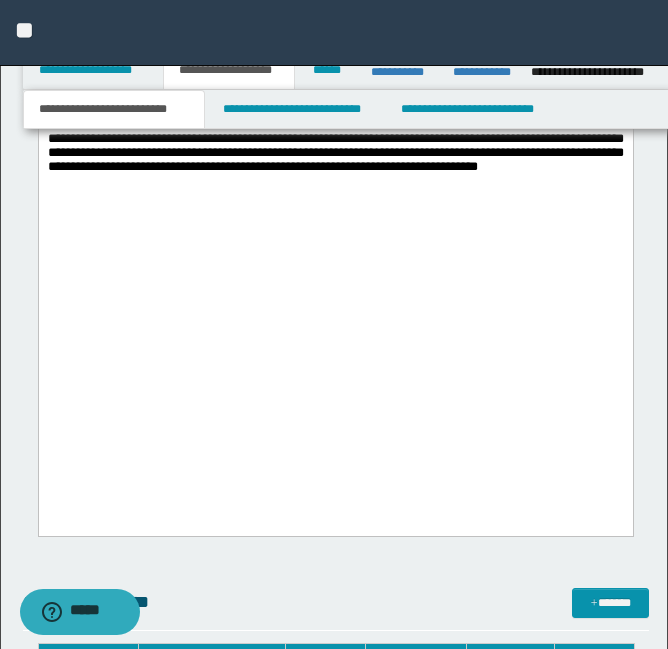 click on "**********" at bounding box center (335, 138) 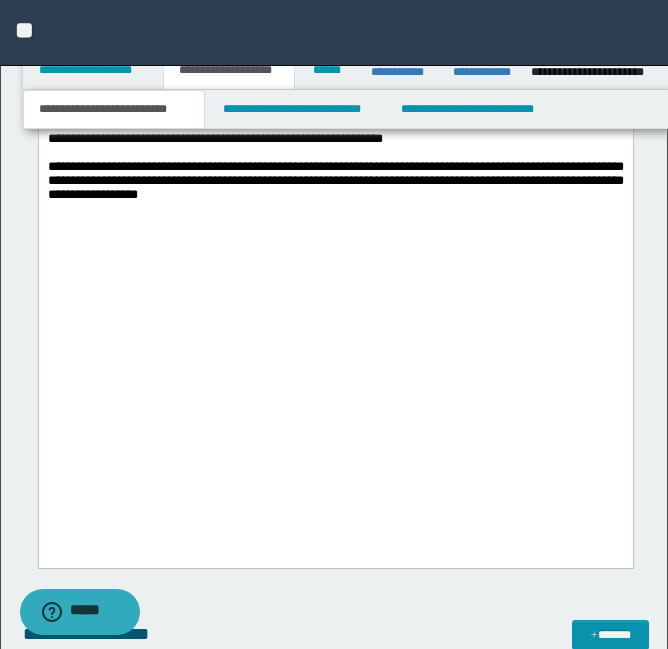 click on "**********" at bounding box center (335, -340) 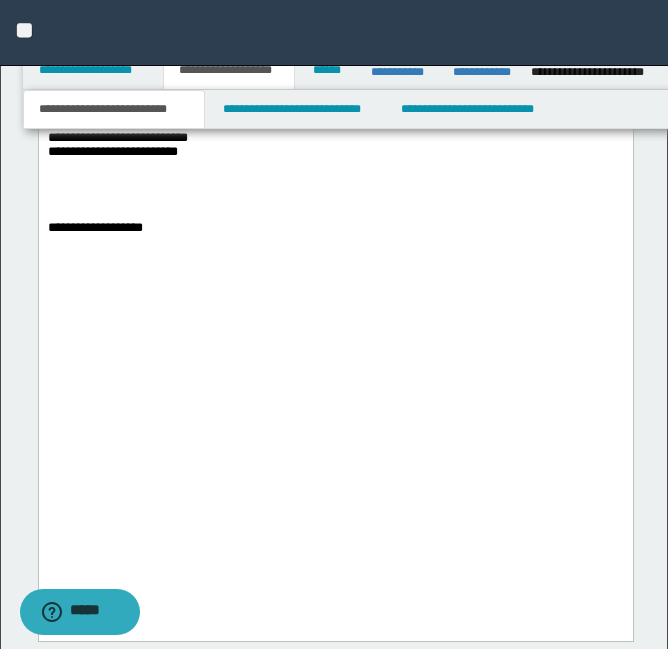 scroll, scrollTop: 3339, scrollLeft: 0, axis: vertical 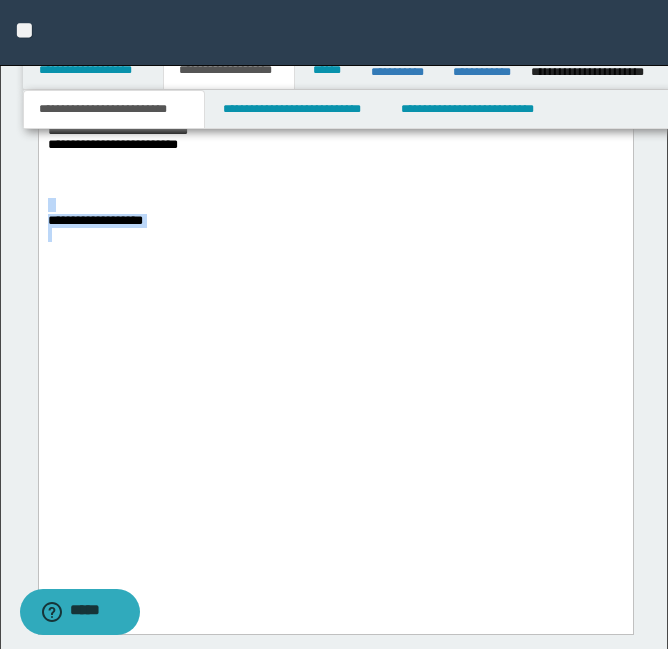 drag, startPoint x: 204, startPoint y: 514, endPoint x: 40, endPoint y: 492, distance: 165.46902 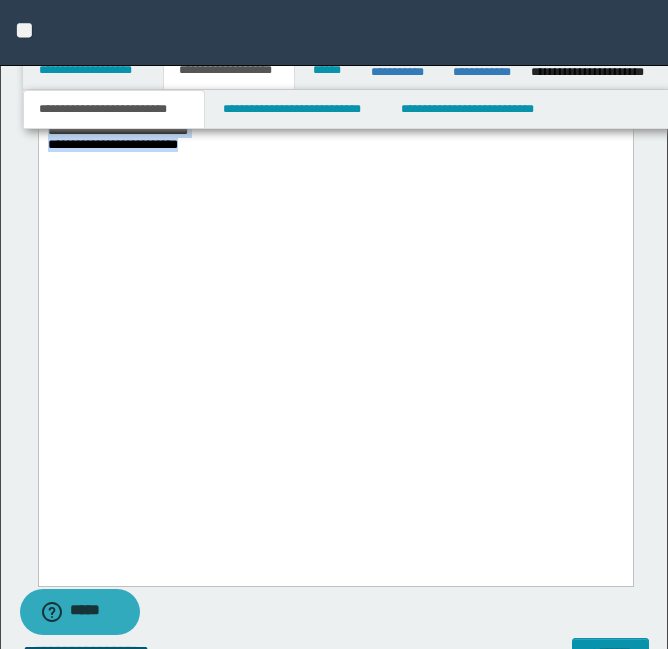 drag, startPoint x: 215, startPoint y: 454, endPoint x: 46, endPoint y: 234, distance: 277.41846 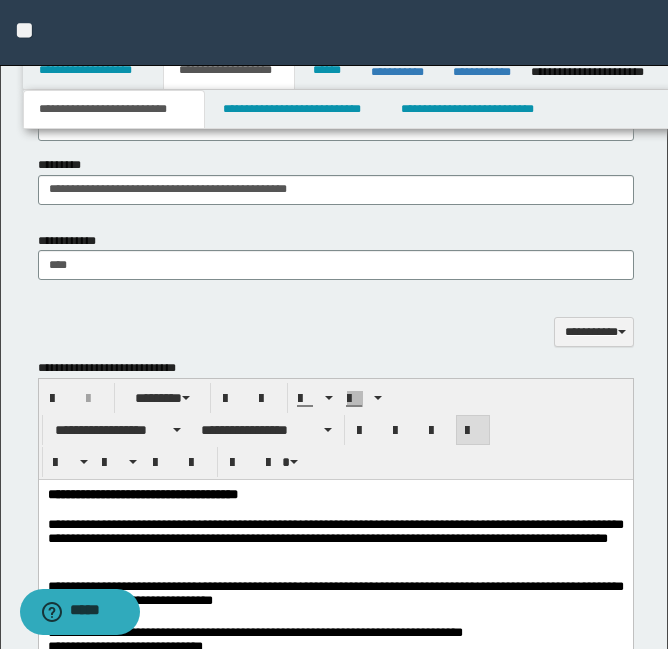 scroll, scrollTop: 1664, scrollLeft: 0, axis: vertical 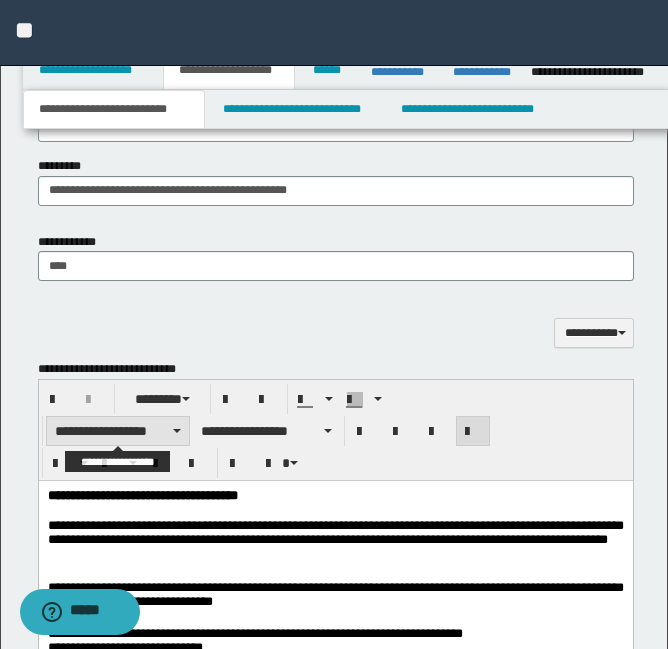 click on "**********" at bounding box center [118, 431] 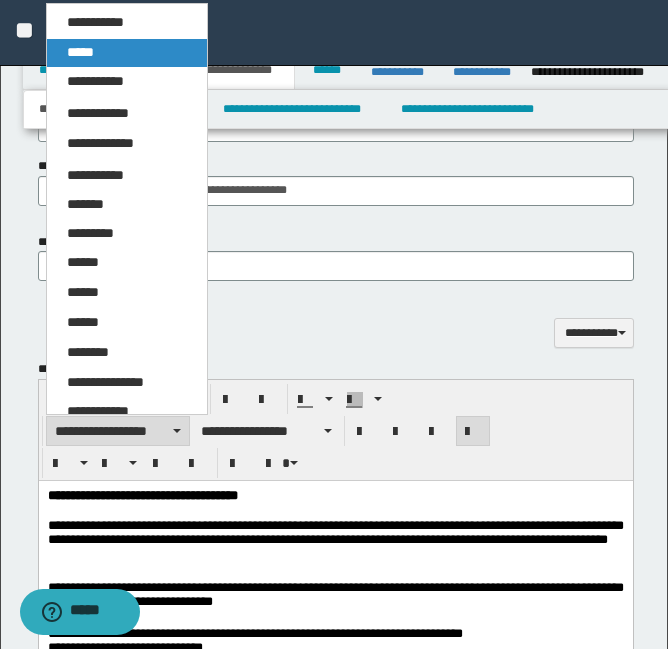 click on "*****" at bounding box center (127, 53) 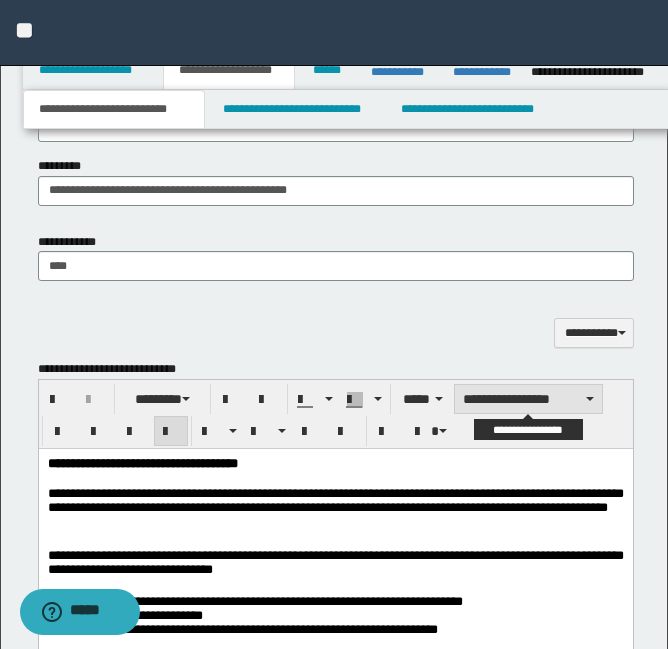 click on "**********" at bounding box center (528, 399) 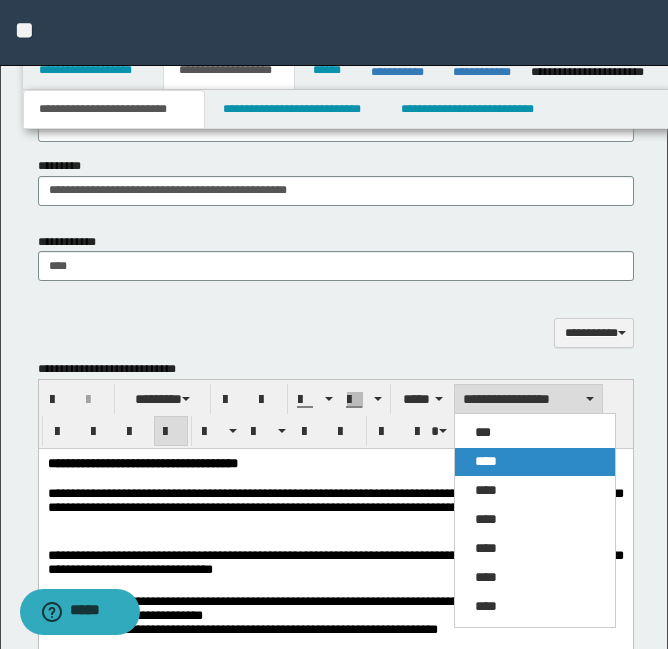 click on "****" at bounding box center (535, 462) 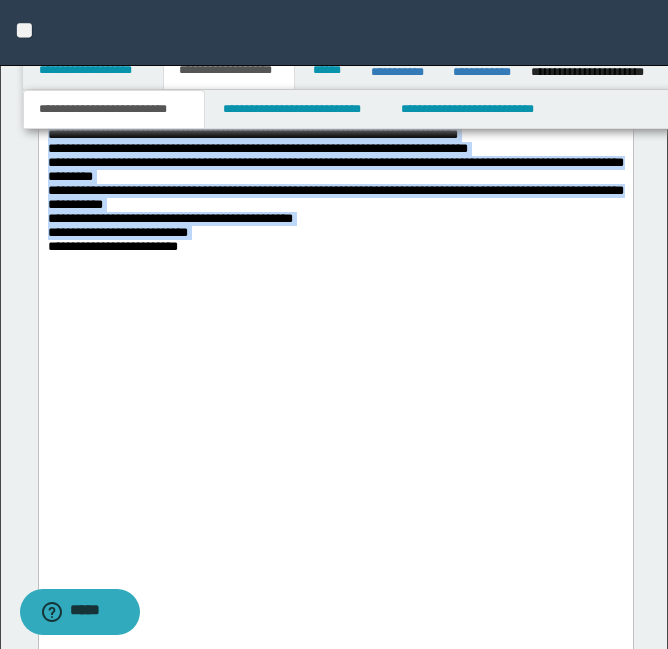 scroll, scrollTop: 3222, scrollLeft: 0, axis: vertical 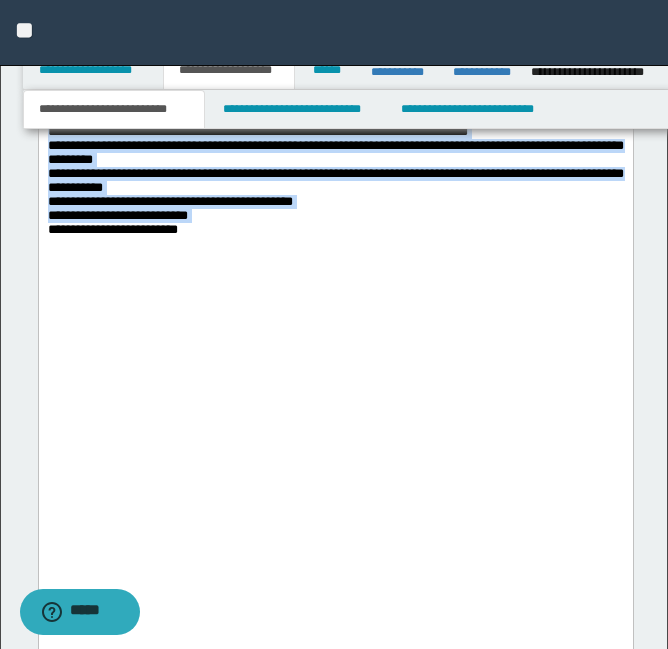 click on "**********" at bounding box center (335, 147) 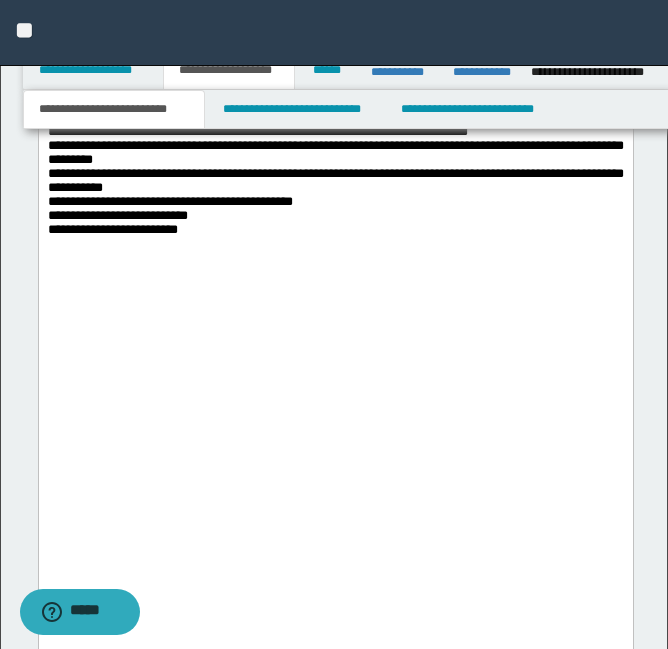 click on "**********" at bounding box center [335, 147] 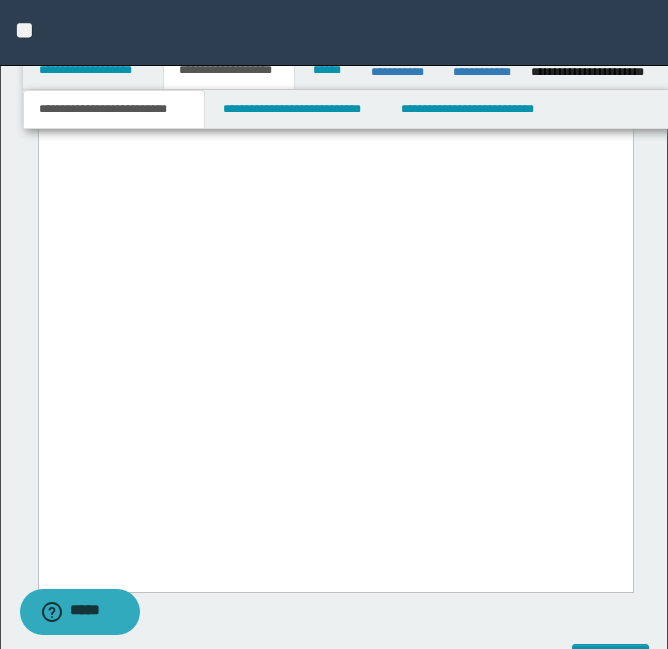 scroll, scrollTop: 3335, scrollLeft: 0, axis: vertical 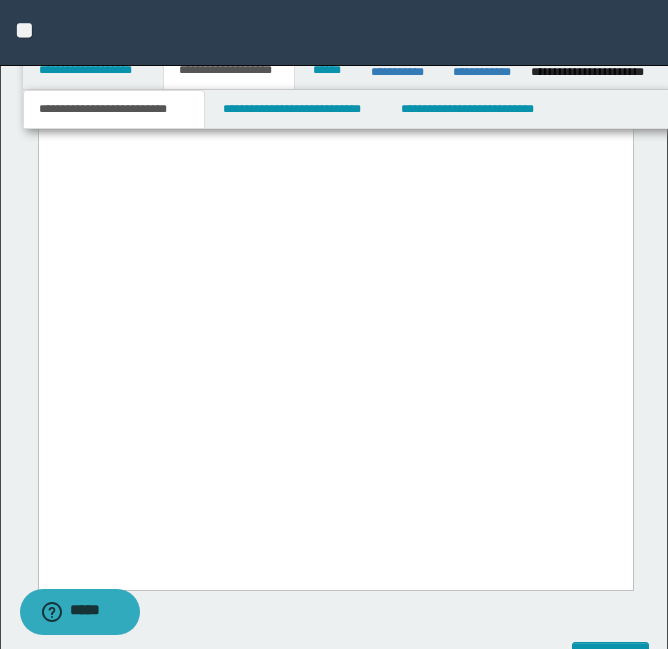 click at bounding box center (335, 175) 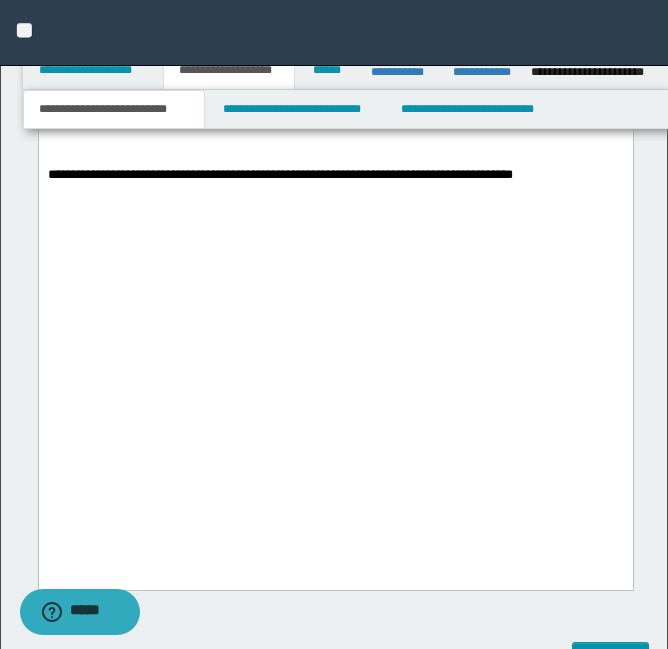 click on "**********" at bounding box center [279, 174] 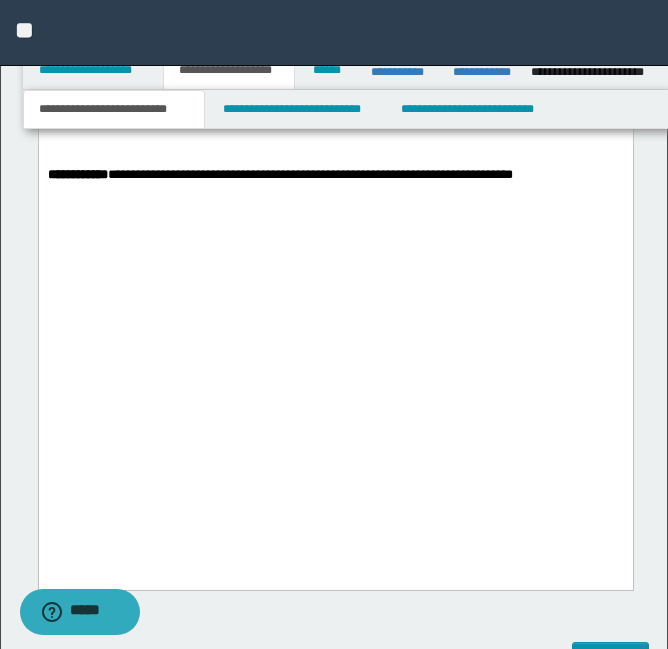 click on "**********" at bounding box center (279, 174) 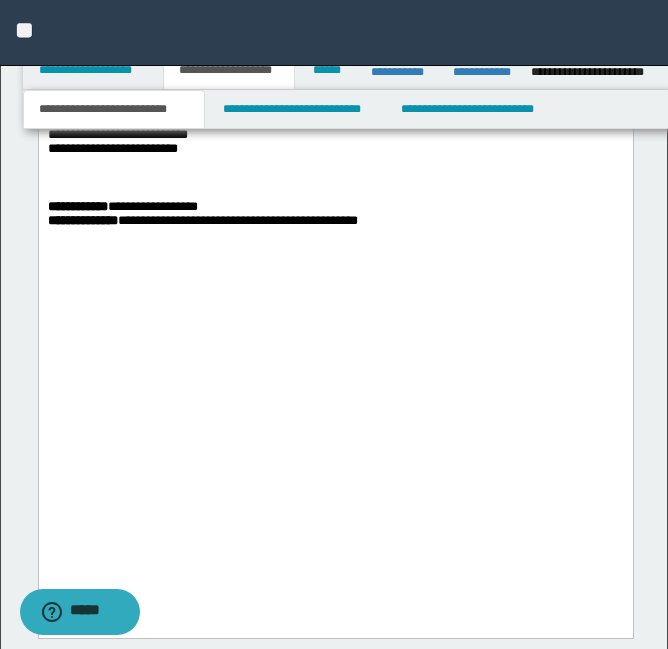 click at bounding box center [335, 236] 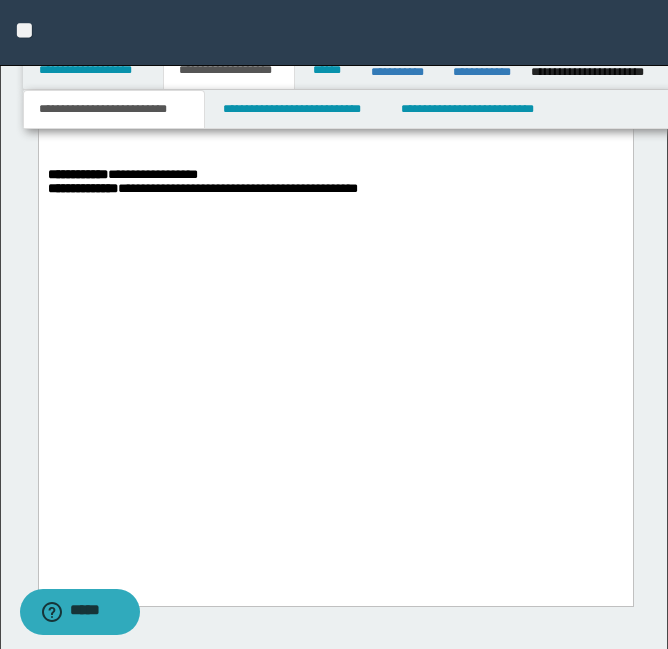click on "**********" at bounding box center [335, -476] 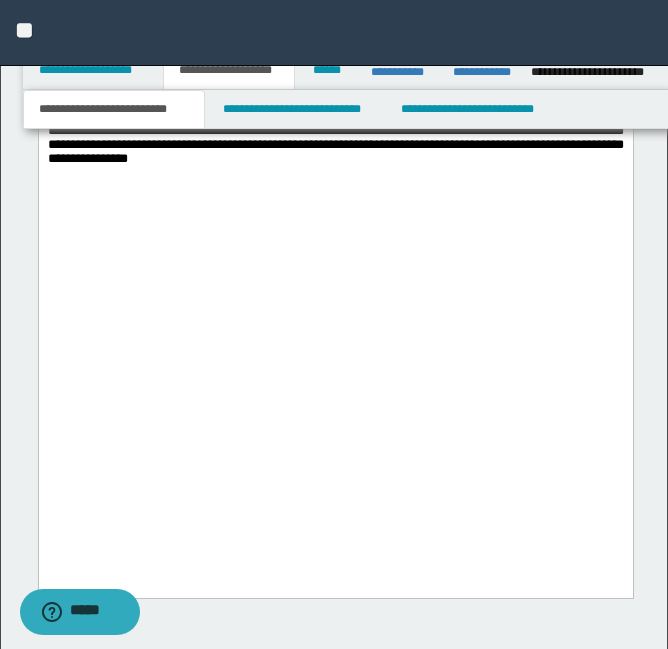 scroll, scrollTop: 3586, scrollLeft: 0, axis: vertical 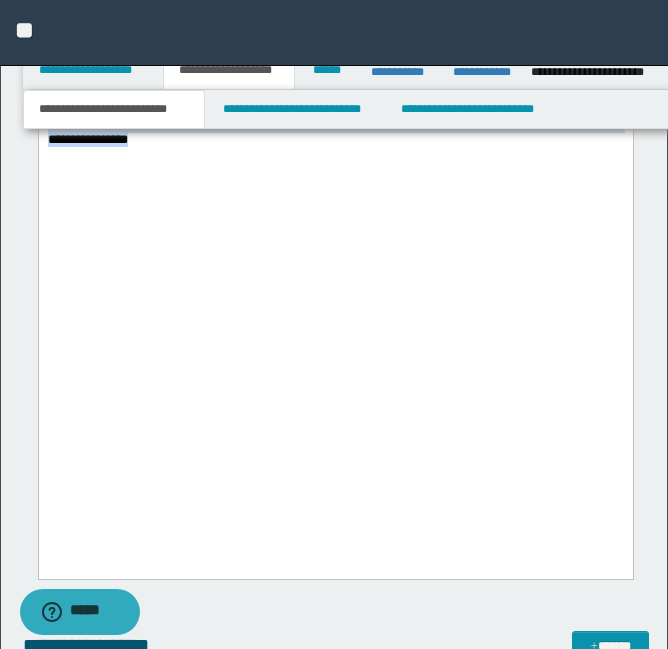 drag, startPoint x: 173, startPoint y: 470, endPoint x: 35, endPoint y: 281, distance: 234.01923 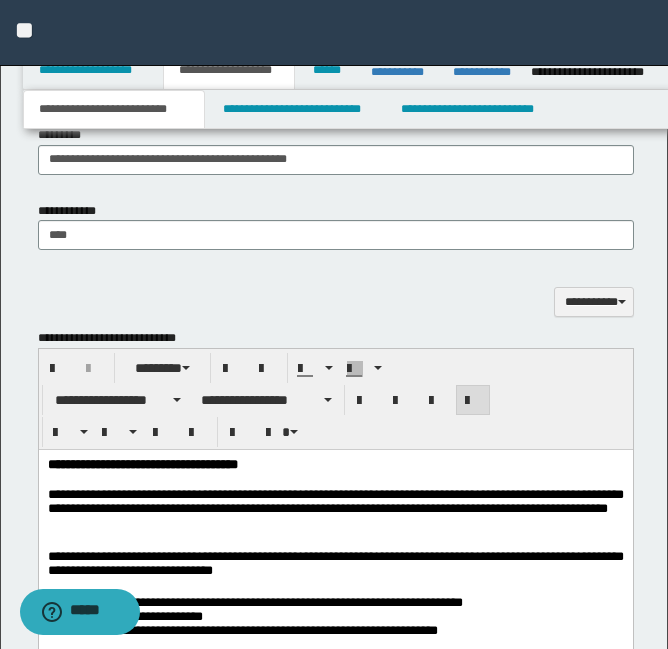scroll, scrollTop: 1707, scrollLeft: 0, axis: vertical 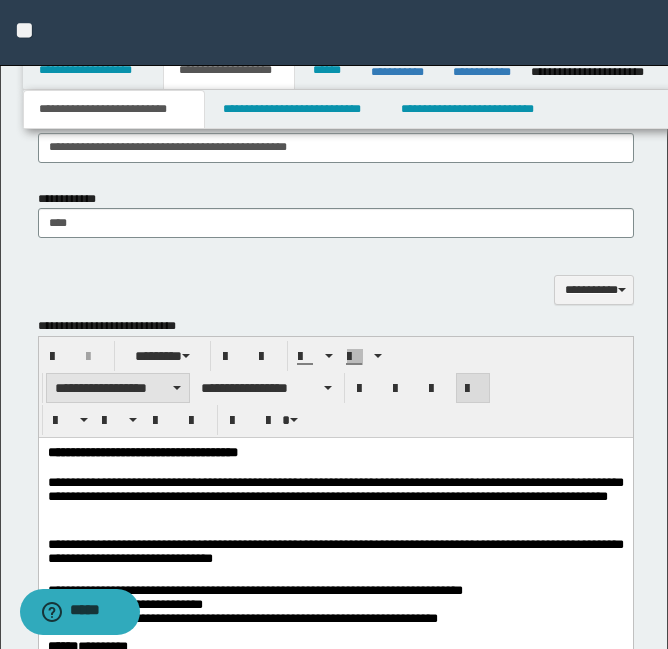 click on "**********" at bounding box center [118, 388] 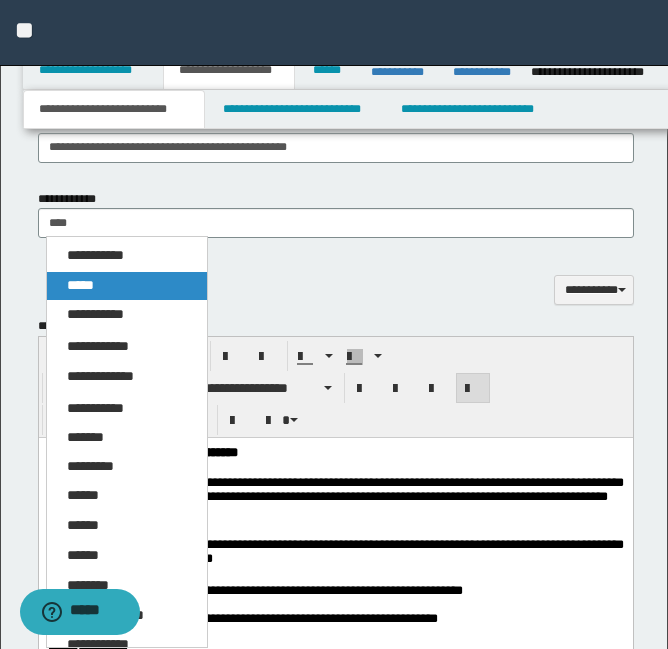 click on "*****" at bounding box center [127, 286] 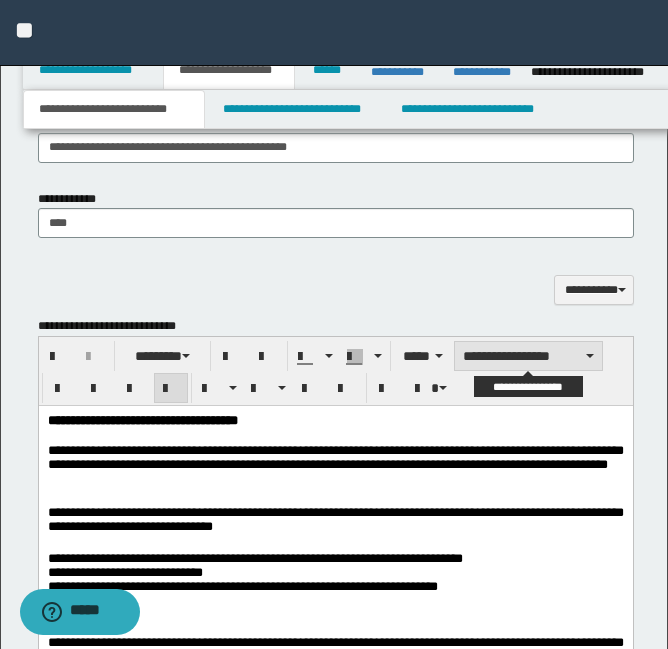 click on "**********" at bounding box center (528, 356) 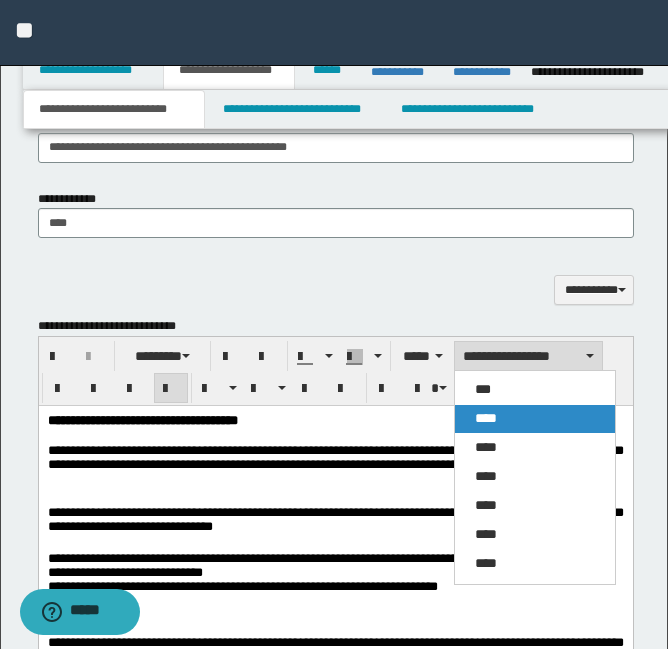 click on "****" at bounding box center [535, 419] 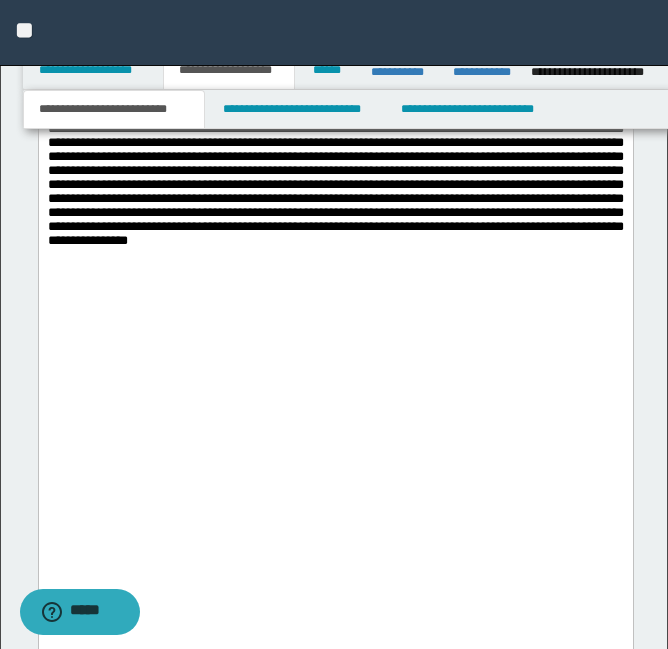 scroll, scrollTop: 3454, scrollLeft: 0, axis: vertical 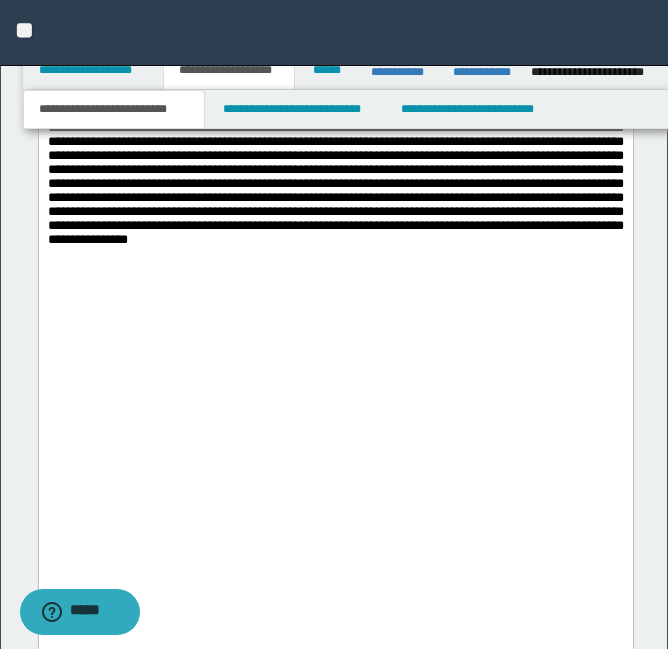 click at bounding box center [335, 169] 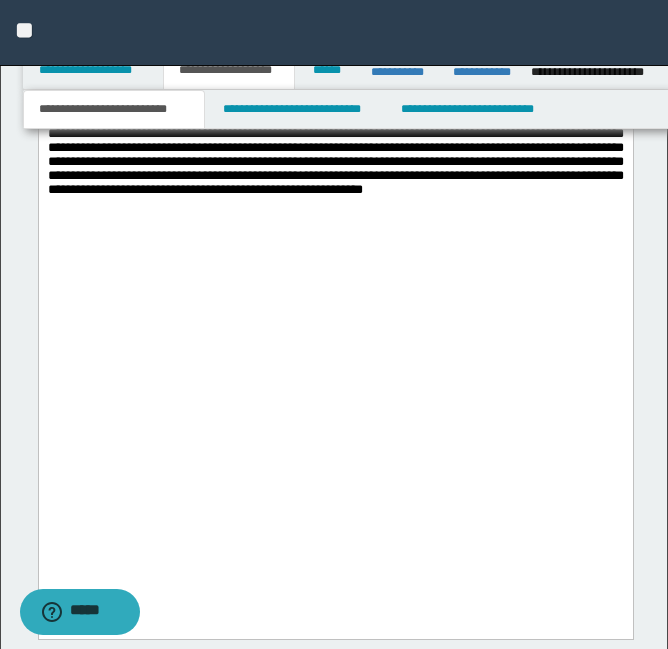 scroll, scrollTop: 3553, scrollLeft: 0, axis: vertical 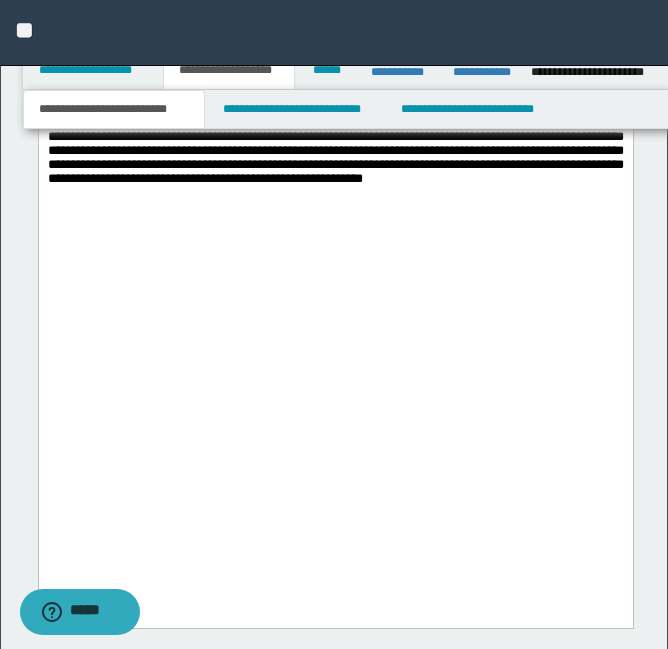 click on "**********" at bounding box center [335, 136] 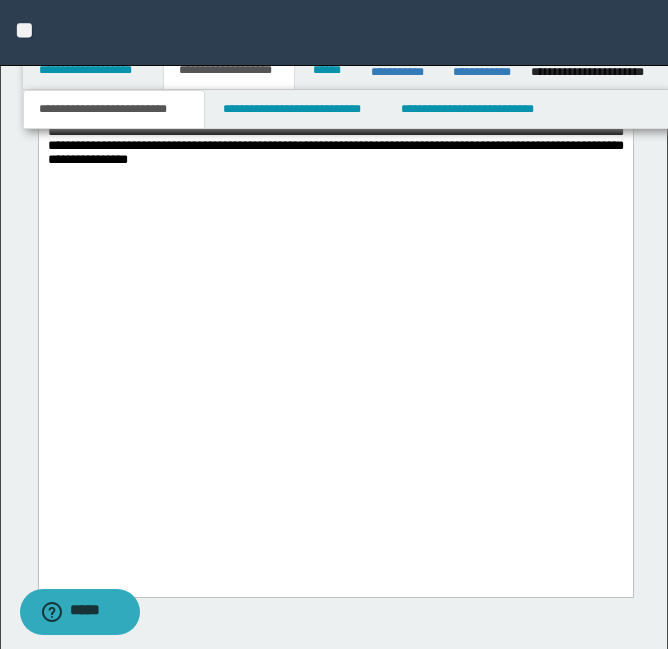 scroll, scrollTop: 3607, scrollLeft: 0, axis: vertical 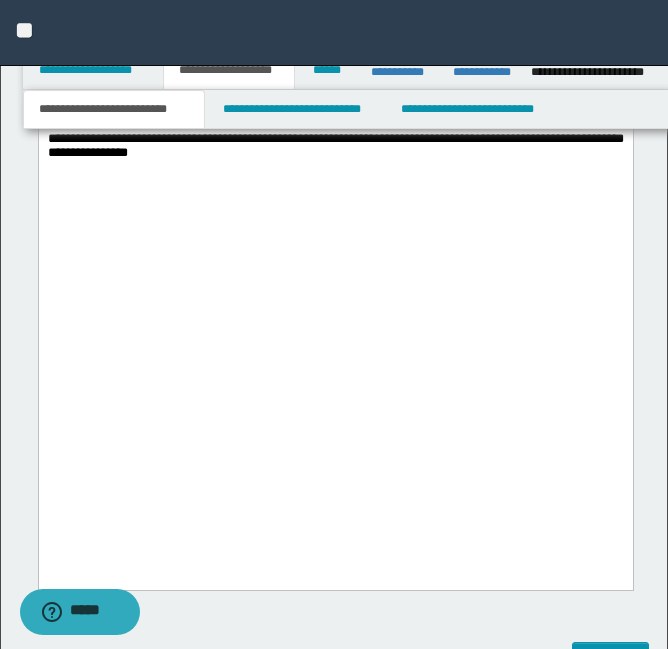 click on "**********" at bounding box center (335, 117) 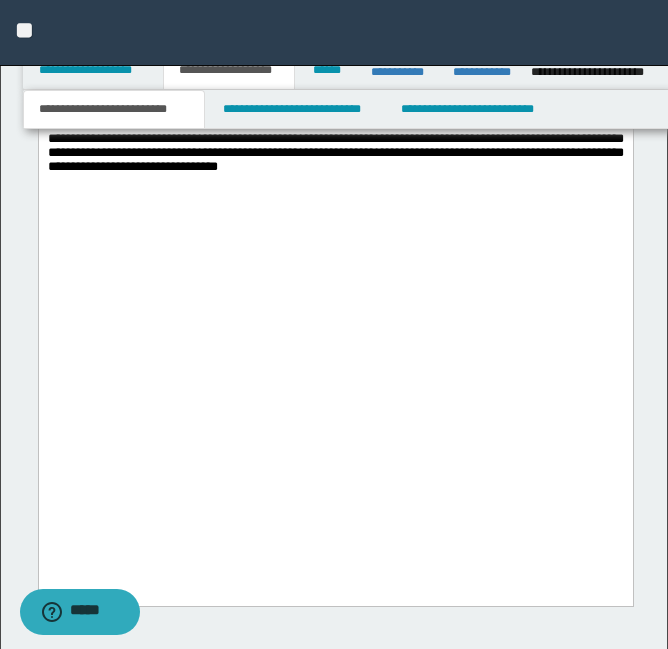 click on "**********" at bounding box center [335, -631] 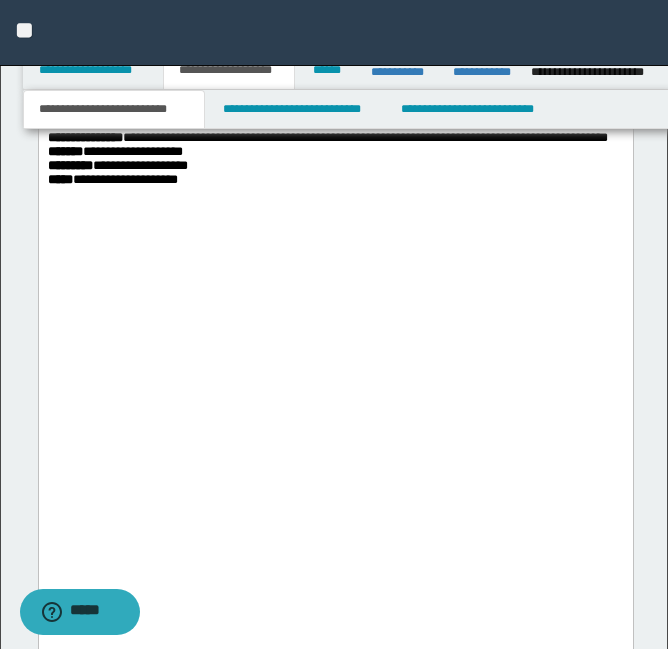 scroll, scrollTop: 3791, scrollLeft: 0, axis: vertical 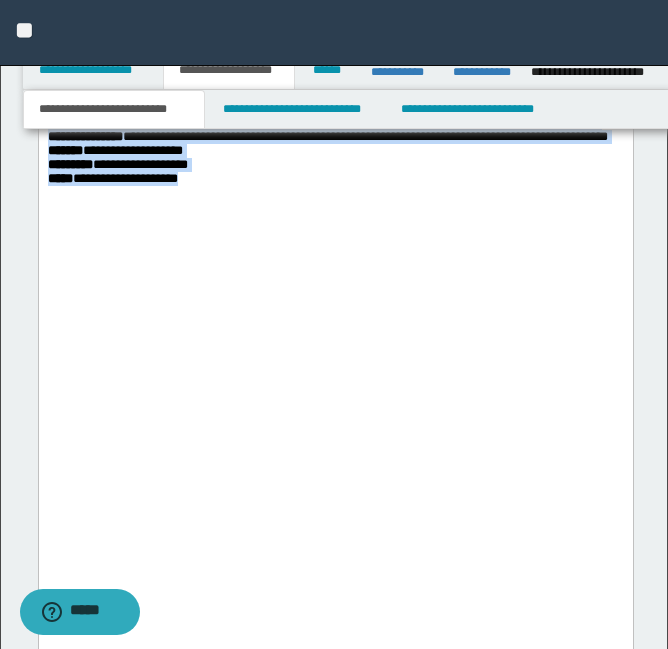 drag, startPoint x: 221, startPoint y: 575, endPoint x: 46, endPoint y: 332, distance: 299.45618 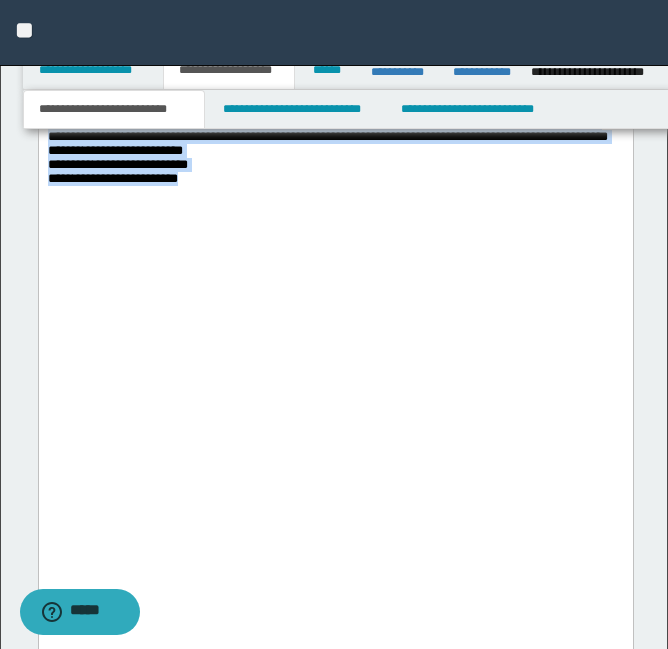 click on "**********" at bounding box center [335, 95] 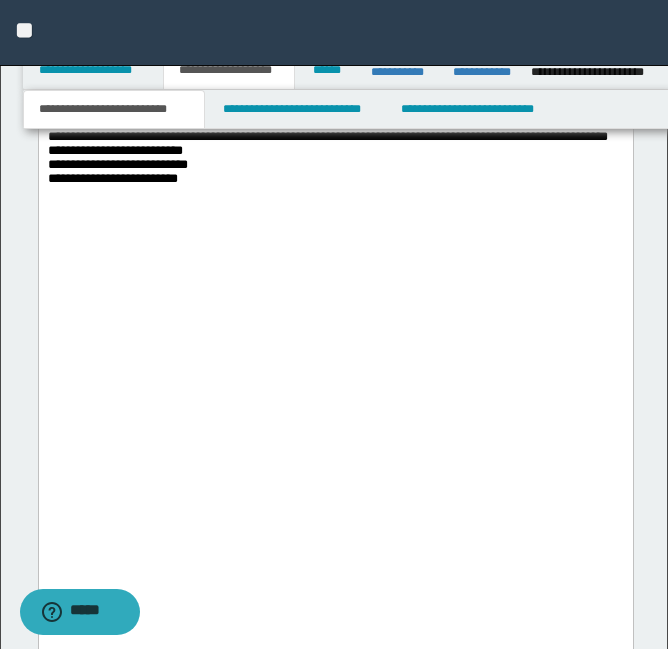click on "**********" at bounding box center [335, 95] 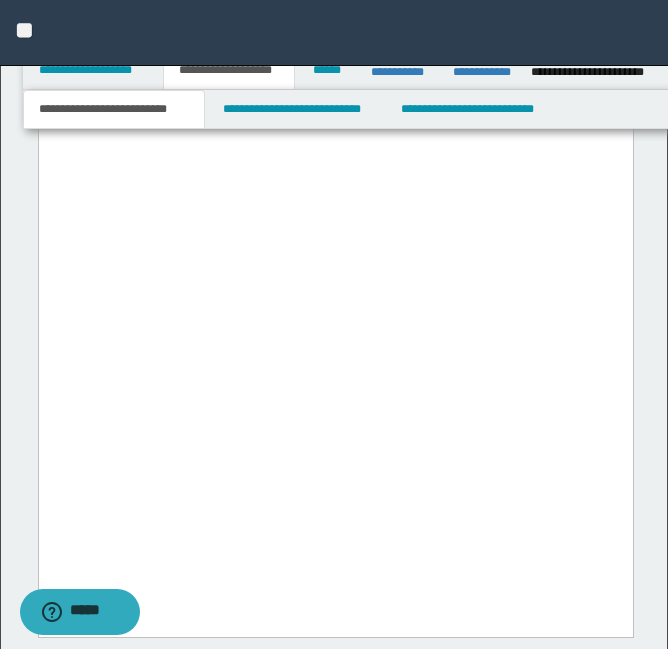 scroll, scrollTop: 4043, scrollLeft: 0, axis: vertical 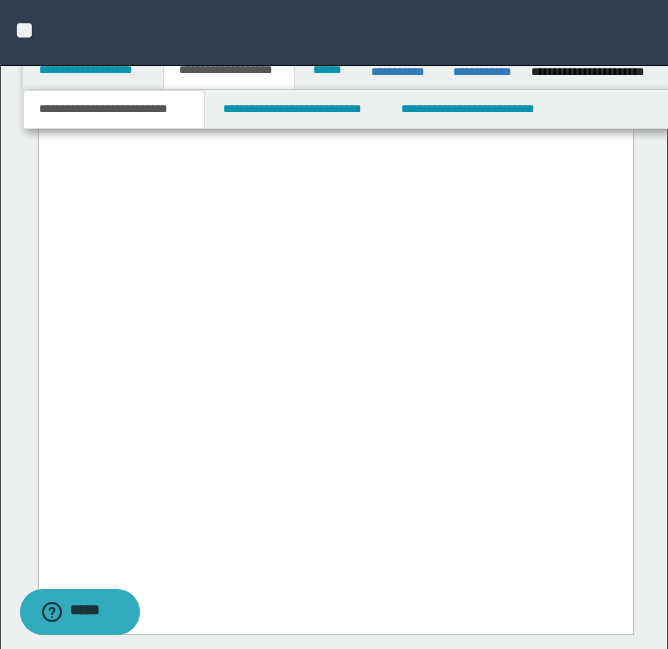 click on "**********" at bounding box center (335, 10) 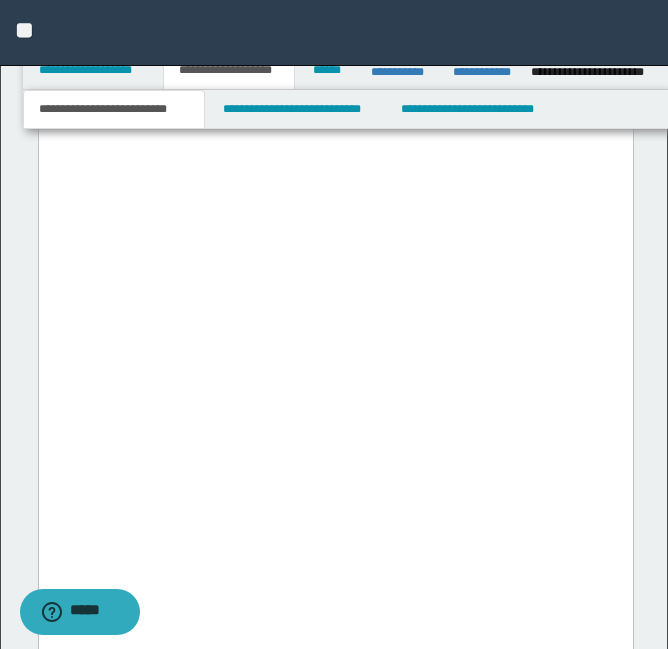 click on "**********" at bounding box center (335, 17) 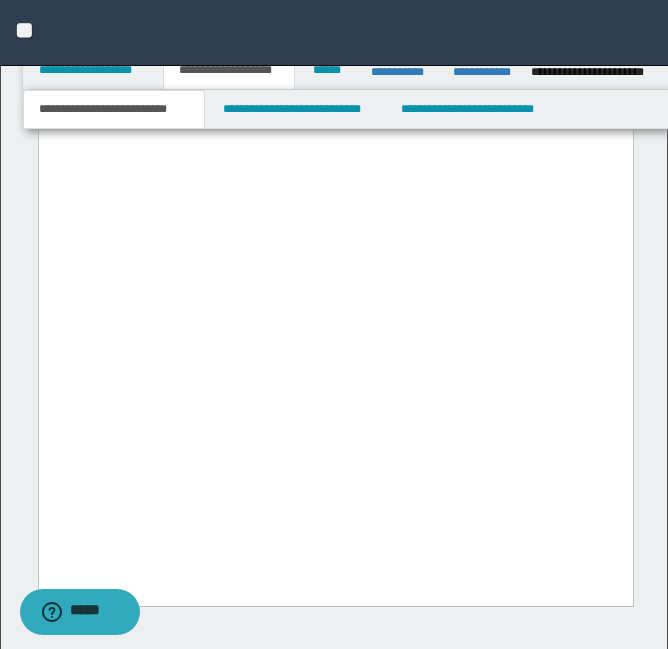 scroll, scrollTop: 4169, scrollLeft: 0, axis: vertical 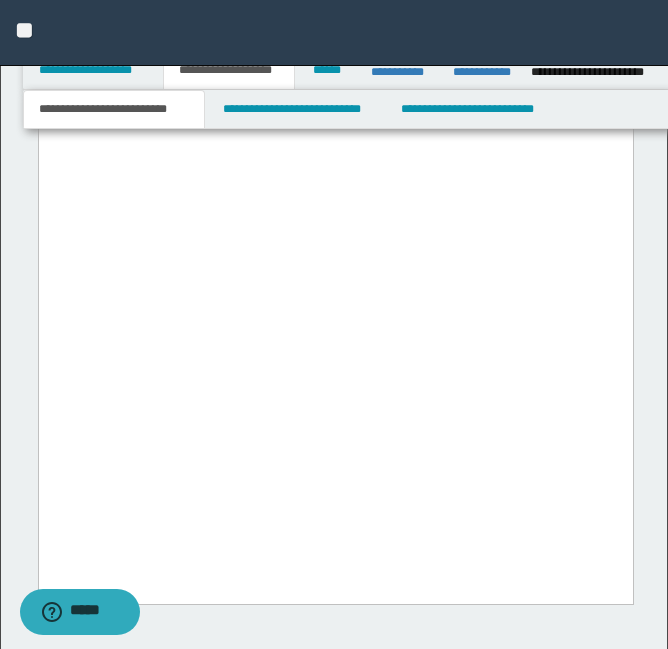 click at bounding box center (335, 25) 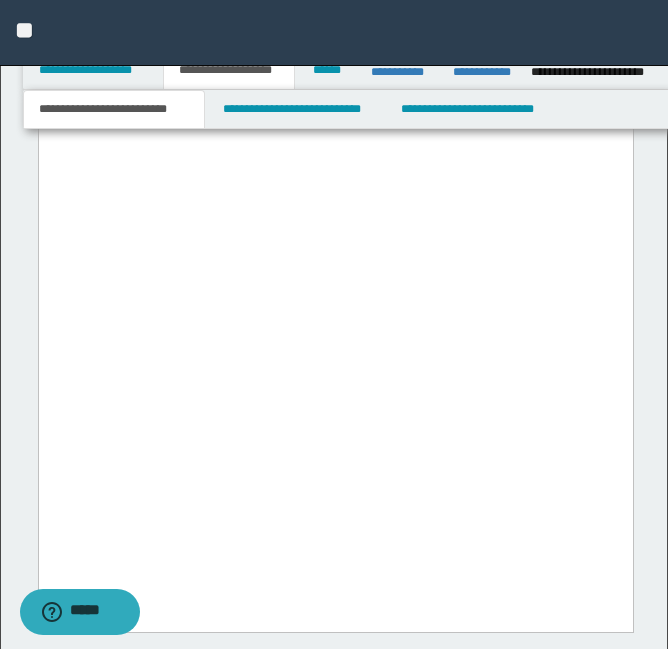 scroll, scrollTop: 4386, scrollLeft: 0, axis: vertical 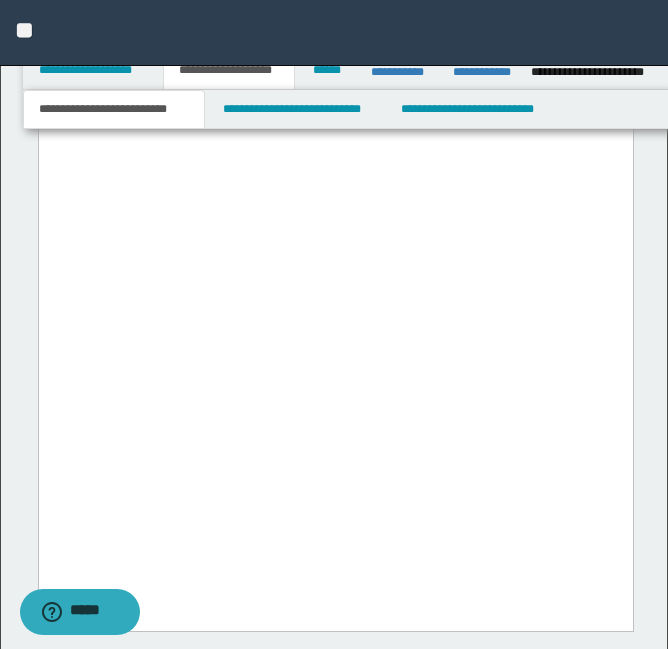 drag, startPoint x: 269, startPoint y: 530, endPoint x: 47, endPoint y: 266, distance: 344.93478 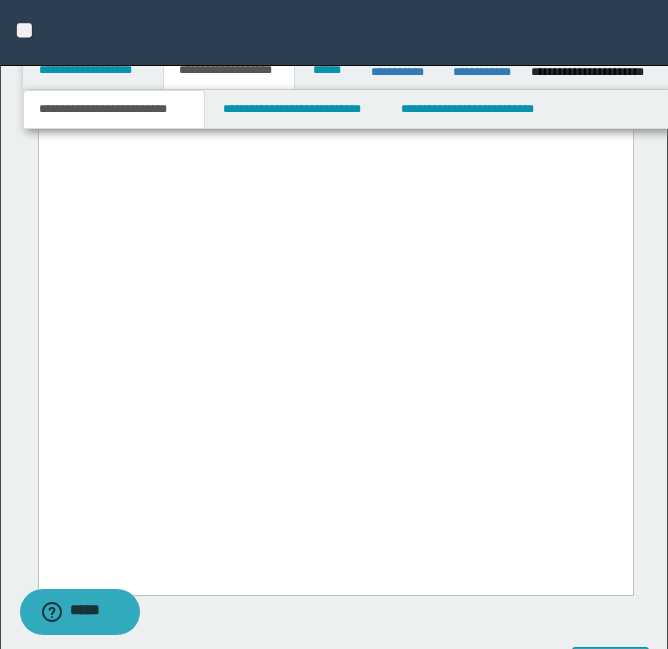 click on "**********" at bounding box center (335, -1123) 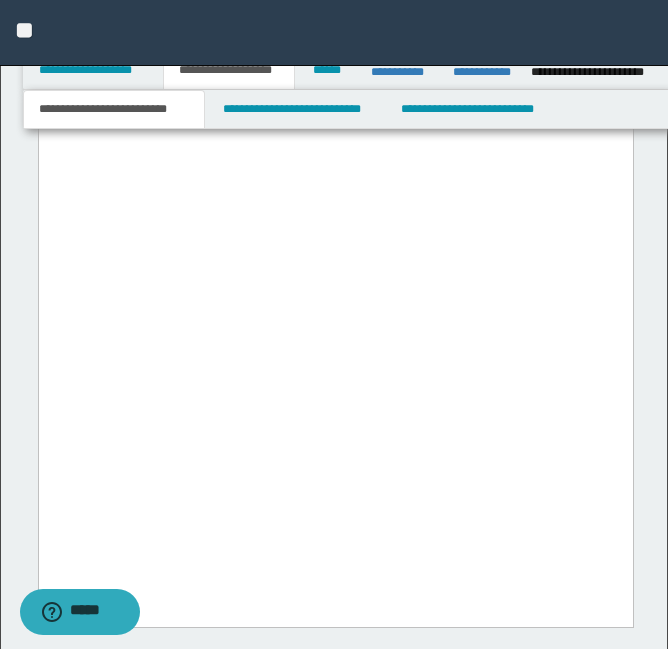 click at bounding box center [335, -10] 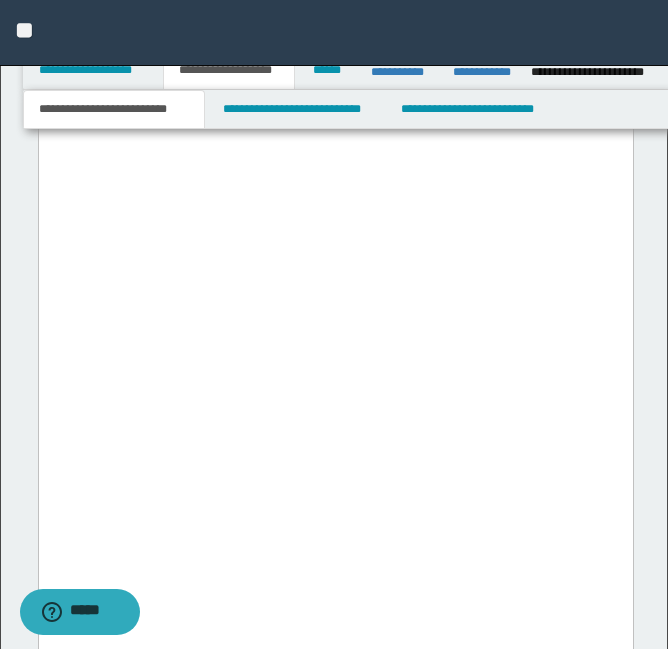 scroll, scrollTop: 4636, scrollLeft: 0, axis: vertical 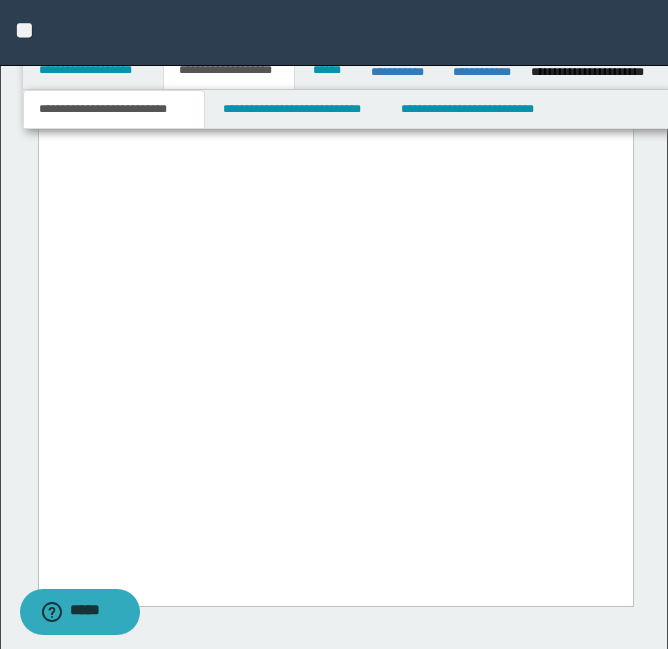 click on "**********" at bounding box center [335, -1378] 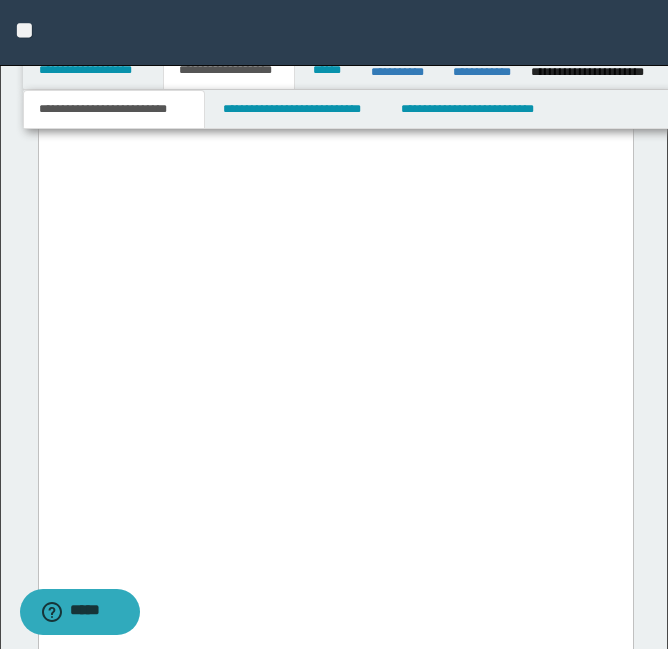 scroll, scrollTop: 4998, scrollLeft: 0, axis: vertical 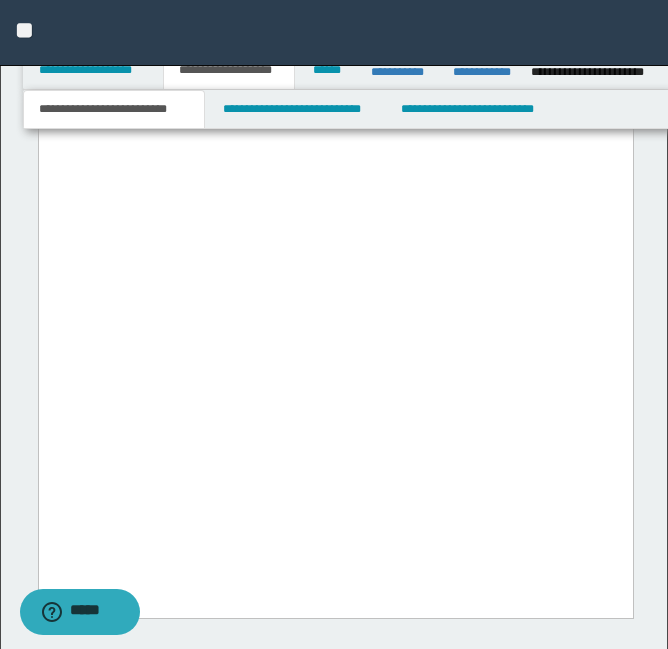 click on "**********" at bounding box center (335, -233) 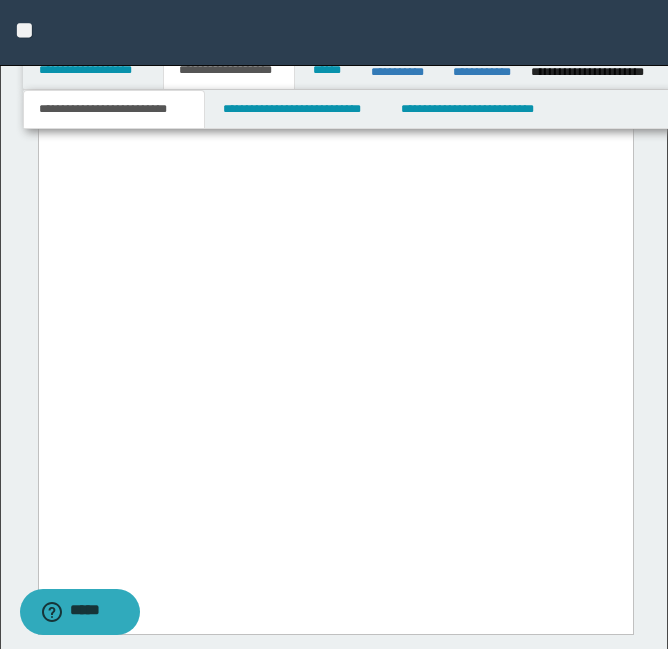 click on "**********" at bounding box center [335, -198] 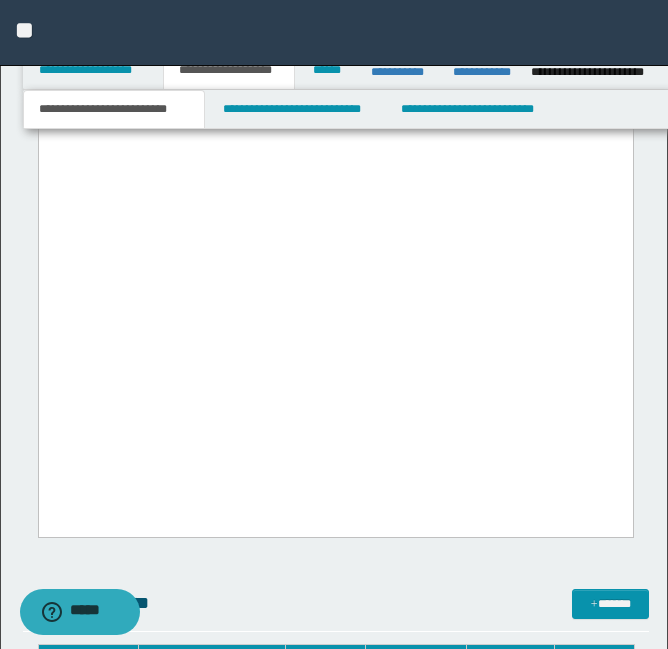 scroll, scrollTop: 5725, scrollLeft: 0, axis: vertical 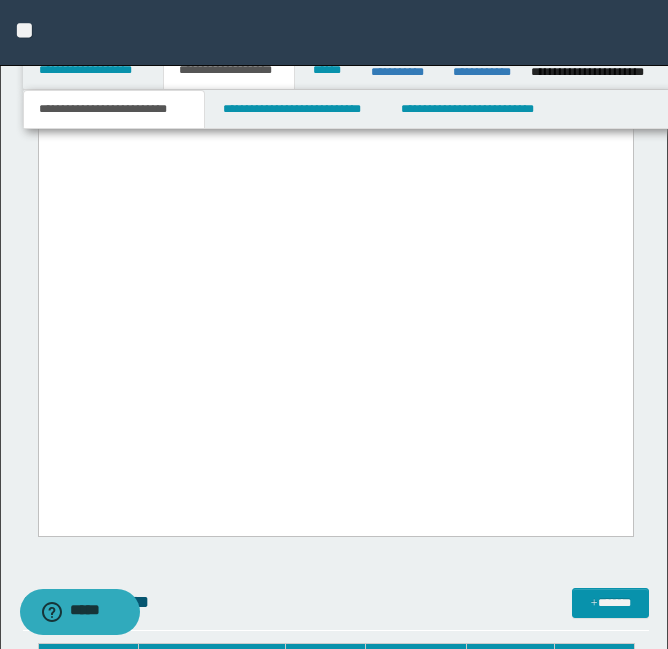 drag, startPoint x: 229, startPoint y: 435, endPoint x: 42, endPoint y: -3424, distance: 3863.528 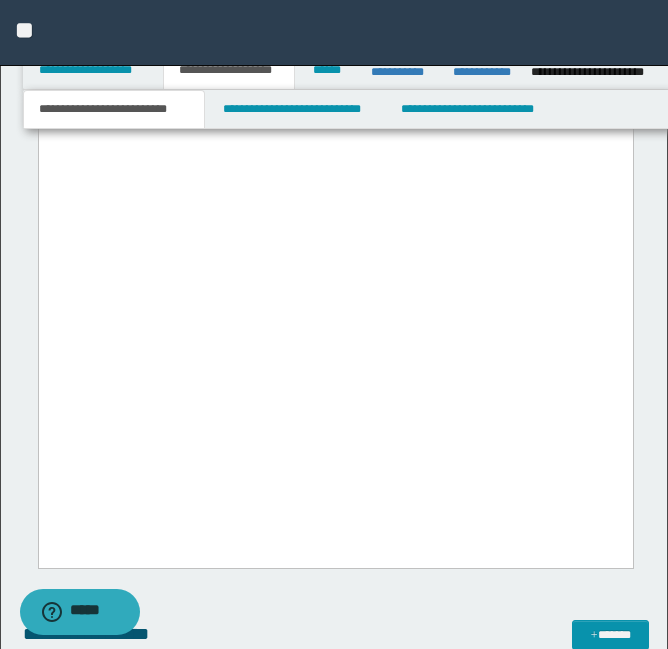 click on "**********" at bounding box center (335, -1916) 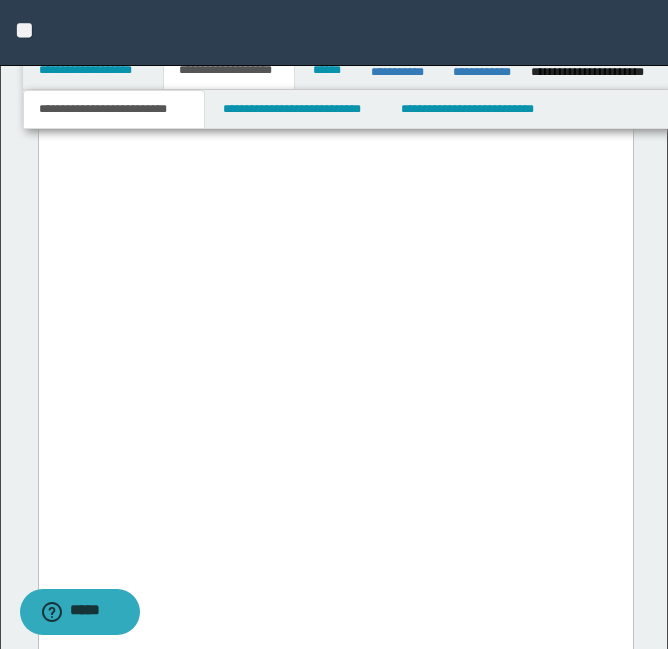 scroll, scrollTop: 5821, scrollLeft: 0, axis: vertical 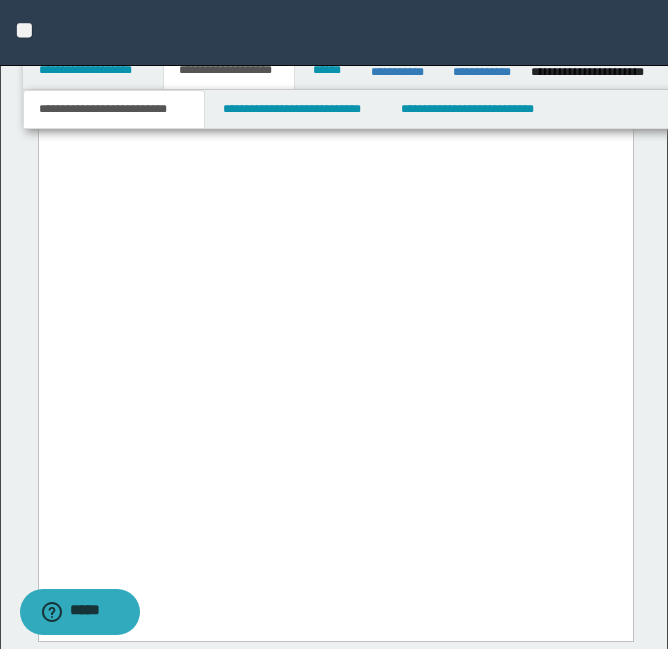 click on "**********" at bounding box center (335, -324) 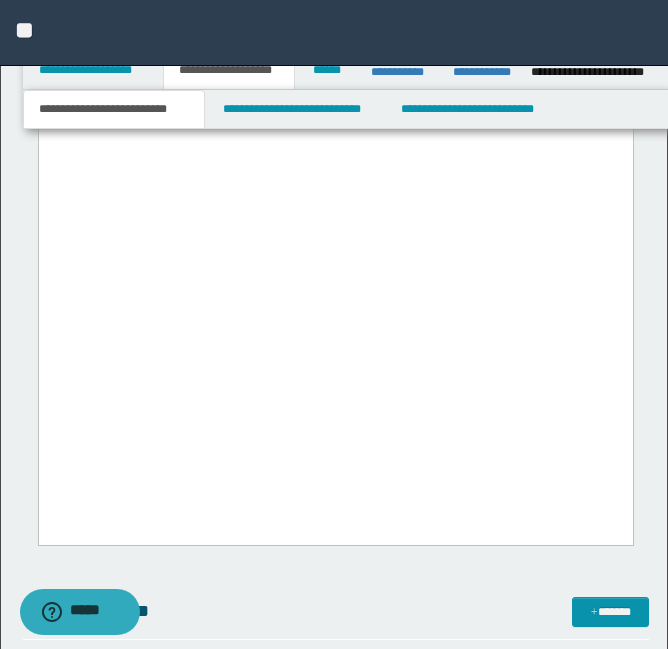scroll, scrollTop: 6037, scrollLeft: 0, axis: vertical 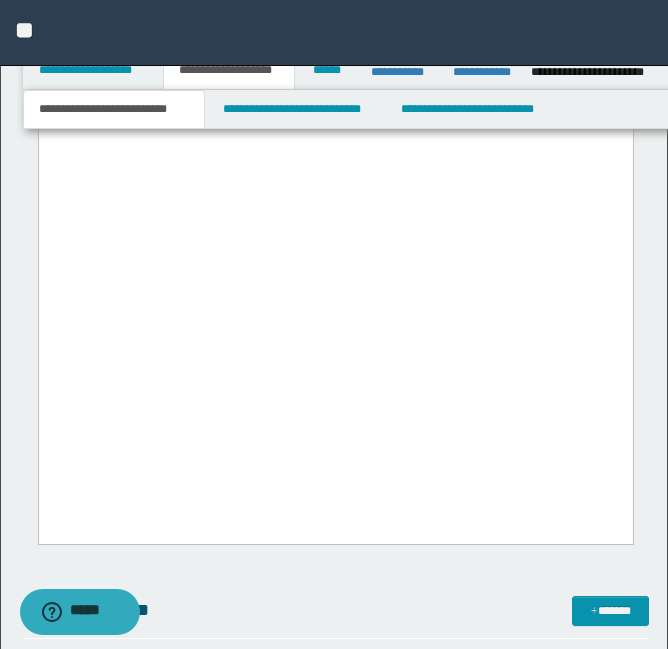 click on "**********" at bounding box center [335, -2116] 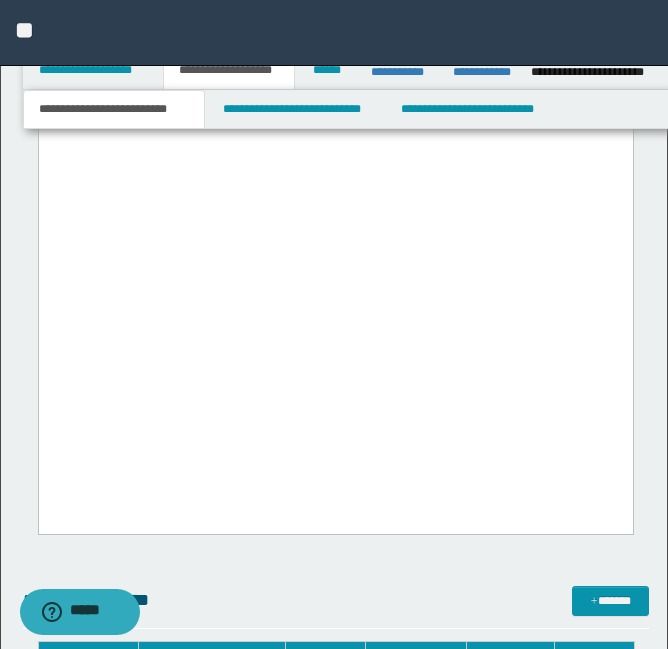 scroll, scrollTop: 6304, scrollLeft: 0, axis: vertical 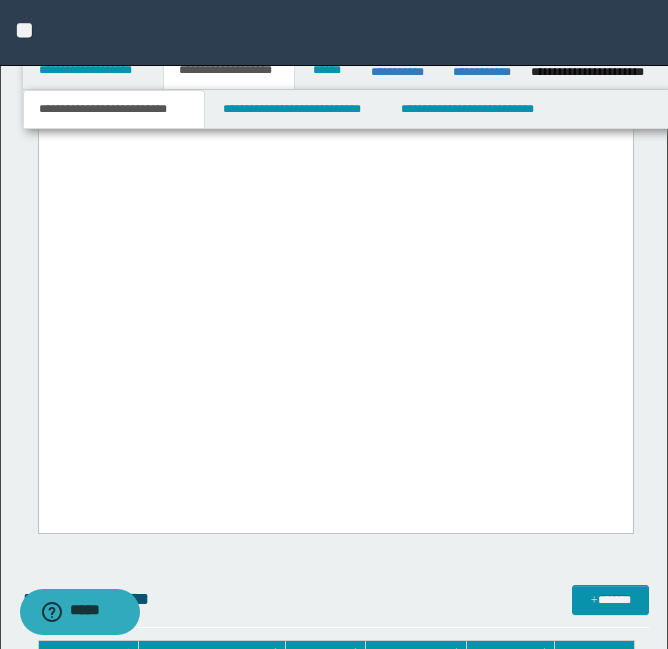 drag, startPoint x: 230, startPoint y: 425, endPoint x: 45, endPoint y: 198, distance: 292.83783 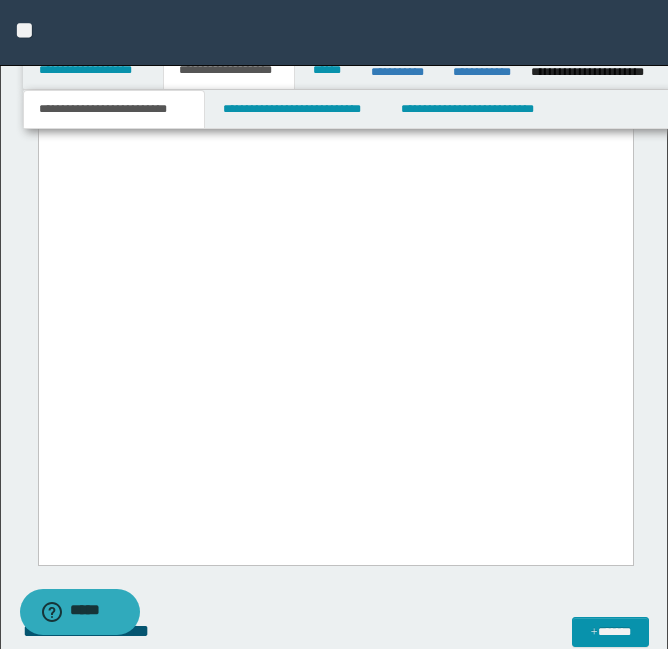click at bounding box center [335, -388] 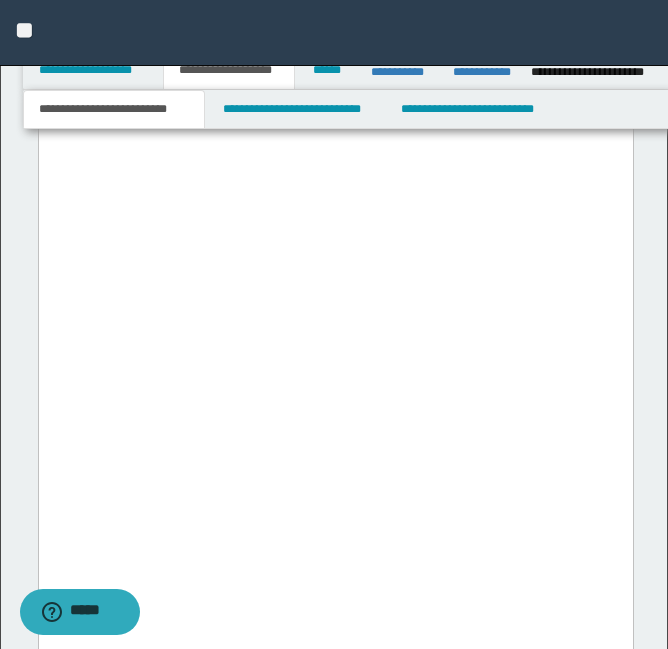 scroll, scrollTop: 6376, scrollLeft: 0, axis: vertical 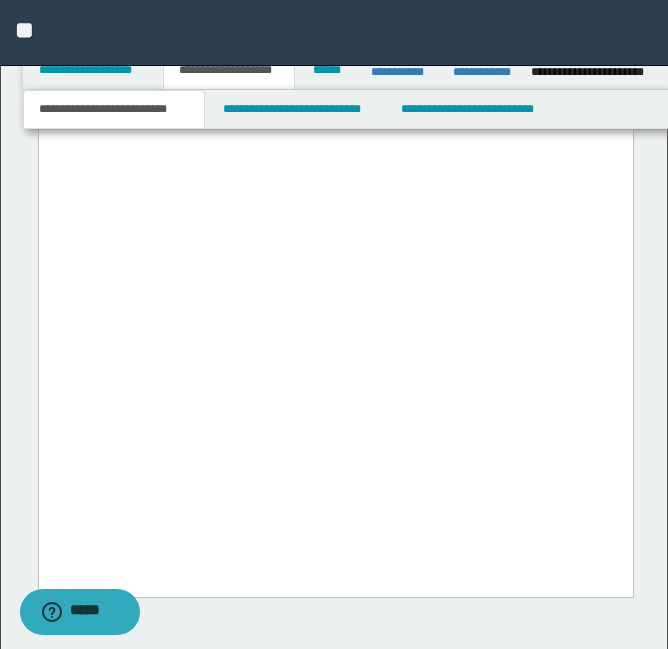 click on "**********" at bounding box center [335, -2385] 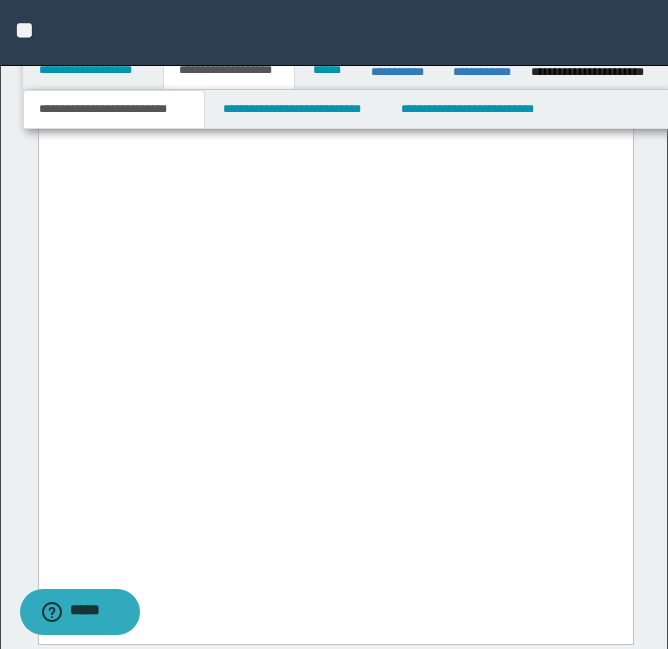 scroll, scrollTop: 6754, scrollLeft: 0, axis: vertical 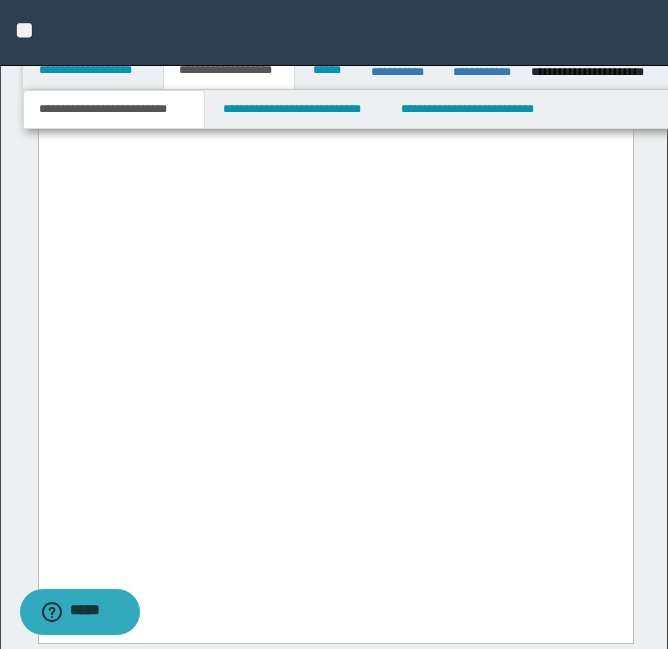drag, startPoint x: 242, startPoint y: 529, endPoint x: 14, endPoint y: 301, distance: 322.4407 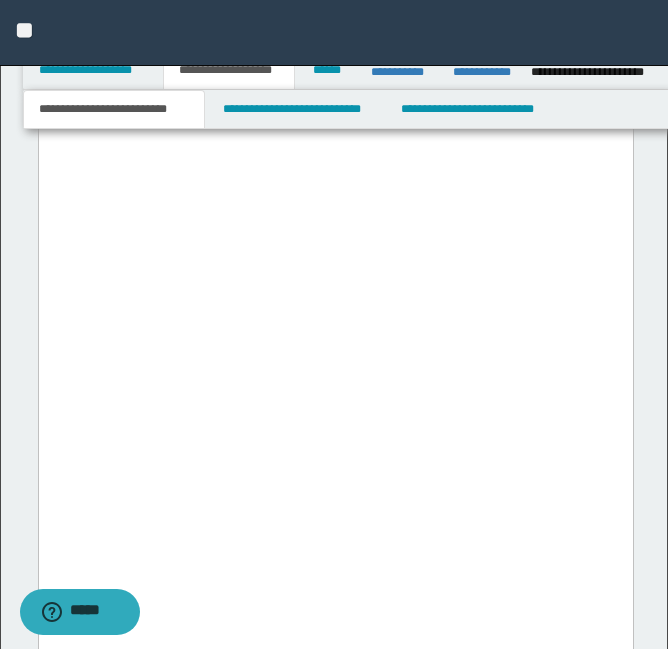 click at bounding box center (335, -362) 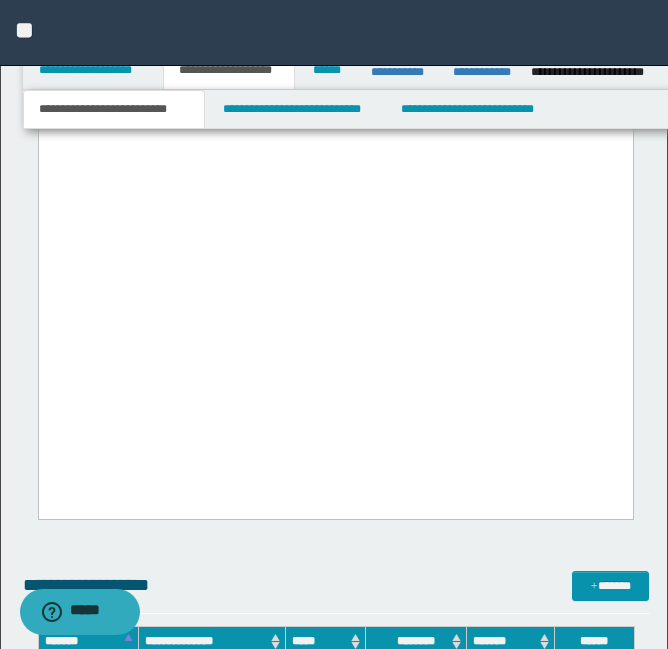scroll, scrollTop: 6975, scrollLeft: 0, axis: vertical 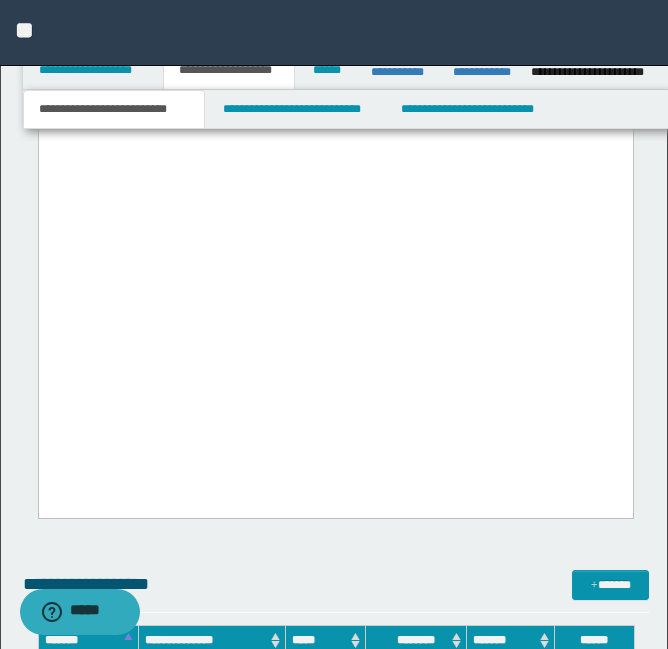 click on "**********" at bounding box center (335, -556) 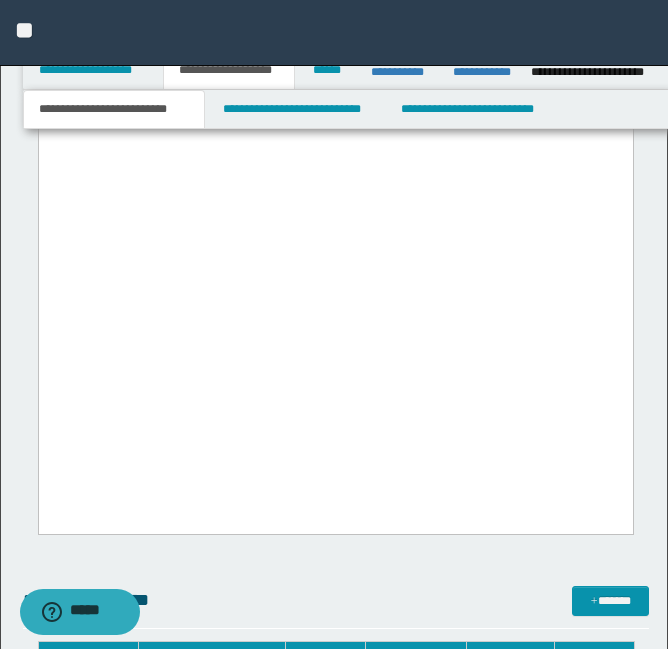 click on "**********" at bounding box center [335, -549] 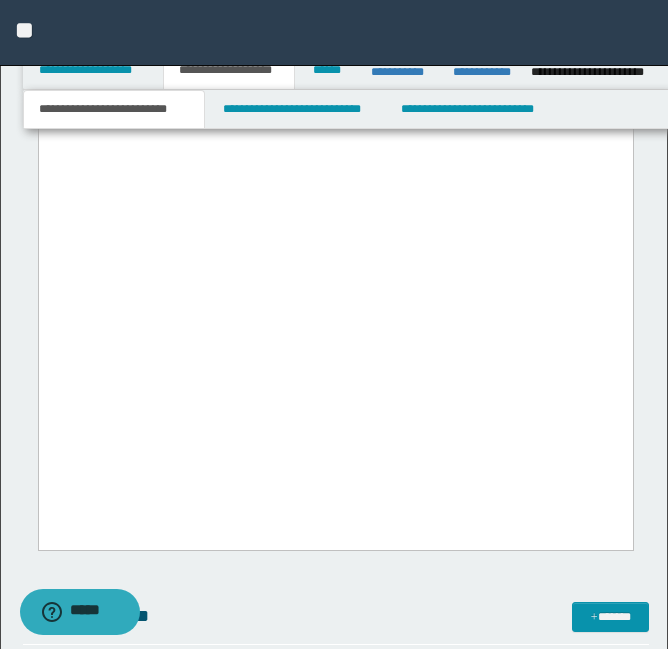 click on "**********" at bounding box center [335, -527] 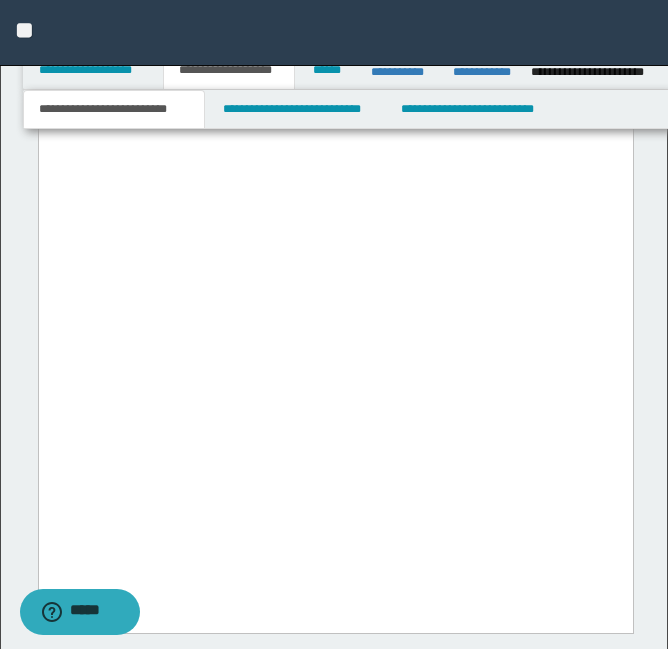 scroll, scrollTop: 7037, scrollLeft: 0, axis: vertical 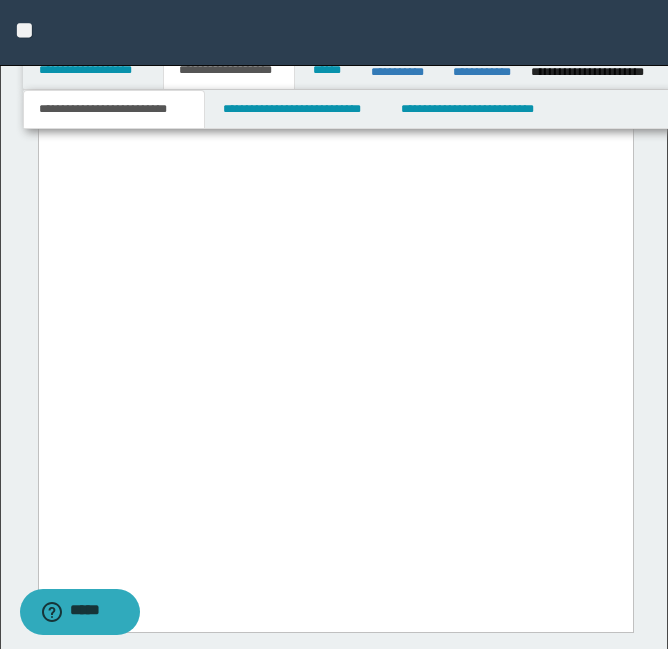 click on "**********" at bounding box center (335, -506) 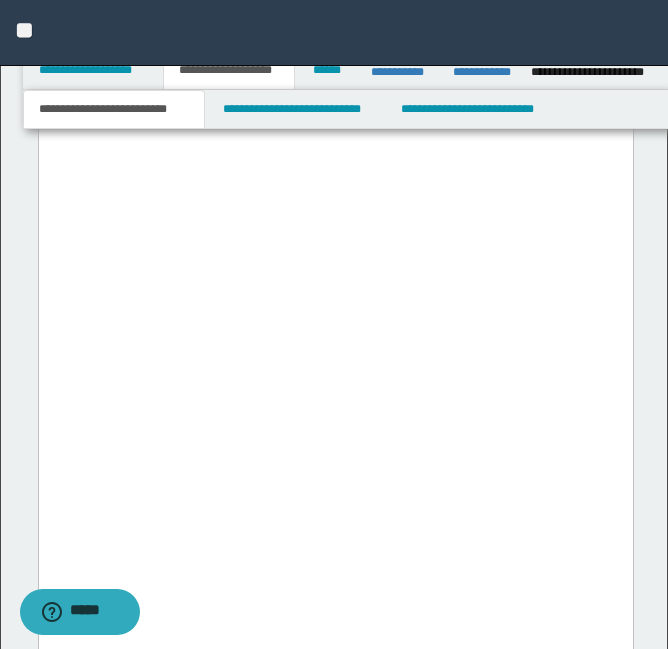 click on "**********" at bounding box center [335, -470] 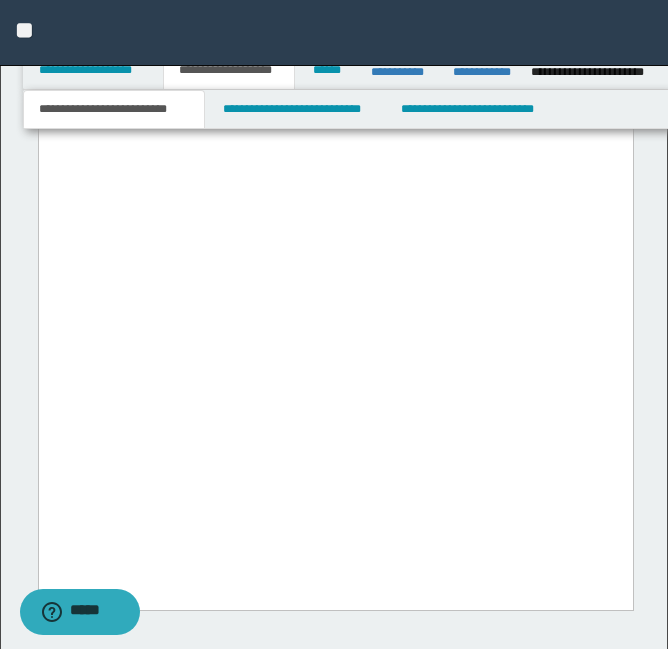 scroll, scrollTop: 7111, scrollLeft: 0, axis: vertical 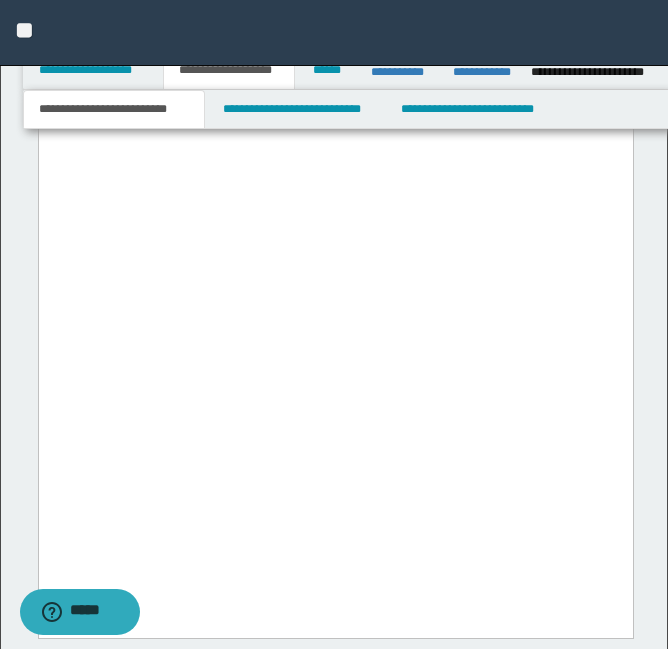 click at bounding box center [335, -481] 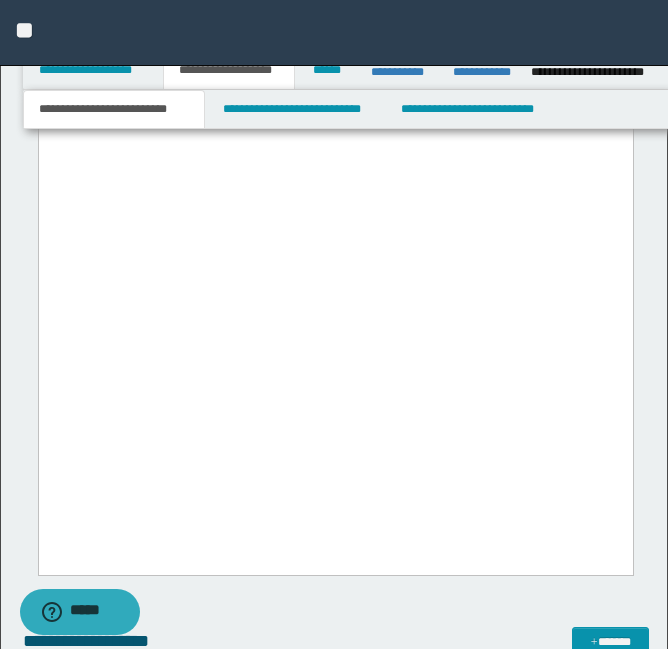 scroll, scrollTop: 7207, scrollLeft: 0, axis: vertical 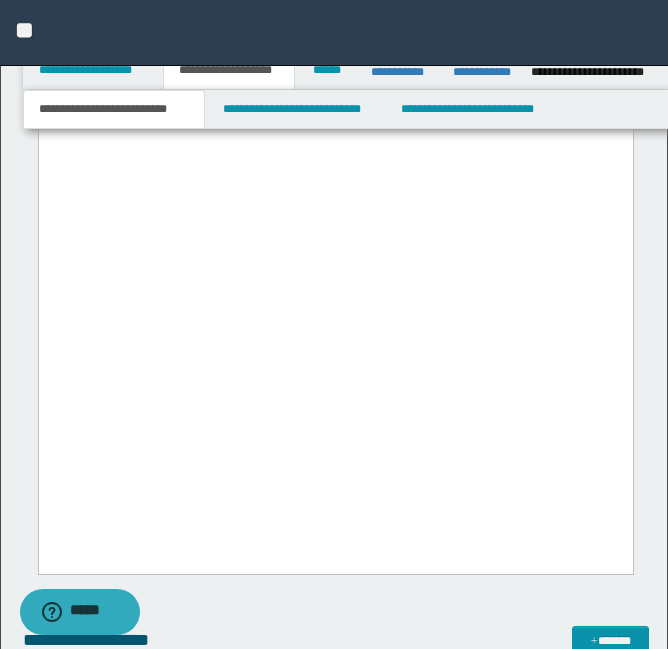 click on "**********" at bounding box center [335, -571] 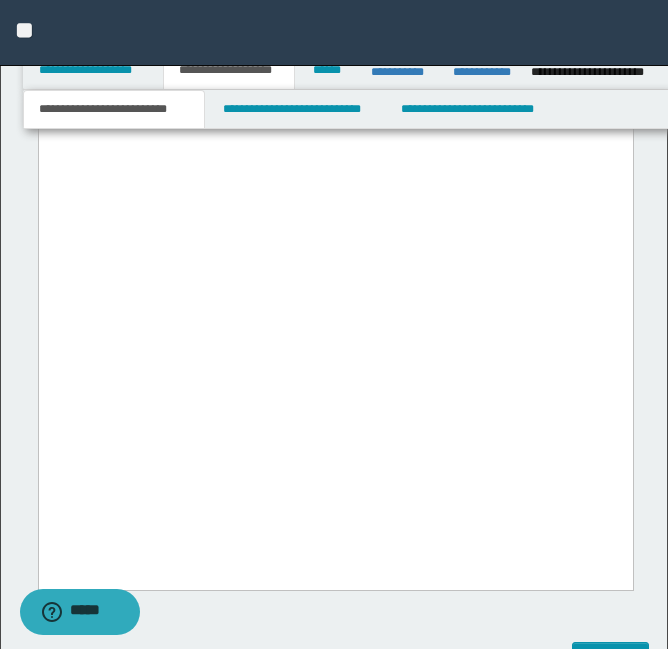 click on "**********" at bounding box center (335, -2782) 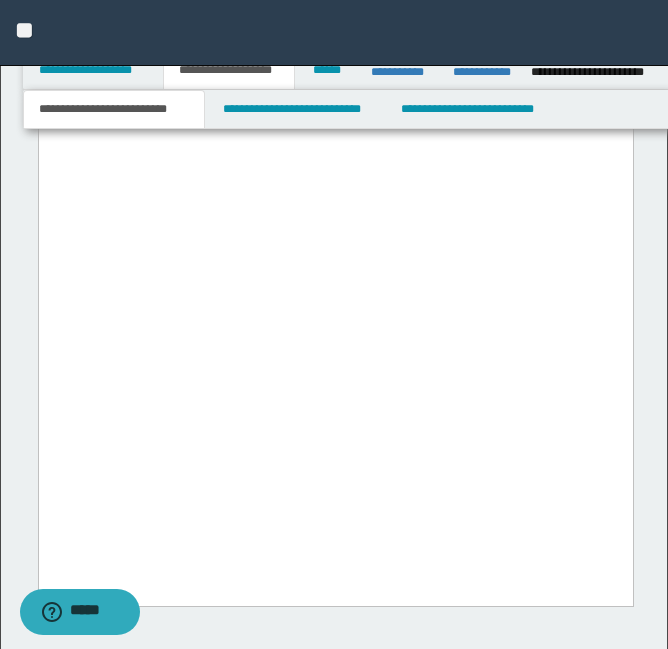drag, startPoint x: 283, startPoint y: 488, endPoint x: 36, endPoint y: 422, distance: 255.6658 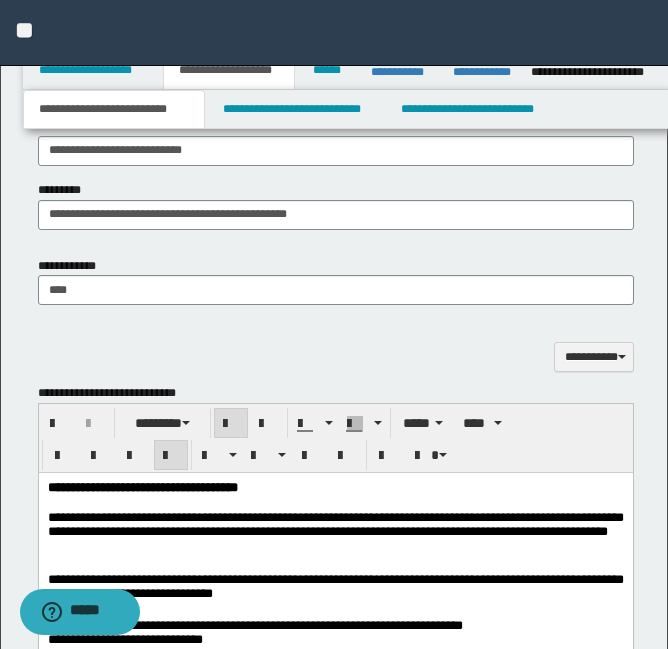scroll, scrollTop: 1641, scrollLeft: 0, axis: vertical 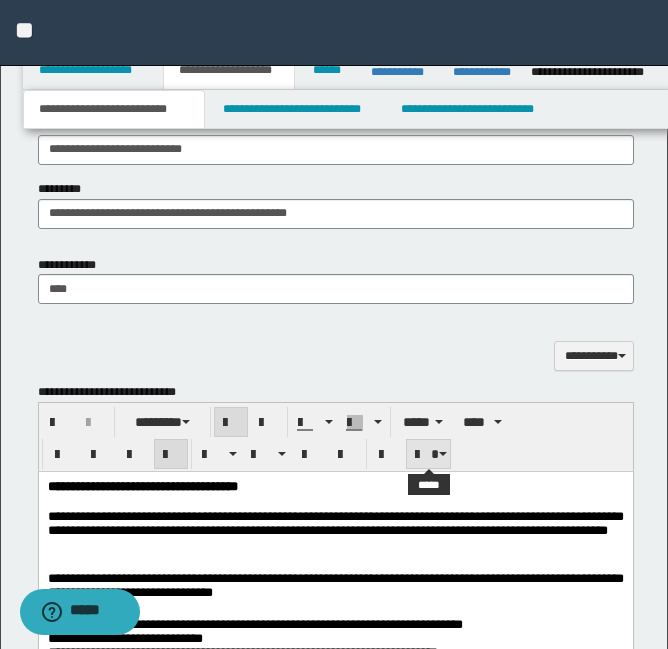 click at bounding box center [443, 454] 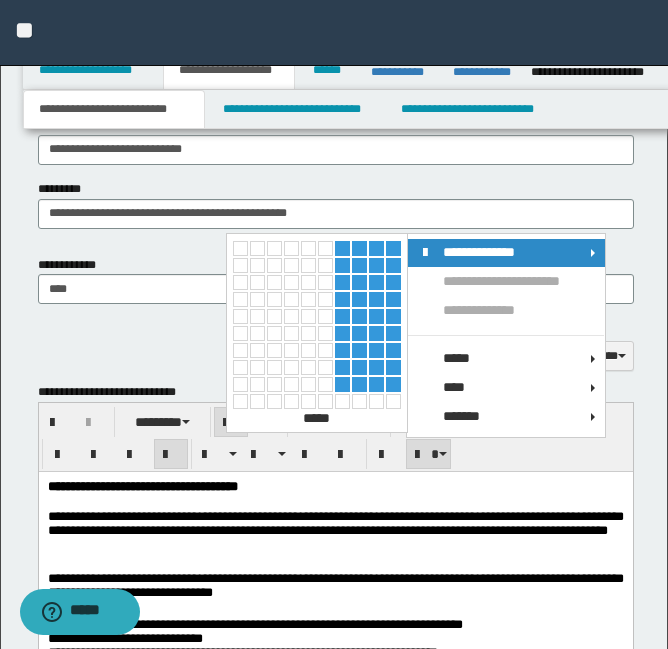 click at bounding box center [342, 384] 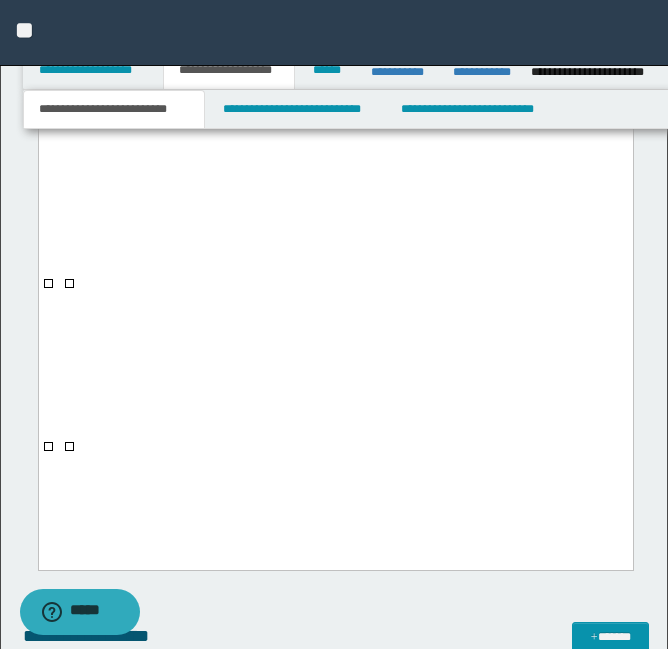 scroll, scrollTop: 7466, scrollLeft: 0, axis: vertical 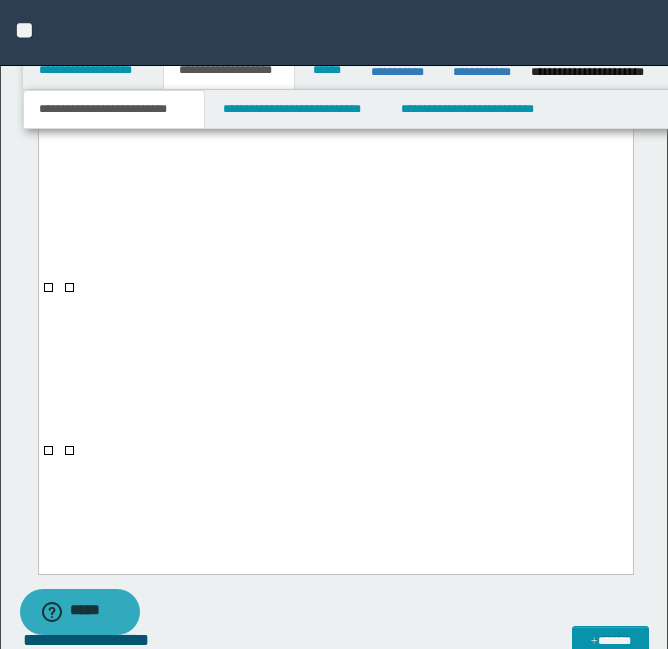 click at bounding box center [50, -696] 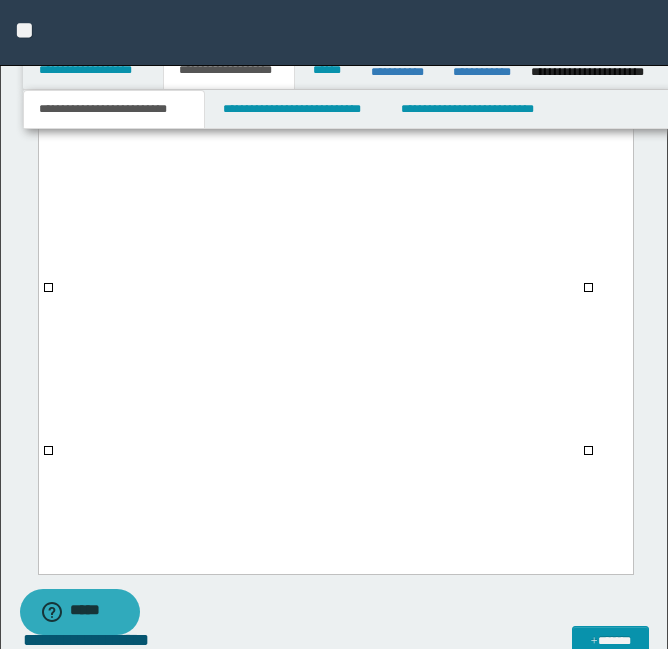 click at bounding box center [73, -679] 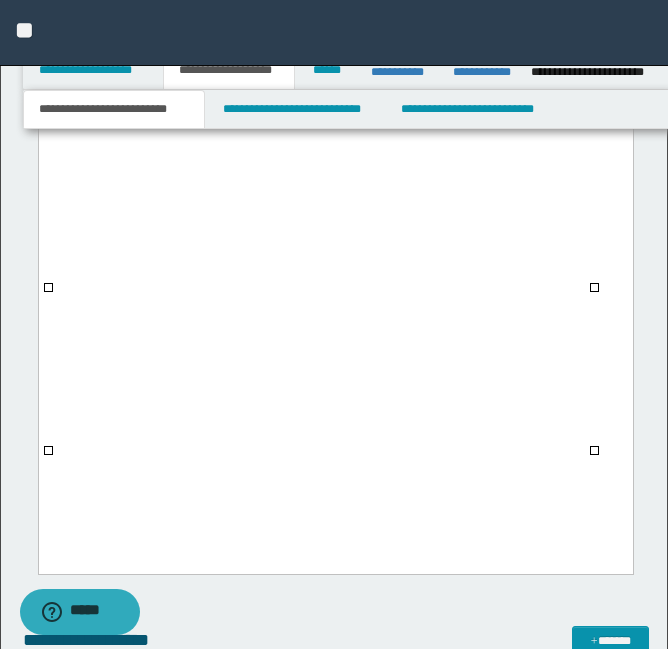 click at bounding box center (97, -662) 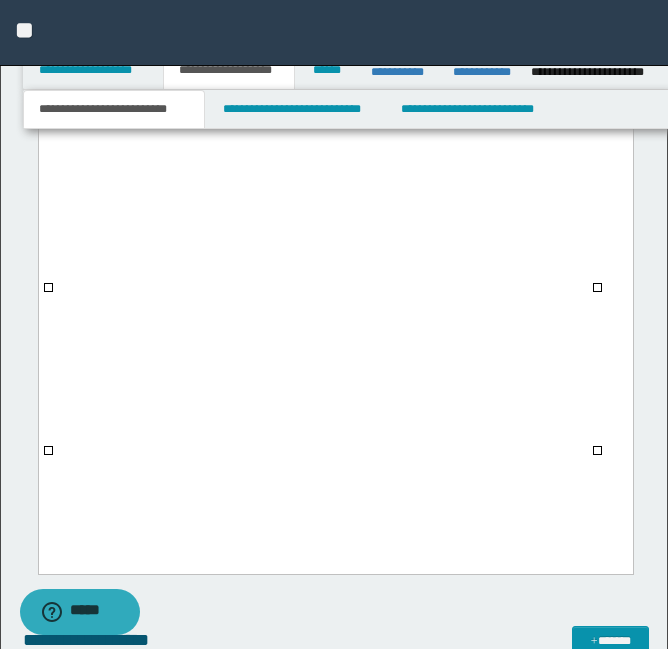 click at bounding box center [98, -645] 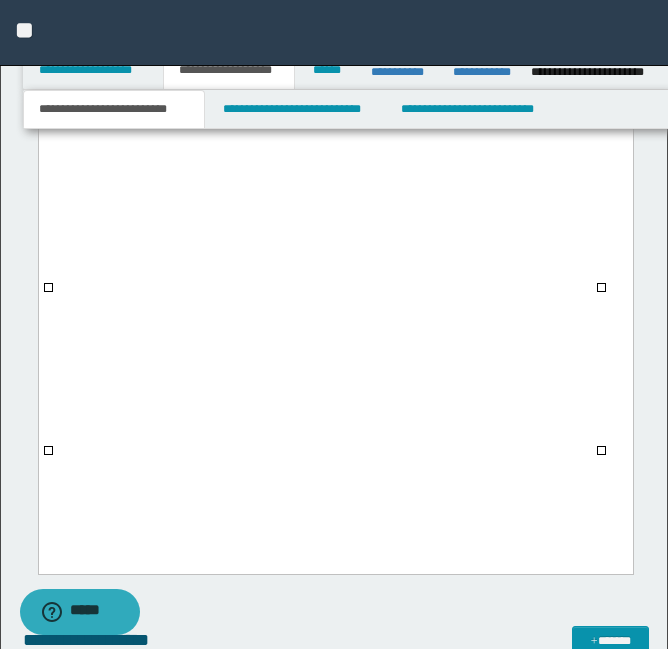 click at bounding box center (100, -620) 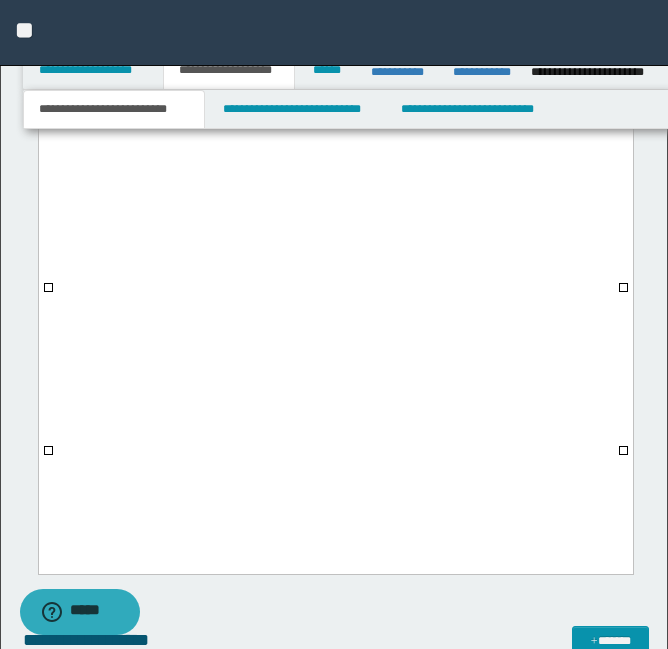 click at bounding box center [111, -586] 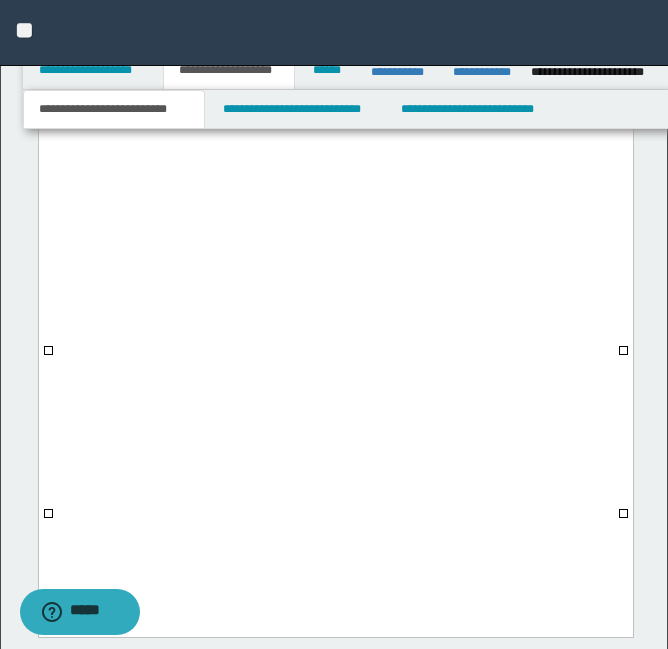scroll, scrollTop: 7411, scrollLeft: 0, axis: vertical 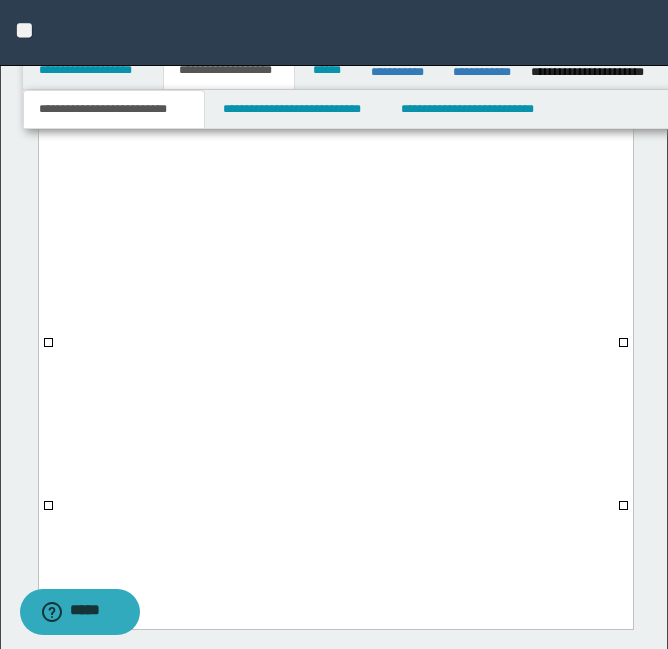 click at bounding box center (206, -531) 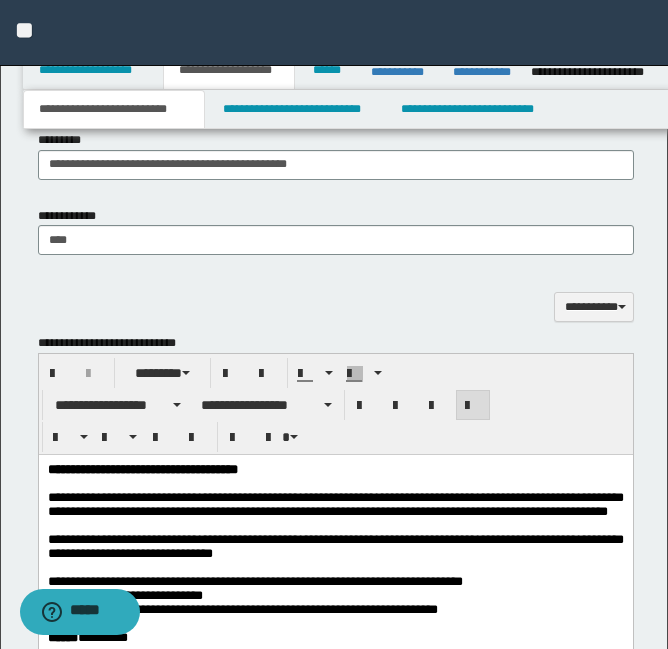 scroll, scrollTop: 1689, scrollLeft: 0, axis: vertical 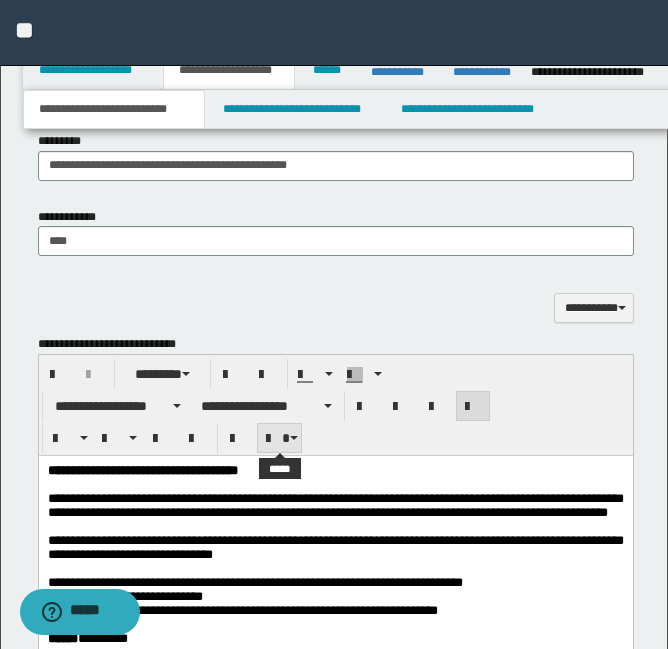 click at bounding box center [280, 438] 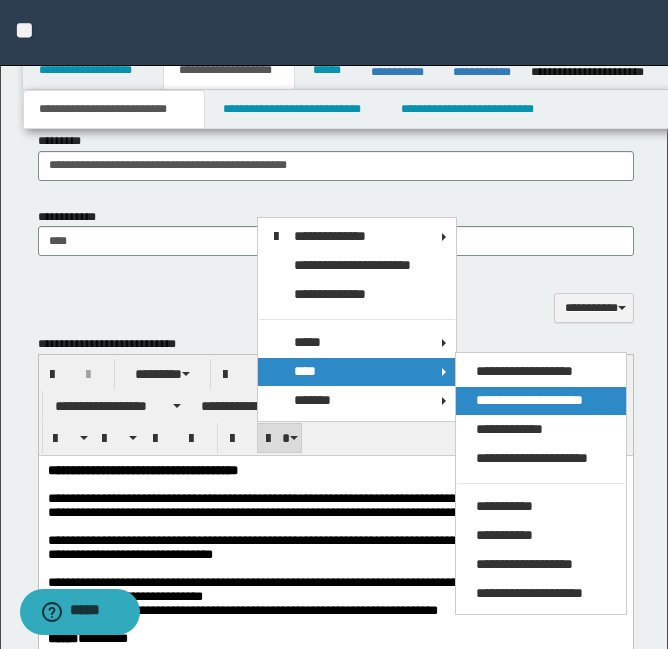 click on "**********" at bounding box center [529, 400] 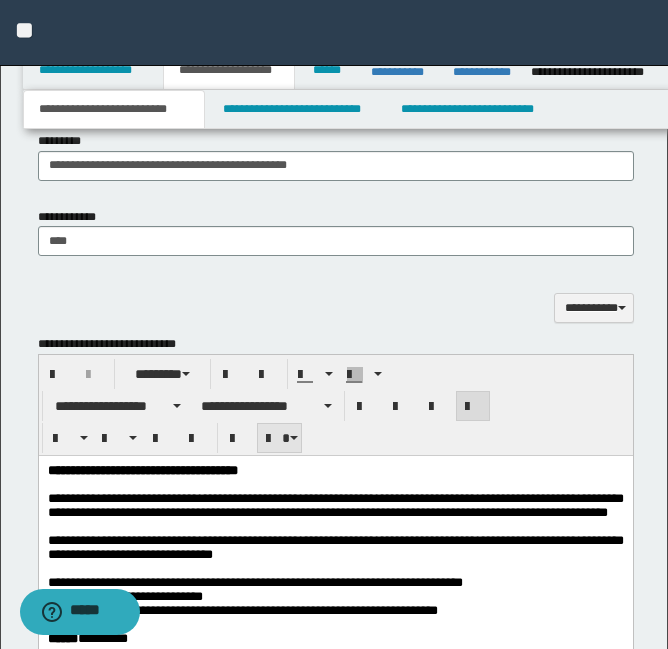 click on "**********" at bounding box center [341, -1365] 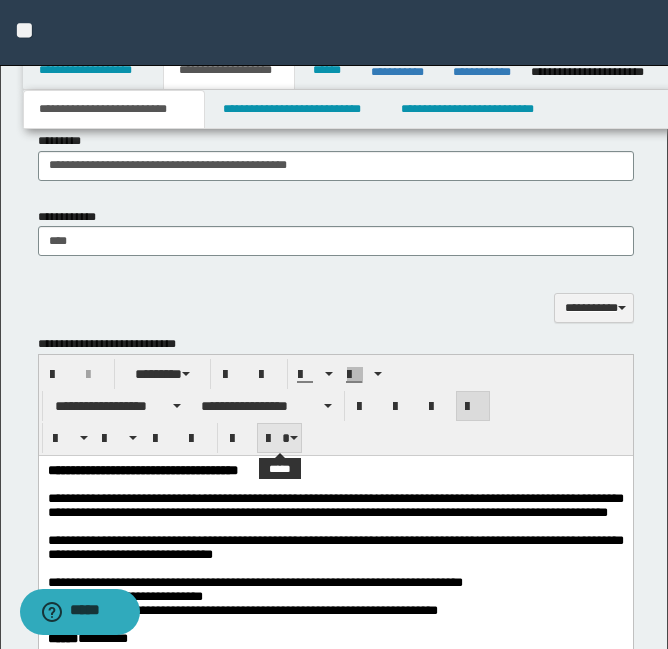 click at bounding box center [280, 438] 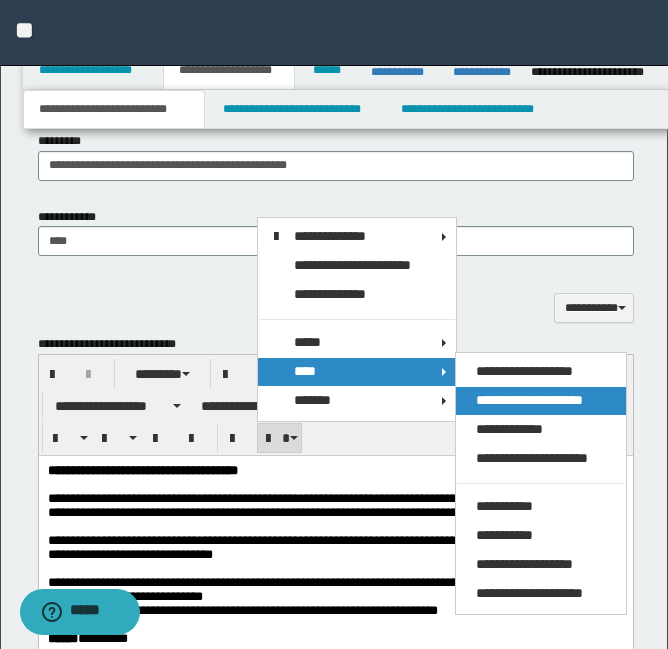 click on "**********" at bounding box center [529, 400] 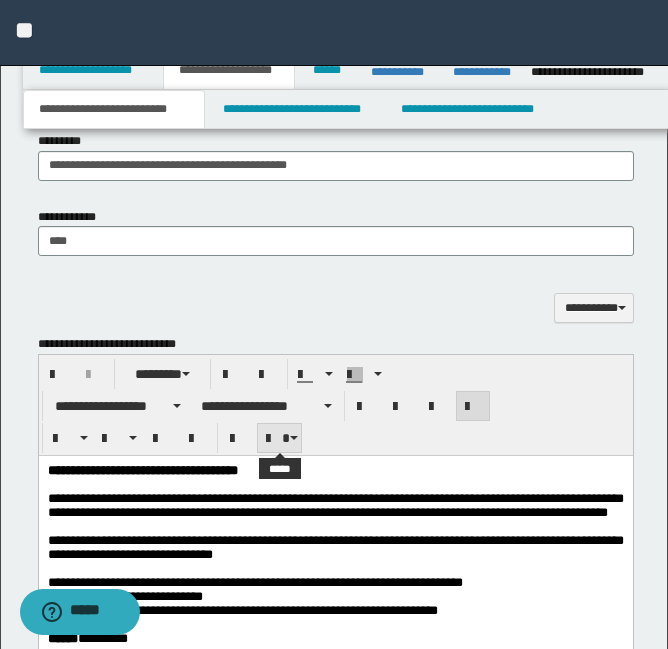 click at bounding box center [280, 438] 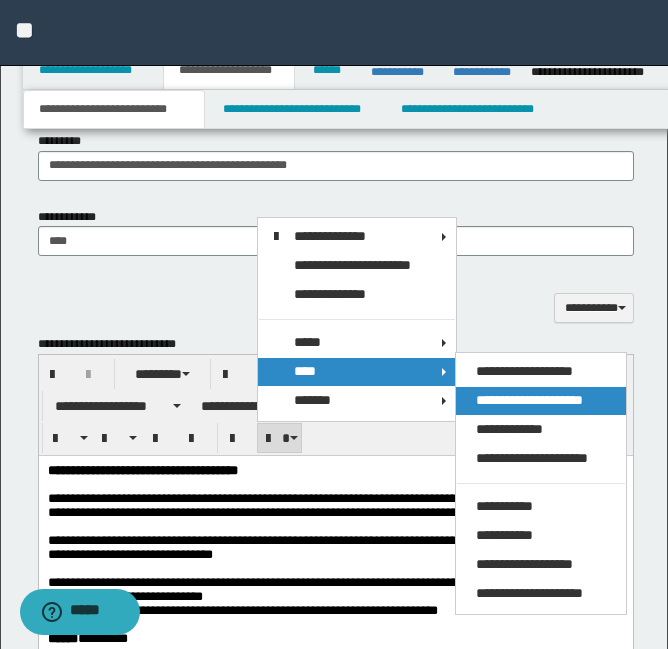 click on "**********" at bounding box center (529, 400) 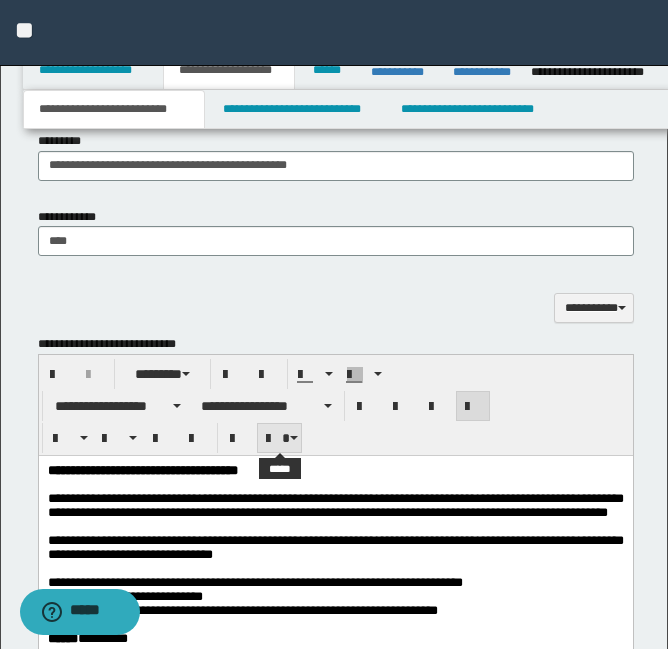click at bounding box center (280, 438) 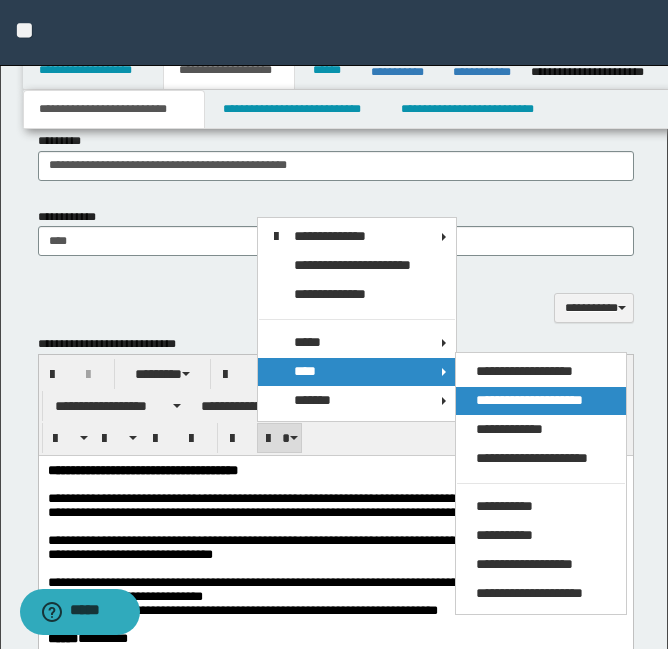 click on "**********" at bounding box center [529, 400] 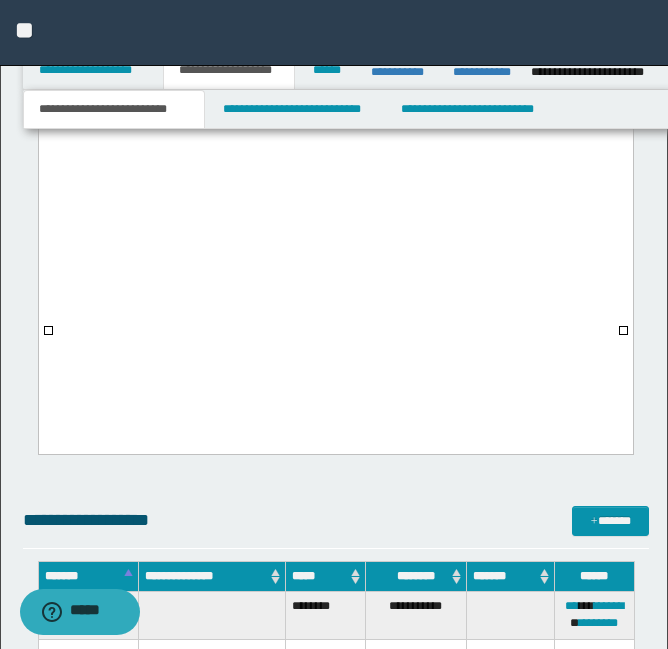 scroll, scrollTop: 7655, scrollLeft: 0, axis: vertical 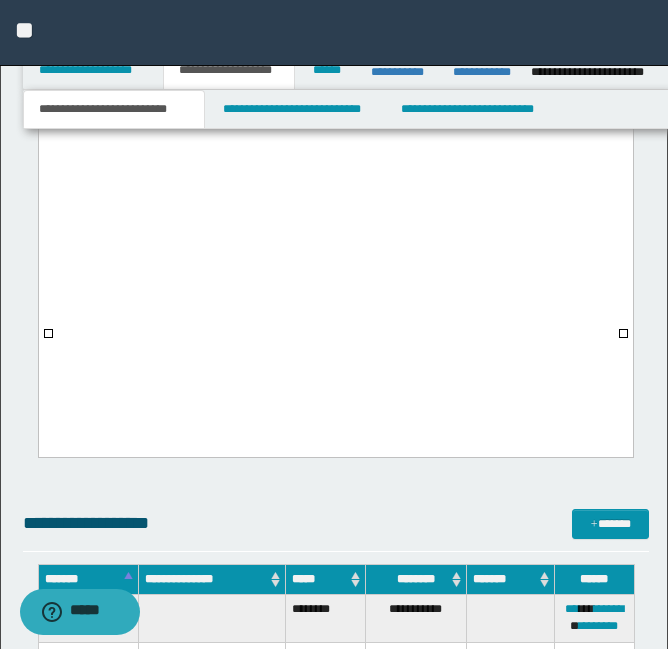 click at bounding box center (111, -758) 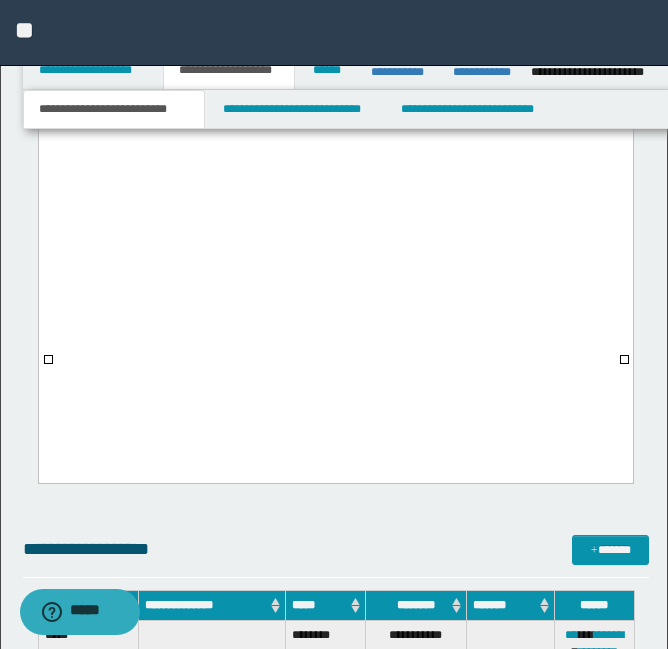 click at bounding box center [149, -741] 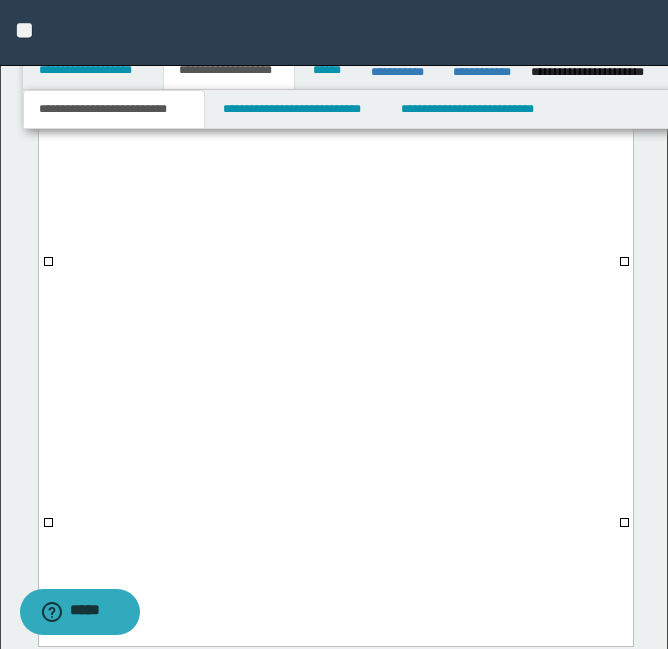 scroll, scrollTop: 7488, scrollLeft: 0, axis: vertical 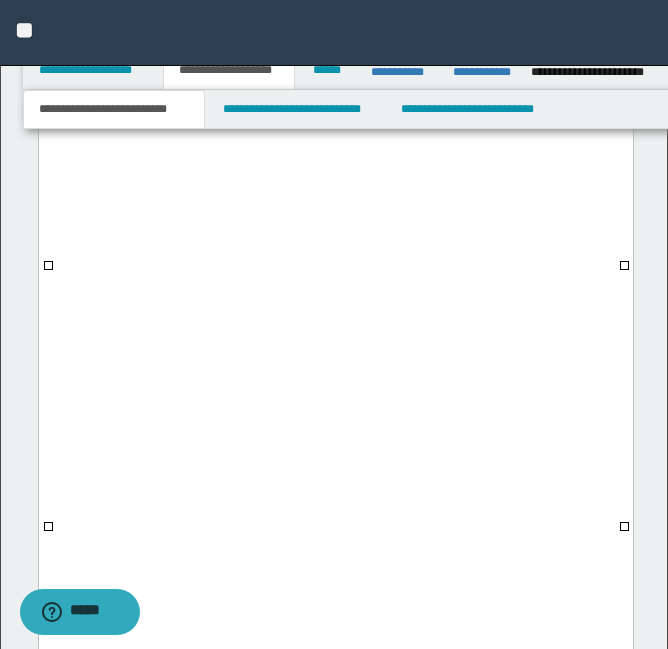 click at bounding box center (281, -727) 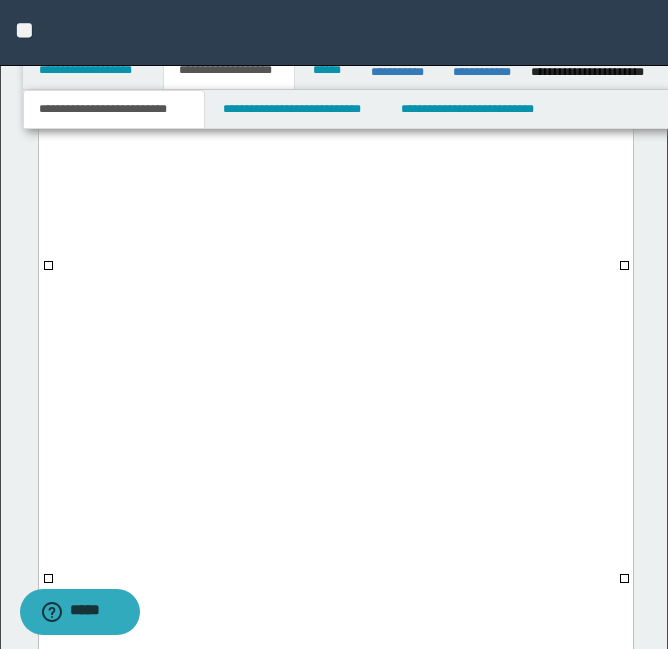 click at bounding box center (315, -698) 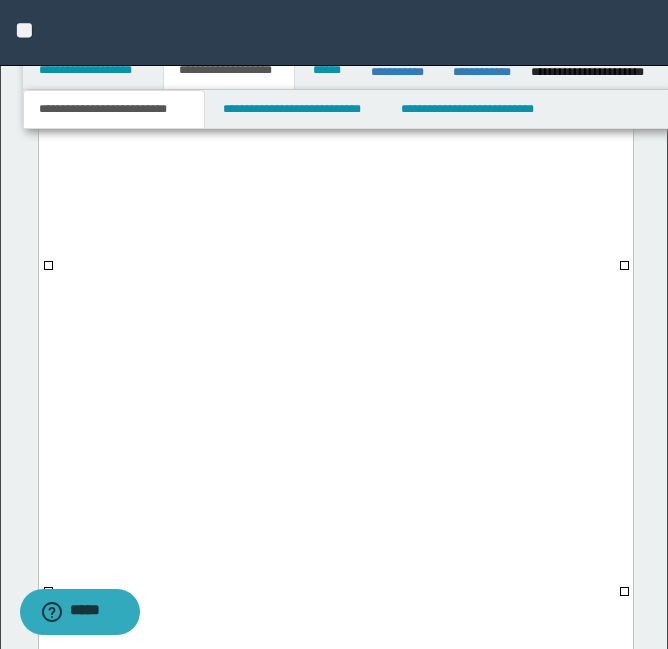 click at bounding box center [315, -647] 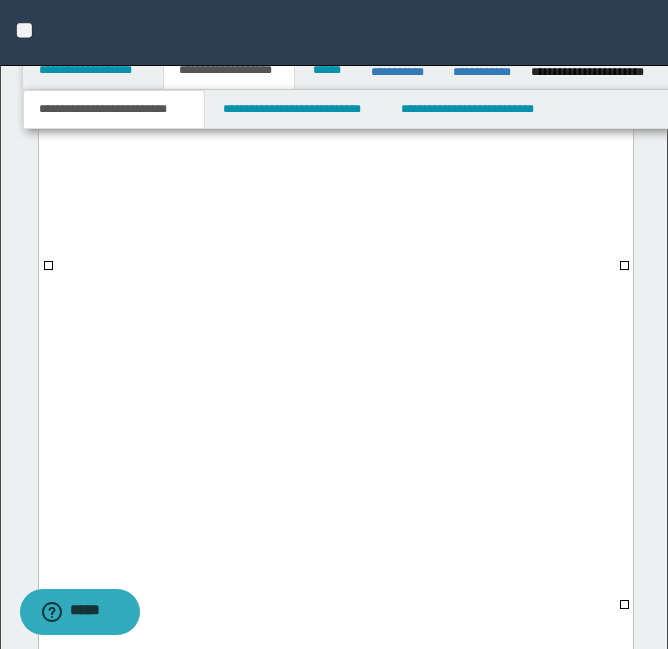 click at bounding box center [315, -601] 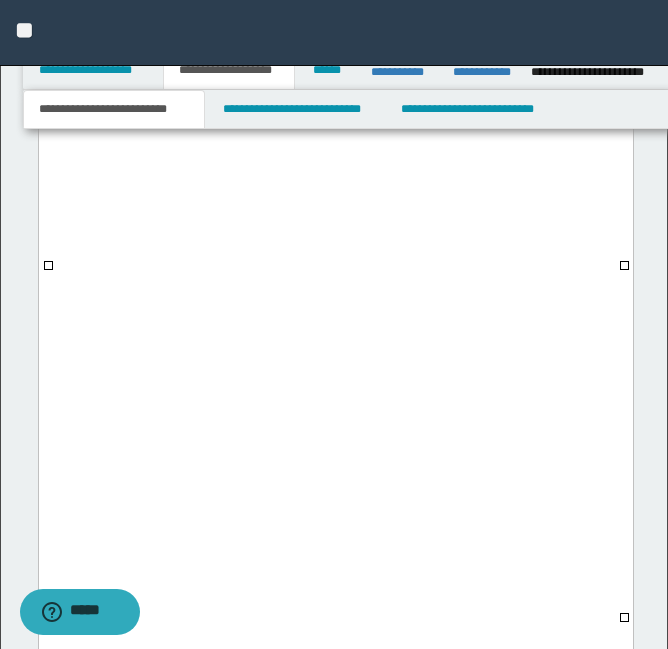 click at bounding box center (315, -572) 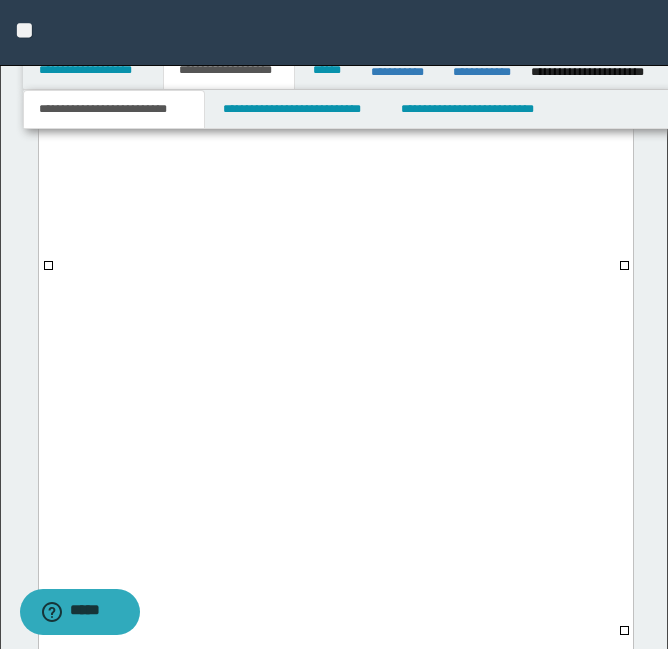 click at bounding box center (315, -497) 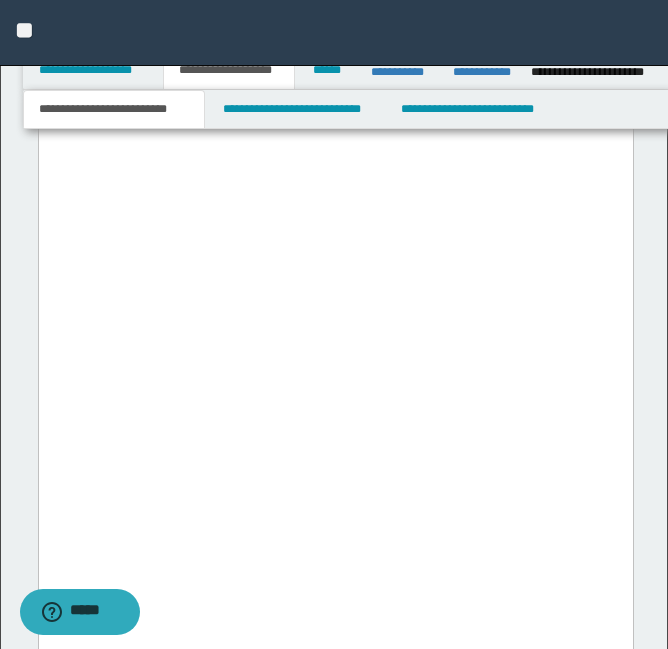 drag, startPoint x: 461, startPoint y: 332, endPoint x: 545, endPoint y: 616, distance: 296.1621 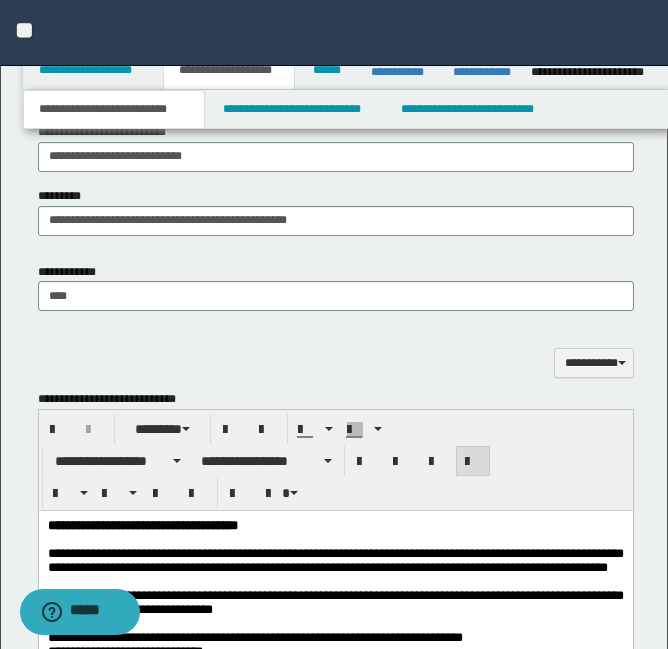 scroll, scrollTop: 1633, scrollLeft: 0, axis: vertical 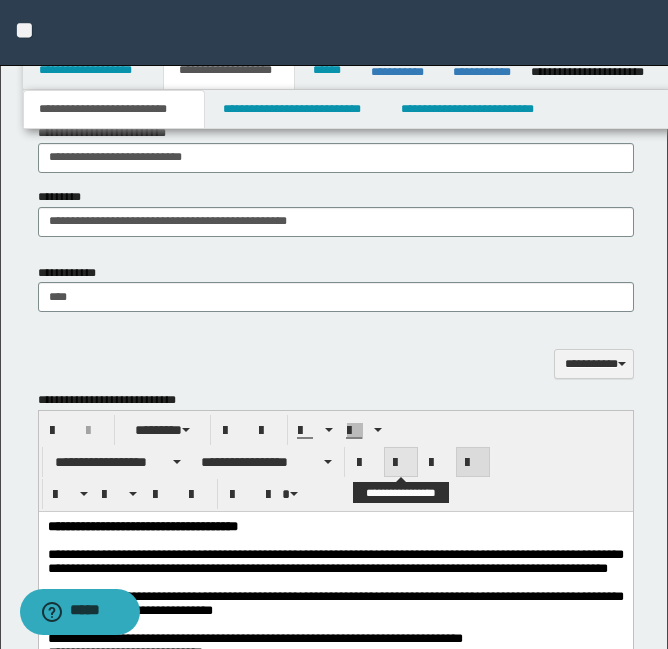 click at bounding box center [401, 463] 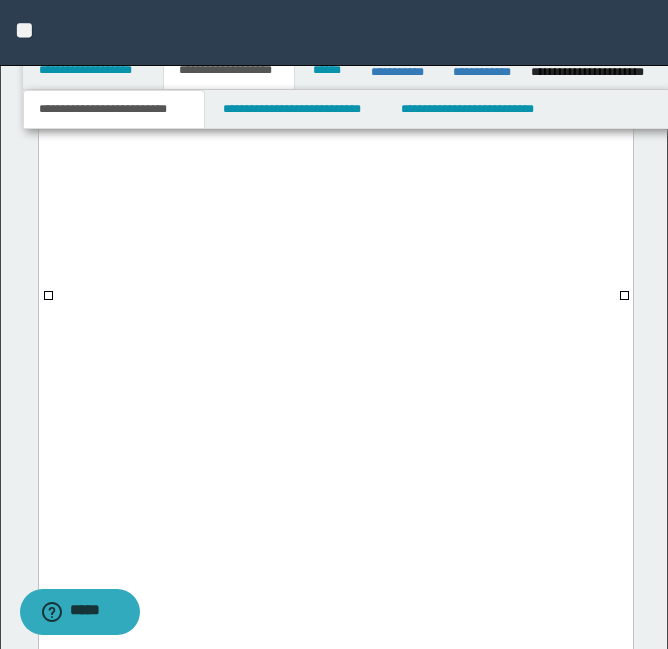 scroll, scrollTop: 7436, scrollLeft: 0, axis: vertical 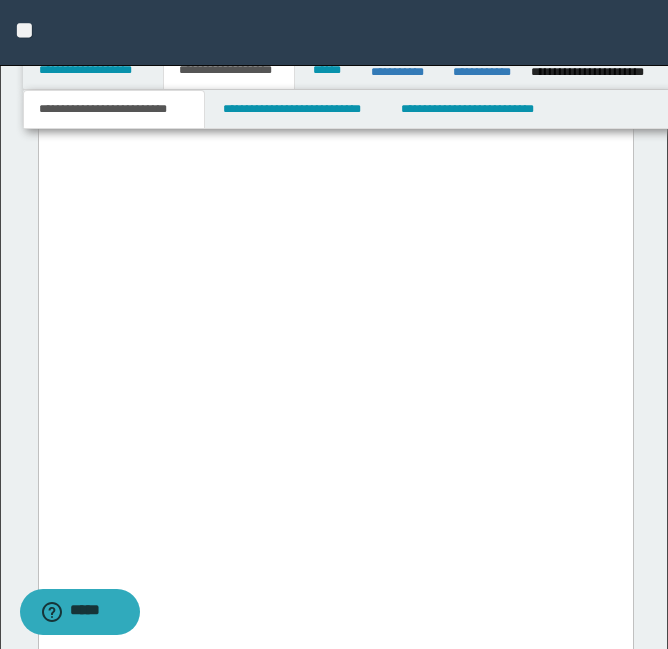 drag, startPoint x: 143, startPoint y: 336, endPoint x: 564, endPoint y: 346, distance: 421.11874 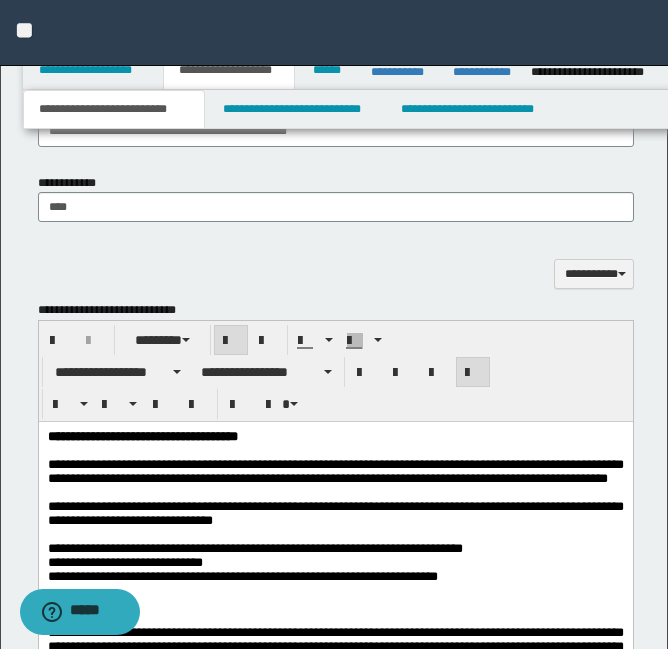 scroll, scrollTop: 1722, scrollLeft: 0, axis: vertical 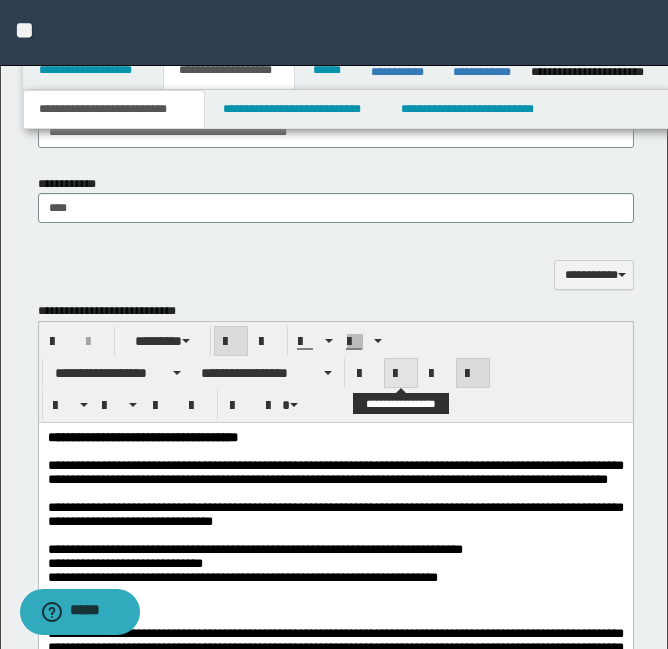 click at bounding box center (401, 374) 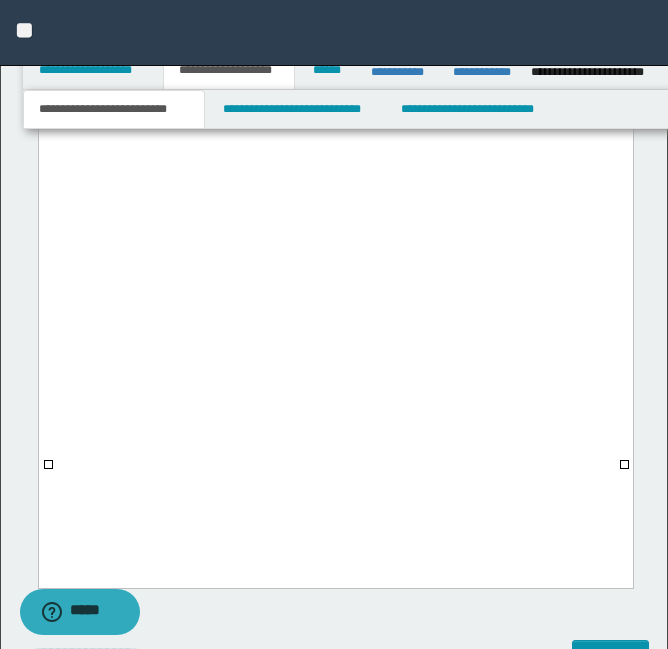 scroll, scrollTop: 7655, scrollLeft: 0, axis: vertical 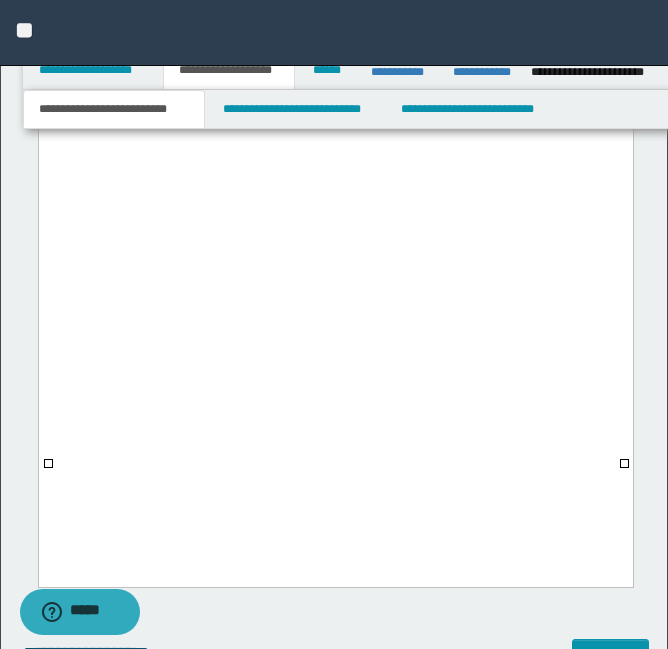 click on "**********" at bounding box center (335, -3031) 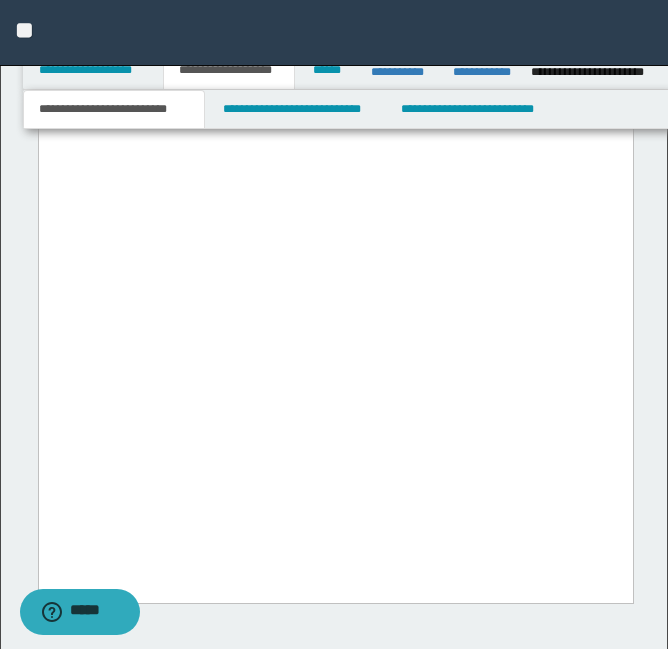 click on "**********" at bounding box center [335, -3024] 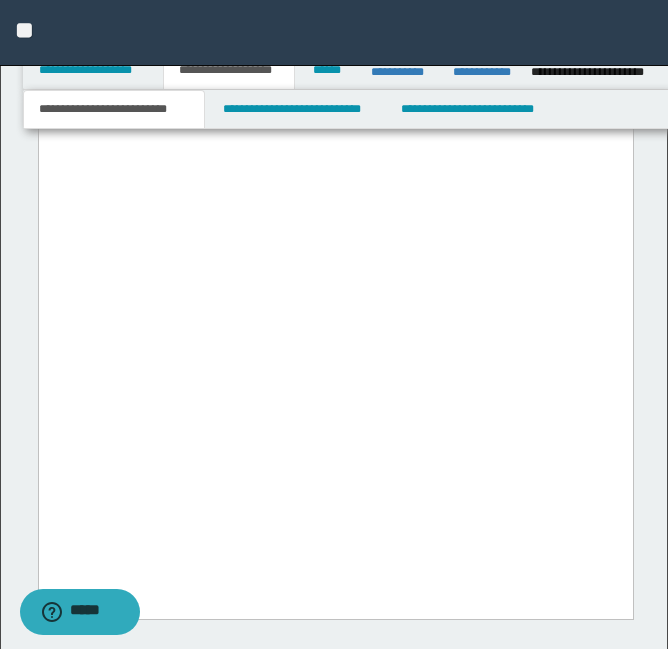 scroll, scrollTop: 7702, scrollLeft: 0, axis: vertical 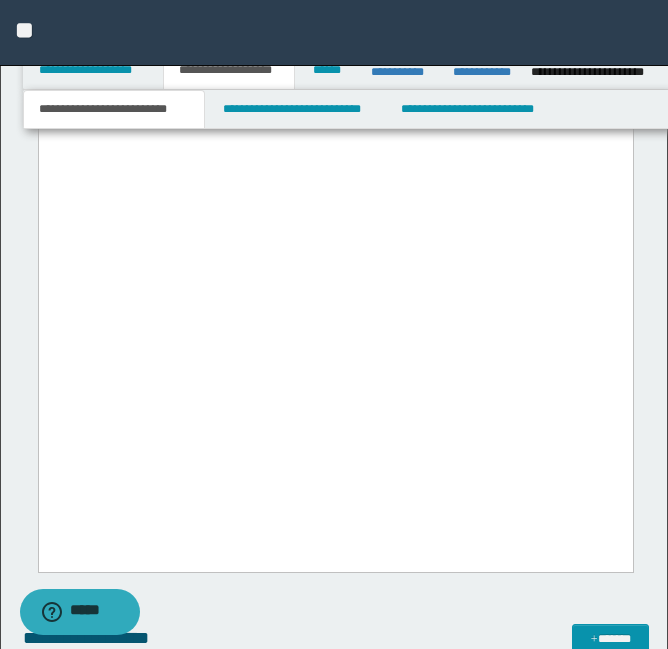 drag, startPoint x: 519, startPoint y: 469, endPoint x: 20, endPoint y: 441, distance: 499.78494 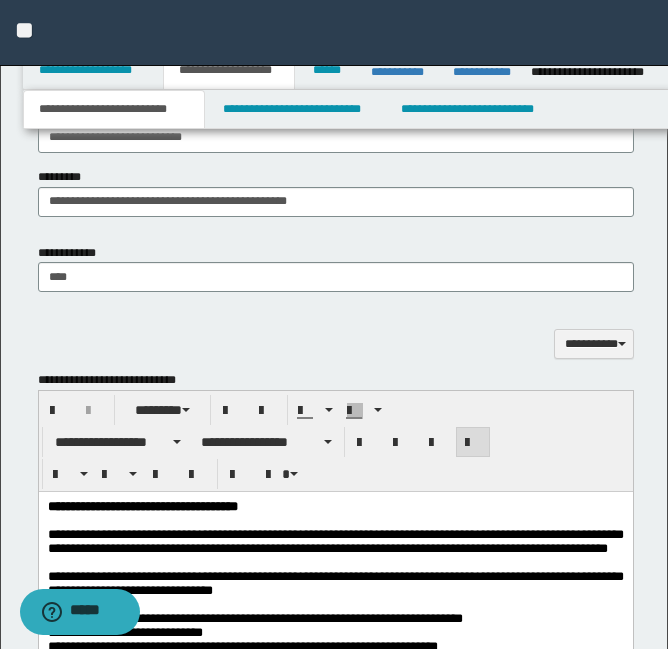 scroll, scrollTop: 1654, scrollLeft: 0, axis: vertical 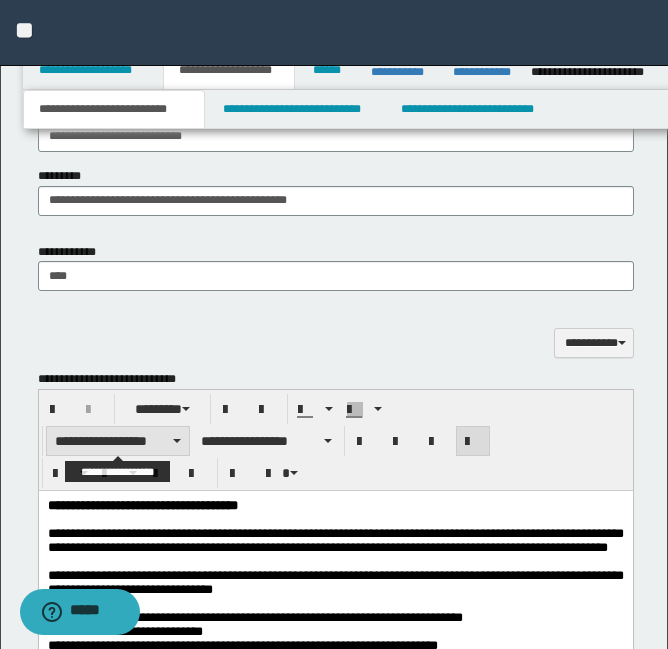 click on "**********" at bounding box center [118, 441] 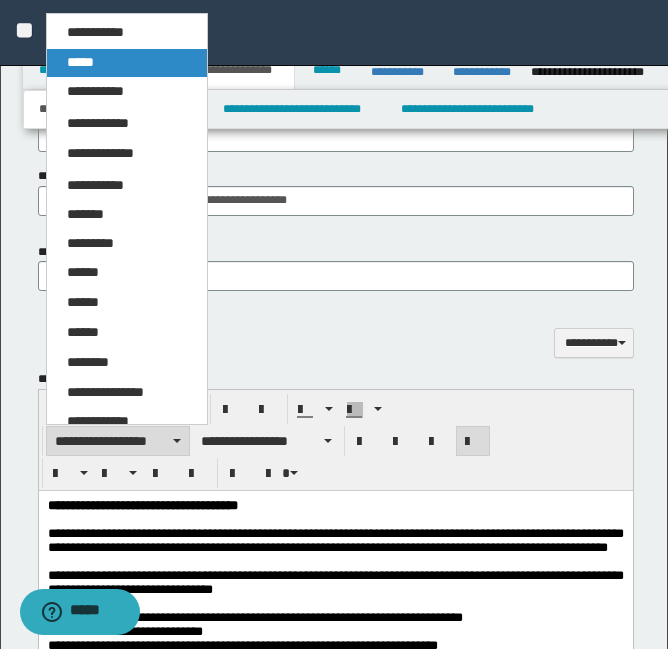 click on "*****" at bounding box center (127, 63) 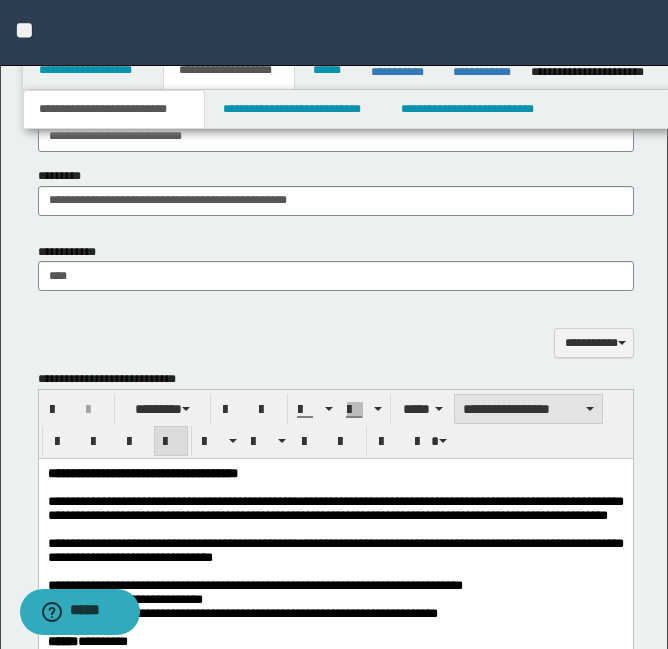 click on "**********" at bounding box center [528, 409] 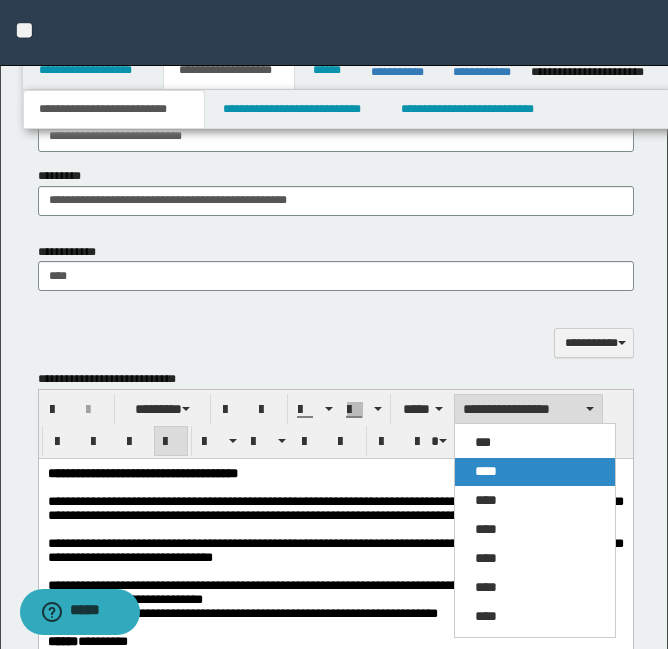 click on "****" at bounding box center [486, 471] 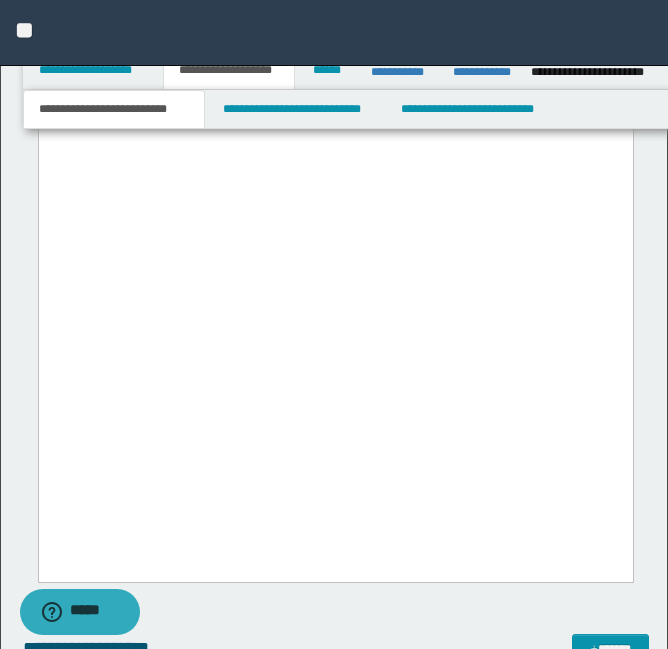 scroll, scrollTop: 7661, scrollLeft: 0, axis: vertical 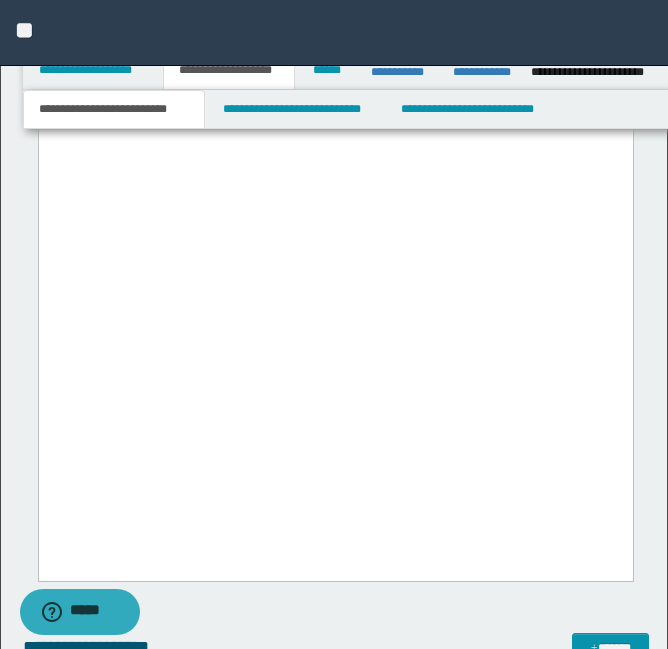 click on "**********" at bounding box center [335, -635] 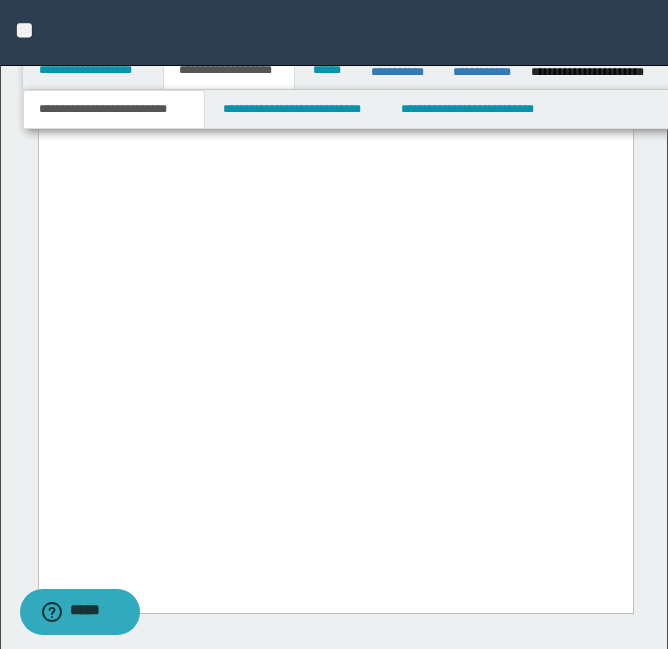 drag, startPoint x: 359, startPoint y: 509, endPoint x: 25, endPoint y: 449, distance: 339.34644 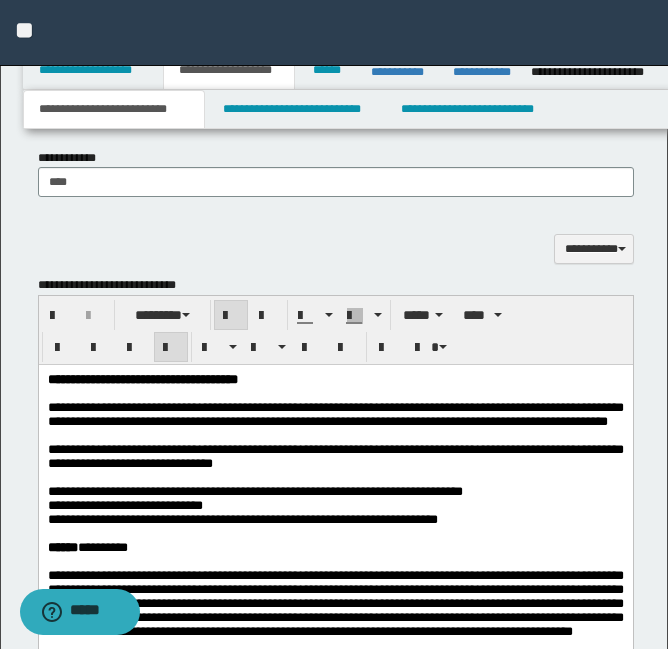 scroll, scrollTop: 1751, scrollLeft: 0, axis: vertical 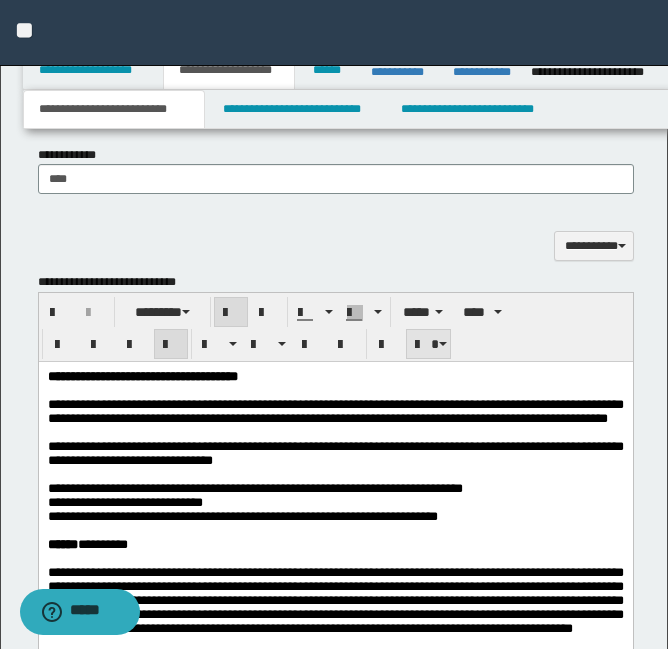 click at bounding box center [429, 344] 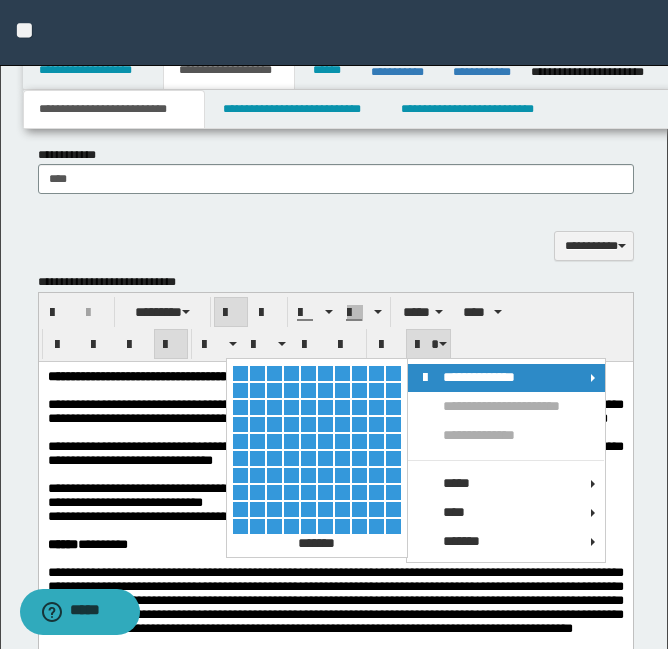 click at bounding box center [240, 526] 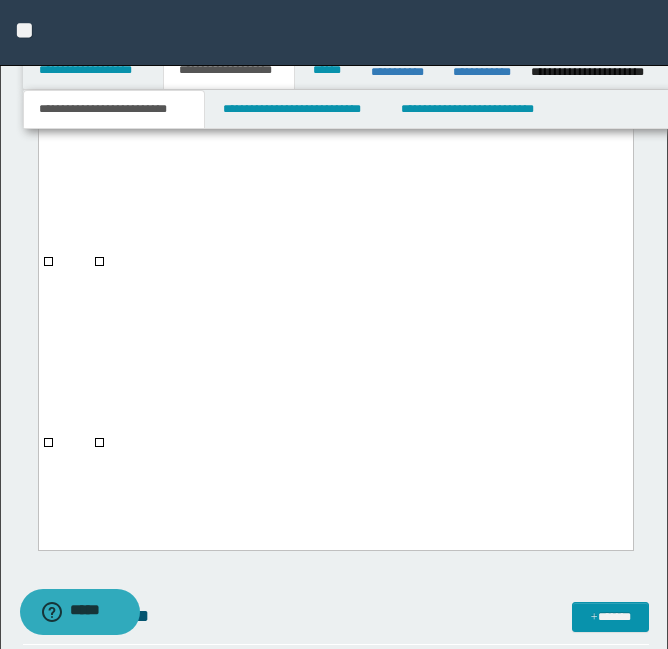 scroll, scrollTop: 7952, scrollLeft: 0, axis: vertical 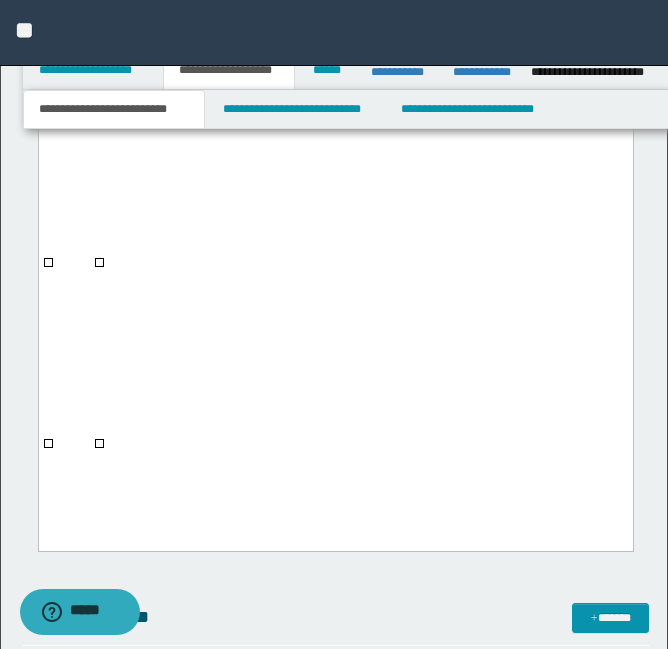 click at bounding box center (50, -824) 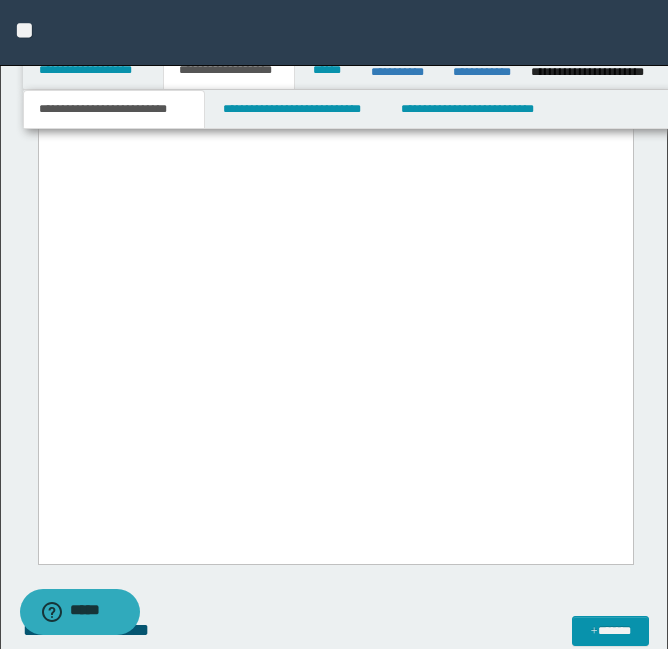 drag, startPoint x: 616, startPoint y: 276, endPoint x: 628, endPoint y: 454, distance: 178.40404 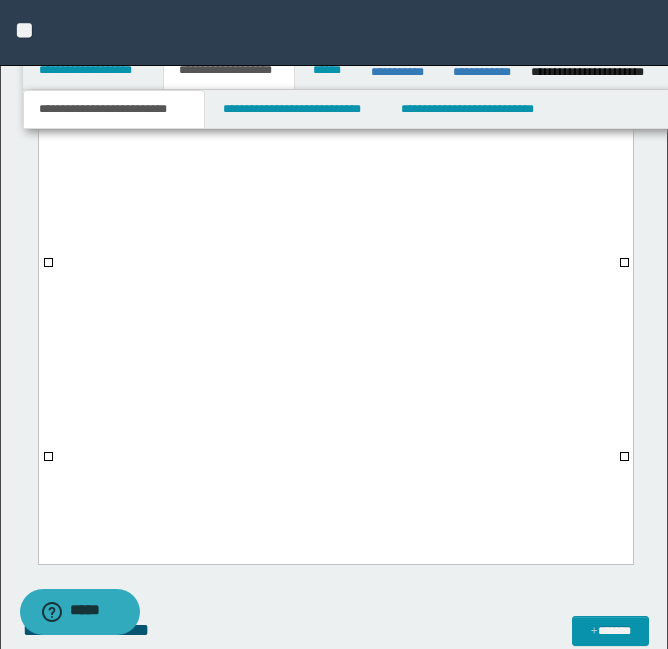 click on "**********" at bounding box center [335, -3206] 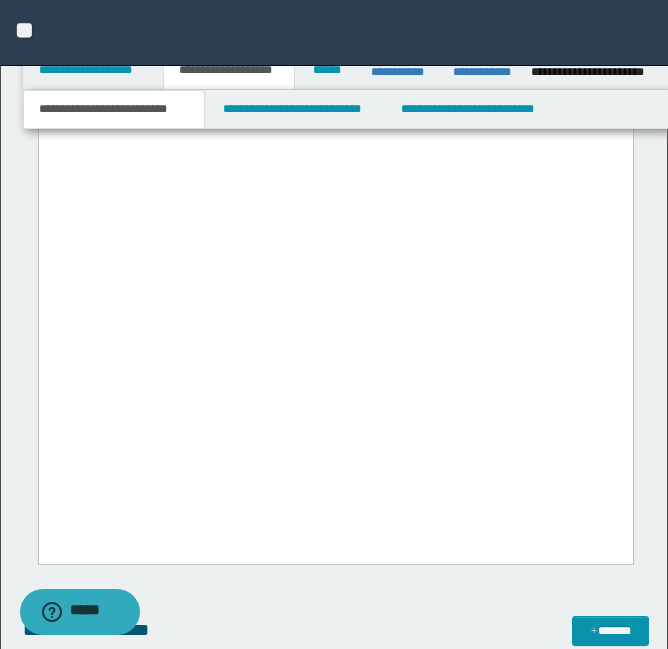 drag, startPoint x: 620, startPoint y: 278, endPoint x: 619, endPoint y: 451, distance: 173.00288 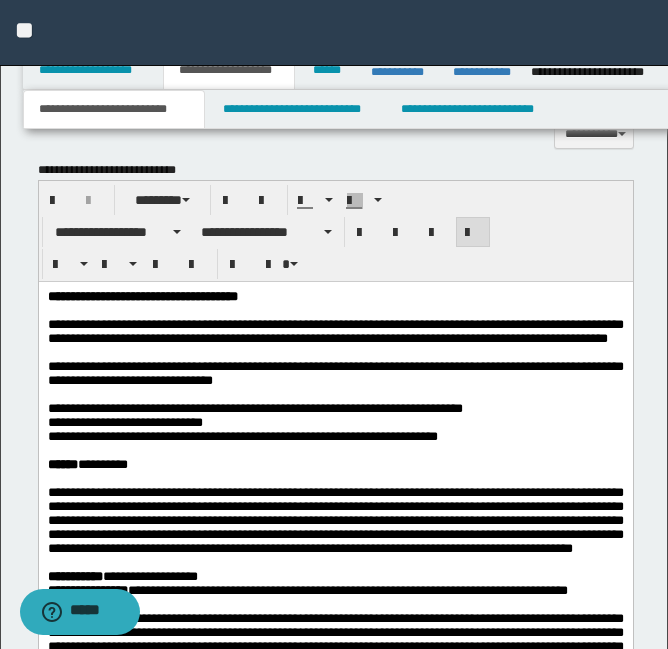 scroll, scrollTop: 1860, scrollLeft: 0, axis: vertical 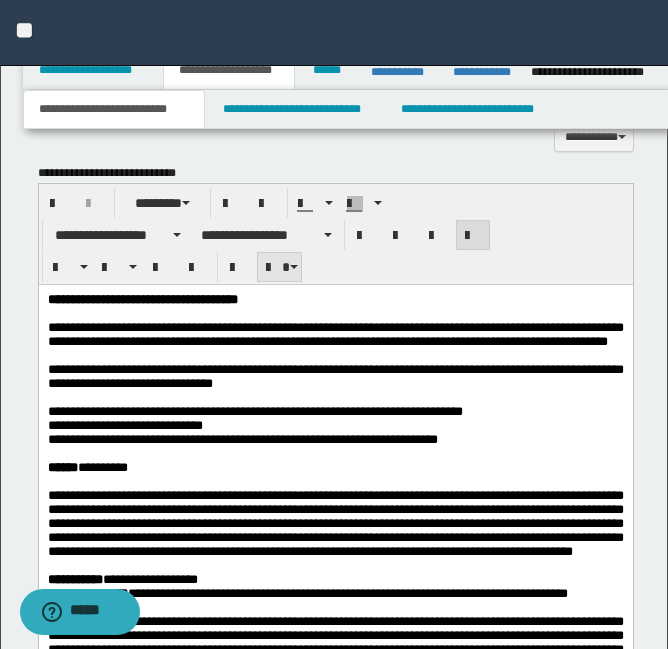 click at bounding box center (280, 267) 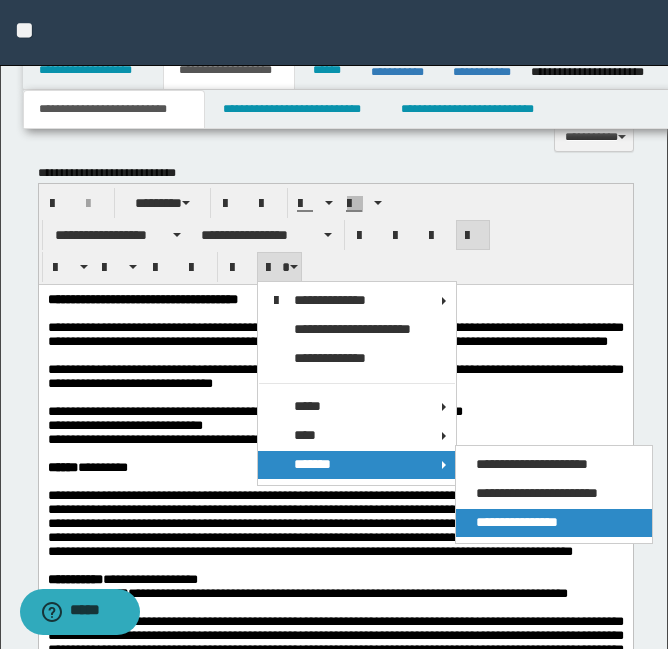 click on "**********" at bounding box center (517, 522) 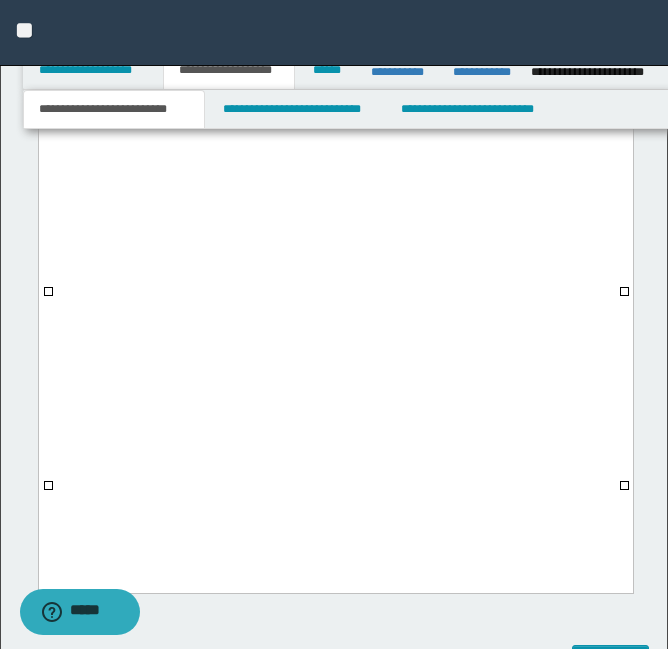 scroll, scrollTop: 7924, scrollLeft: 0, axis: vertical 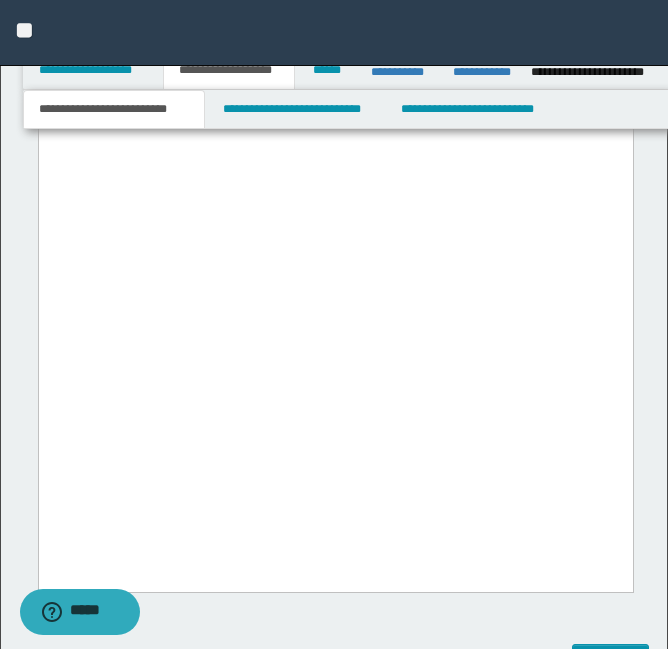 drag, startPoint x: 81, startPoint y: 310, endPoint x: 88, endPoint y: 330, distance: 21.189621 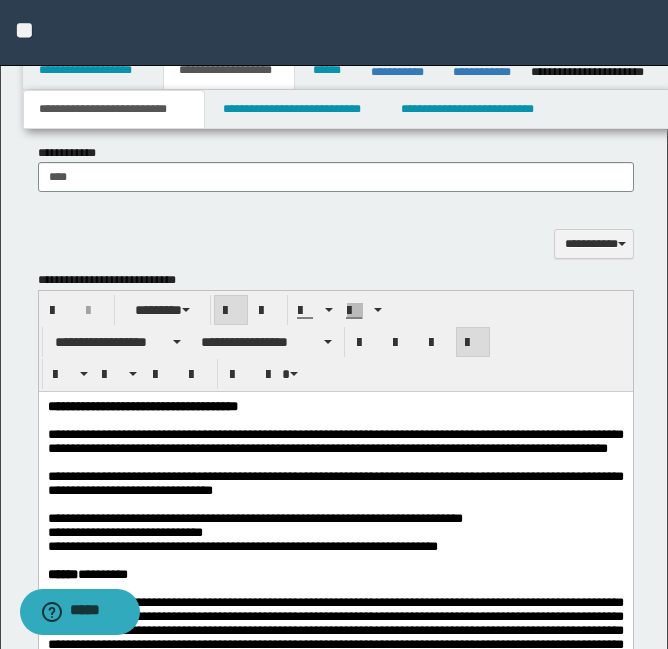 scroll, scrollTop: 1652, scrollLeft: 0, axis: vertical 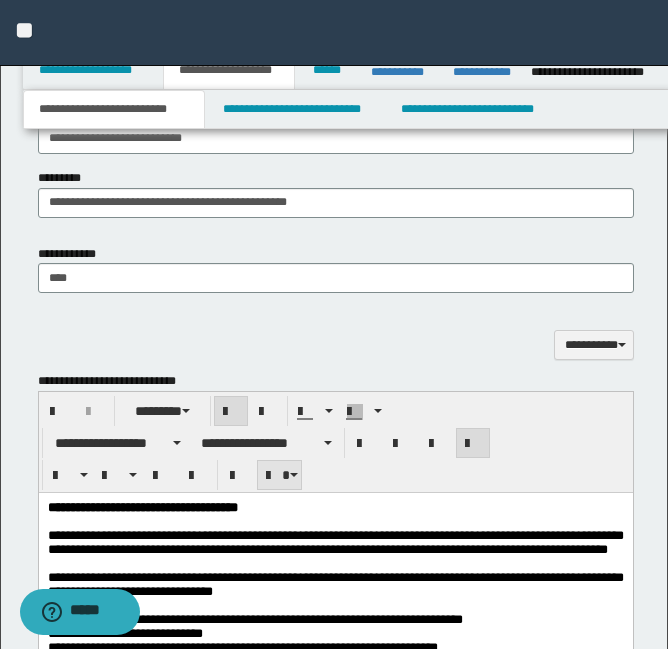 click at bounding box center (280, 475) 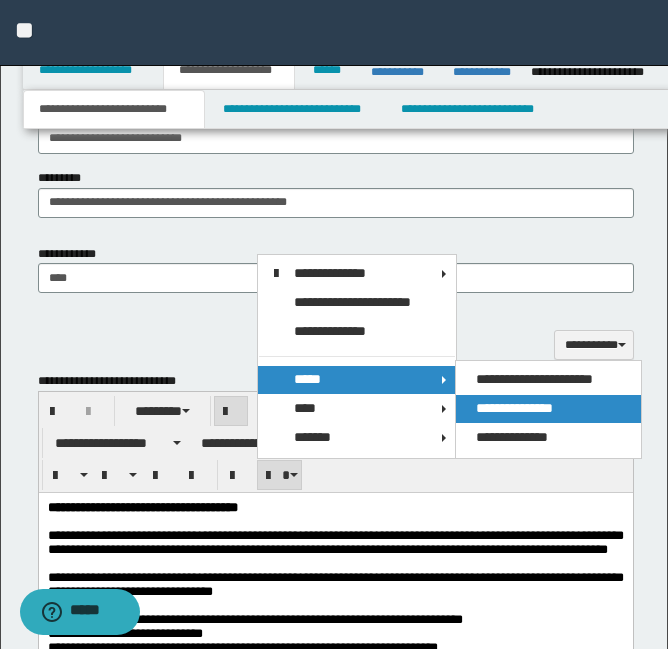 click on "**********" at bounding box center [514, 408] 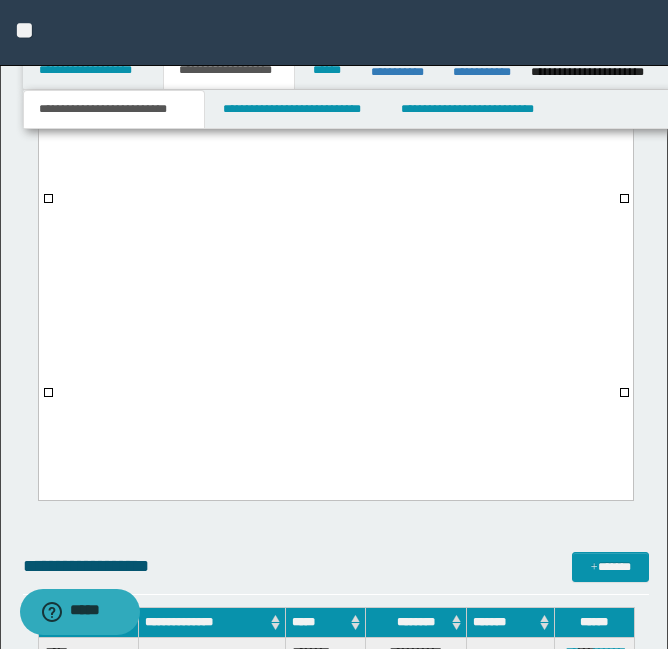 scroll, scrollTop: 8069, scrollLeft: 0, axis: vertical 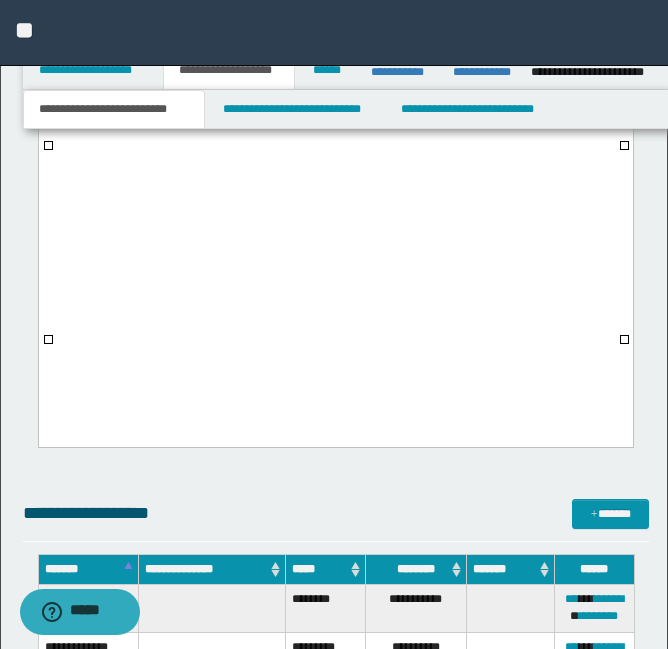 click on "*********" at bounding box center [69, -932] 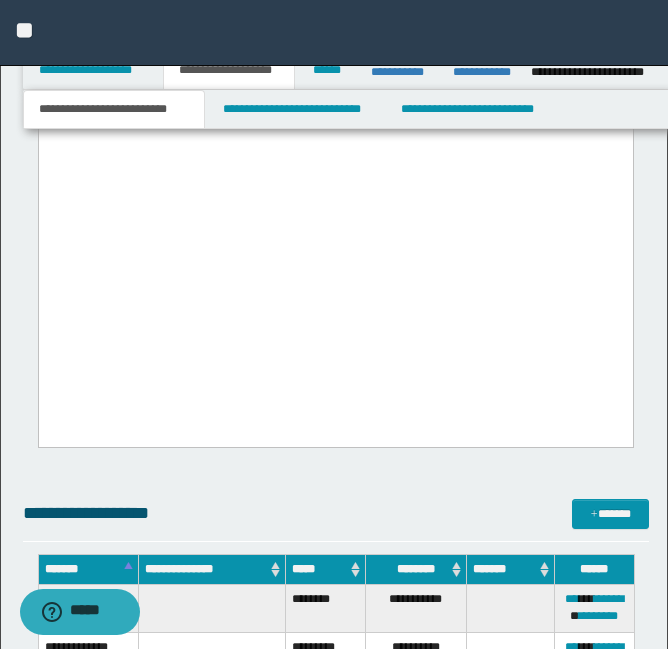 drag, startPoint x: 162, startPoint y: 159, endPoint x: 168, endPoint y: 187, distance: 28.635643 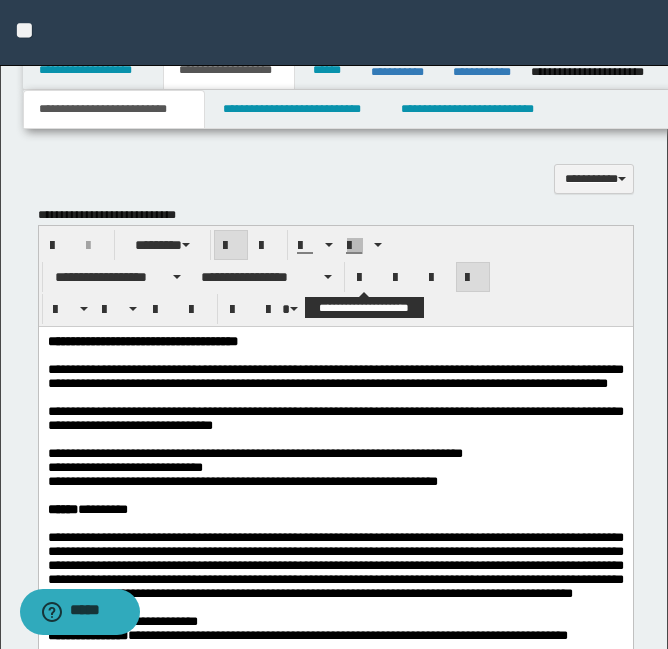 scroll, scrollTop: 1823, scrollLeft: 0, axis: vertical 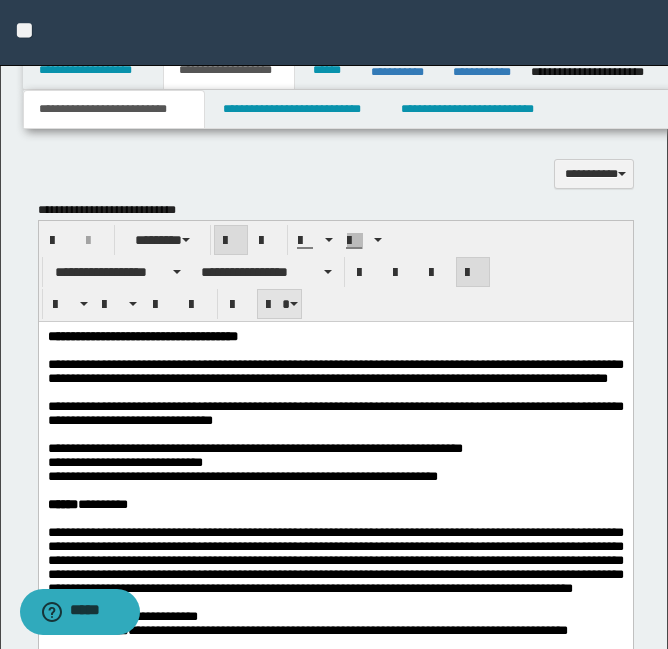 click at bounding box center [294, 304] 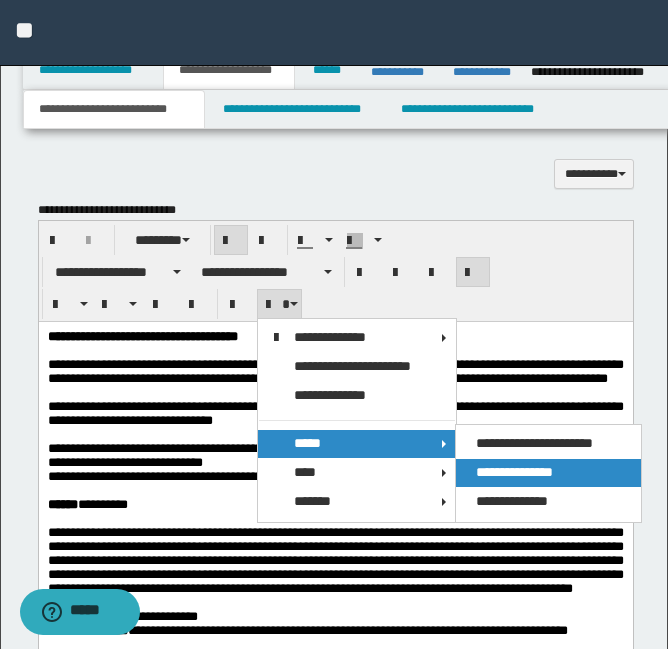 click on "**********" at bounding box center [514, 472] 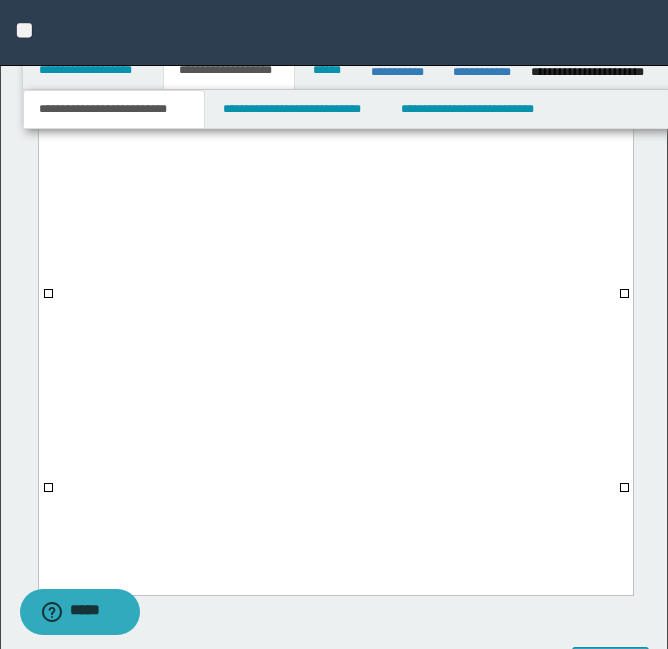 scroll, scrollTop: 7870, scrollLeft: 0, axis: vertical 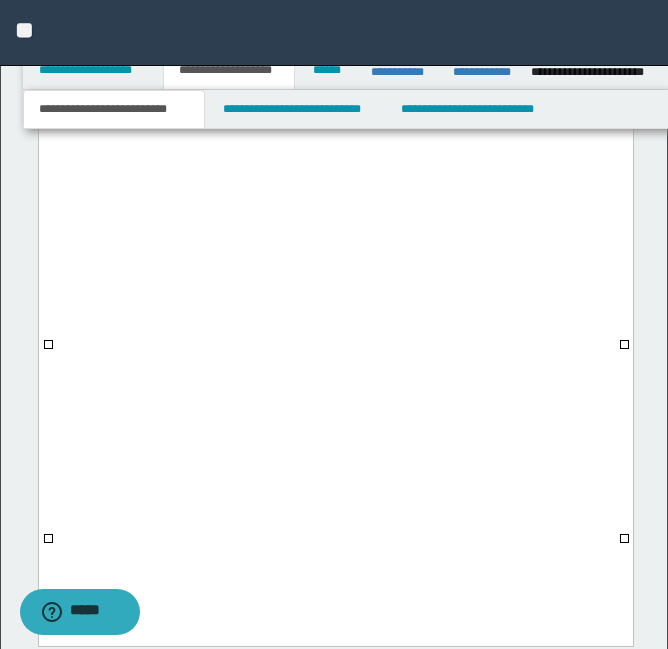 click on "**********" at bounding box center [183, -742] 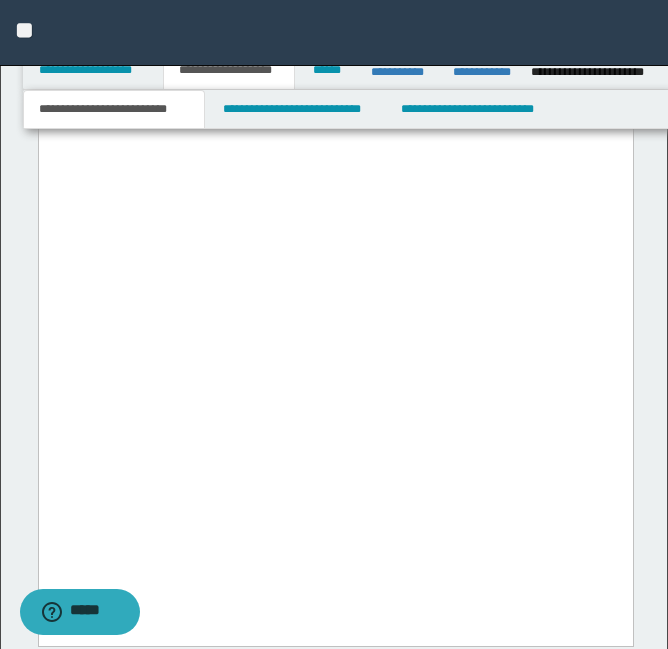 drag, startPoint x: 289, startPoint y: 357, endPoint x: 292, endPoint y: 386, distance: 29.15476 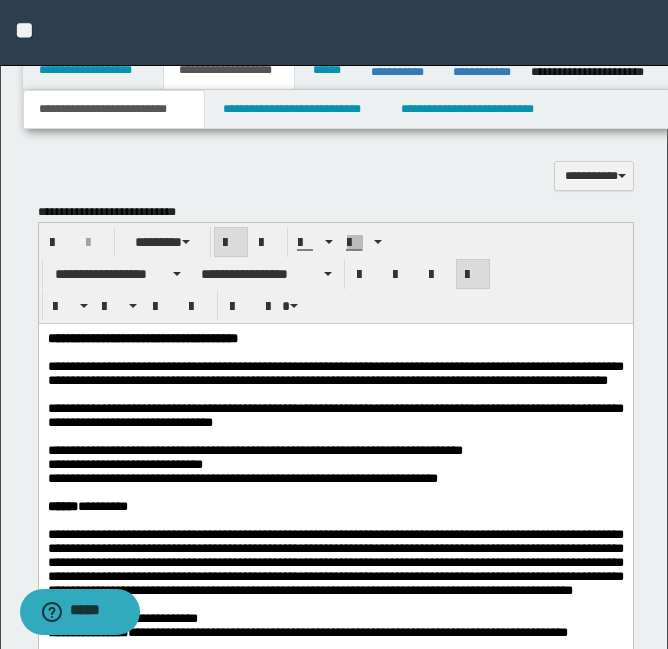 scroll, scrollTop: 1820, scrollLeft: 0, axis: vertical 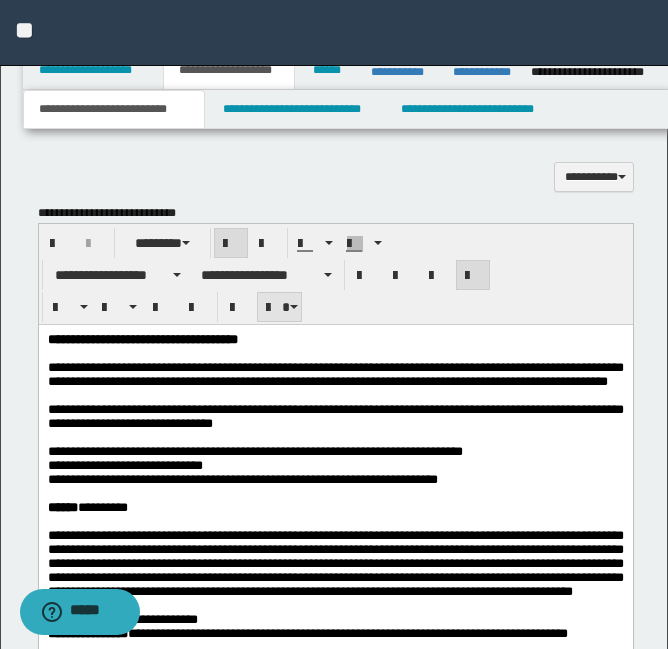 click at bounding box center (294, 307) 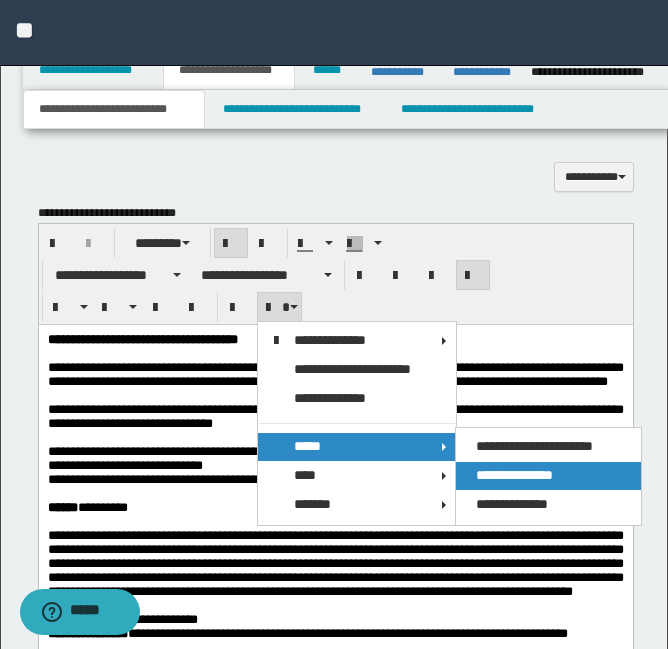 click on "**********" at bounding box center [514, 475] 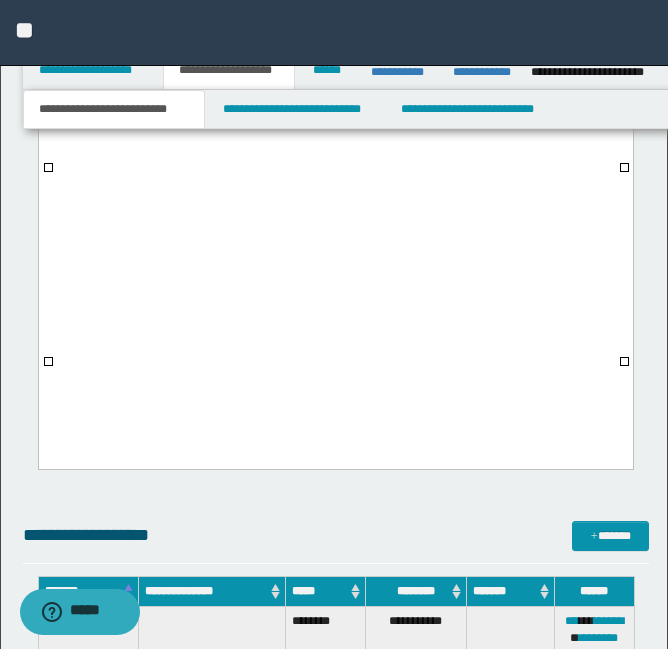 scroll, scrollTop: 7938, scrollLeft: 0, axis: vertical 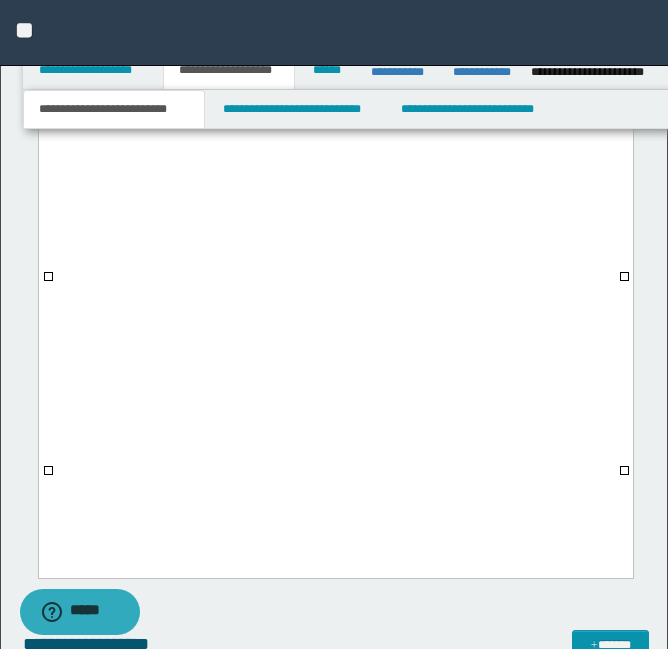 click on "**********" at bounding box center (183, -801) 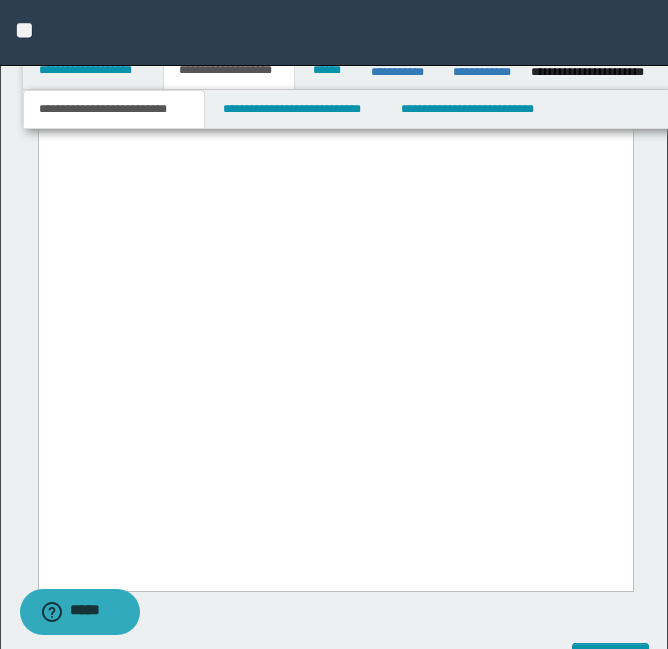 drag, startPoint x: 334, startPoint y: 292, endPoint x: 389, endPoint y: 294, distance: 55.03635 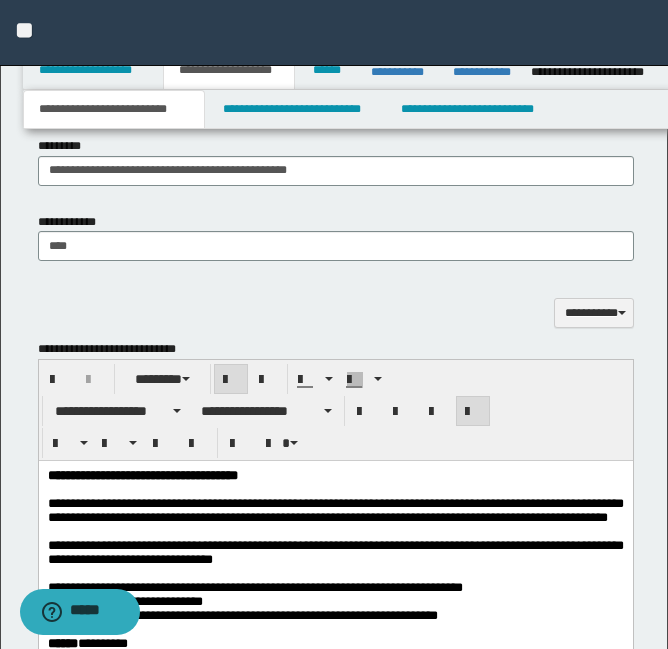 scroll, scrollTop: 1725, scrollLeft: 0, axis: vertical 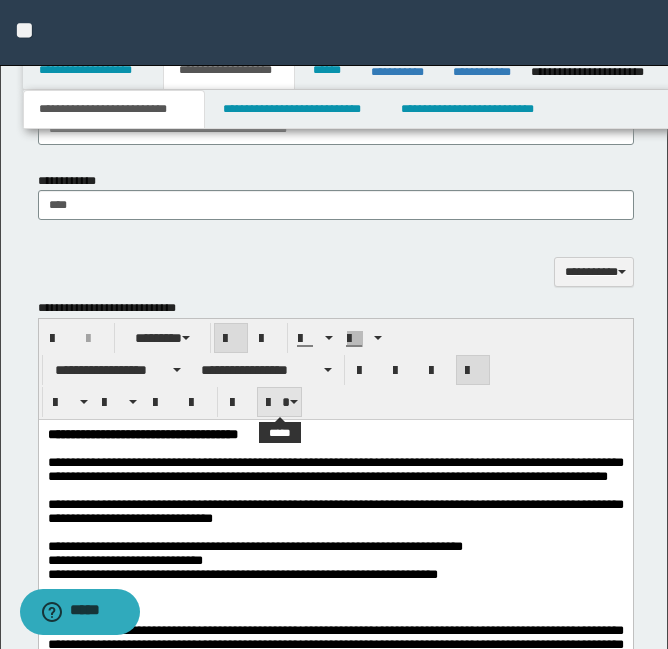 click at bounding box center [280, 402] 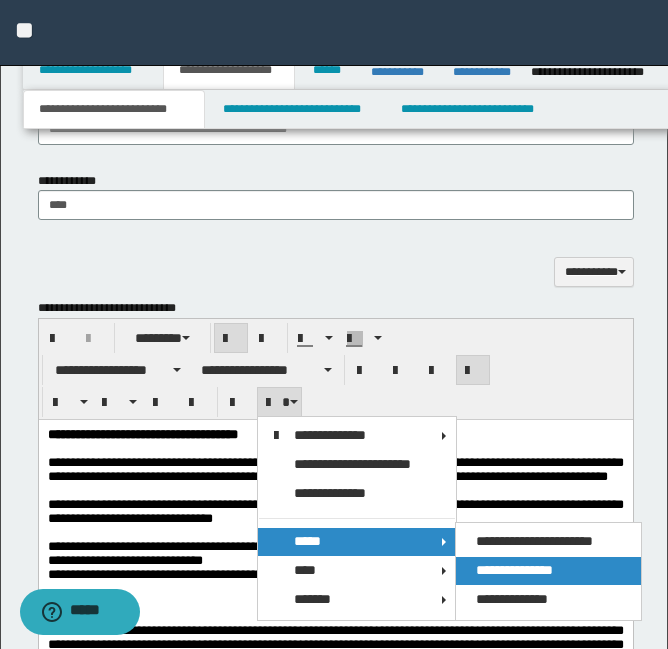 click on "**********" at bounding box center (514, 570) 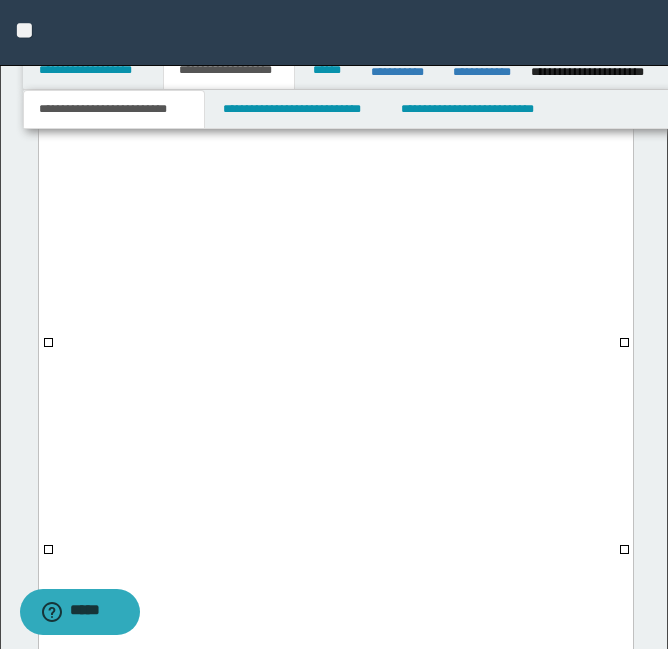 scroll, scrollTop: 7876, scrollLeft: 0, axis: vertical 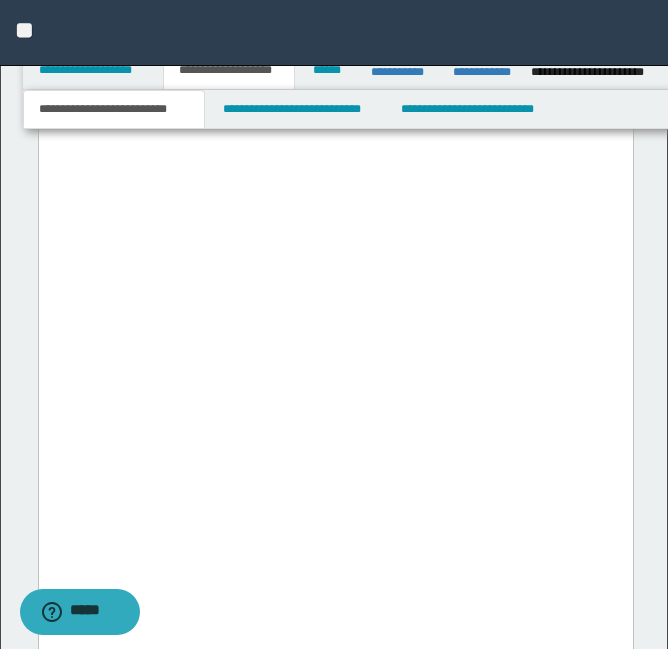 drag, startPoint x: 419, startPoint y: 345, endPoint x: 457, endPoint y: 348, distance: 38.118237 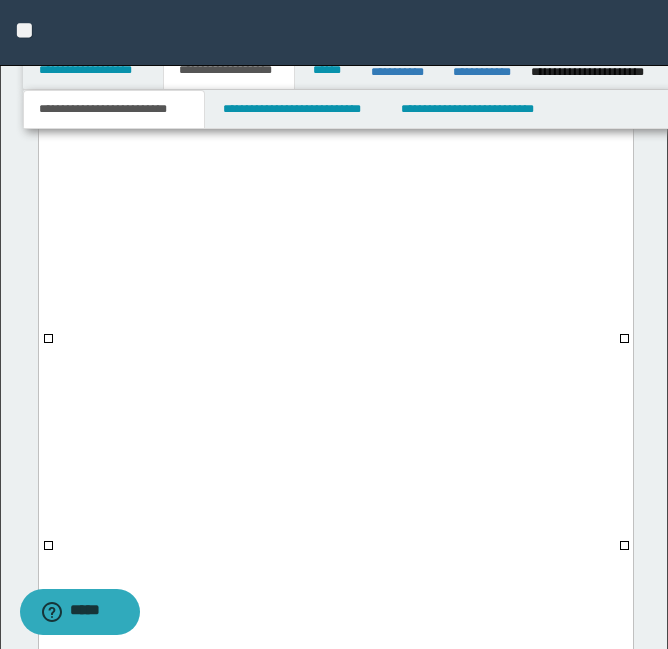 click on "******" at bounding box center (289, -749) 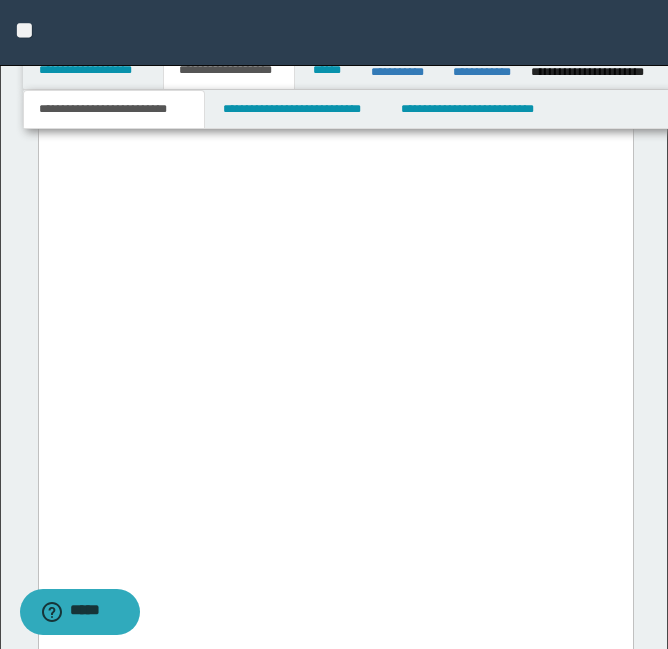 drag, startPoint x: 415, startPoint y: 355, endPoint x: 458, endPoint y: 355, distance: 43 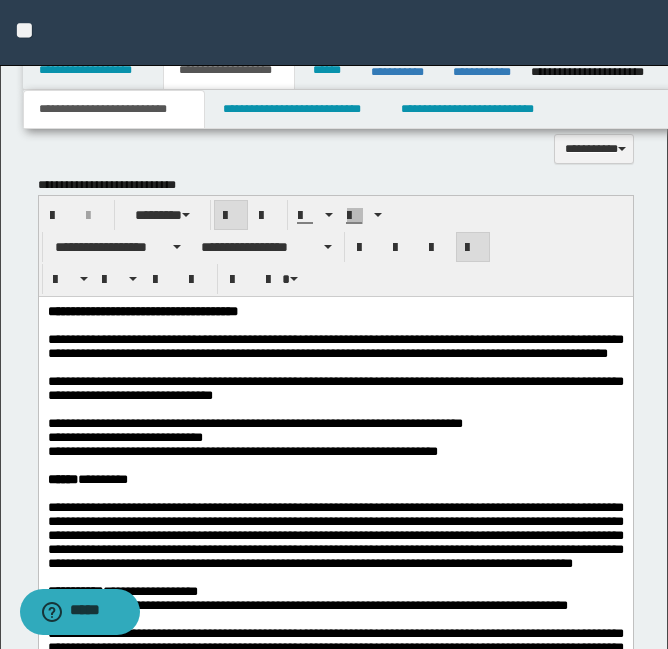 scroll, scrollTop: 1847, scrollLeft: 0, axis: vertical 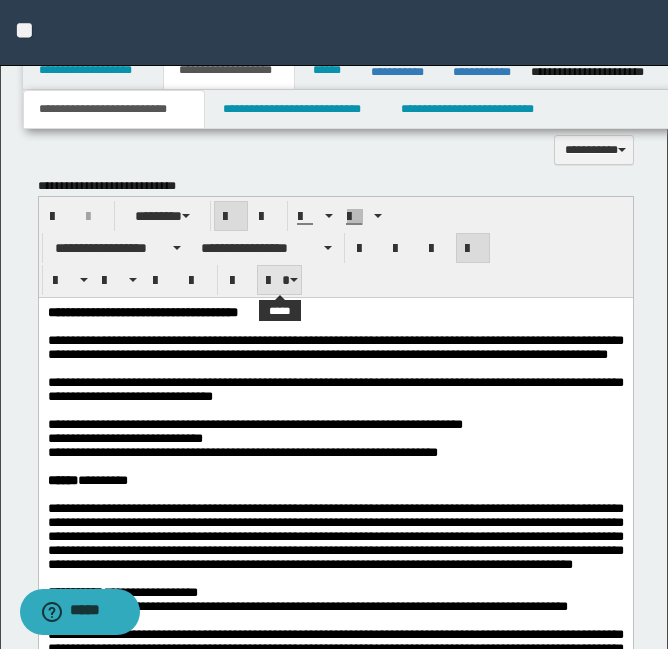 click at bounding box center (280, 280) 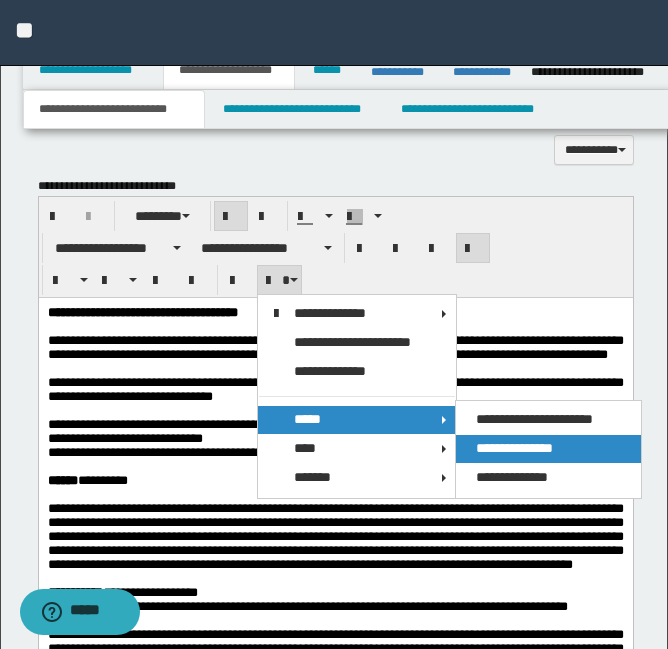 click on "**********" at bounding box center [514, 448] 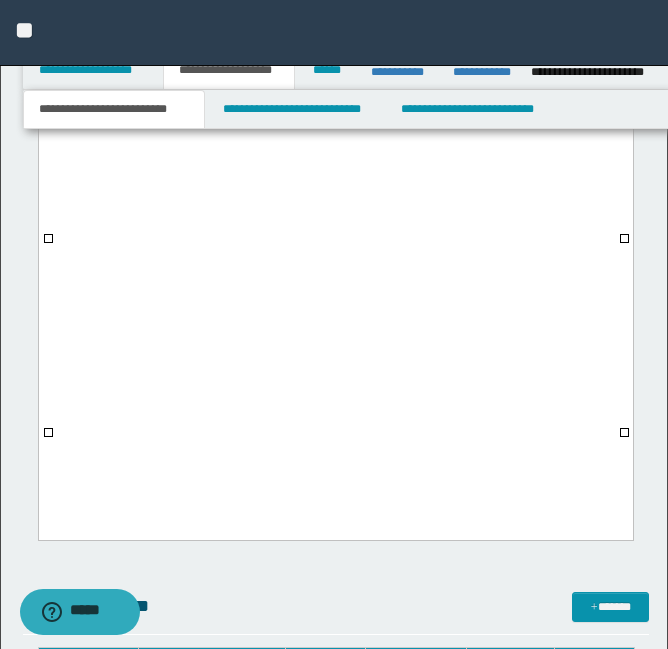 scroll, scrollTop: 7985, scrollLeft: 0, axis: vertical 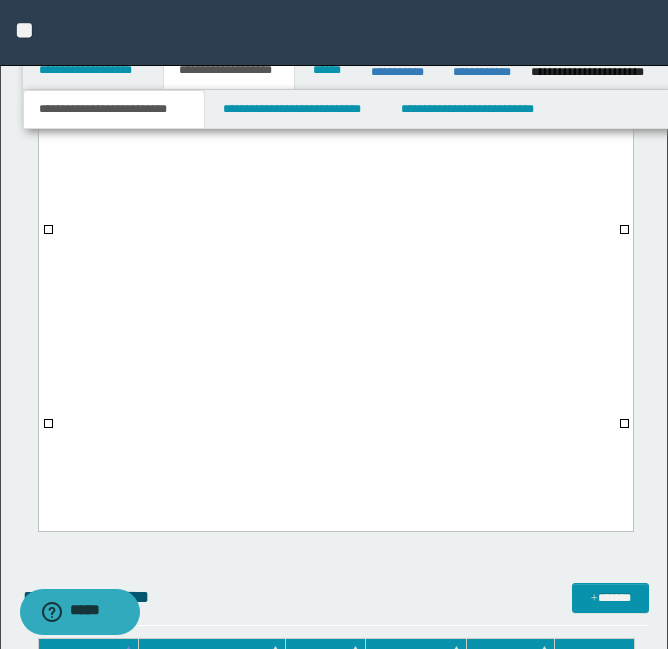click on "******" at bounding box center (358, -851) 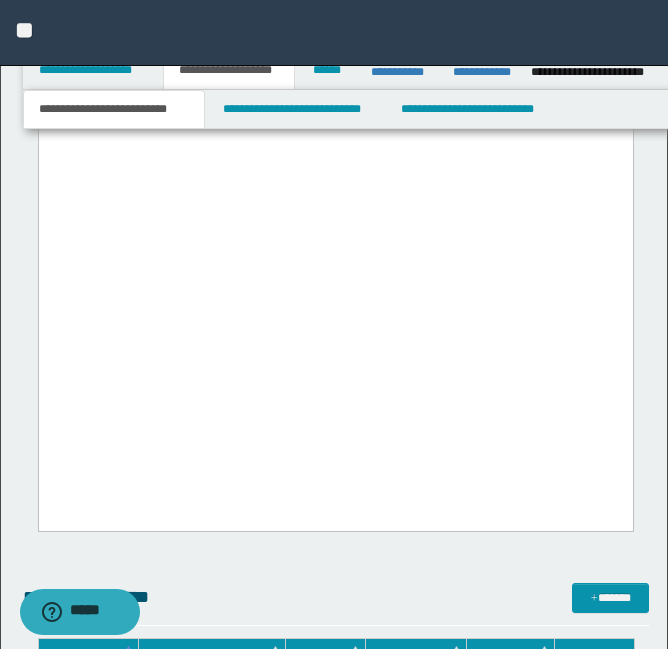 drag, startPoint x: 541, startPoint y: 239, endPoint x: 613, endPoint y: 240, distance: 72.00694 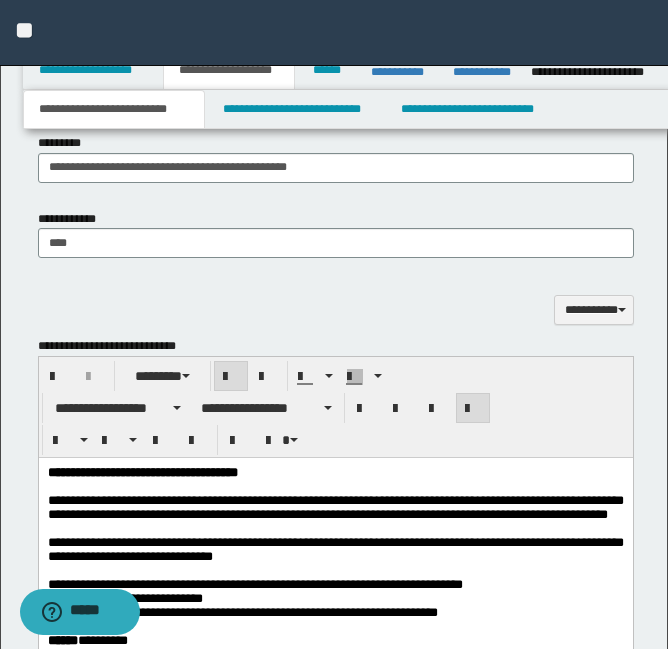 scroll, scrollTop: 1686, scrollLeft: 0, axis: vertical 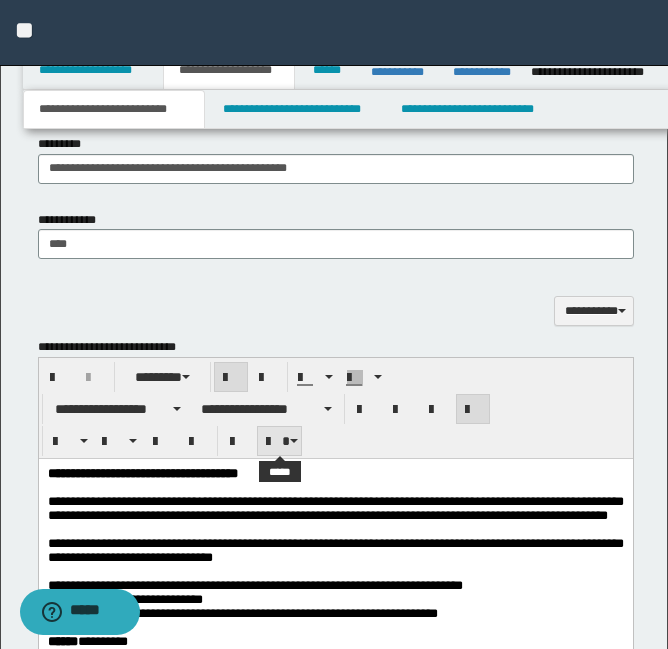 click at bounding box center (280, 441) 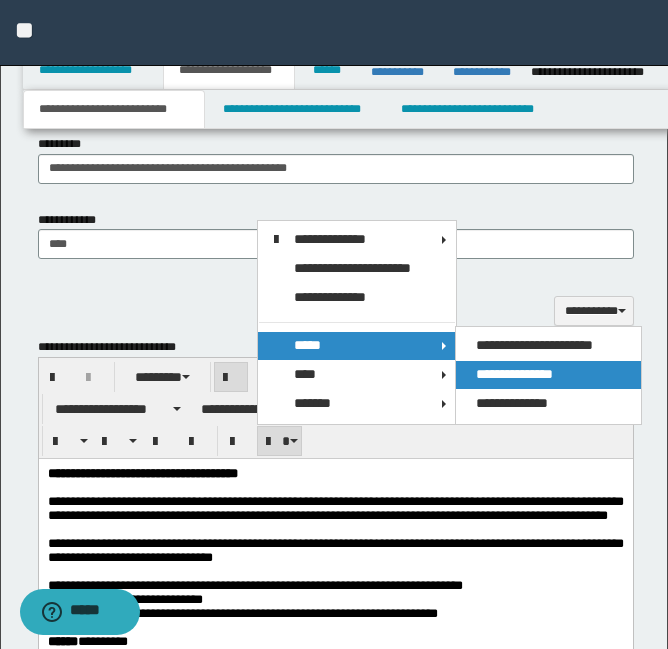 click on "**********" at bounding box center (514, 374) 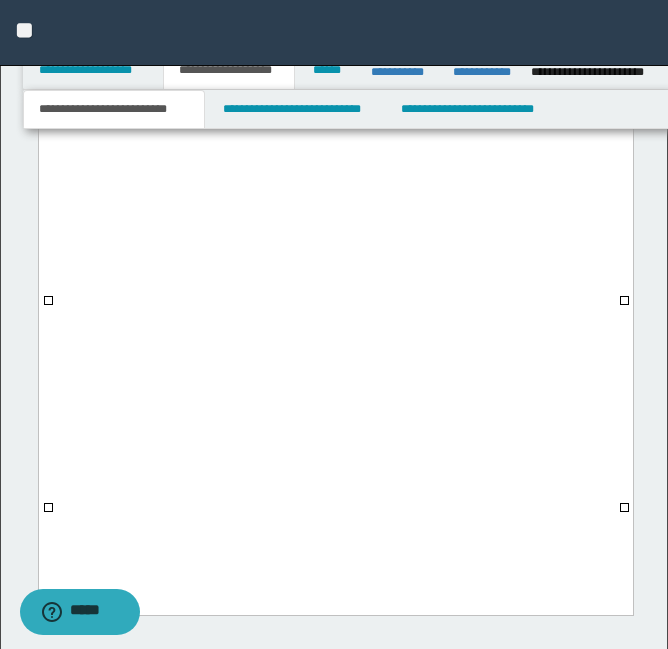 scroll, scrollTop: 7915, scrollLeft: 0, axis: vertical 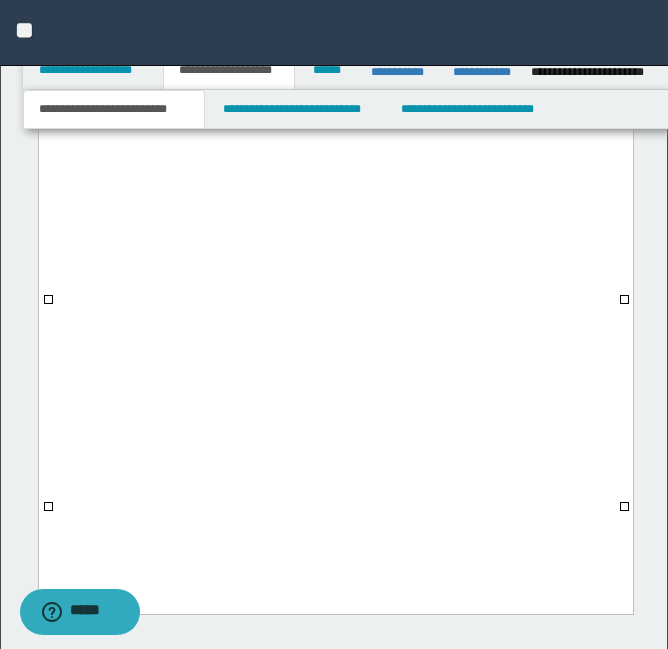 click on "**********" at bounding box center [469, -781] 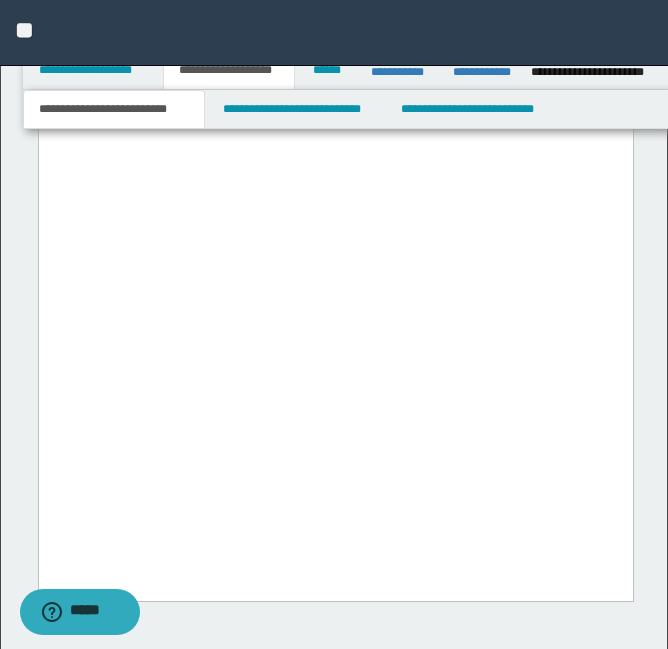 drag, startPoint x: 90, startPoint y: 328, endPoint x: 600, endPoint y: 330, distance: 510.00394 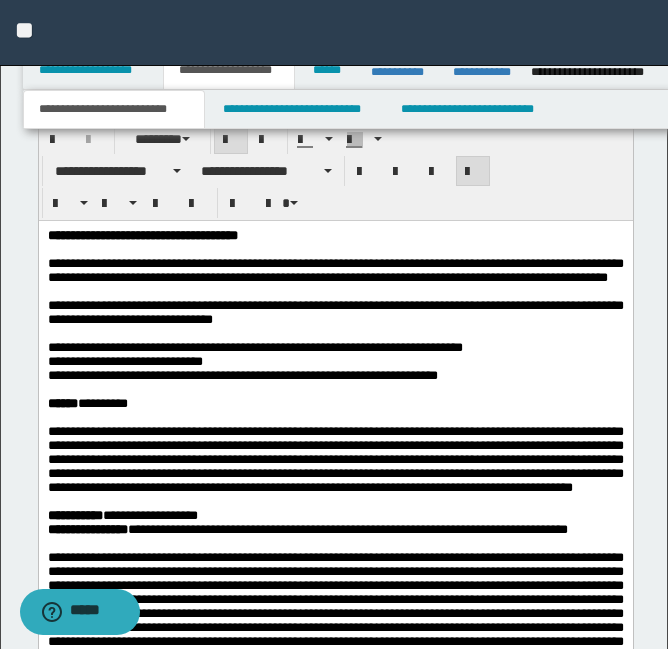 scroll, scrollTop: 1876, scrollLeft: 0, axis: vertical 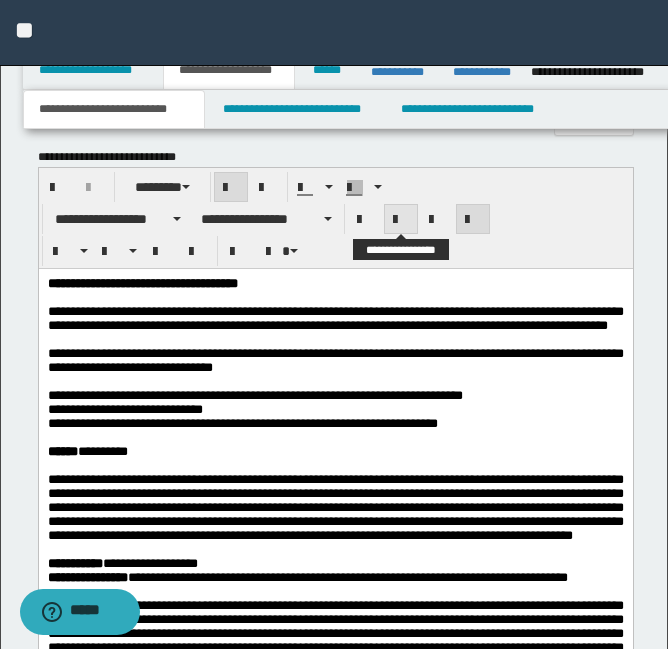 click at bounding box center (401, 220) 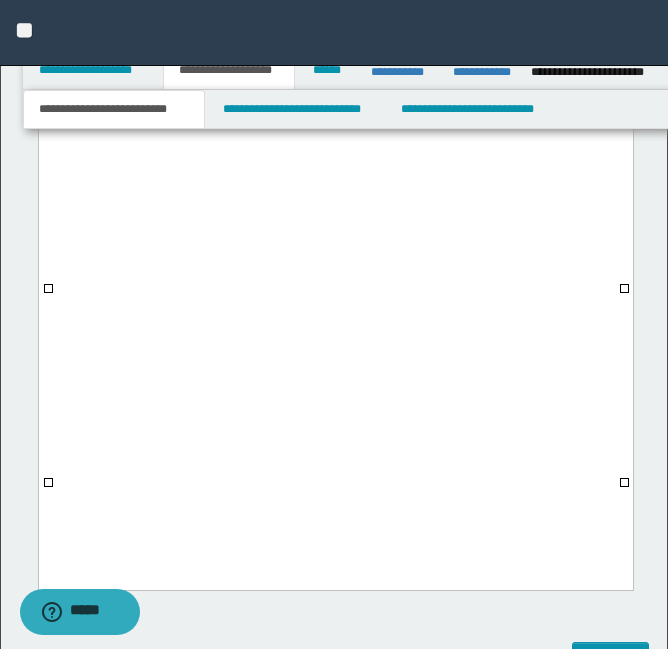 scroll, scrollTop: 7933, scrollLeft: 0, axis: vertical 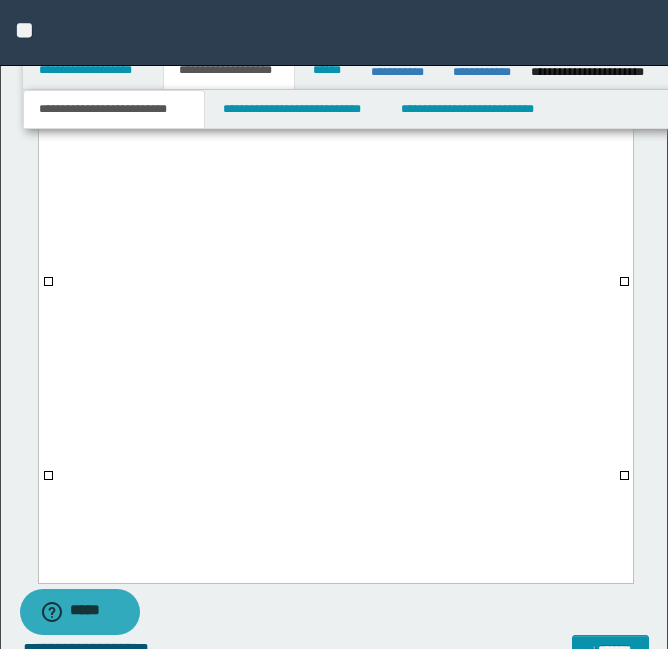 click at bounding box center [88, -771] 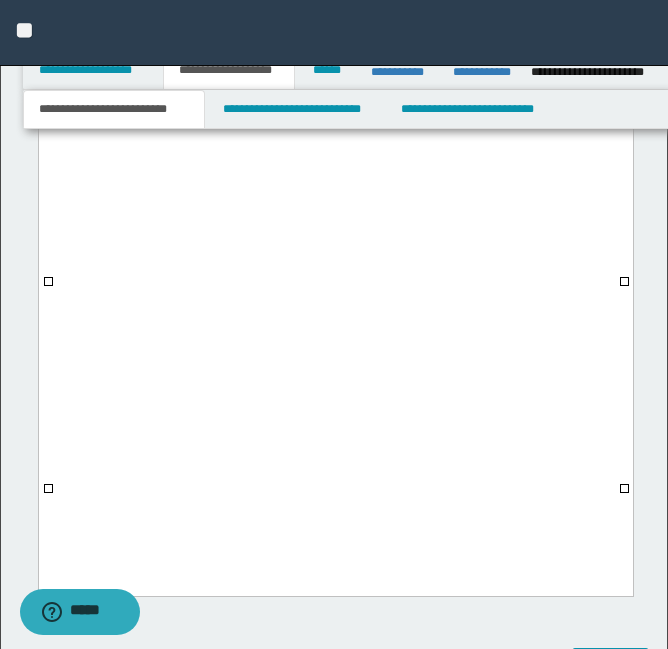 click at bounding box center (164, -771) 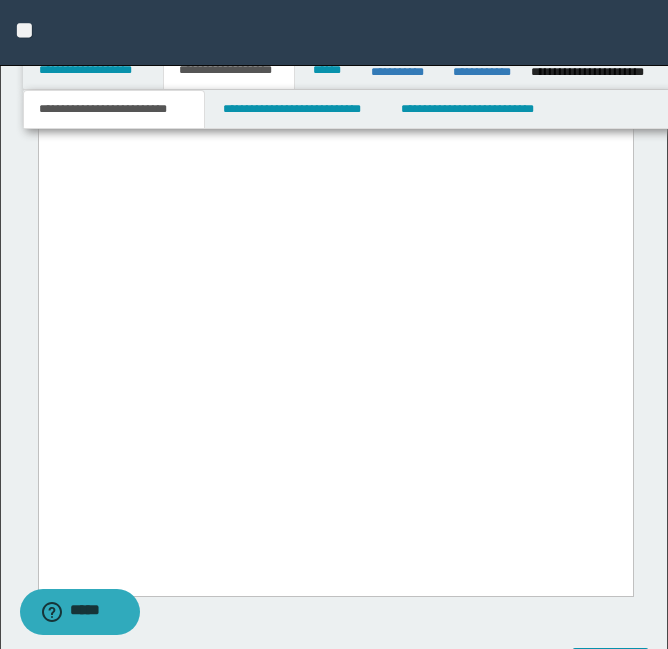 drag, startPoint x: 61, startPoint y: 294, endPoint x: 595, endPoint y: 477, distance: 564.4865 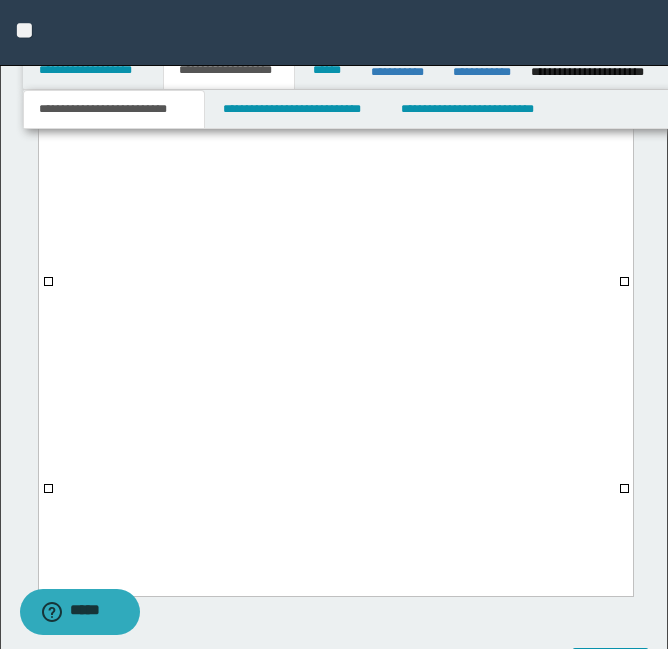 click on "**********" at bounding box center [335, -837] 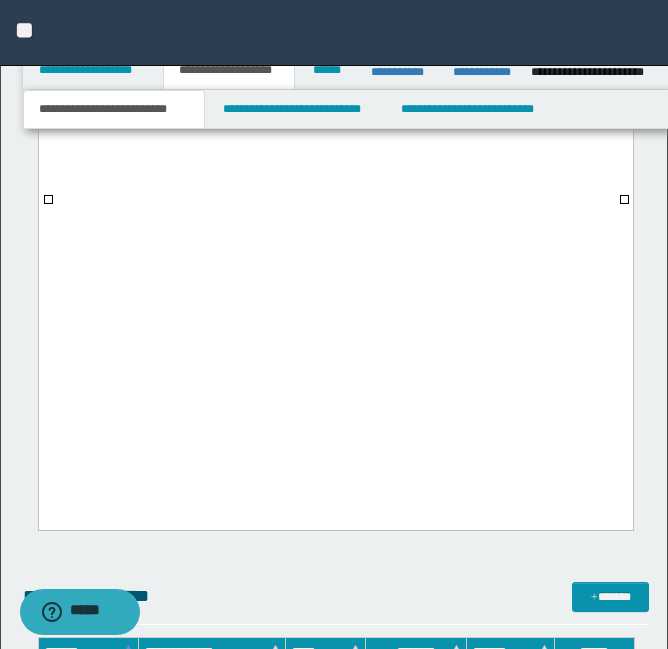 scroll, scrollTop: 8879, scrollLeft: 0, axis: vertical 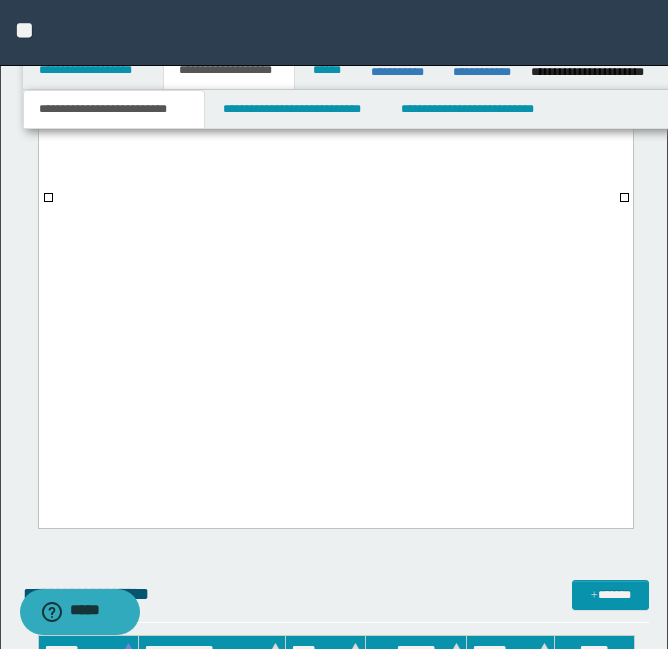click on "**********" at bounding box center (335, -3767) 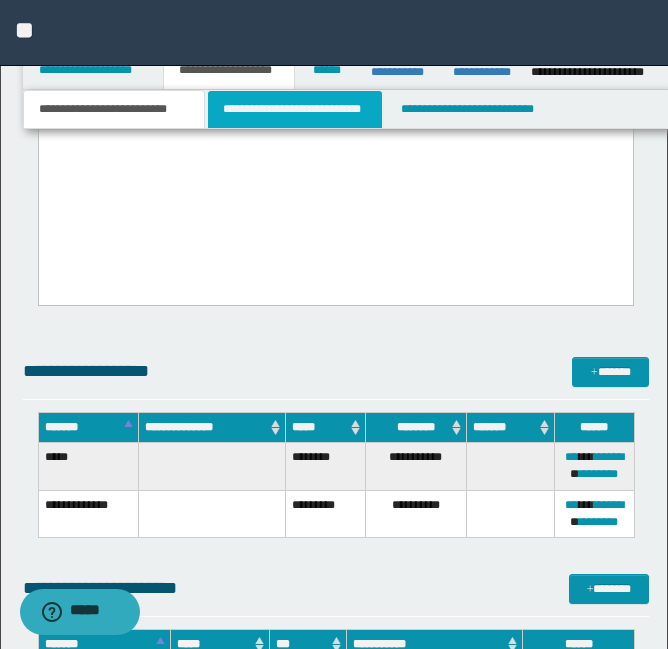 click on "**********" at bounding box center [295, 109] 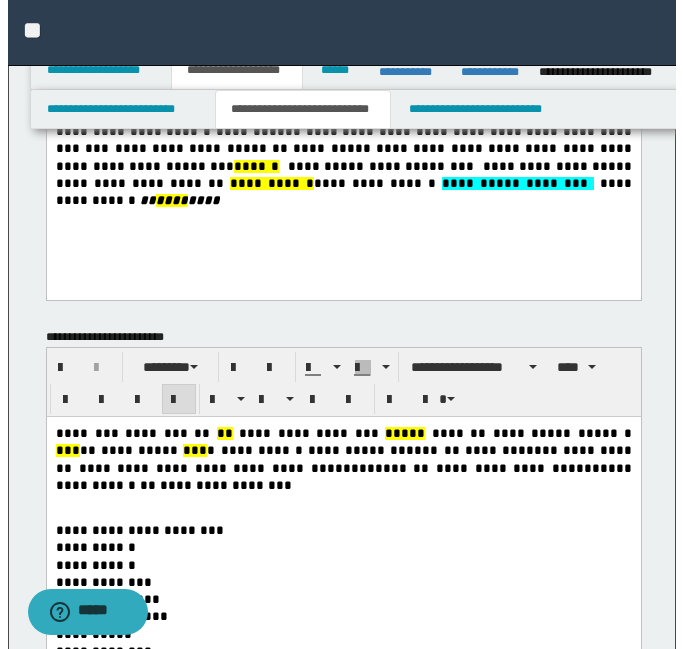 scroll, scrollTop: 0, scrollLeft: 0, axis: both 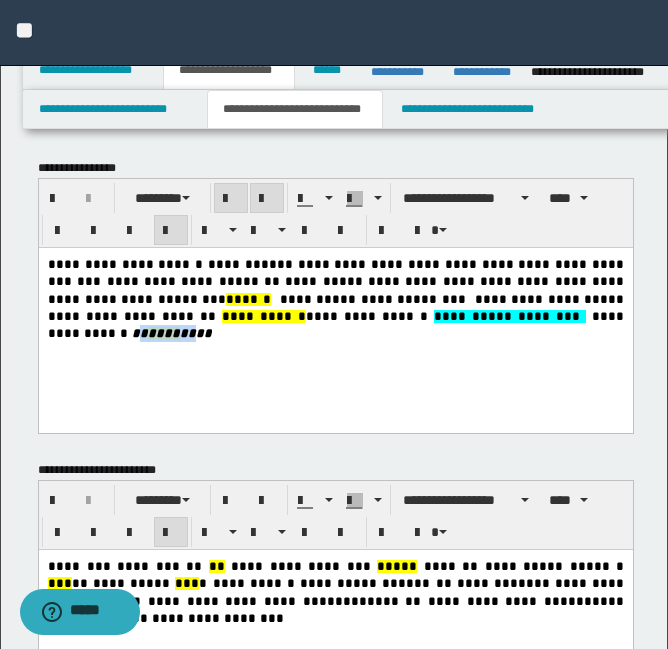 drag, startPoint x: 438, startPoint y: 319, endPoint x: 486, endPoint y: 319, distance: 48 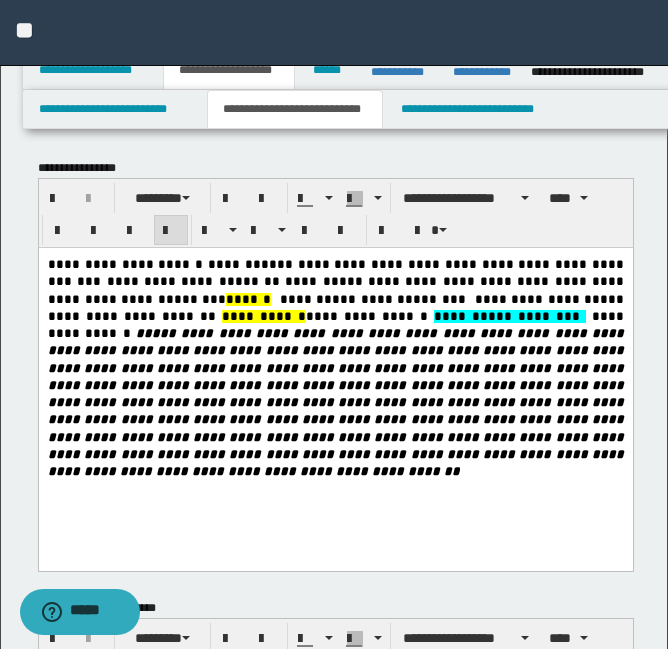 drag, startPoint x: 70, startPoint y: 295, endPoint x: 108, endPoint y: 294, distance: 38.013157 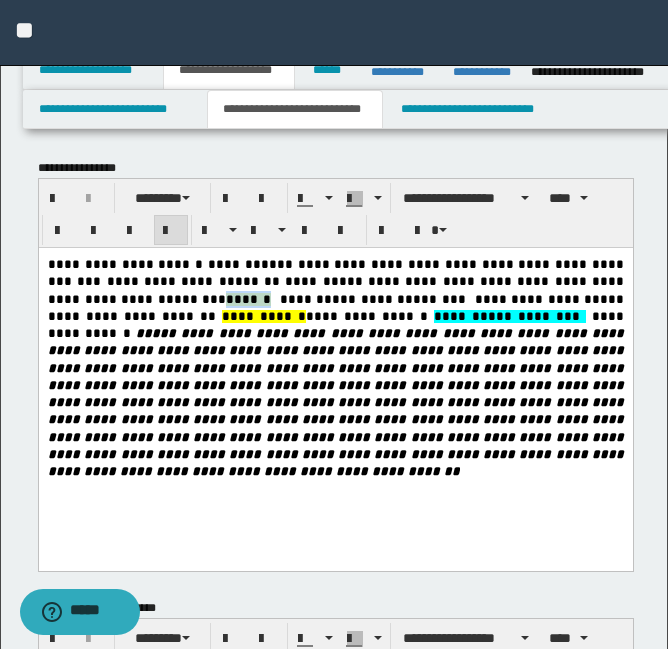 drag, startPoint x: 68, startPoint y: 300, endPoint x: 109, endPoint y: 296, distance: 41.19466 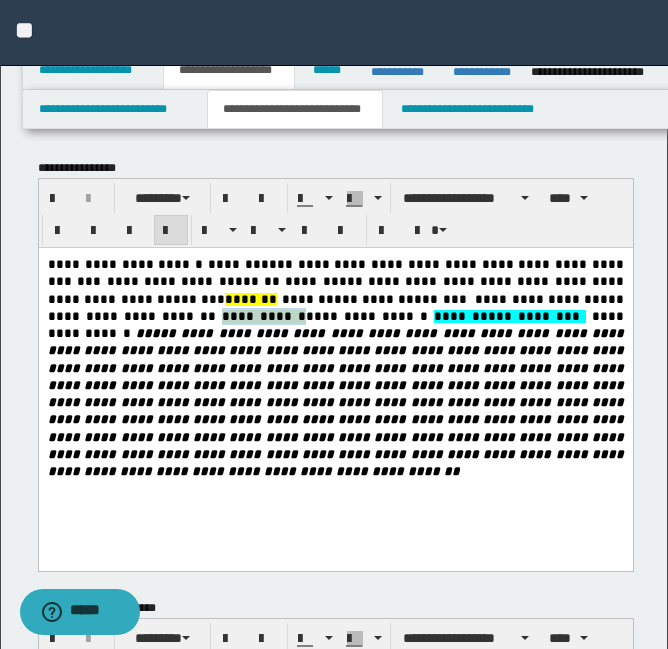 drag, startPoint x: 591, startPoint y: 299, endPoint x: 103, endPoint y: 352, distance: 490.86963 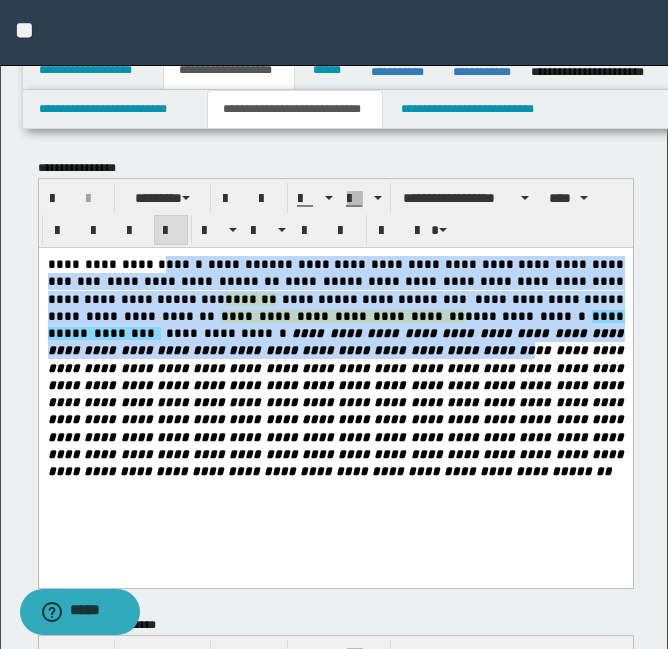 drag, startPoint x: 140, startPoint y: 271, endPoint x: 202, endPoint y: 344, distance: 95.77578 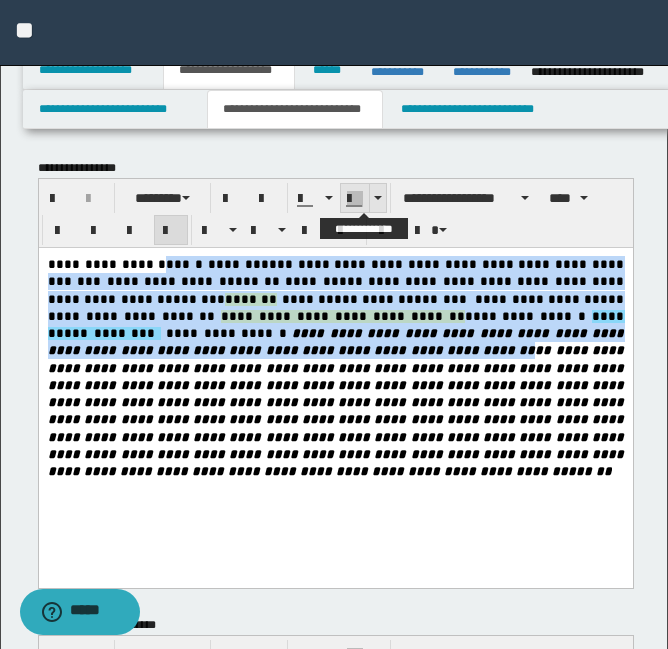 click at bounding box center [355, 199] 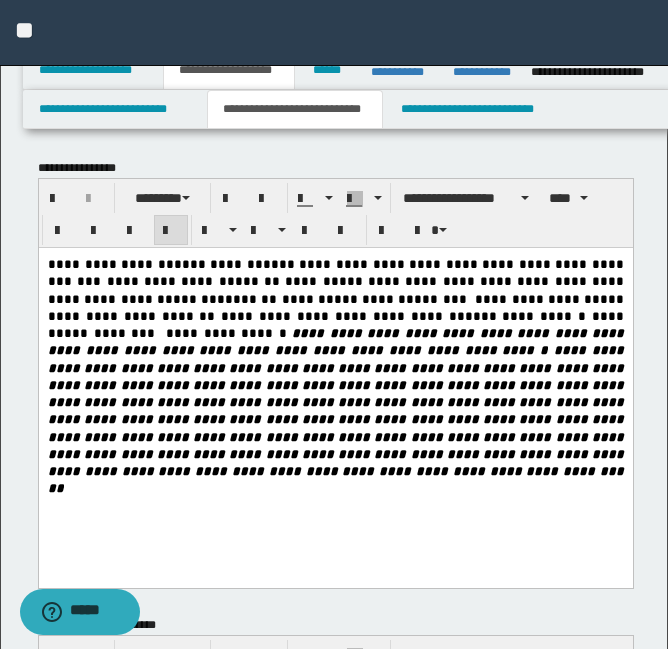 click on "**********" at bounding box center (337, 410) 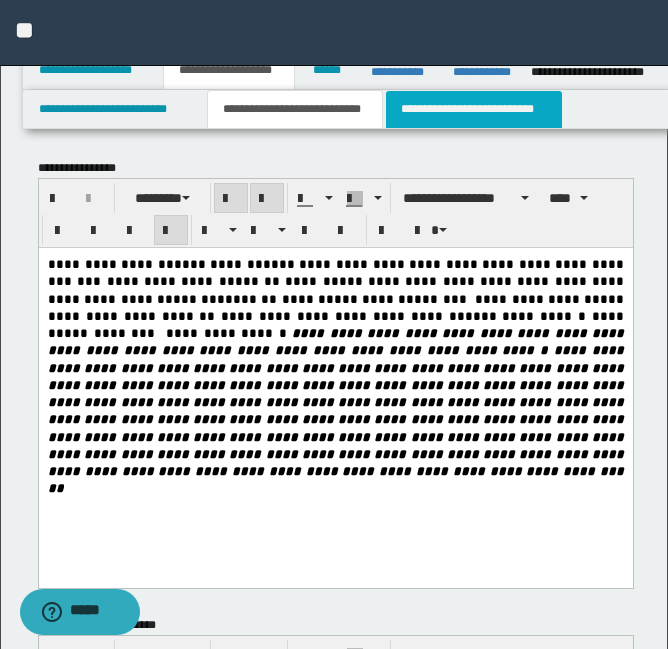 click on "**********" at bounding box center (474, 109) 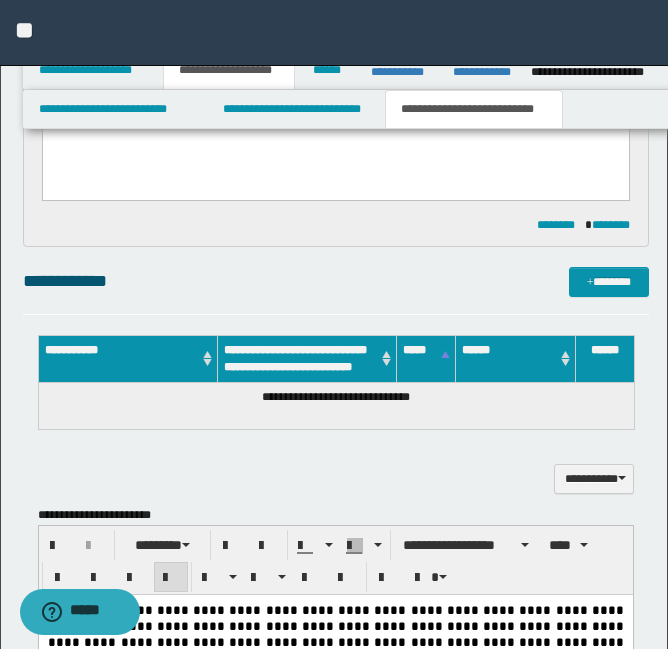 scroll, scrollTop: 1040, scrollLeft: 0, axis: vertical 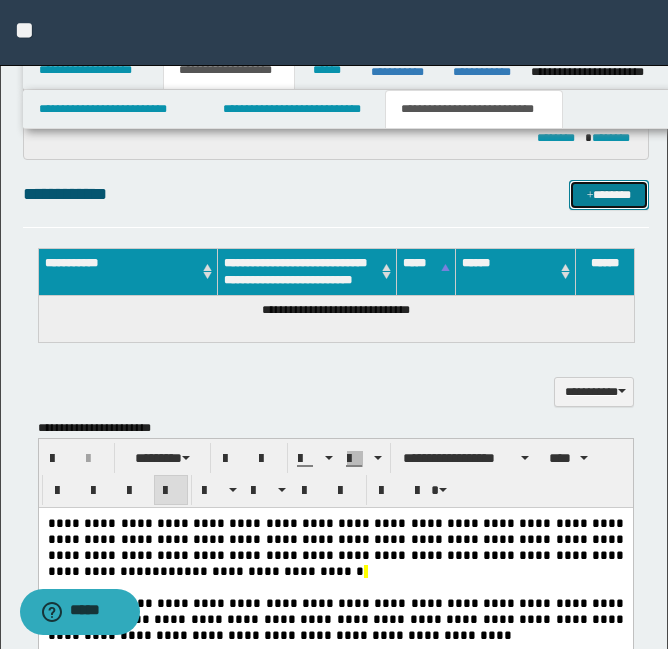 click on "*******" at bounding box center [609, 195] 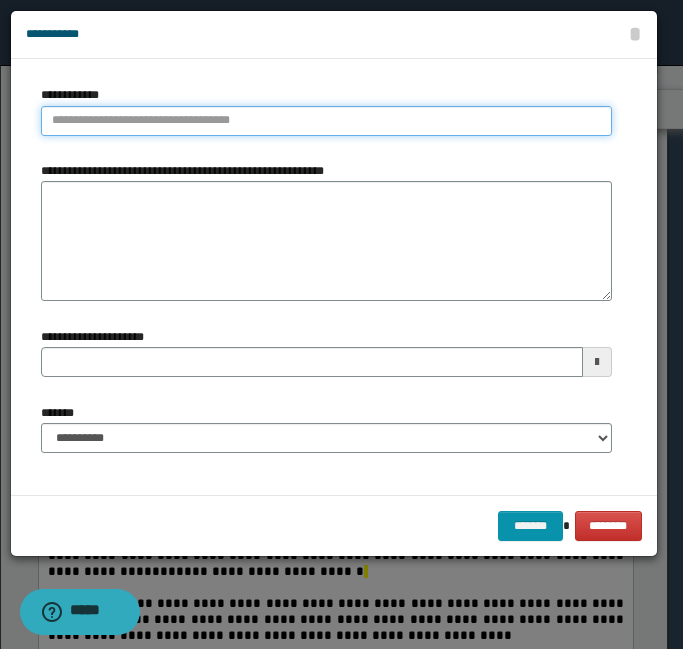 click on "**********" at bounding box center [326, 121] 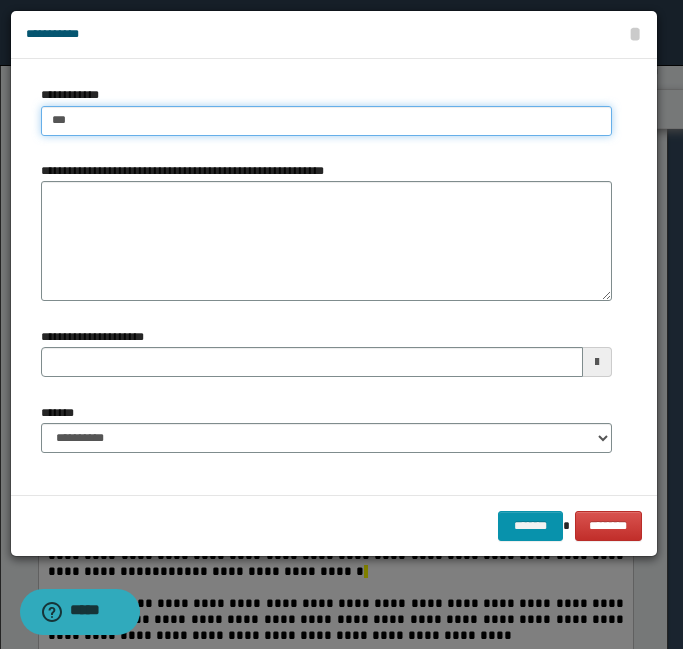 type on "****" 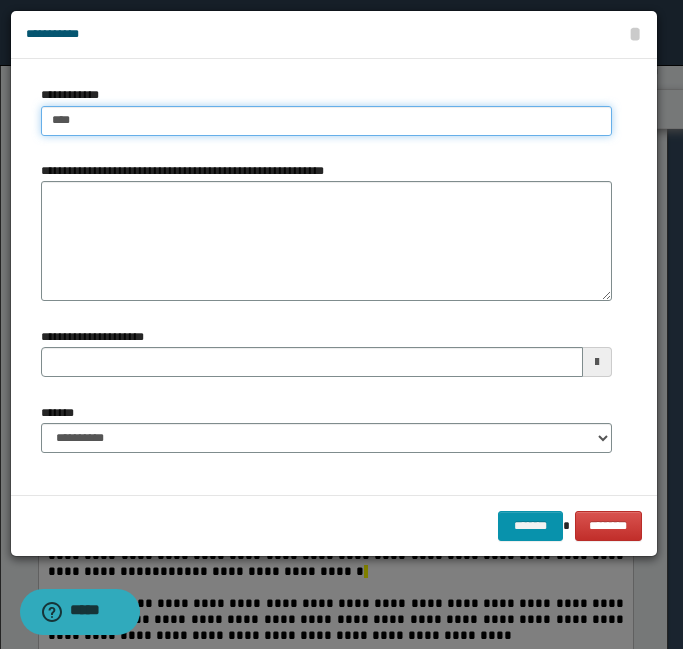 type on "****" 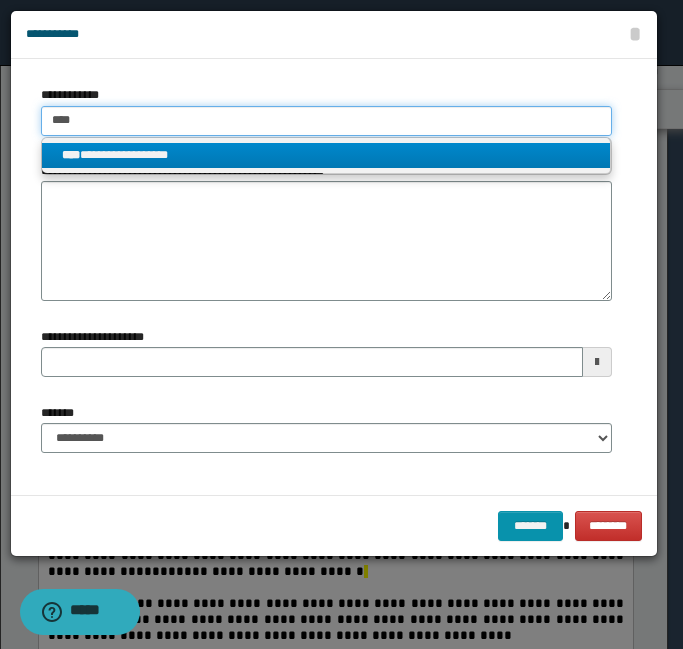 type on "****" 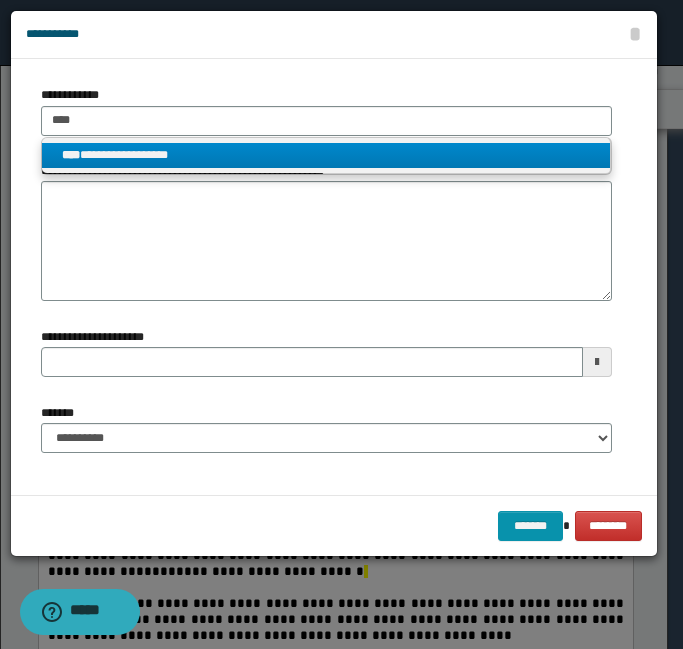 click on "**********" at bounding box center (326, 155) 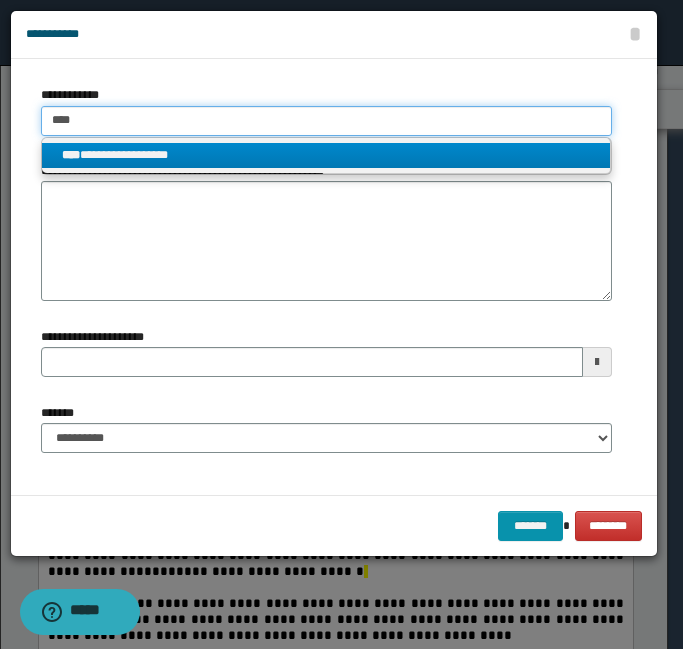 type 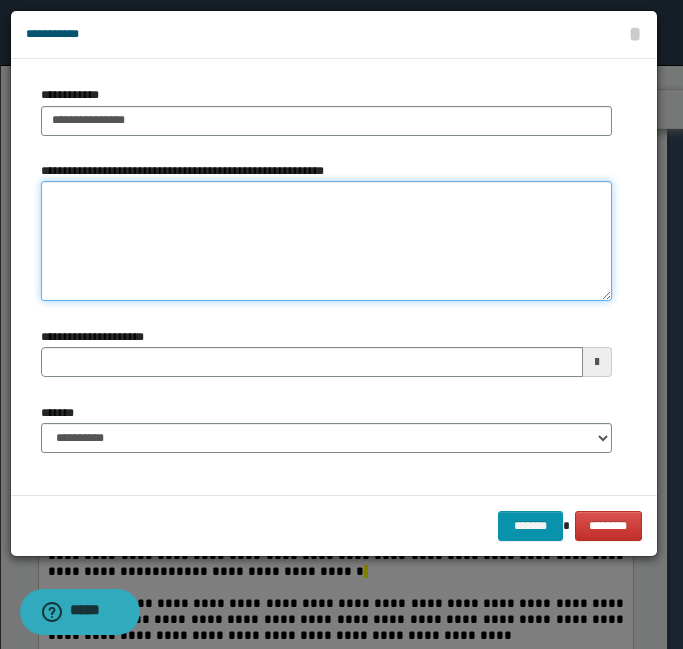 click on "**********" at bounding box center (326, 241) 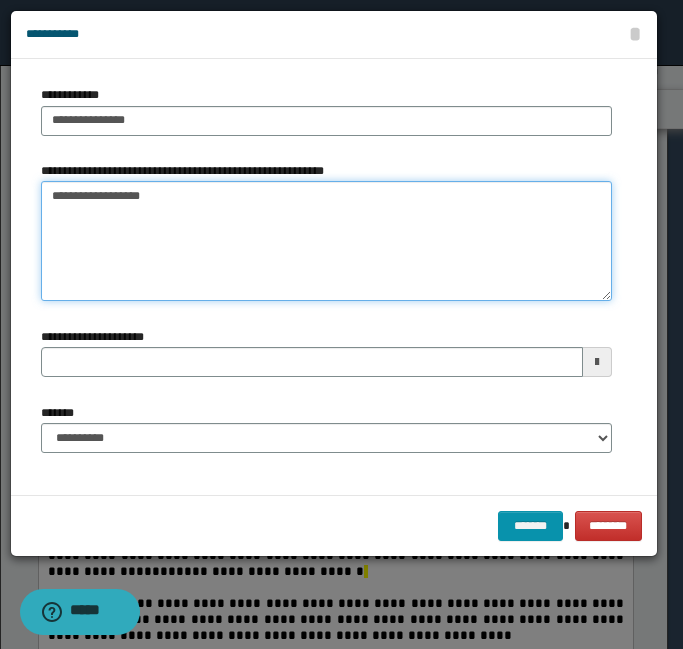 type on "**********" 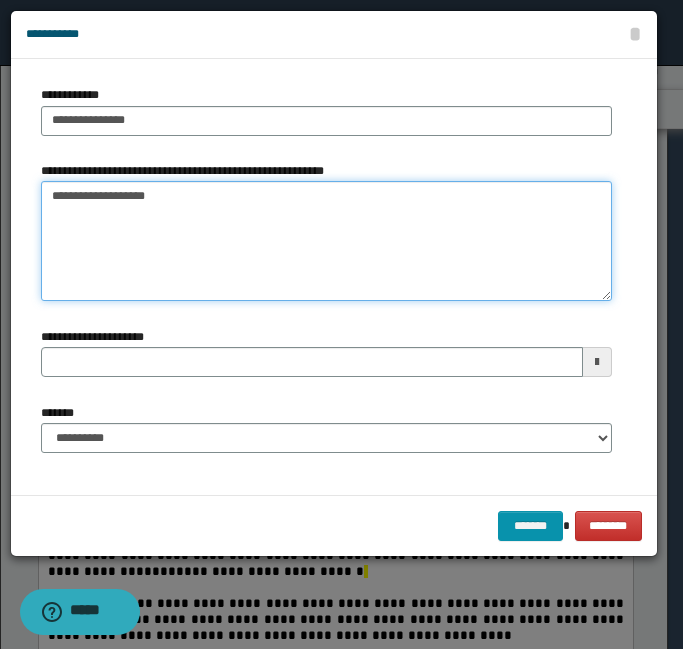 type 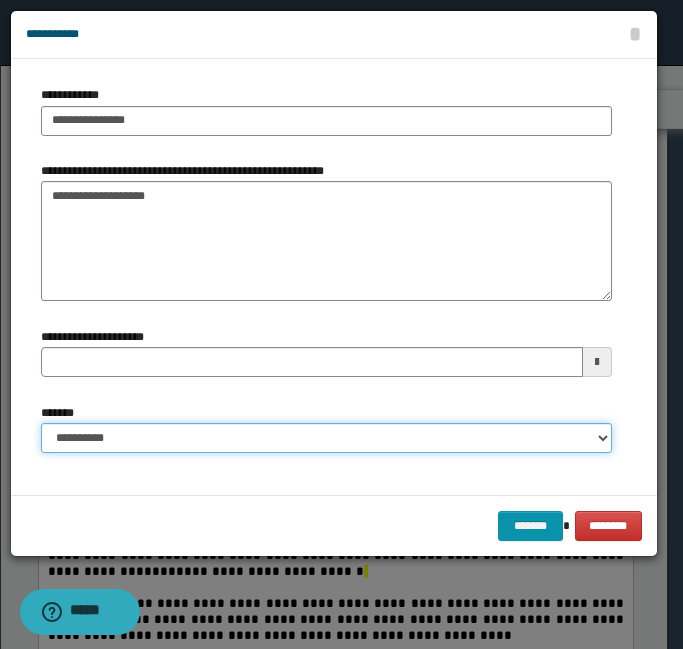 click on "**********" at bounding box center [326, 438] 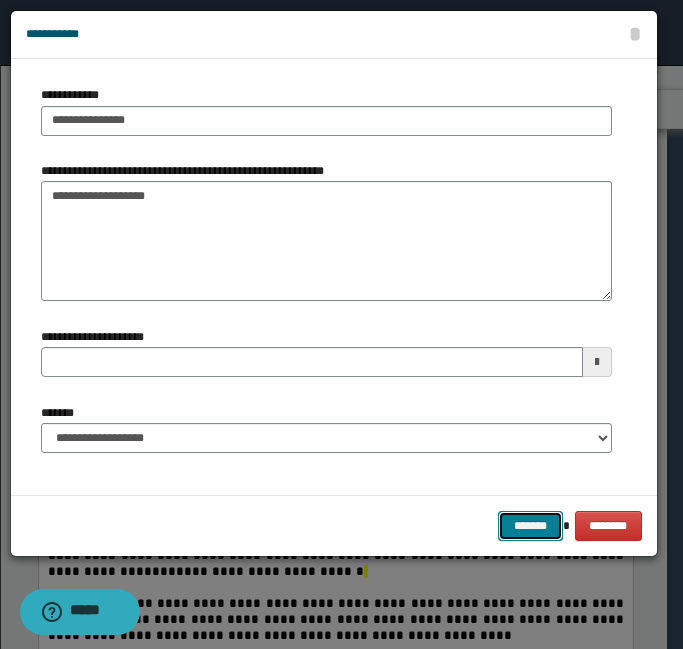 click on "*******" at bounding box center [530, 526] 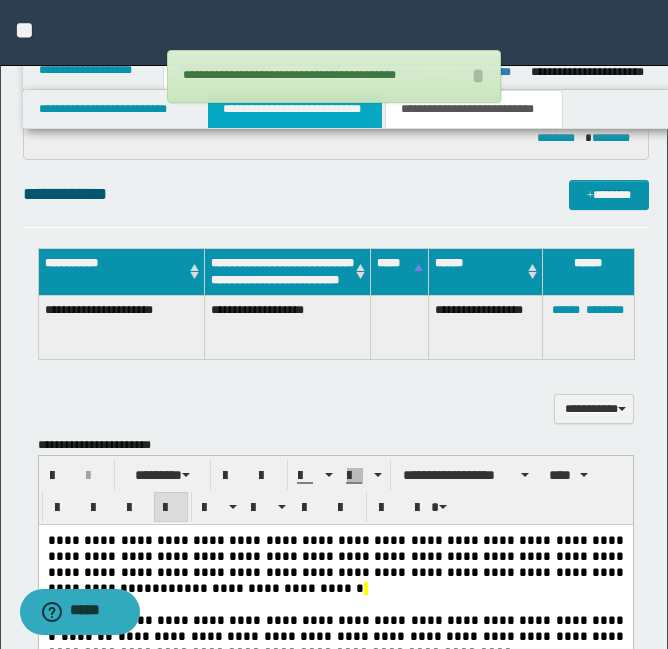 click on "**********" at bounding box center (295, 109) 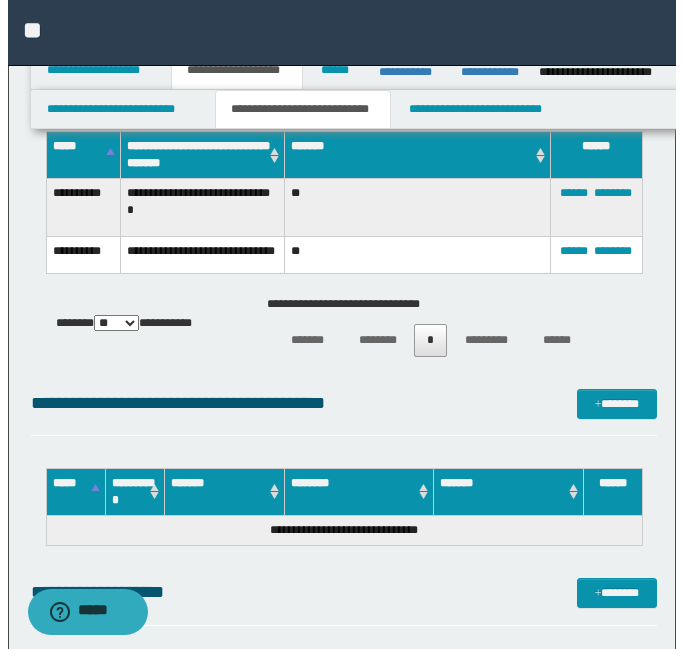 scroll, scrollTop: 884, scrollLeft: 0, axis: vertical 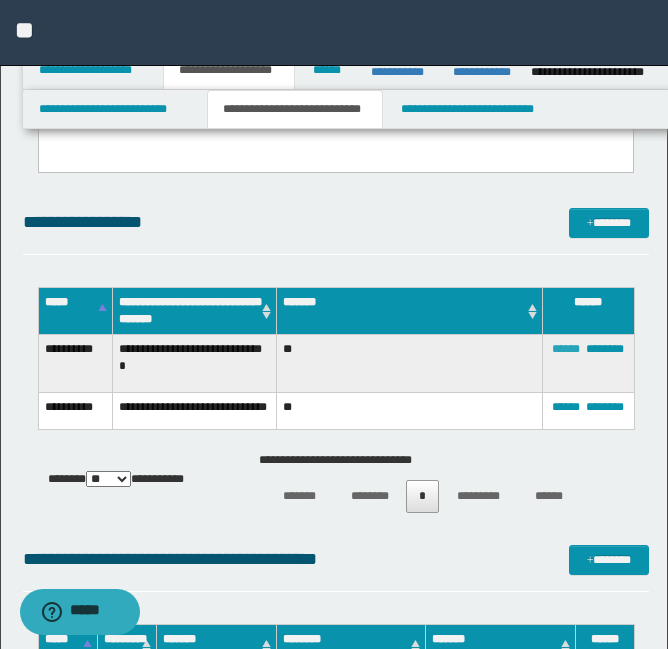 click on "******" at bounding box center (566, 349) 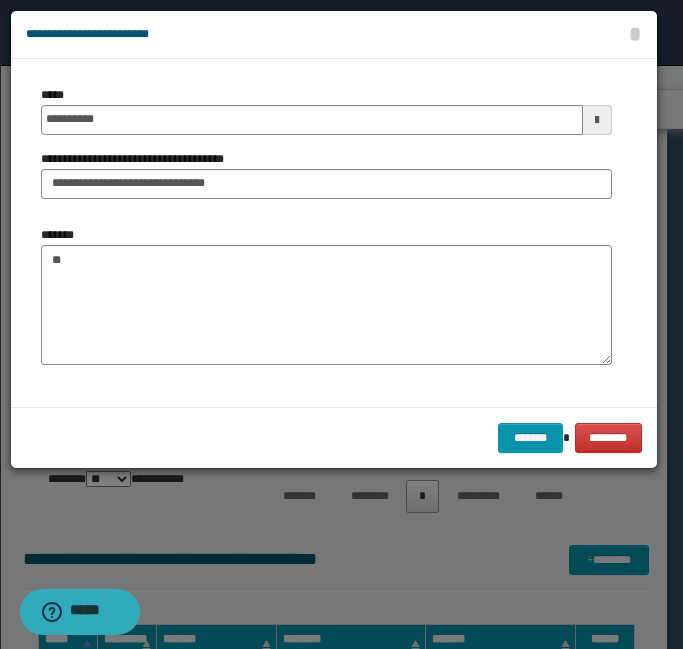 click on "*******
**" at bounding box center (326, 303) 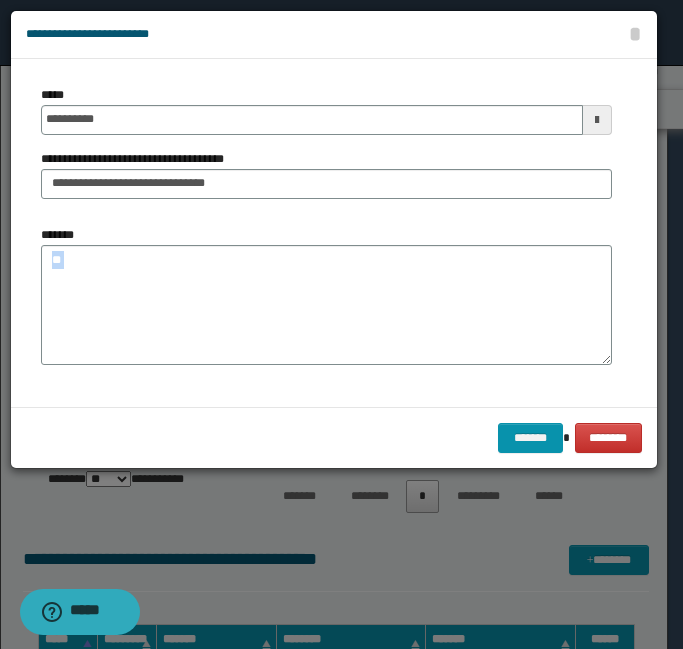 click on "**" at bounding box center [326, 305] 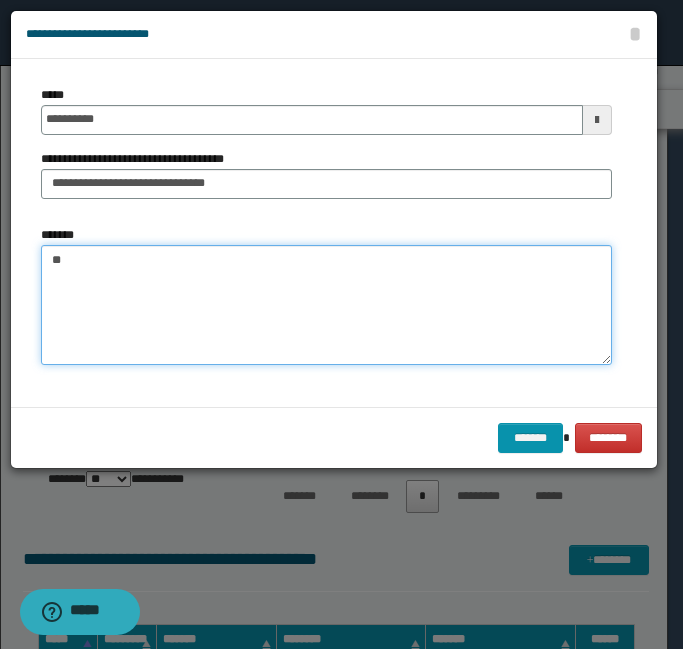 click on "**" at bounding box center [326, 305] 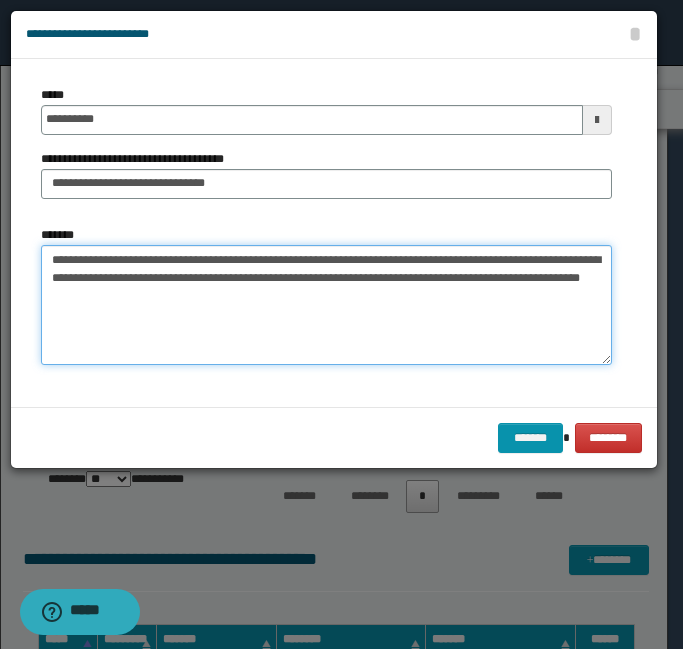 click on "**********" at bounding box center [326, 305] 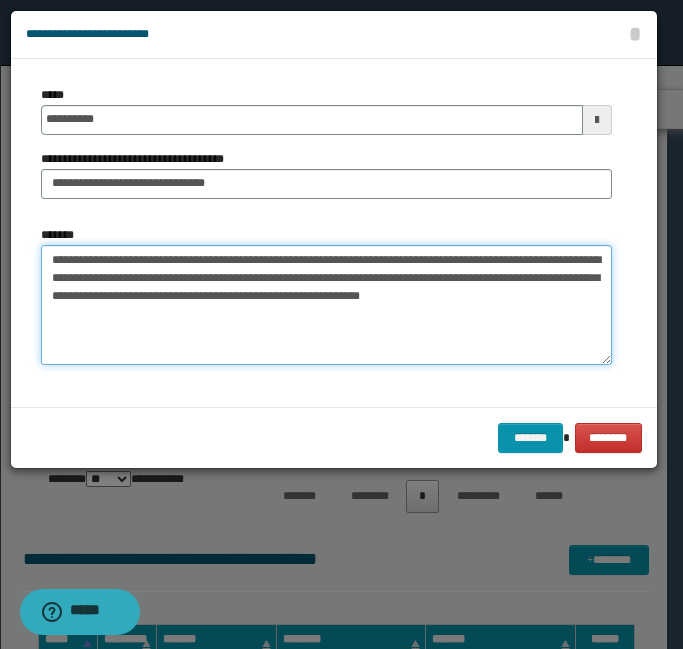 click on "**********" at bounding box center [326, 305] 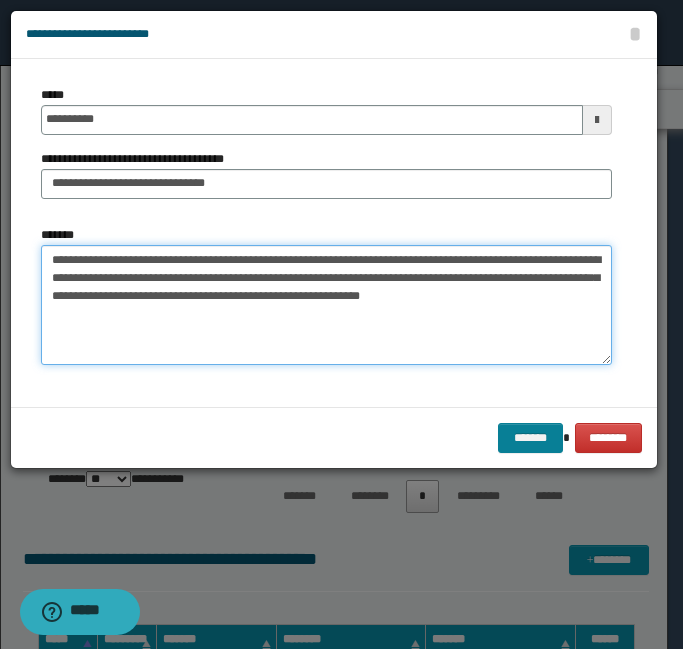 type on "**********" 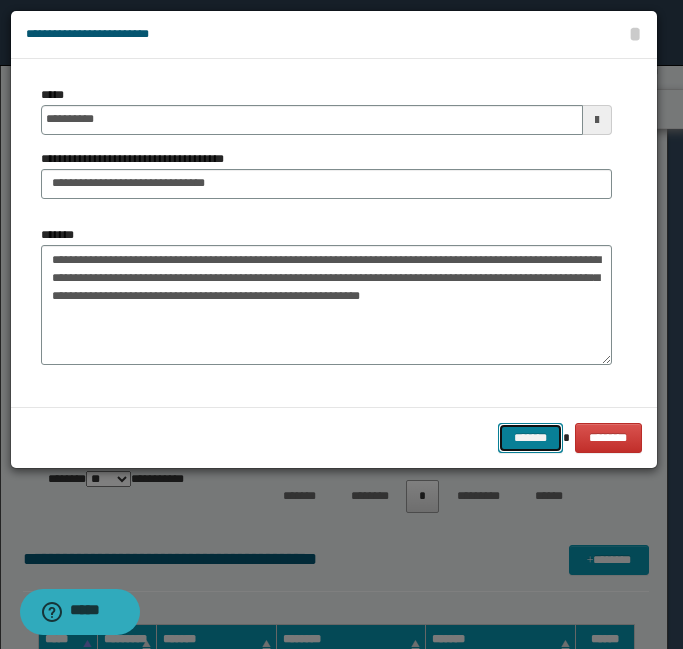 click on "*******" at bounding box center (530, 438) 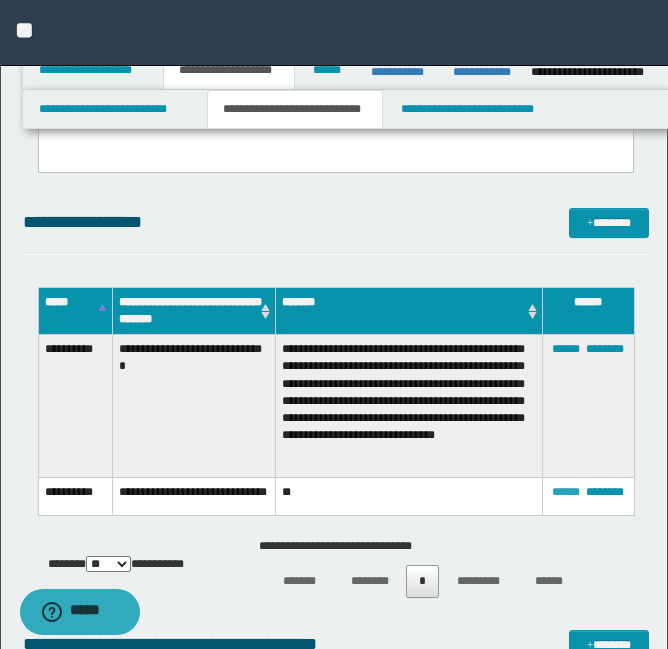 click on "******" at bounding box center [566, 492] 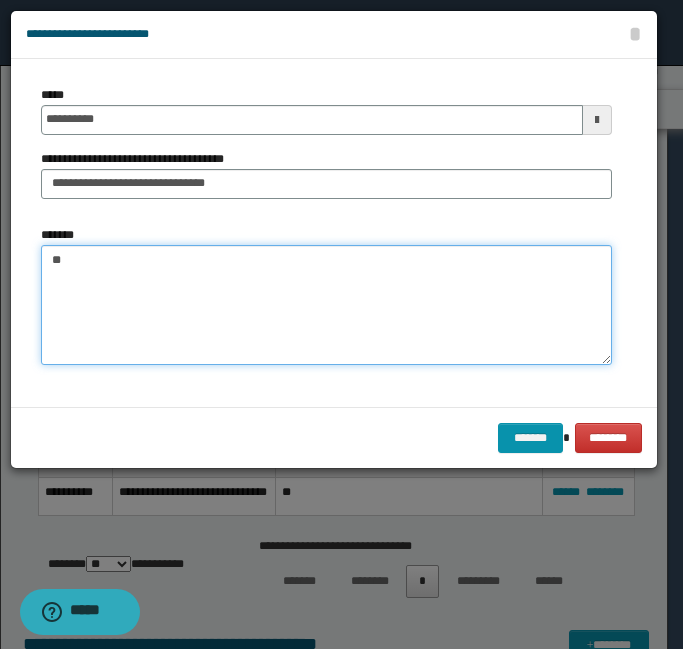 click on "**" at bounding box center [326, 305] 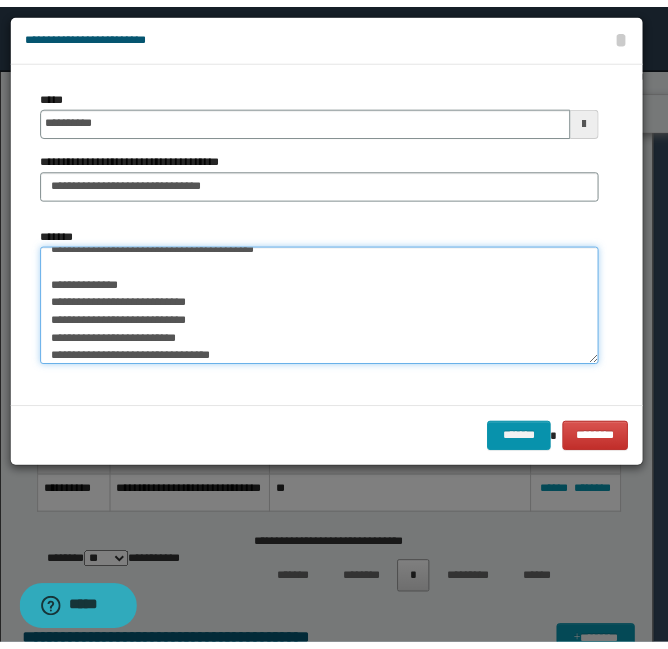 scroll, scrollTop: 0, scrollLeft: 0, axis: both 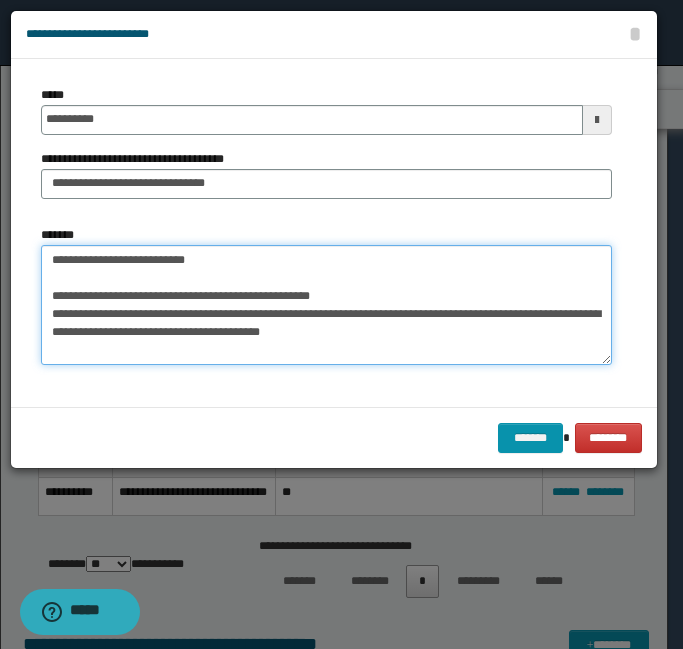 click on "**********" at bounding box center (326, 305) 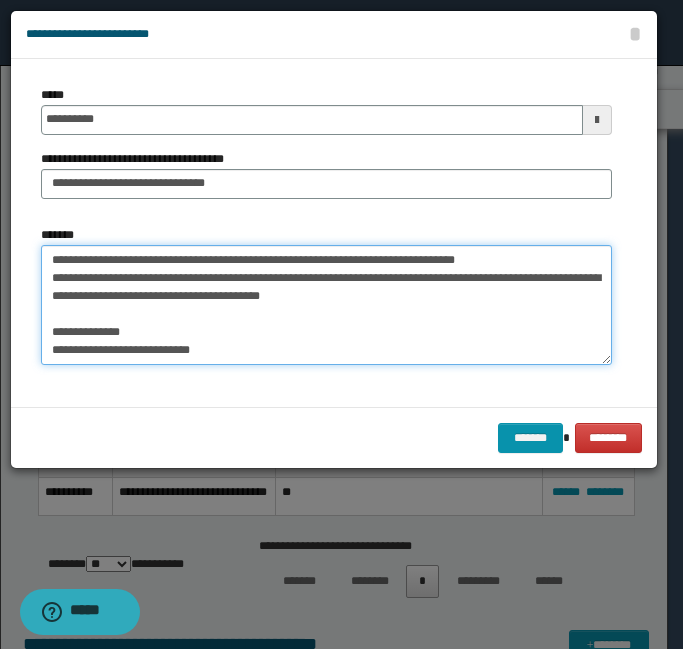 drag, startPoint x: 303, startPoint y: 255, endPoint x: 482, endPoint y: 263, distance: 179.17868 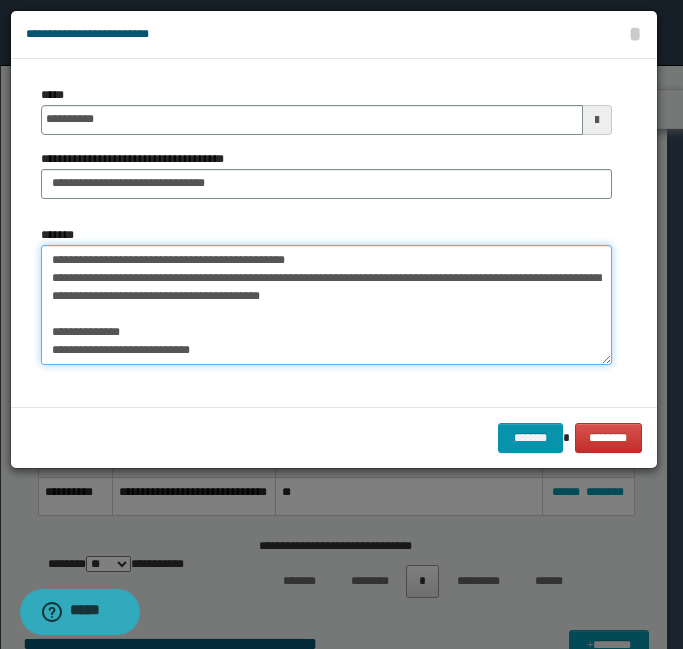 click on "**********" at bounding box center (326, 305) 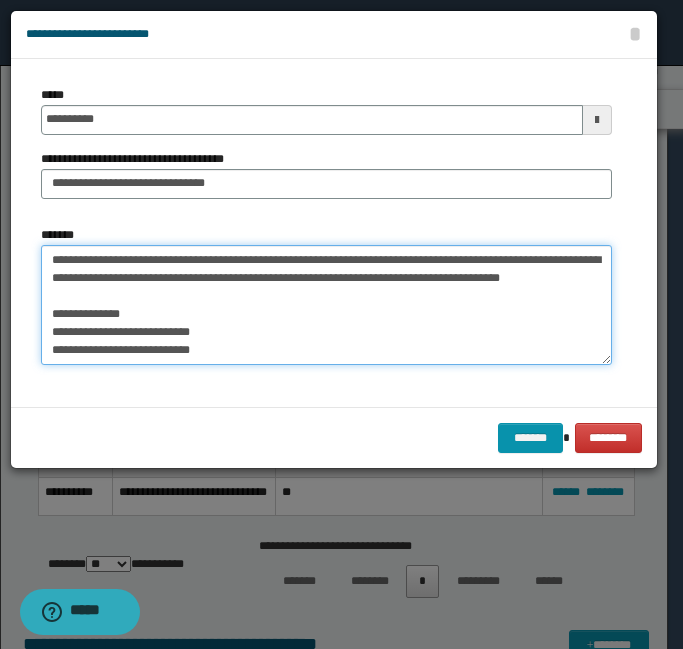 click on "**********" at bounding box center [326, 305] 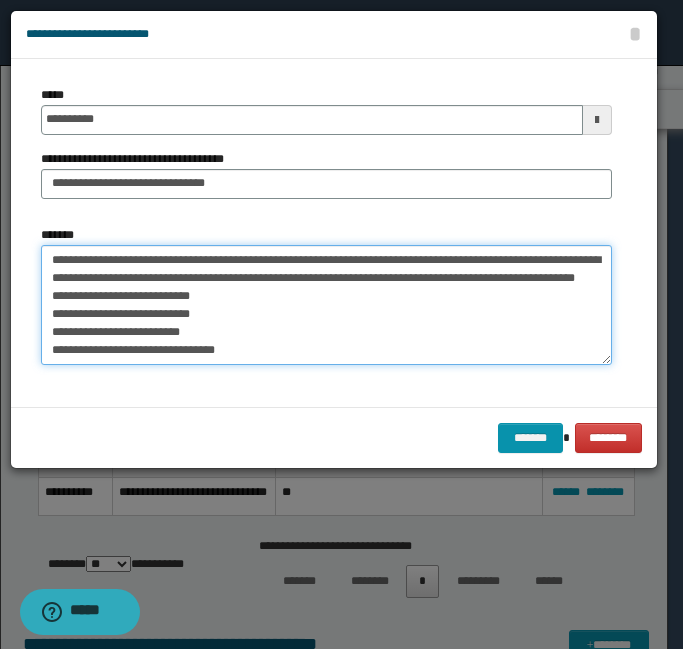 click on "**********" at bounding box center (326, 305) 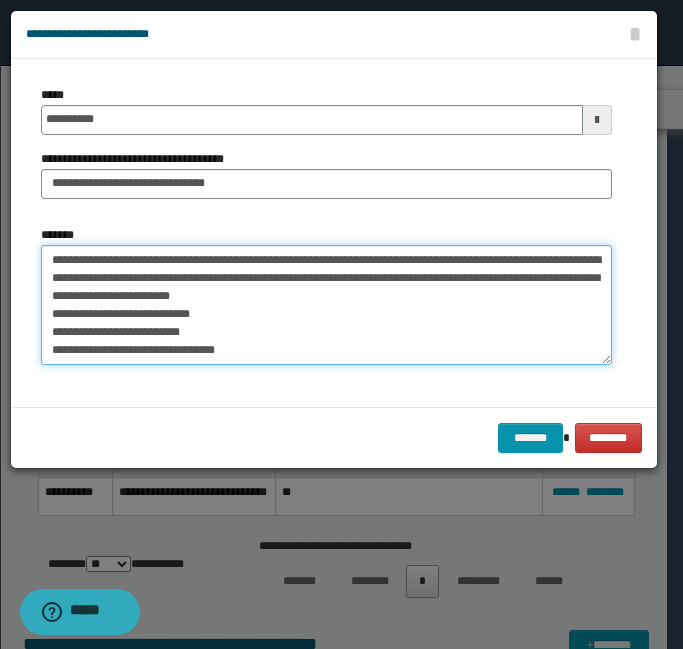click on "**********" at bounding box center (326, 305) 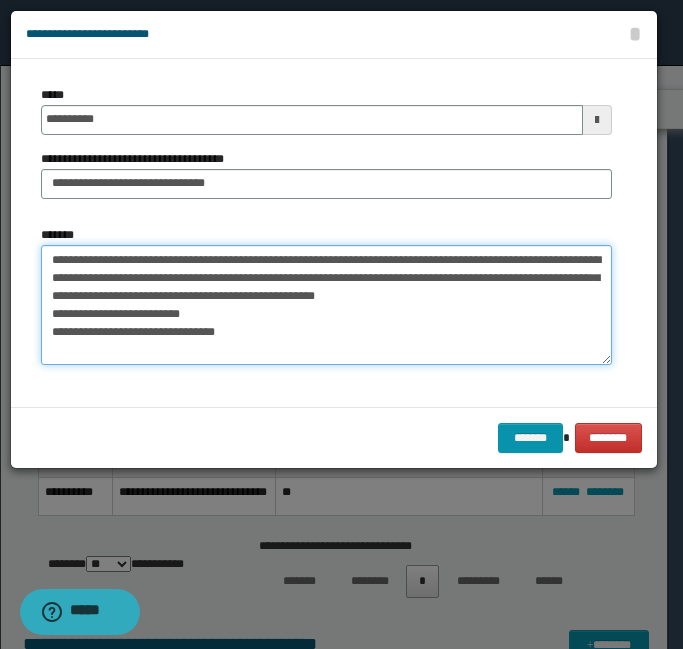 click on "**********" at bounding box center [326, 305] 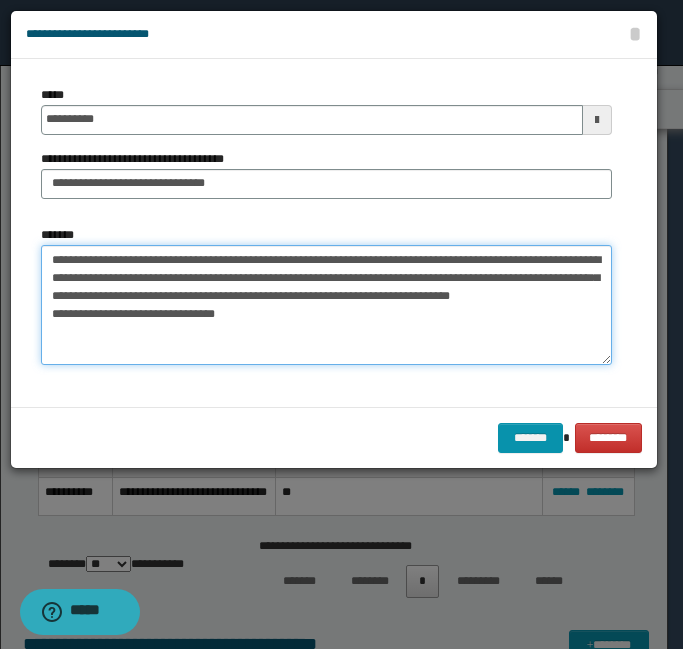 click on "**********" at bounding box center [326, 305] 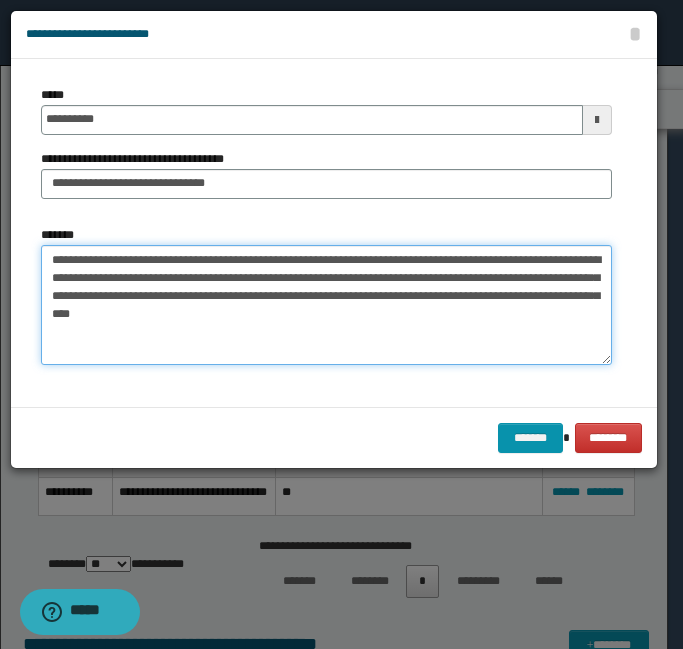 click on "**********" at bounding box center (326, 305) 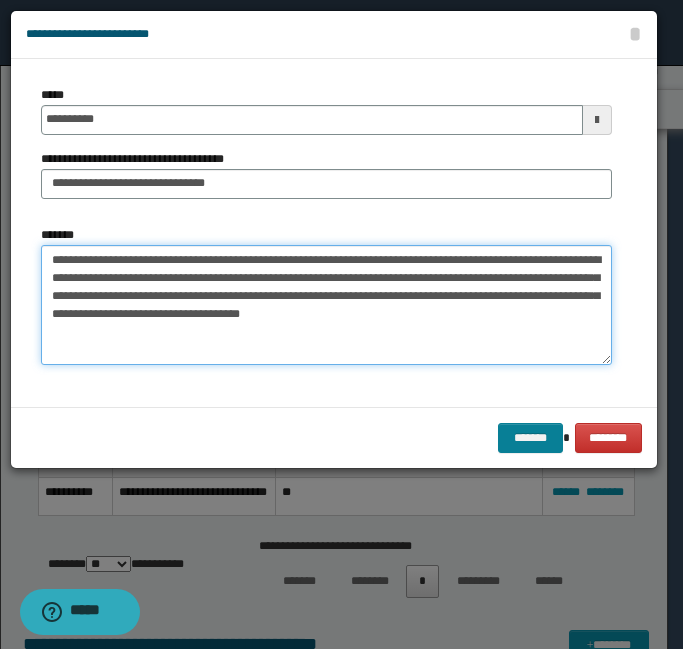type on "**********" 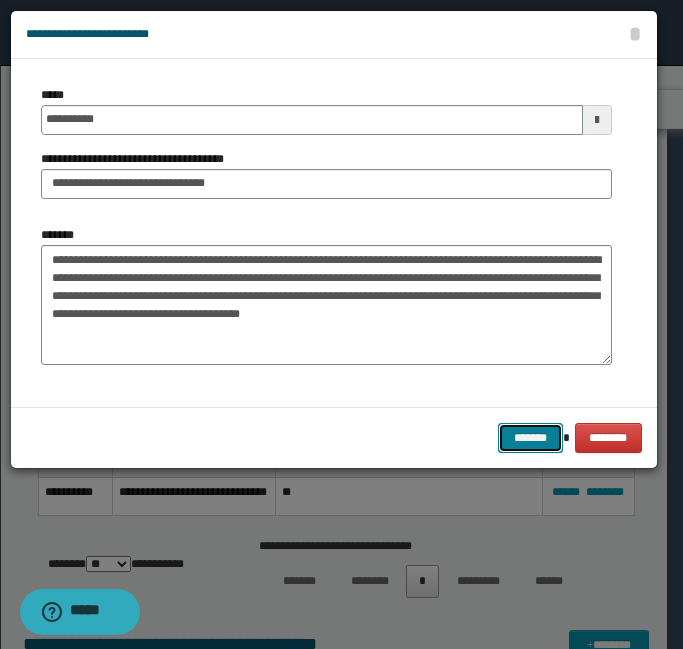 click on "*******" at bounding box center (530, 438) 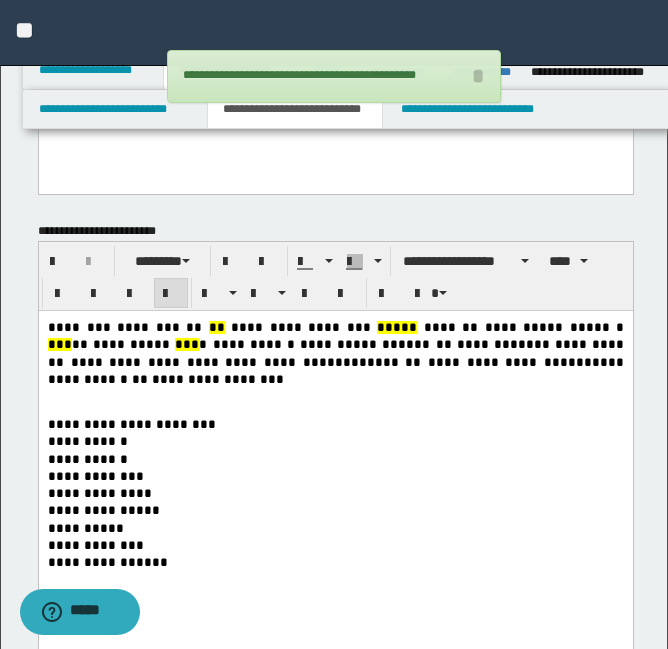 scroll, scrollTop: 393, scrollLeft: 0, axis: vertical 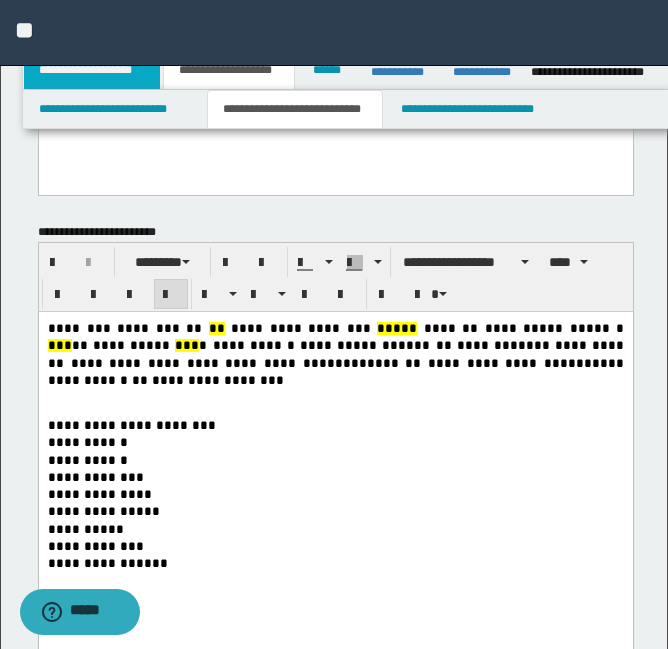 click on "**********" at bounding box center (92, 70) 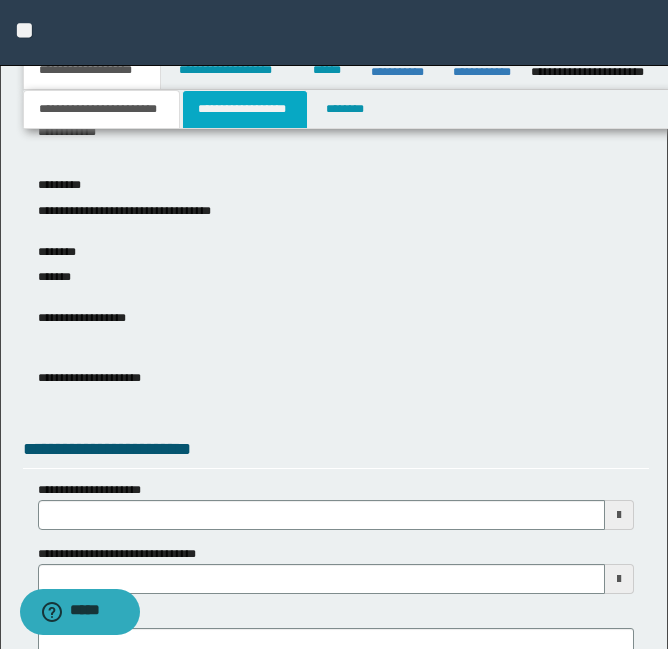 click on "**********" at bounding box center (245, 109) 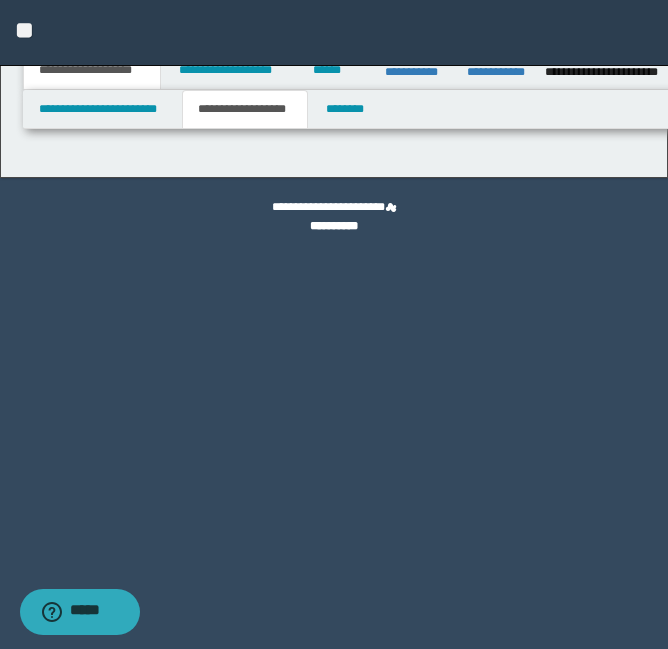 scroll, scrollTop: 0, scrollLeft: 0, axis: both 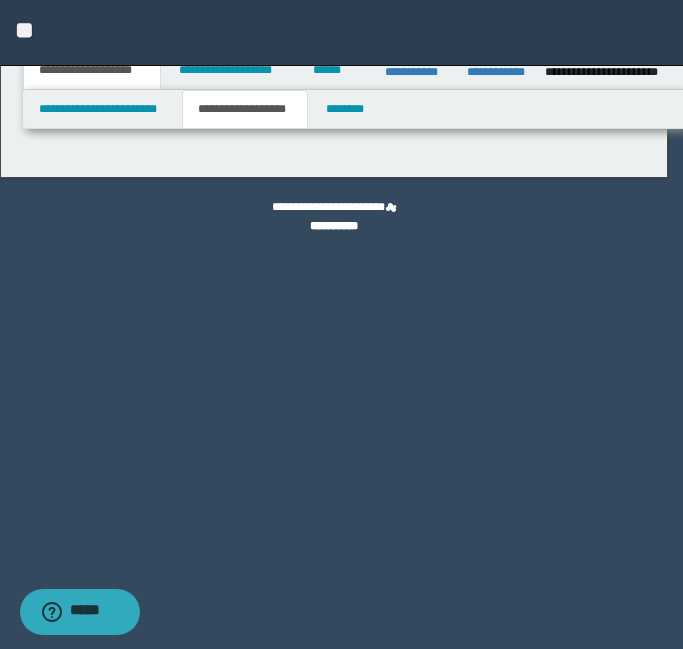 type on "********" 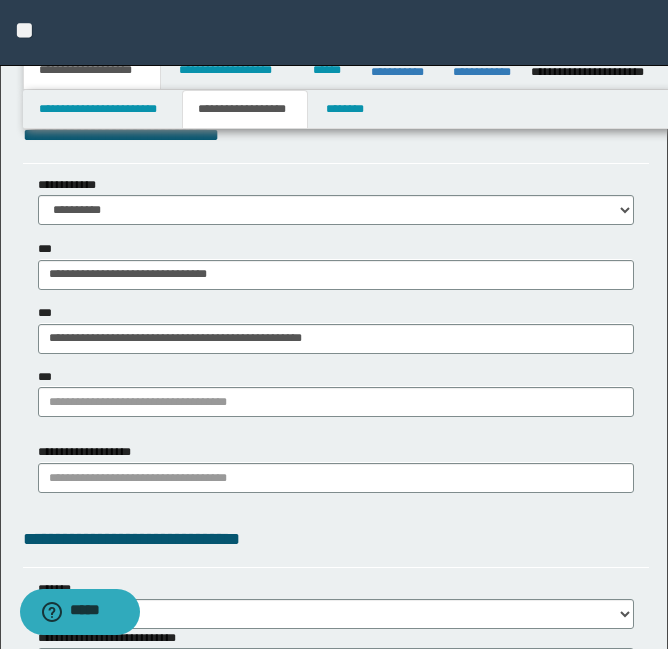 scroll, scrollTop: 1565, scrollLeft: 0, axis: vertical 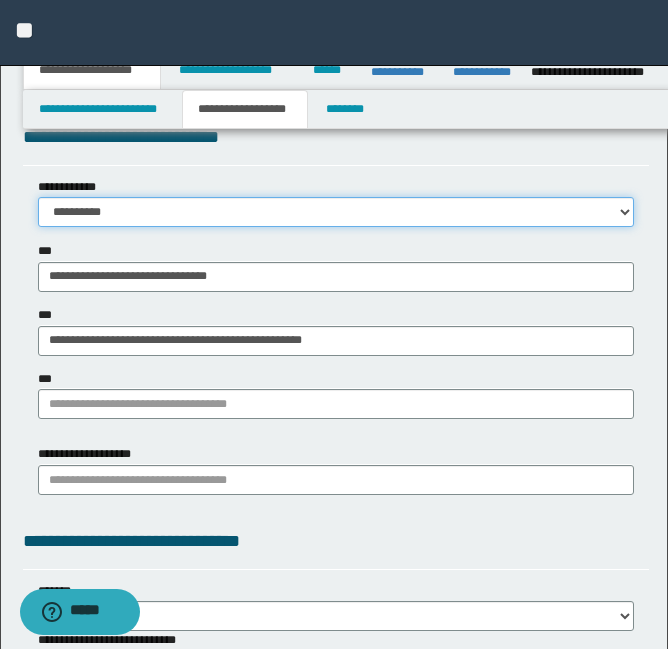 click on "**********" at bounding box center [336, 212] 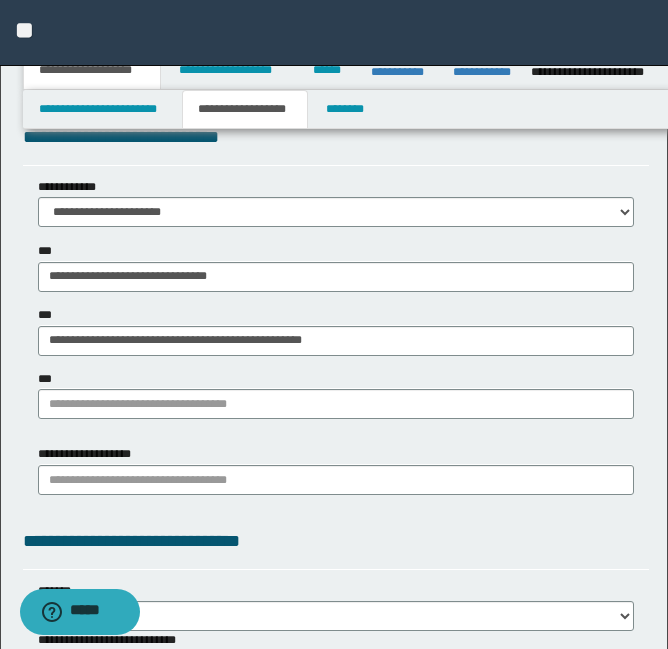 click on "**********" at bounding box center [336, 469] 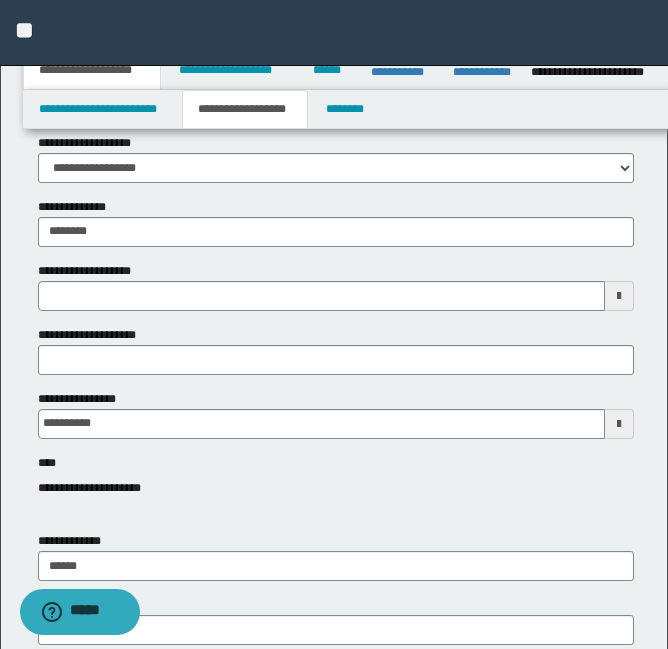 scroll, scrollTop: 0, scrollLeft: 0, axis: both 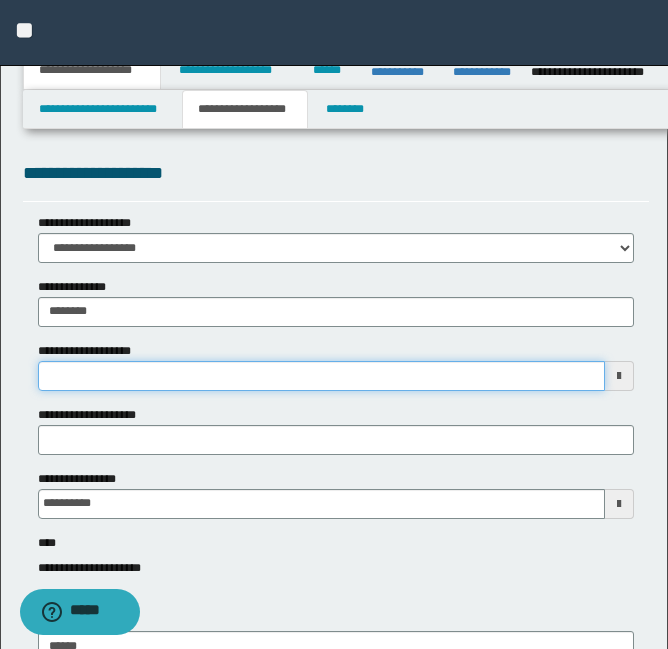 click on "**********" at bounding box center (321, 376) 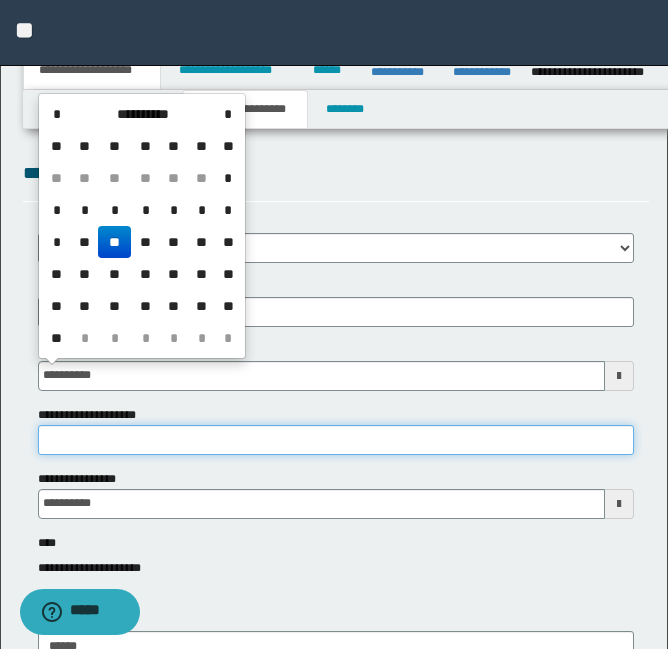 type on "**********" 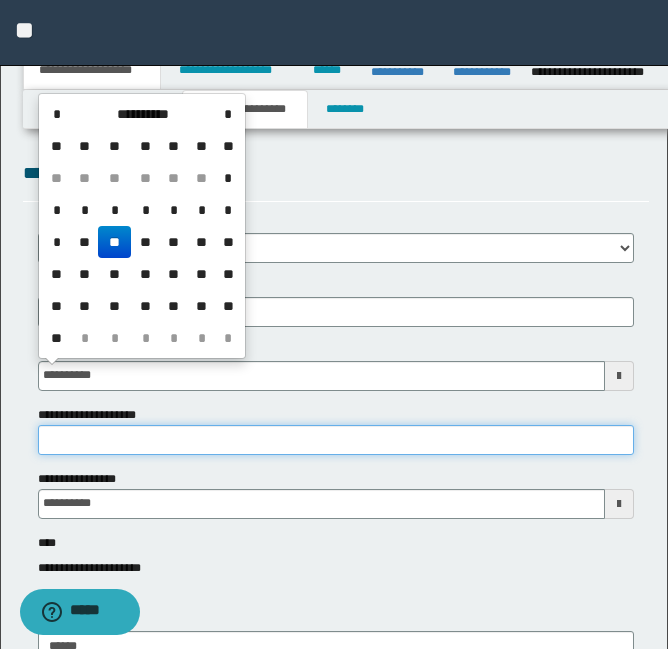 click on "**********" at bounding box center (336, 440) 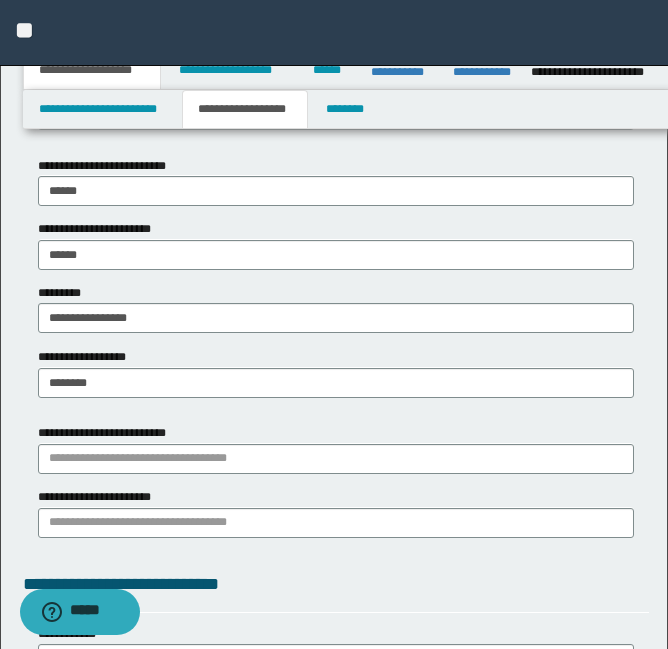 scroll, scrollTop: 1120, scrollLeft: 0, axis: vertical 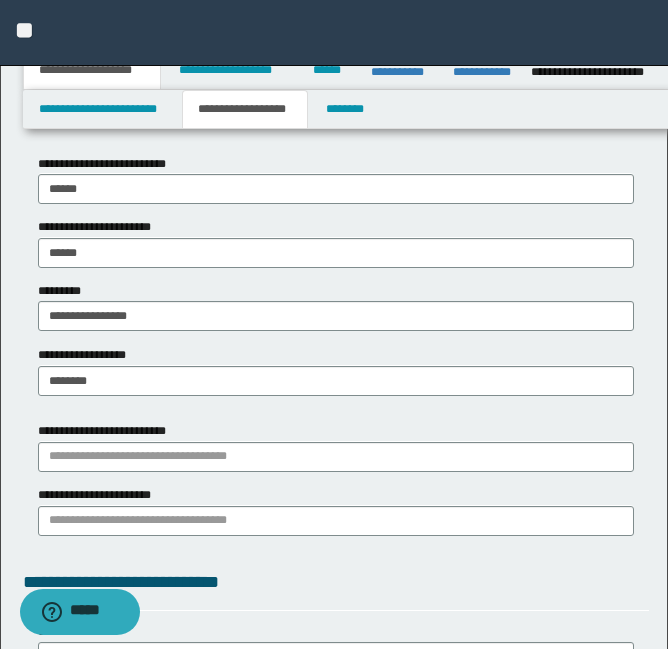 type on "******" 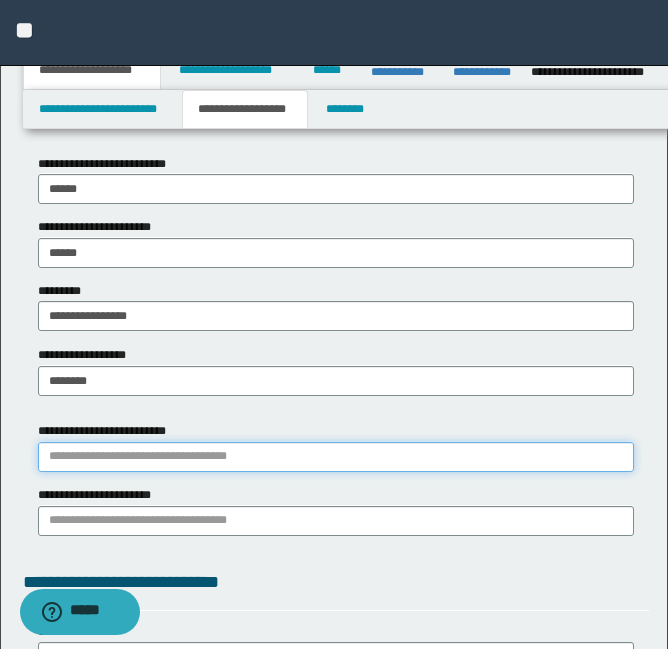 click on "**********" at bounding box center [336, 457] 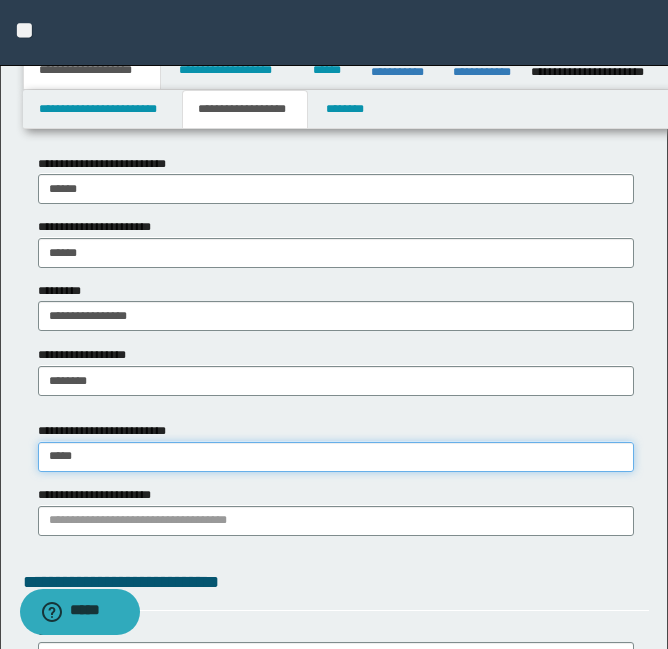 type on "******" 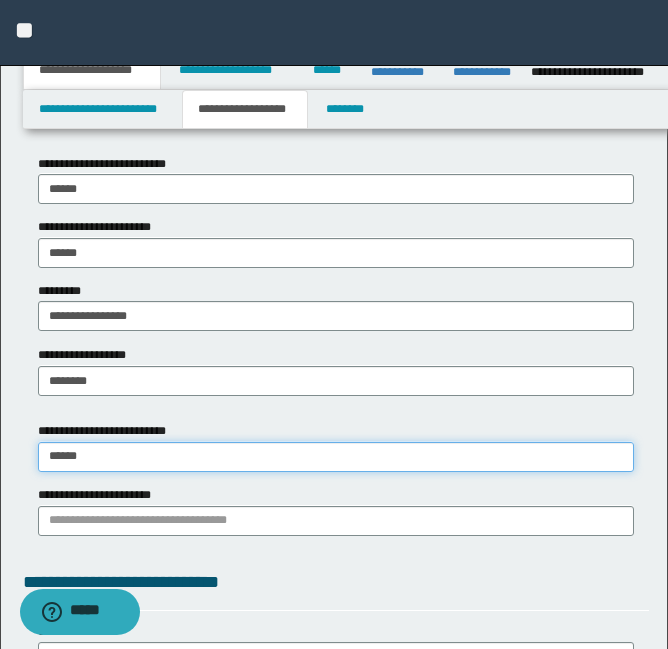 type on "******" 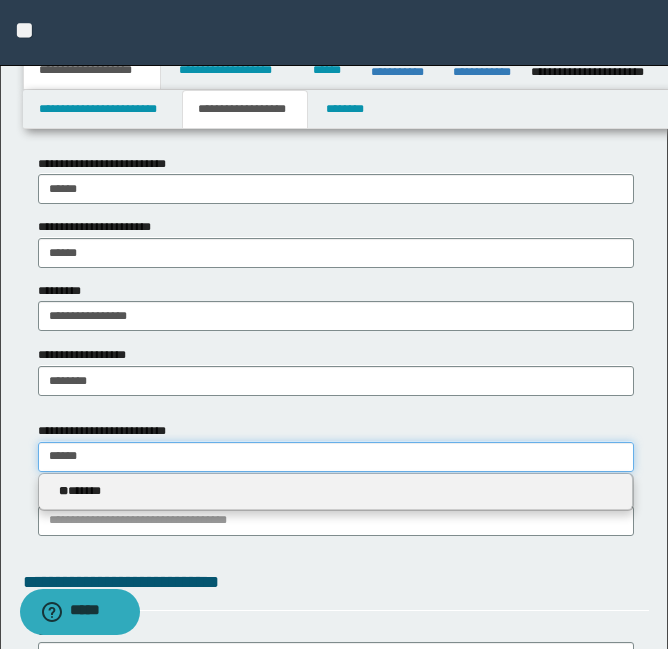 type on "******" 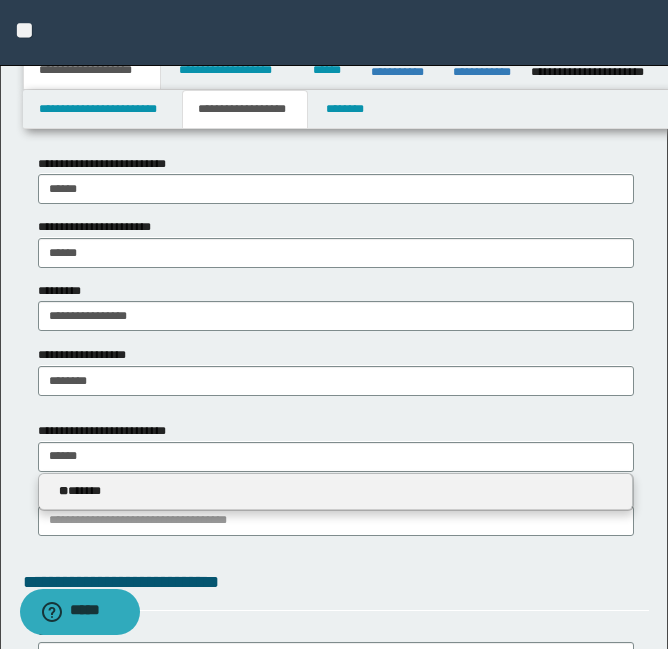 type 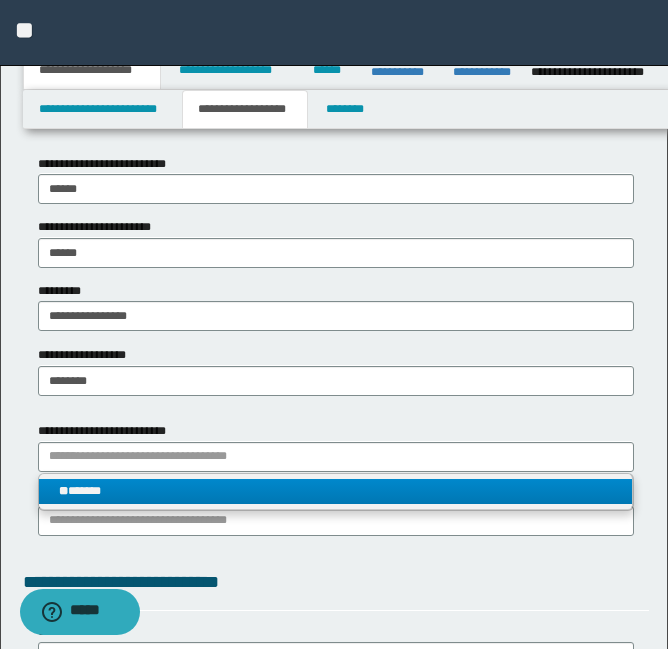 click on "** ******" at bounding box center [335, 491] 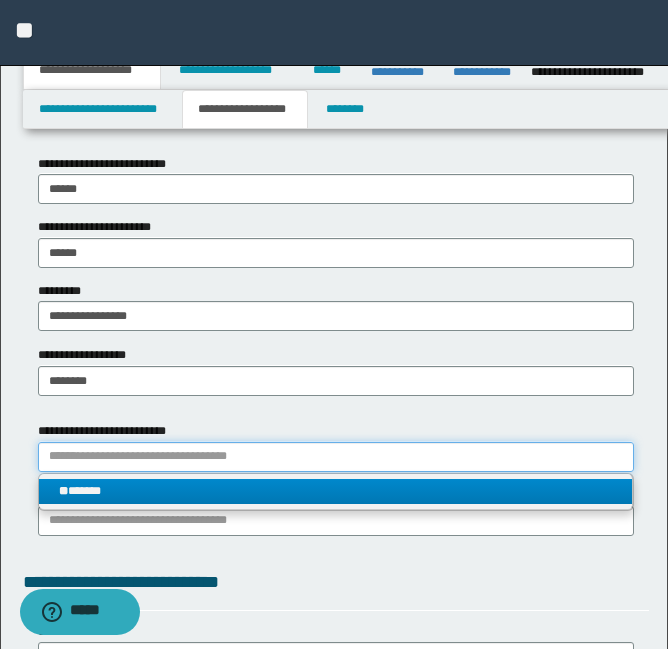 type 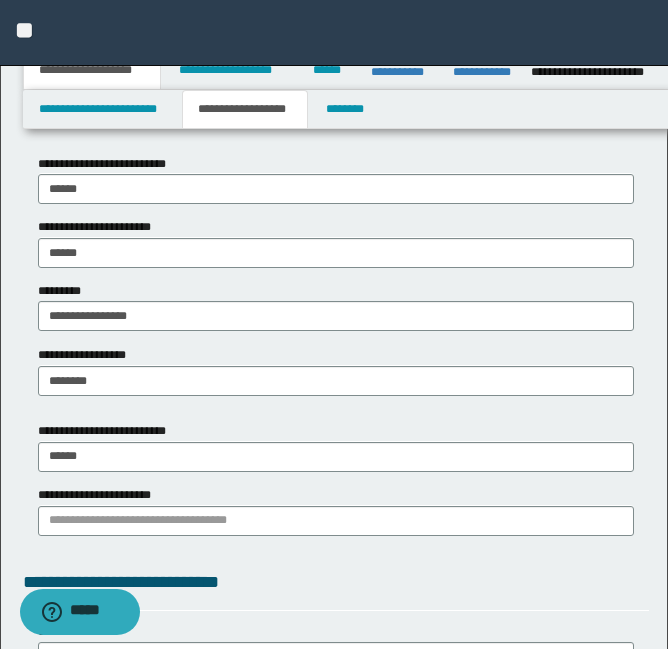 drag, startPoint x: 170, startPoint y: 519, endPoint x: 198, endPoint y: 501, distance: 33.286633 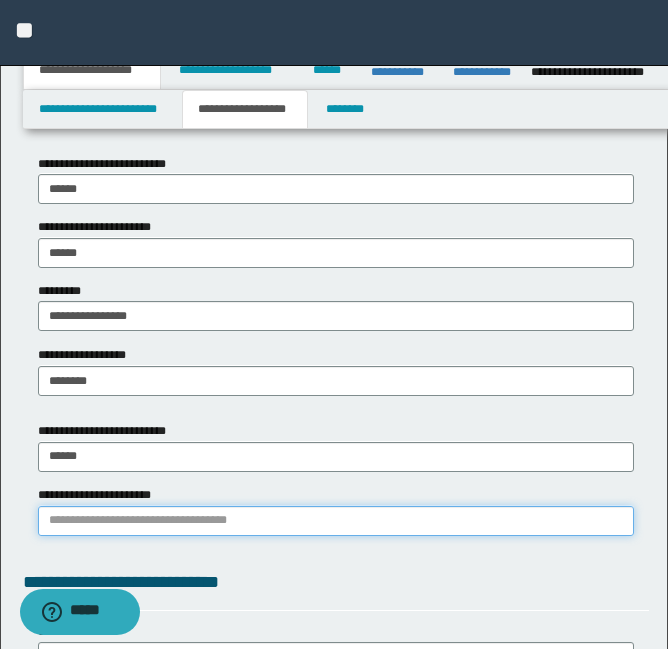 click on "**********" at bounding box center (336, 521) 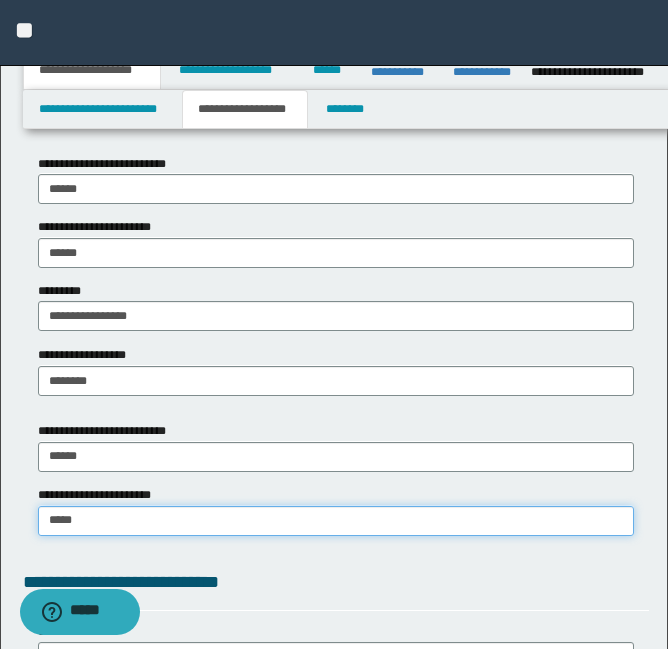 type on "******" 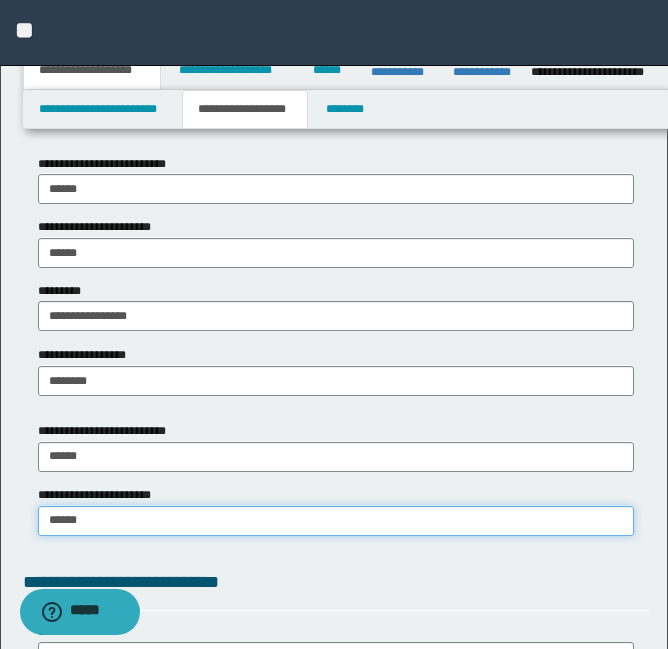 type on "******" 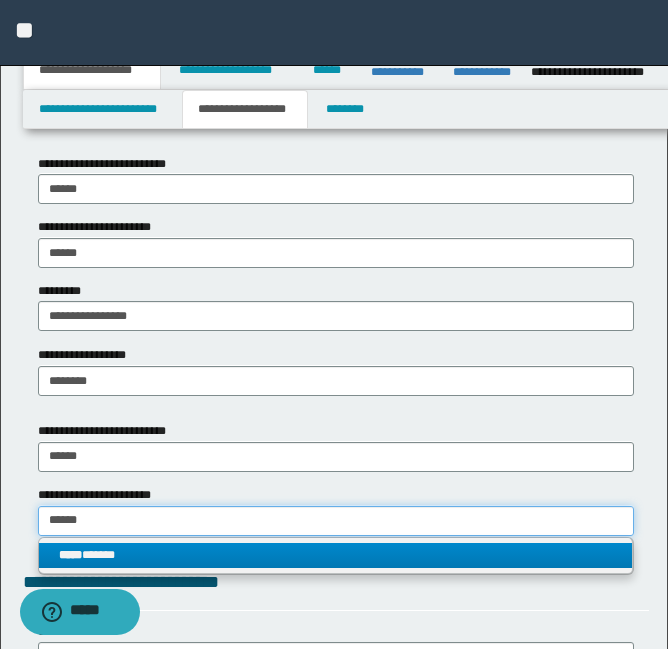 type on "******" 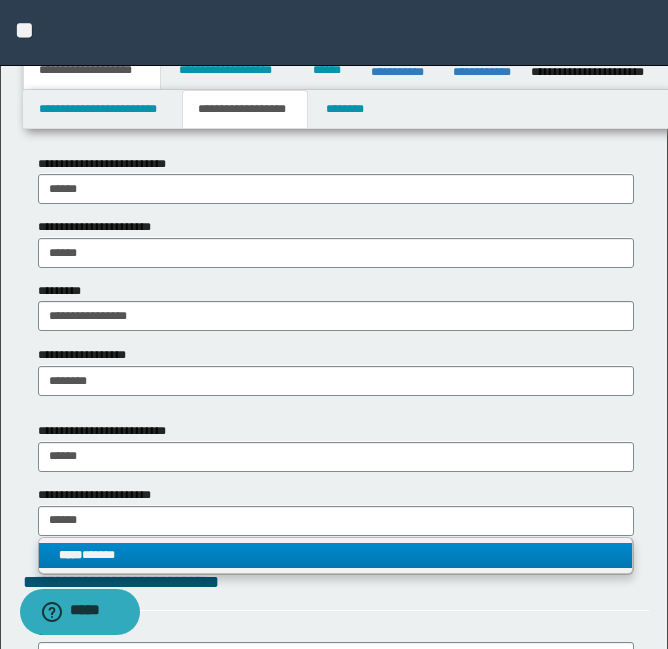 type 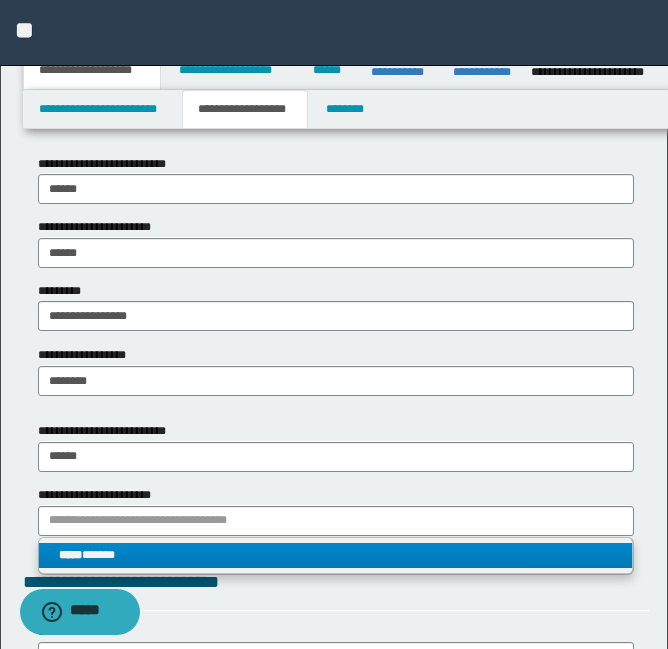 click on "***** ******" at bounding box center (335, 555) 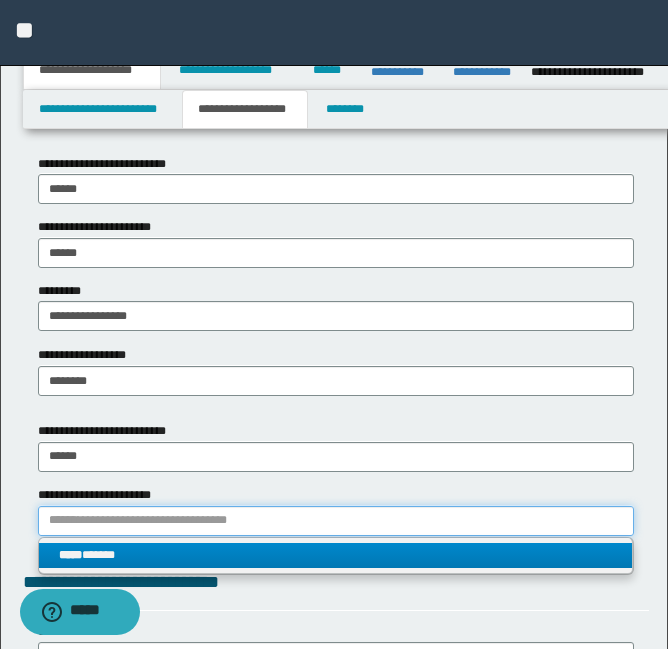 type 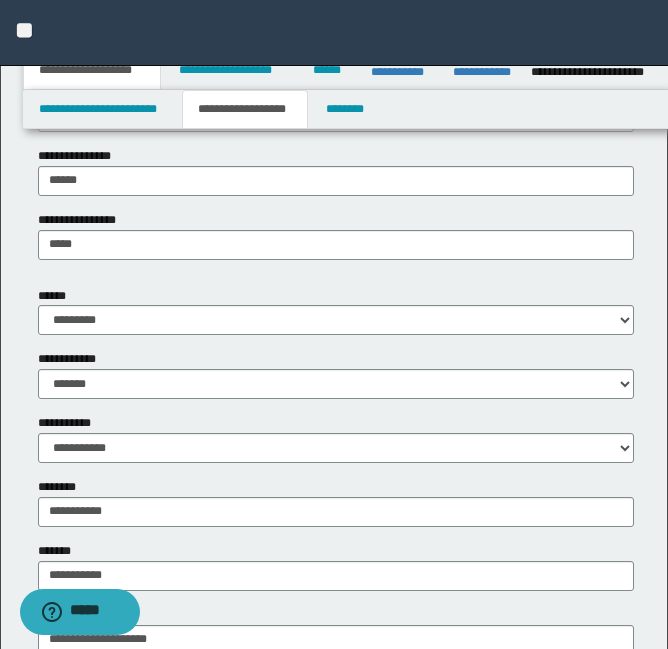 scroll, scrollTop: 0, scrollLeft: 0, axis: both 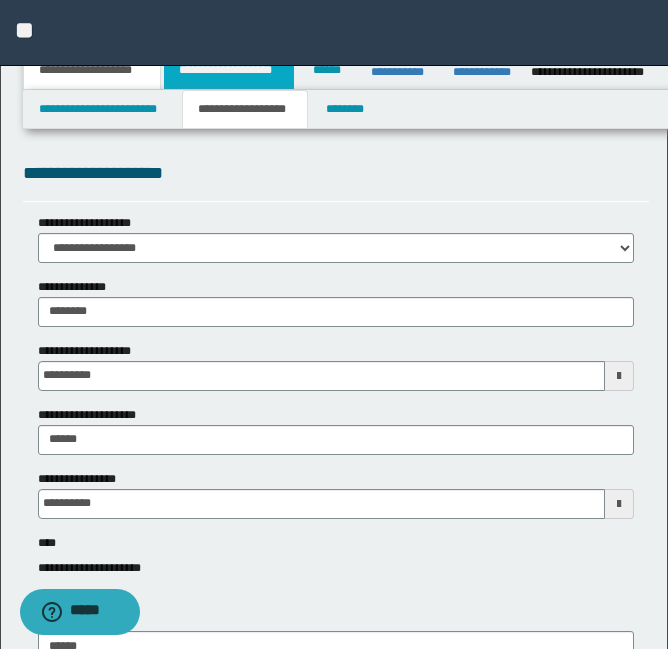 click on "**********" at bounding box center [229, 70] 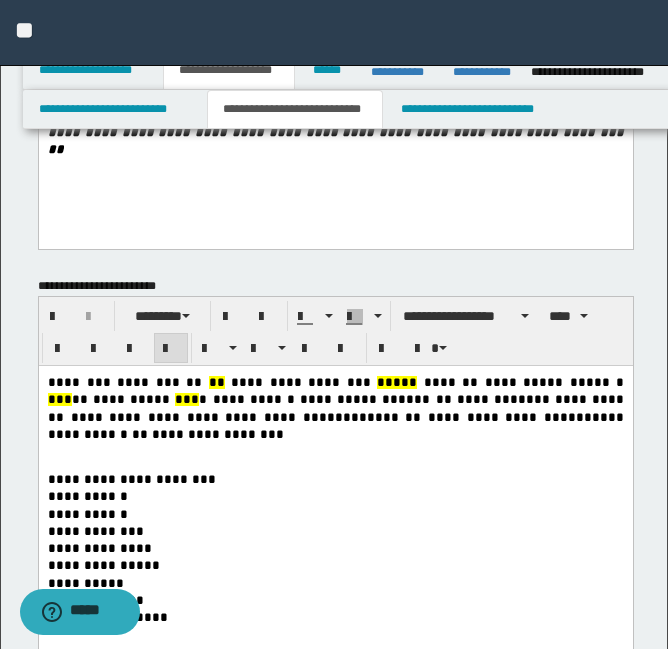 scroll, scrollTop: 340, scrollLeft: 0, axis: vertical 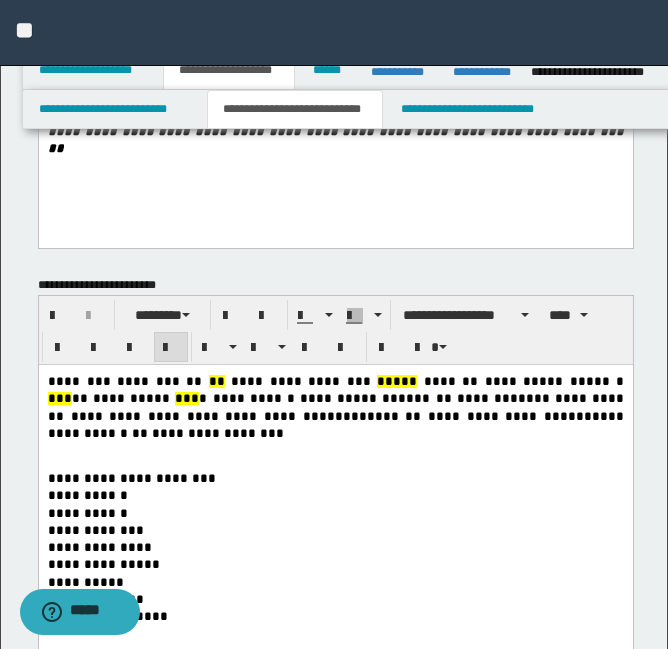 click on "**" at bounding box center [216, 381] 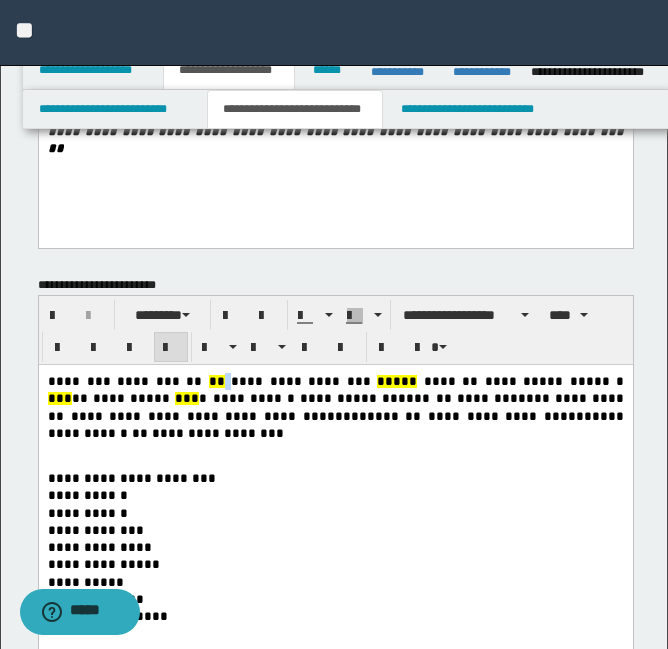 click on "**" at bounding box center [216, 381] 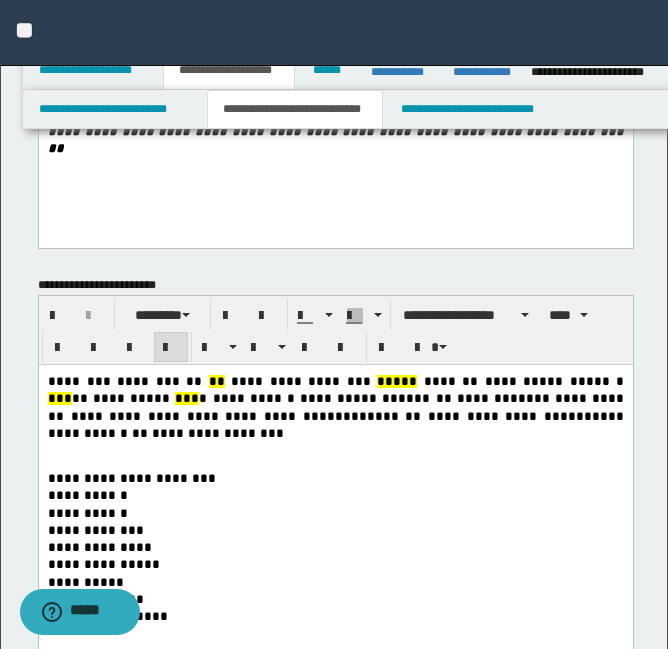 click on "**" at bounding box center [216, 381] 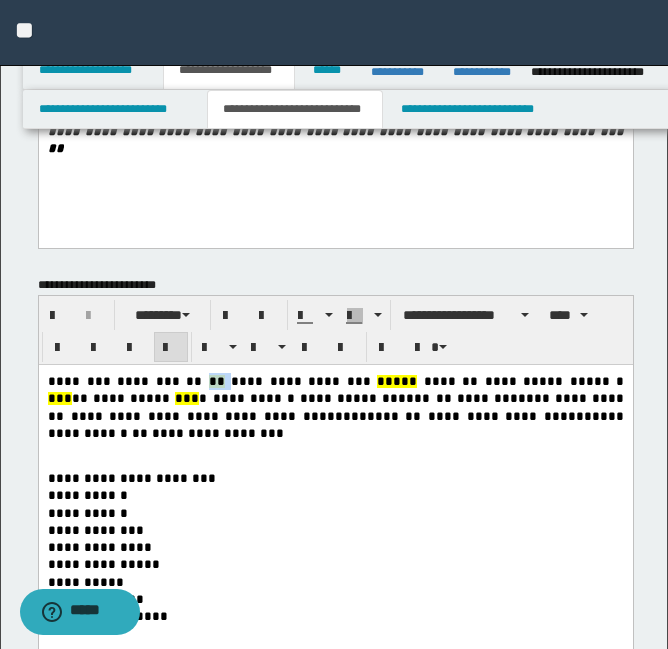 click on "**" at bounding box center (216, 381) 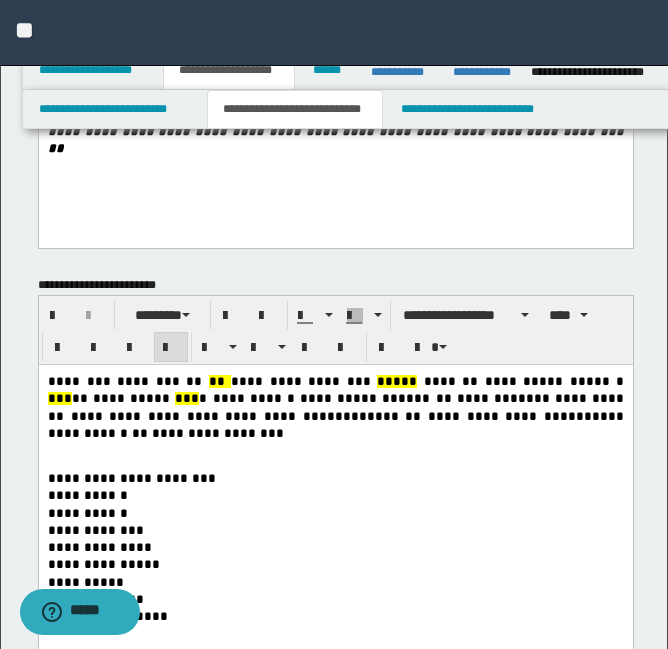 click on "****" at bounding box center [392, 381] 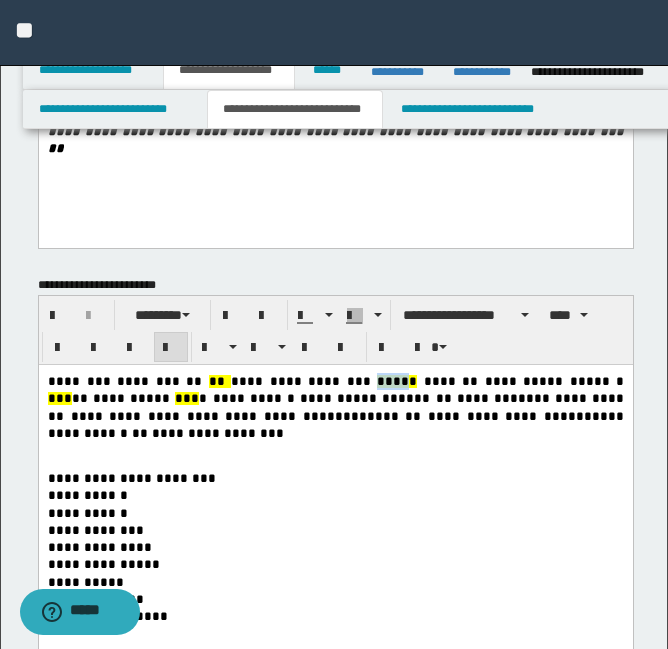 click on "****" at bounding box center (392, 381) 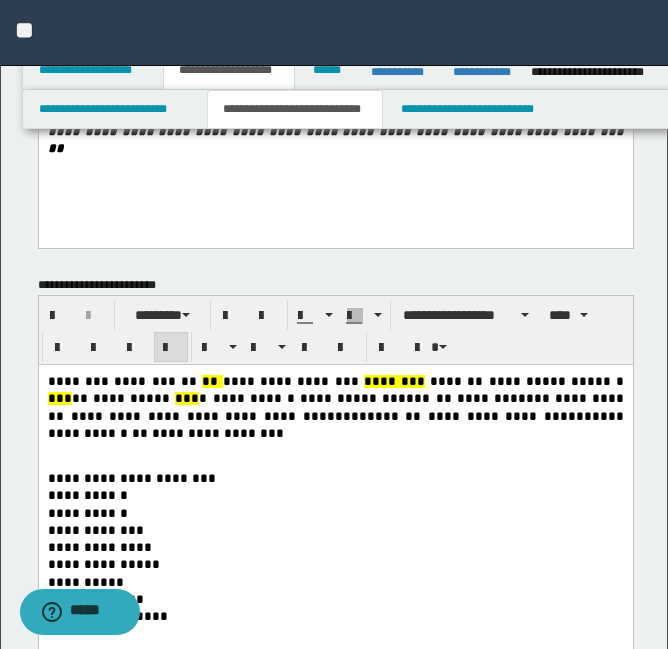 click on "***" at bounding box center [59, 398] 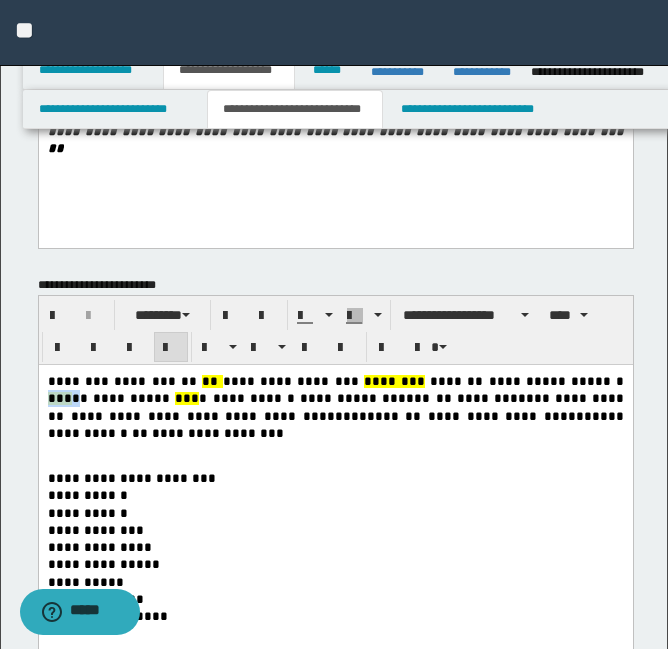 click on "***" at bounding box center (59, 398) 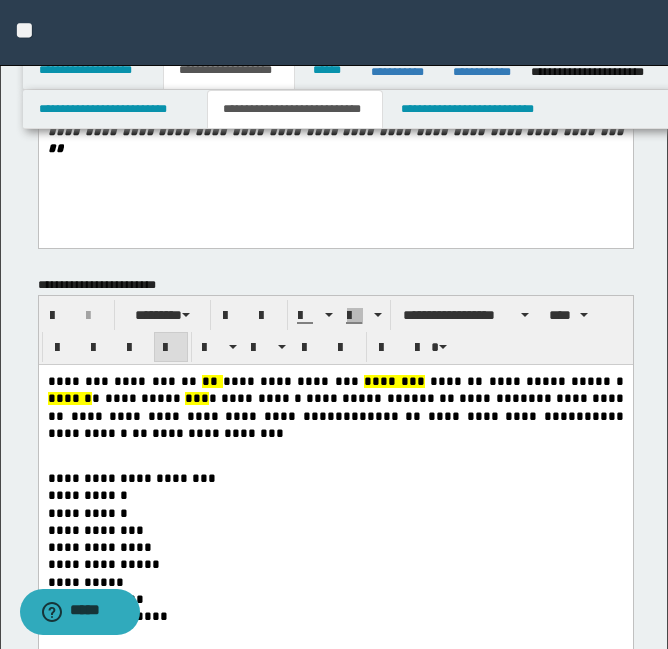 click on "***" at bounding box center [196, 398] 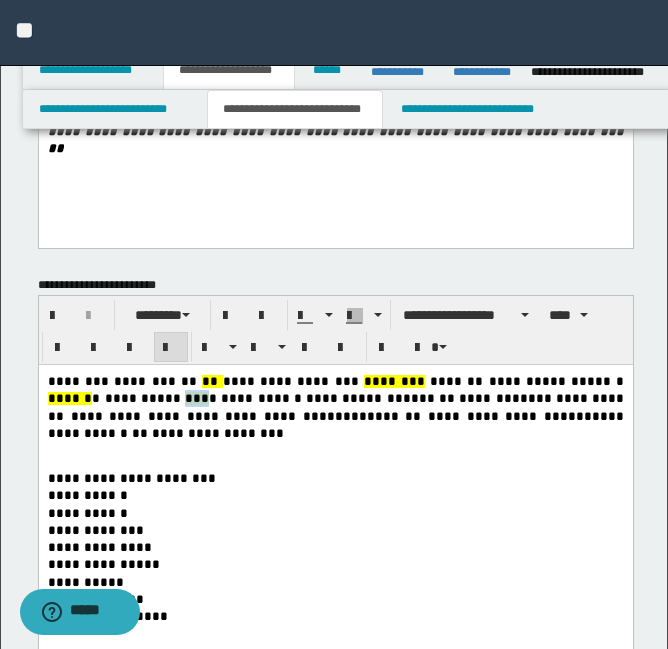 click on "***" at bounding box center [196, 398] 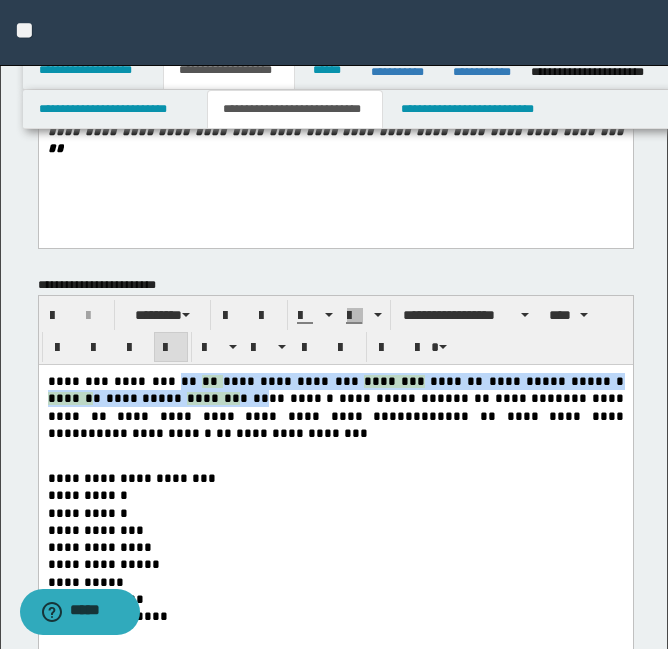 drag, startPoint x: 169, startPoint y: 380, endPoint x: 191, endPoint y: 401, distance: 30.413813 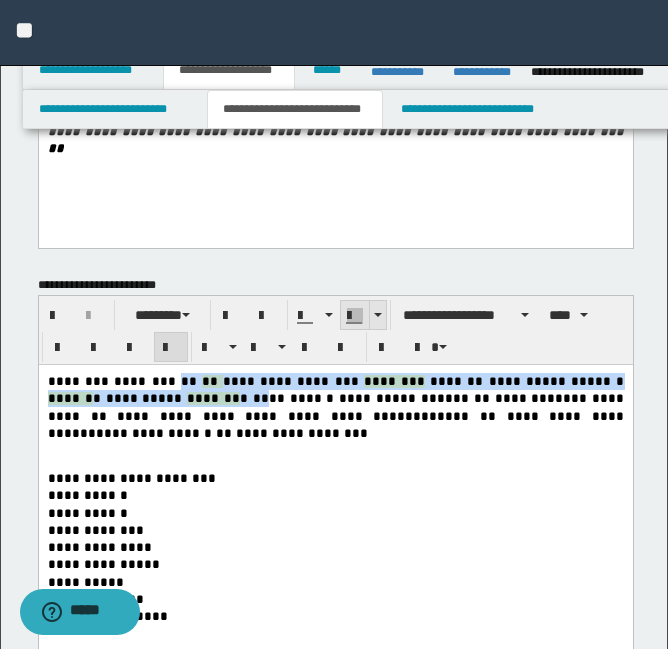 click at bounding box center [355, 316] 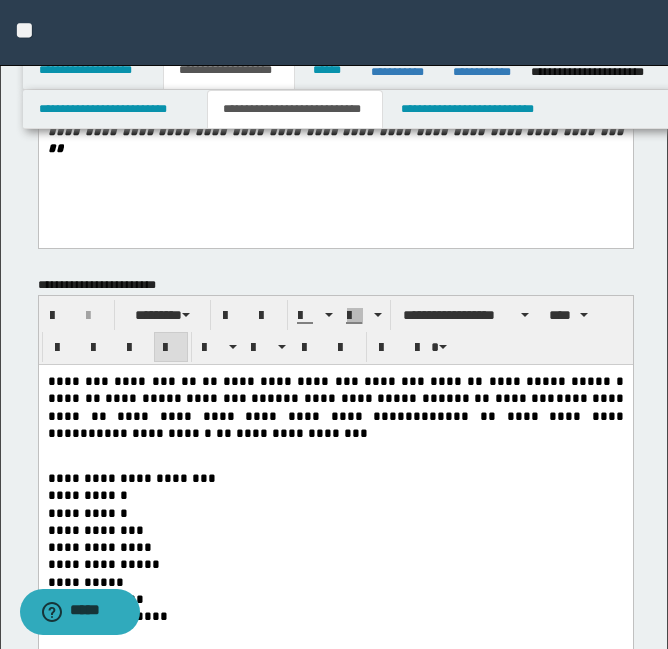 click on "**********" at bounding box center (335, 546) 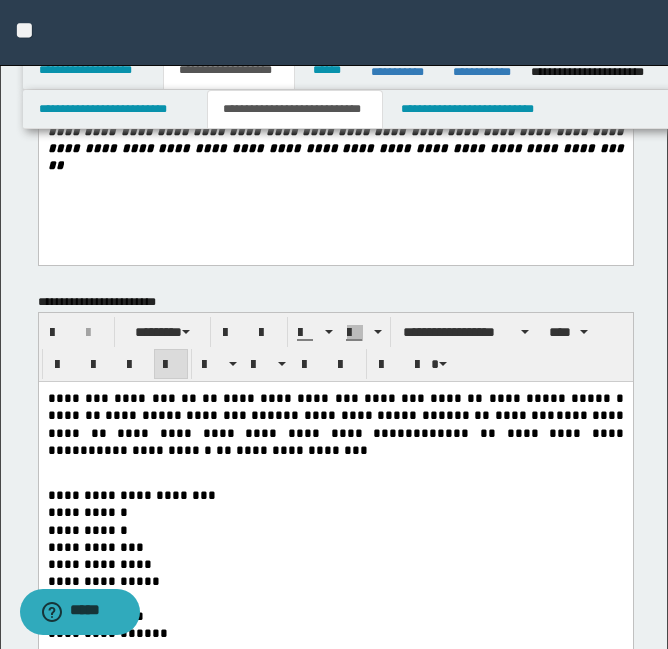 scroll, scrollTop: 0, scrollLeft: 0, axis: both 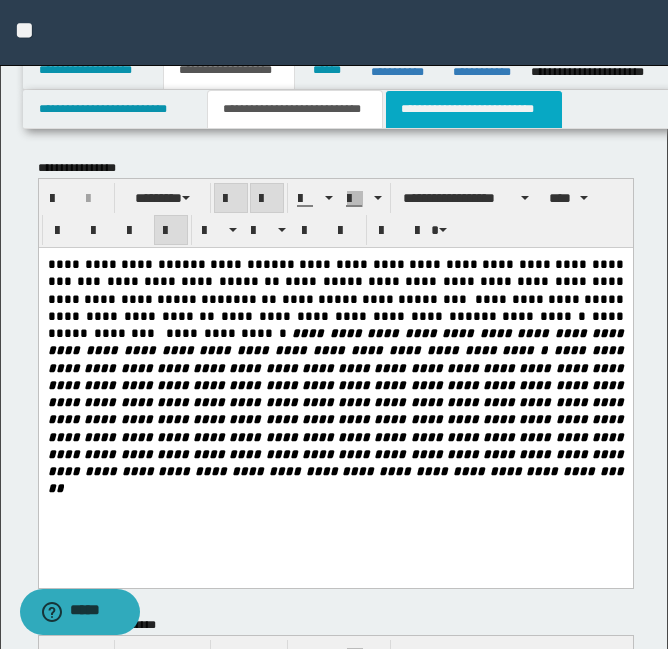 click on "**********" at bounding box center (474, 109) 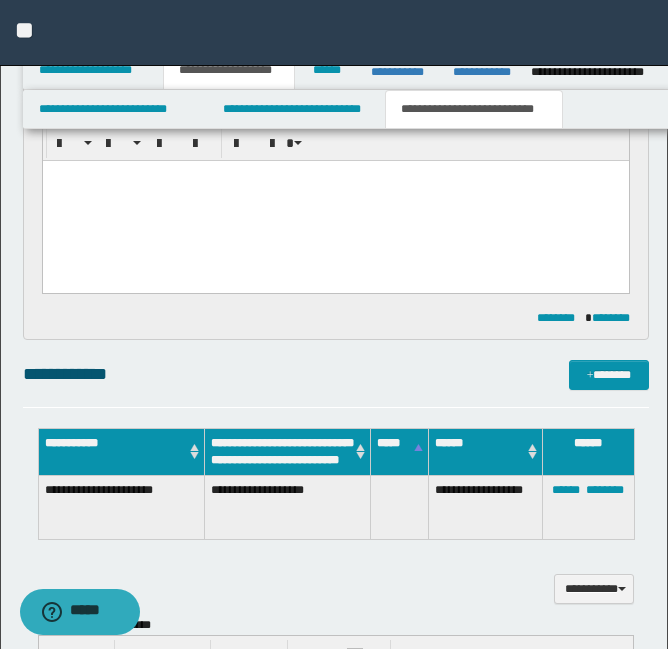 scroll, scrollTop: 0, scrollLeft: 0, axis: both 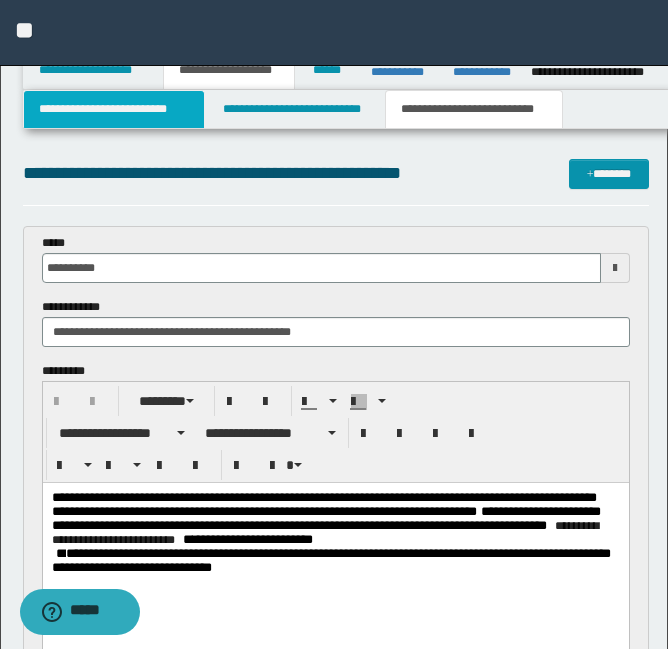 click on "**********" at bounding box center [114, 109] 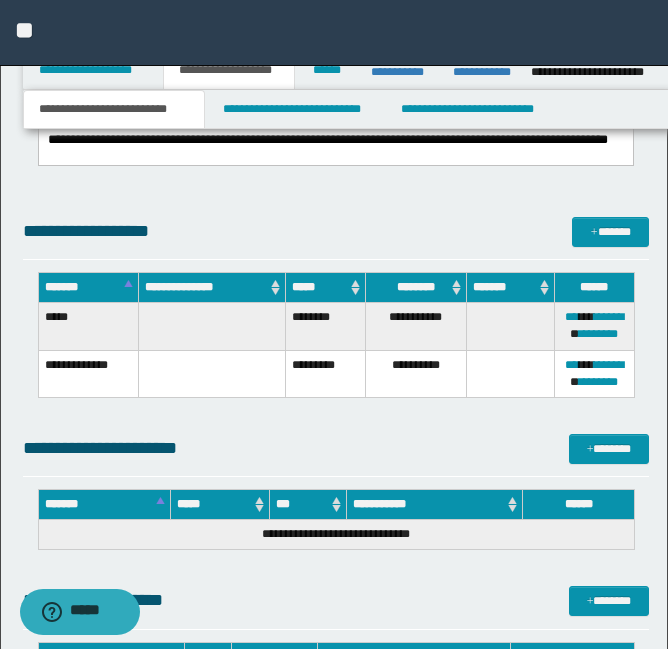 scroll, scrollTop: 2065, scrollLeft: 0, axis: vertical 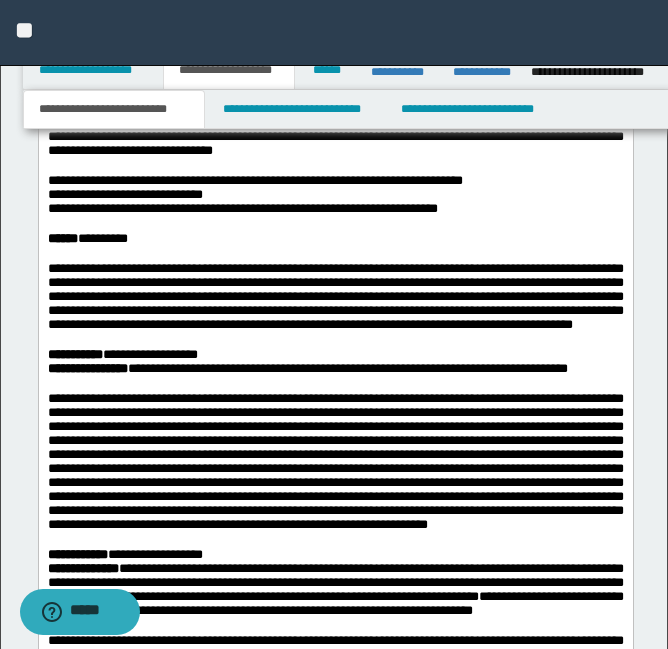 click on "**********" at bounding box center [335, 2964] 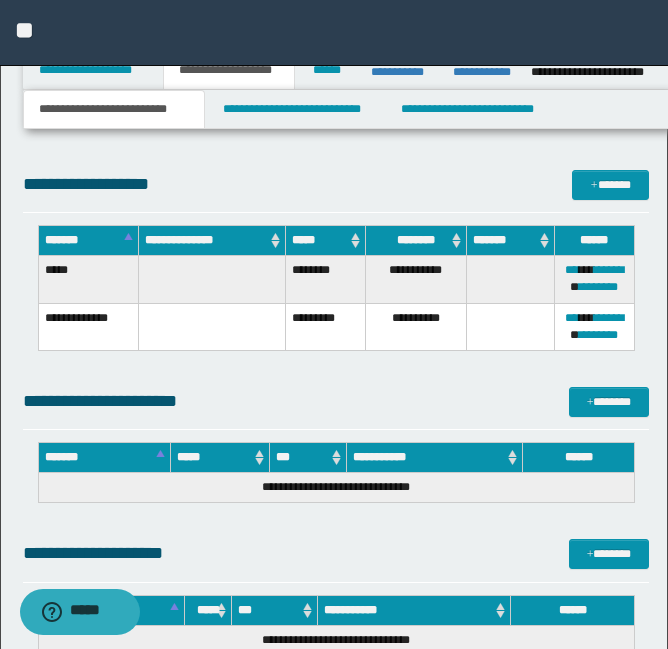 scroll, scrollTop: 9182, scrollLeft: 0, axis: vertical 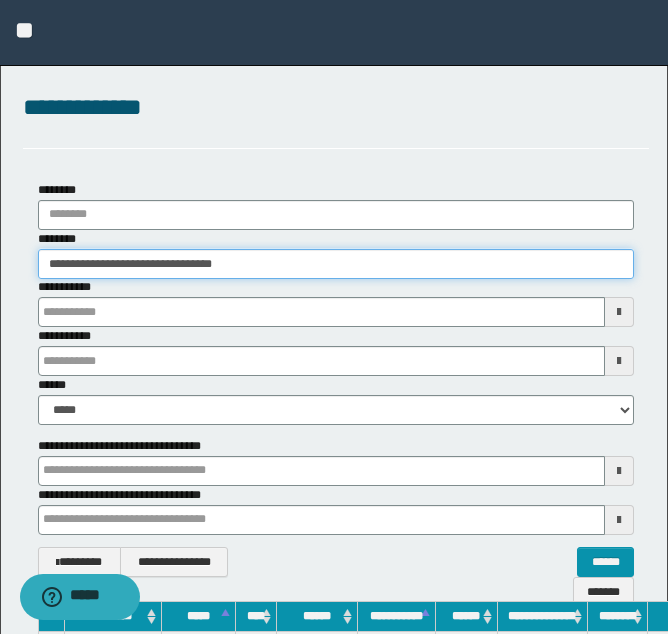 click on "**********" at bounding box center (336, 264) 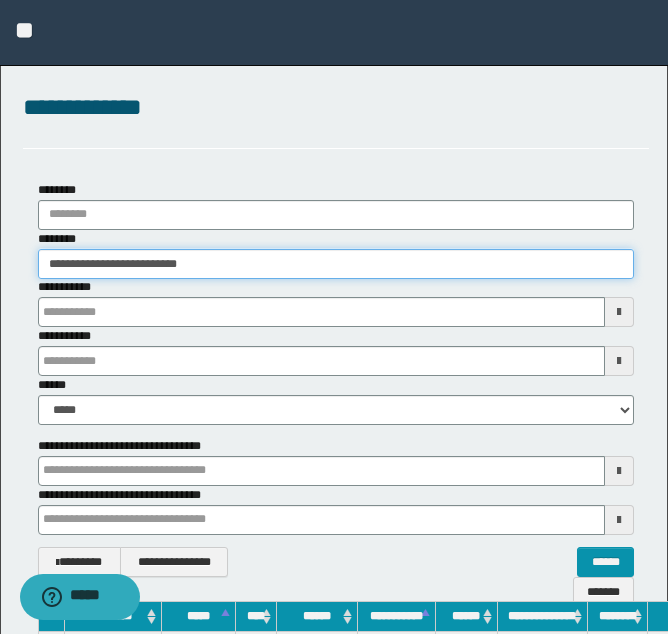 type on "**********" 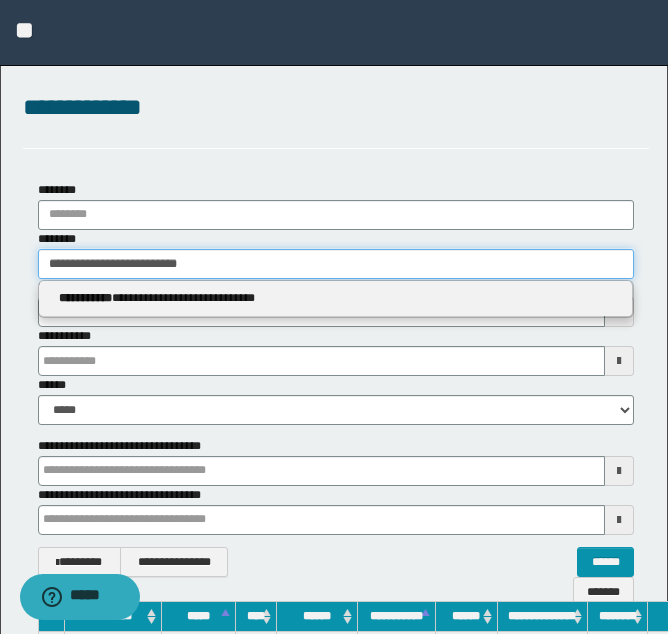 type on "**********" 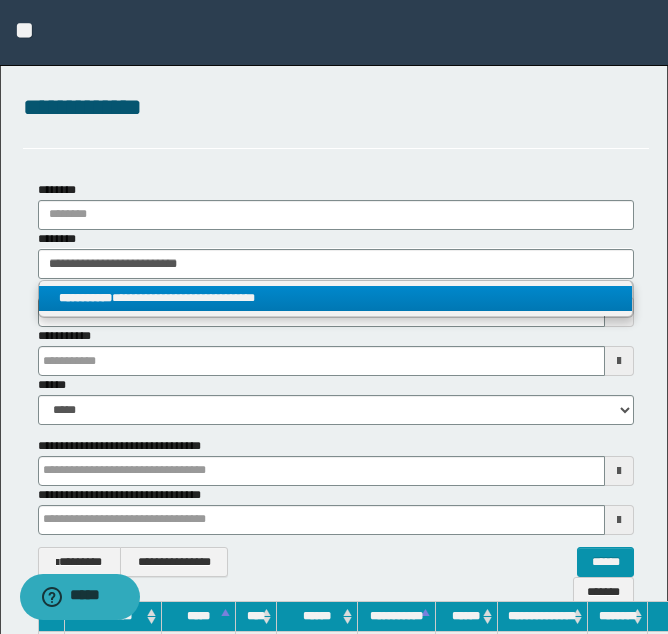 click on "**********" at bounding box center [335, 298] 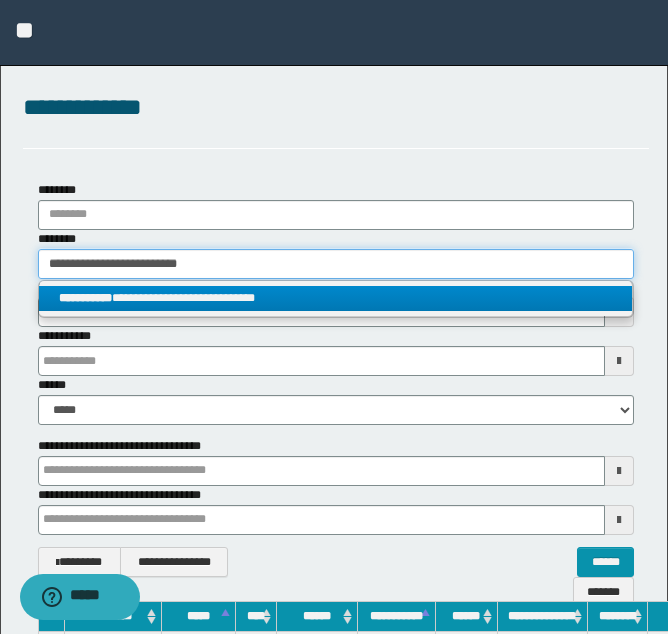 type 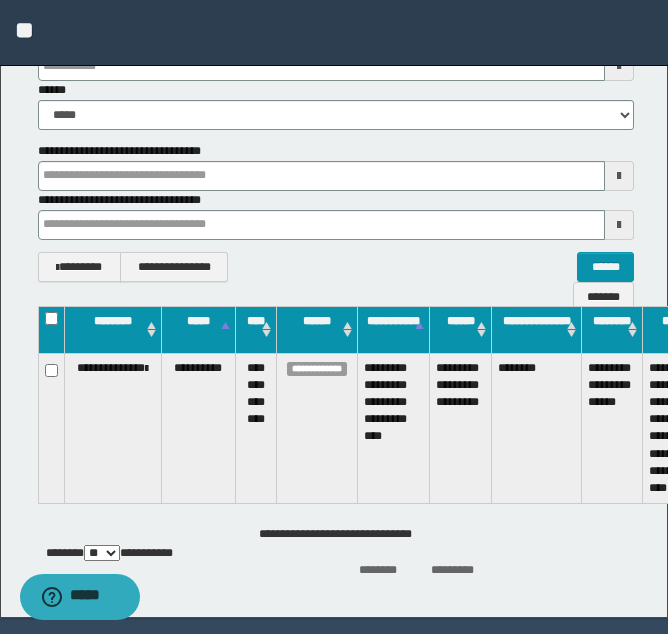 scroll, scrollTop: 296, scrollLeft: 0, axis: vertical 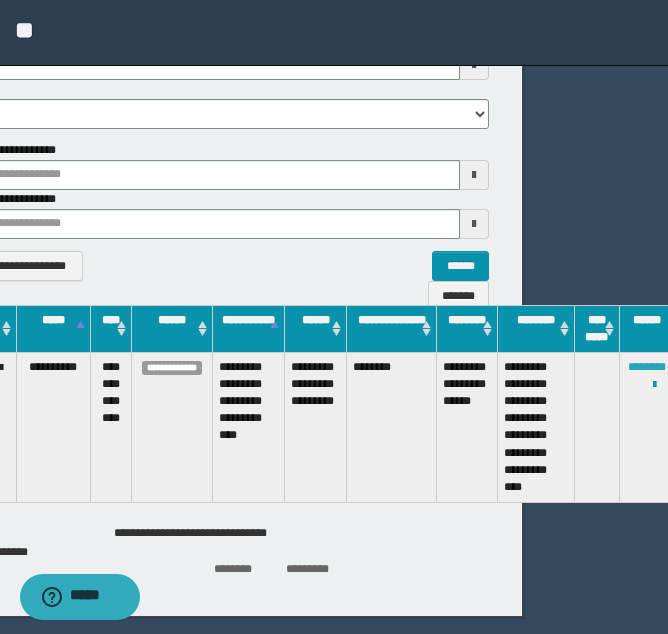 click on "********" at bounding box center [647, 367] 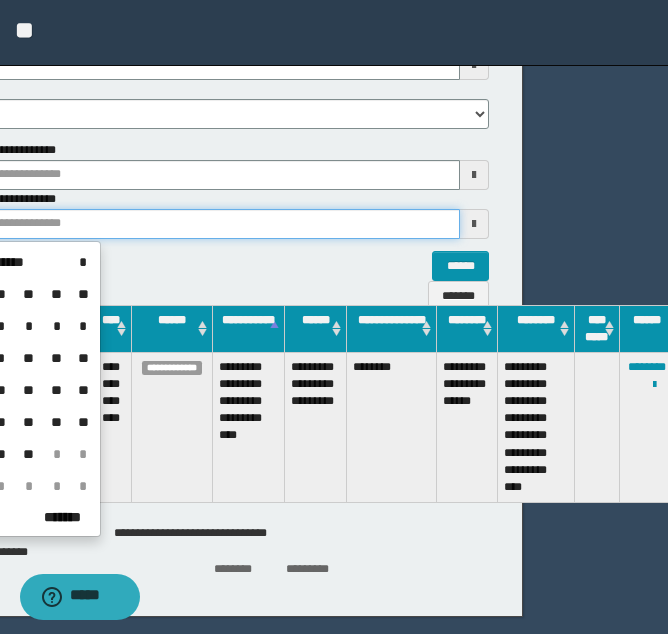 click at bounding box center (176, 224) 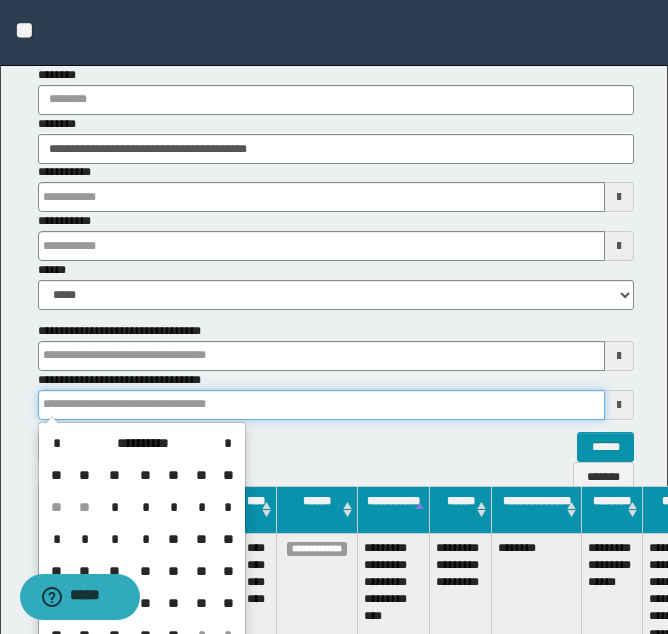 scroll, scrollTop: 111, scrollLeft: 0, axis: vertical 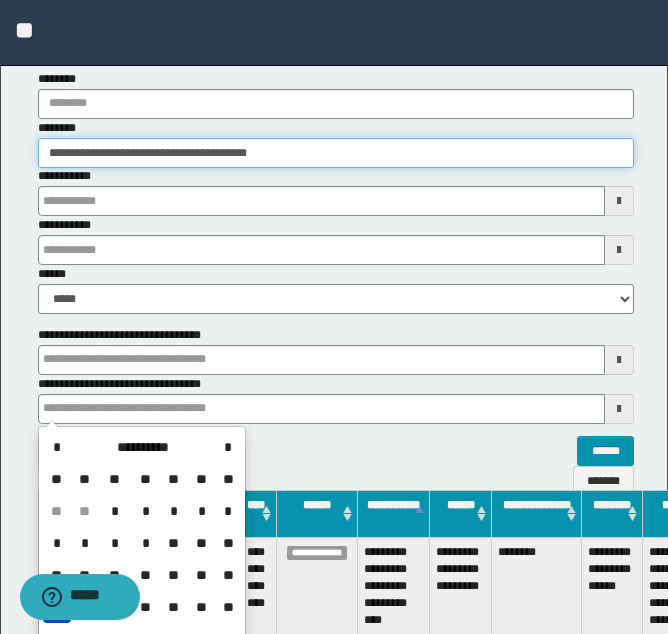 click on "**********" at bounding box center (336, 153) 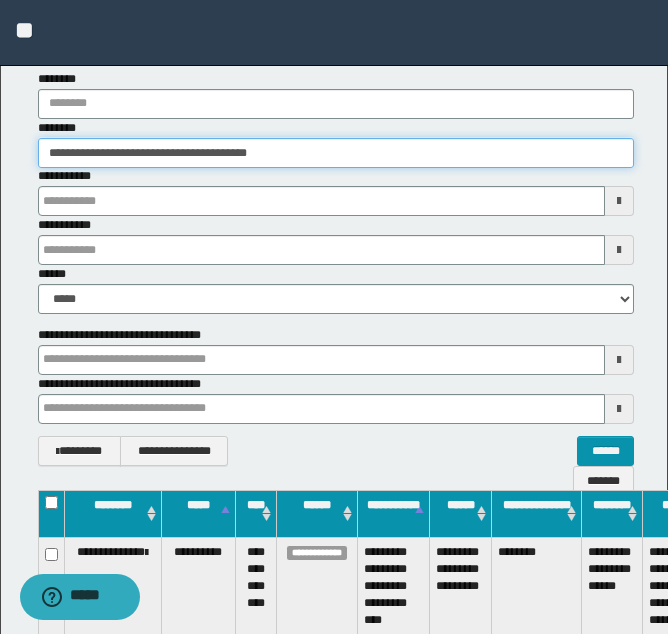 click on "**********" at bounding box center [336, 153] 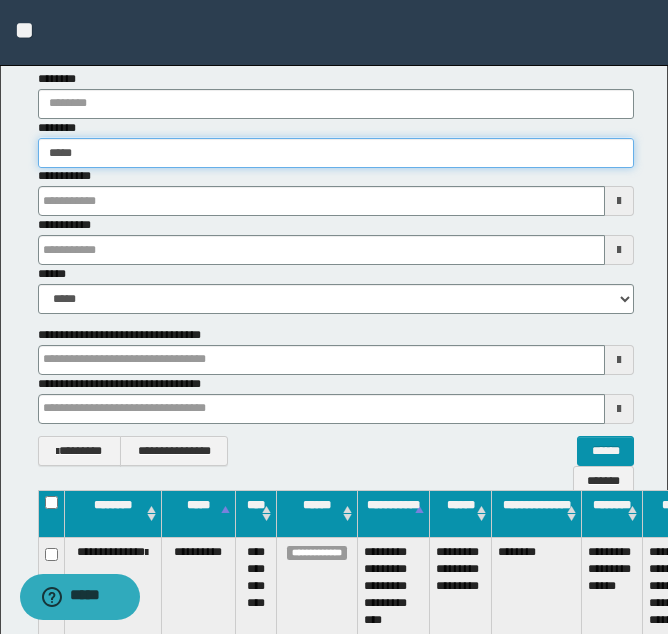 type on "******" 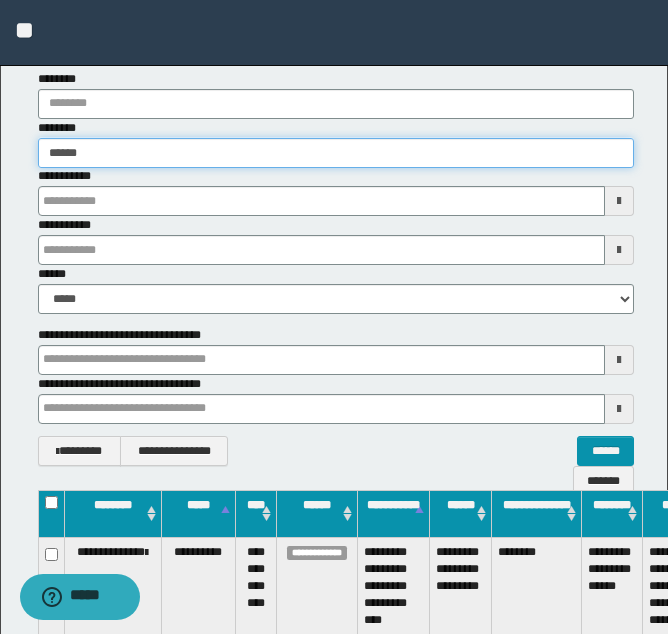 type on "******" 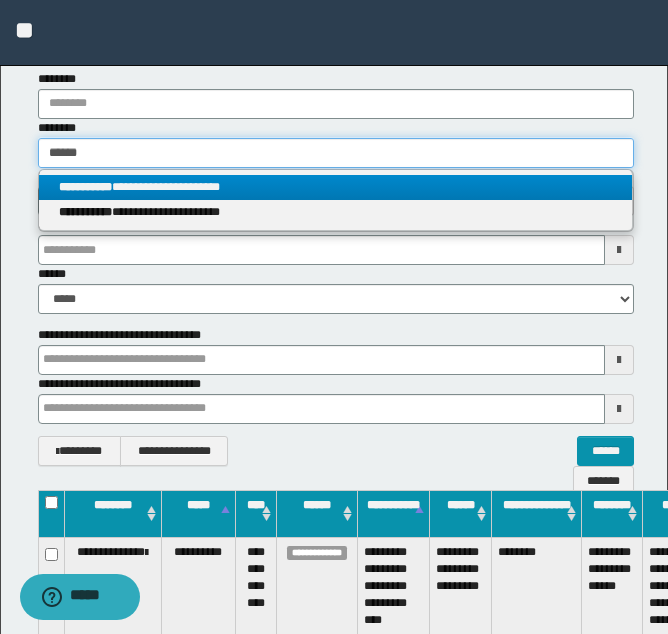 type on "******" 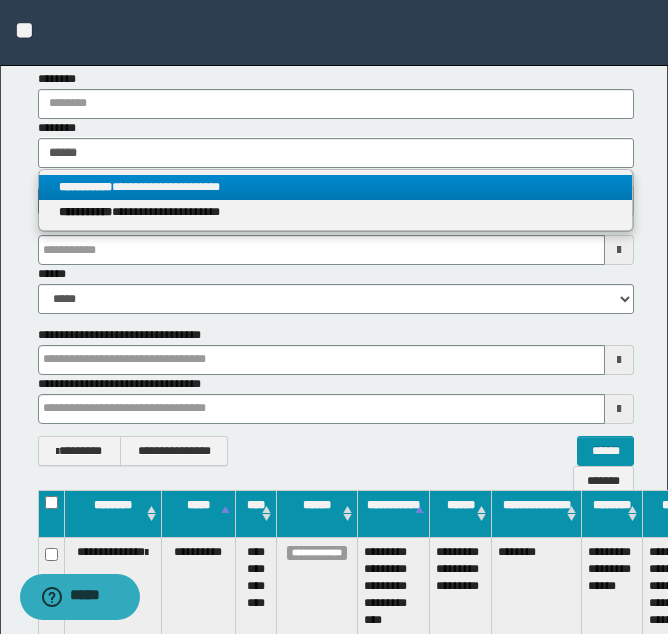 click on "**********" at bounding box center (335, 187) 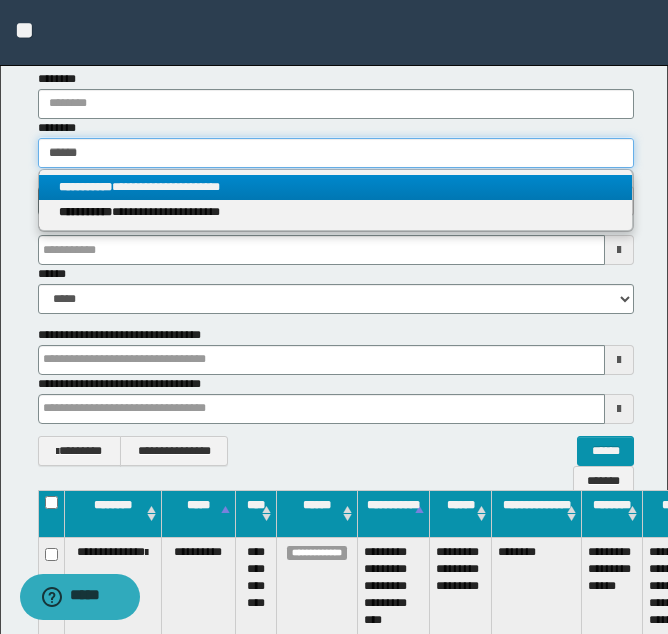 type 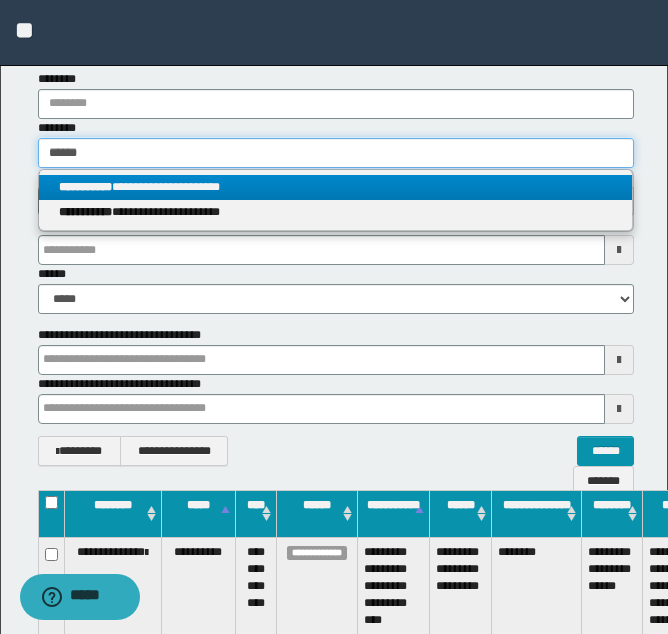 type on "**********" 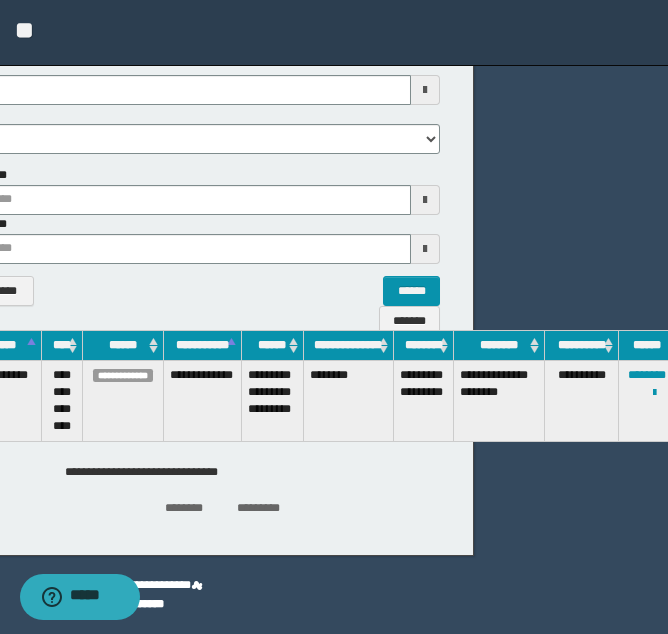 scroll, scrollTop: 271, scrollLeft: 201, axis: both 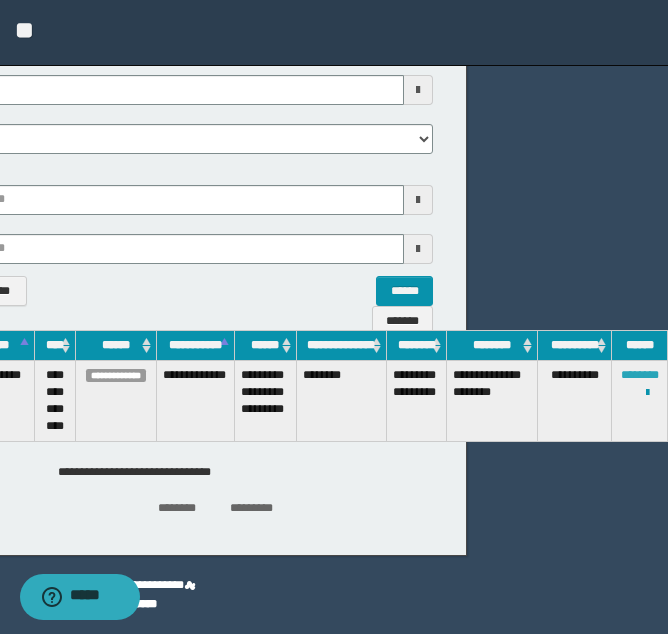 click on "********" at bounding box center (640, 375) 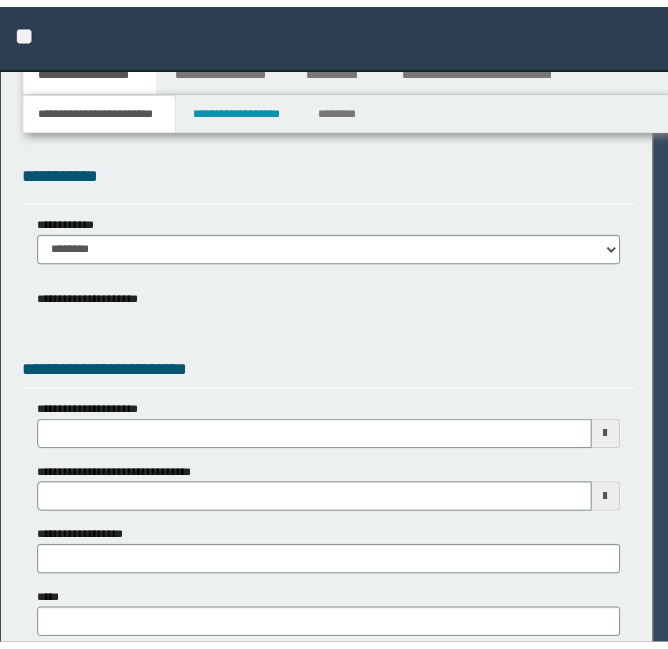 scroll, scrollTop: 0, scrollLeft: 0, axis: both 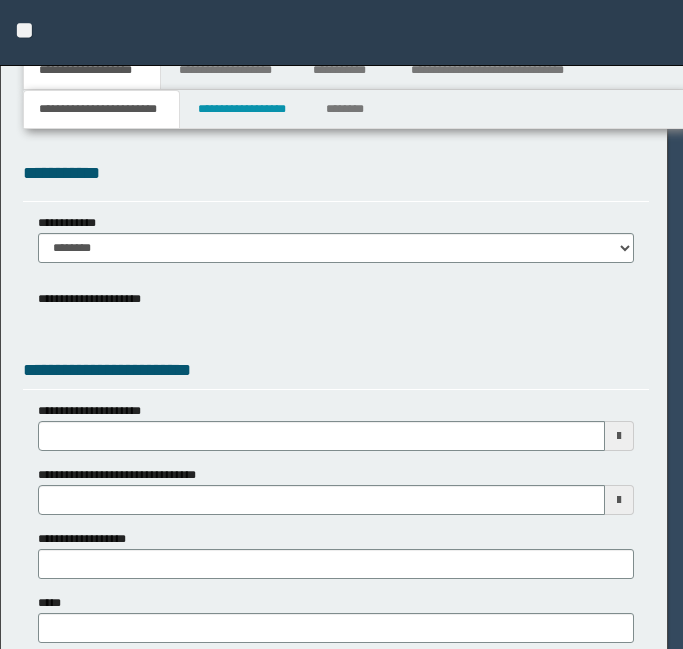 type on "**********" 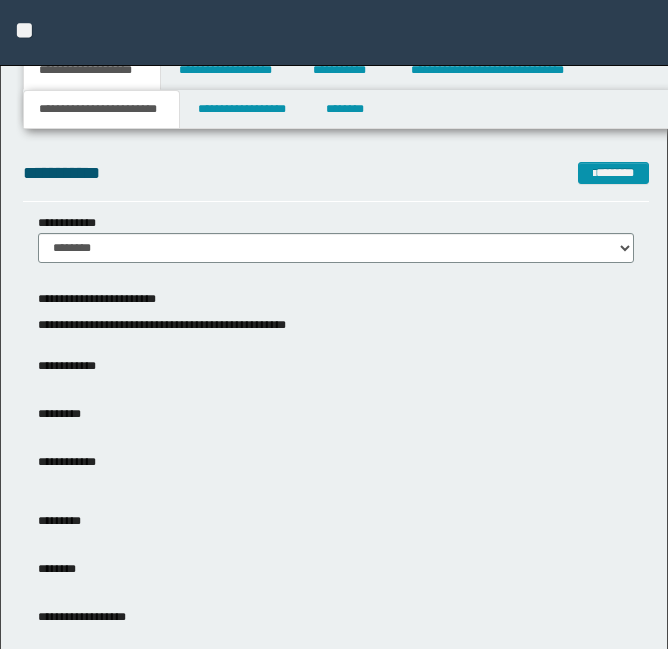 scroll, scrollTop: 0, scrollLeft: 0, axis: both 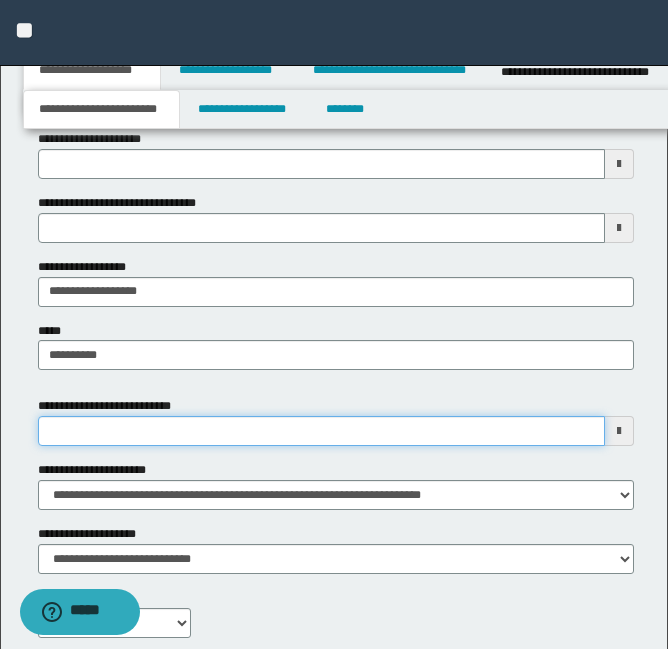 click on "**********" at bounding box center (321, 431) 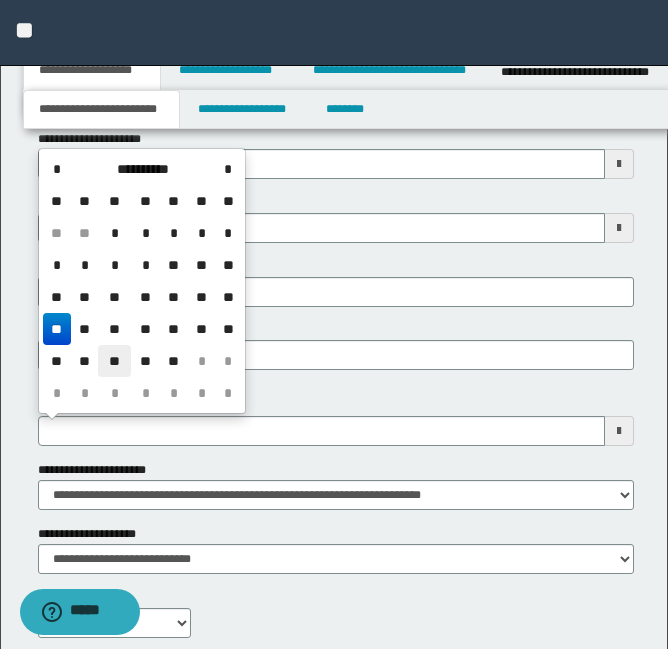 click on "**" at bounding box center [114, 361] 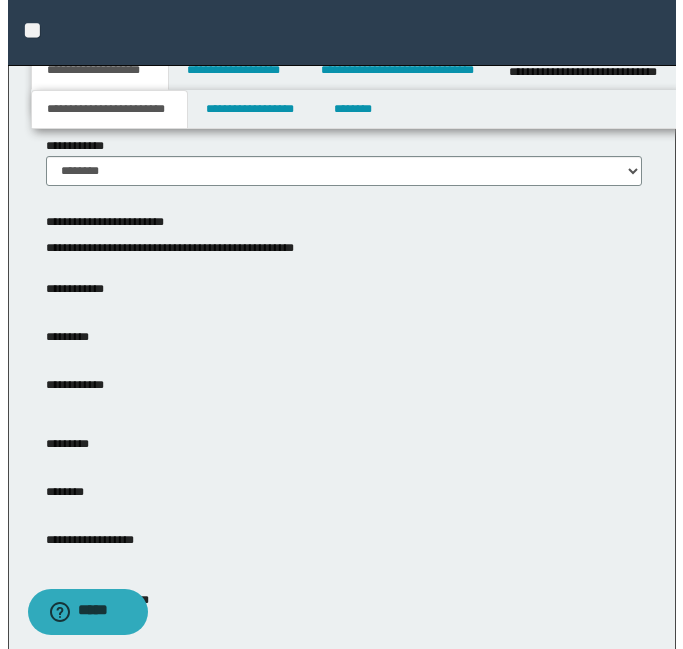 scroll, scrollTop: 0, scrollLeft: 0, axis: both 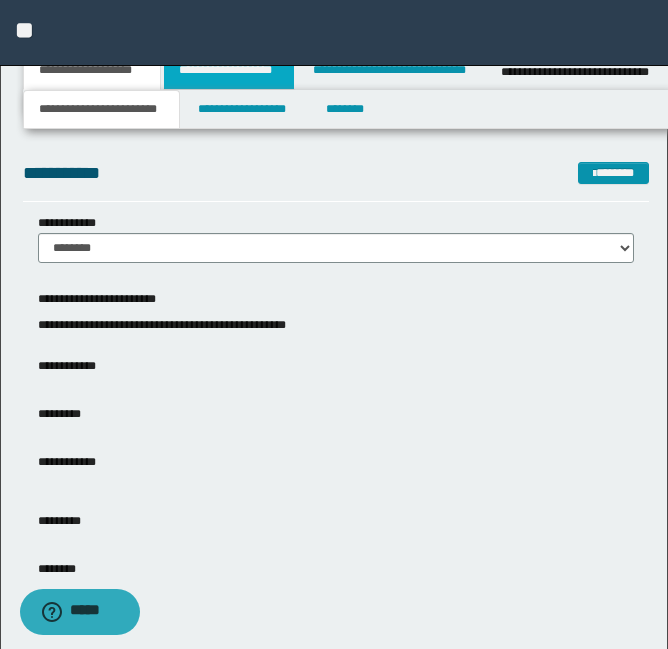 click on "**********" at bounding box center (229, 70) 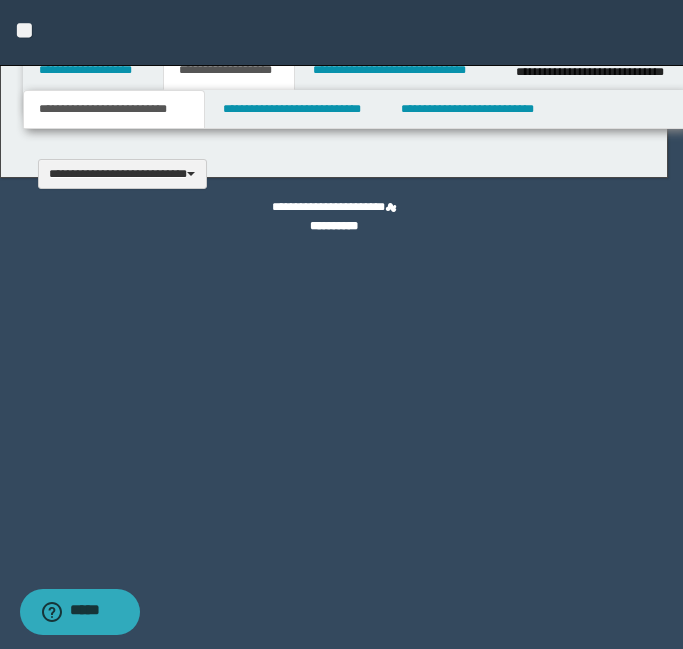 type 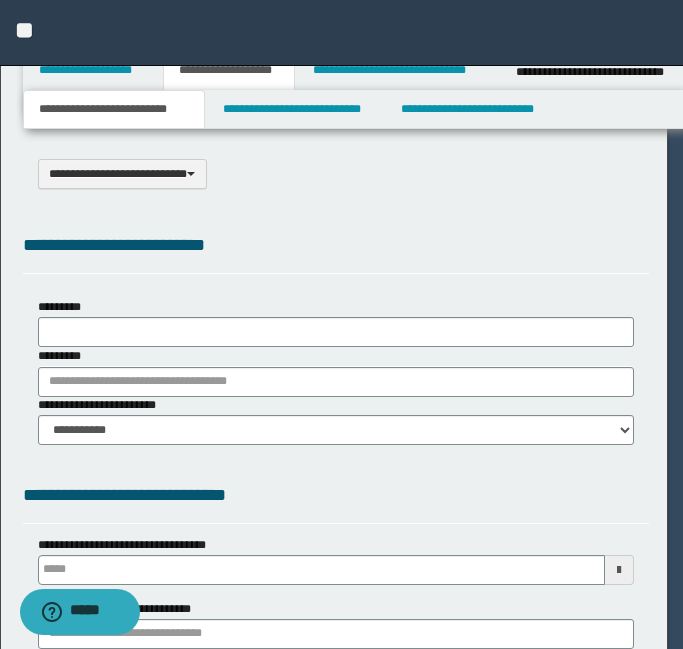 scroll, scrollTop: 0, scrollLeft: 0, axis: both 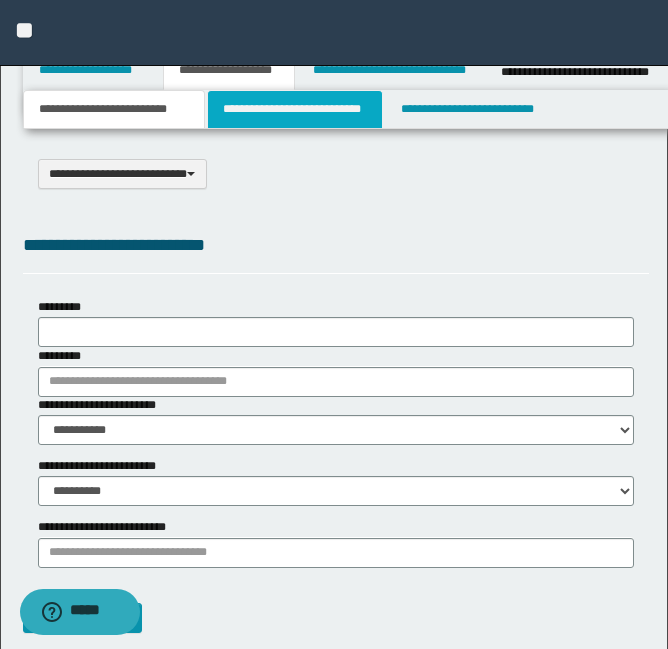 click on "**********" at bounding box center [295, 109] 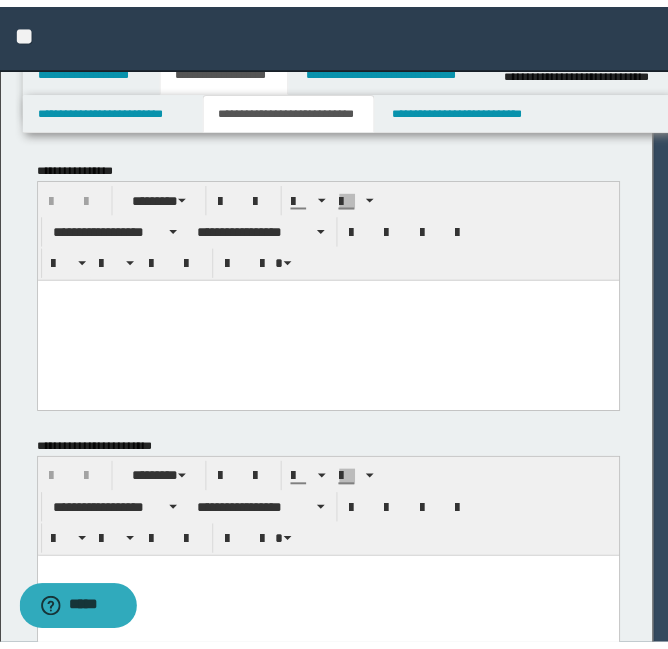 scroll, scrollTop: 0, scrollLeft: 0, axis: both 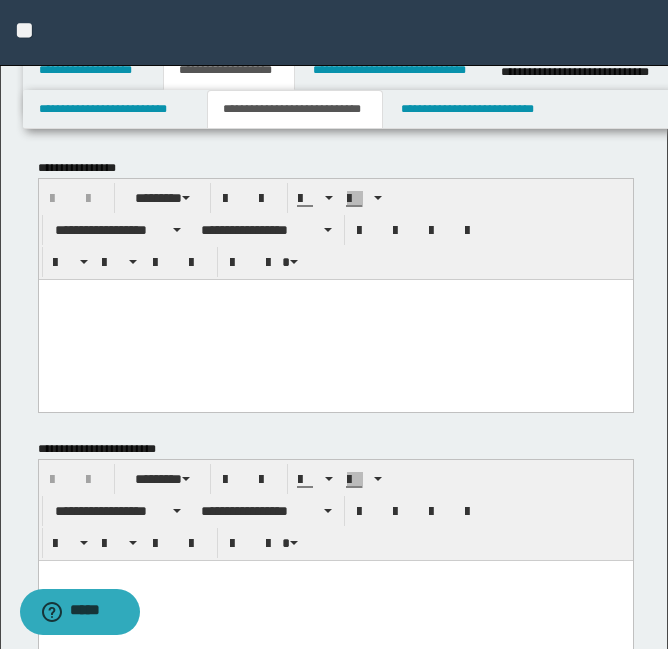 click at bounding box center (335, 319) 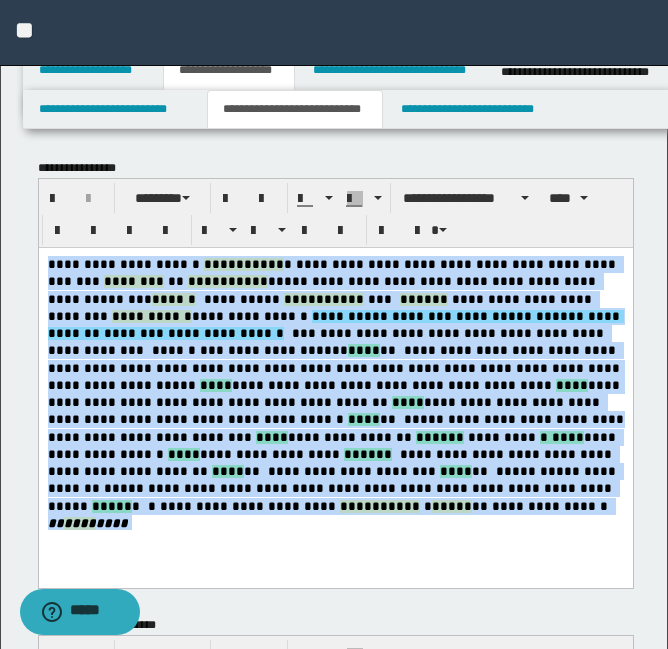drag, startPoint x: 500, startPoint y: 482, endPoint x: -1, endPoint y: 192, distance: 578.8791 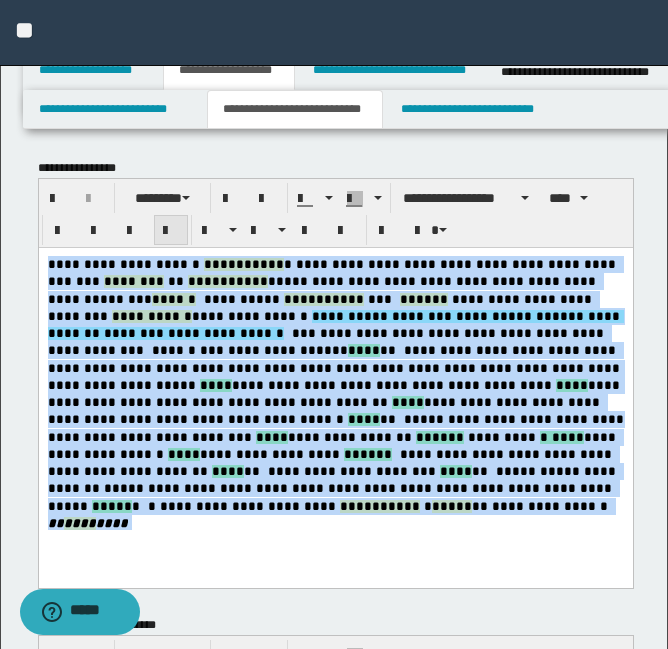 click at bounding box center (171, 231) 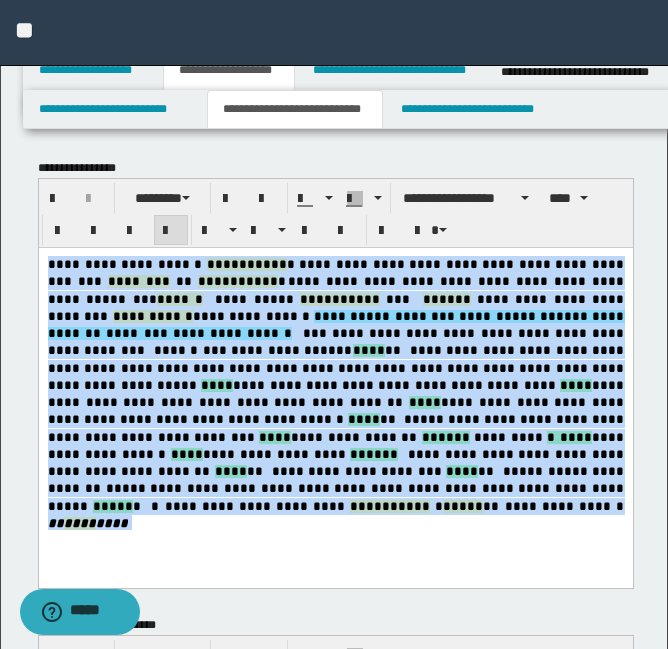 click on "**********" at bounding box center [337, 496] 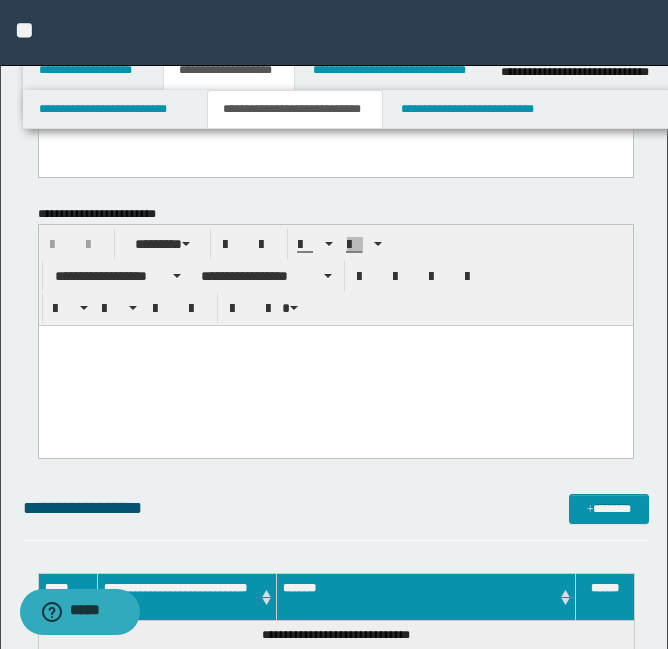 scroll, scrollTop: 412, scrollLeft: 0, axis: vertical 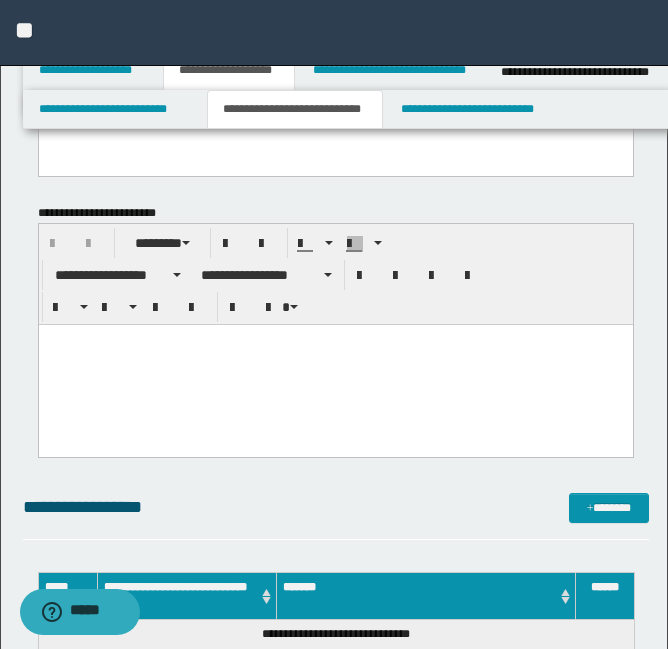 click at bounding box center (335, 364) 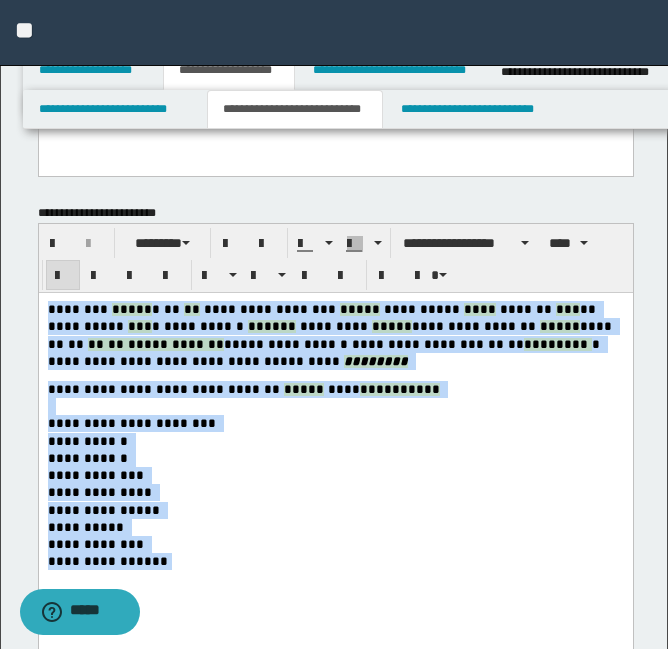 drag, startPoint x: 182, startPoint y: 560, endPoint x: -1, endPoint y: 212, distance: 393.18317 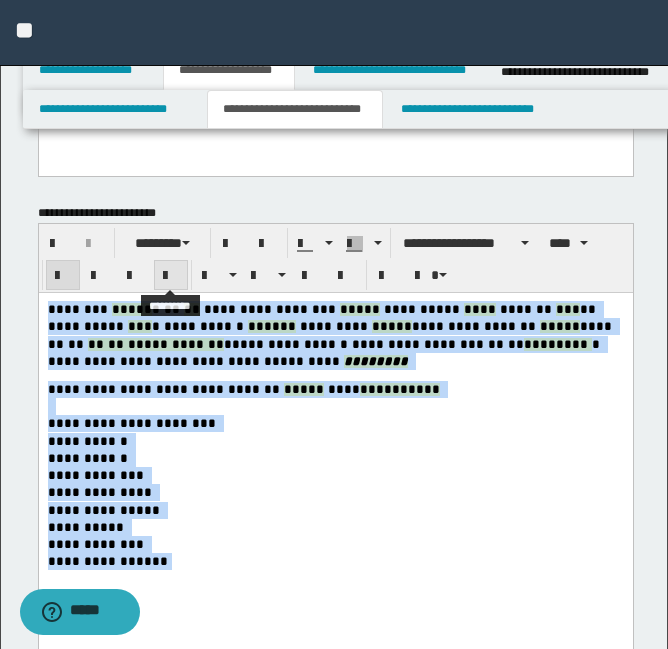 click at bounding box center (171, 276) 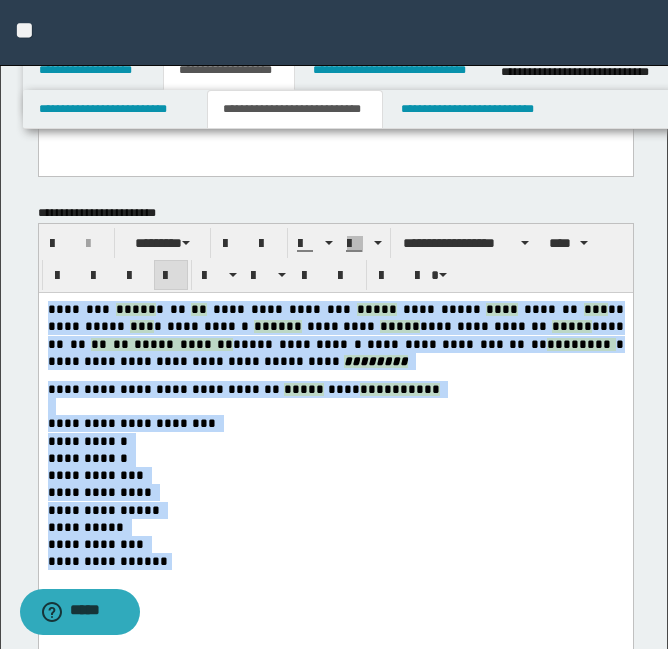 click on "**********" at bounding box center (335, 474) 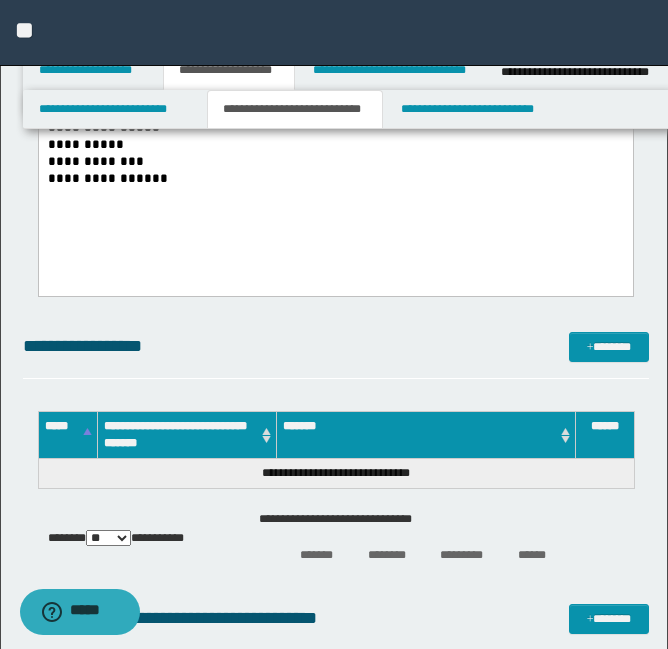 scroll, scrollTop: 799, scrollLeft: 0, axis: vertical 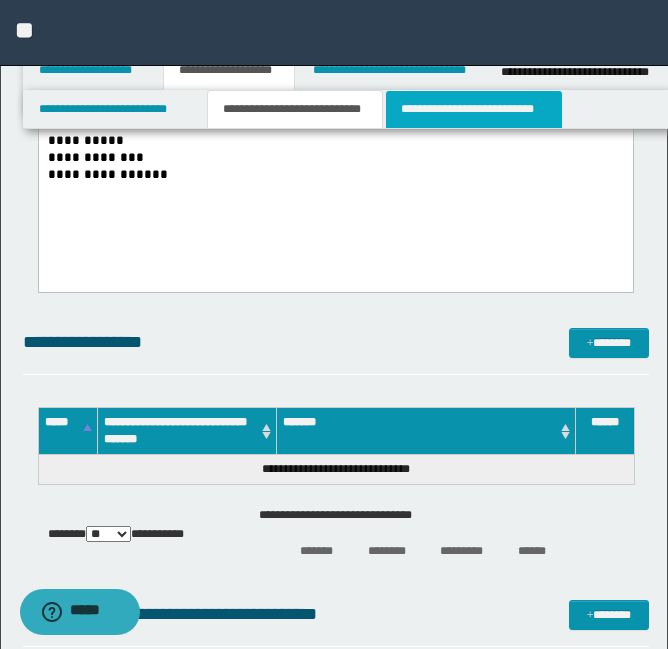 click on "**********" at bounding box center (474, 109) 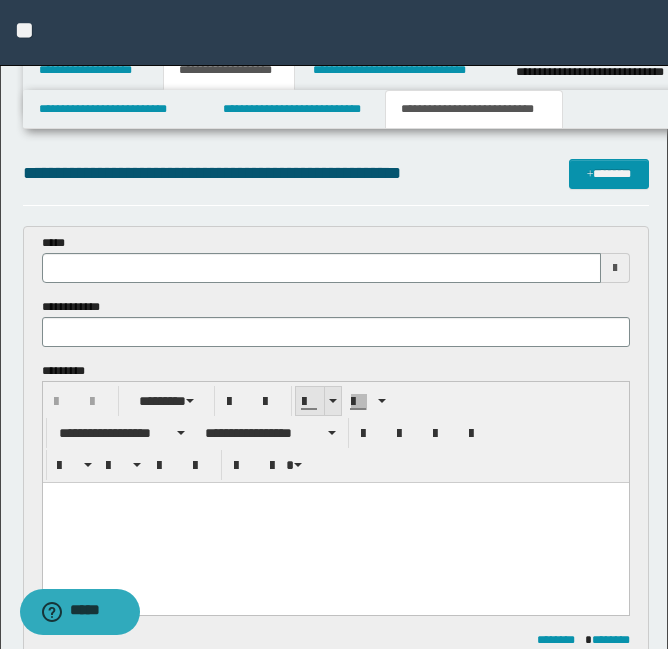 scroll, scrollTop: 0, scrollLeft: 0, axis: both 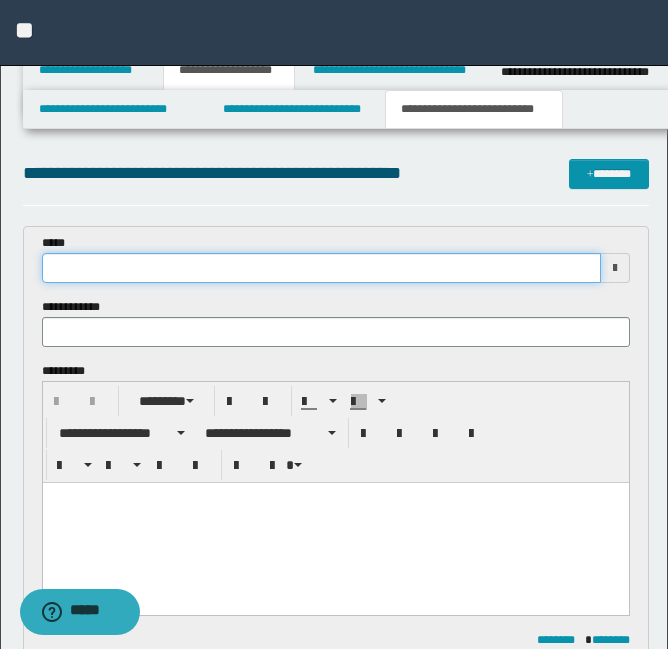 click at bounding box center [321, 268] 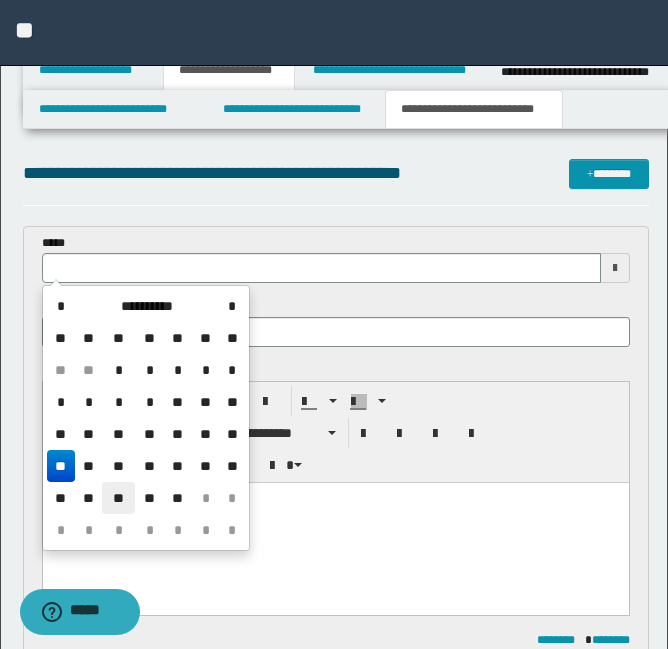click on "**" at bounding box center [118, 498] 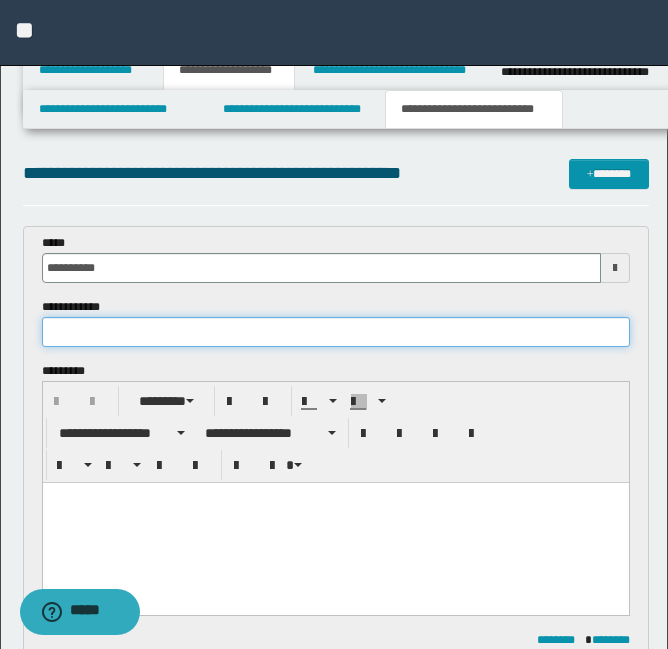 click at bounding box center (336, 332) 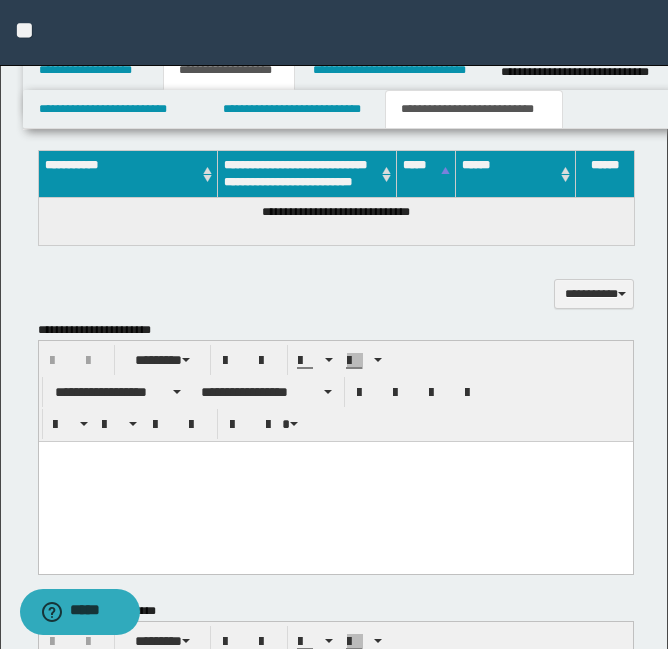 scroll, scrollTop: 604, scrollLeft: 0, axis: vertical 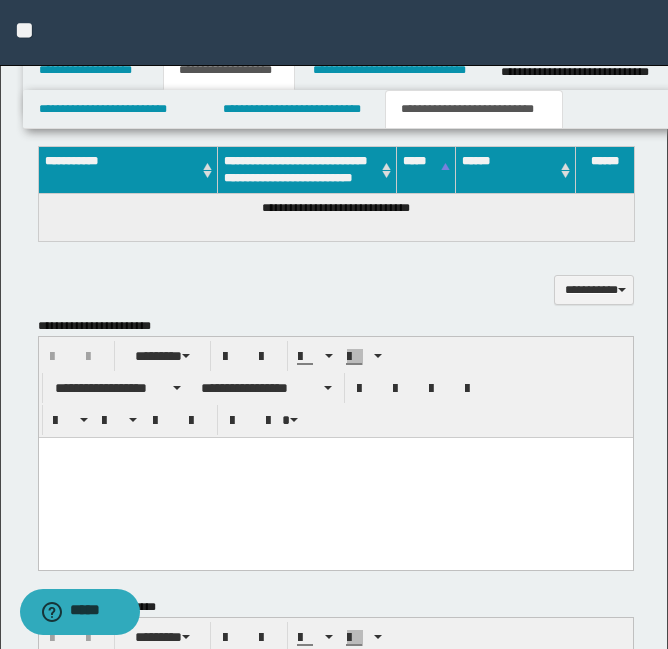 type on "**********" 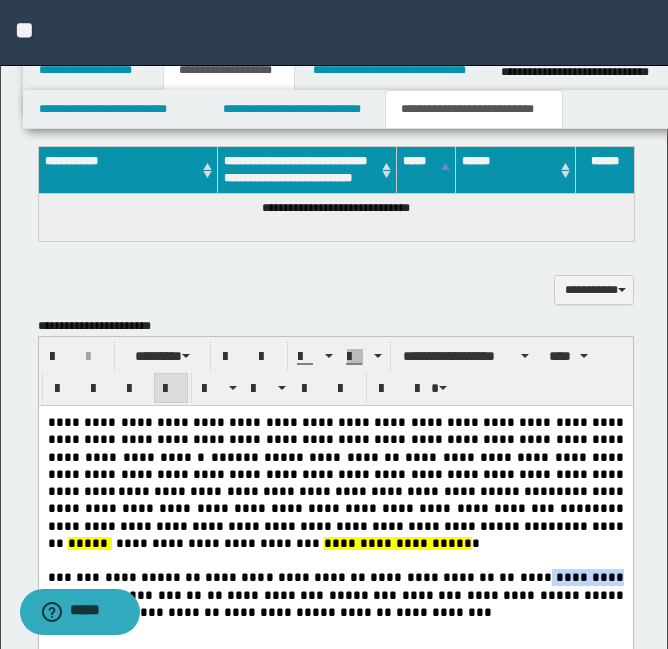 drag, startPoint x: 483, startPoint y: 563, endPoint x: 559, endPoint y: 586, distance: 79.40403 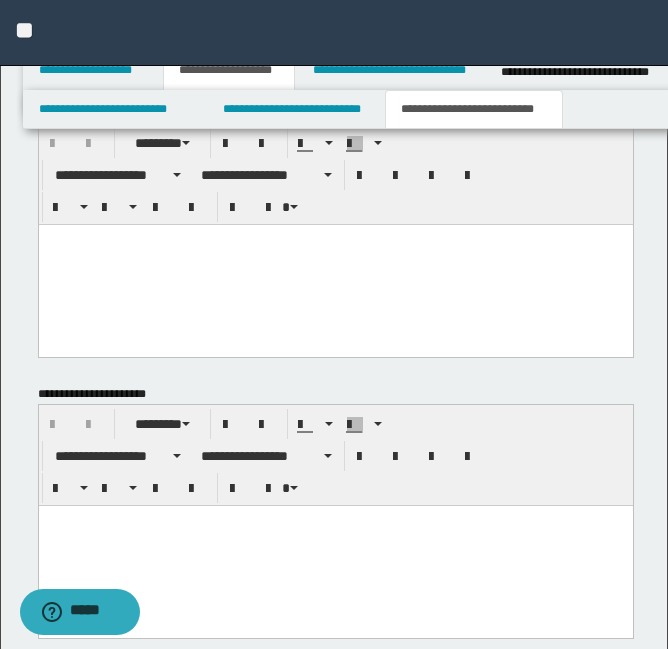 scroll, scrollTop: 1354, scrollLeft: 0, axis: vertical 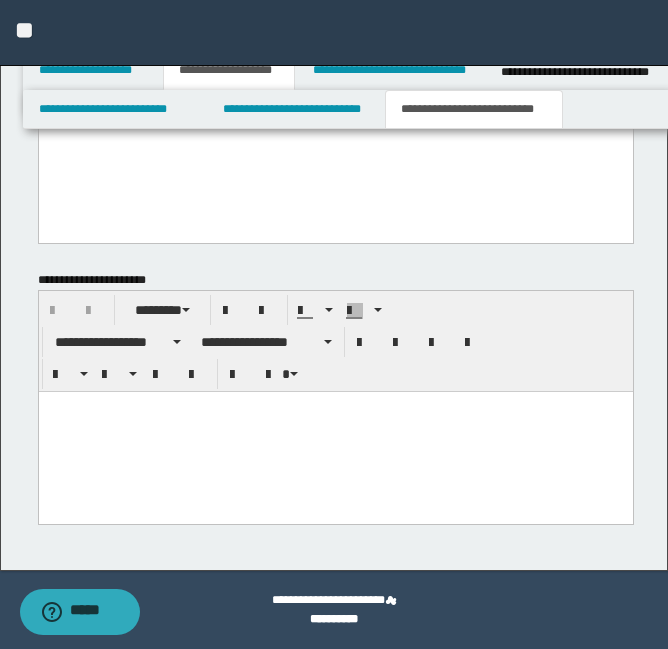 click on "**********" at bounding box center [336, 341] 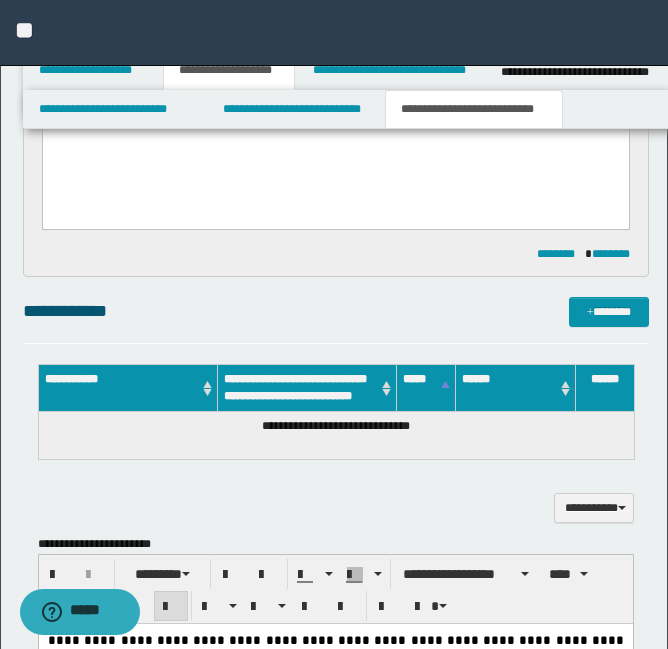 scroll, scrollTop: 0, scrollLeft: 0, axis: both 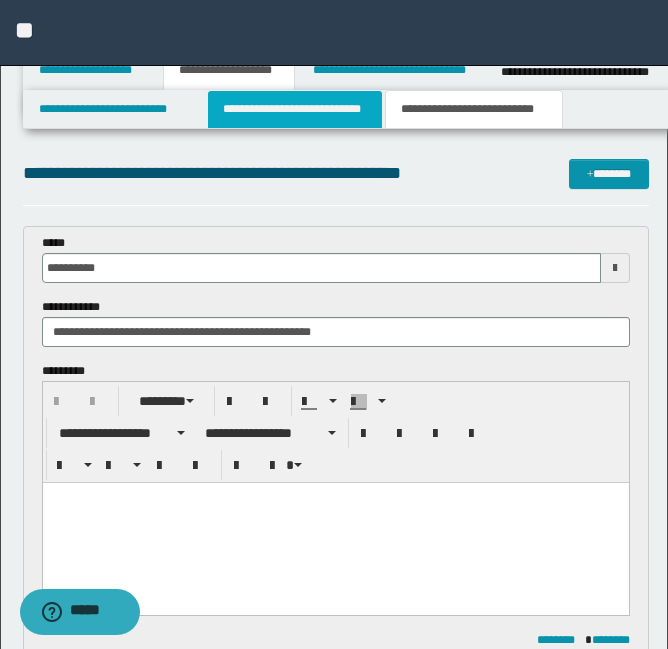 click on "**********" at bounding box center (295, 109) 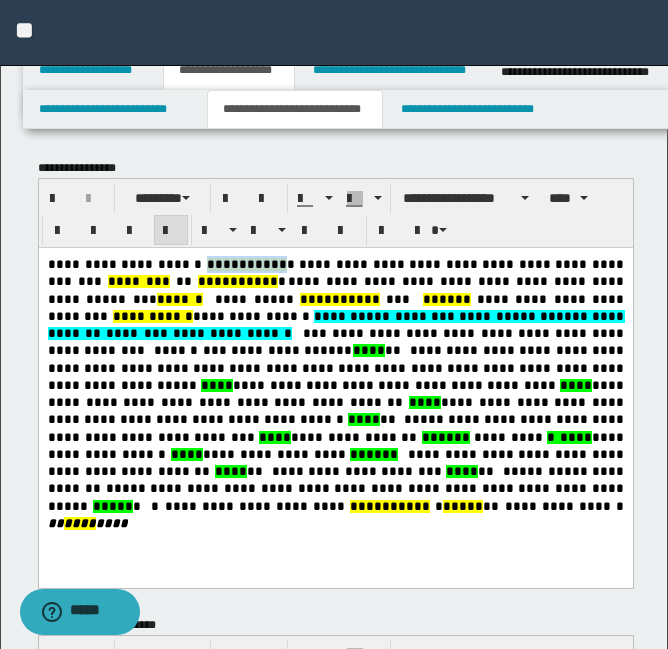 drag, startPoint x: 173, startPoint y: 264, endPoint x: 247, endPoint y: 264, distance: 74 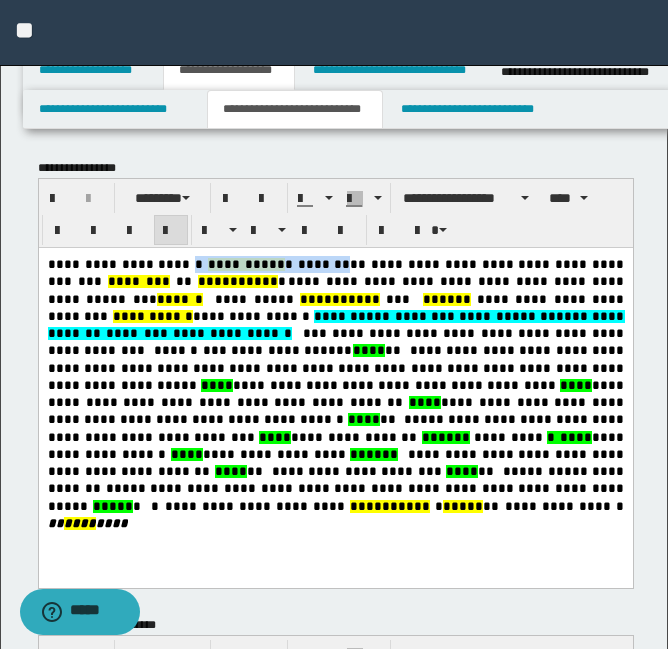 drag, startPoint x: 166, startPoint y: 264, endPoint x: 292, endPoint y: 251, distance: 126.66886 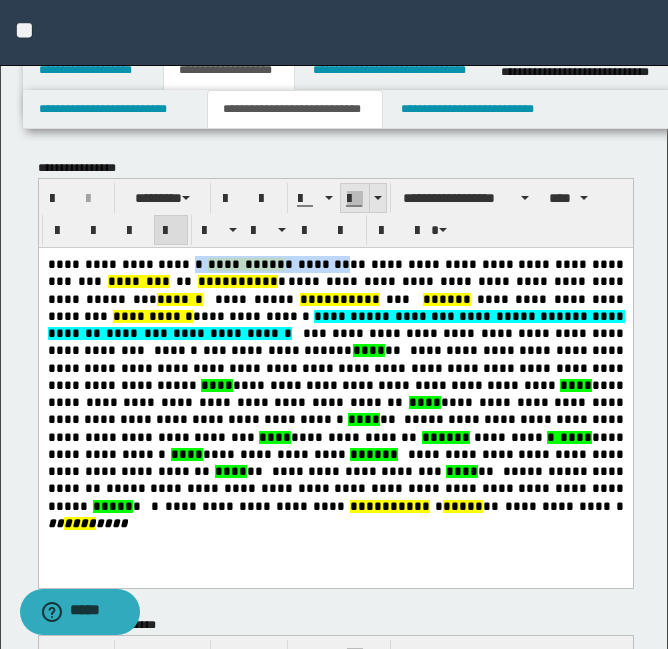 click at bounding box center [355, 198] 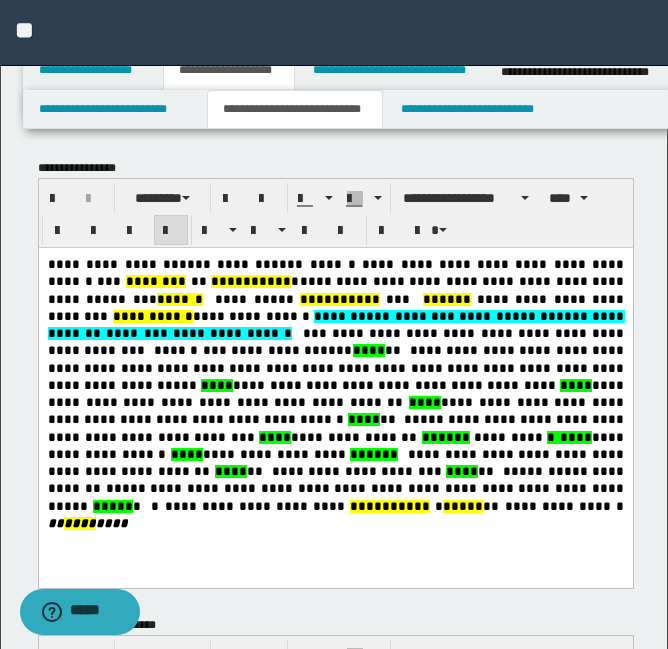 click on "****" at bounding box center (575, 385) 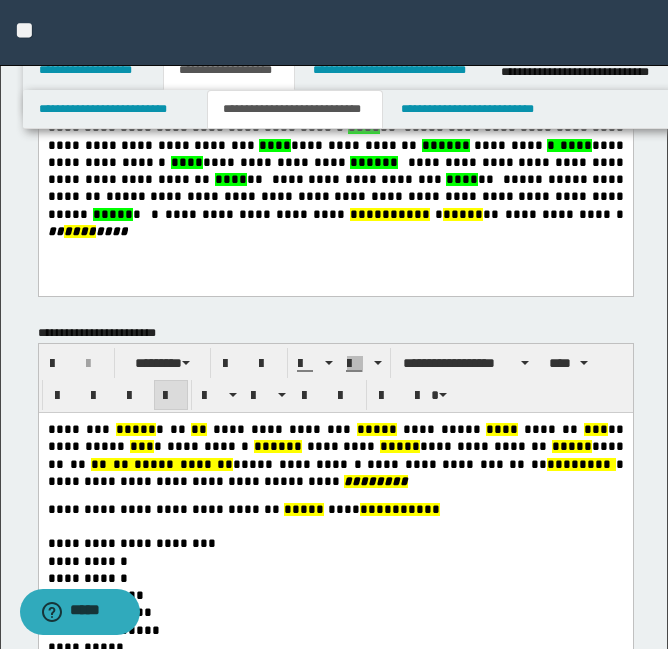 scroll, scrollTop: 296, scrollLeft: 0, axis: vertical 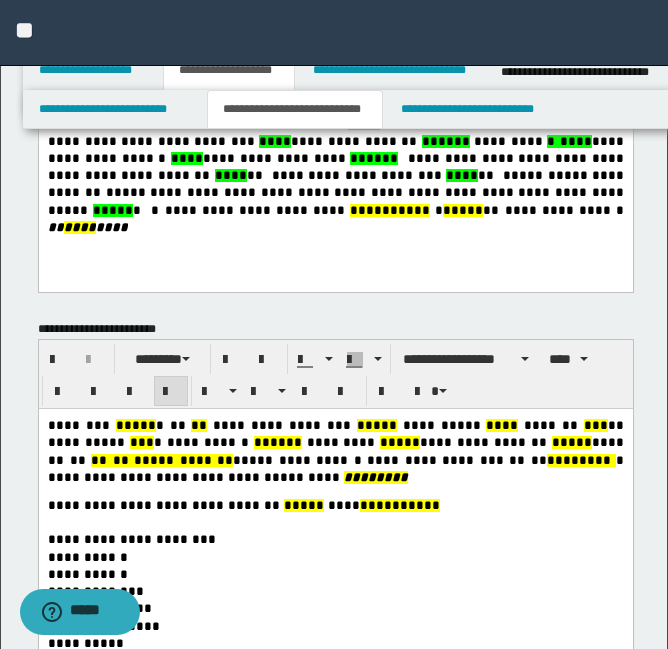 click on "*****" at bounding box center [135, 425] 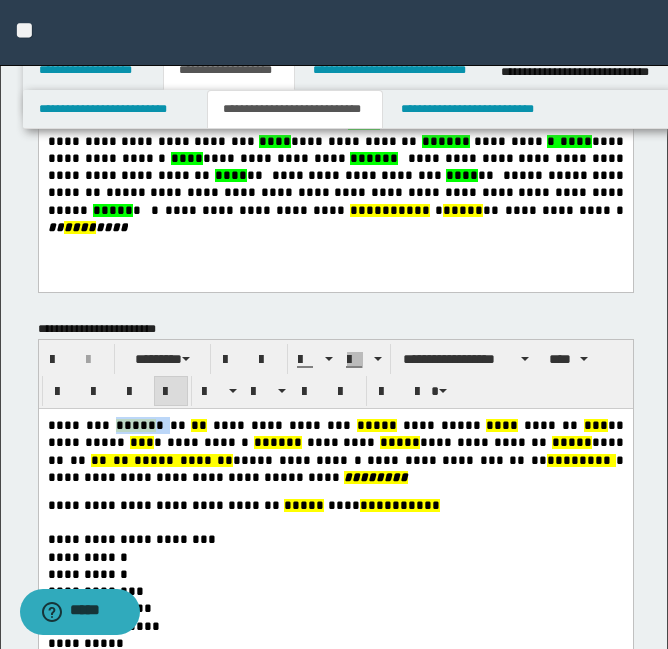 click on "*****" at bounding box center [135, 425] 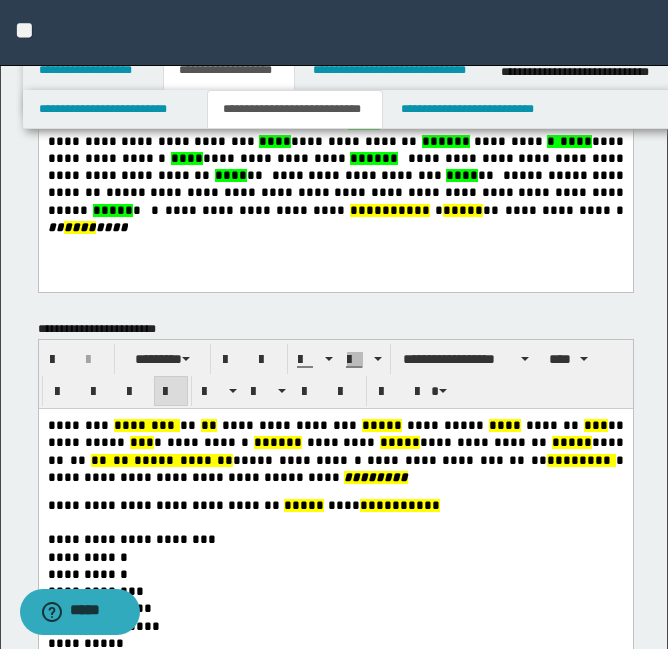 click on "**" at bounding box center [208, 425] 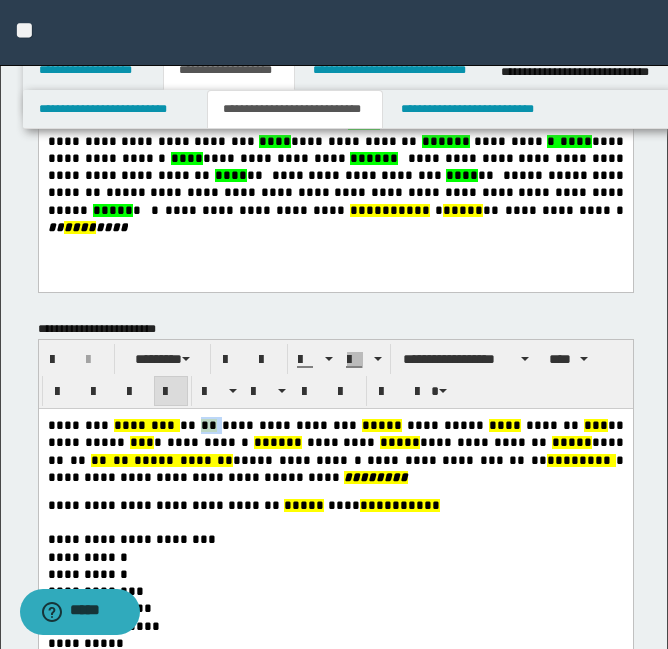 click on "**" at bounding box center (208, 425) 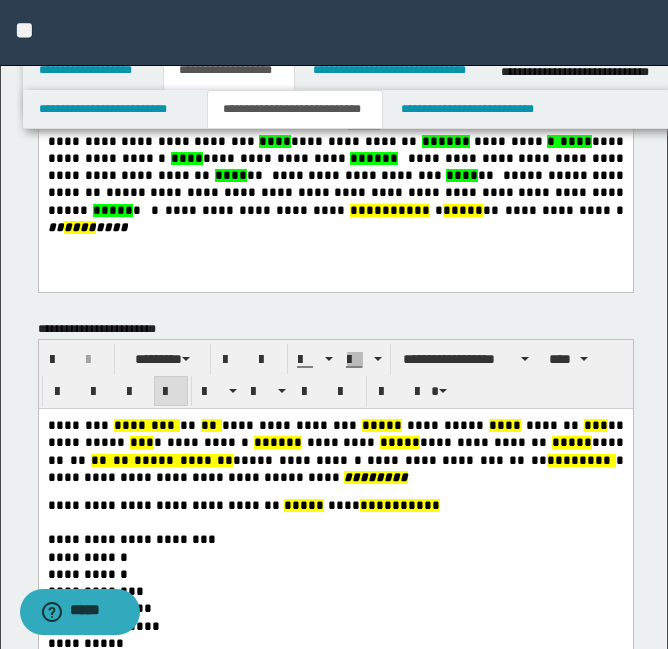 click on "****" at bounding box center (377, 425) 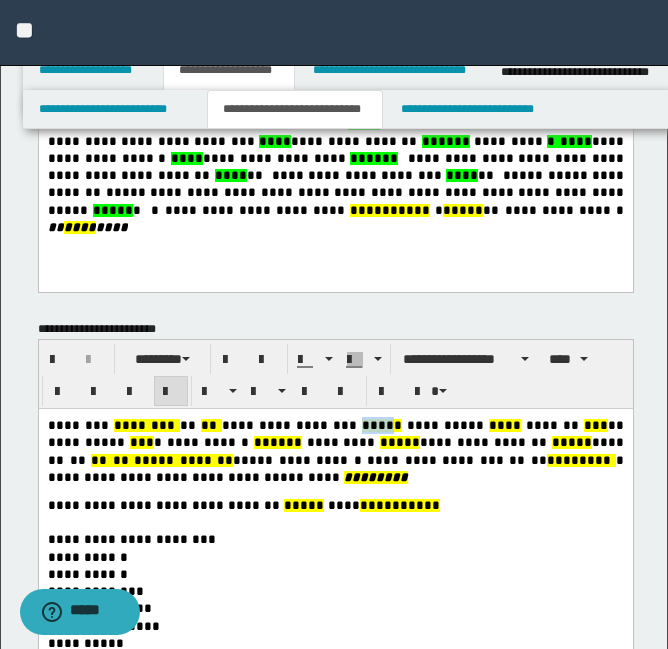 click on "****" at bounding box center (377, 425) 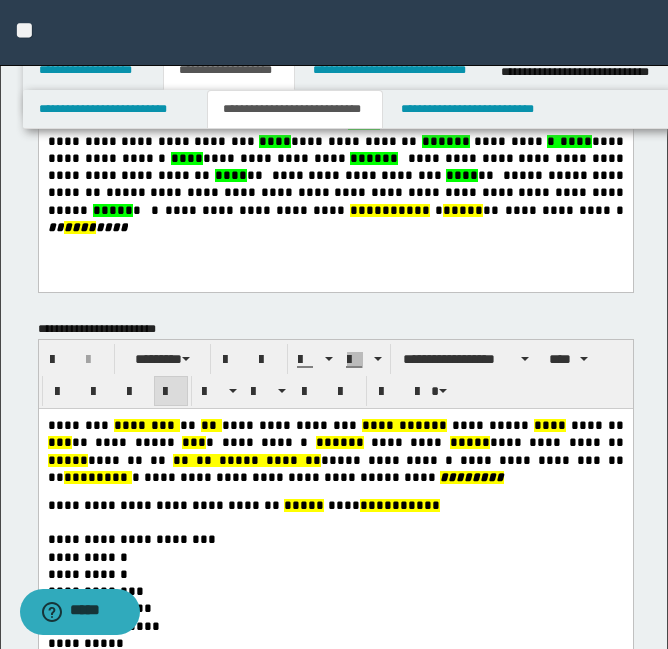 click on "***" at bounding box center (59, 442) 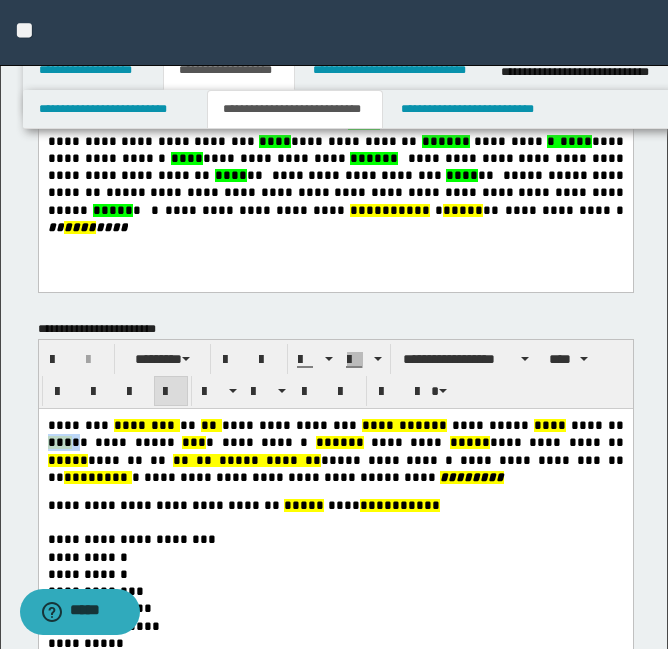 click on "***" at bounding box center [59, 442] 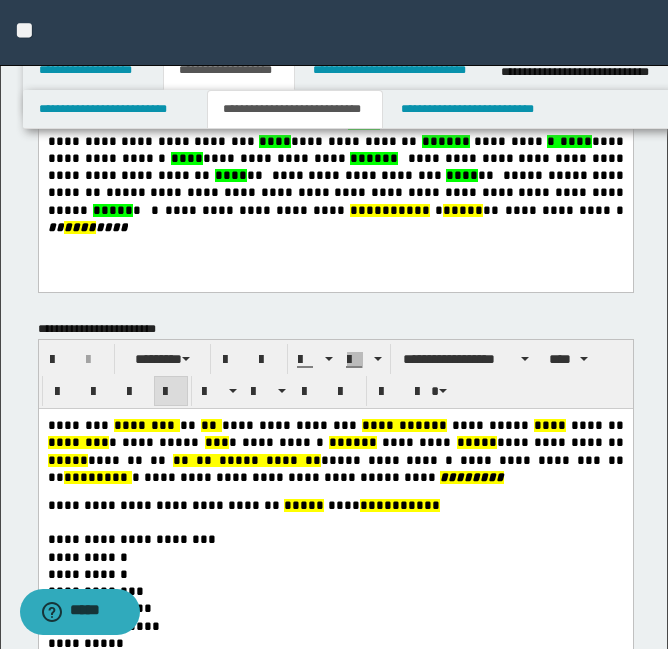 click on "*****" at bounding box center (348, 442) 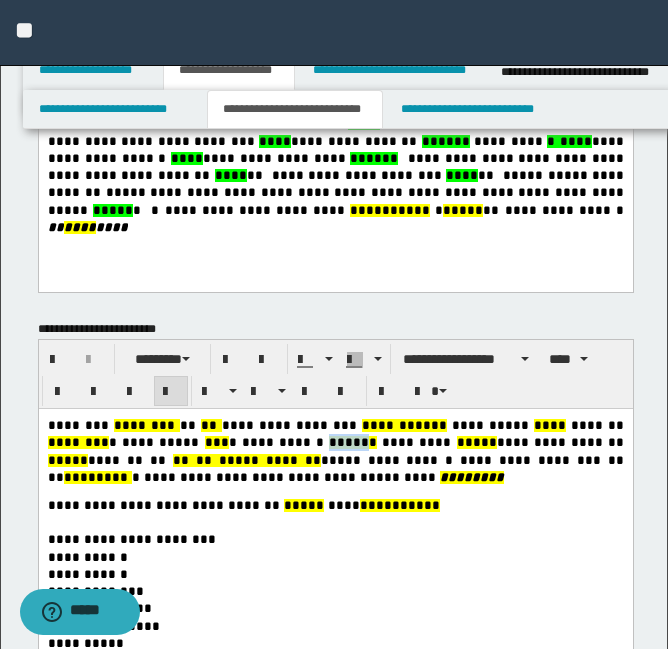 click on "*****" at bounding box center [348, 442] 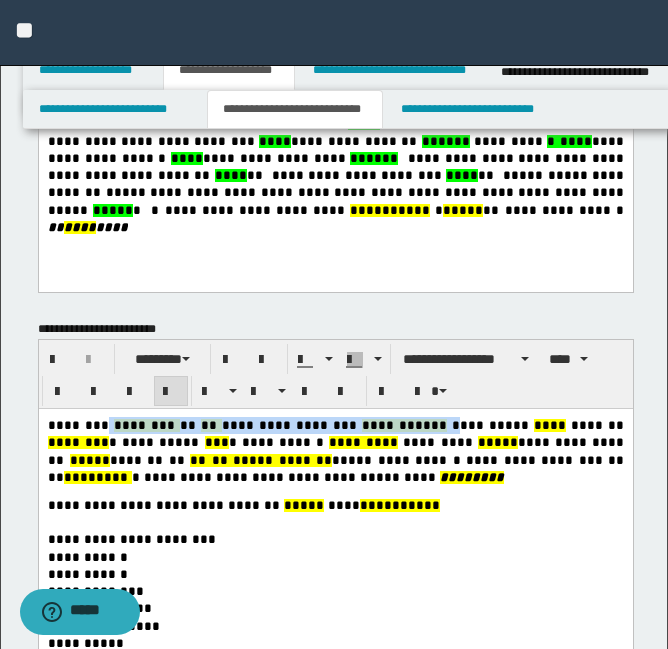 drag, startPoint x: 103, startPoint y: 421, endPoint x: 421, endPoint y: 415, distance: 318.0566 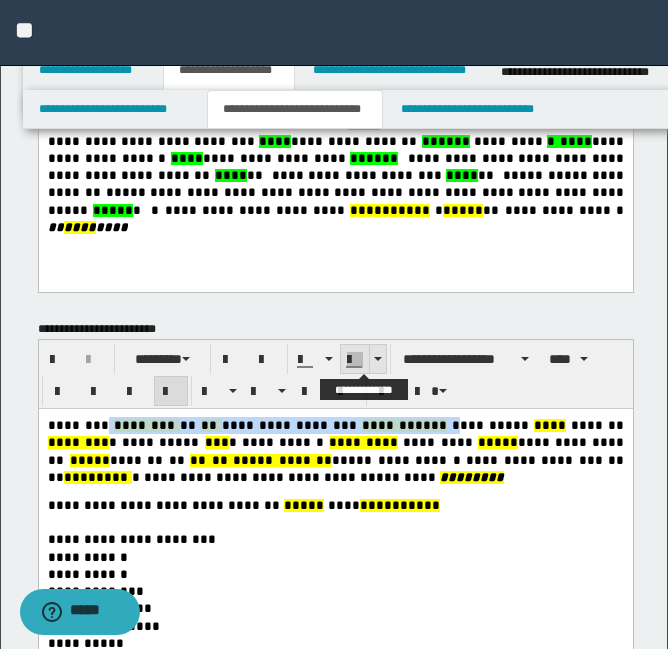 click at bounding box center [355, 360] 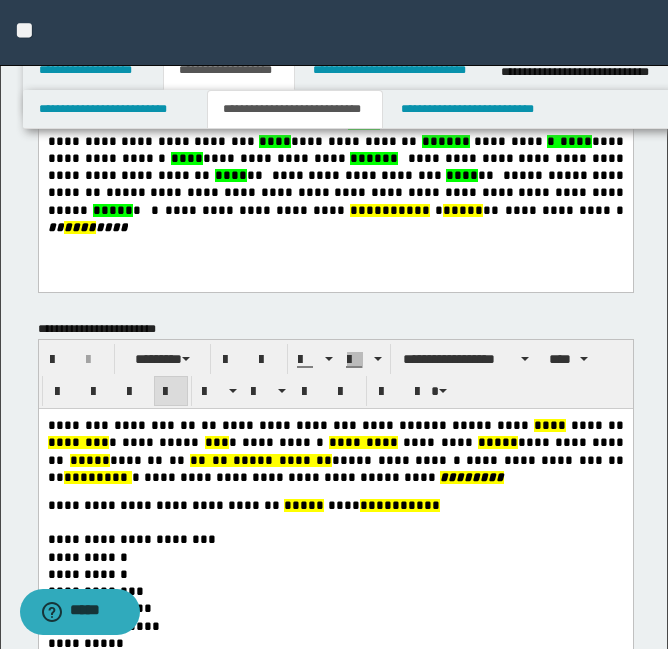 click at bounding box center [335, 521] 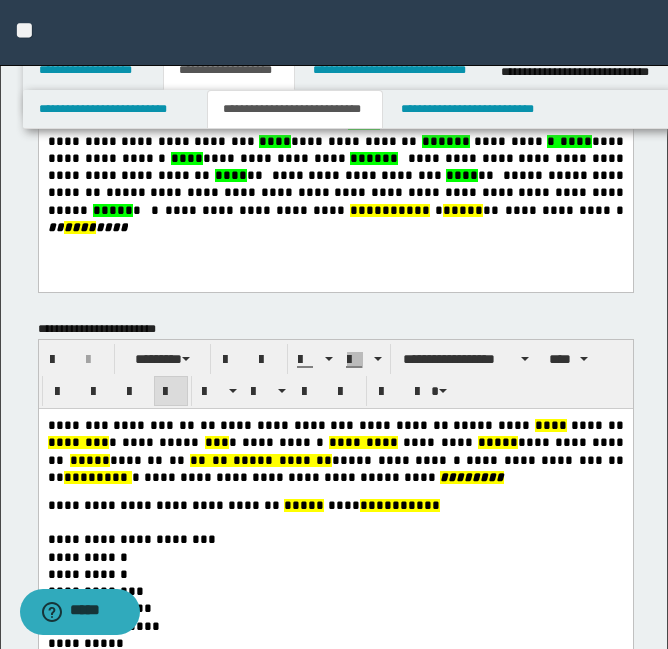 click on "**********" at bounding box center (335, 576) 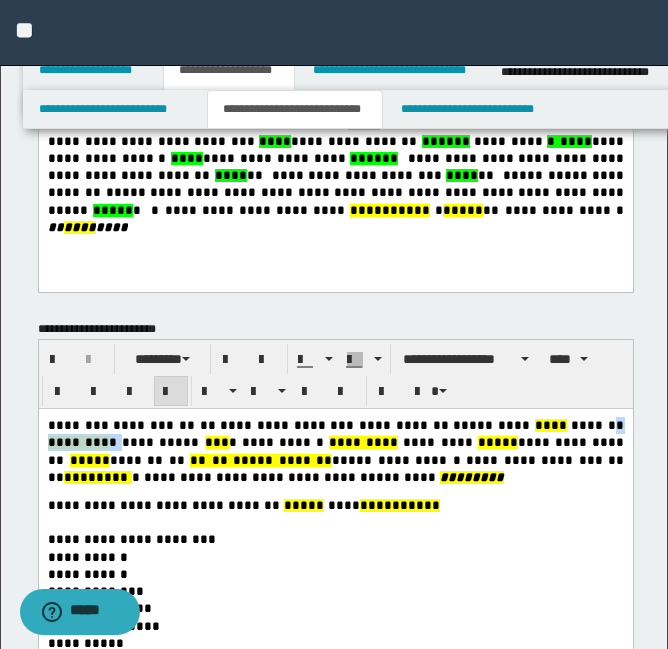 drag, startPoint x: 553, startPoint y: 418, endPoint x: 639, endPoint y: 412, distance: 86.209045 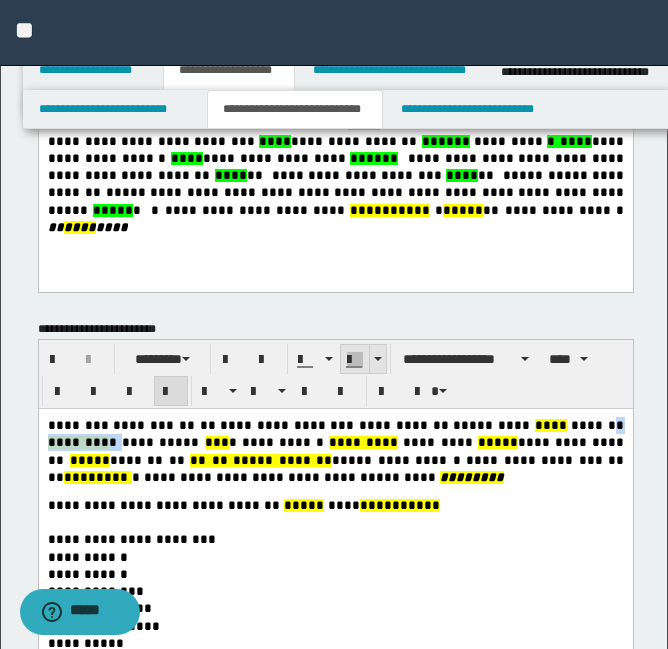 click at bounding box center [355, 360] 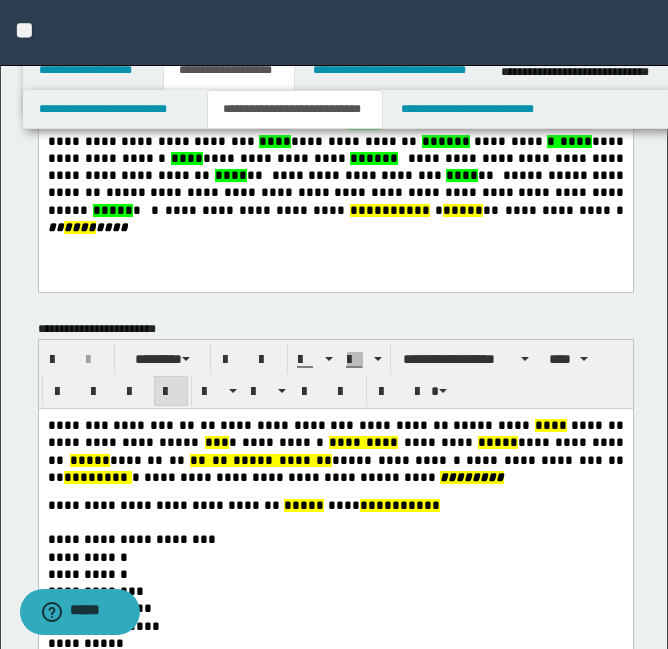 click on "**********" at bounding box center [335, 556] 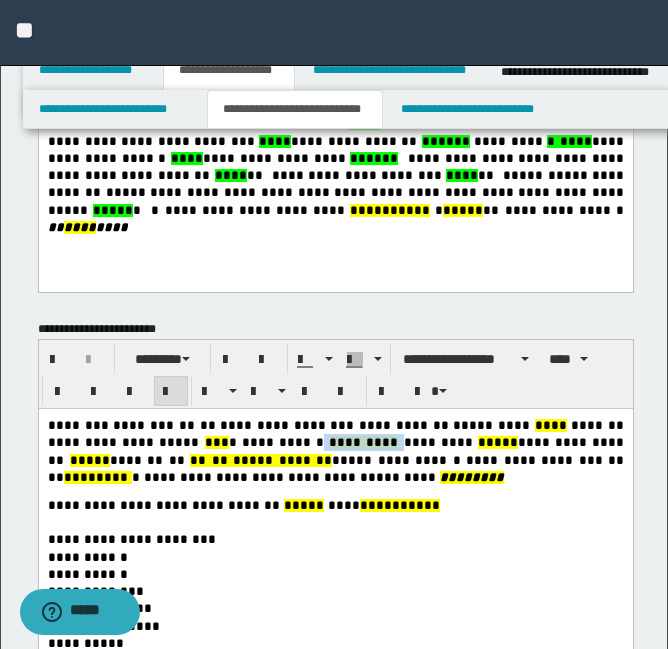 drag, startPoint x: 215, startPoint y: 446, endPoint x: 281, endPoint y: 443, distance: 66.068146 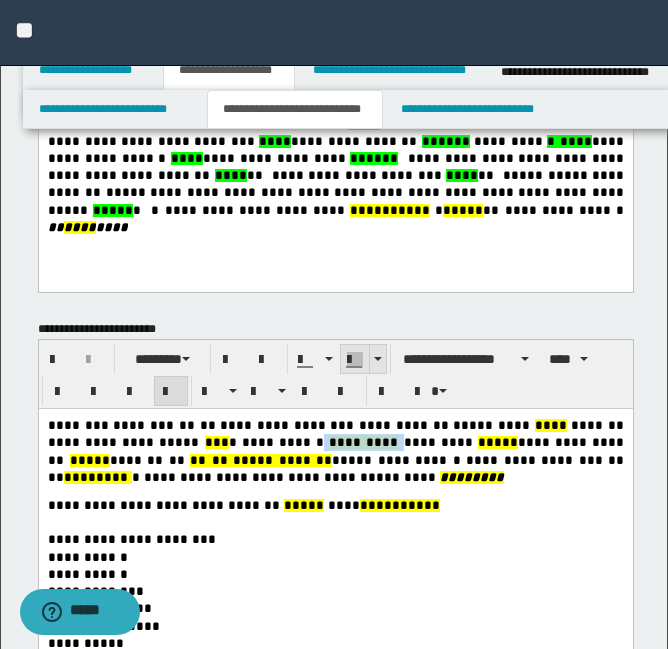 click at bounding box center (355, 360) 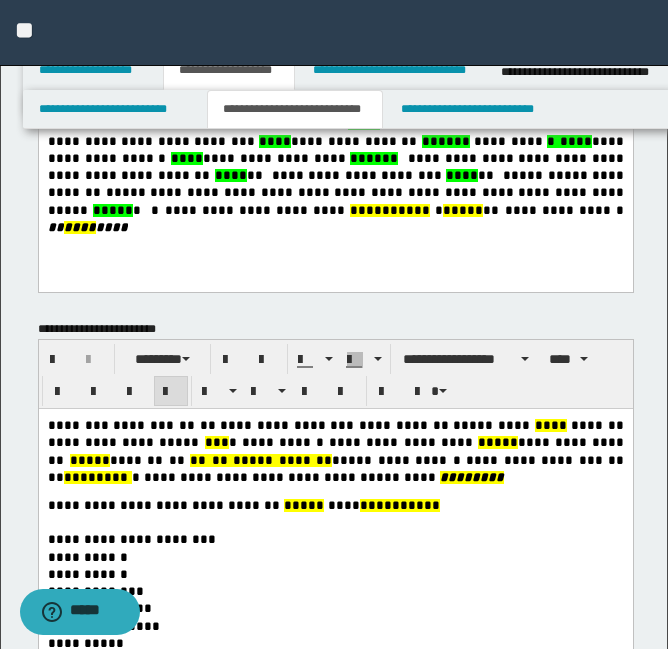 click on "**********" at bounding box center (335, 538) 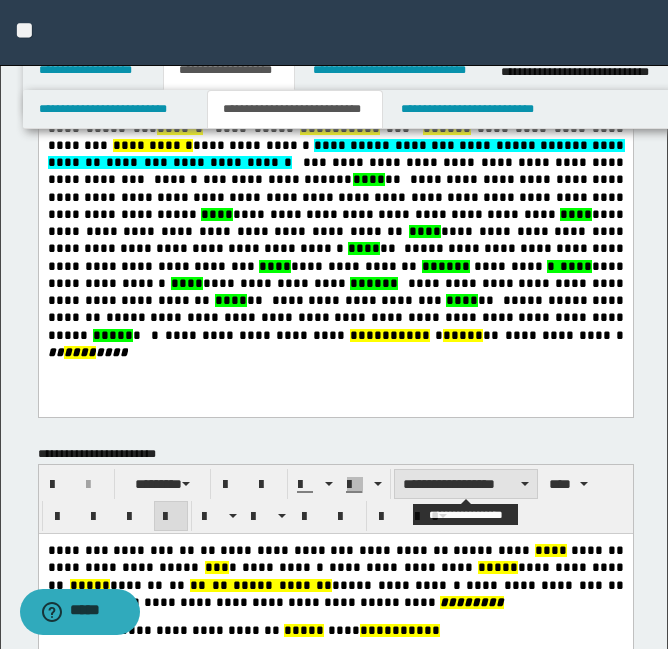 scroll, scrollTop: 170, scrollLeft: 0, axis: vertical 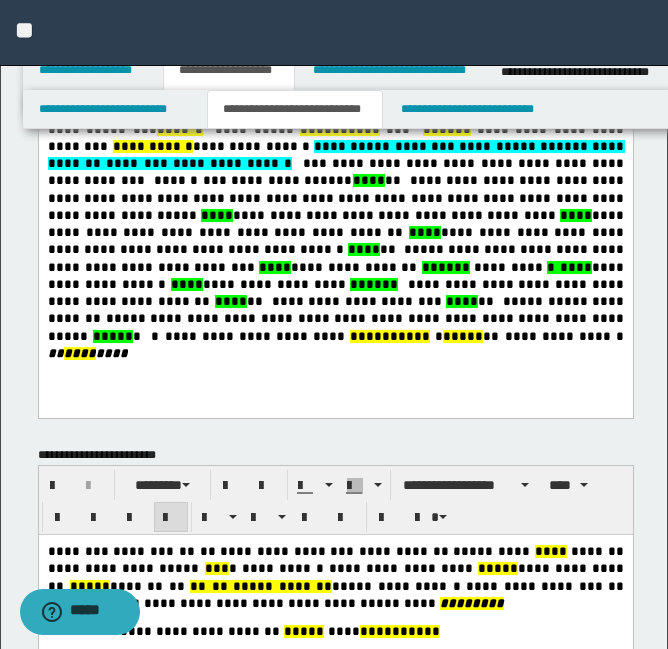 click on "**********" at bounding box center [335, 222] 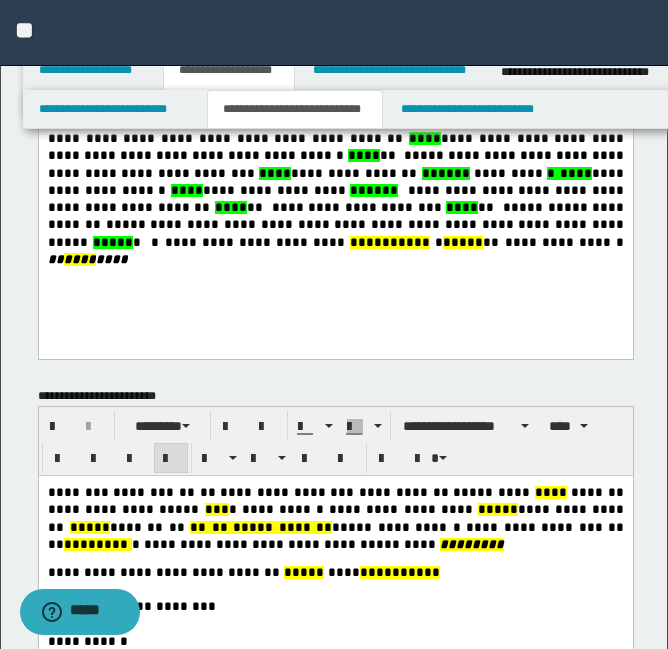 scroll, scrollTop: 265, scrollLeft: 0, axis: vertical 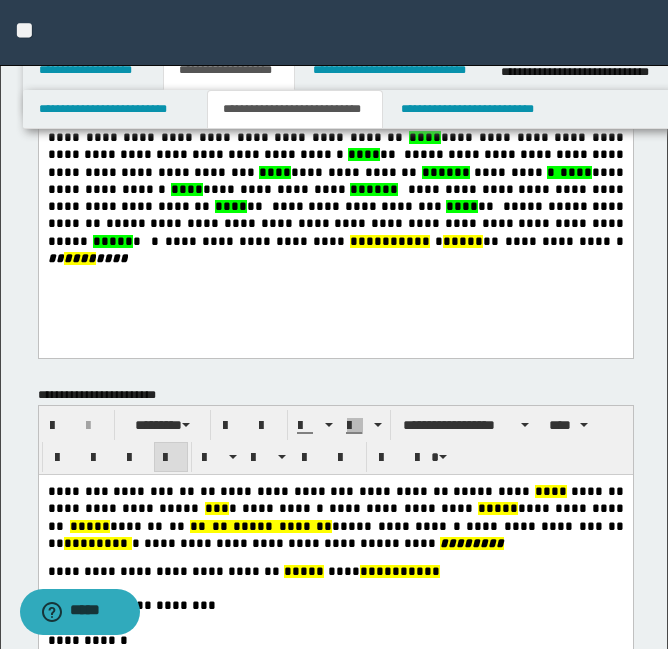 click on "***" at bounding box center (546, 491) 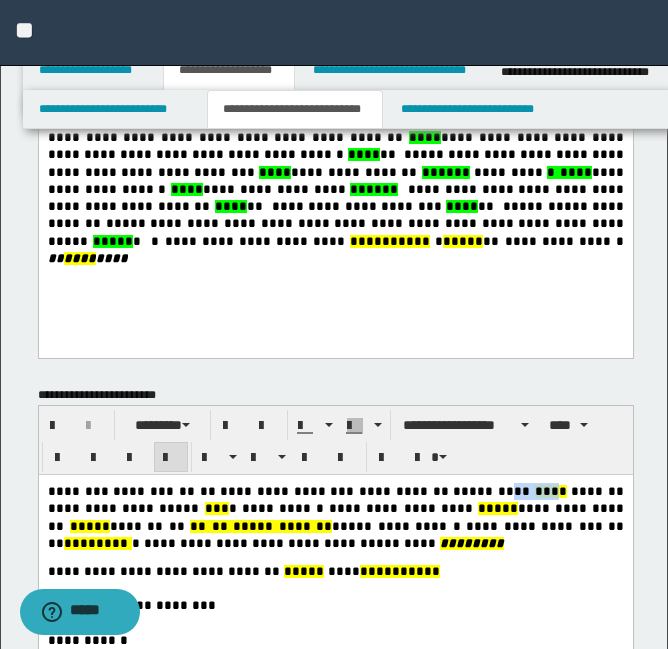 click on "***" at bounding box center [546, 491] 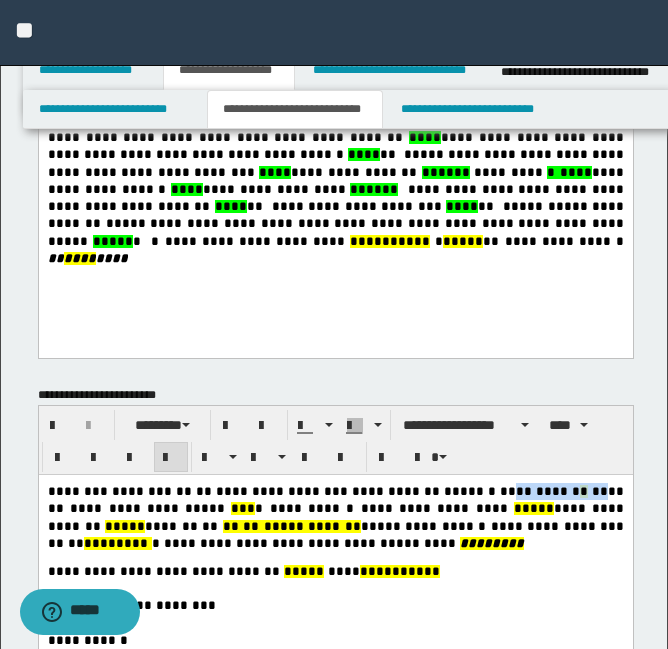 drag, startPoint x: 454, startPoint y: 492, endPoint x: 530, endPoint y: 487, distance: 76.1643 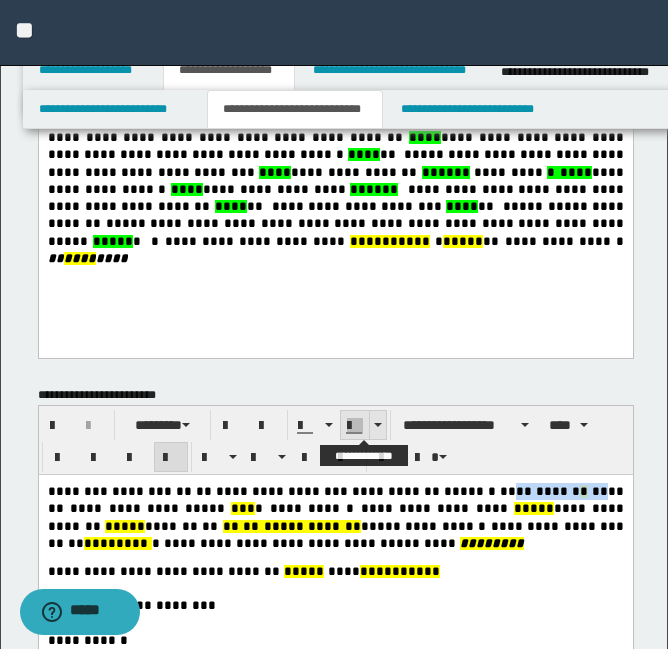 click at bounding box center [355, 426] 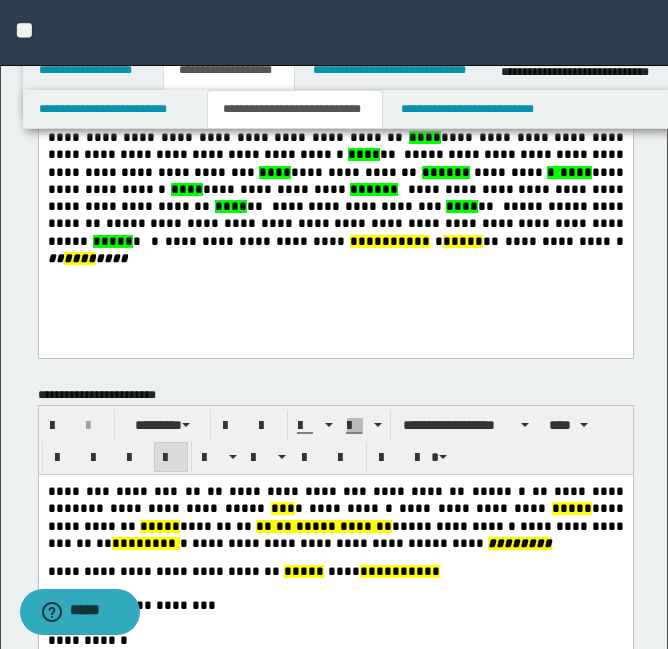 click at bounding box center (335, 587) 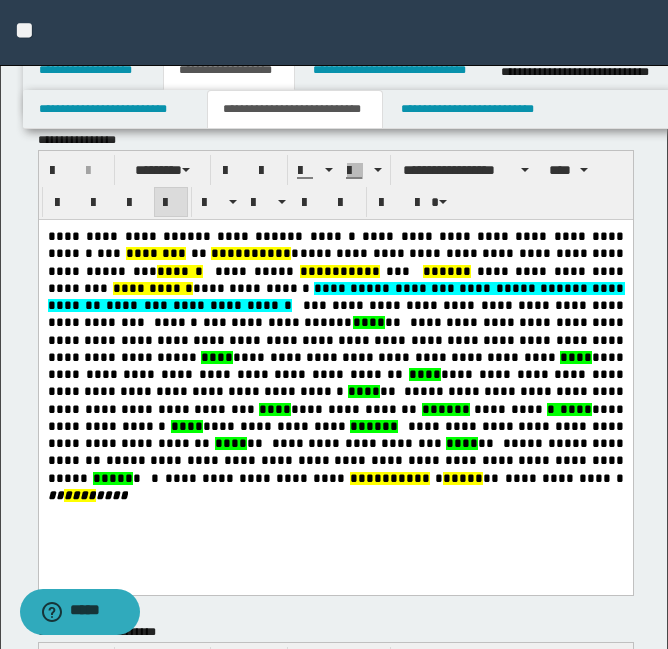 scroll, scrollTop: 27, scrollLeft: 0, axis: vertical 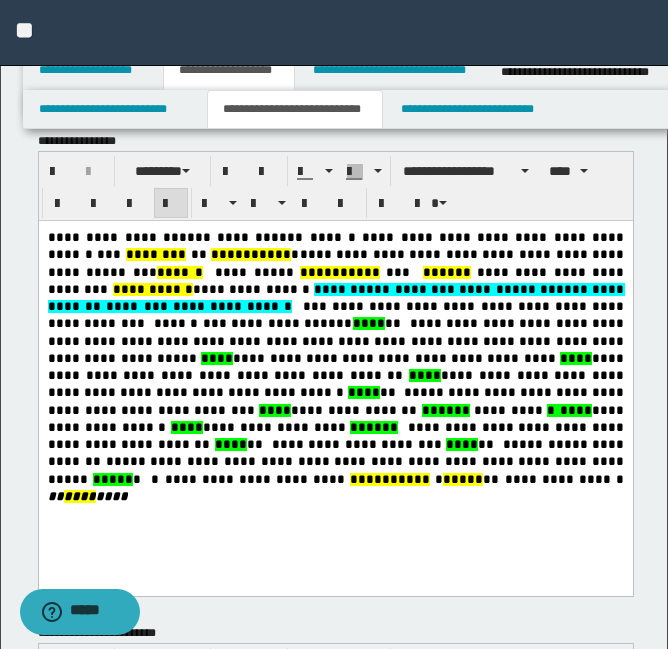 click on "**********" at bounding box center (335, 382) 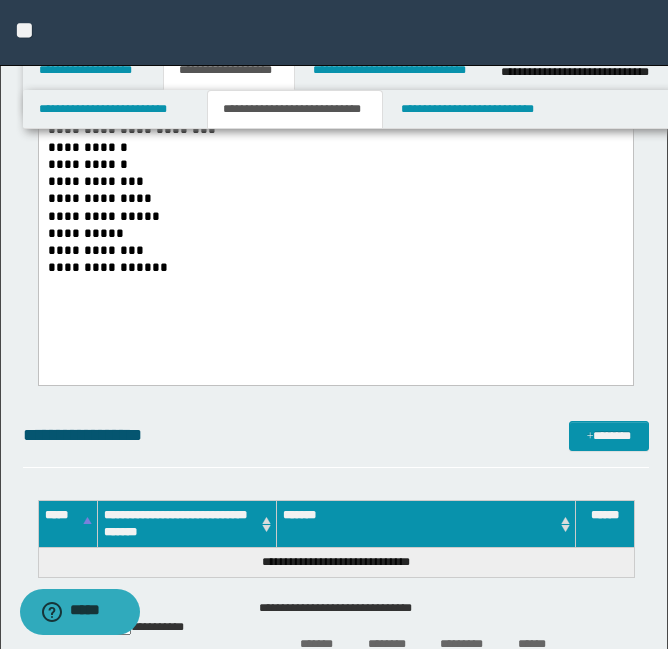 scroll, scrollTop: 759, scrollLeft: 0, axis: vertical 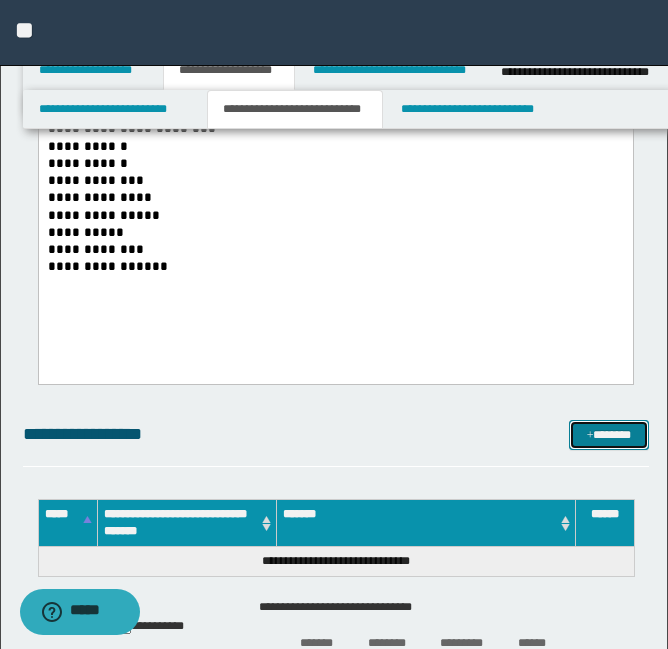 click at bounding box center (590, 436) 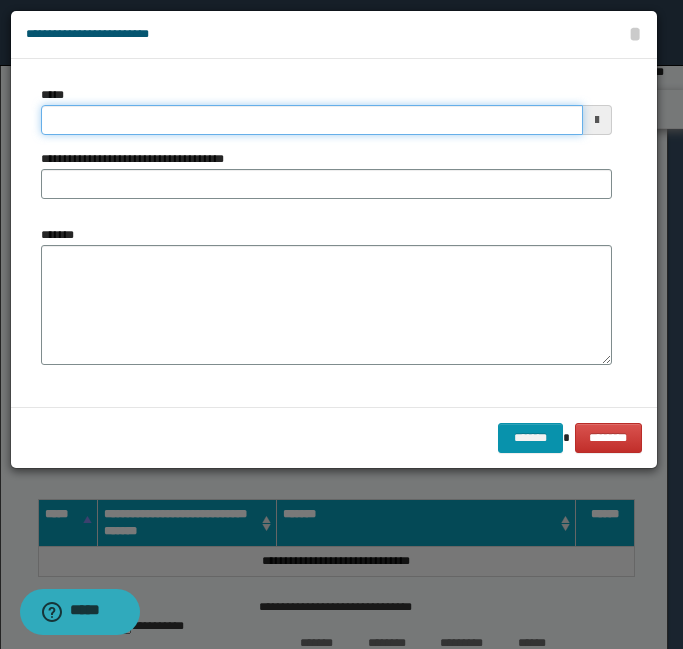 click on "*****" at bounding box center [312, 120] 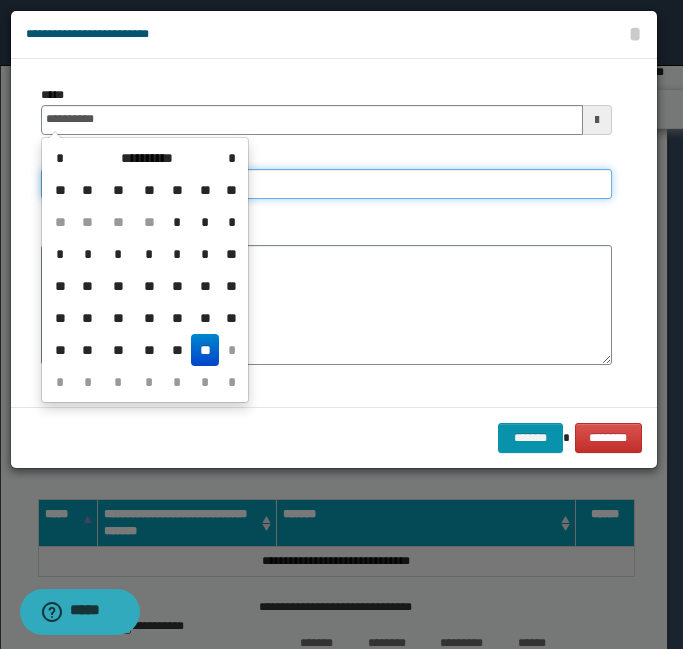 type on "**********" 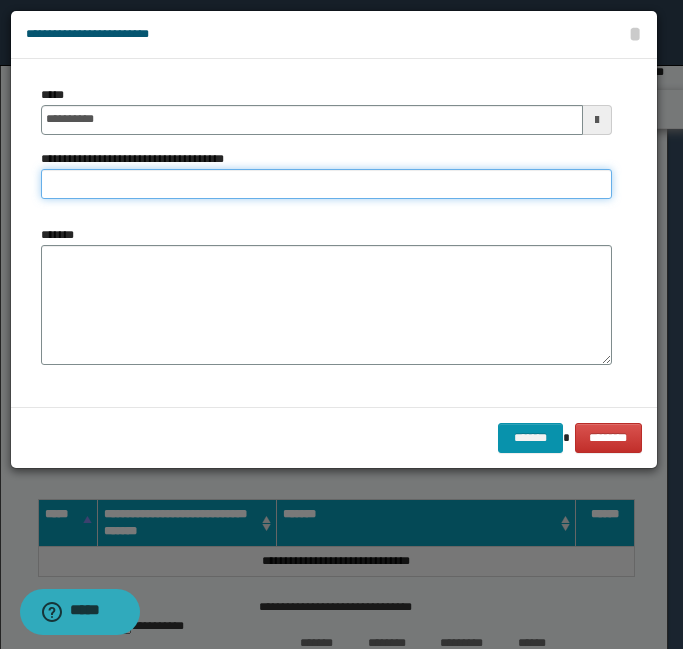 type on "*" 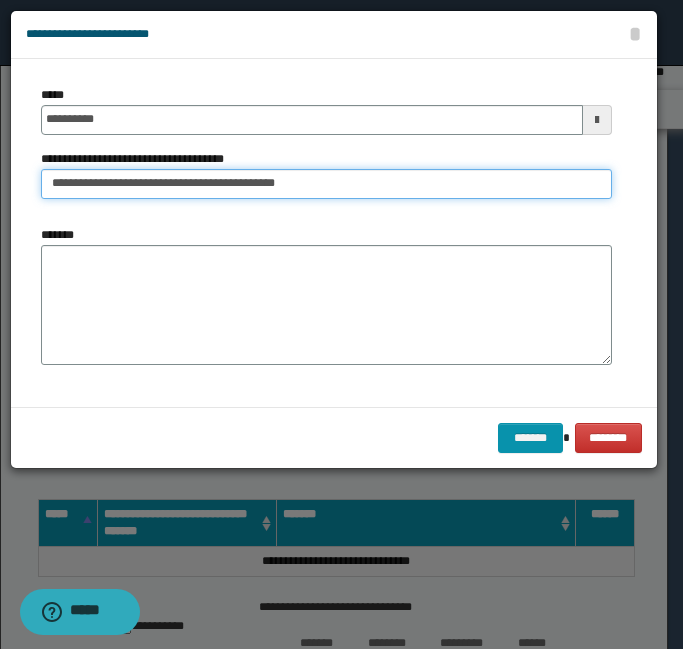 type on "**********" 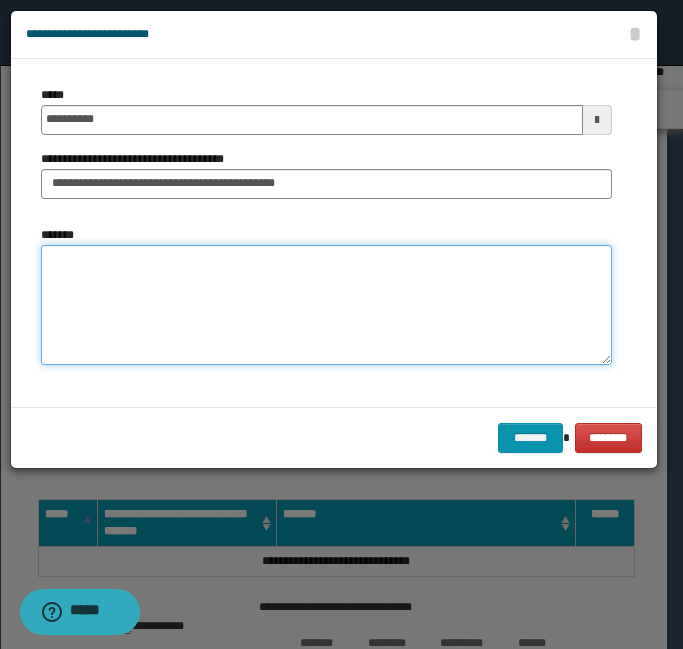 click on "*******" at bounding box center (326, 305) 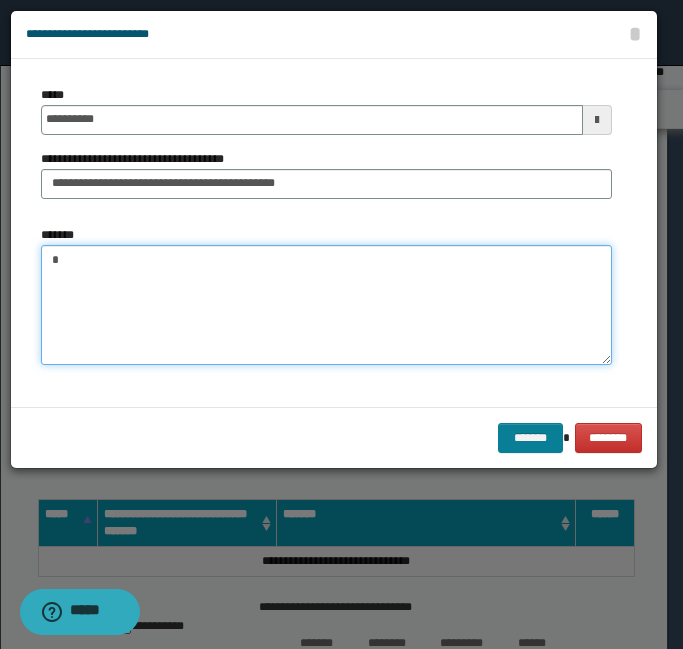 type on "*" 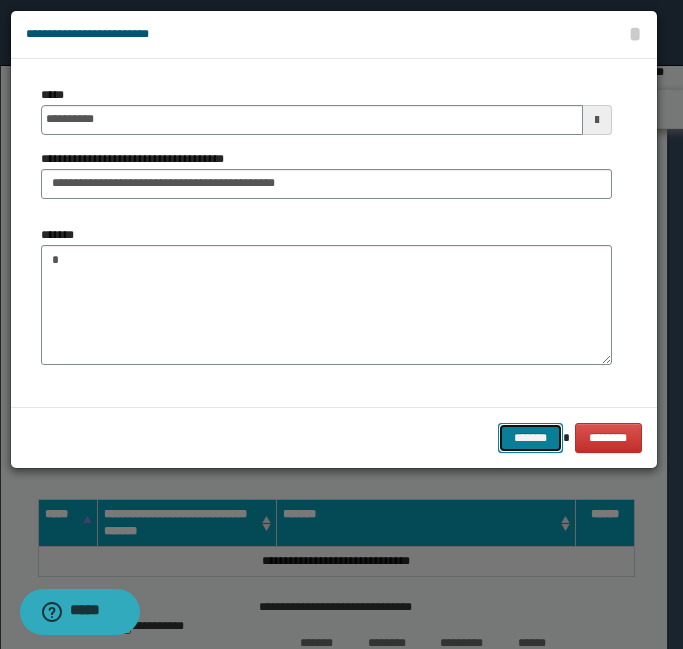 click on "*******" at bounding box center (530, 438) 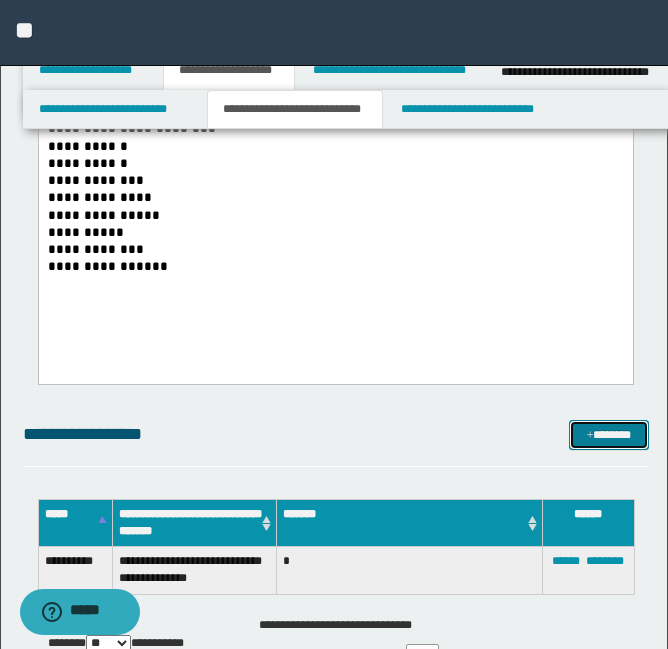 click on "*******" at bounding box center [609, 435] 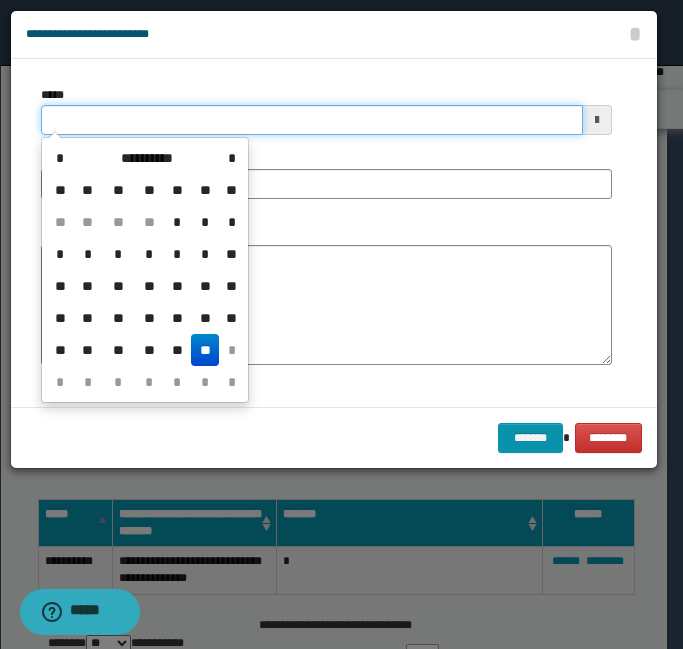 click on "*****" at bounding box center [312, 120] 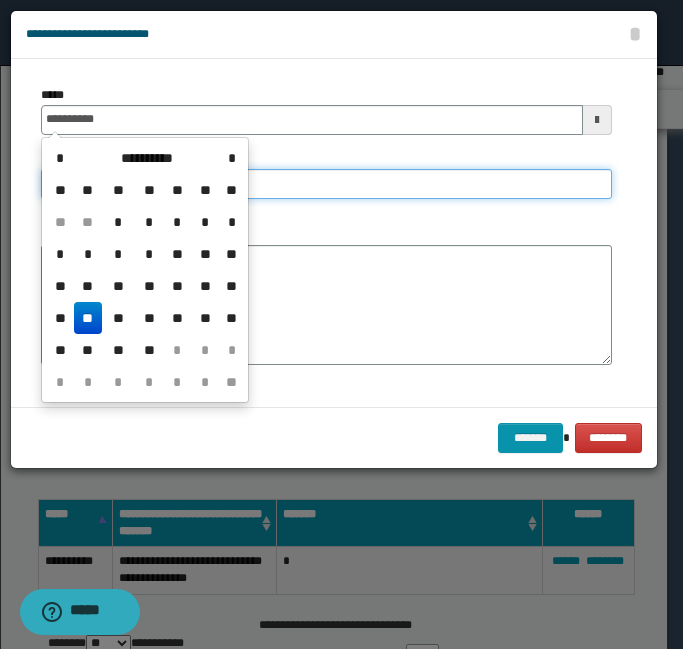 type on "**********" 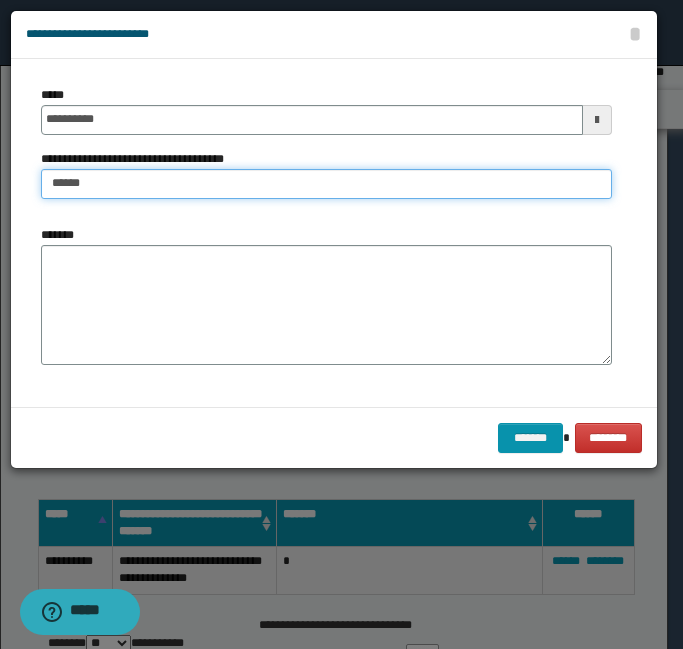 type on "**********" 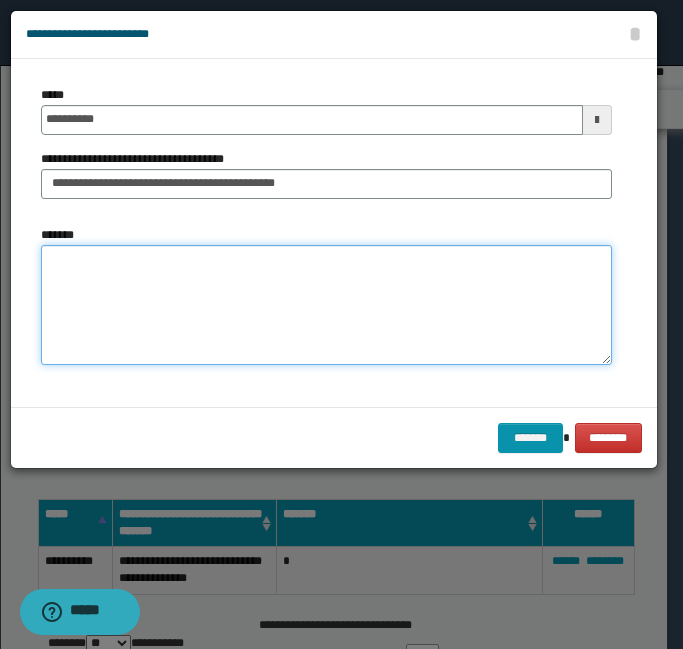 click on "*******" at bounding box center [326, 305] 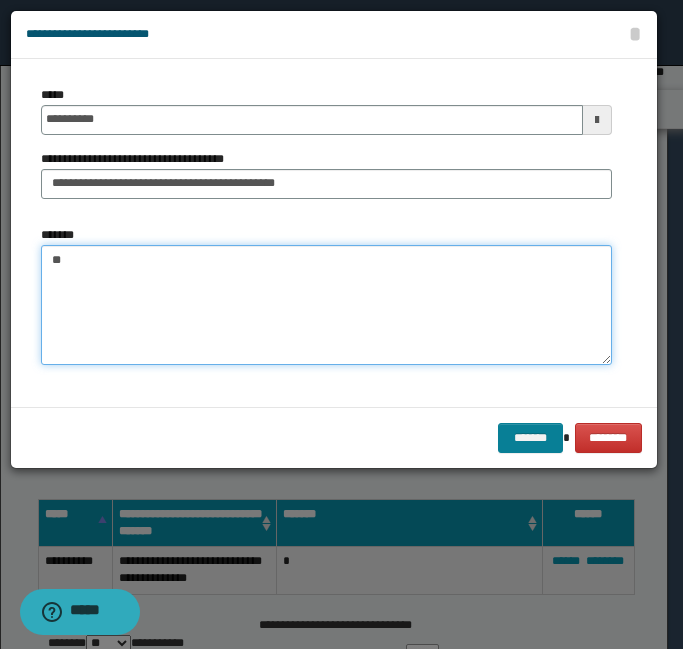 type on "**" 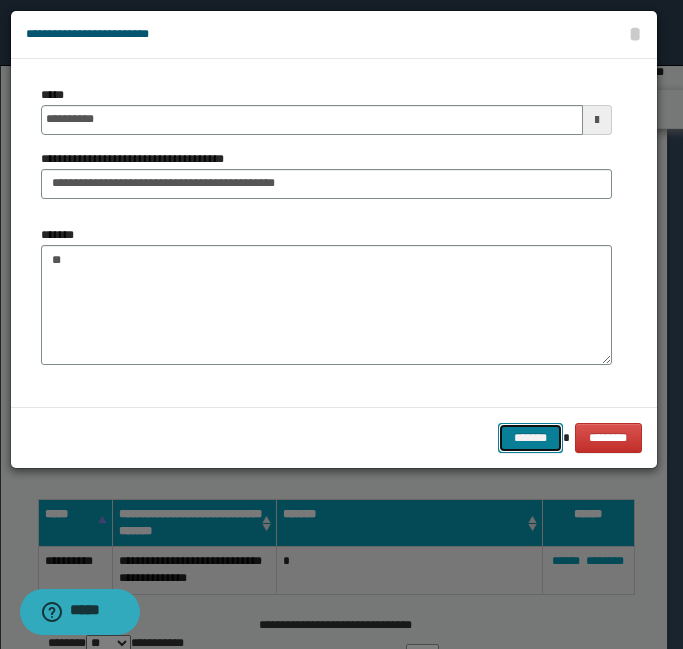 click on "*******" at bounding box center [530, 438] 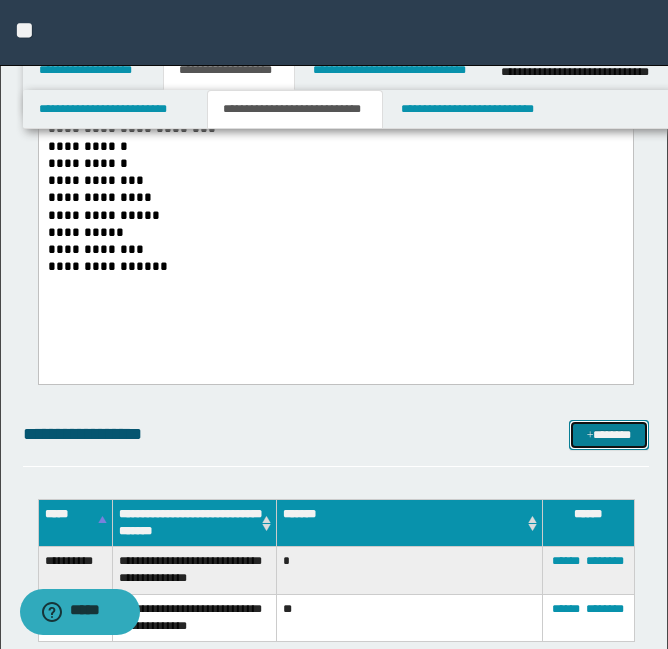 click at bounding box center (590, 436) 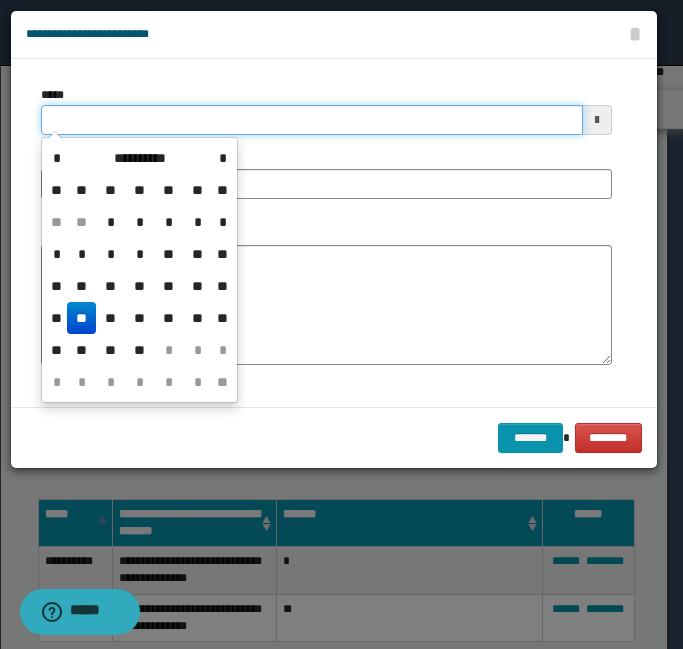 click on "*****" at bounding box center [312, 120] 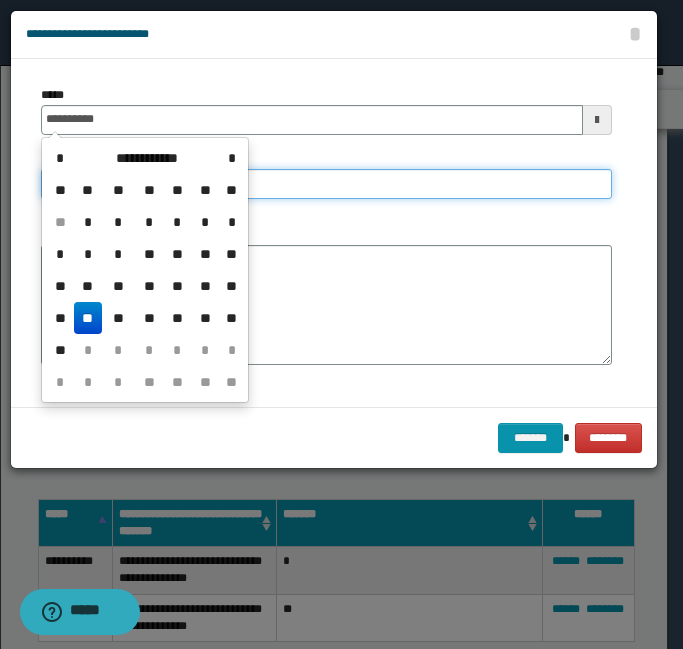 type on "**********" 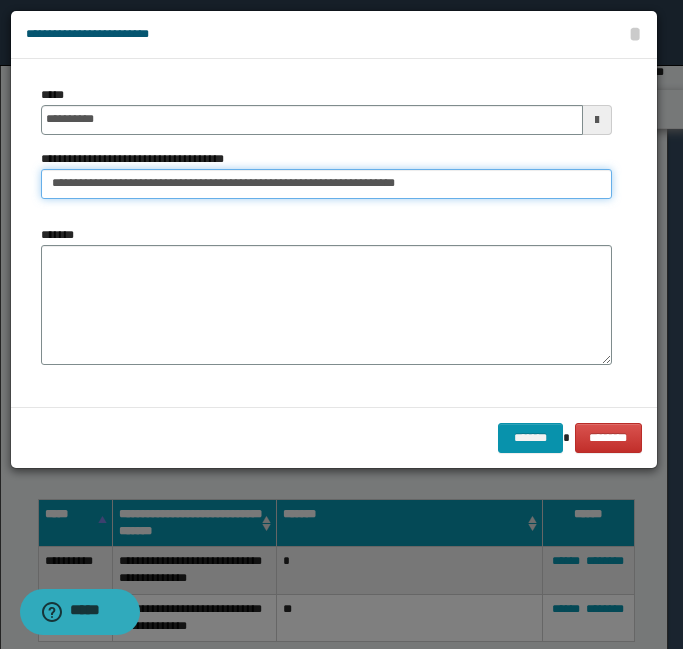 drag, startPoint x: 208, startPoint y: 185, endPoint x: 566, endPoint y: 225, distance: 360.2277 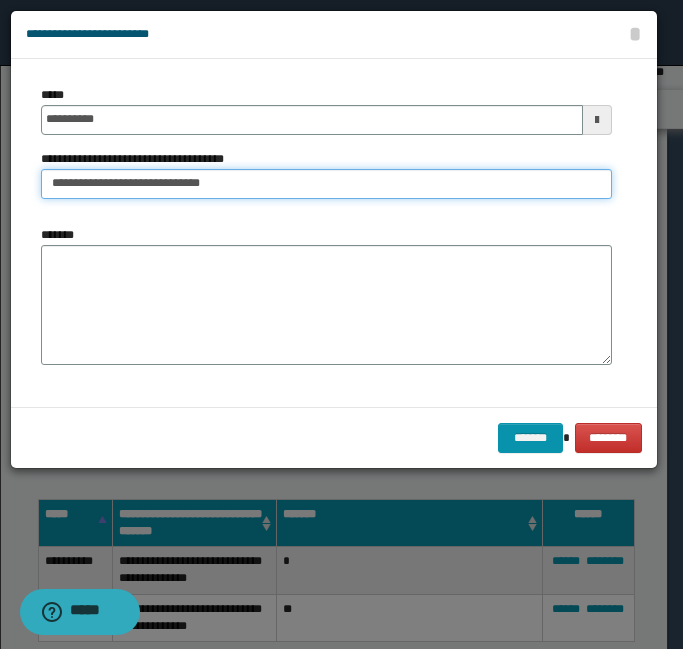 type on "**********" 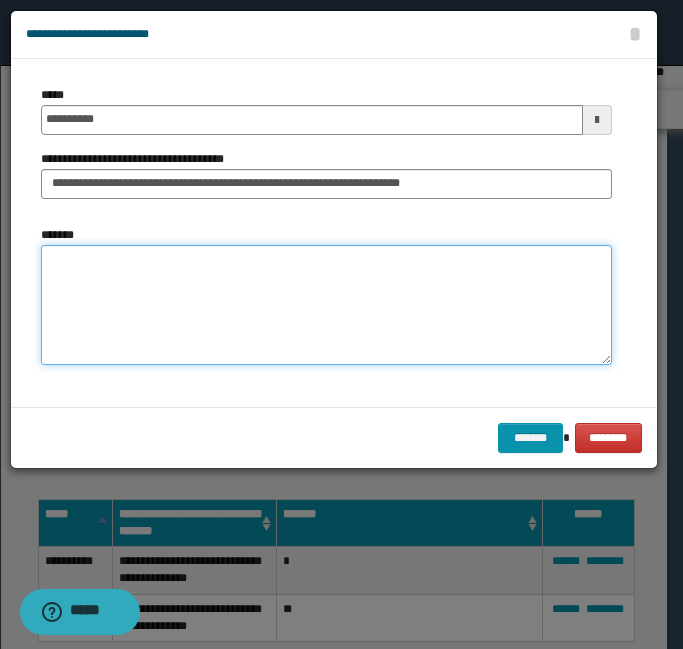 click on "*******" at bounding box center [326, 305] 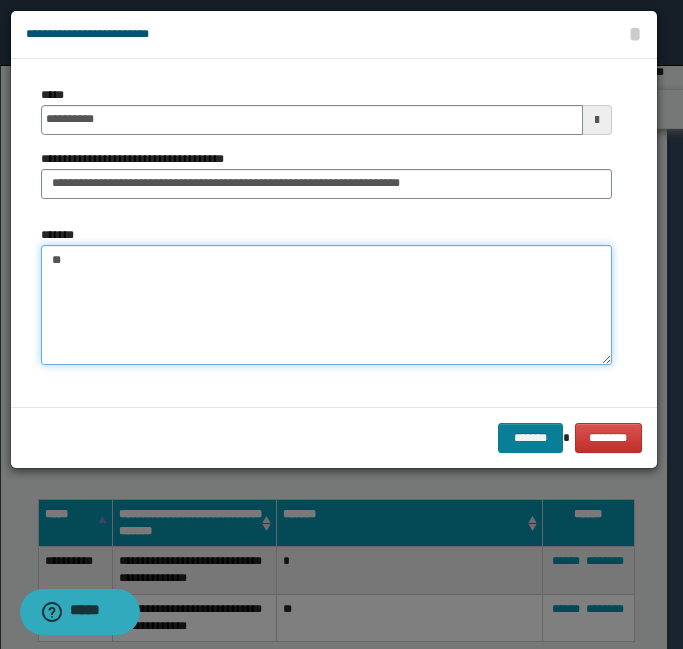 type on "**" 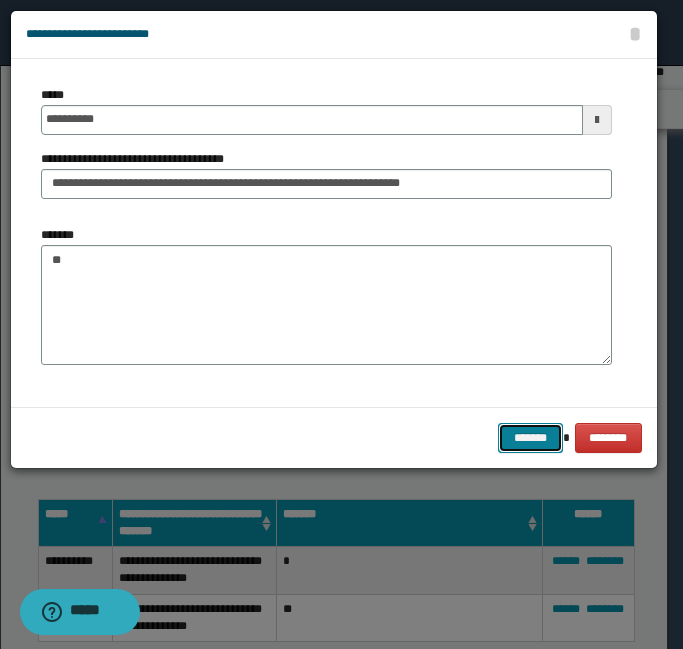 click on "*******" at bounding box center [530, 438] 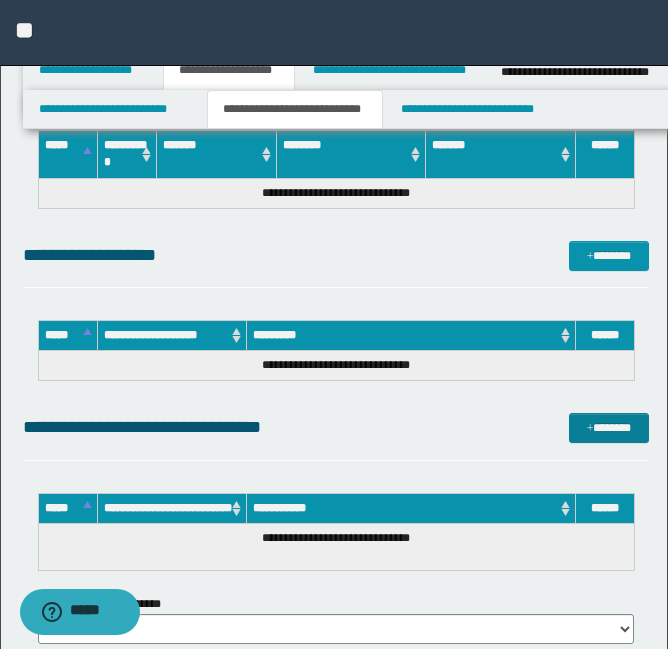 scroll, scrollTop: 1530, scrollLeft: 0, axis: vertical 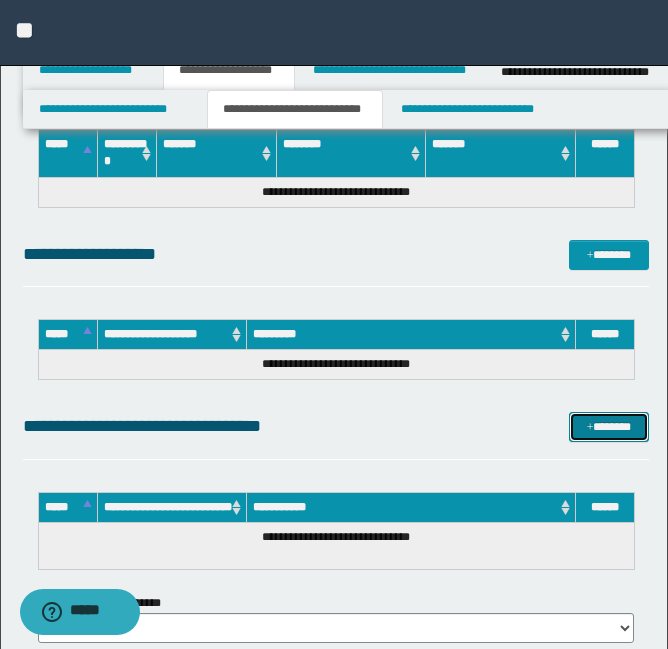 click on "*******" at bounding box center (609, 427) 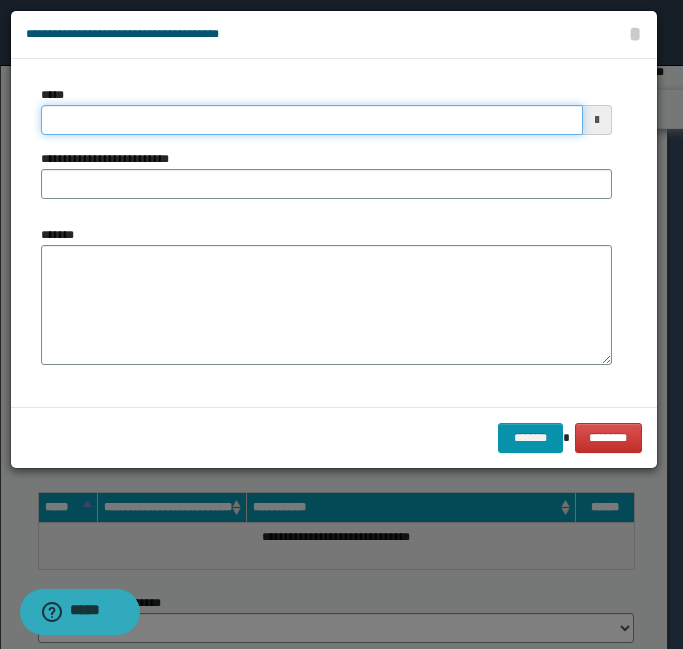 click on "*****" at bounding box center (312, 120) 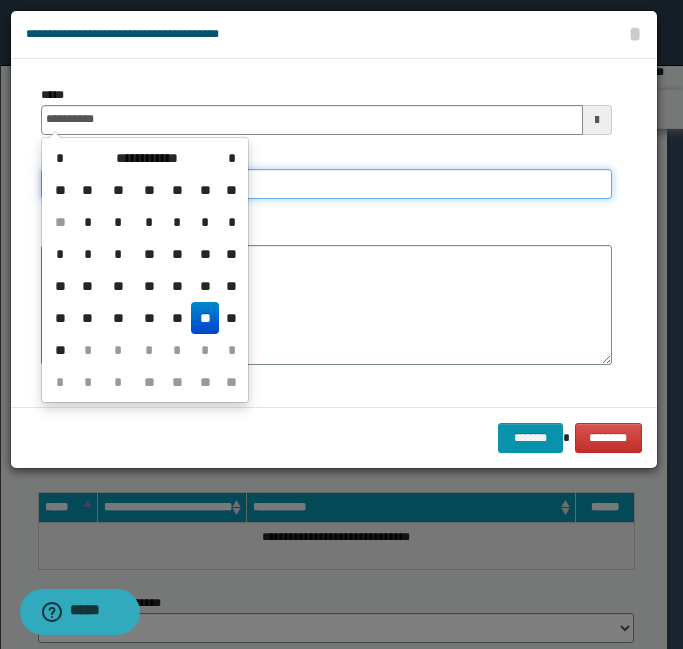 type on "**********" 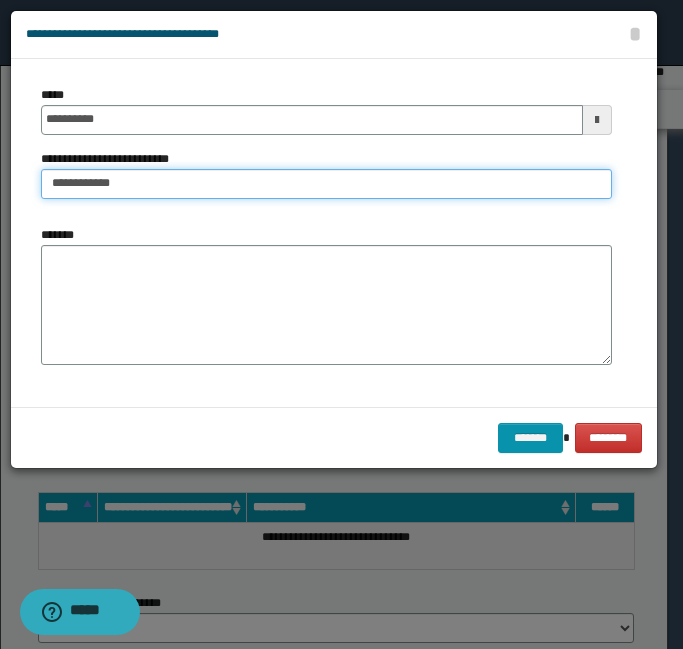 type on "**********" 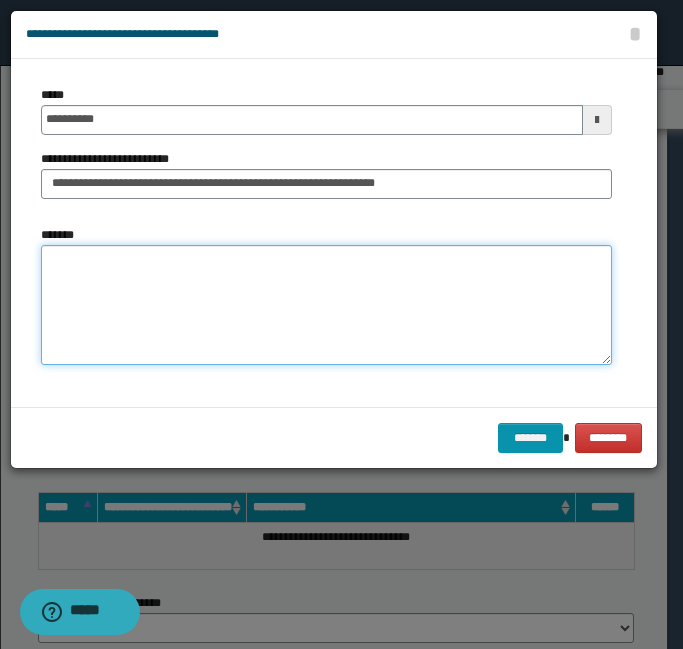 click on "*******" at bounding box center (326, 305) 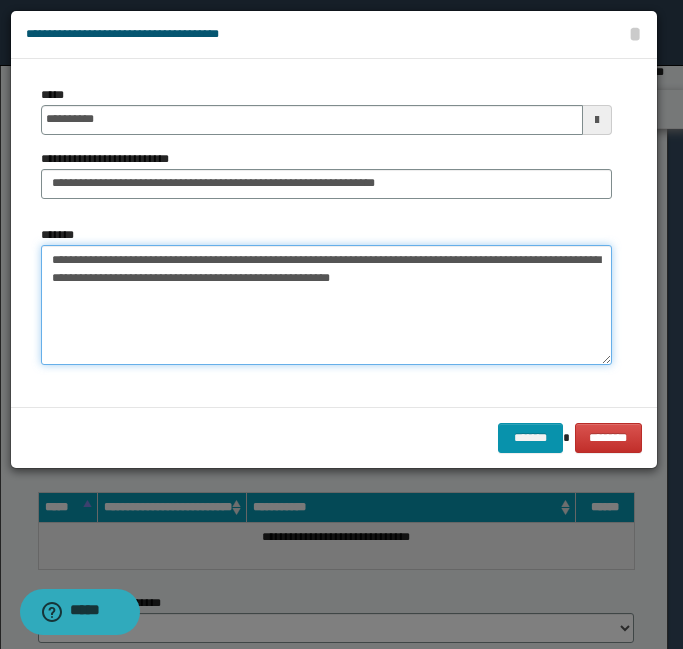 click on "**********" at bounding box center [326, 305] 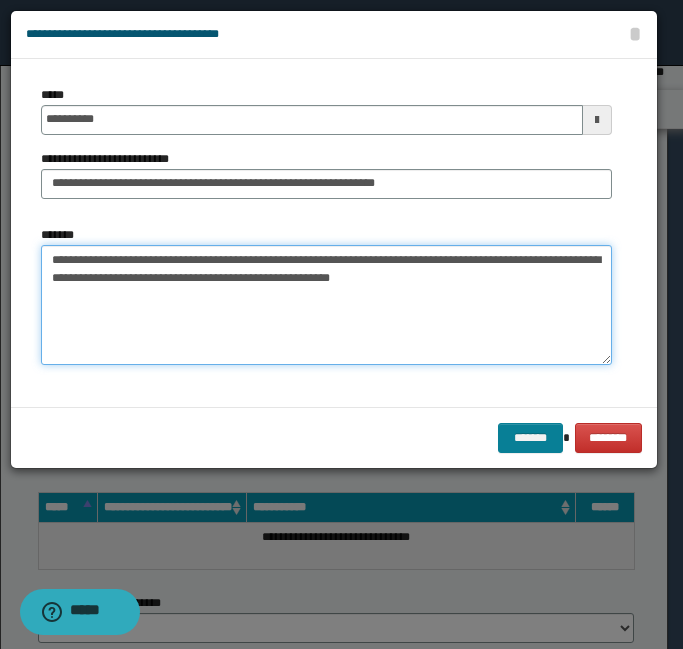type on "**********" 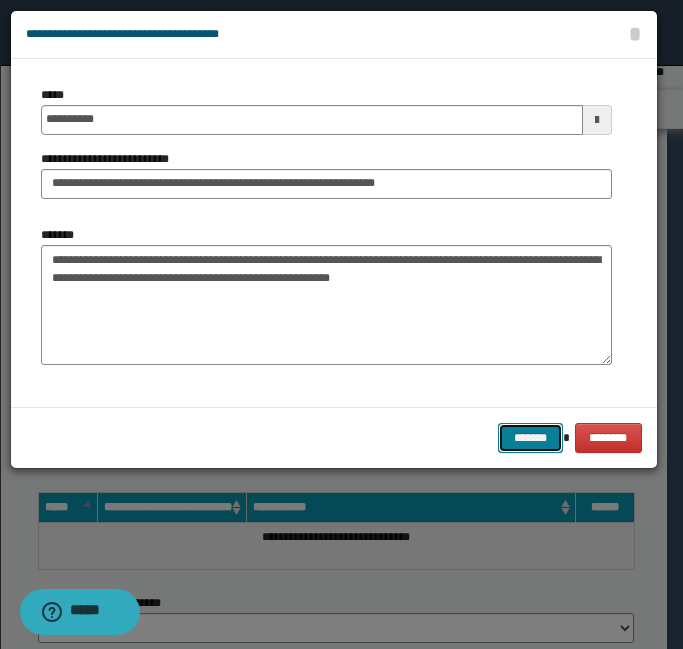 click on "*******" at bounding box center [530, 438] 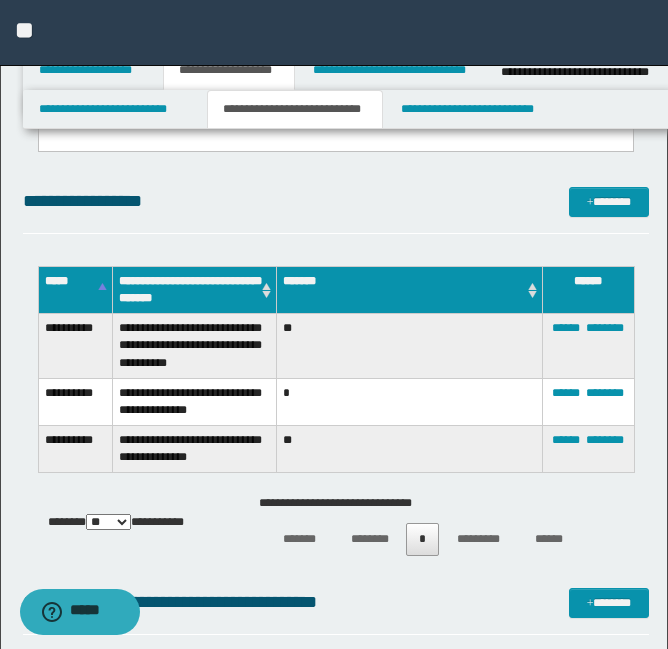 scroll, scrollTop: 989, scrollLeft: 0, axis: vertical 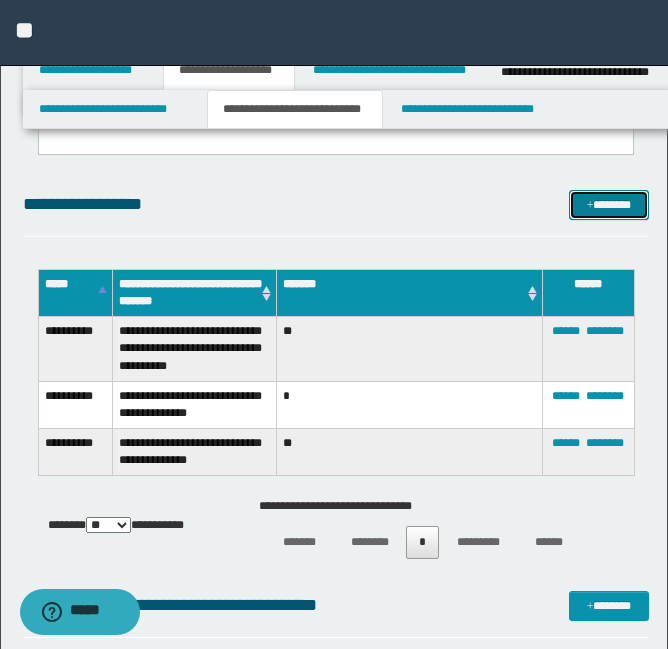 click on "*******" at bounding box center (609, 205) 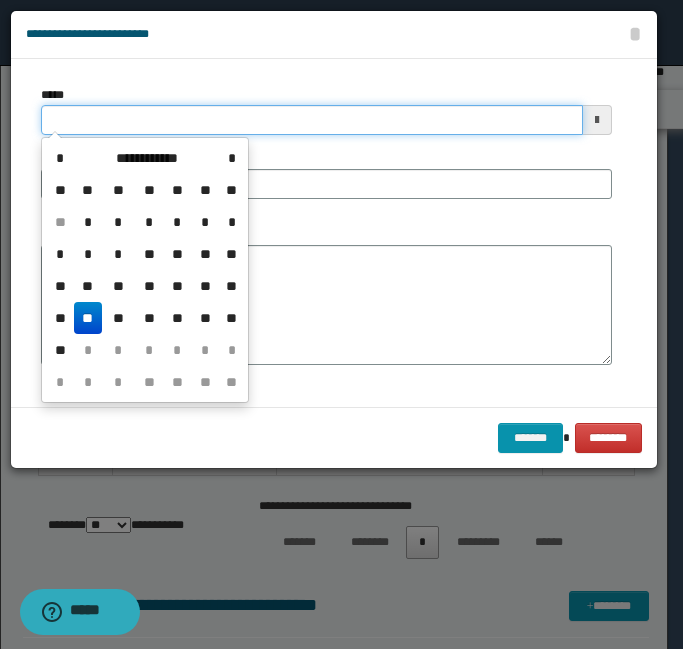 click on "*****" at bounding box center [312, 120] 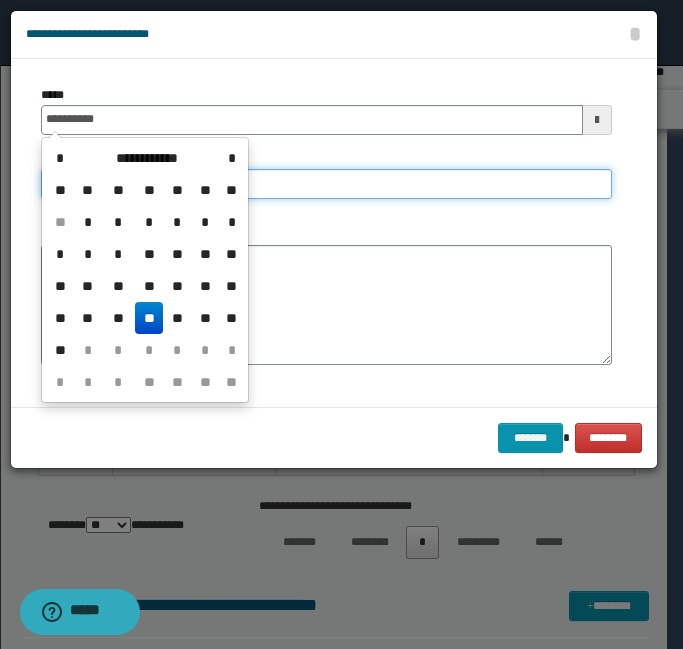 type on "**********" 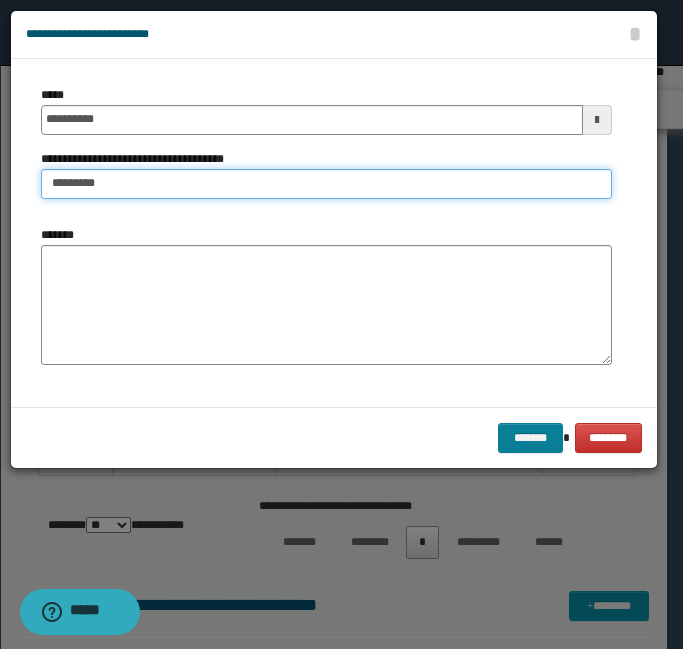 type on "********" 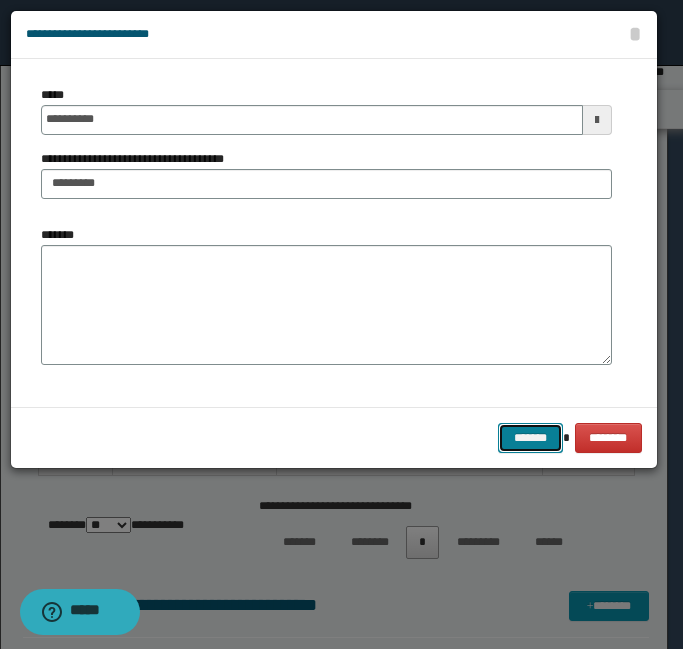 click on "*******" at bounding box center [530, 438] 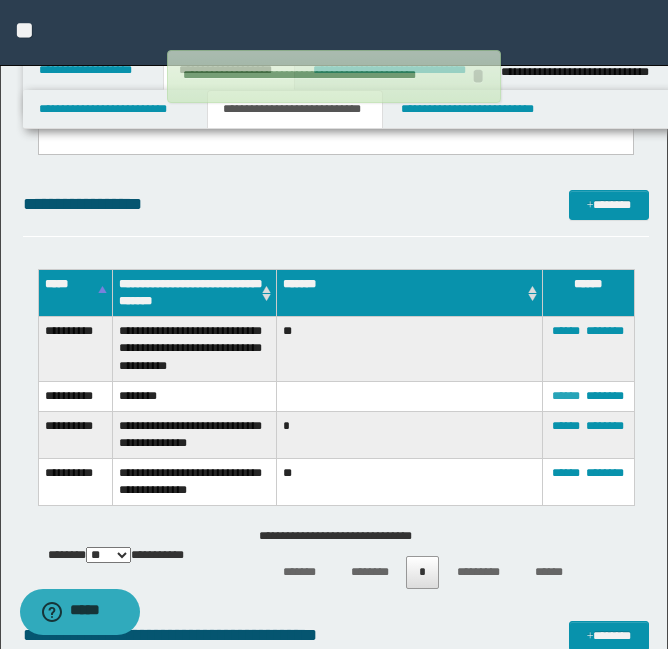 click on "******" at bounding box center (566, 396) 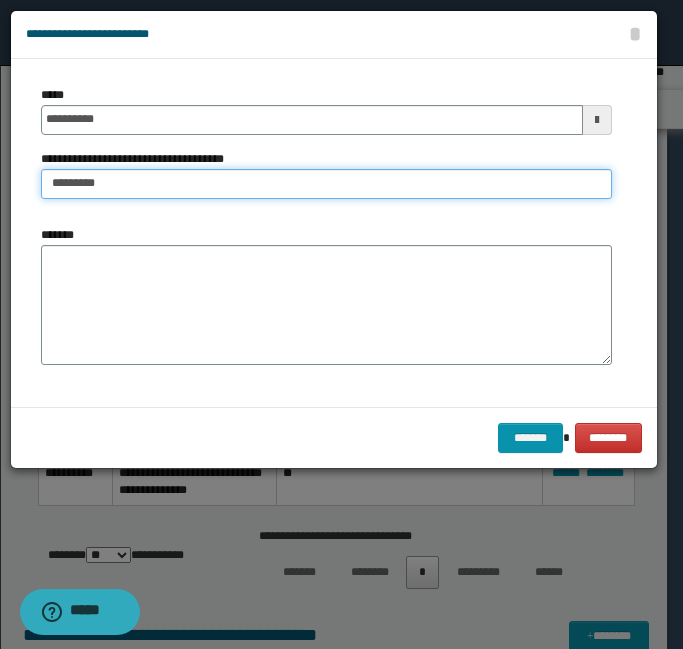click on "********" at bounding box center (326, 184) 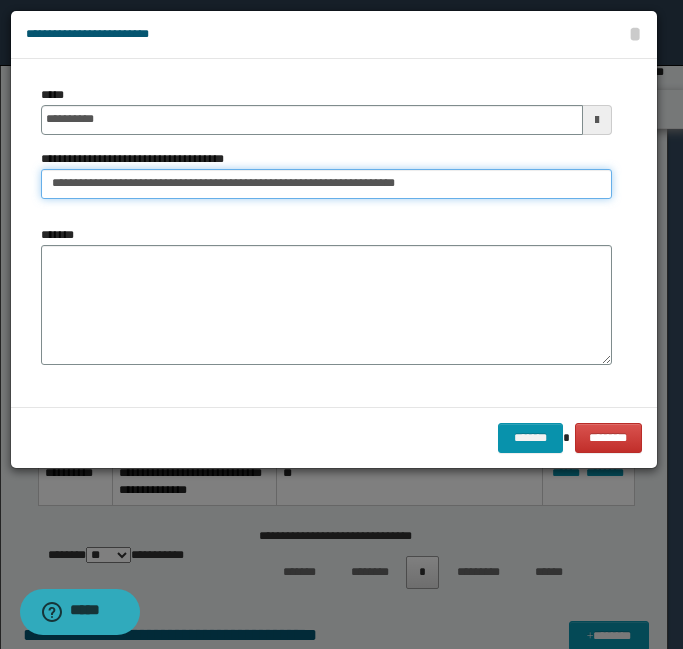 drag, startPoint x: 209, startPoint y: 183, endPoint x: 629, endPoint y: 236, distance: 423.33084 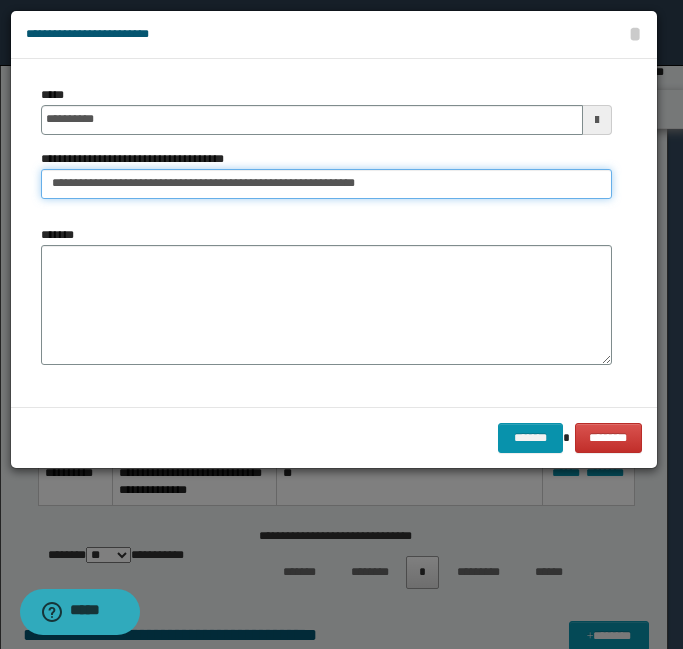 type on "**********" 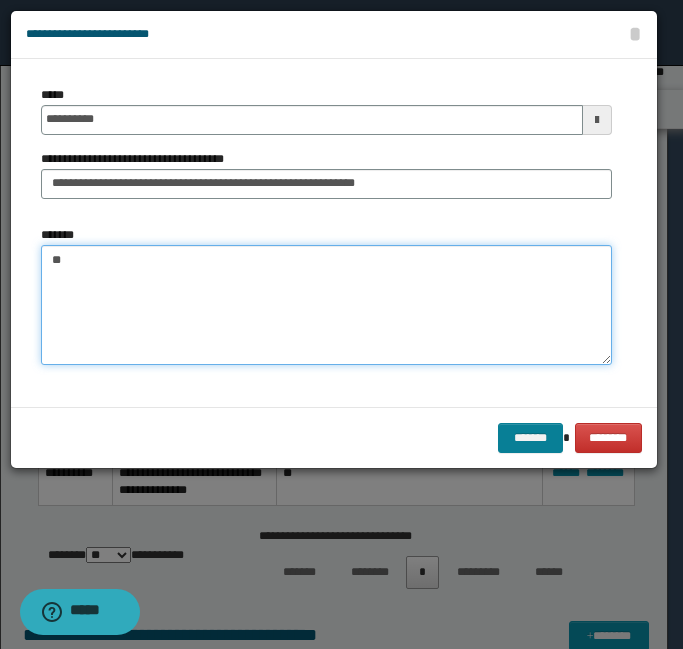 type on "**" 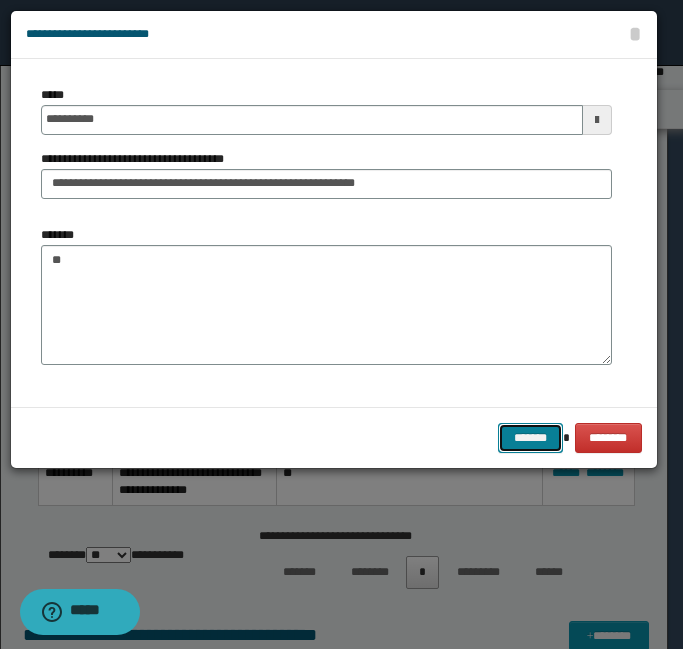 click on "*******" at bounding box center (530, 438) 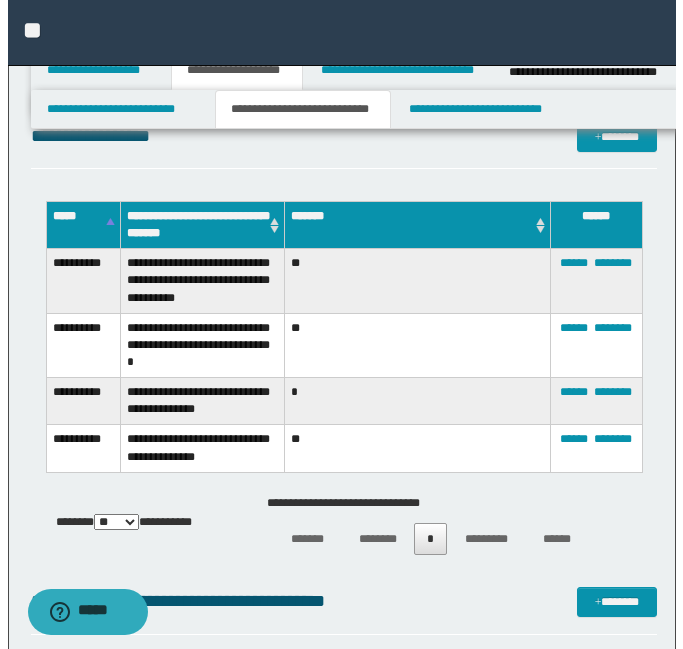 scroll, scrollTop: 1056, scrollLeft: 0, axis: vertical 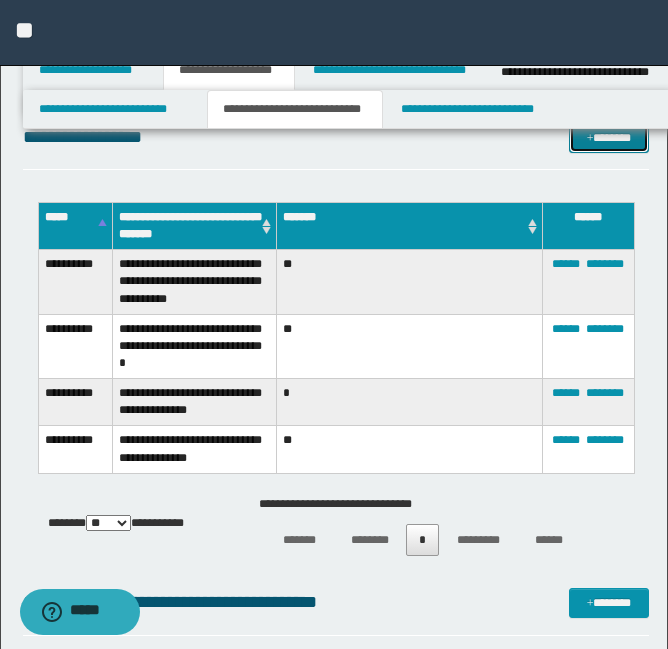click at bounding box center [590, 139] 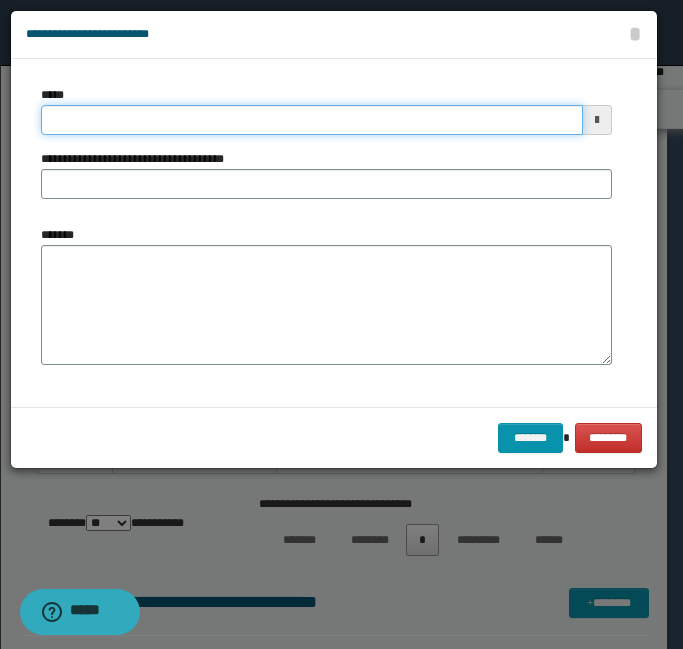 click on "*****" at bounding box center [312, 120] 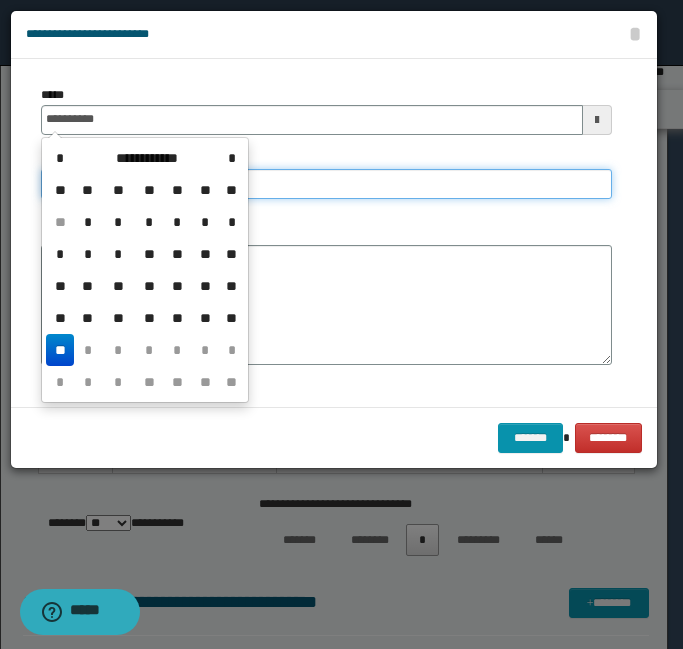 type on "**********" 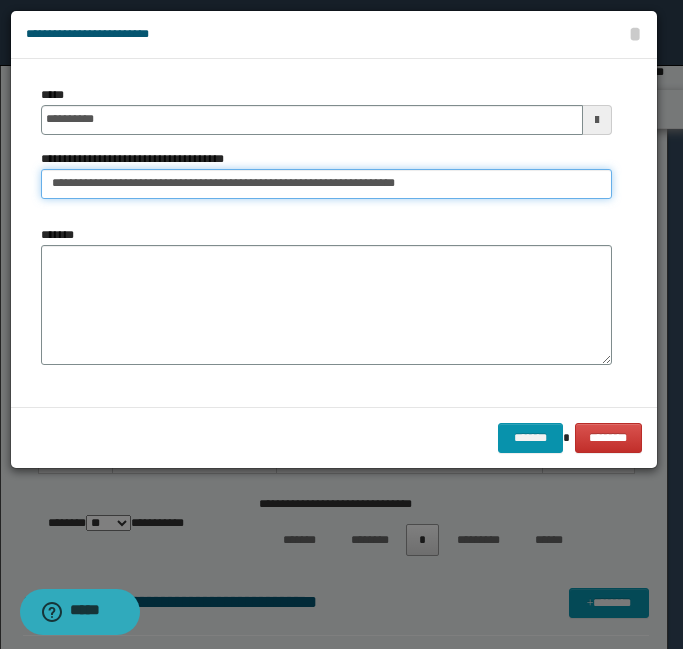 drag, startPoint x: 209, startPoint y: 185, endPoint x: 629, endPoint y: 206, distance: 420.52466 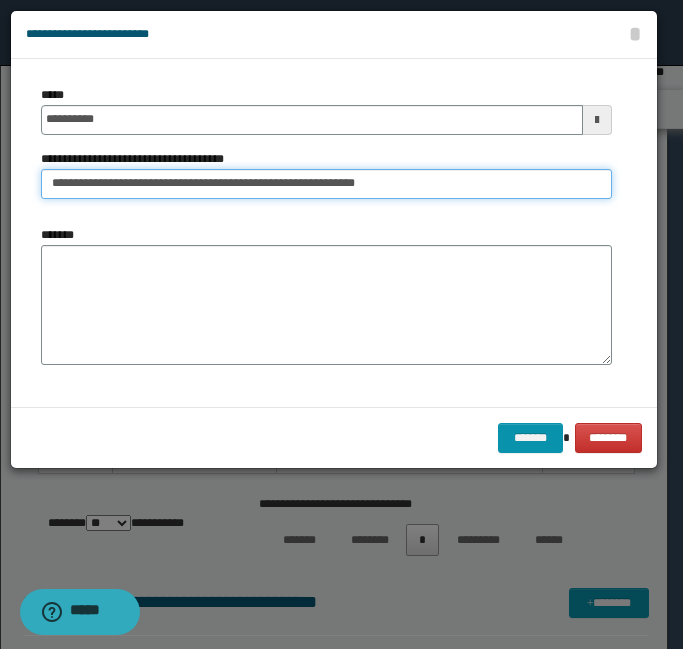 type on "**********" 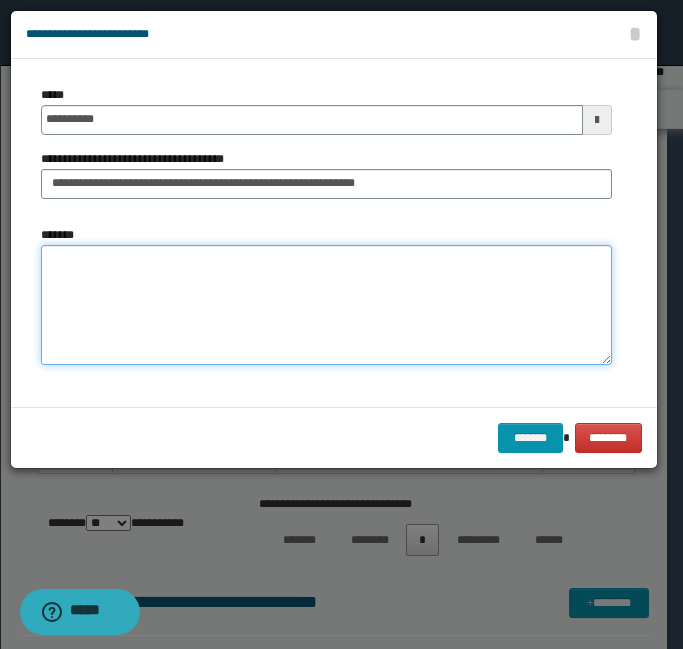 click on "*******" at bounding box center (326, 305) 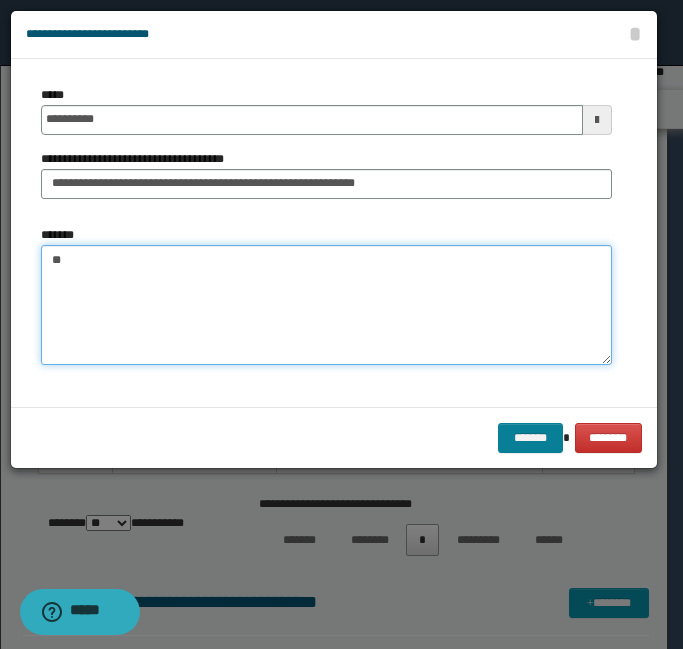 type on "**" 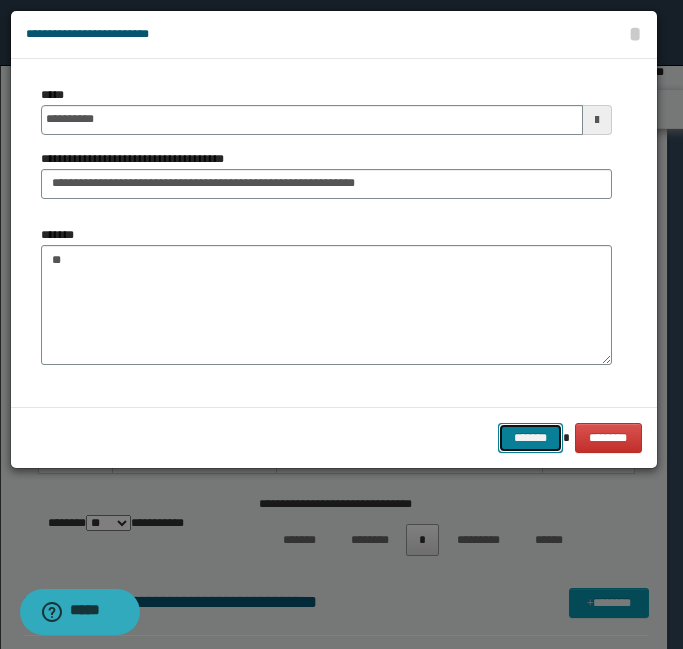 click on "*******" at bounding box center [530, 438] 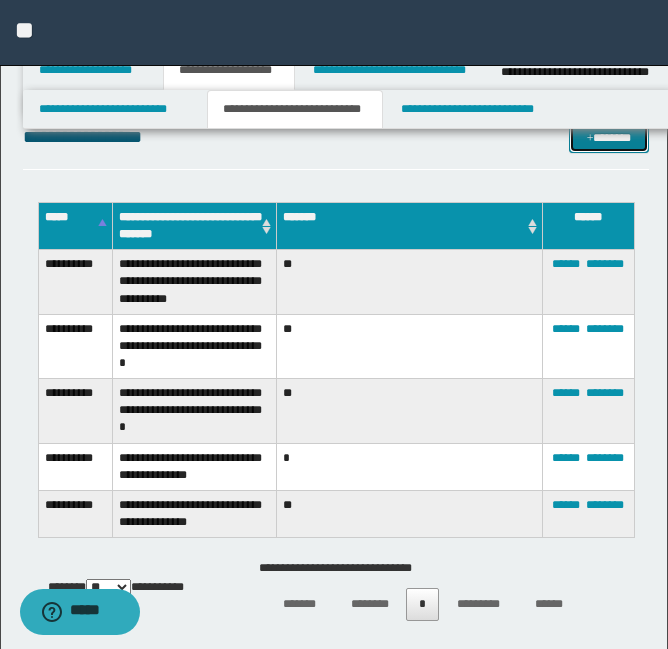 click at bounding box center [590, 139] 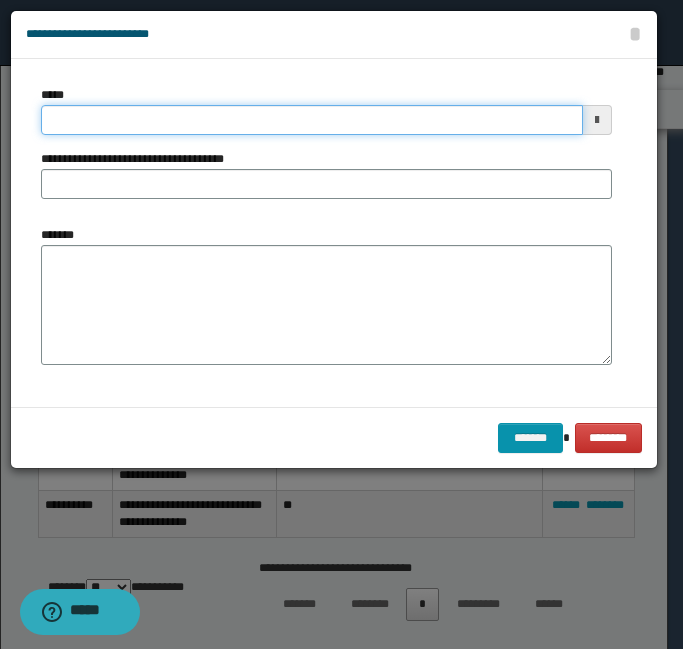 click on "*****" at bounding box center (312, 120) 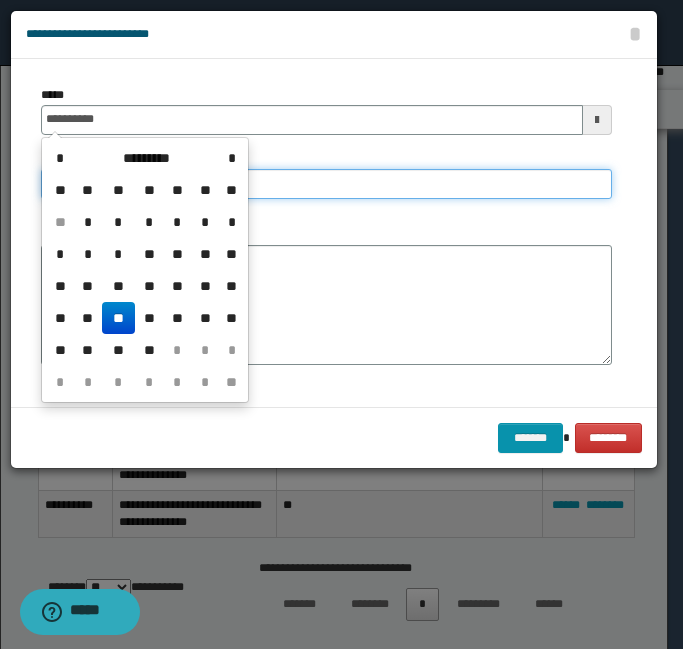 type on "**********" 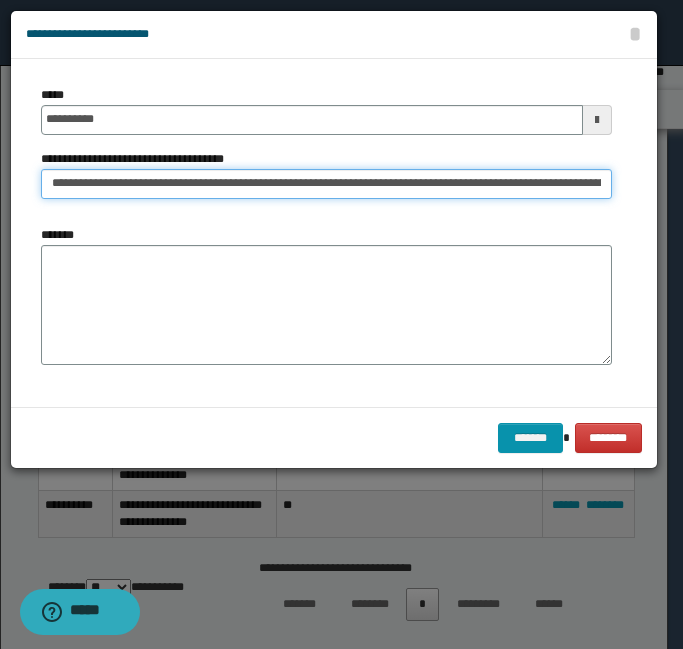 click on "**********" at bounding box center (326, 184) 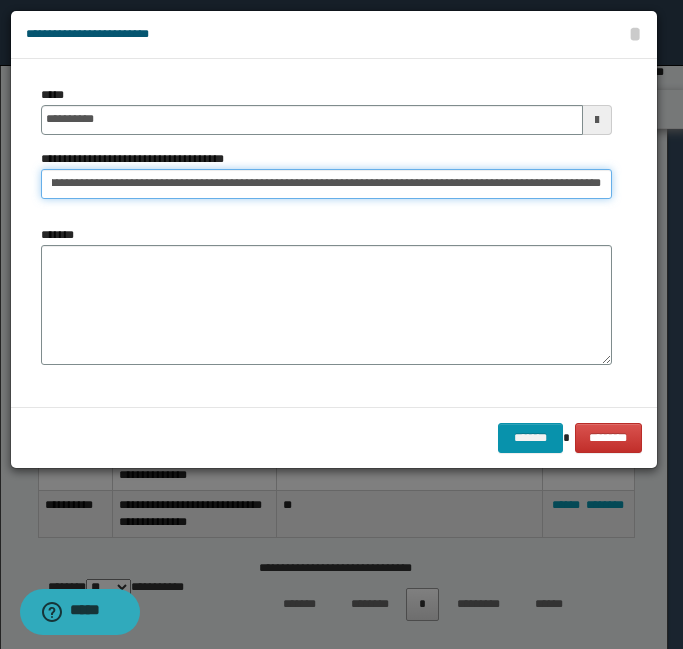scroll, scrollTop: 0, scrollLeft: 146, axis: horizontal 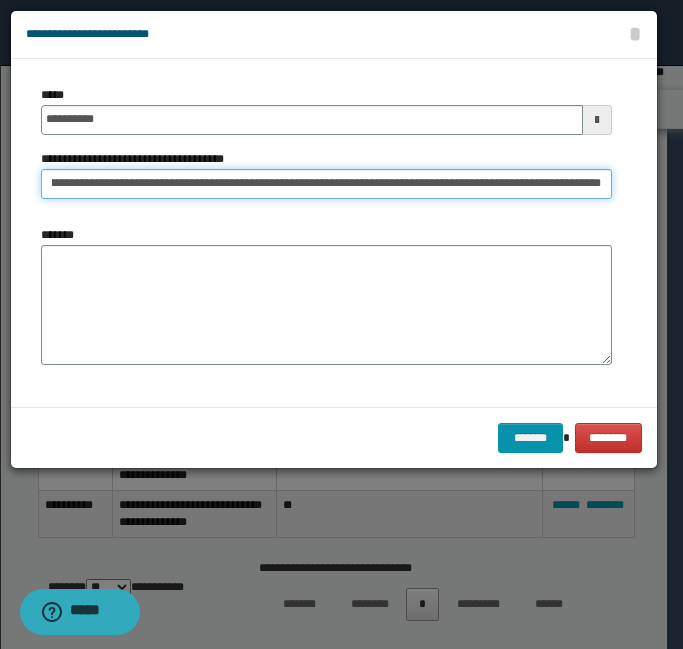 type on "**********" 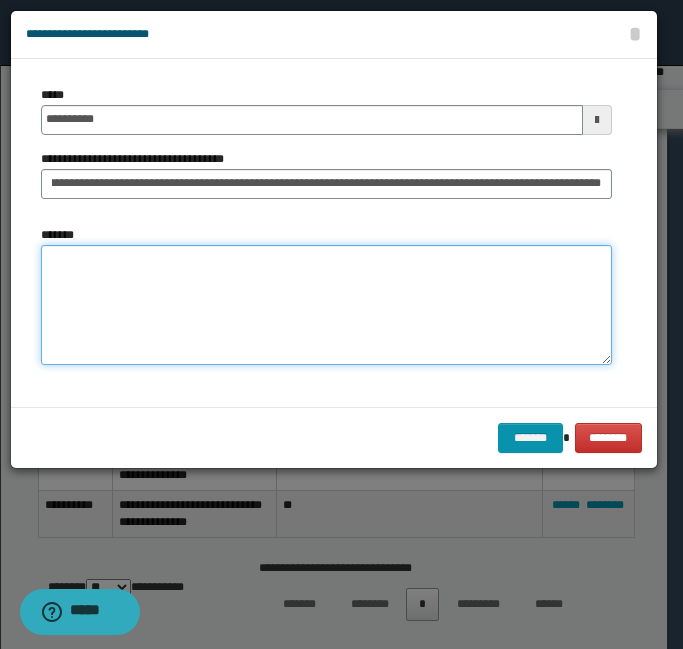 click on "*******" at bounding box center (326, 305) 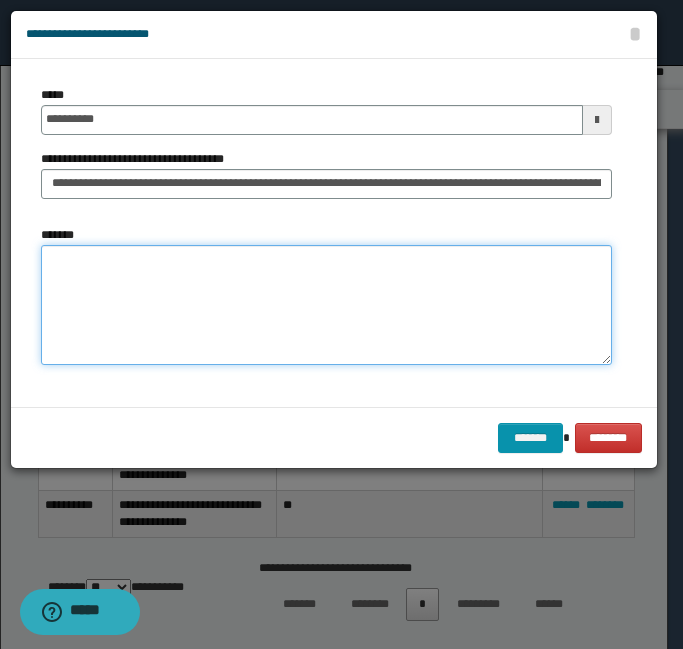 click on "*******" at bounding box center [326, 305] 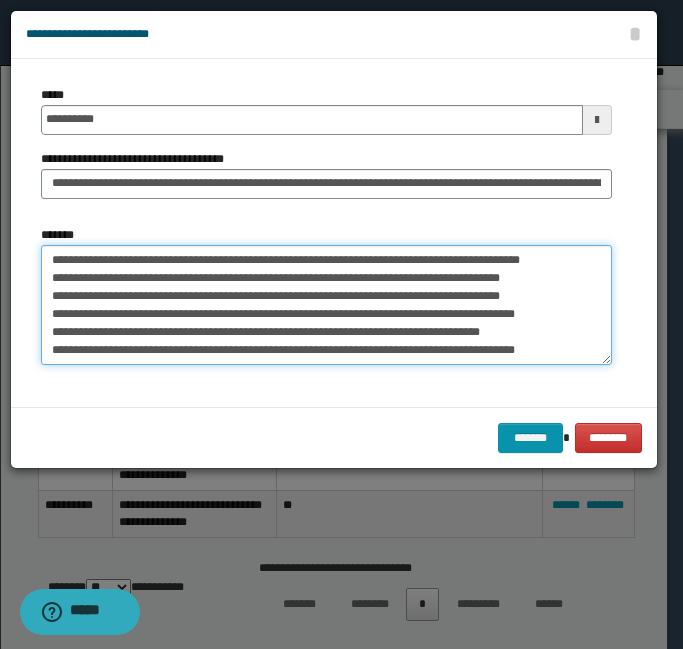 scroll, scrollTop: 0, scrollLeft: 0, axis: both 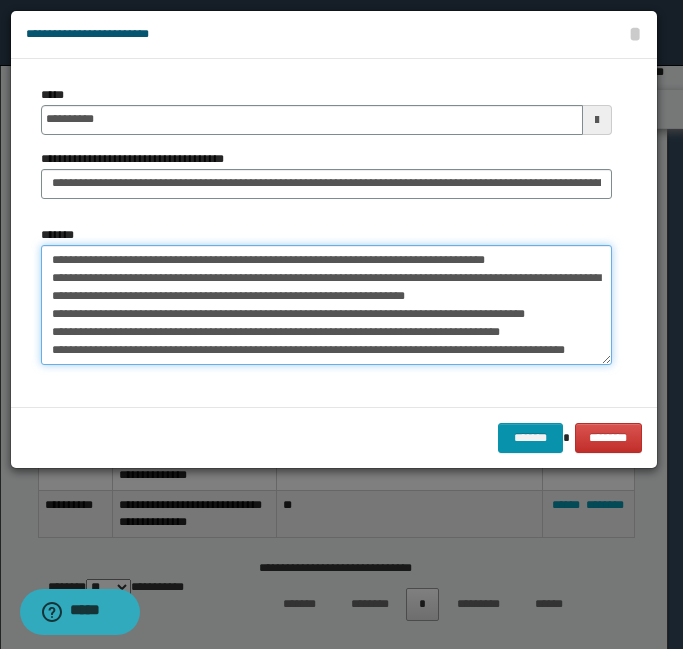 click on "*******" at bounding box center [326, 305] 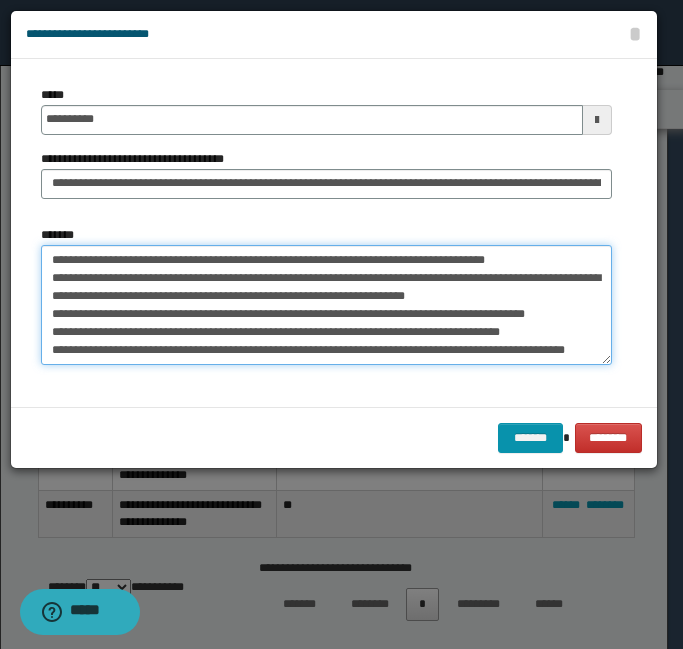 click on "*******" at bounding box center [326, 305] 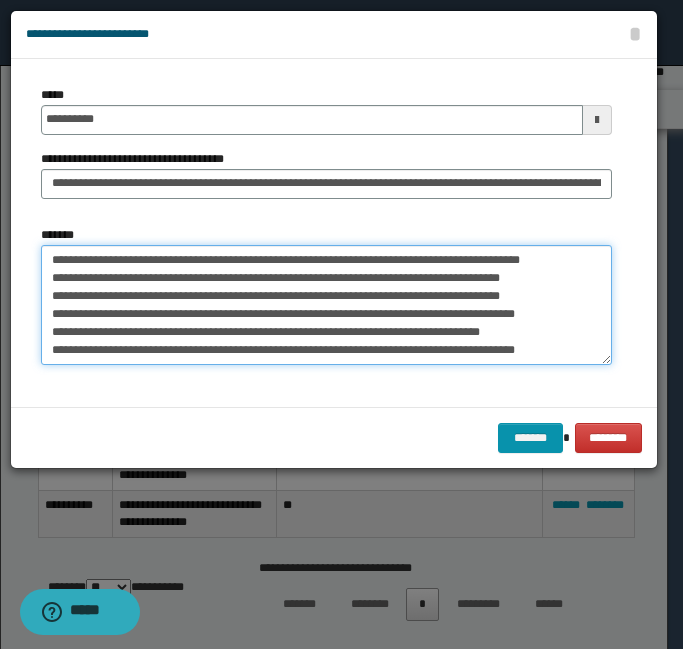 drag, startPoint x: 49, startPoint y: 256, endPoint x: 97, endPoint y: 493, distance: 241.8119 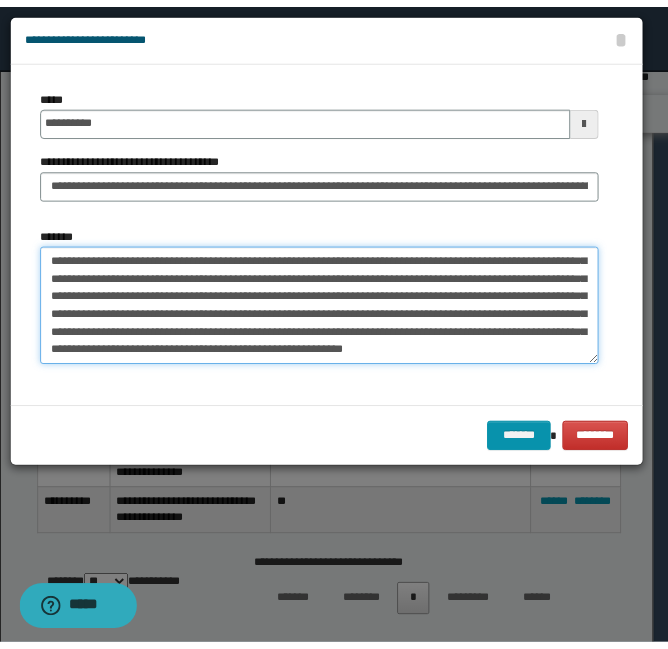scroll, scrollTop: 156, scrollLeft: 0, axis: vertical 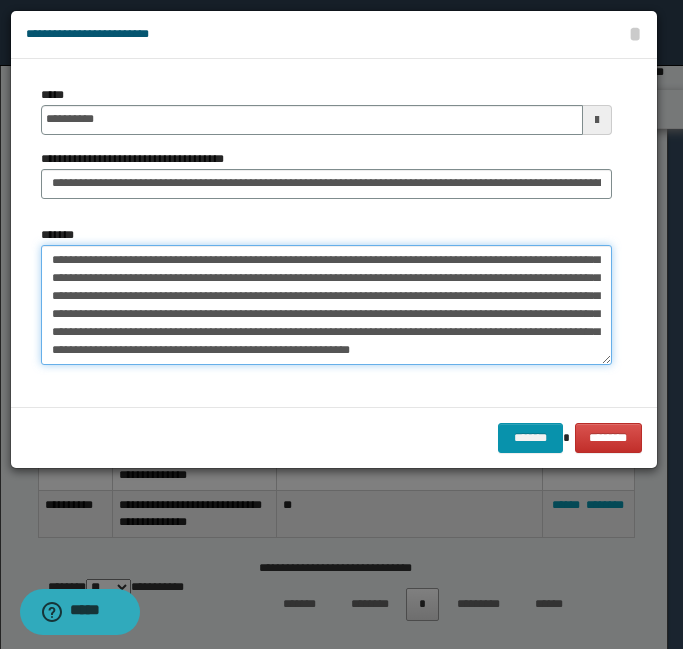 click on "*******" at bounding box center [326, 305] 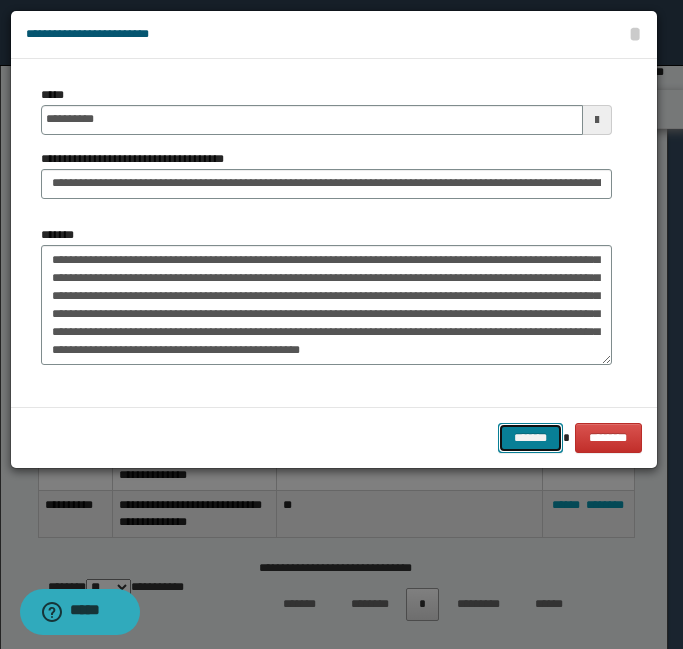 click on "*******" at bounding box center (530, 438) 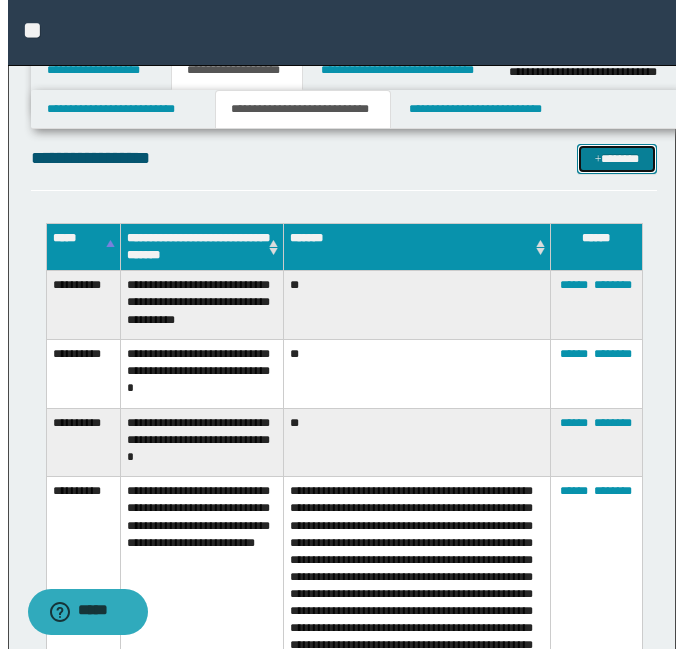 scroll, scrollTop: 1038, scrollLeft: 0, axis: vertical 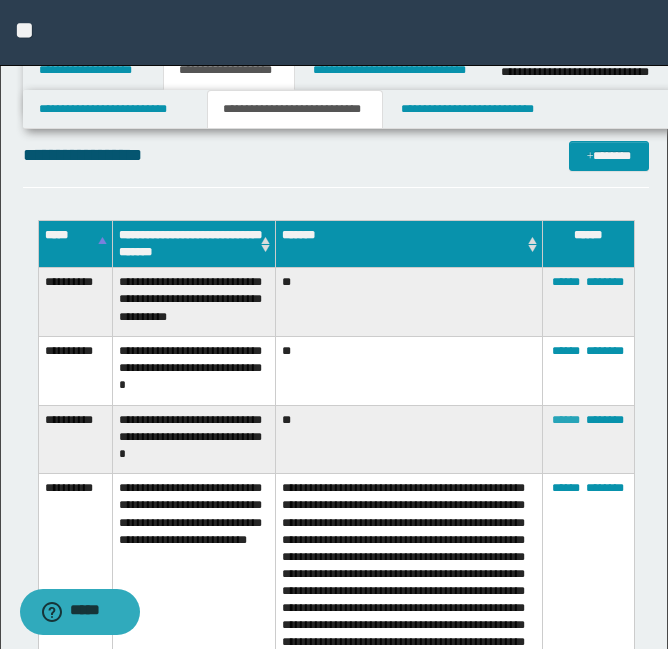 click on "******" at bounding box center [566, 420] 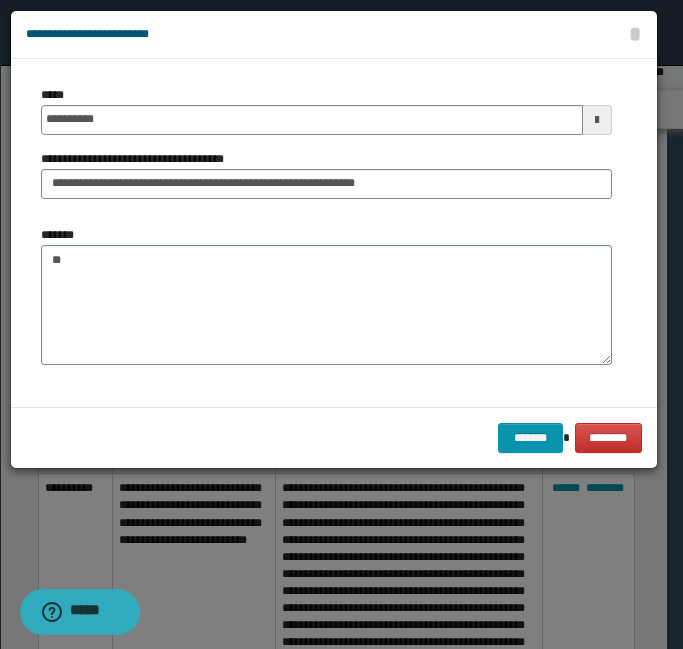 scroll, scrollTop: 0, scrollLeft: 0, axis: both 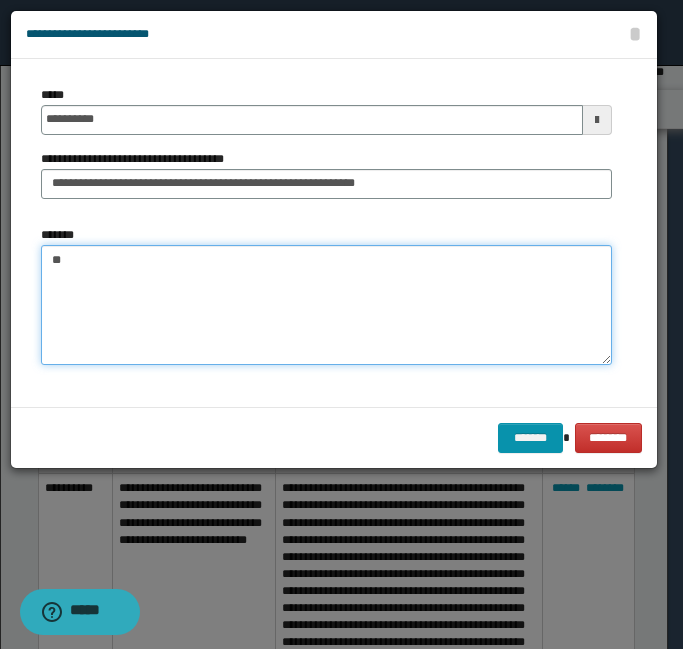 click on "**" at bounding box center (326, 305) 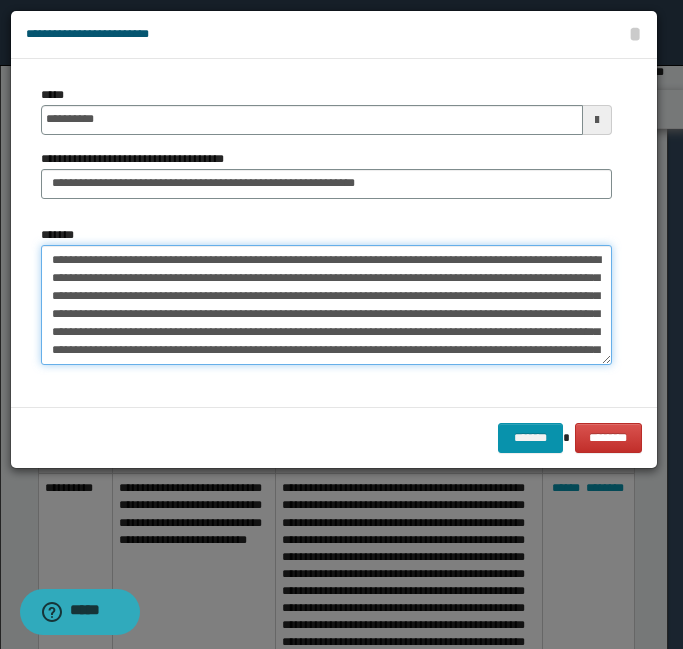 scroll, scrollTop: 156, scrollLeft: 0, axis: vertical 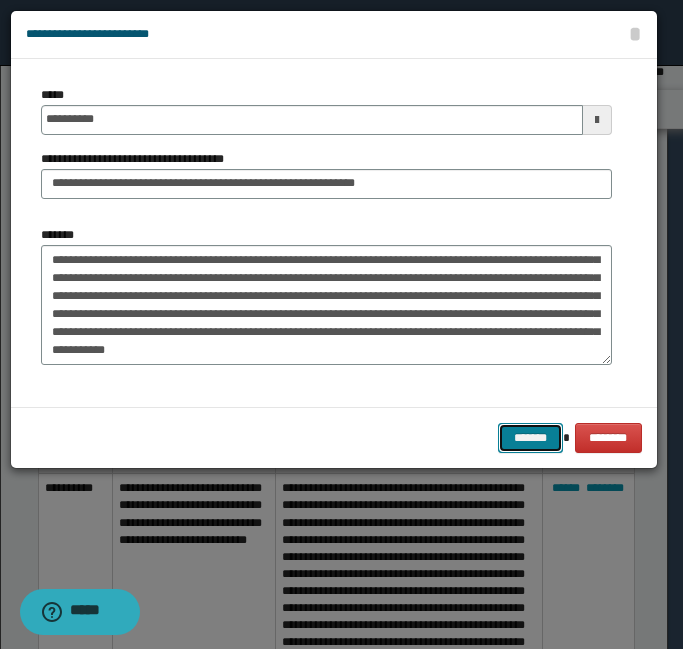 click on "*******" at bounding box center [530, 438] 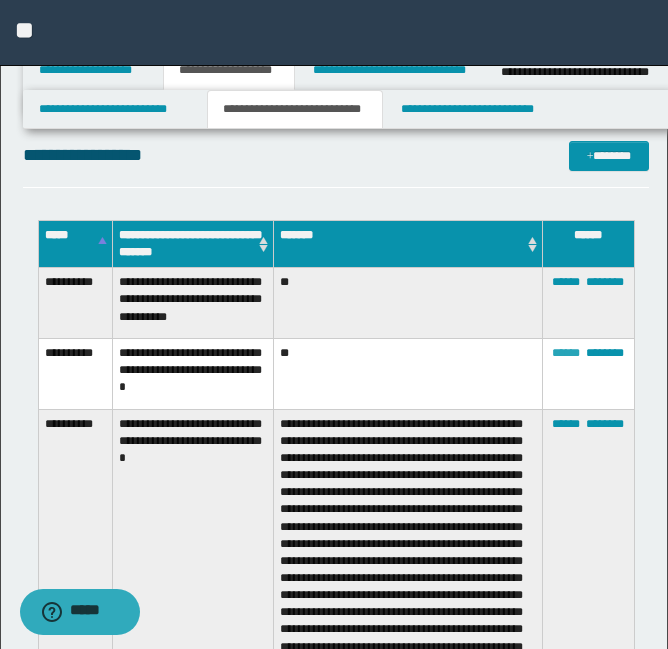 click on "******" at bounding box center [566, 353] 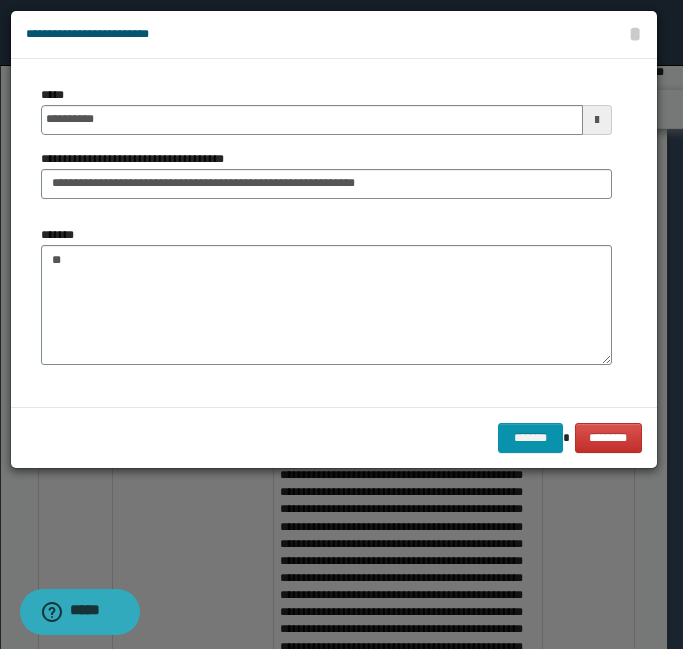 scroll, scrollTop: 0, scrollLeft: 0, axis: both 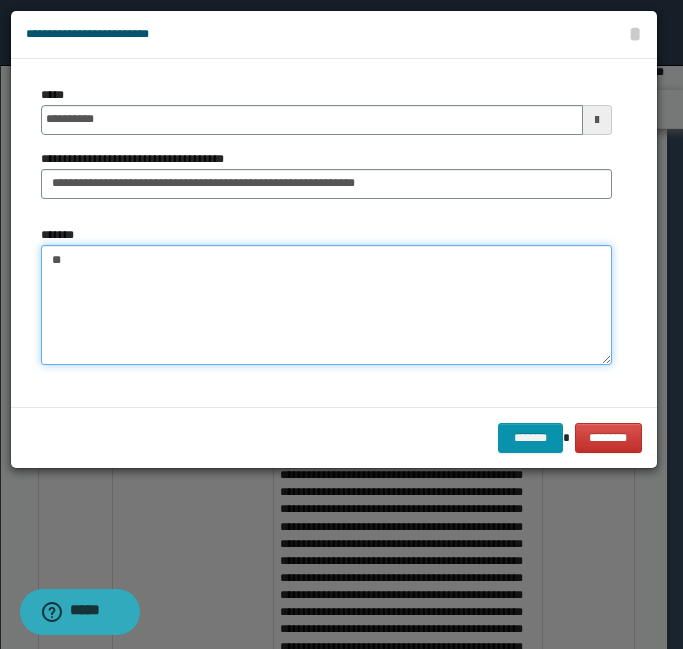 click on "**" at bounding box center (326, 305) 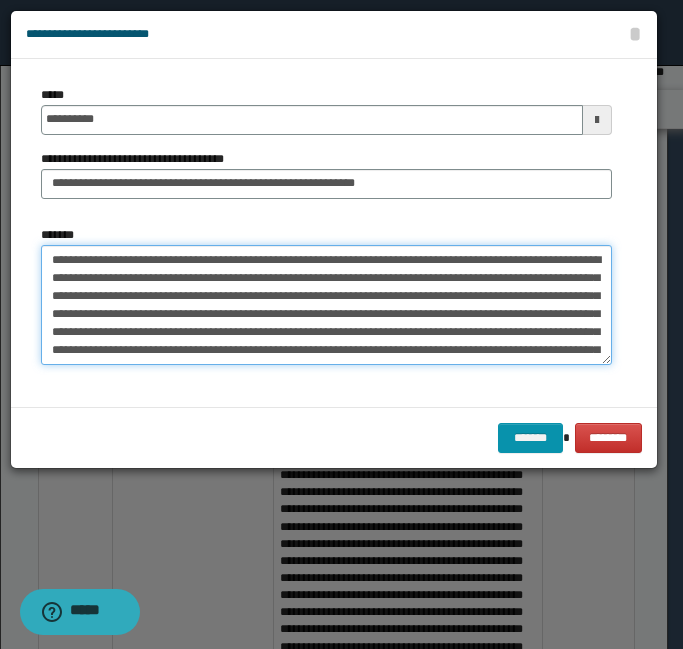 scroll, scrollTop: 66, scrollLeft: 0, axis: vertical 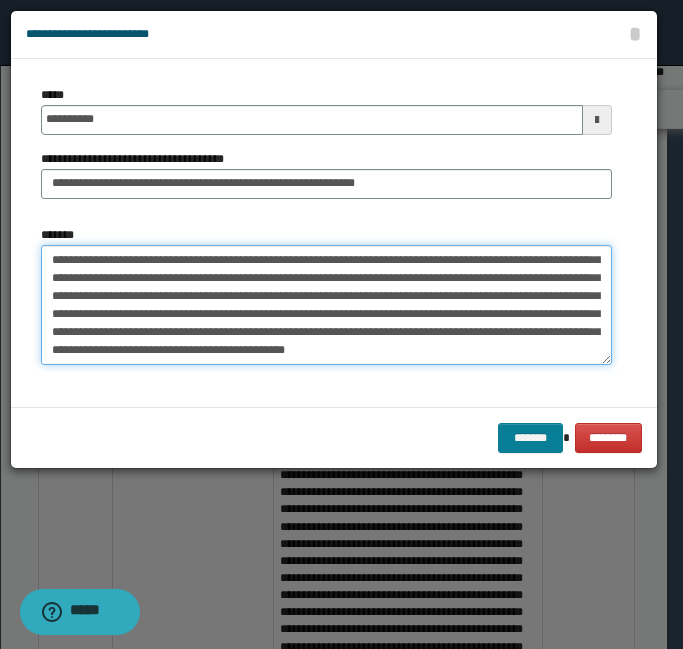 type on "**********" 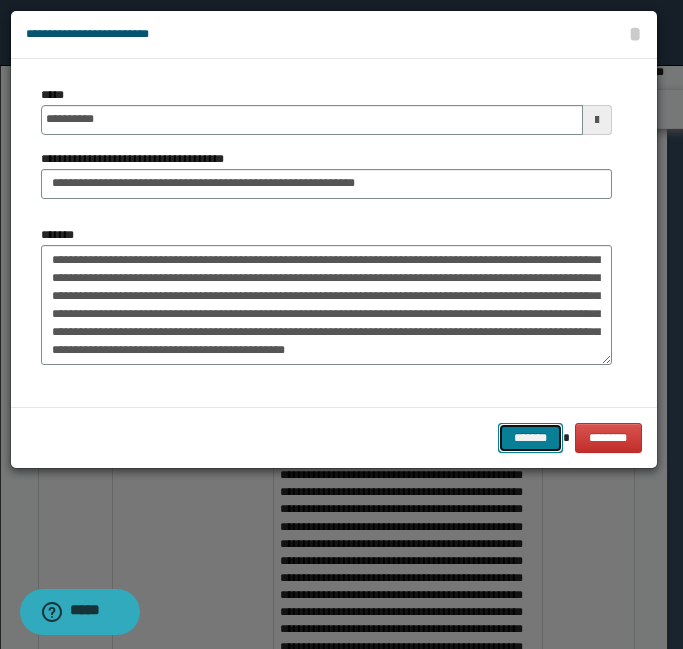 click on "*******" at bounding box center [530, 438] 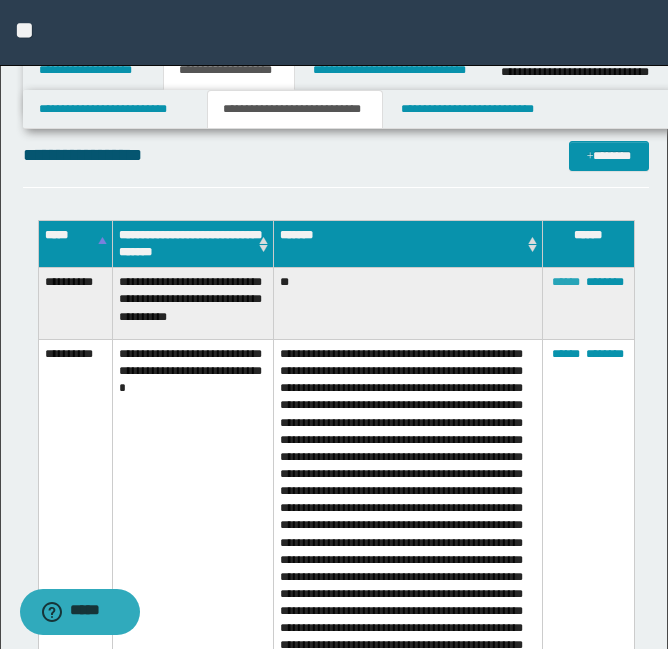 click on "******" at bounding box center (566, 282) 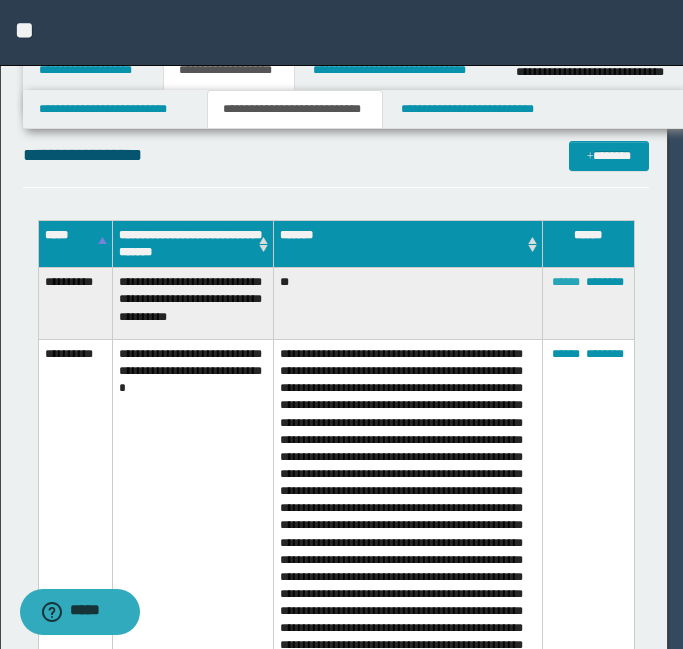 scroll, scrollTop: 0, scrollLeft: 0, axis: both 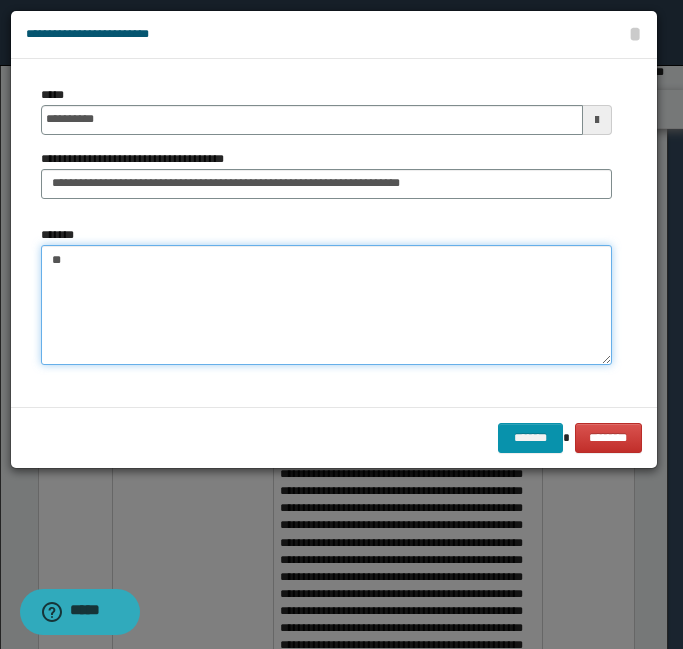 click on "**" at bounding box center [326, 305] 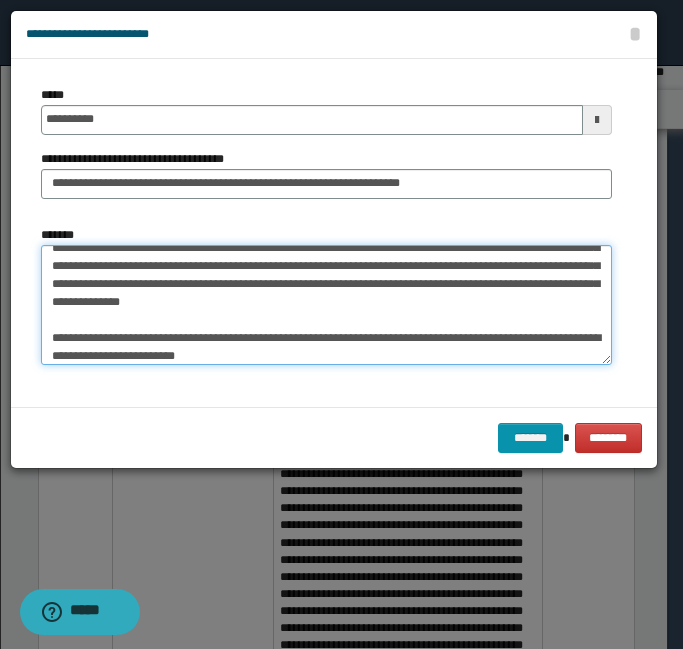 scroll, scrollTop: 0, scrollLeft: 0, axis: both 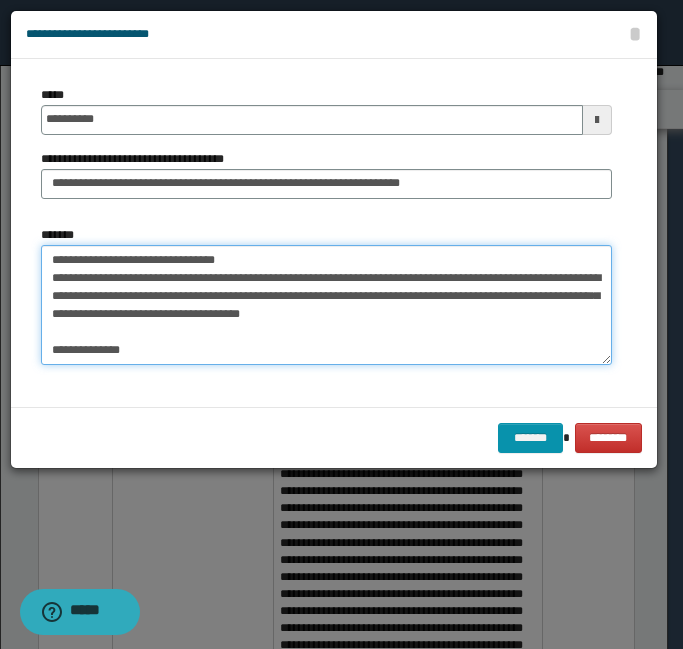 click on "*******" at bounding box center (326, 305) 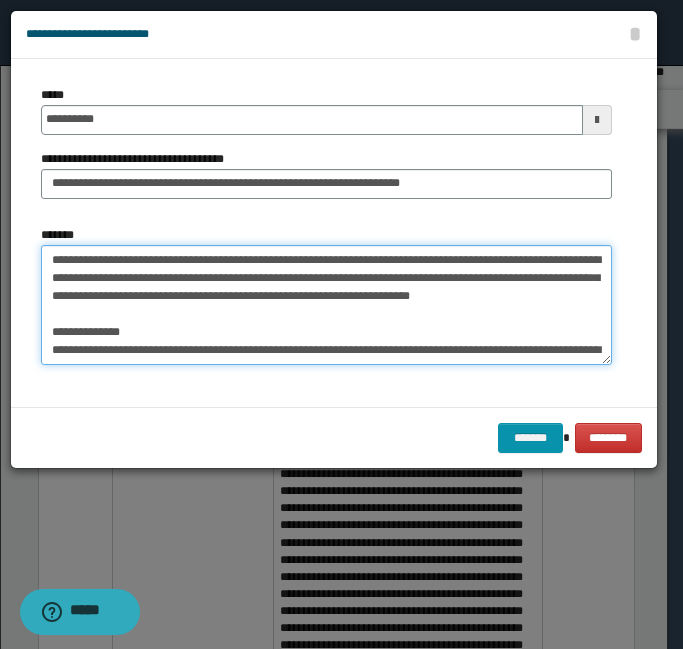click on "*******" at bounding box center [326, 305] 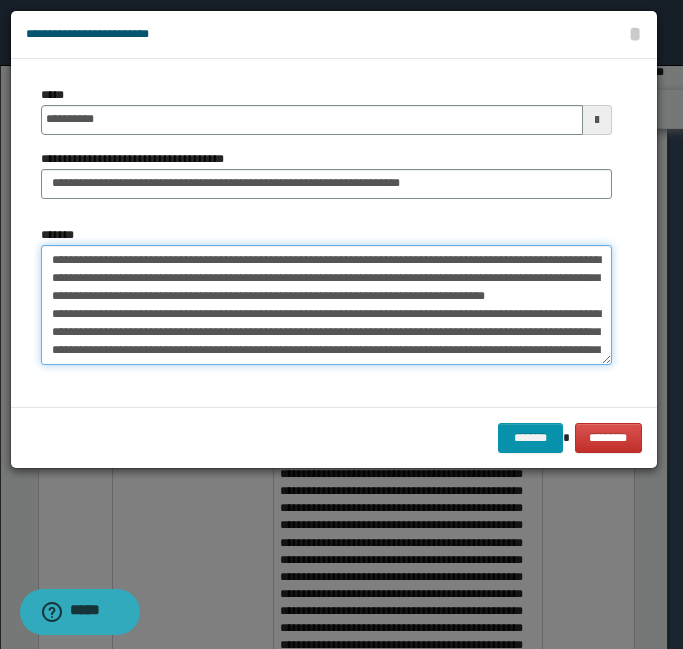 drag, startPoint x: 517, startPoint y: 310, endPoint x: 480, endPoint y: 321, distance: 38.600517 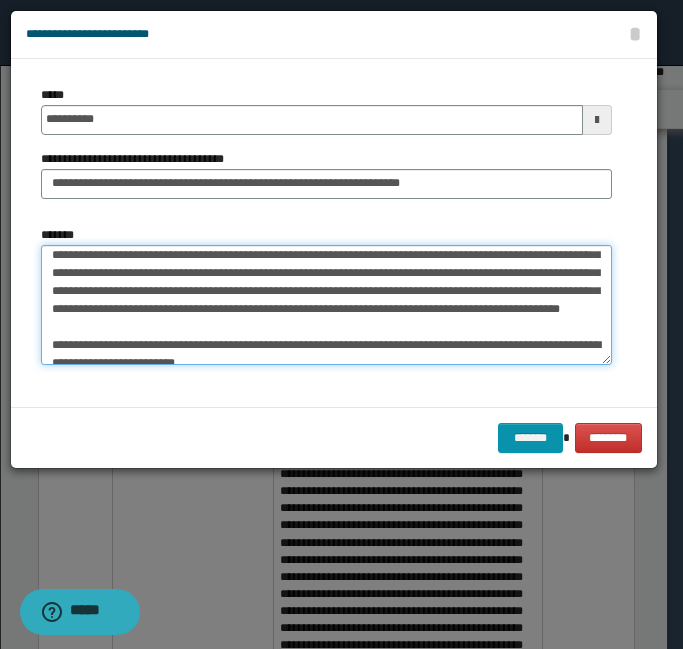 scroll, scrollTop: 97, scrollLeft: 0, axis: vertical 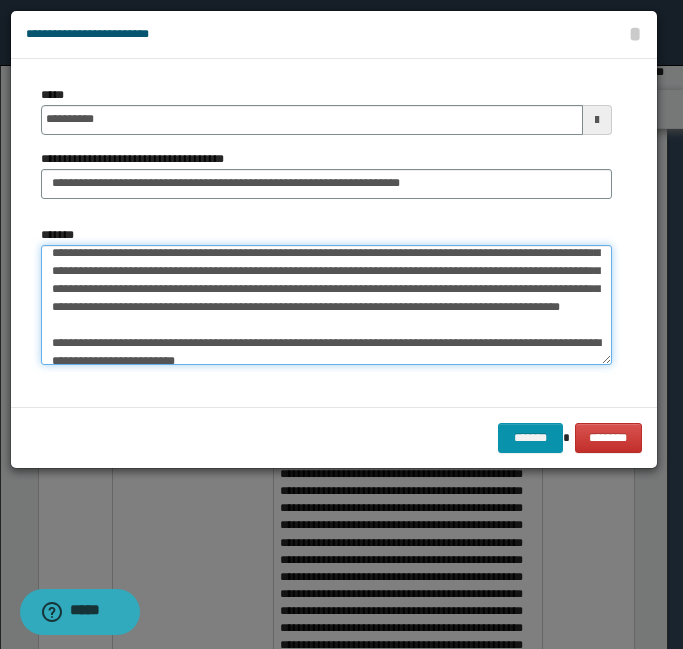 click on "*******" at bounding box center [326, 305] 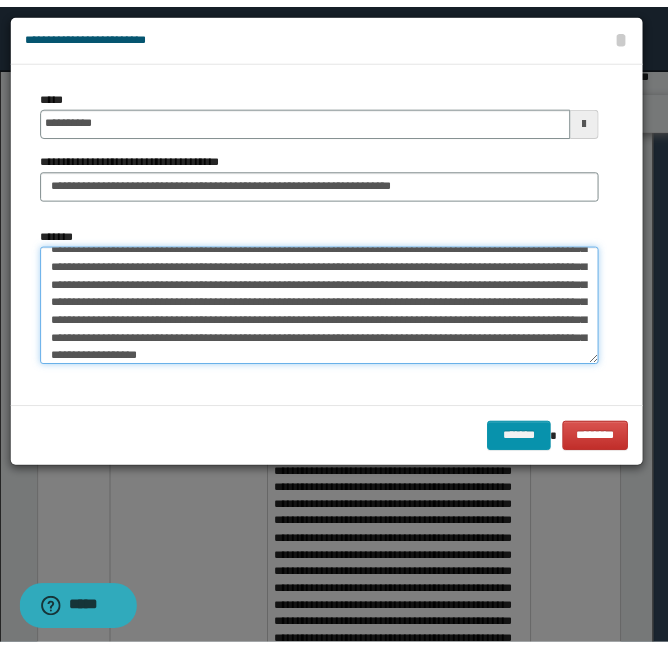 scroll, scrollTop: 108, scrollLeft: 0, axis: vertical 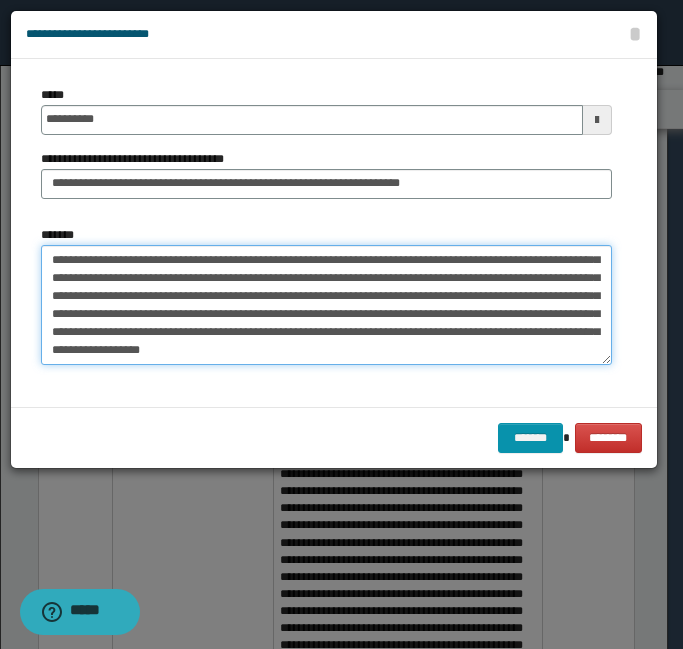 click on "*******" at bounding box center [326, 305] 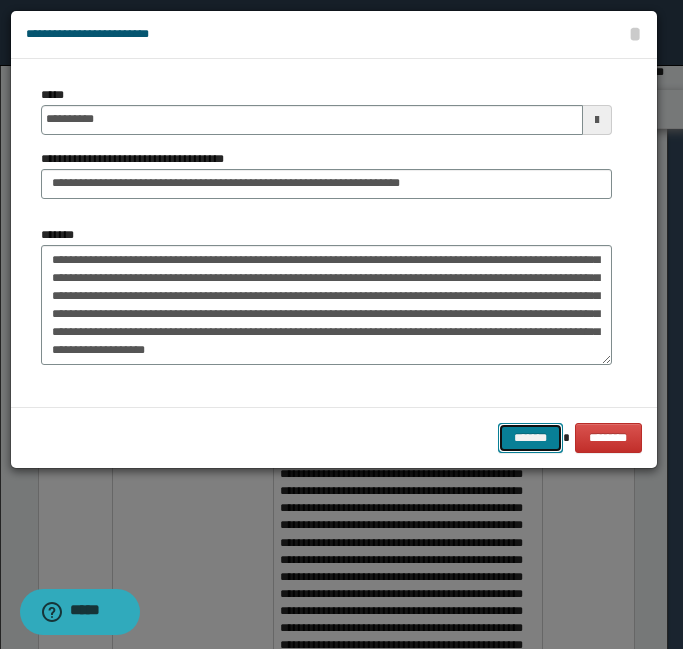 click on "*******" at bounding box center (530, 438) 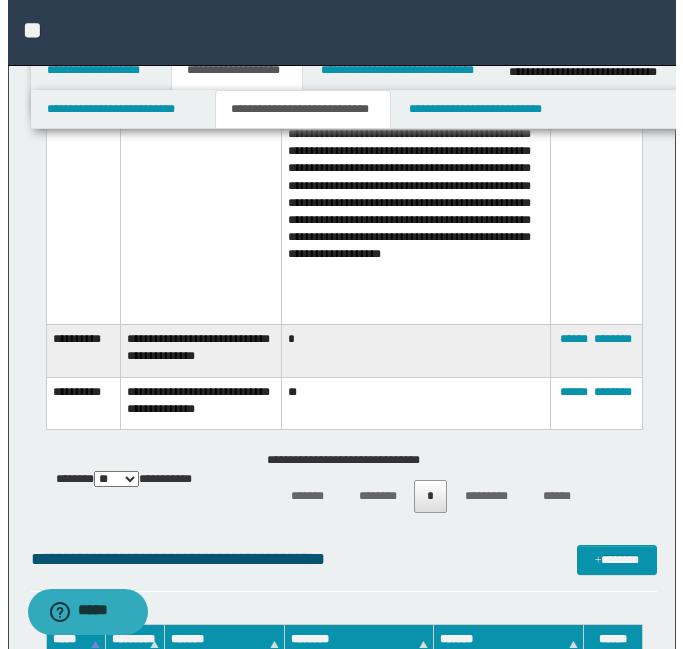 scroll, scrollTop: 2924, scrollLeft: 0, axis: vertical 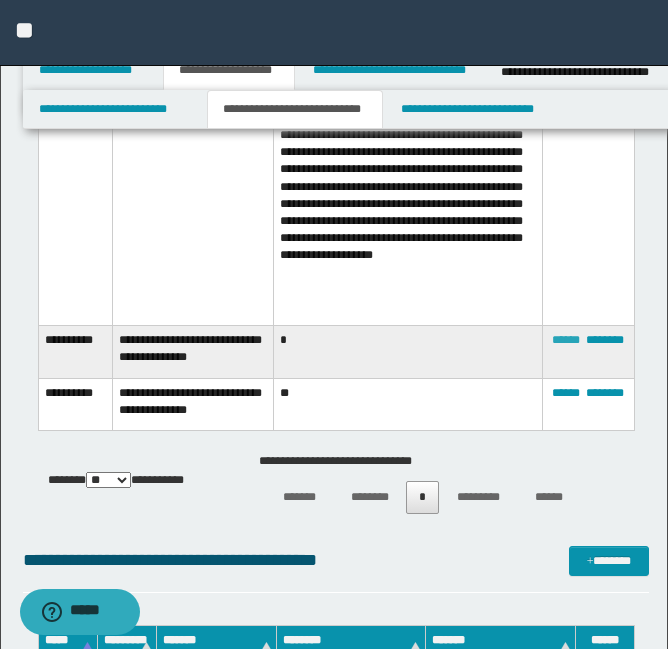 click on "******" at bounding box center (566, 340) 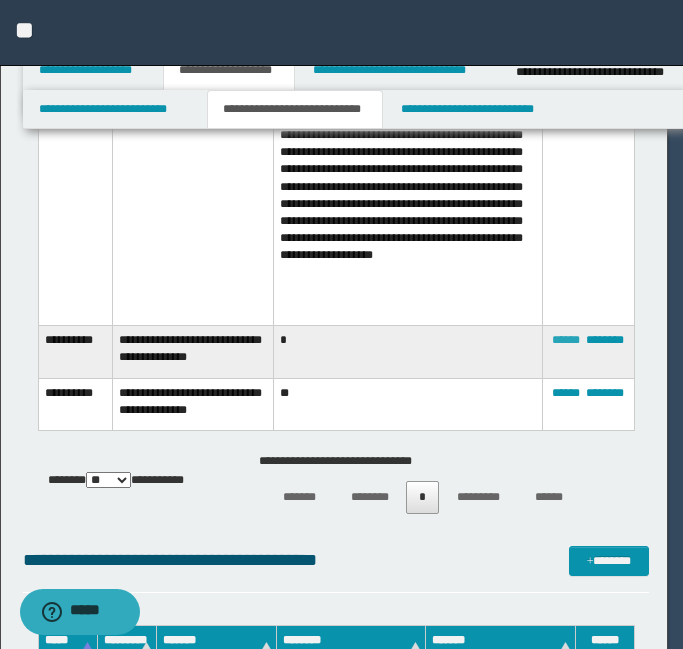 scroll, scrollTop: 0, scrollLeft: 0, axis: both 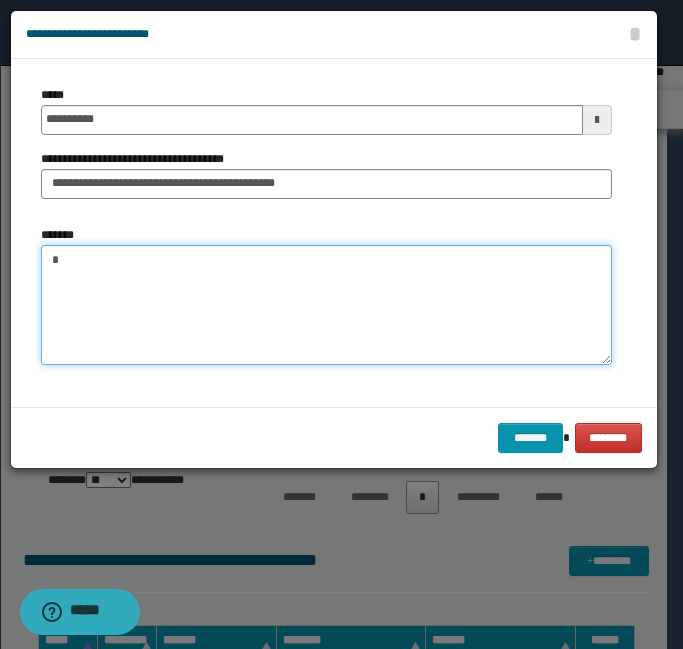click on "*" at bounding box center (326, 305) 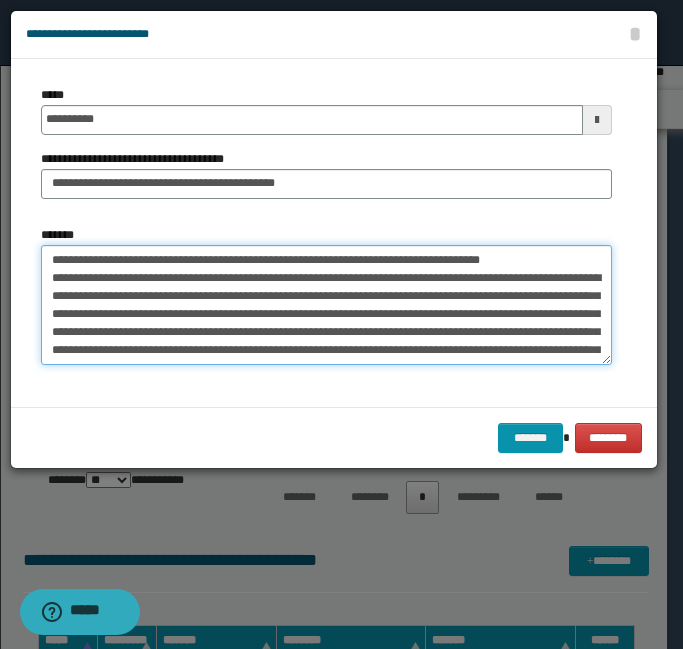 scroll, scrollTop: 138, scrollLeft: 0, axis: vertical 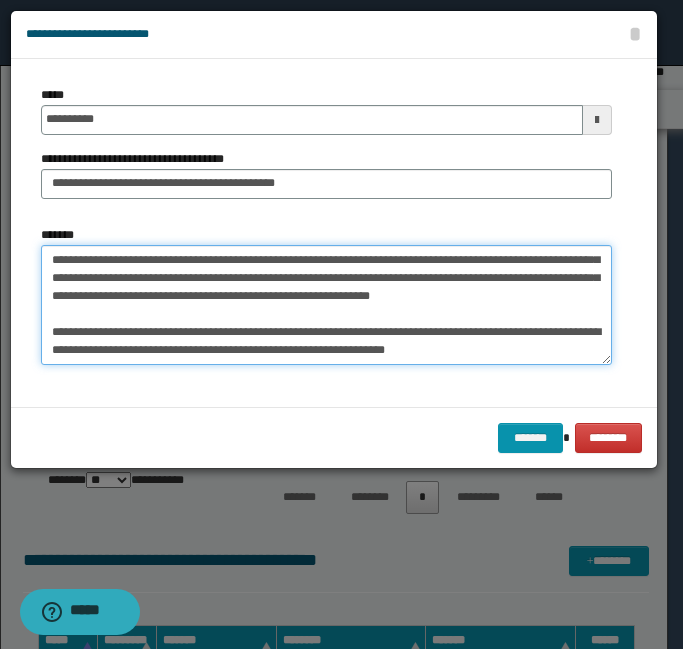 click on "*******" at bounding box center (326, 305) 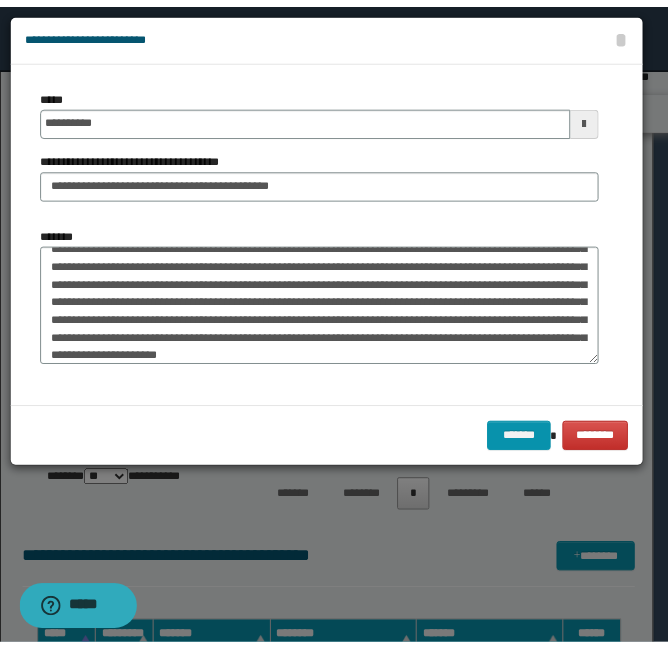 scroll, scrollTop: 126, scrollLeft: 0, axis: vertical 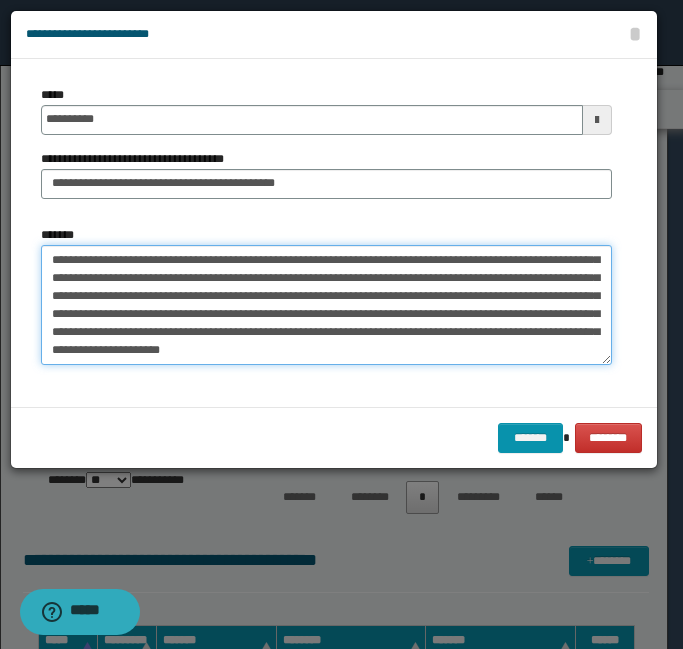 click on "*******" at bounding box center [326, 305] 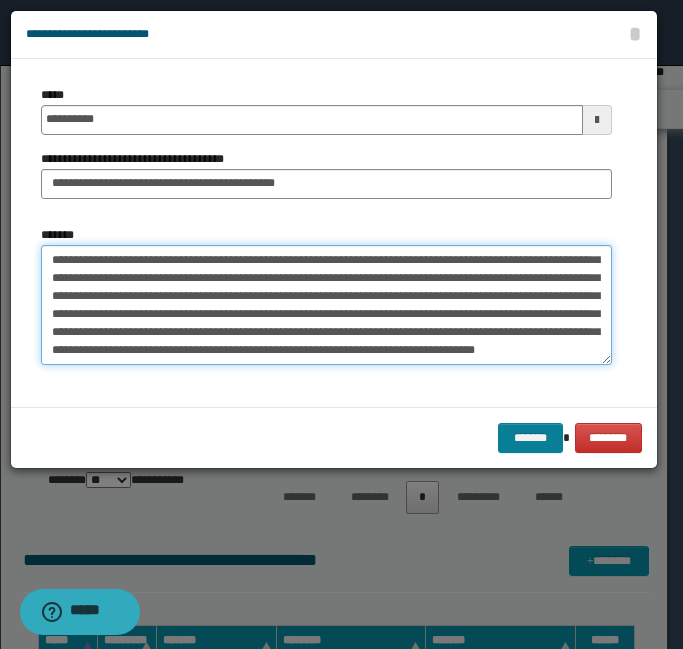 type on "**********" 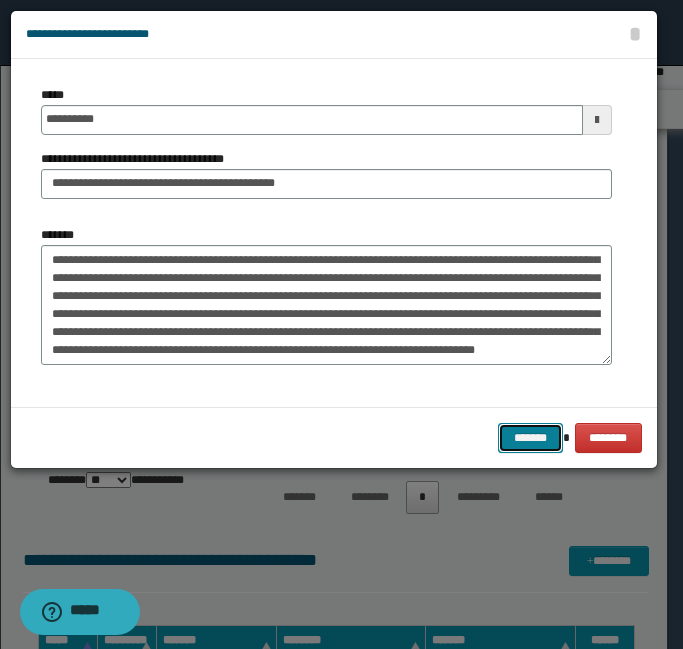 click on "*******" at bounding box center (530, 438) 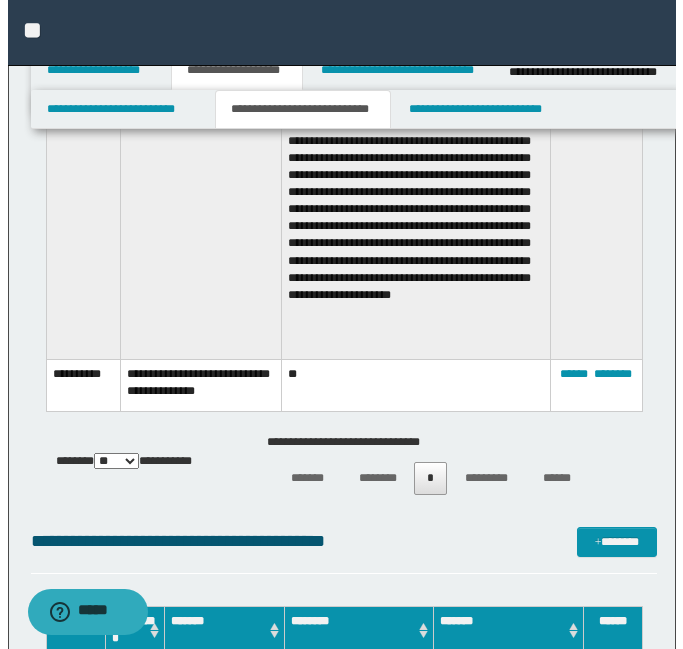 scroll, scrollTop: 3390, scrollLeft: 0, axis: vertical 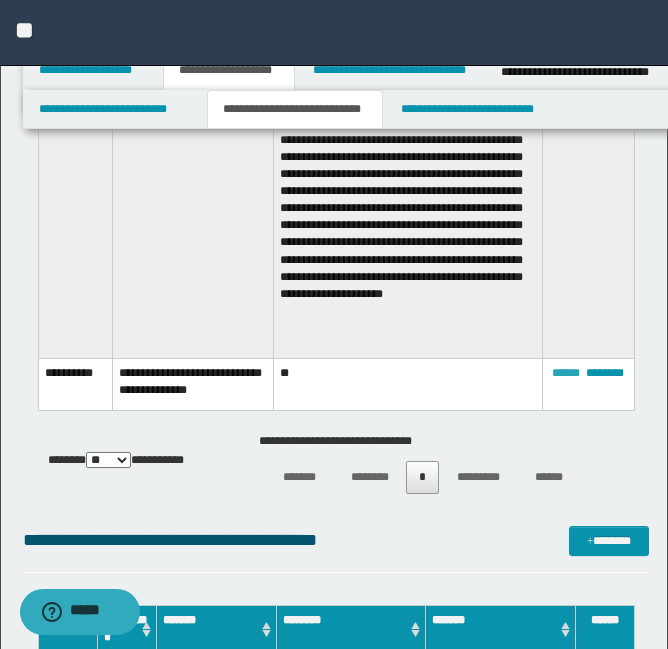 click on "******" at bounding box center (566, 373) 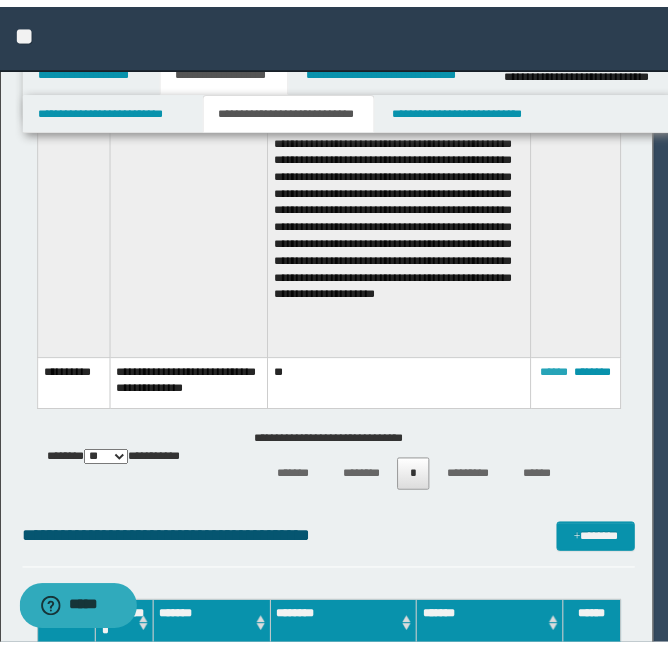 scroll, scrollTop: 0, scrollLeft: 0, axis: both 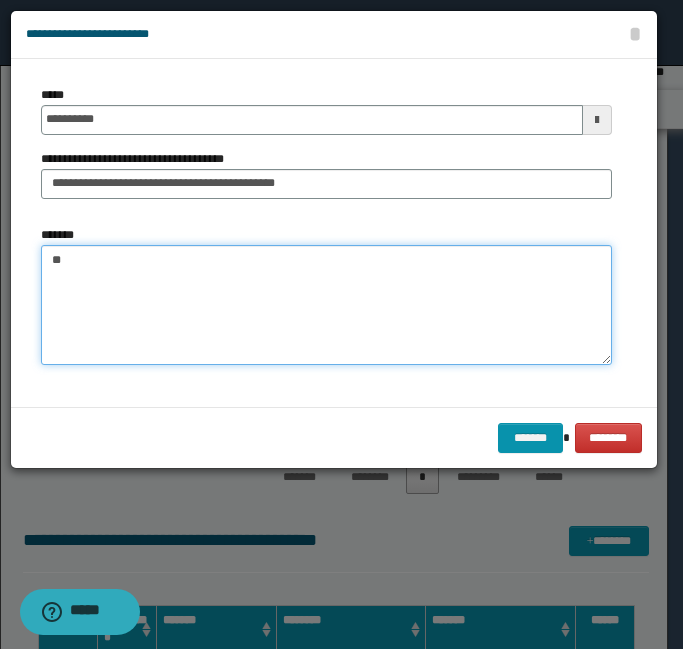 click on "**" at bounding box center [326, 305] 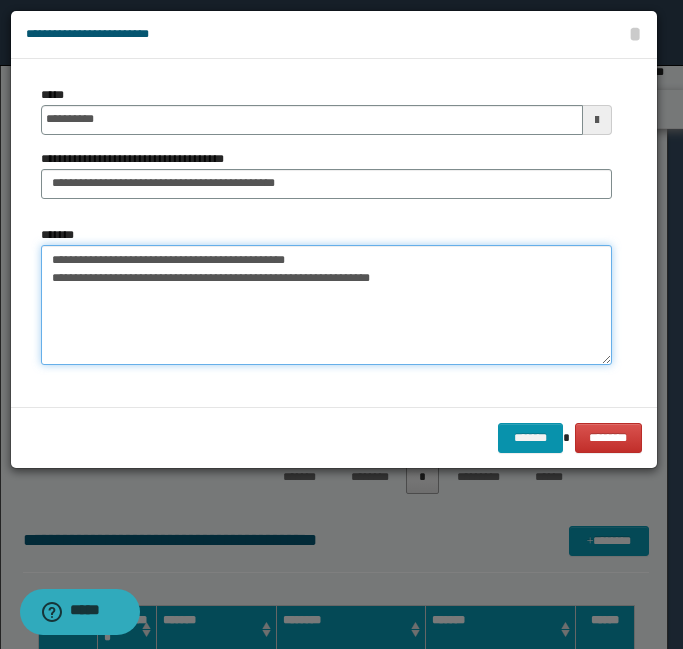 click on "**********" at bounding box center (326, 305) 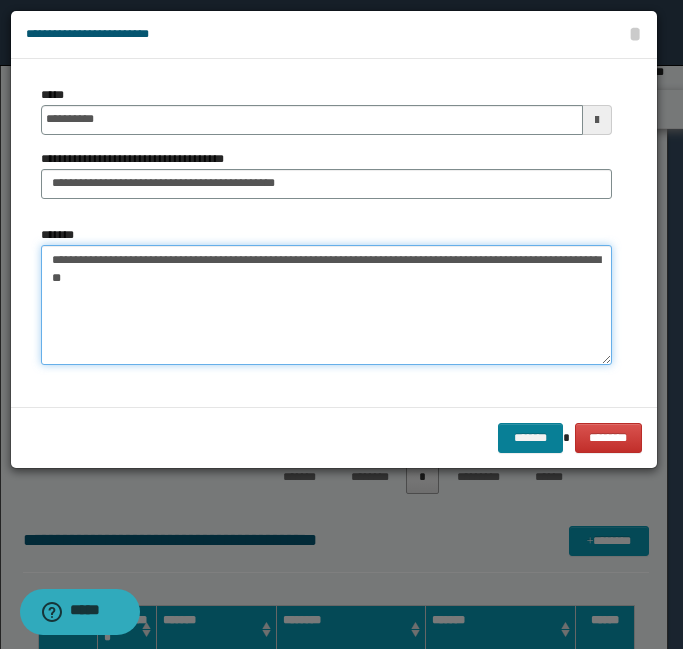 type on "**********" 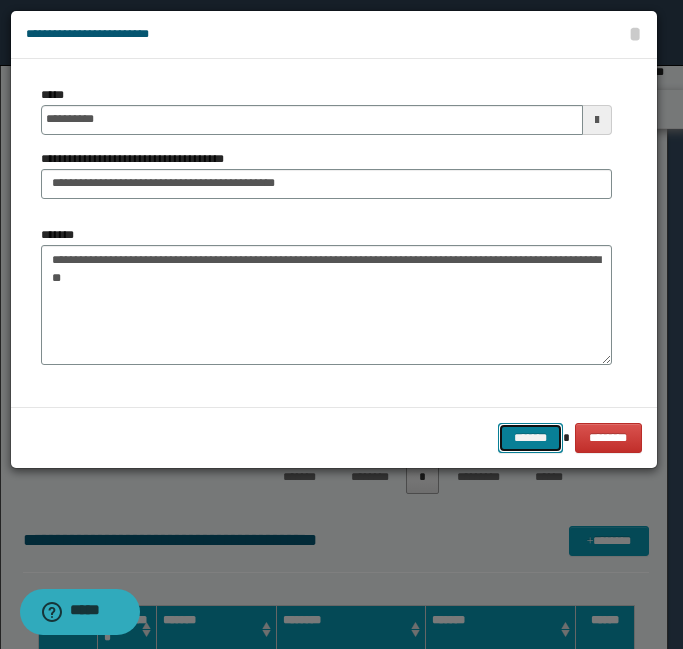 click on "*******" at bounding box center [530, 438] 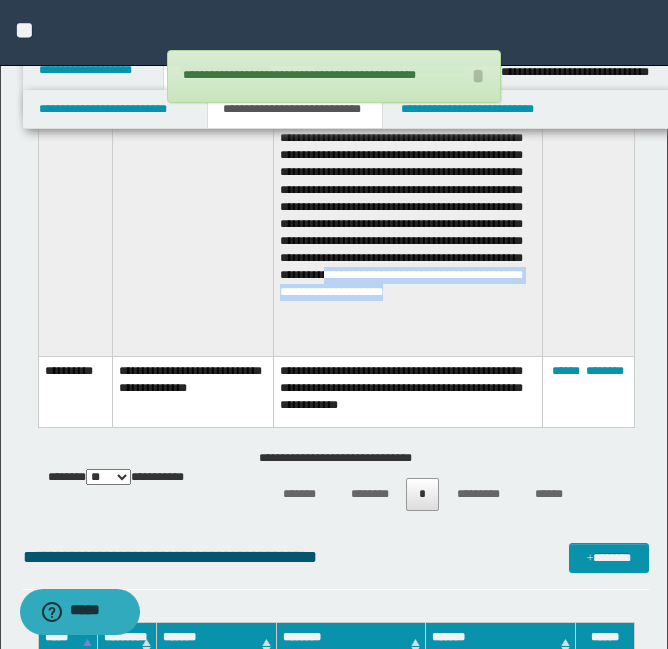 drag, startPoint x: 431, startPoint y: 333, endPoint x: 503, endPoint y: 350, distance: 73.97973 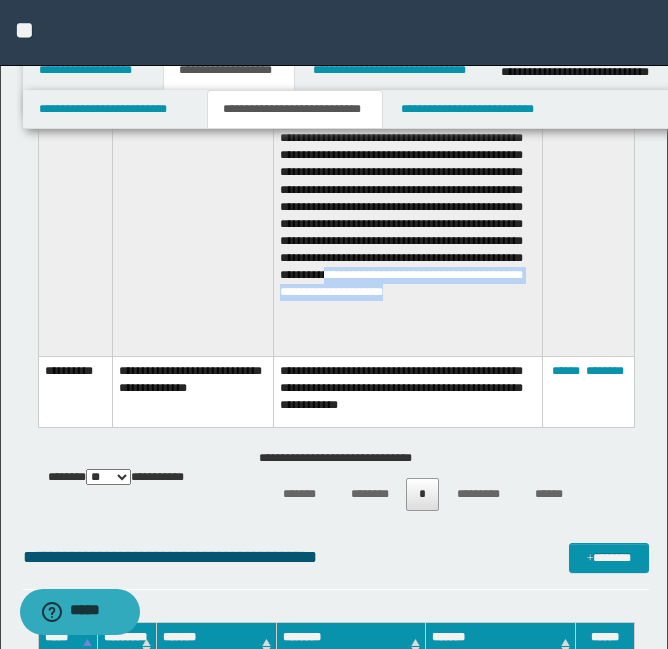 copy on "**********" 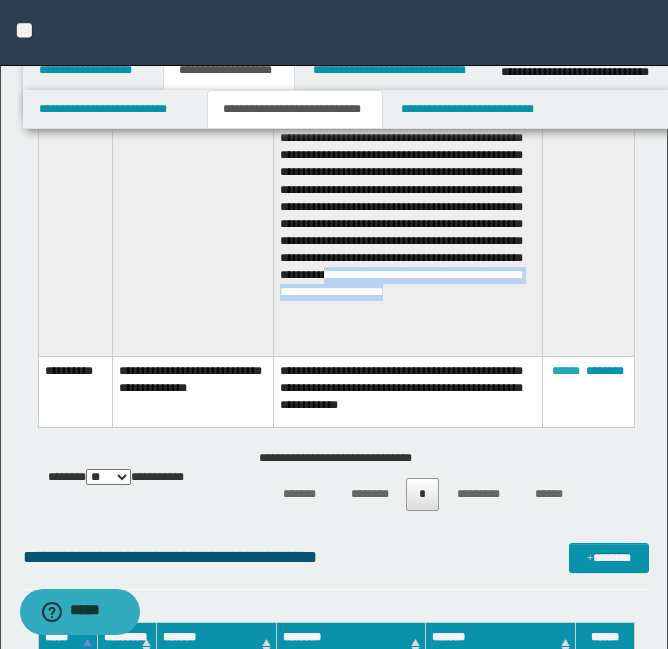 click on "******" at bounding box center (566, 371) 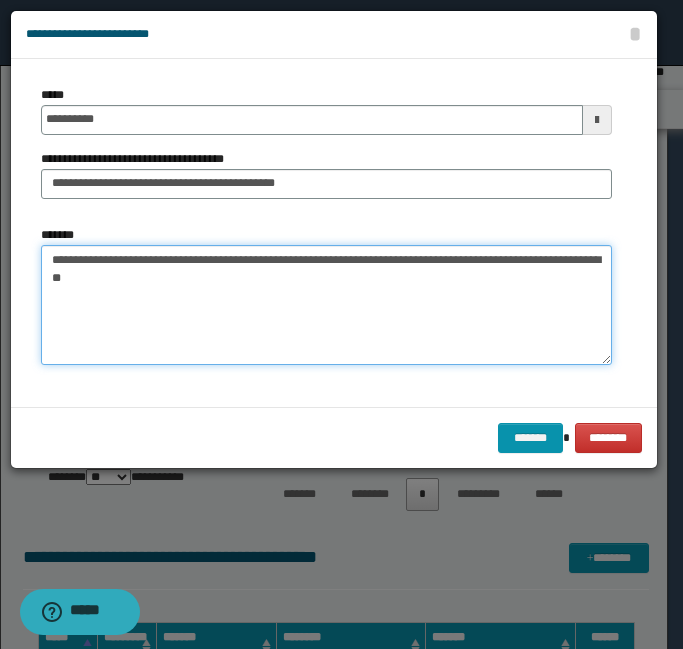 click on "**********" at bounding box center (326, 305) 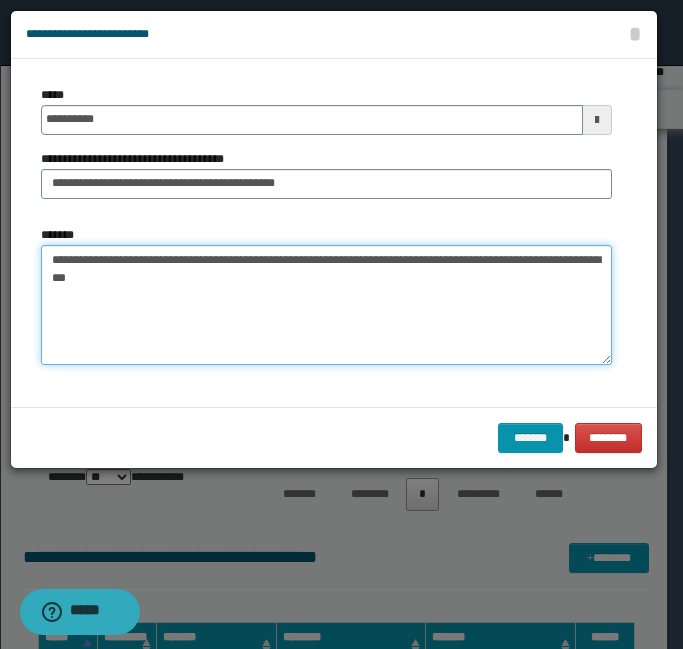 paste on "**********" 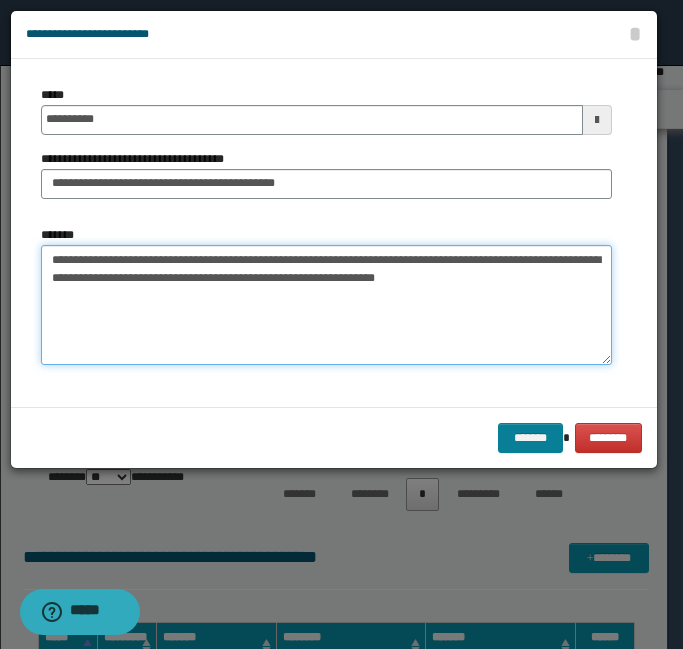 type on "**********" 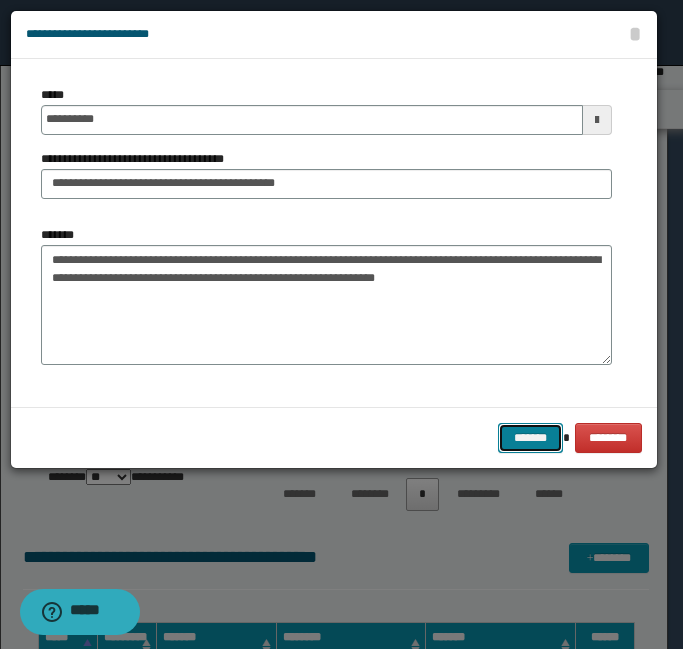 click on "*******" at bounding box center (530, 438) 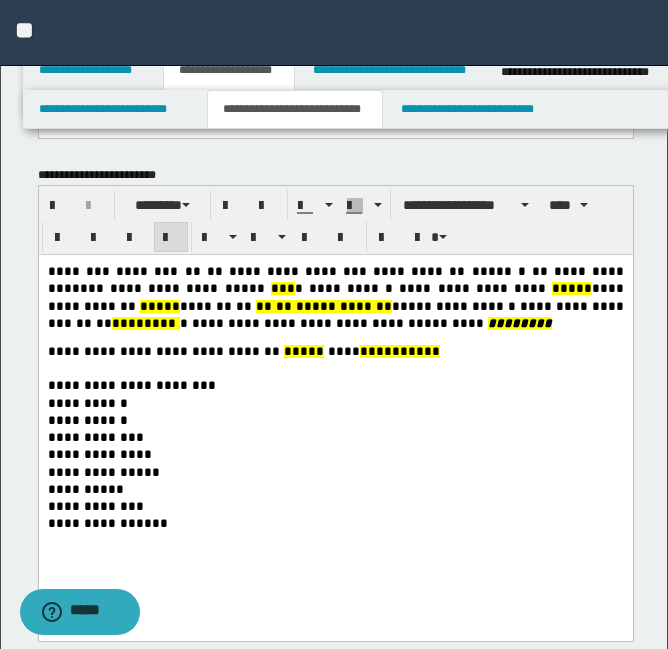 scroll, scrollTop: 504, scrollLeft: 0, axis: vertical 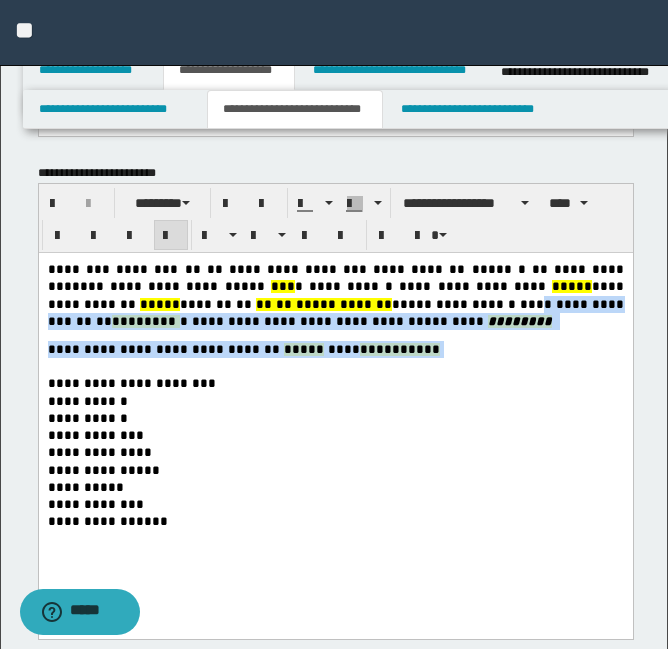 drag, startPoint x: 266, startPoint y: 308, endPoint x: 377, endPoint y: 345, distance: 117.00427 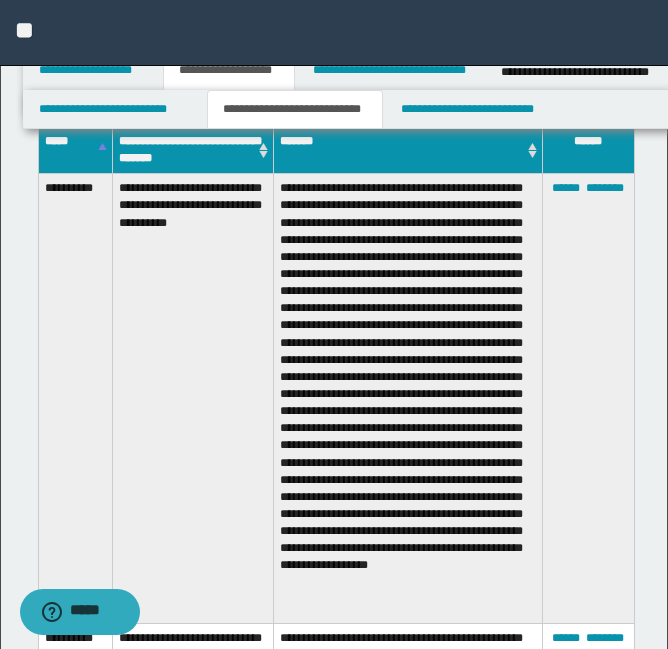 scroll, scrollTop: 1113, scrollLeft: 0, axis: vertical 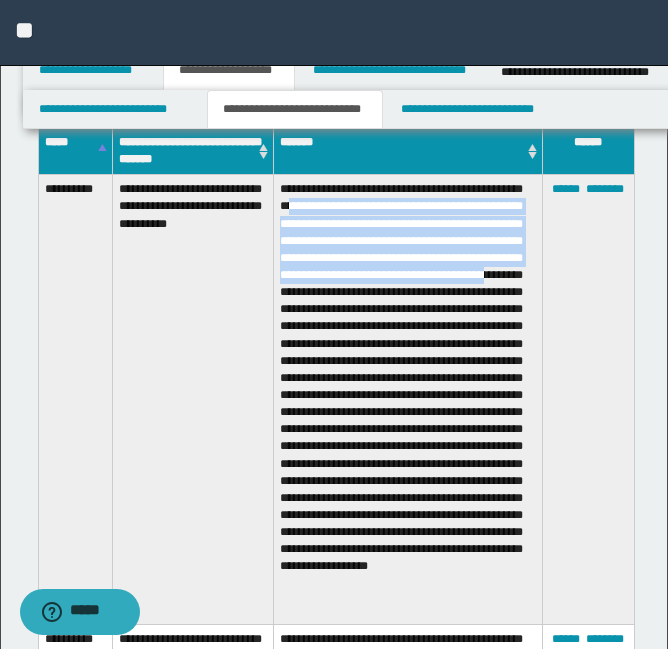 drag, startPoint x: 314, startPoint y: 201, endPoint x: 432, endPoint y: 290, distance: 147.80054 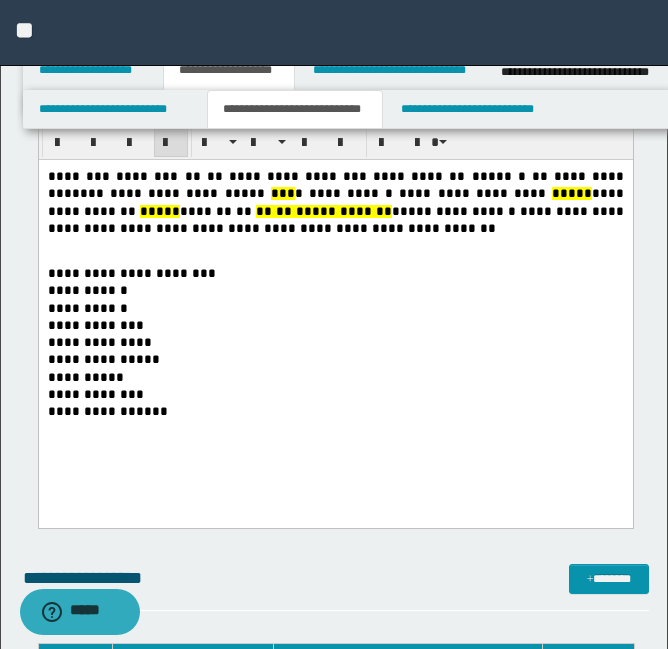 scroll, scrollTop: 488, scrollLeft: 0, axis: vertical 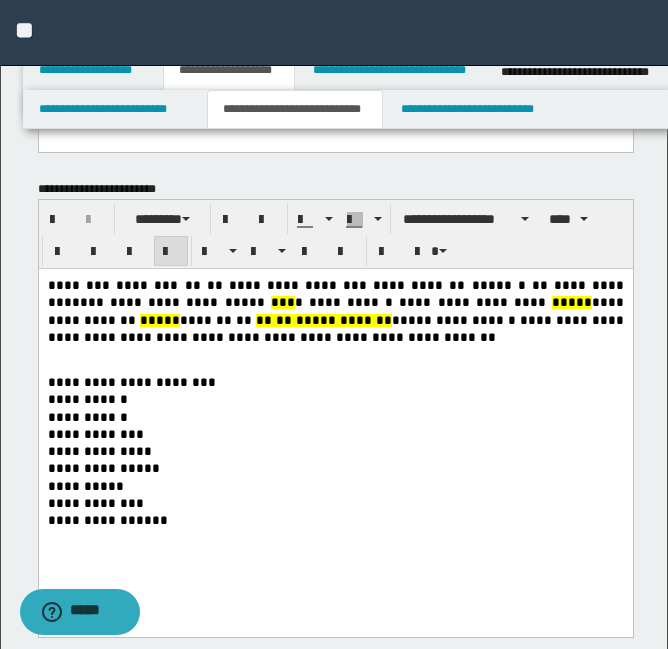 click on "**********" at bounding box center (335, 310) 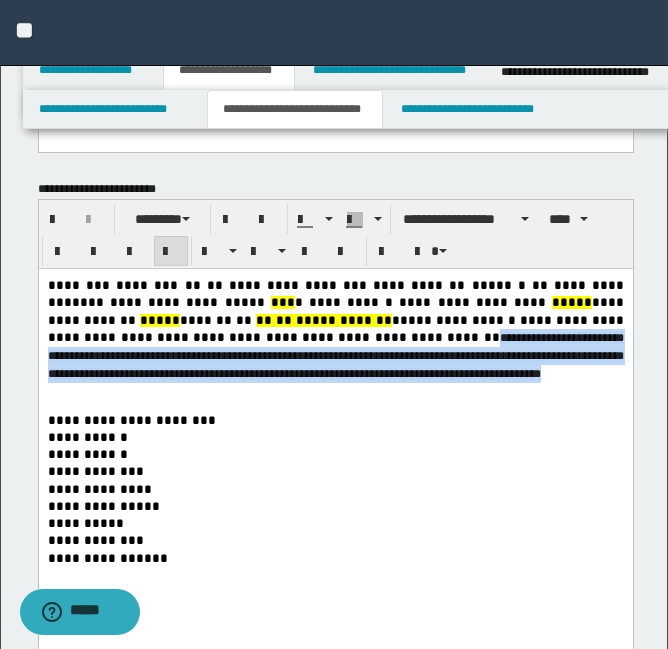 drag, startPoint x: 138, startPoint y: 334, endPoint x: 273, endPoint y: 374, distance: 140.80128 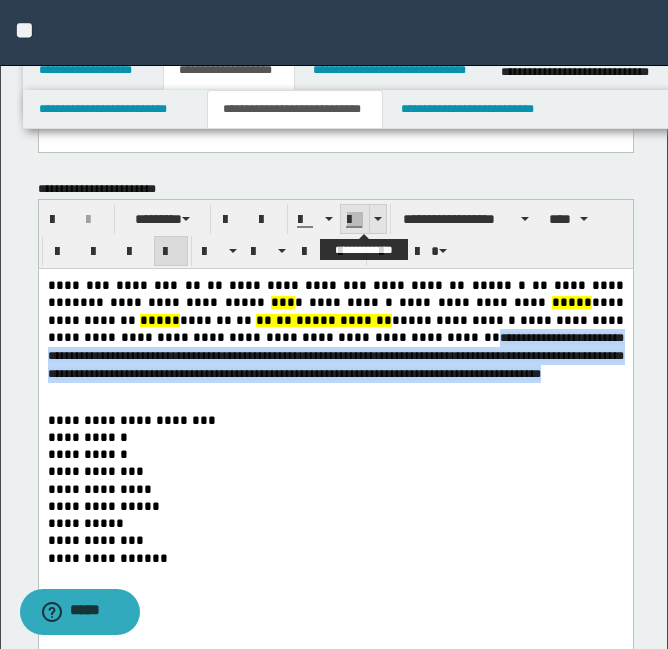 click at bounding box center [355, 220] 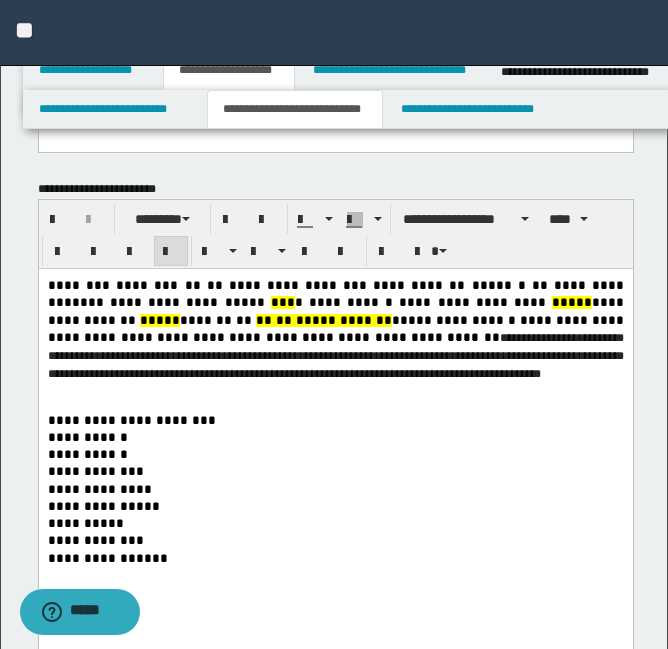 click on "**********" at bounding box center (335, 436) 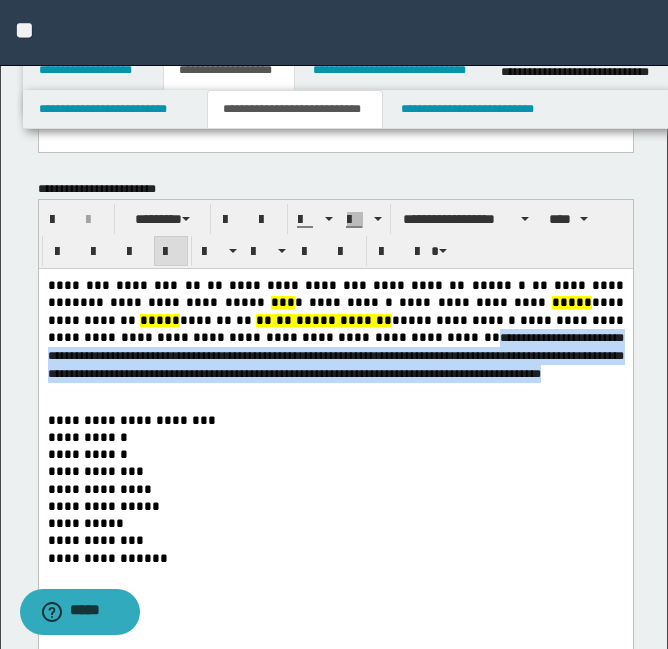 drag, startPoint x: 138, startPoint y: 336, endPoint x: 262, endPoint y: 367, distance: 127.81628 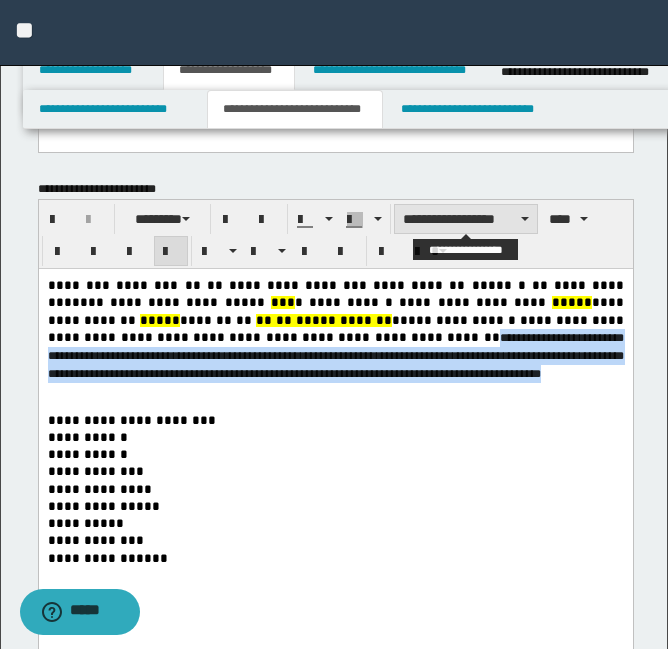 click on "**********" at bounding box center [466, 219] 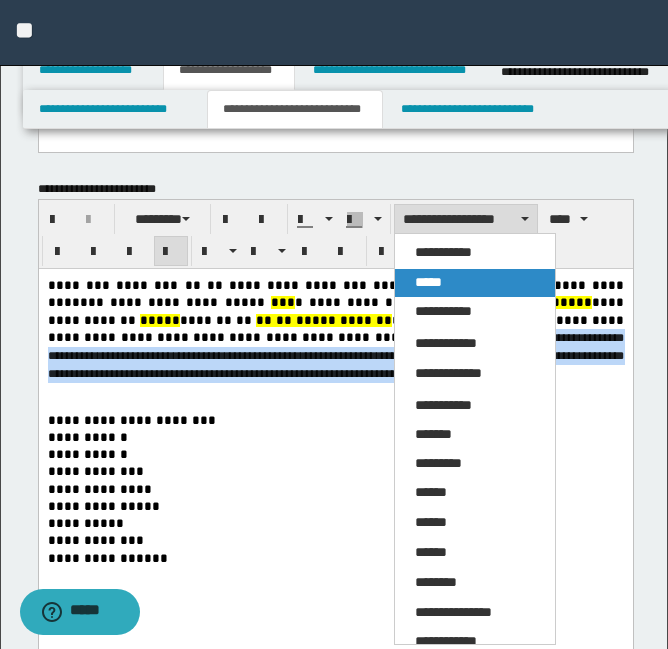 click on "*****" at bounding box center [475, 283] 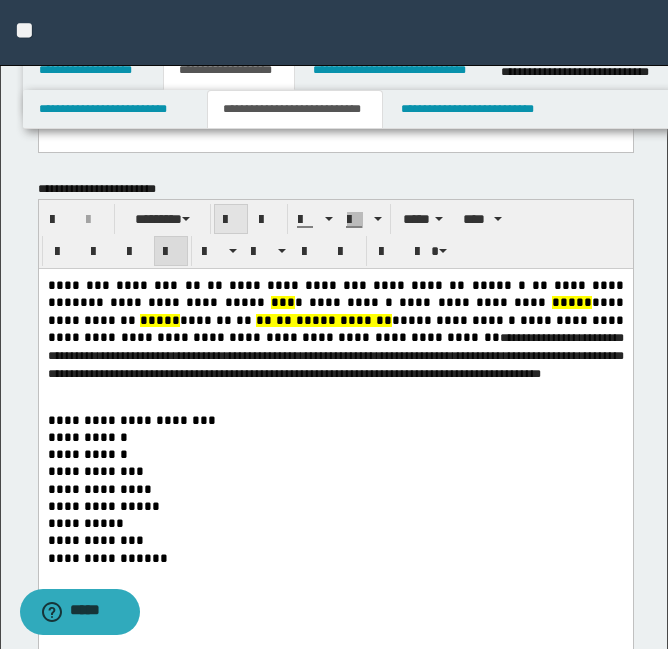 click at bounding box center (231, 220) 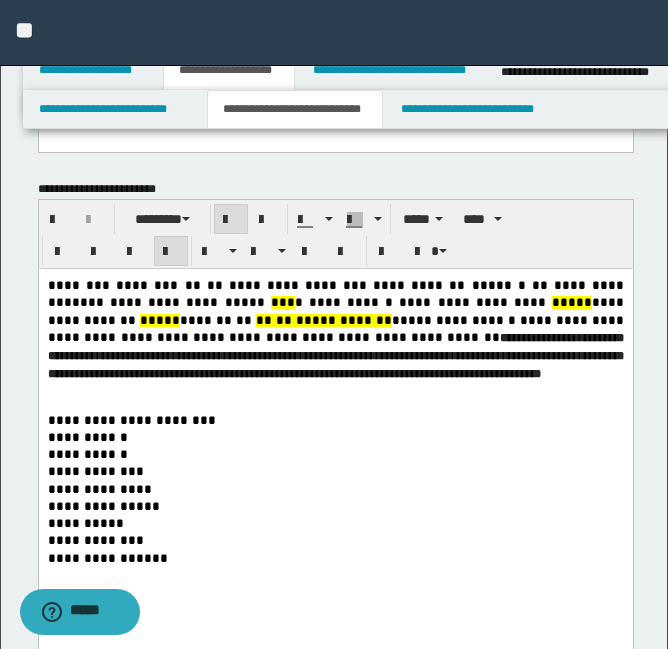 click on "**********" at bounding box center (335, 419) 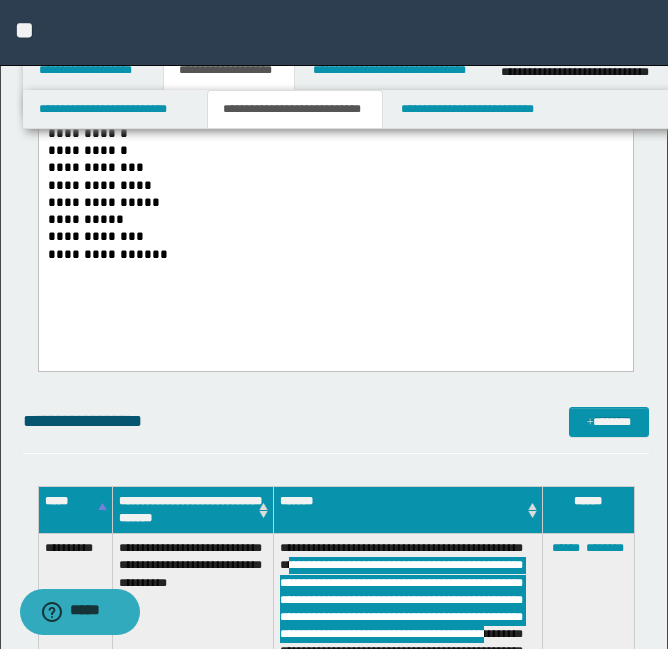 scroll, scrollTop: 0, scrollLeft: 0, axis: both 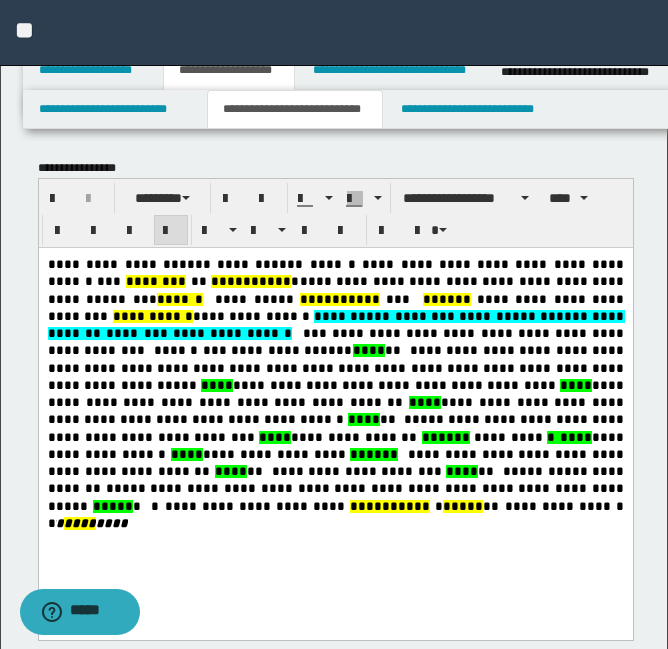 click on "****" at bounding box center [365, 454] 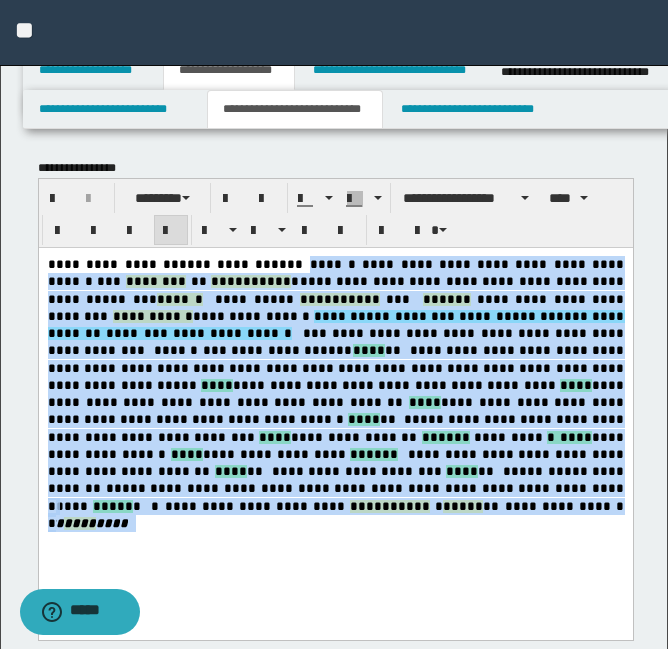 drag, startPoint x: 252, startPoint y: 265, endPoint x: 267, endPoint y: 523, distance: 258.43567 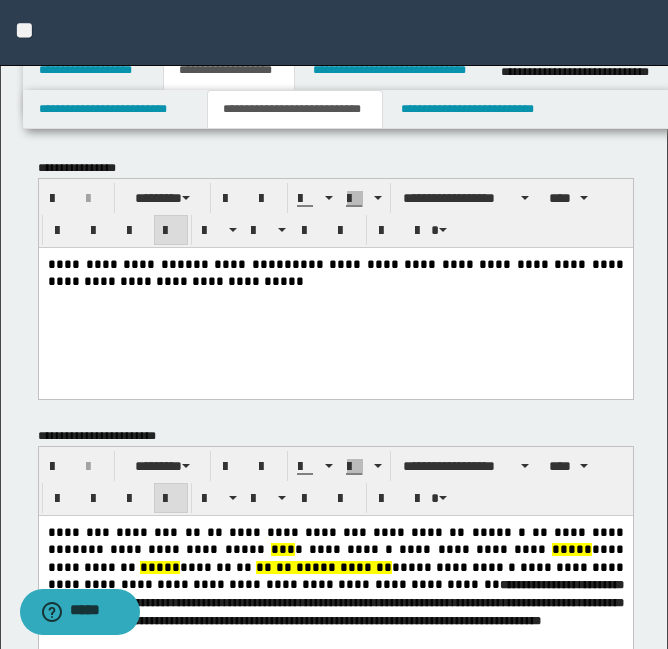 click on "**********" at bounding box center (337, 272) 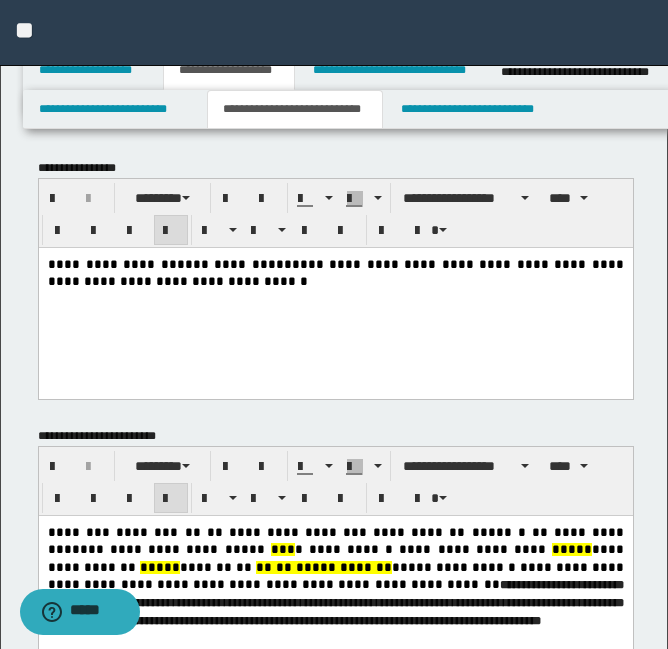 click on "**********" at bounding box center [335, 272] 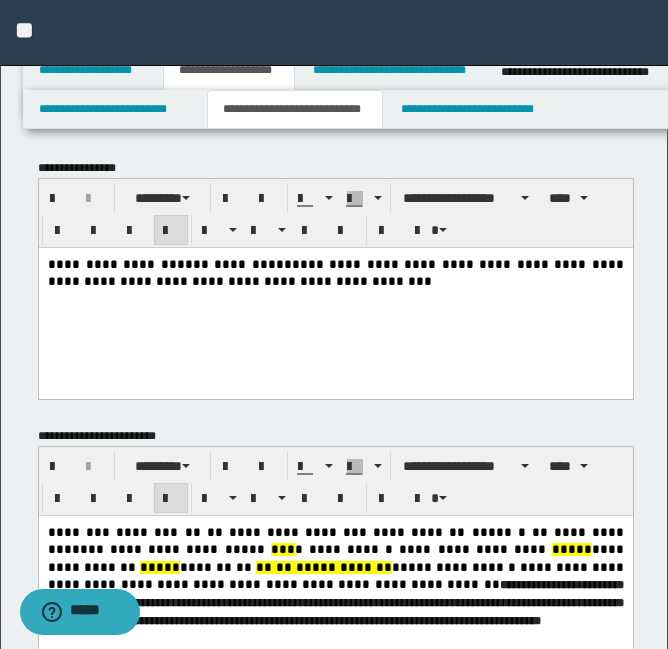 click on "**********" at bounding box center [335, 297] 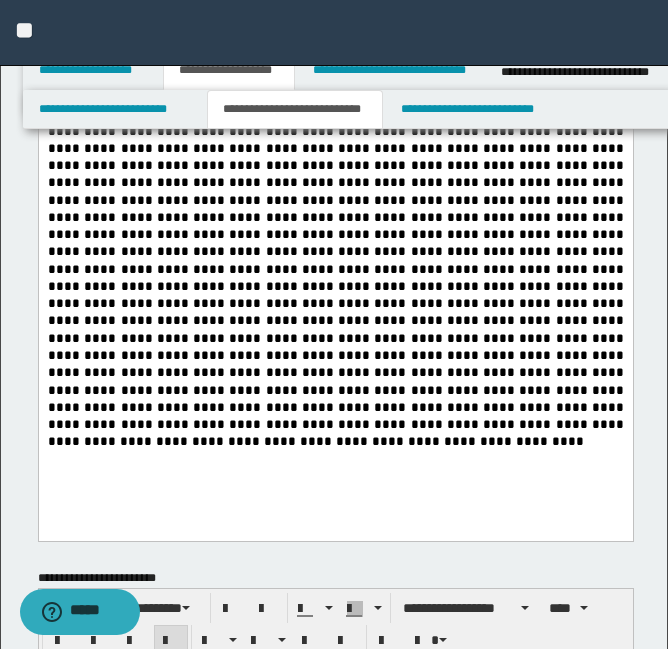 scroll, scrollTop: 0, scrollLeft: 0, axis: both 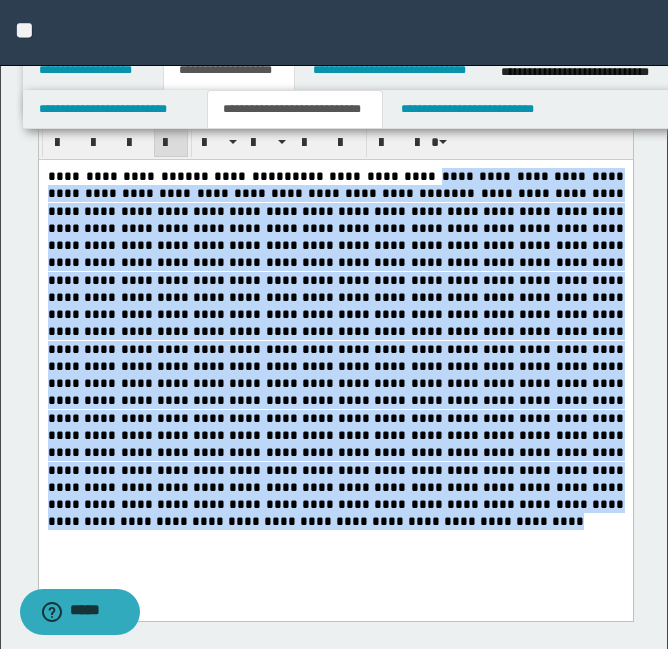 drag, startPoint x: 390, startPoint y: 182, endPoint x: 620, endPoint y: 522, distance: 410.48752 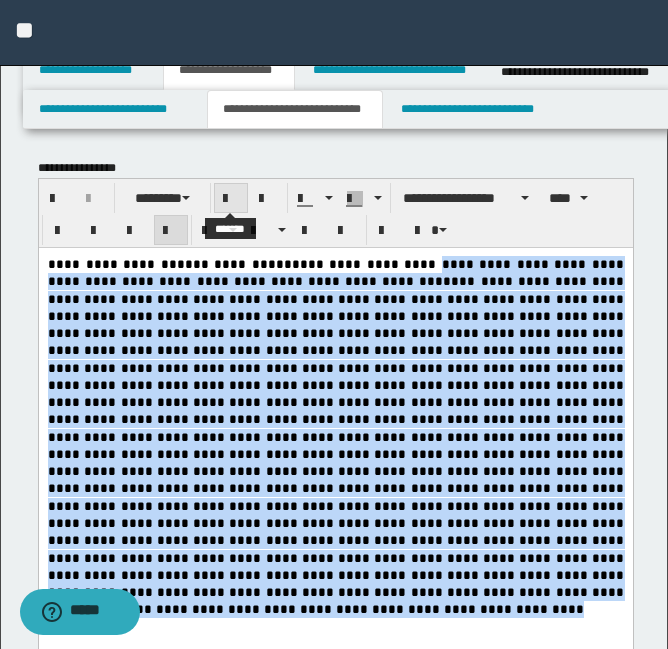 click at bounding box center [231, 199] 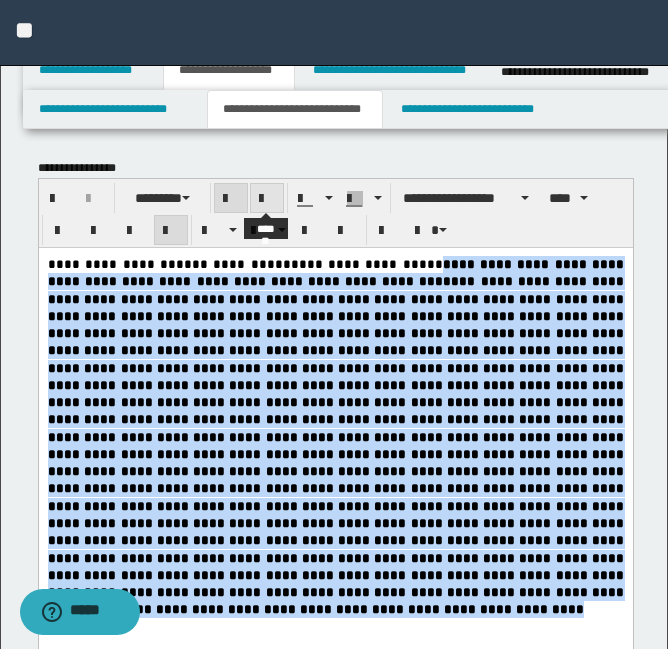 click at bounding box center [267, 199] 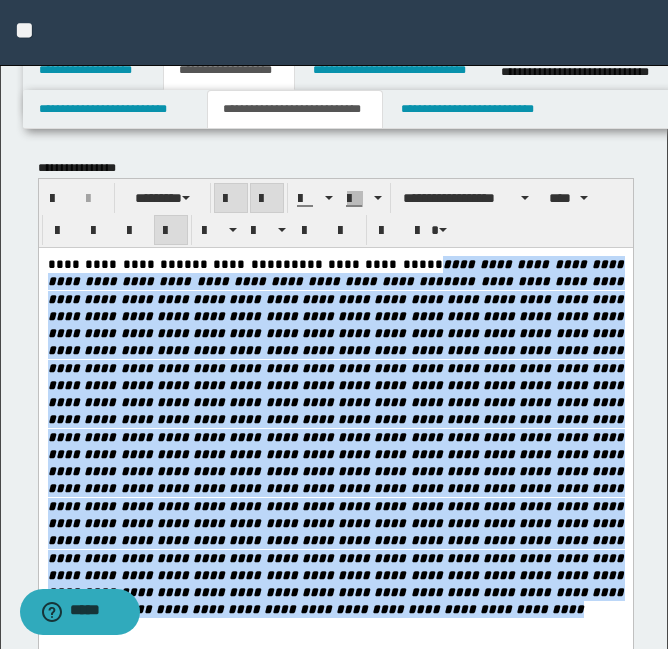 click on "**********" at bounding box center [337, 436] 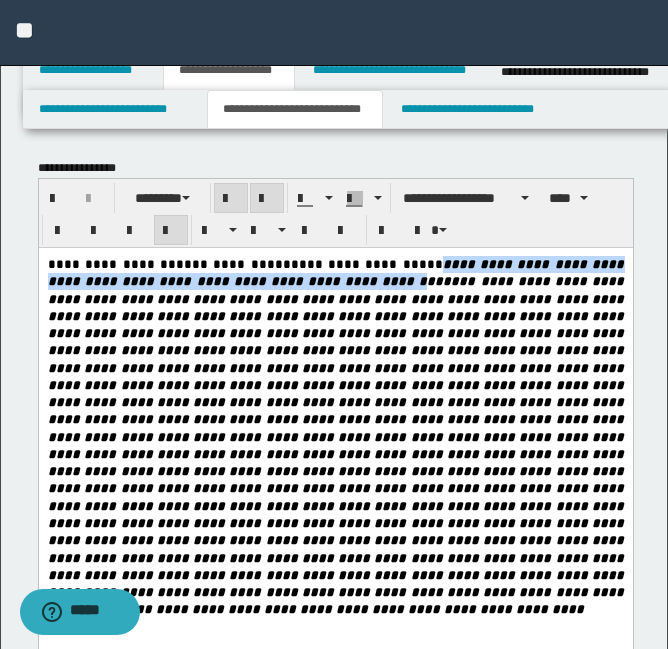 drag, startPoint x: 386, startPoint y: 261, endPoint x: 383, endPoint y: 274, distance: 13.341664 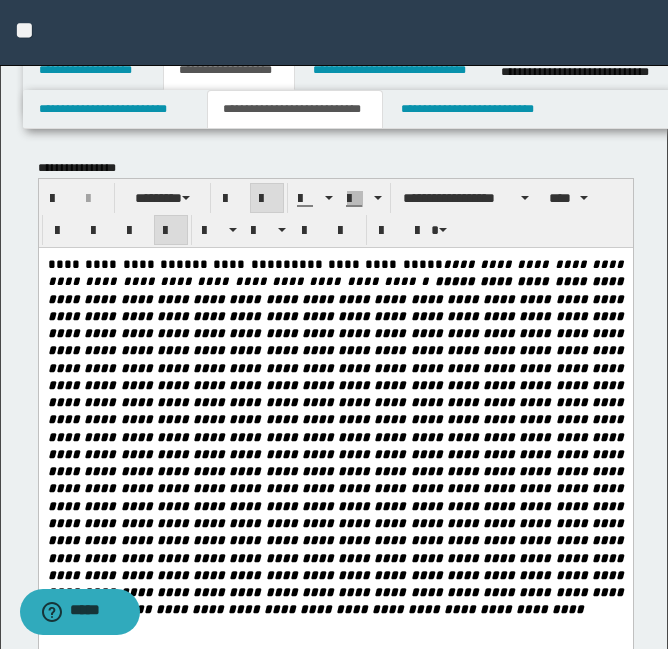 click on "*" at bounding box center (337, 444) 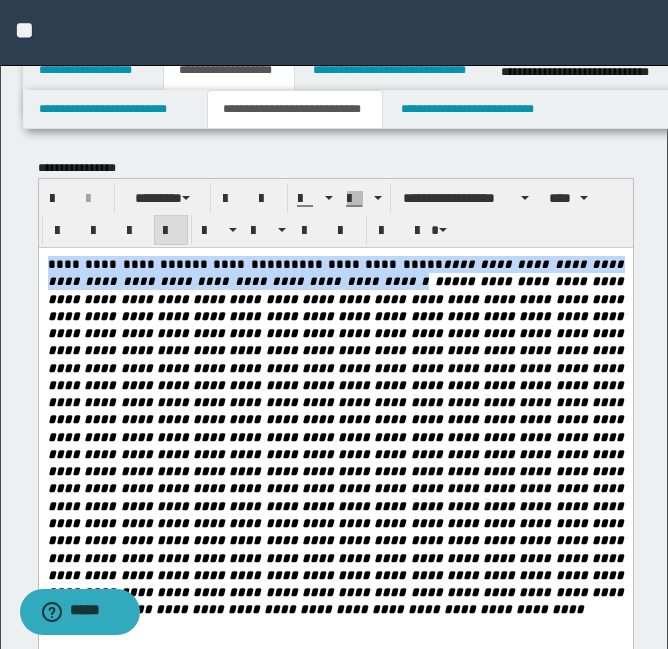 drag, startPoint x: 380, startPoint y: 280, endPoint x: 39, endPoint y: 472, distance: 391.33746 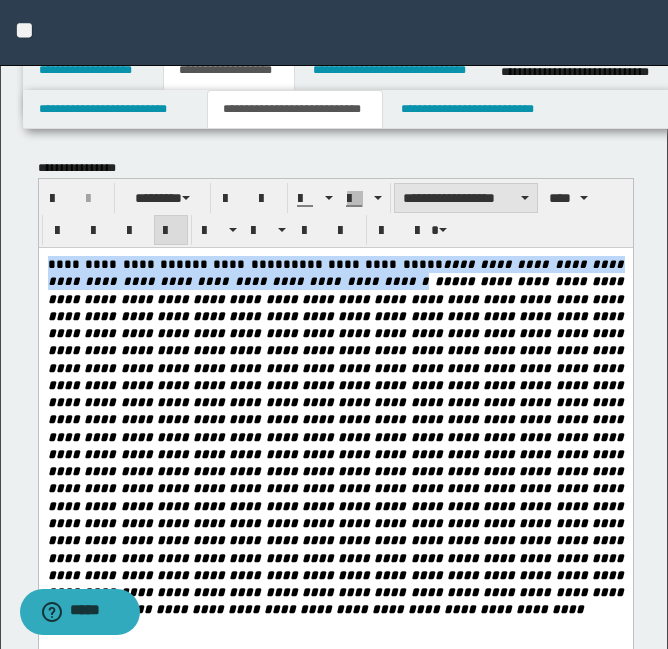 click on "**********" at bounding box center (466, 198) 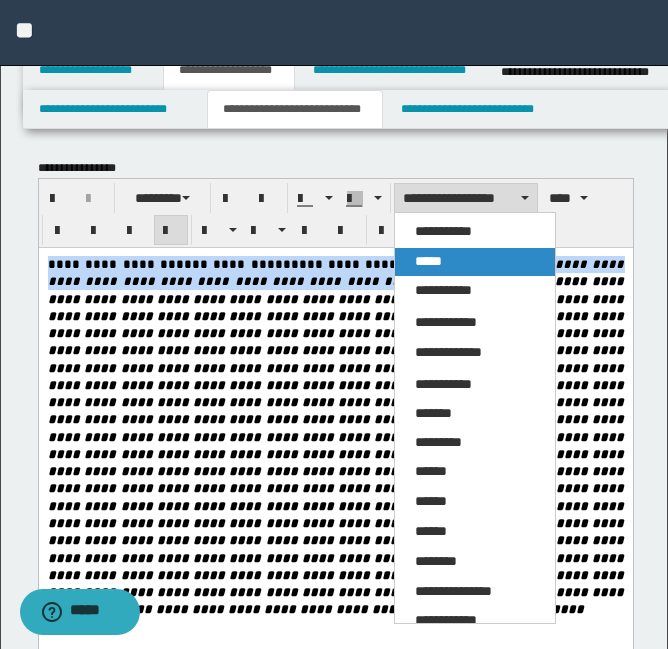 click on "*****" at bounding box center [475, 262] 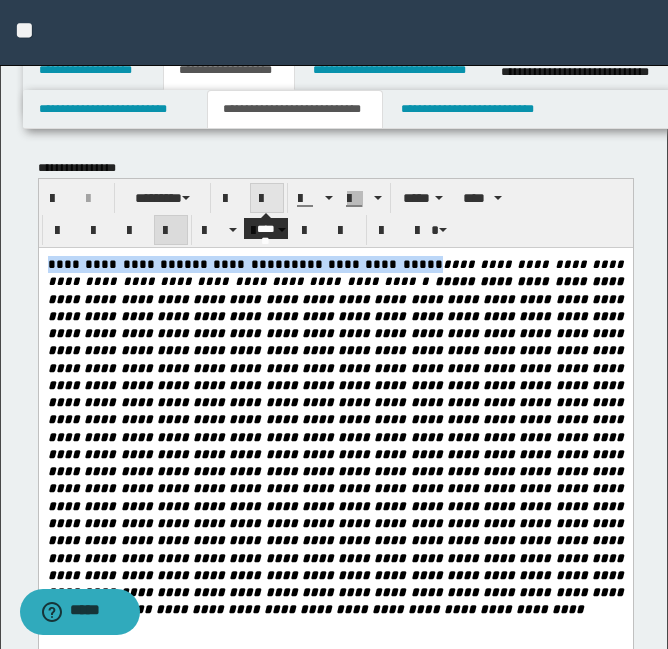 click at bounding box center [267, 199] 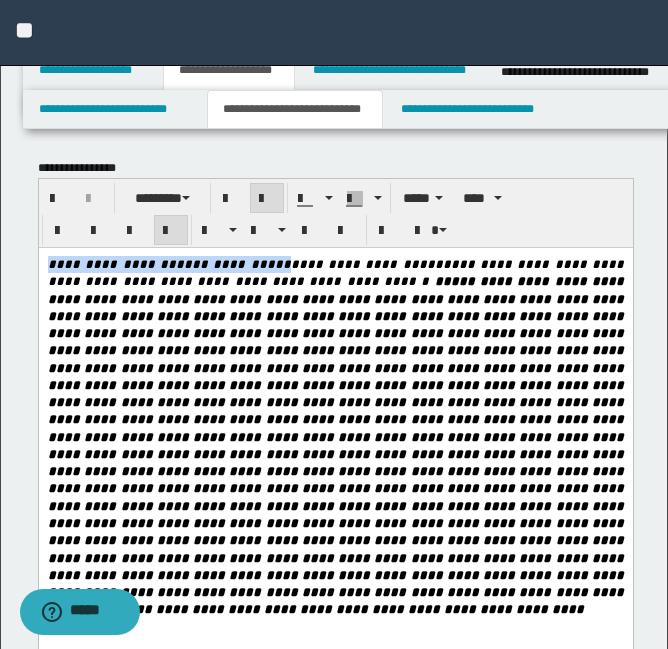 click at bounding box center (267, 199) 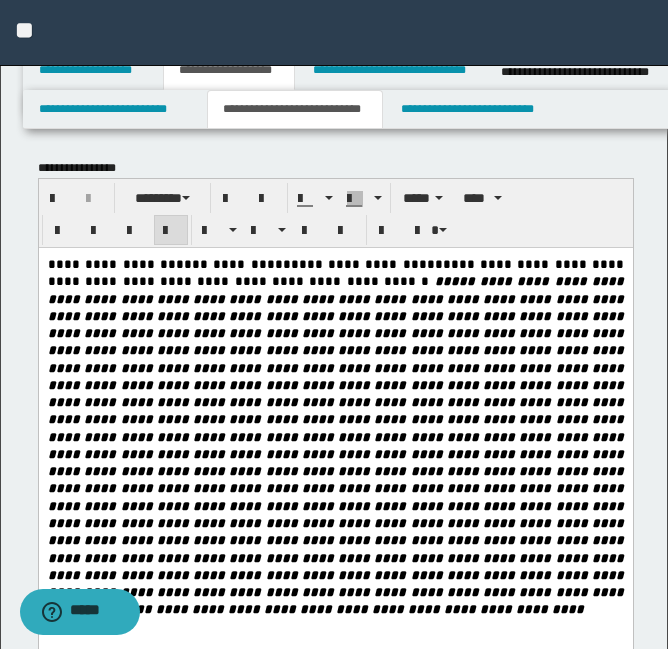 click on "*" at bounding box center [337, 444] 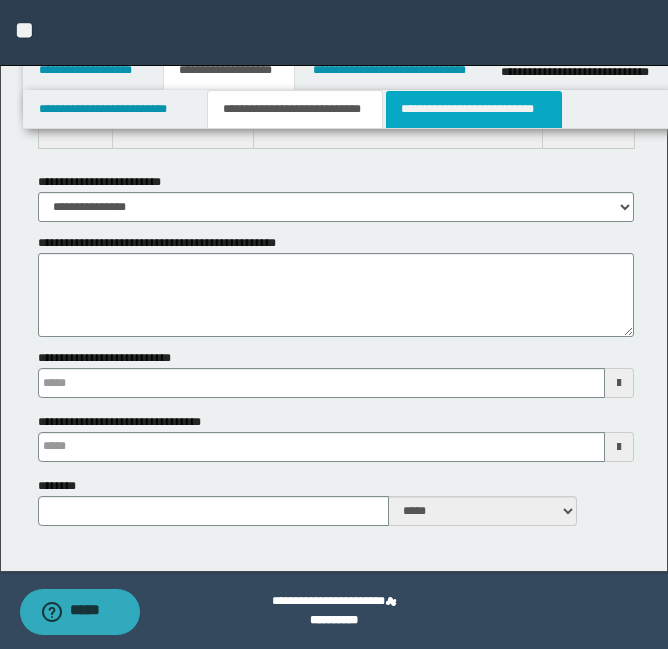 click on "**********" at bounding box center [474, 109] 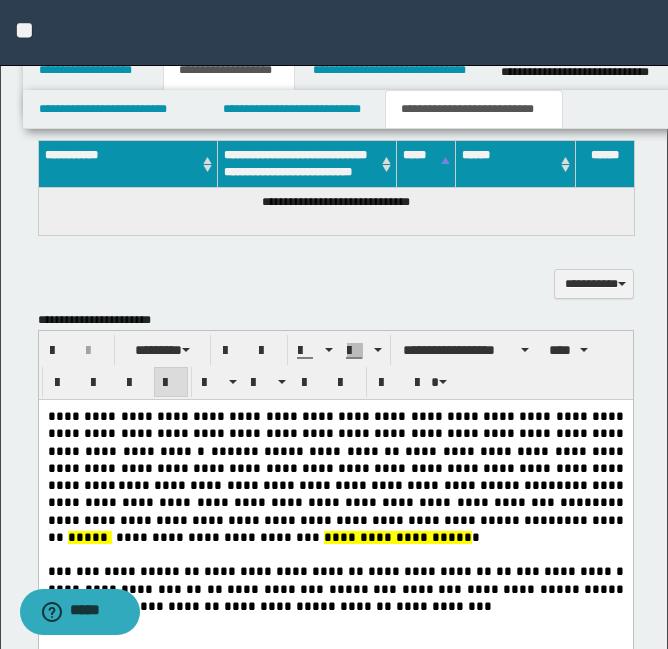 scroll, scrollTop: 609, scrollLeft: 0, axis: vertical 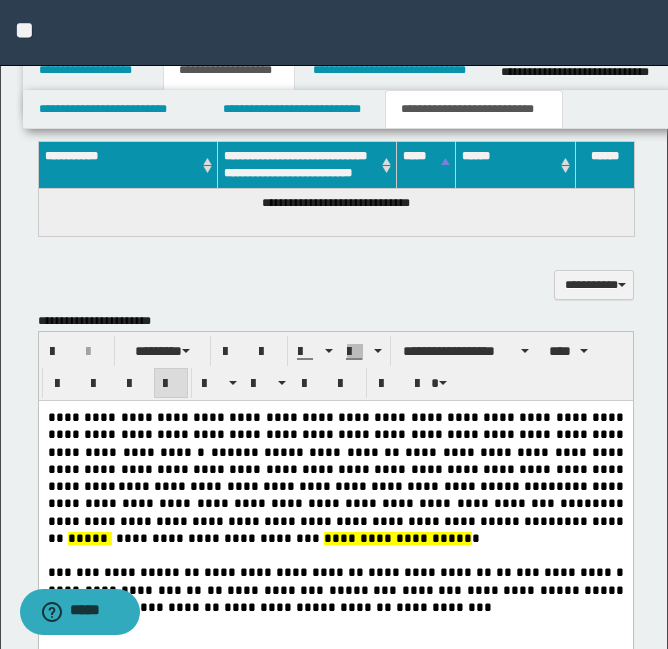 click on "*****" at bounding box center (89, 538) 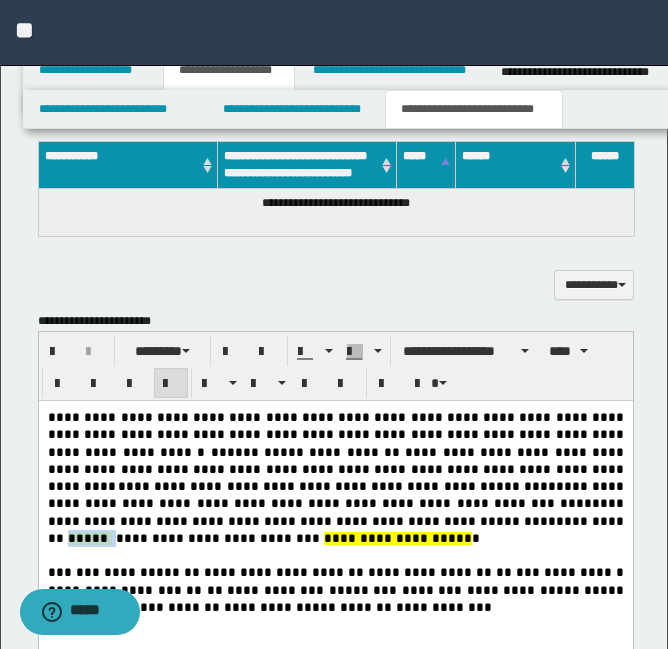 click on "*****" at bounding box center [89, 538] 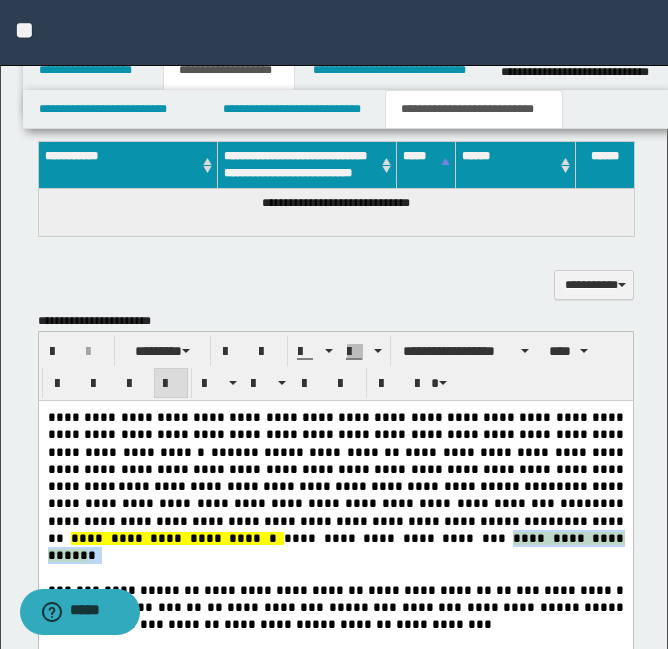 drag, startPoint x: 329, startPoint y: 520, endPoint x: 500, endPoint y: 523, distance: 171.0263 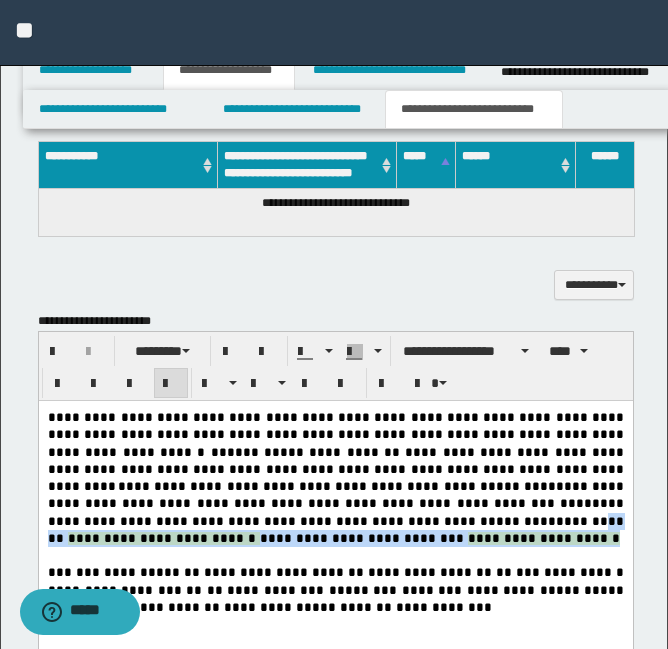 drag, startPoint x: 513, startPoint y: 505, endPoint x: 532, endPoint y: 519, distance: 23.600847 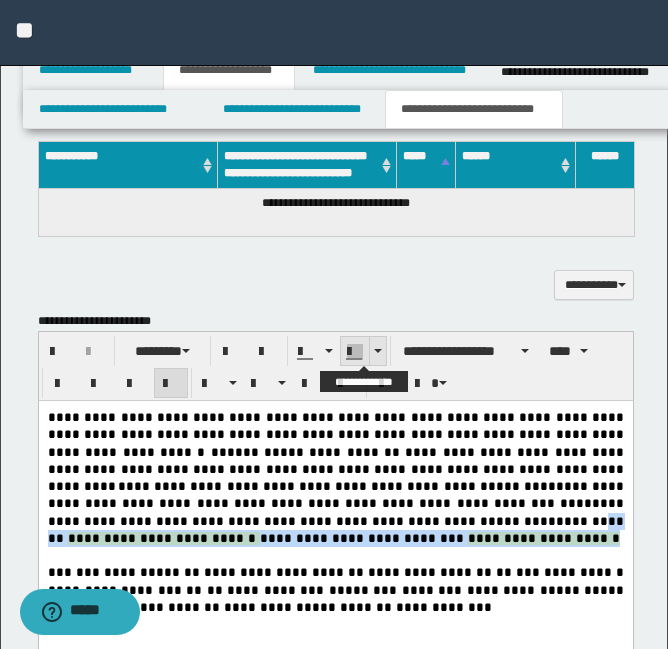 click at bounding box center [355, 352] 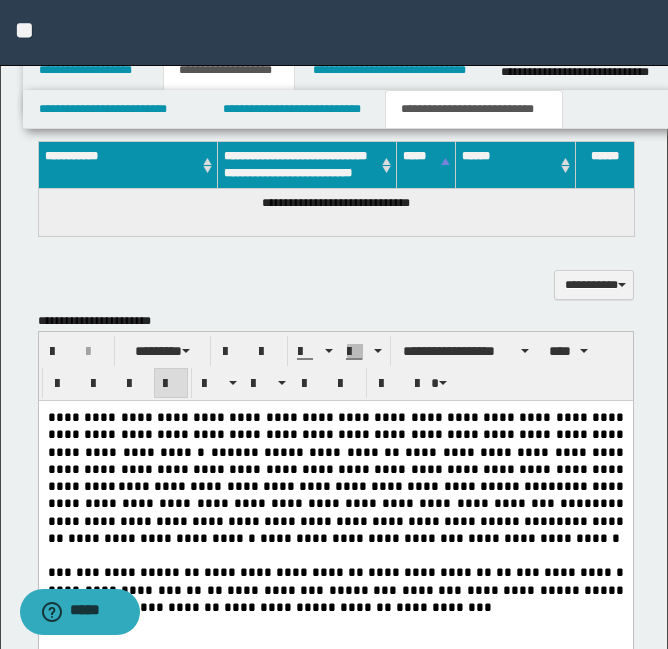 click on "**********" at bounding box center (543, 538) 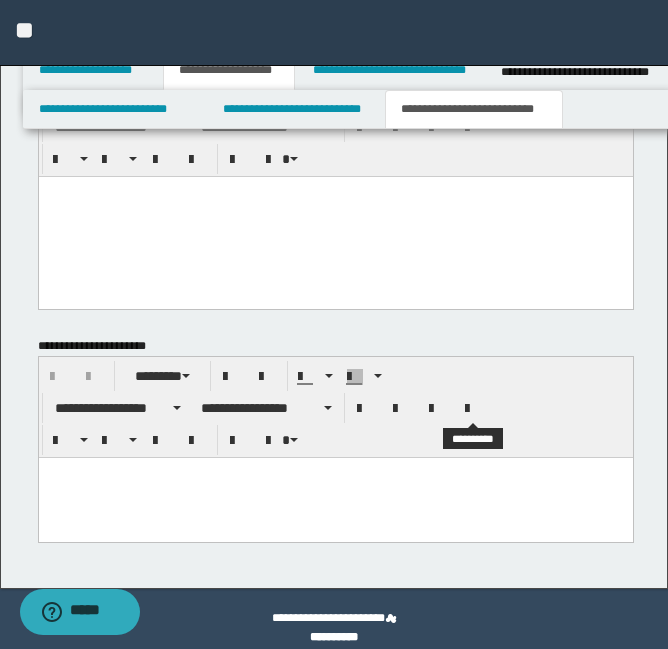 scroll, scrollTop: 1297, scrollLeft: 0, axis: vertical 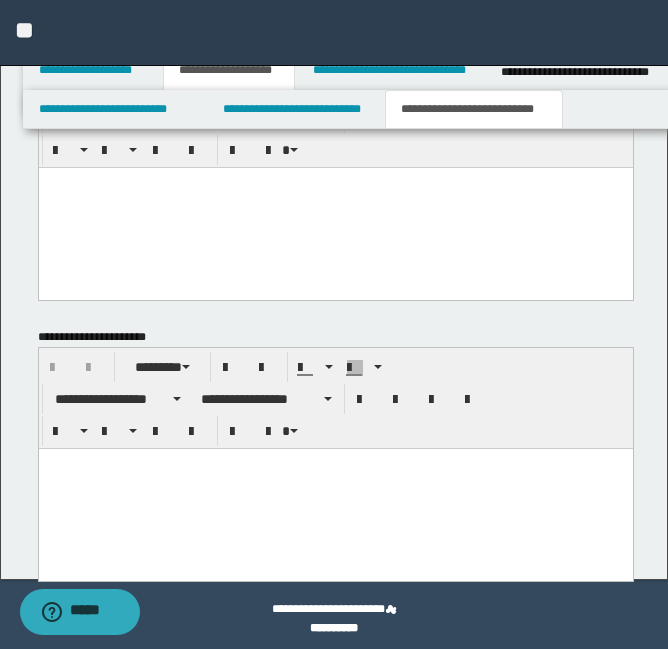 click at bounding box center [335, 488] 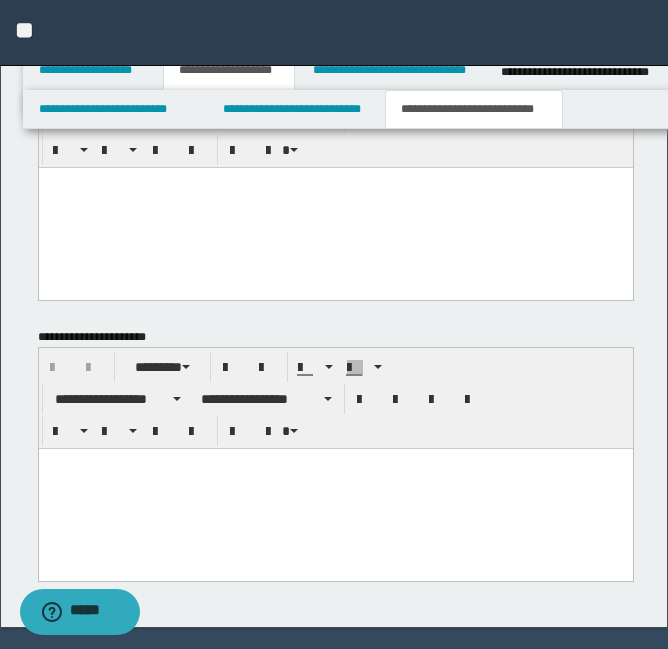 type 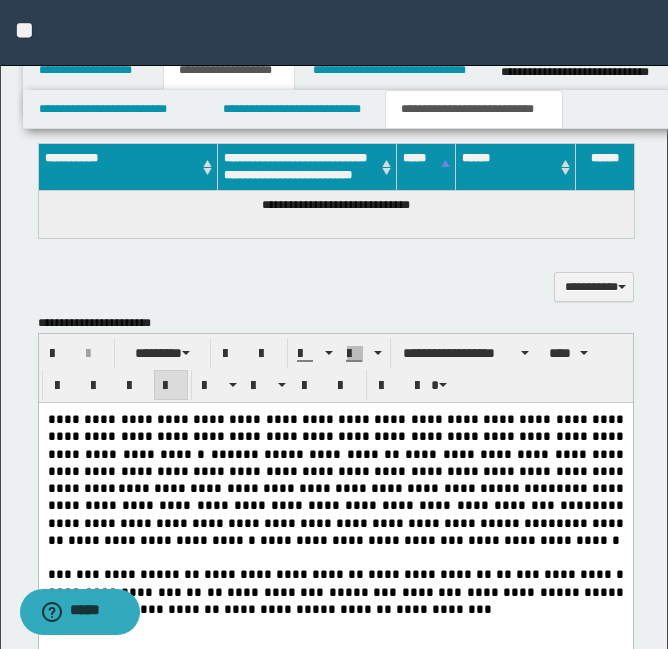 scroll, scrollTop: 608, scrollLeft: 0, axis: vertical 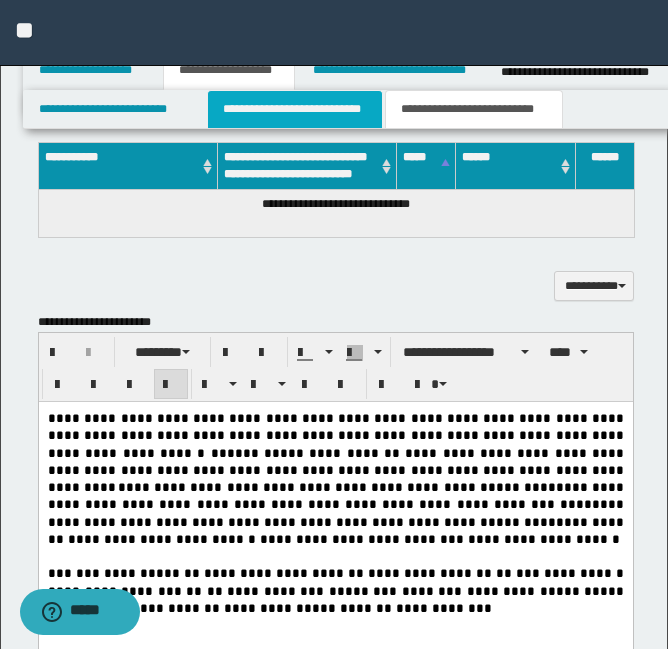 click on "**********" at bounding box center (295, 109) 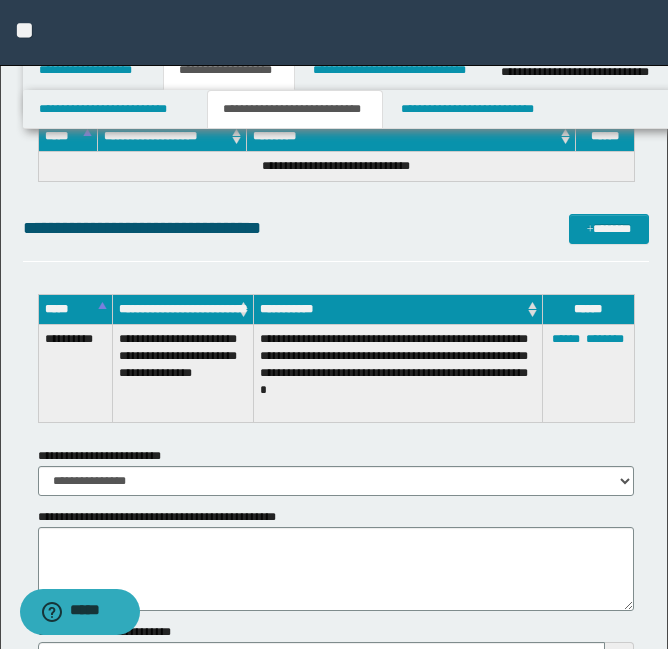 scroll, scrollTop: 4256, scrollLeft: 0, axis: vertical 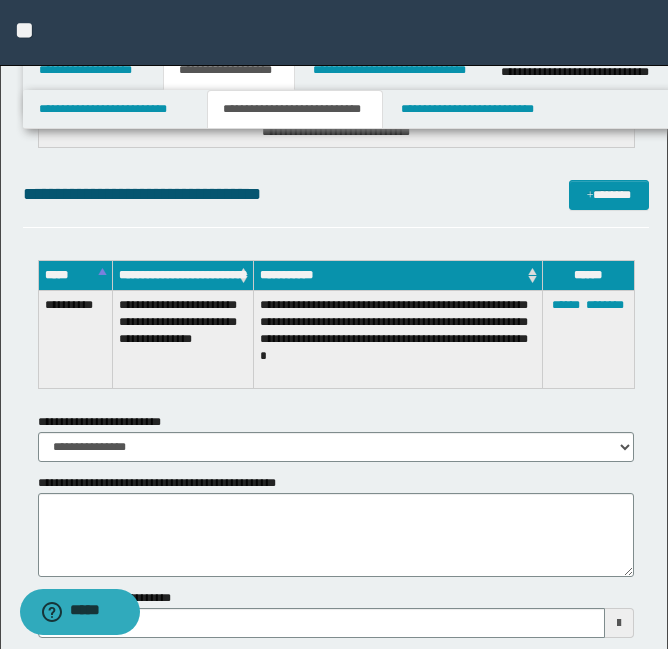 type 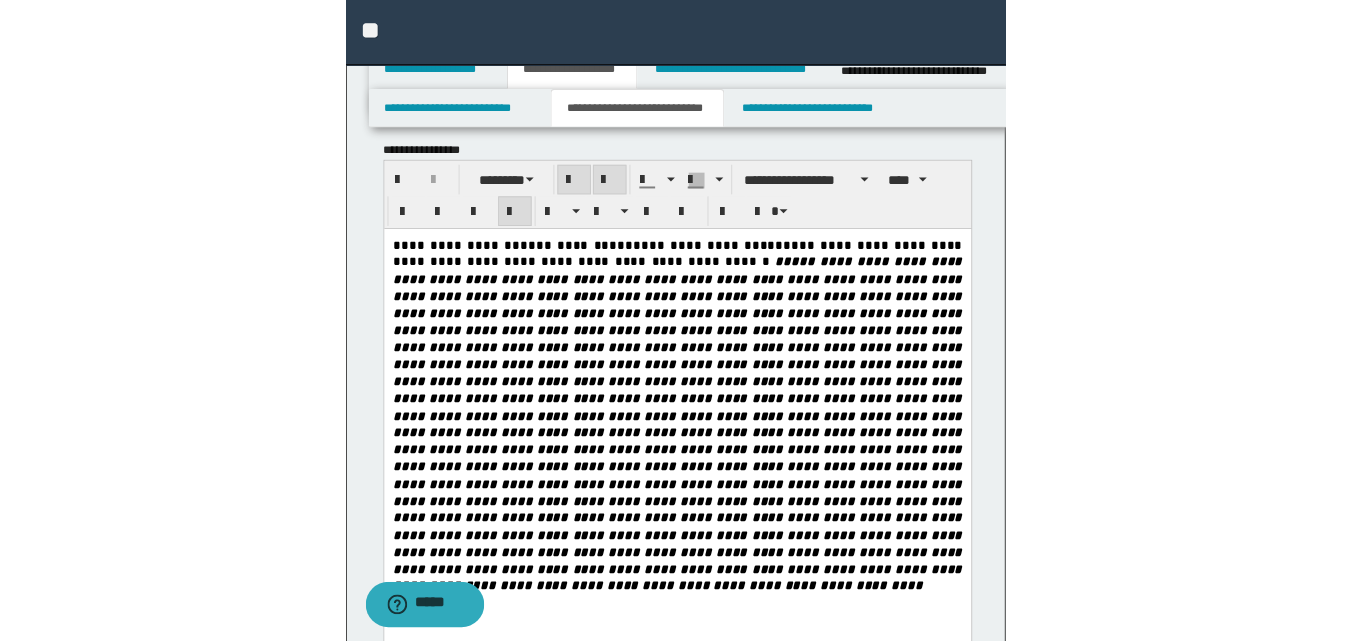 scroll, scrollTop: 0, scrollLeft: 0, axis: both 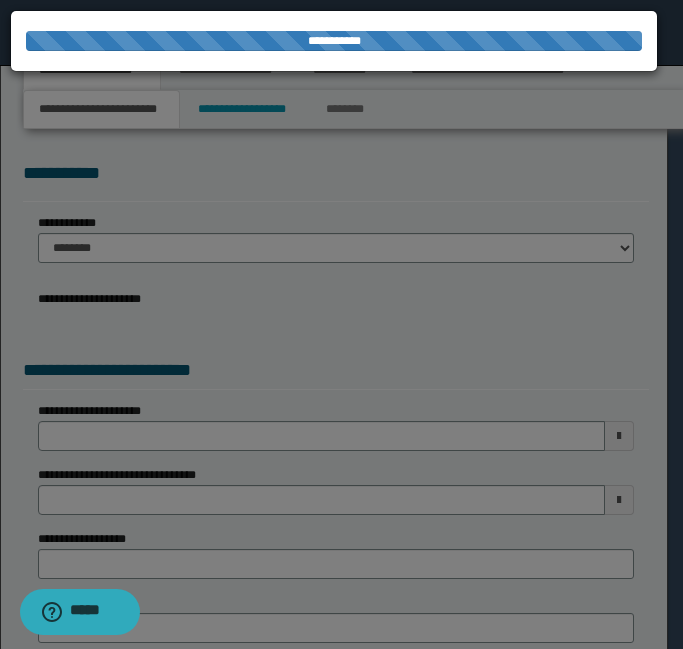 type on "**********" 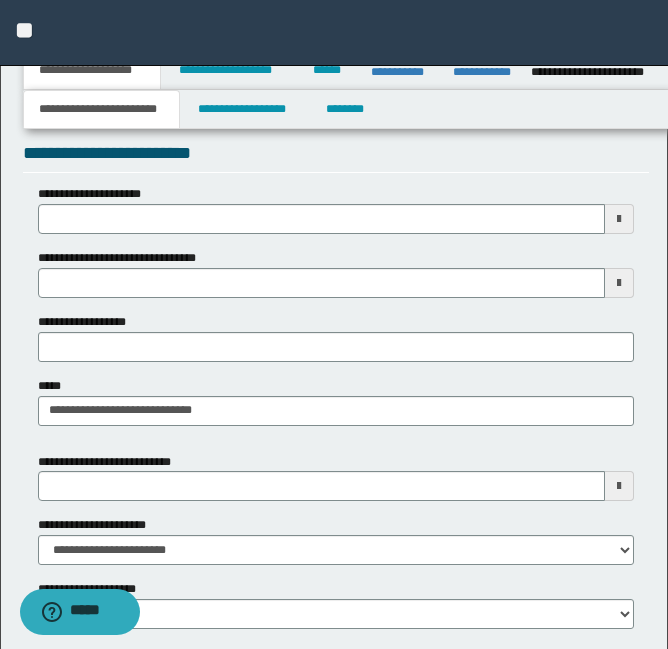 scroll, scrollTop: 690, scrollLeft: 0, axis: vertical 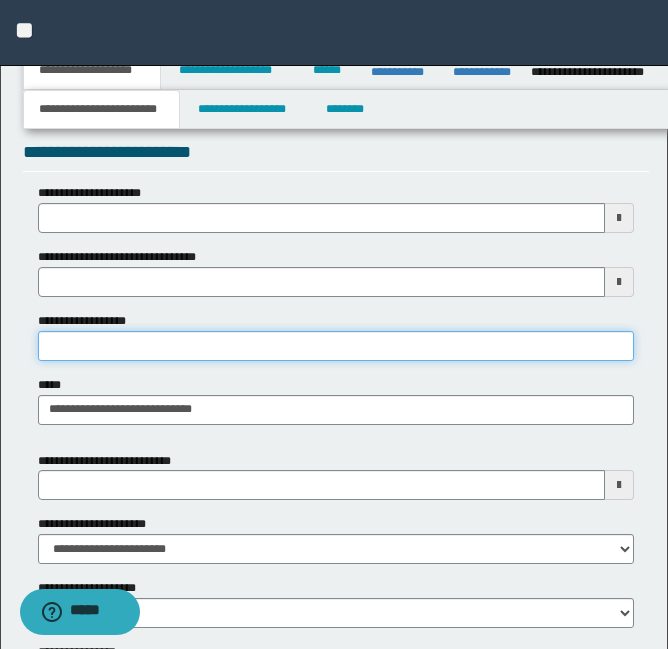 click on "**********" at bounding box center (336, 346) 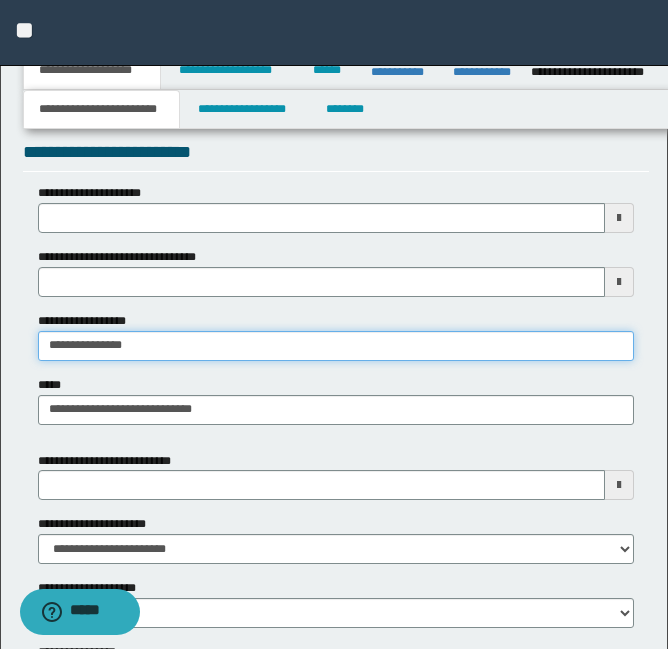 type on "**********" 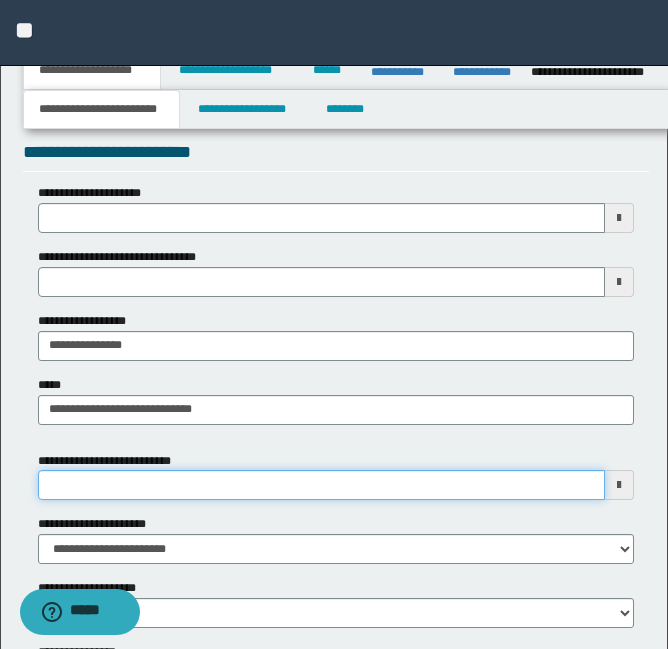 click on "**********" at bounding box center [321, 485] 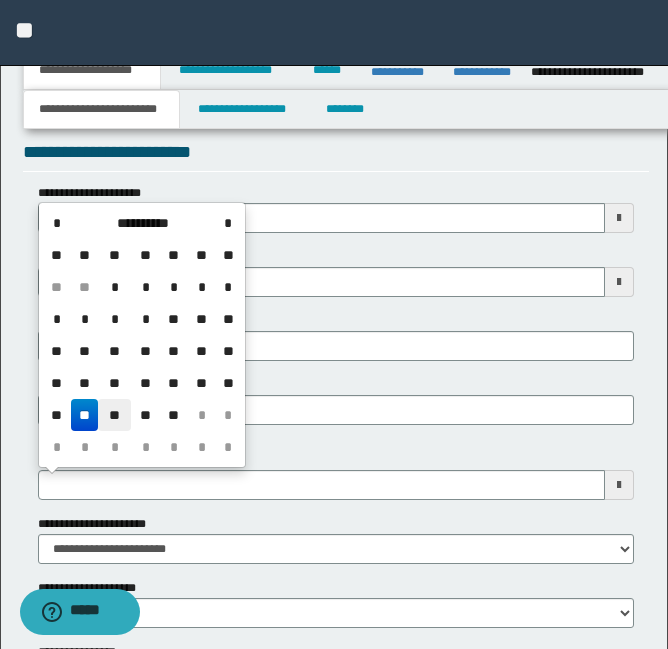 click on "**" at bounding box center (114, 415) 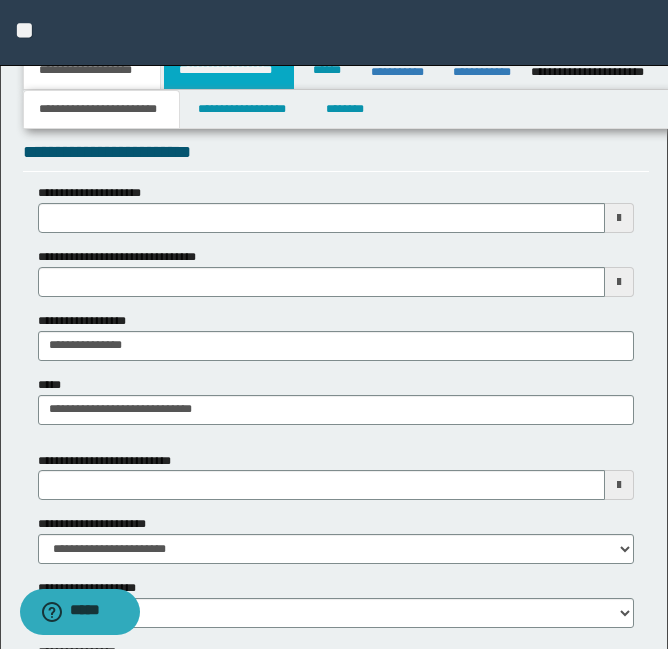 click on "**********" at bounding box center [229, 70] 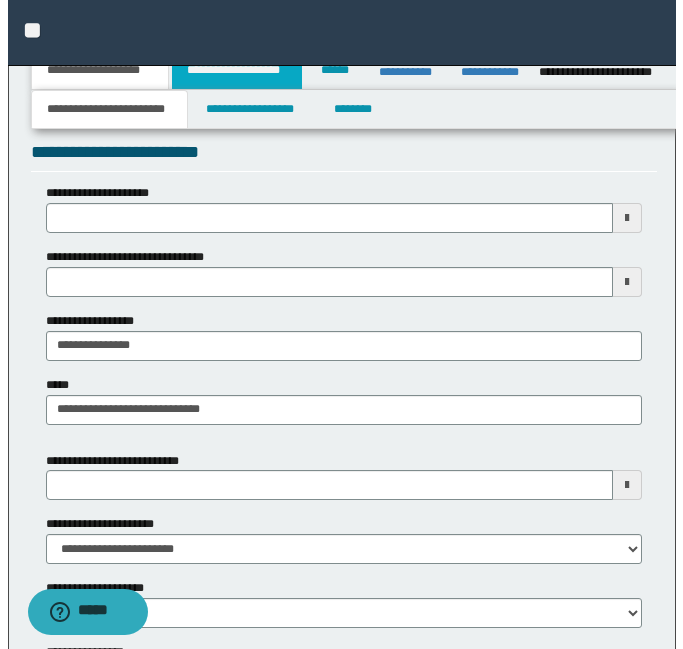 scroll, scrollTop: 0, scrollLeft: 0, axis: both 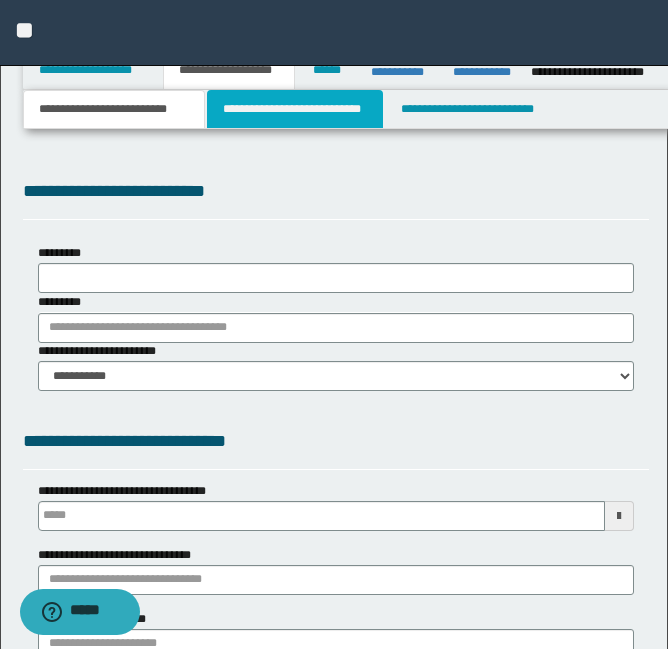 click on "**********" at bounding box center (295, 109) 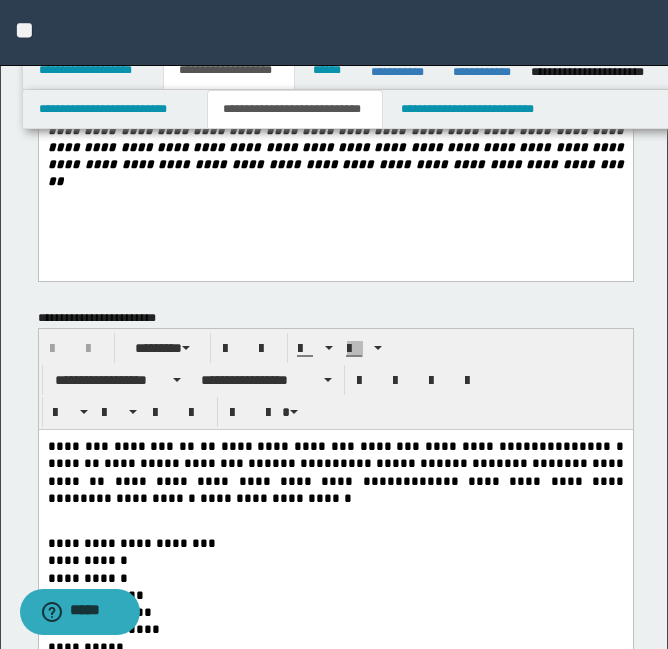 scroll, scrollTop: 340, scrollLeft: 0, axis: vertical 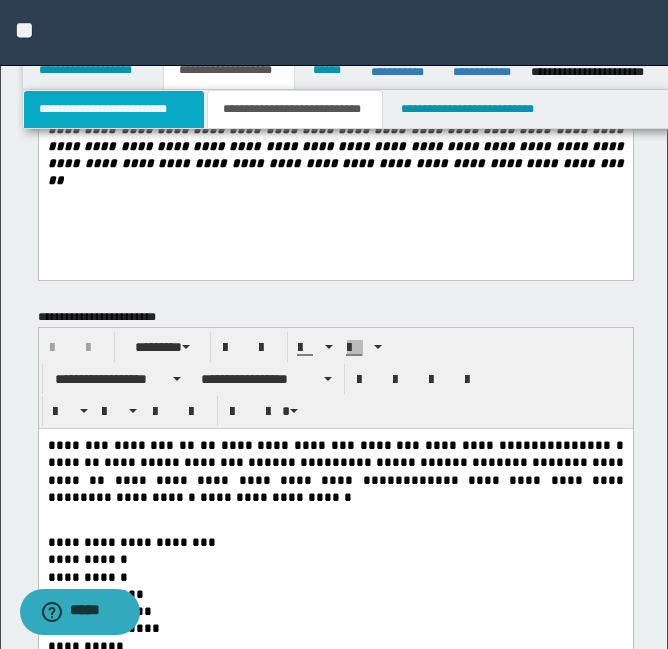 click on "**********" at bounding box center [114, 109] 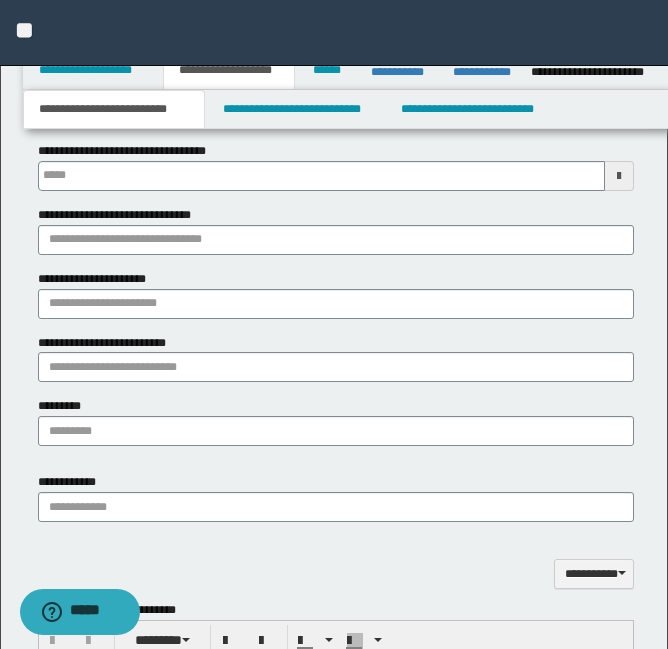 type on "**********" 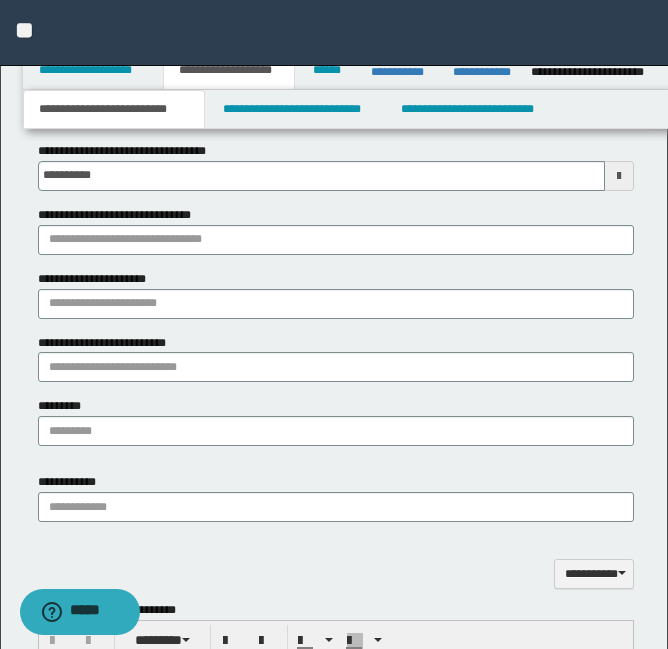 type on "********" 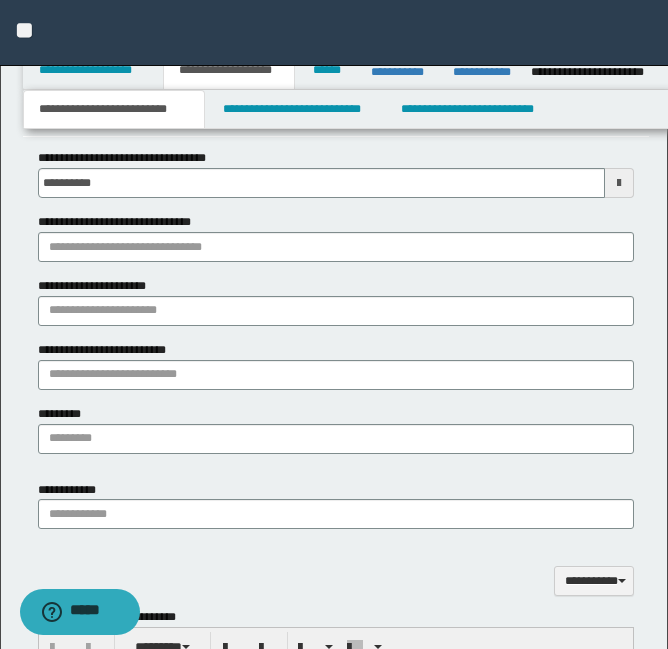 scroll, scrollTop: 1414, scrollLeft: 0, axis: vertical 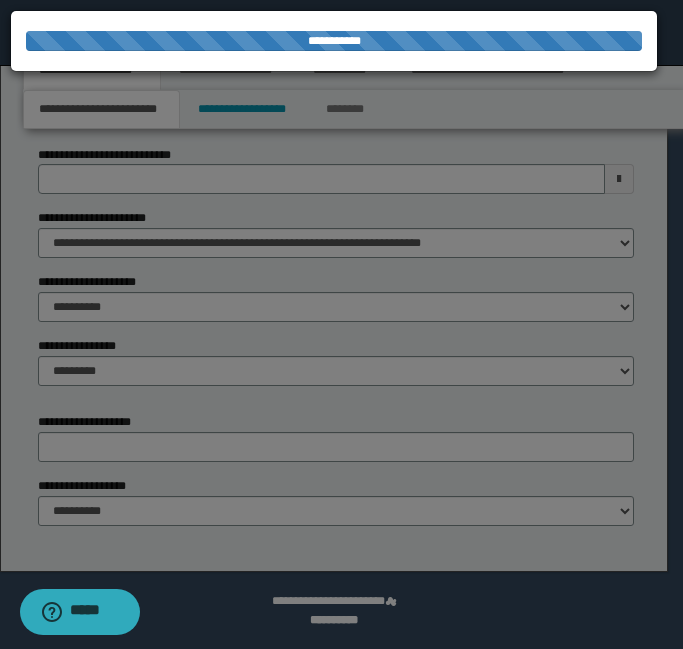 type on "**********" 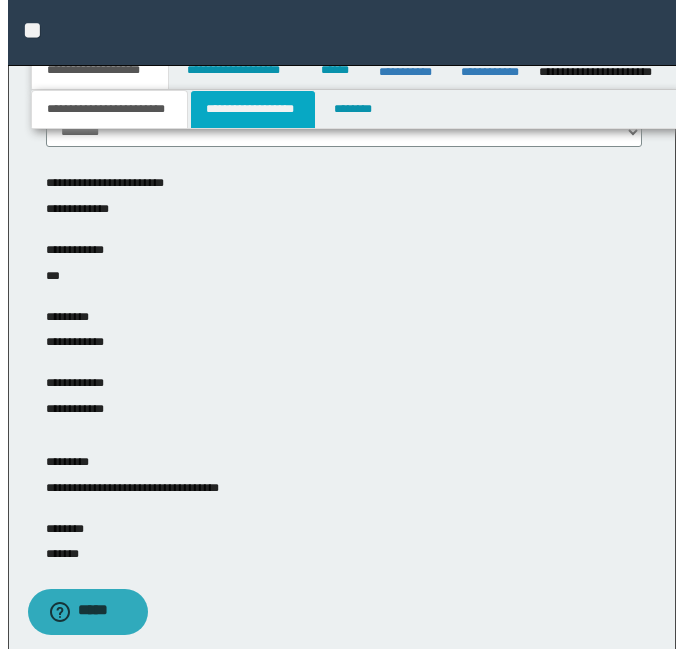 scroll, scrollTop: 0, scrollLeft: 0, axis: both 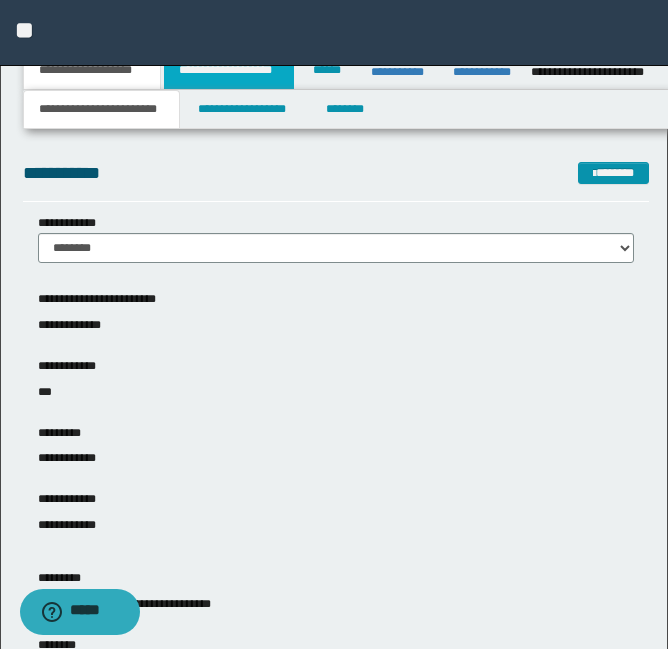 click on "**********" at bounding box center (229, 70) 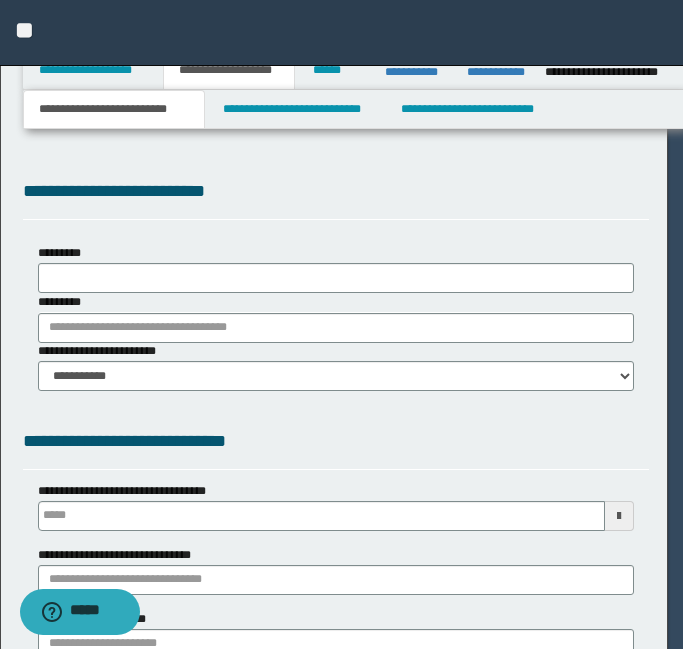 type on "**********" 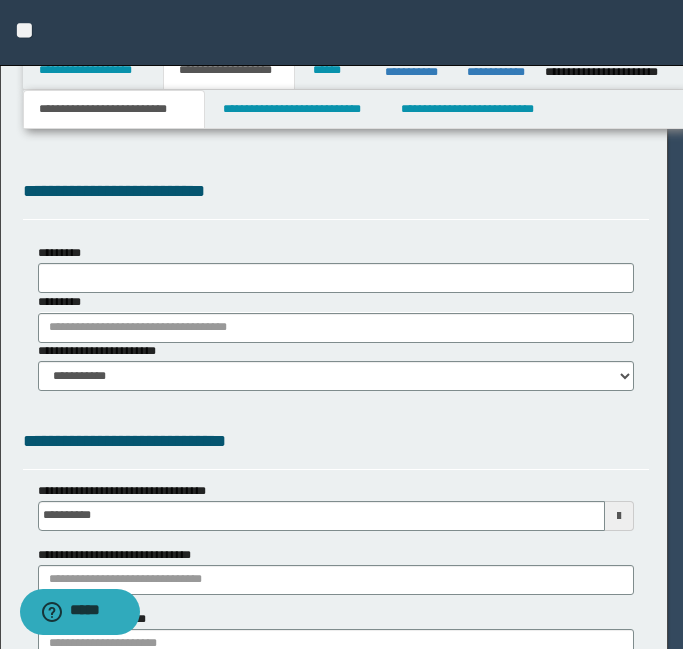 scroll, scrollTop: 0, scrollLeft: 0, axis: both 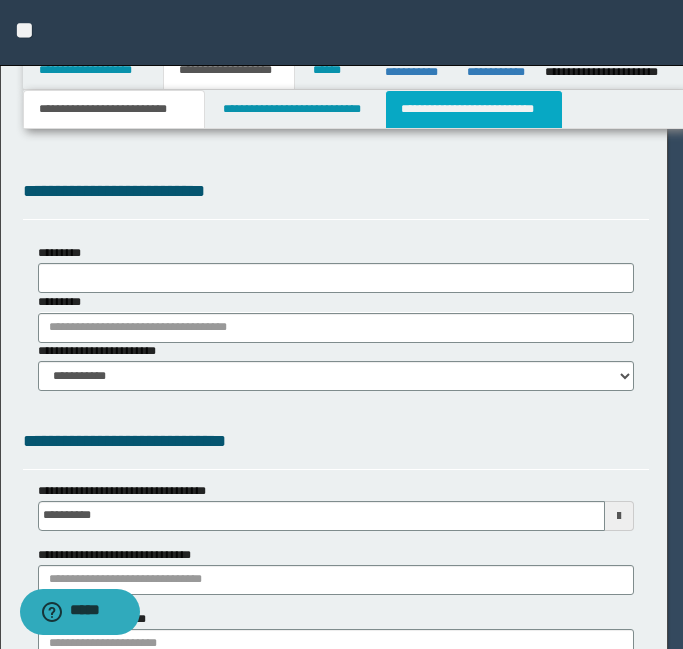 type on "********" 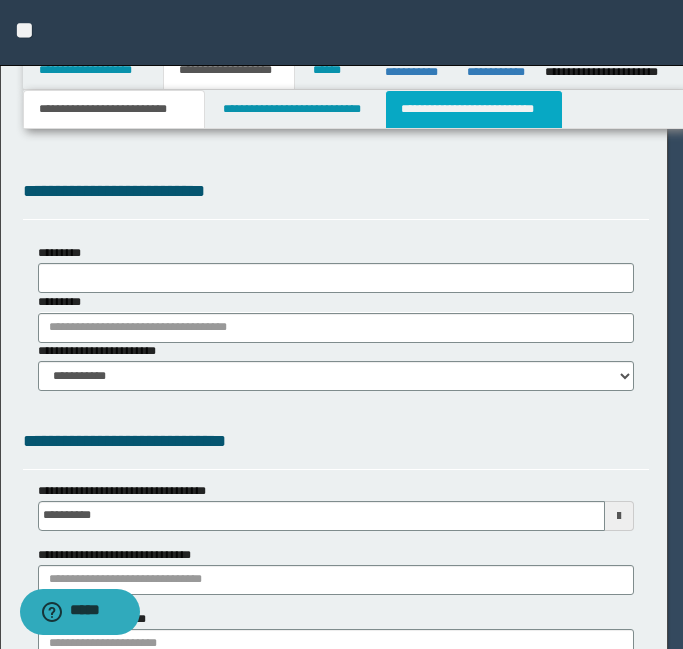 type on "**********" 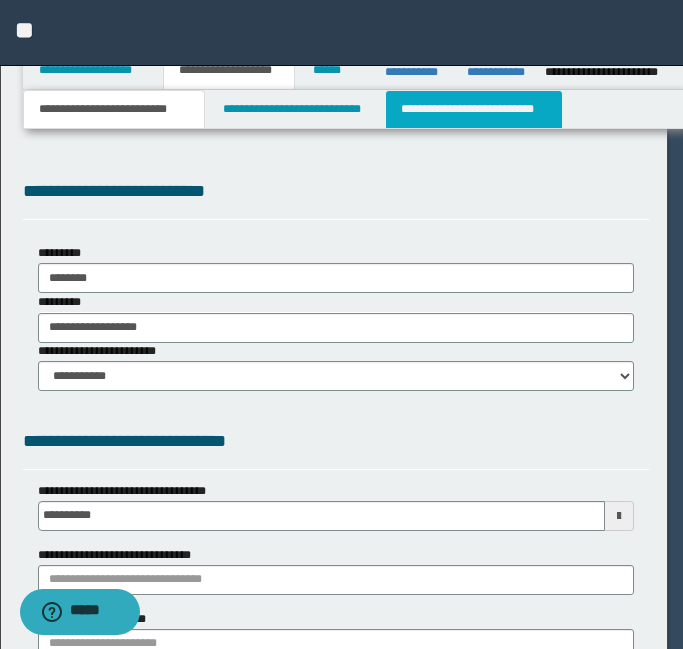 type 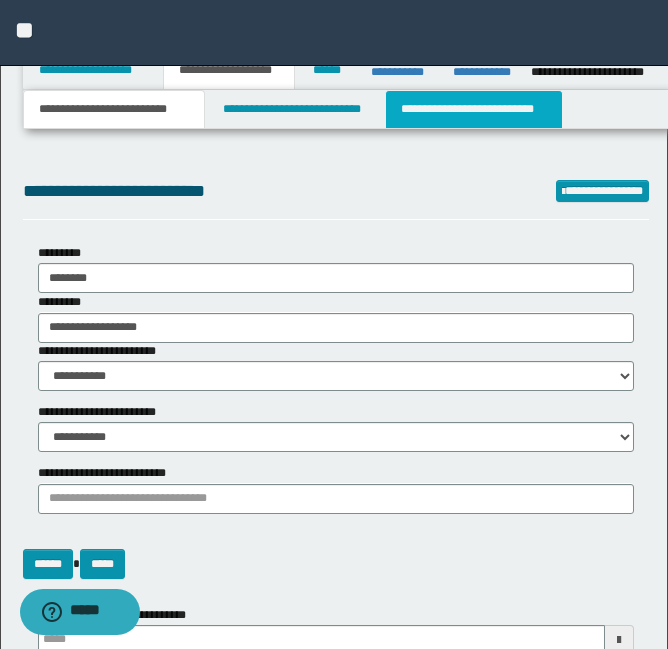 click on "**********" at bounding box center [474, 109] 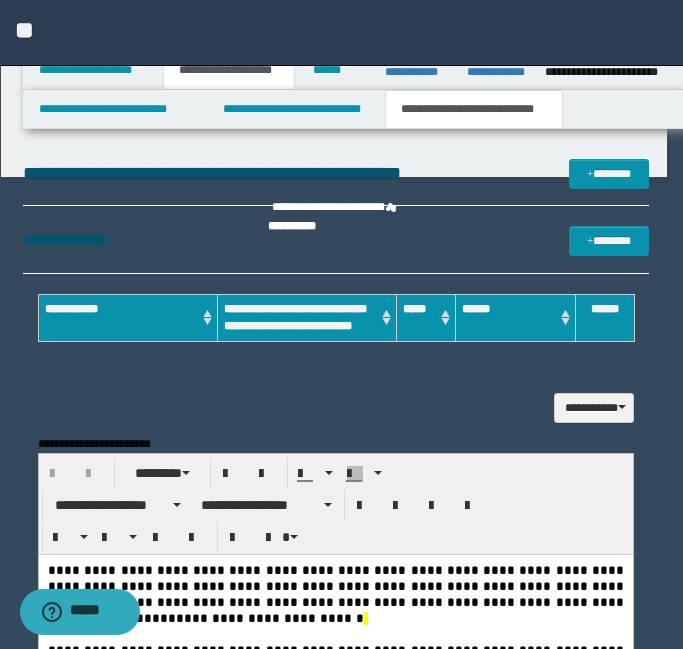 scroll, scrollTop: 0, scrollLeft: 0, axis: both 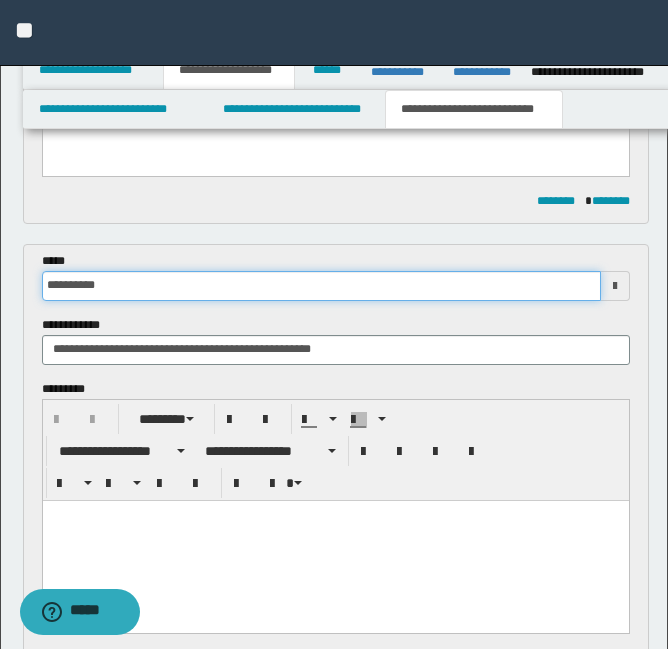 click on "**********" at bounding box center [321, 286] 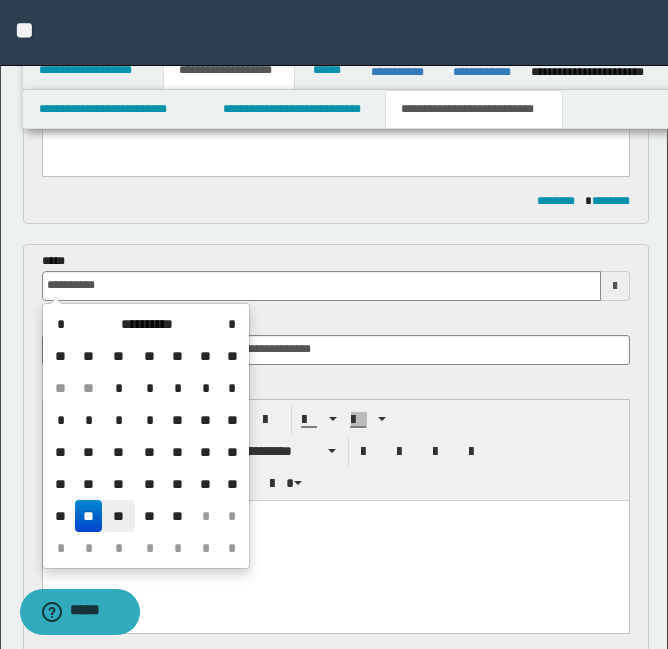 click on "**" at bounding box center (118, 516) 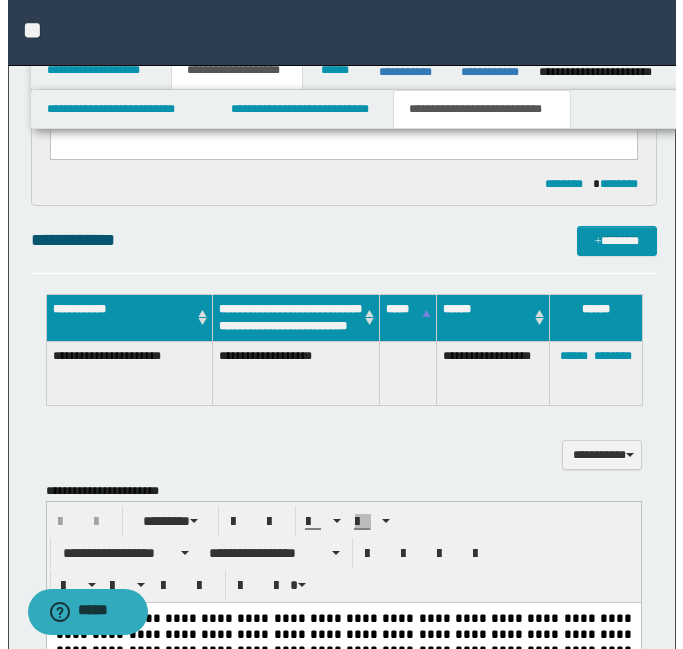 scroll, scrollTop: 0, scrollLeft: 0, axis: both 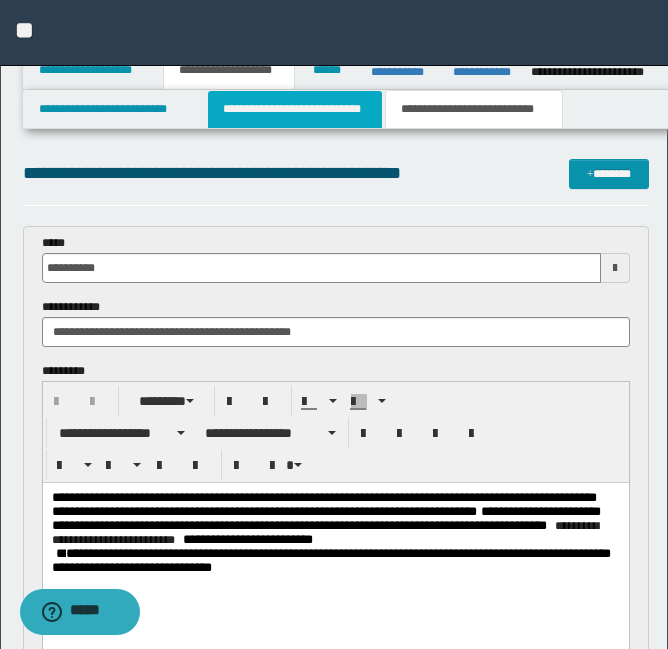 click on "**********" at bounding box center (295, 109) 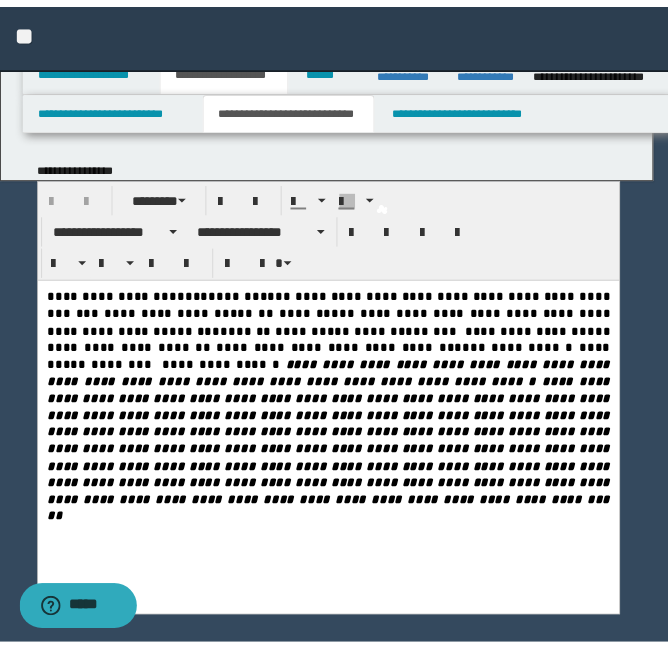 scroll, scrollTop: 0, scrollLeft: 0, axis: both 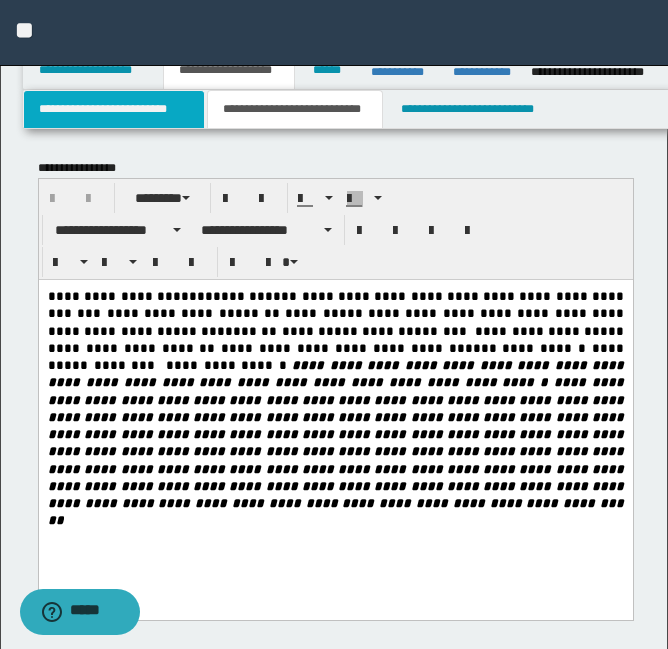 click on "**********" at bounding box center [114, 109] 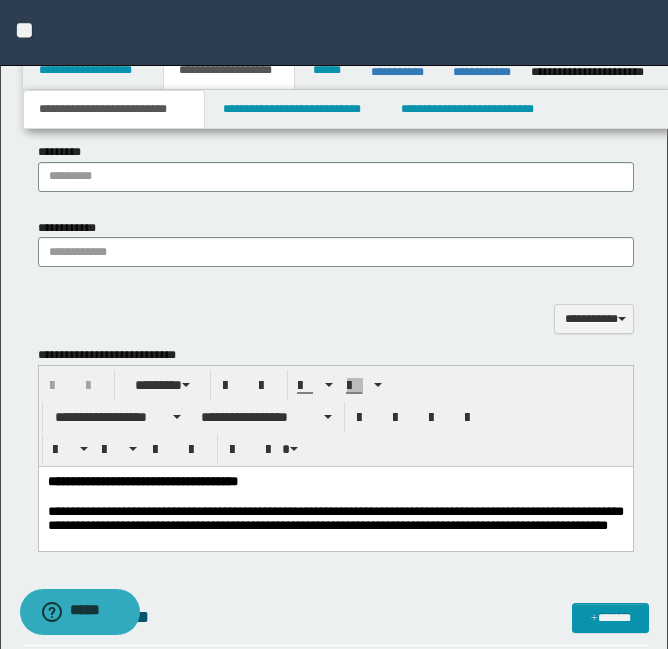 scroll, scrollTop: 1656, scrollLeft: 0, axis: vertical 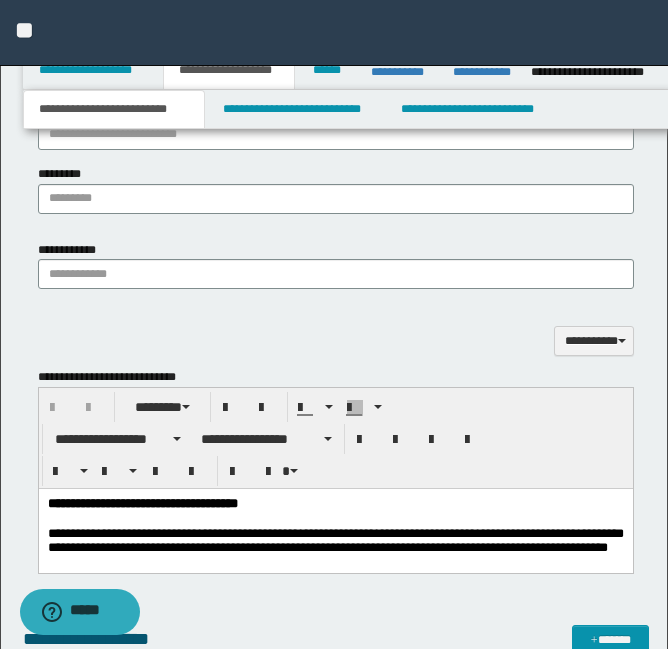 click on "**********" at bounding box center [336, 341] 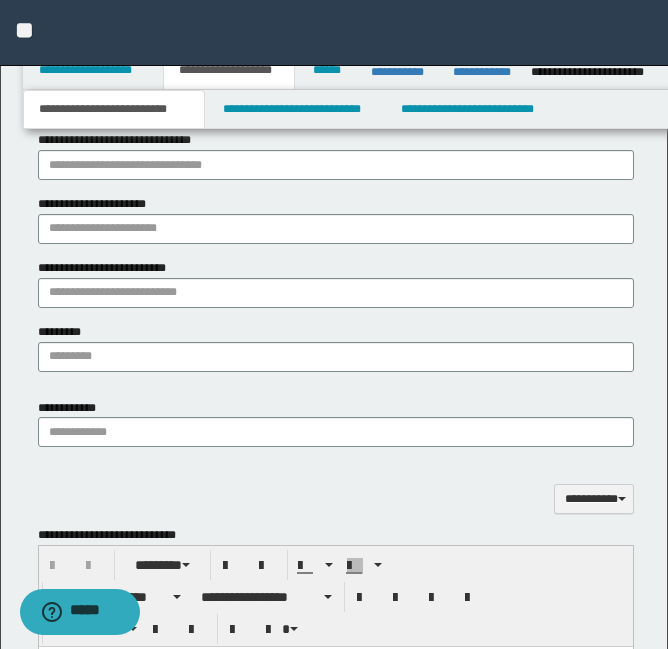scroll, scrollTop: 1415, scrollLeft: 0, axis: vertical 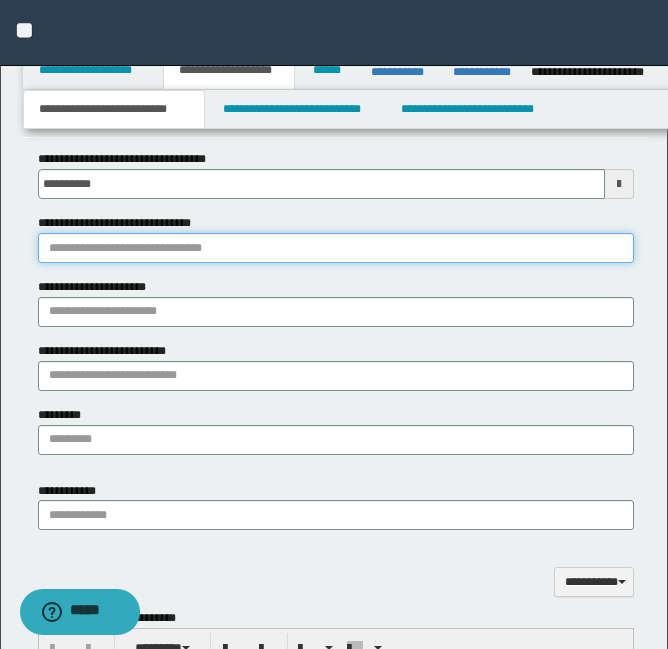 click on "**********" at bounding box center [336, 248] 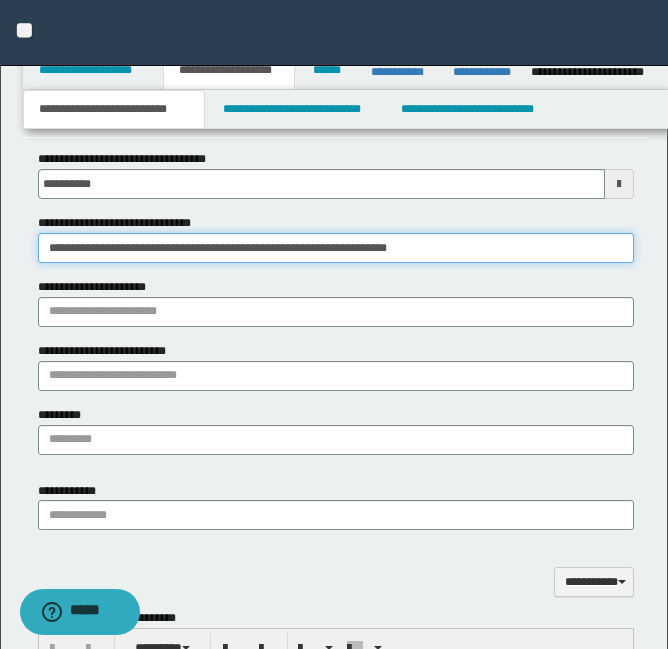 type on "**********" 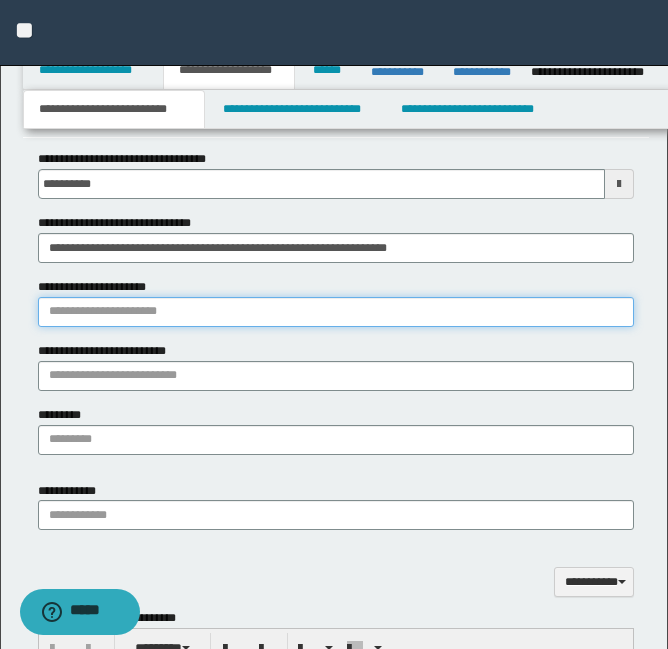 click on "**********" at bounding box center [336, 312] 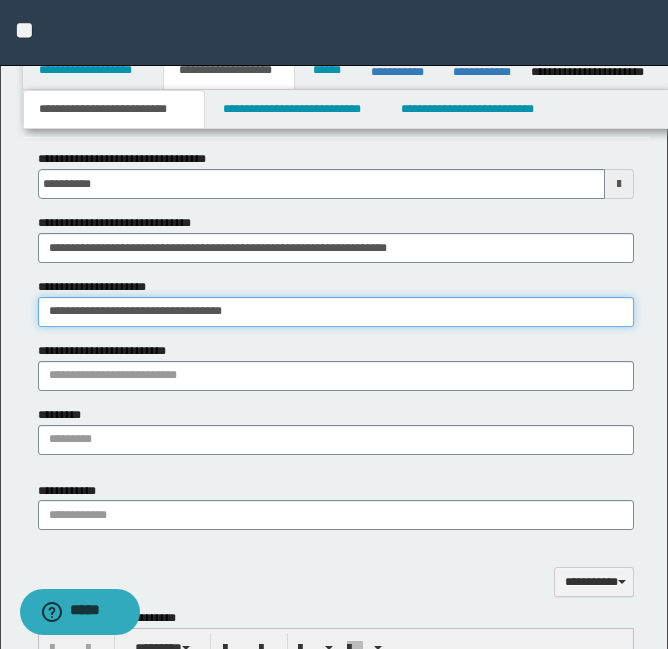 type on "**********" 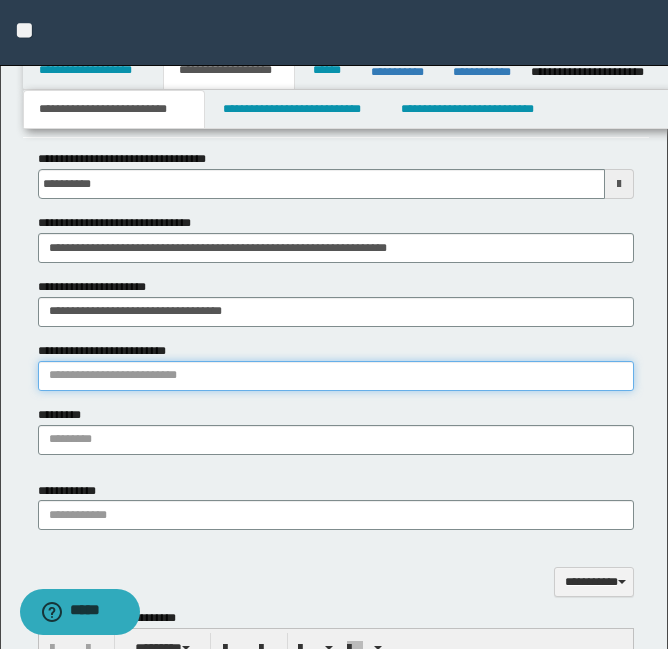 click on "**********" at bounding box center (336, 376) 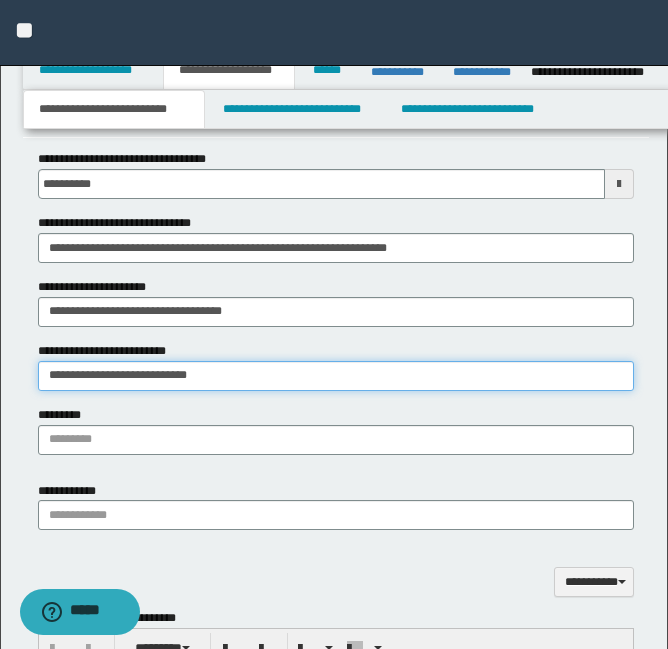 type on "**********" 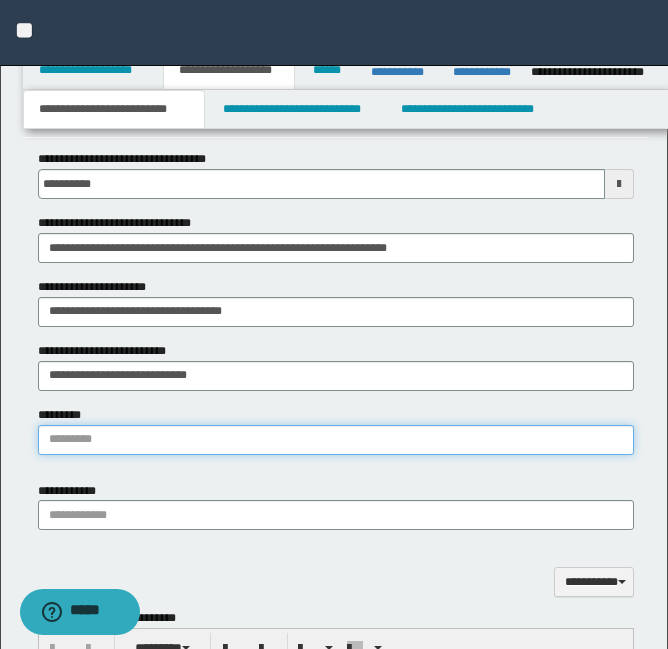 click on "*********" at bounding box center [336, 440] 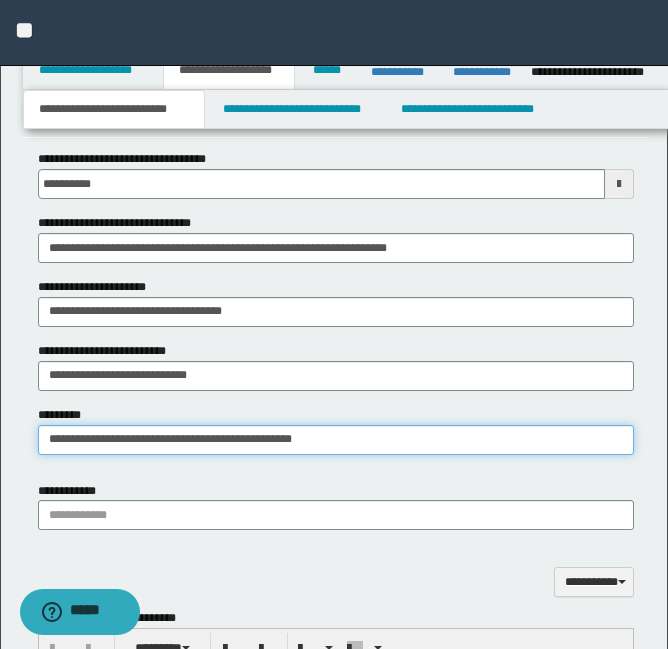 type on "**********" 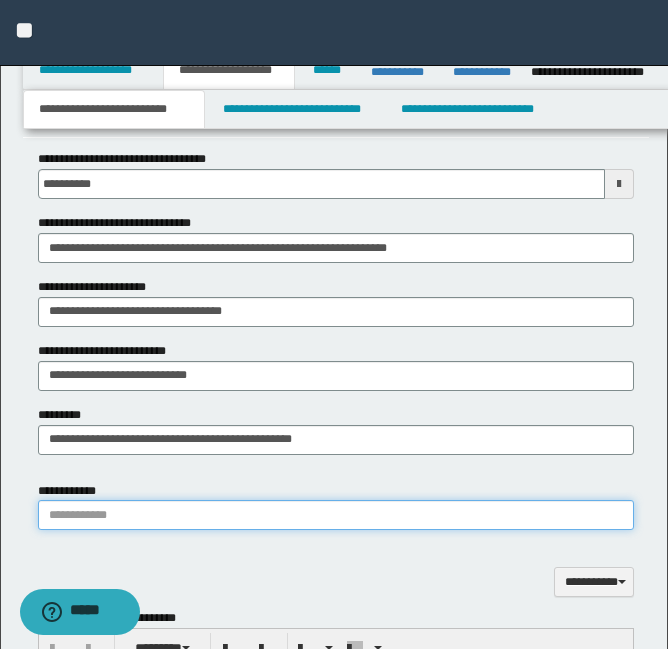click on "**********" at bounding box center (336, 515) 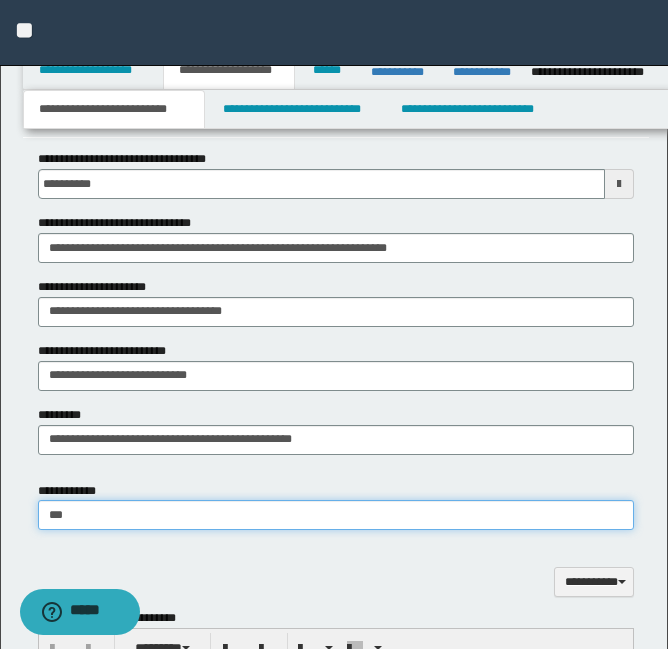 type on "****" 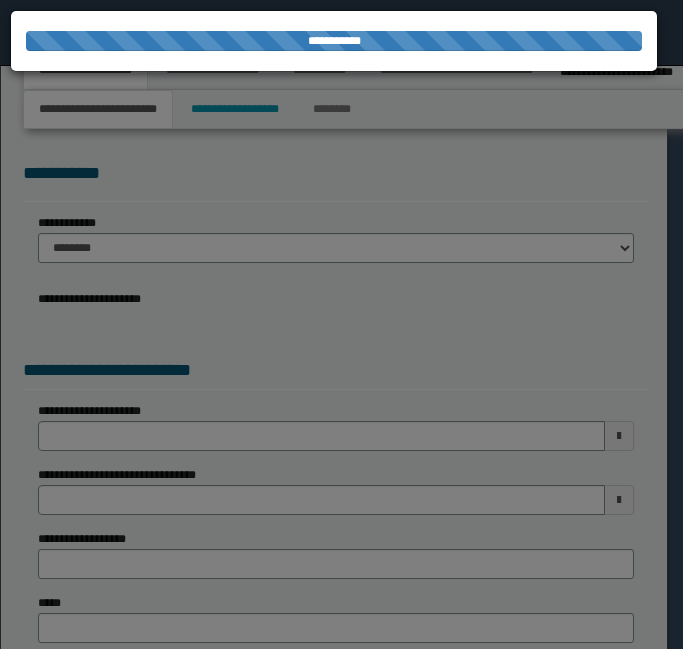 scroll, scrollTop: 0, scrollLeft: 0, axis: both 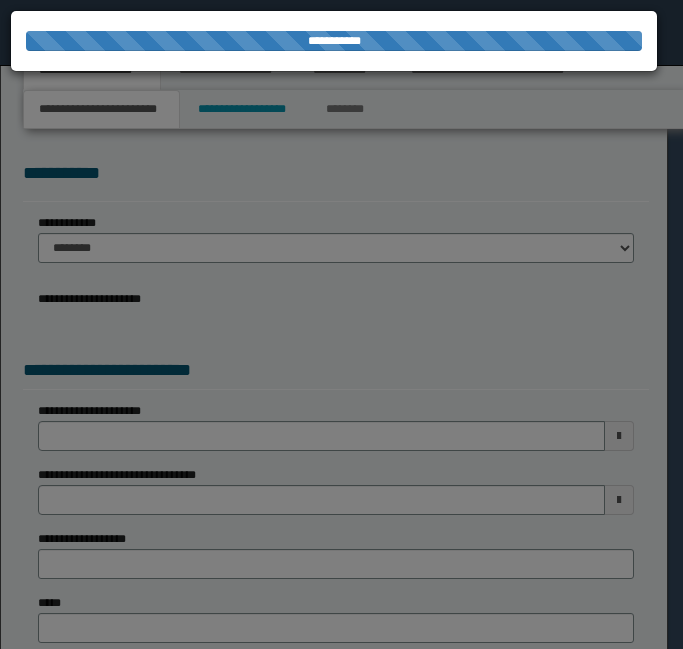 type on "**********" 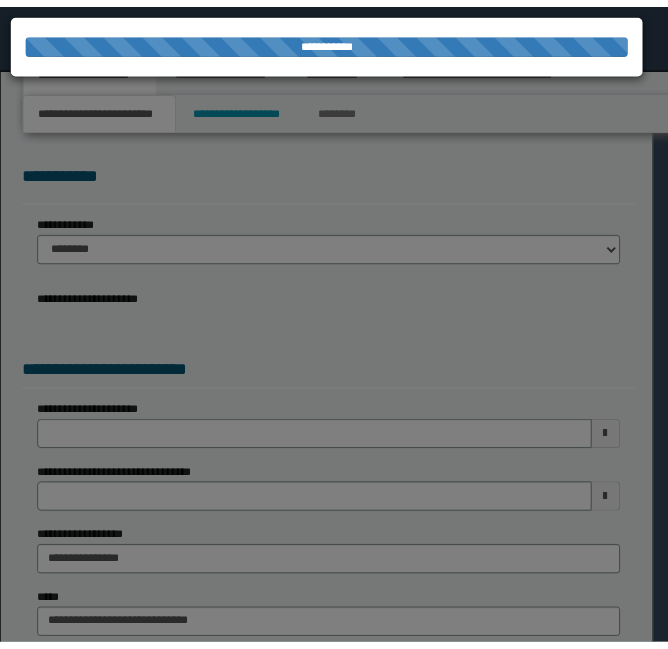 scroll, scrollTop: 0, scrollLeft: 0, axis: both 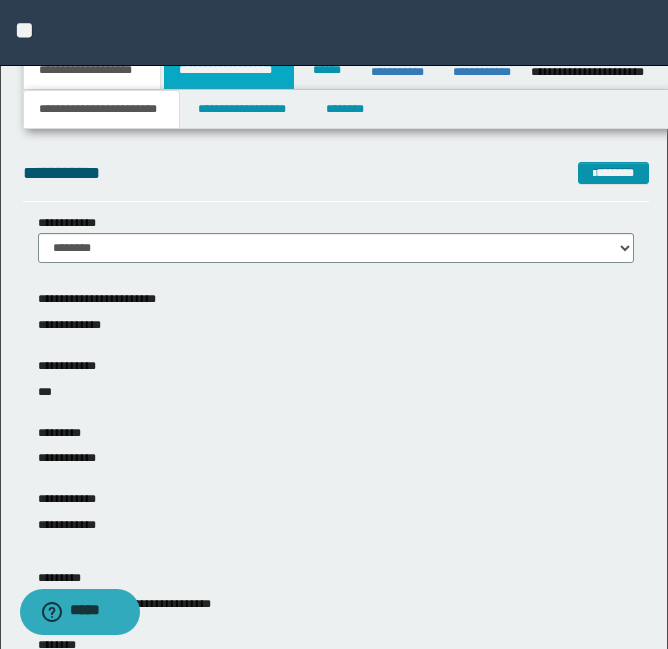 click on "**********" at bounding box center [229, 70] 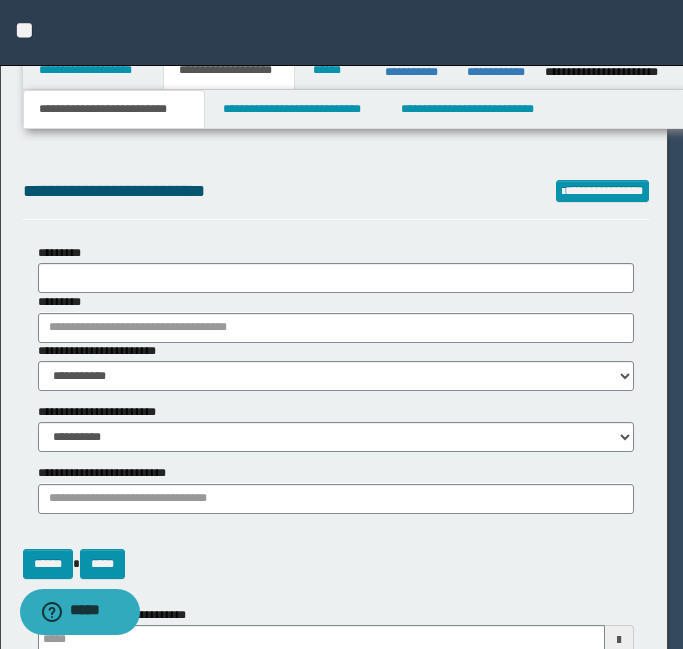 type on "********" 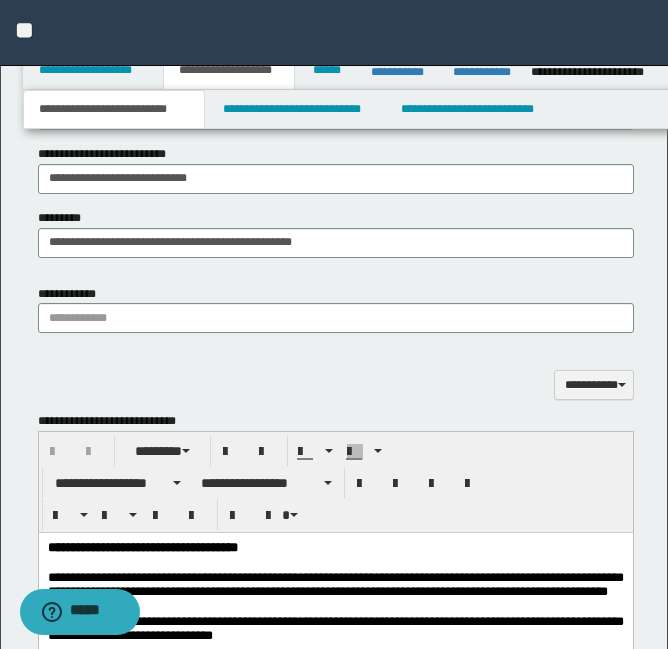 scroll, scrollTop: 1613, scrollLeft: 0, axis: vertical 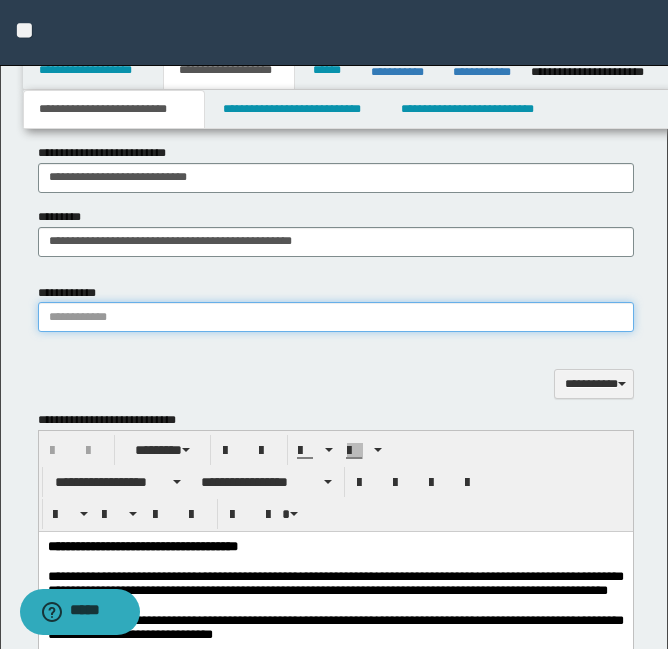 click on "**********" at bounding box center (336, 317) 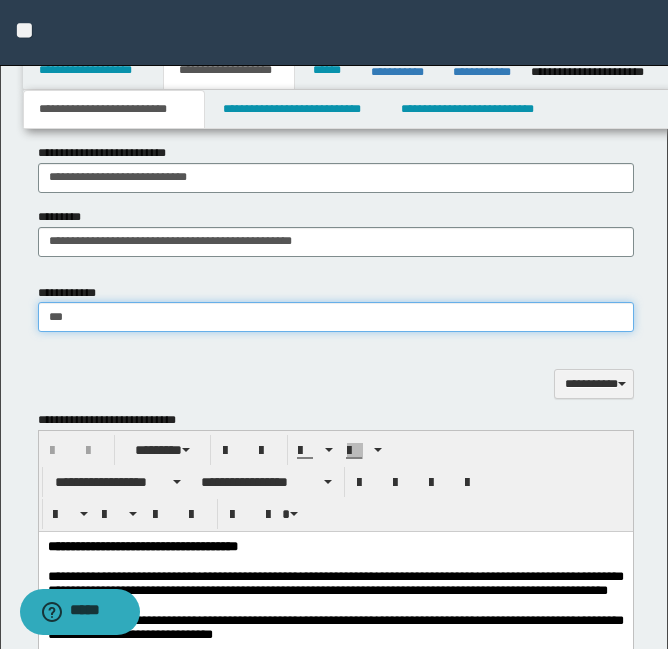 type on "****" 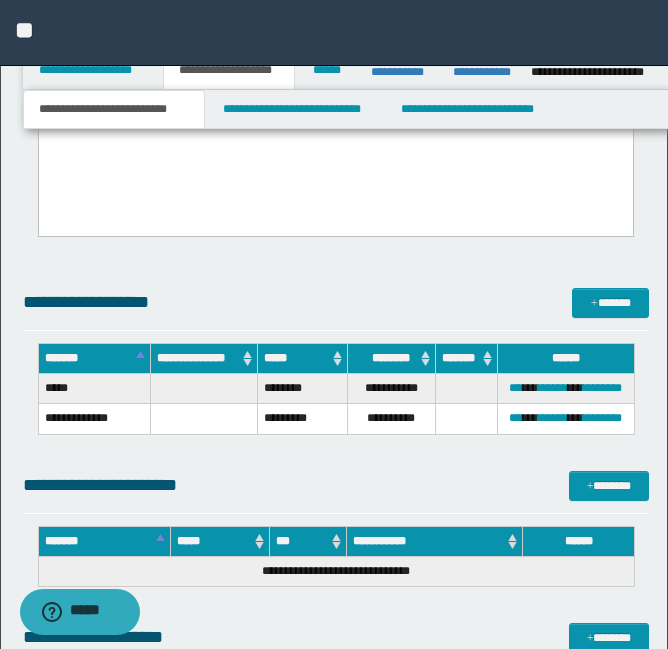 scroll, scrollTop: 9179, scrollLeft: 0, axis: vertical 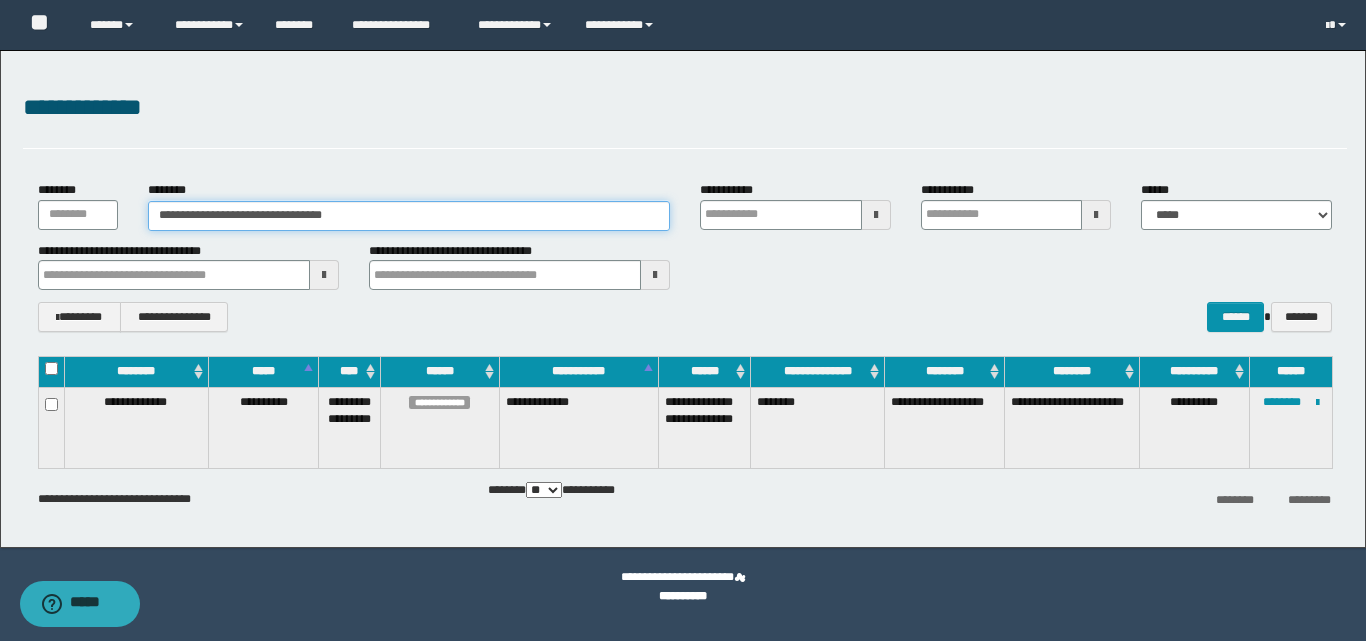 click on "**********" at bounding box center (409, 216) 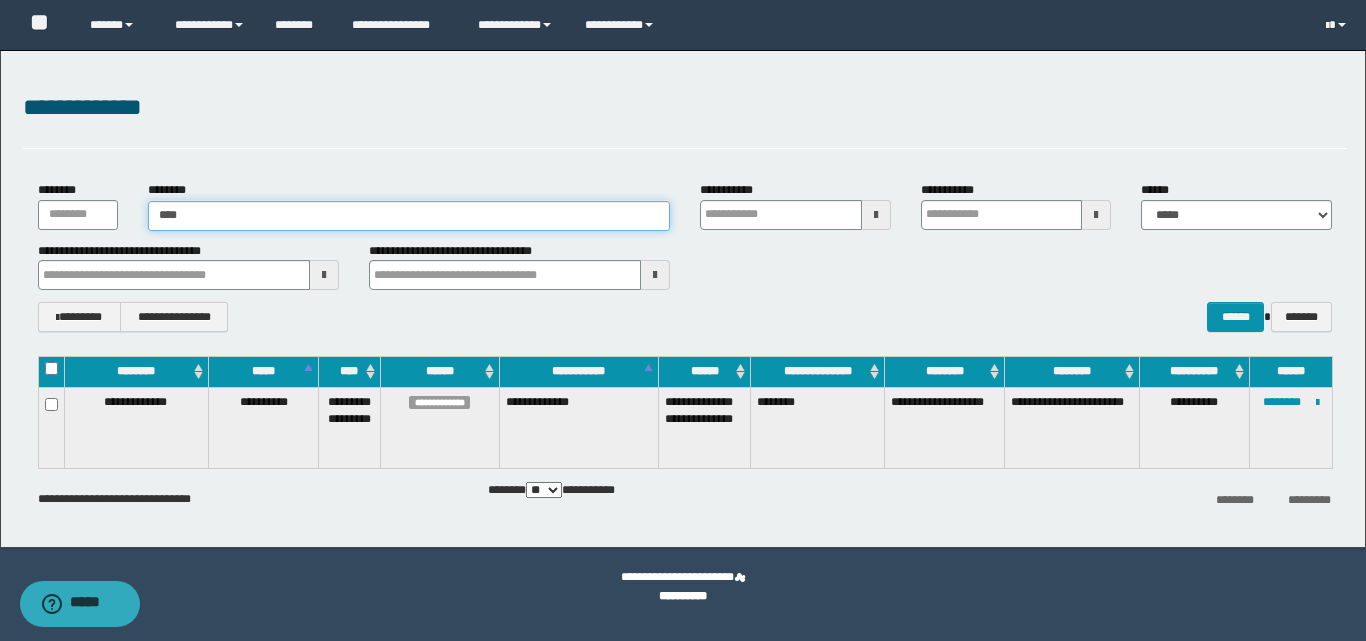 type on "****" 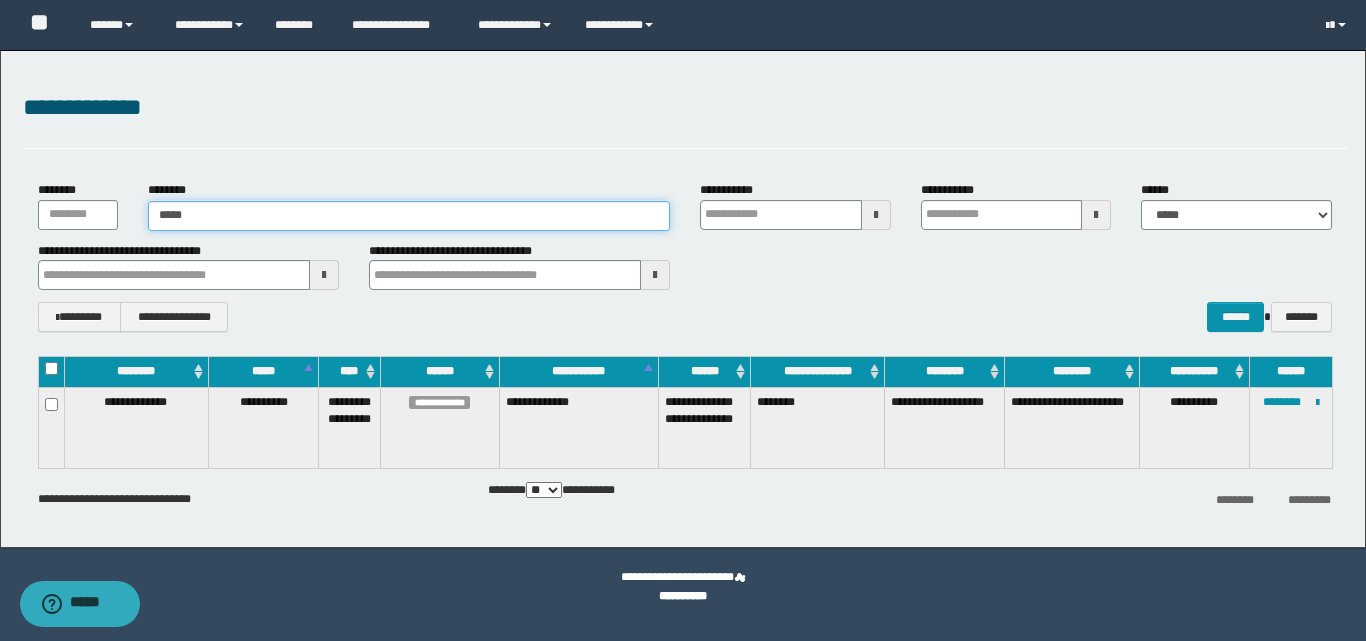 type on "****" 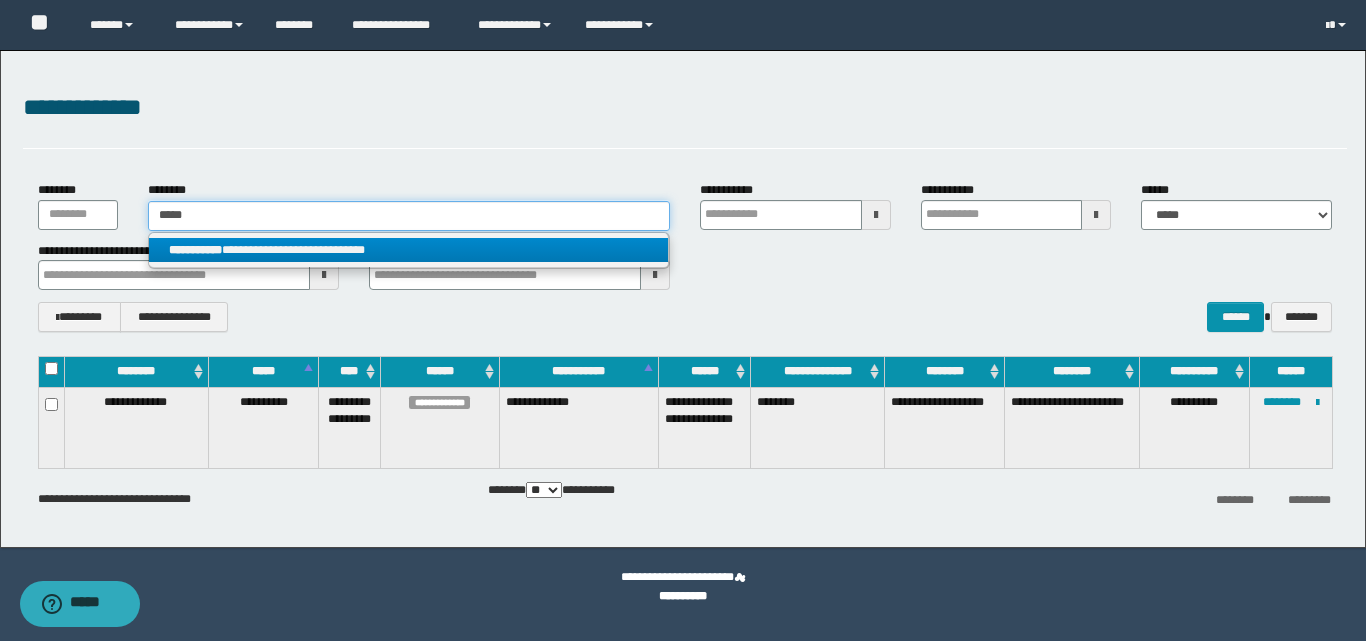 type on "****" 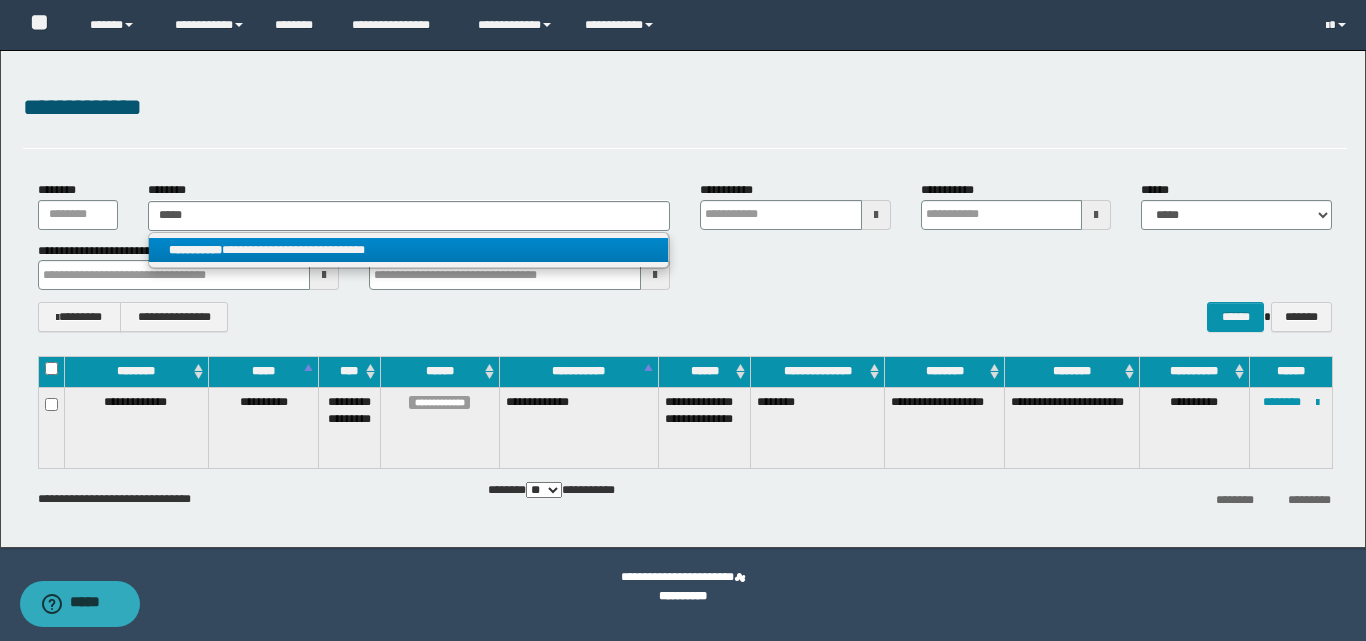 click on "**********" at bounding box center (408, 250) 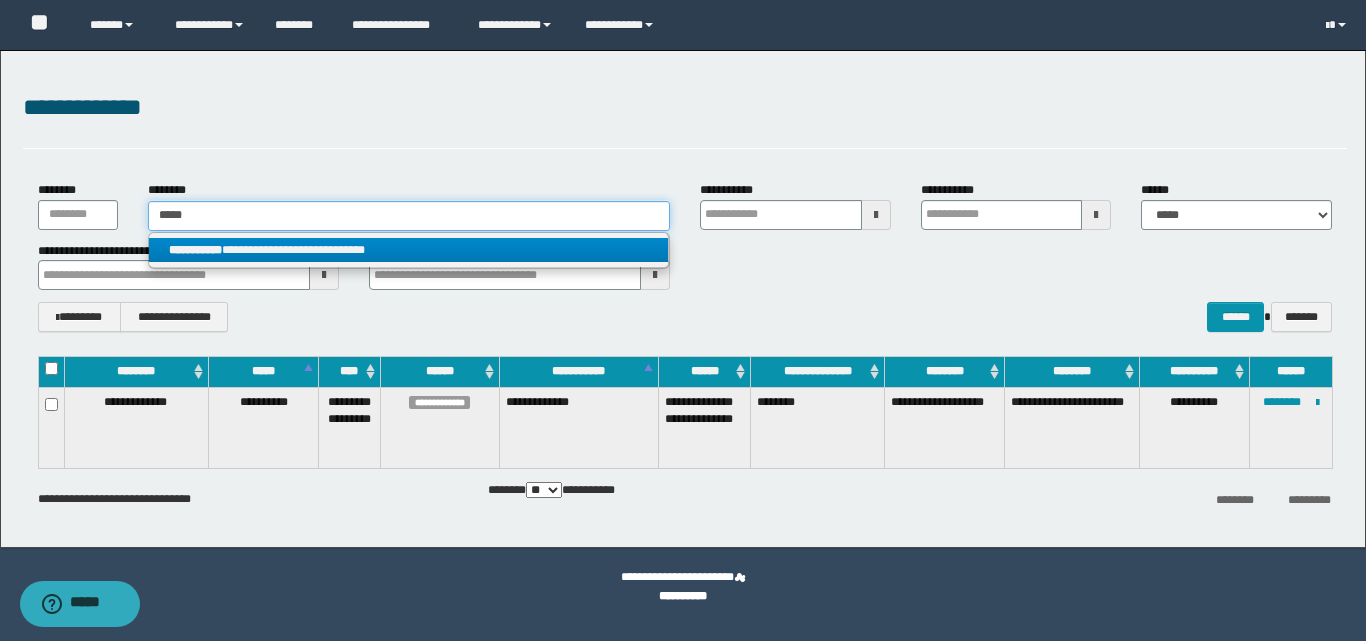type 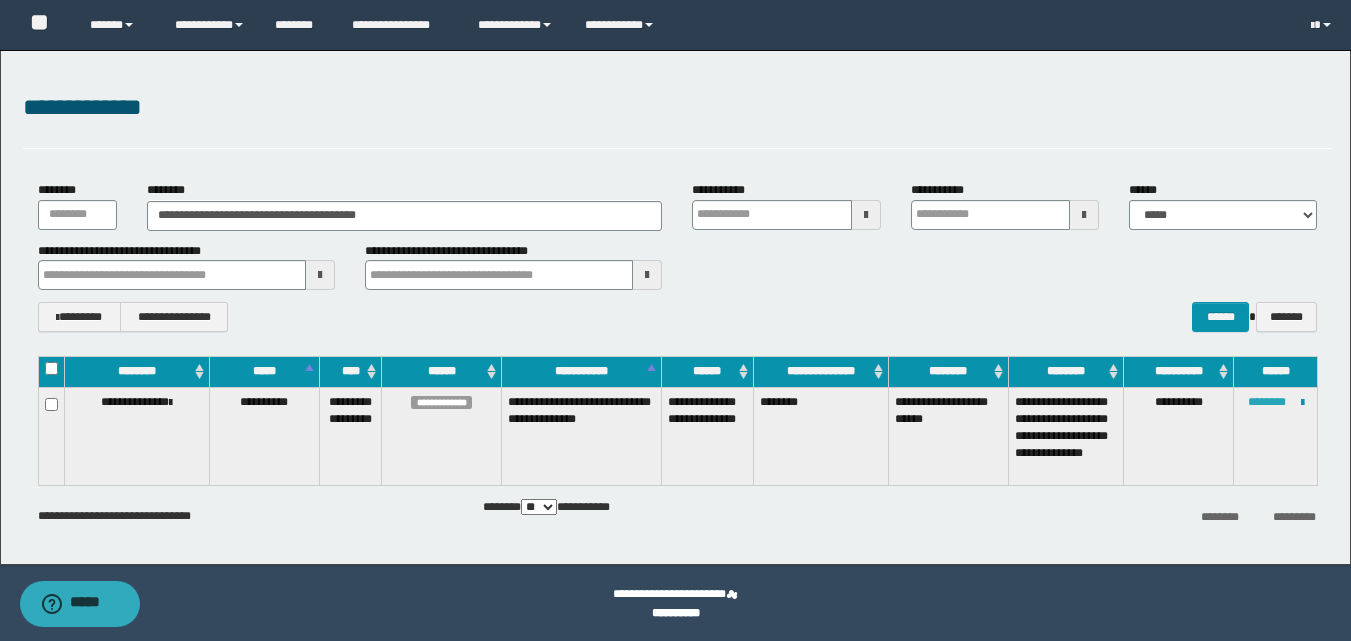 click on "********" at bounding box center (1267, 402) 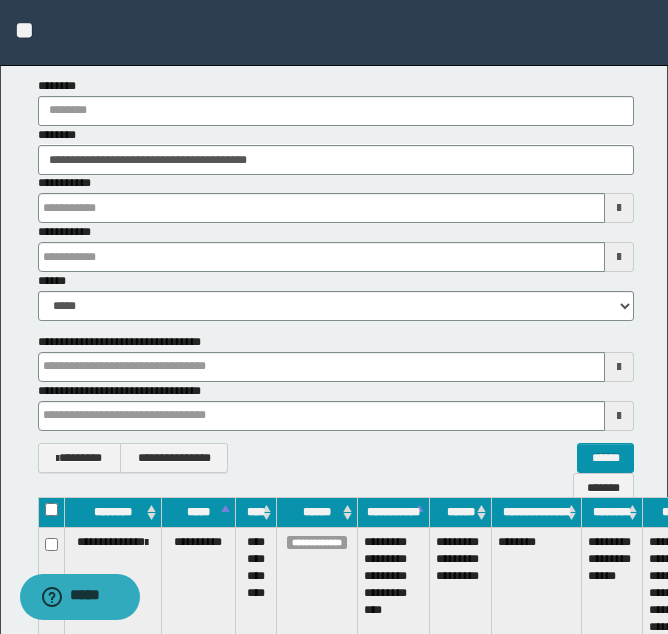 scroll, scrollTop: 103, scrollLeft: 0, axis: vertical 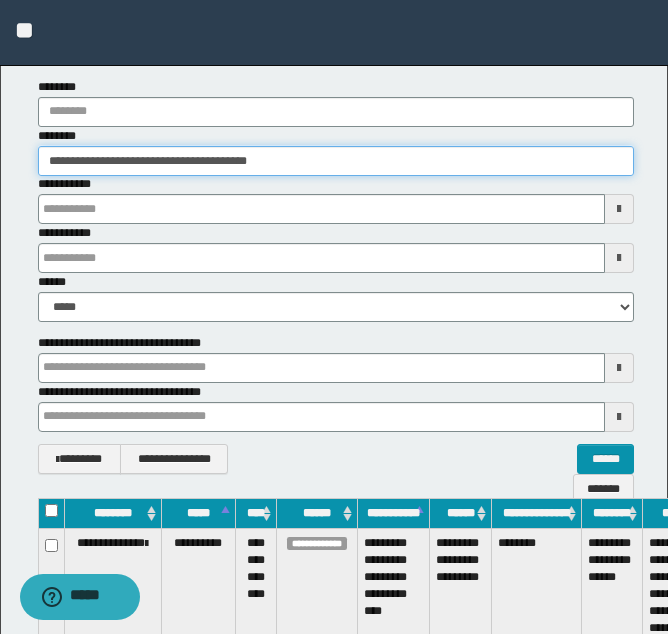 click on "**********" at bounding box center (336, 161) 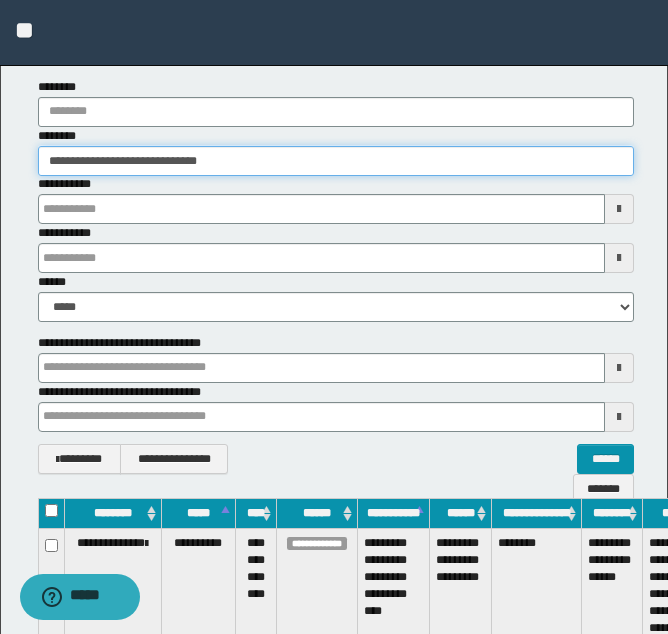 type on "**********" 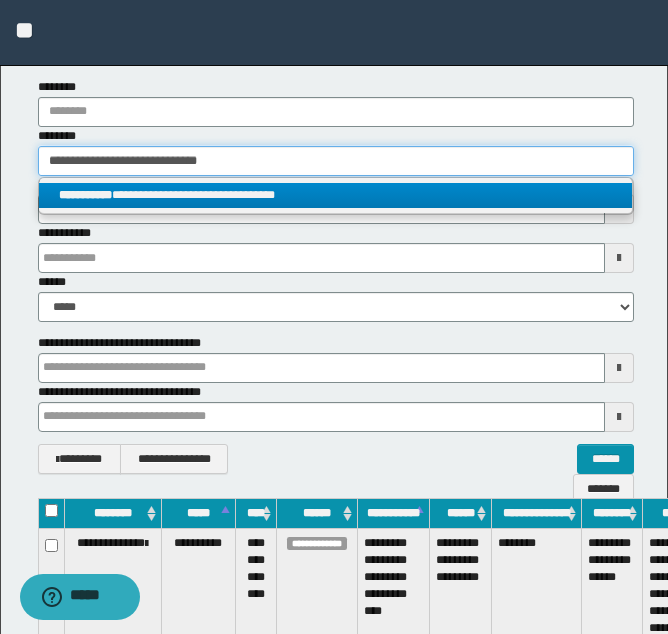 type on "**********" 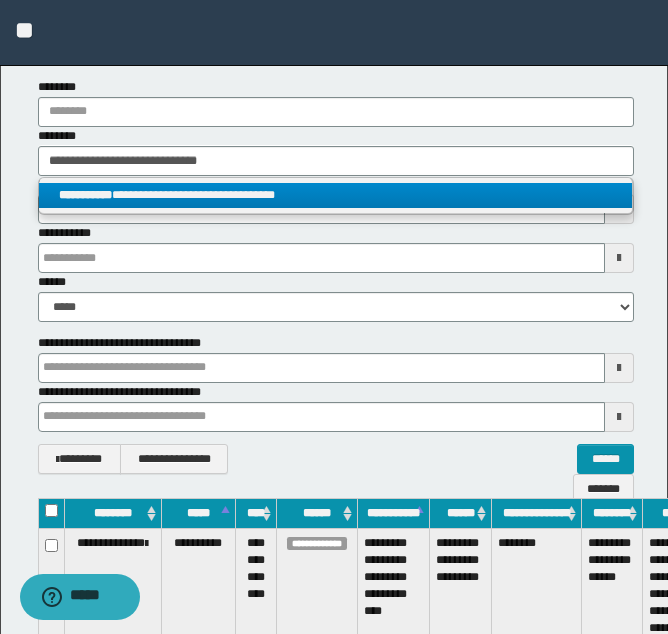 click on "**********" at bounding box center (335, 195) 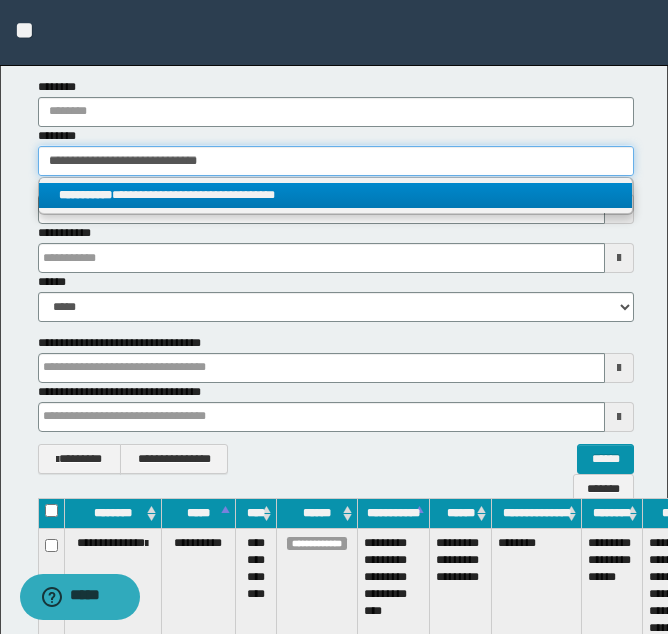 type 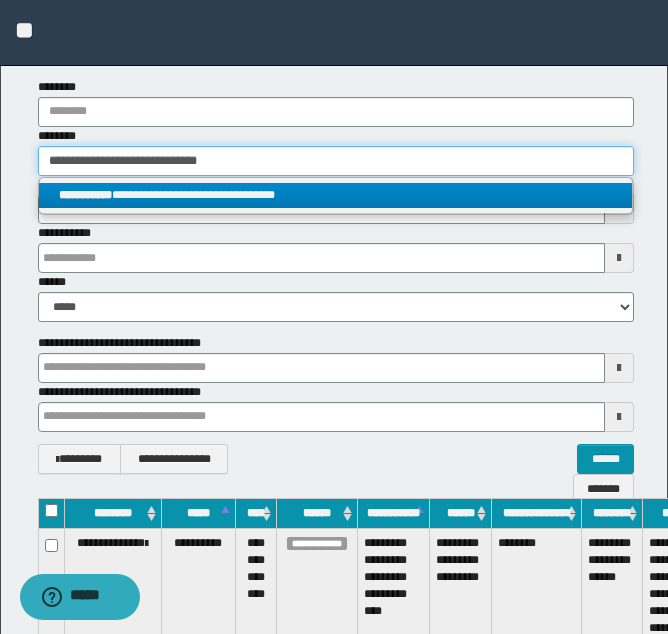 type on "**********" 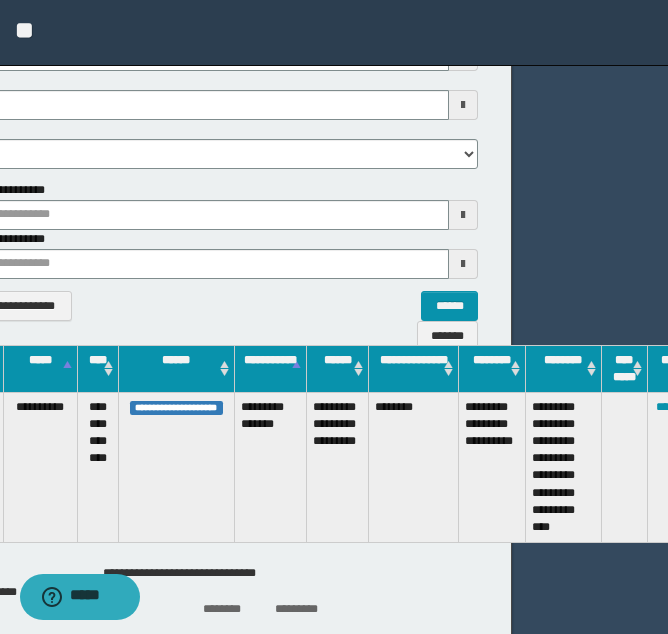 scroll, scrollTop: 256, scrollLeft: 159, axis: both 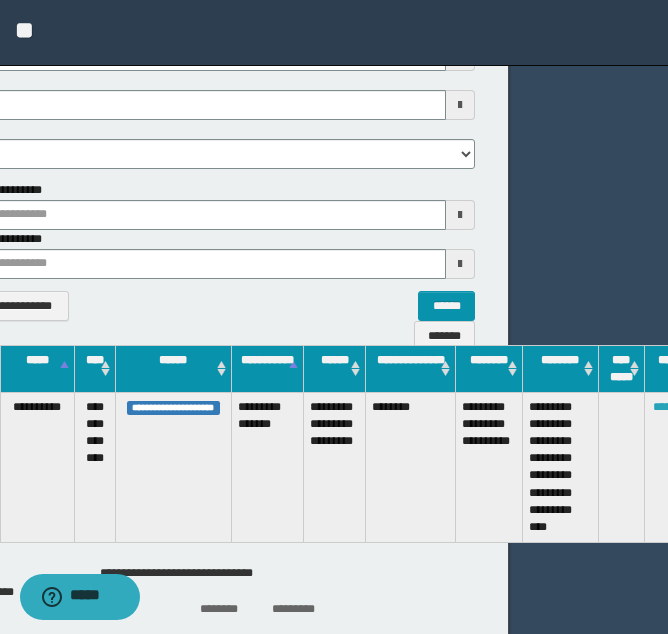 click on "********" at bounding box center [672, 407] 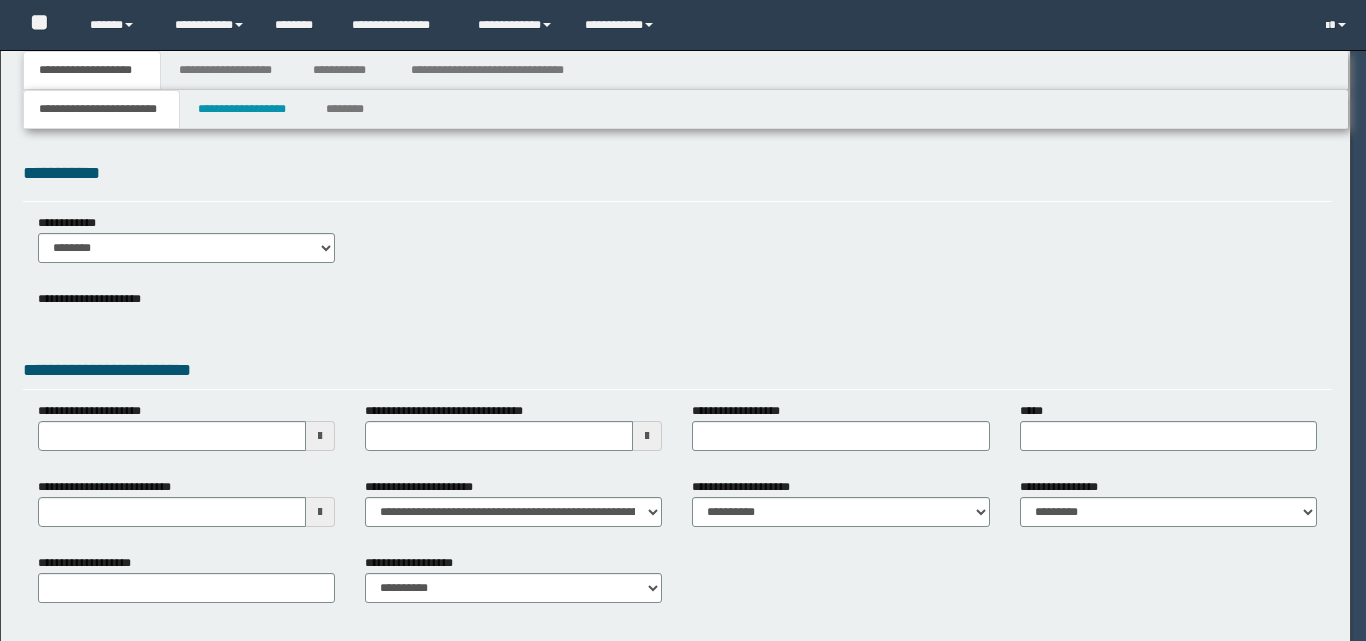 scroll, scrollTop: 0, scrollLeft: 0, axis: both 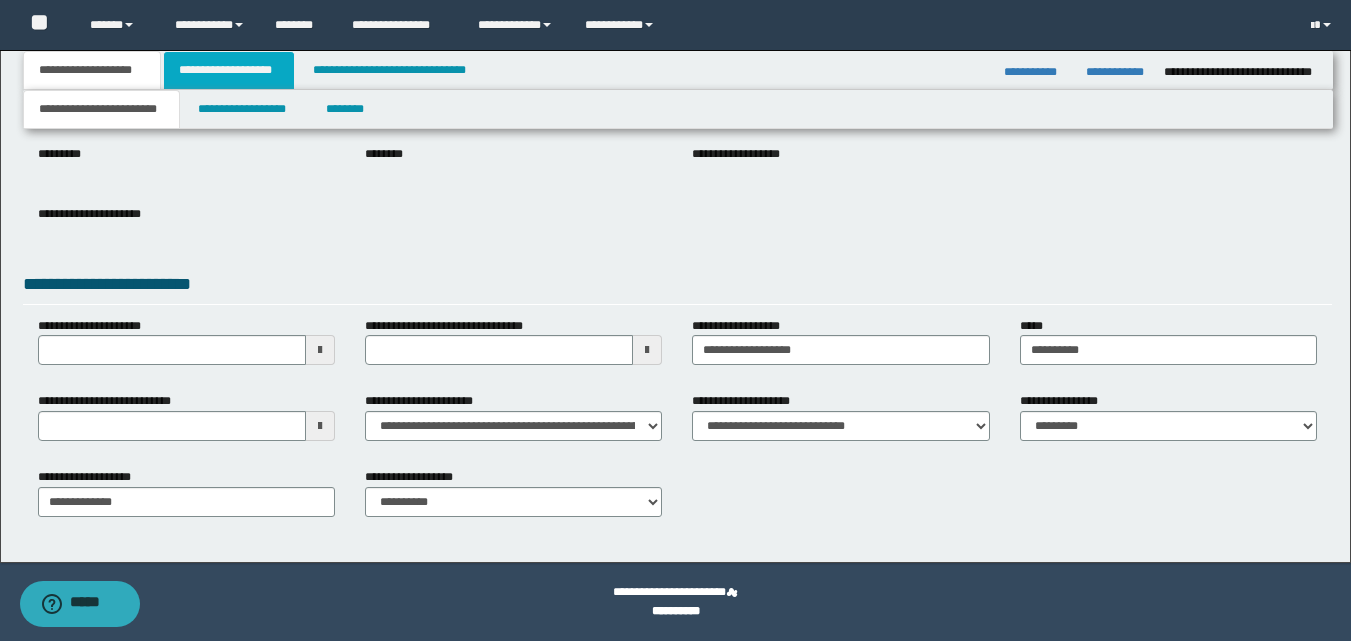 click on "**********" at bounding box center (229, 70) 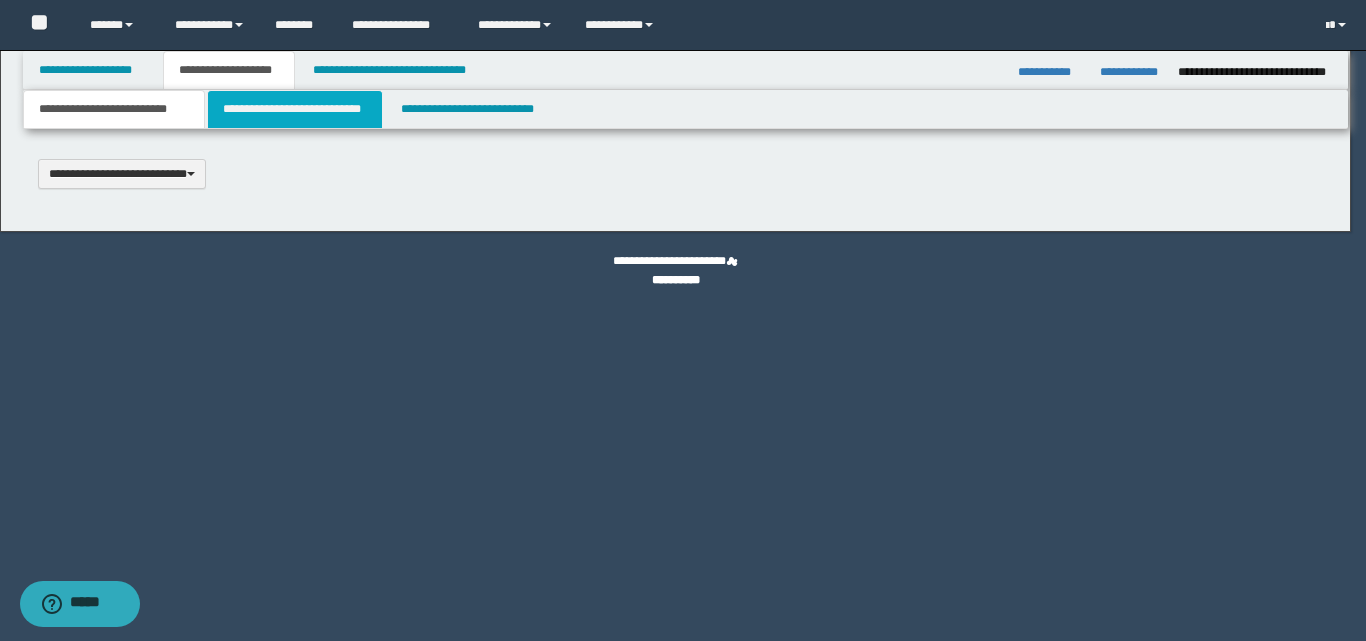 type 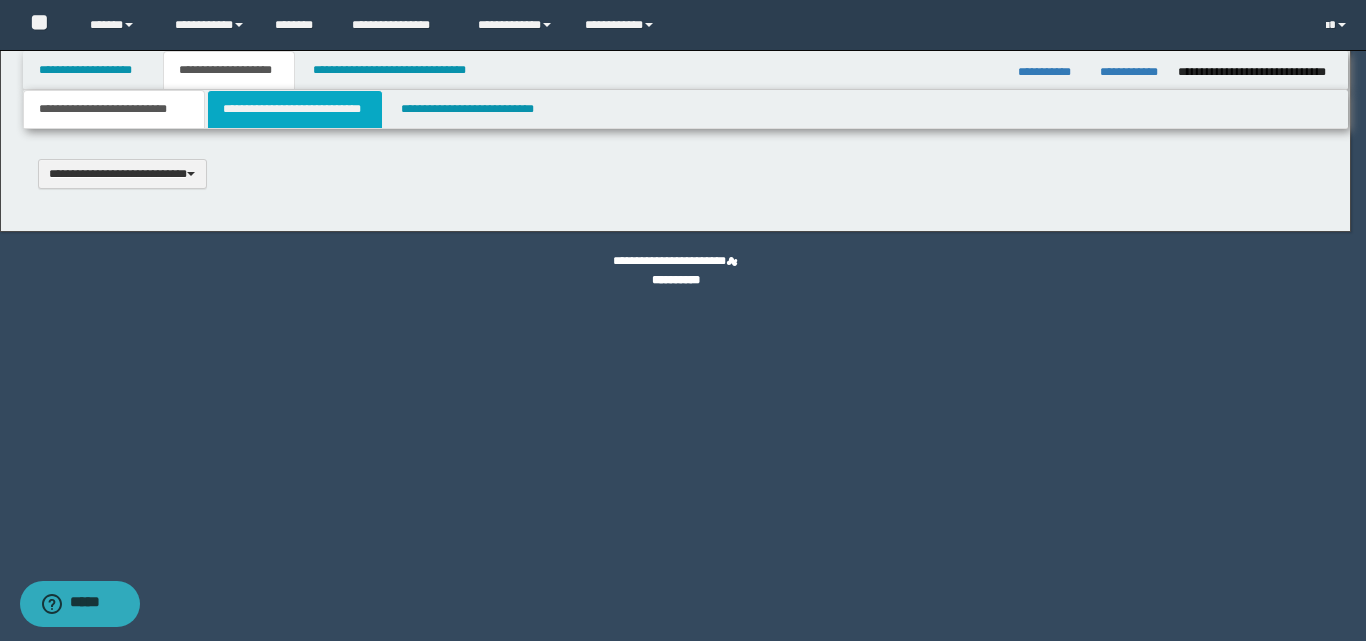 scroll, scrollTop: 0, scrollLeft: 0, axis: both 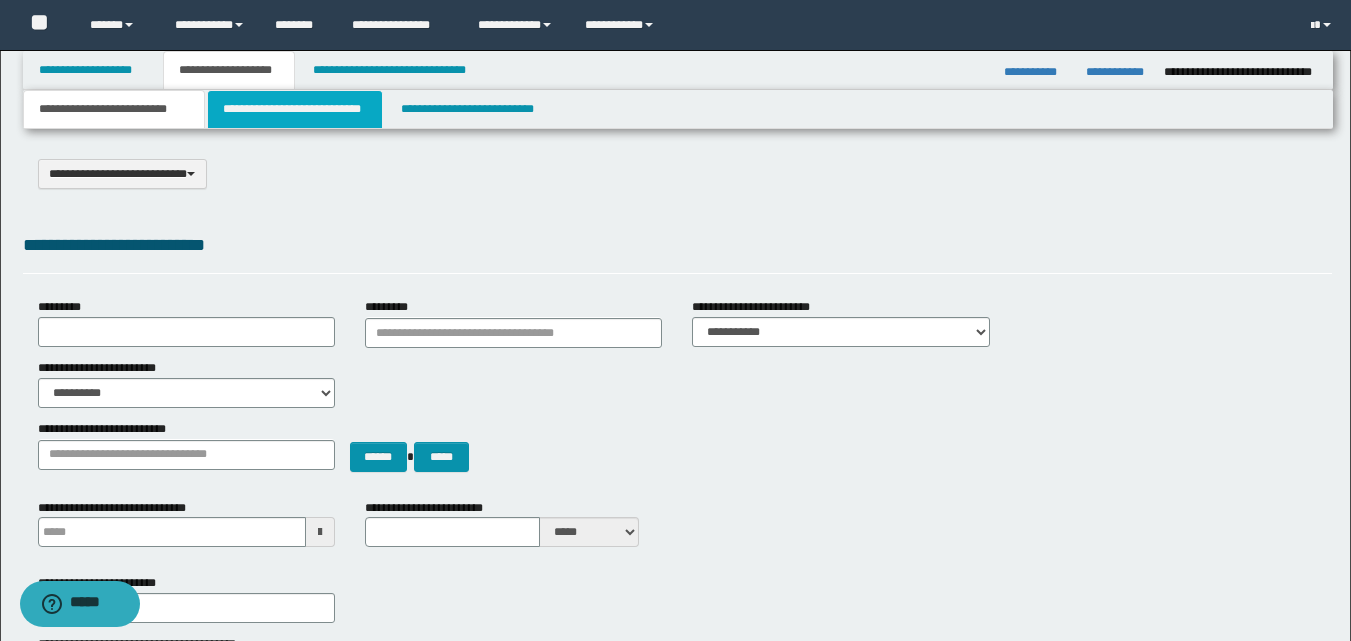 click on "**********" at bounding box center (295, 109) 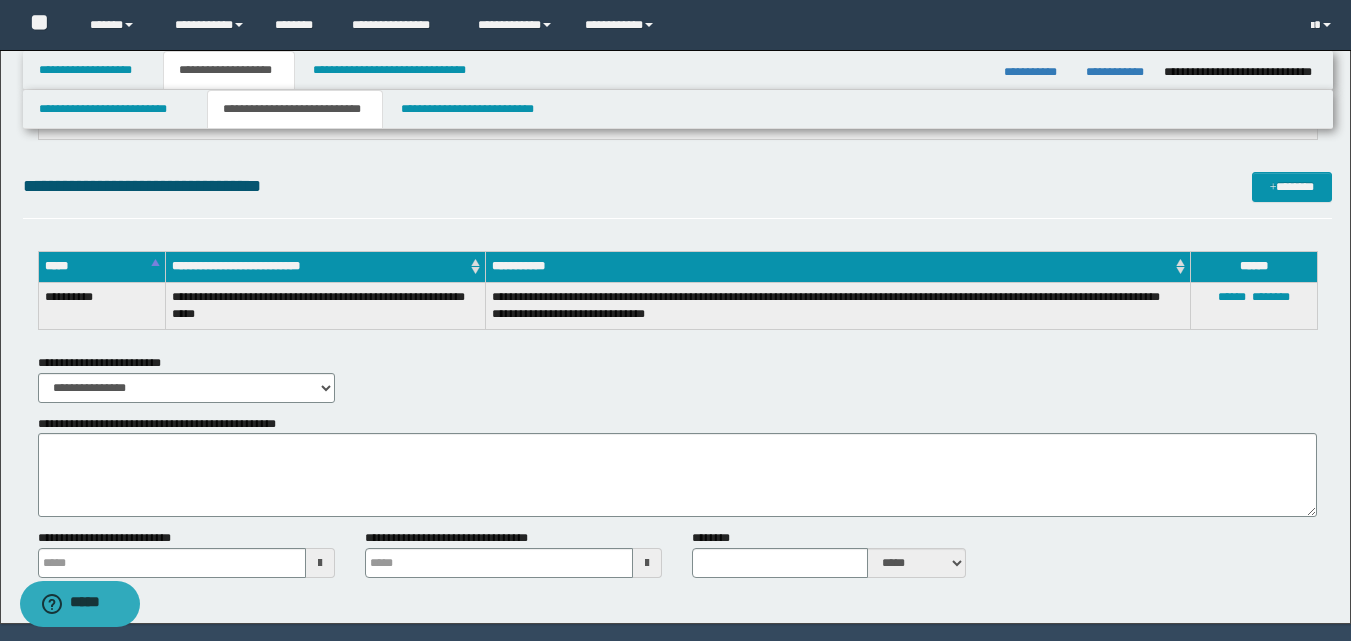 scroll, scrollTop: 2458, scrollLeft: 0, axis: vertical 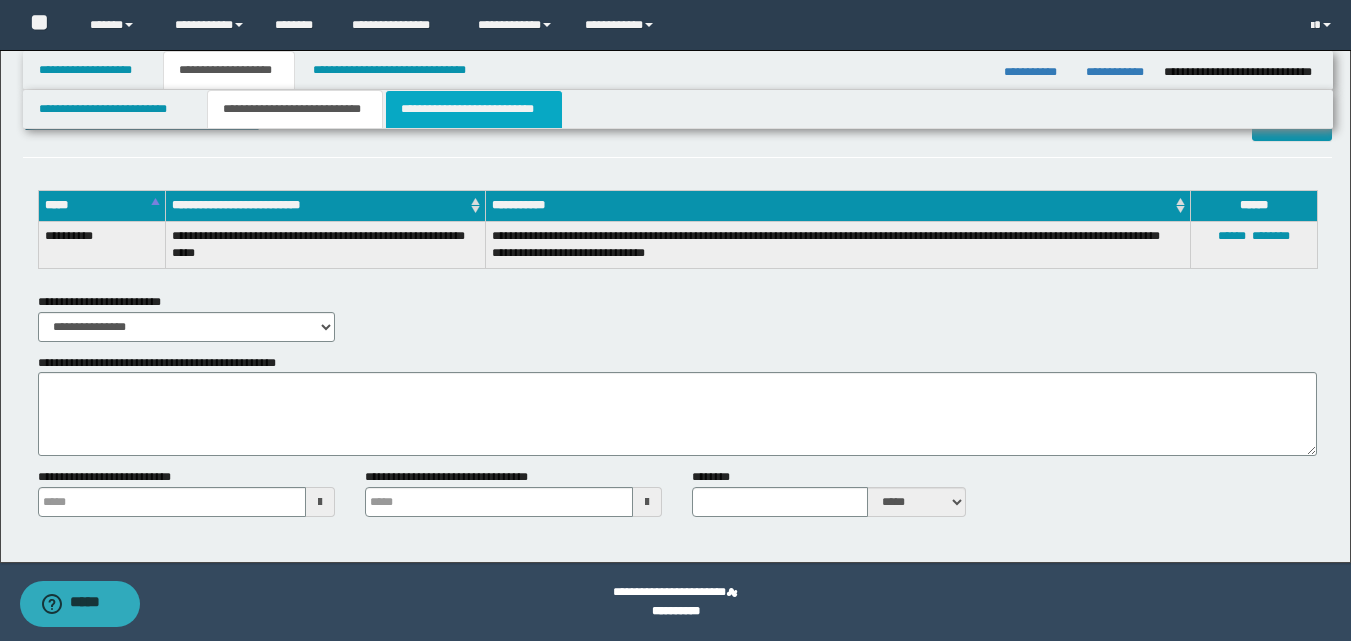 click on "**********" at bounding box center (474, 109) 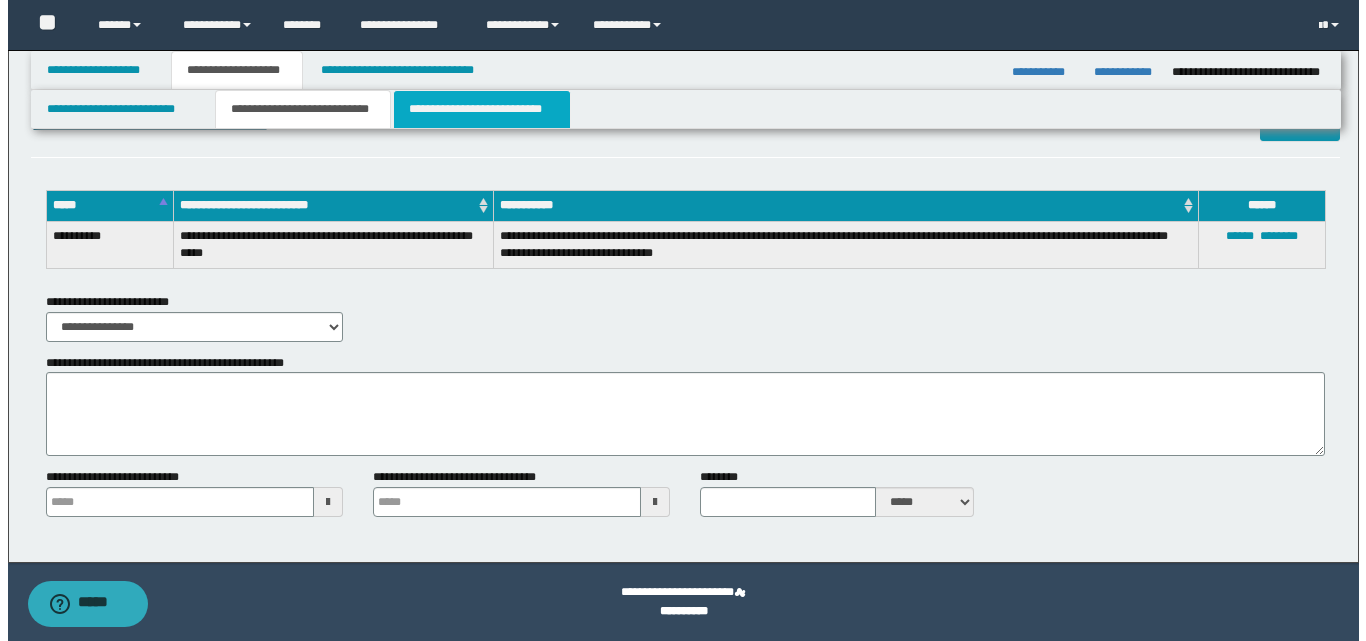 scroll, scrollTop: 0, scrollLeft: 0, axis: both 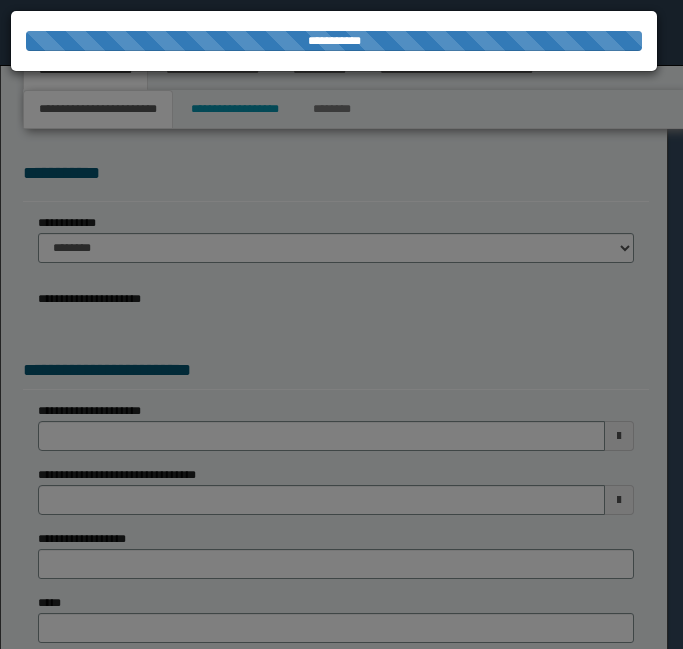 type on "**********" 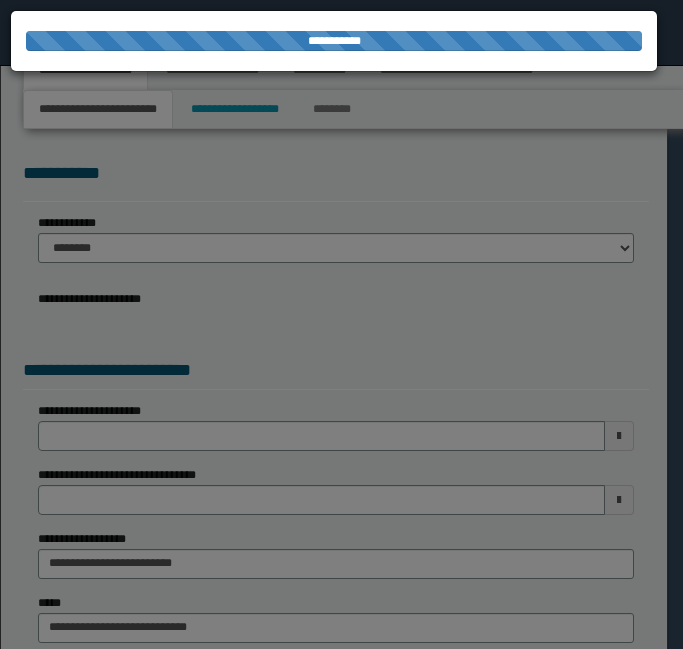 select on "*" 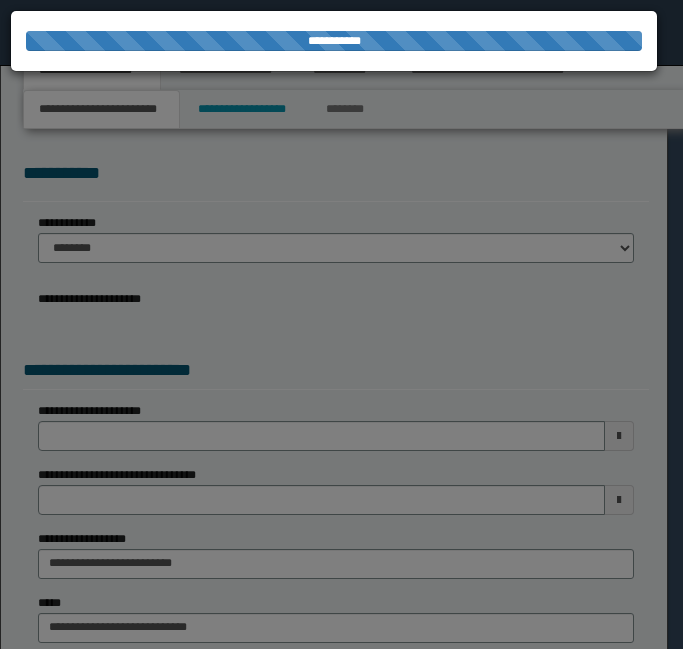scroll, scrollTop: 0, scrollLeft: 0, axis: both 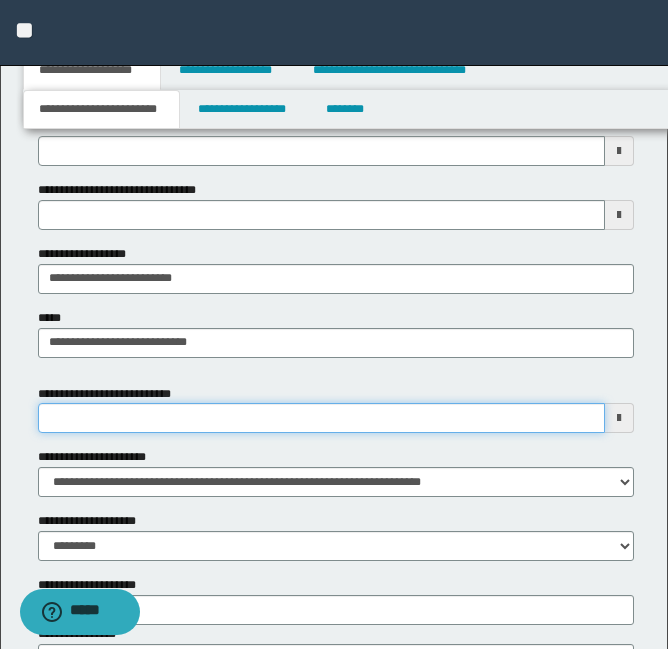 click on "**********" at bounding box center (321, 418) 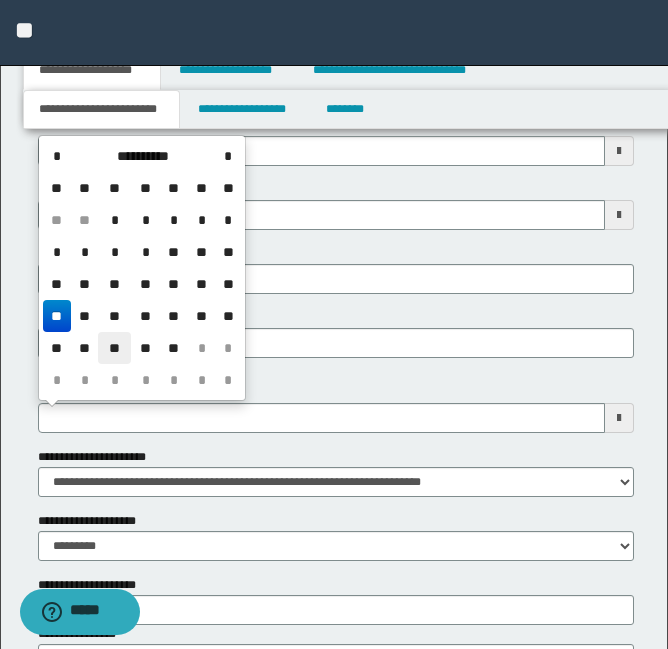 click on "**" at bounding box center (114, 348) 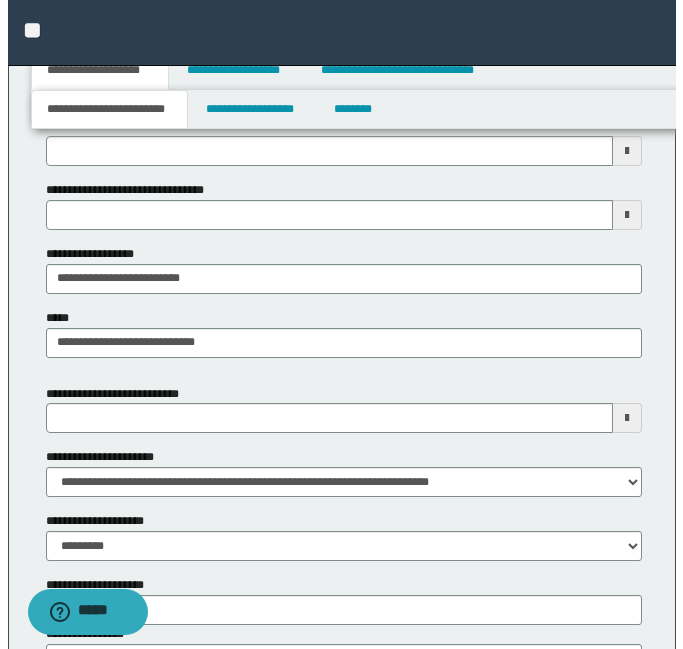 scroll, scrollTop: 0, scrollLeft: 0, axis: both 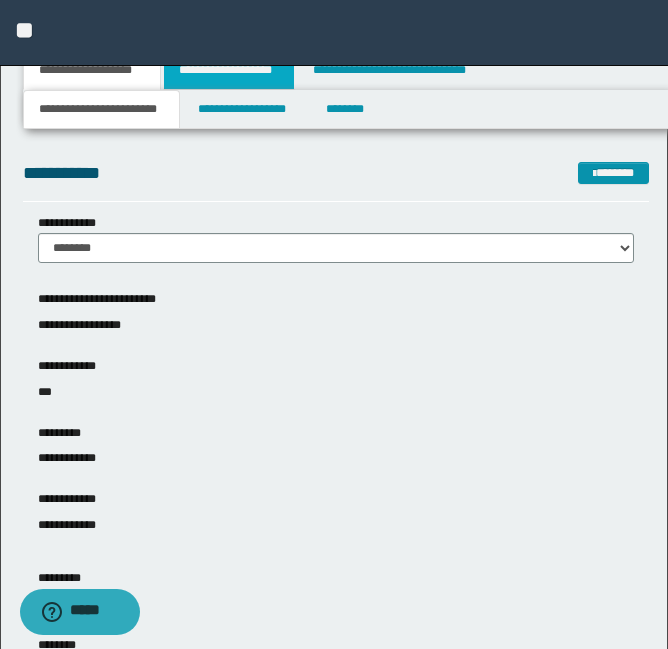 click on "**********" at bounding box center [229, 70] 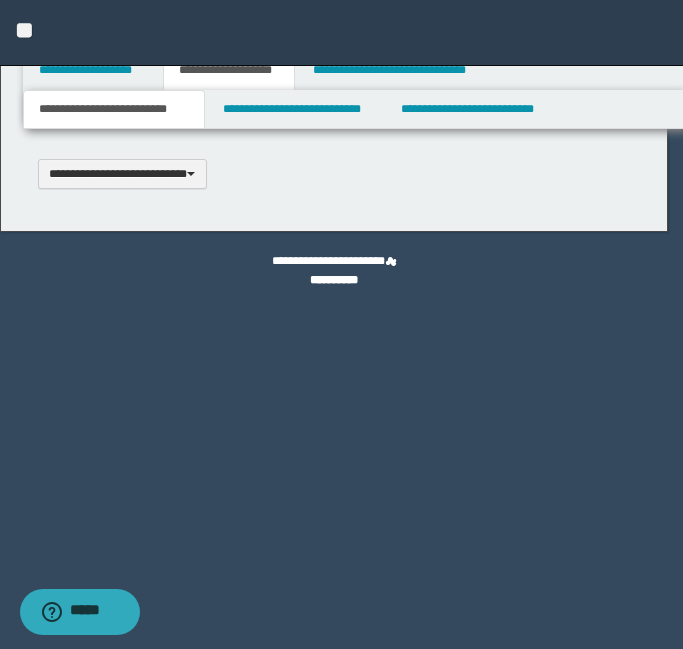 scroll, scrollTop: 0, scrollLeft: 0, axis: both 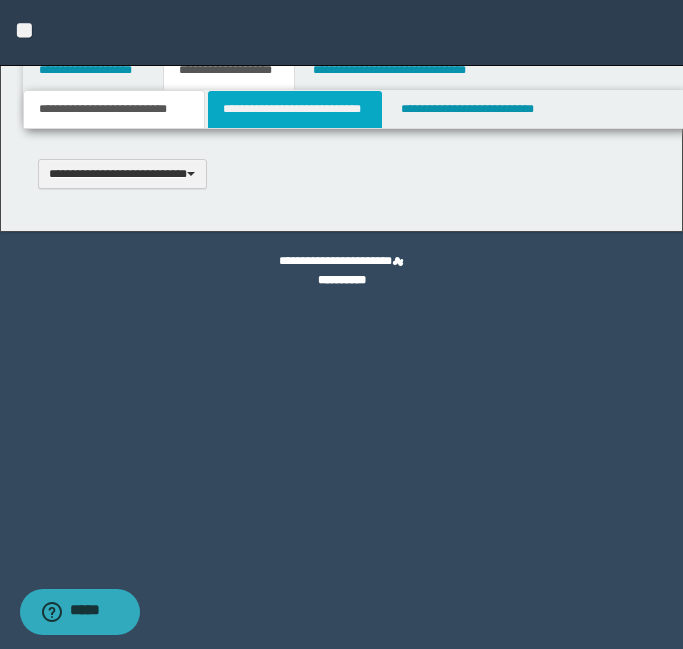 click on "**********" at bounding box center (295, 109) 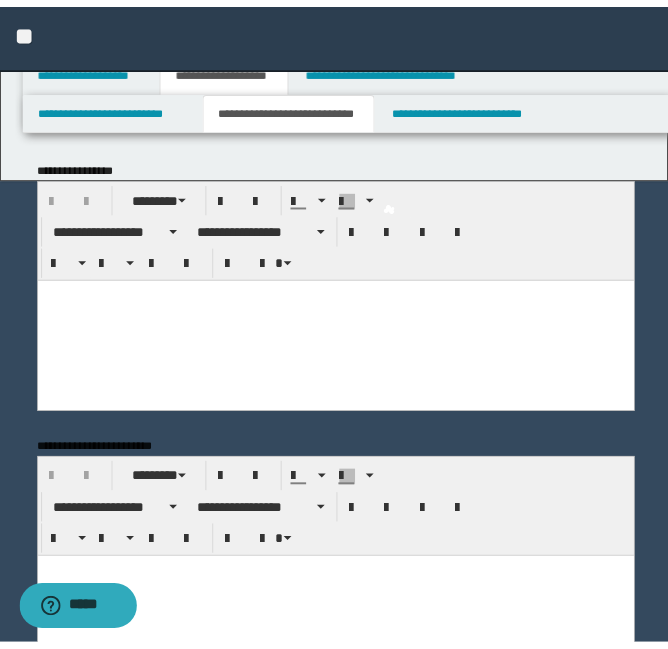 scroll, scrollTop: 0, scrollLeft: 0, axis: both 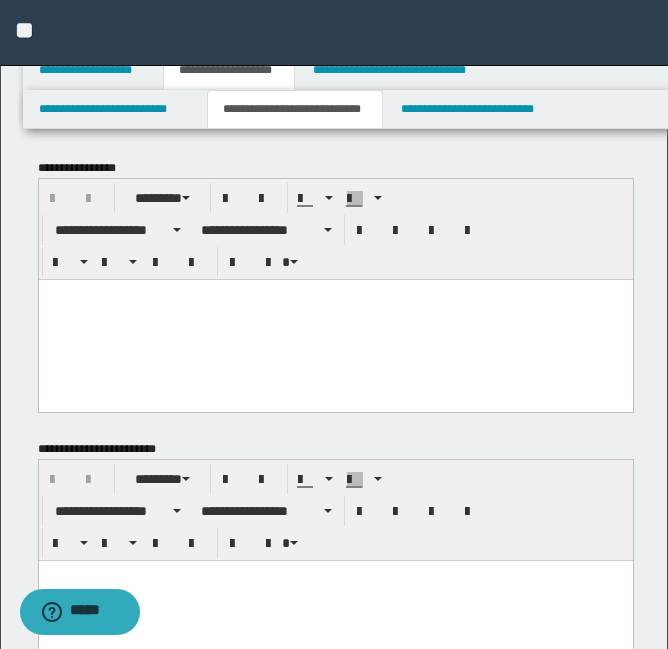 click at bounding box center (335, 319) 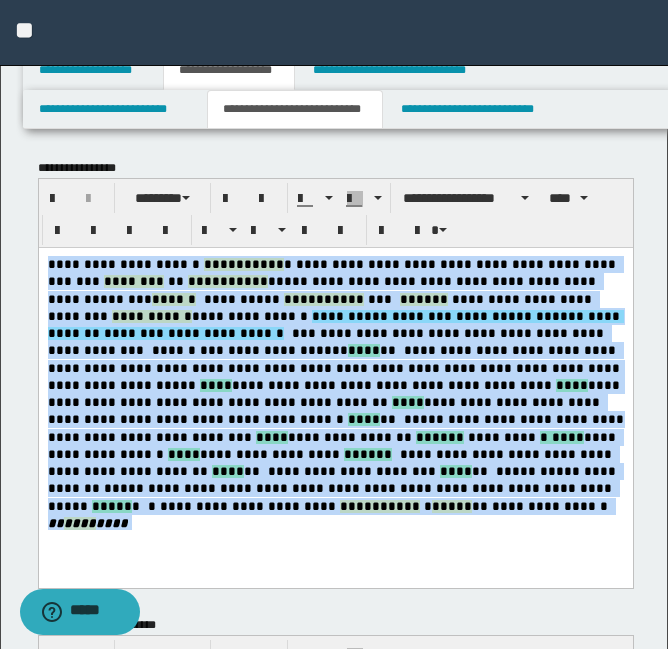 drag, startPoint x: 498, startPoint y: 484, endPoint x: -1, endPoint y: 107, distance: 625.4039 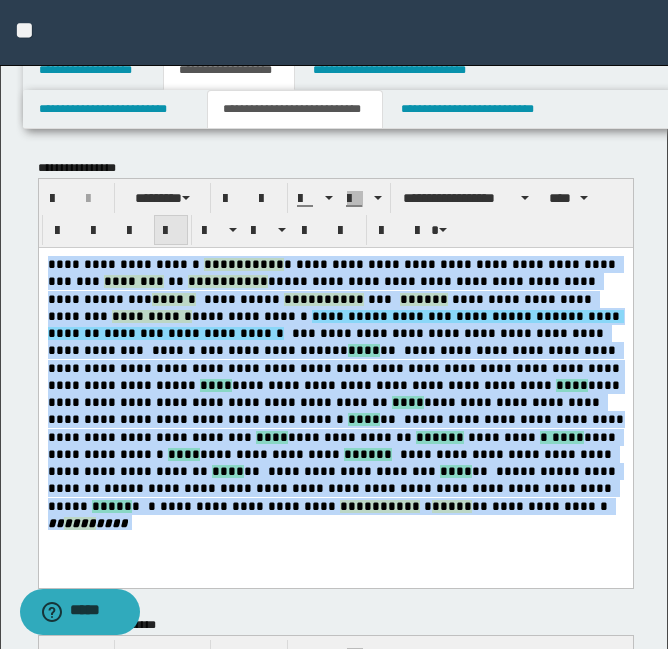 click at bounding box center (171, 231) 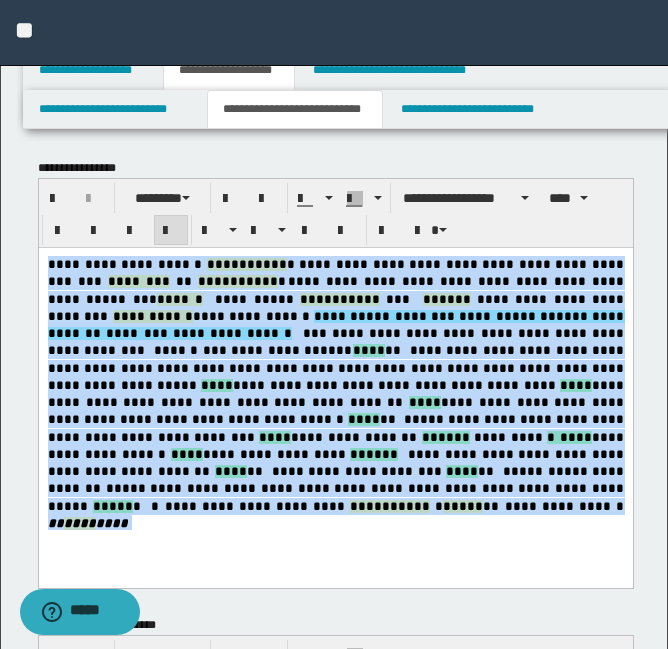 click on "**********" at bounding box center [337, 496] 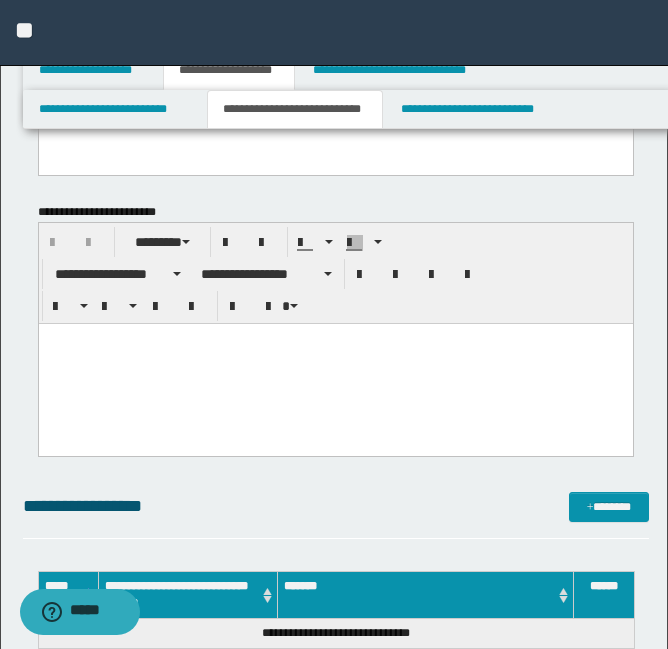 scroll, scrollTop: 412, scrollLeft: 0, axis: vertical 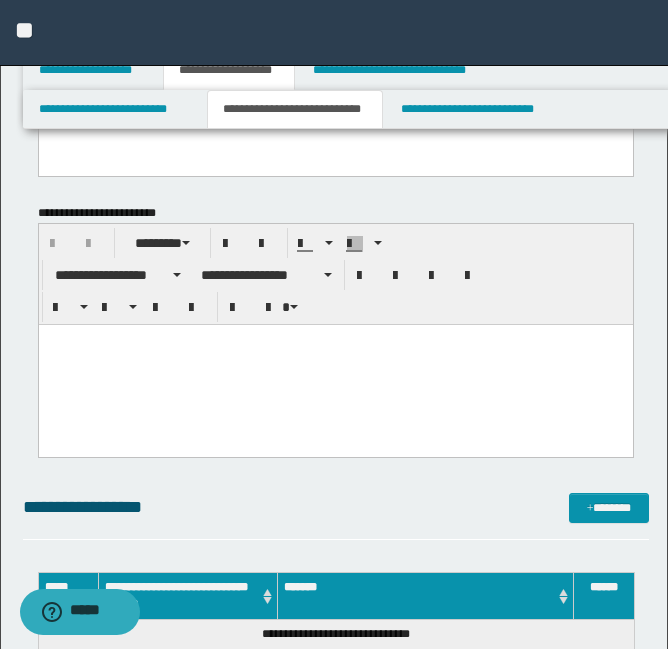 click at bounding box center (335, 364) 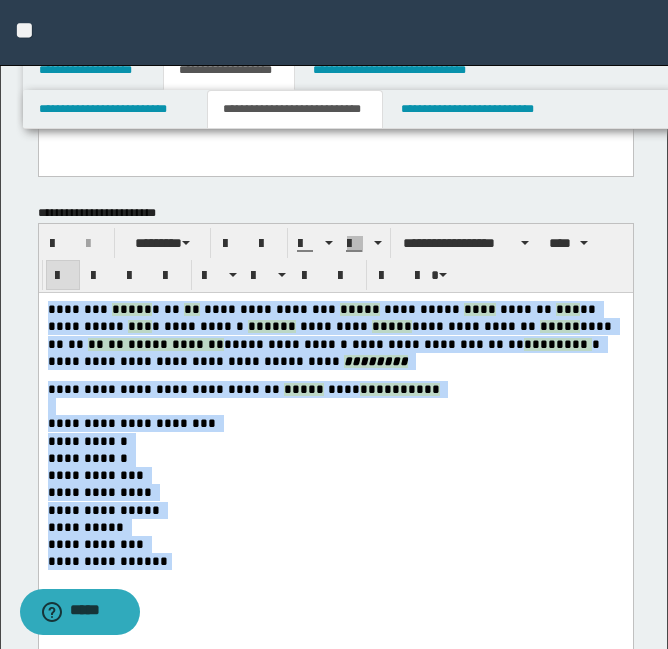 drag, startPoint x: 192, startPoint y: 581, endPoint x: -1, endPoint y: 84, distance: 533.1585 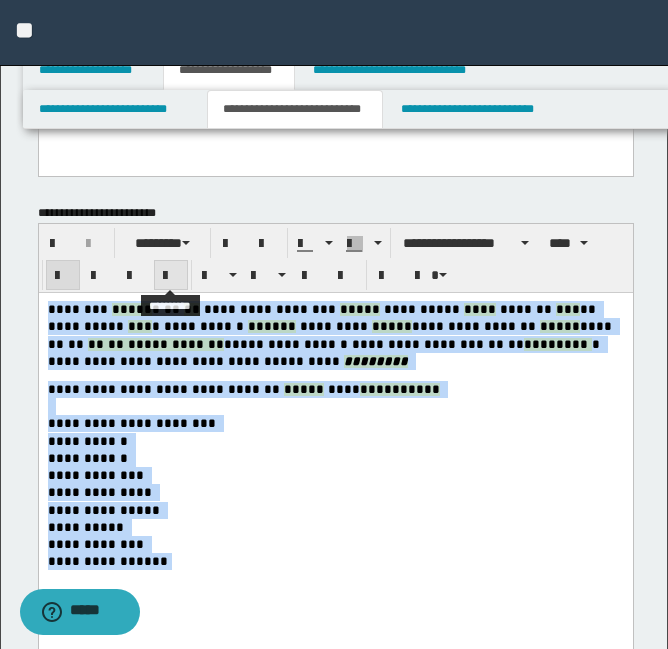 click at bounding box center [171, 276] 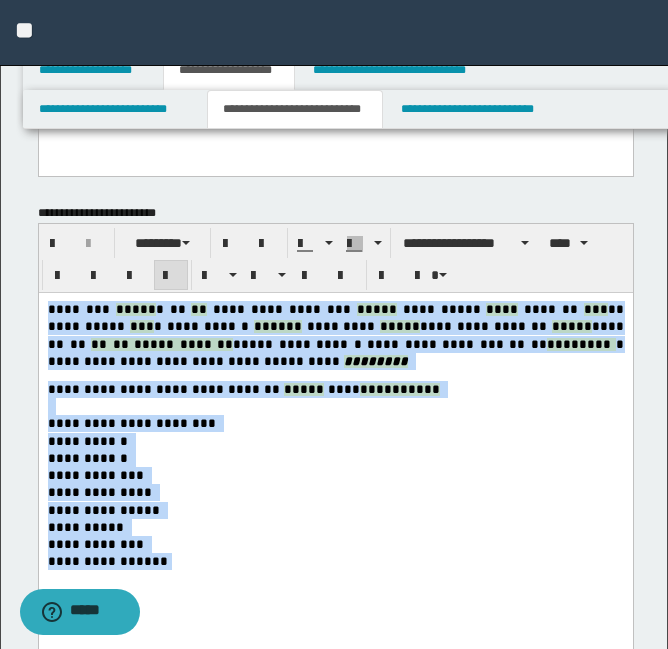 click on "**********" at bounding box center [335, 474] 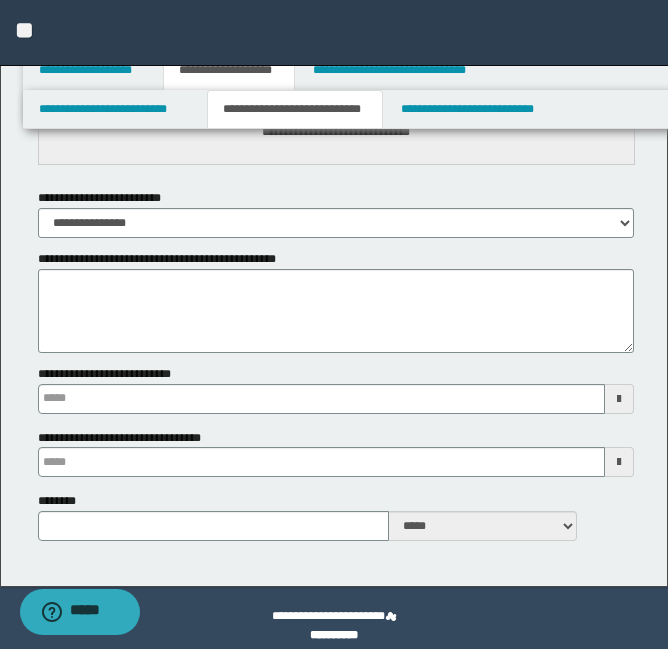 type 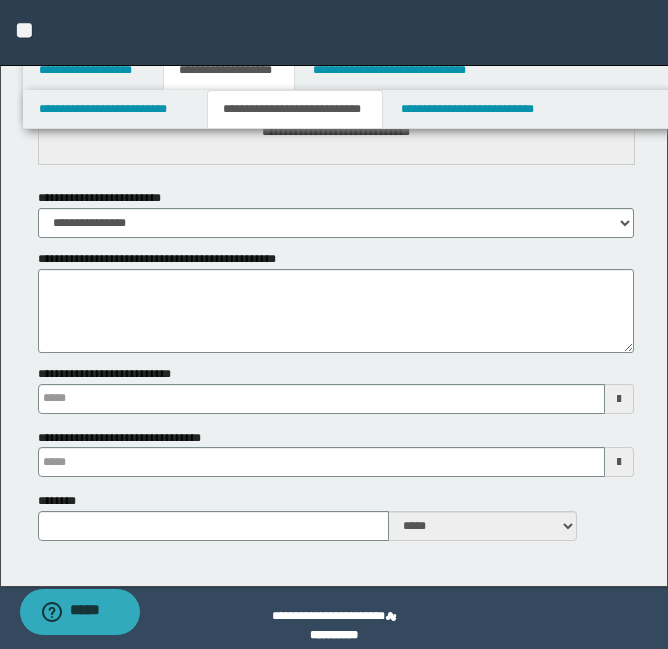 scroll, scrollTop: 1755, scrollLeft: 0, axis: vertical 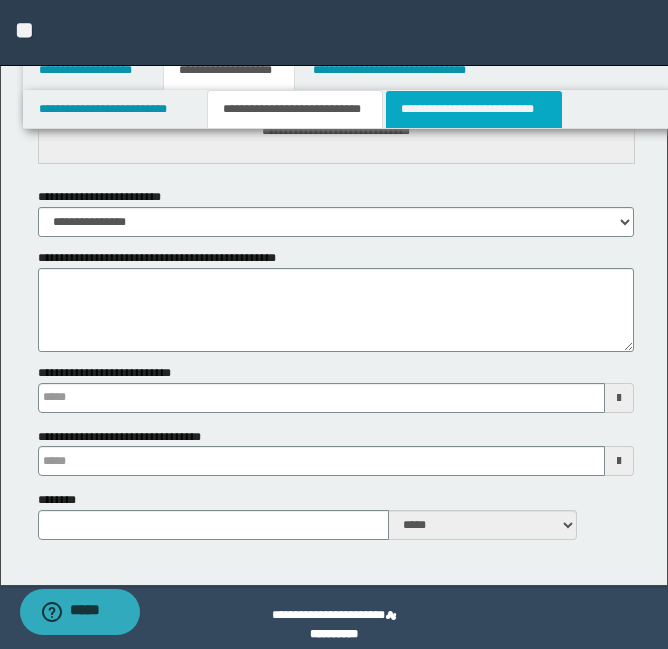 click on "**********" at bounding box center [474, 109] 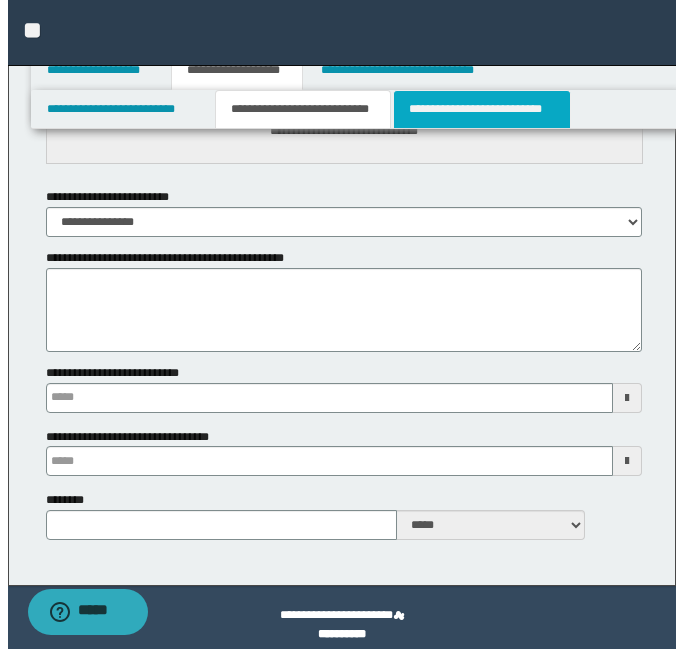 scroll, scrollTop: 0, scrollLeft: 0, axis: both 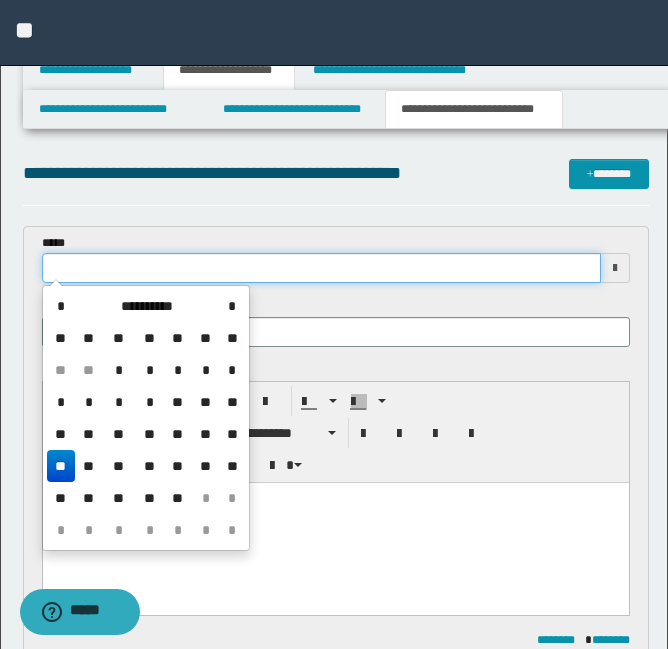 click at bounding box center (321, 268) 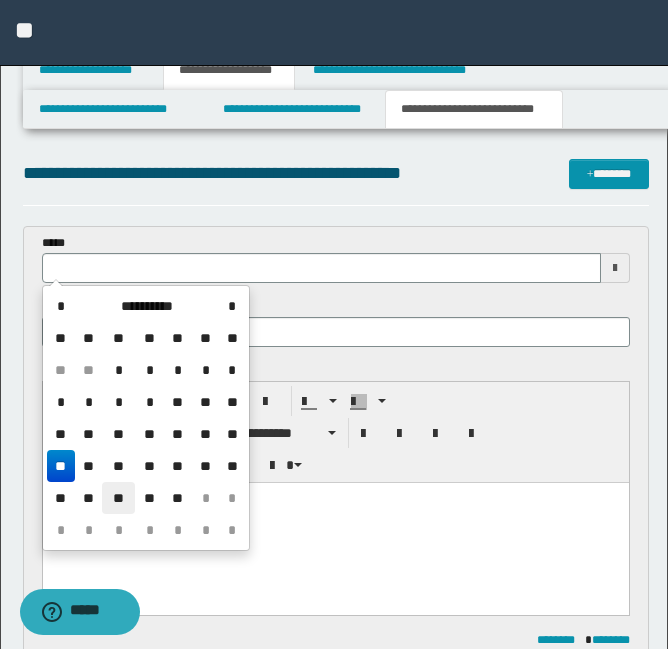 click on "**" at bounding box center (118, 498) 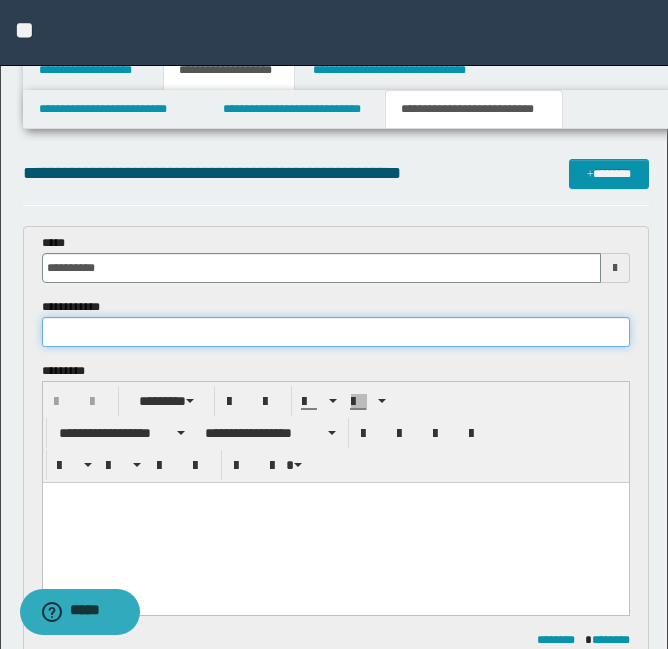 click at bounding box center (336, 332) 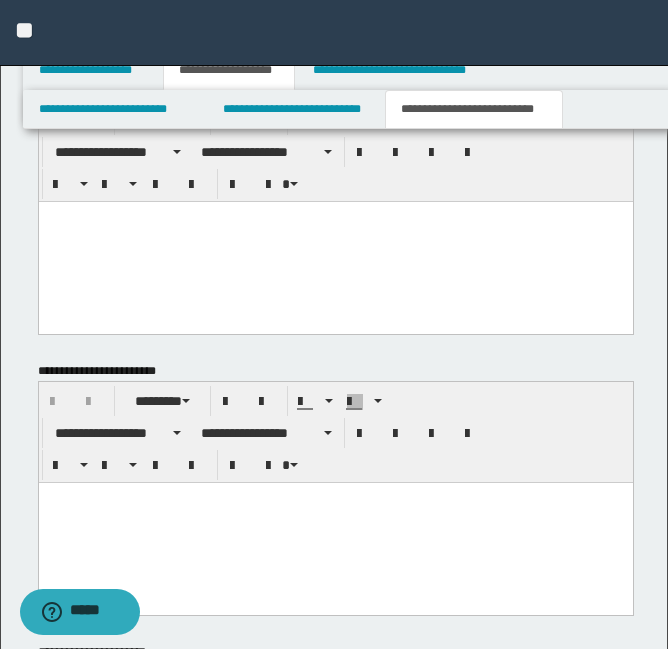 scroll, scrollTop: 848, scrollLeft: 0, axis: vertical 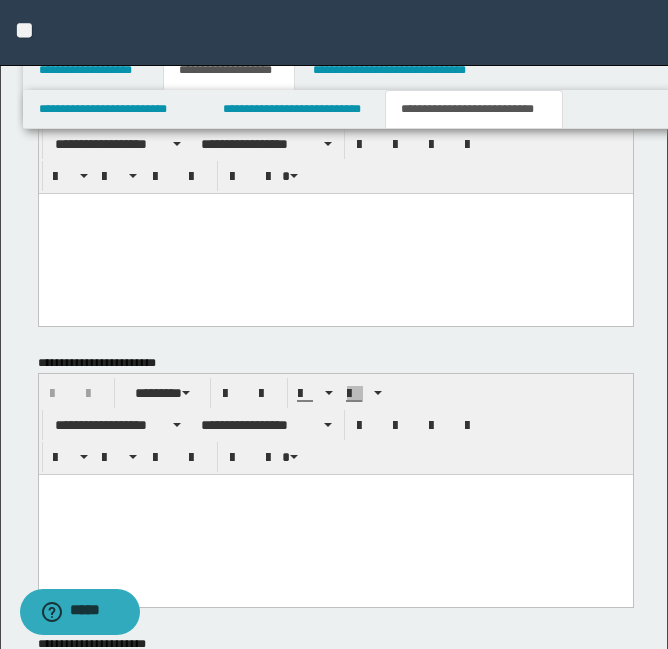 type on "**********" 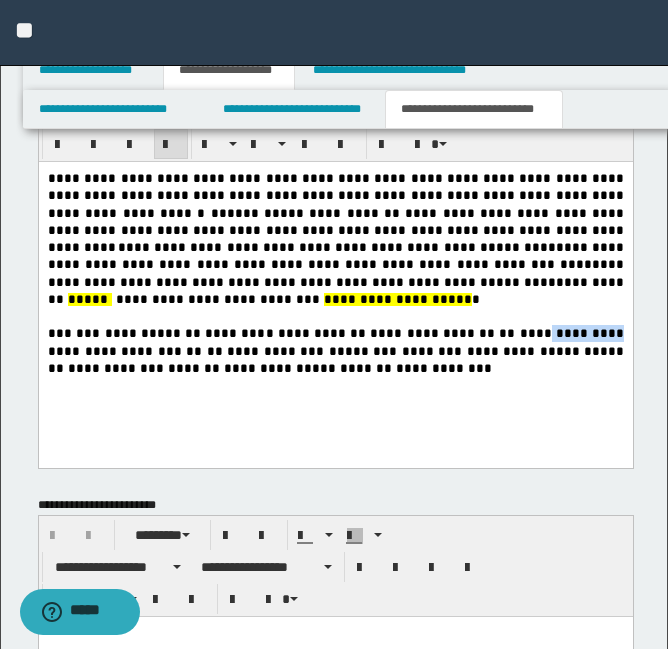 drag, startPoint x: 485, startPoint y: 312, endPoint x: 554, endPoint y: 315, distance: 69.065186 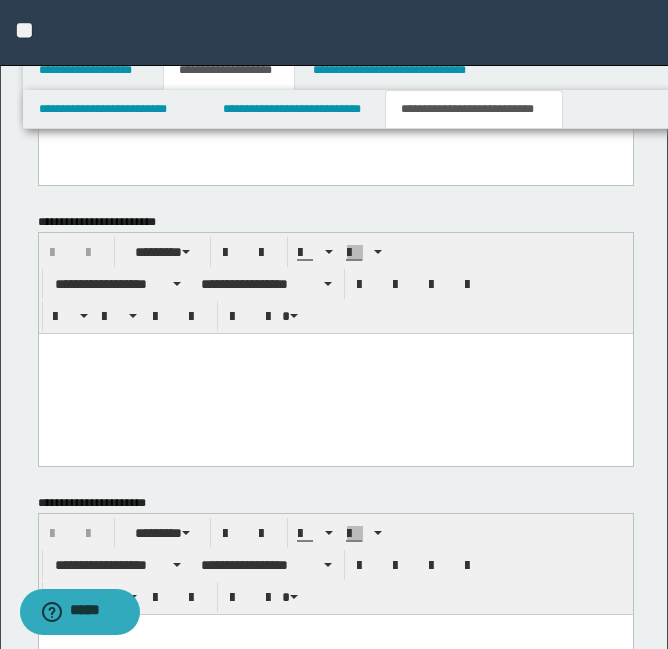 scroll, scrollTop: 1354, scrollLeft: 0, axis: vertical 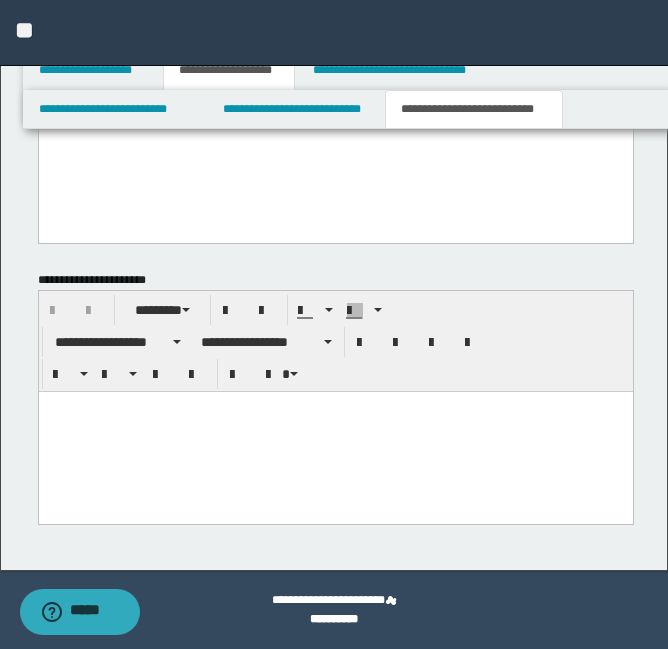 click at bounding box center [335, 431] 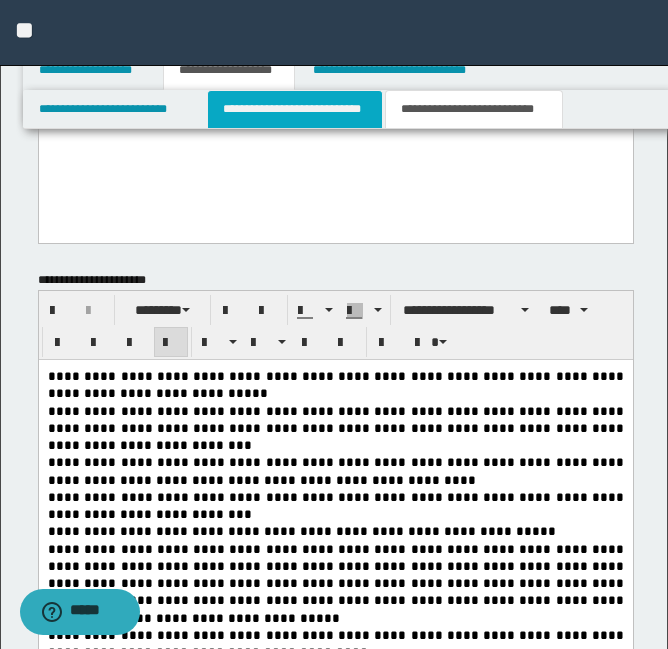 click on "**********" at bounding box center (295, 109) 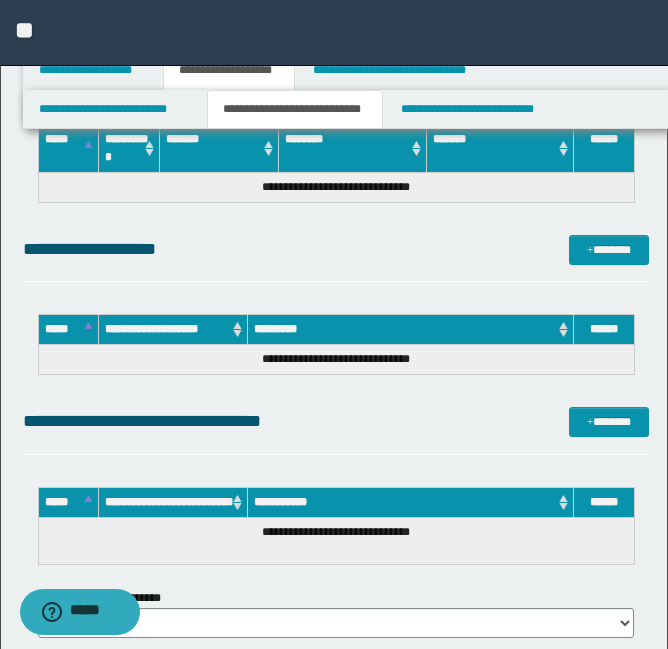 scroll, scrollTop: 0, scrollLeft: 0, axis: both 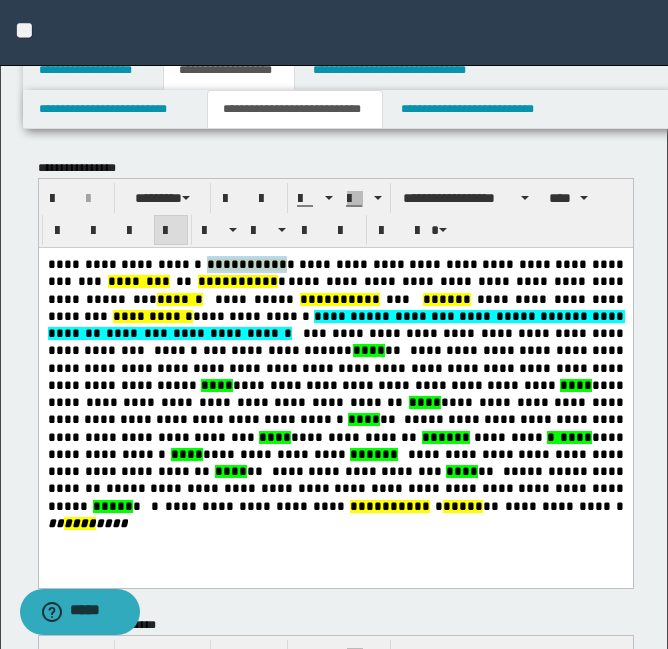 drag, startPoint x: 173, startPoint y: 265, endPoint x: 242, endPoint y: 267, distance: 69.02898 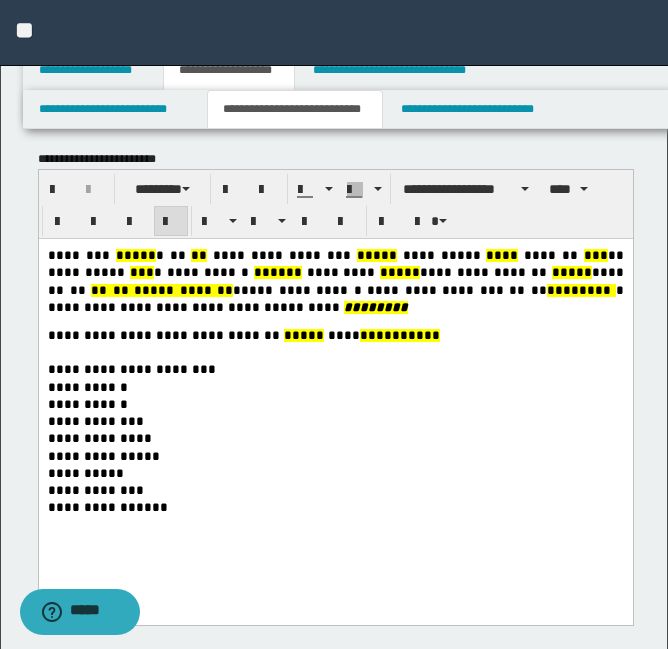 scroll, scrollTop: 467, scrollLeft: 0, axis: vertical 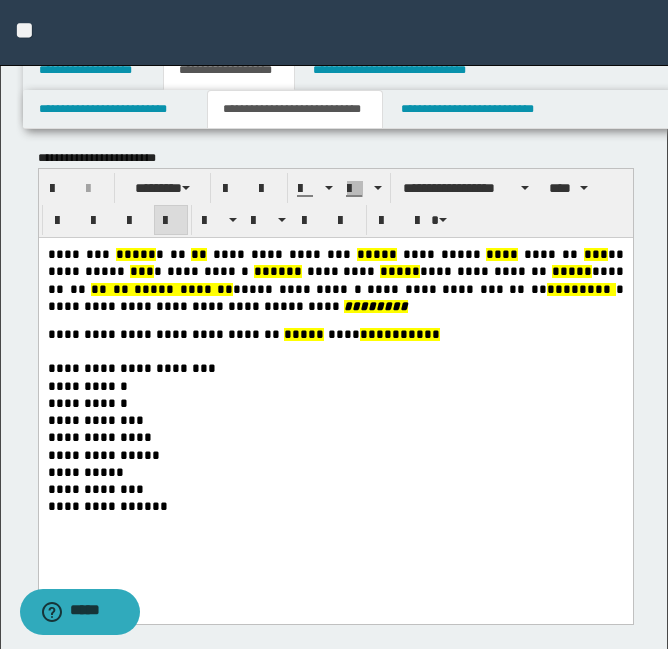 click on "*****" at bounding box center [135, 254] 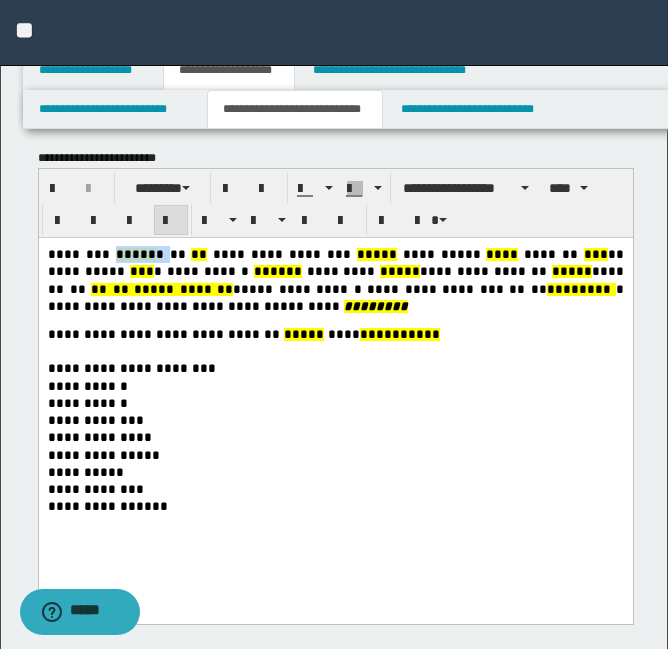 click on "*****" at bounding box center (135, 254) 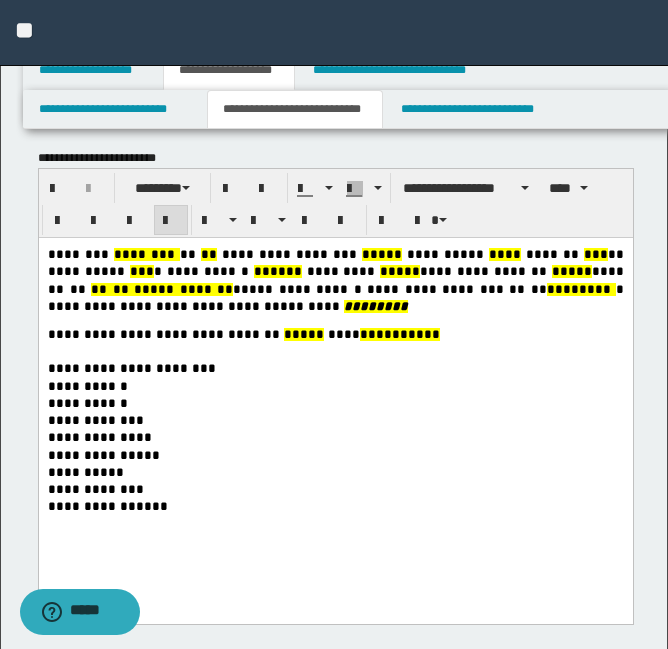 click on "**" at bounding box center [208, 254] 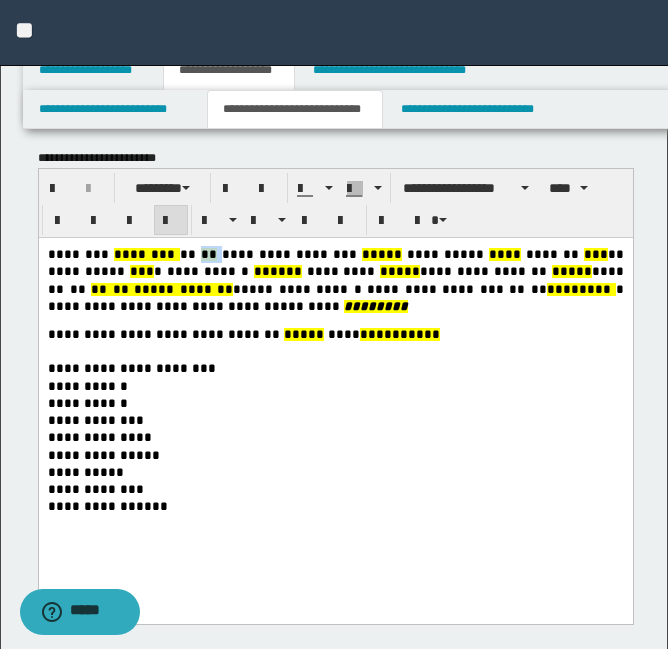 click on "**" at bounding box center (208, 254) 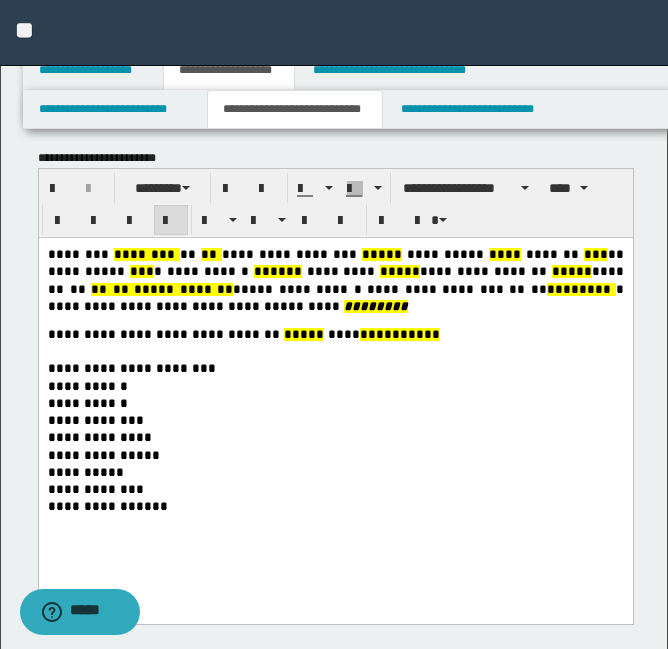 click on "****" at bounding box center [377, 254] 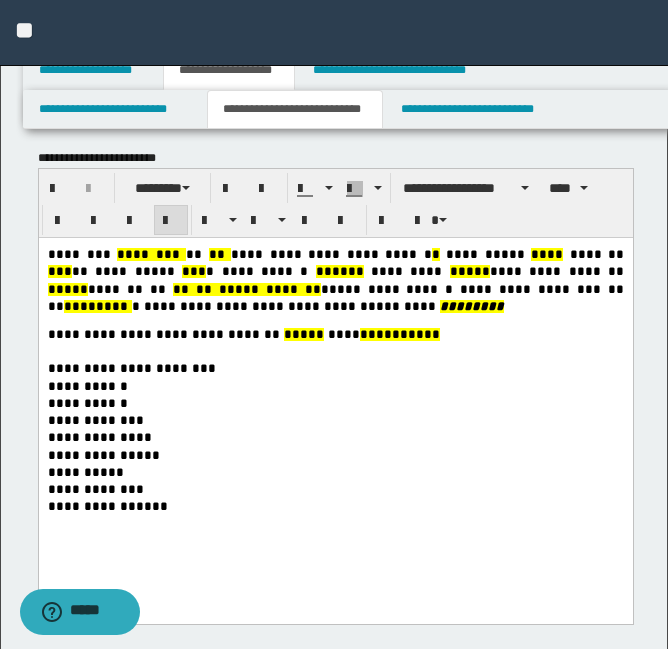 click on "***" at bounding box center [59, 271] 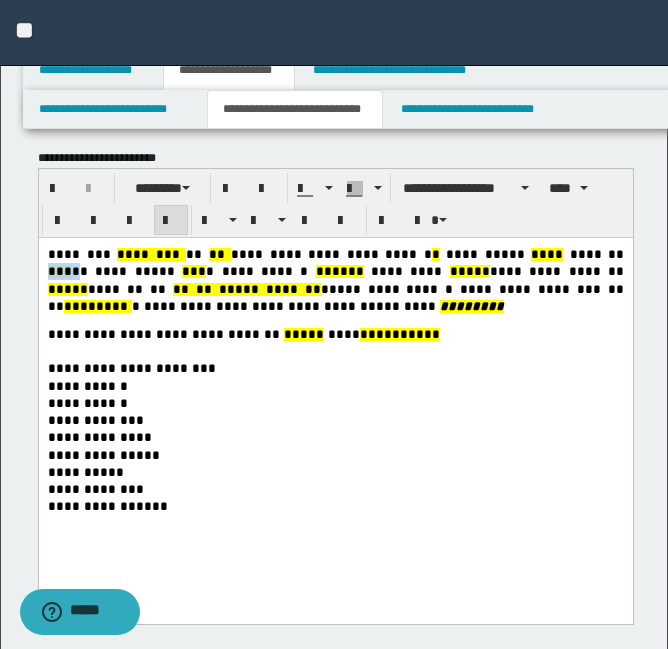 click on "***" at bounding box center (59, 271) 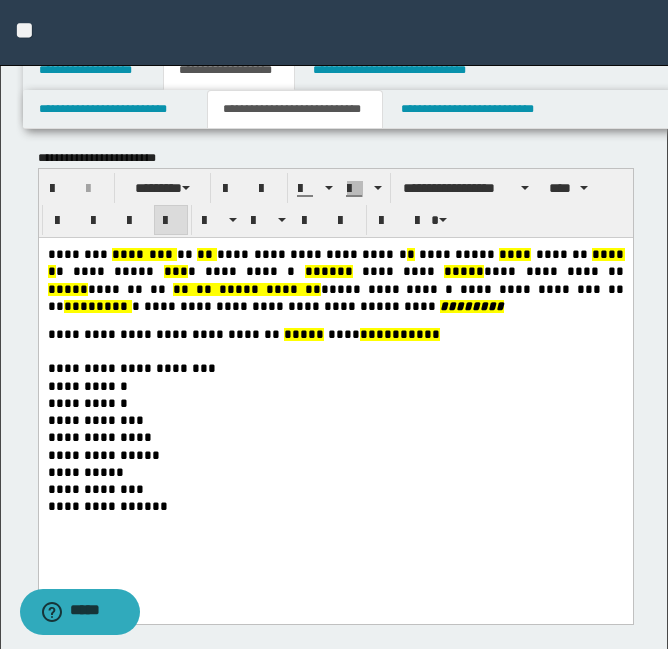 click on "*****" at bounding box center (324, 271) 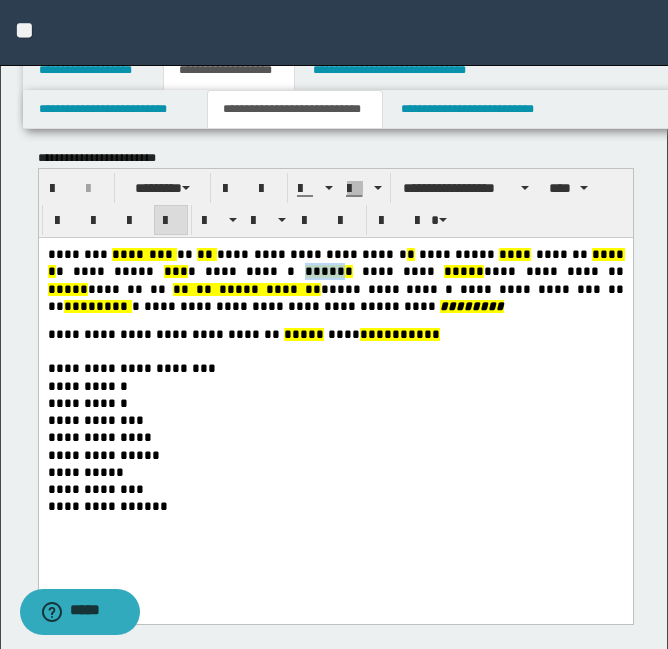 click on "*****" at bounding box center [324, 271] 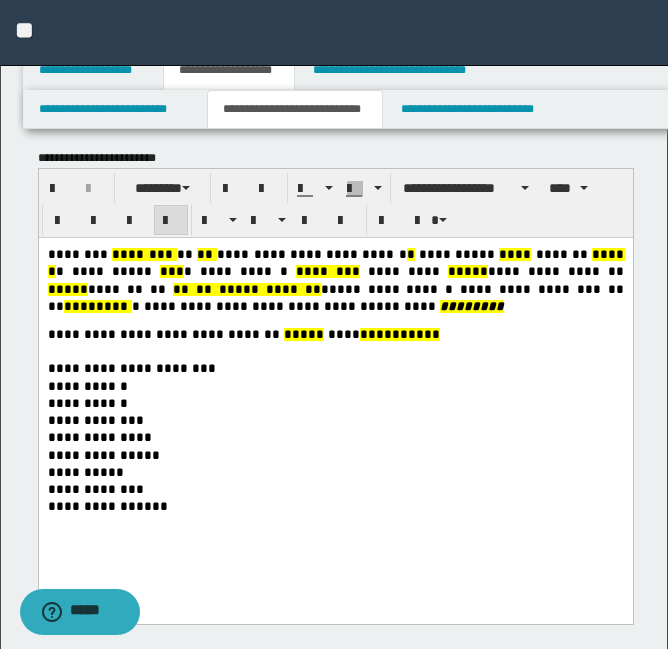 click on "*****" at bounding box center (67, 289) 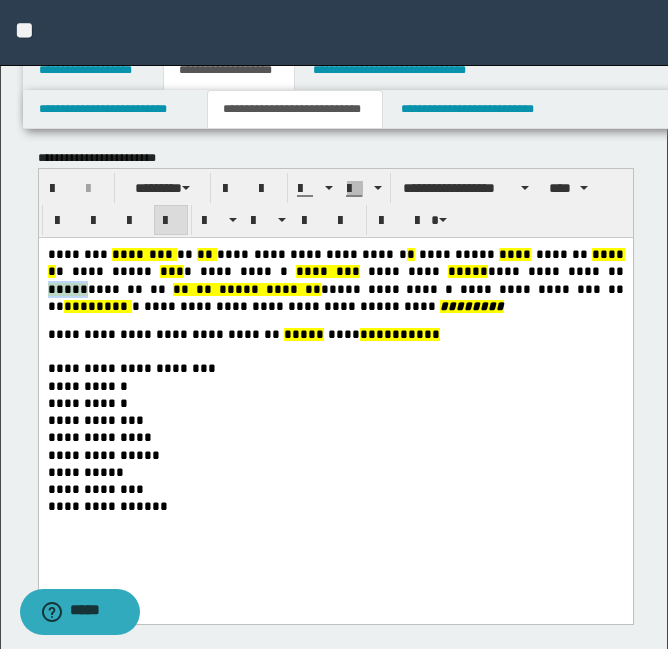 click on "*****" at bounding box center [67, 289] 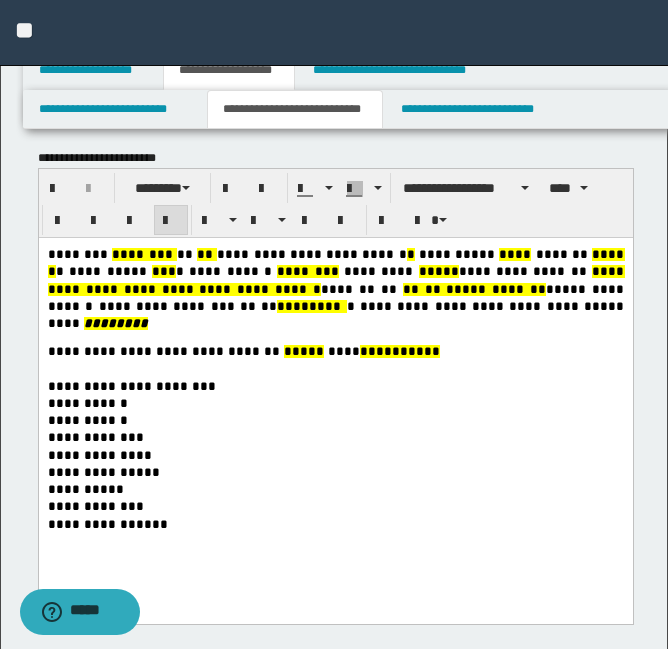 click on "*****" at bounding box center (438, 271) 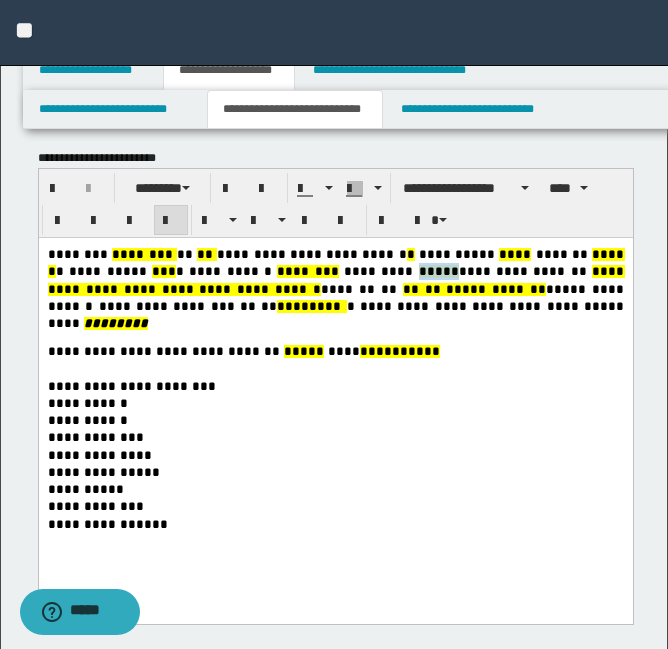 click on "*****" at bounding box center [438, 271] 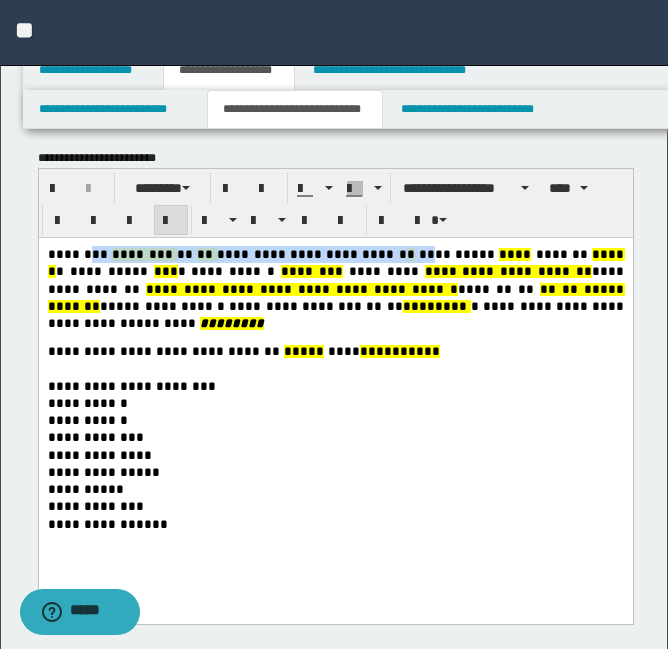 drag, startPoint x: 89, startPoint y: 251, endPoint x: 378, endPoint y: 250, distance: 289.00174 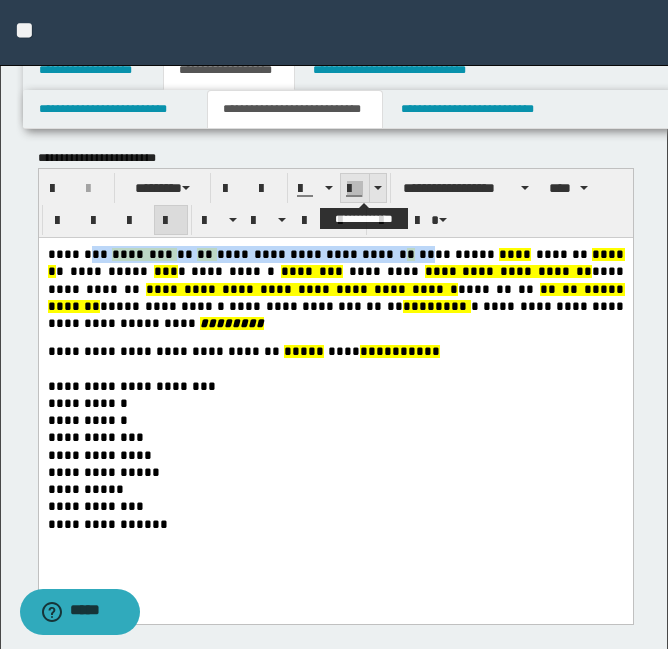 click at bounding box center [355, 189] 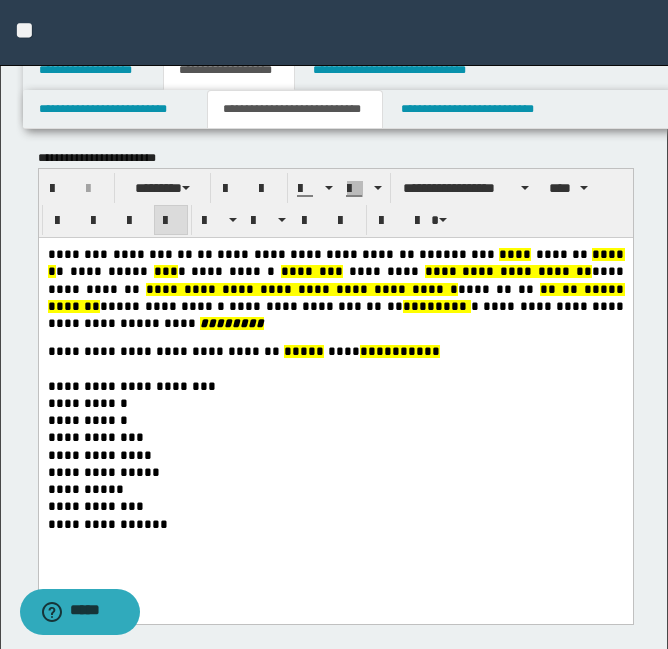 click on "**********" at bounding box center (335, 350) 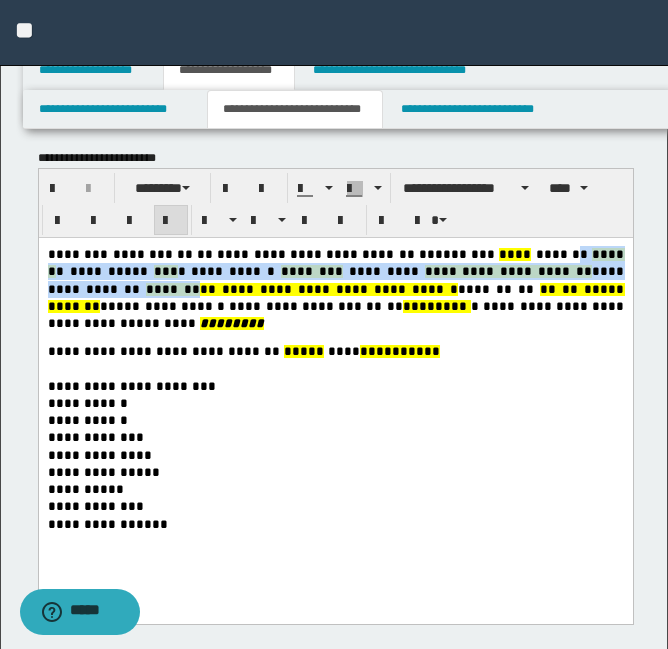 drag, startPoint x: 489, startPoint y: 256, endPoint x: 562, endPoint y: 264, distance: 73.43705 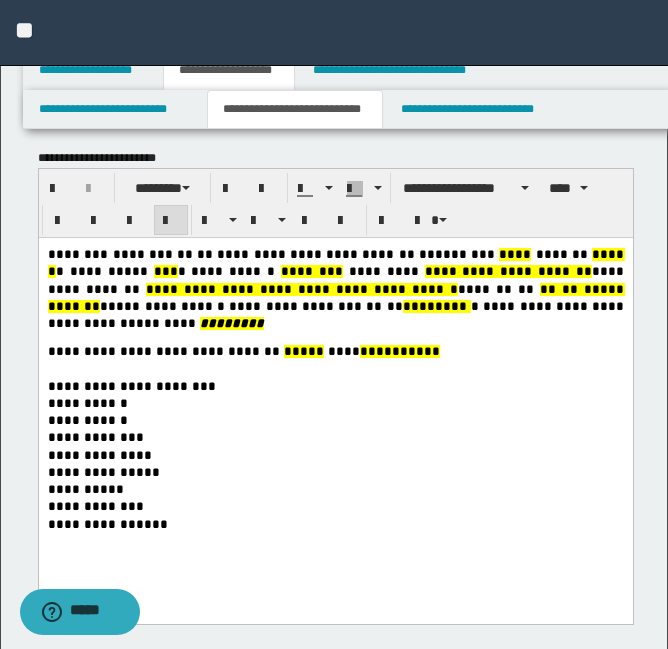 click on "**********" at bounding box center (335, 413) 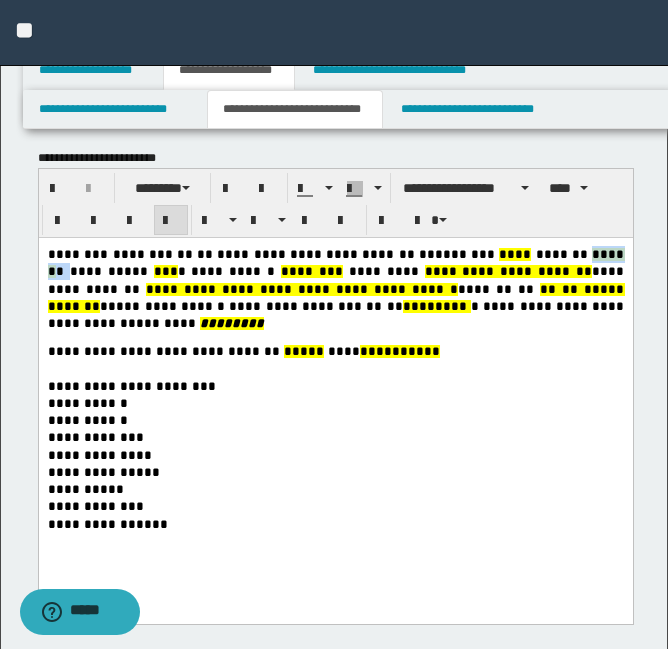 drag, startPoint x: 503, startPoint y: 250, endPoint x: 558, endPoint y: 248, distance: 55.03635 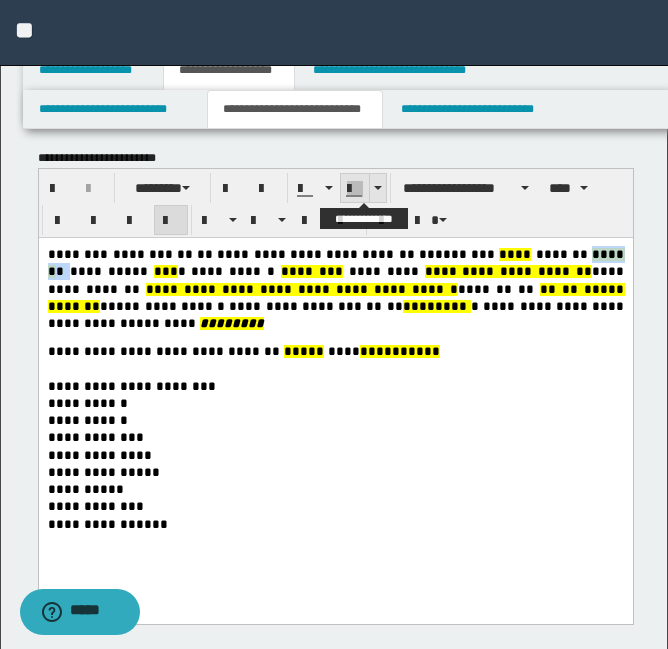 click at bounding box center [355, 188] 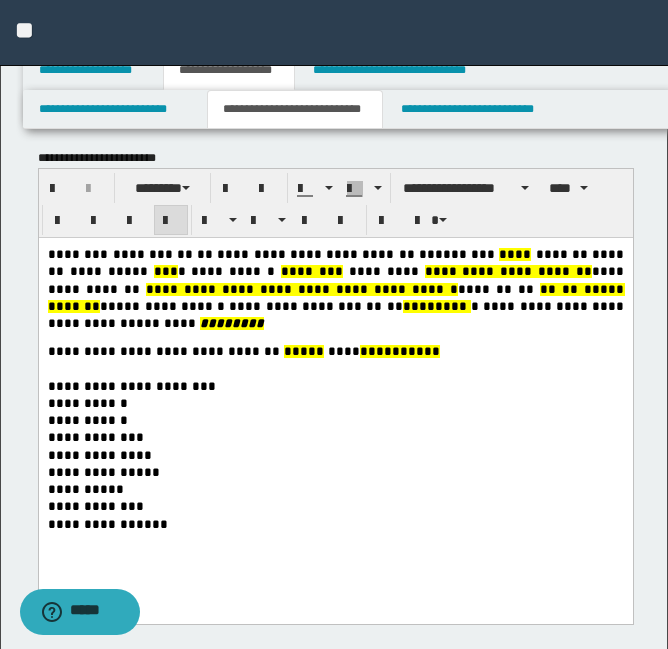 click on "**********" at bounding box center [335, 436] 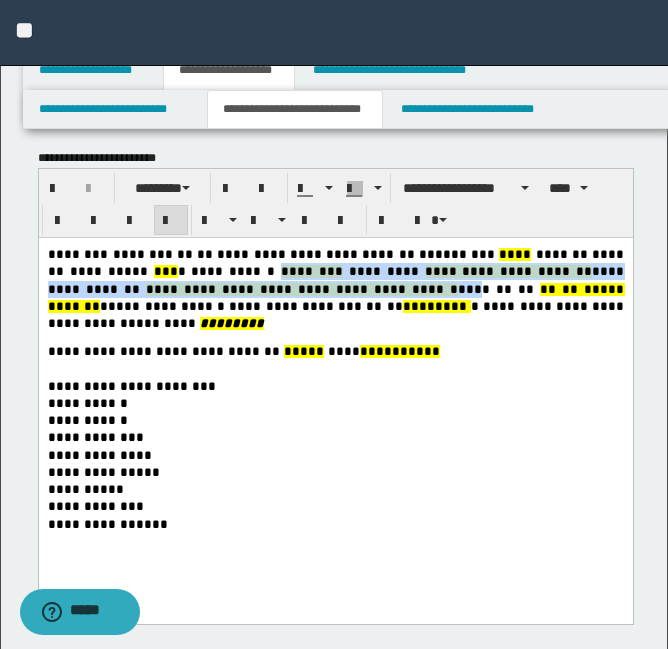 drag, startPoint x: 151, startPoint y: 269, endPoint x: 208, endPoint y: 283, distance: 58.694122 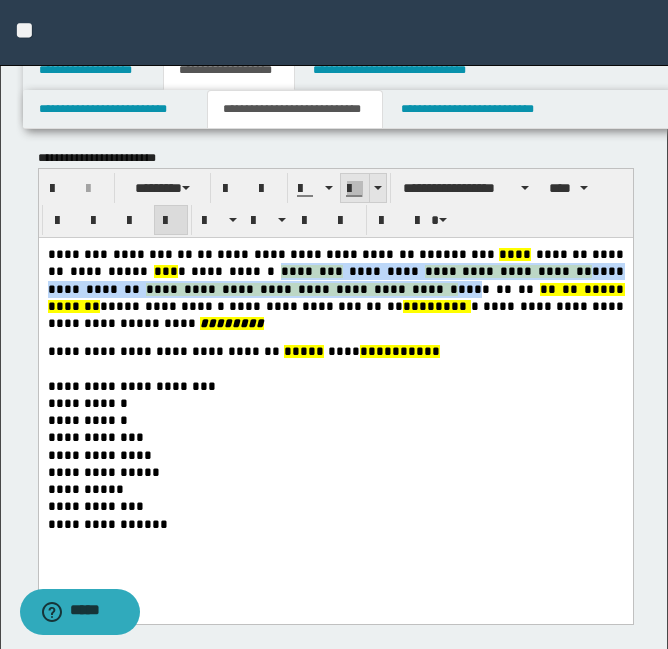 click at bounding box center (355, 189) 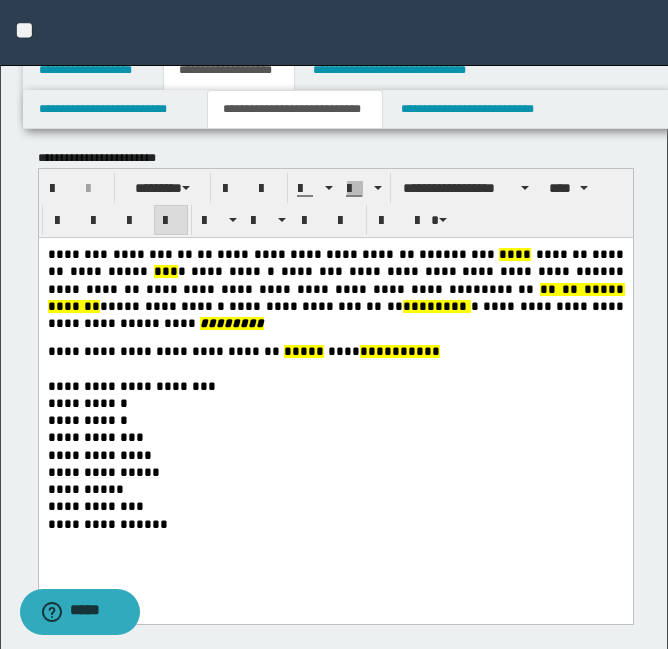 click on "**********" at bounding box center (335, 436) 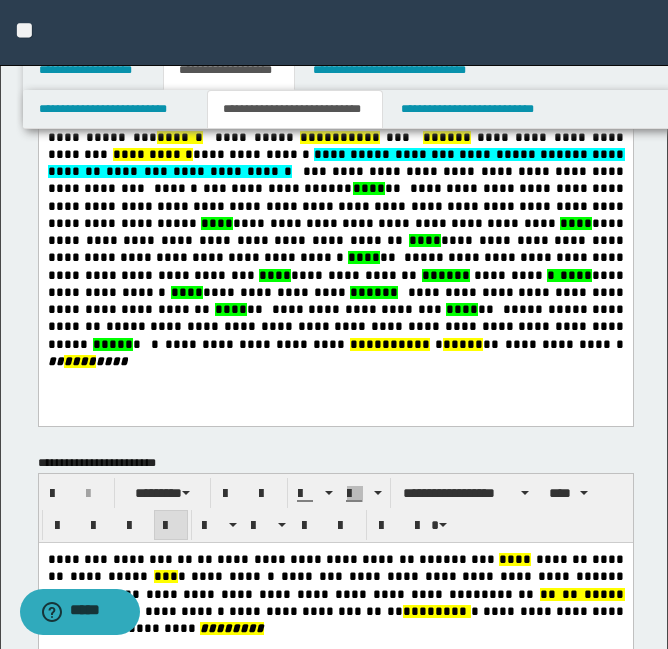 scroll, scrollTop: 0, scrollLeft: 0, axis: both 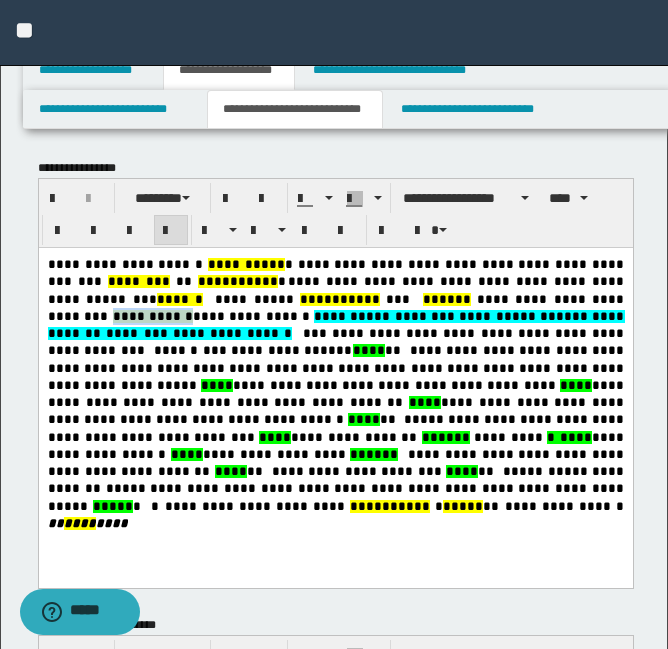 drag, startPoint x: 362, startPoint y: 297, endPoint x: 432, endPoint y: 299, distance: 70.028564 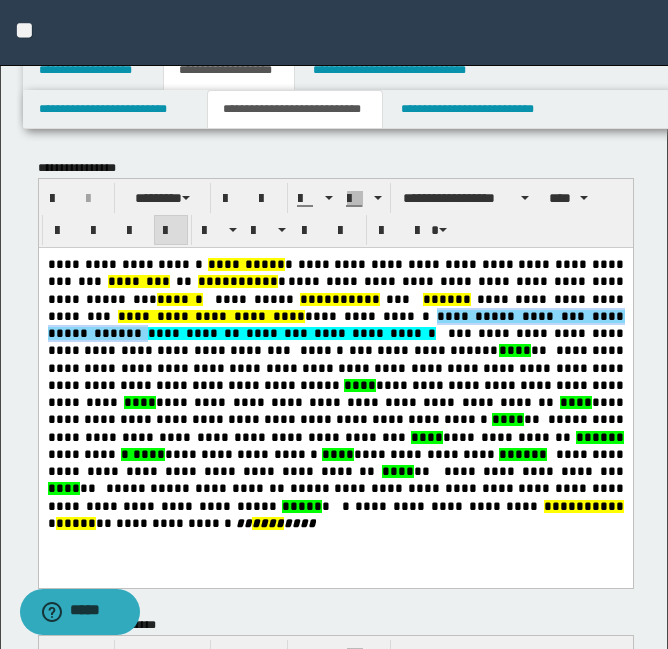 drag, startPoint x: 45, startPoint y: 314, endPoint x: 310, endPoint y: 315, distance: 265.0019 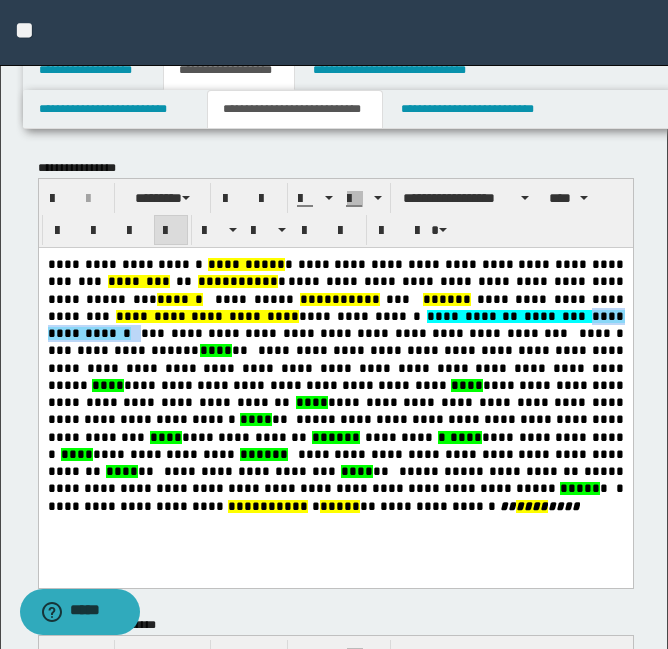 drag, startPoint x: 185, startPoint y: 311, endPoint x: 303, endPoint y: 317, distance: 118.15244 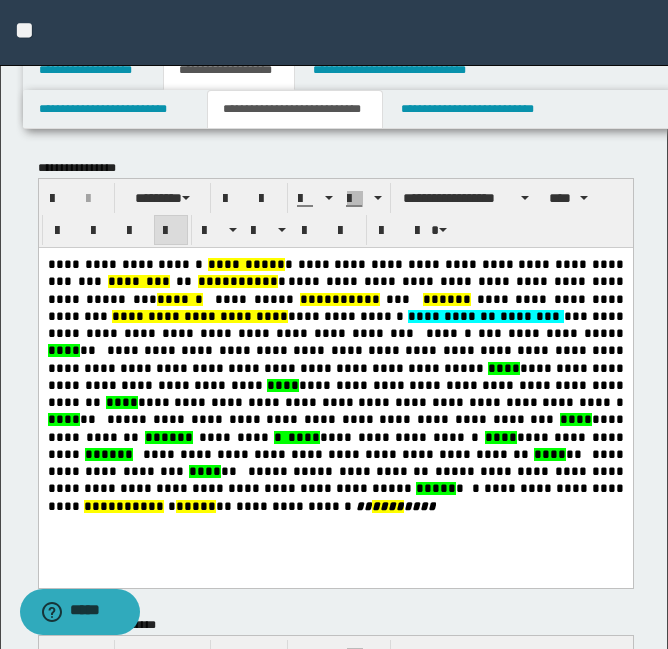 click on "*******" at bounding box center [134, 281] 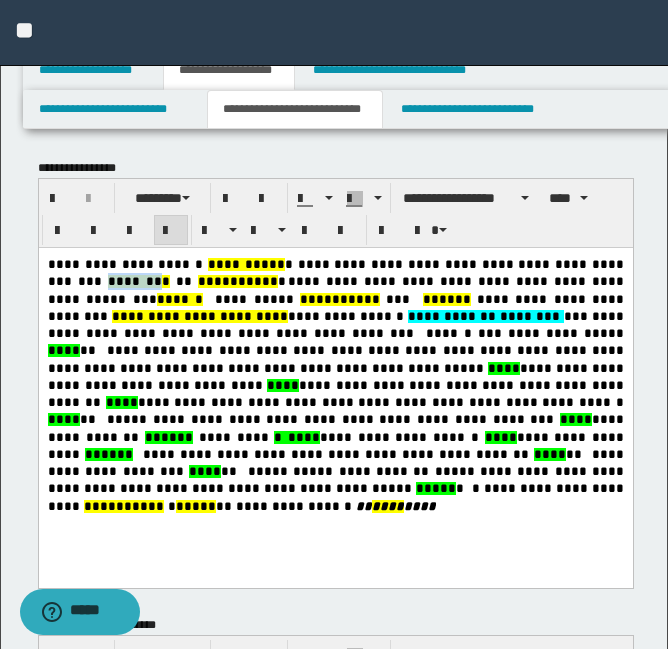 click on "*******" at bounding box center (134, 281) 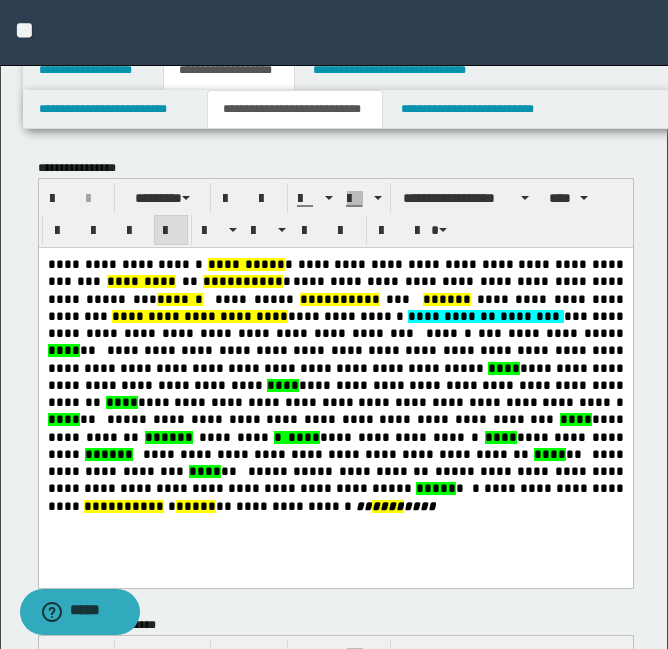 click on "*****" at bounding box center [442, 299] 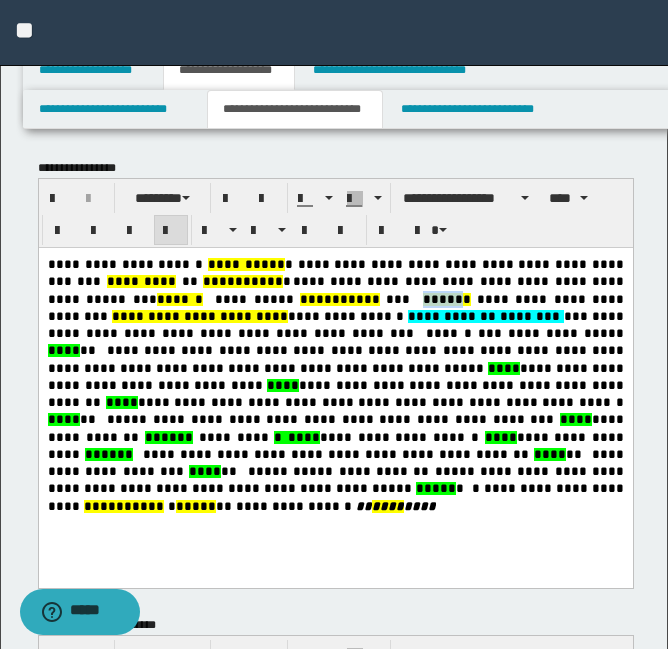 click on "*****" at bounding box center [442, 299] 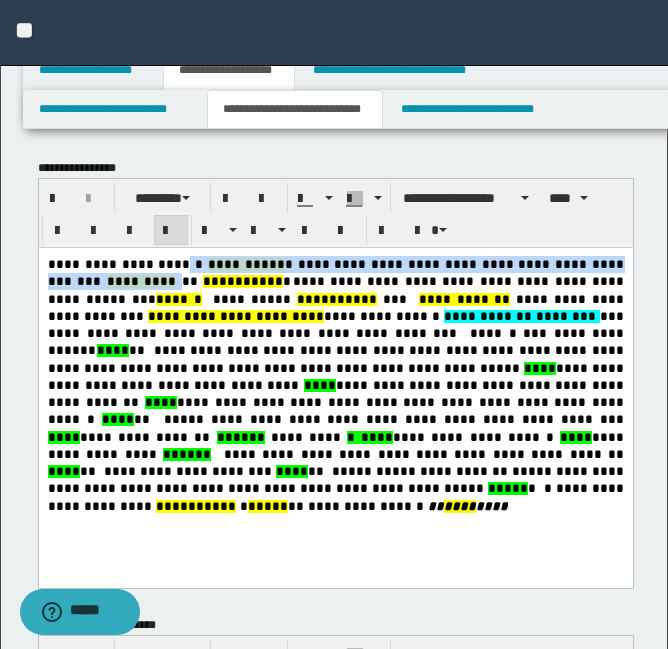 drag, startPoint x: 157, startPoint y: 261, endPoint x: 675, endPoint y: 488, distance: 565.5555 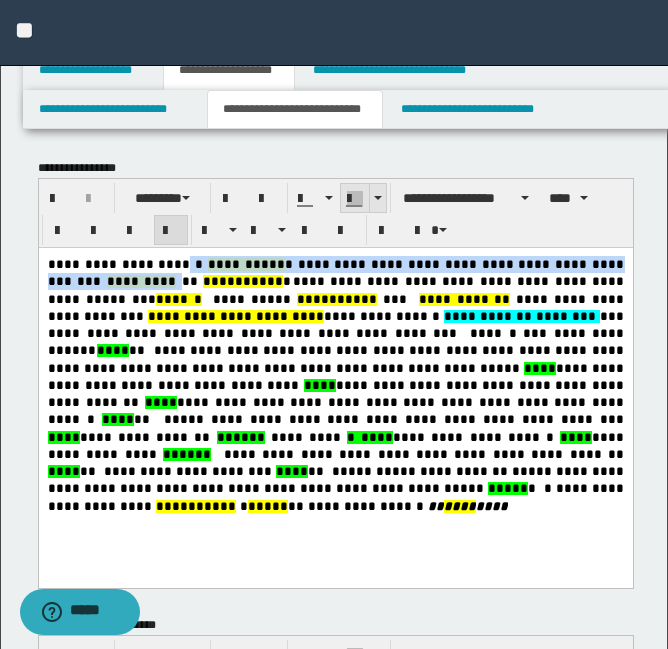 click at bounding box center [355, 199] 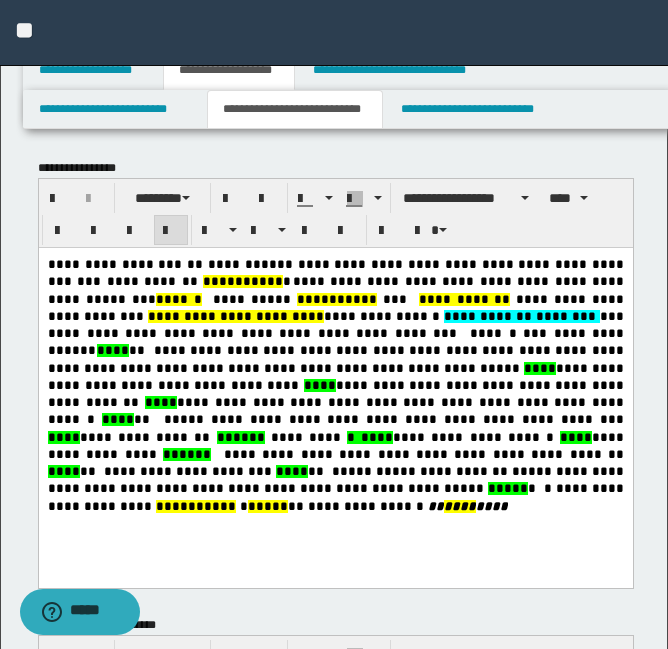 click on "**********" at bounding box center [337, 410] 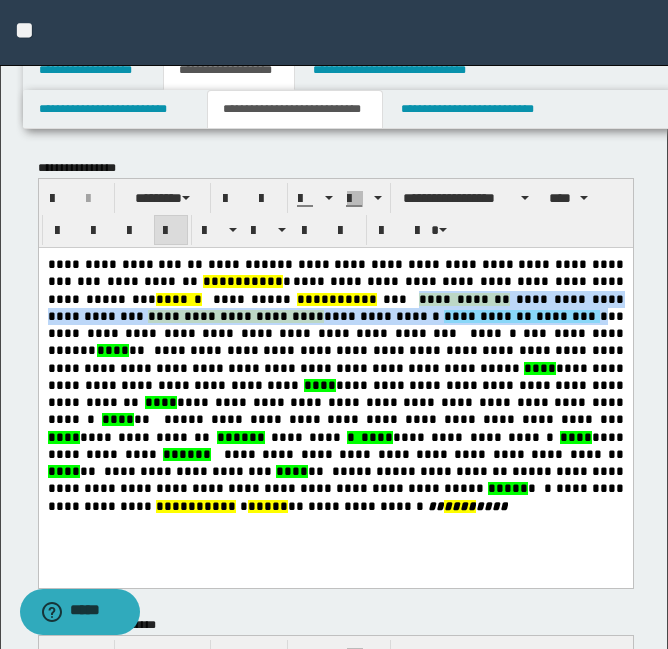 drag, startPoint x: 140, startPoint y: 294, endPoint x: 227, endPoint y: 314, distance: 89.26926 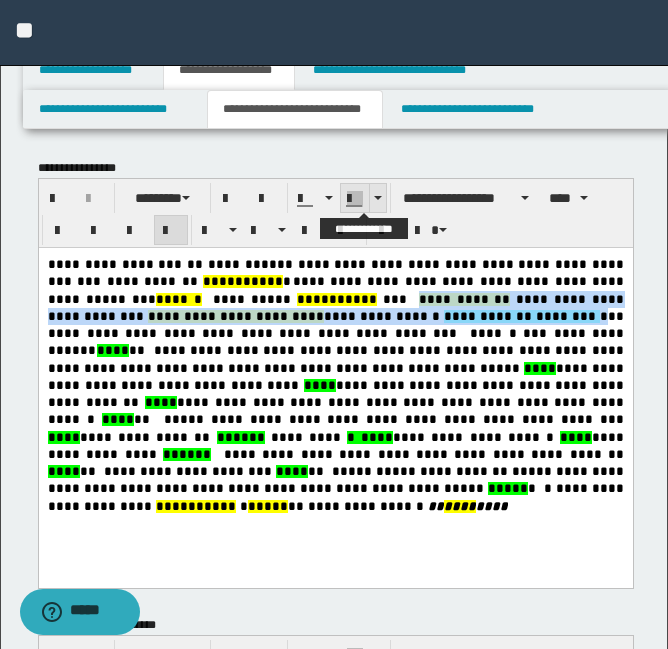 click at bounding box center (355, 198) 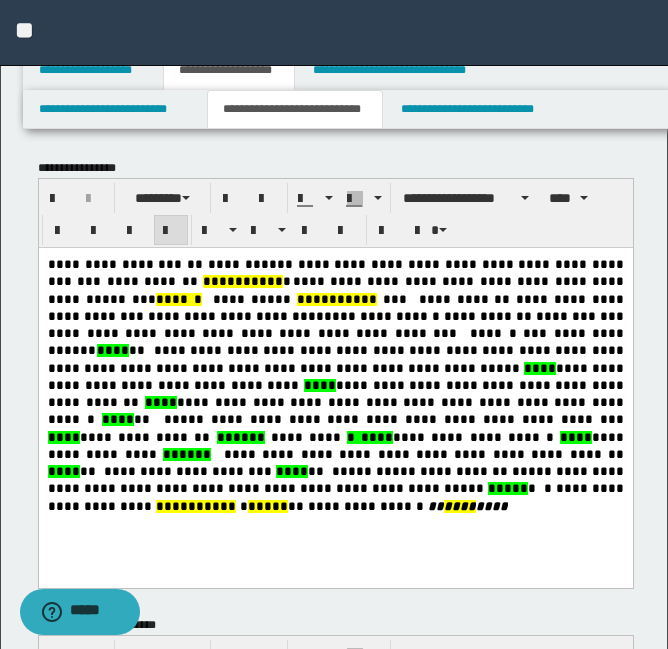click on "**********" at bounding box center [337, 410] 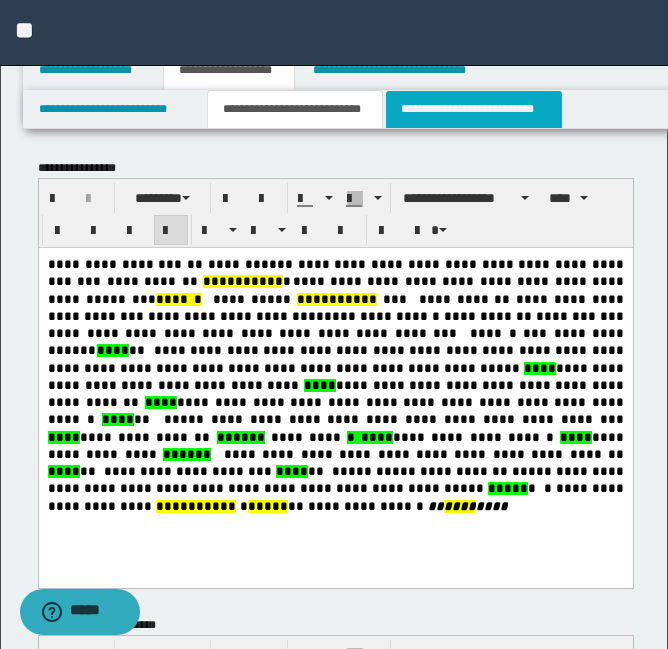 click on "**********" at bounding box center (474, 109) 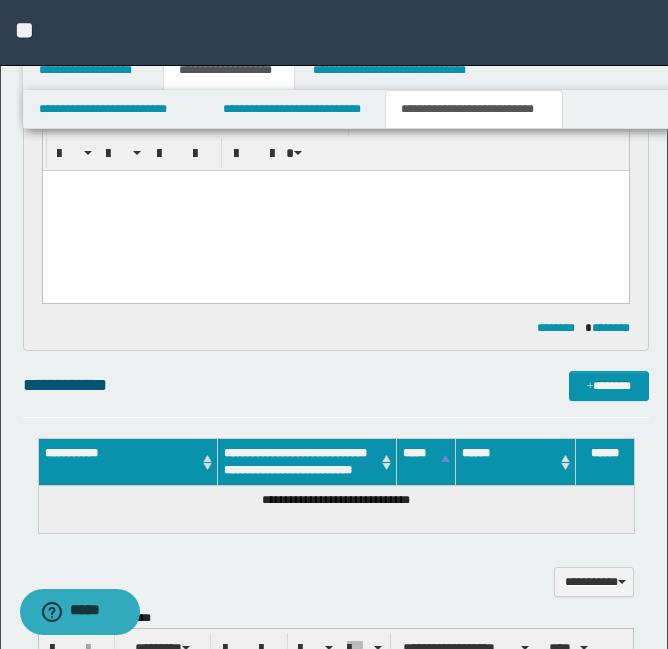 scroll, scrollTop: 313, scrollLeft: 0, axis: vertical 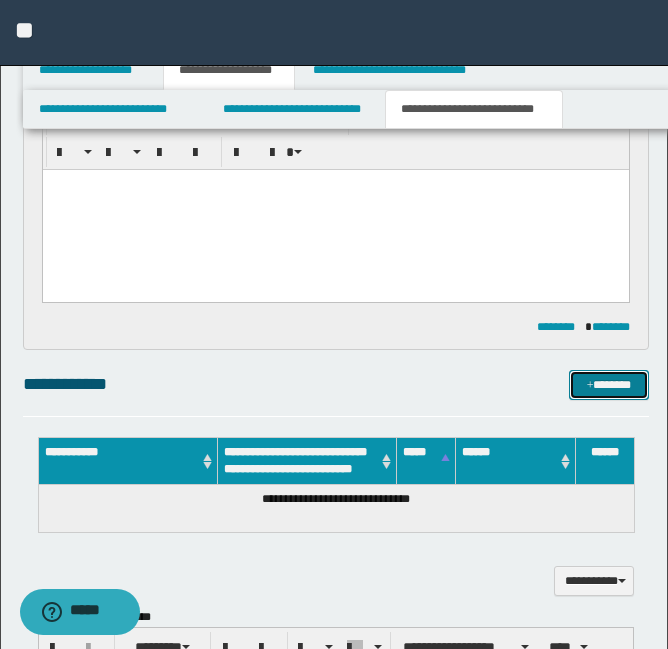 click on "*******" at bounding box center (609, 385) 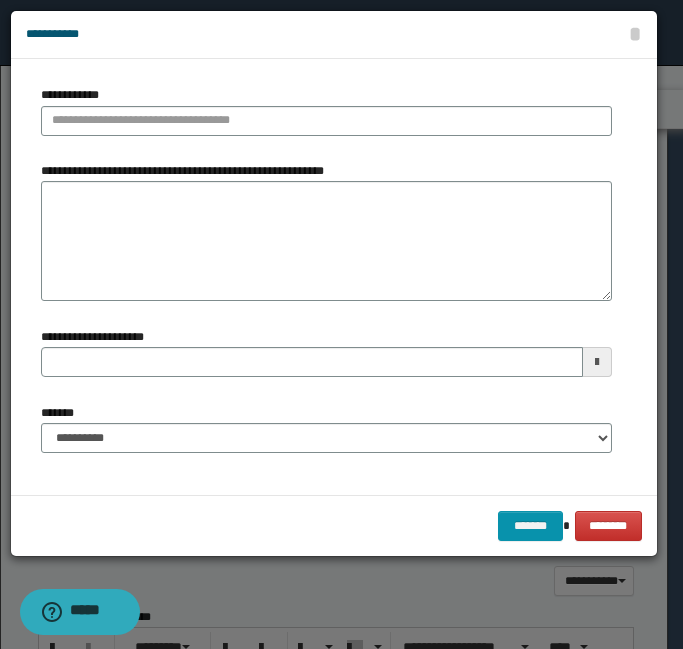 type 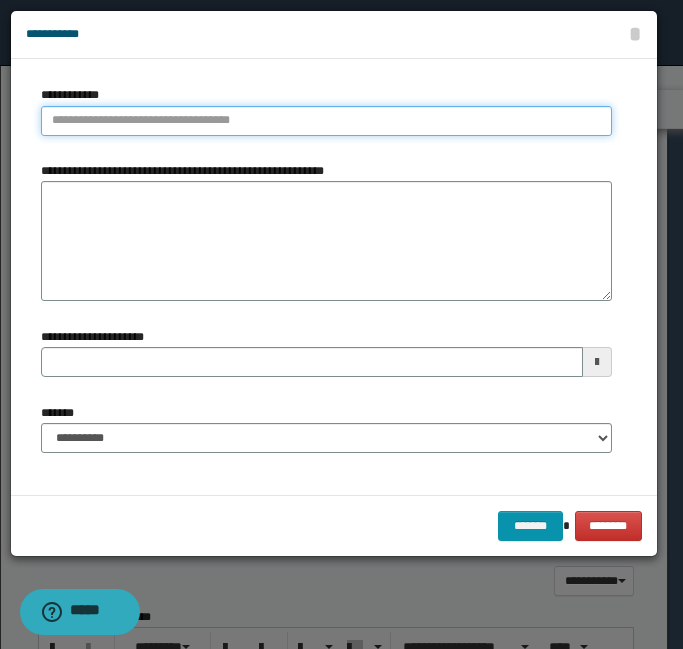 click on "**********" at bounding box center [326, 121] 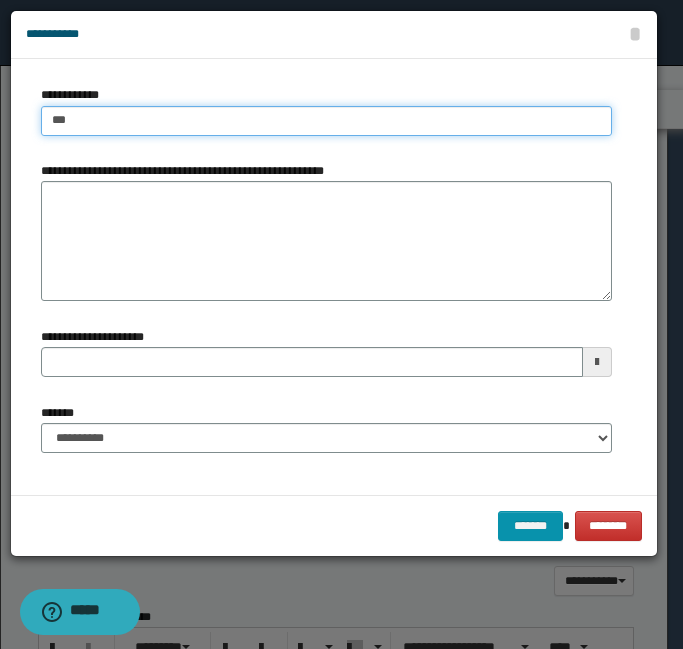 type on "****" 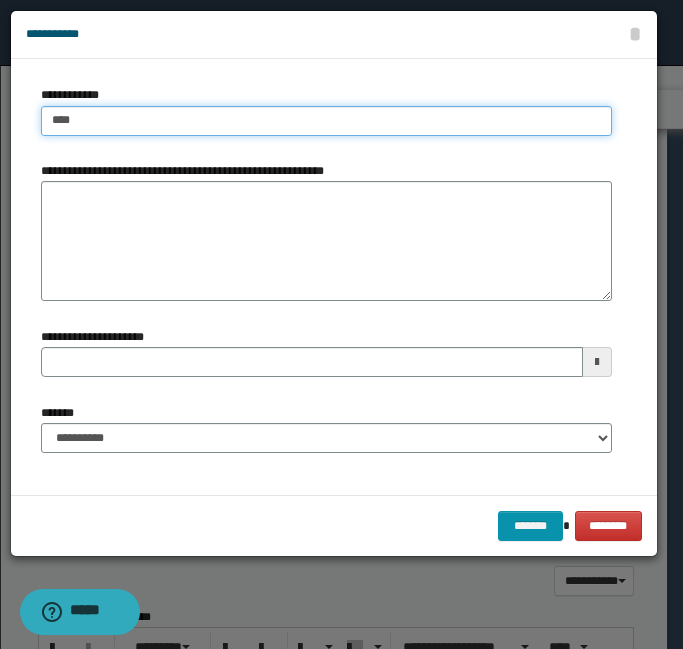 type on "****" 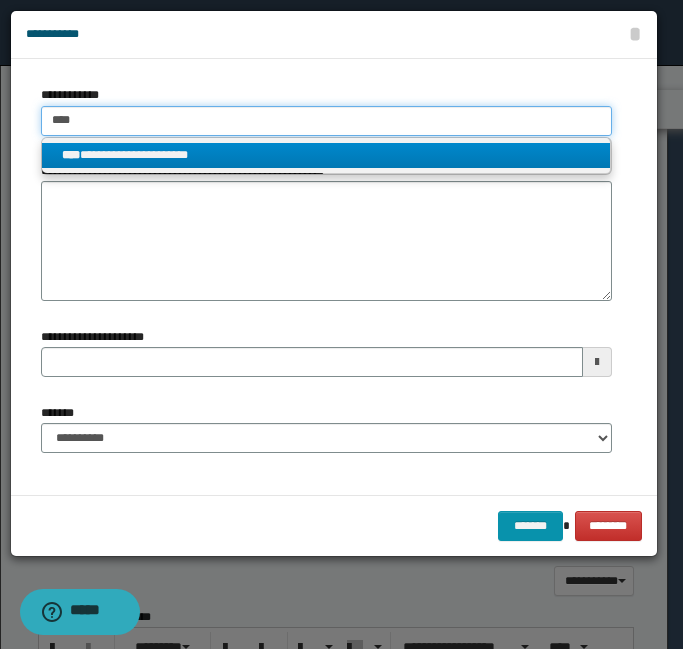 type on "****" 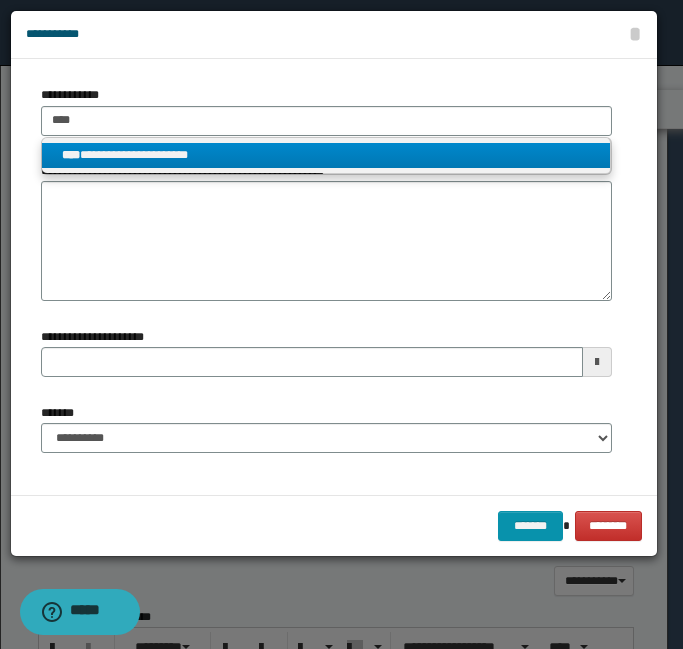 click on "**********" at bounding box center [326, 155] 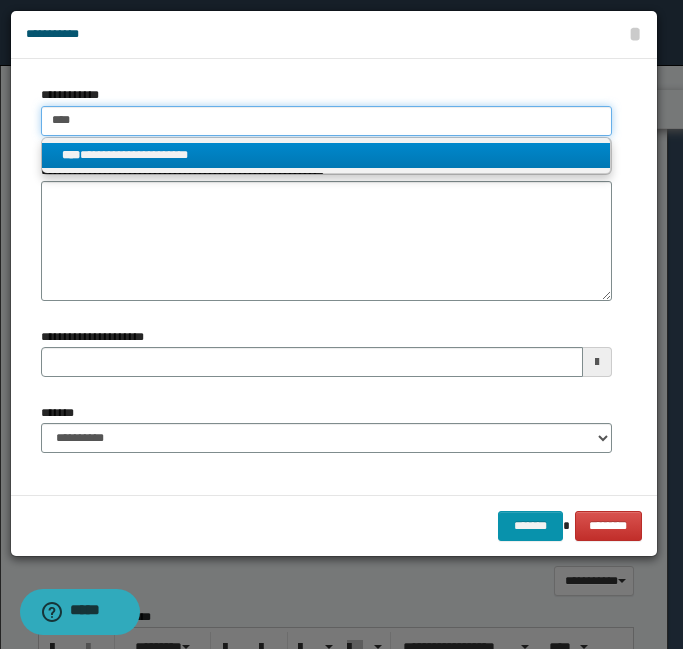 type 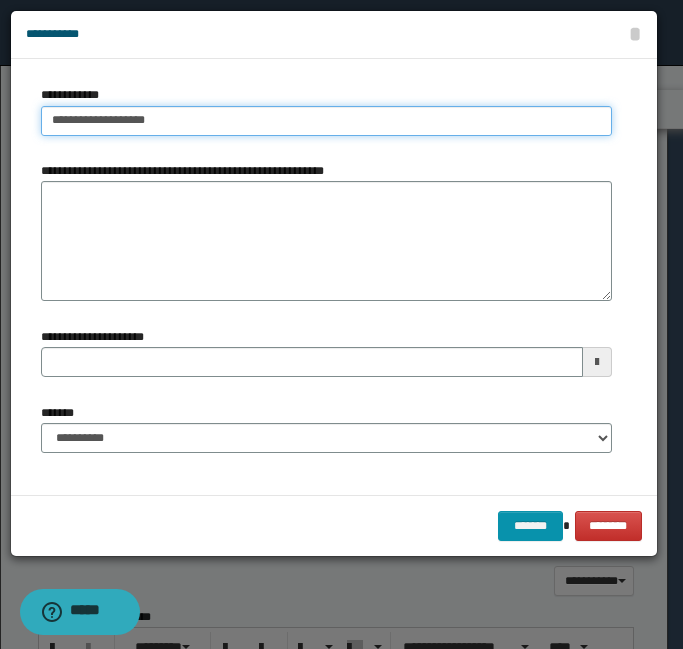 type 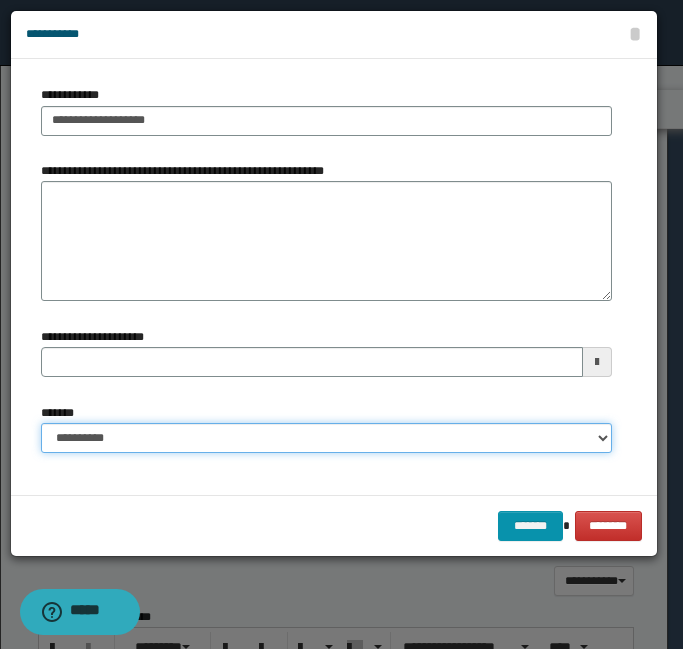 click on "**********" at bounding box center [326, 438] 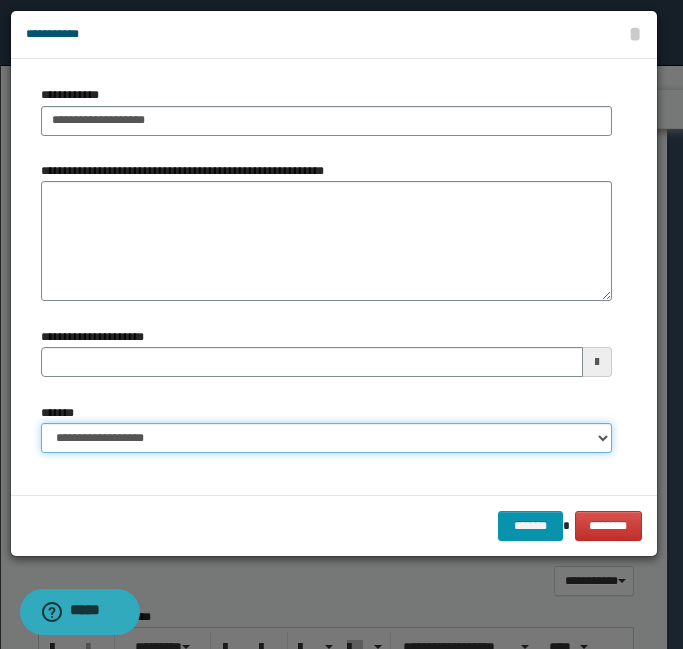 click on "**********" at bounding box center [326, 438] 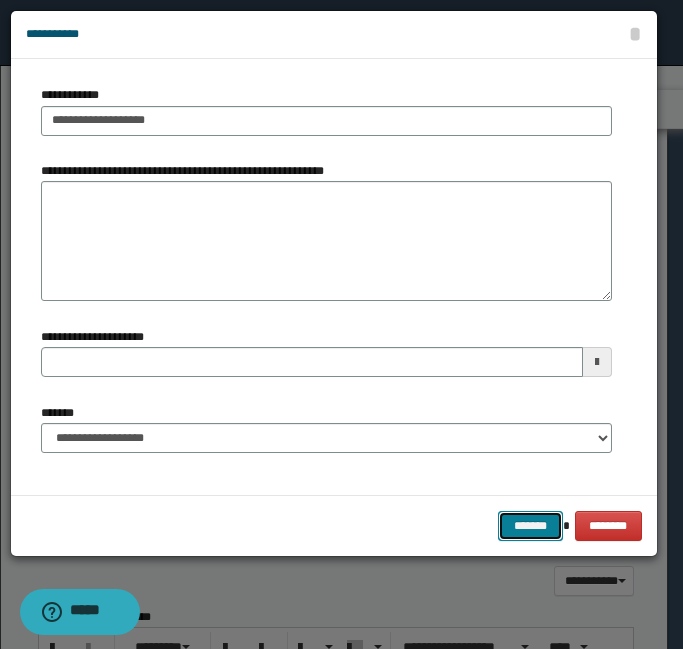 click on "*******" at bounding box center [530, 526] 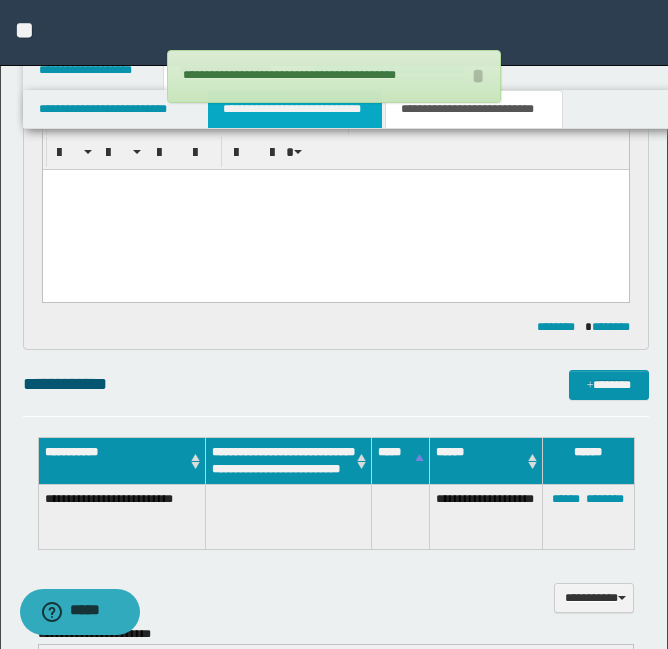 click on "**********" at bounding box center (295, 109) 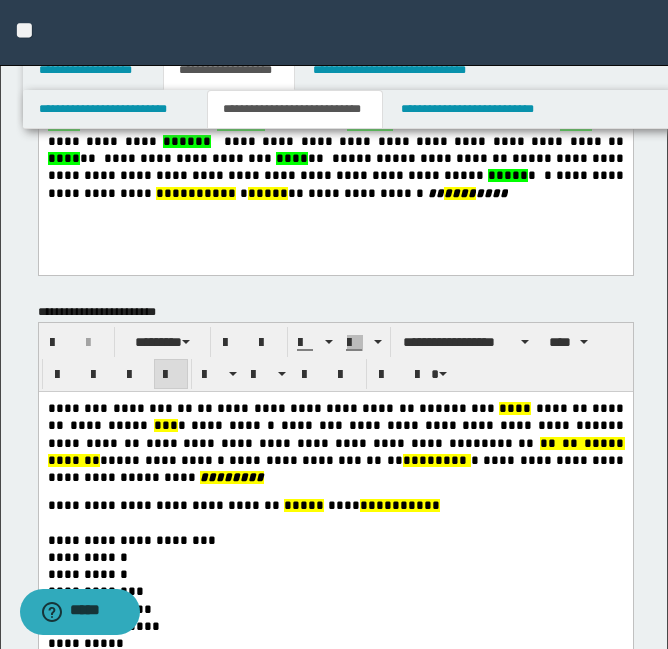 click on "***" at bounding box center (510, 408) 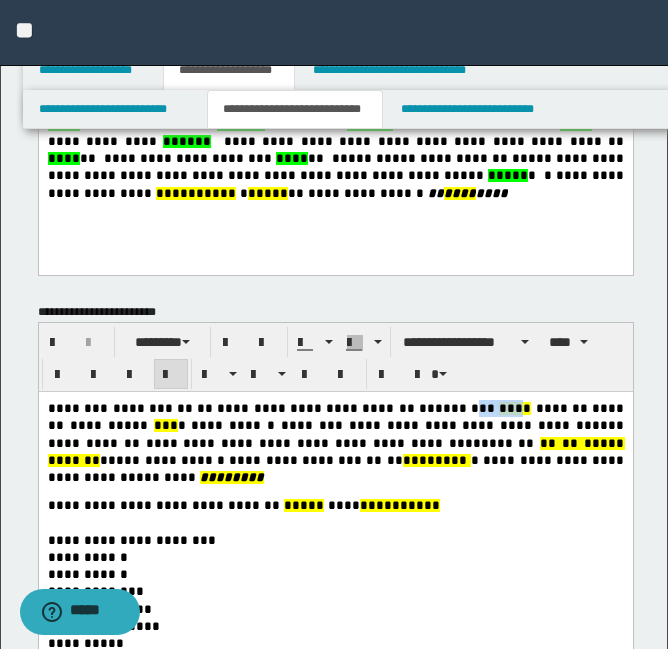 click on "***" at bounding box center [510, 408] 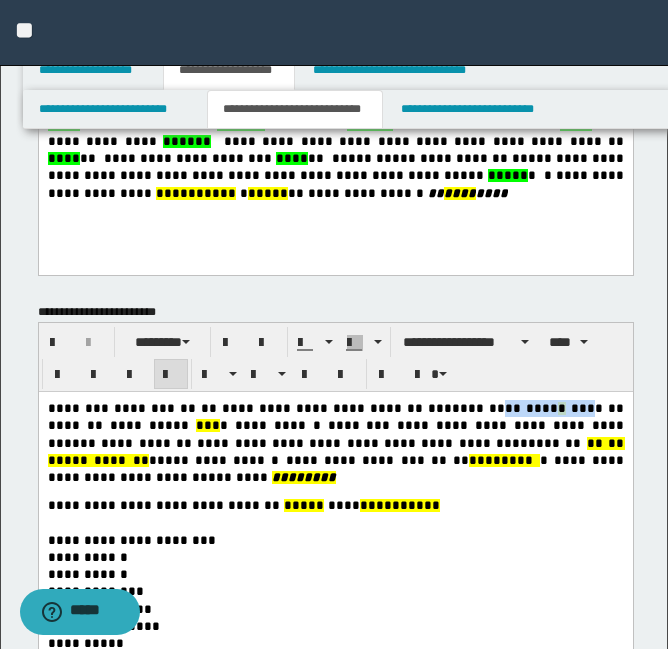 drag, startPoint x: 460, startPoint y: 404, endPoint x: 541, endPoint y: 412, distance: 81.394104 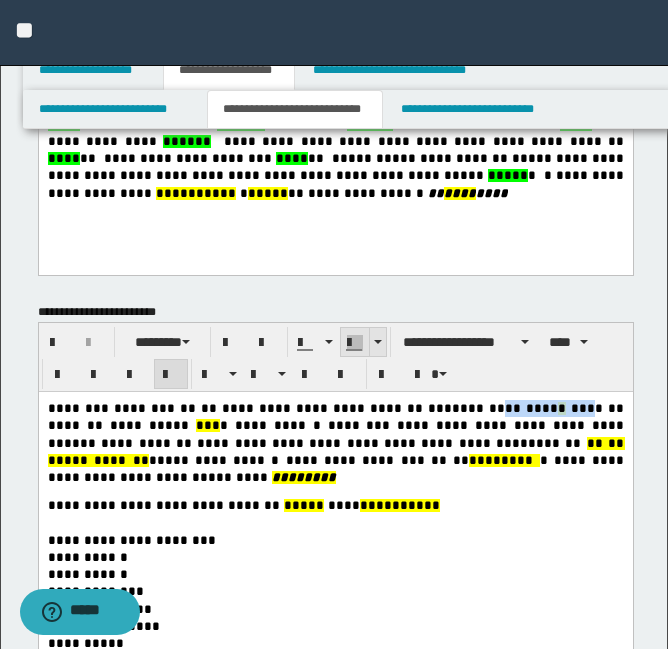 click at bounding box center (355, 343) 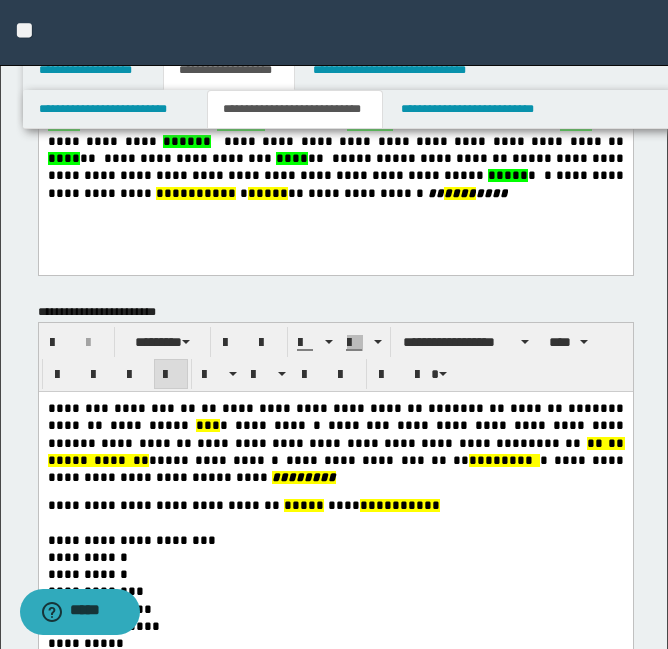 click on "**********" at bounding box center [335, 539] 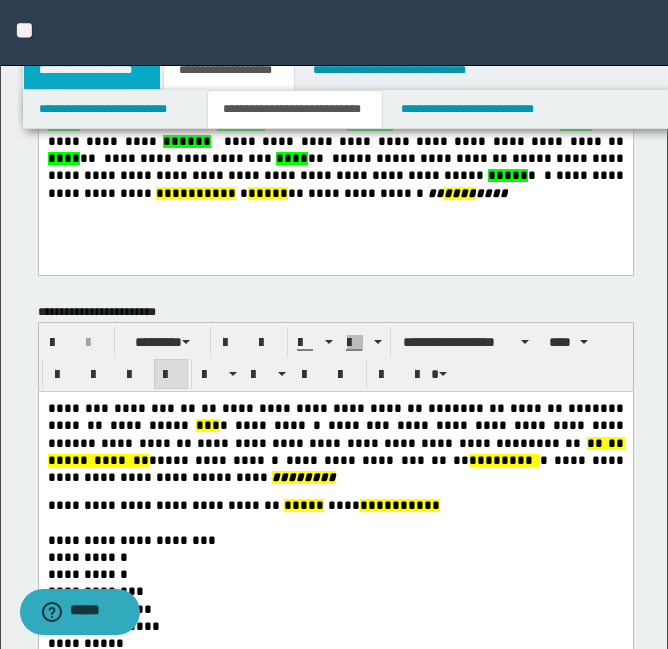 click on "**********" at bounding box center [92, 70] 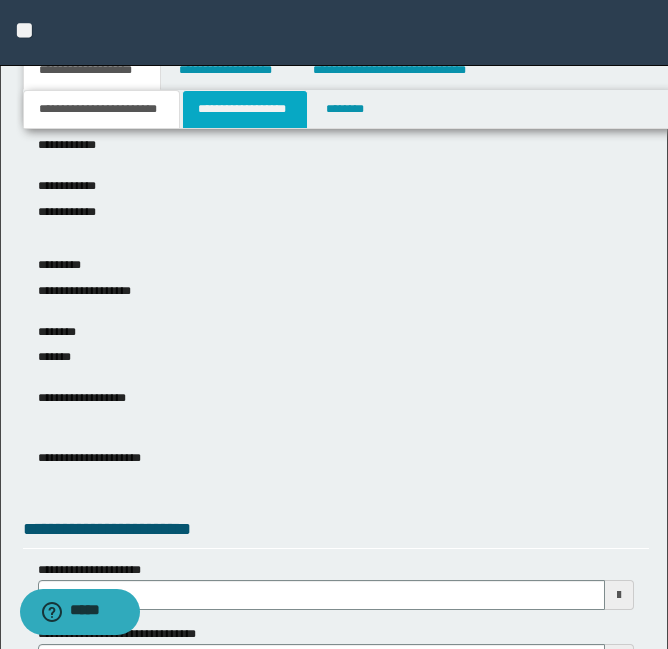 click on "**********" at bounding box center (245, 109) 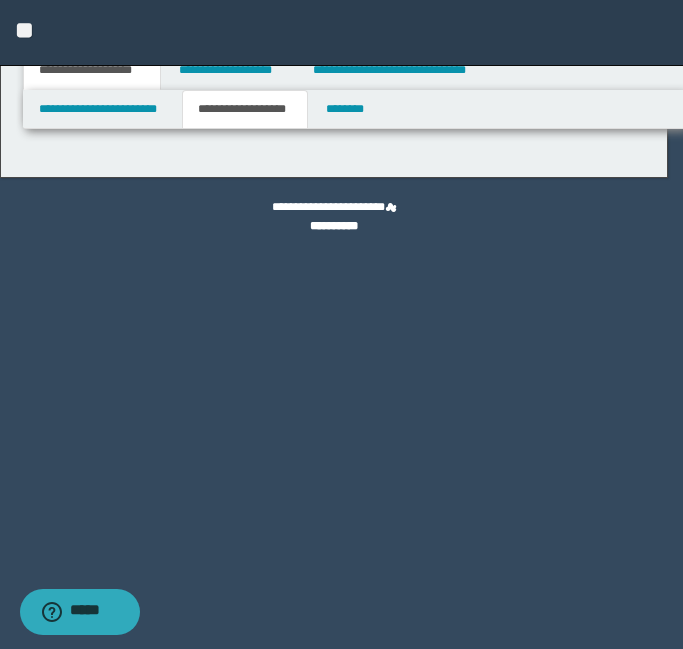type on "********" 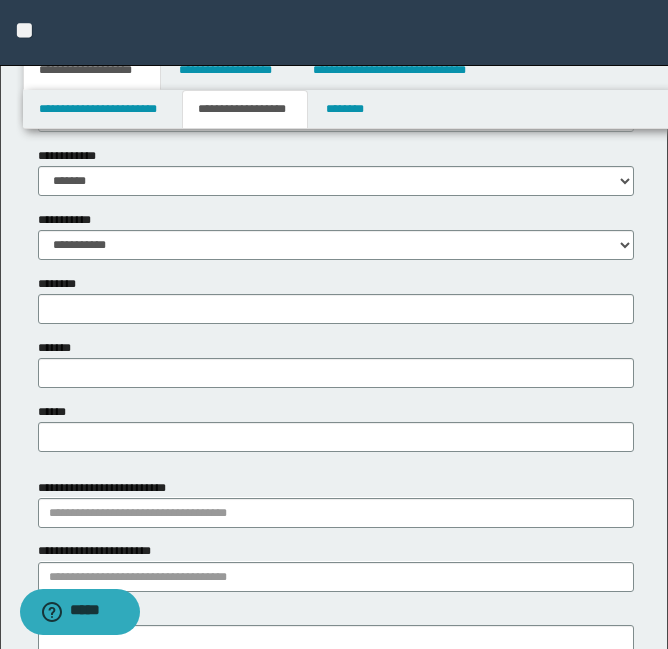 scroll, scrollTop: 797, scrollLeft: 0, axis: vertical 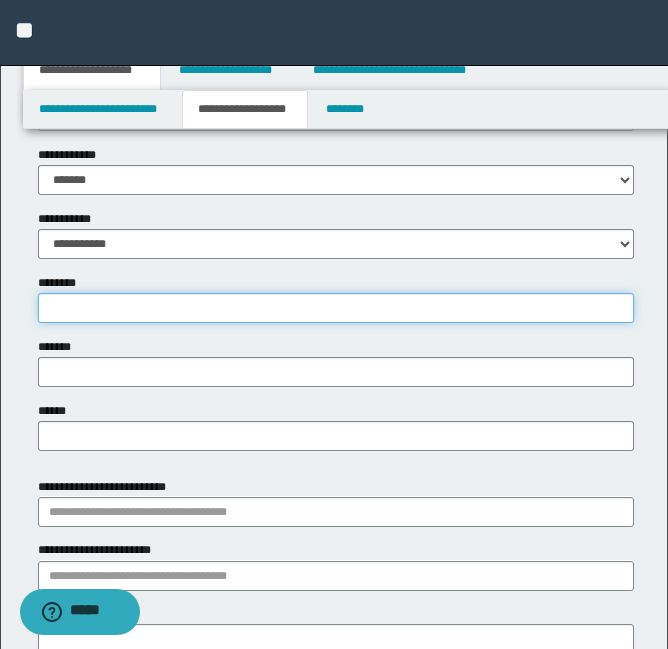 click on "********" at bounding box center [336, 308] 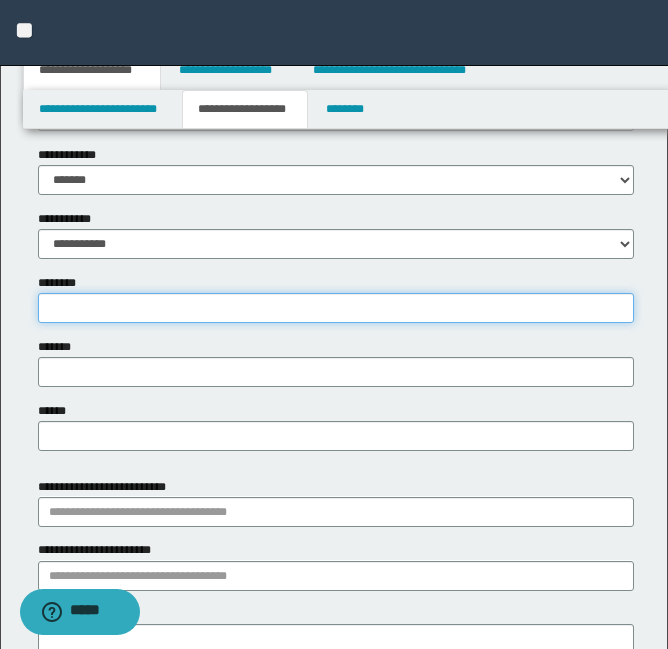 click on "********" at bounding box center (336, 308) 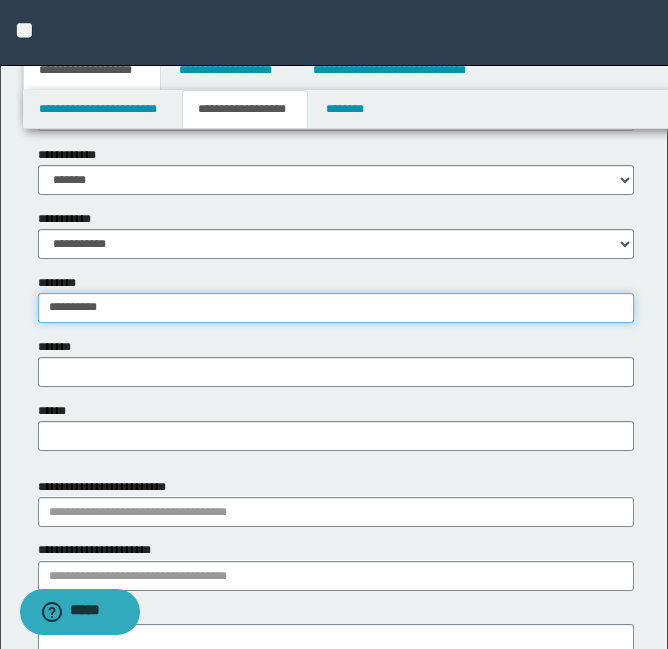 type on "**********" 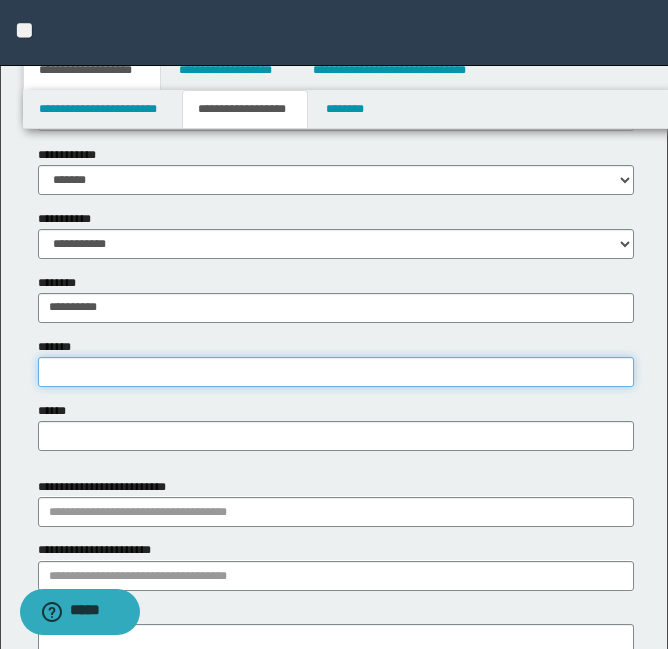 click on "*******" at bounding box center [336, 372] 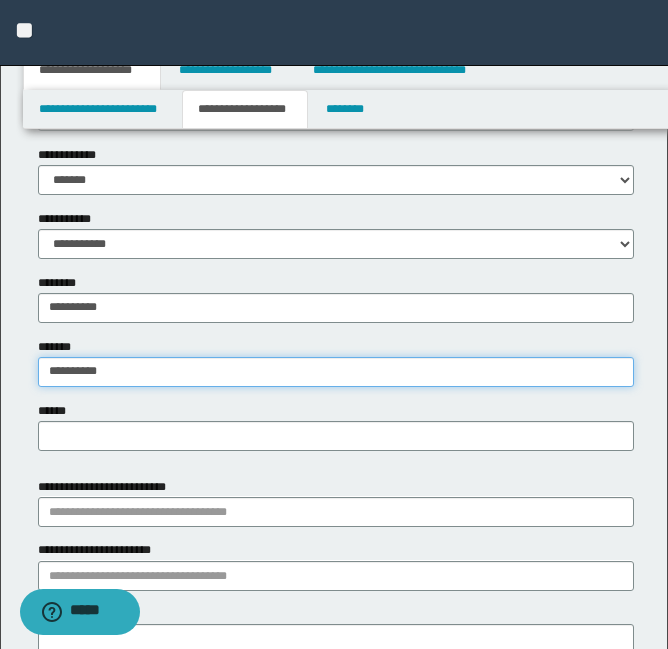 type on "**********" 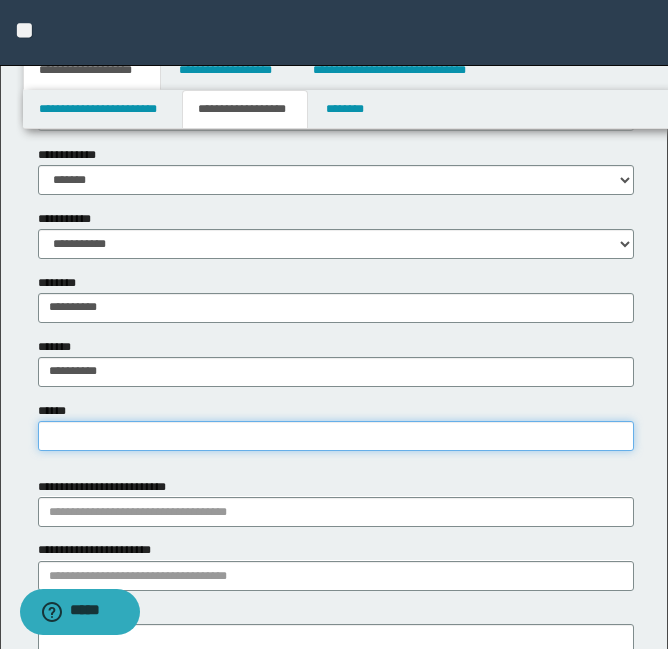 click on "******" at bounding box center [336, 436] 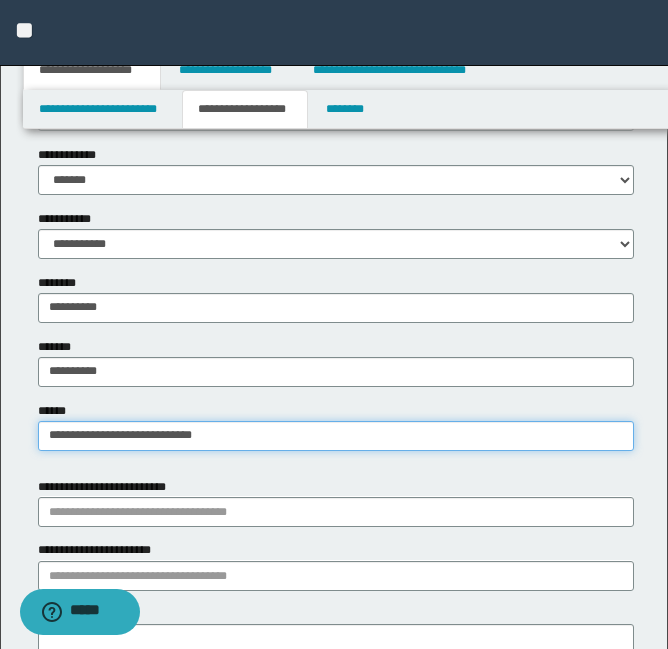 type on "**********" 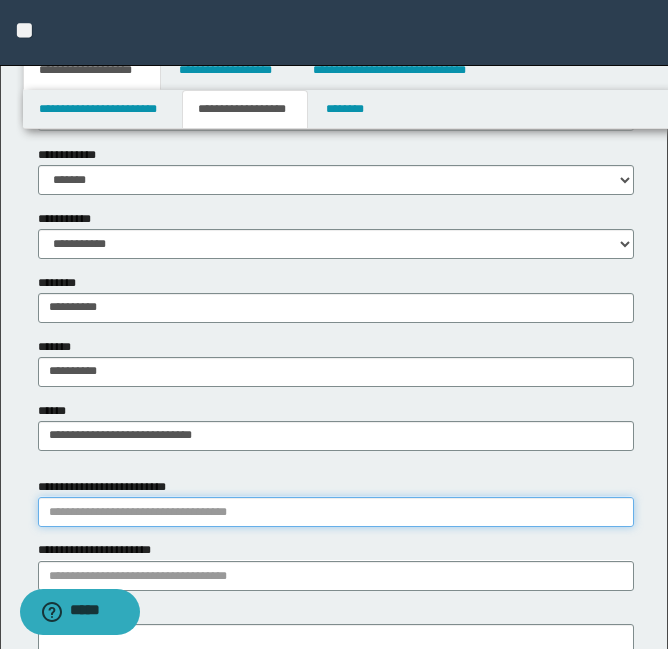 click on "**********" at bounding box center (336, 512) 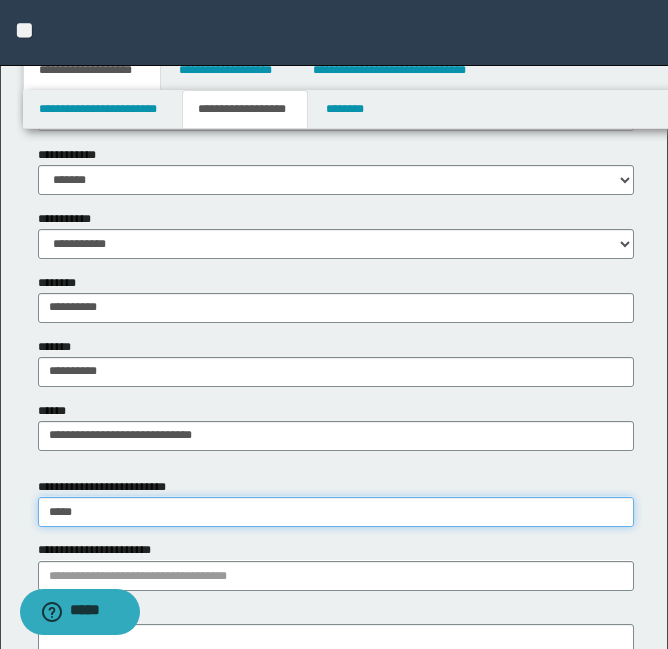 type on "******" 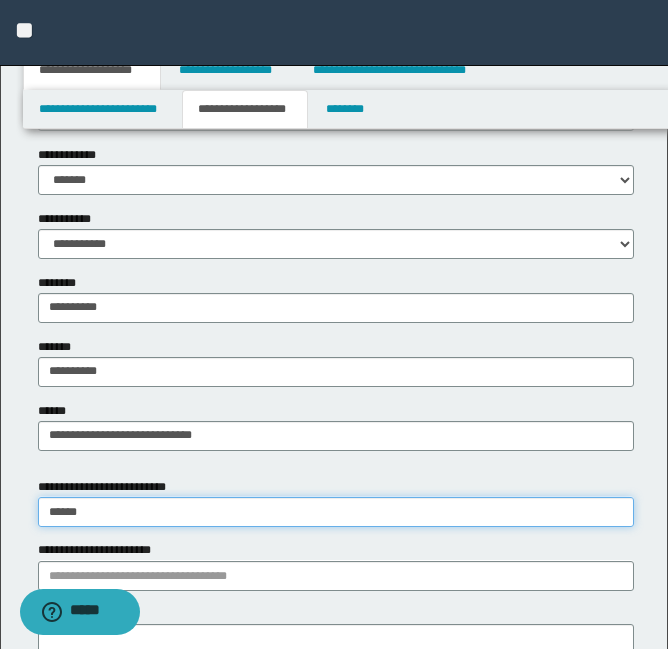 type on "******" 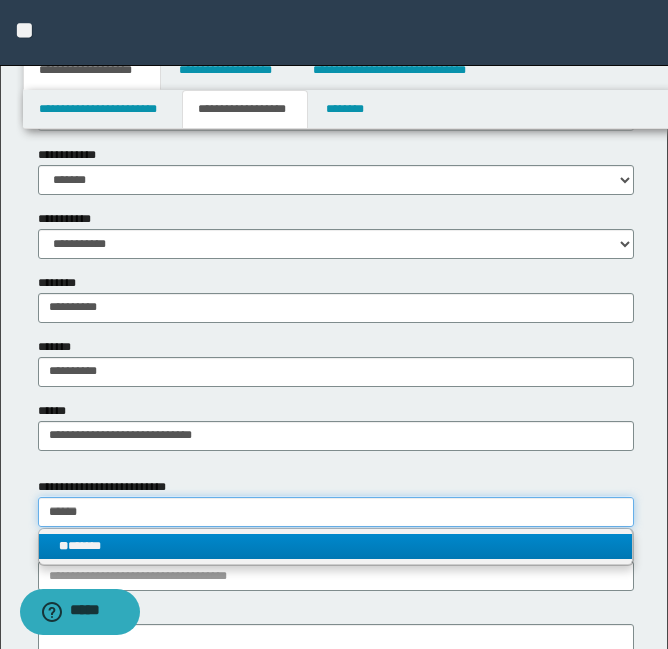 type on "******" 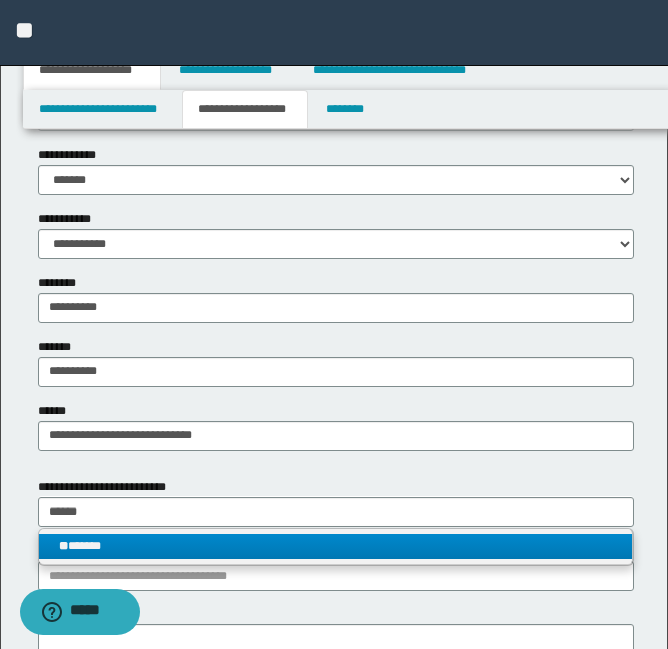 type 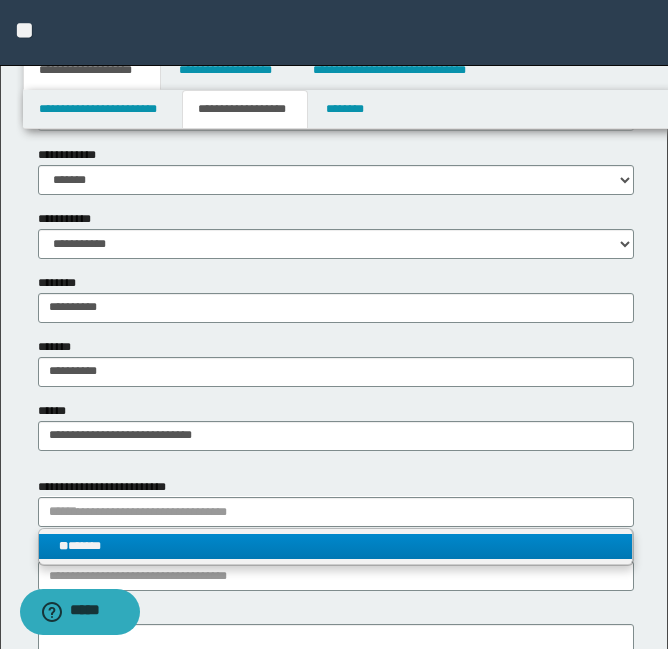 click on "** ******" at bounding box center (335, 546) 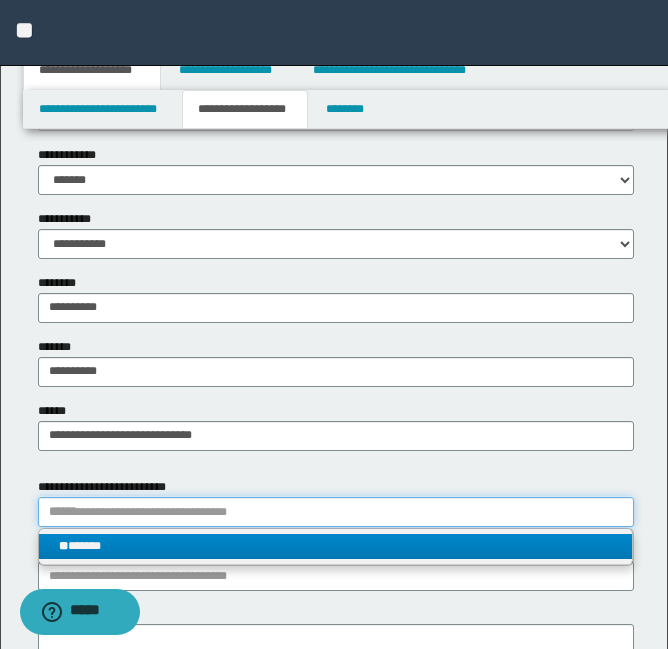 type 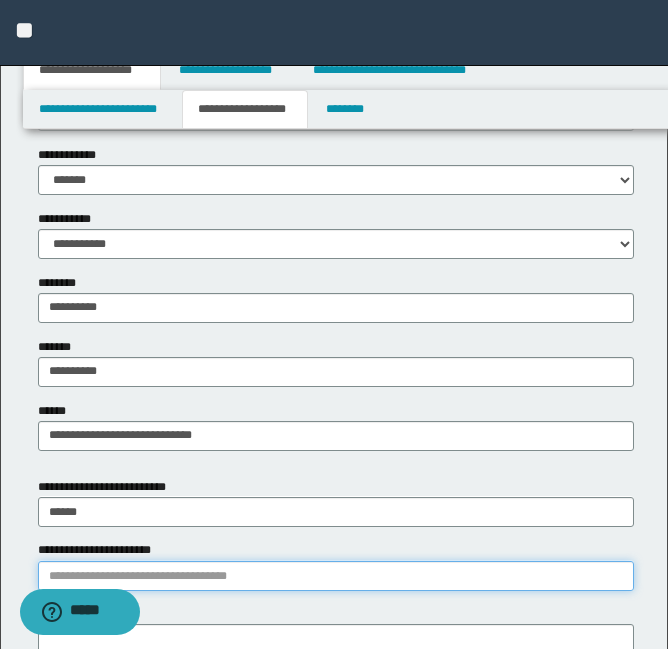 click on "**********" at bounding box center [336, 576] 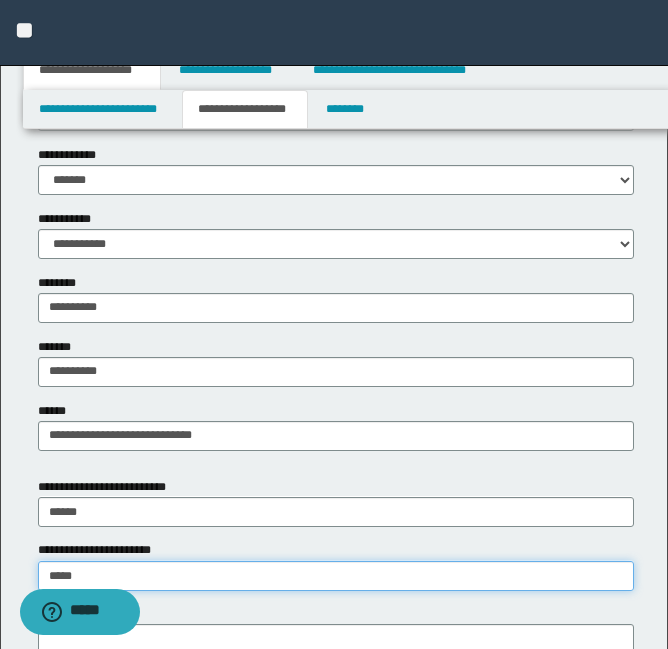 type on "******" 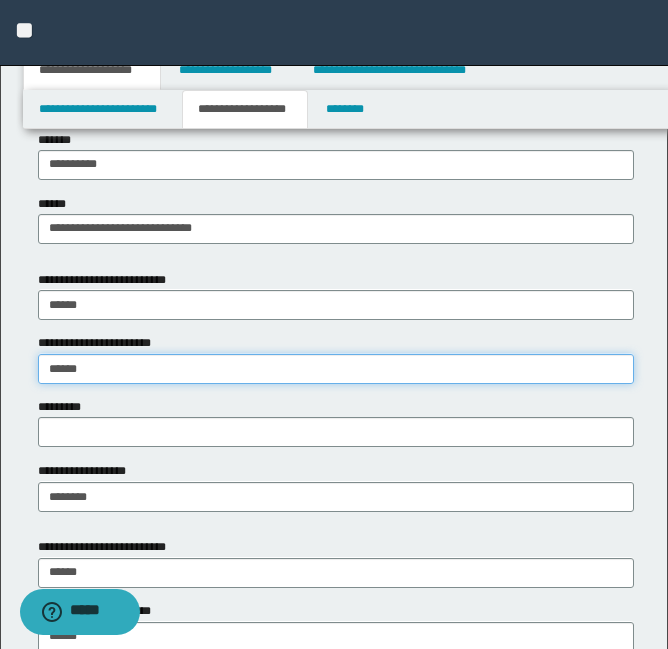 type on "******" 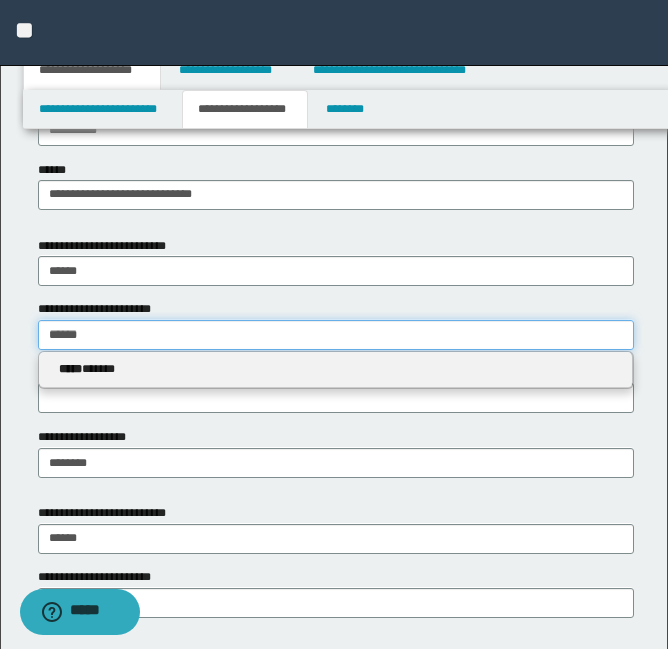 scroll, scrollTop: 1039, scrollLeft: 0, axis: vertical 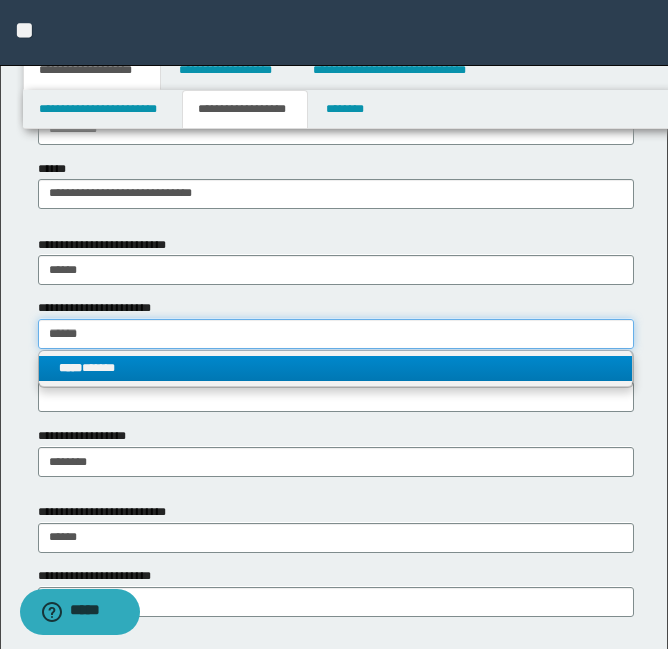 type on "******" 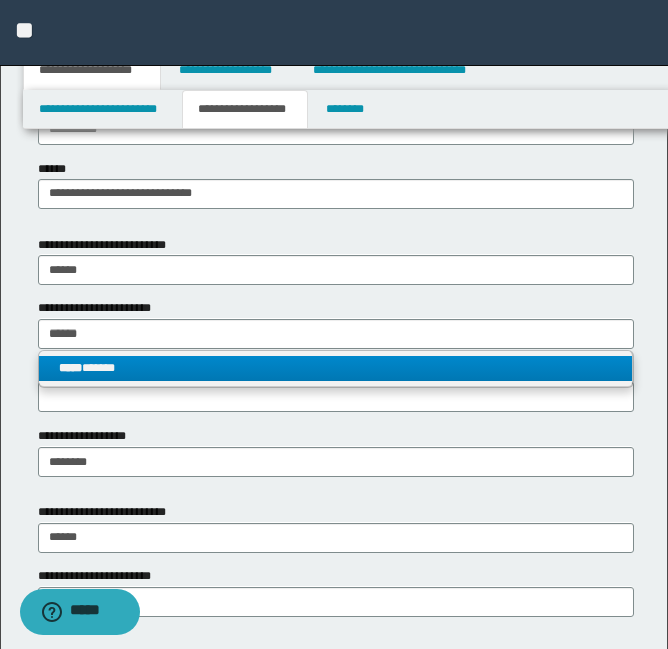 type 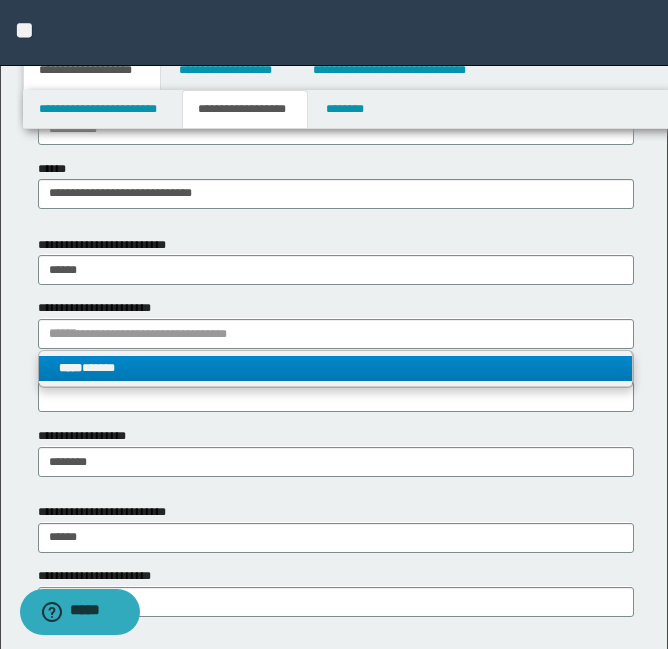click on "***** ******" at bounding box center [335, 368] 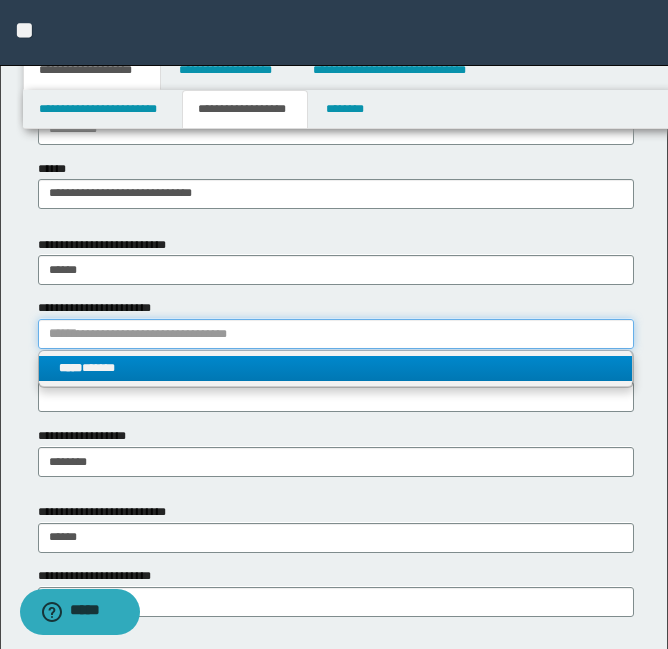 type 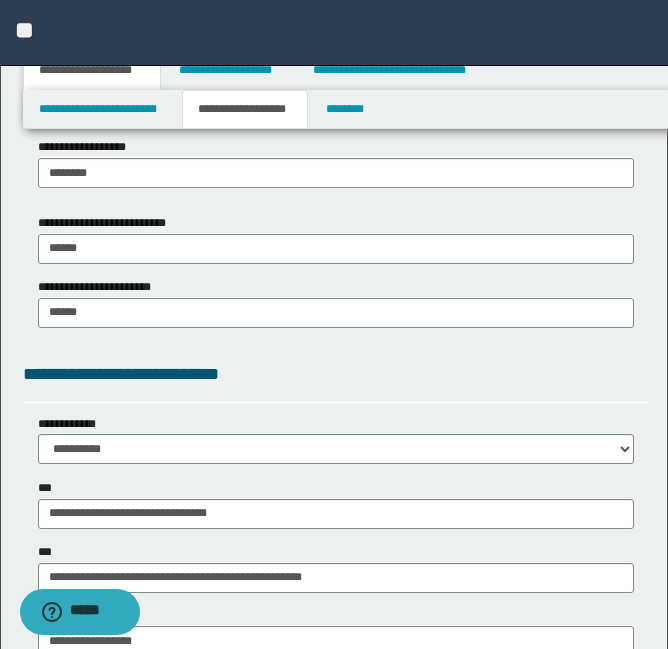 scroll, scrollTop: 1338, scrollLeft: 0, axis: vertical 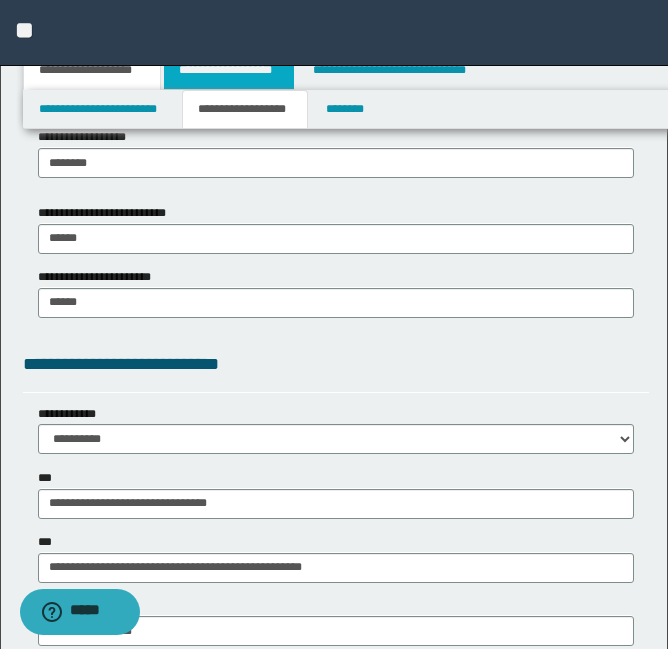 click on "**********" at bounding box center [229, 70] 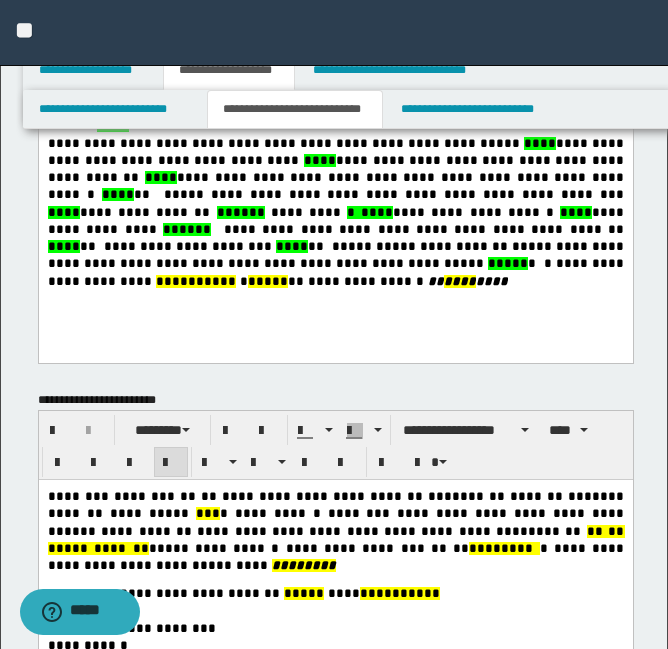 scroll, scrollTop: 228, scrollLeft: 0, axis: vertical 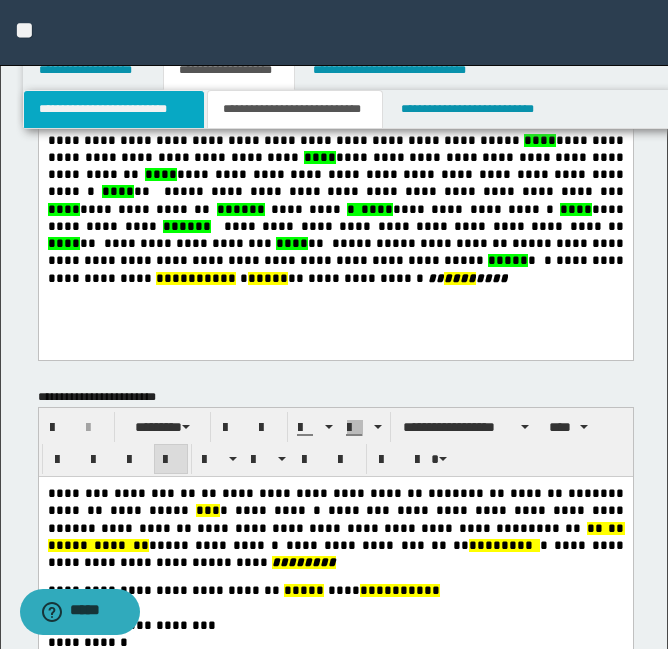 click on "**********" at bounding box center [114, 109] 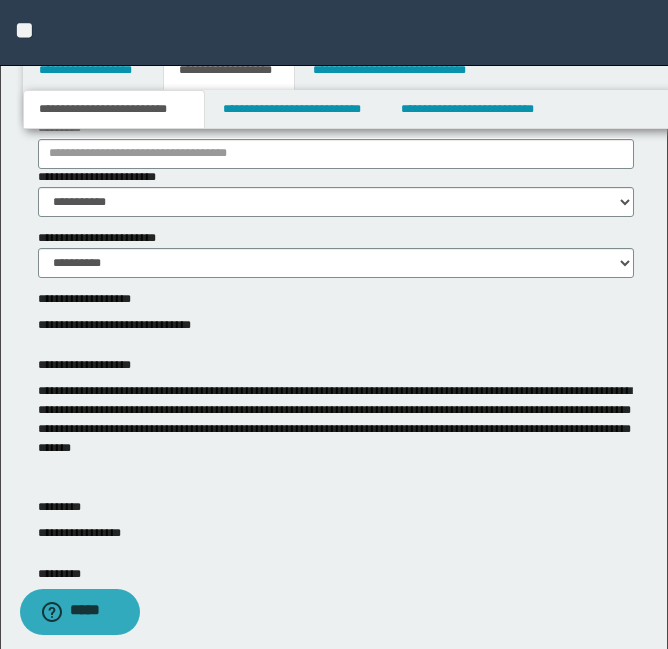 scroll, scrollTop: 0, scrollLeft: 0, axis: both 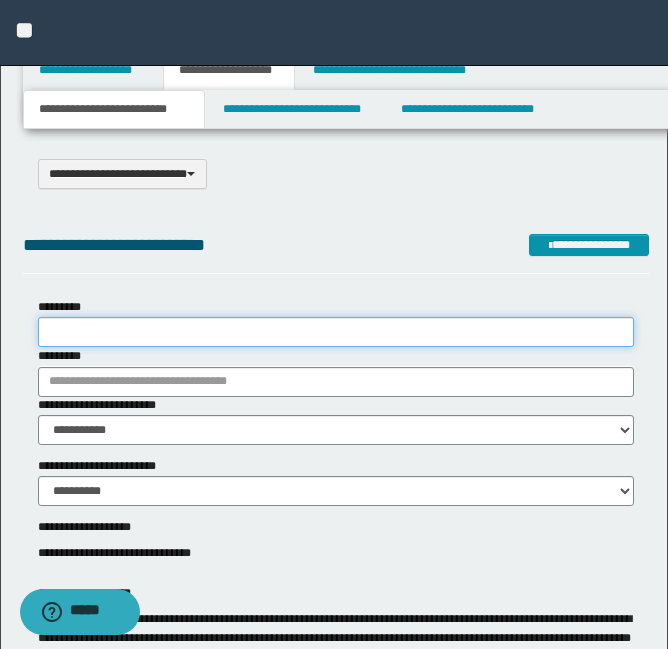 click on "*********" at bounding box center (336, 332) 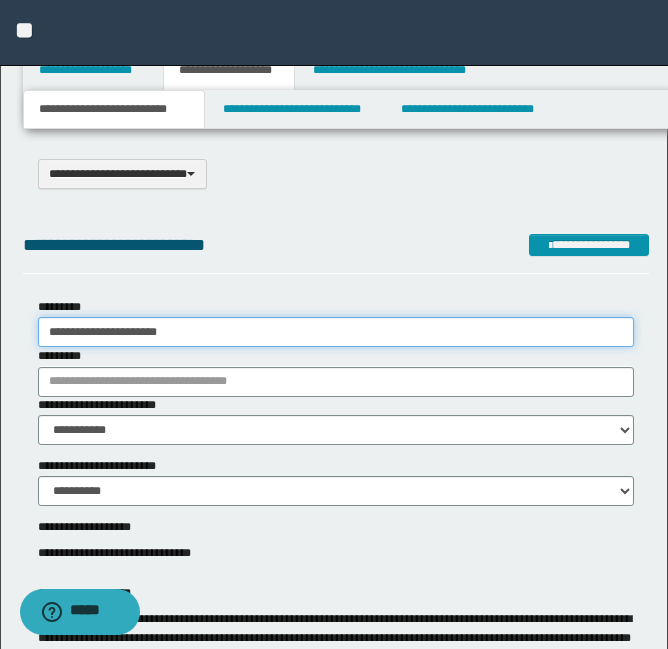 type on "**********" 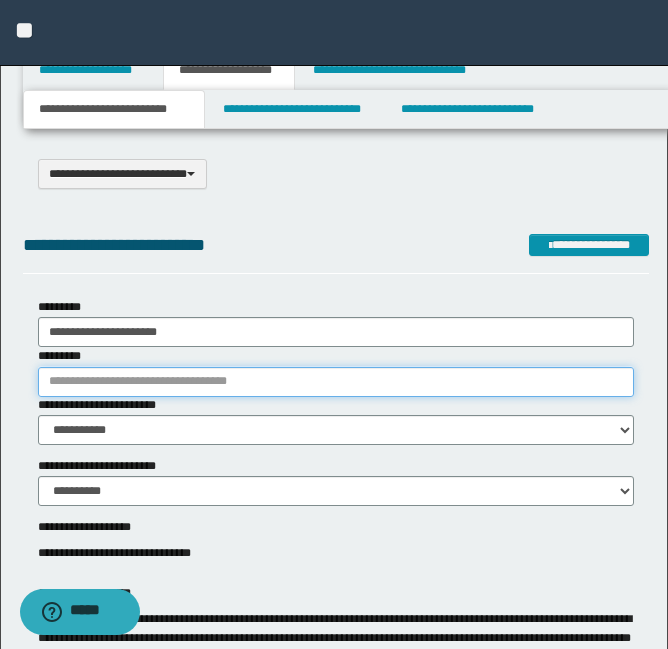click on "*********" at bounding box center [336, 382] 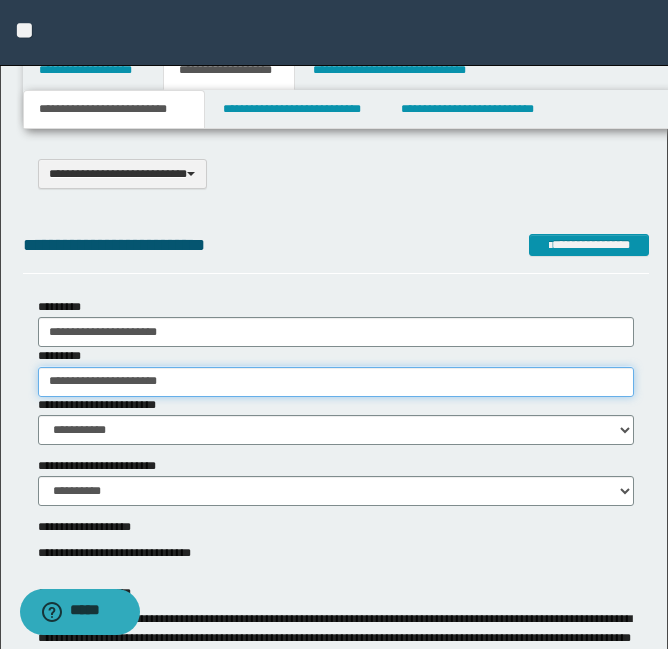 type on "**********" 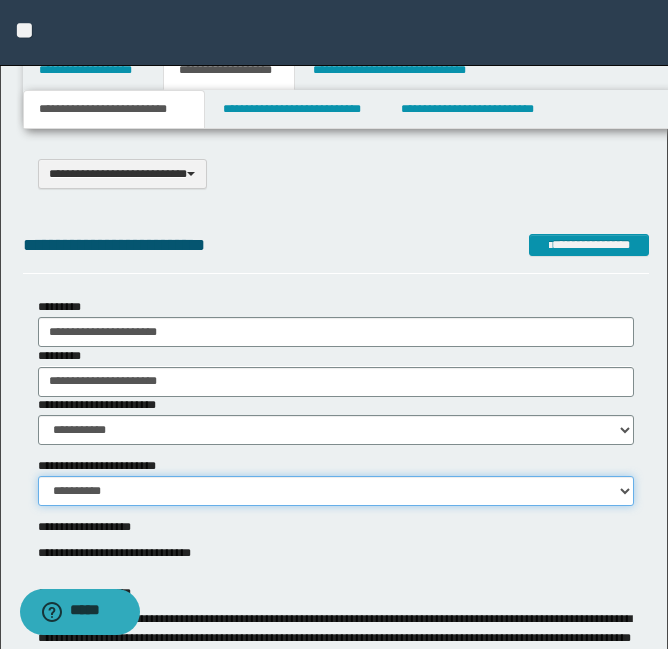 click on "**********" at bounding box center [336, 491] 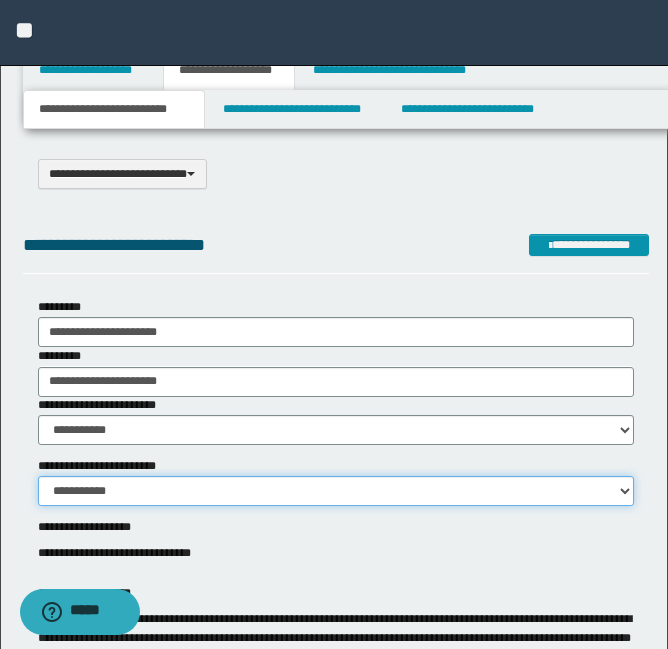 click on "**********" at bounding box center (336, 491) 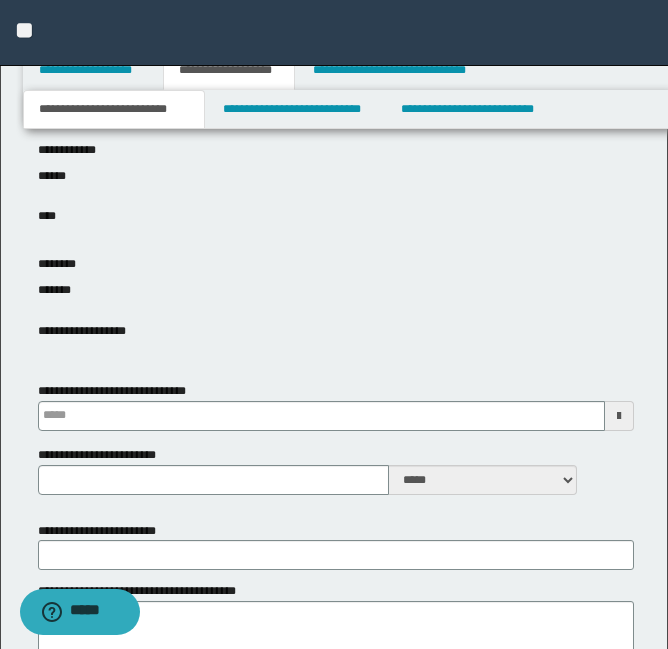scroll, scrollTop: 732, scrollLeft: 0, axis: vertical 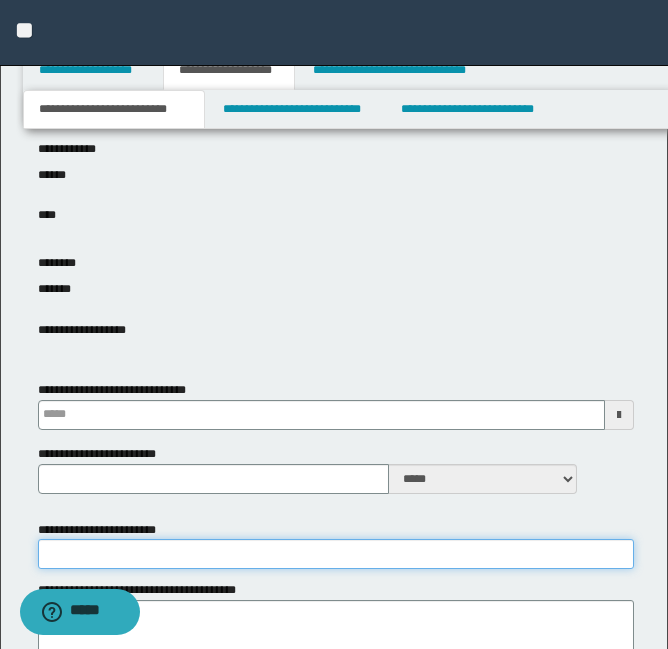 click on "**********" at bounding box center (336, 554) 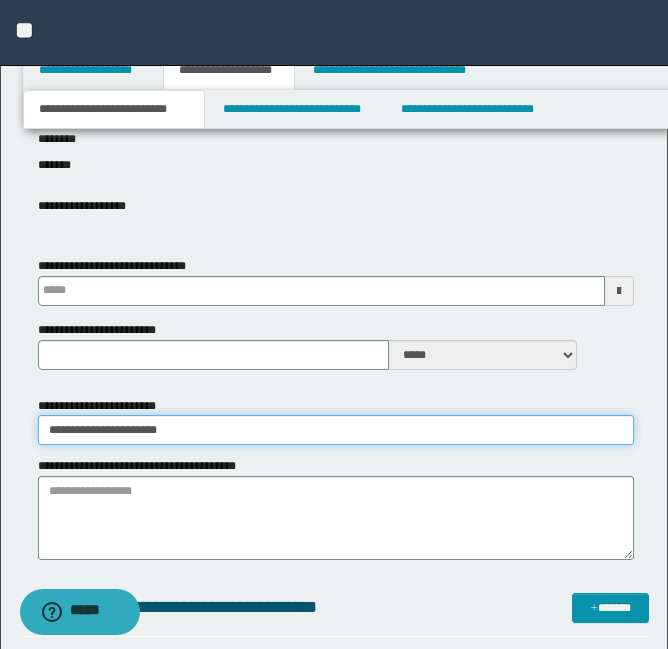 scroll, scrollTop: 857, scrollLeft: 0, axis: vertical 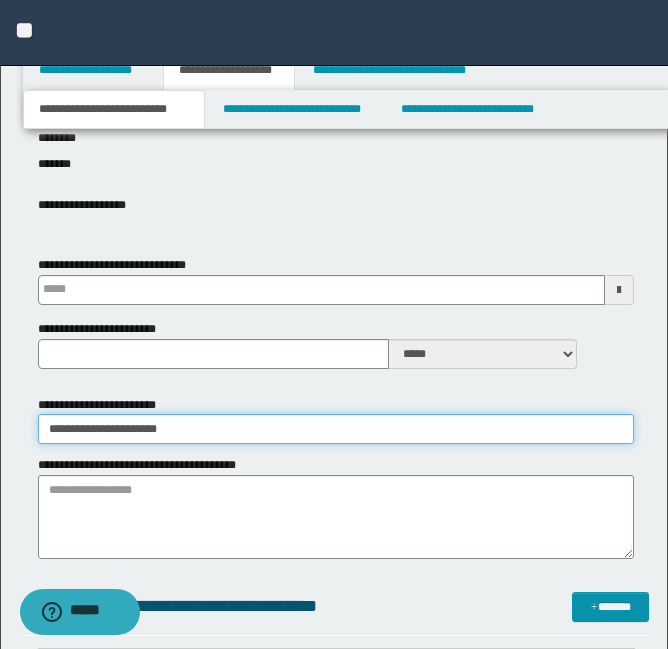 type 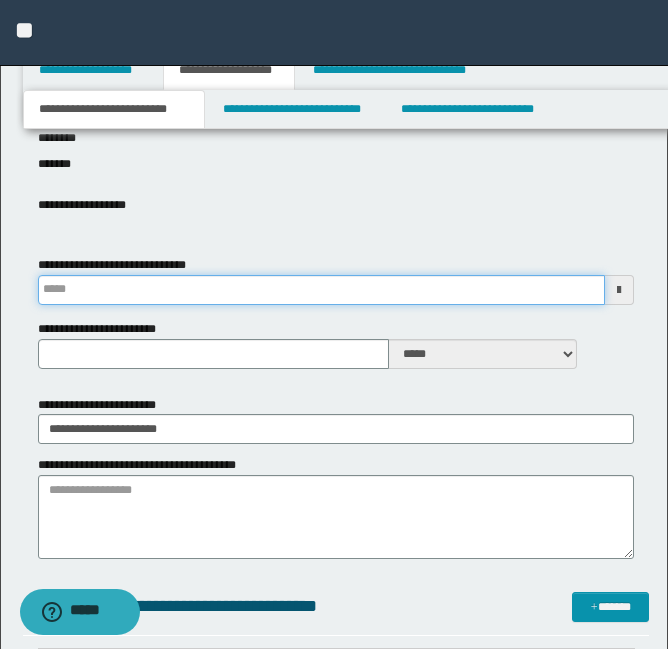 click on "**********" at bounding box center [321, 290] 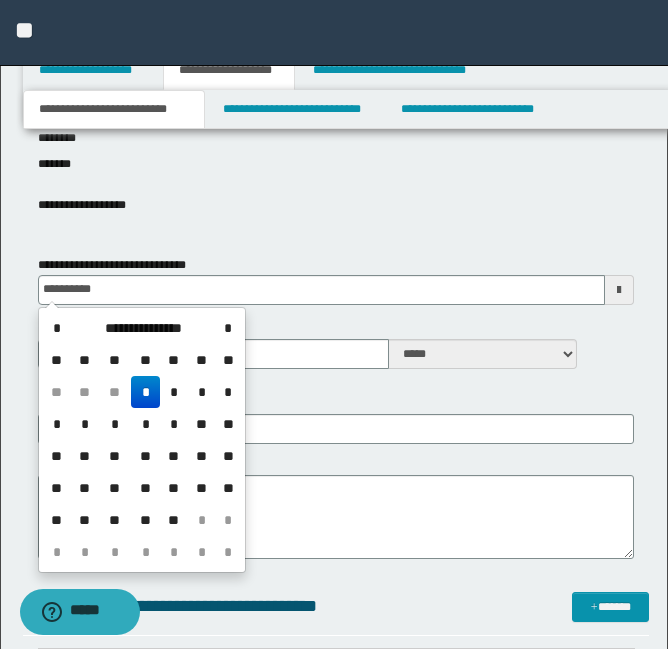 type on "**********" 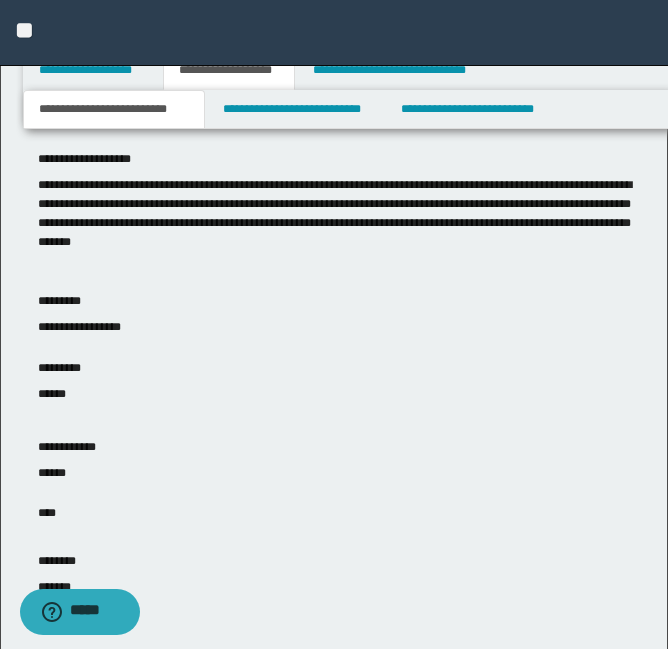 scroll, scrollTop: 171, scrollLeft: 0, axis: vertical 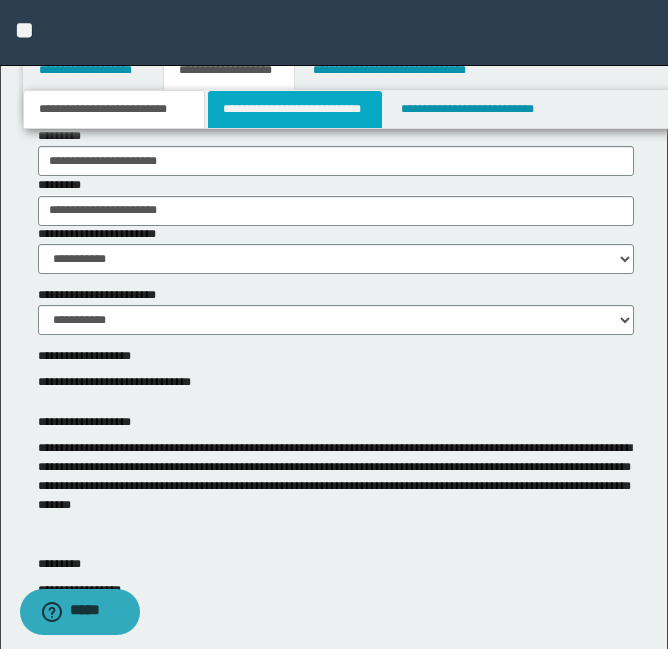 click on "**********" at bounding box center (295, 109) 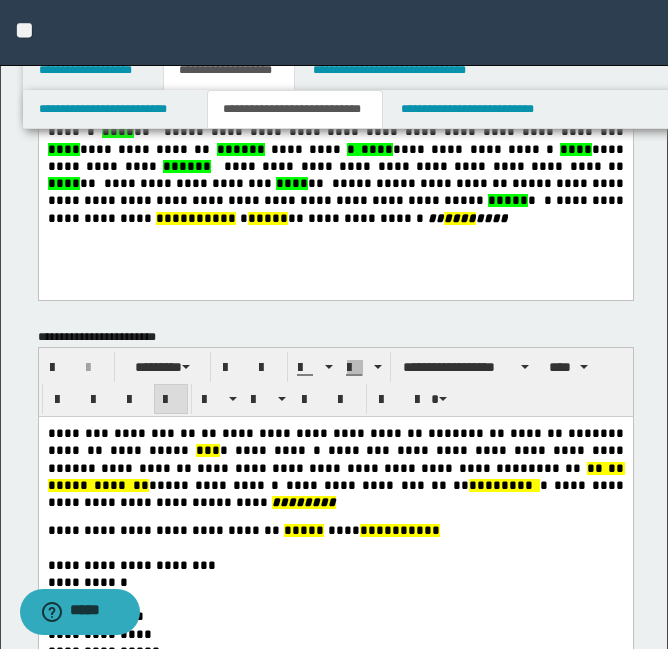 scroll, scrollTop: 291, scrollLeft: 0, axis: vertical 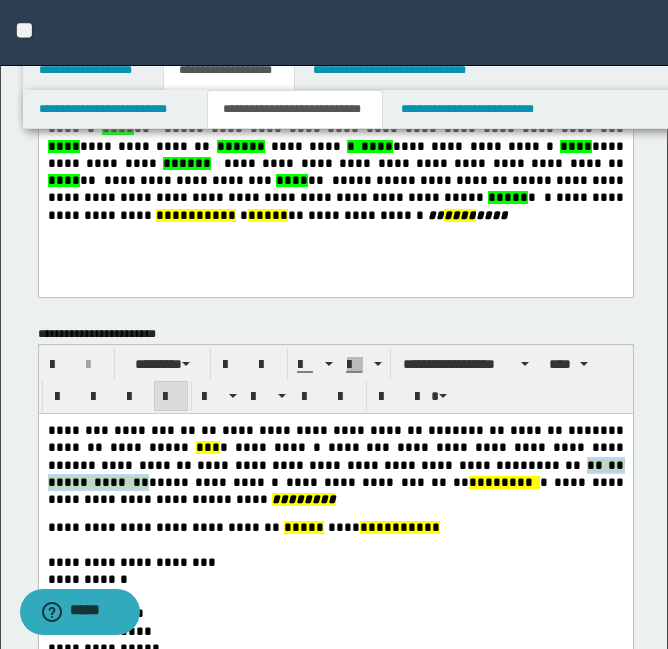 drag, startPoint x: 323, startPoint y: 466, endPoint x: 446, endPoint y: 460, distance: 123.146255 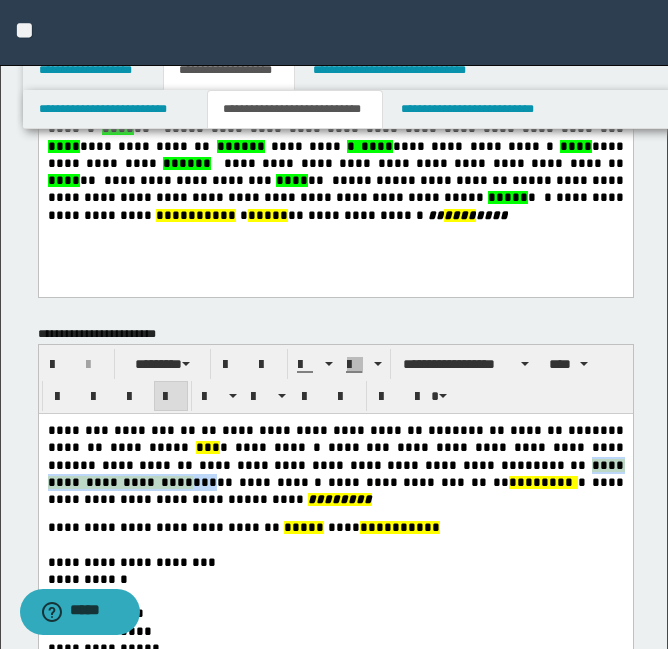 drag, startPoint x: 324, startPoint y: 461, endPoint x: 510, endPoint y: 458, distance: 186.02419 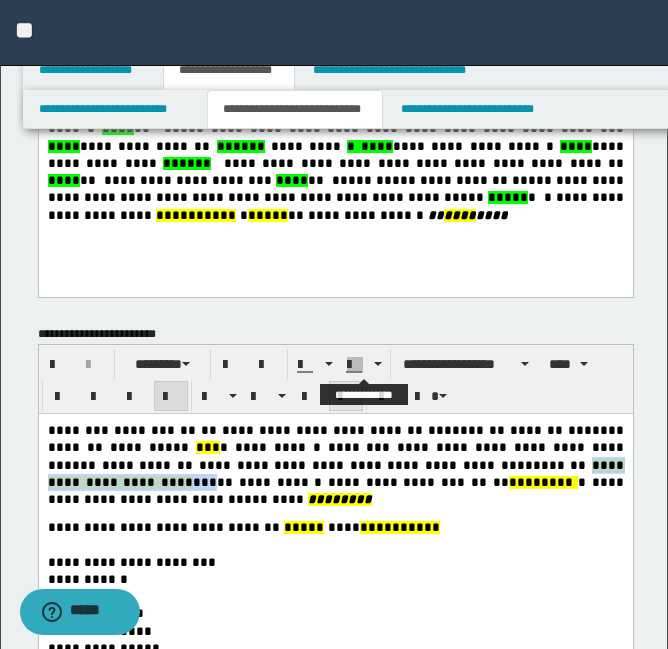 click at bounding box center (355, 365) 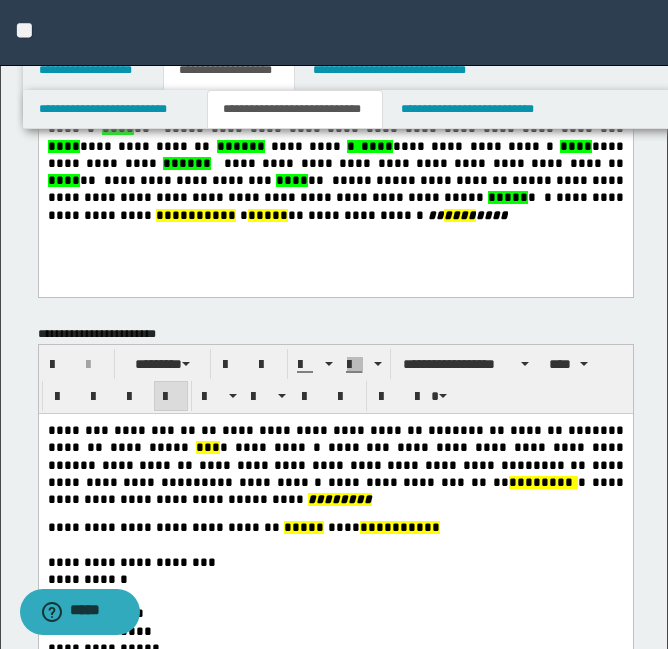 scroll, scrollTop: 269, scrollLeft: 0, axis: vertical 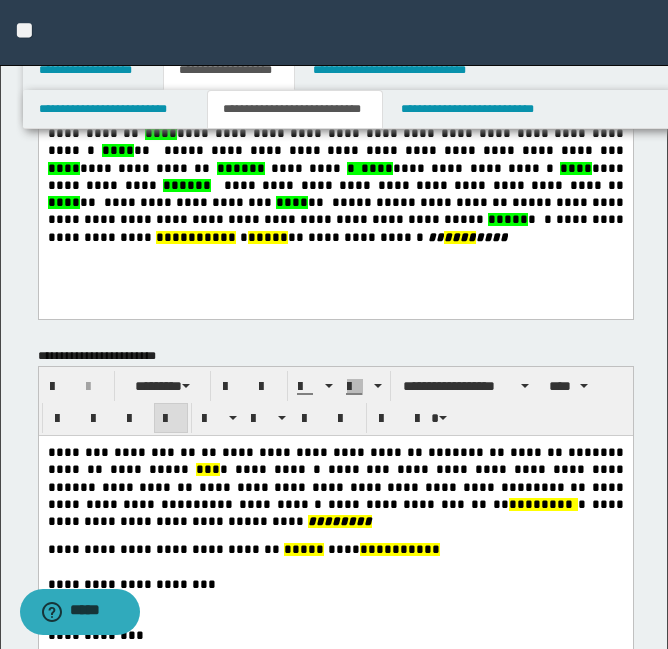 click on "**********" at bounding box center [335, 583] 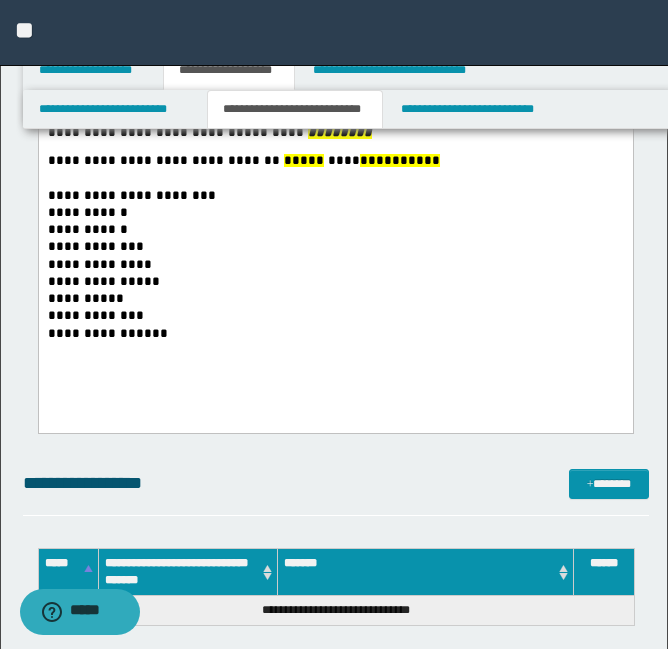 scroll, scrollTop: 678, scrollLeft: 0, axis: vertical 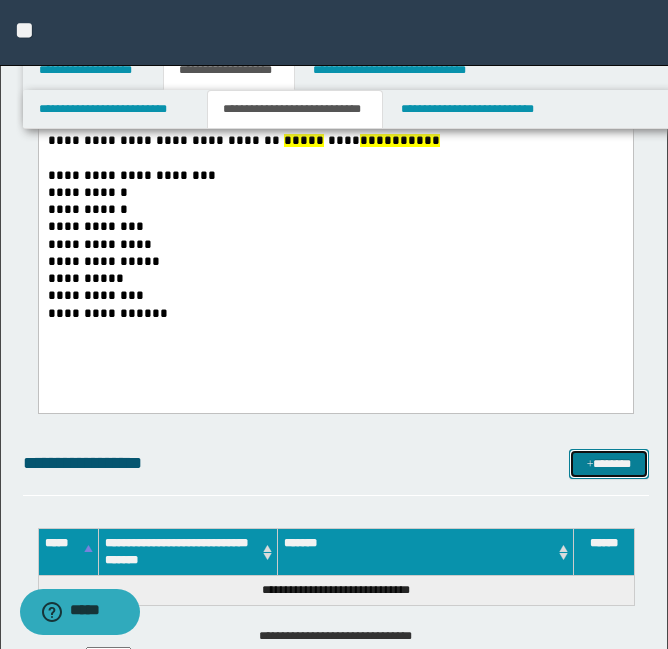 click on "*******" at bounding box center [609, 464] 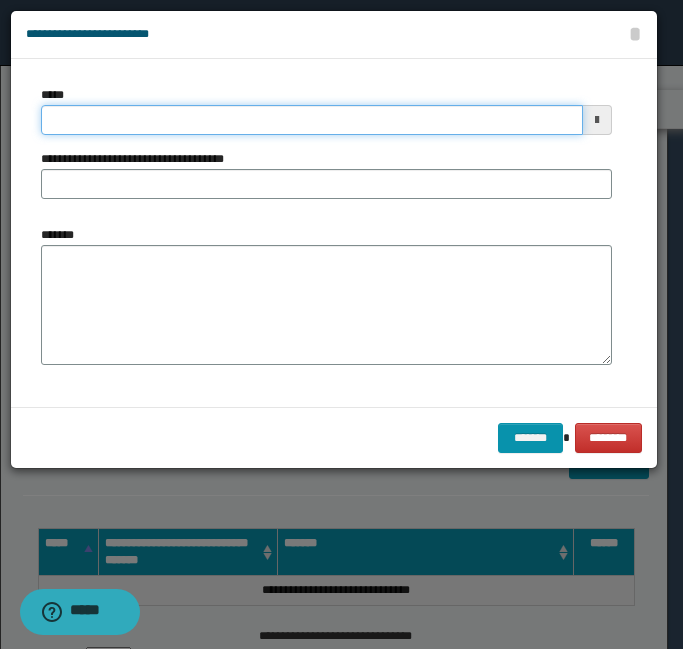 click on "*****" at bounding box center [312, 120] 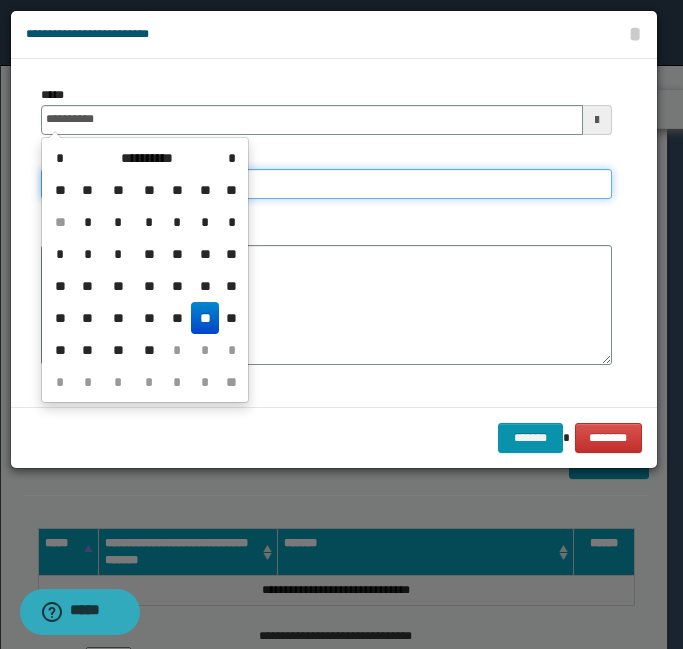 type on "**********" 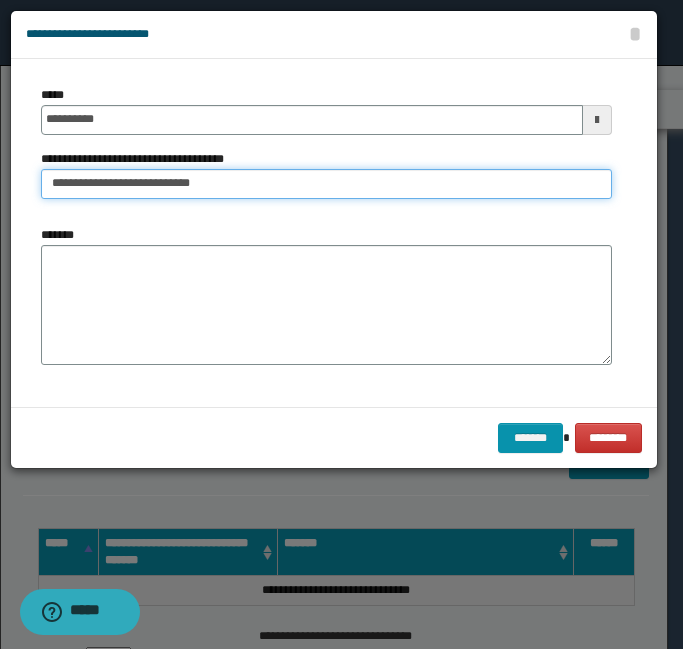 type on "**********" 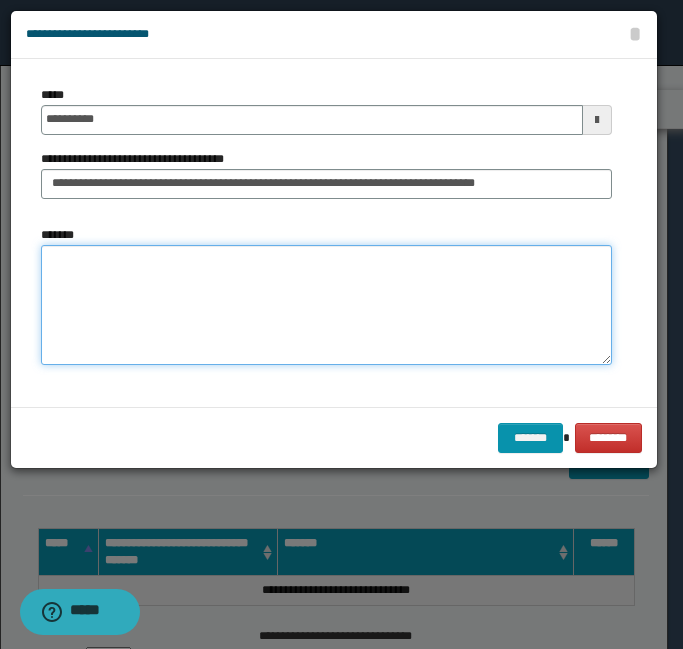 click on "*******" at bounding box center (326, 305) 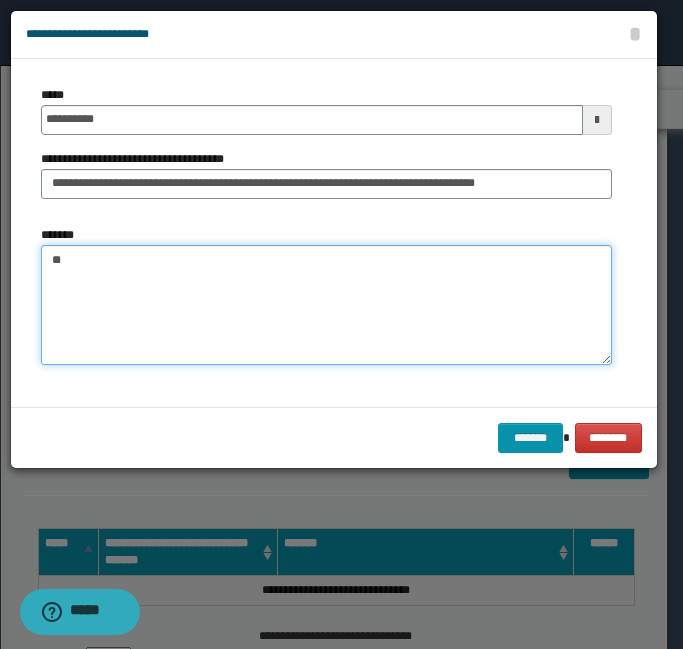 type on "**" 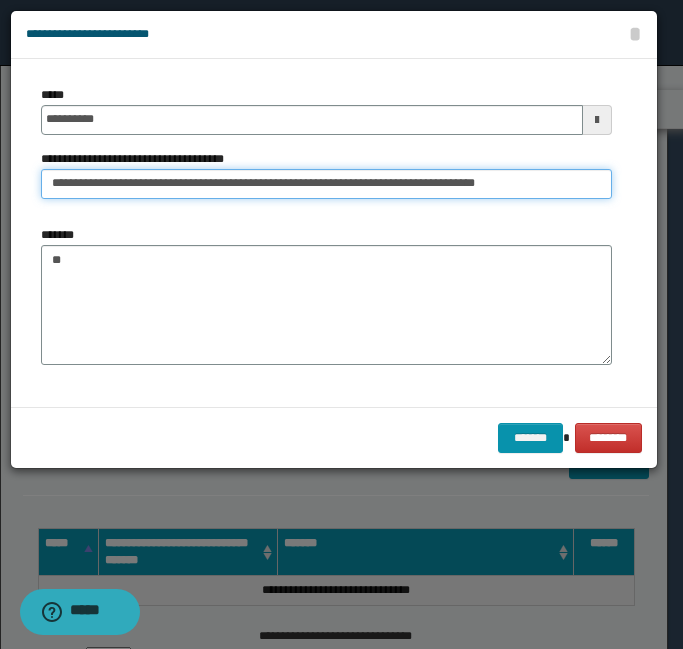 drag, startPoint x: 323, startPoint y: 181, endPoint x: 1174, endPoint y: 103, distance: 854.56714 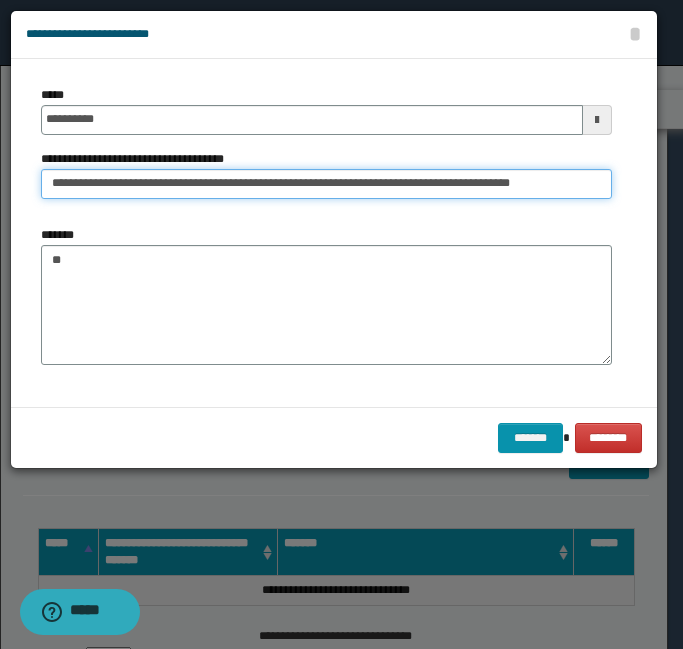 drag, startPoint x: 467, startPoint y: 180, endPoint x: 779, endPoint y: 165, distance: 312.36038 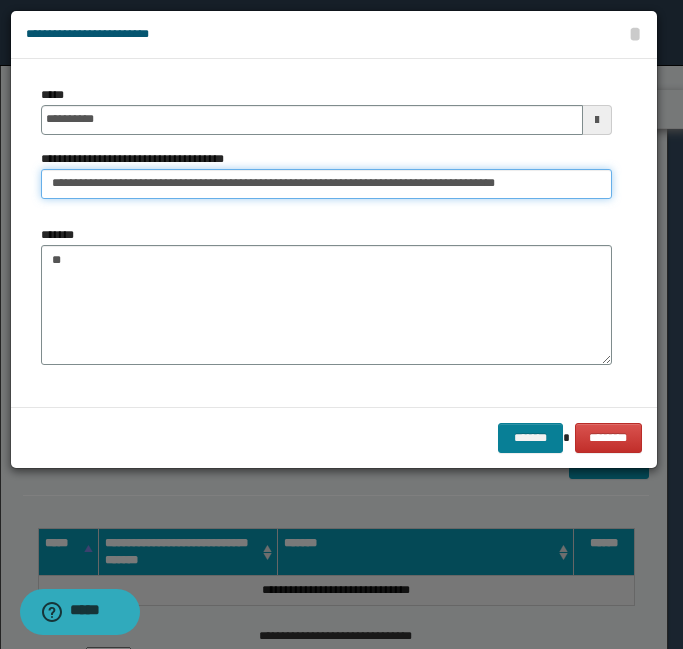 type on "**********" 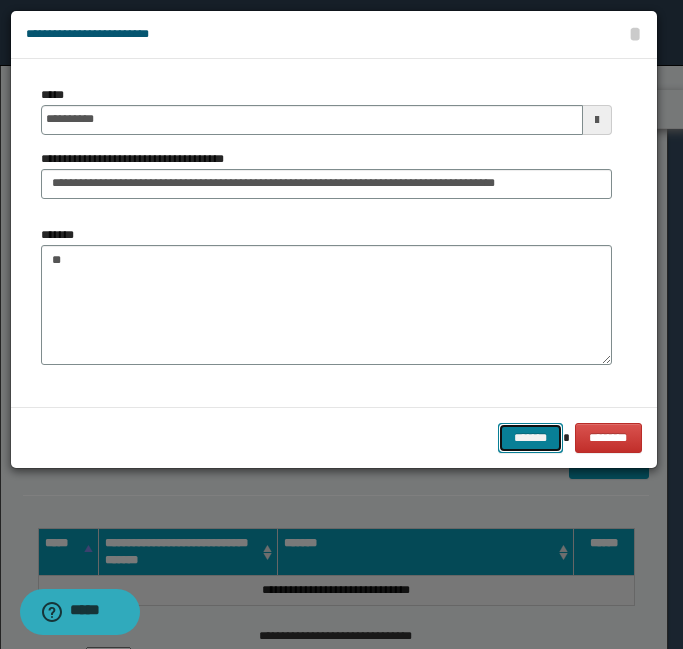 click on "*******" at bounding box center [530, 438] 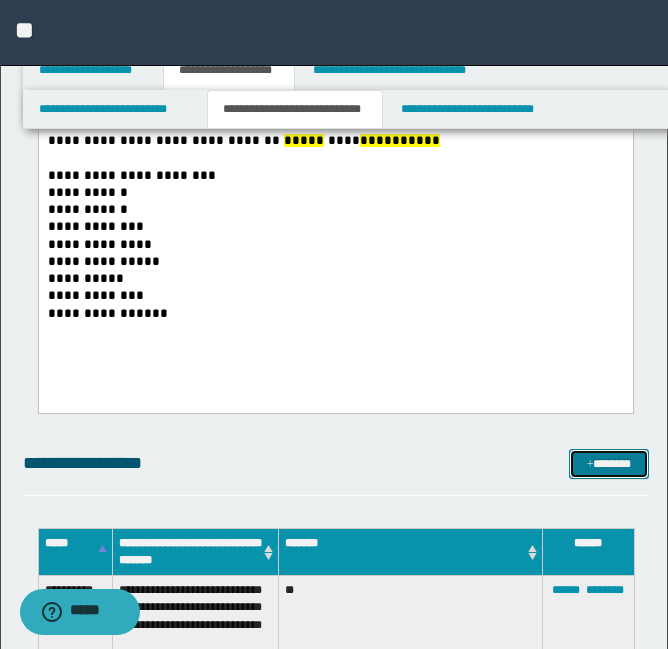 click at bounding box center (590, 465) 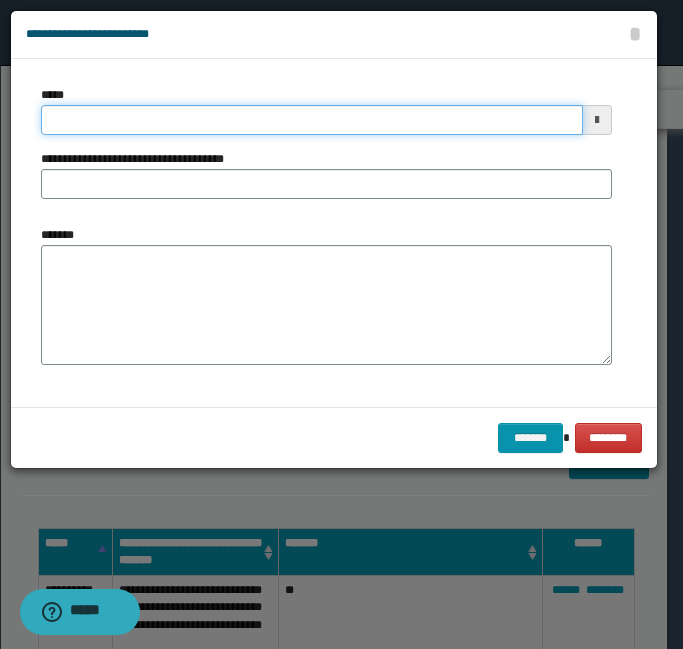 click on "*****" at bounding box center (312, 120) 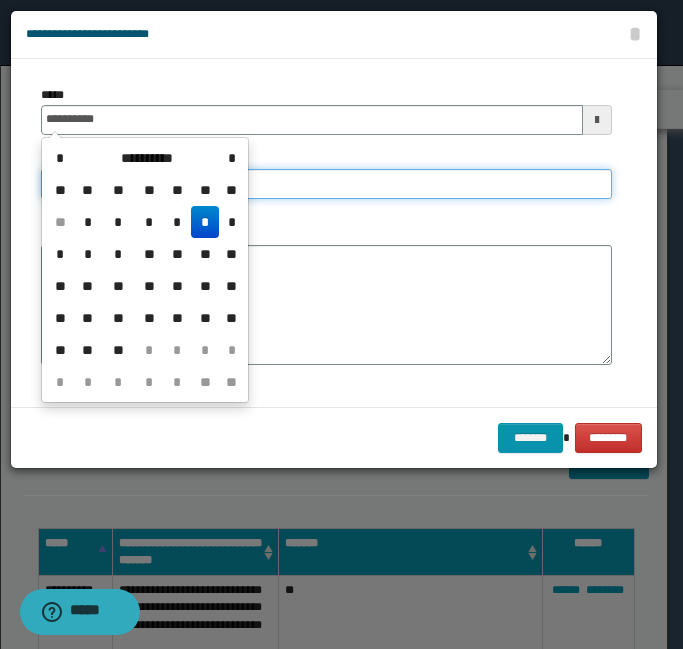 type on "**********" 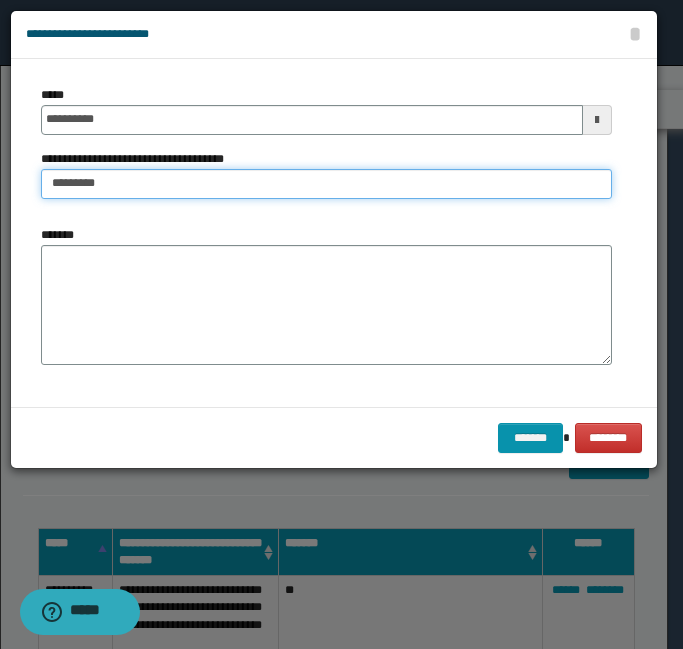 type on "**********" 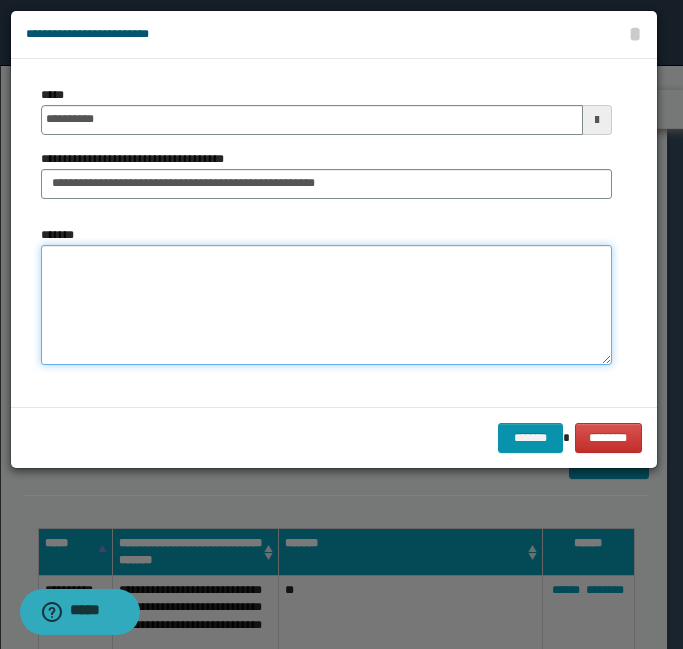 click on "*******" at bounding box center (326, 305) 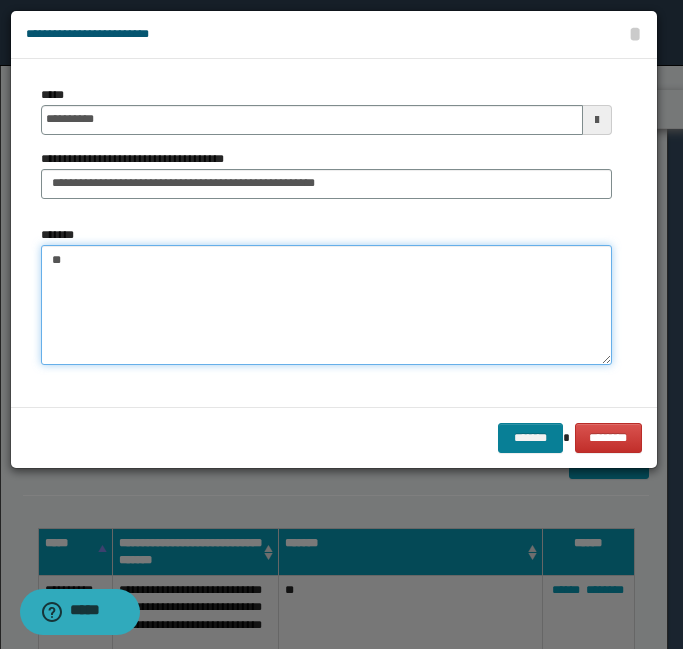 type on "**" 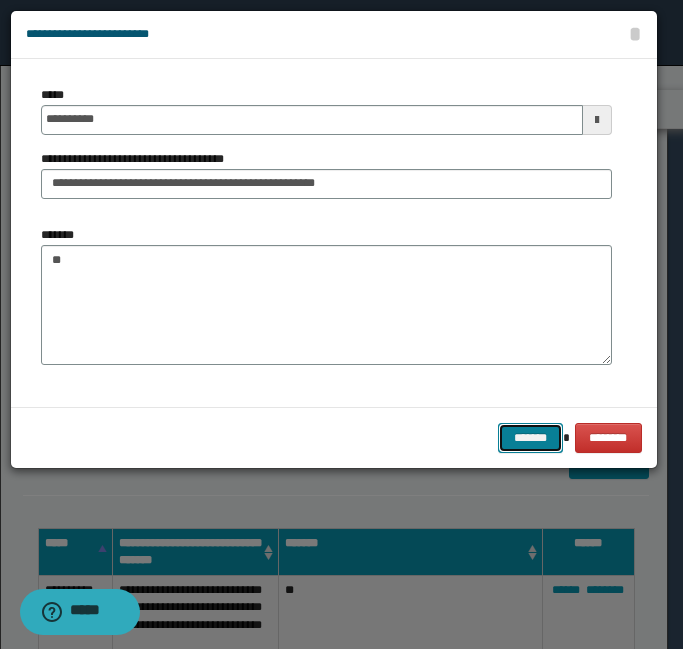 click on "*******" at bounding box center [530, 438] 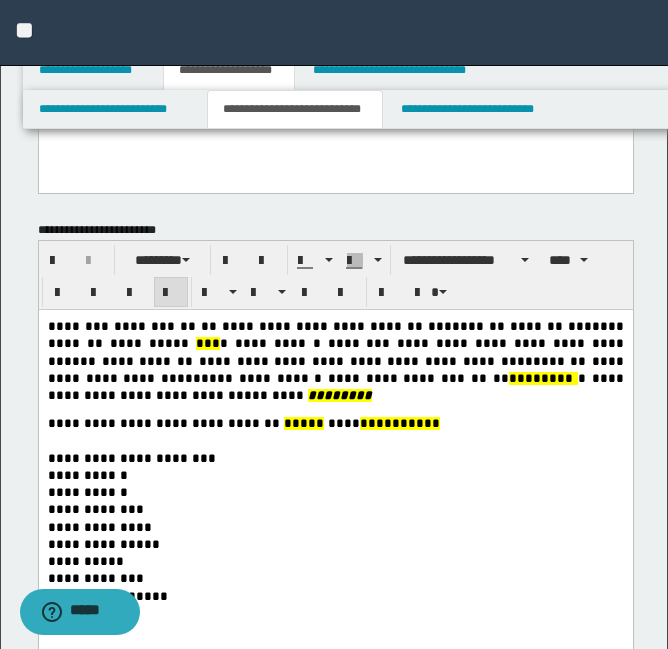 scroll, scrollTop: 391, scrollLeft: 0, axis: vertical 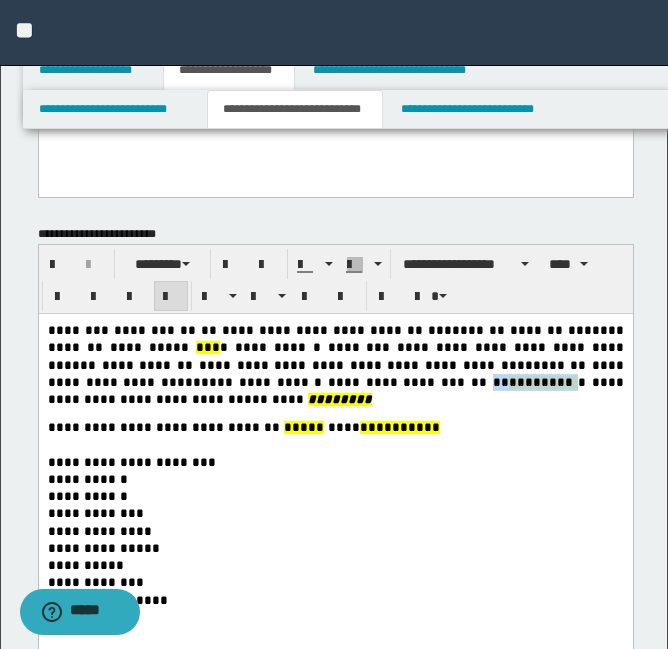 drag, startPoint x: 159, startPoint y: 382, endPoint x: 234, endPoint y: 381, distance: 75.00667 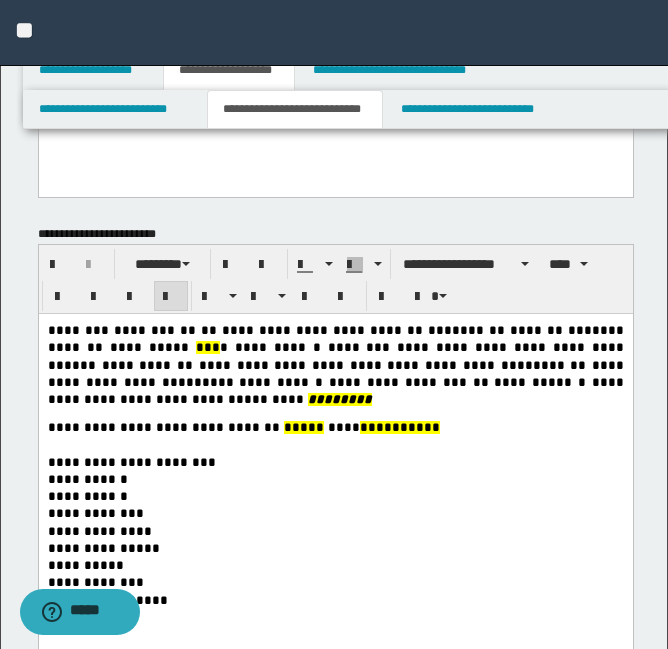 click on "**********" at bounding box center (335, 489) 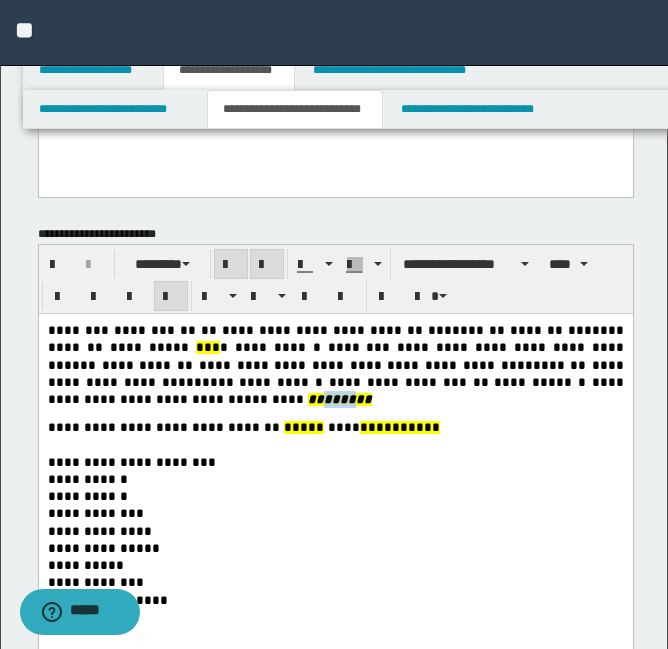 click on "****" at bounding box center [339, 399] 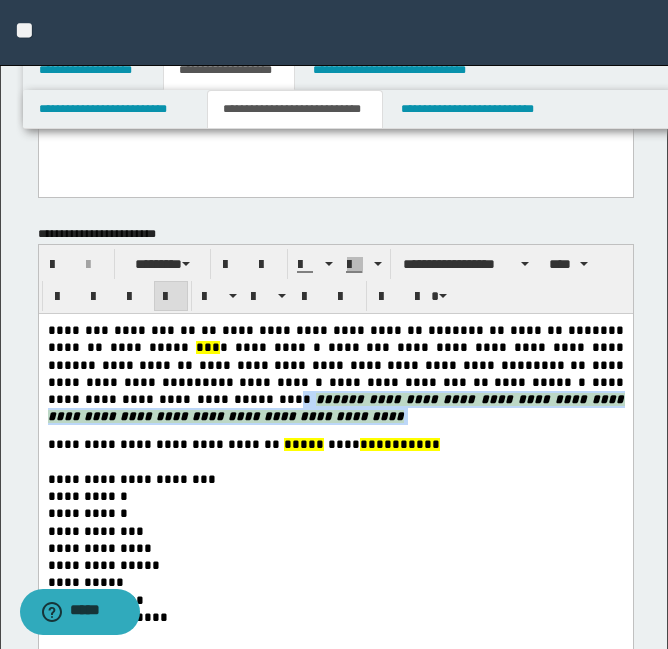 drag, startPoint x: 488, startPoint y: 379, endPoint x: 536, endPoint y: 399, distance: 52 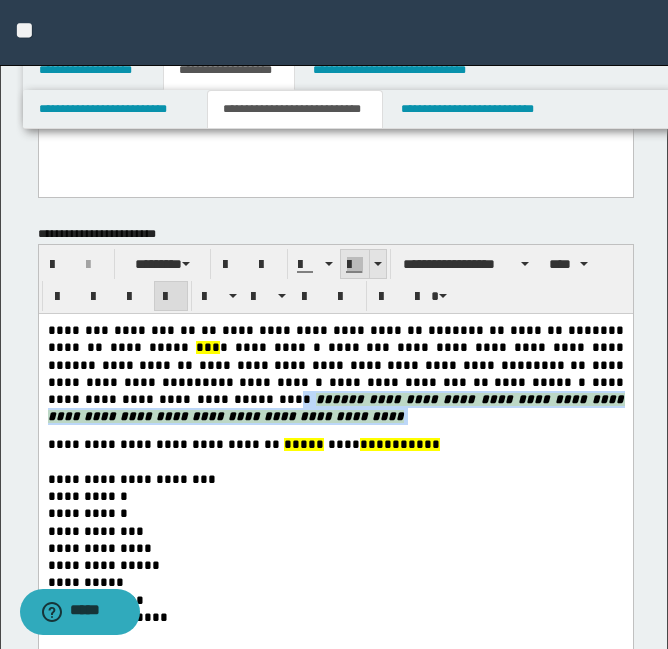 click at bounding box center (355, 265) 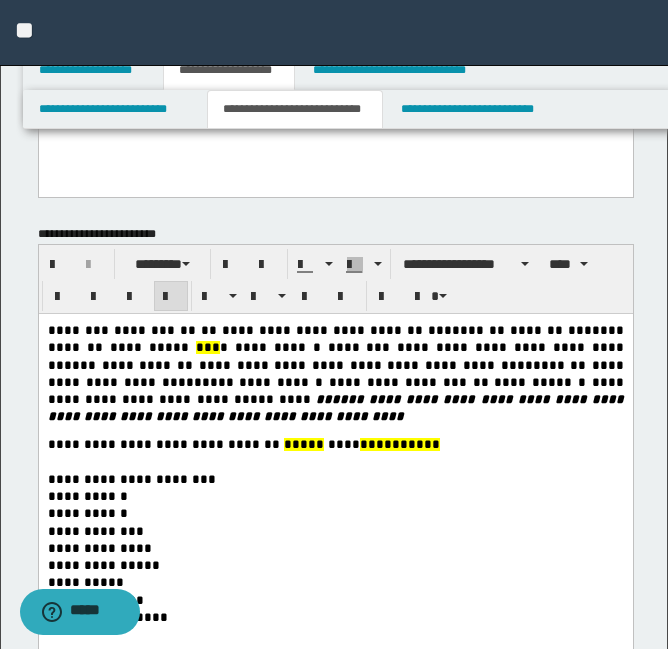 click on "**********" at bounding box center (335, 495) 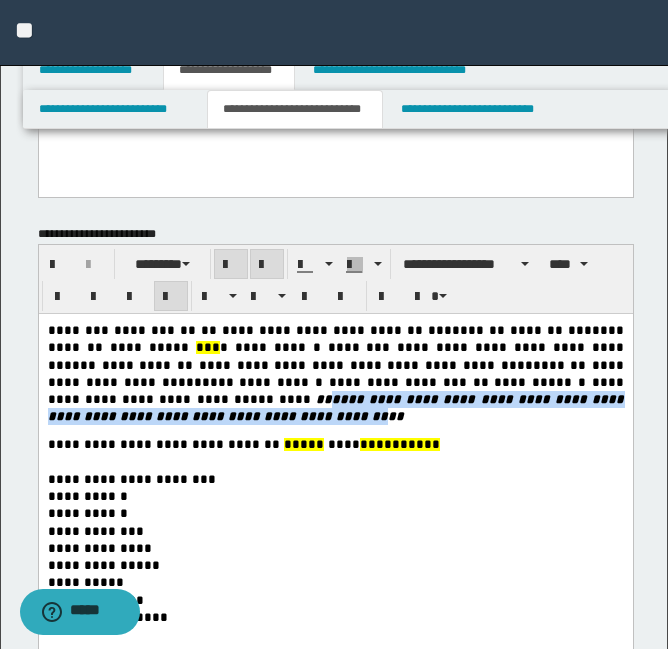 drag, startPoint x: 520, startPoint y: 379, endPoint x: 513, endPoint y: 395, distance: 17.464249 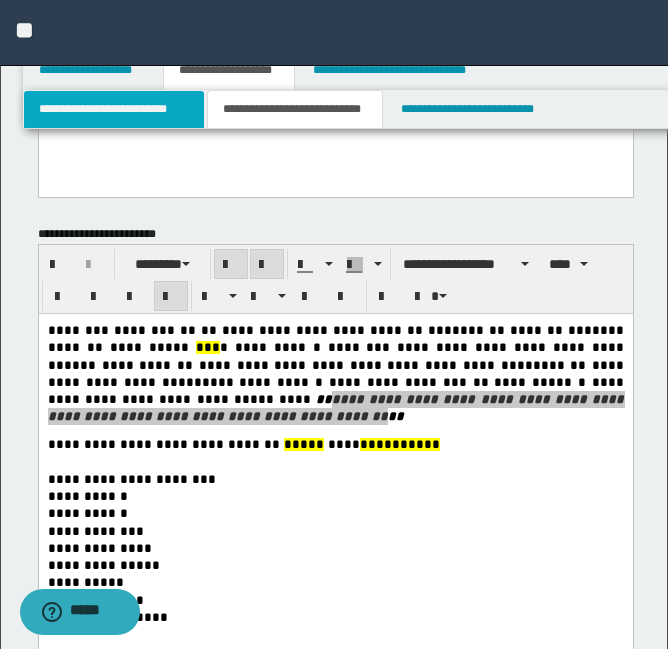 click on "**********" at bounding box center [114, 109] 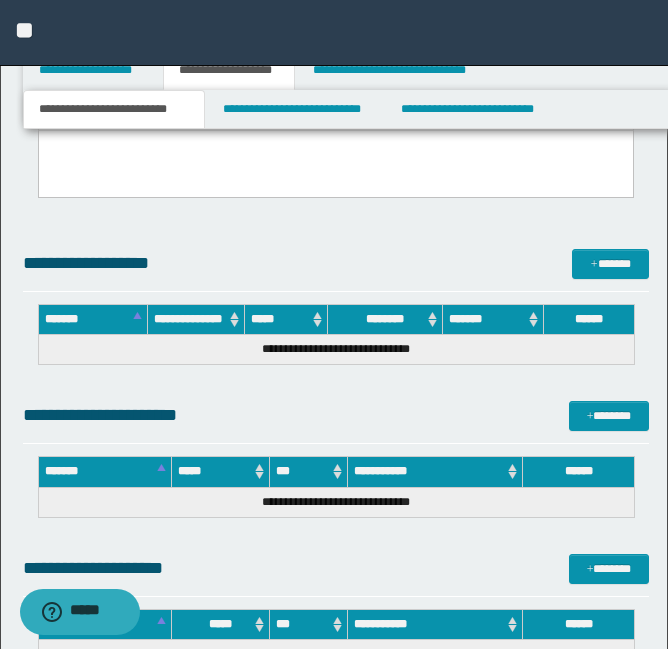 scroll, scrollTop: 2236, scrollLeft: 0, axis: vertical 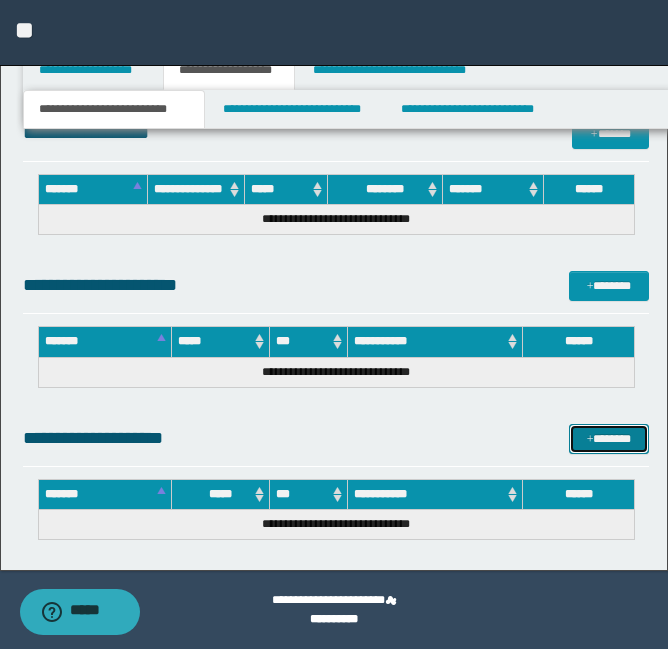 click on "*******" at bounding box center (609, 439) 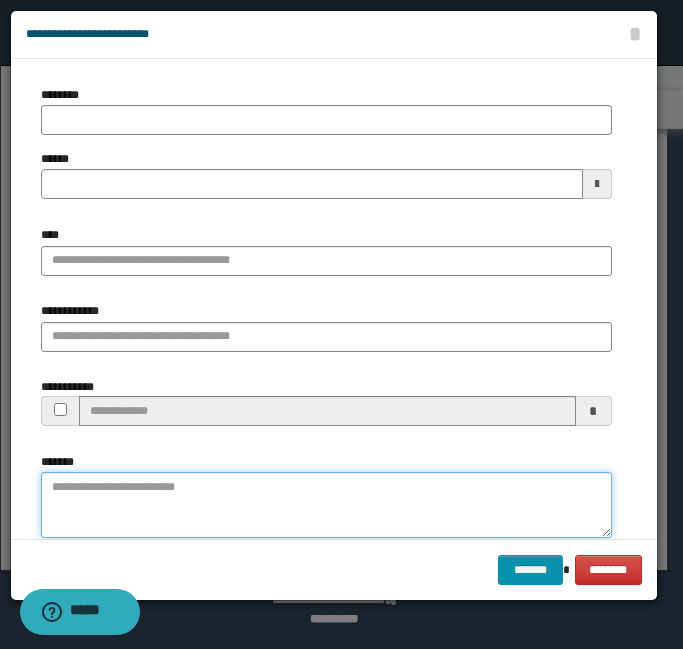 click on "*******" at bounding box center [326, 505] 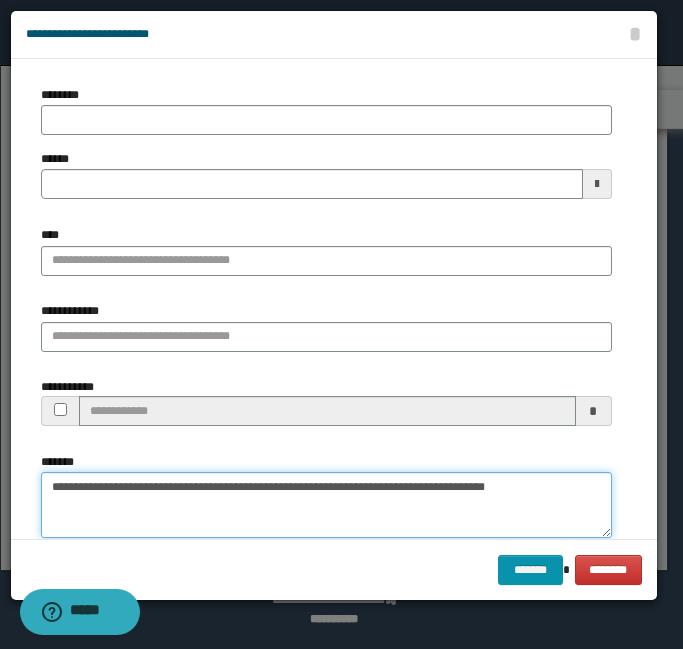 type on "**********" 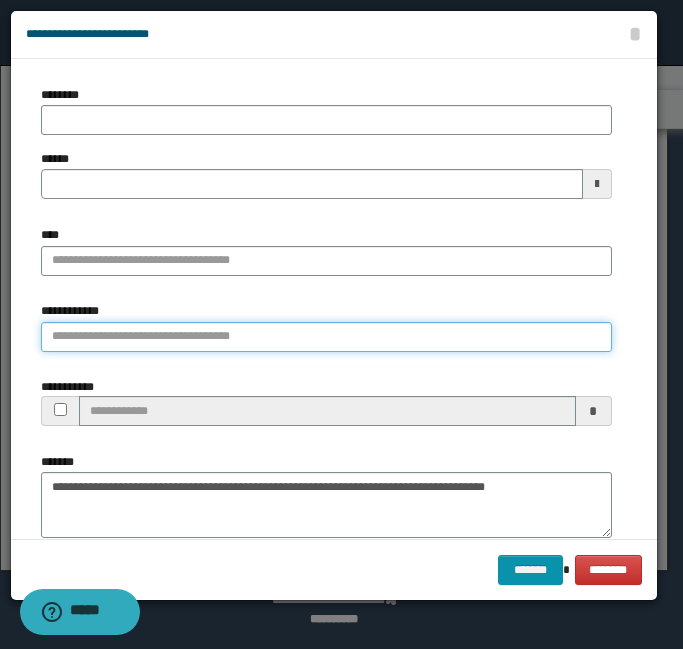click on "**********" at bounding box center [326, 337] 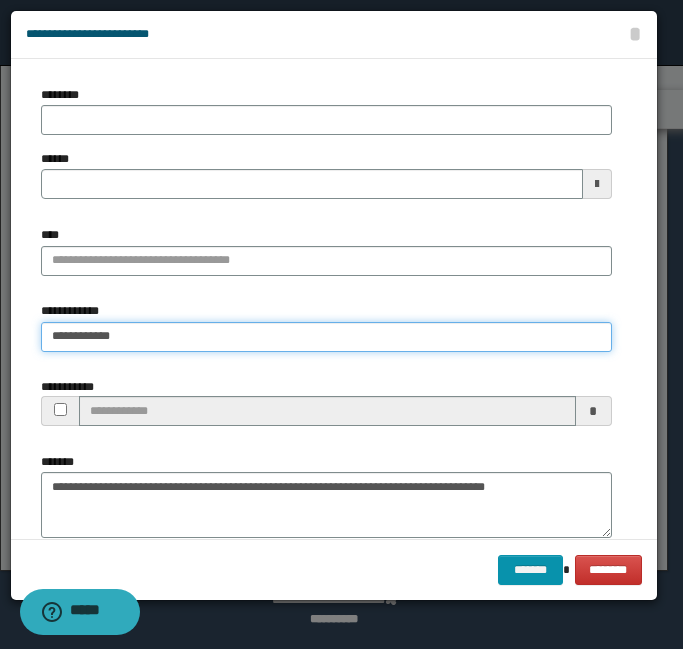 type on "**********" 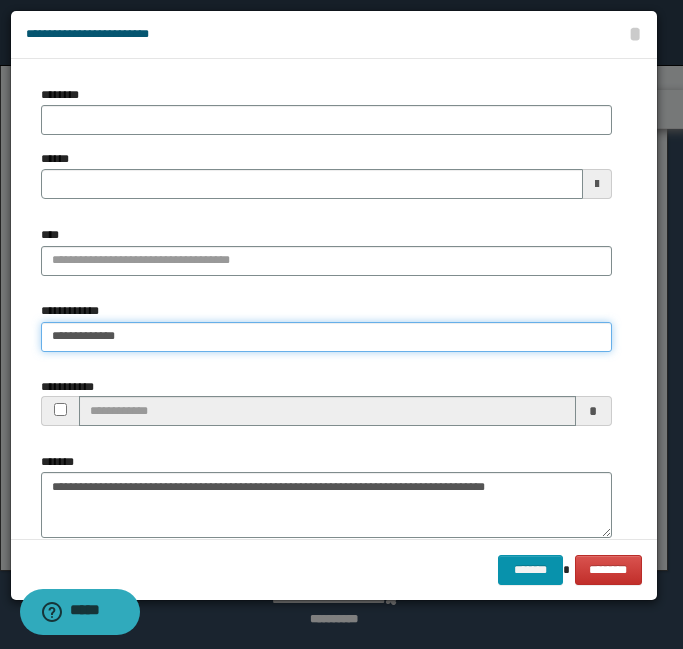 type on "**********" 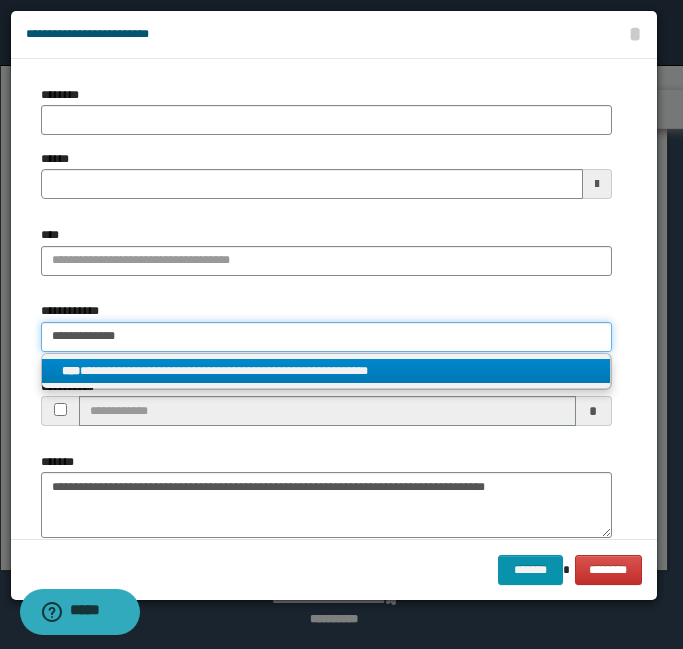 type on "**********" 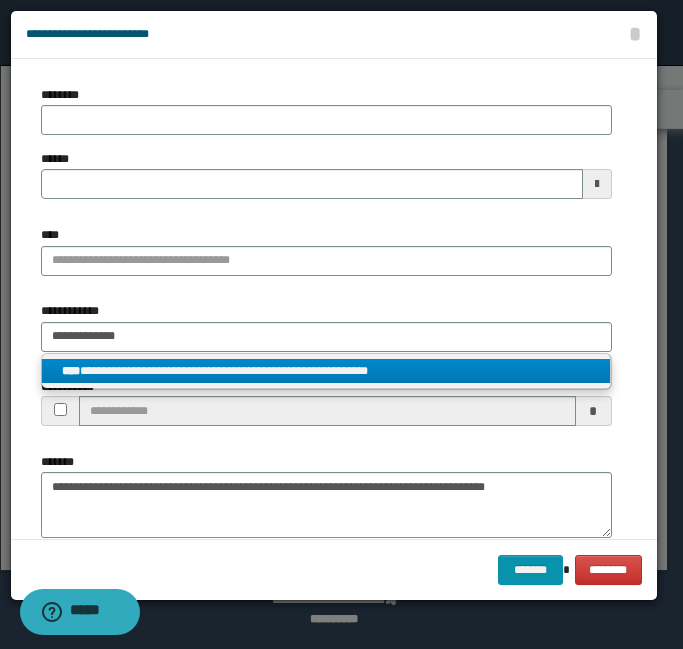 click on "**********" at bounding box center (326, 371) 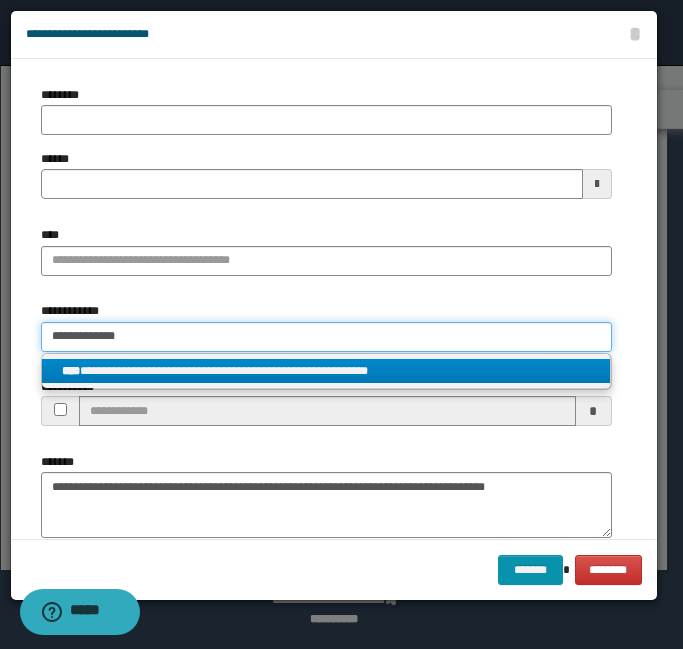 type 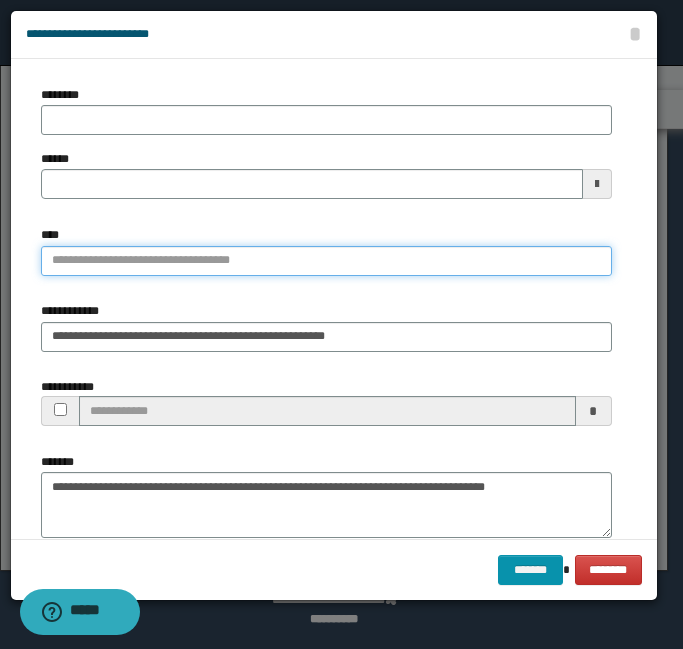click on "****" at bounding box center [326, 261] 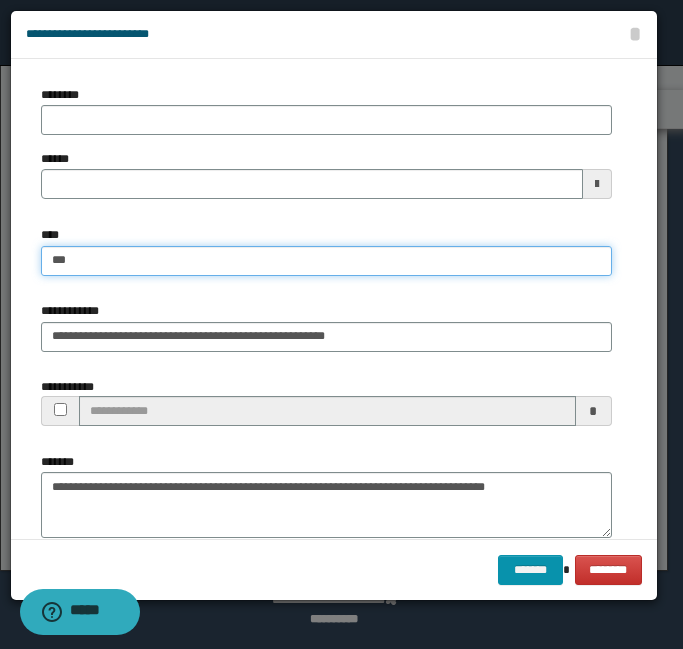 type on "****" 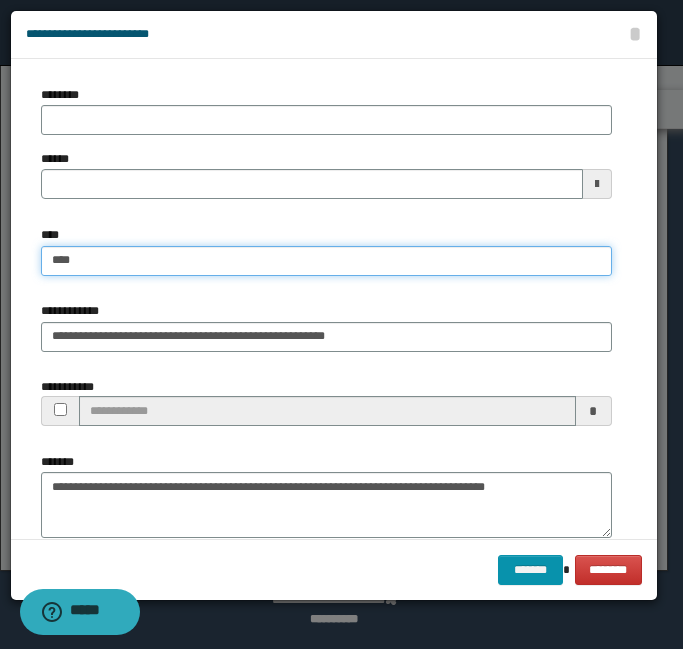 type on "**********" 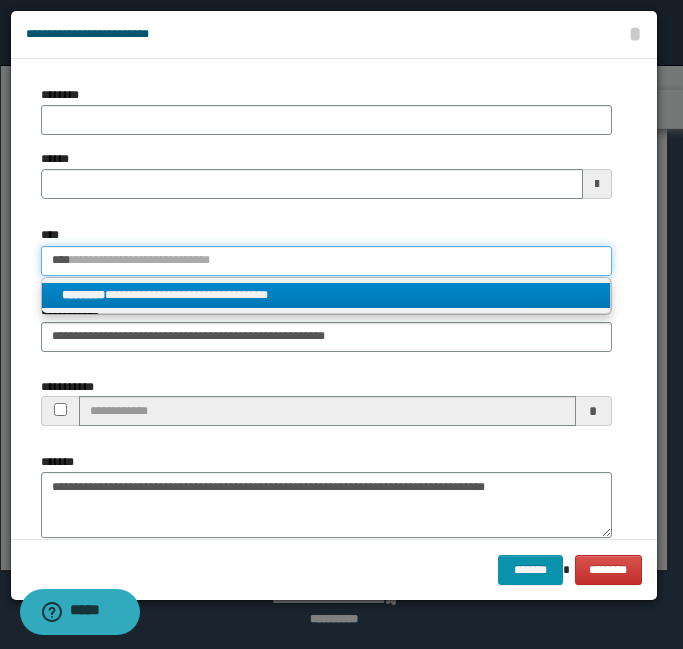 type on "****" 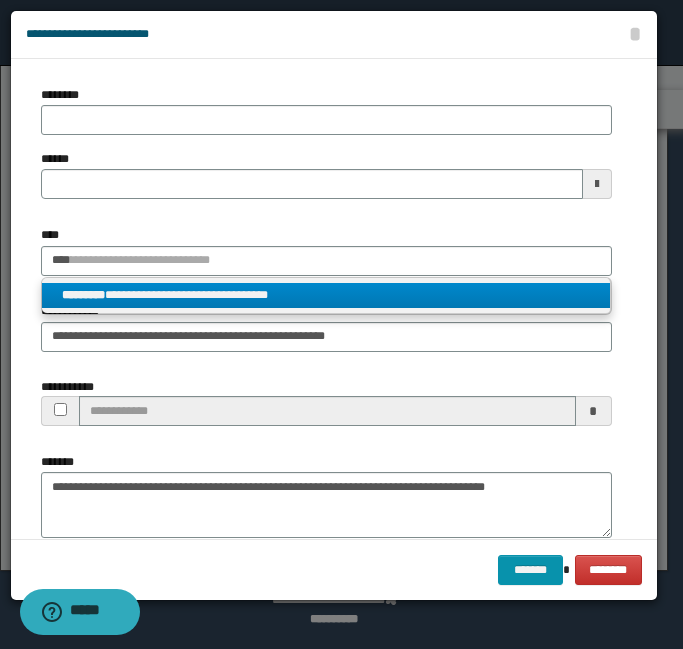 click on "**********" at bounding box center [326, 295] 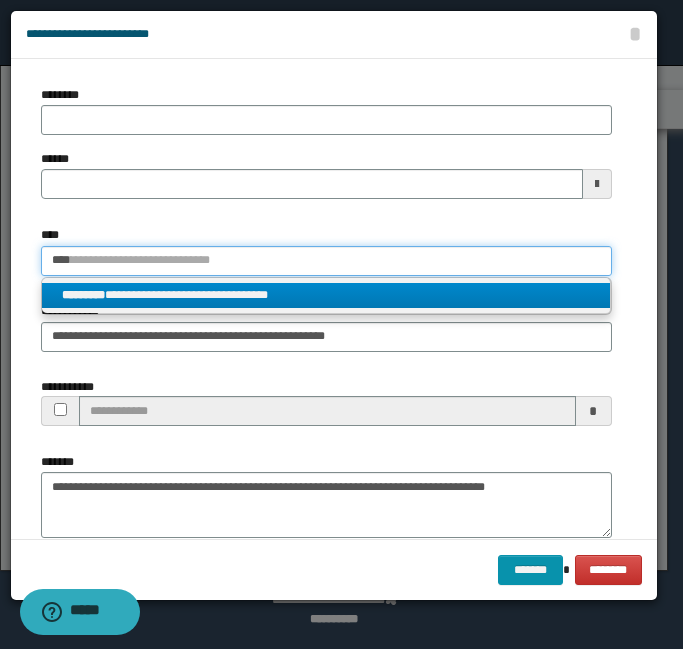 type 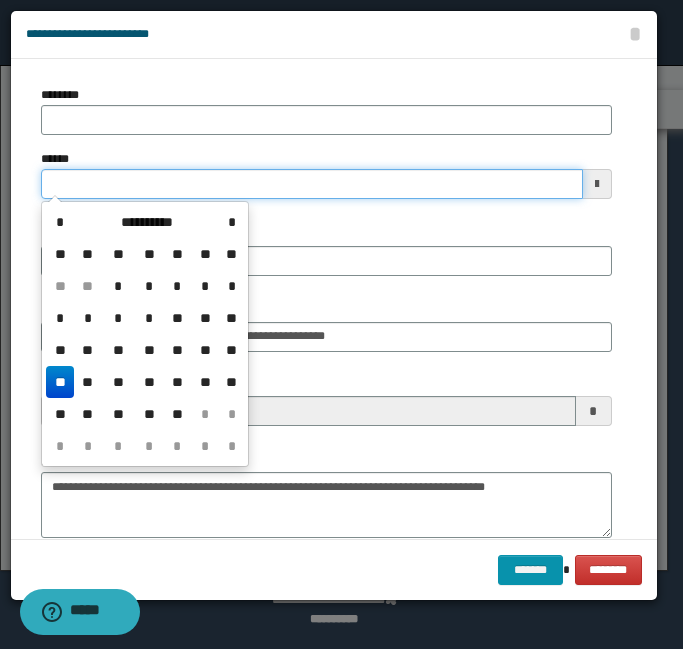 click on "******" at bounding box center (312, 184) 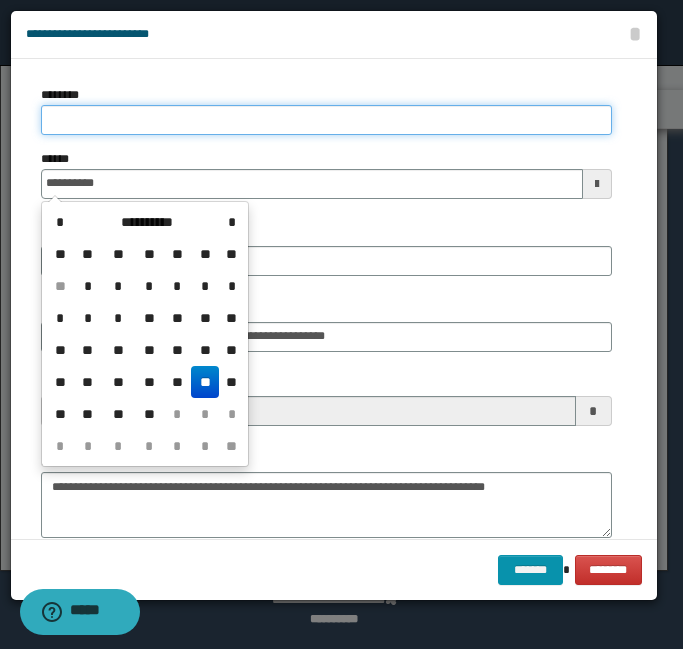 type on "**********" 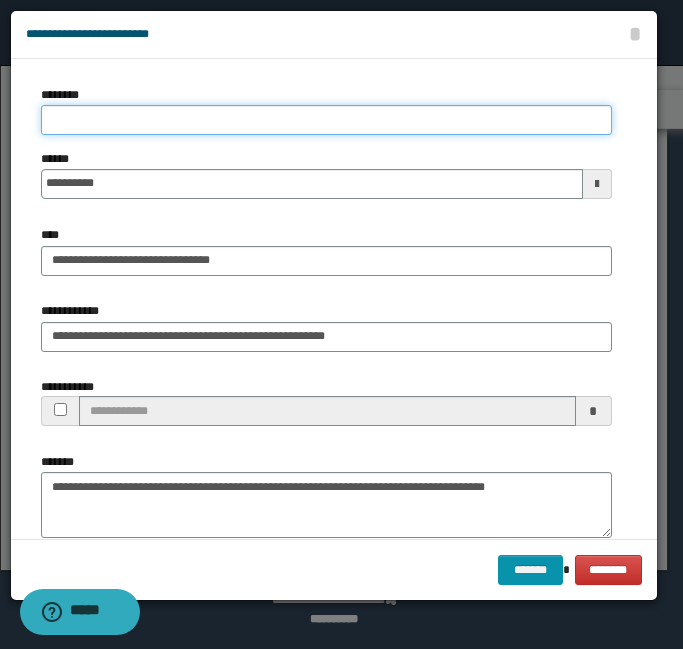 click on "********" at bounding box center [326, 120] 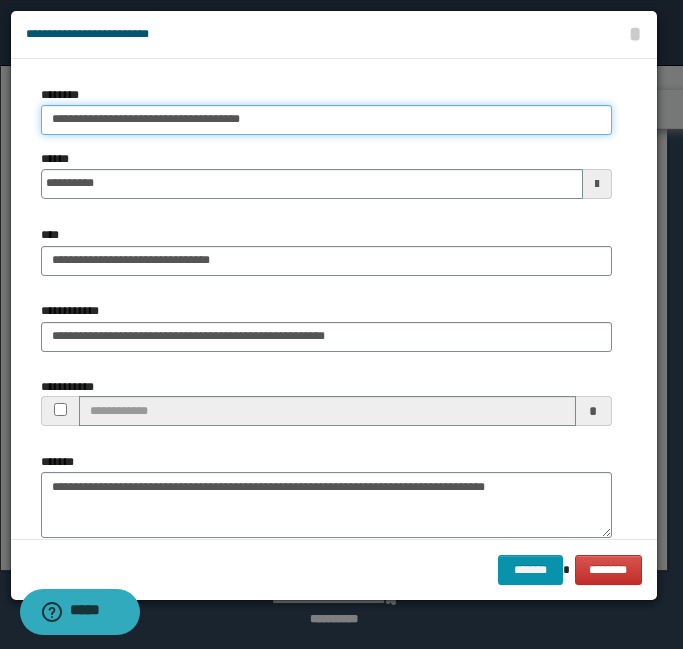type on "**********" 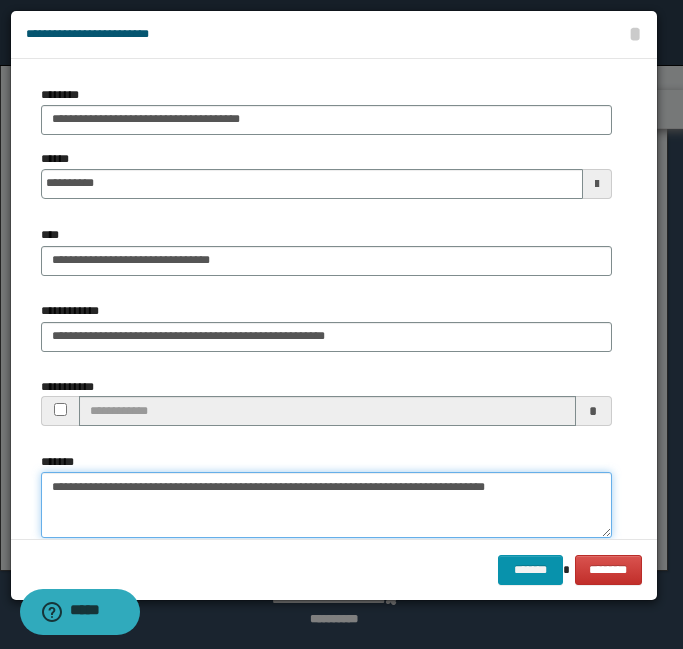 click on "**********" at bounding box center [326, 505] 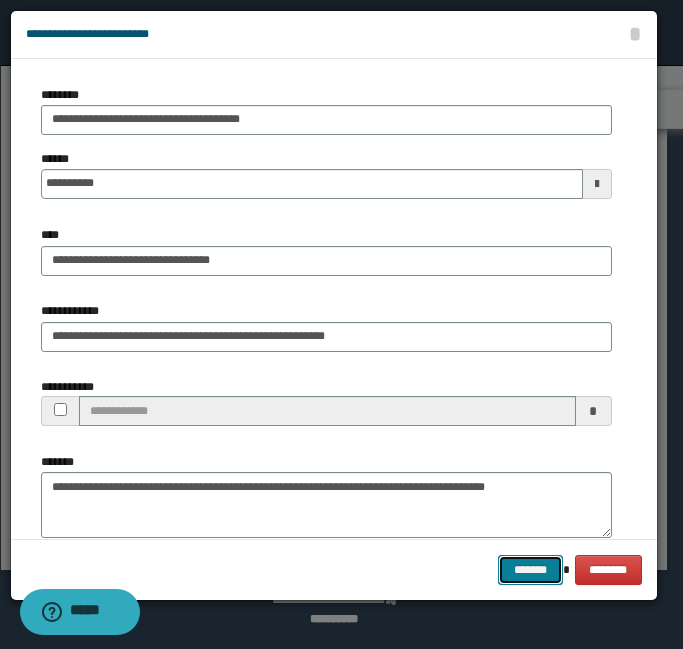 click on "*******" at bounding box center (530, 570) 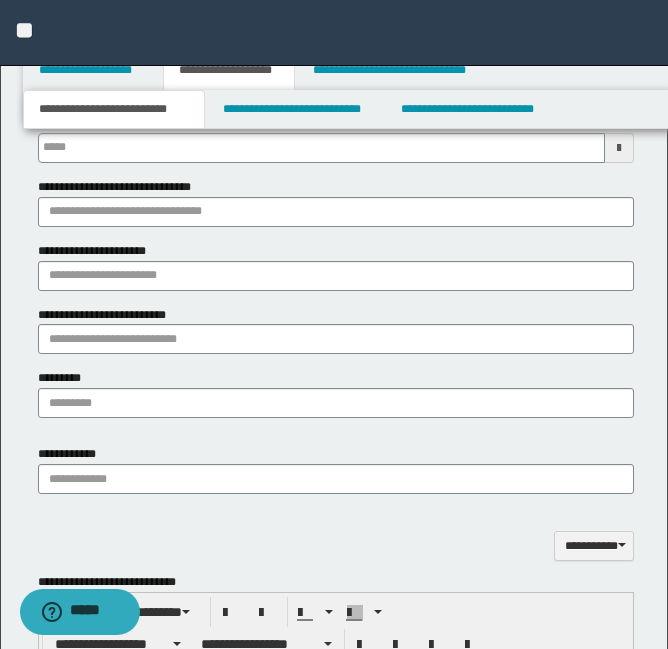 scroll, scrollTop: 1542, scrollLeft: 0, axis: vertical 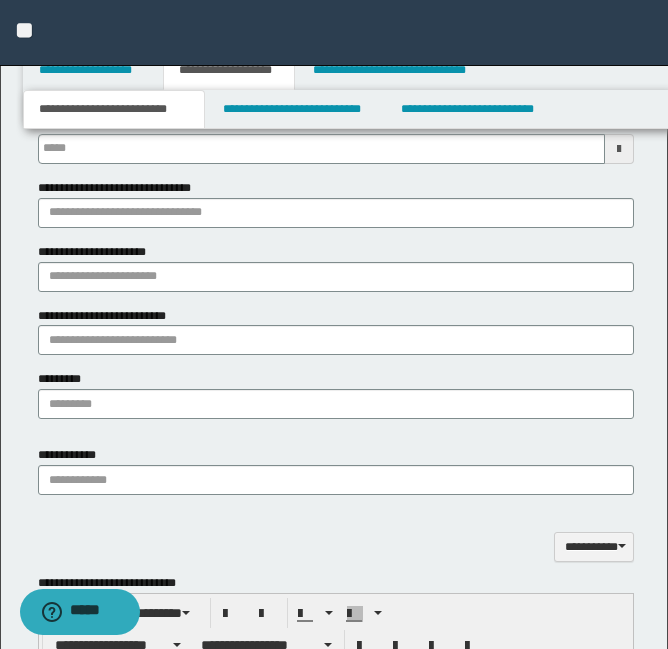type 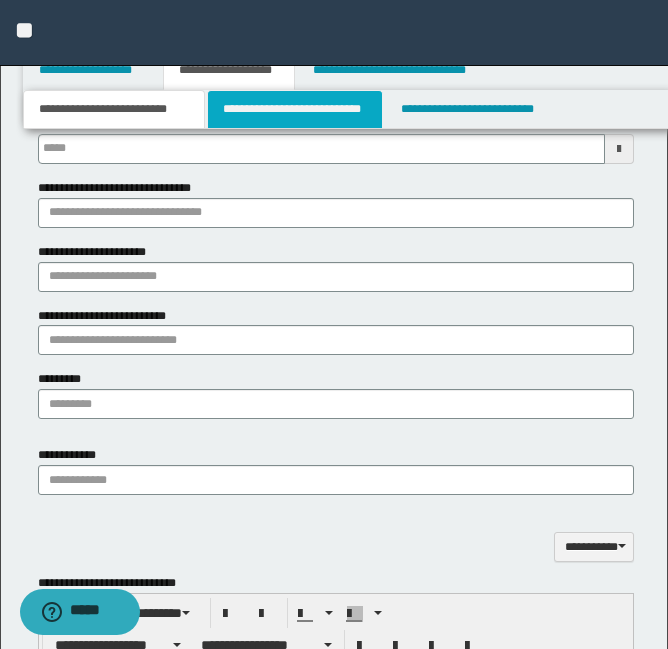 click on "**********" at bounding box center (295, 109) 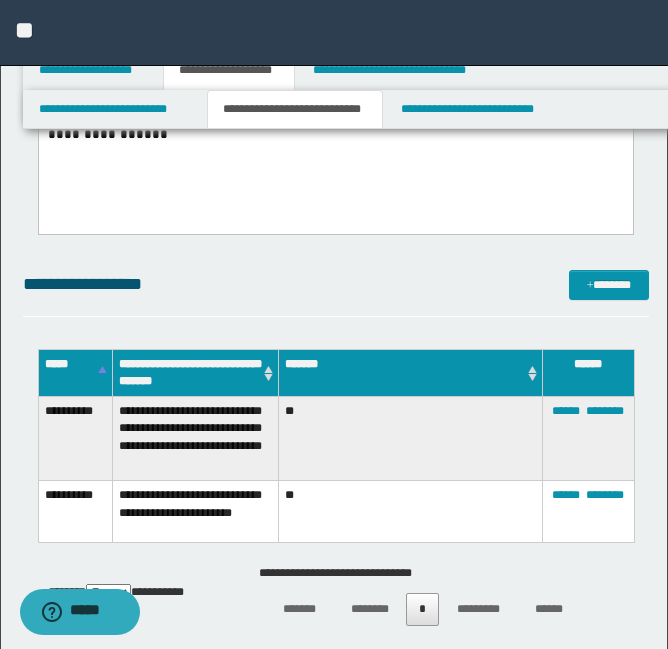 scroll, scrollTop: 873, scrollLeft: 0, axis: vertical 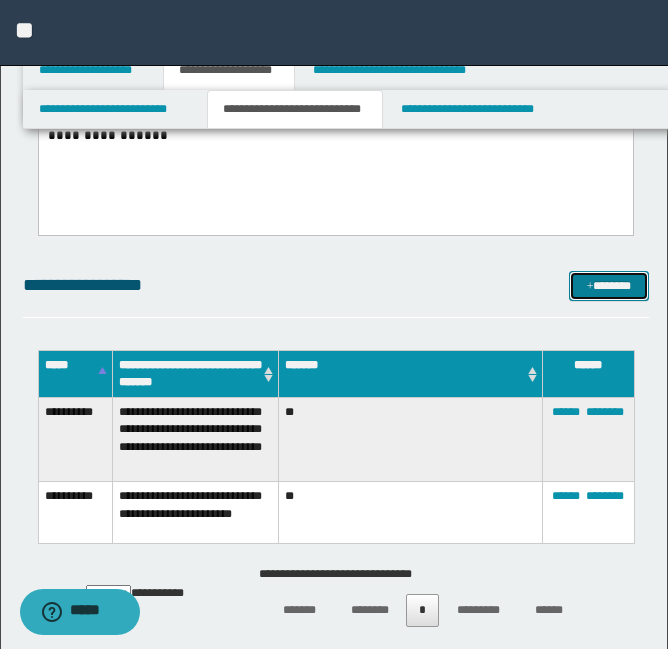 click on "*******" at bounding box center (609, 286) 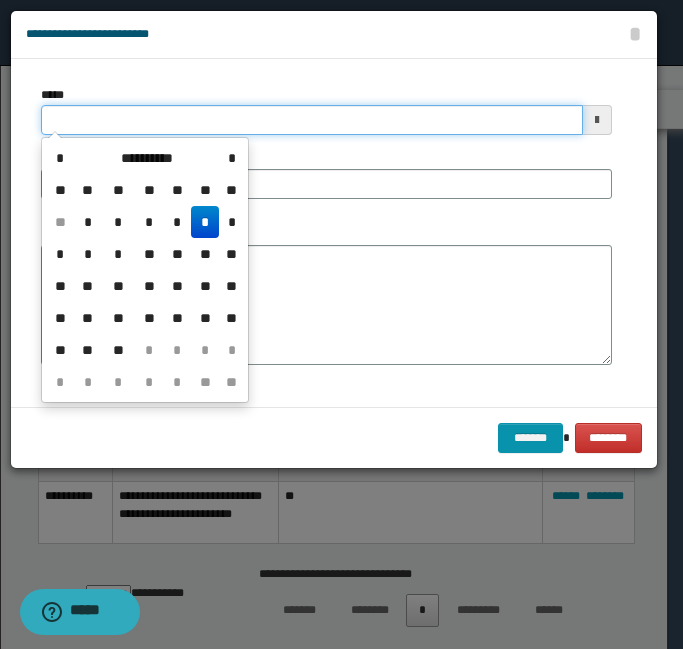click on "*****" at bounding box center (312, 120) 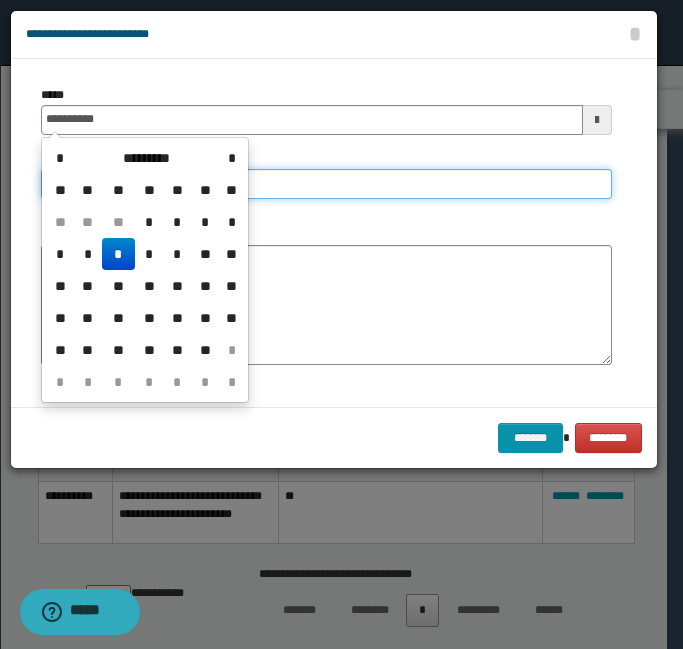 type on "**********" 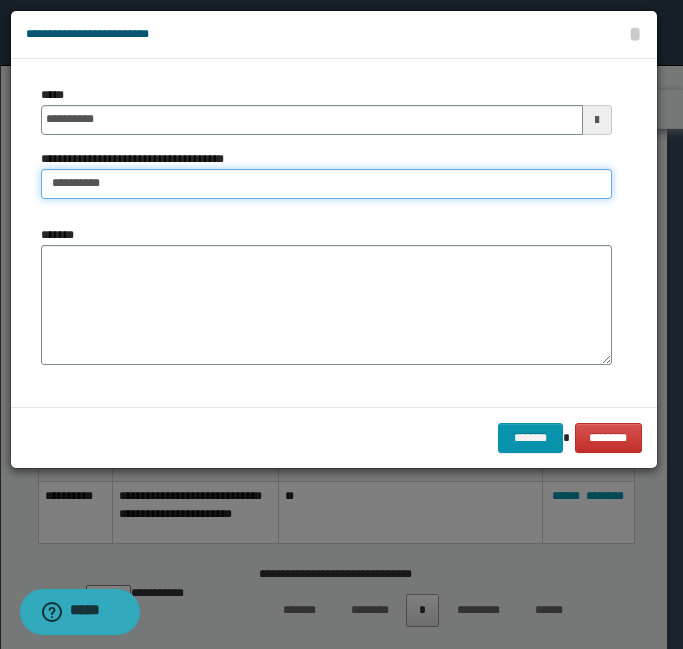 type on "**********" 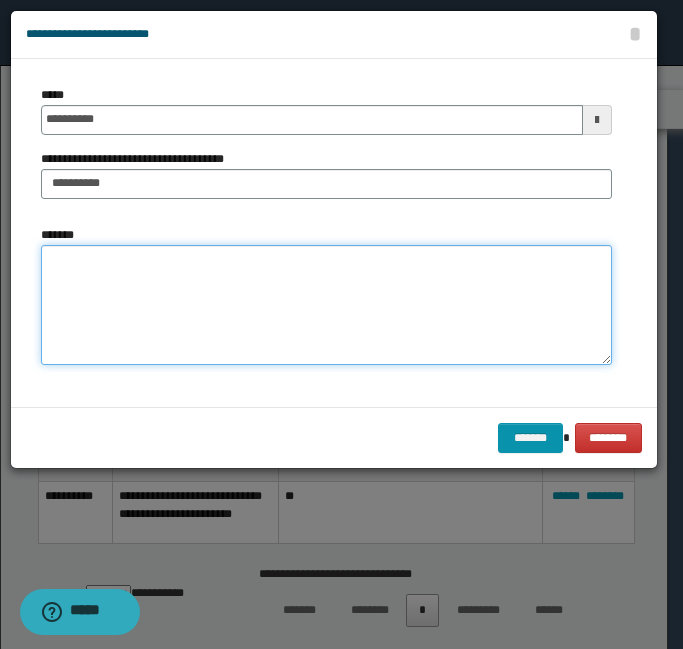 click on "*******" at bounding box center [326, 305] 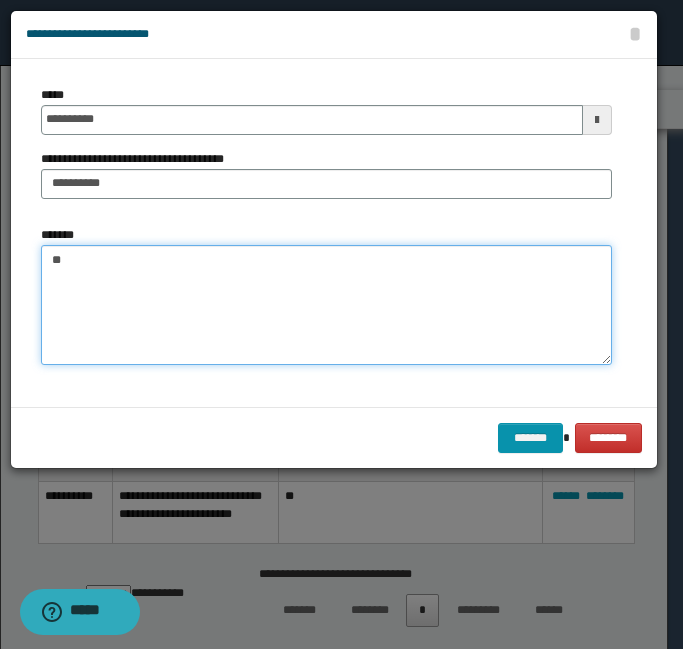 type on "**" 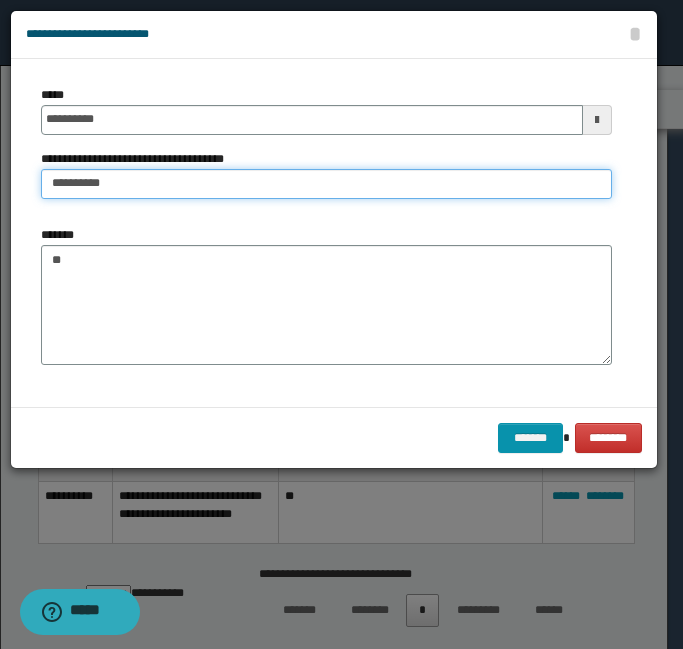 click on "**********" at bounding box center [326, 184] 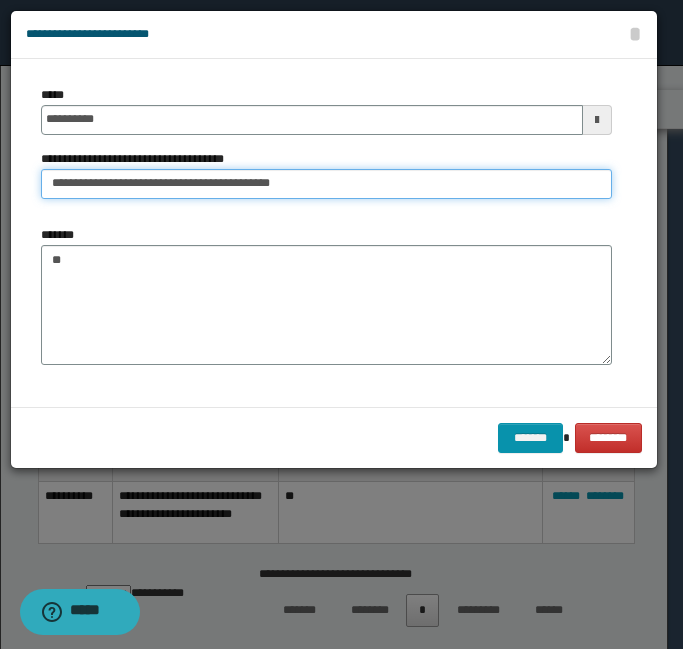 drag, startPoint x: 228, startPoint y: 178, endPoint x: 417, endPoint y: 172, distance: 189.09521 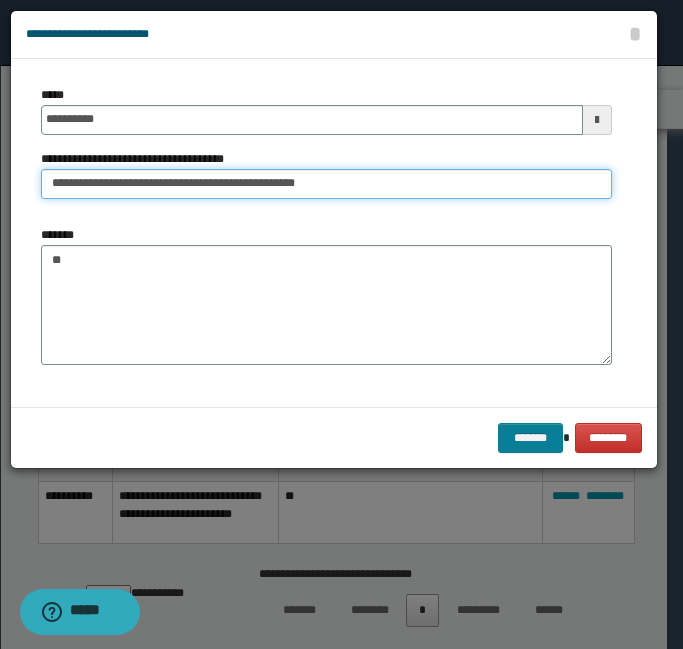 type on "**********" 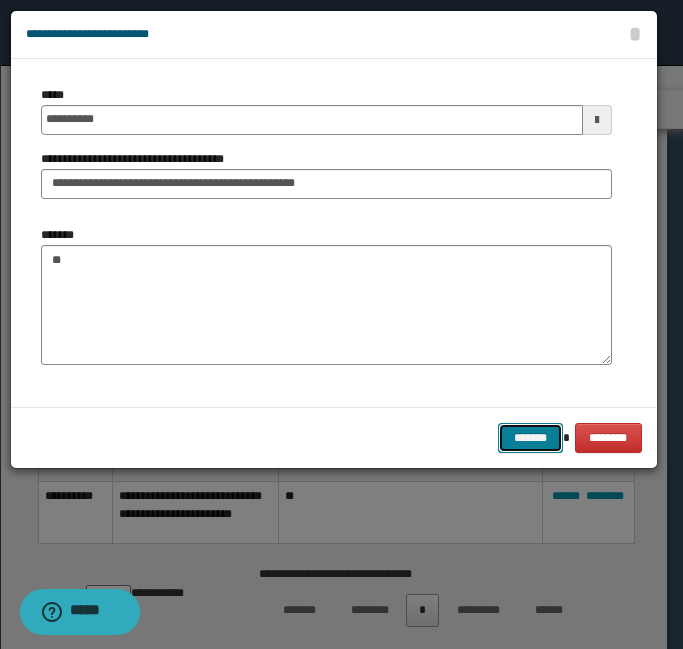 click on "*******" at bounding box center [530, 438] 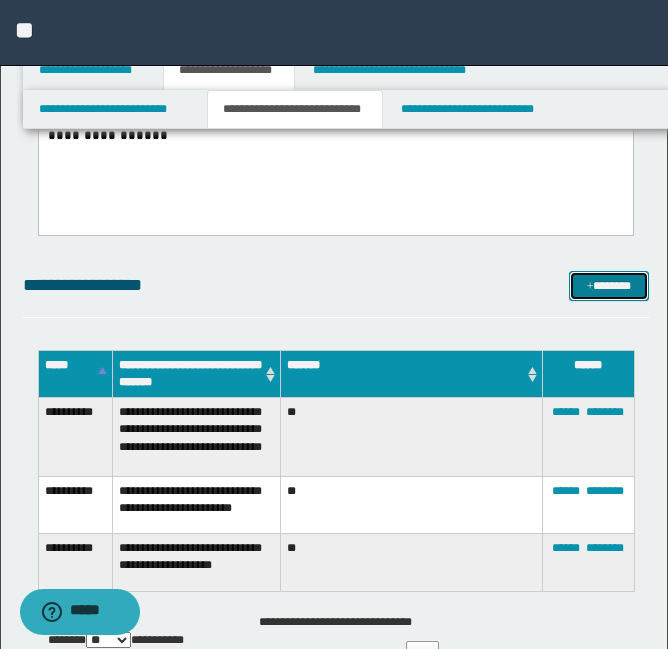 click at bounding box center [590, 287] 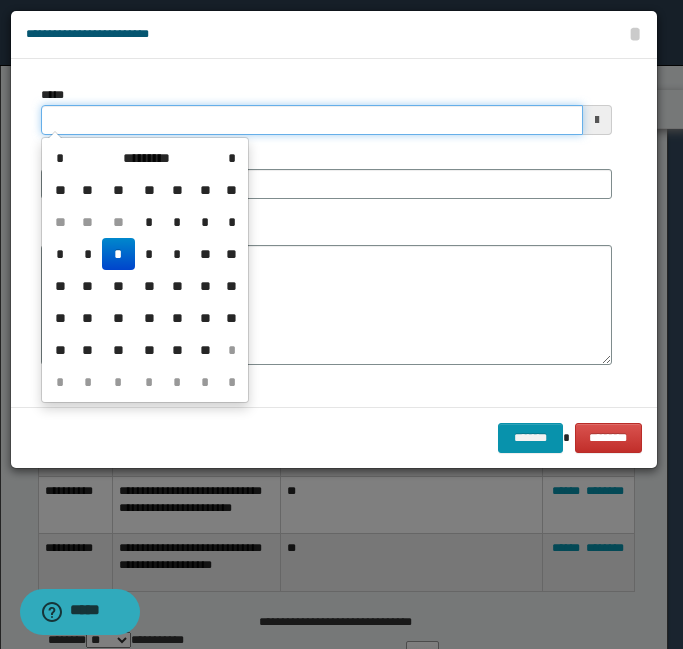click on "*****" at bounding box center (312, 120) 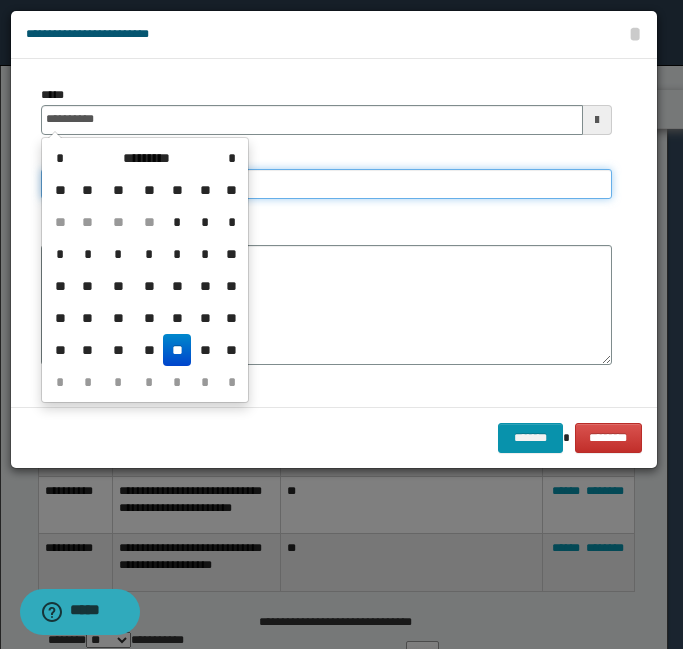 type on "**********" 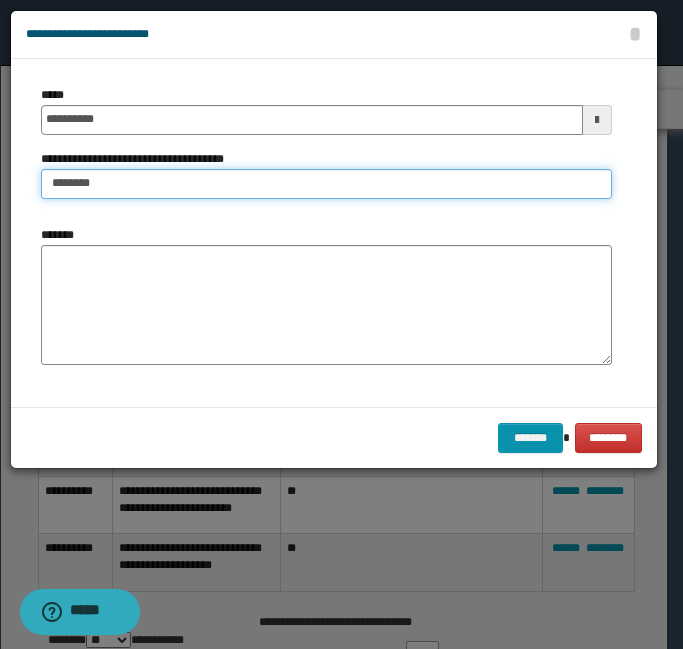 type on "**********" 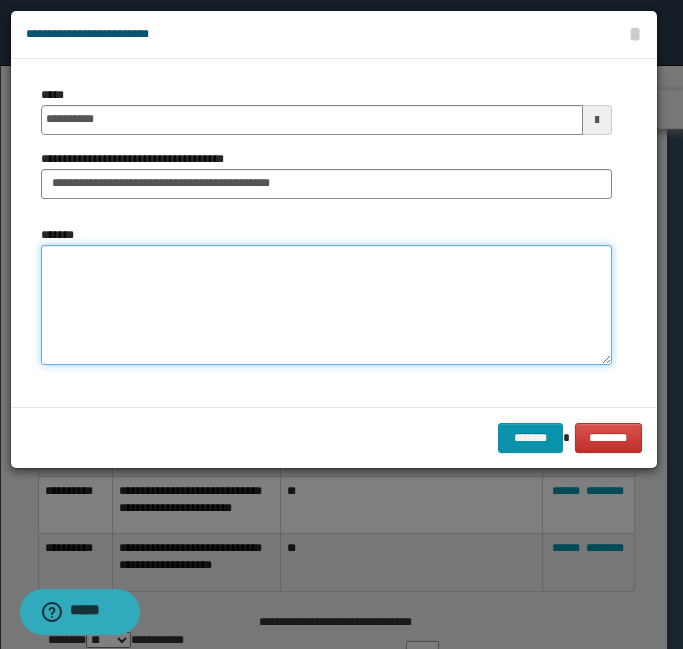 click on "*******" at bounding box center [326, 305] 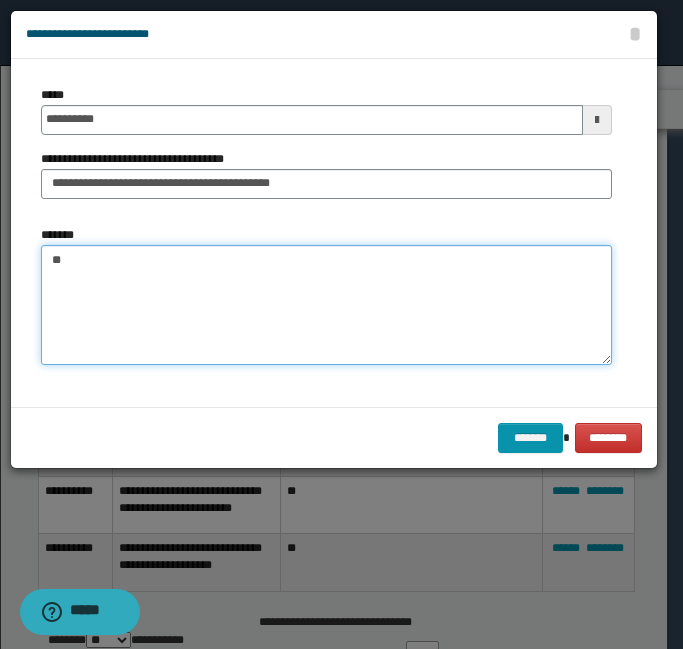 type on "**" 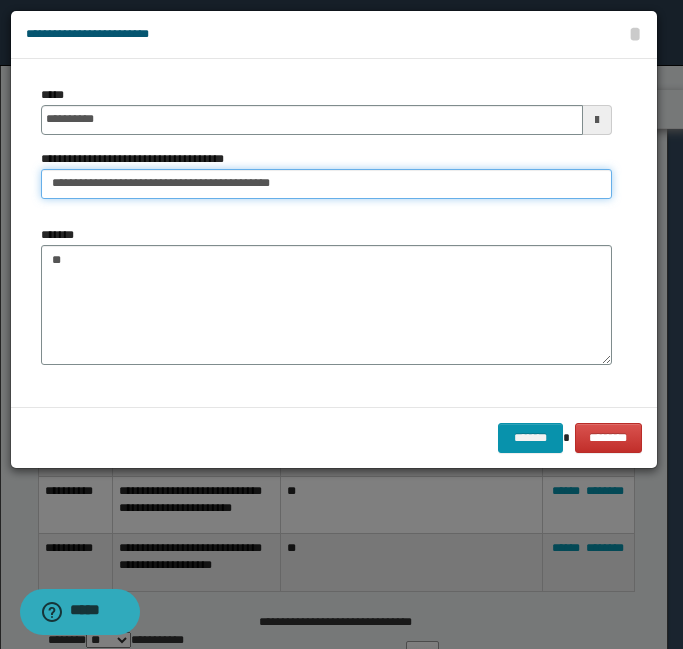 drag, startPoint x: 232, startPoint y: 183, endPoint x: 469, endPoint y: 192, distance: 237.17082 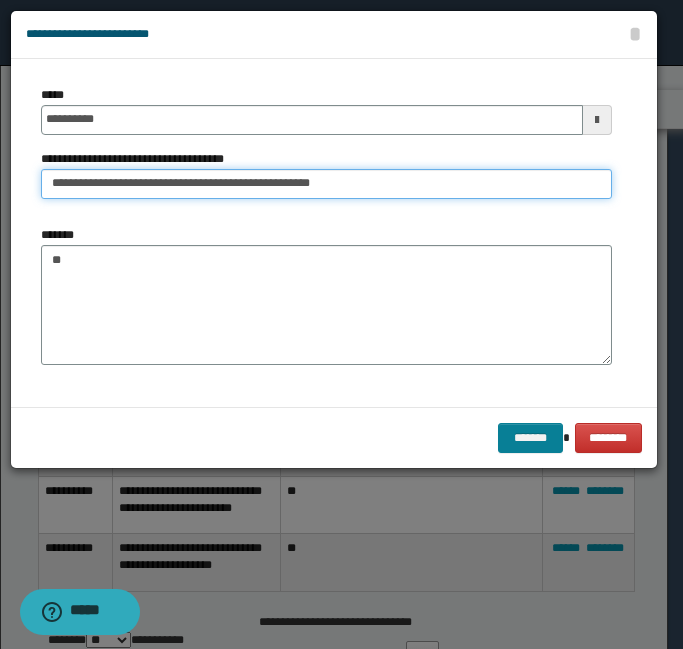 type on "**********" 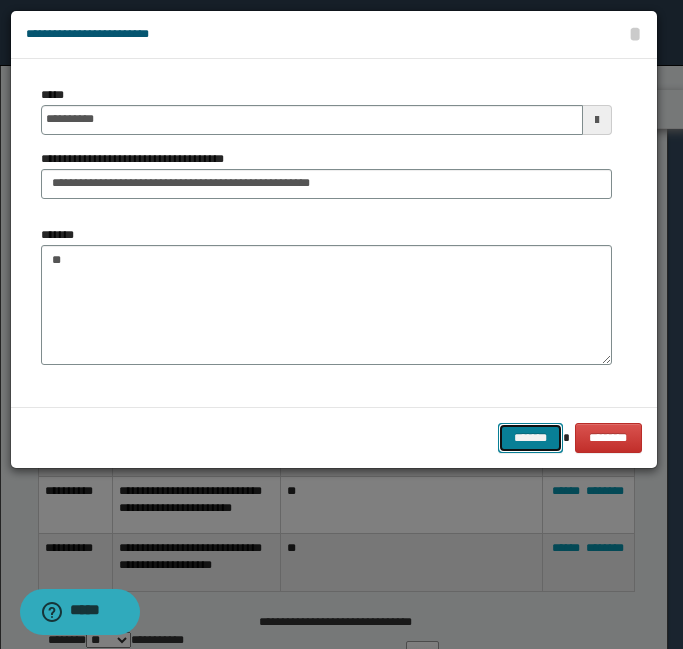 click on "*******" at bounding box center [530, 438] 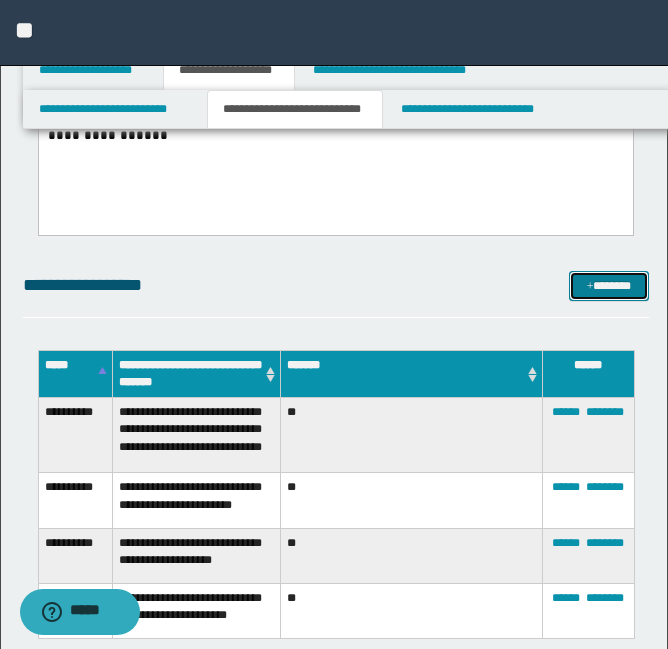click on "*******" at bounding box center [609, 286] 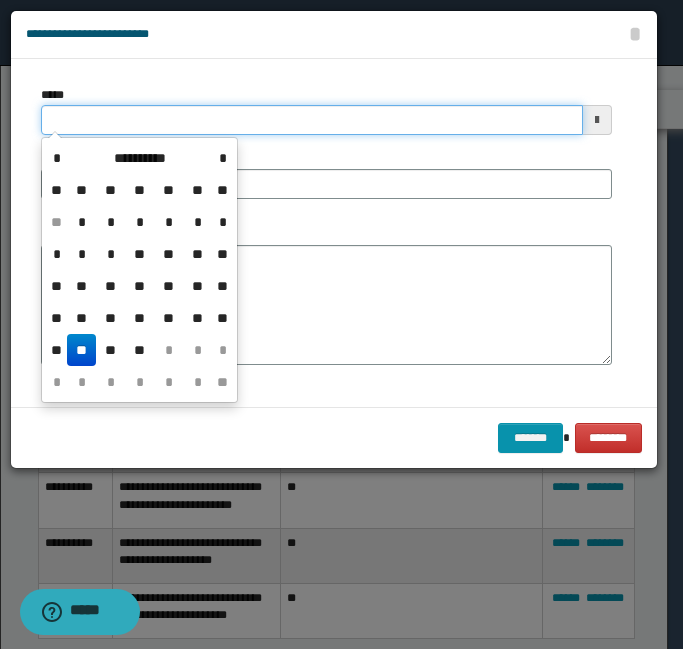 click on "*****" at bounding box center [312, 120] 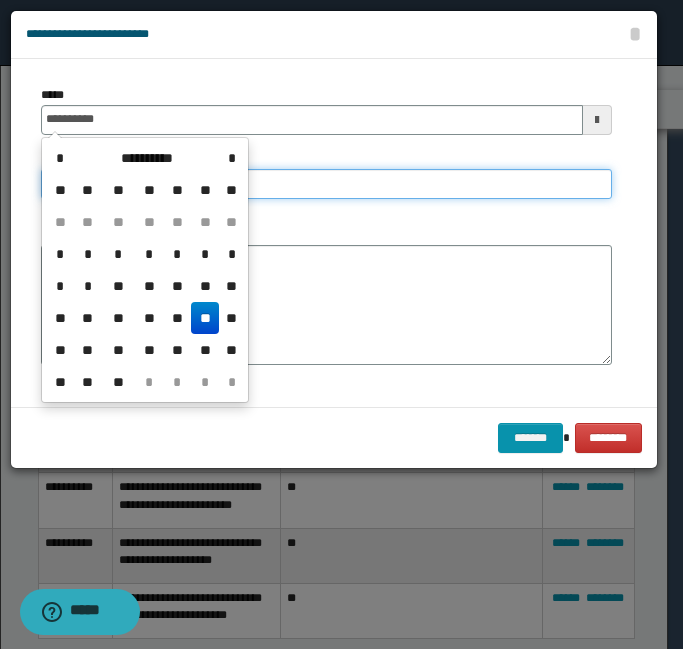 type on "**********" 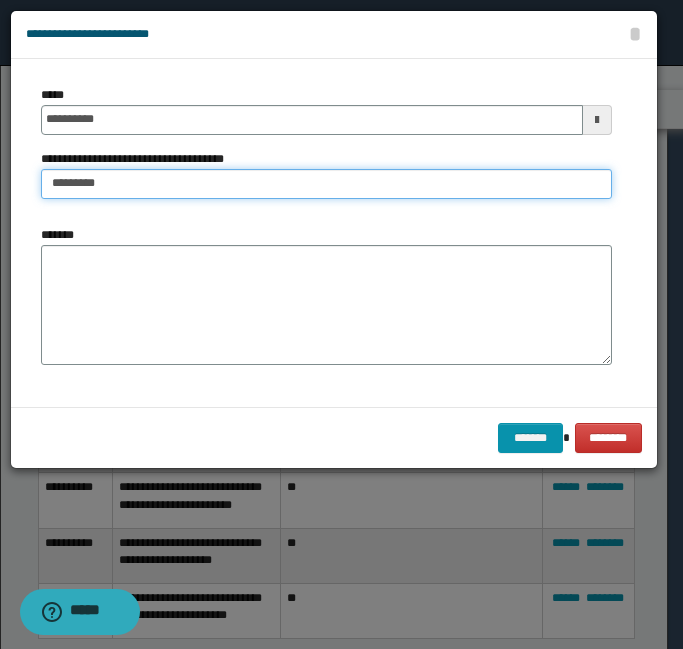 type on "**********" 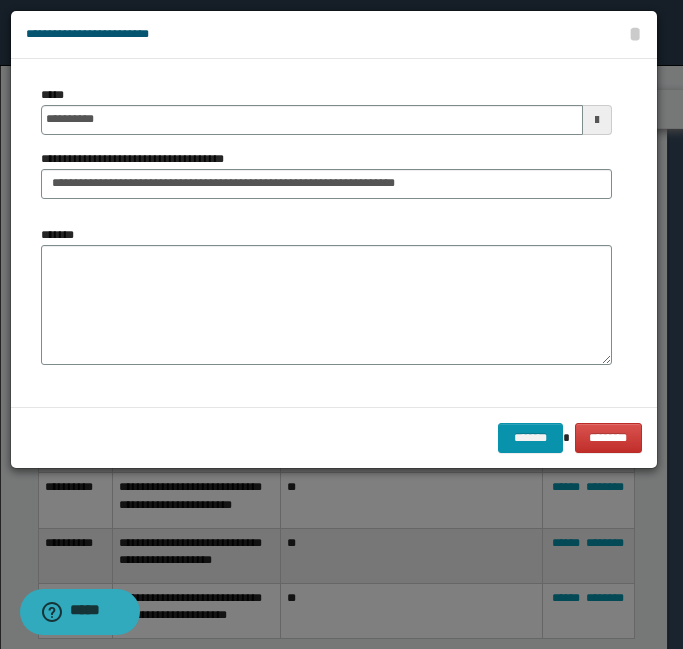 click on "**********" at bounding box center [326, 233] 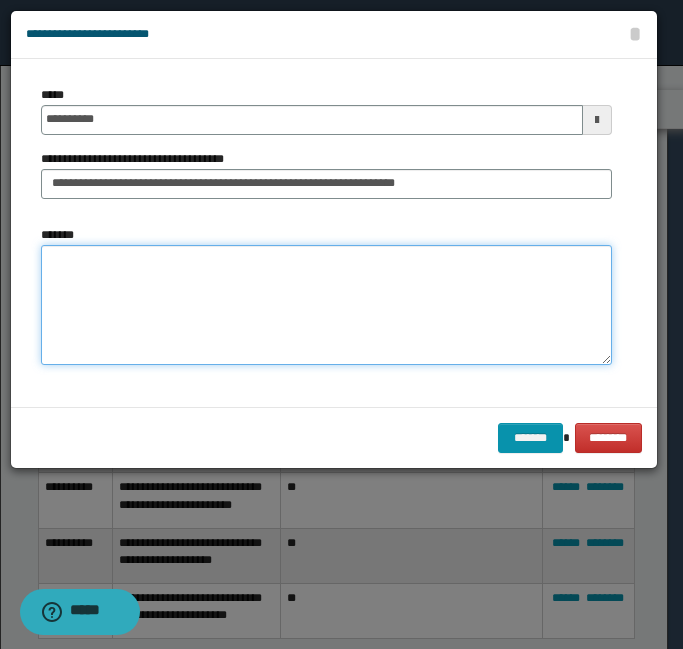 click on "*******" at bounding box center (326, 305) 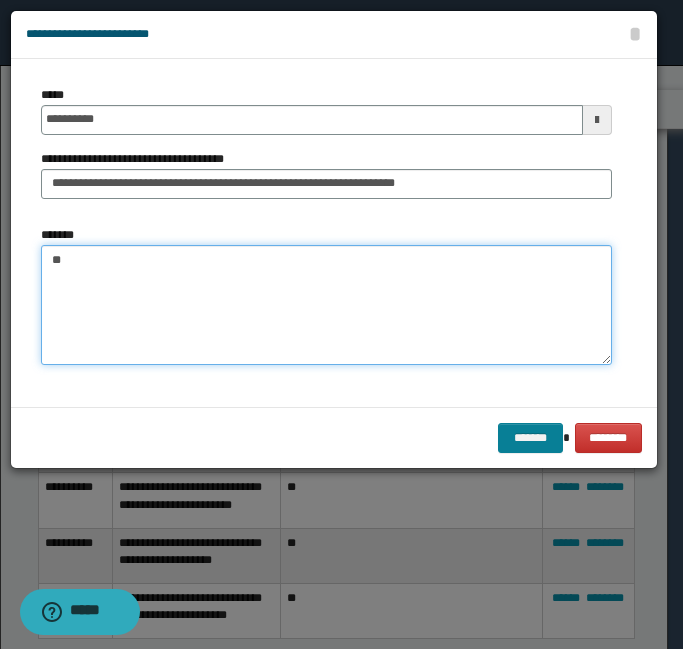 type on "**" 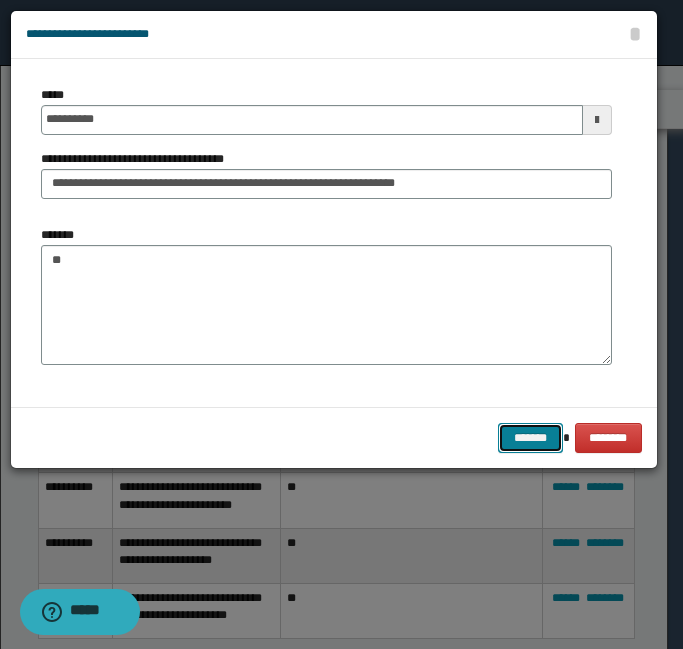 click on "*******" at bounding box center [530, 438] 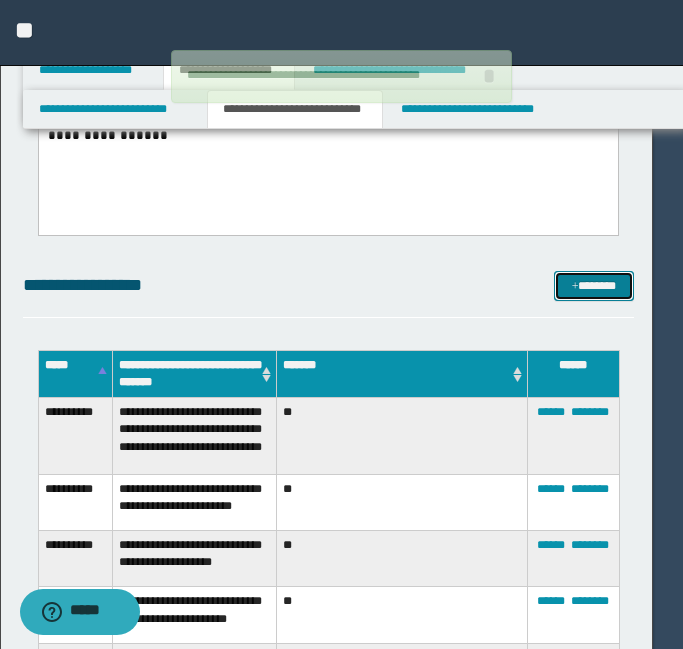 type 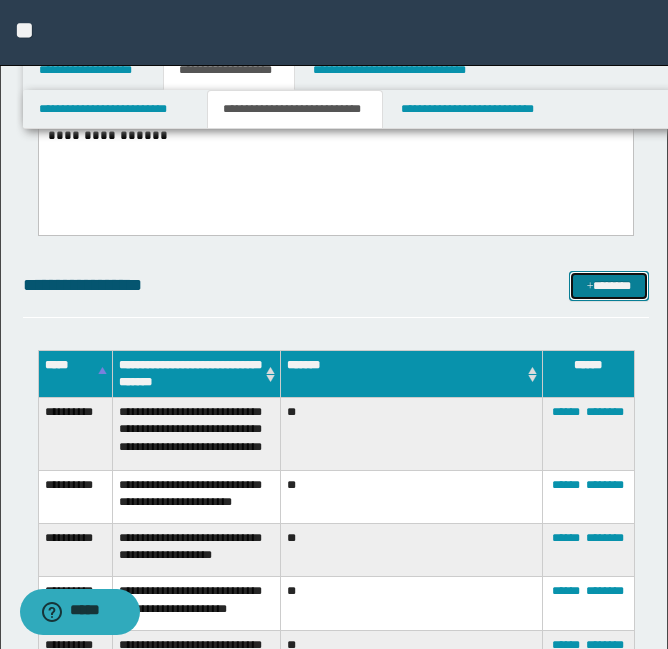 click on "*******" at bounding box center [609, 286] 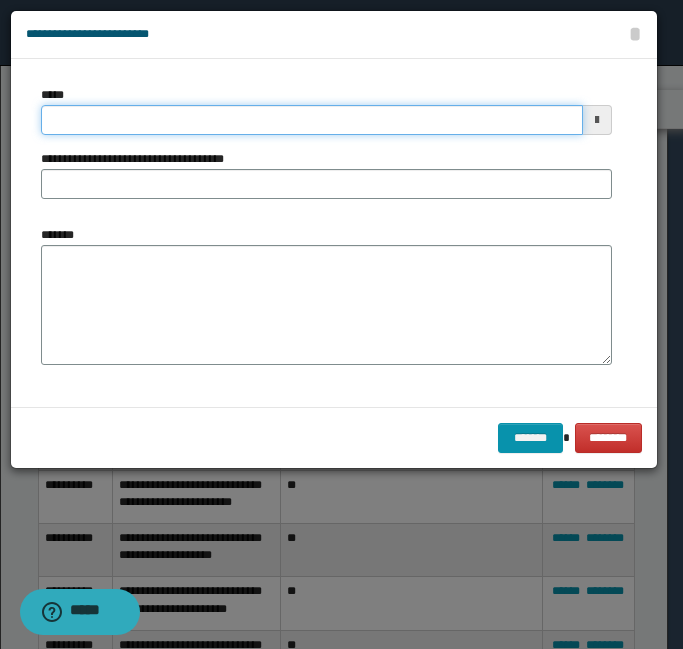 click on "*****" at bounding box center [312, 120] 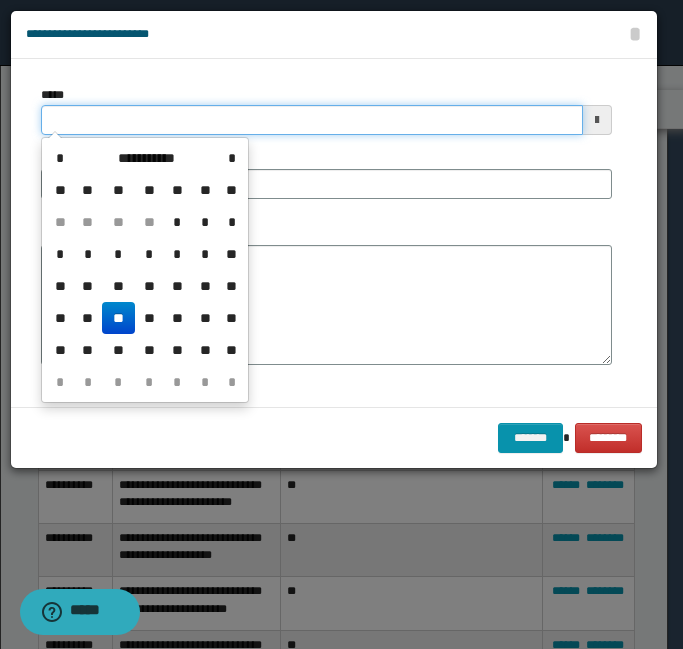 type on "**********" 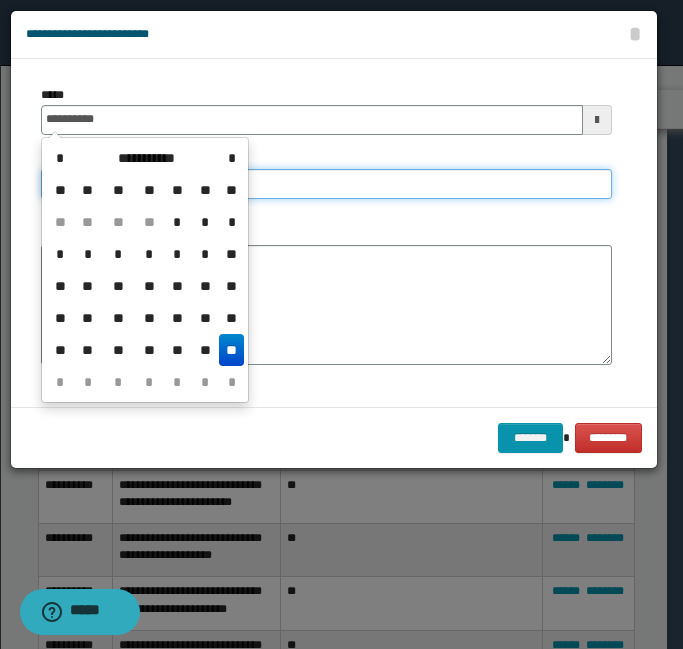 type on "**********" 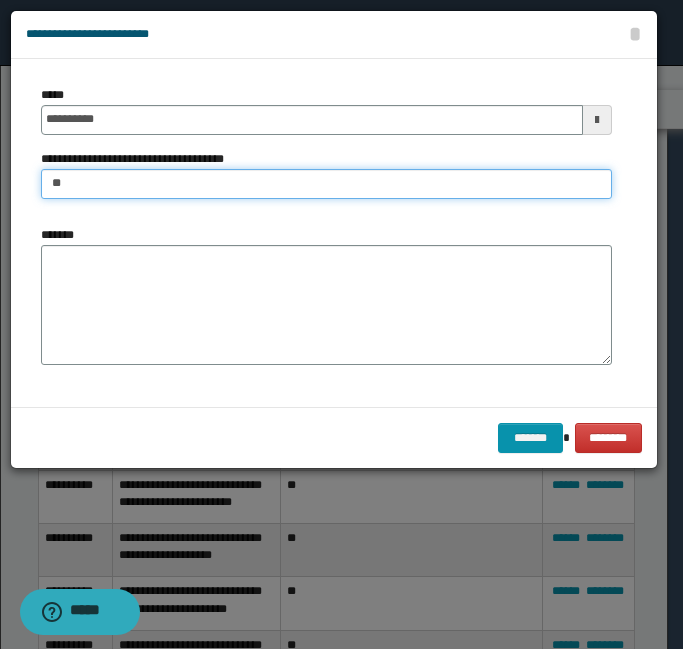 type on "*" 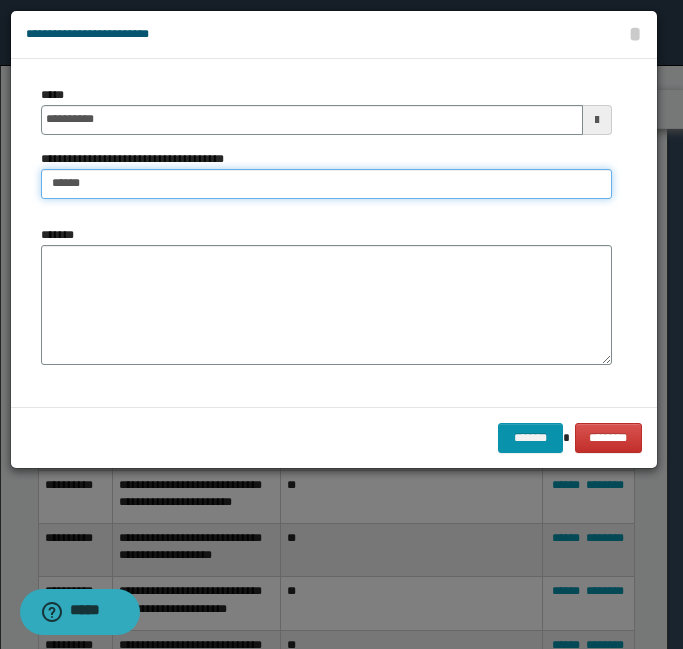 type on "**********" 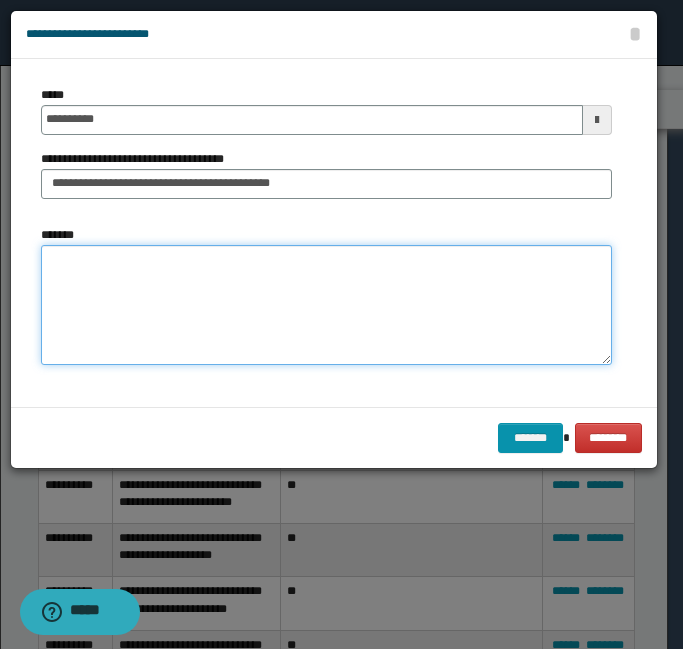 click on "*******" at bounding box center (326, 305) 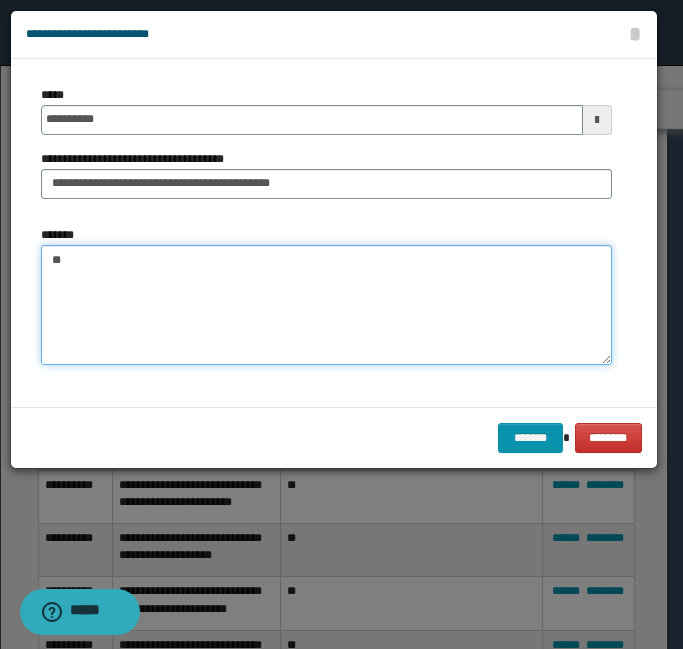 type on "**" 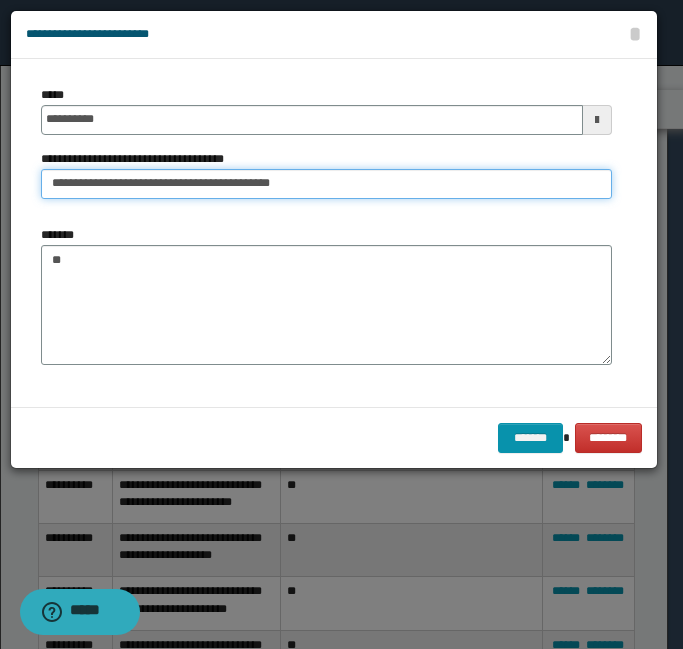 drag, startPoint x: 231, startPoint y: 182, endPoint x: 511, endPoint y: 197, distance: 280.4015 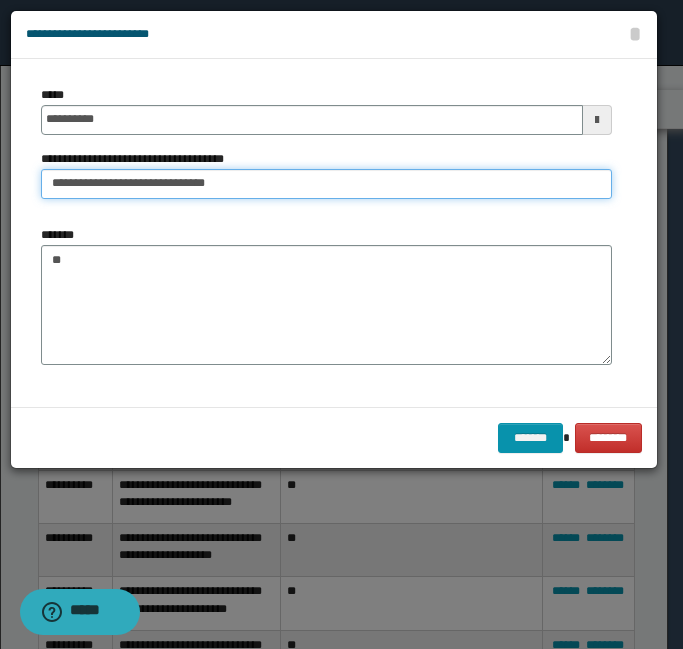 type on "**********" 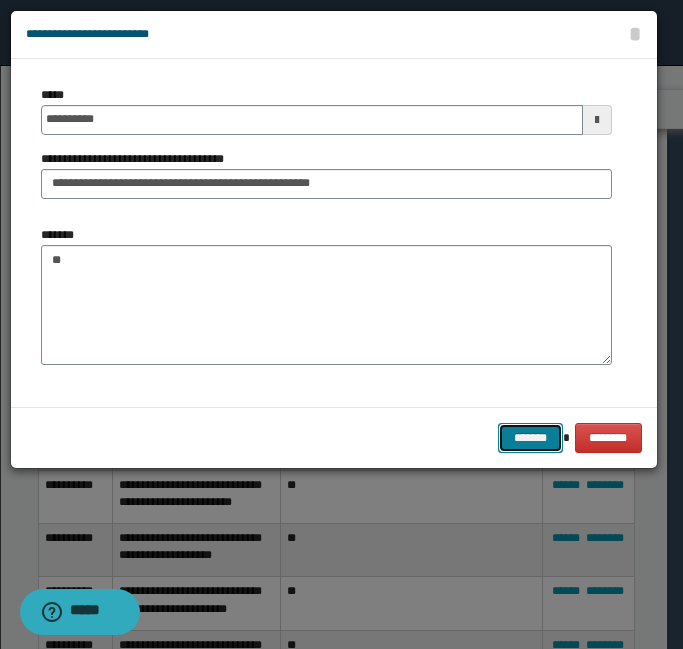 click on "*******" at bounding box center [530, 438] 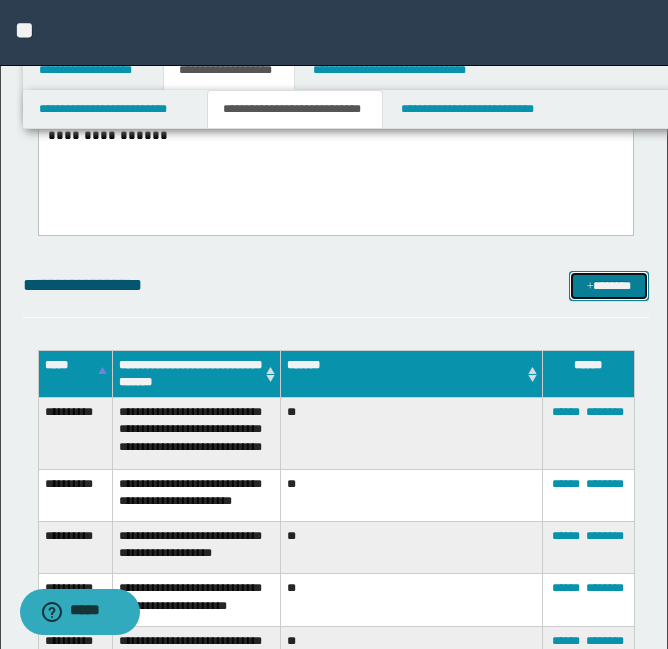click on "*******" at bounding box center [609, 286] 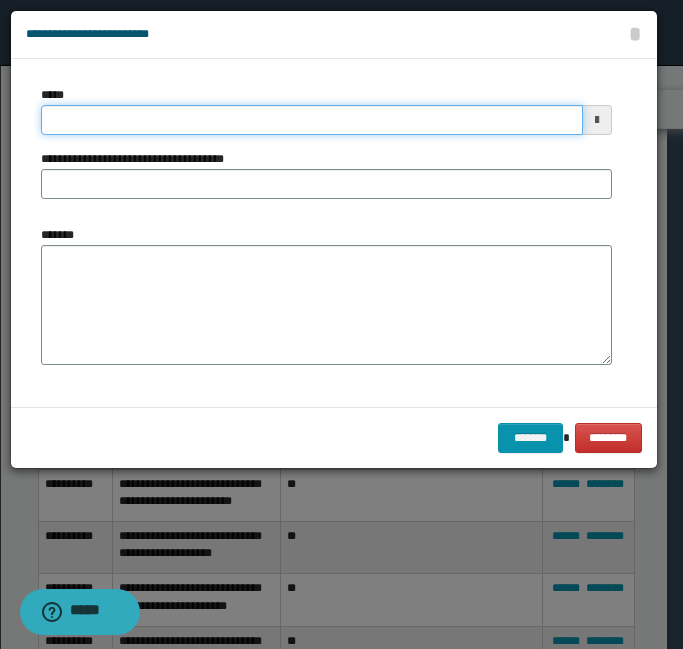 click on "*****" at bounding box center (312, 120) 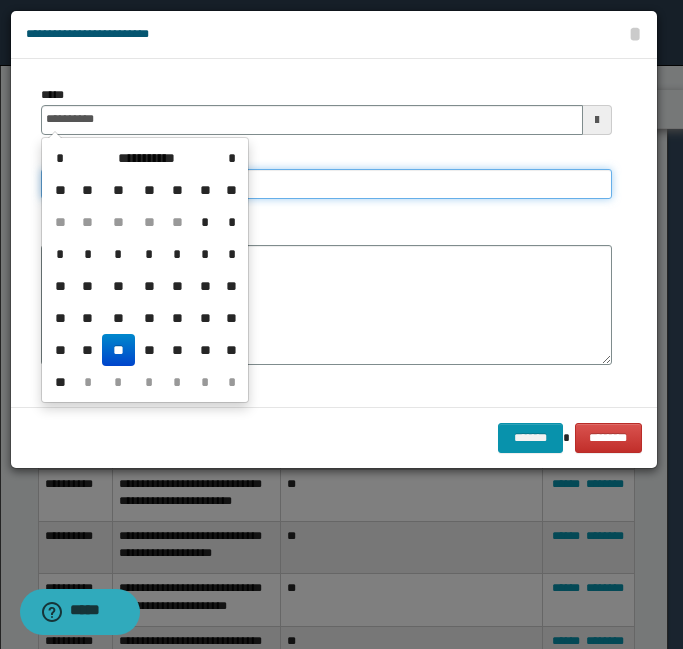 type on "**********" 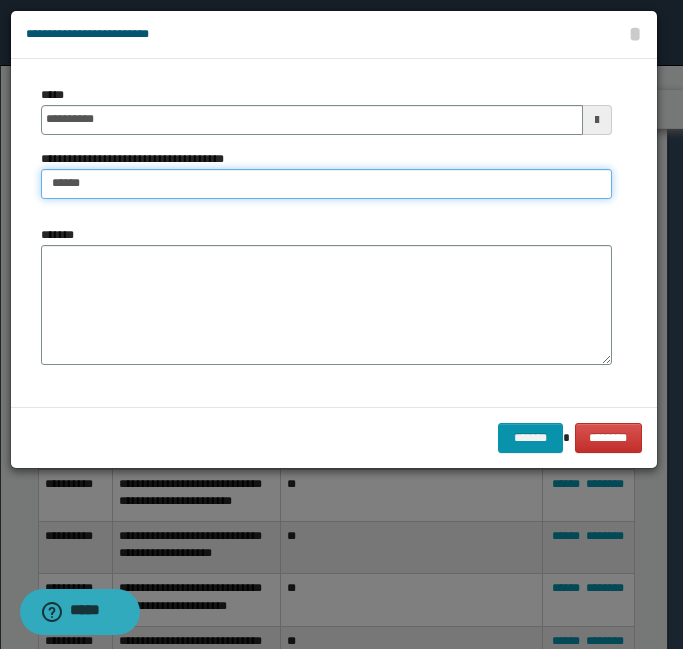 type on "**********" 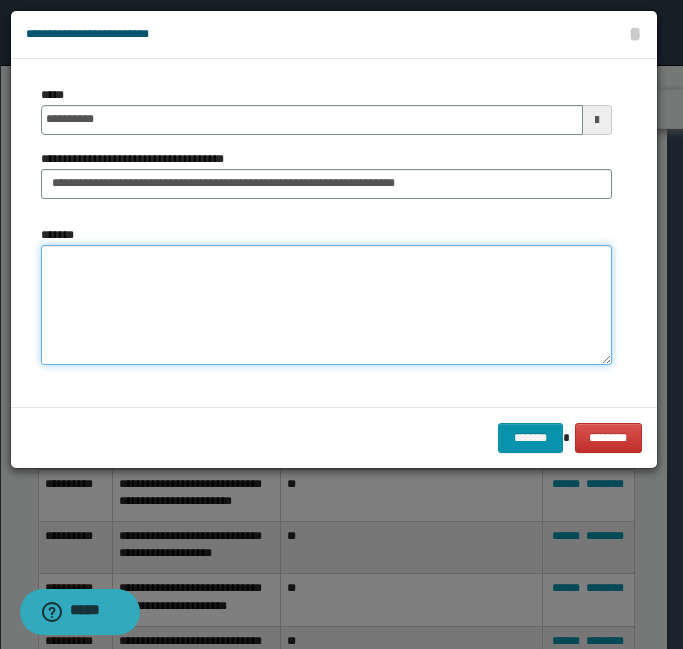 click on "*******" at bounding box center [326, 305] 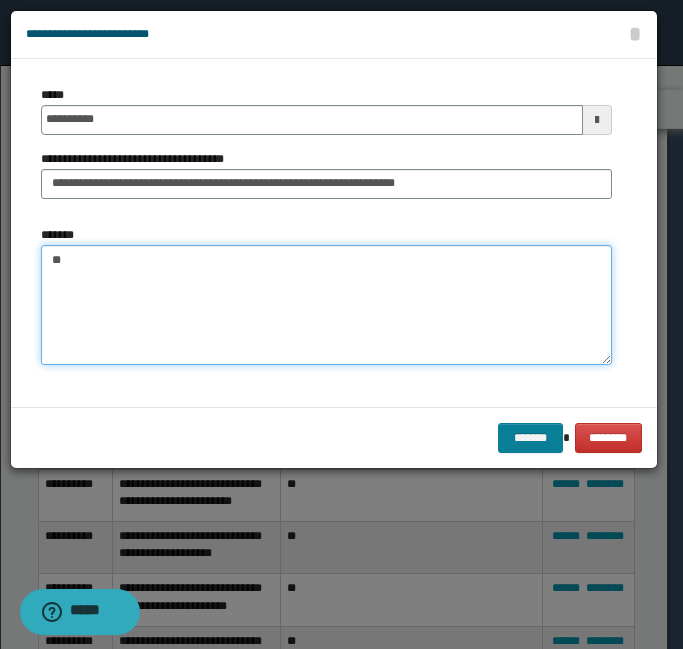 type on "**" 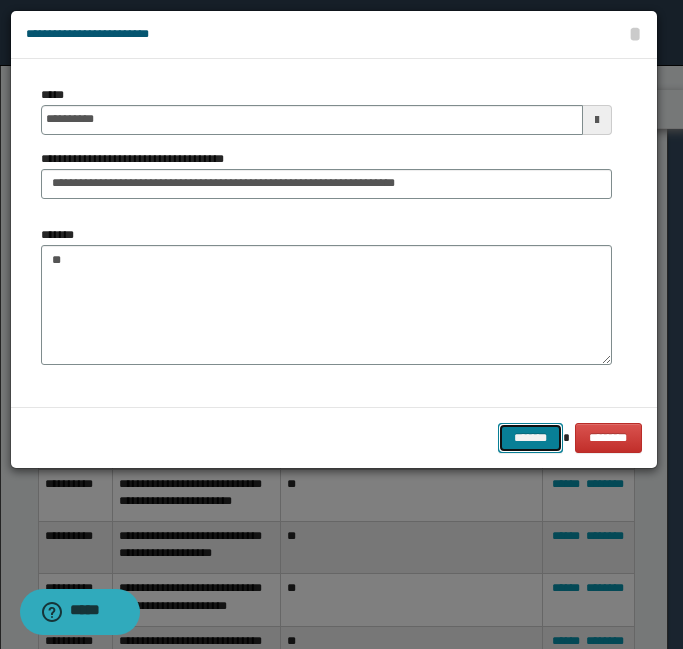 click on "*******" at bounding box center (530, 438) 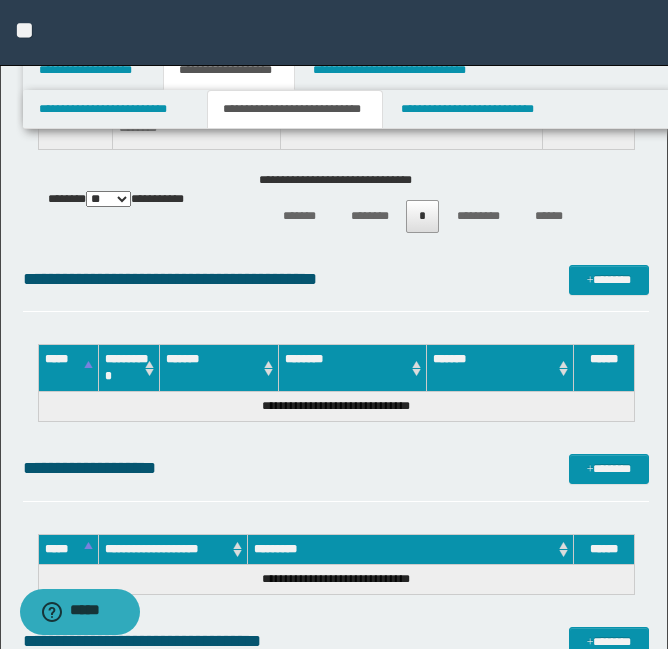 scroll, scrollTop: 1645, scrollLeft: 0, axis: vertical 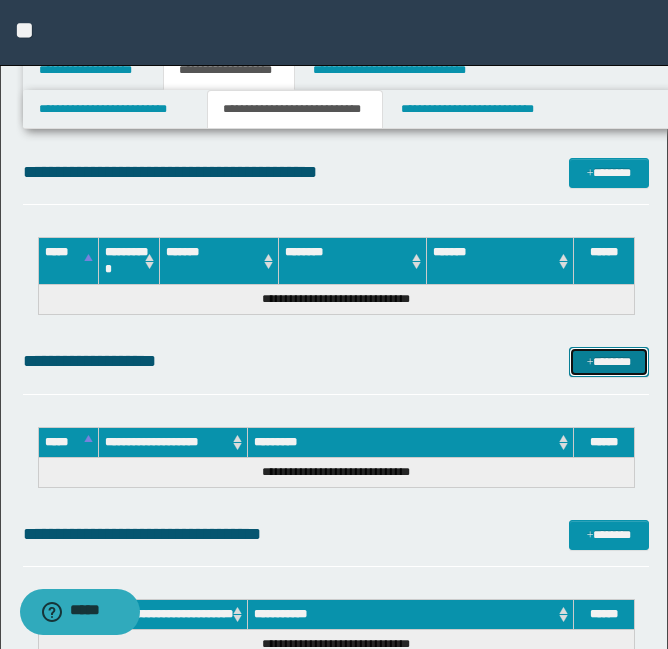 click on "*******" at bounding box center [609, 362] 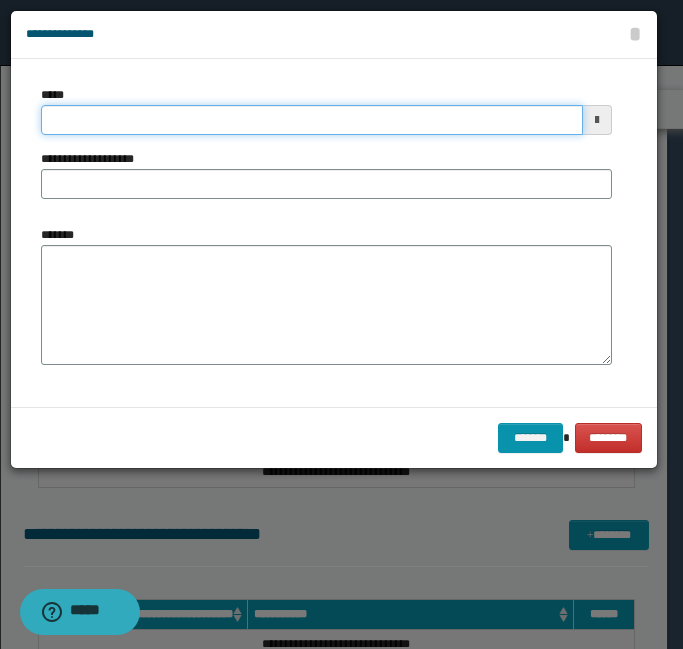 click on "*****" at bounding box center (312, 120) 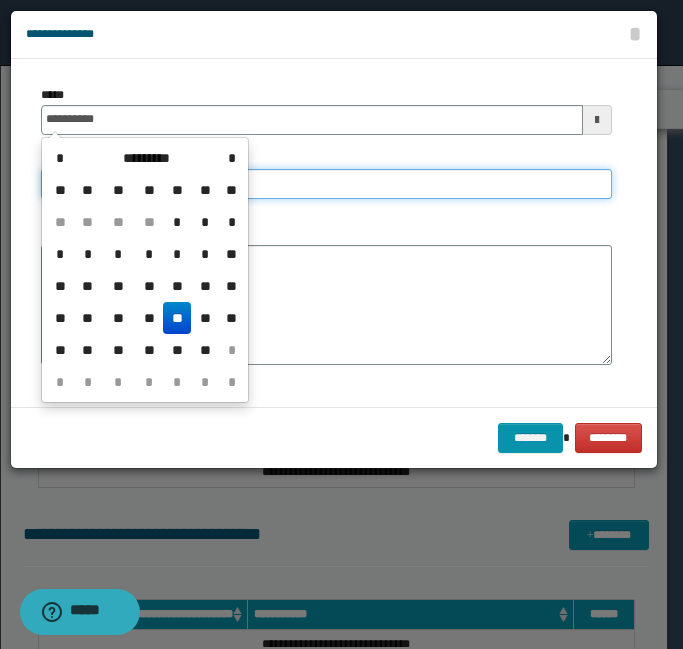 type on "**********" 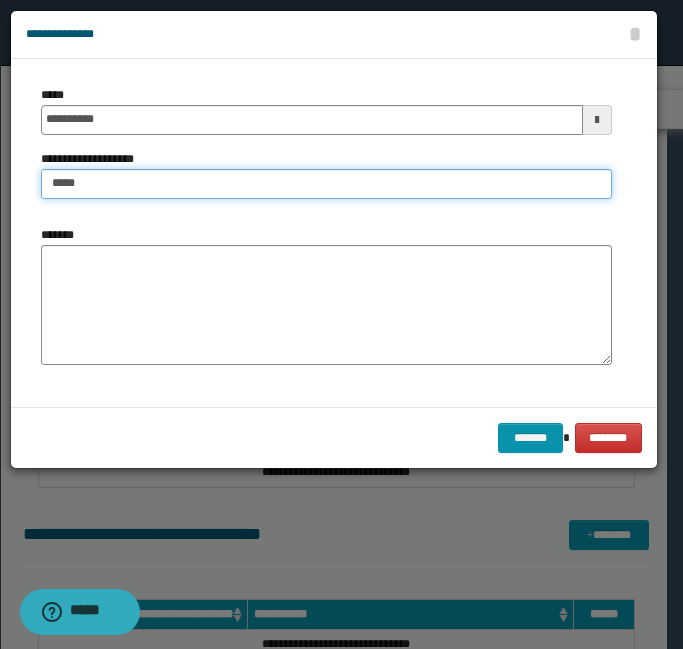 type on "**********" 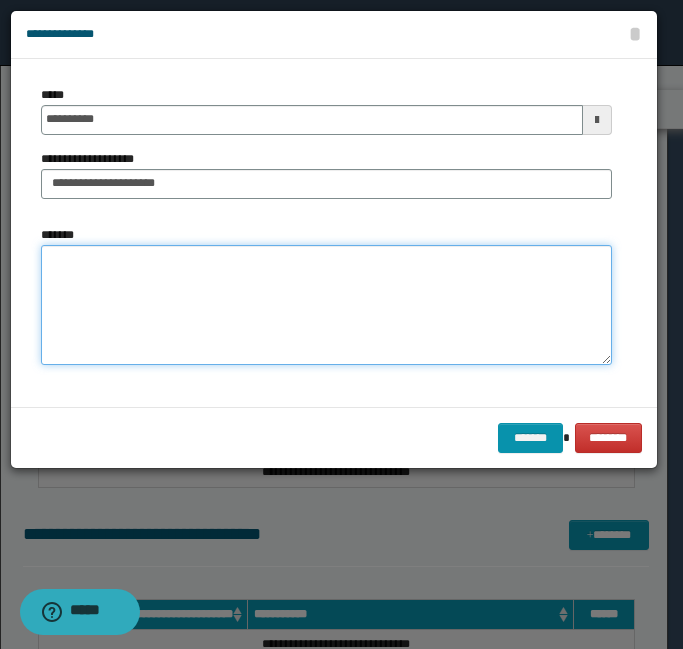 click on "*******" at bounding box center (326, 305) 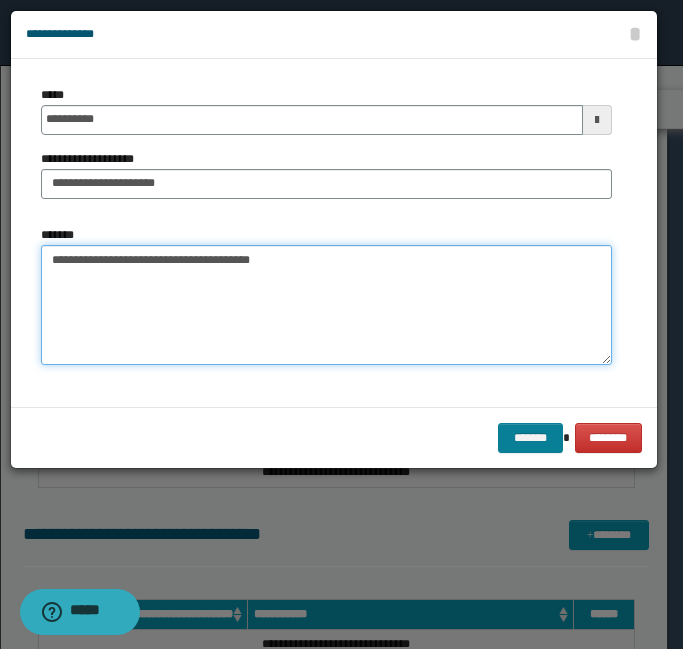 type on "**********" 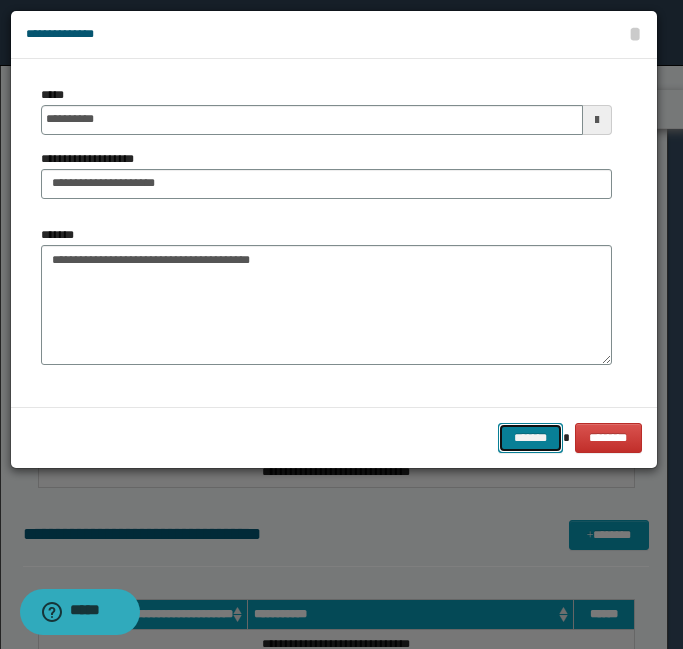 click on "*******" at bounding box center (530, 438) 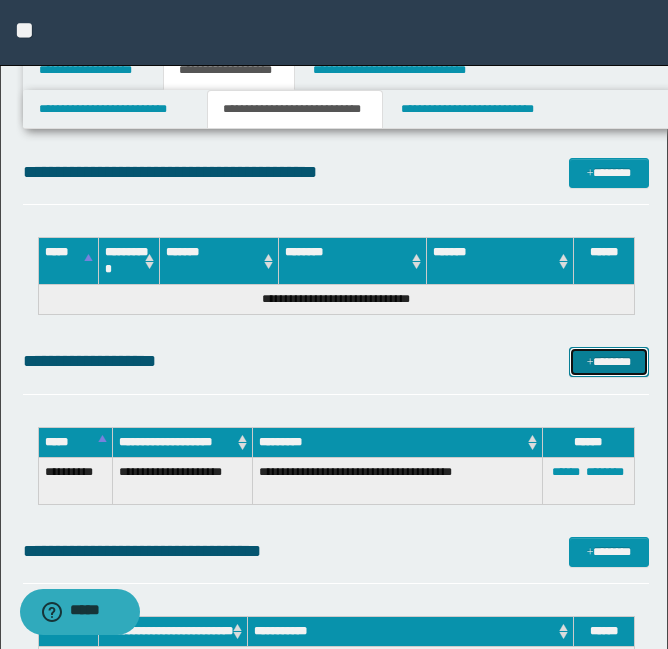click on "*******" at bounding box center (609, 362) 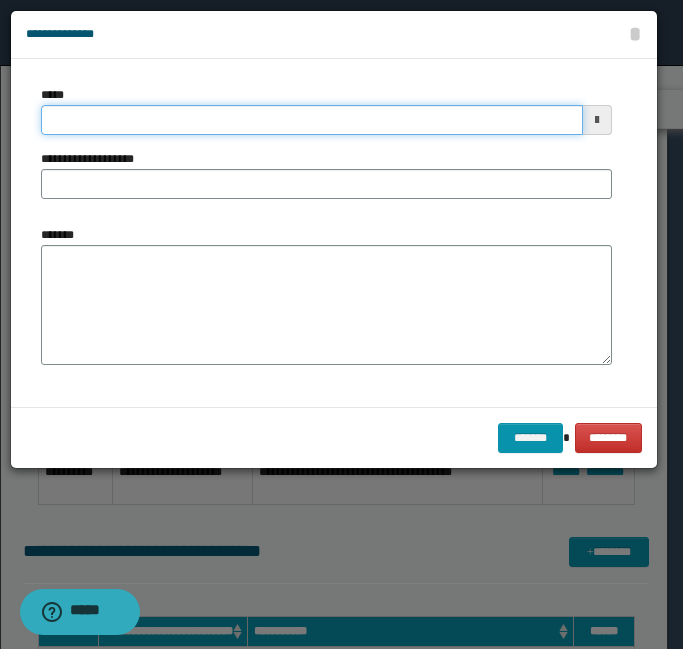 click on "*****" at bounding box center [312, 120] 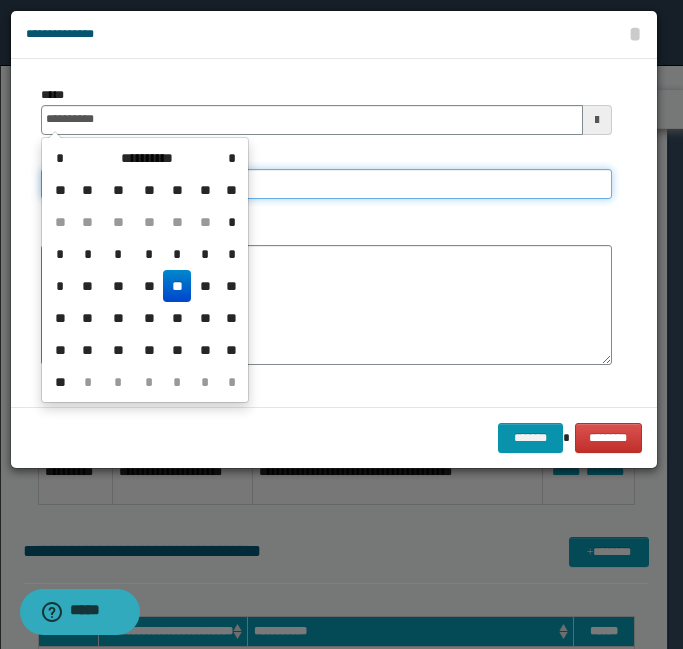 type on "**********" 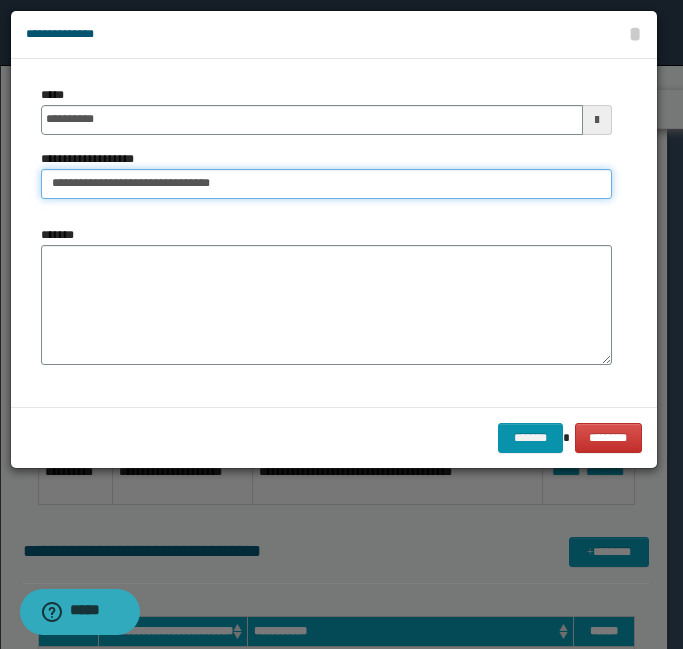 type on "**********" 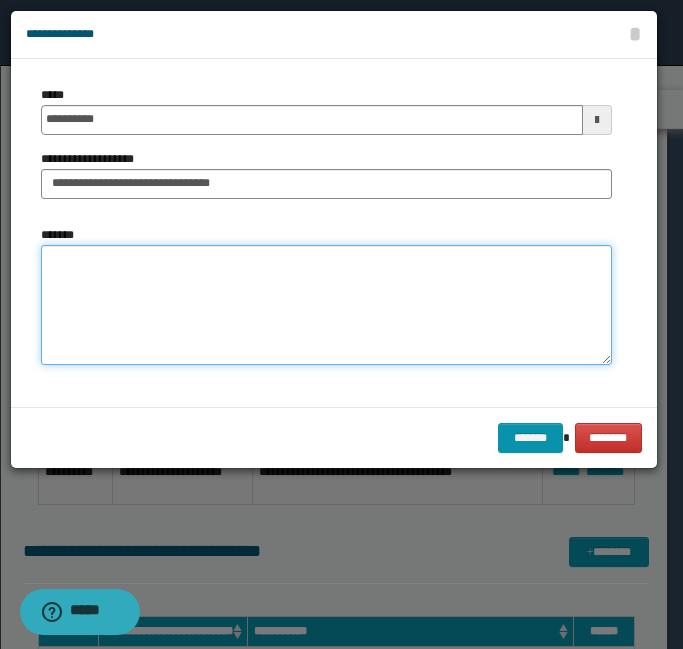 click on "*******" at bounding box center [326, 305] 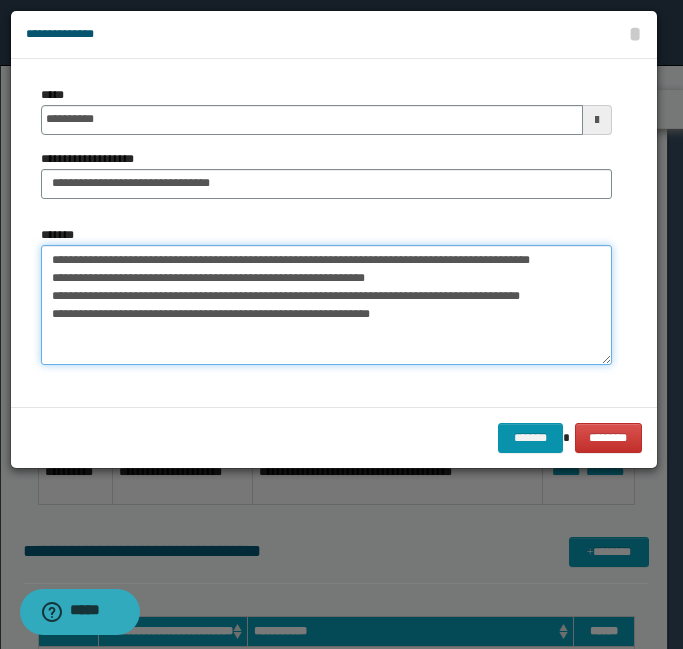 click on "**********" at bounding box center (326, 305) 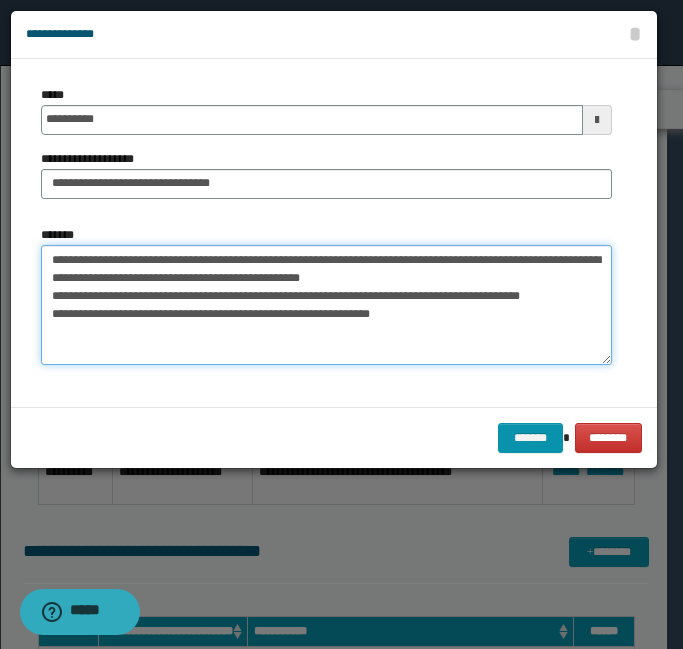click on "**********" at bounding box center [326, 305] 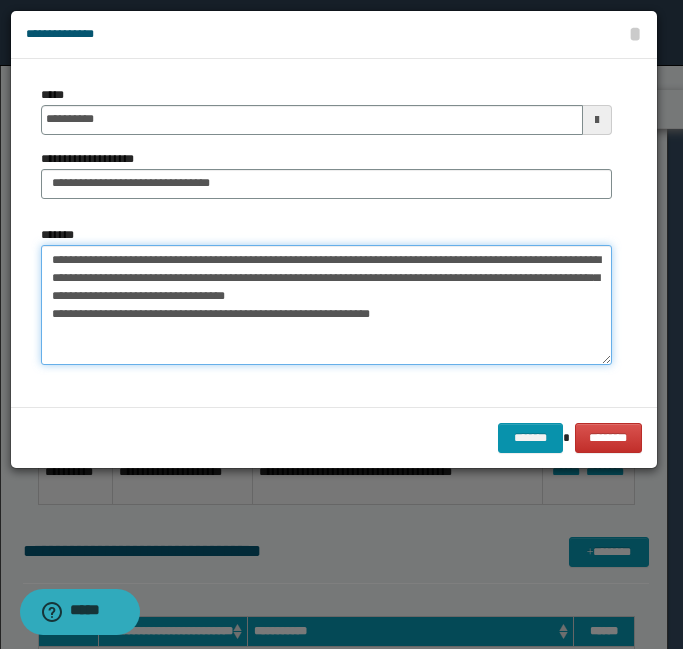 click on "**********" at bounding box center (326, 305) 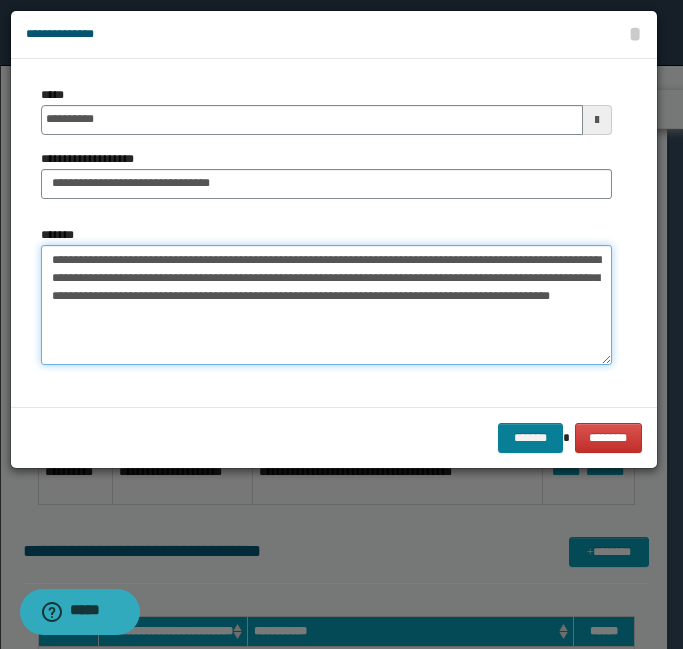 type on "**********" 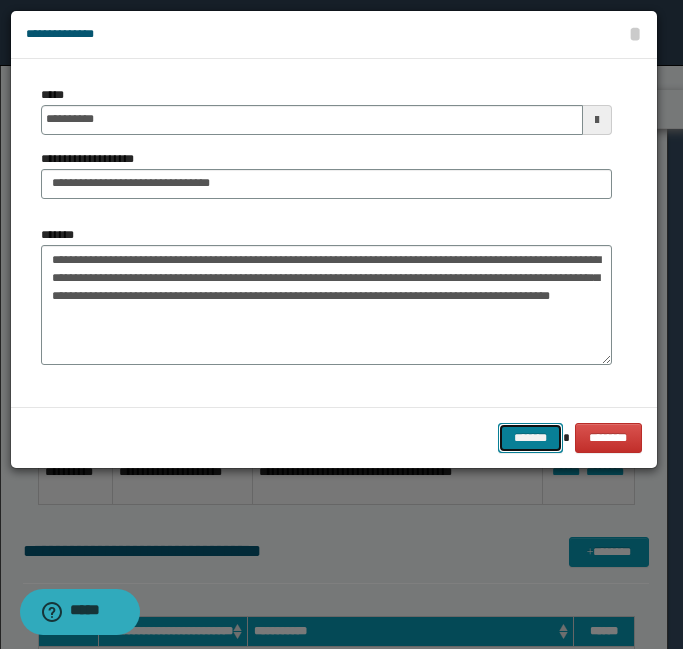 click on "*******" at bounding box center (530, 438) 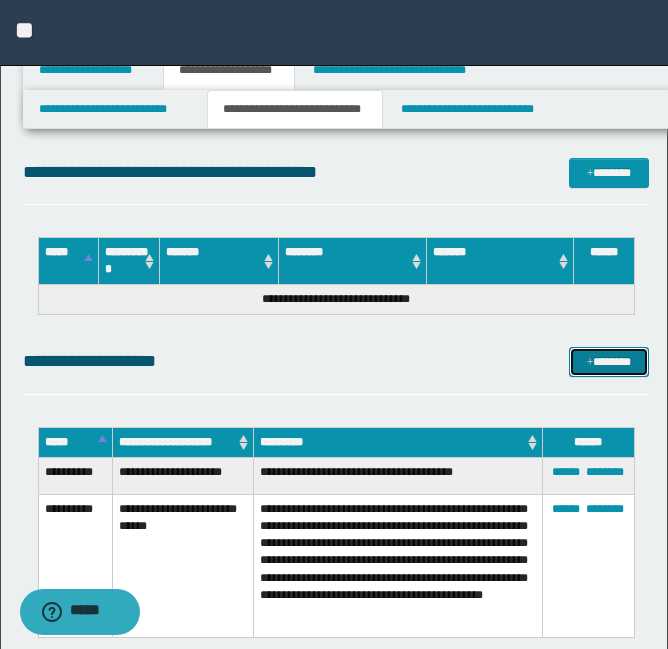 click on "*******" at bounding box center [609, 362] 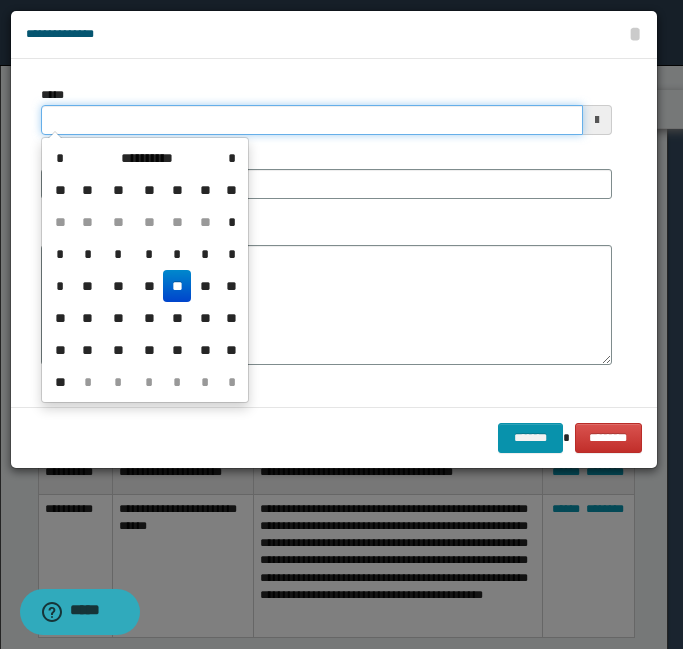click on "*****" at bounding box center (312, 120) 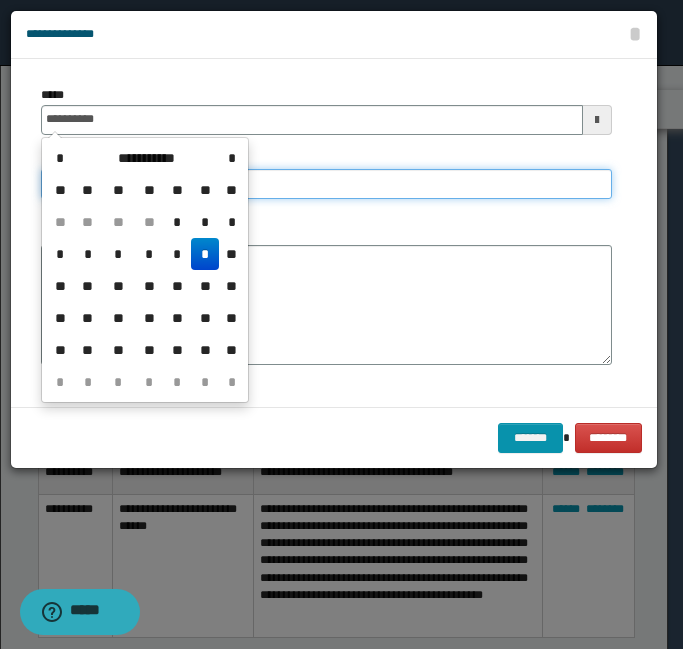 type on "**********" 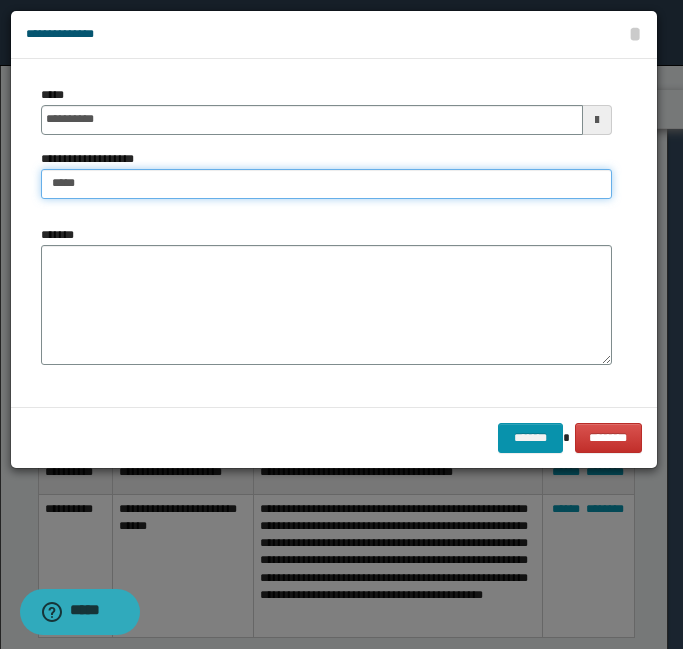 type on "**********" 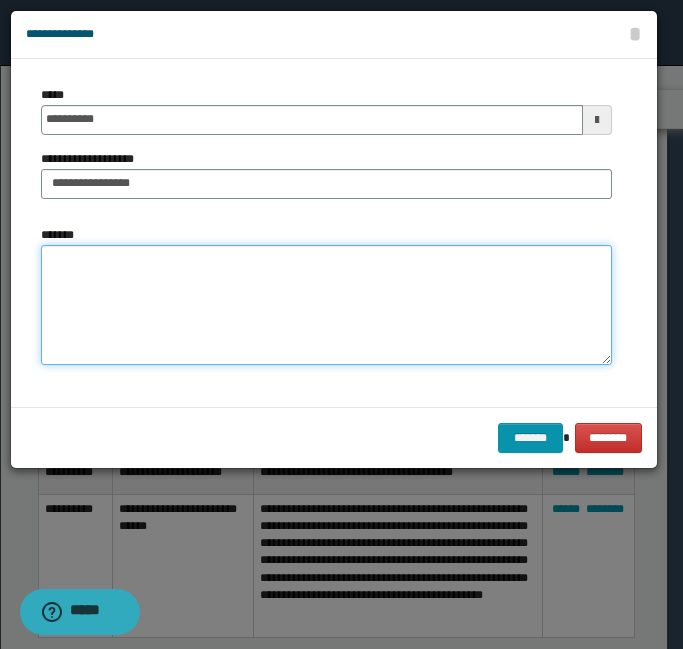 click on "*******" at bounding box center [326, 305] 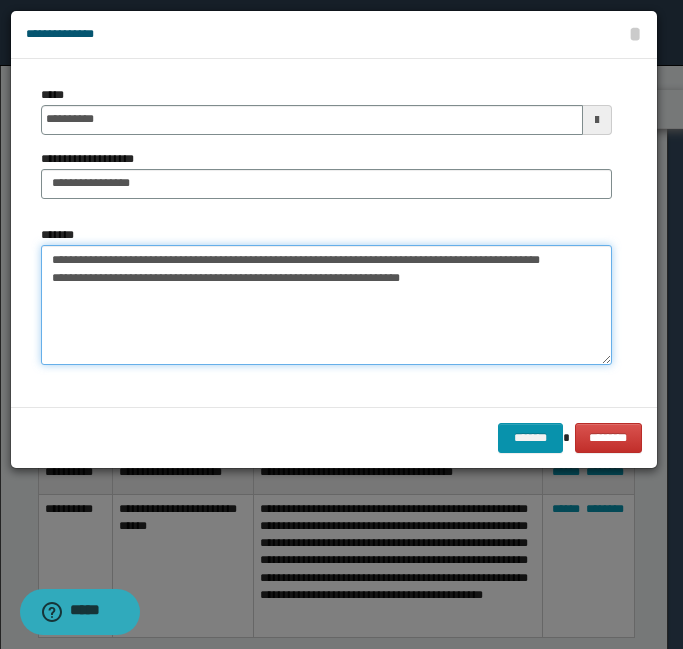 click on "**********" at bounding box center (326, 305) 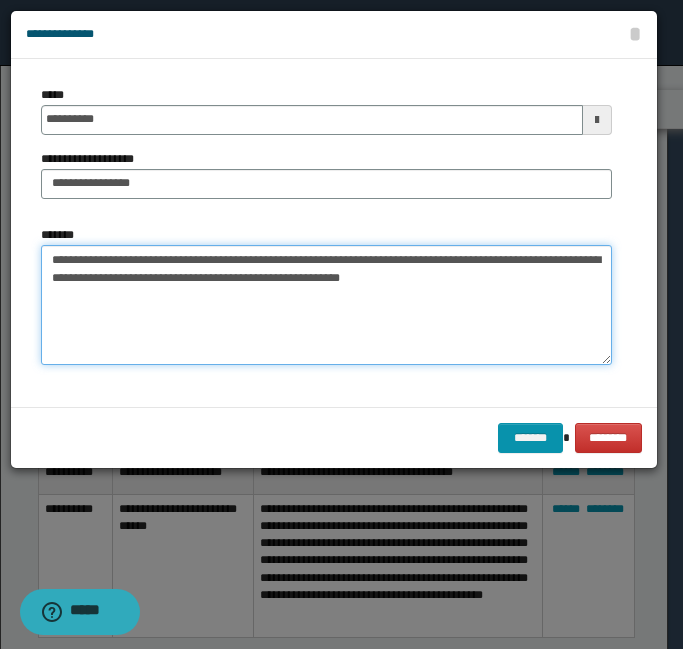 click on "**********" at bounding box center (326, 305) 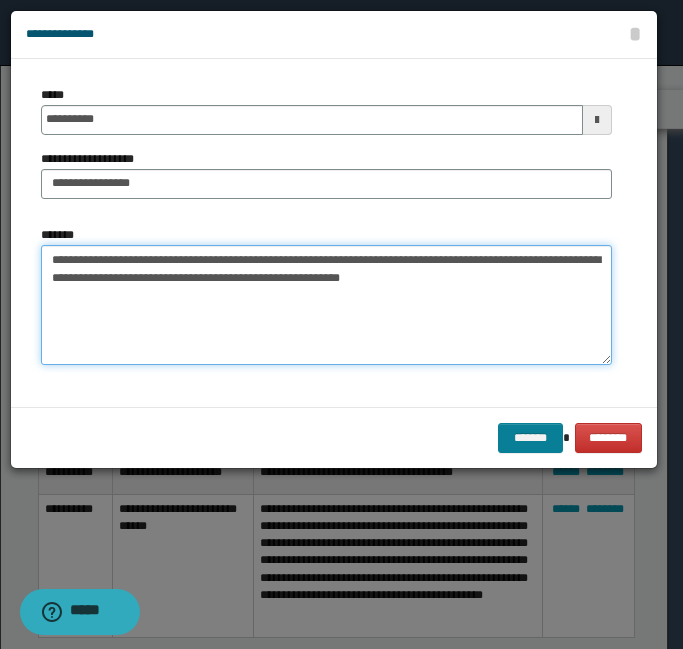 type on "**********" 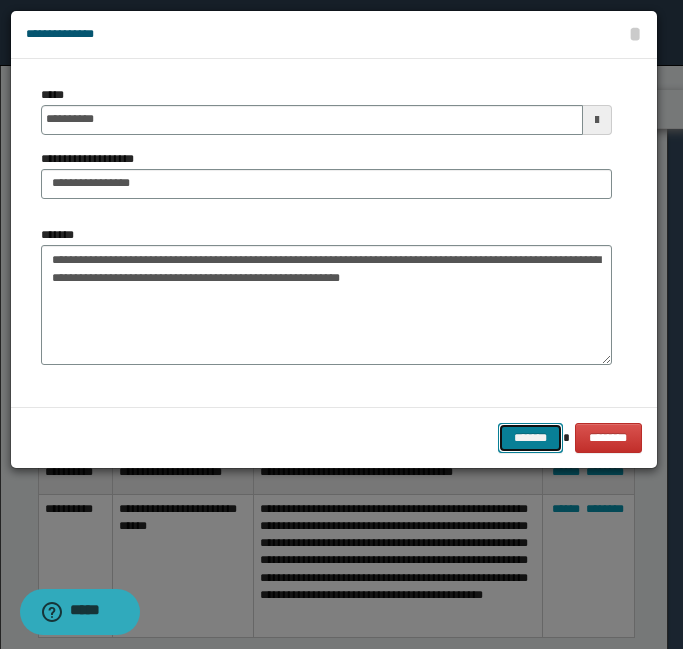 click on "*******" at bounding box center [530, 438] 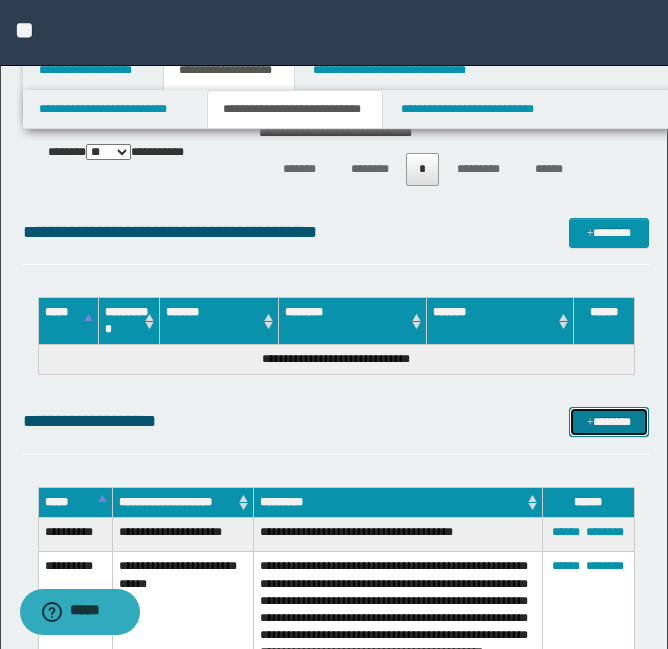 scroll, scrollTop: 1572, scrollLeft: 0, axis: vertical 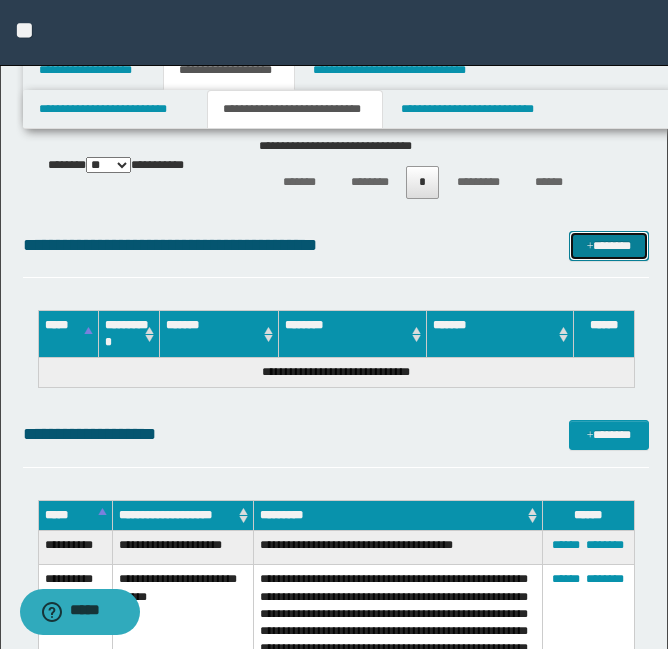 click on "*******" at bounding box center (609, 246) 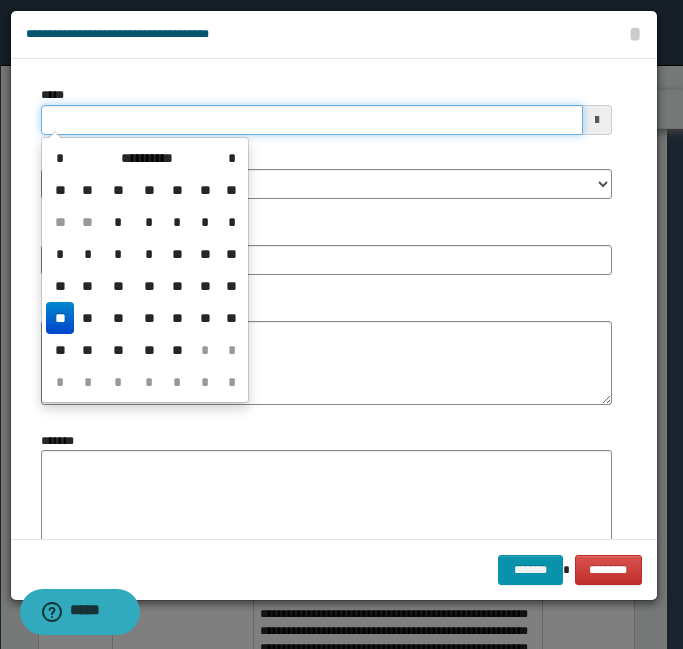 click on "*****" at bounding box center [312, 120] 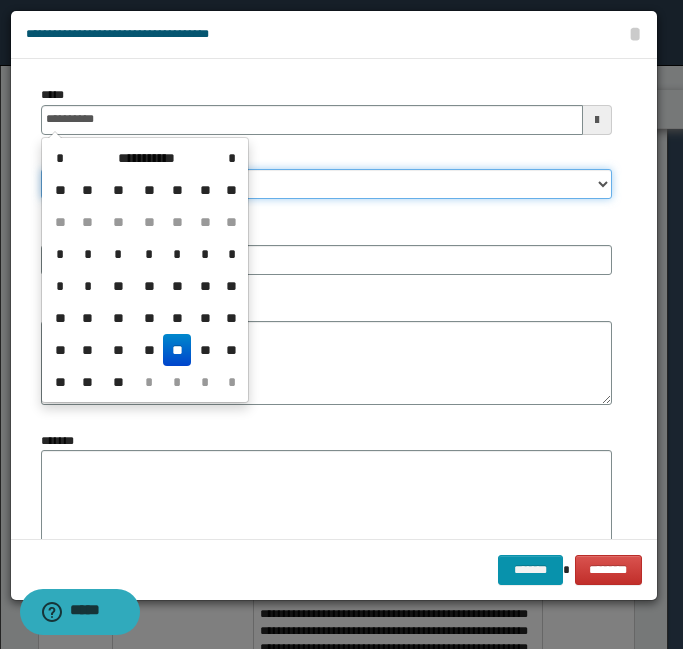 type on "**********" 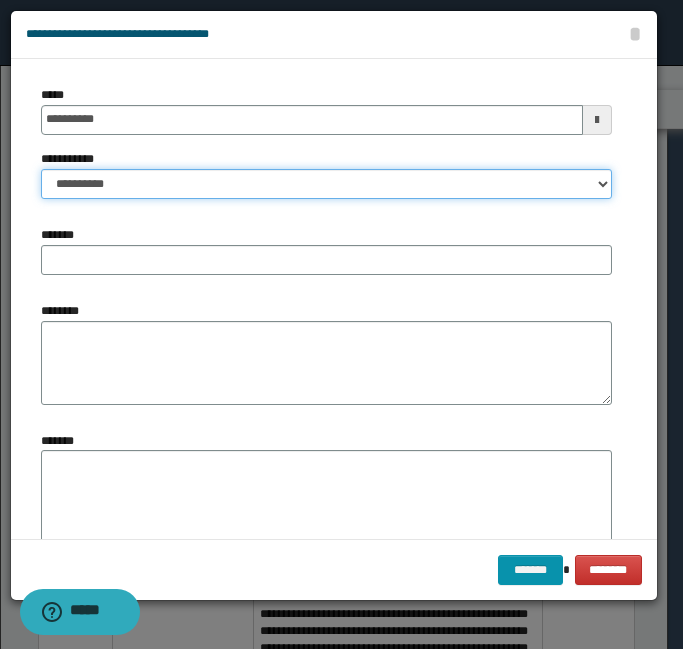 click on "**********" at bounding box center (326, 184) 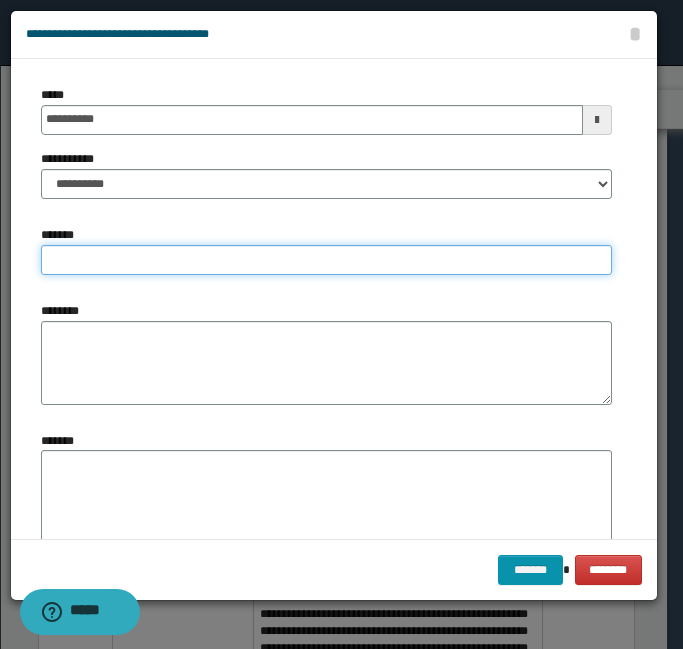 click on "*******" at bounding box center [326, 260] 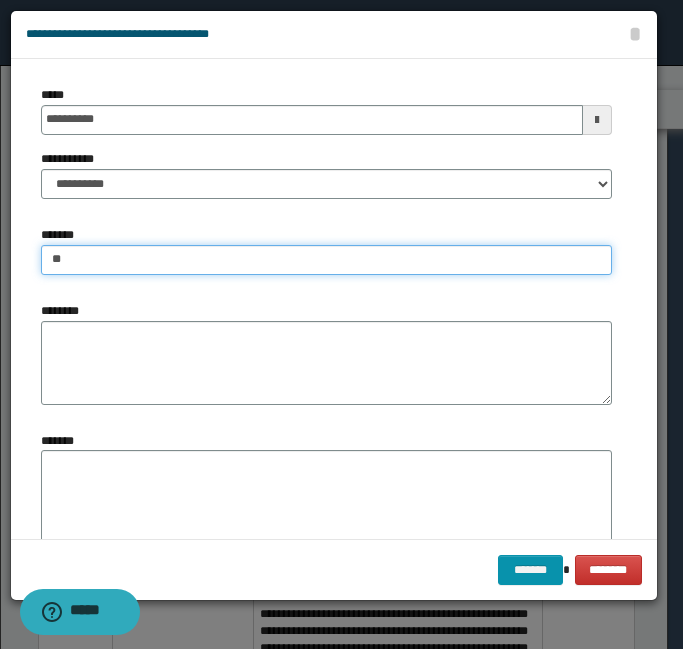 type on "*" 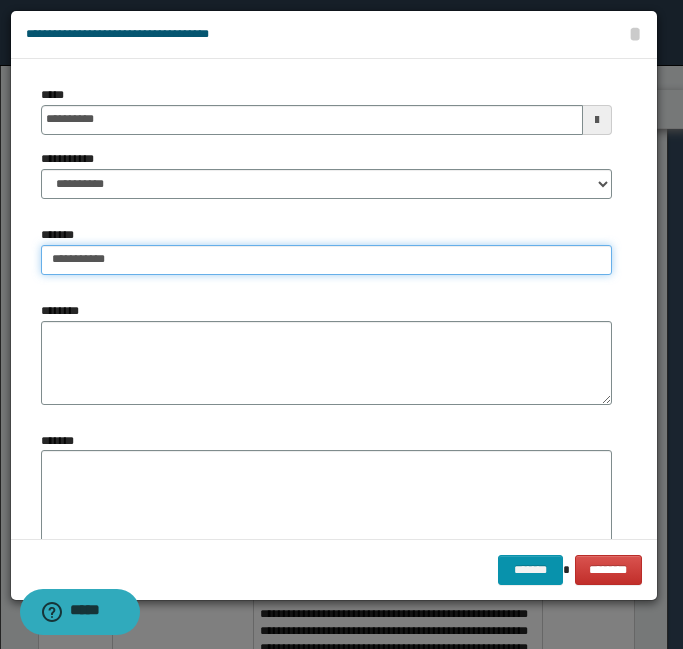 type on "**********" 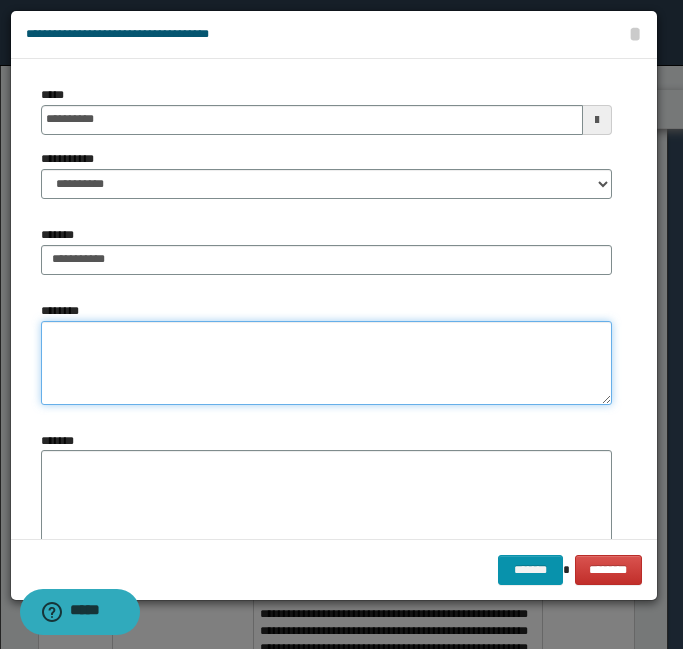 click on "********" at bounding box center (326, 363) 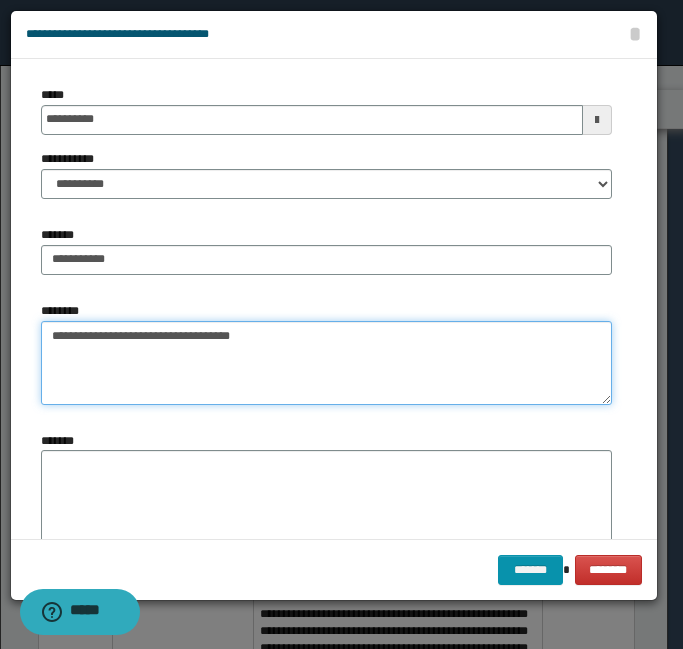 type on "**********" 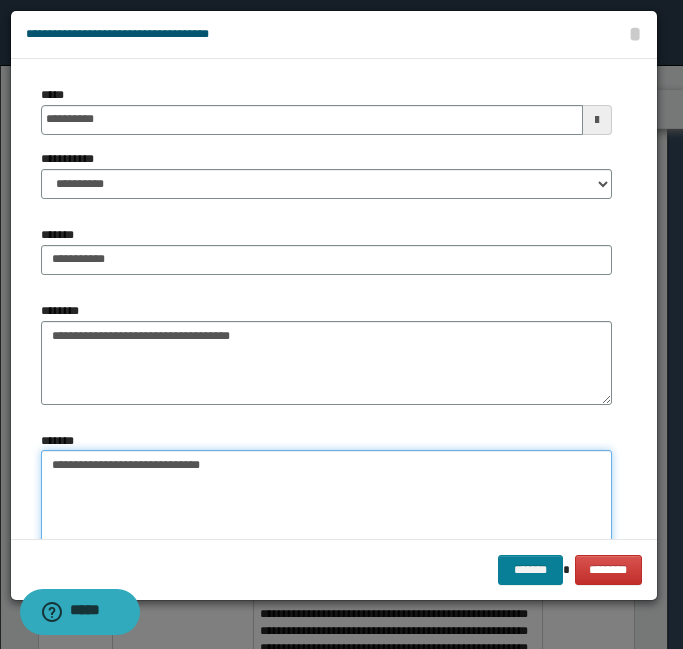 type on "**********" 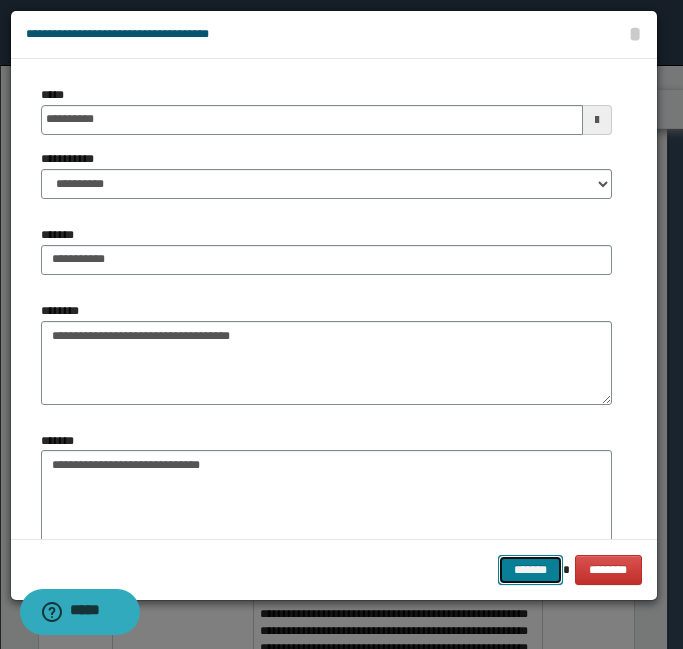 click on "*******" at bounding box center [530, 570] 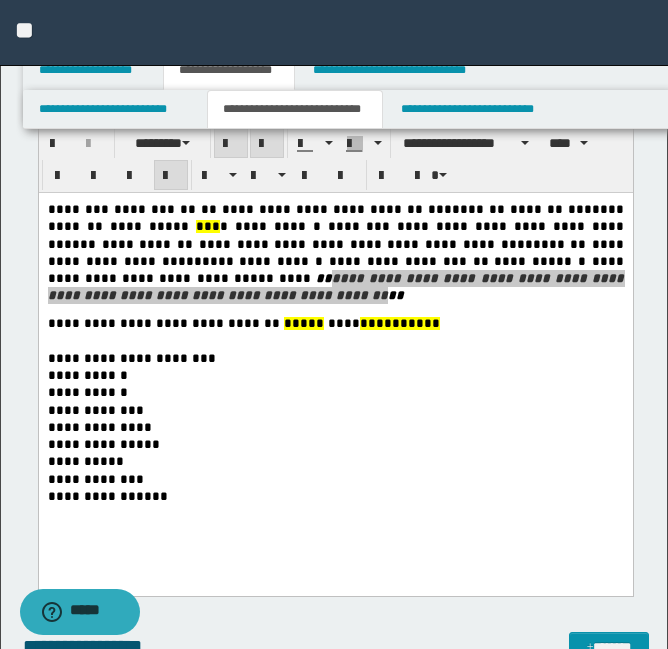 scroll, scrollTop: 510, scrollLeft: 0, axis: vertical 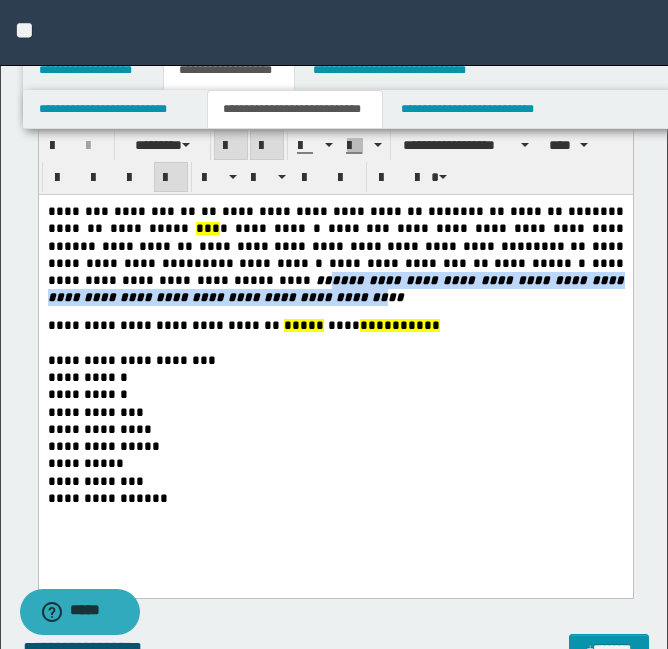 click at bounding box center [335, 342] 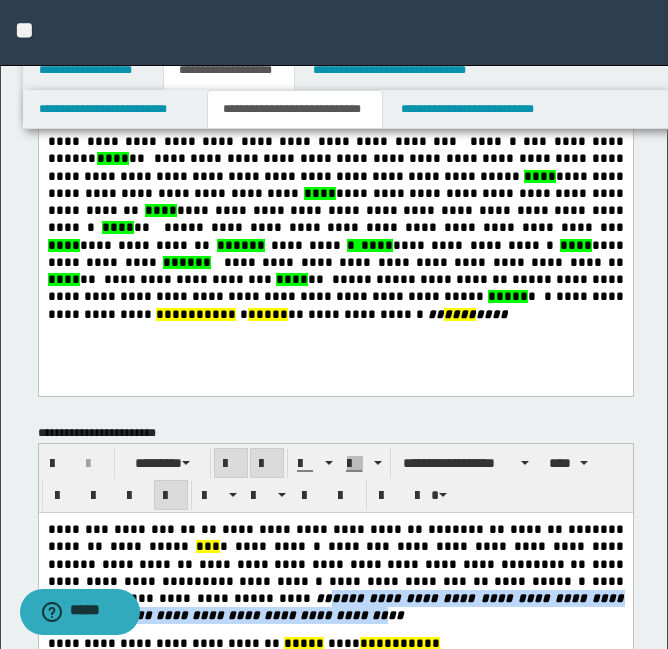 scroll, scrollTop: 186, scrollLeft: 0, axis: vertical 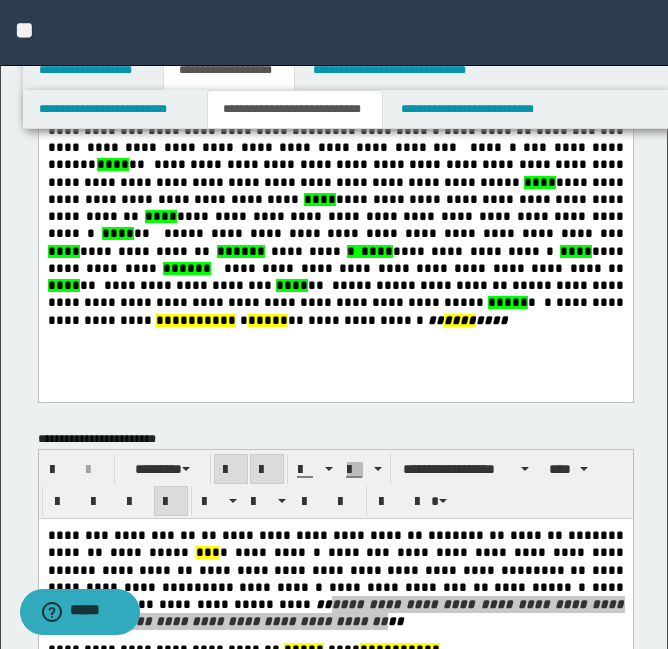 click on "**********" at bounding box center (335, 206) 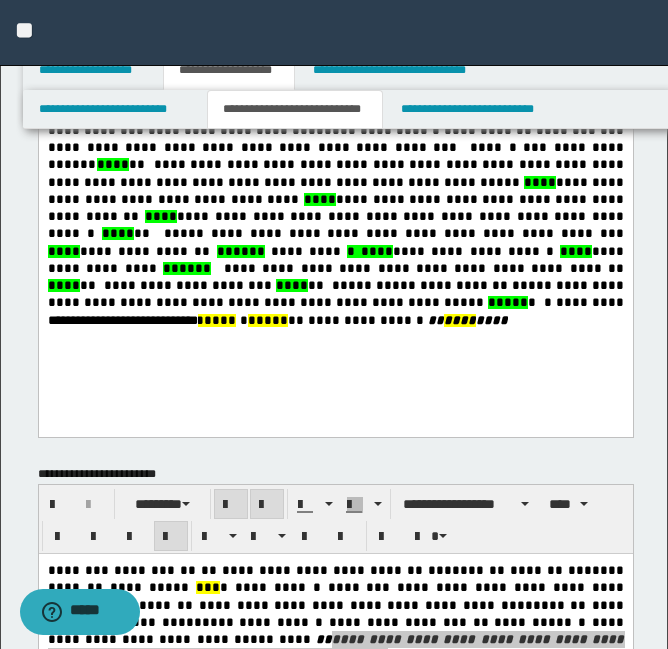 scroll, scrollTop: 35, scrollLeft: 0, axis: vertical 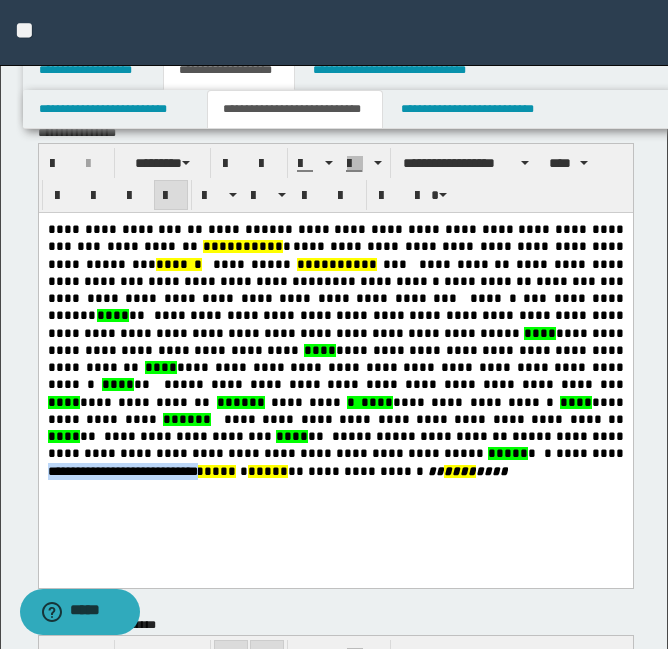 drag, startPoint x: 353, startPoint y: 474, endPoint x: -1, endPoint y: 518, distance: 356.72397 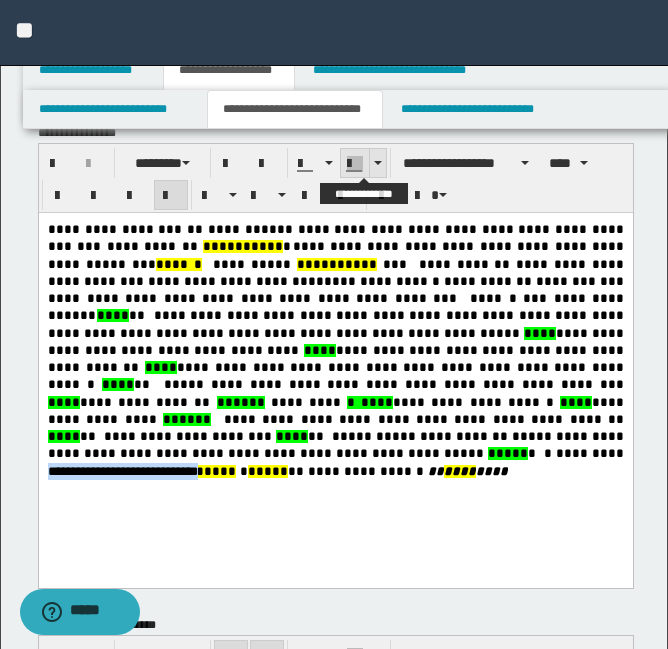 click at bounding box center (377, 163) 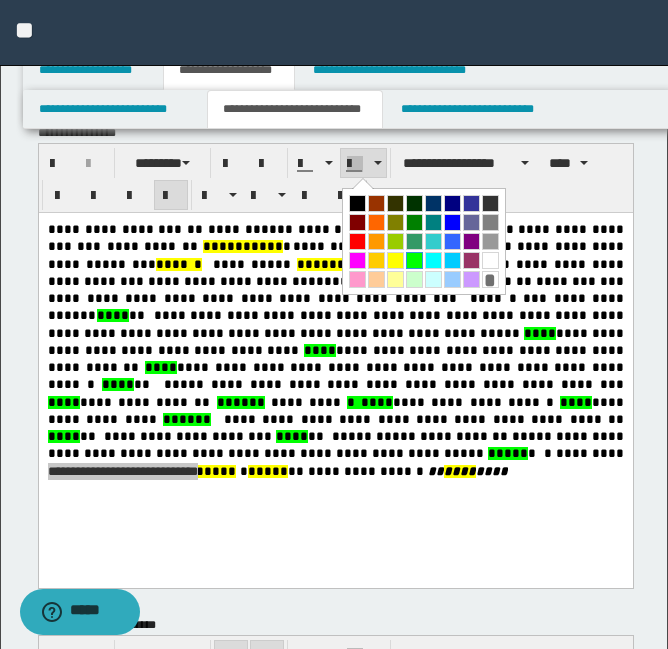 click at bounding box center [414, 260] 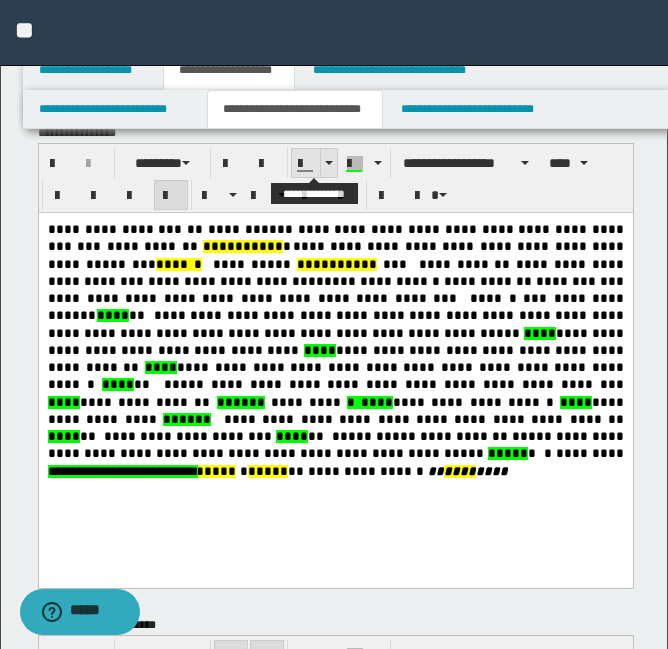 click at bounding box center [306, 164] 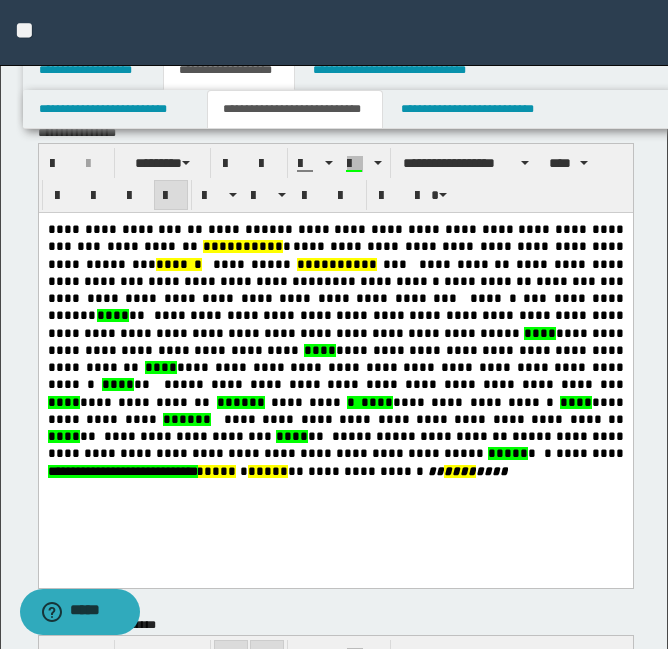 click on "**********" at bounding box center [335, 374] 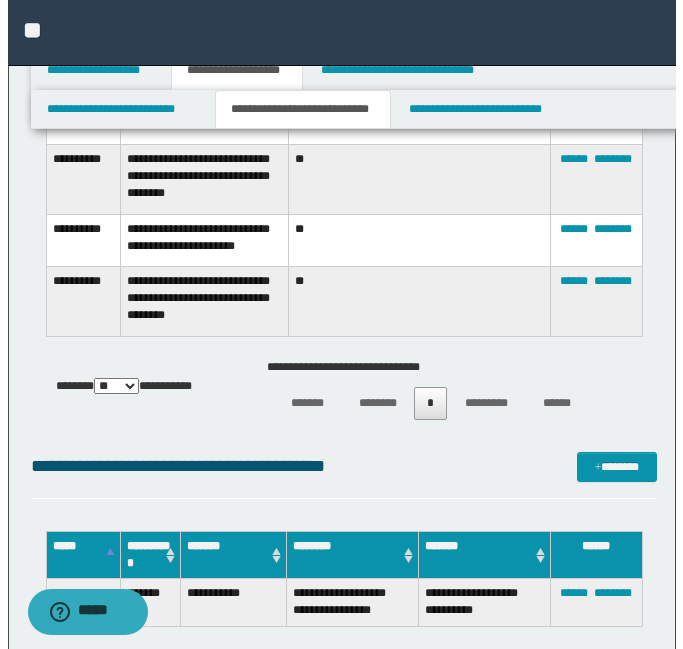 scroll, scrollTop: 1387, scrollLeft: 0, axis: vertical 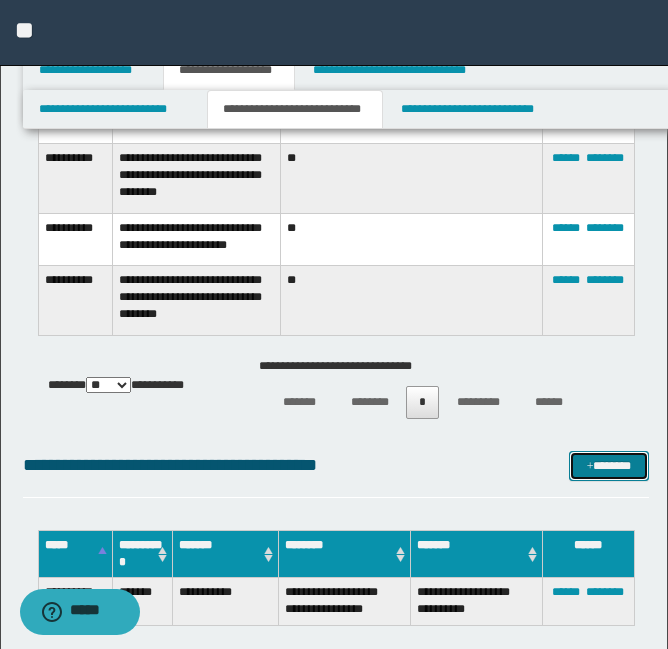 click on "*******" at bounding box center [609, 466] 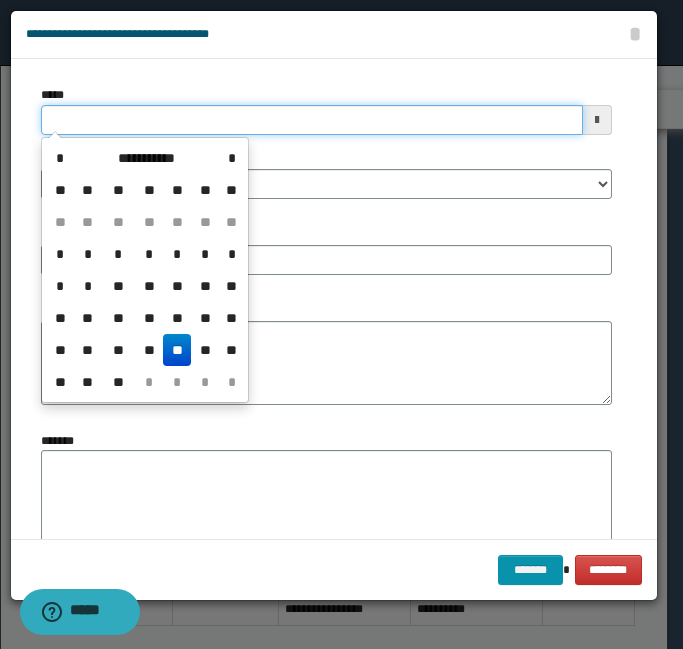 click on "*****" at bounding box center [312, 120] 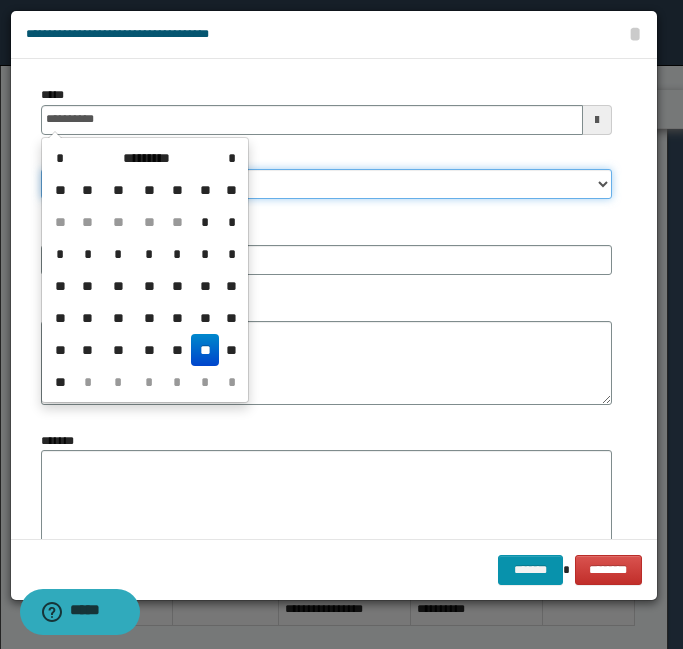 type on "**********" 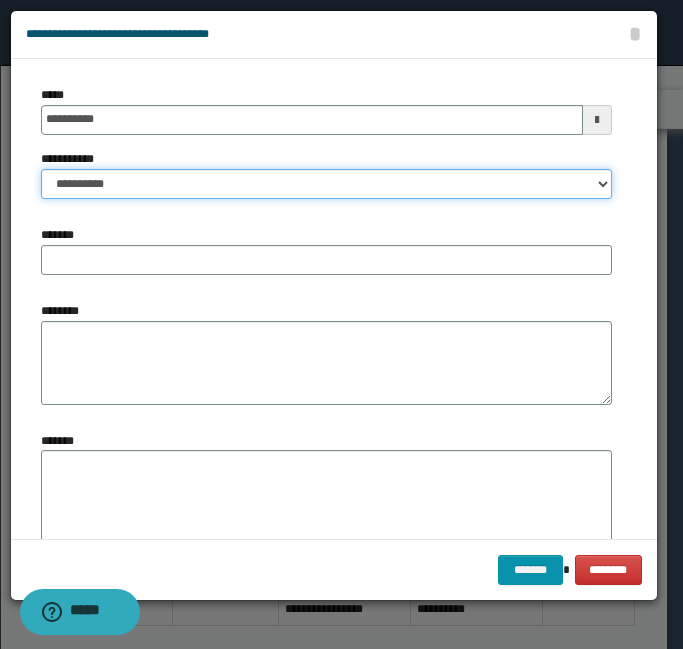 click on "**********" at bounding box center [326, 184] 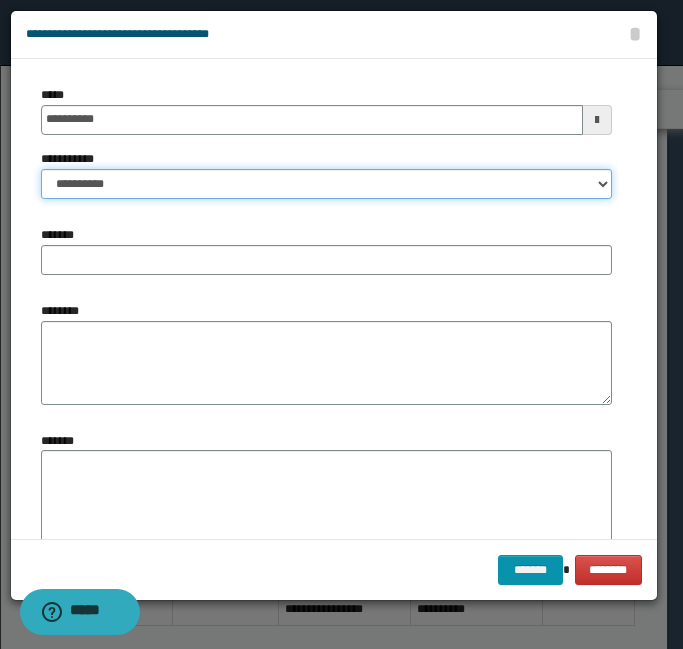 click on "**********" at bounding box center [326, 184] 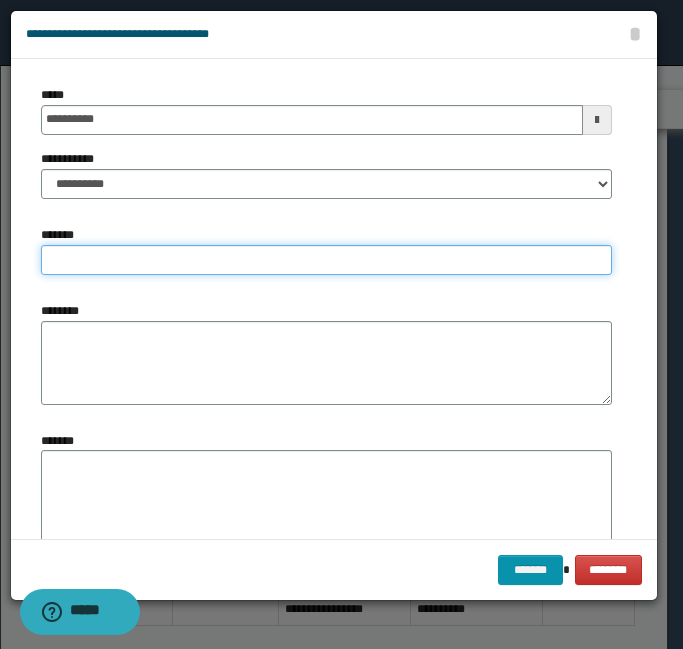 click on "*******" at bounding box center [326, 260] 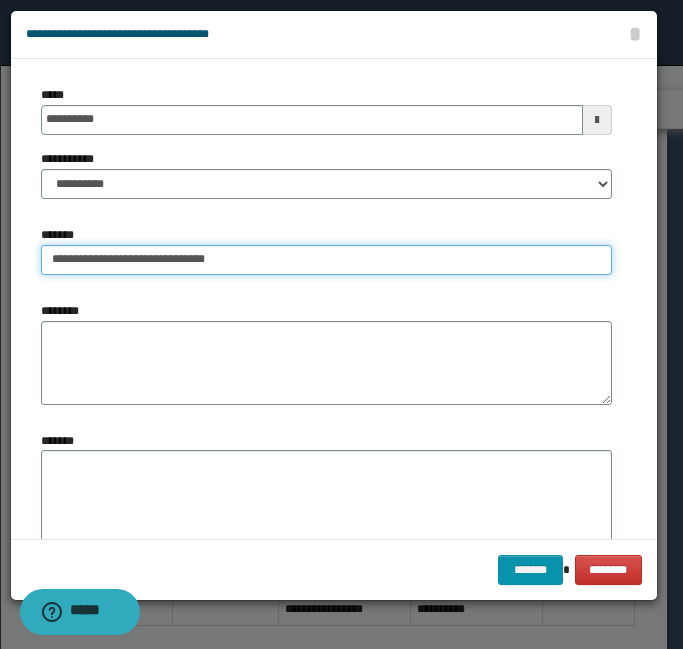 type on "**********" 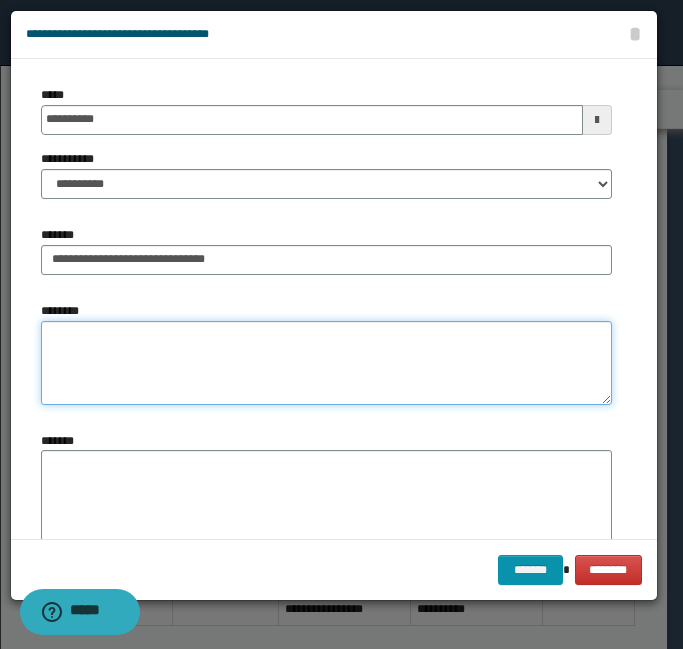 click on "********" at bounding box center [326, 363] 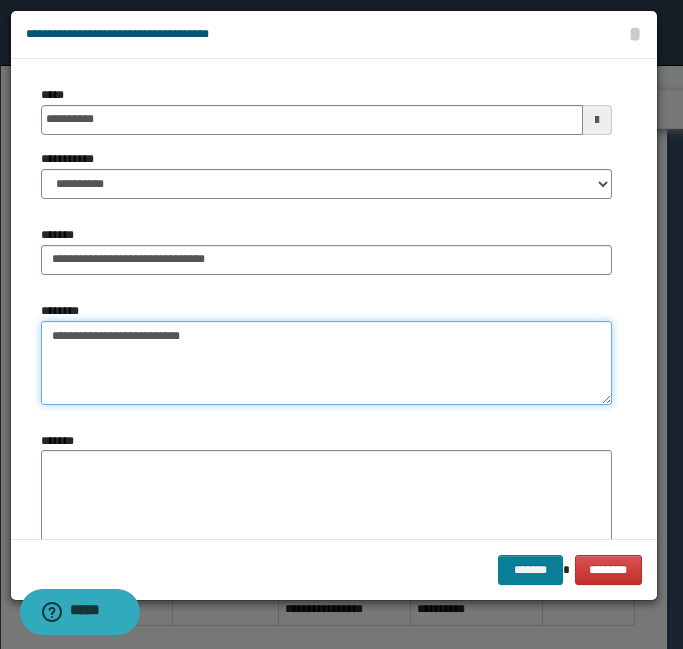 type on "**********" 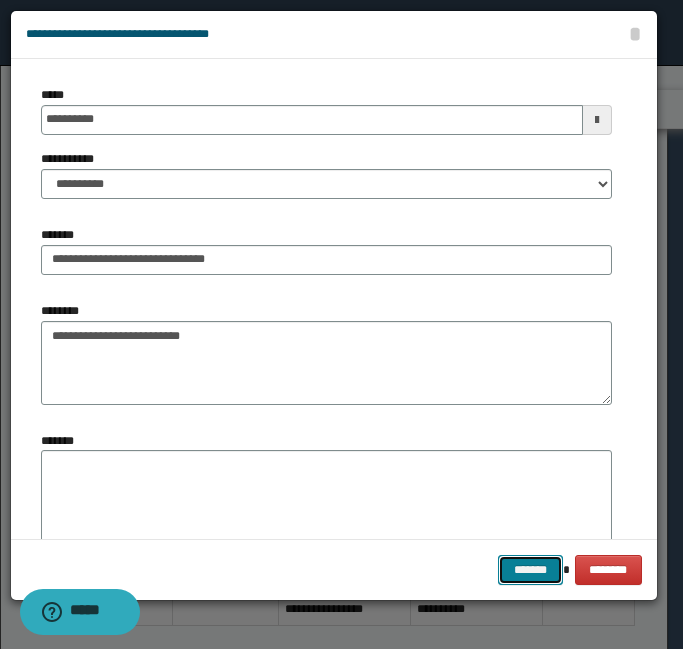 click on "*******" at bounding box center [530, 570] 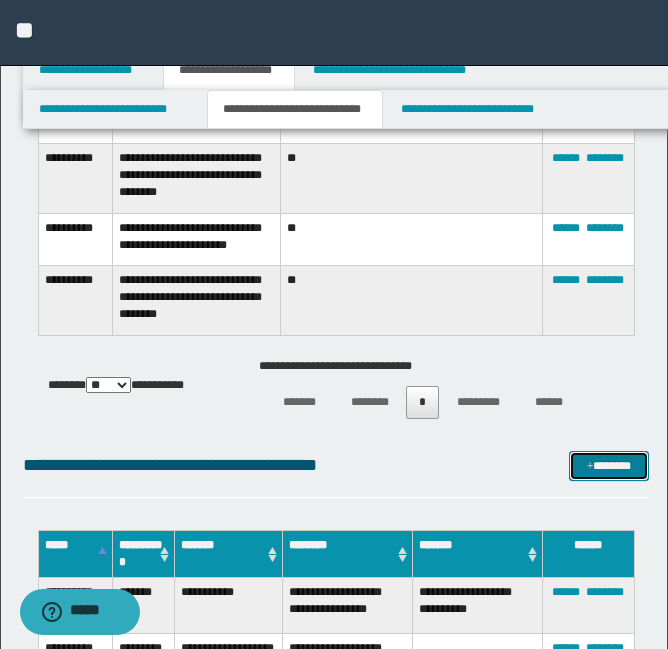 click on "*******" at bounding box center [609, 466] 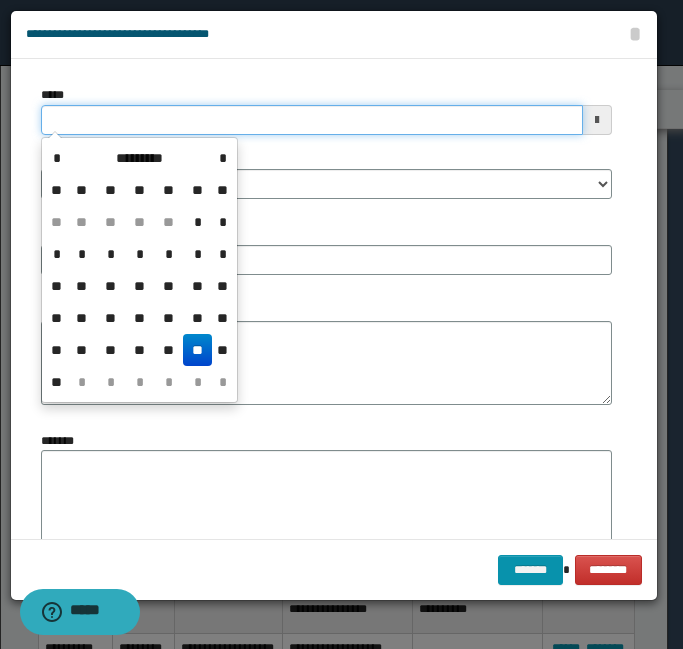 click on "*****" at bounding box center (312, 120) 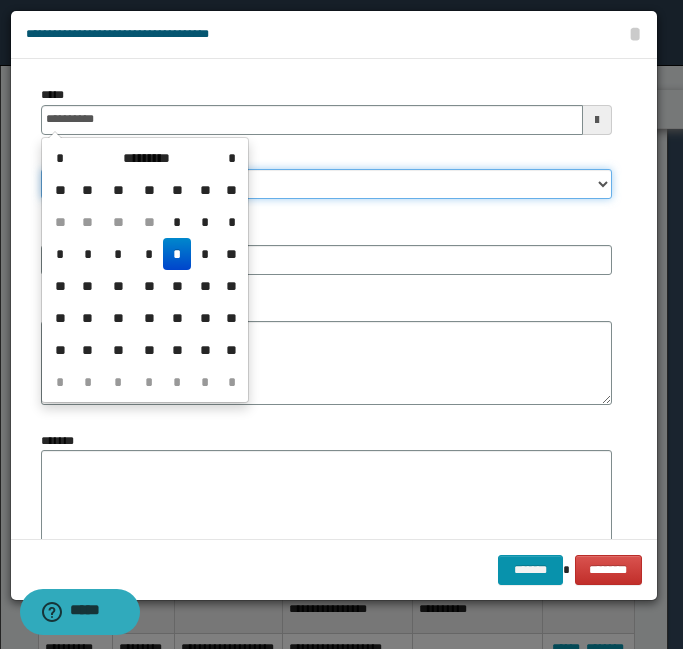 type on "**********" 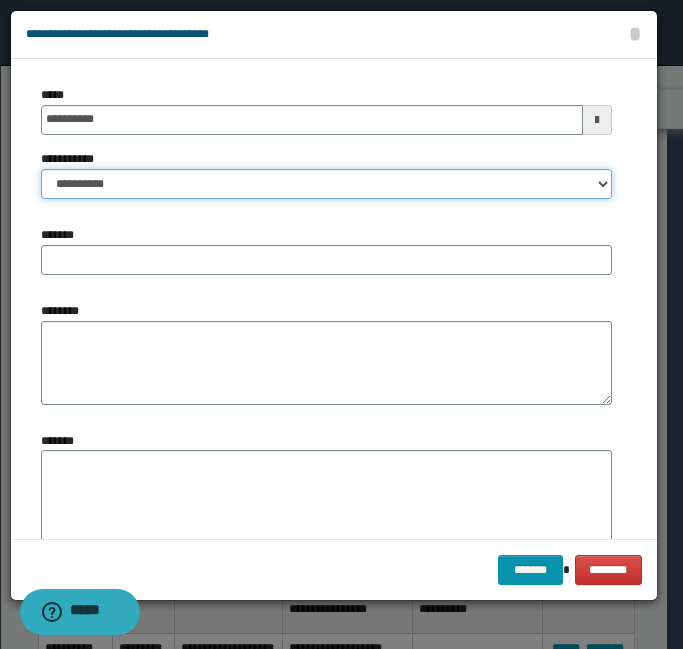 click on "**********" at bounding box center [326, 184] 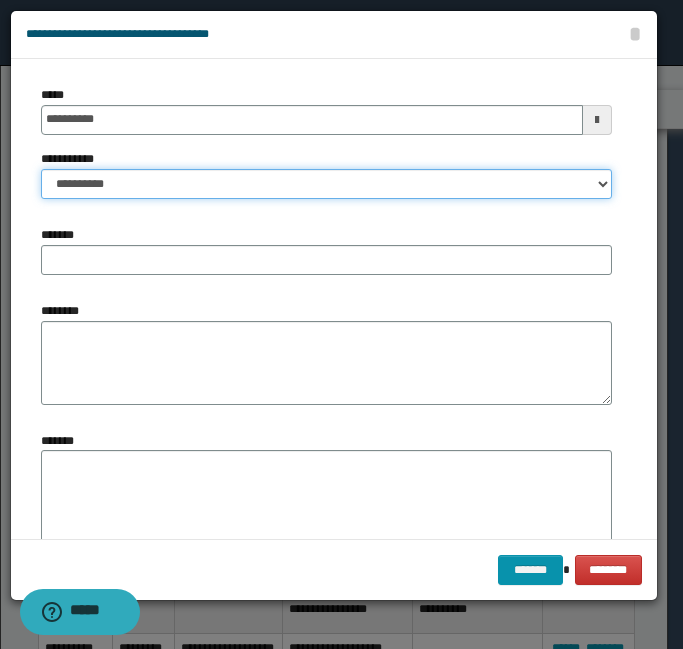 select on "*" 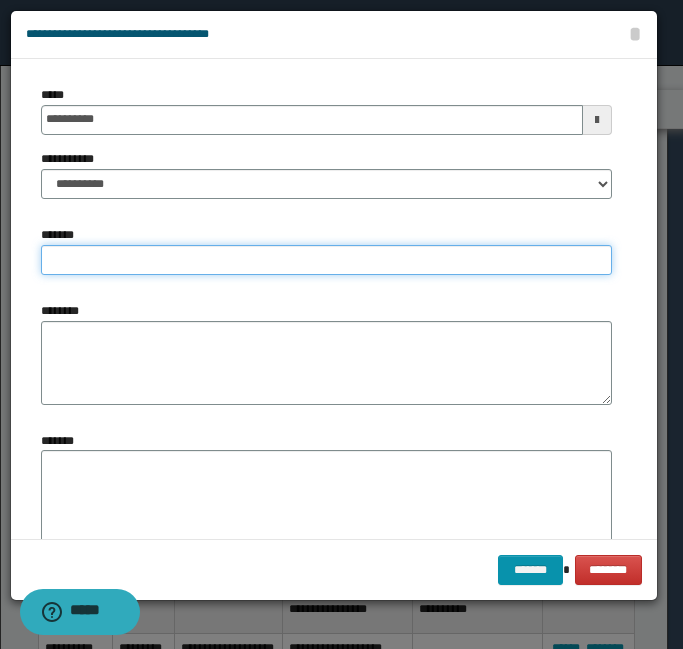 click on "*******" at bounding box center (326, 260) 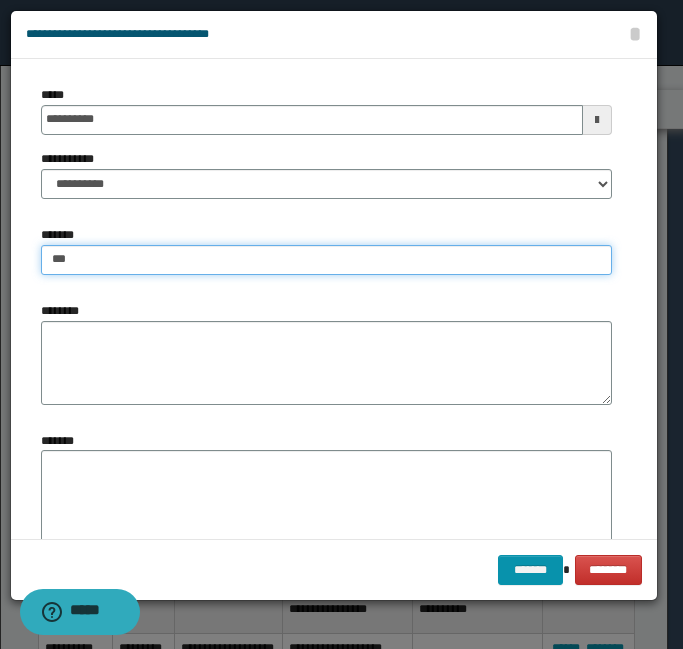 type on "**********" 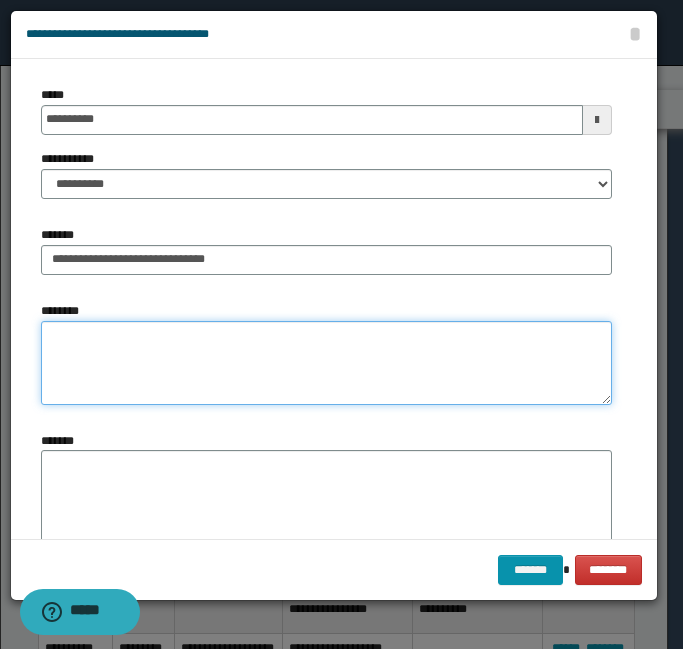 click on "********" at bounding box center (326, 363) 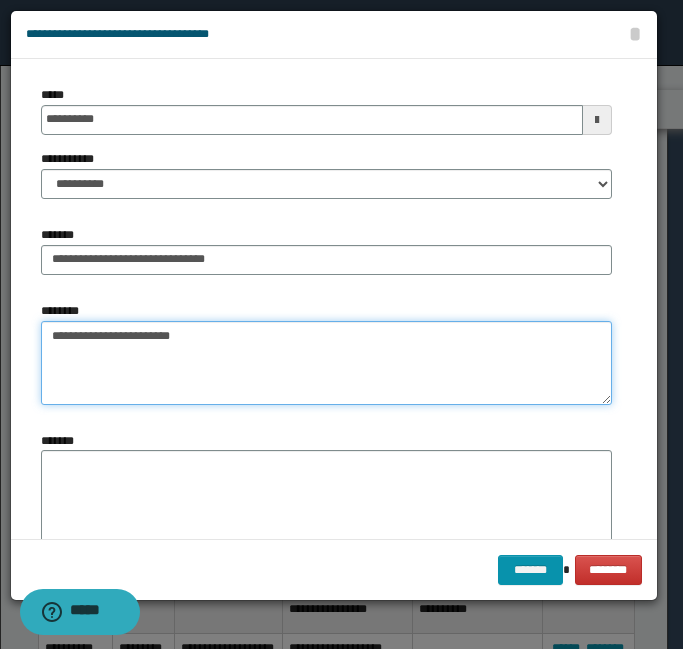 click on "**********" at bounding box center (326, 363) 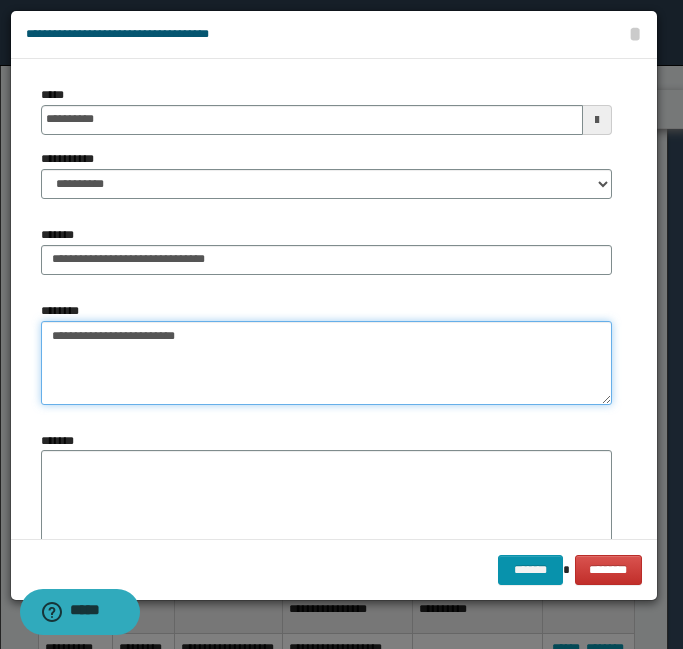 scroll, scrollTop: 73, scrollLeft: 0, axis: vertical 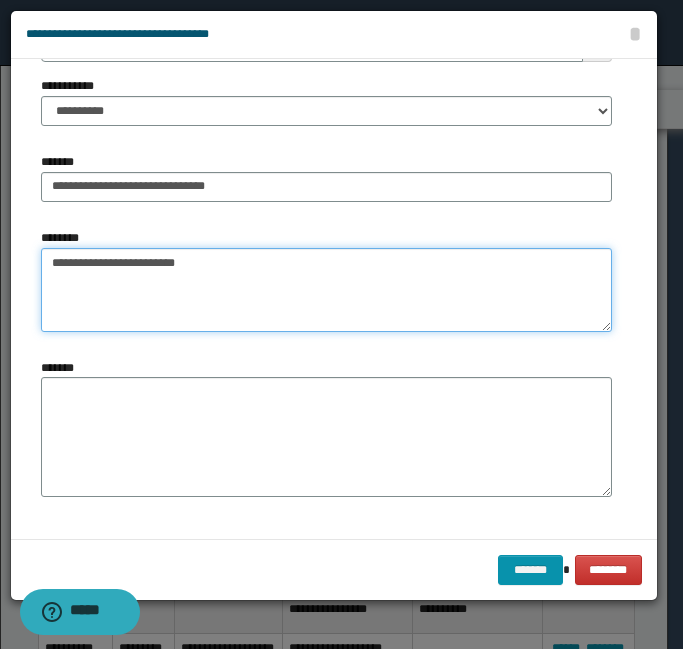 type on "**********" 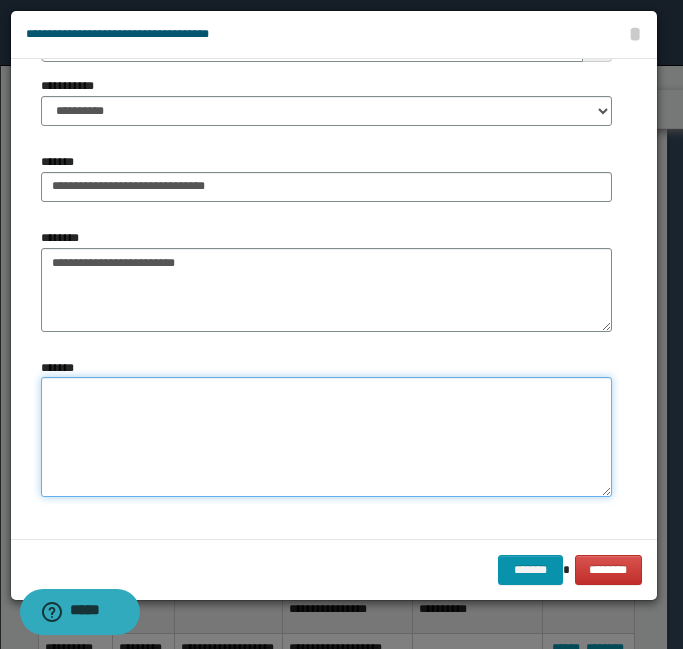 click on "*******" at bounding box center (326, 437) 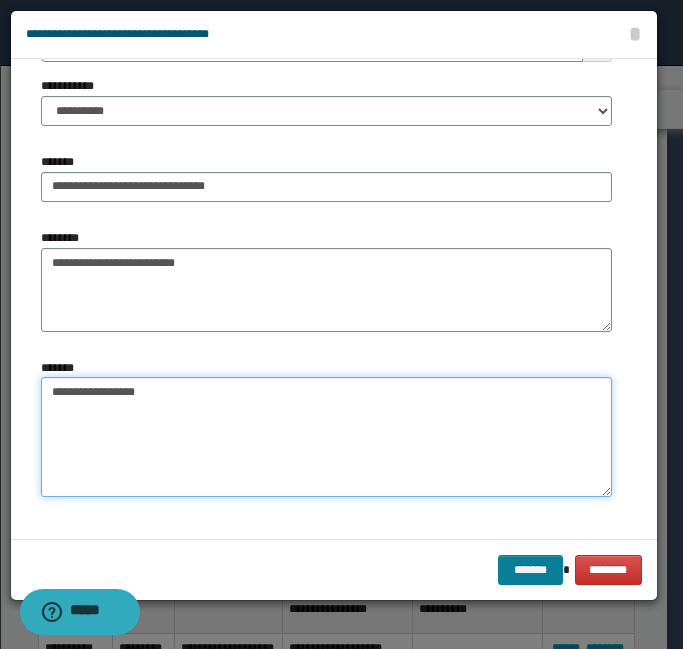 type on "**********" 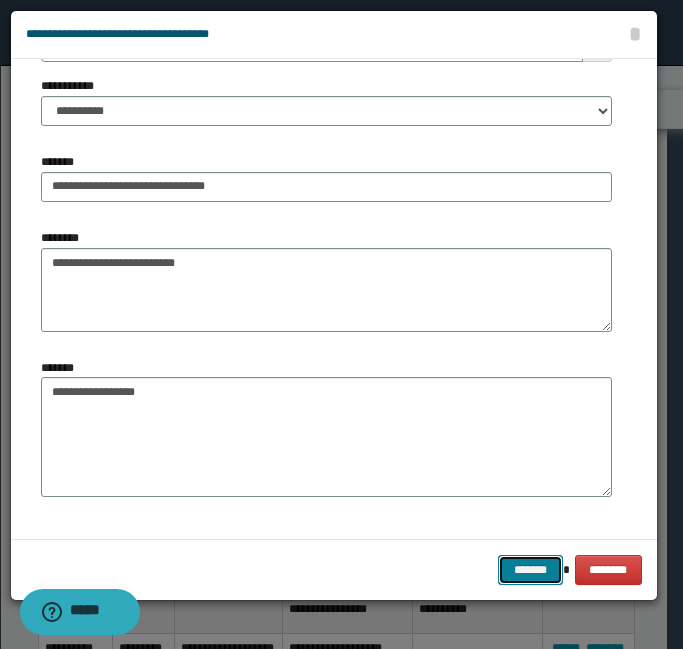 click on "*******" at bounding box center (530, 570) 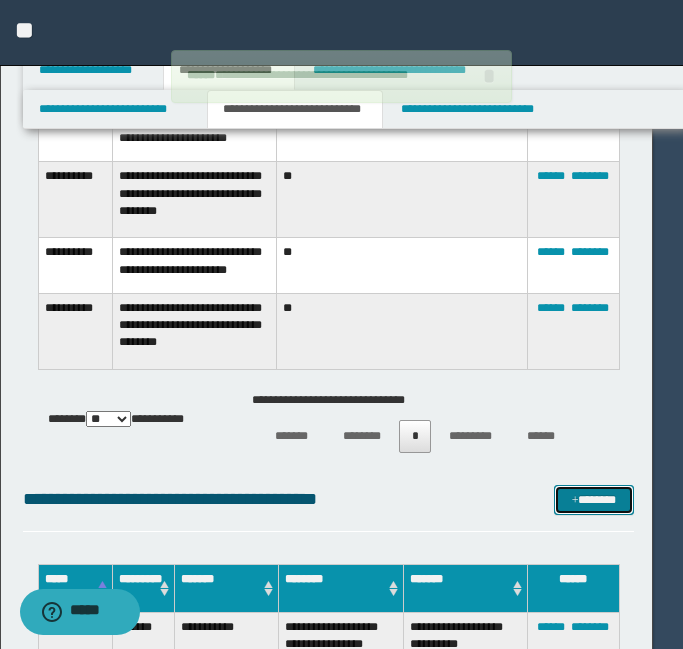 type 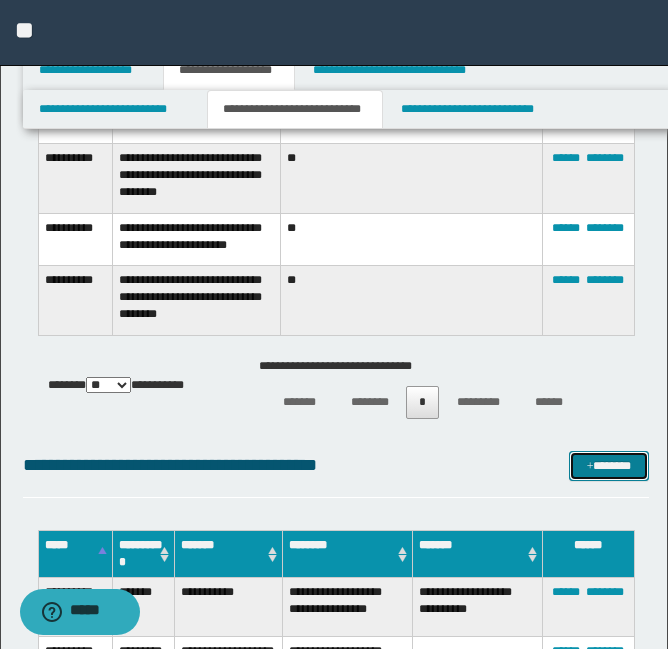click on "*******" at bounding box center [609, 466] 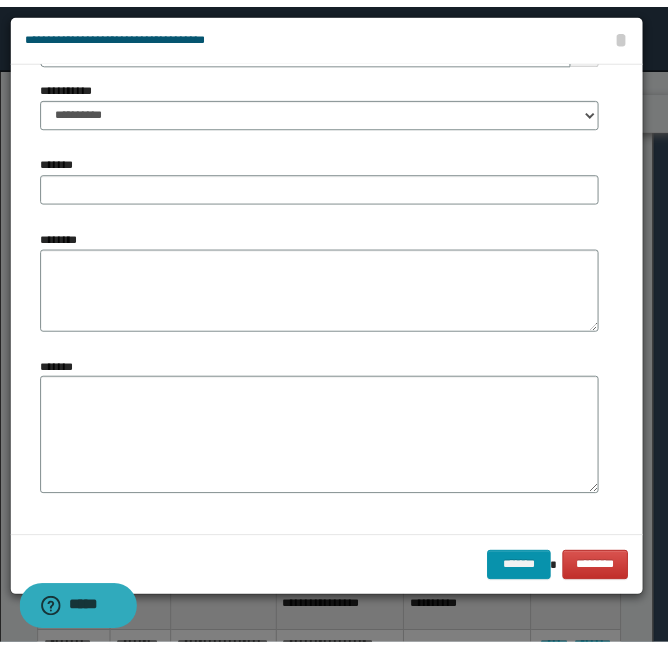 scroll, scrollTop: 0, scrollLeft: 0, axis: both 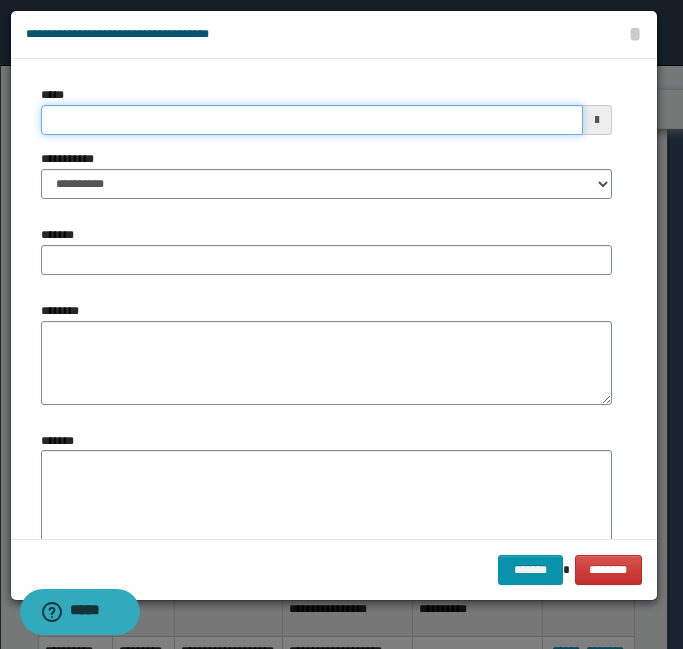 click on "*****" at bounding box center (312, 120) 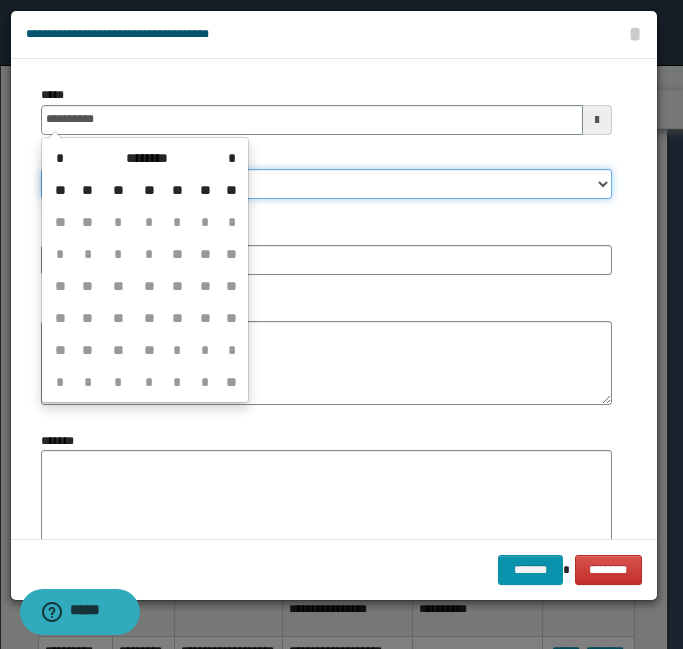 type on "**********" 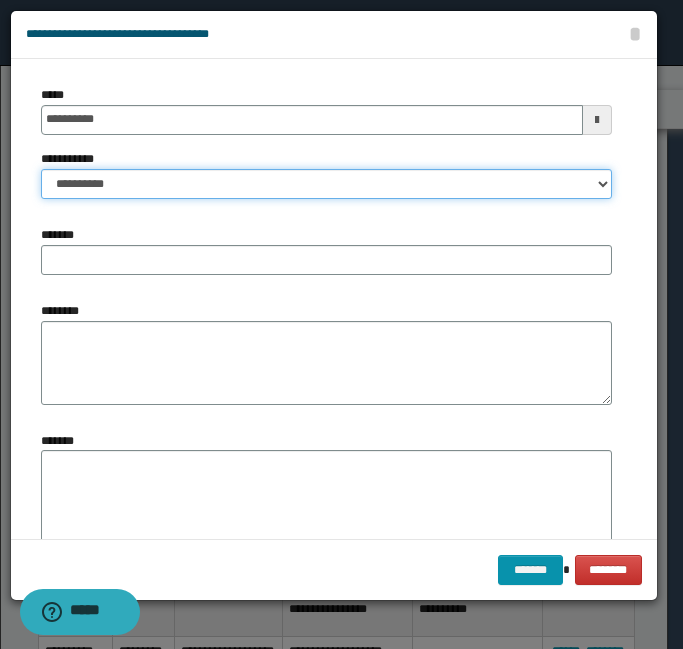 click on "**********" at bounding box center [326, 184] 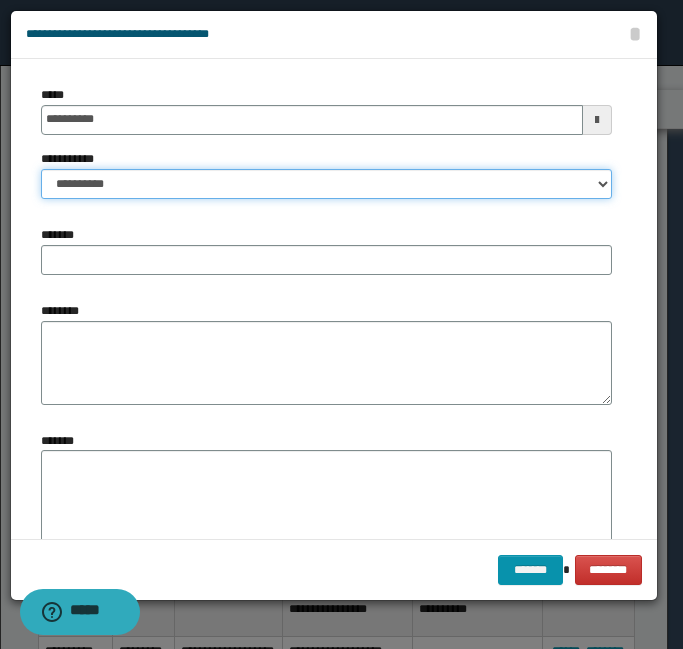 select on "*" 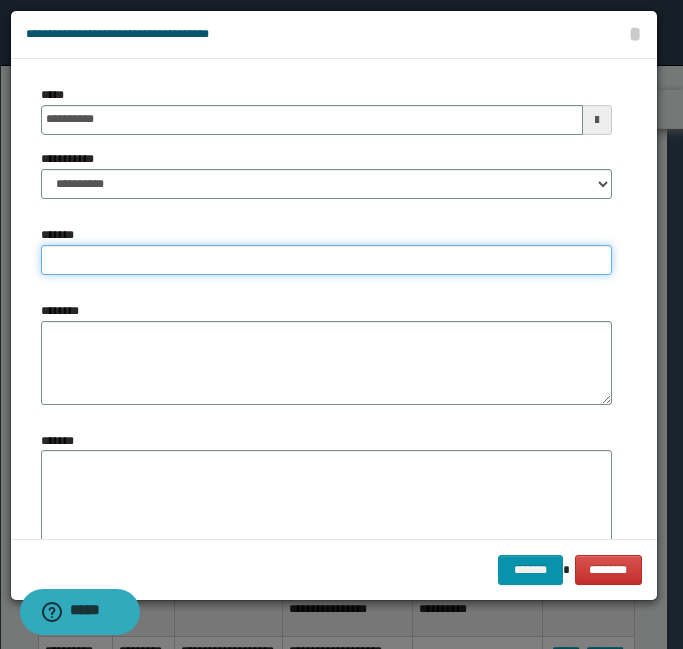 click on "*******" at bounding box center [326, 260] 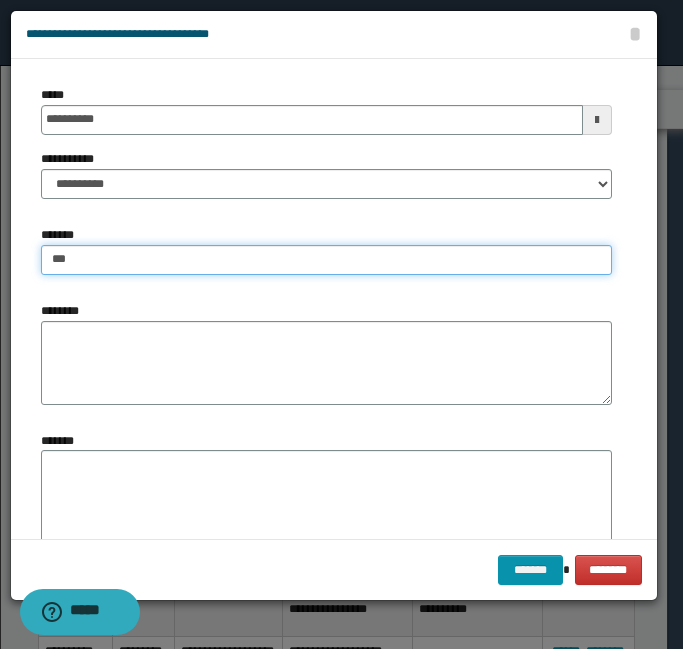 type on "**********" 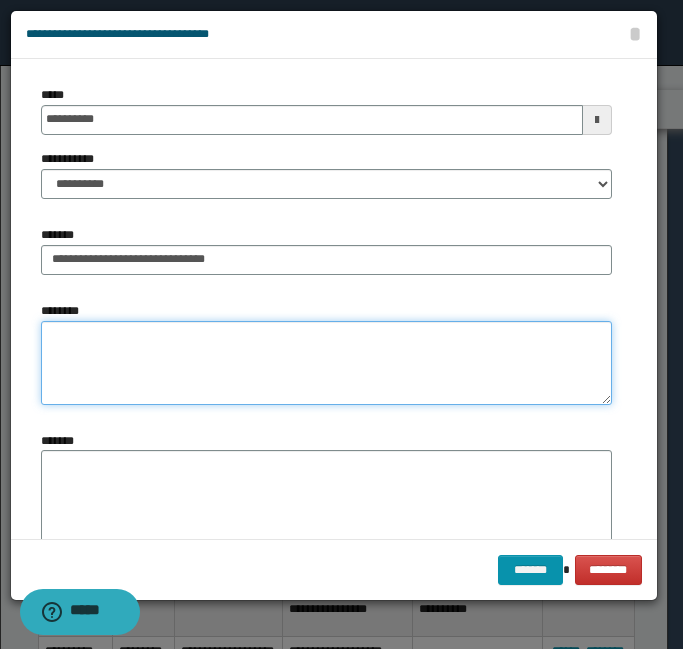 click on "********" at bounding box center (326, 363) 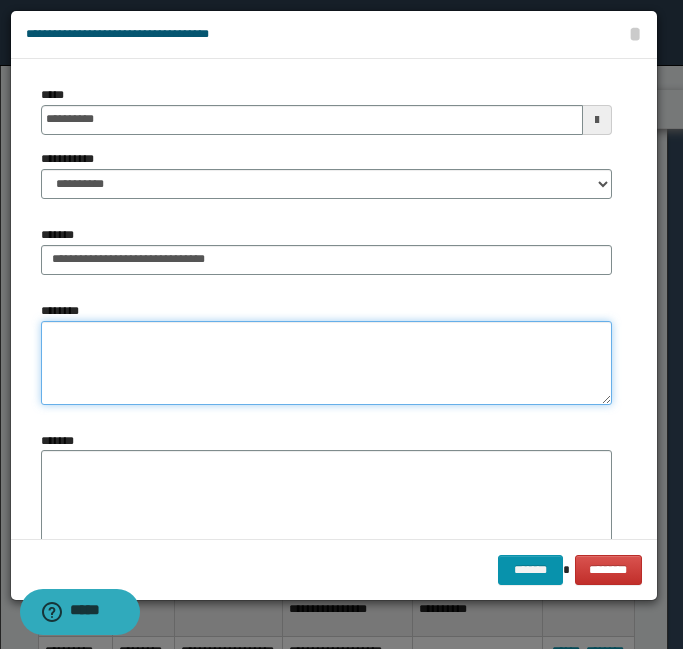 click on "********" at bounding box center [326, 363] 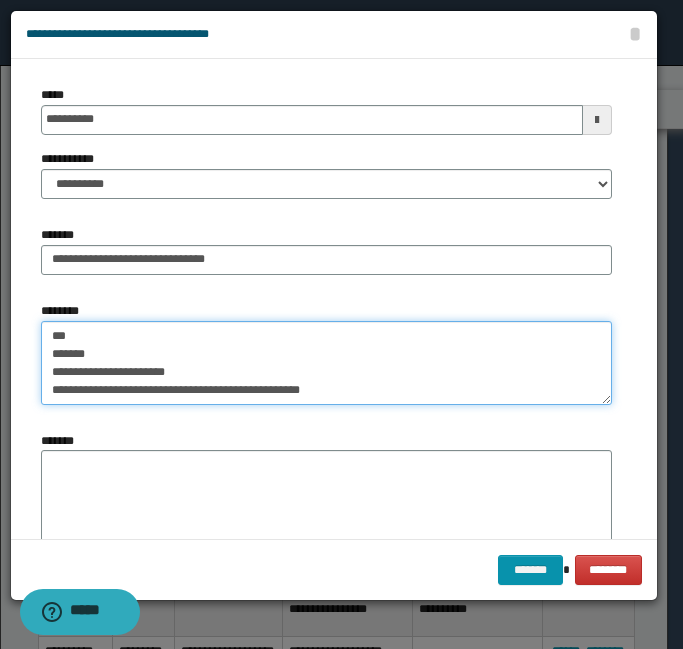 click on "**********" at bounding box center [326, 363] 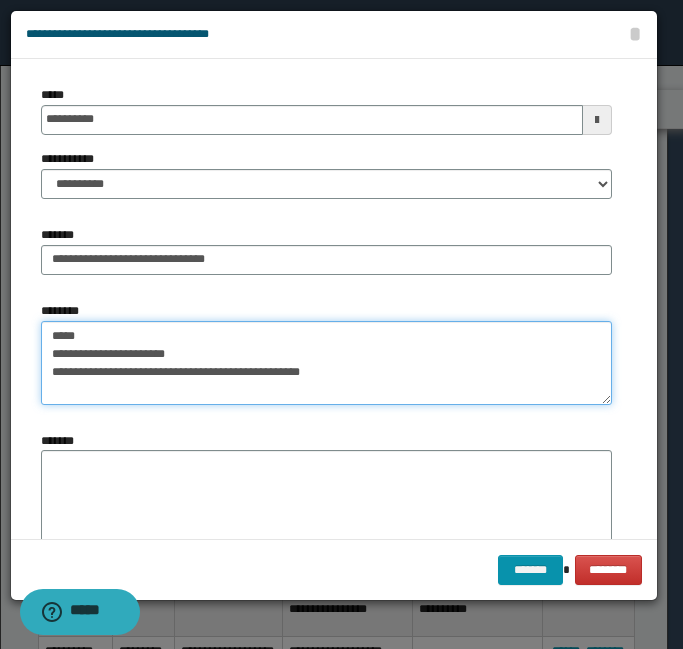 drag, startPoint x: 357, startPoint y: 377, endPoint x: 0, endPoint y: 298, distance: 365.63644 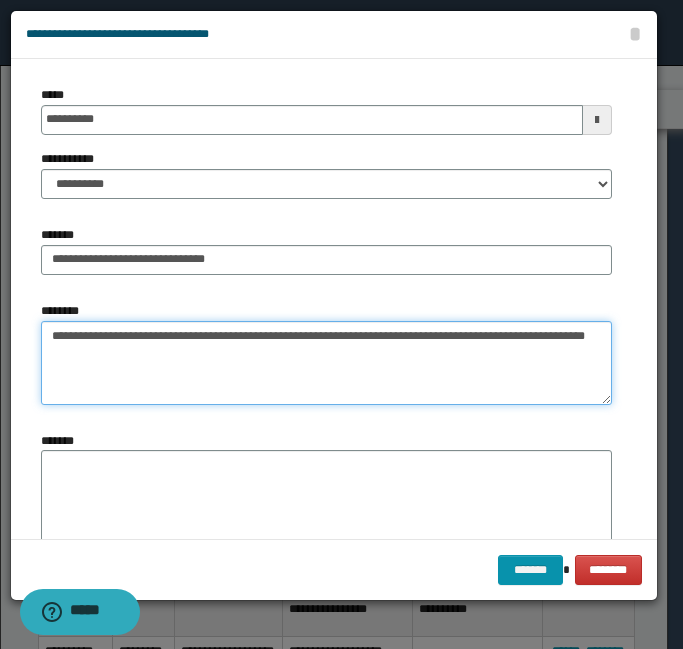 type on "**********" 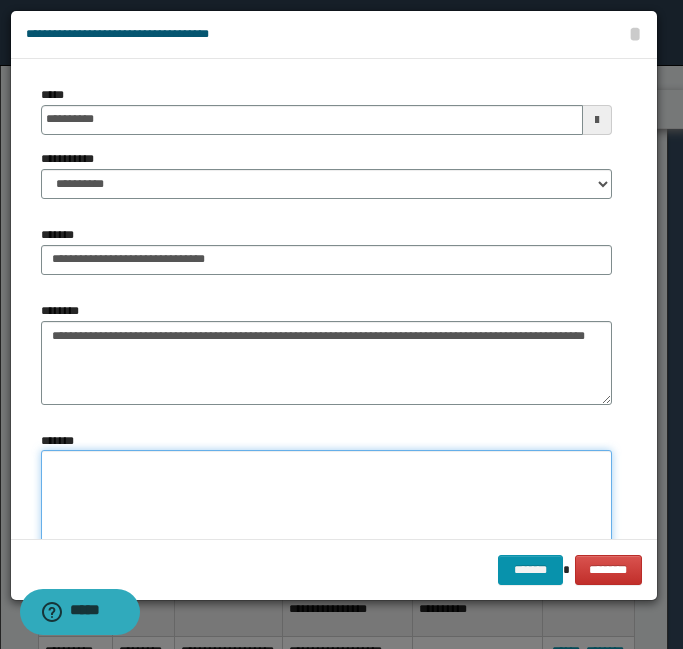 click on "*******" at bounding box center (326, 510) 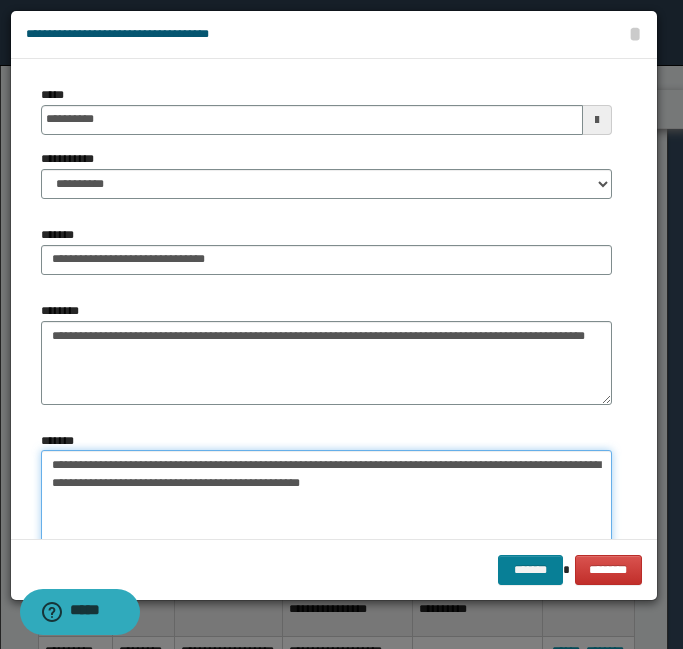 type on "**********" 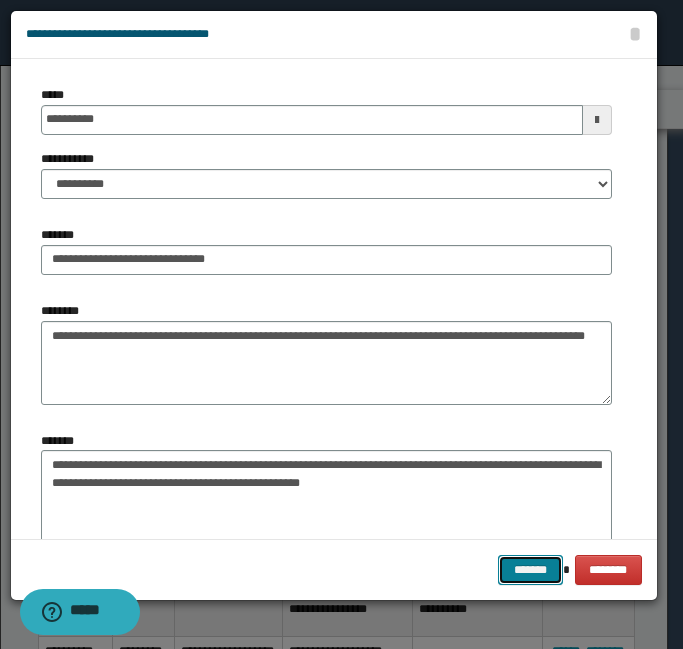 click on "*******" at bounding box center (530, 570) 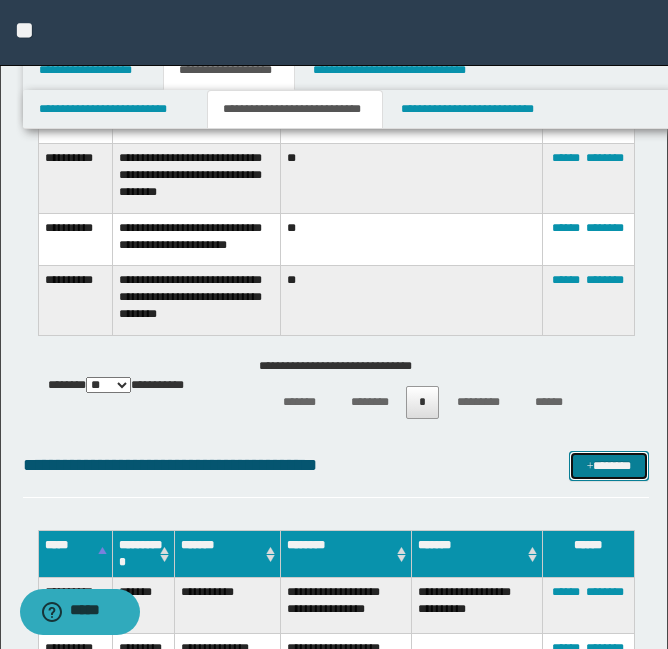 click on "*******" at bounding box center [609, 466] 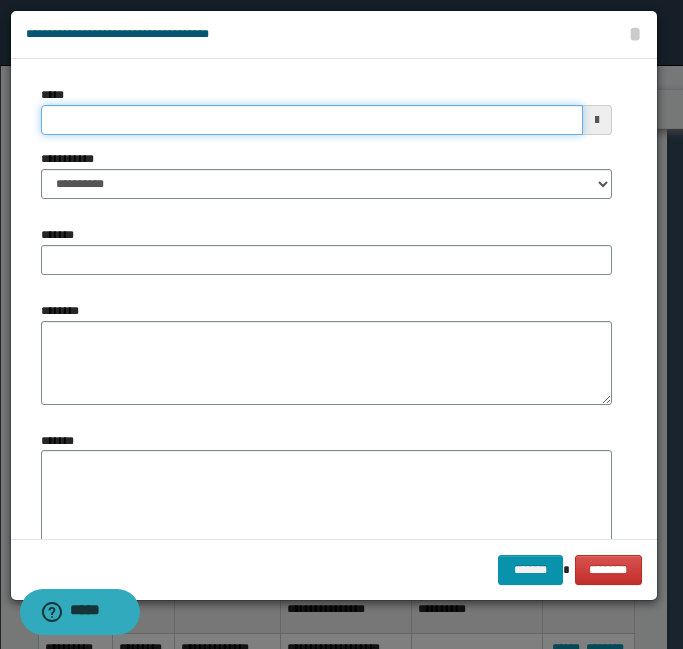 click on "*****" at bounding box center (312, 120) 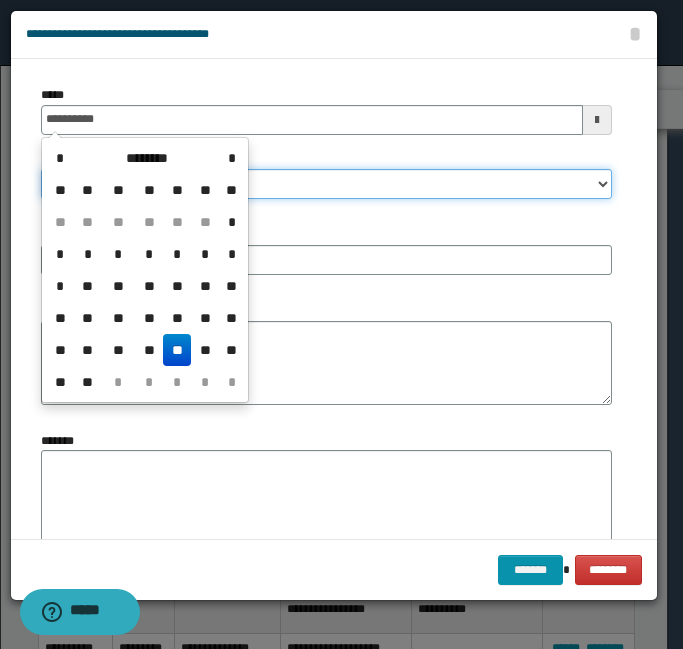 type on "**********" 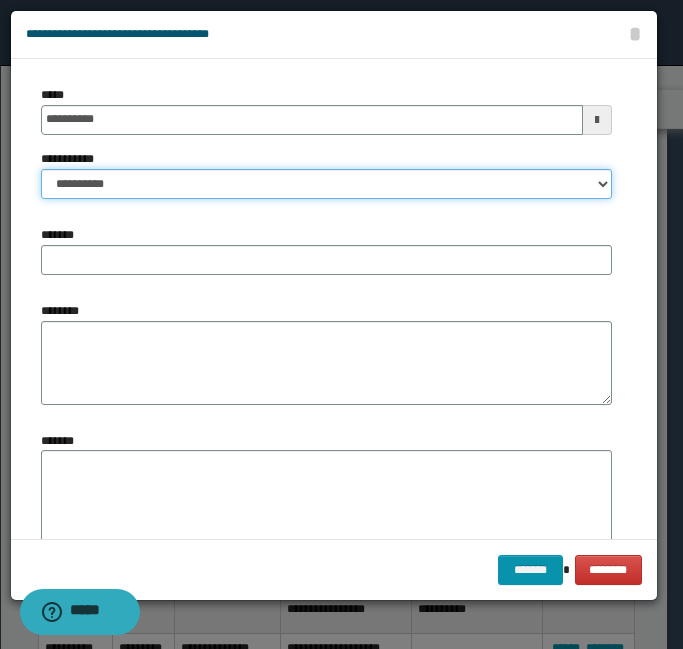 click on "**********" at bounding box center (326, 184) 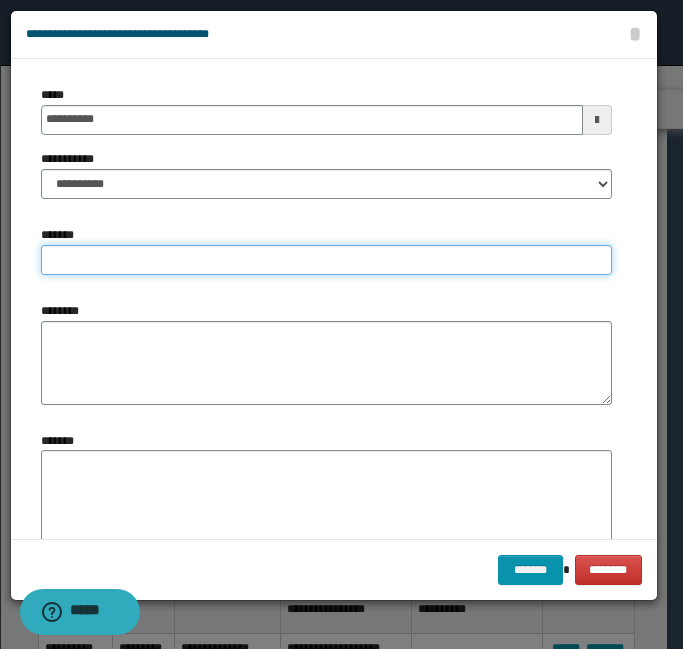 click on "*******" at bounding box center [326, 260] 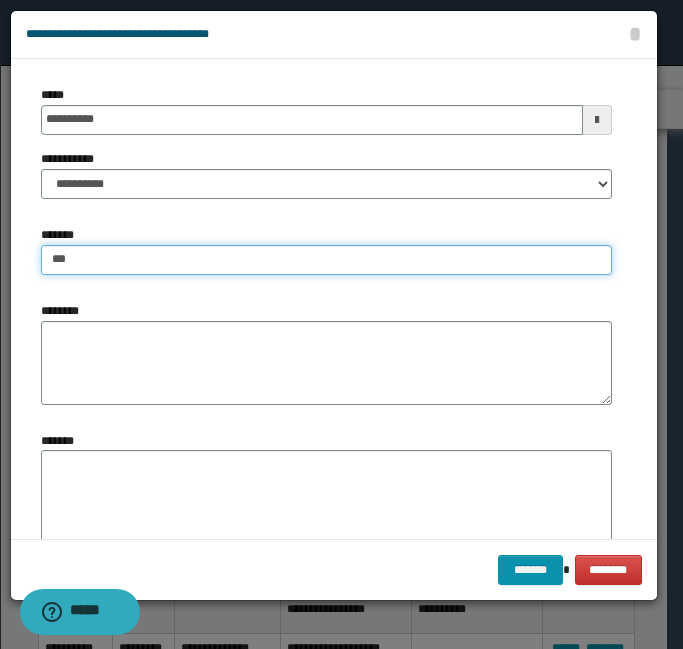 type on "**********" 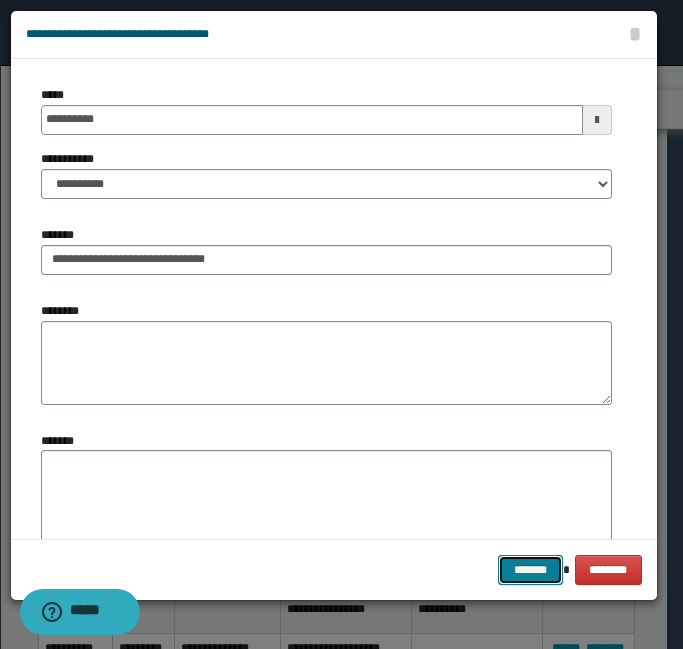 click on "*******" at bounding box center (530, 570) 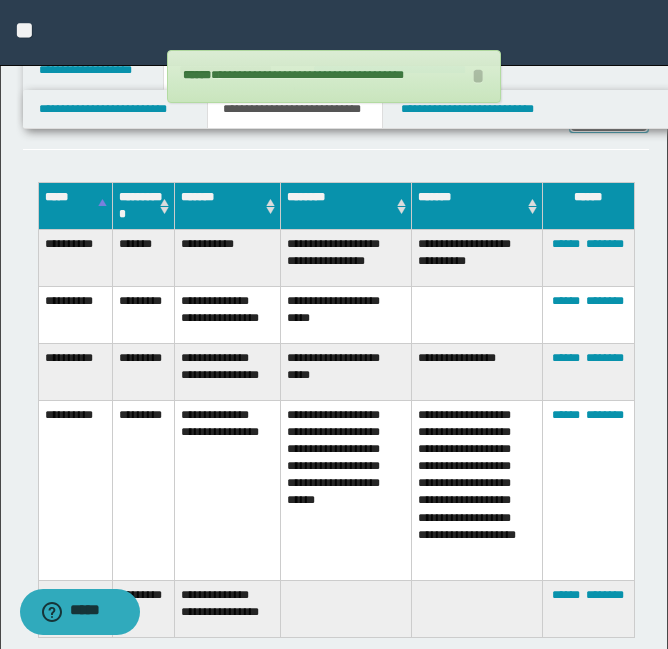 scroll, scrollTop: 1736, scrollLeft: 0, axis: vertical 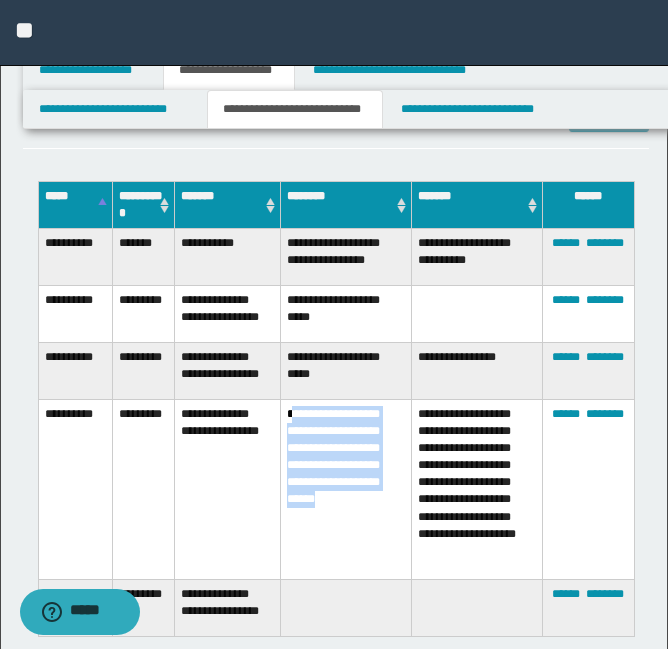 drag, startPoint x: 291, startPoint y: 417, endPoint x: 401, endPoint y: 520, distance: 150.69505 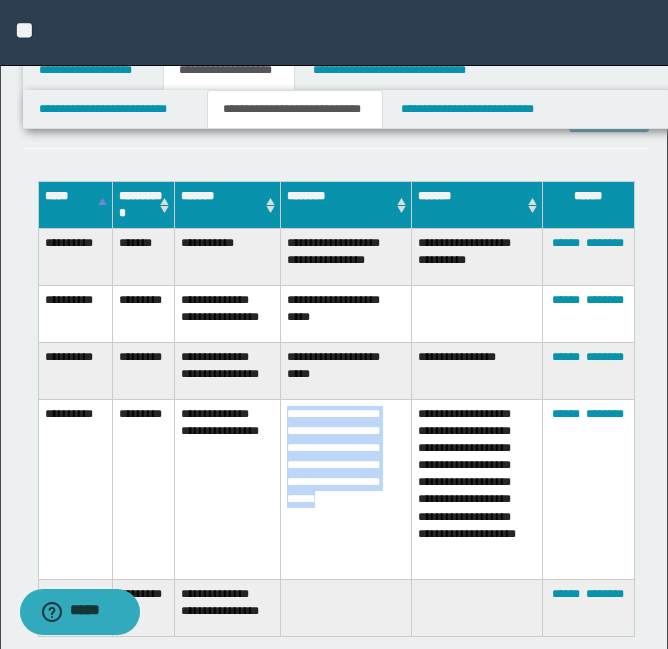 drag, startPoint x: 283, startPoint y: 411, endPoint x: 382, endPoint y: 516, distance: 144.31216 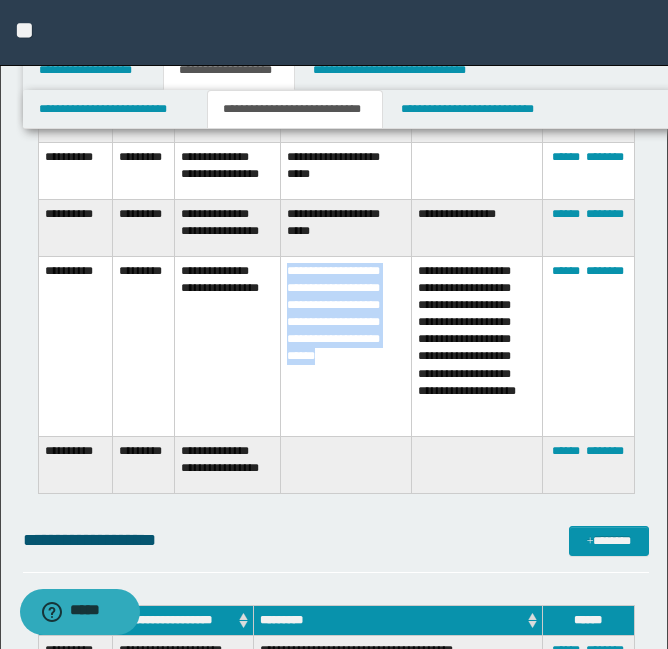 scroll, scrollTop: 1881, scrollLeft: 0, axis: vertical 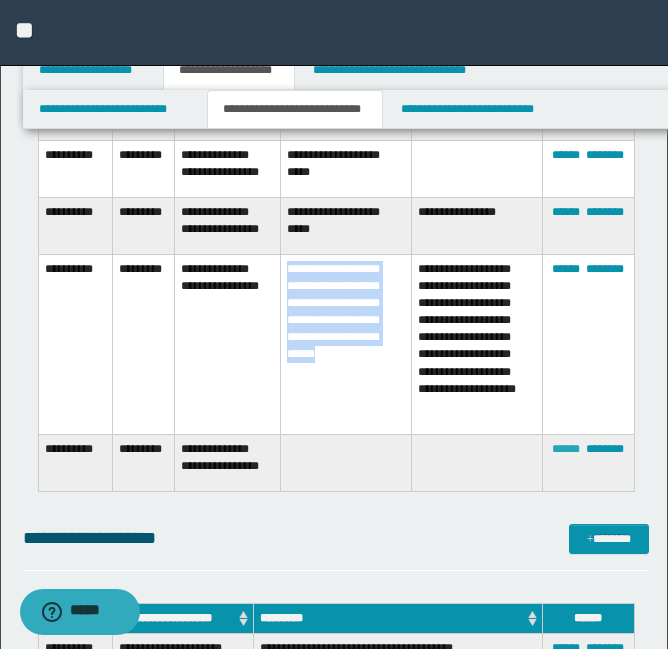 click on "******" at bounding box center (566, 449) 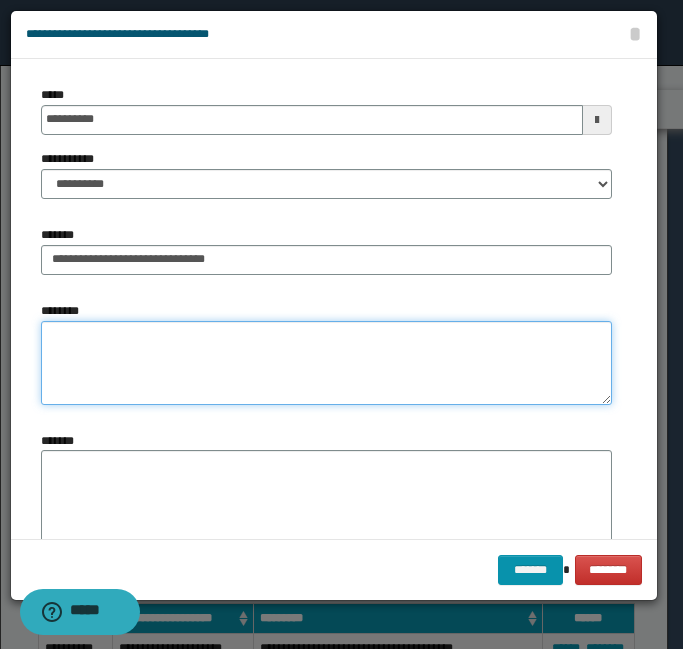 click on "********" at bounding box center (326, 363) 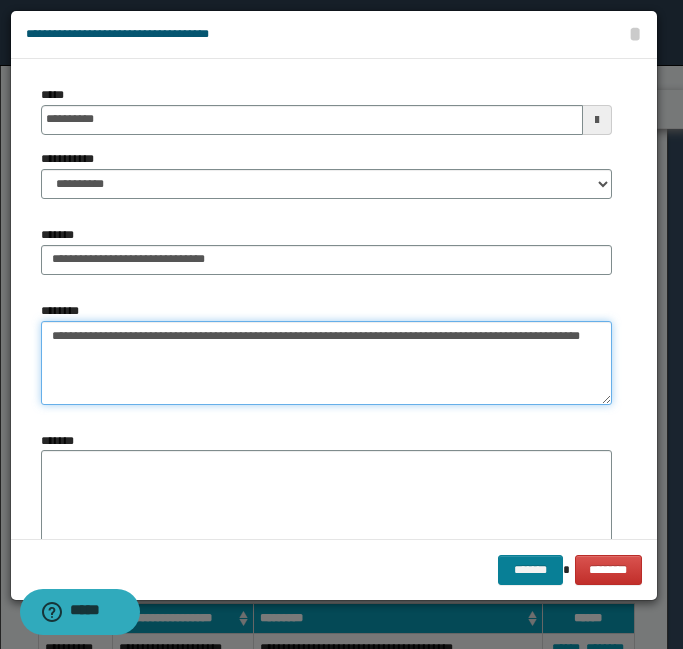 type on "**********" 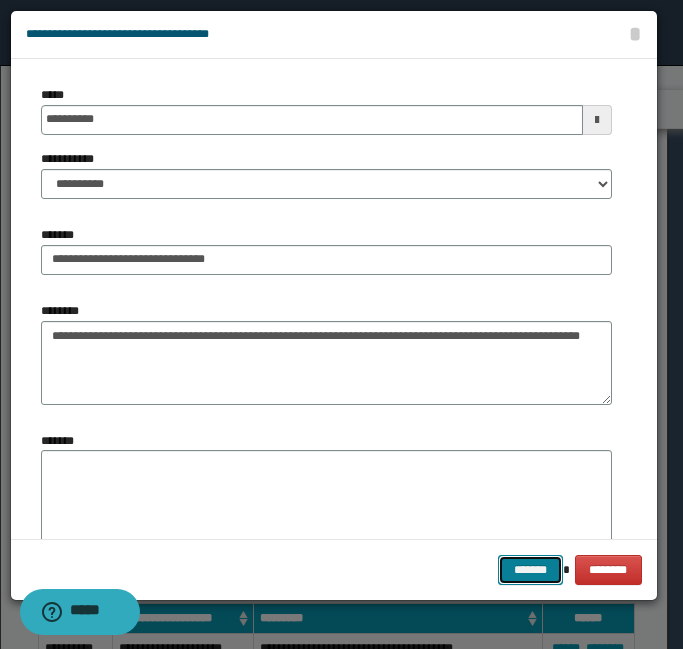 click on "*******" at bounding box center [530, 570] 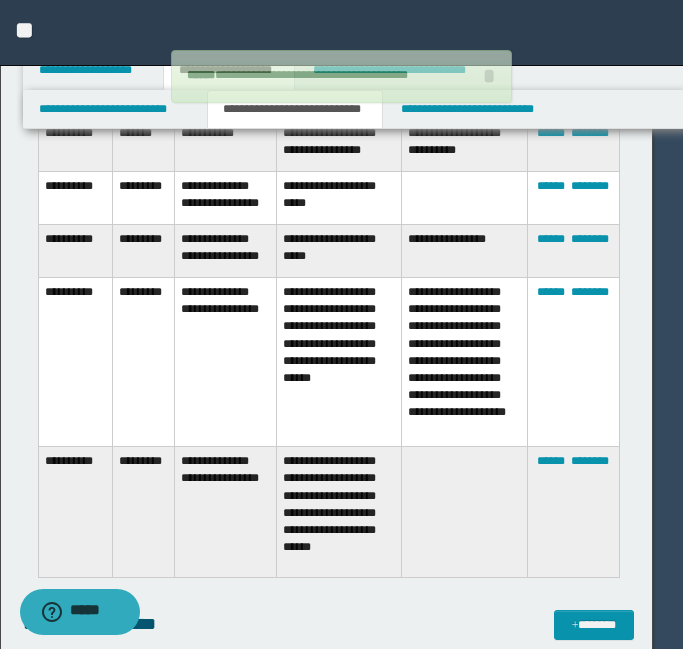 type 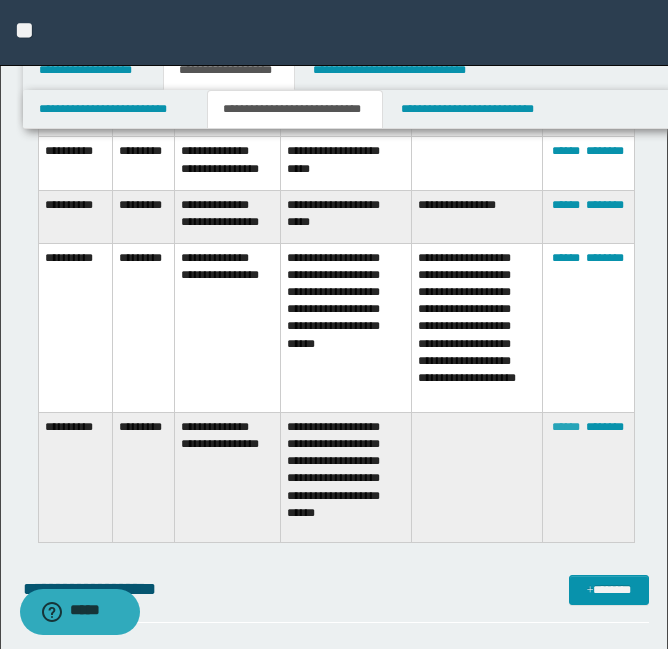 click on "******" at bounding box center [566, 427] 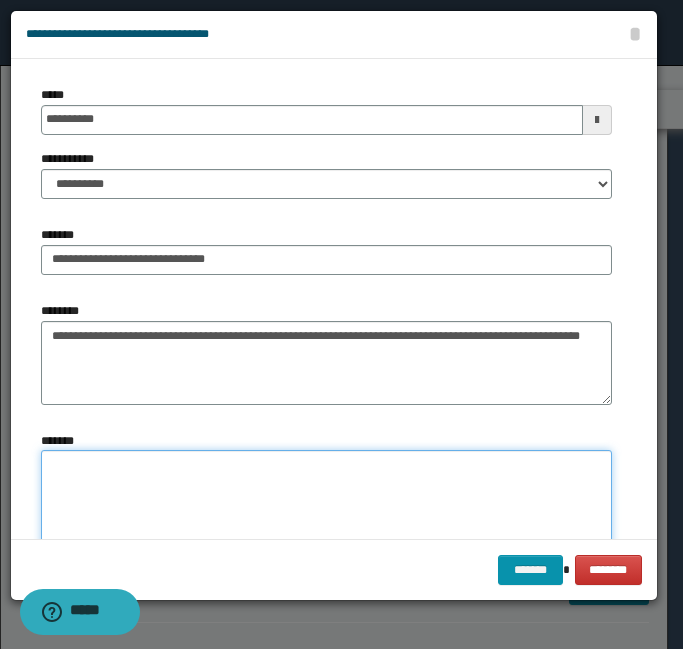 click on "*******" at bounding box center (326, 510) 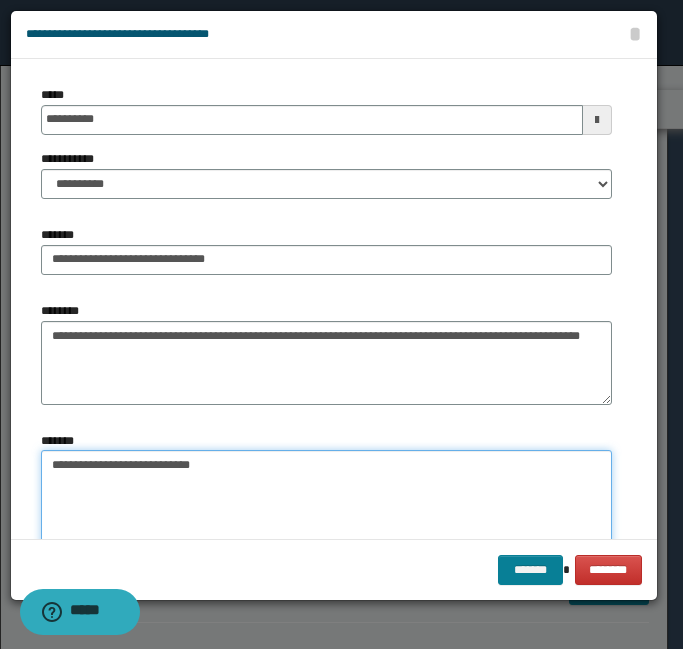 type on "**********" 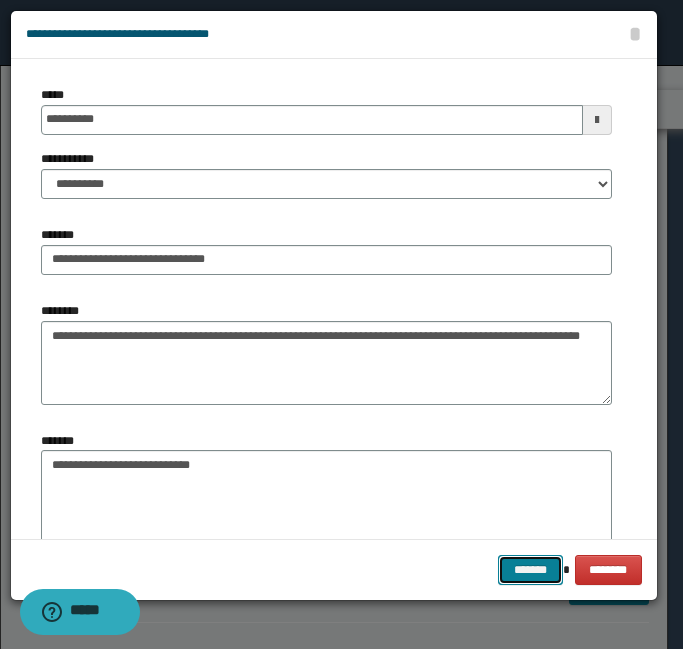 click on "*******" at bounding box center [530, 570] 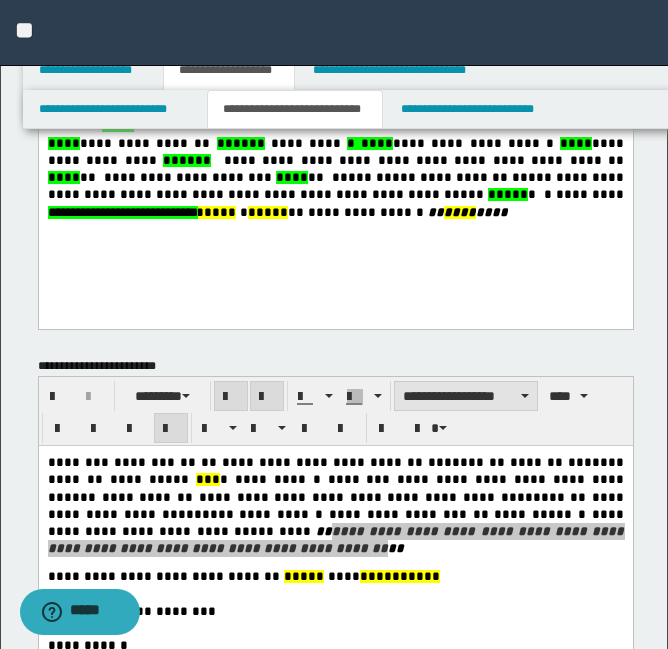 scroll, scrollTop: 292, scrollLeft: 0, axis: vertical 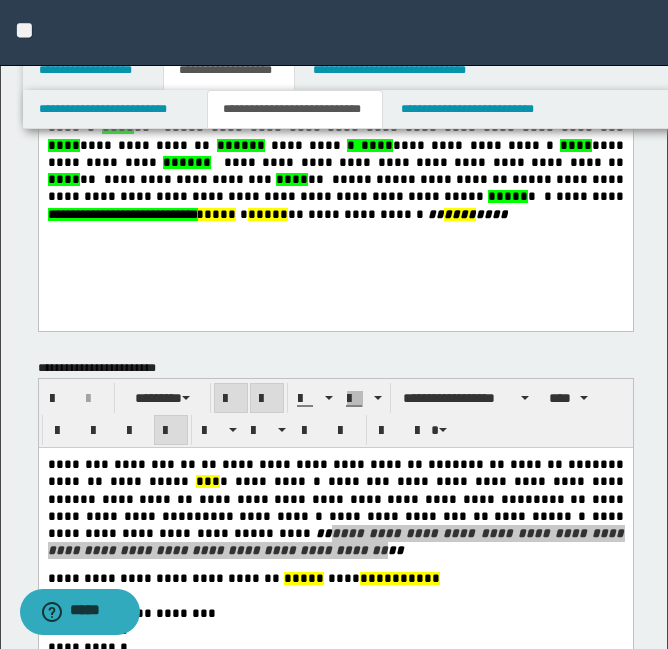 click on "**********" at bounding box center [335, 118] 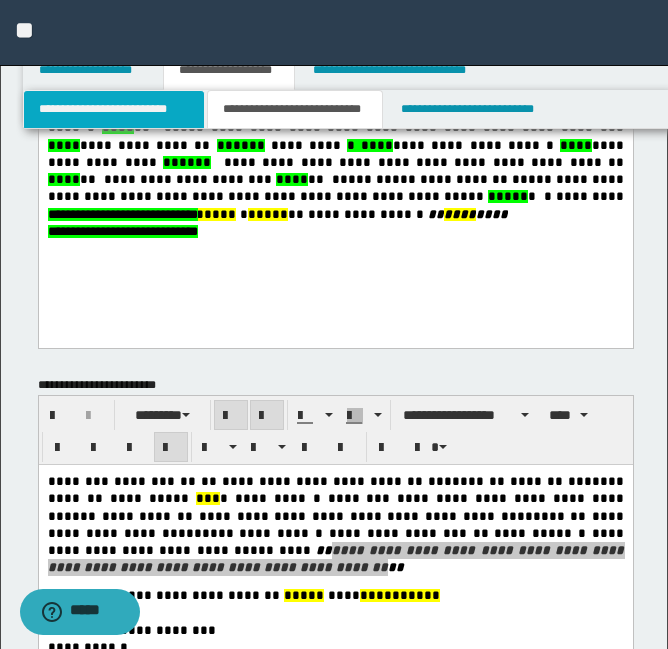 click on "**********" at bounding box center (114, 109) 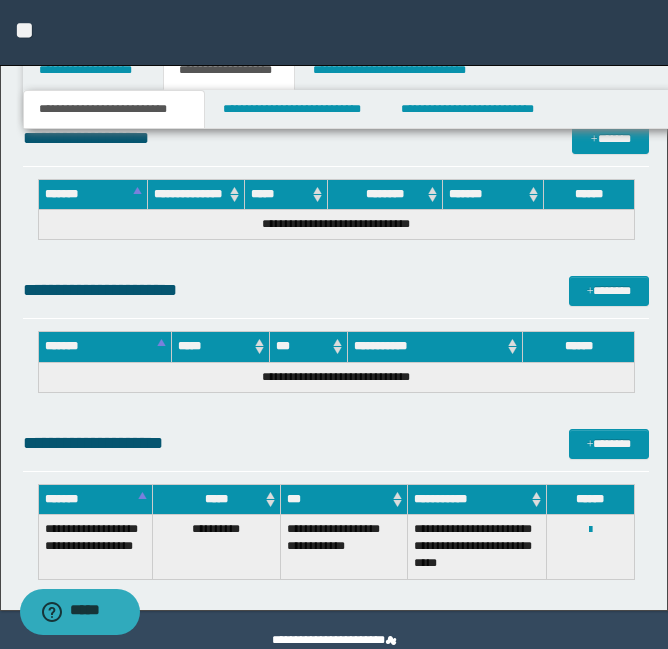 scroll, scrollTop: 2232, scrollLeft: 0, axis: vertical 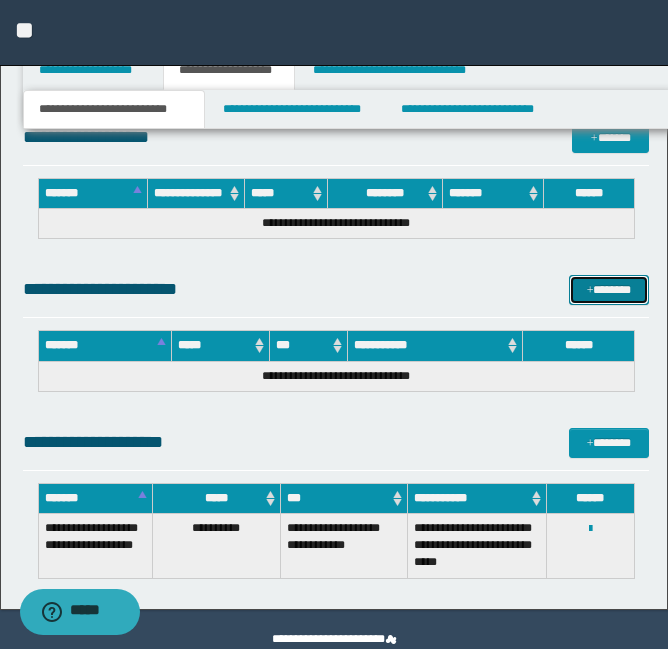 click on "*******" at bounding box center [609, 290] 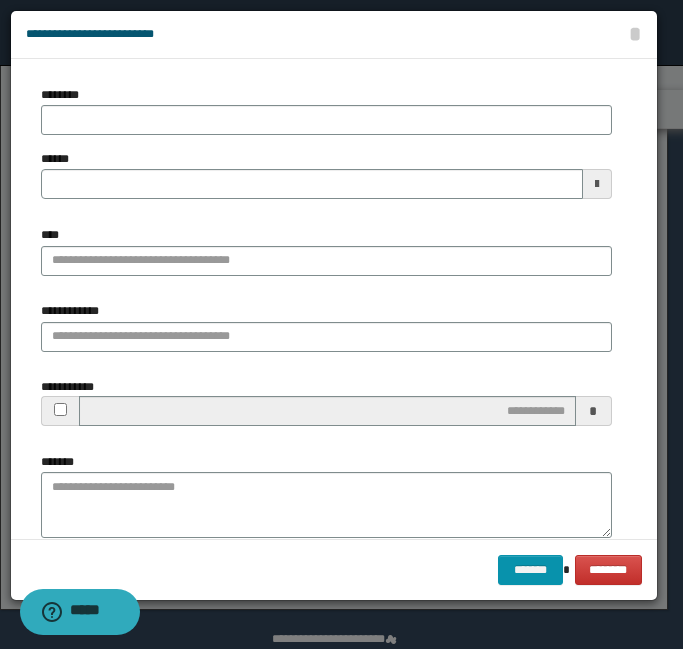 type 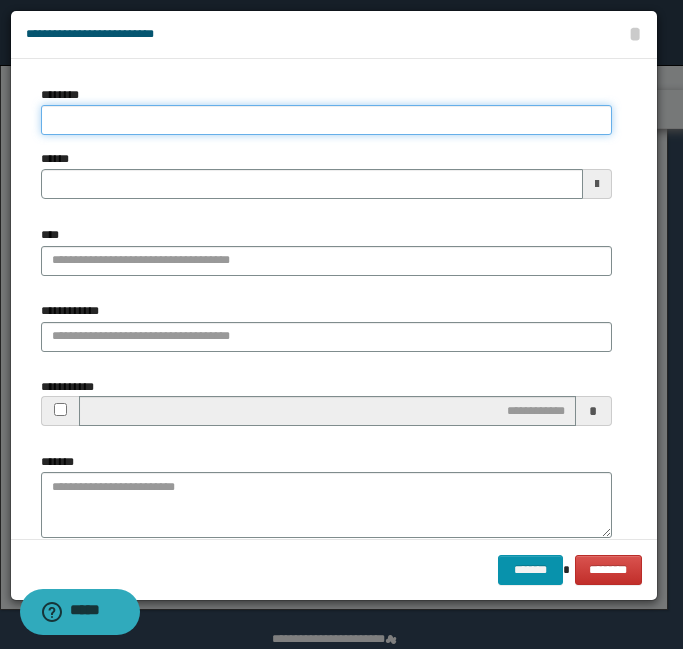 click on "********" at bounding box center (326, 120) 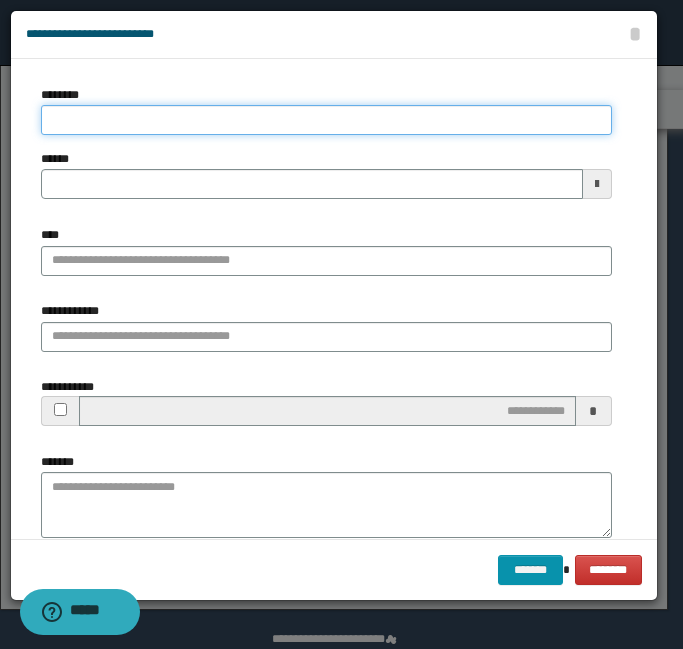type on "*" 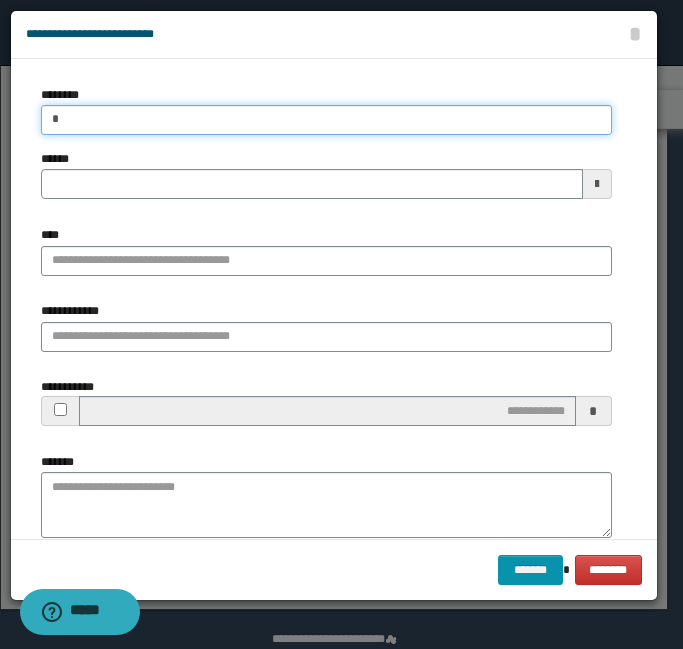 type 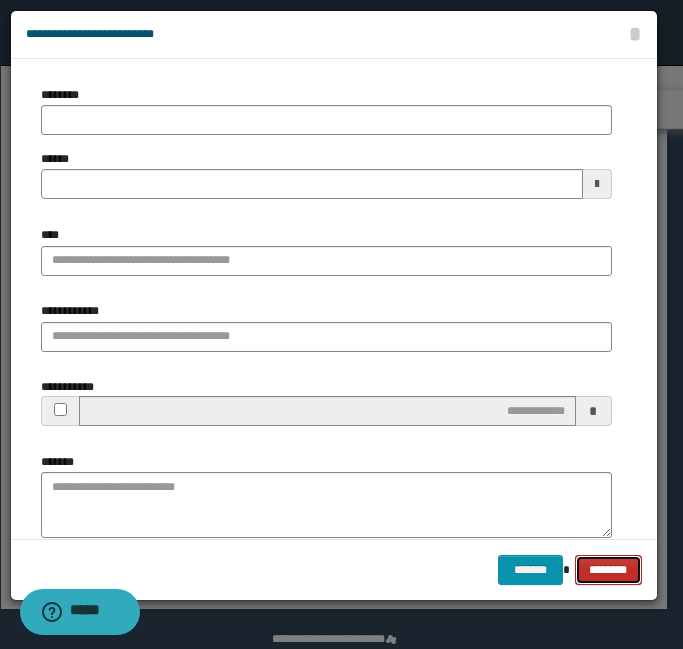 click on "********" at bounding box center (608, 570) 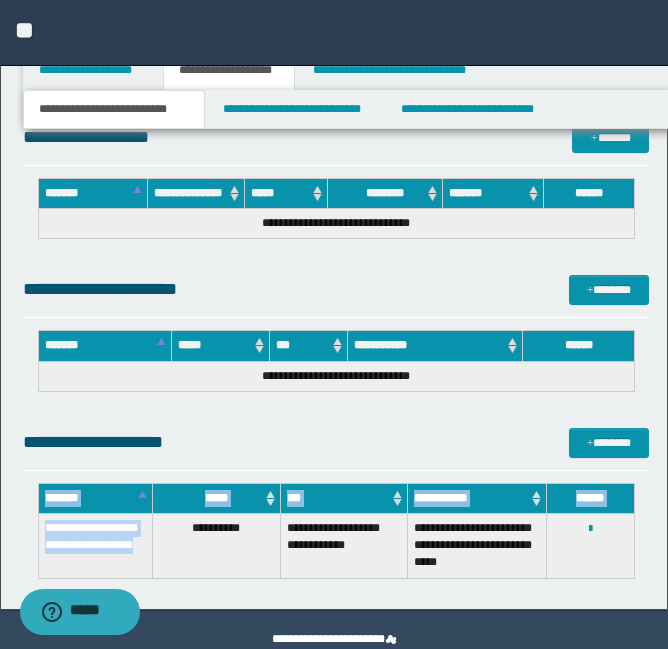 drag, startPoint x: 120, startPoint y: 568, endPoint x: 34, endPoint y: 540, distance: 90.44335 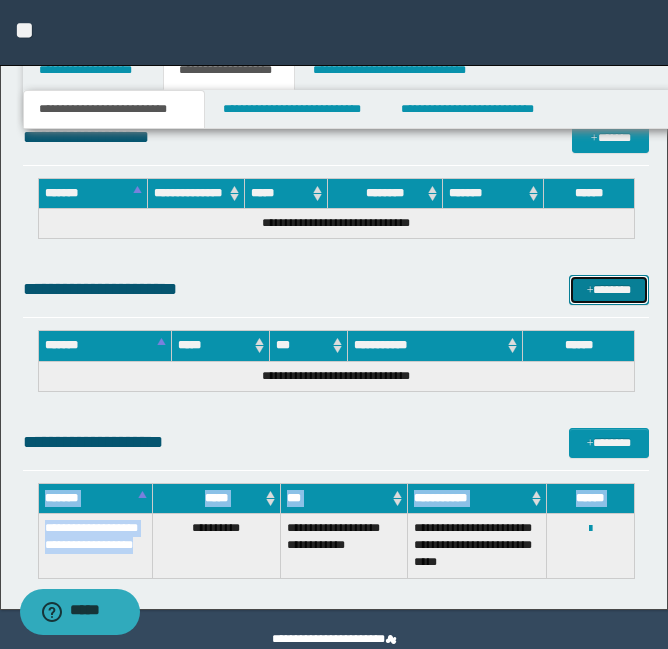 click on "*******" at bounding box center [609, 290] 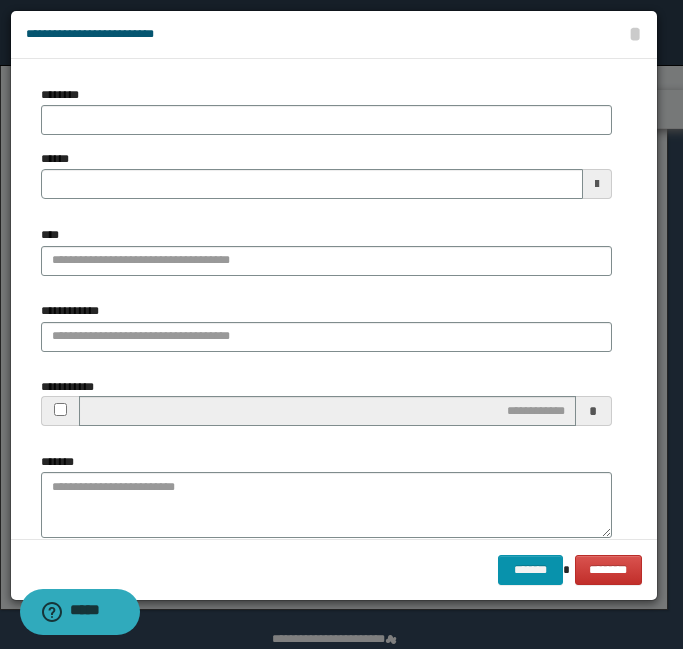 type 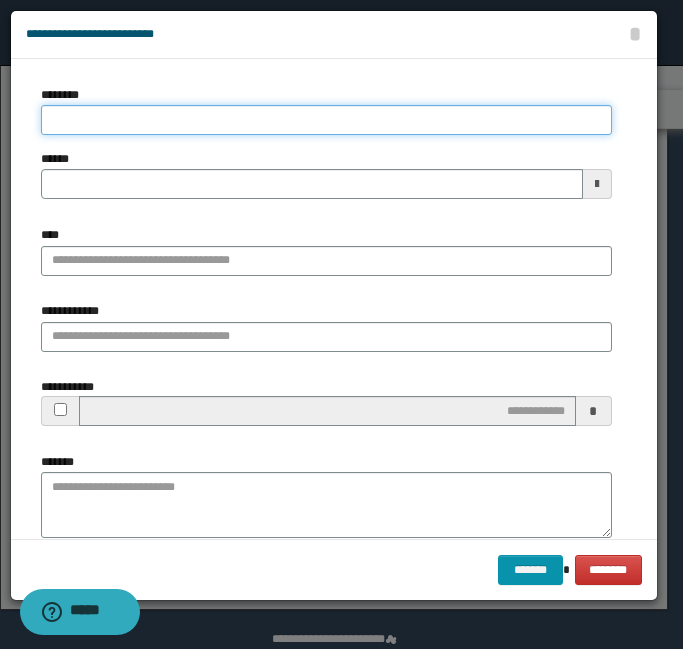click on "********" at bounding box center (326, 120) 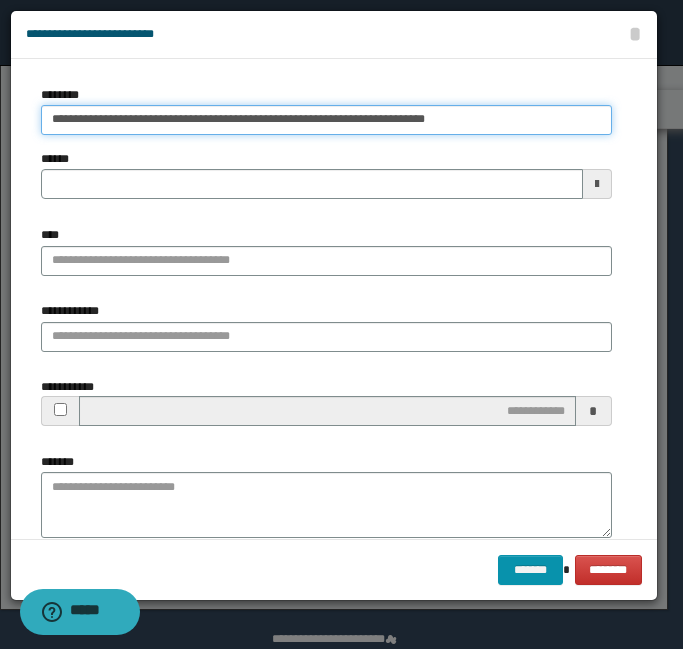 type 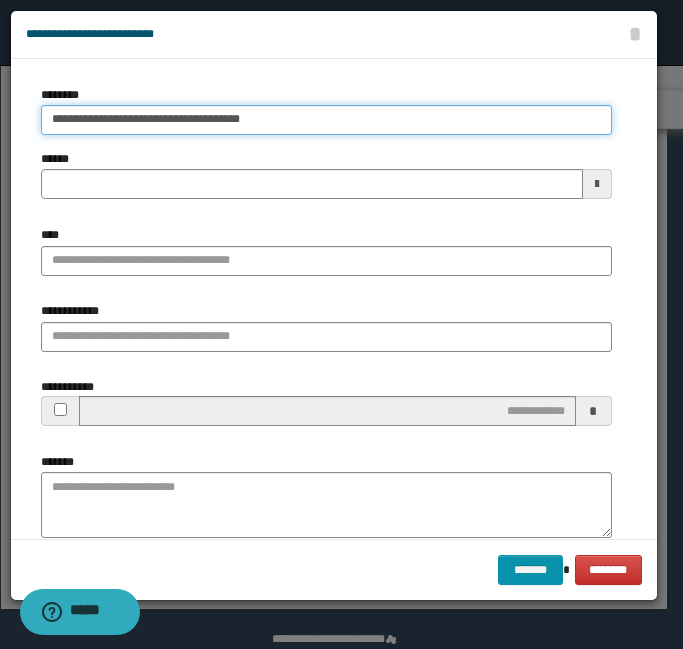 type 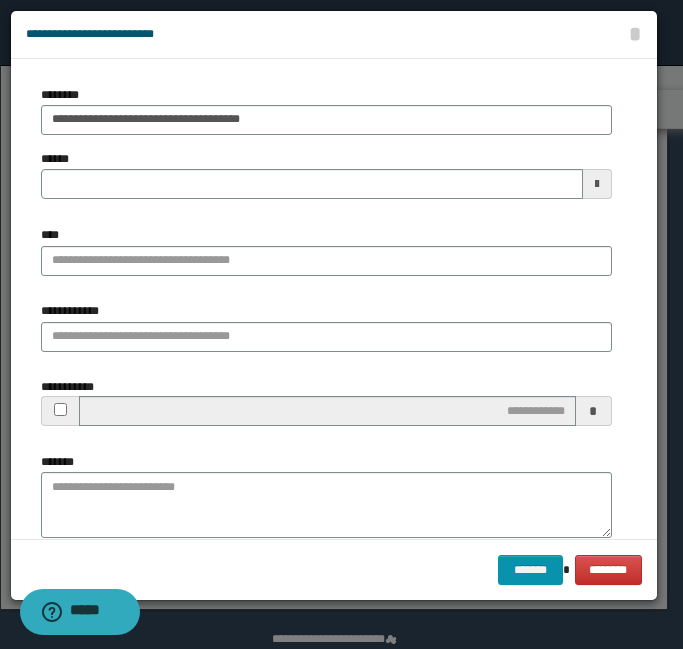 click on "**********" at bounding box center [326, 150] 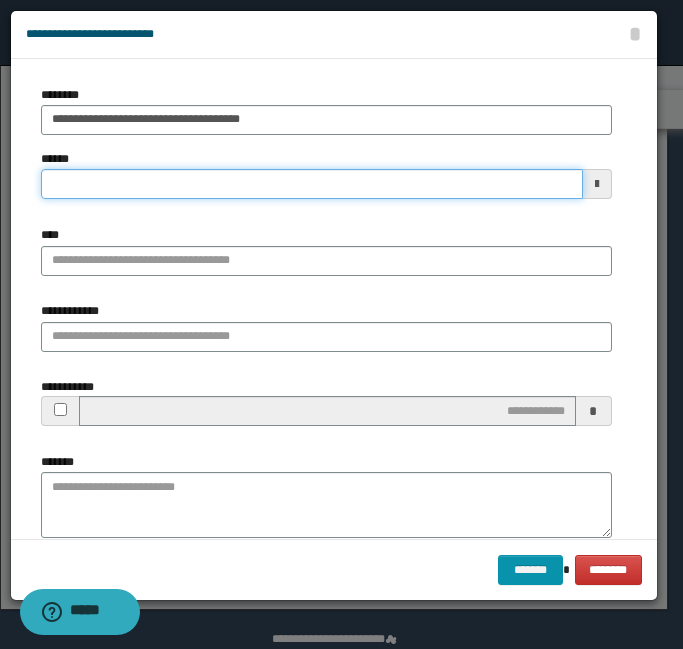 click on "******" at bounding box center [312, 184] 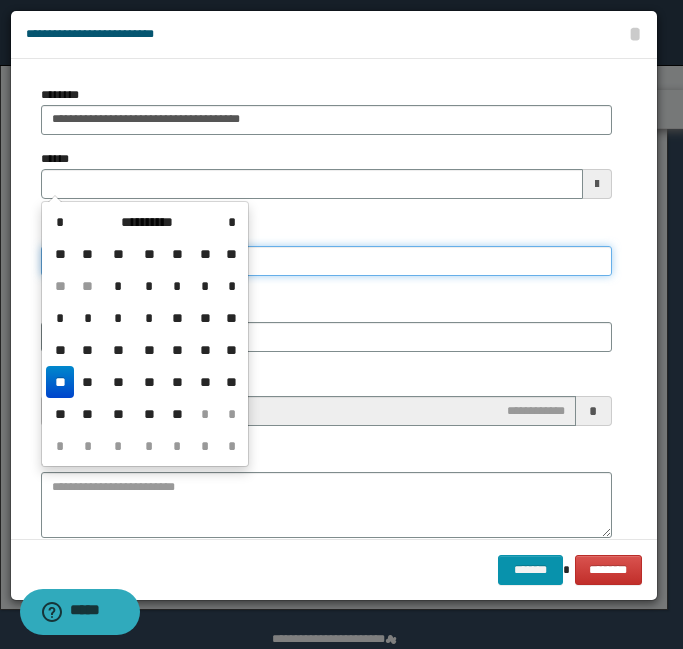 type 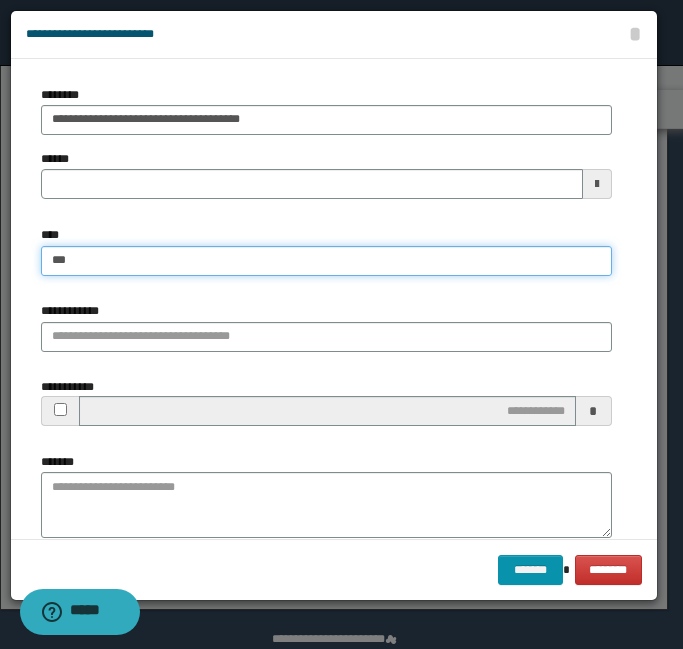 type on "****" 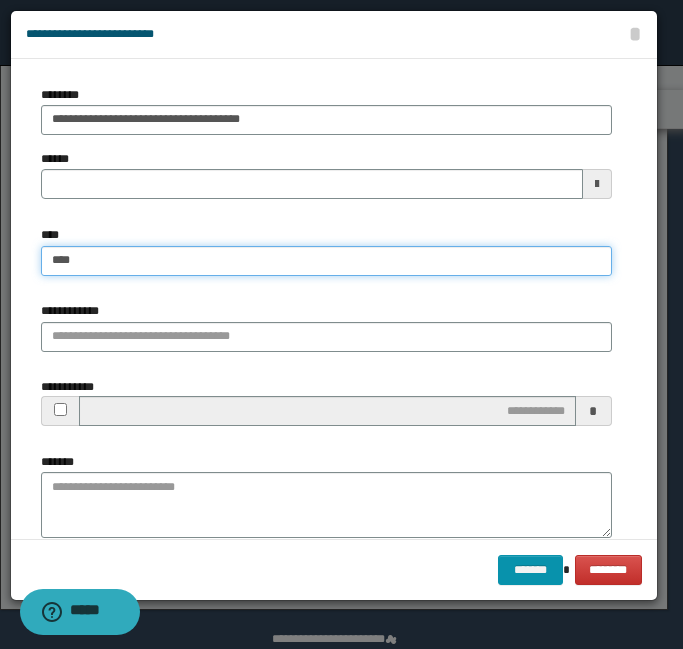 type on "**********" 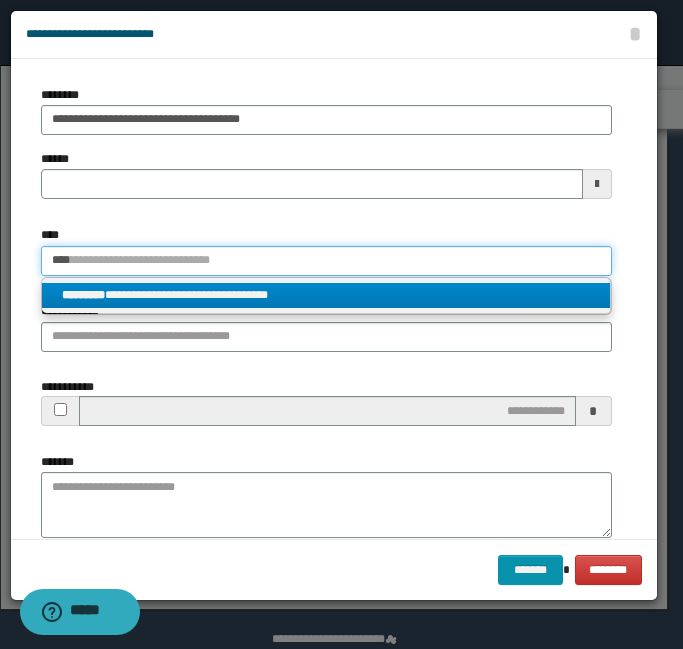 type on "****" 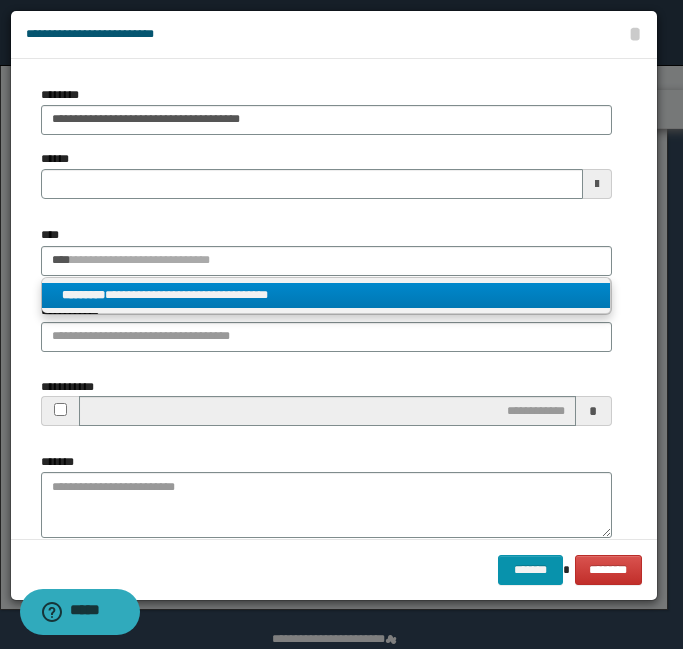 click on "**********" at bounding box center [326, 295] 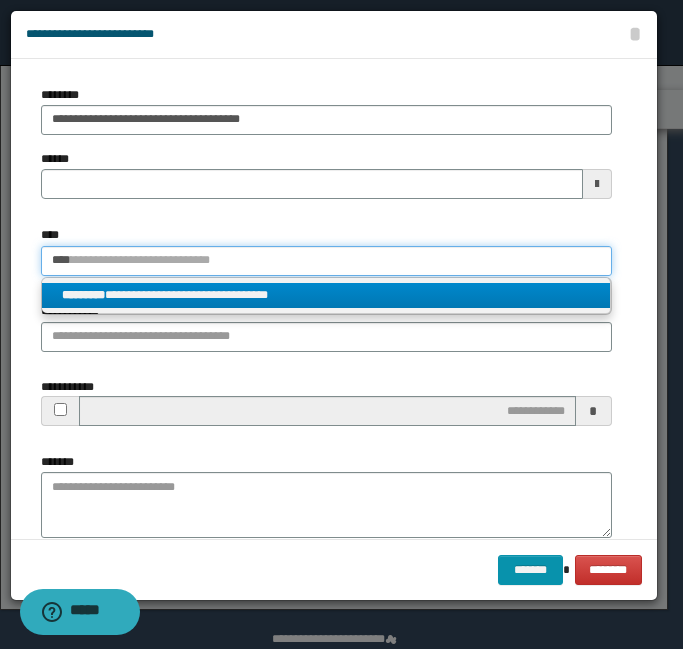 type 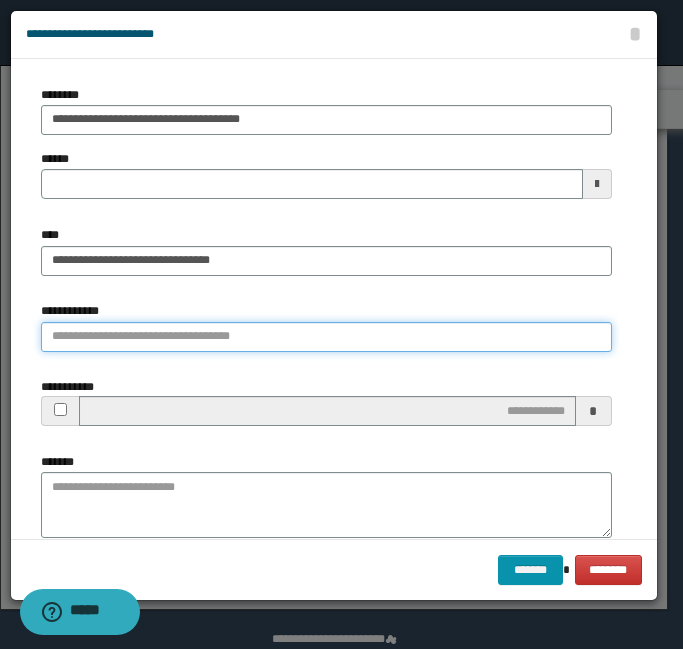 click on "**********" at bounding box center (326, 337) 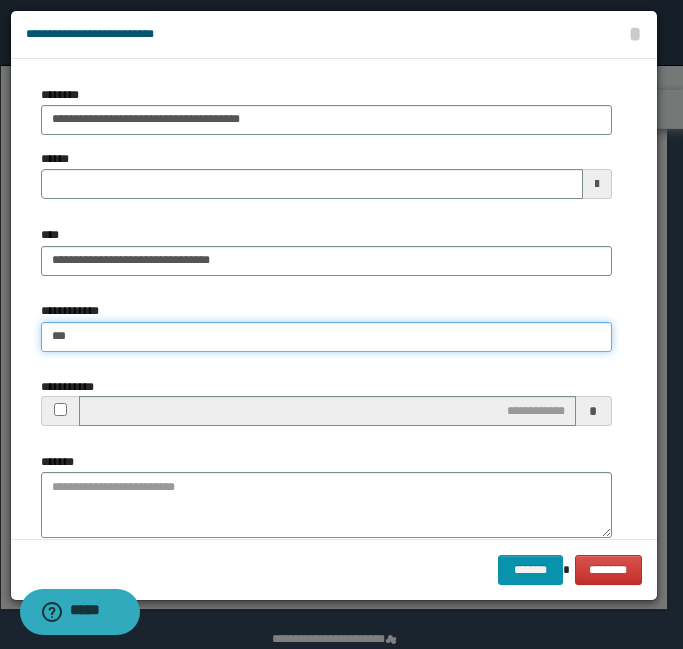 type on "****" 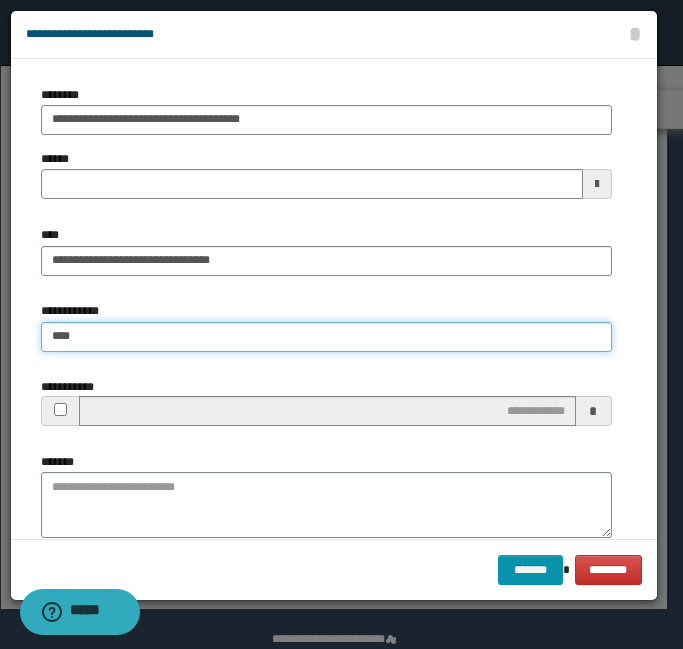 type on "****" 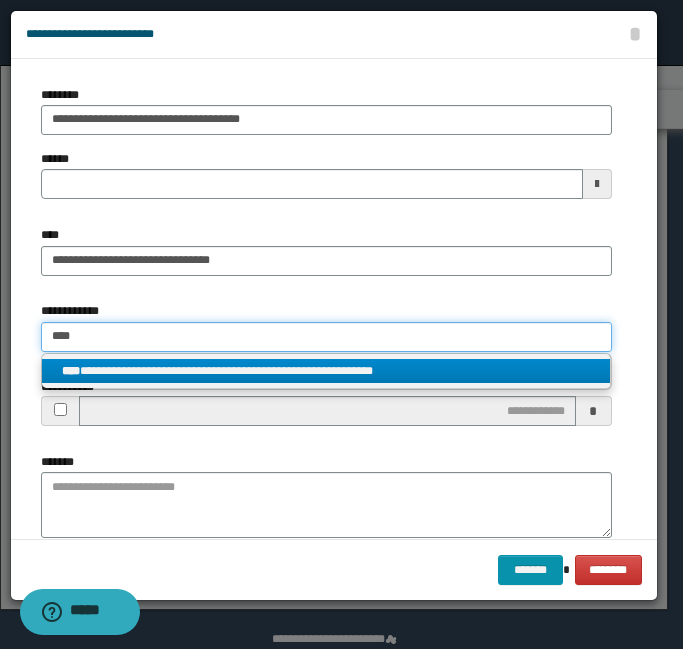 type on "****" 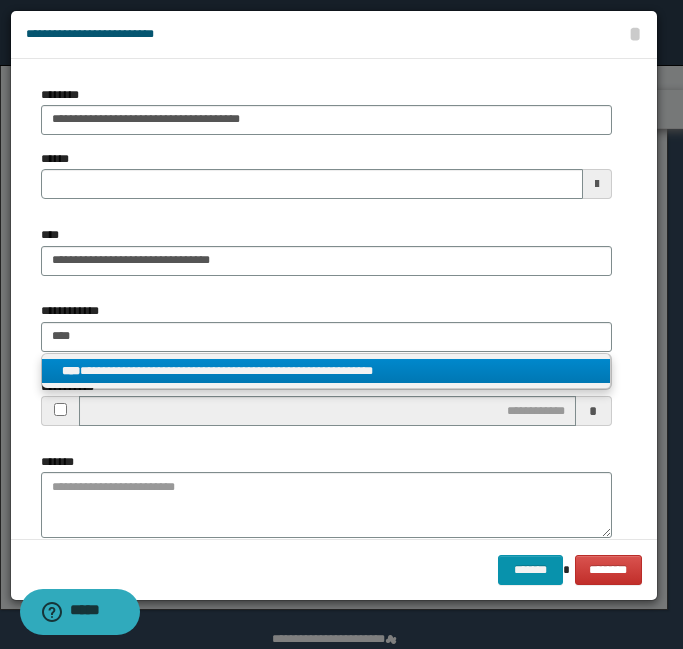 click on "**********" at bounding box center (326, 371) 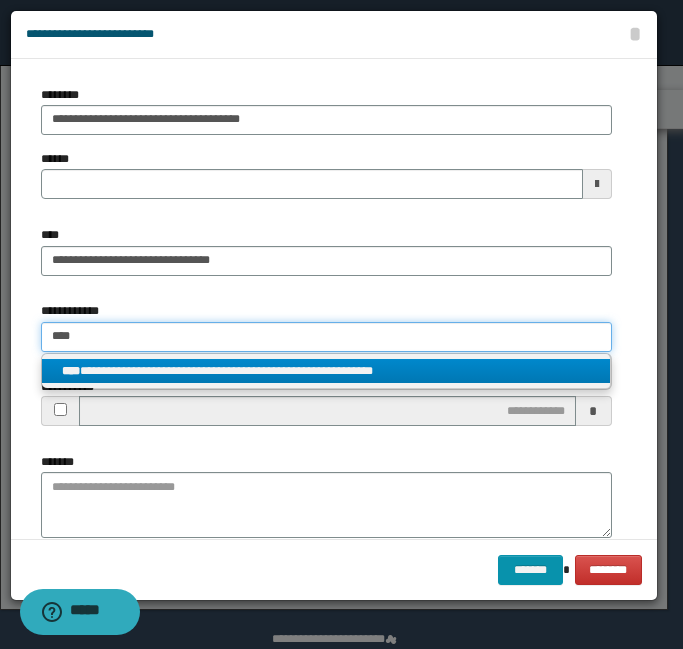 type 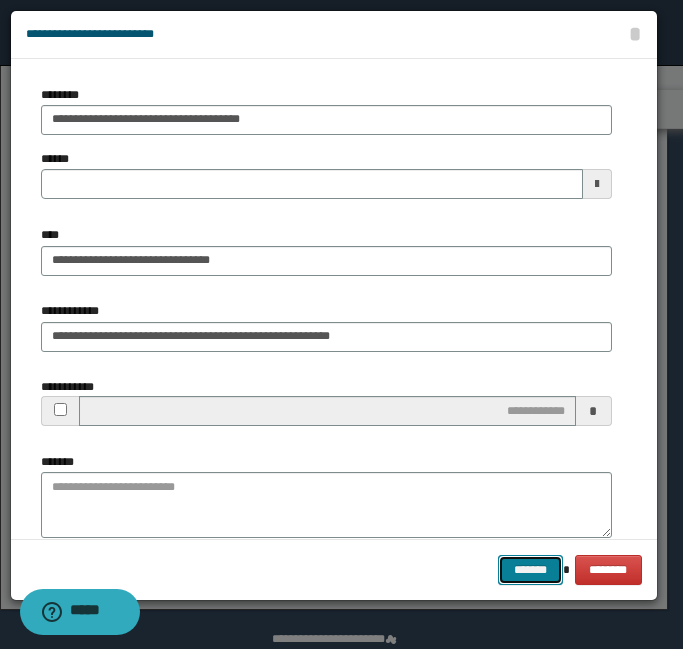 click on "*******" at bounding box center [530, 570] 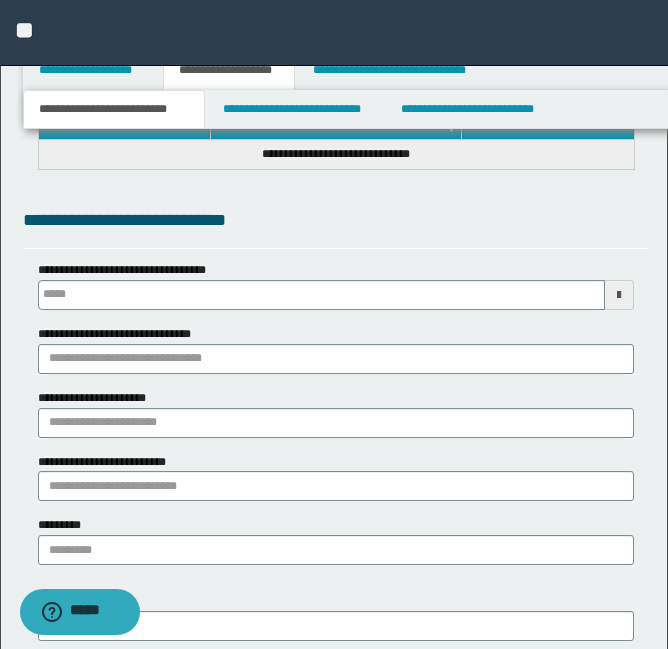 scroll, scrollTop: 1397, scrollLeft: 0, axis: vertical 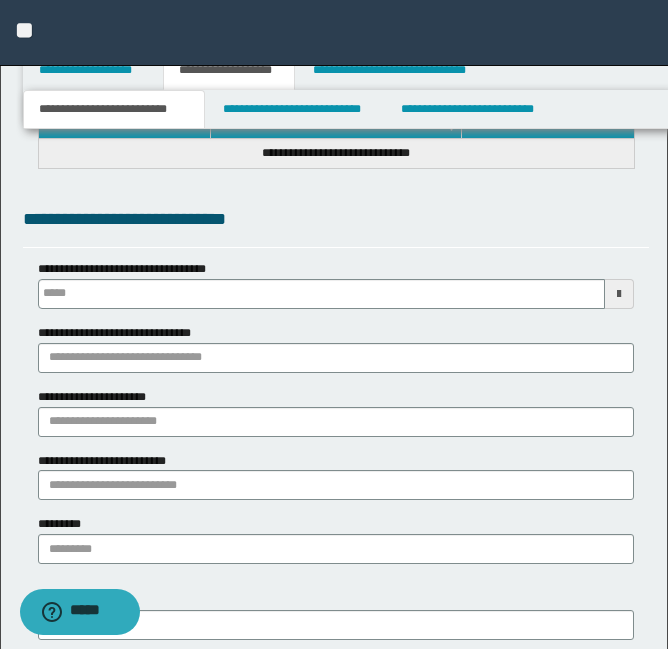 type 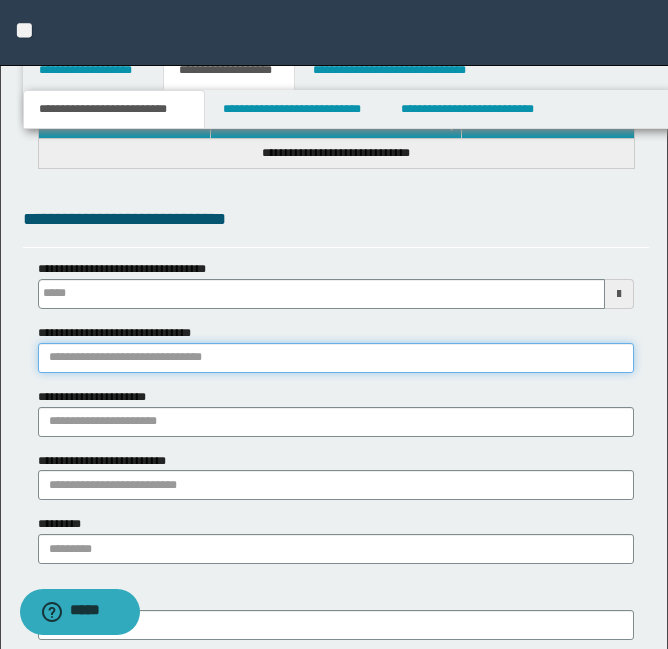 click on "**********" at bounding box center (336, 358) 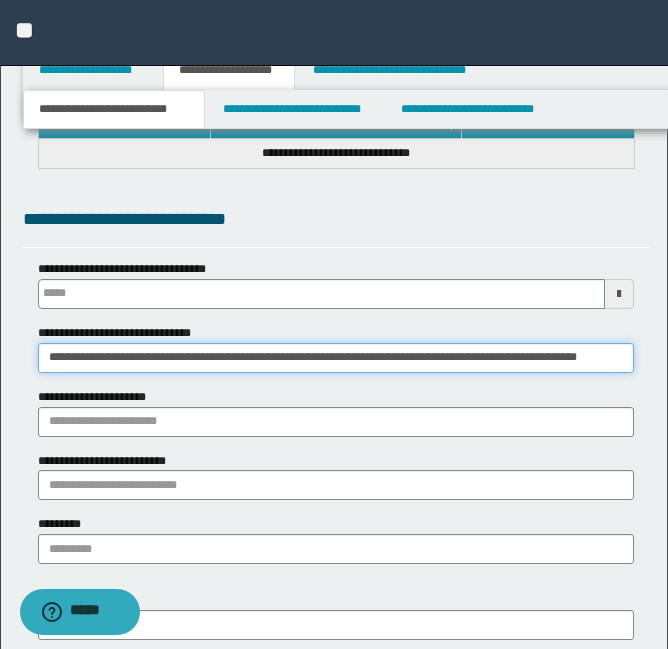 scroll, scrollTop: 0, scrollLeft: 120, axis: horizontal 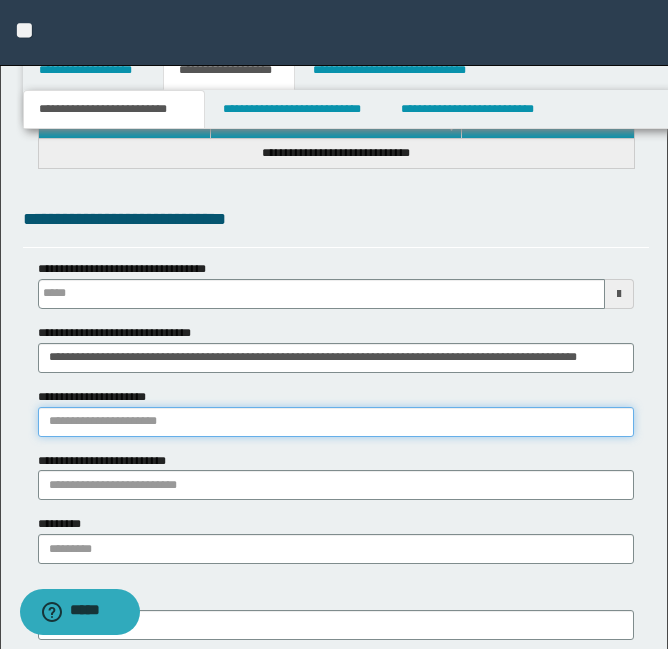 click on "**********" at bounding box center (336, 422) 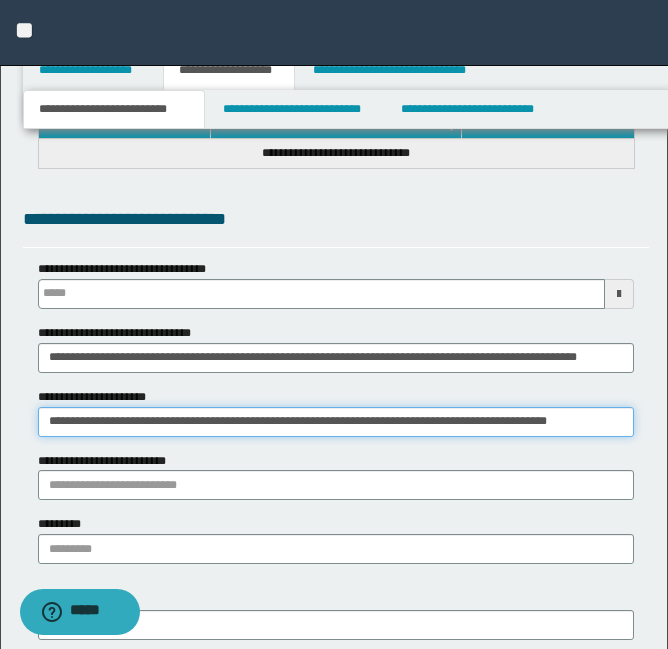 scroll, scrollTop: 0, scrollLeft: 55, axis: horizontal 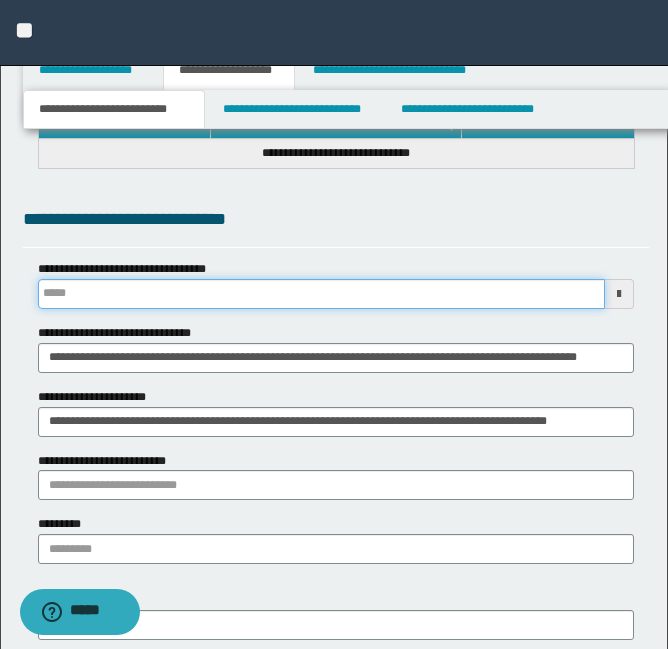 click on "**********" at bounding box center (321, 294) 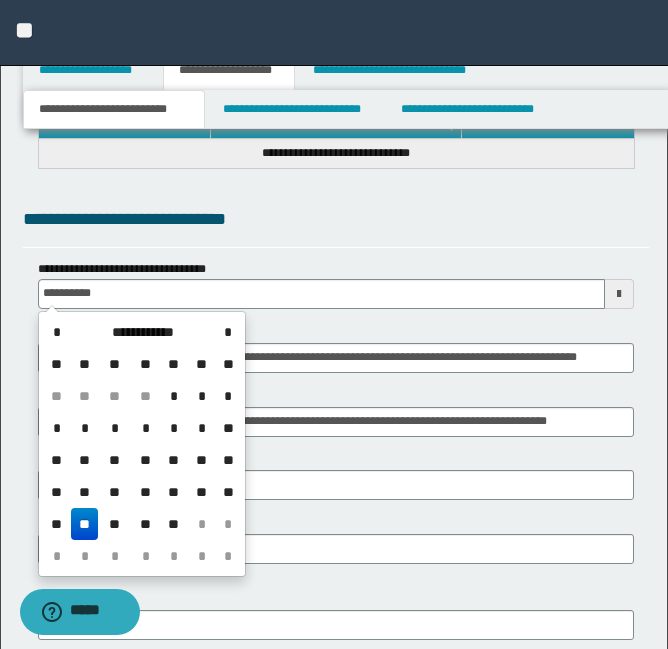 click on "**" at bounding box center (85, 524) 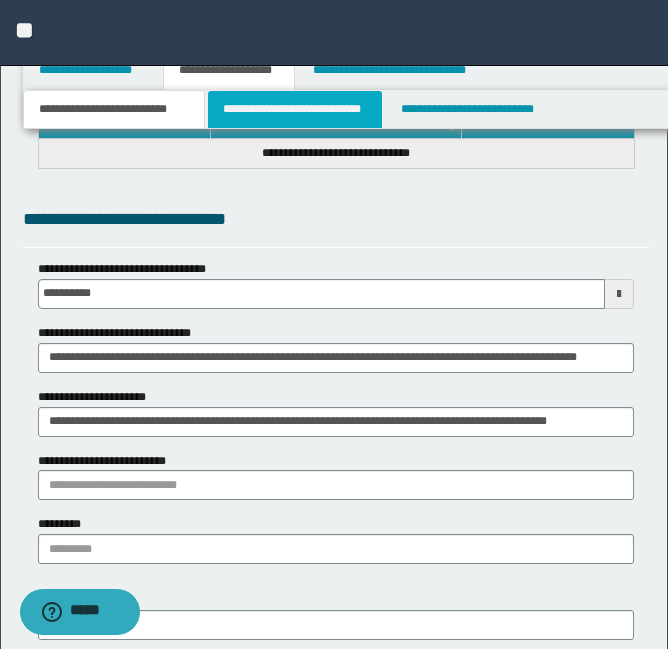 click on "**********" at bounding box center [295, 109] 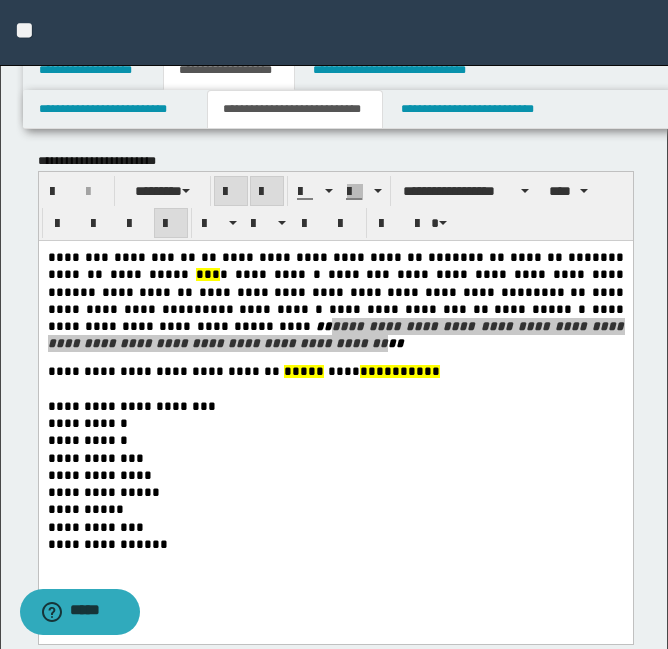 scroll, scrollTop: 466, scrollLeft: 0, axis: vertical 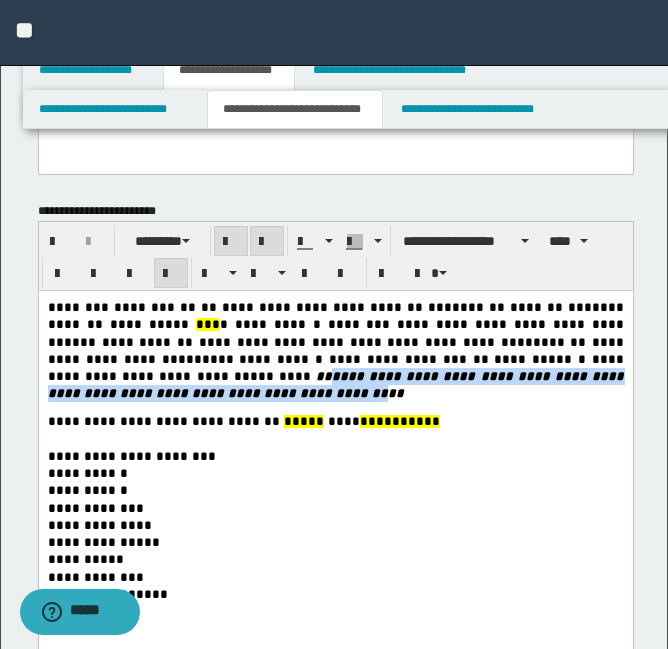 click on "***" at bounding box center (207, 324) 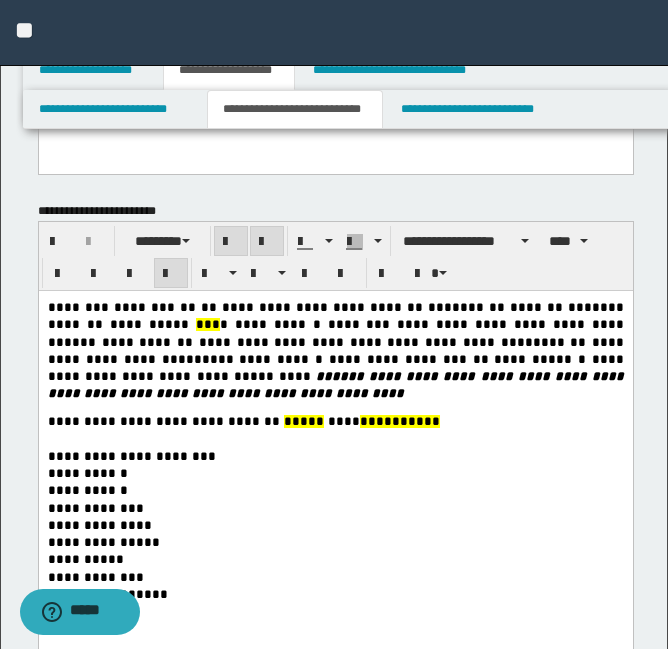 click on "***" at bounding box center (207, 324) 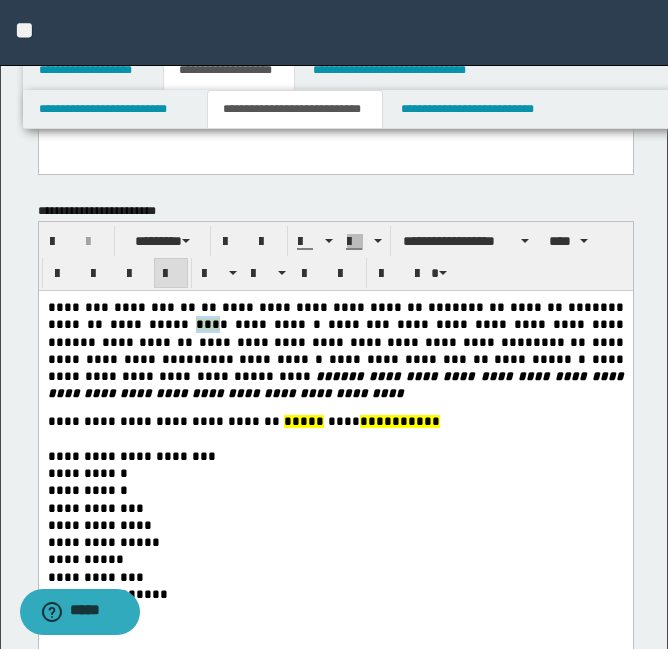 click on "***" at bounding box center (207, 324) 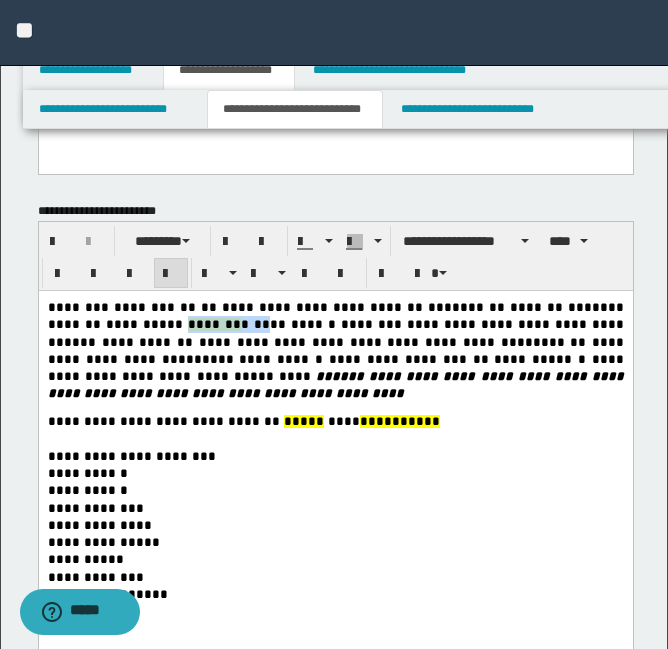 drag, startPoint x: 122, startPoint y: 321, endPoint x: 188, endPoint y: 326, distance: 66.189125 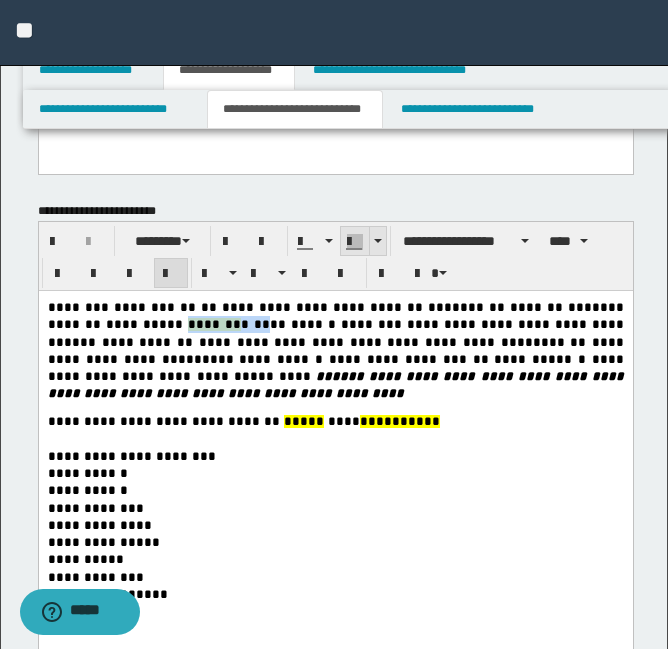 click at bounding box center [355, 242] 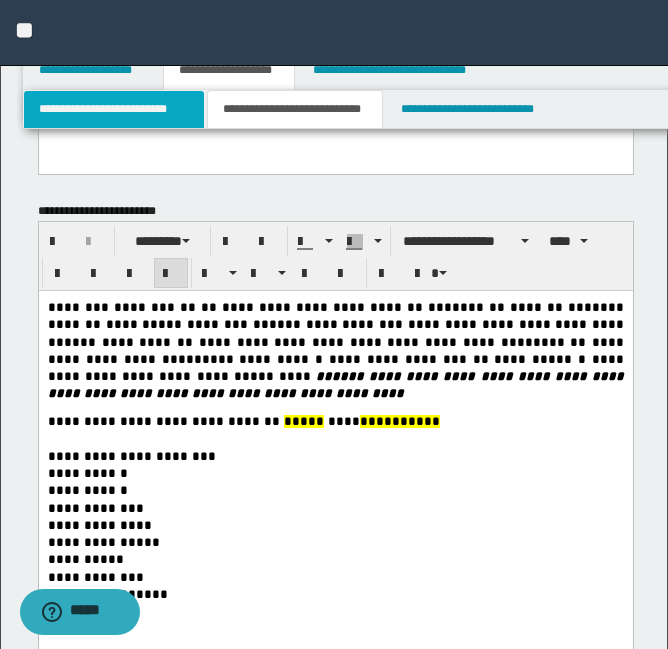 click on "**********" at bounding box center [114, 109] 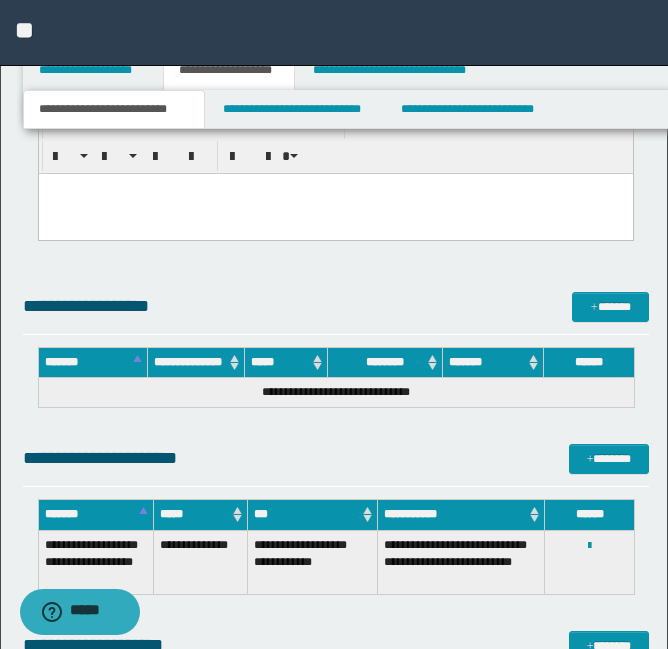 scroll, scrollTop: 2061, scrollLeft: 0, axis: vertical 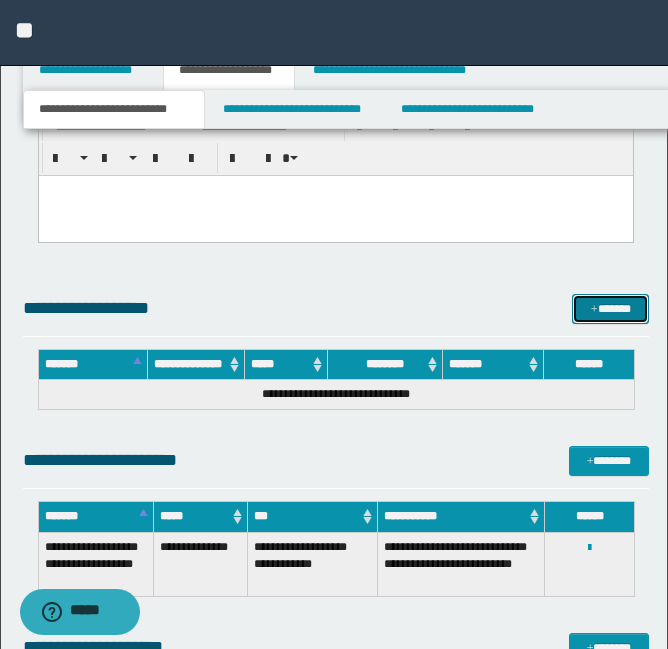 click on "*******" at bounding box center [610, 309] 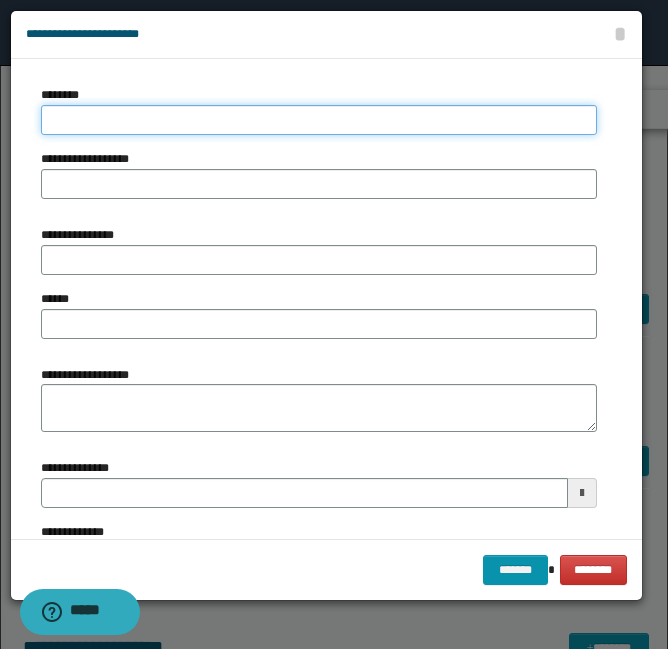 click on "********" at bounding box center [319, 120] 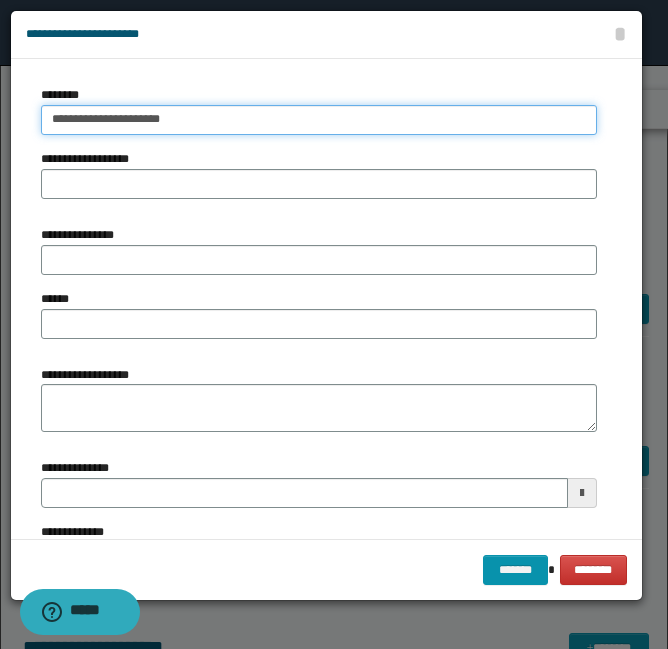 type on "**********" 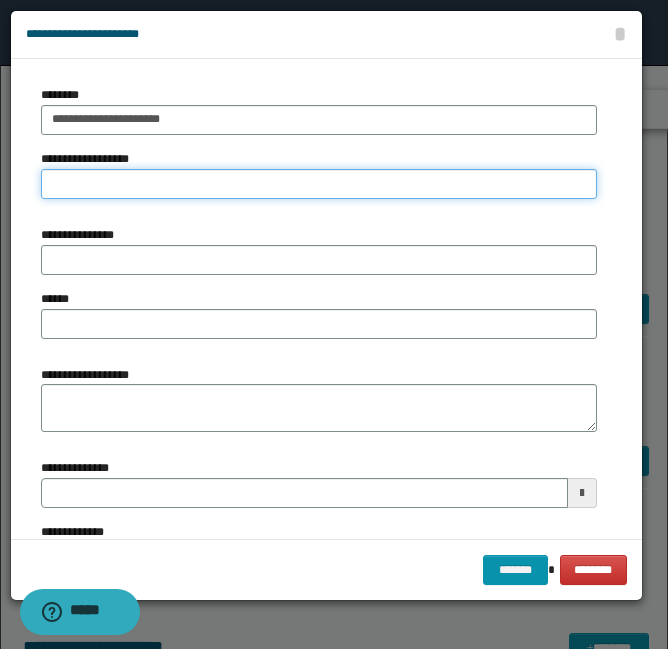 click on "**********" at bounding box center [319, 184] 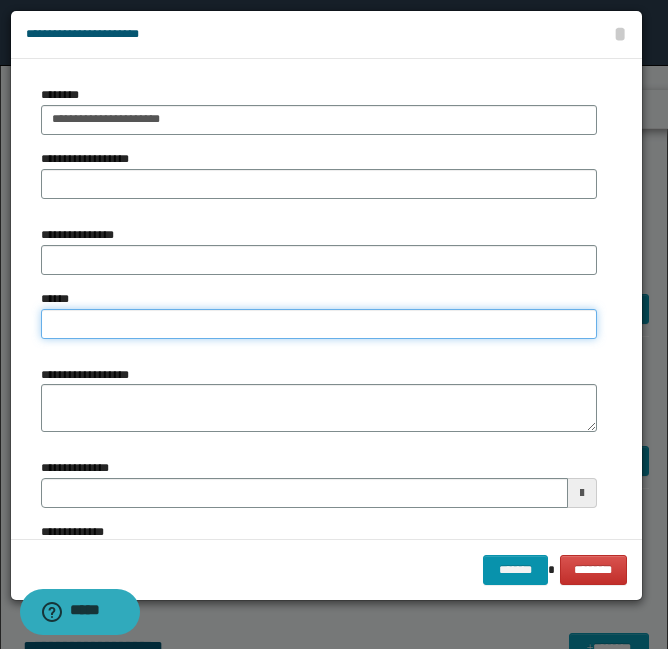 click on "******" at bounding box center (319, 324) 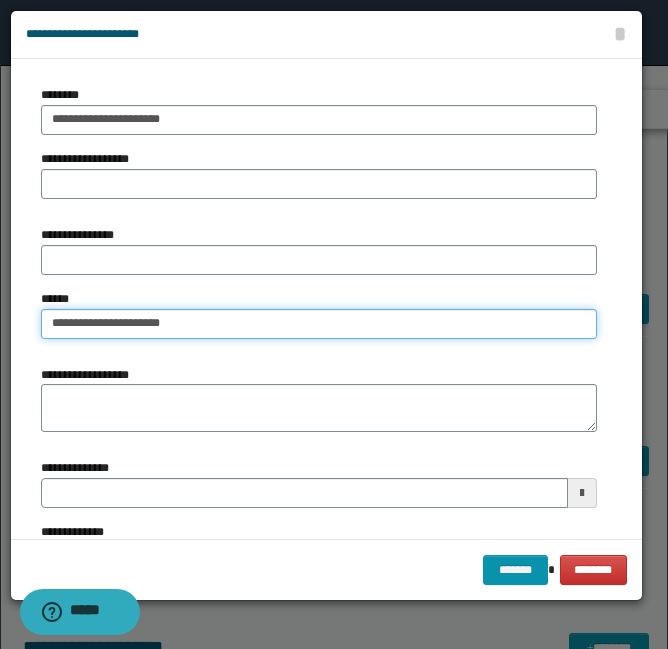 type on "**********" 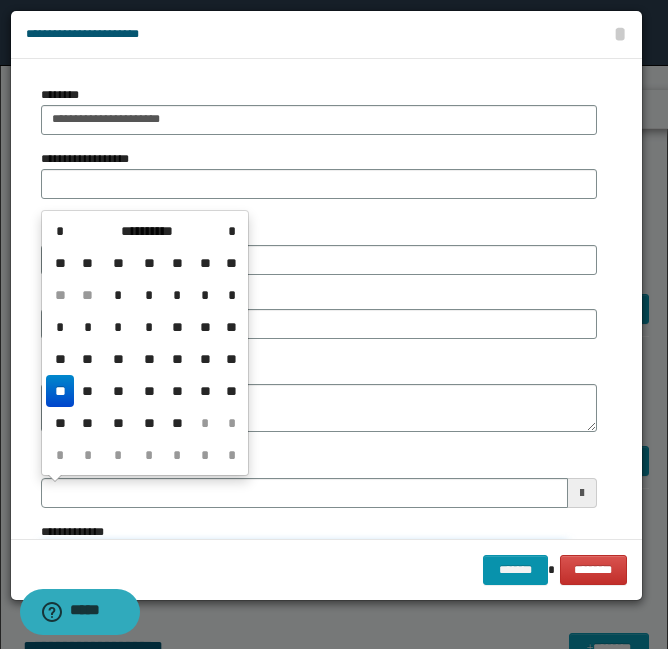 type 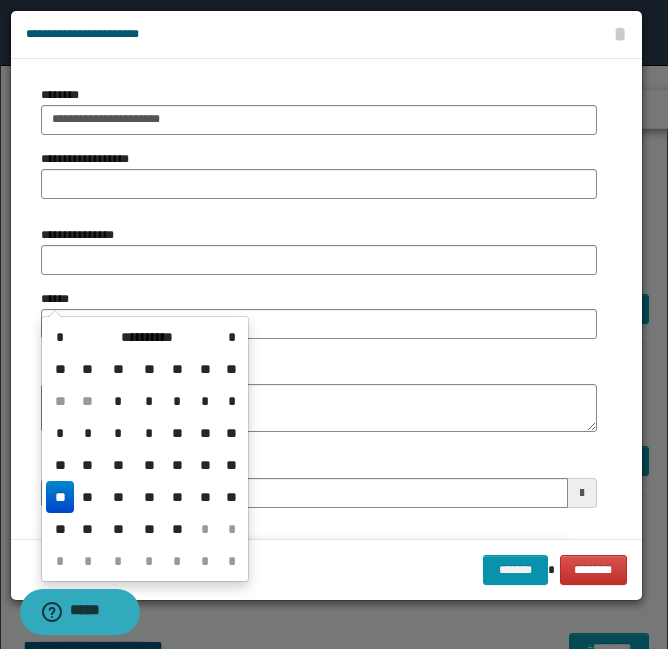 scroll, scrollTop: 258, scrollLeft: 0, axis: vertical 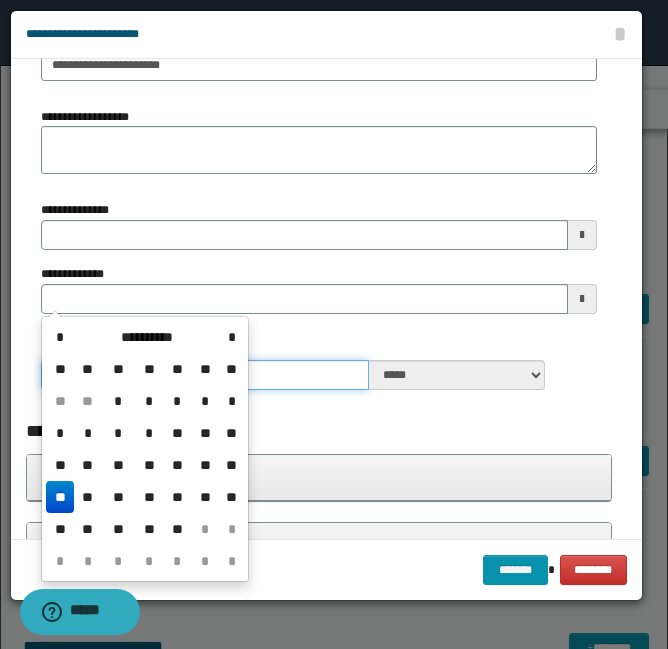 type 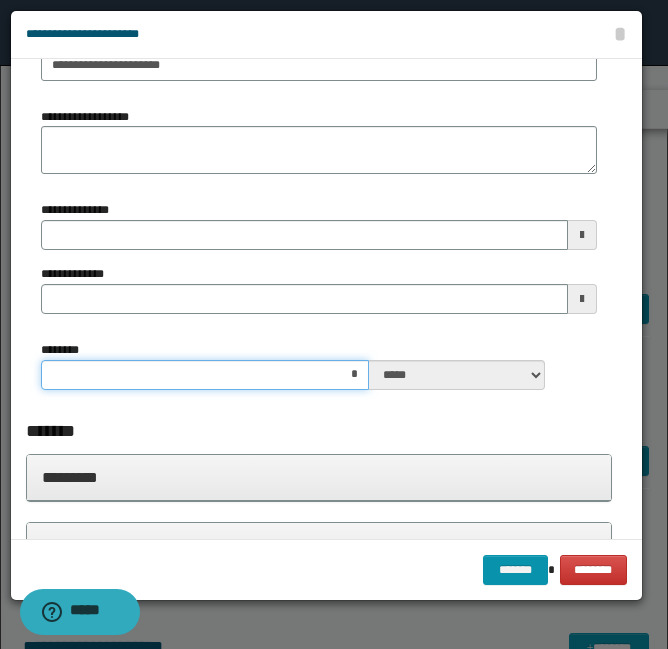 type on "**" 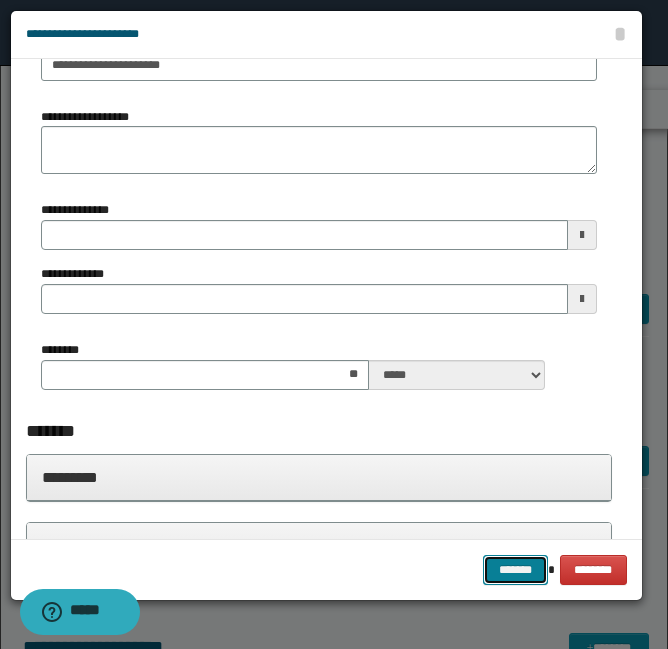 click on "*******" at bounding box center (515, 570) 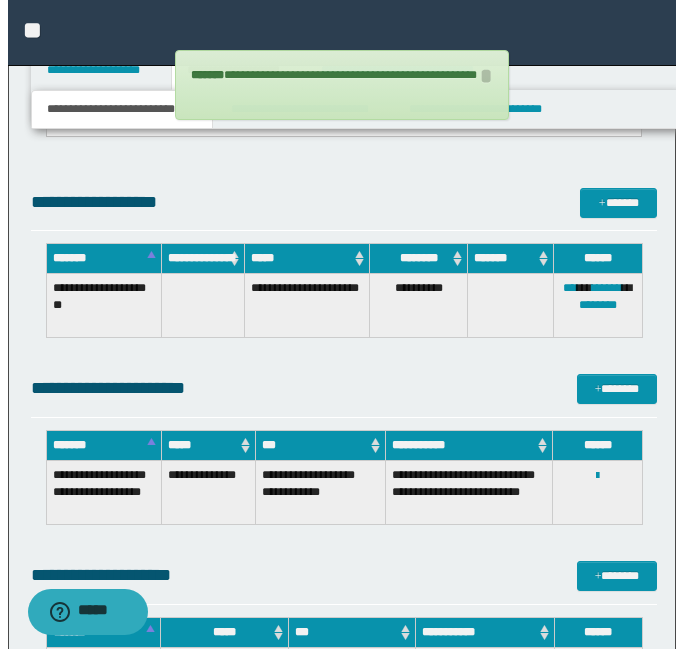 scroll, scrollTop: 2168, scrollLeft: 0, axis: vertical 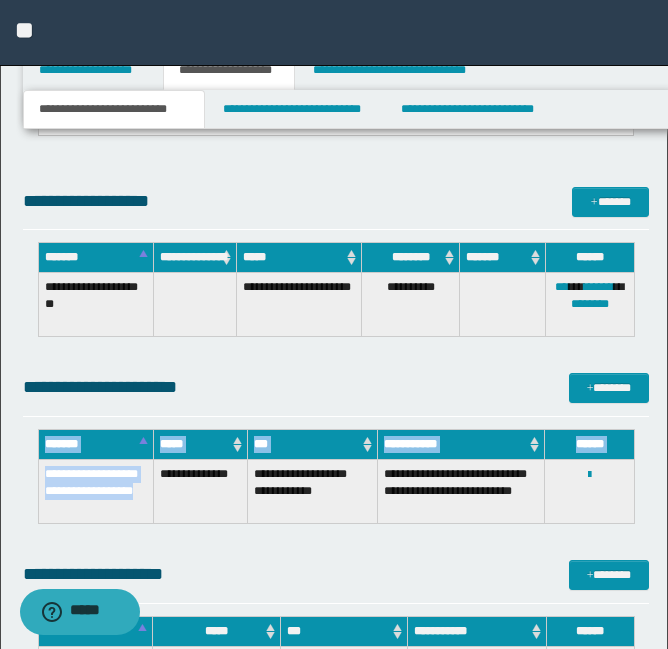 drag, startPoint x: 91, startPoint y: 512, endPoint x: 31, endPoint y: 478, distance: 68.96376 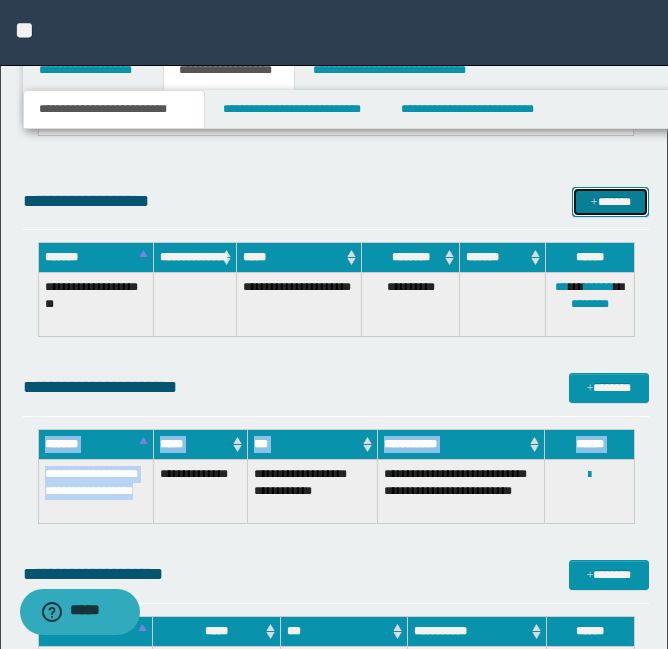 click on "*******" at bounding box center (610, 202) 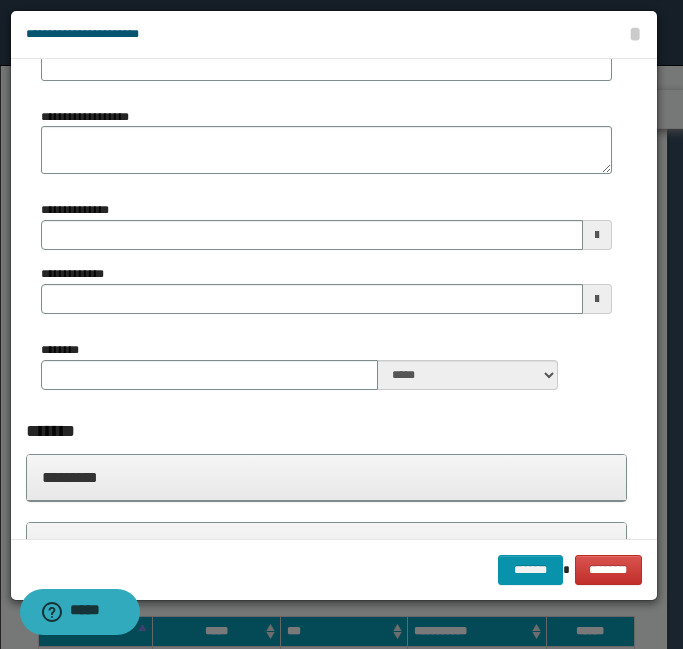 scroll, scrollTop: 0, scrollLeft: 0, axis: both 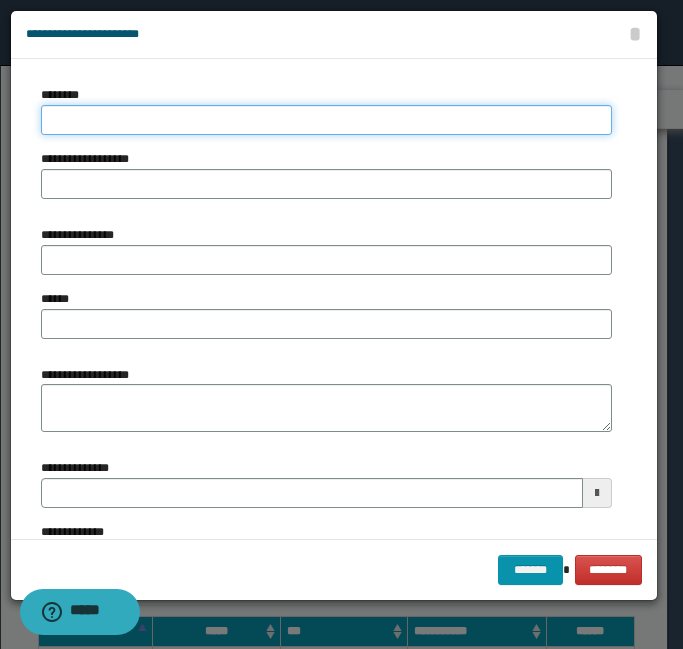 click on "********" at bounding box center (326, 120) 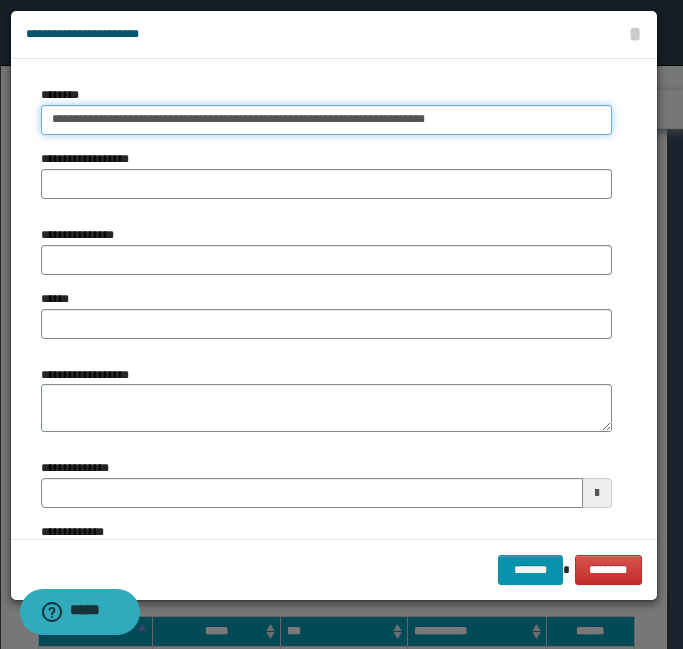 drag, startPoint x: 297, startPoint y: 116, endPoint x: 0, endPoint y: 178, distance: 303.40237 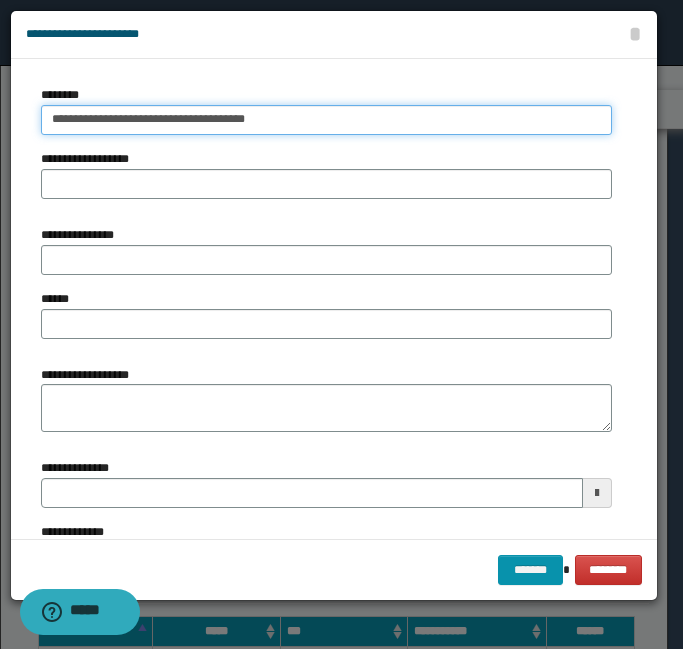 type on "**********" 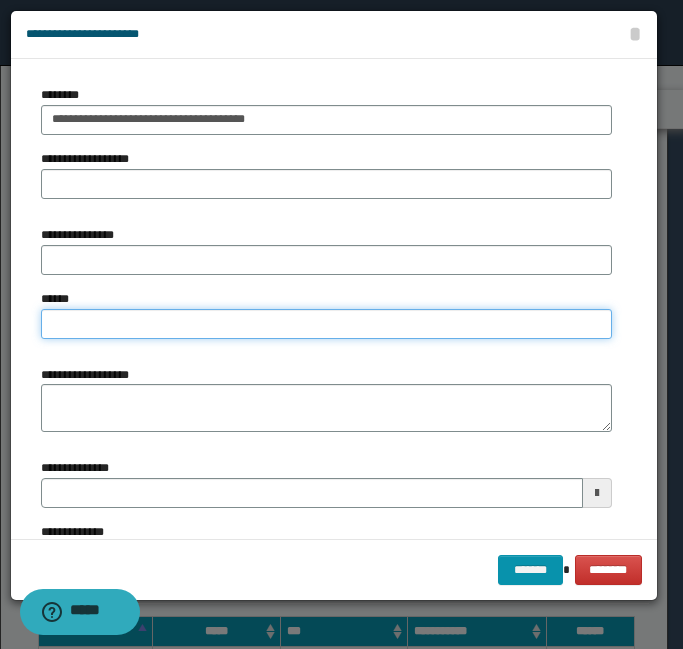 click on "******" at bounding box center [326, 324] 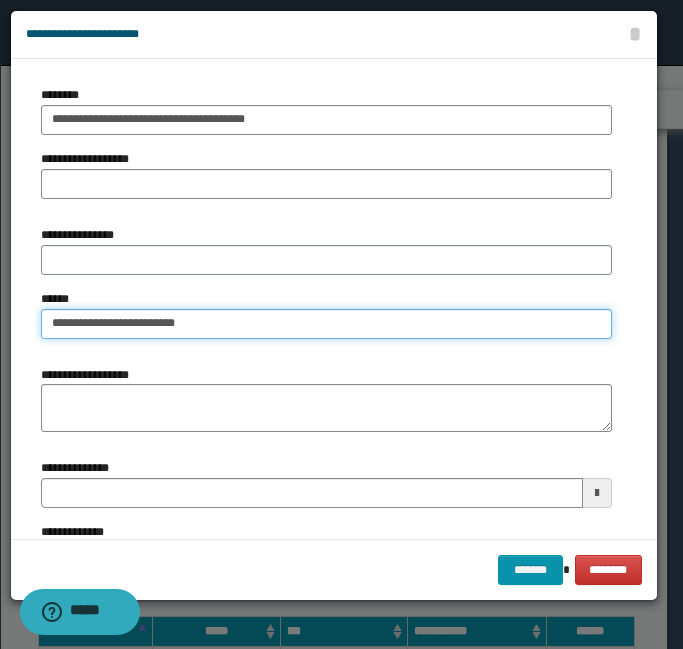 type on "**********" 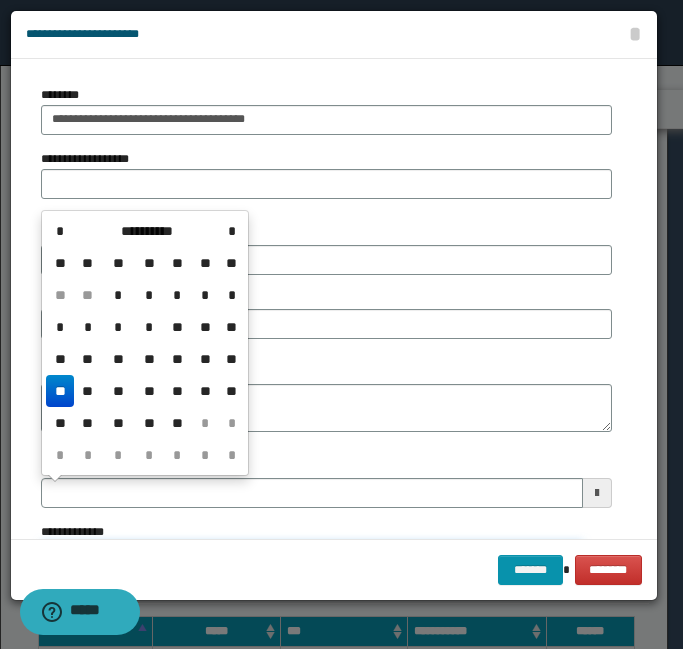 type 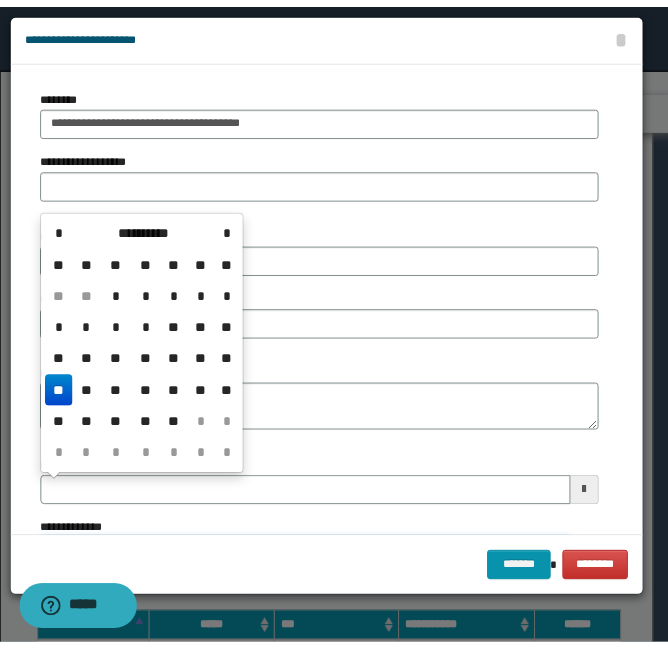 scroll, scrollTop: 258, scrollLeft: 0, axis: vertical 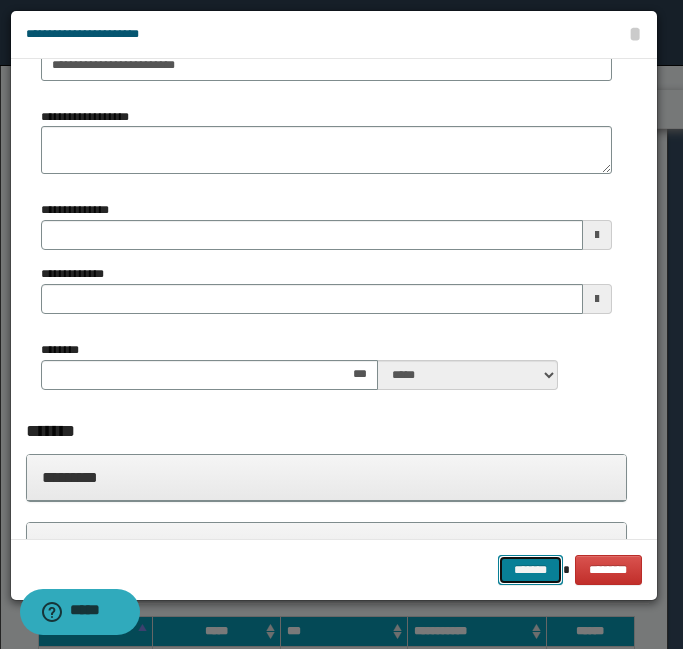 click on "*******" at bounding box center (530, 570) 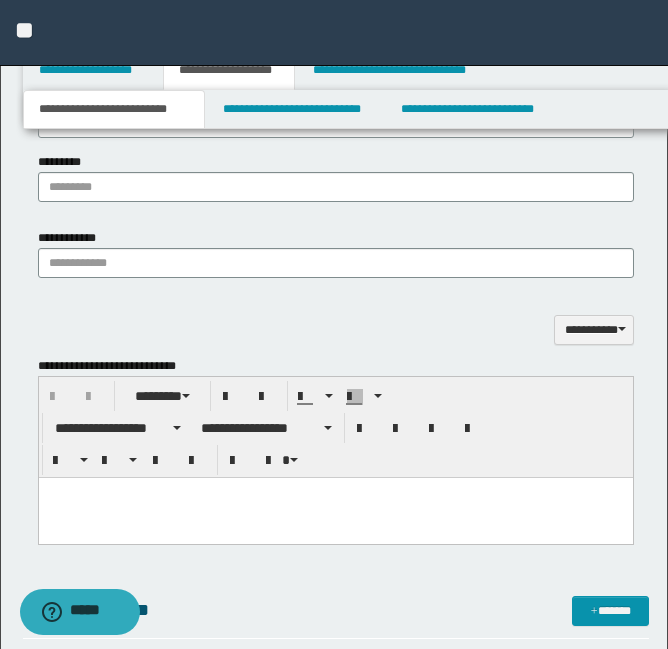 scroll, scrollTop: 1912, scrollLeft: 0, axis: vertical 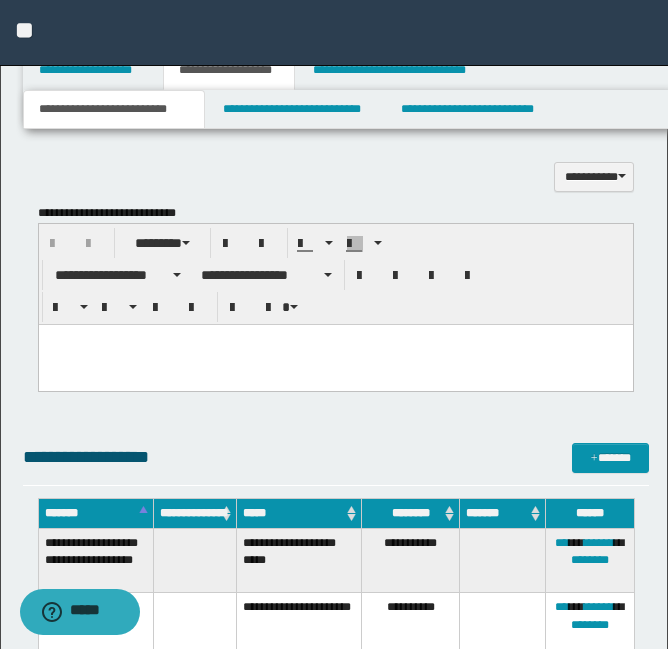 click at bounding box center (335, 364) 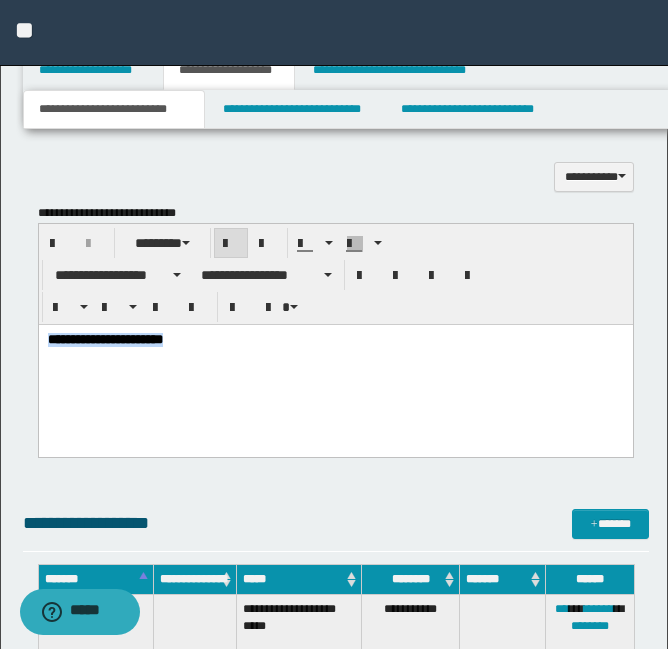 drag, startPoint x: 454, startPoint y: 350, endPoint x: -1, endPoint y: 406, distance: 458.4332 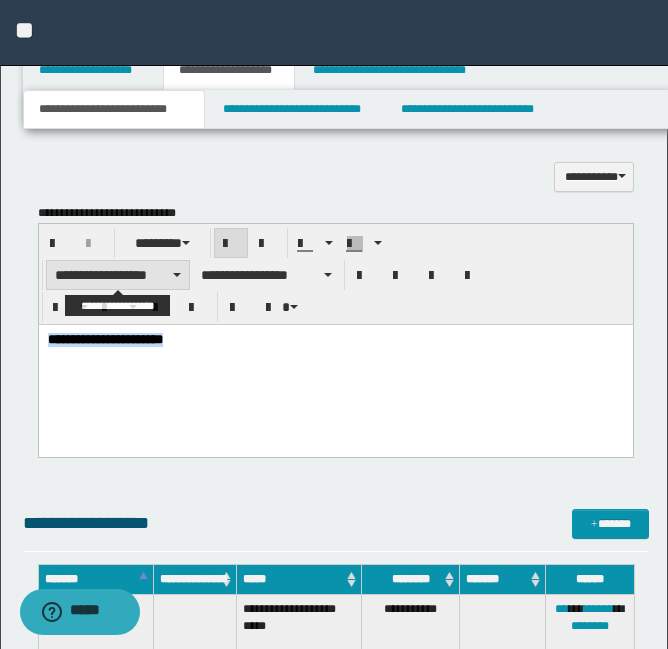 click on "**********" at bounding box center (118, 275) 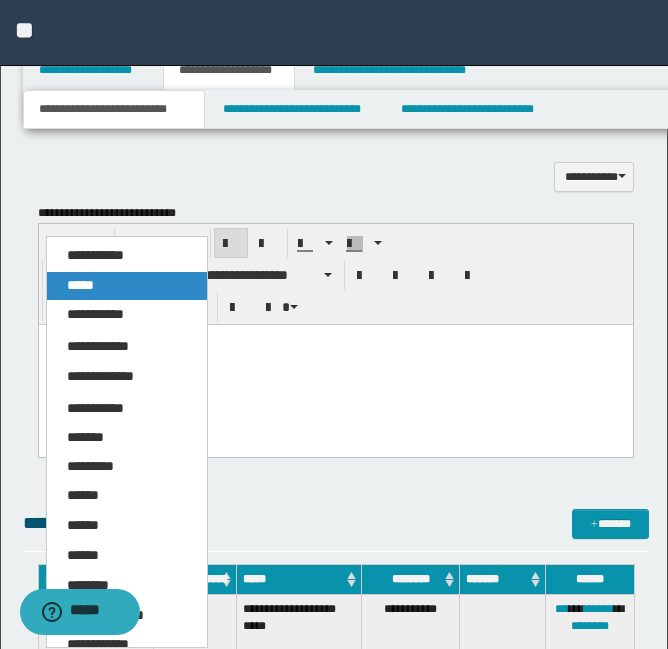 click on "*****" at bounding box center [127, 286] 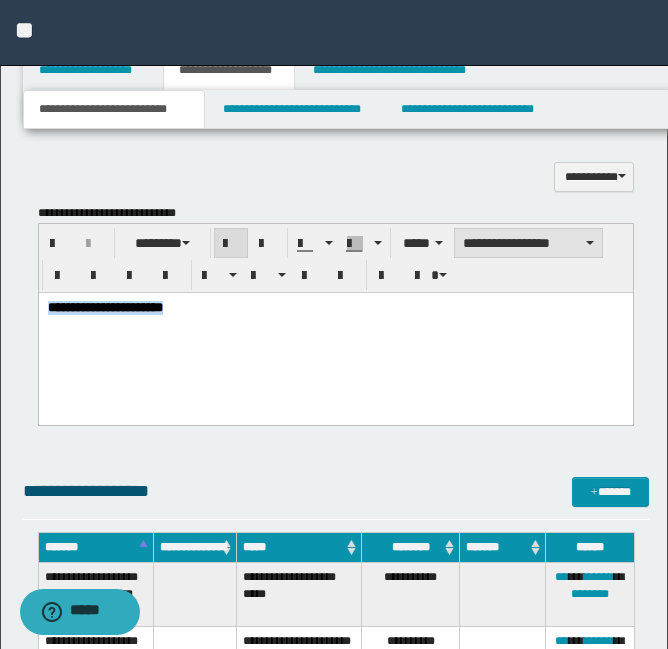 click on "**********" at bounding box center (528, 243) 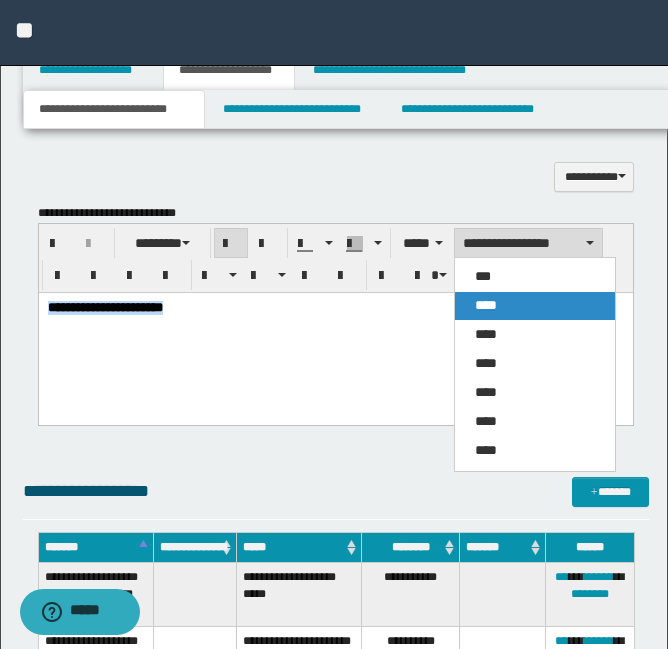 click on "****" at bounding box center [535, 306] 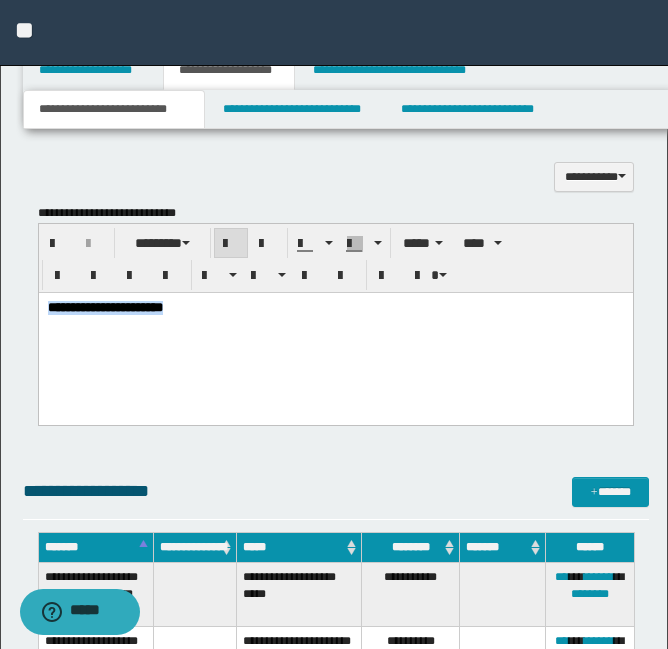 click on "**********" at bounding box center (335, 332) 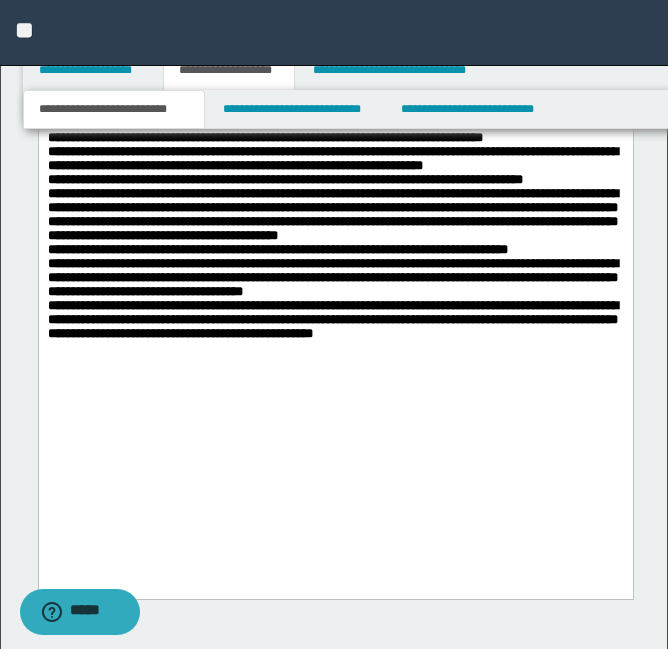 scroll, scrollTop: 2139, scrollLeft: 0, axis: vertical 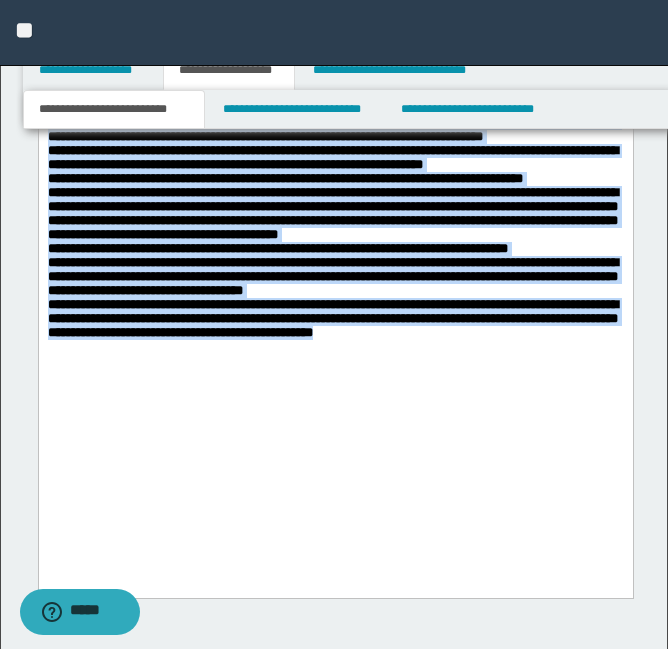 drag, startPoint x: 298, startPoint y: 489, endPoint x: -1, endPoint y: 110, distance: 482.74423 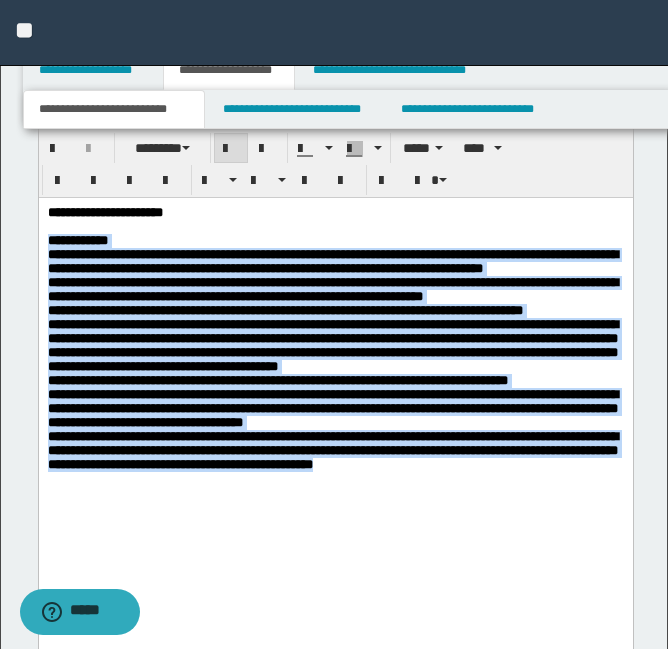 scroll, scrollTop: 2009, scrollLeft: 0, axis: vertical 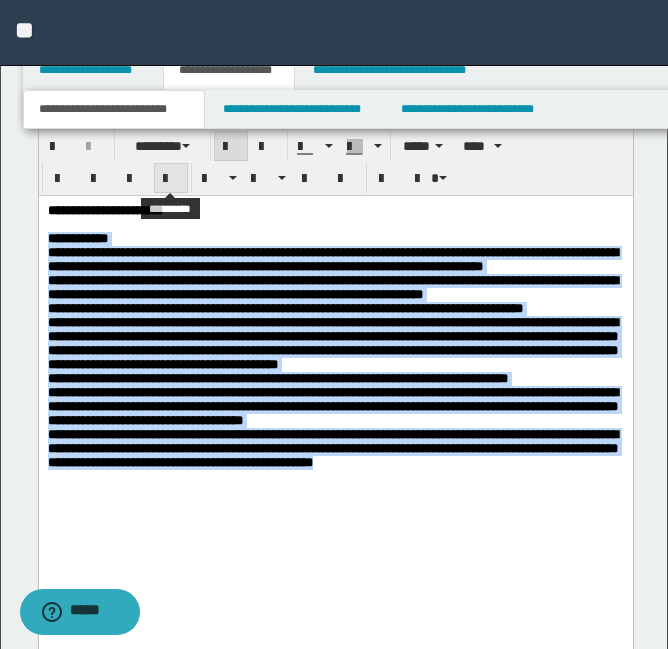 click at bounding box center (171, 179) 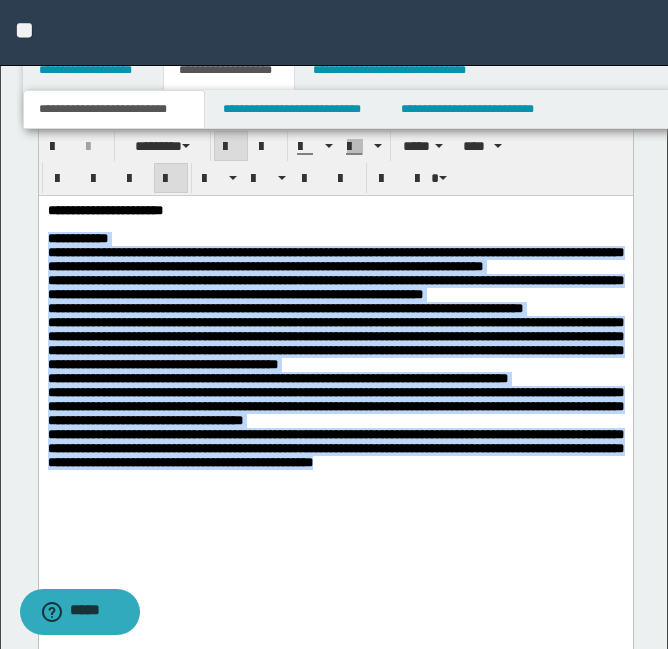 click on "**********" at bounding box center (335, 356) 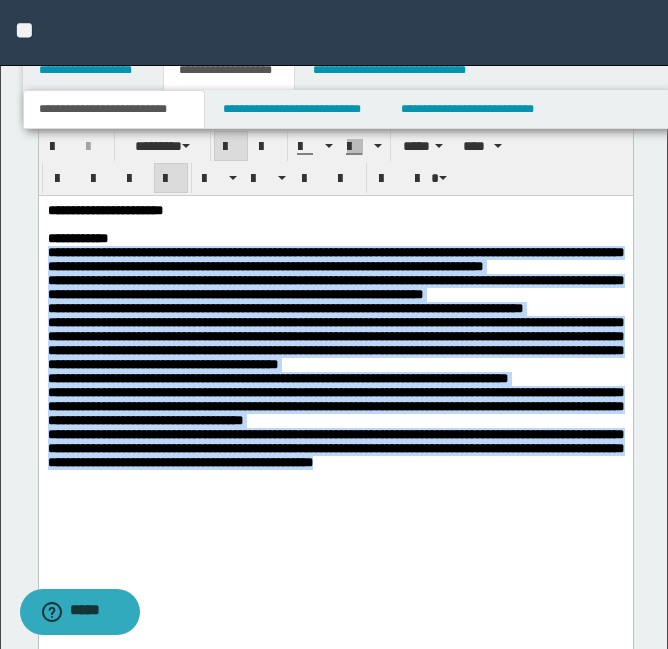 drag, startPoint x: 299, startPoint y: 614, endPoint x: 2, endPoint y: 265, distance: 458.2685 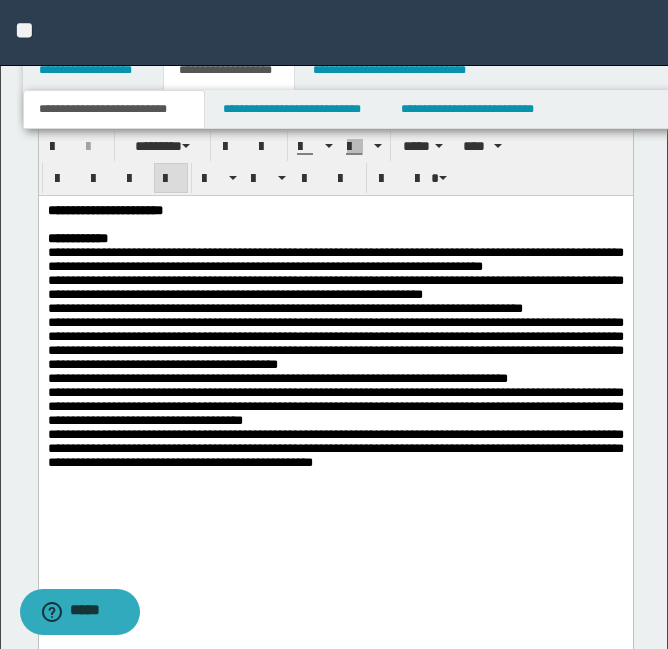 click on "**********" at bounding box center (335, 357) 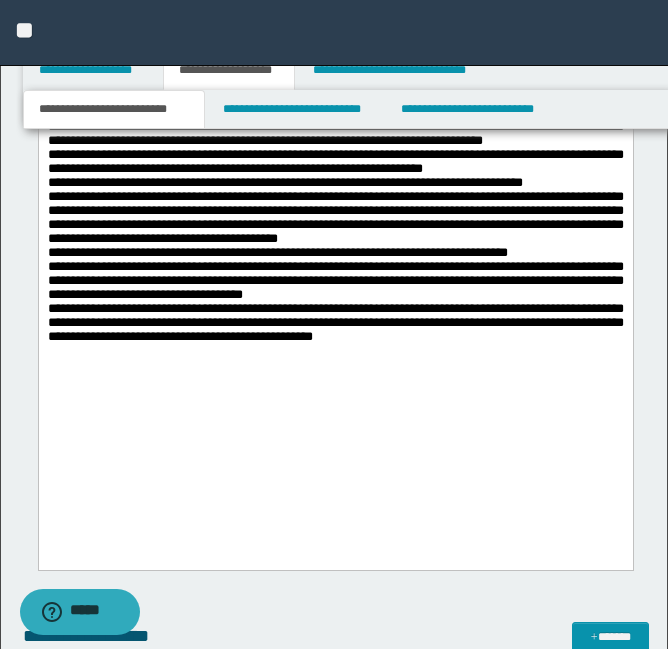 scroll, scrollTop: 2136, scrollLeft: 0, axis: vertical 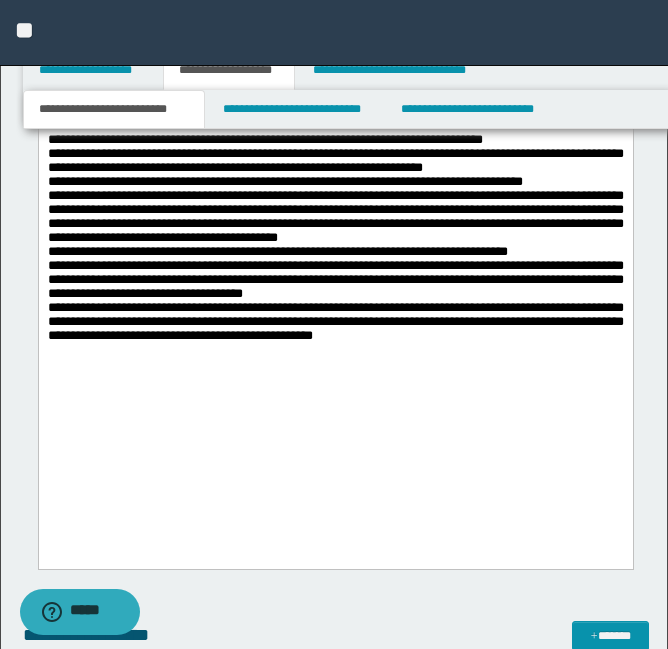 click on "**********" at bounding box center (335, 234) 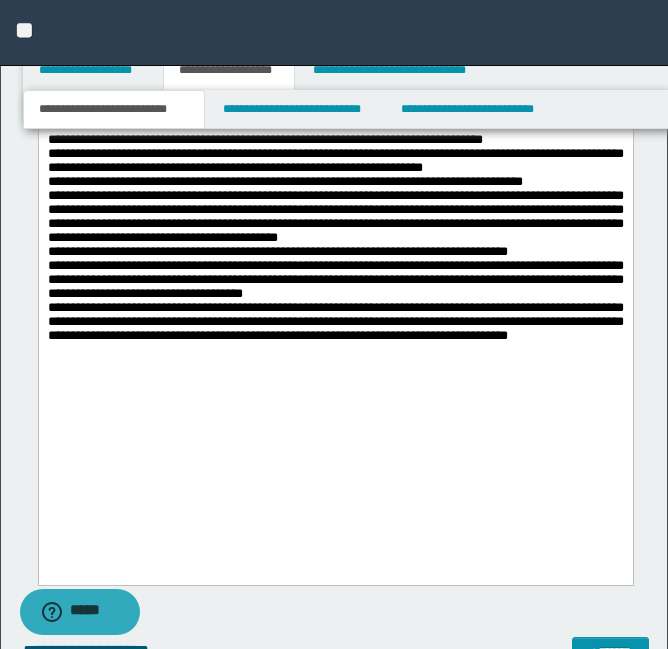click on "**********" at bounding box center [335, 230] 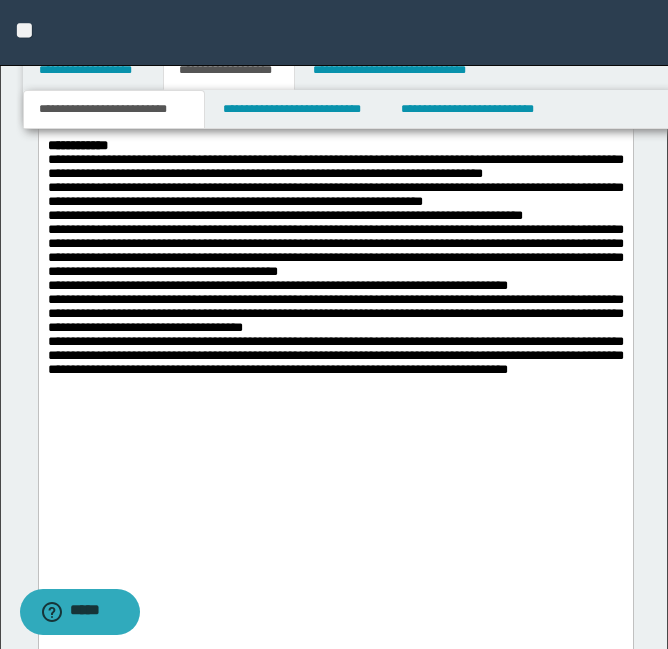 scroll, scrollTop: 2104, scrollLeft: 0, axis: vertical 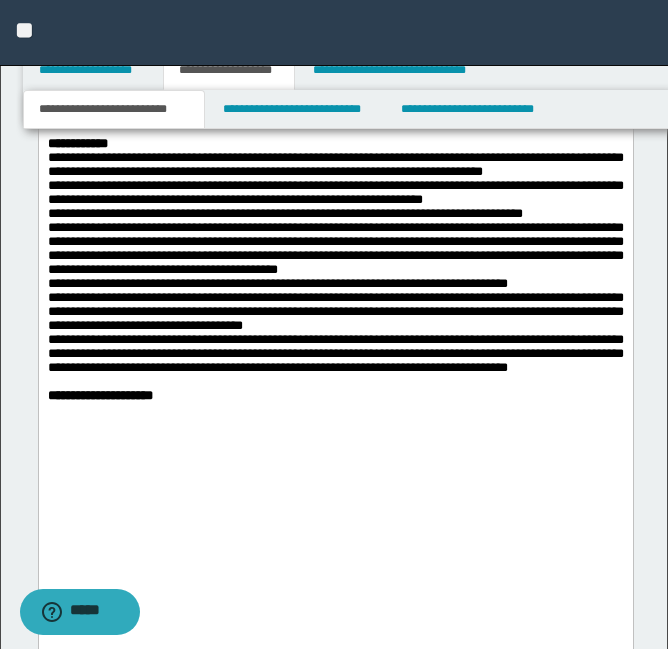 click on "**********" at bounding box center [335, 395] 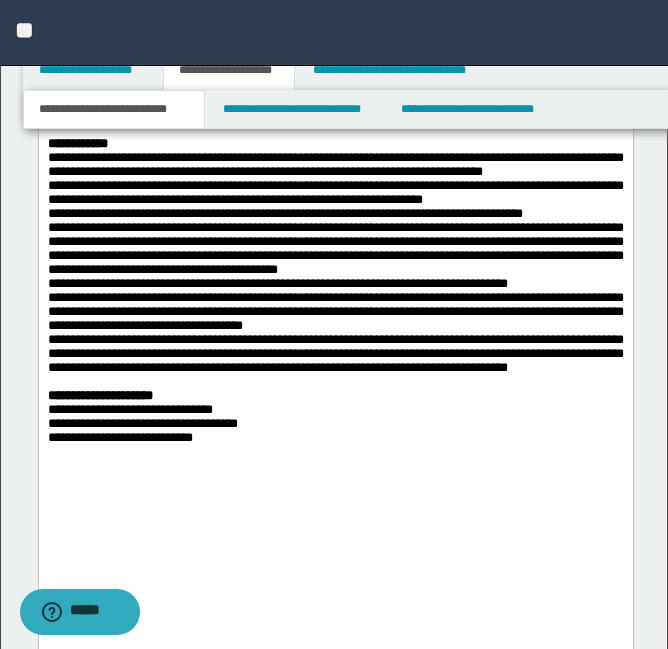 click on "**********" at bounding box center [142, 429] 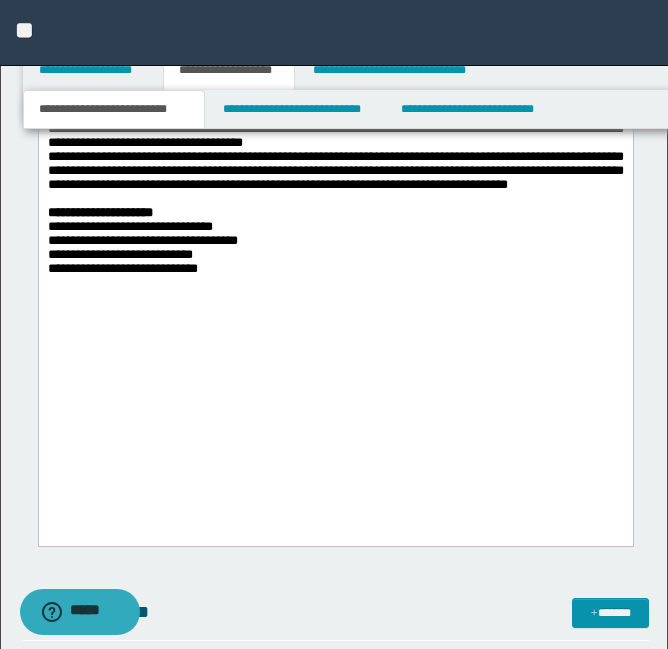 scroll, scrollTop: 2291, scrollLeft: 0, axis: vertical 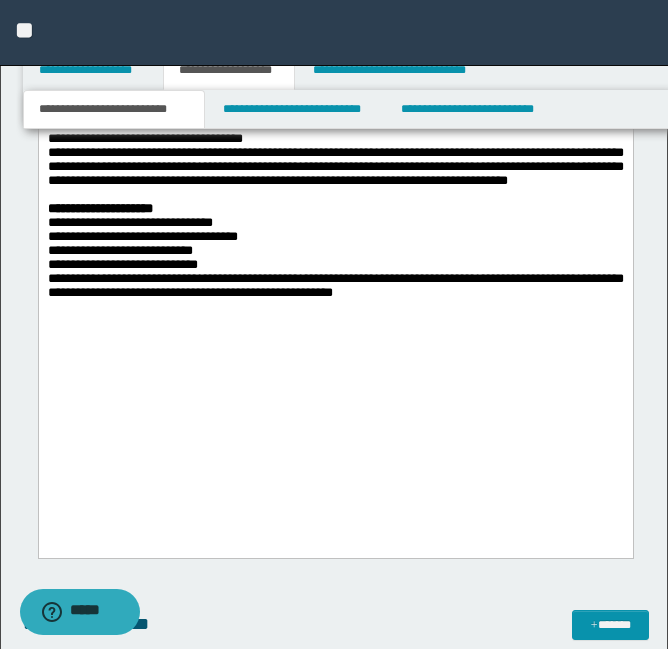 drag, startPoint x: 263, startPoint y: 407, endPoint x: 268, endPoint y: 395, distance: 13 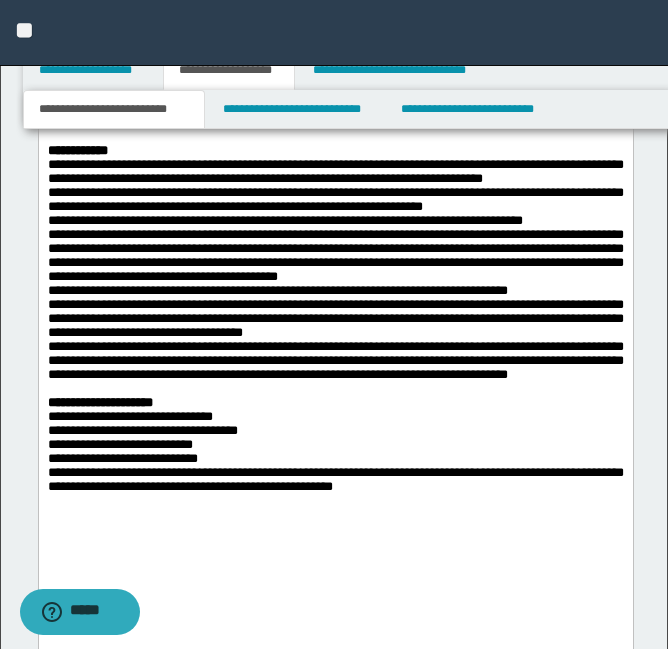 scroll, scrollTop: 2093, scrollLeft: 0, axis: vertical 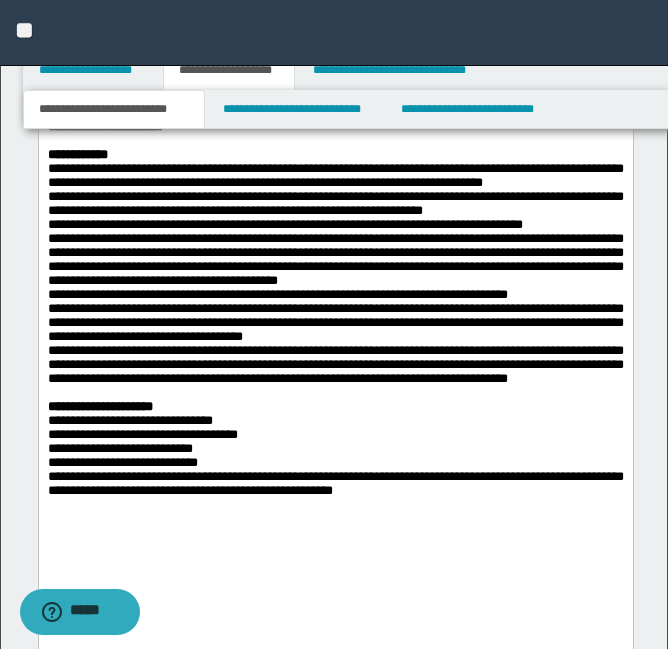 click on "**********" at bounding box center [335, 406] 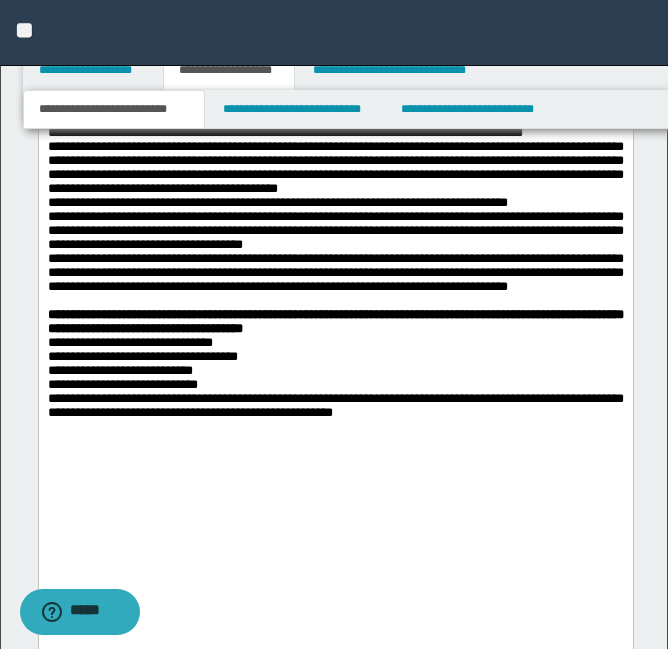 scroll, scrollTop: 2186, scrollLeft: 0, axis: vertical 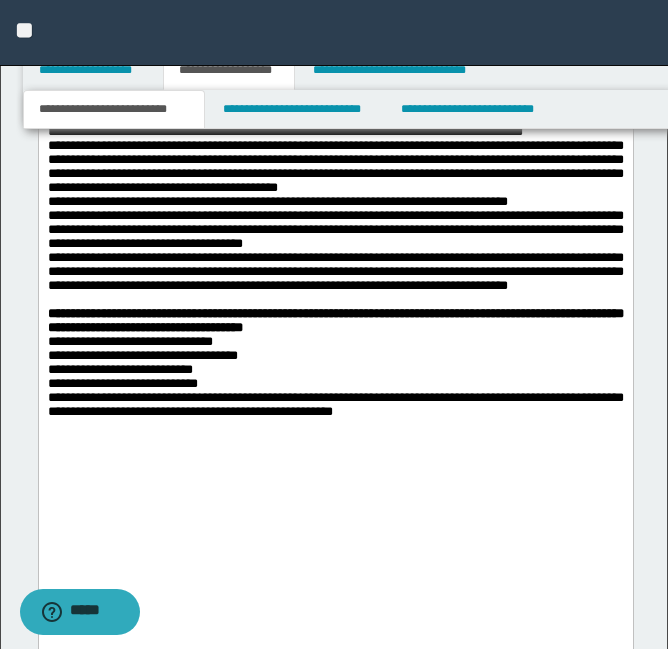 click on "**********" at bounding box center [335, 319] 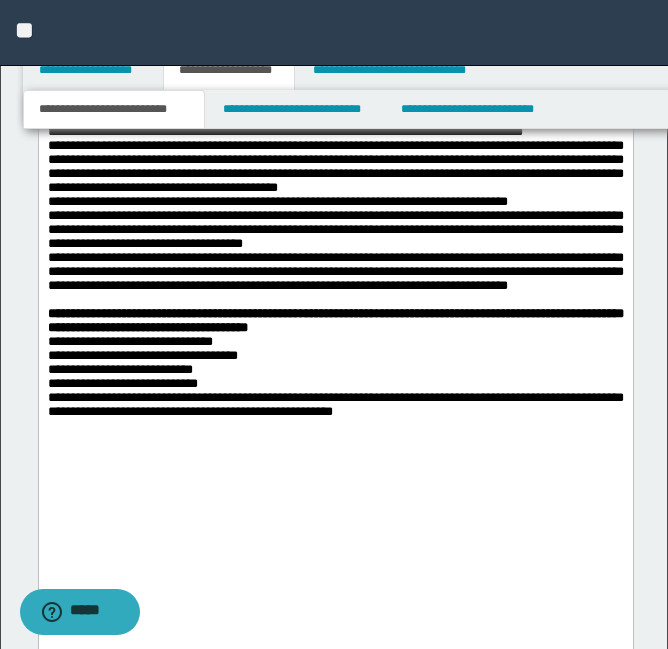 click on "**********" at bounding box center [335, 404] 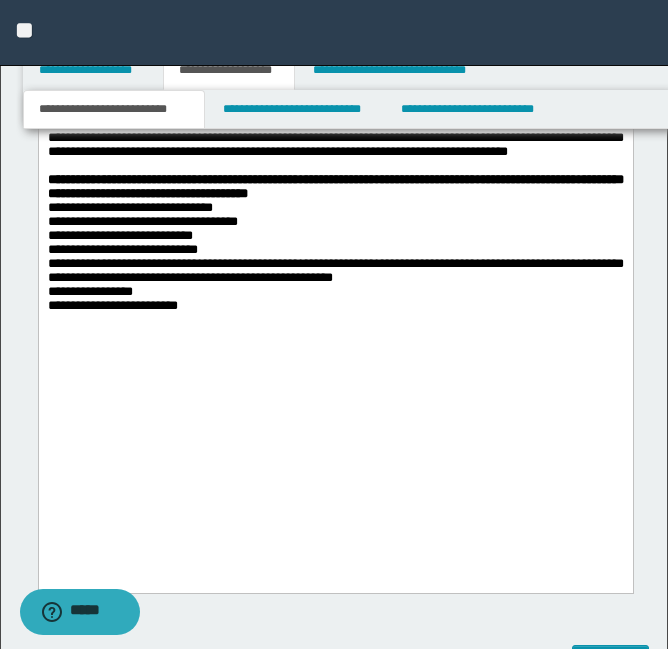 scroll, scrollTop: 2321, scrollLeft: 0, axis: vertical 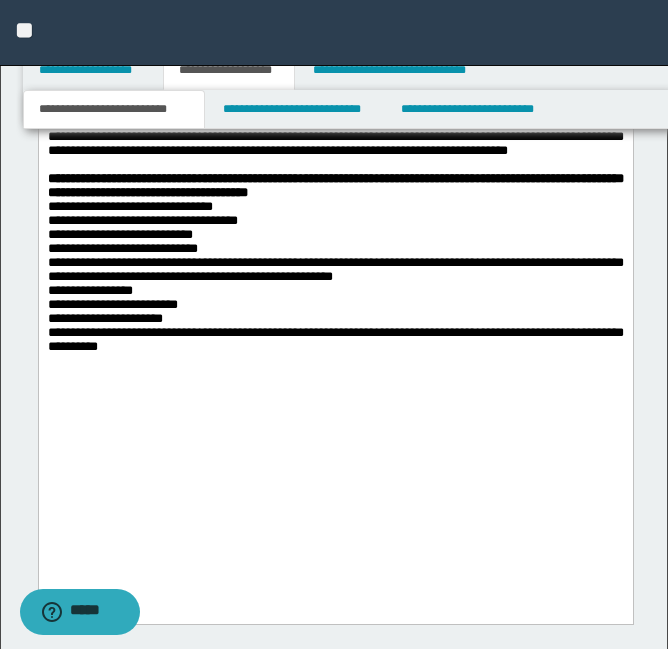 click at bounding box center (335, 361) 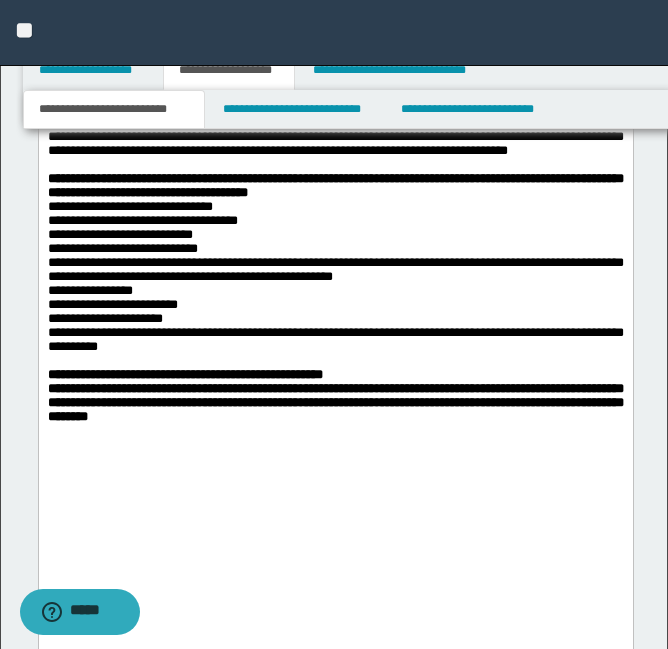 scroll, scrollTop: 2460, scrollLeft: 0, axis: vertical 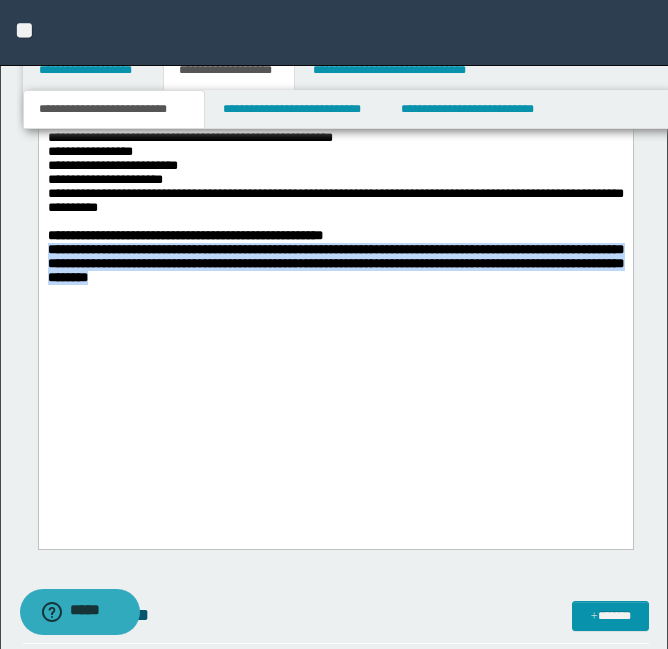 drag, startPoint x: 513, startPoint y: 442, endPoint x: 39, endPoint y: 400, distance: 475.85712 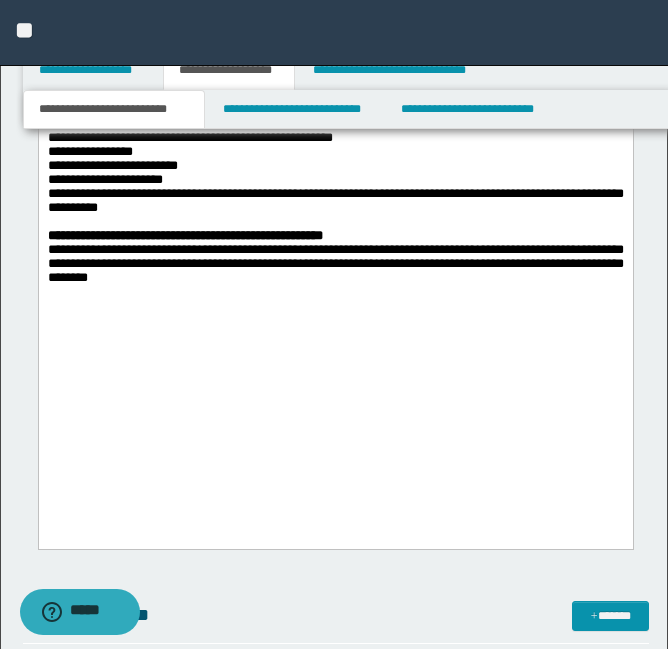 click on "**********" at bounding box center (335, 264) 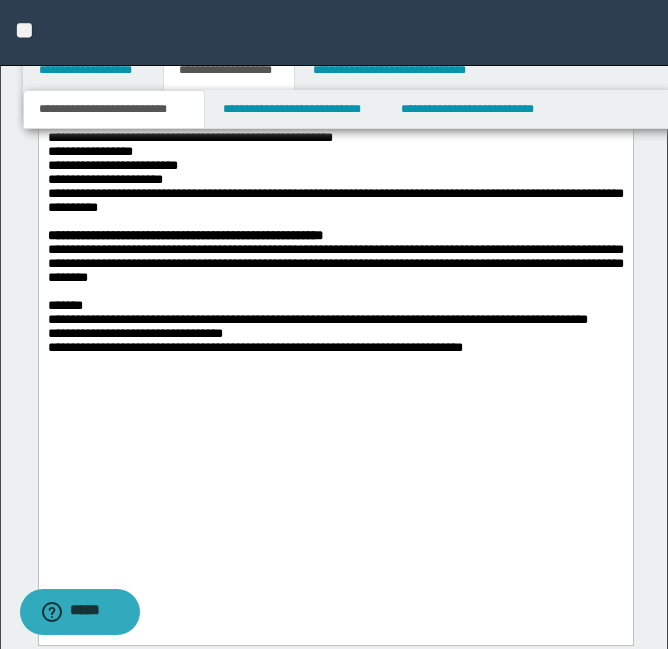 click on "**********" at bounding box center [335, 327] 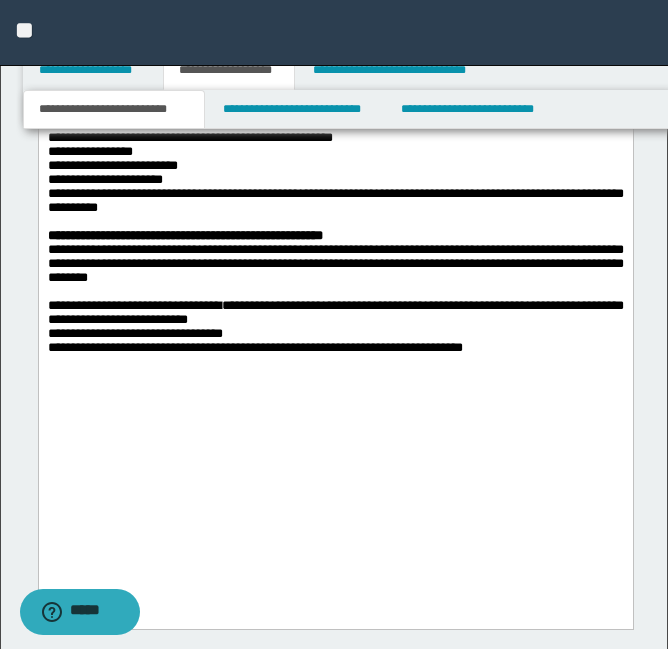 click on "**********" at bounding box center (335, 326) 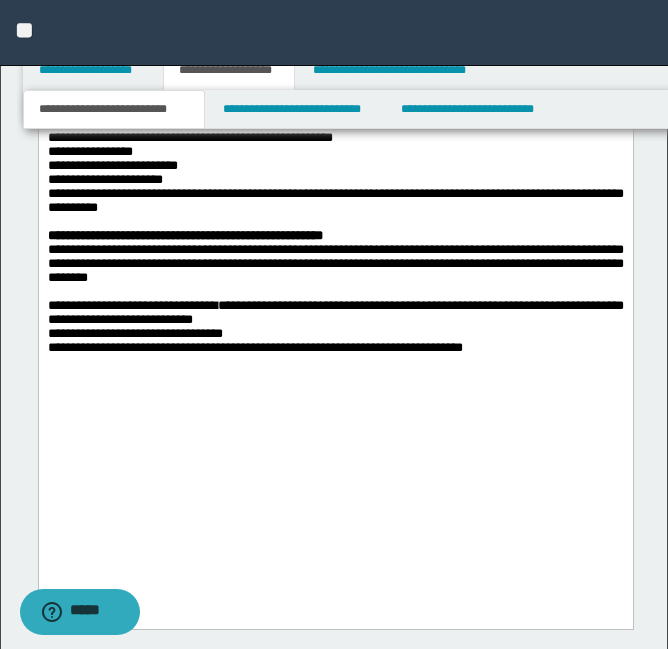 click on "**********" at bounding box center (335, 327) 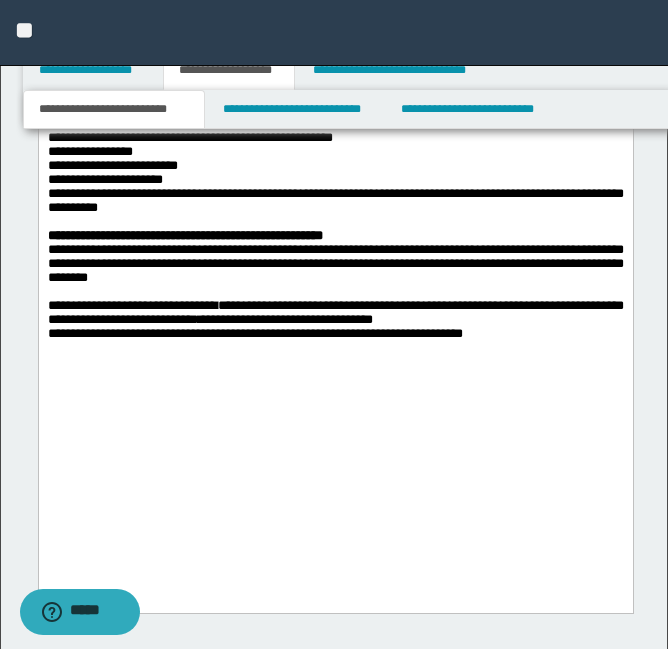 click on "**********" at bounding box center [335, 72] 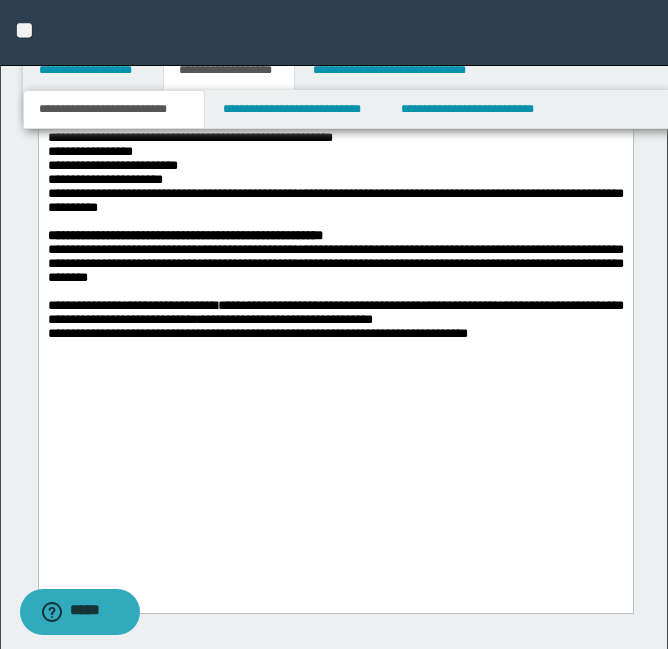 click on "**********" at bounding box center [335, 320] 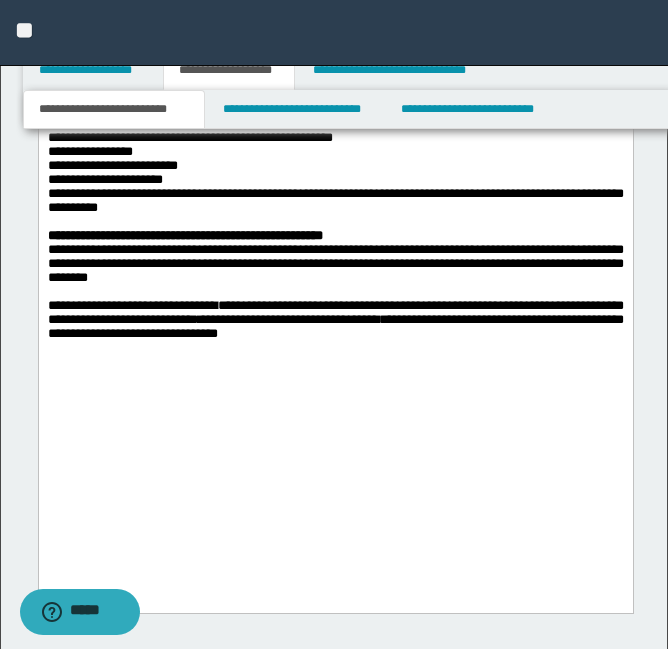 drag, startPoint x: 625, startPoint y: 499, endPoint x: 620, endPoint y: 521, distance: 22.561028 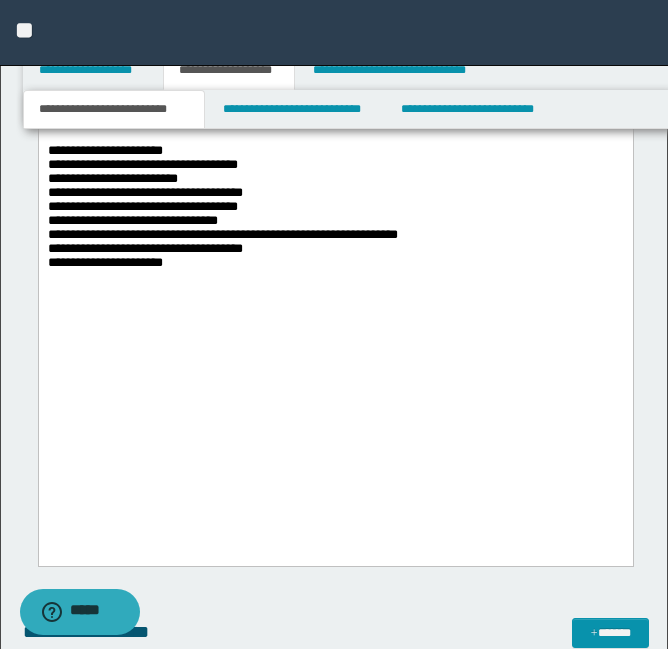 scroll, scrollTop: 2702, scrollLeft: 0, axis: vertical 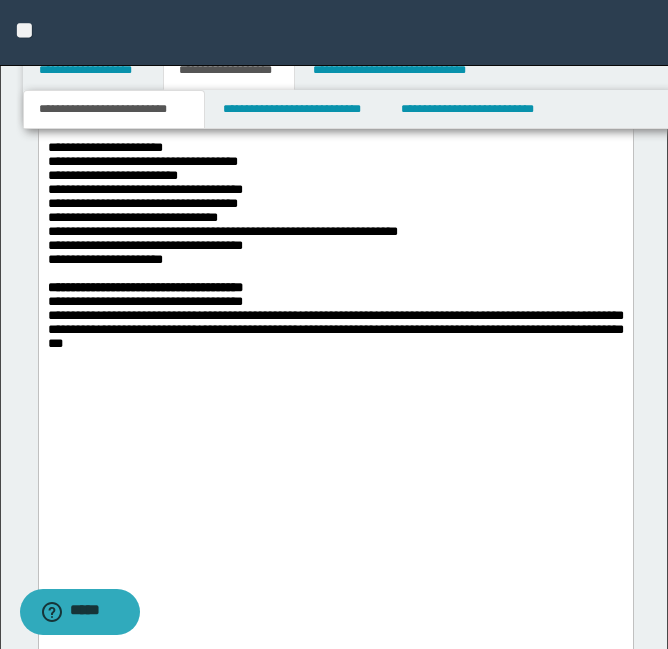 click on "**********" at bounding box center (335, 323) 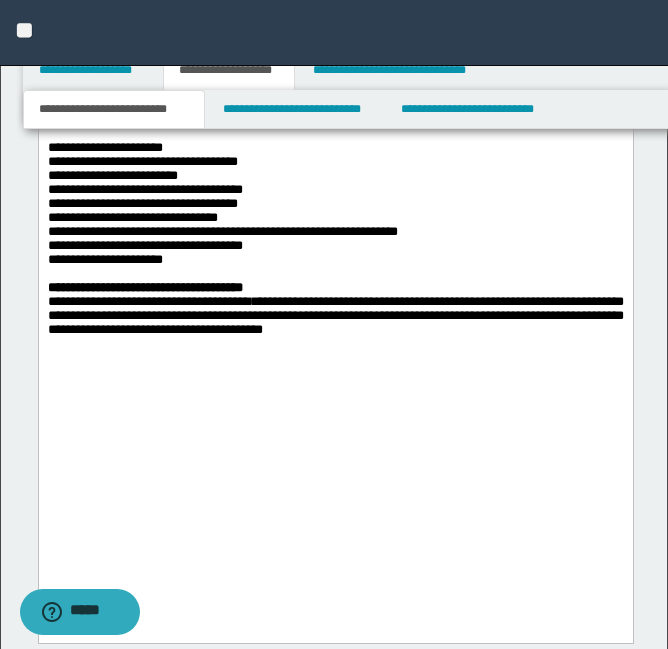 click on "**********" at bounding box center (335, 316) 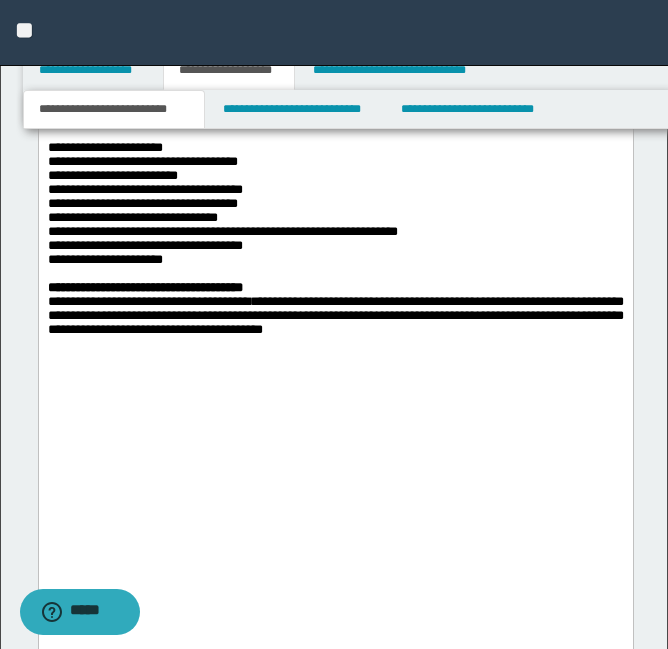 drag, startPoint x: 49, startPoint y: 218, endPoint x: 650, endPoint y: 255, distance: 602.1379 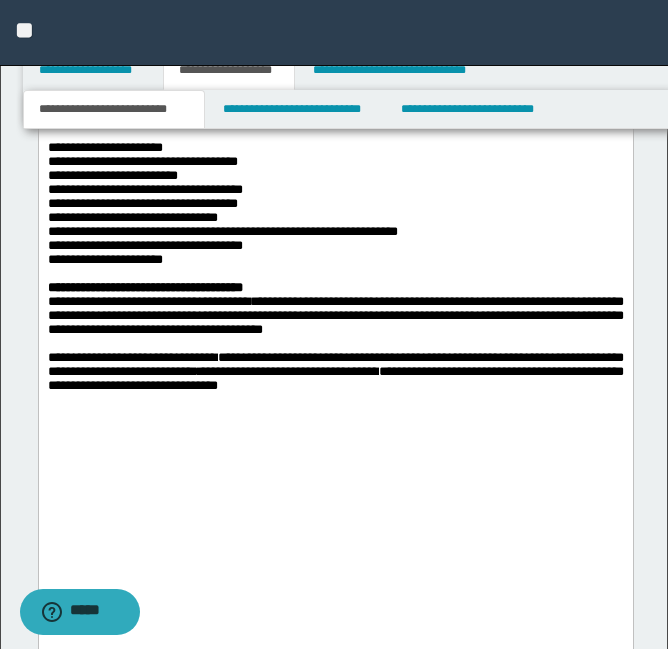 click on "**********" at bounding box center (335, 315) 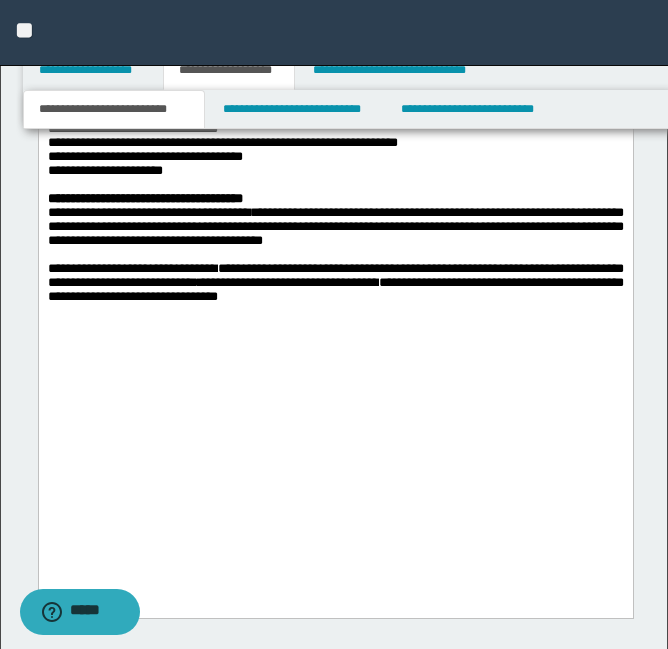 scroll, scrollTop: 2792, scrollLeft: 0, axis: vertical 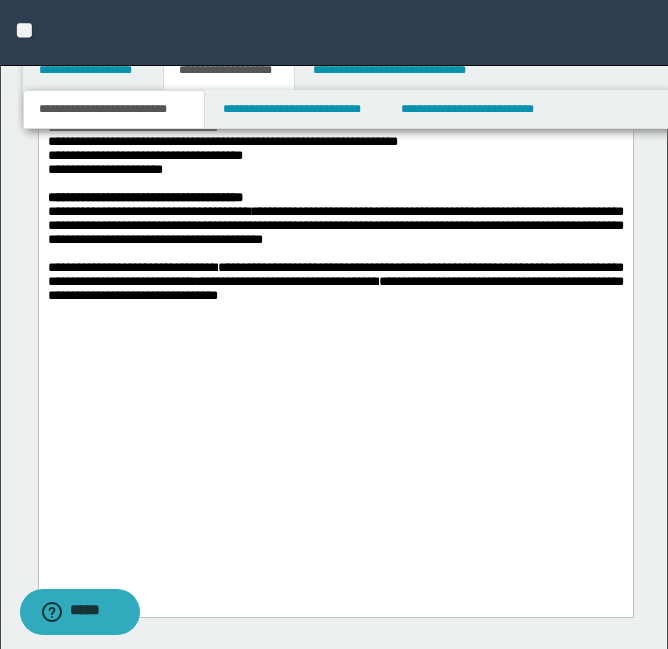 click on "**********" at bounding box center (335, 274) 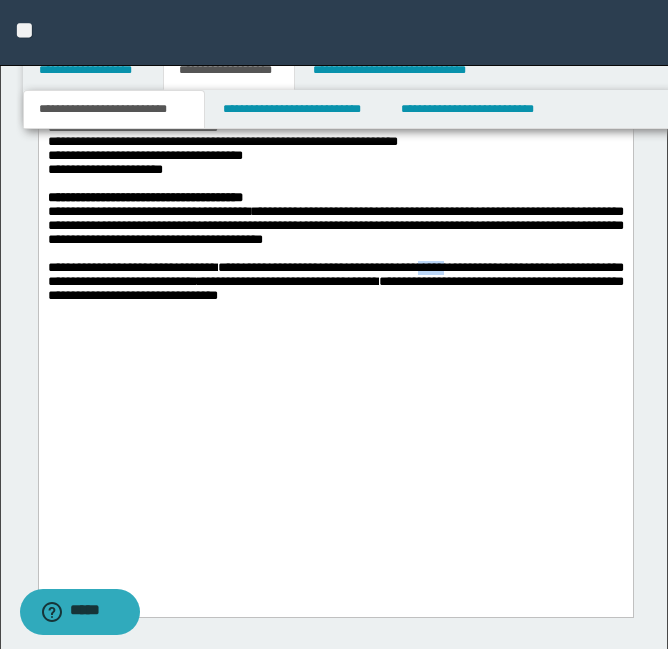 click on "**********" at bounding box center (335, 274) 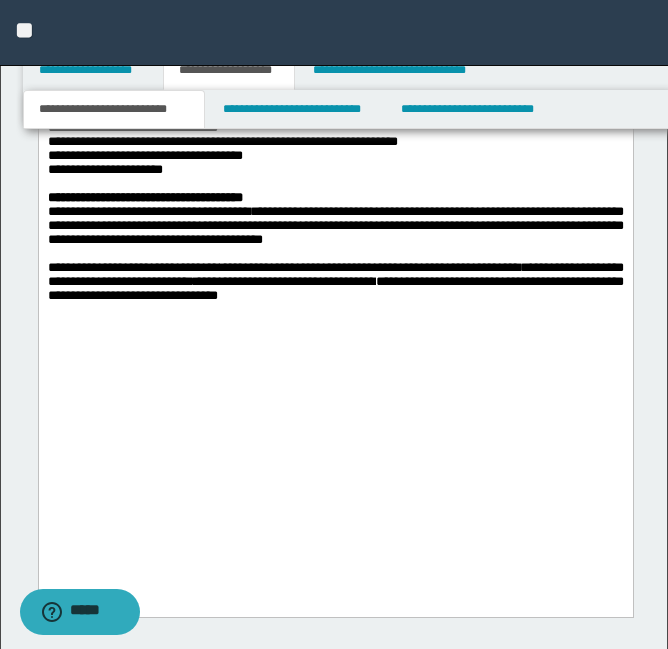 click on "**********" at bounding box center [335, -113] 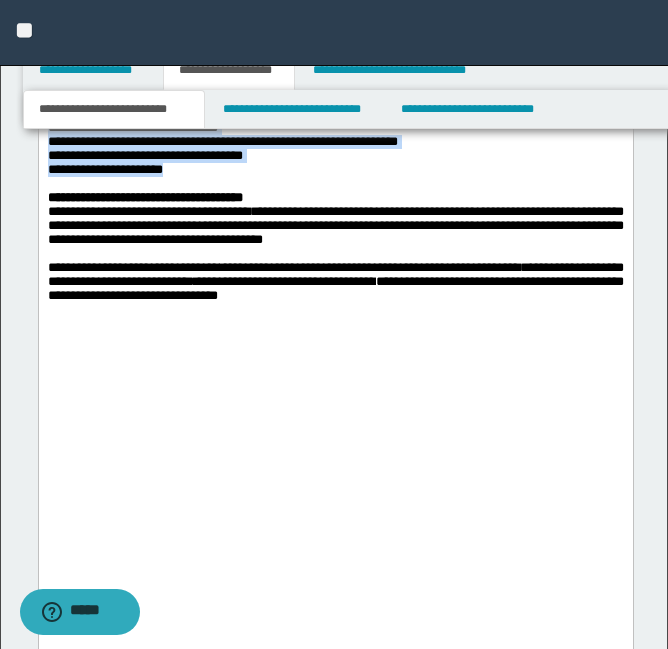 drag, startPoint x: 48, startPoint y: 196, endPoint x: 274, endPoint y: 363, distance: 281.0071 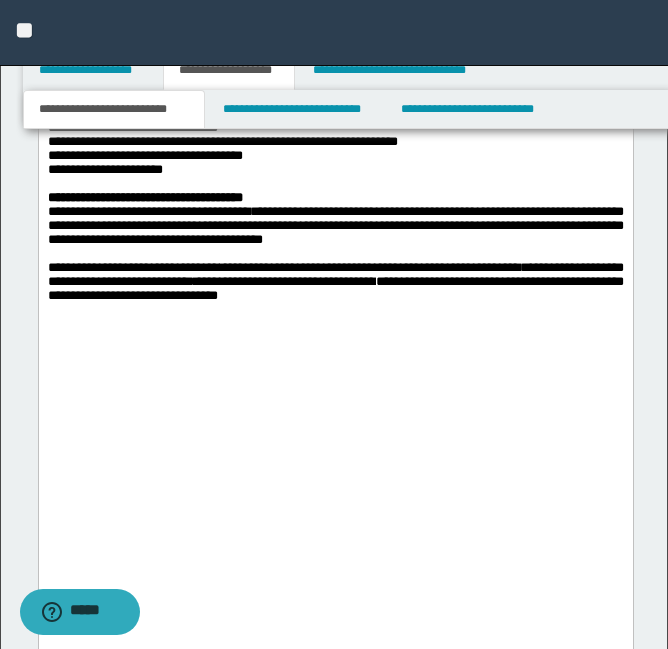 click on "**********" at bounding box center [335, -99] 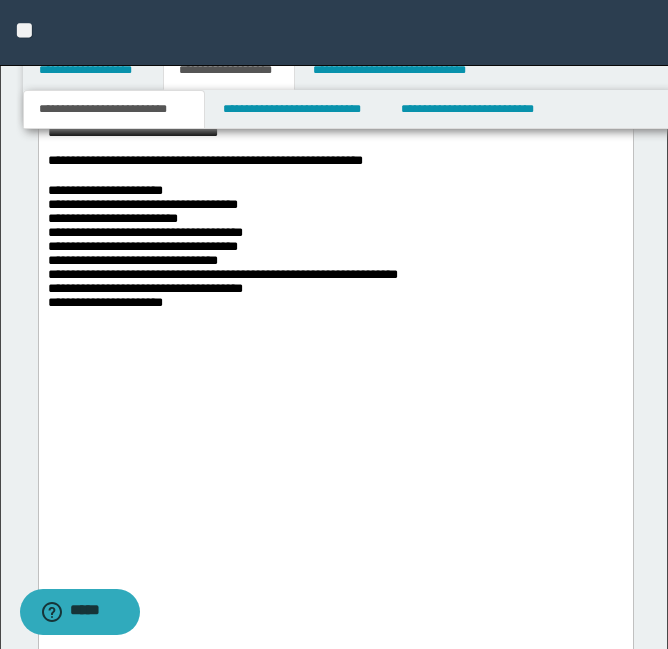 scroll, scrollTop: 2988, scrollLeft: 0, axis: vertical 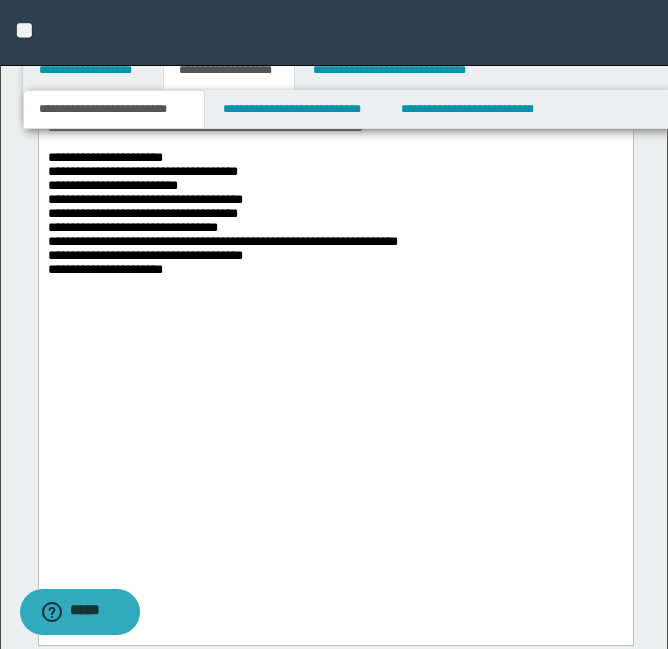 click on "**********" at bounding box center (222, 213) 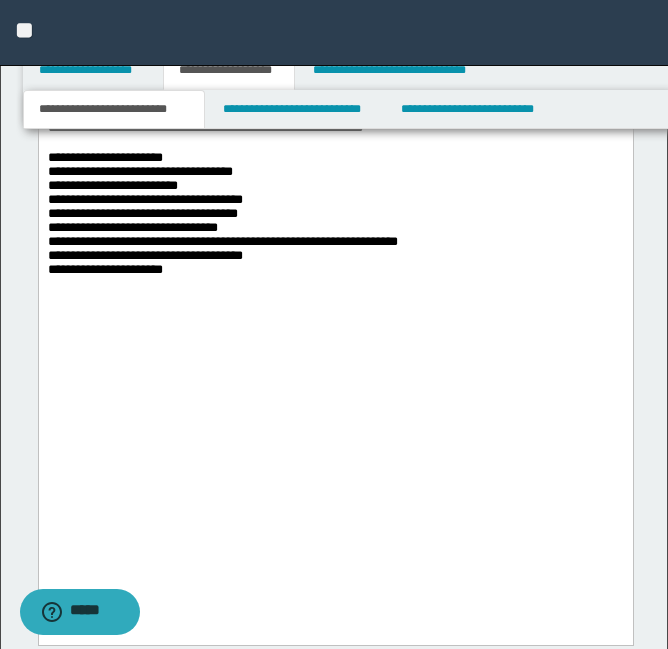 click on "**********" at bounding box center (222, 213) 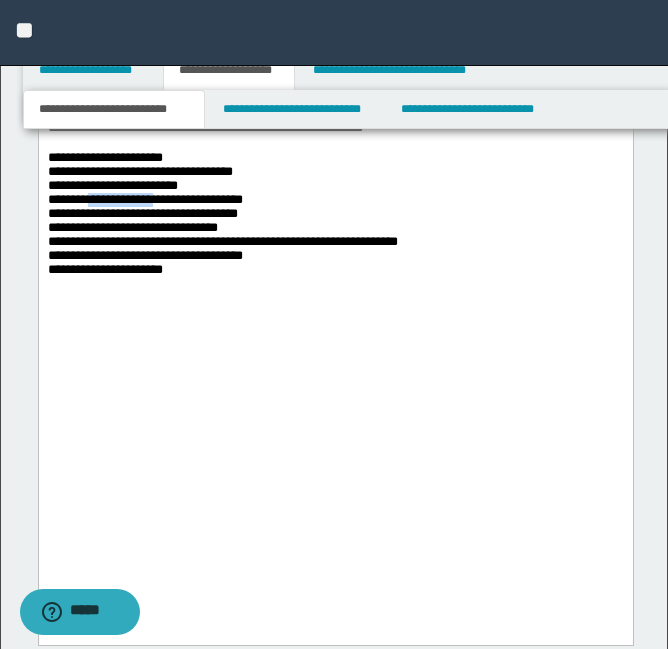 drag, startPoint x: 103, startPoint y: 410, endPoint x: 186, endPoint y: 419, distance: 83.48653 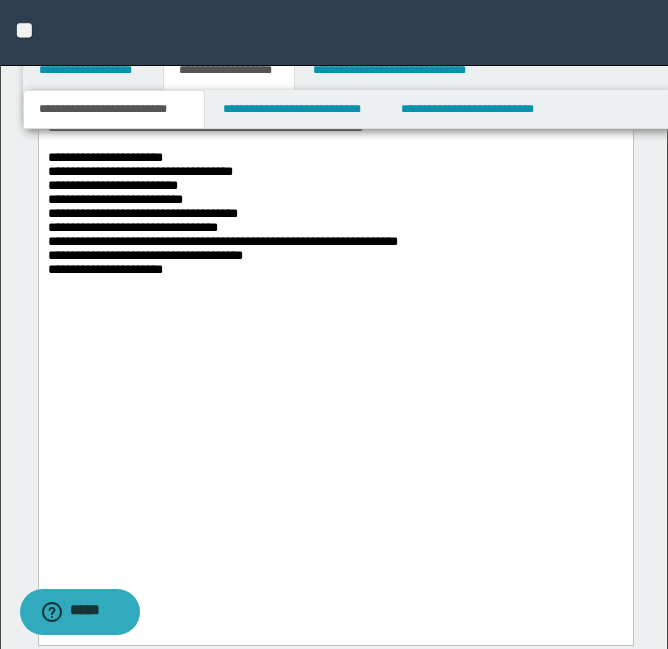 click at bounding box center [335, 284] 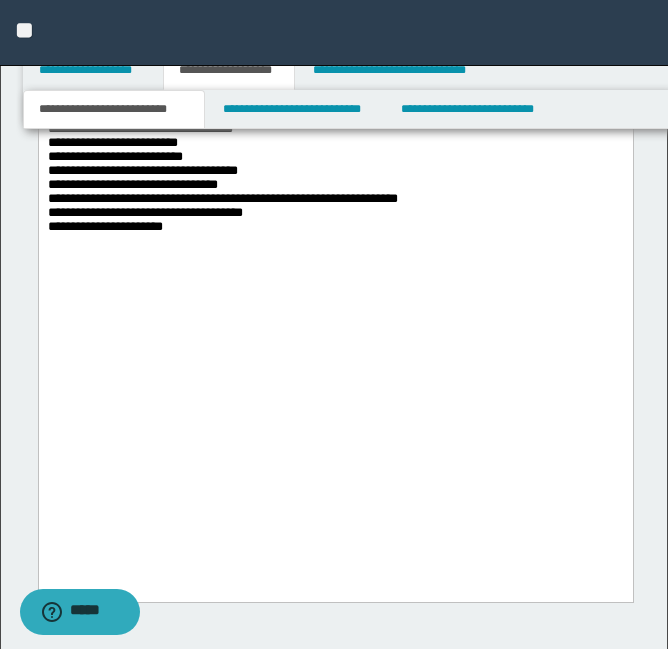 scroll, scrollTop: 3033, scrollLeft: 0, axis: vertical 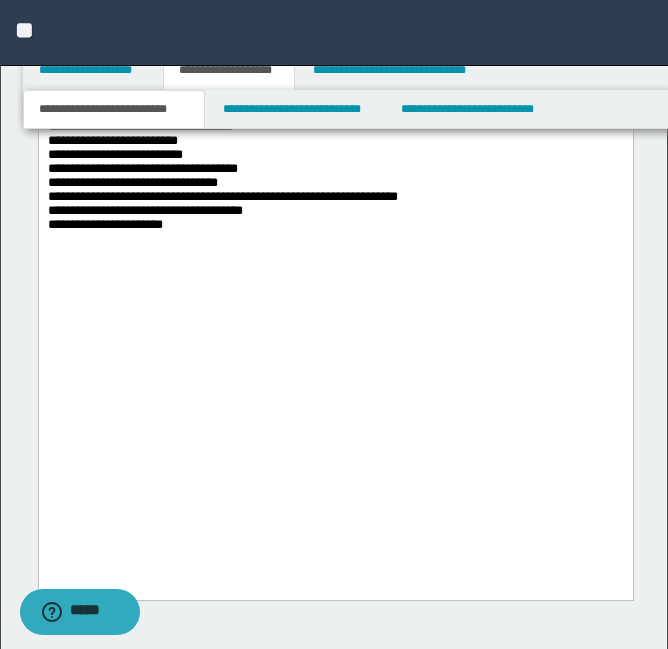 click on "**********" at bounding box center [222, 168] 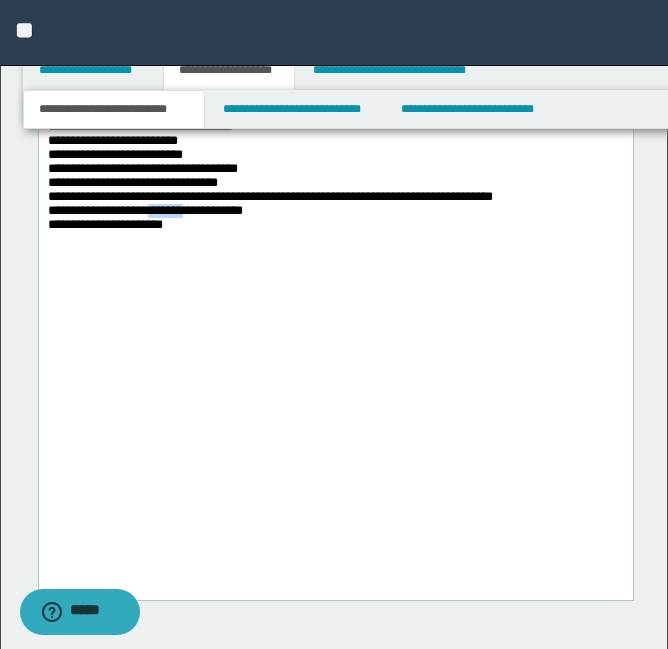 drag, startPoint x: 162, startPoint y: 433, endPoint x: 202, endPoint y: 433, distance: 40 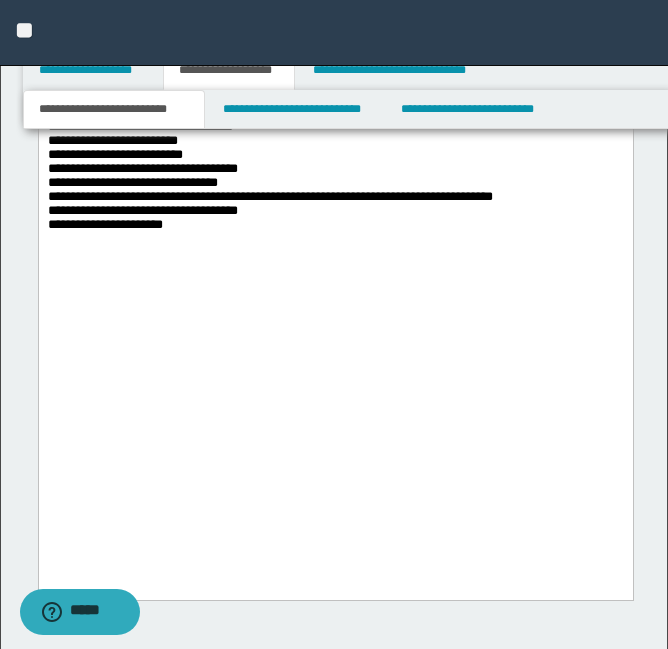 click on "**********" at bounding box center [335, 169] 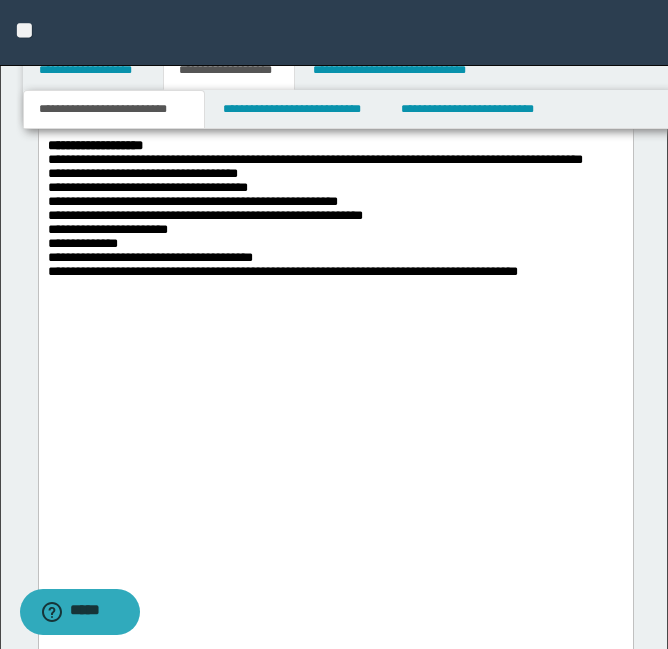 scroll, scrollTop: 3142, scrollLeft: 0, axis: vertical 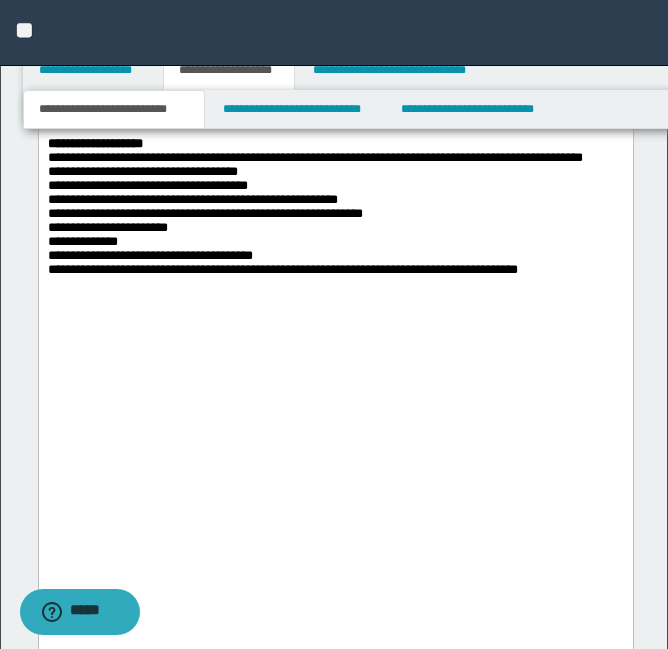 click on "**********" at bounding box center [335, 214] 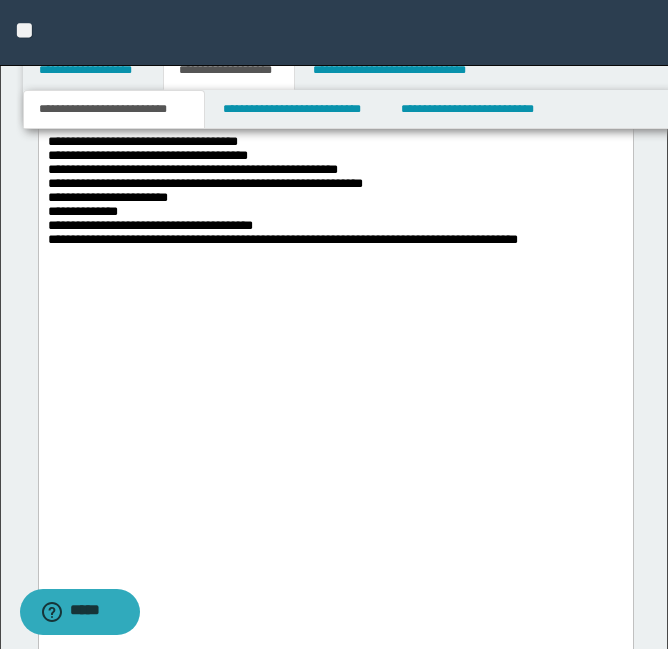 scroll, scrollTop: 3192, scrollLeft: 0, axis: vertical 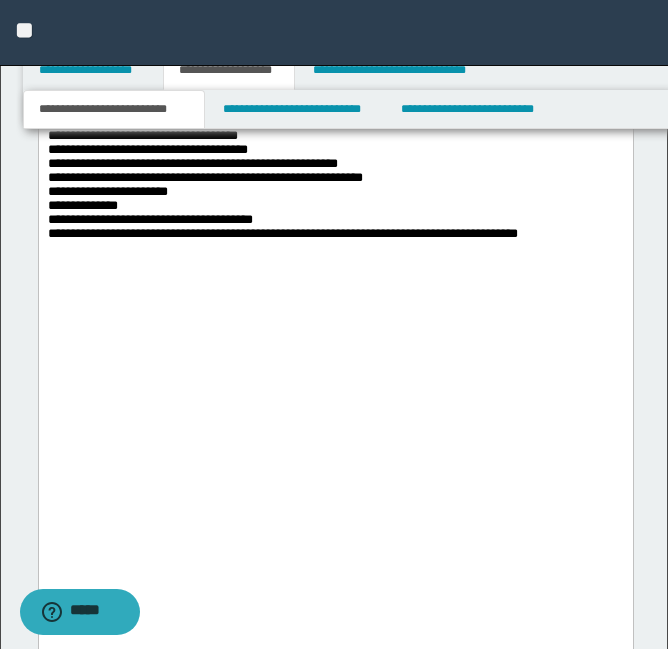 click on "**********" at bounding box center (335, 178) 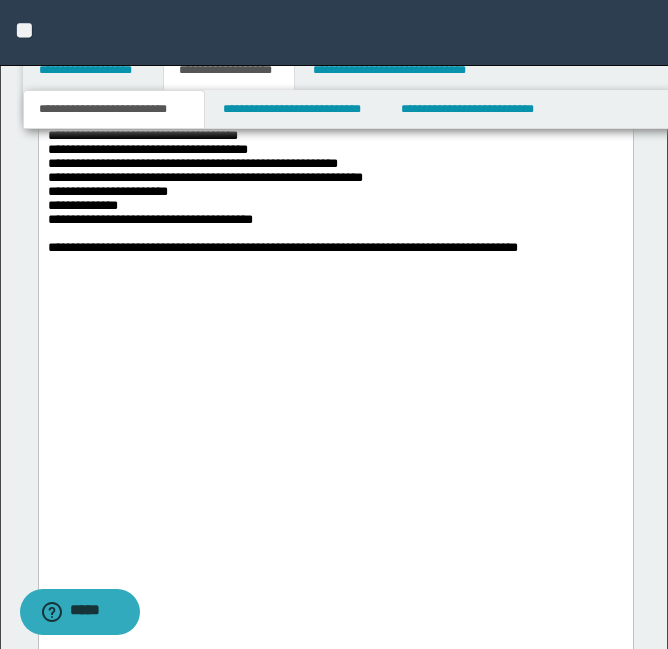 click on "**********" at bounding box center (335, 241) 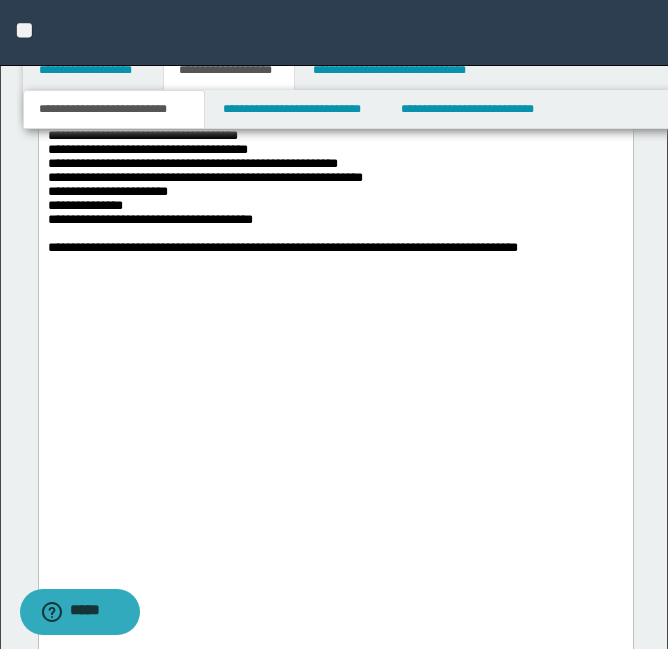 click on "**********" at bounding box center [335, 241] 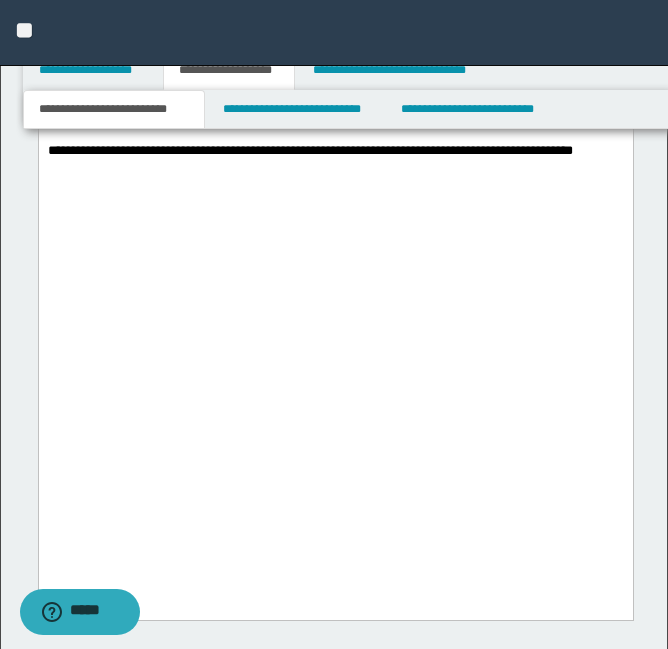 scroll, scrollTop: 3318, scrollLeft: 0, axis: vertical 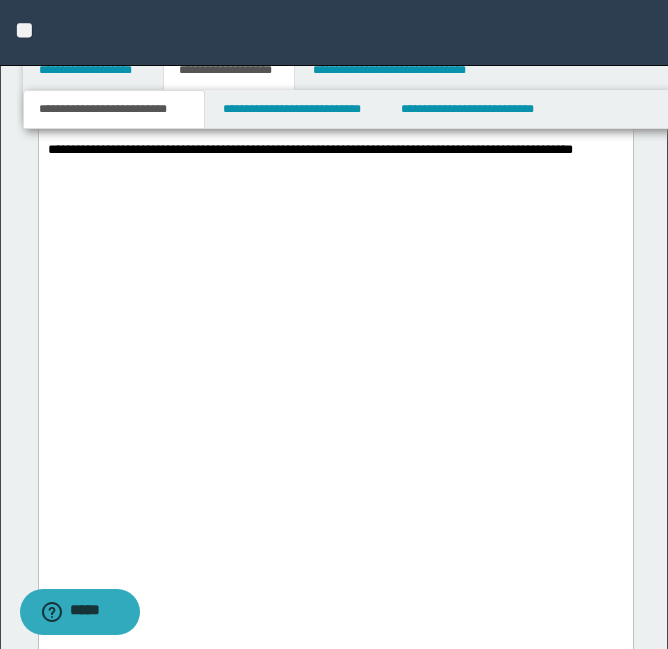 click at bounding box center (335, 178) 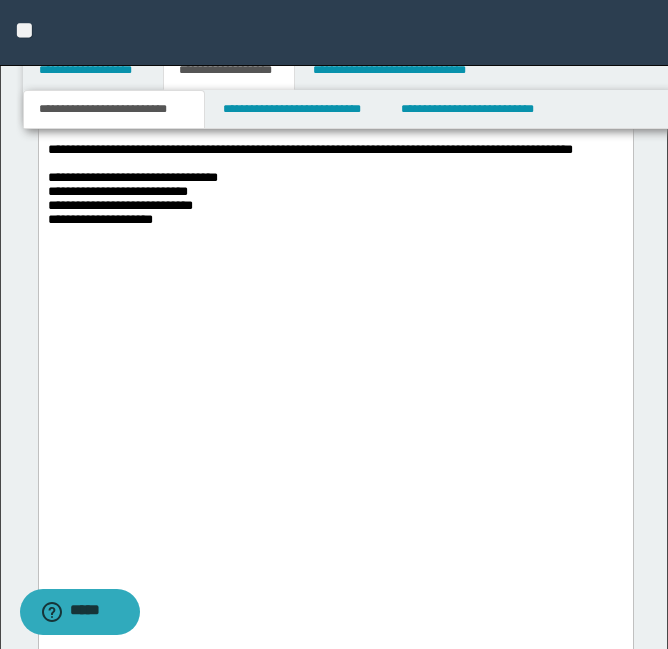 scroll, scrollTop: 3372, scrollLeft: 0, axis: vertical 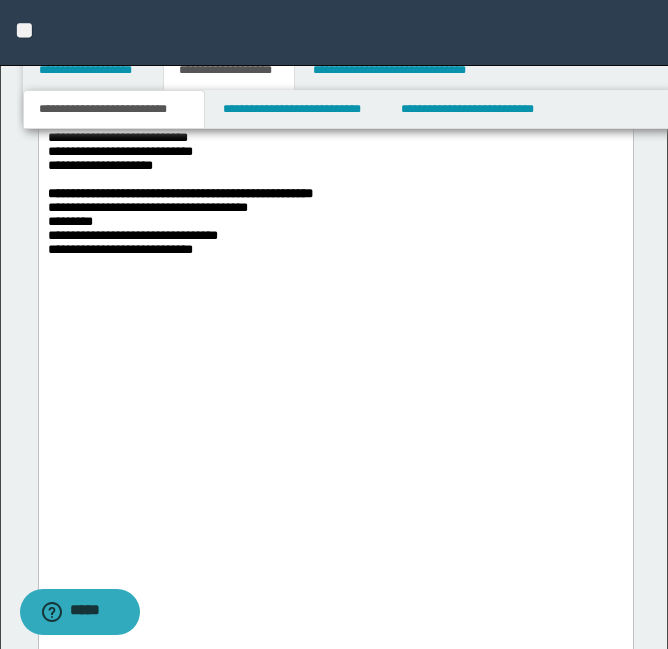 click on "**********" at bounding box center (335, 229) 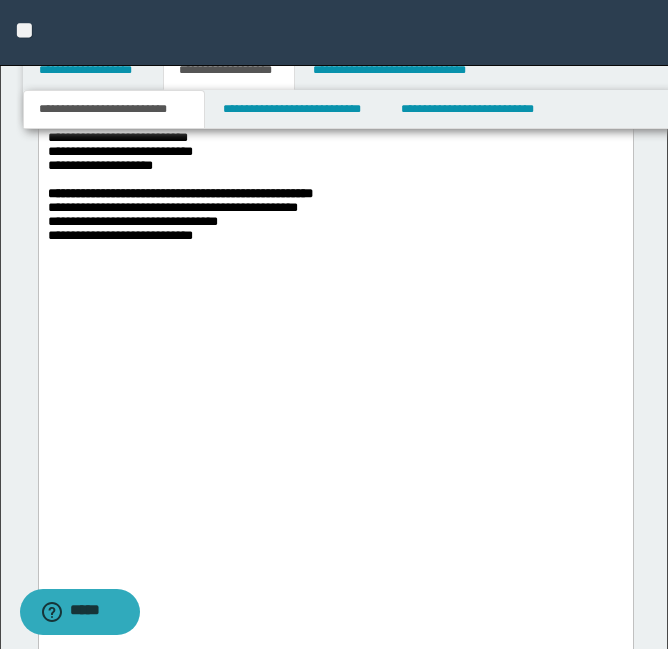 click on "**********" at bounding box center (335, 222) 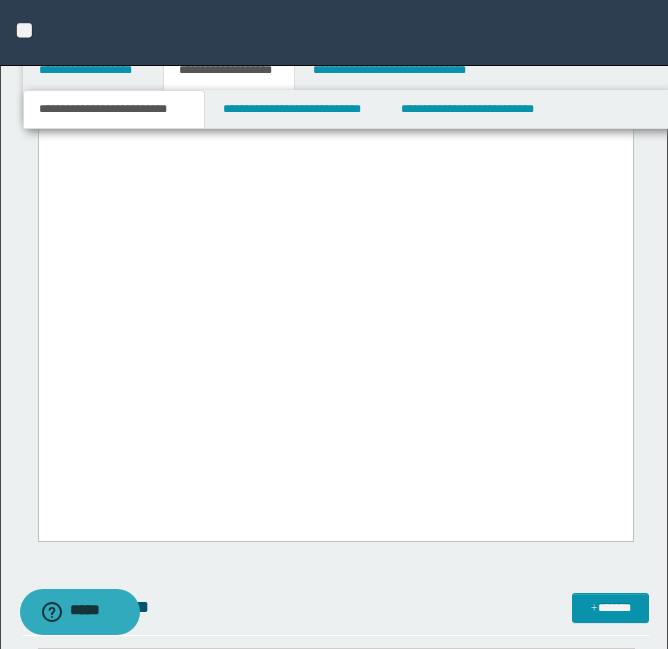 scroll, scrollTop: 3653, scrollLeft: 0, axis: vertical 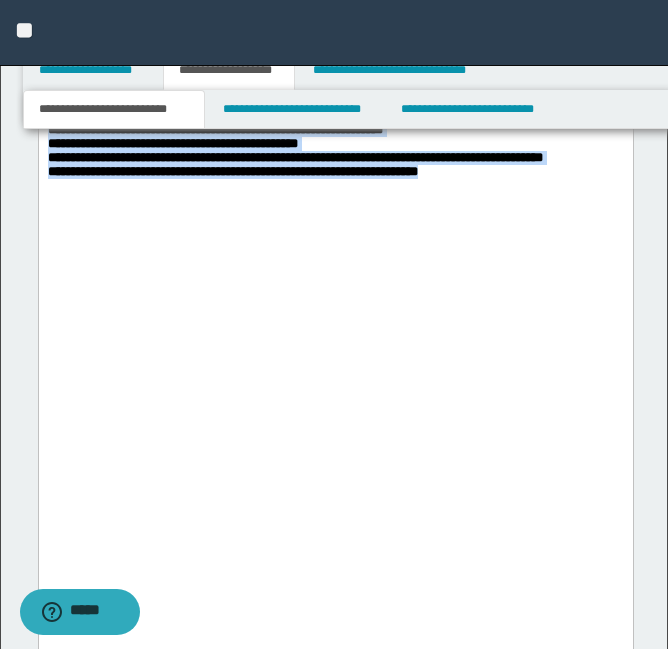 drag, startPoint x: 529, startPoint y: 576, endPoint x: 12, endPoint y: 234, distance: 619.8815 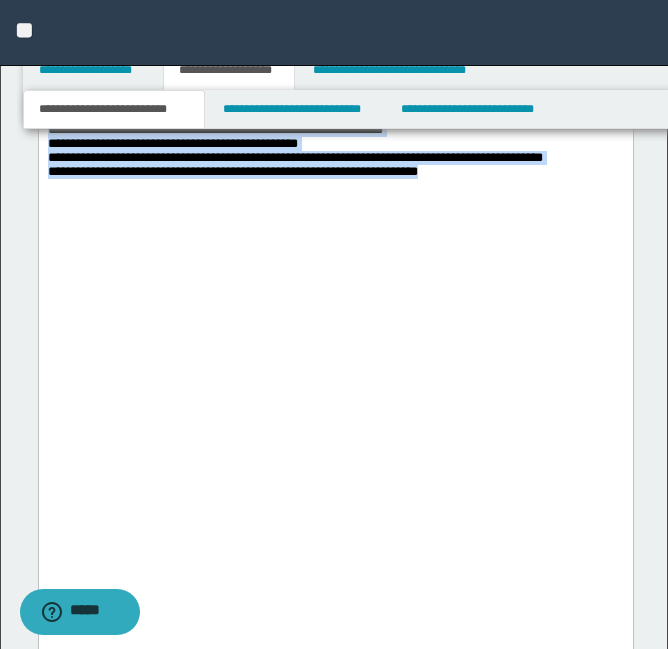 click on "**********" at bounding box center (335, 31) 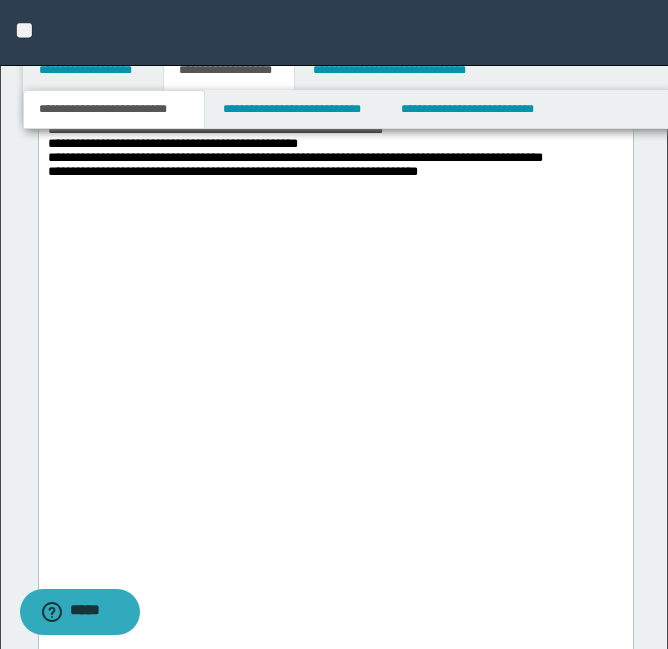 drag, startPoint x: 105, startPoint y: 234, endPoint x: 50, endPoint y: 227, distance: 55.443665 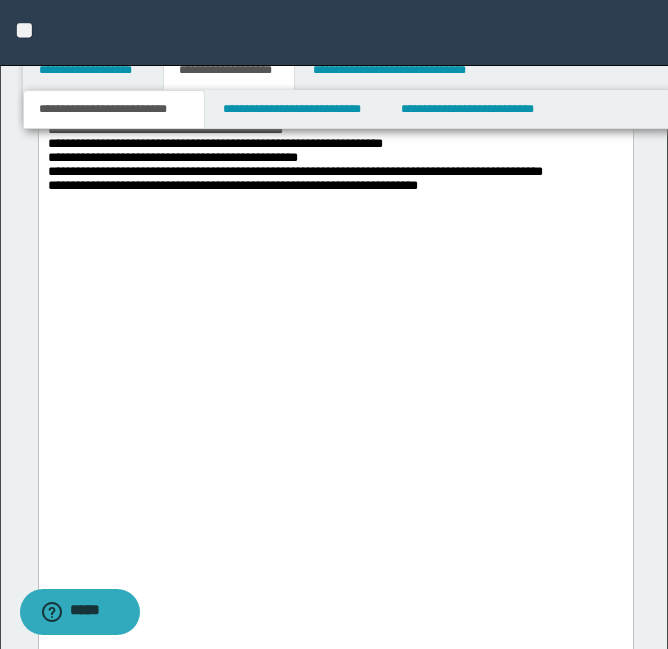 drag, startPoint x: 154, startPoint y: 390, endPoint x: 48, endPoint y: 387, distance: 106.04244 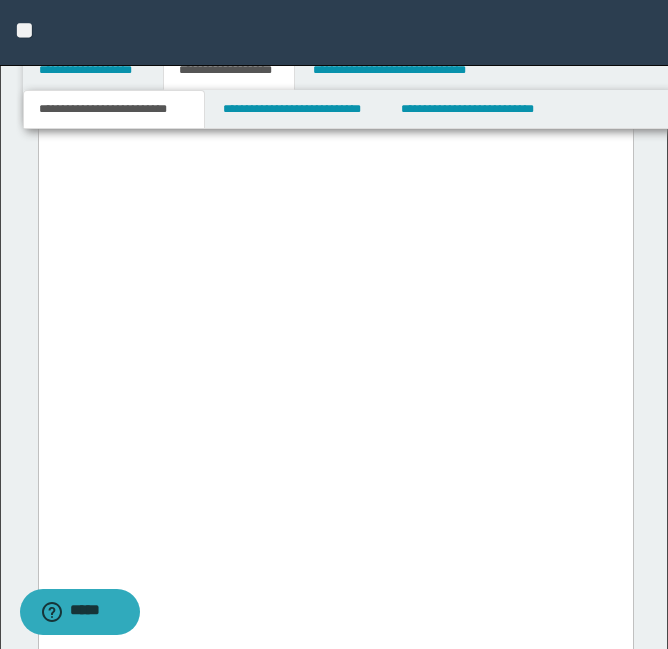 scroll, scrollTop: 4022, scrollLeft: 0, axis: vertical 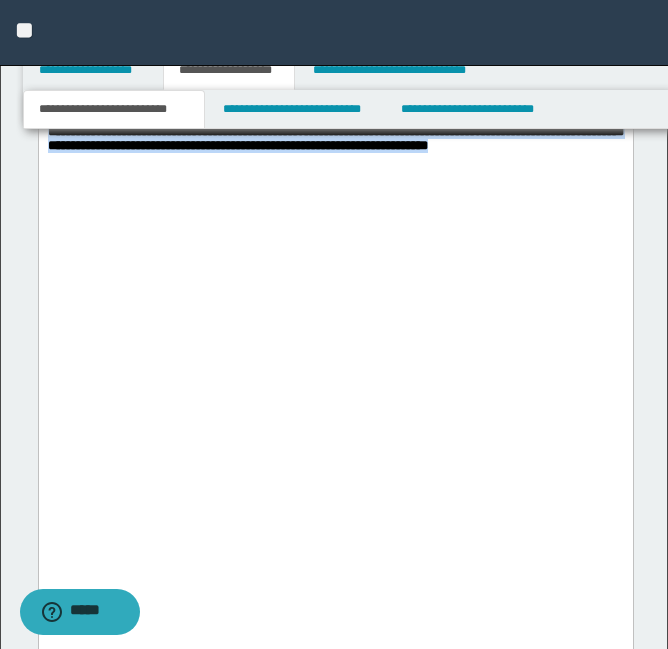 drag, startPoint x: 141, startPoint y: 559, endPoint x: 30, endPoint y: 516, distance: 119.03781 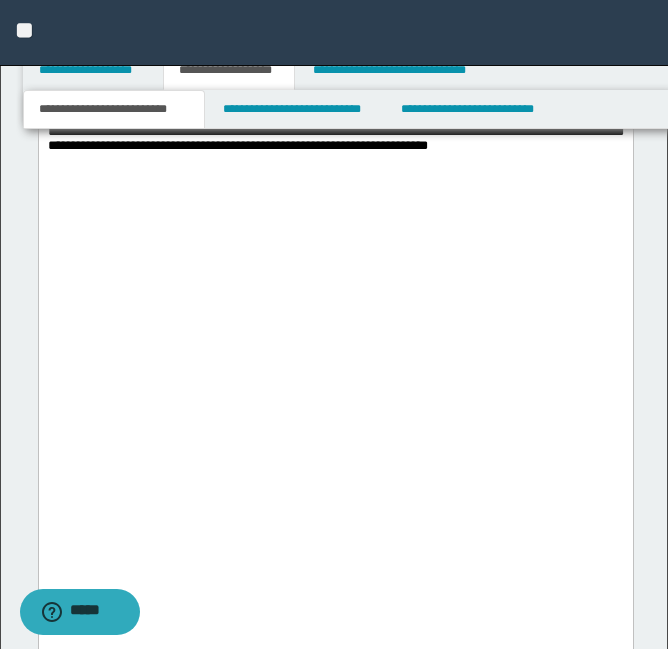 click at bounding box center (335, 174) 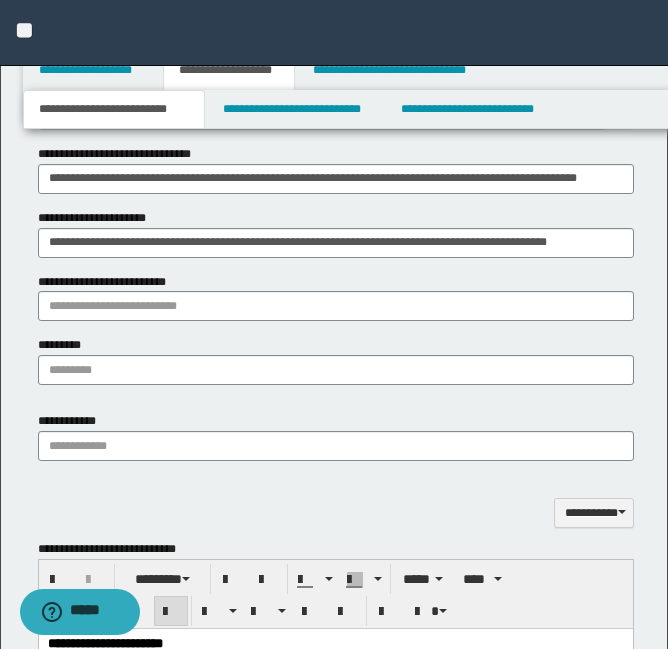 scroll, scrollTop: 1568, scrollLeft: 0, axis: vertical 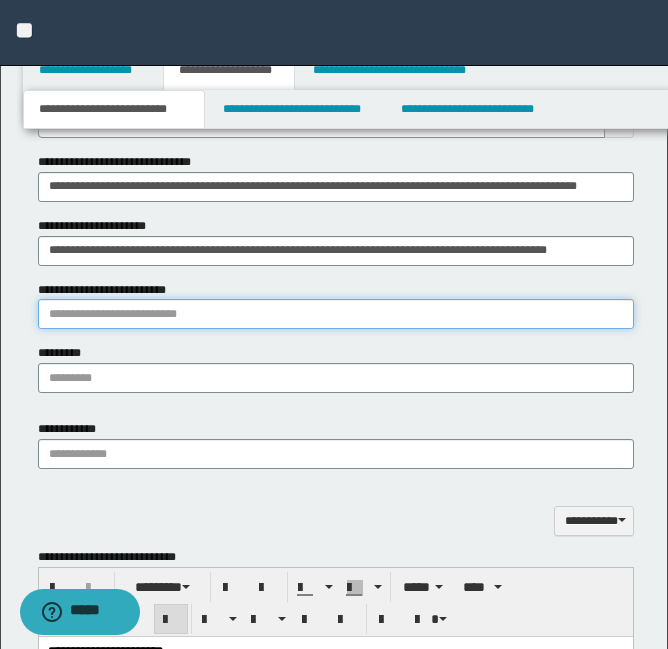 click on "**********" at bounding box center [336, 314] 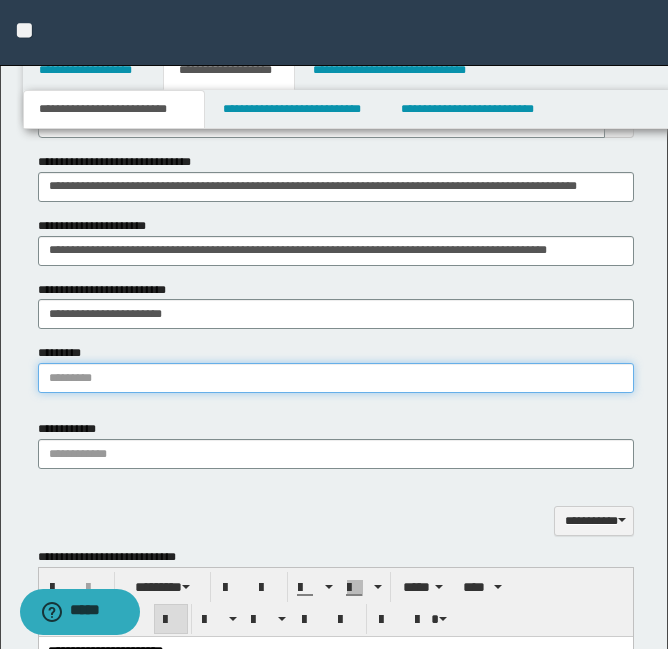 click on "*********" at bounding box center [336, 378] 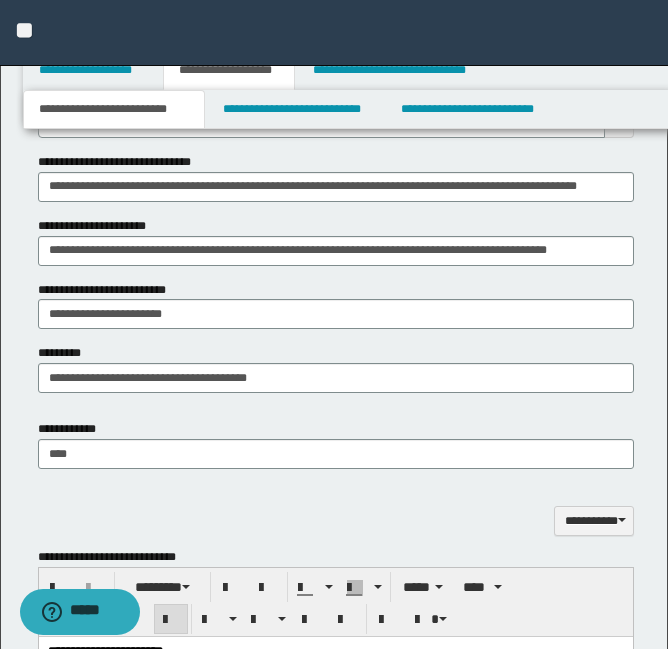 click on "**********" at bounding box center (336, 521) 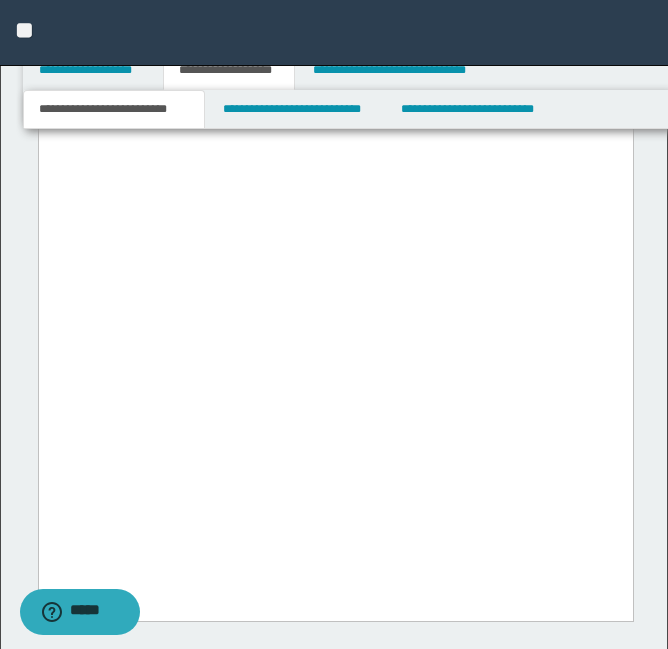 scroll, scrollTop: 4137, scrollLeft: 0, axis: vertical 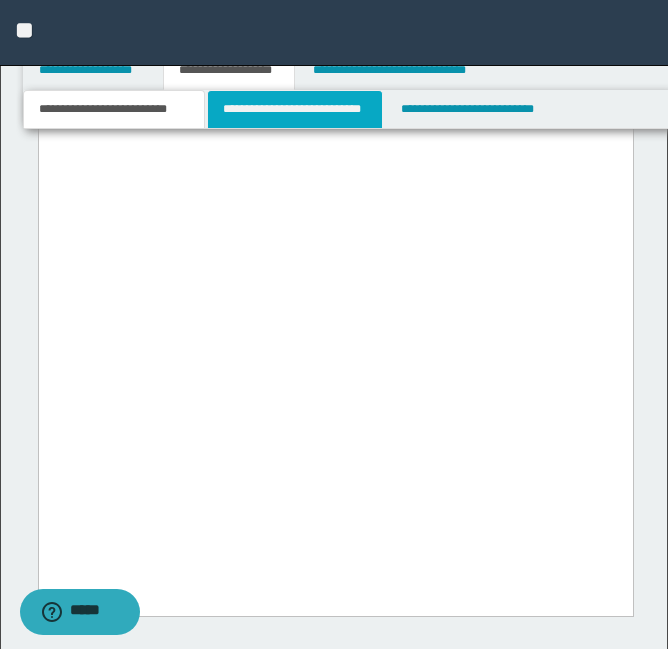 click on "**********" at bounding box center [295, 109] 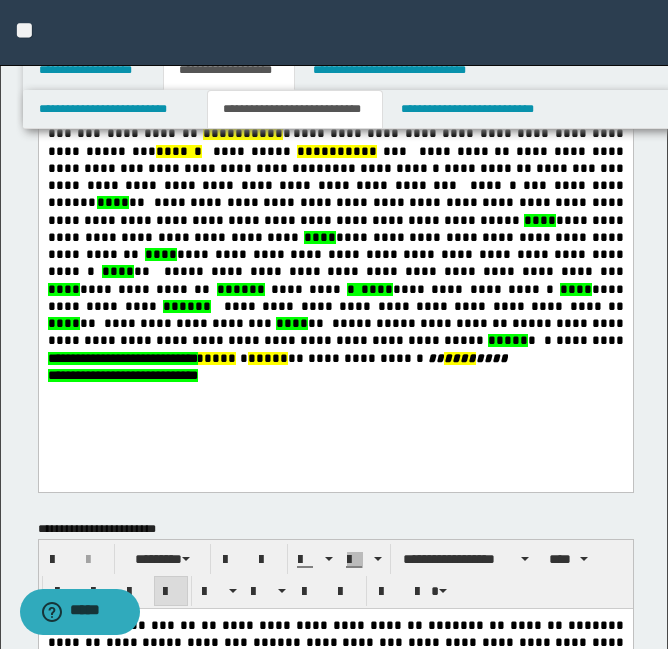 scroll, scrollTop: 0, scrollLeft: 0, axis: both 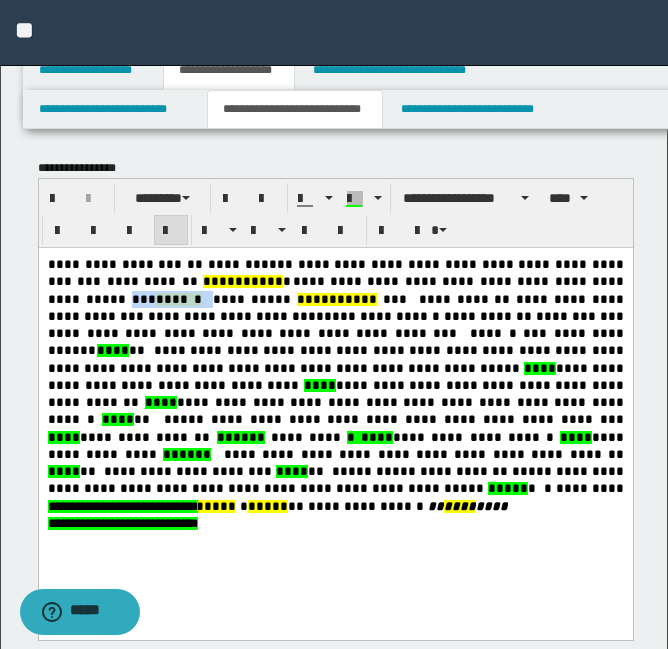 drag, startPoint x: 473, startPoint y: 280, endPoint x: 541, endPoint y: 281, distance: 68.007355 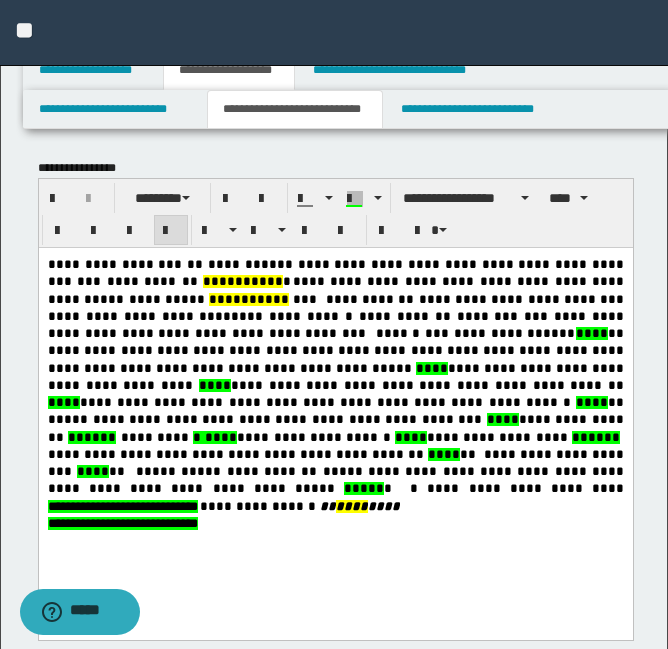 drag, startPoint x: 551, startPoint y: 281, endPoint x: 612, endPoint y: 278, distance: 61.073727 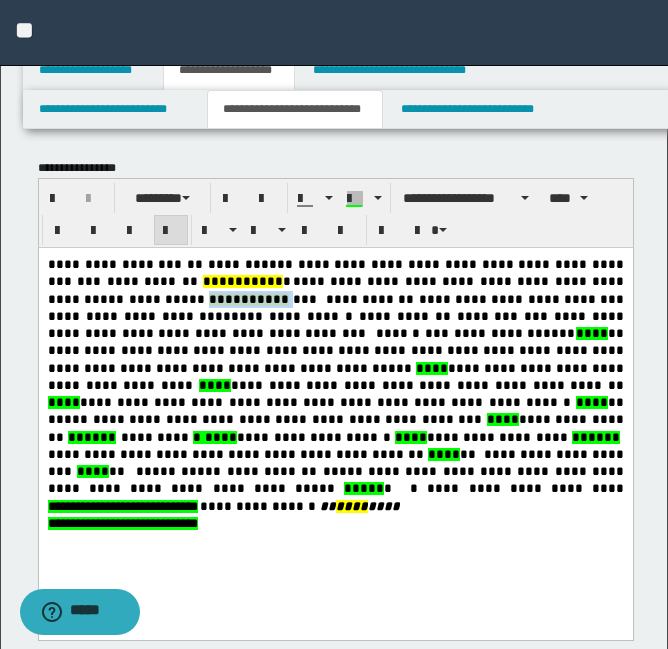 drag, startPoint x: 548, startPoint y: 282, endPoint x: 627, endPoint y: 276, distance: 79.22752 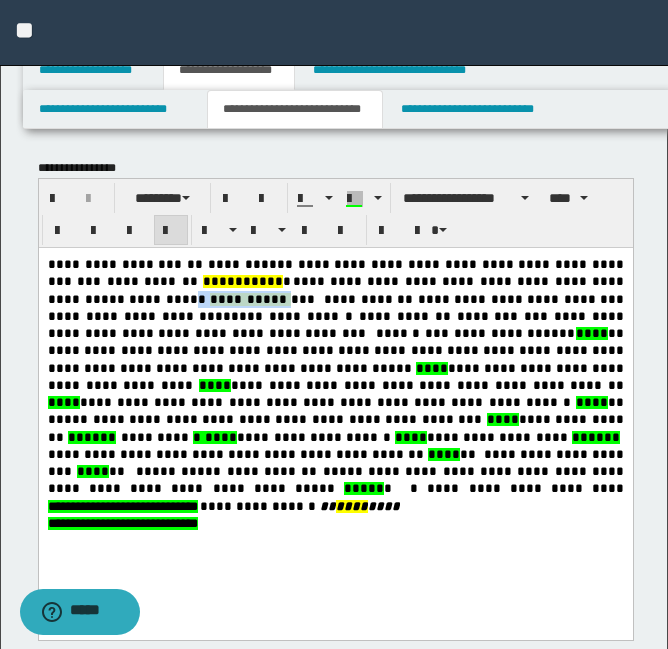 drag, startPoint x: 543, startPoint y: 280, endPoint x: 628, endPoint y: 279, distance: 85.00588 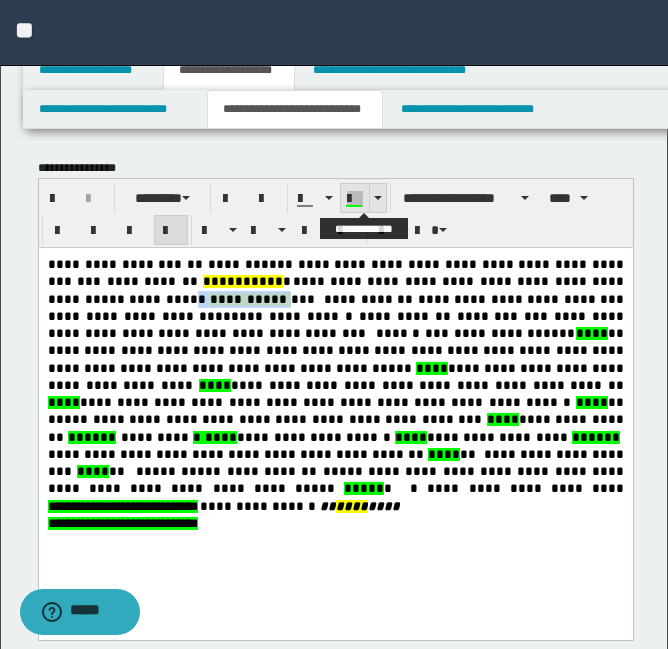 click at bounding box center (377, 198) 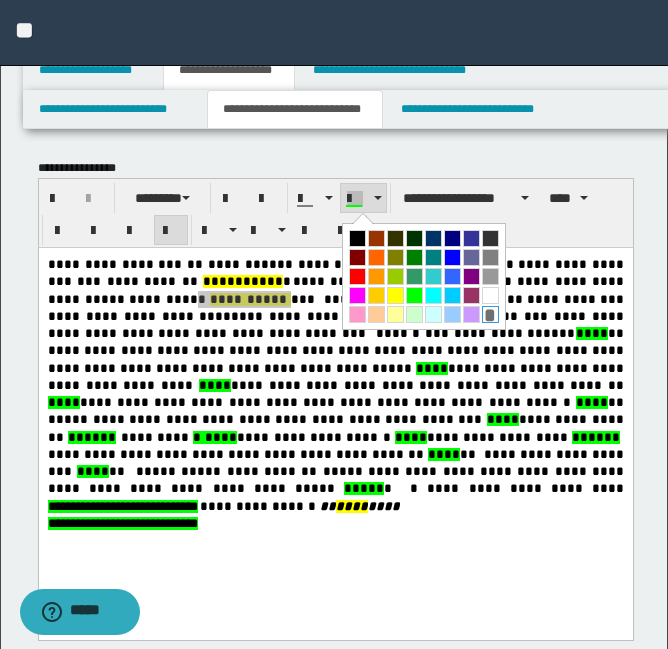 click on "*" at bounding box center [490, 314] 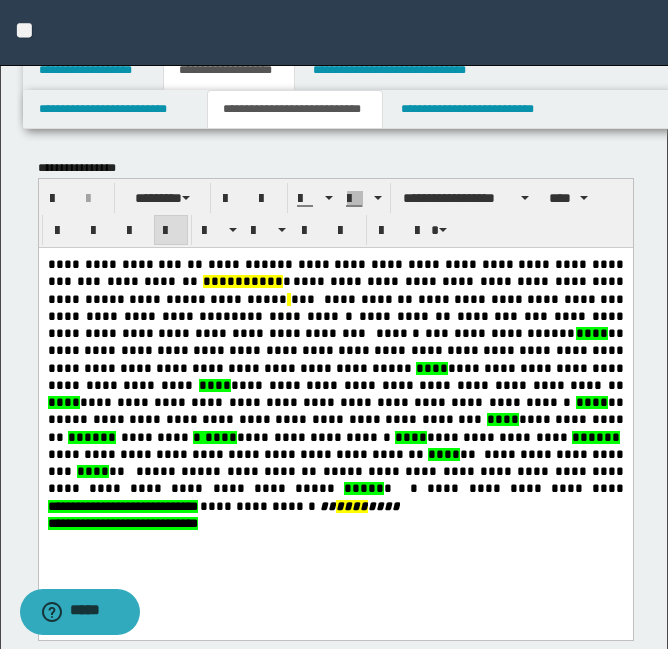 click on "**********" at bounding box center [335, 367] 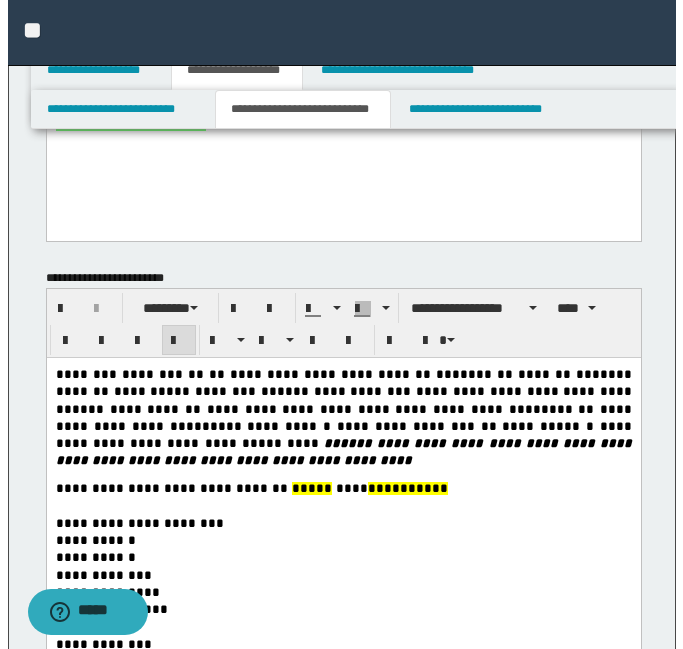 scroll, scrollTop: 358, scrollLeft: 0, axis: vertical 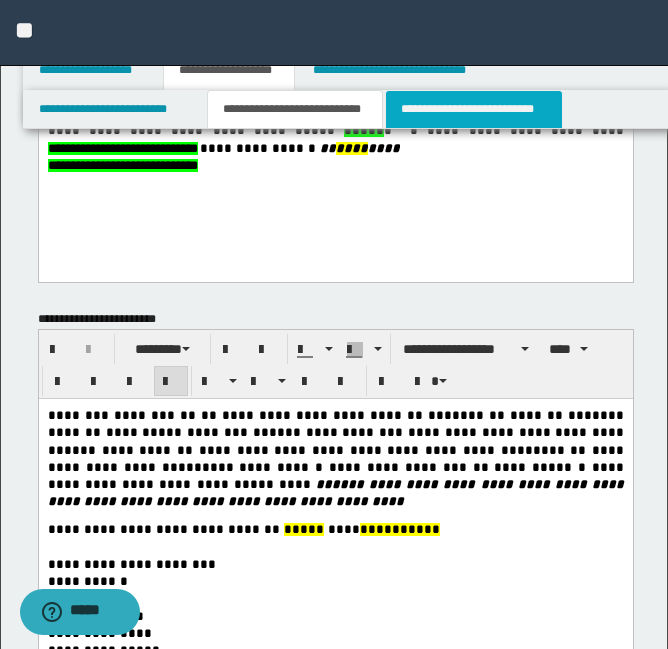 click on "**********" at bounding box center [474, 109] 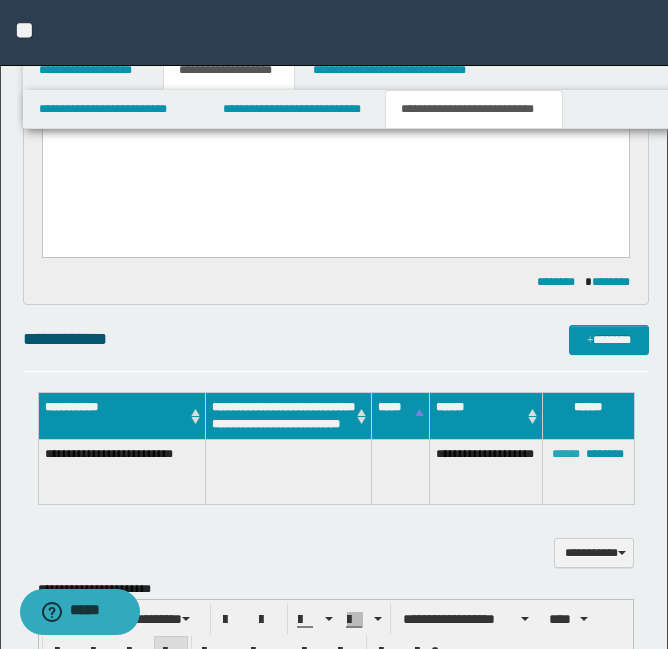 click on "******" at bounding box center [566, 454] 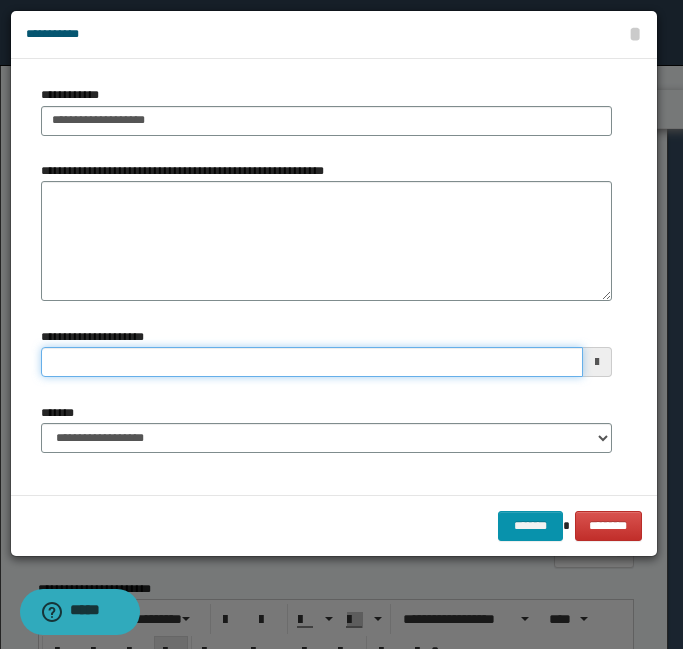 click on "**********" at bounding box center [312, 362] 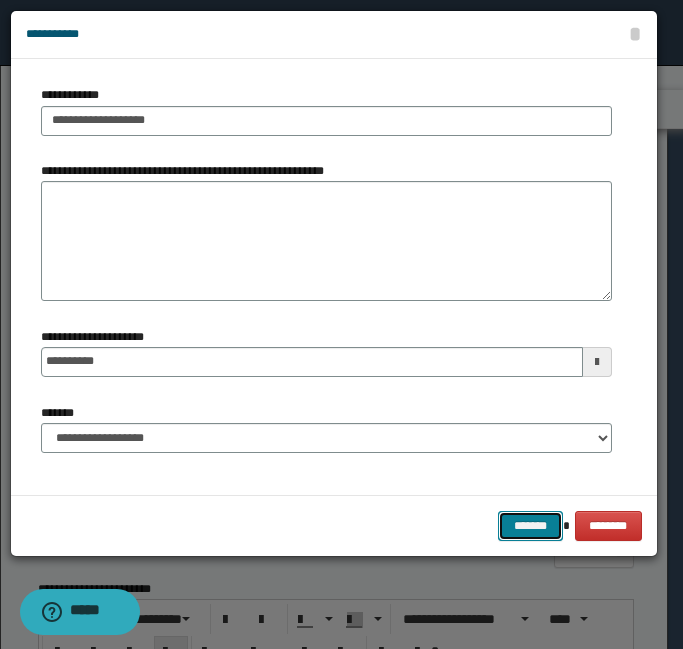 click on "*******" at bounding box center [530, 526] 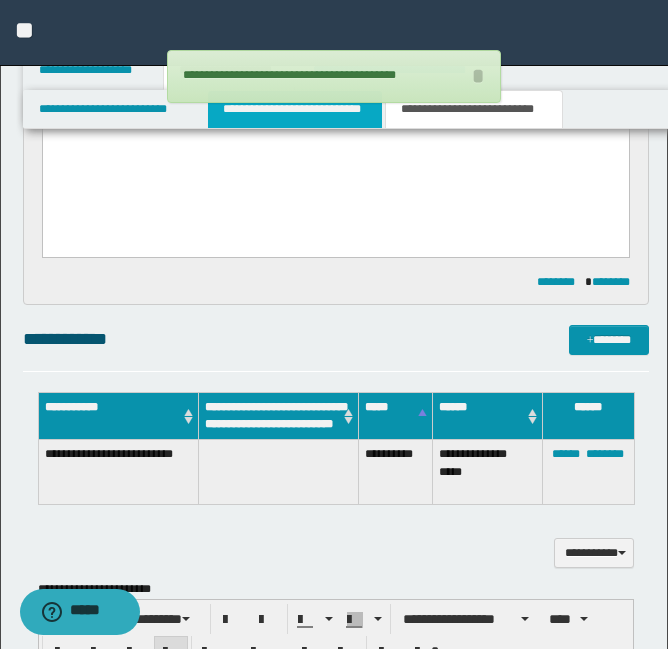 click on "**********" at bounding box center [295, 109] 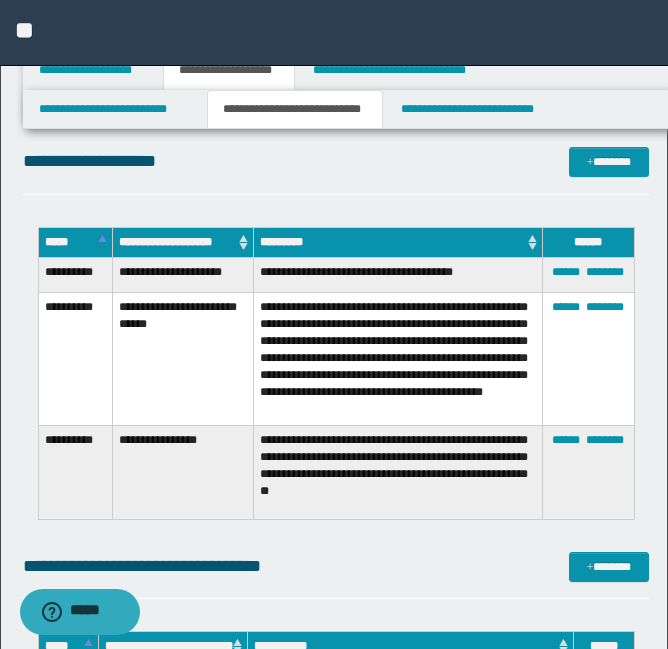 scroll, scrollTop: 2350, scrollLeft: 0, axis: vertical 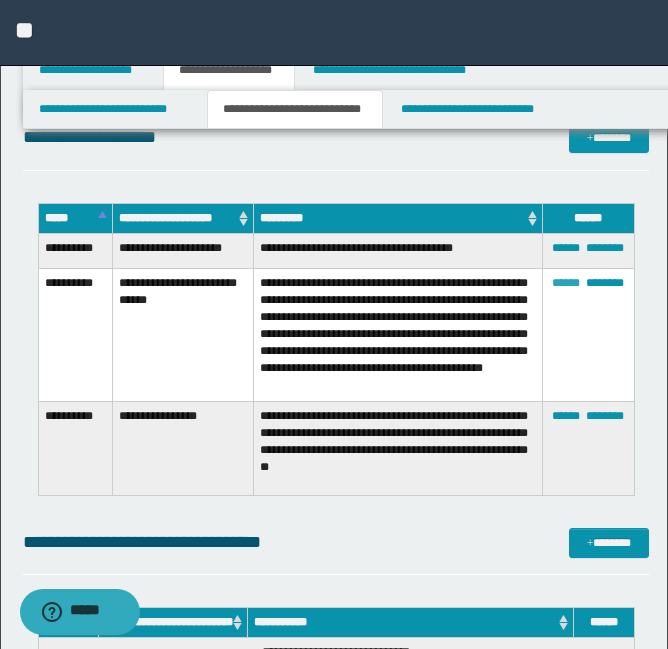 click on "******" at bounding box center [566, 283] 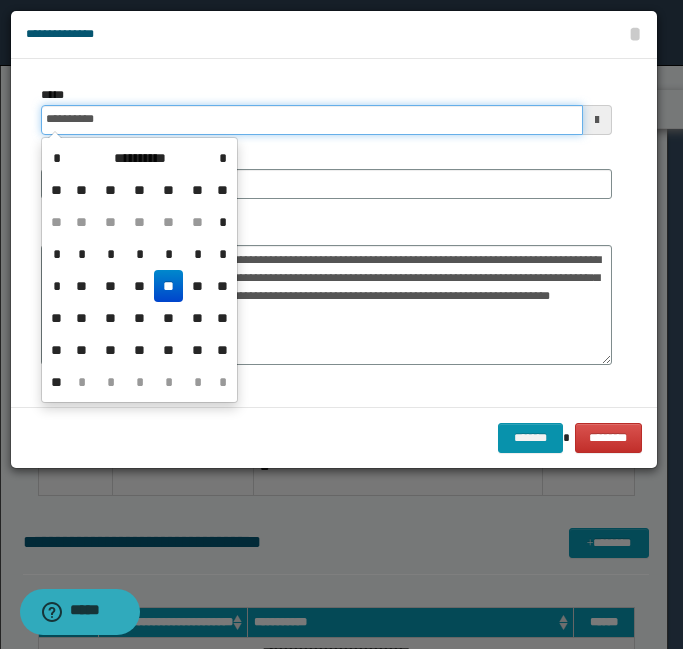 click on "**********" at bounding box center (312, 120) 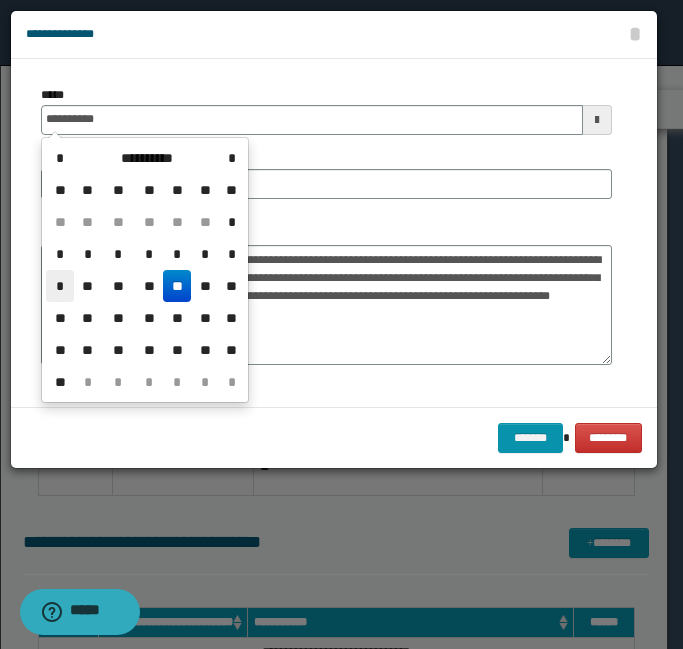 click on "*" at bounding box center [60, 286] 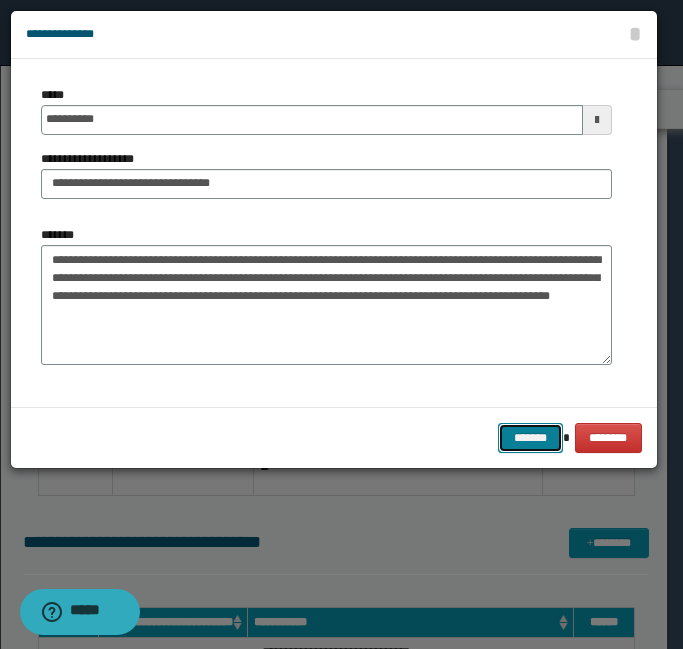 click on "*******" at bounding box center (530, 438) 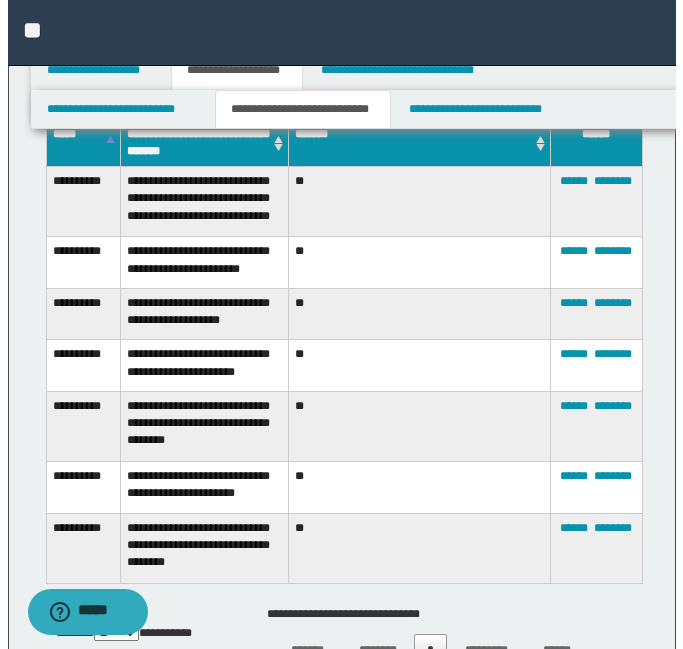 scroll, scrollTop: 1157, scrollLeft: 0, axis: vertical 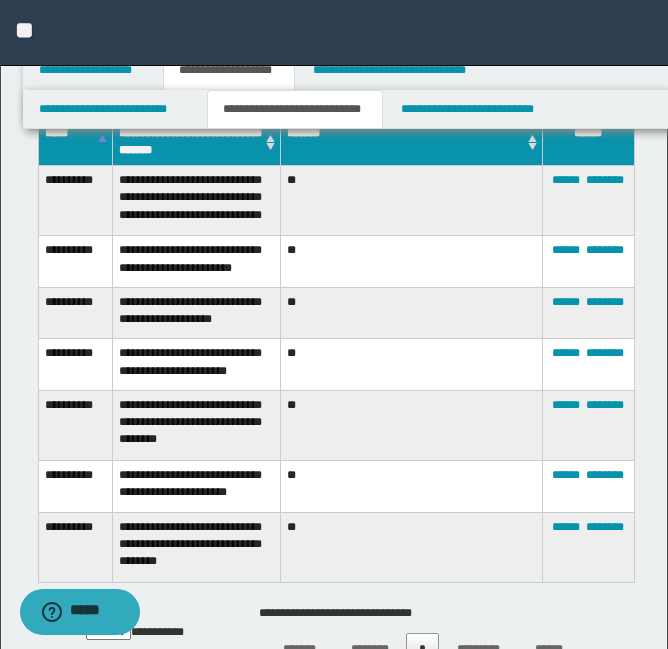 click on "******    ********" at bounding box center [588, 201] 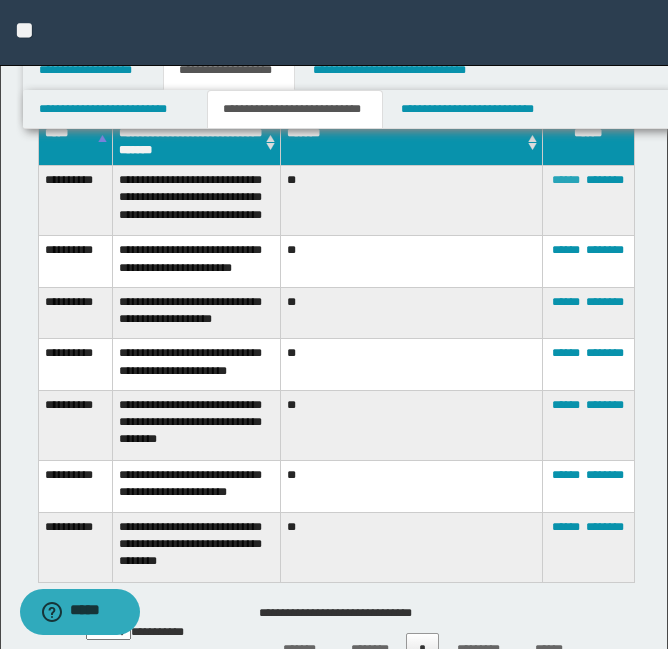 click on "******" at bounding box center [566, 180] 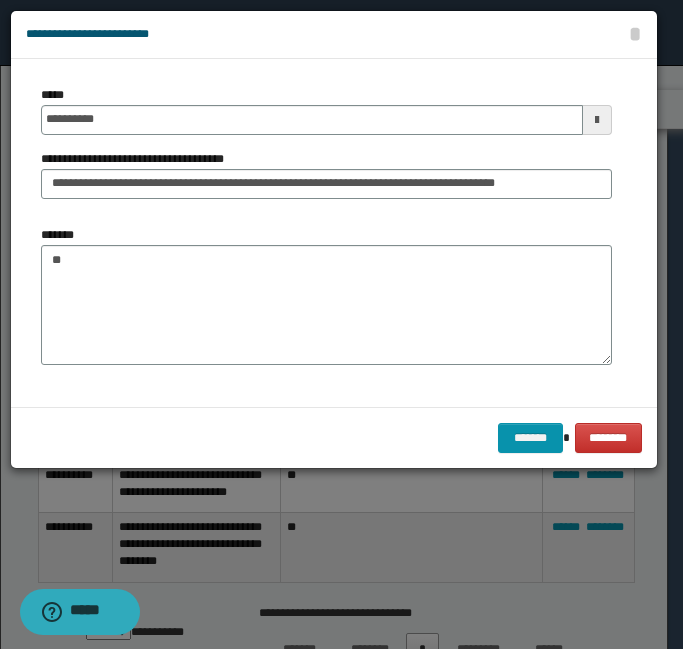 click on "*******
**" at bounding box center [326, 295] 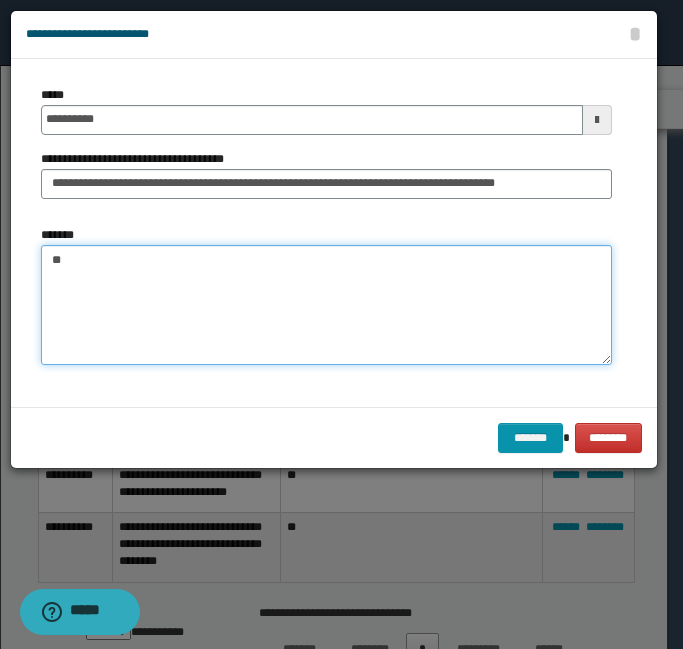 click on "**" at bounding box center (326, 305) 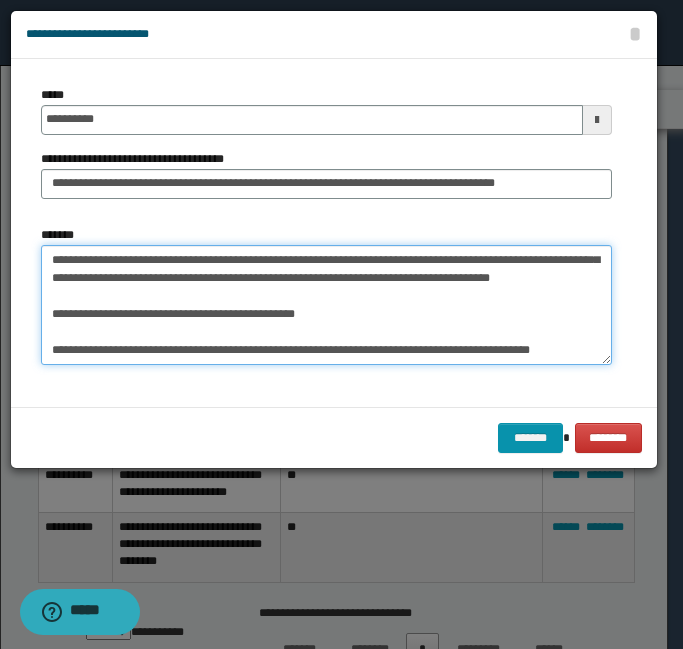 scroll, scrollTop: 0, scrollLeft: 0, axis: both 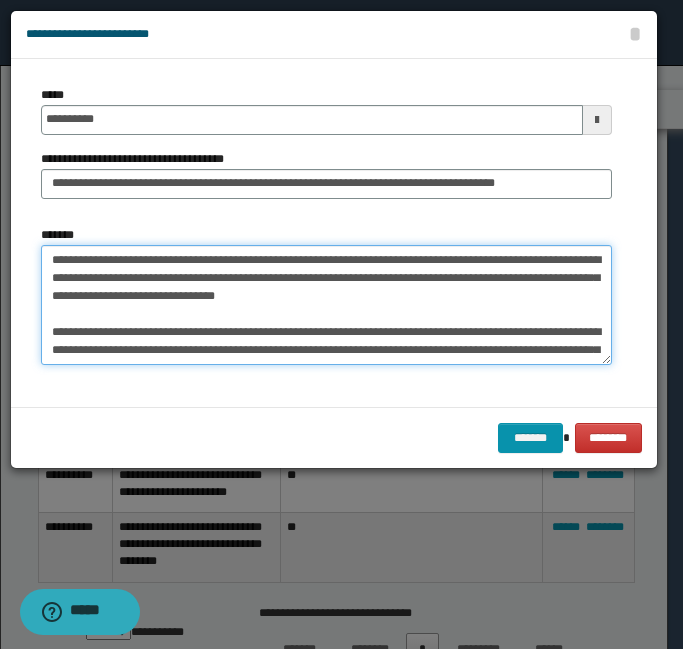 click on "*******" at bounding box center [326, 305] 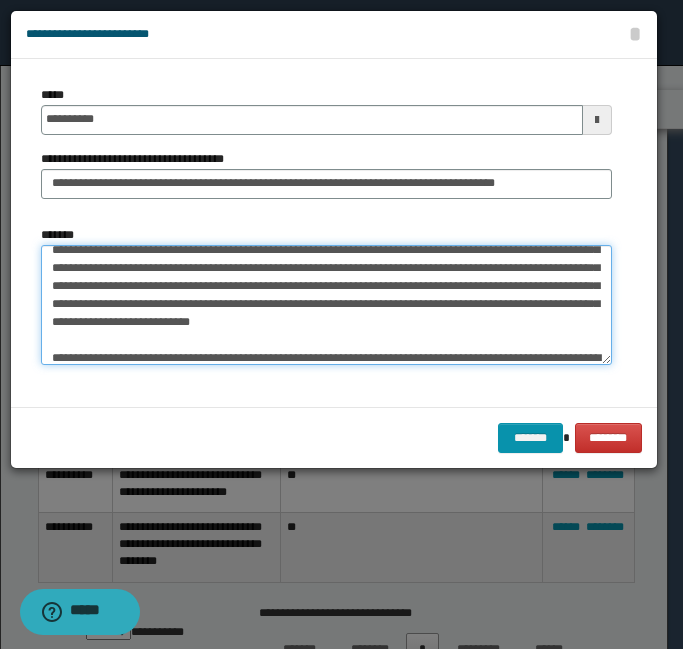 scroll, scrollTop: 66, scrollLeft: 0, axis: vertical 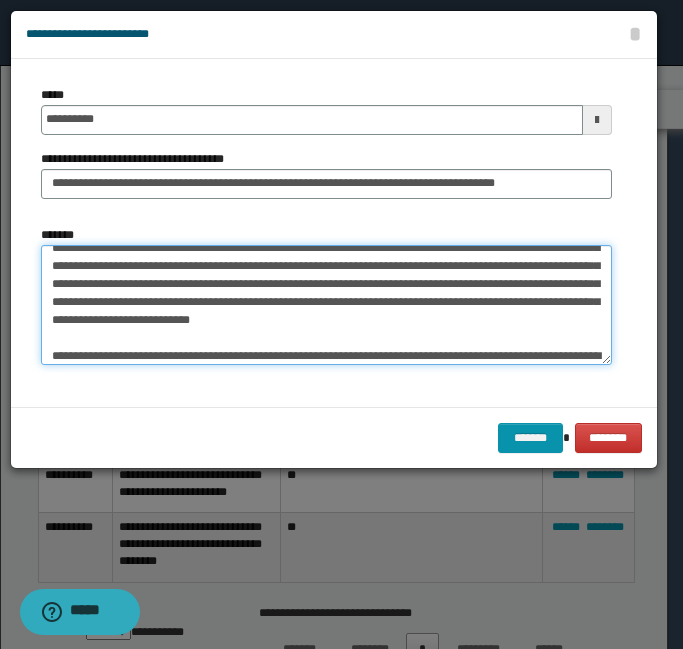 click on "*******" at bounding box center (326, 305) 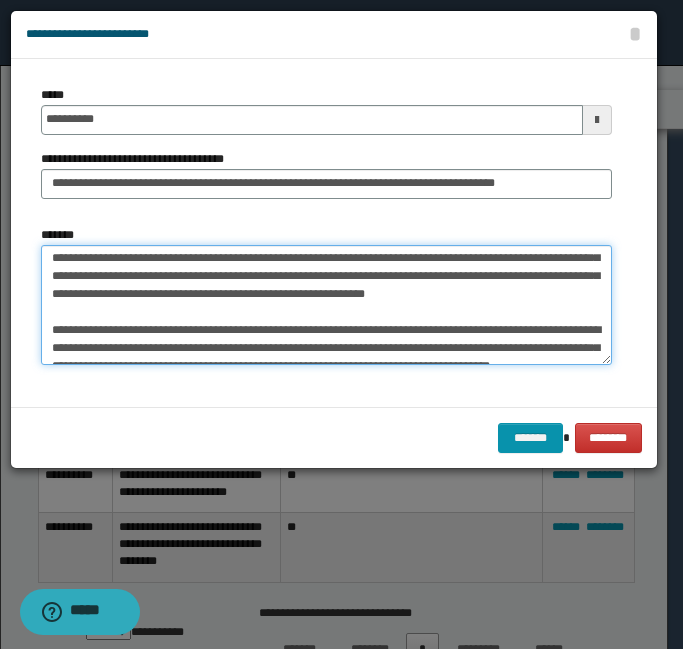 scroll, scrollTop: 129, scrollLeft: 0, axis: vertical 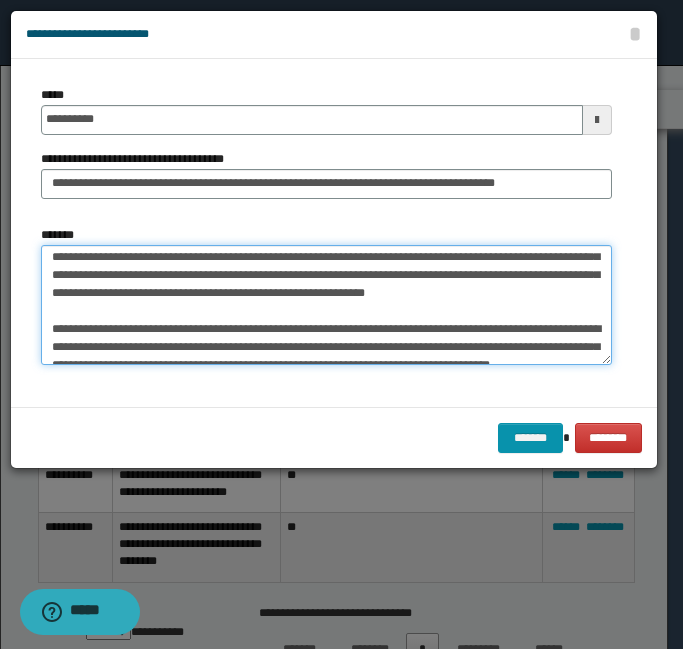 click on "*******" at bounding box center [326, 305] 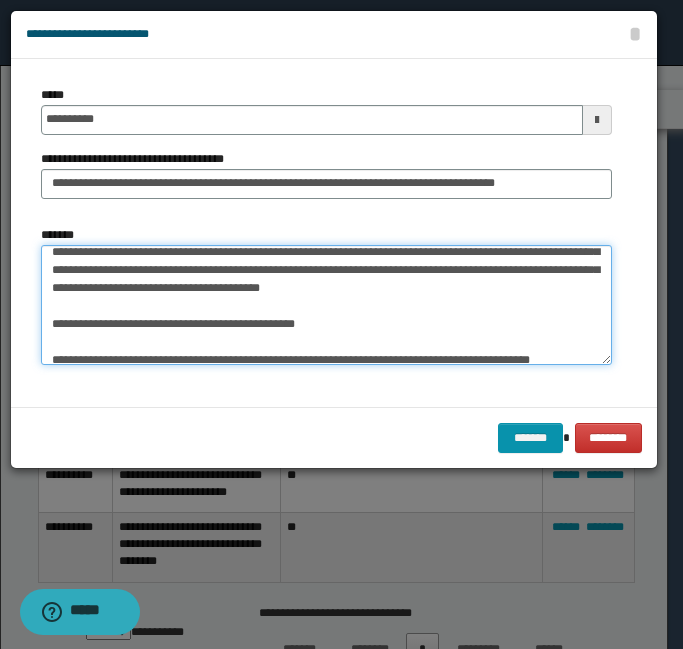 scroll, scrollTop: 191, scrollLeft: 0, axis: vertical 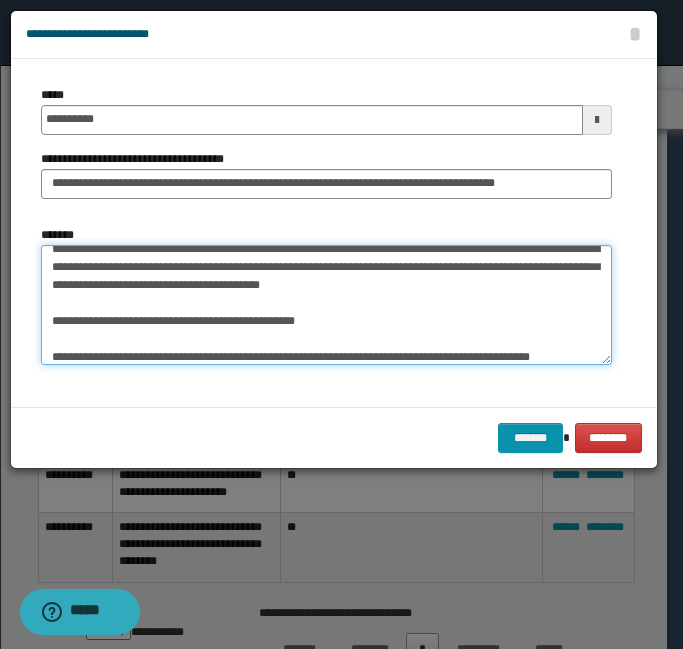 click on "*******" at bounding box center [326, 305] 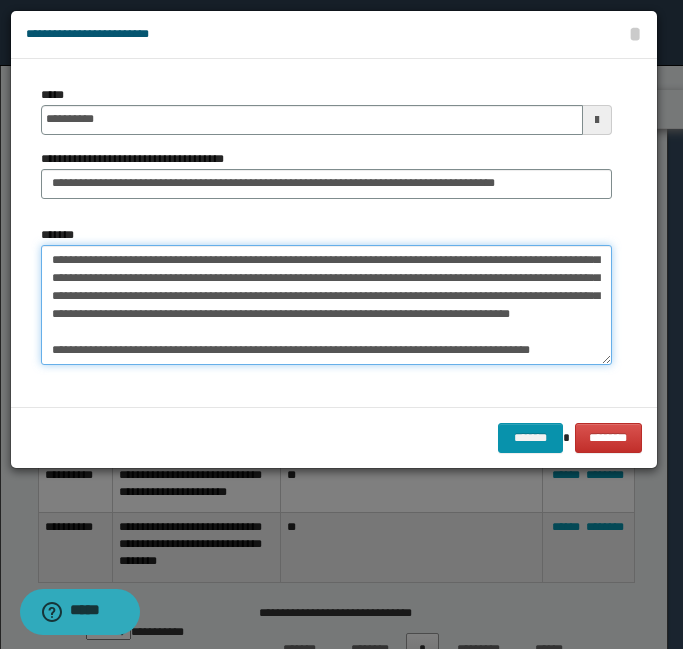 scroll, scrollTop: 156, scrollLeft: 0, axis: vertical 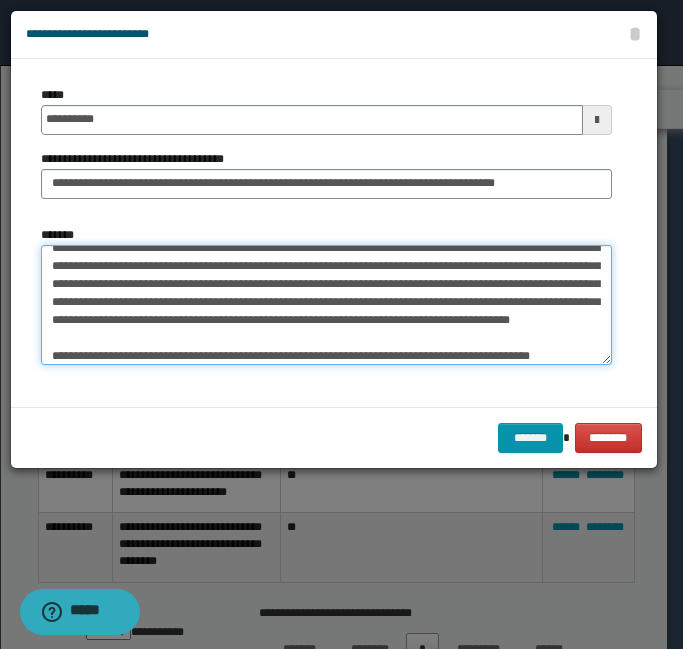 click on "*******" at bounding box center (326, 305) 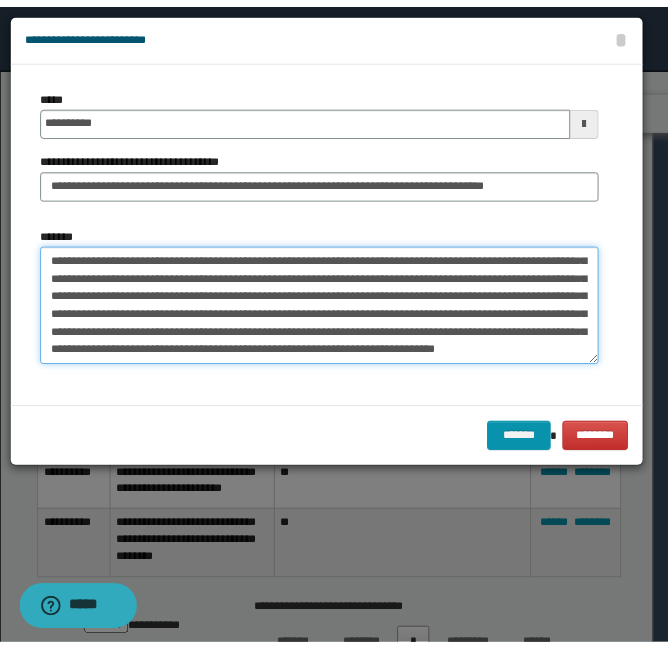 scroll, scrollTop: 180, scrollLeft: 0, axis: vertical 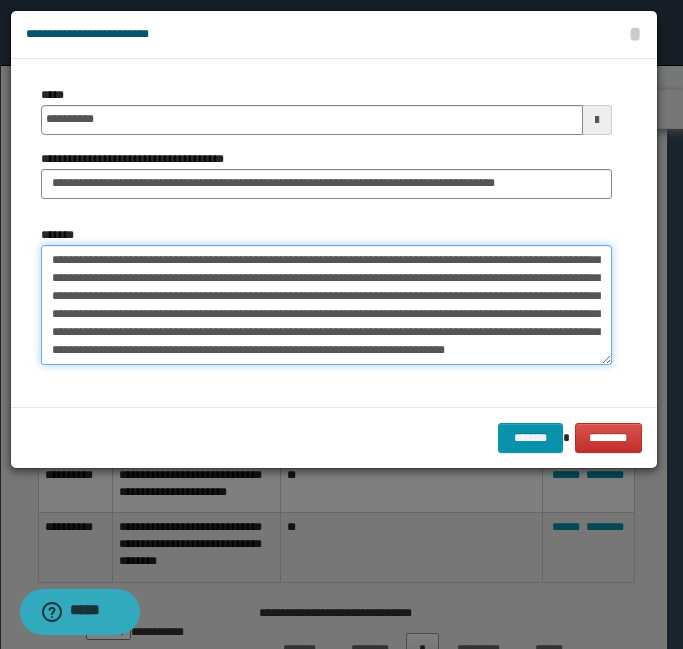 click on "*******" at bounding box center (326, 305) 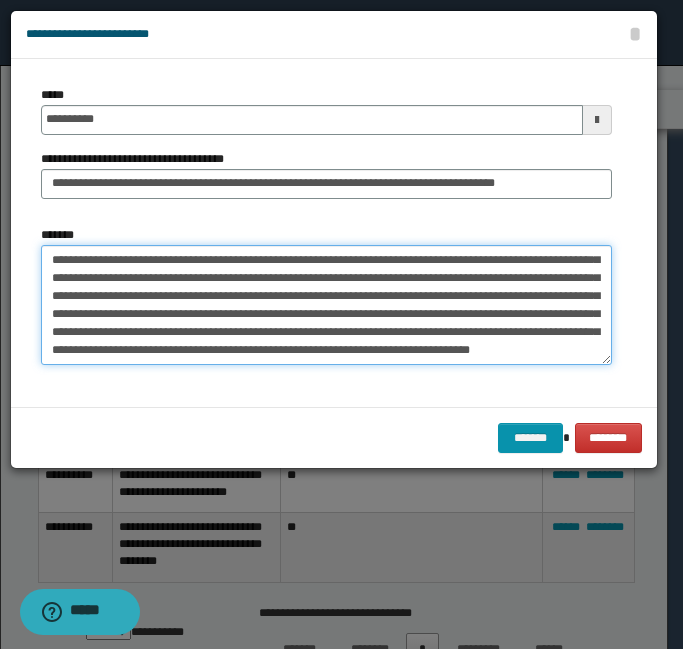 drag, startPoint x: 252, startPoint y: 347, endPoint x: 403, endPoint y: 355, distance: 151.21178 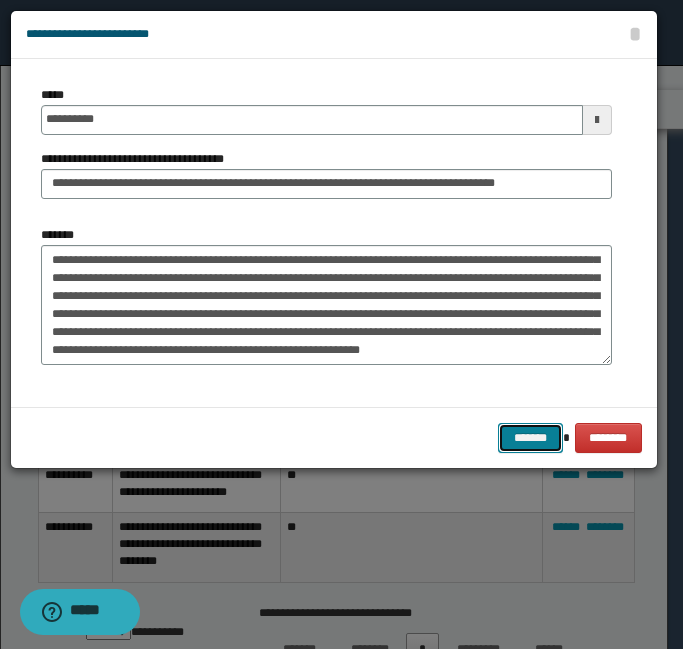 click on "*******" at bounding box center [530, 438] 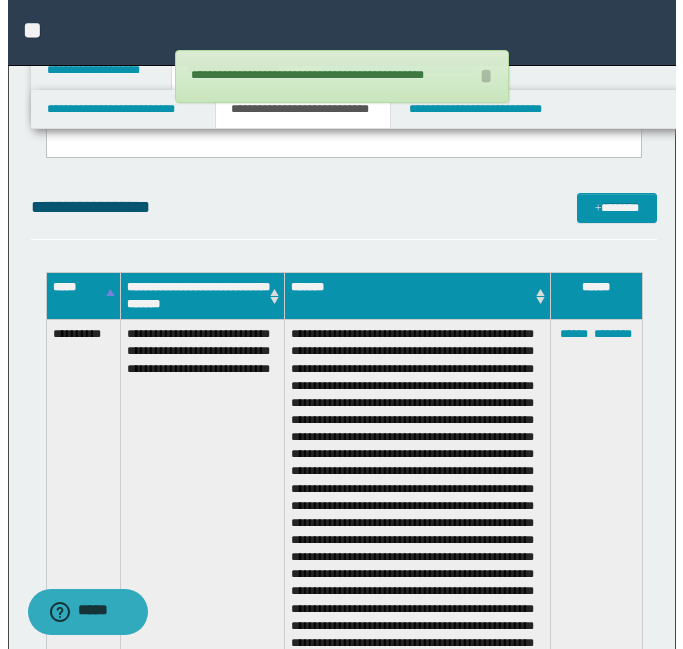 scroll, scrollTop: 1000, scrollLeft: 0, axis: vertical 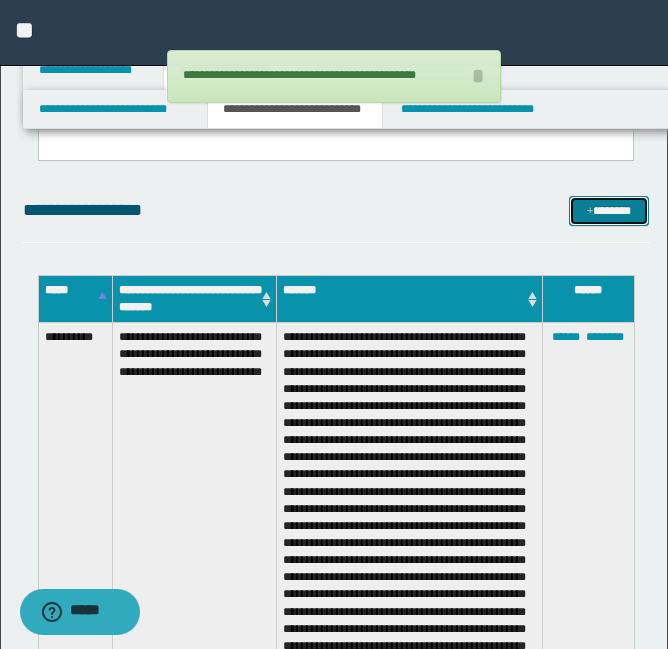 click on "*******" at bounding box center [609, 211] 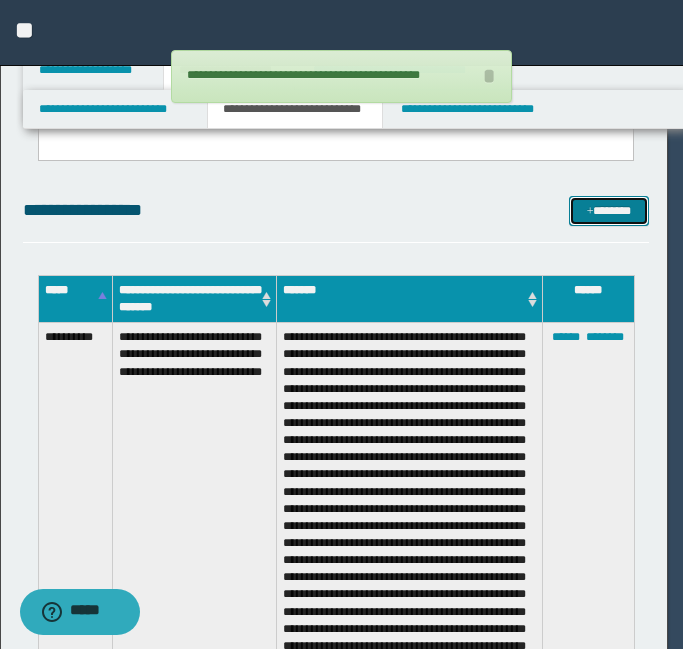 scroll, scrollTop: 0, scrollLeft: 0, axis: both 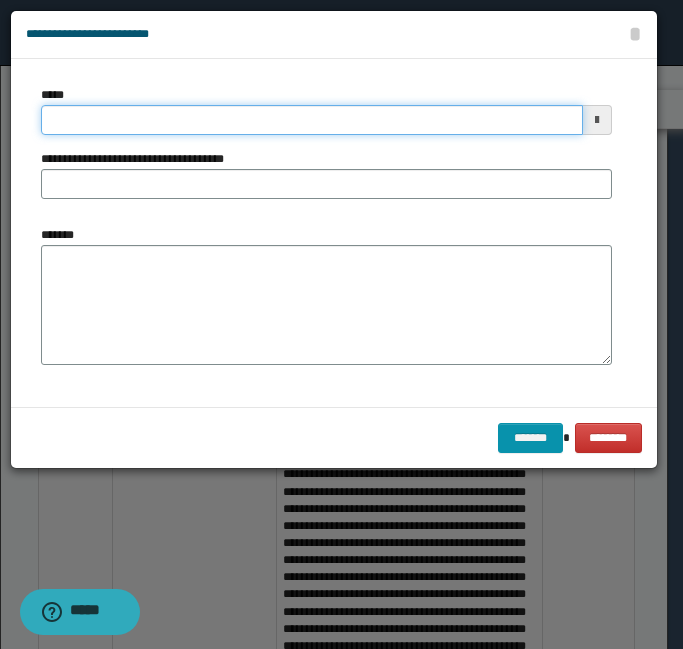 click on "*****" at bounding box center (312, 120) 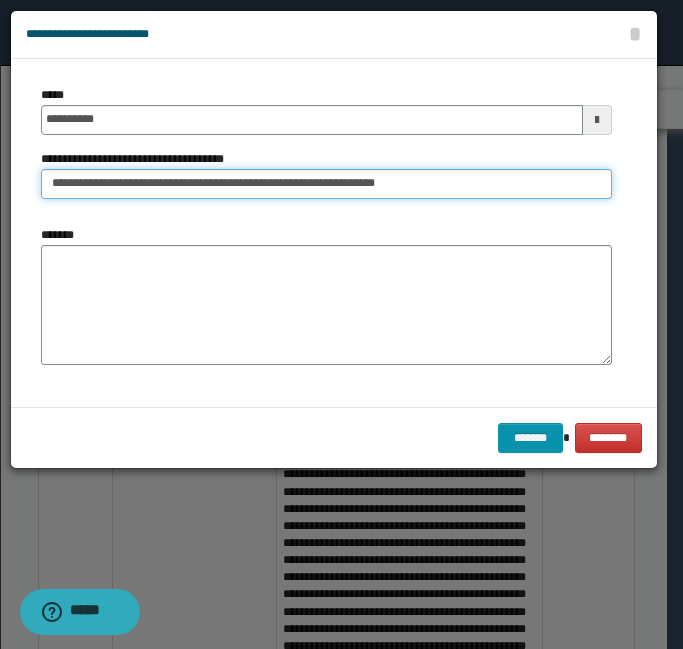 drag, startPoint x: 195, startPoint y: 183, endPoint x: 634, endPoint y: 184, distance: 439.00113 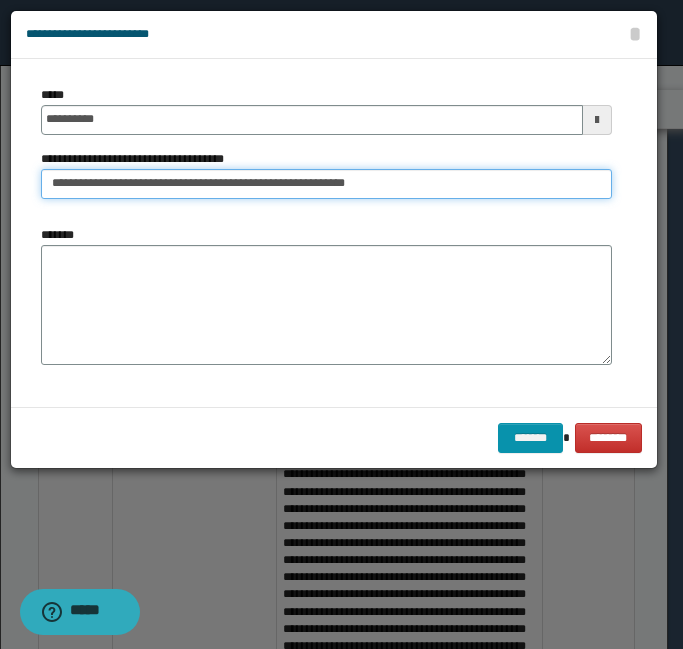 drag, startPoint x: 254, startPoint y: 183, endPoint x: 660, endPoint y: 200, distance: 406.35574 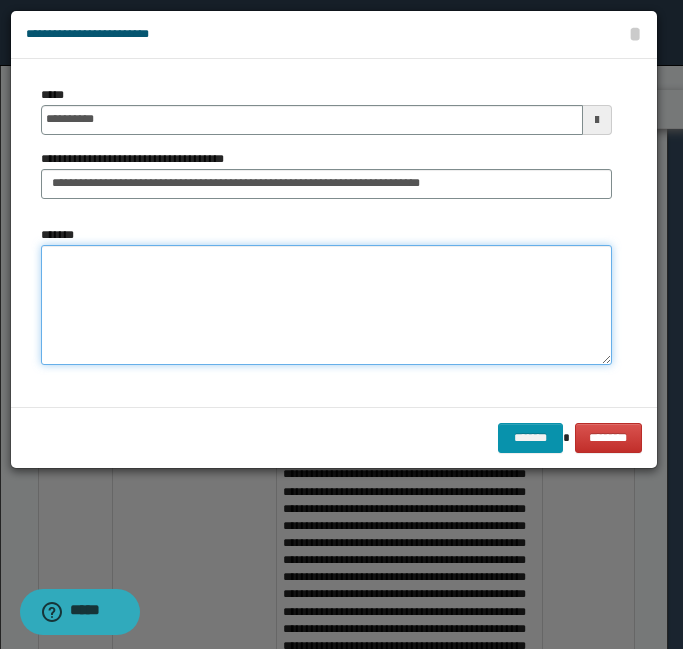 click on "*******" at bounding box center (326, 305) 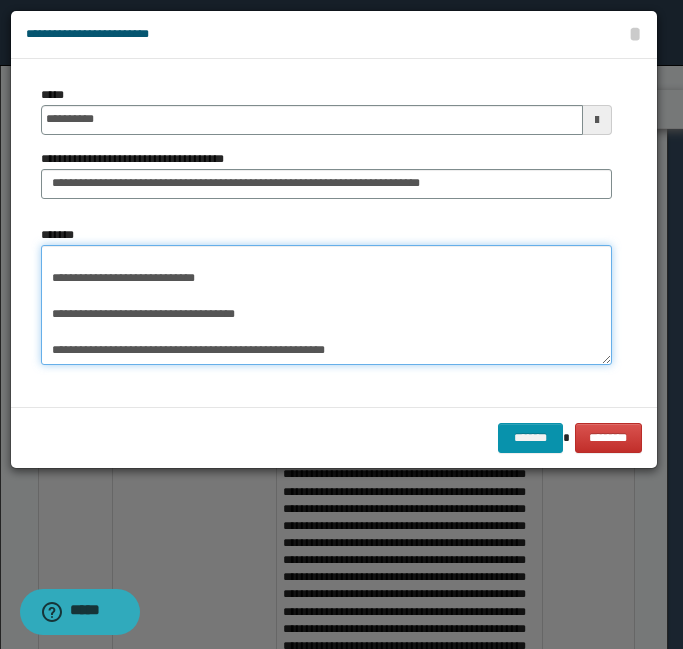 scroll, scrollTop: 0, scrollLeft: 0, axis: both 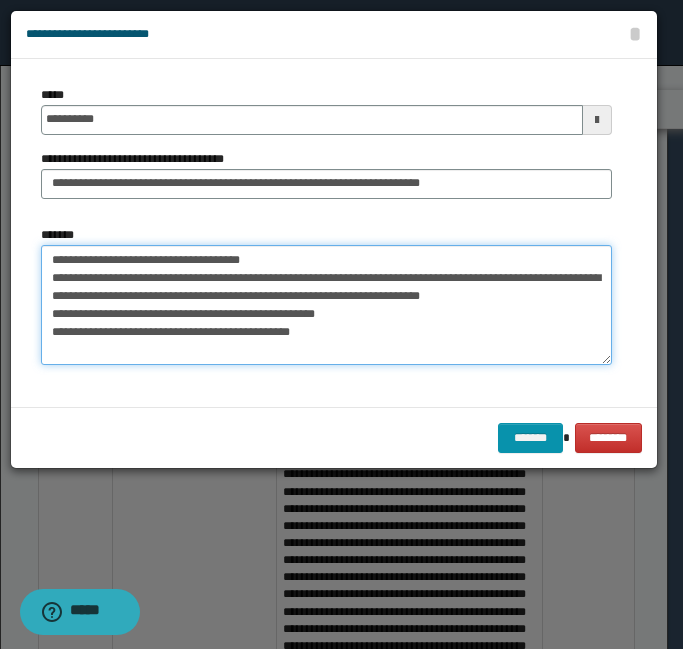 click on "**********" at bounding box center (326, 305) 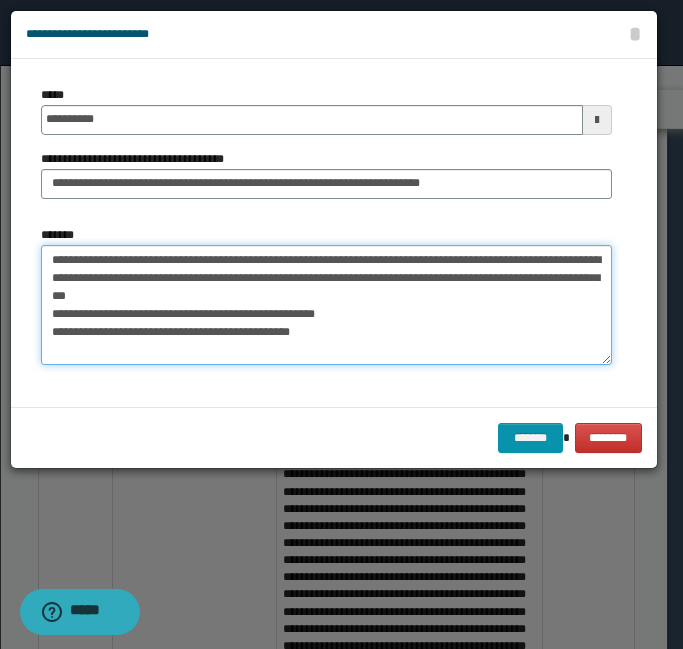 drag, startPoint x: 278, startPoint y: 276, endPoint x: 245, endPoint y: 293, distance: 37.12142 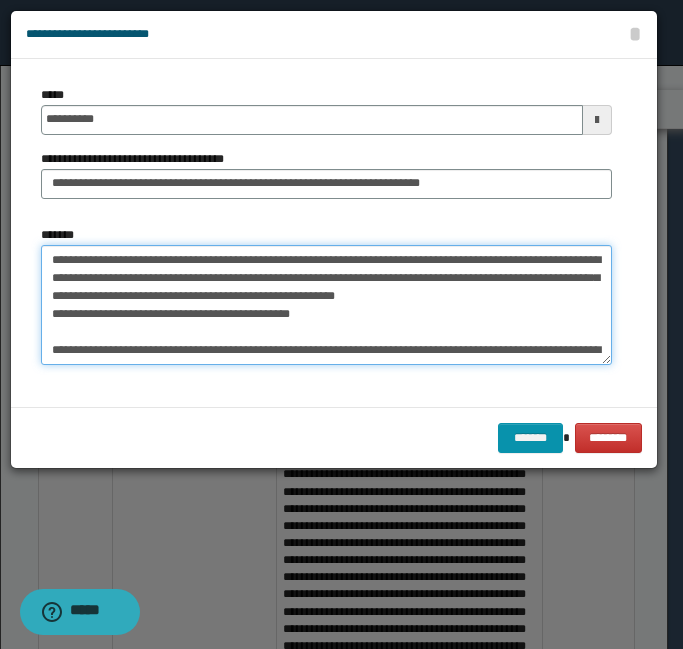 click on "**********" at bounding box center (326, 305) 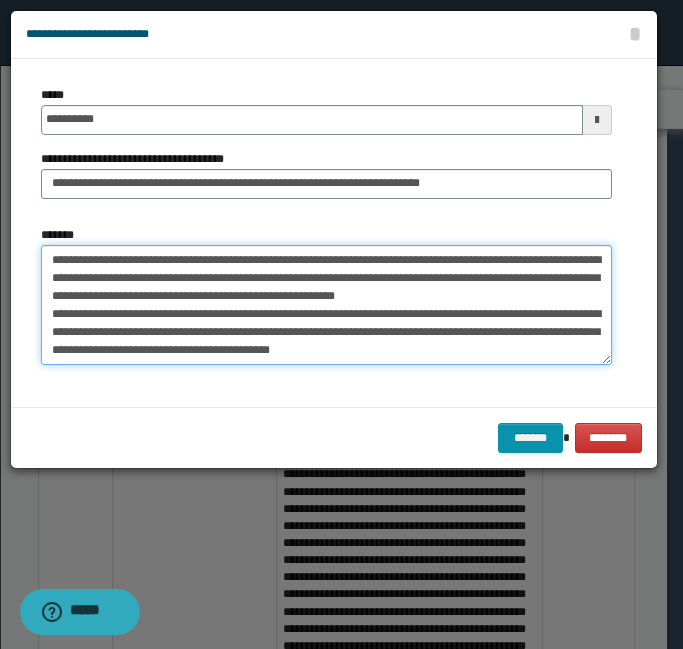 scroll, scrollTop: 21, scrollLeft: 0, axis: vertical 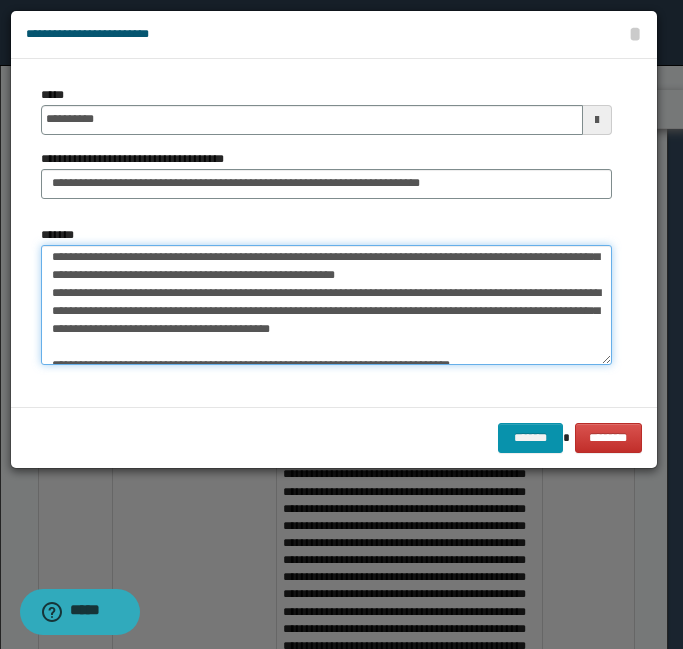 click on "**********" at bounding box center (326, 305) 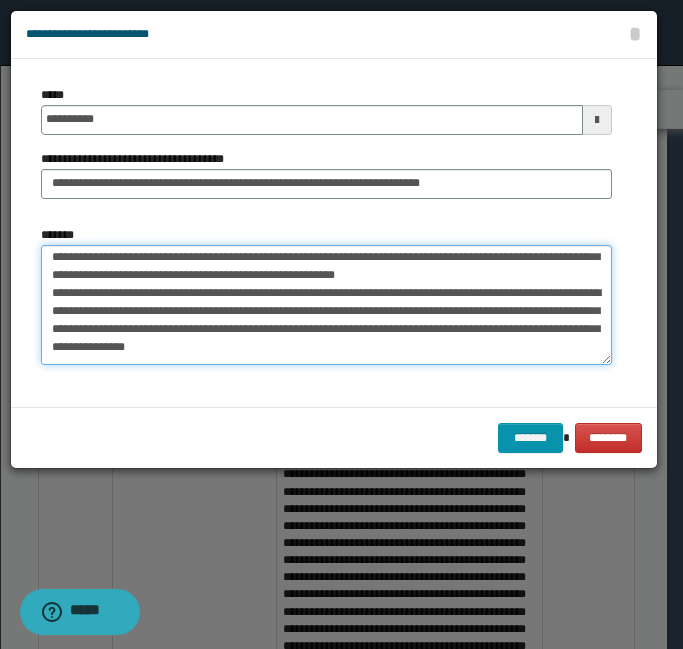 click on "**********" at bounding box center (326, 305) 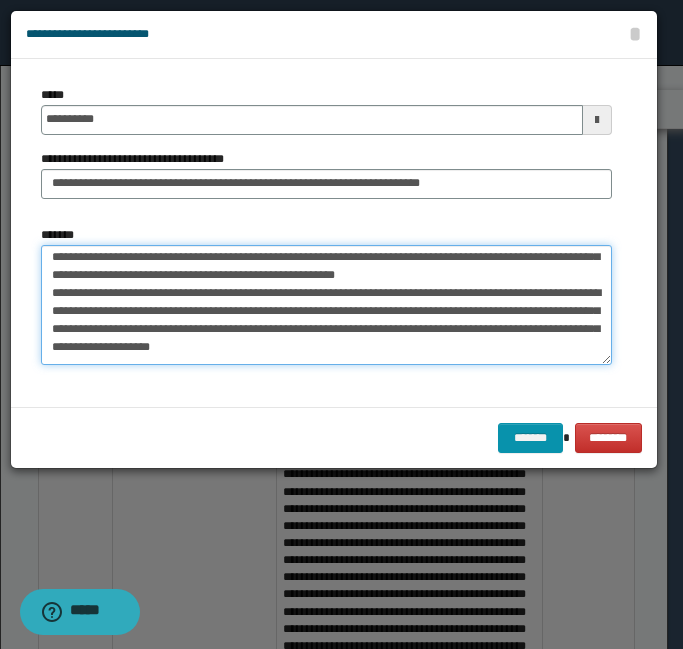 click on "**********" at bounding box center (326, 305) 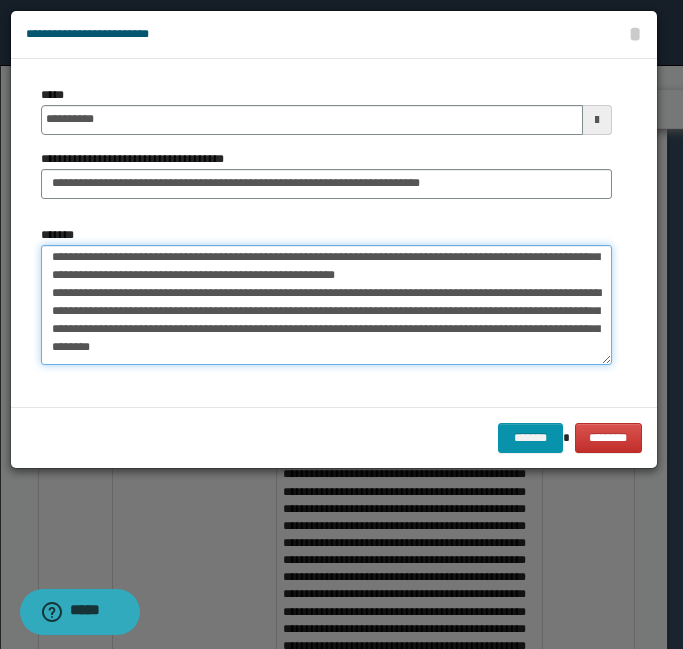 click on "**********" at bounding box center [326, 305] 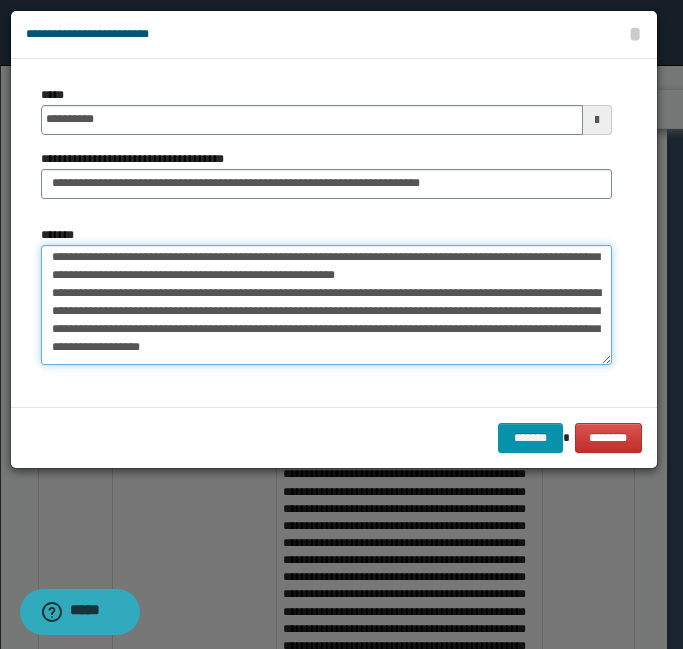 scroll, scrollTop: 28, scrollLeft: 0, axis: vertical 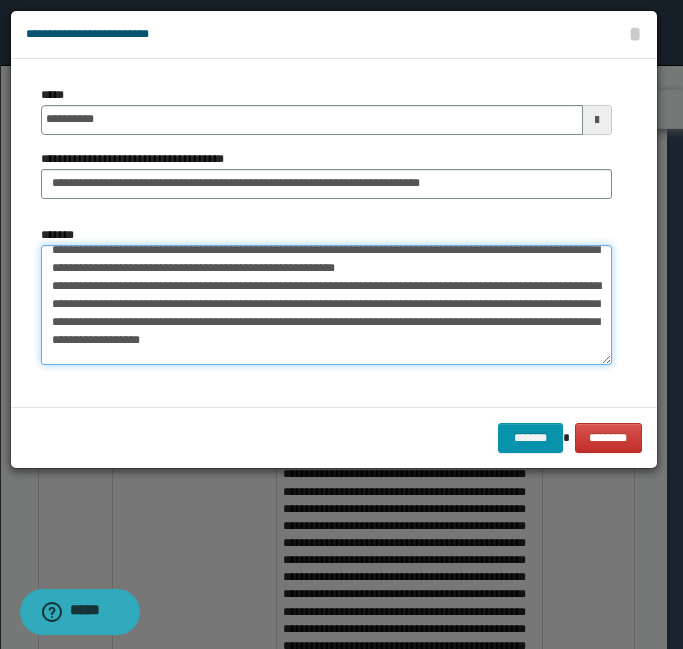 click on "**********" at bounding box center (326, 305) 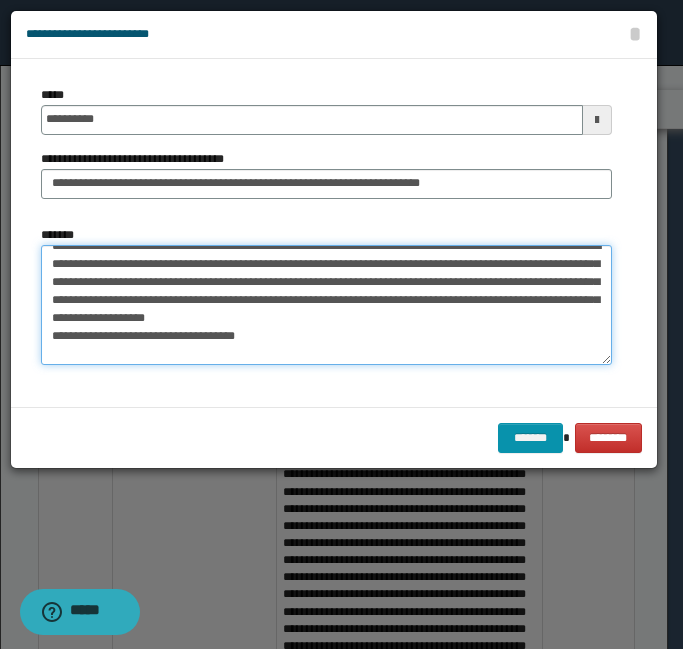 scroll, scrollTop: 69, scrollLeft: 0, axis: vertical 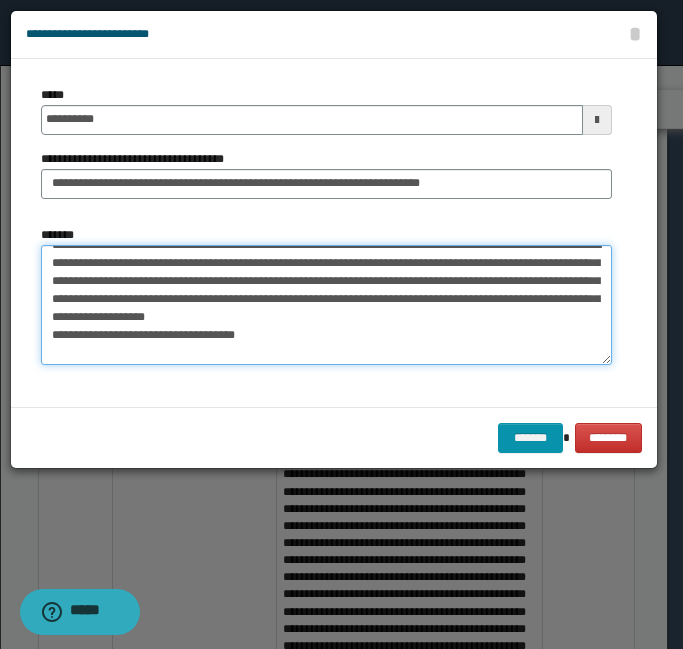 click on "**********" at bounding box center [326, 305] 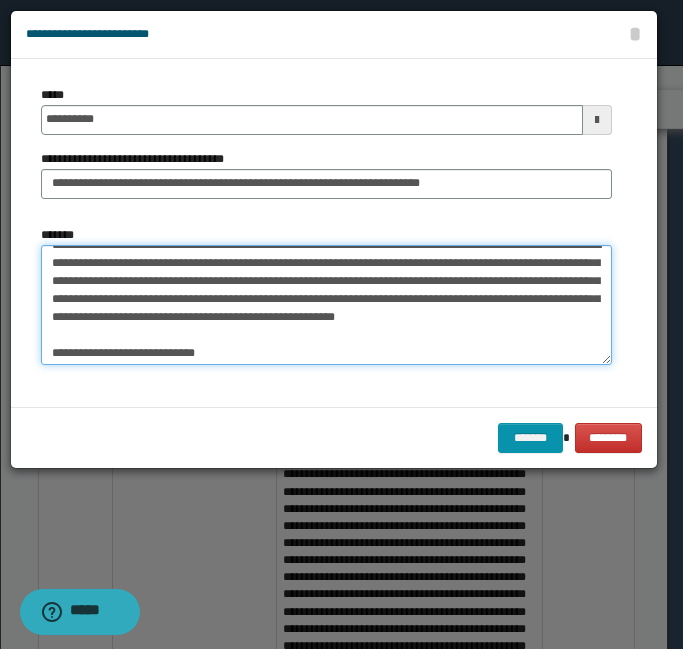 scroll, scrollTop: 51, scrollLeft: 0, axis: vertical 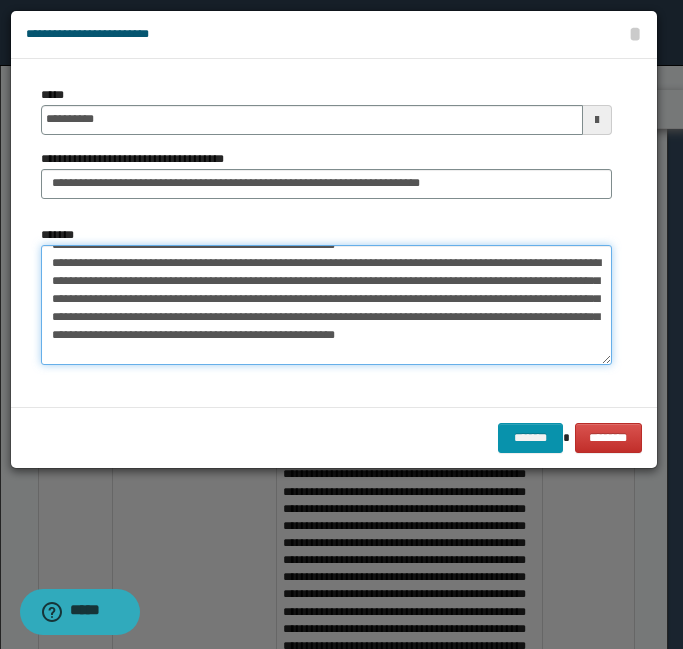 click on "**********" at bounding box center [326, 305] 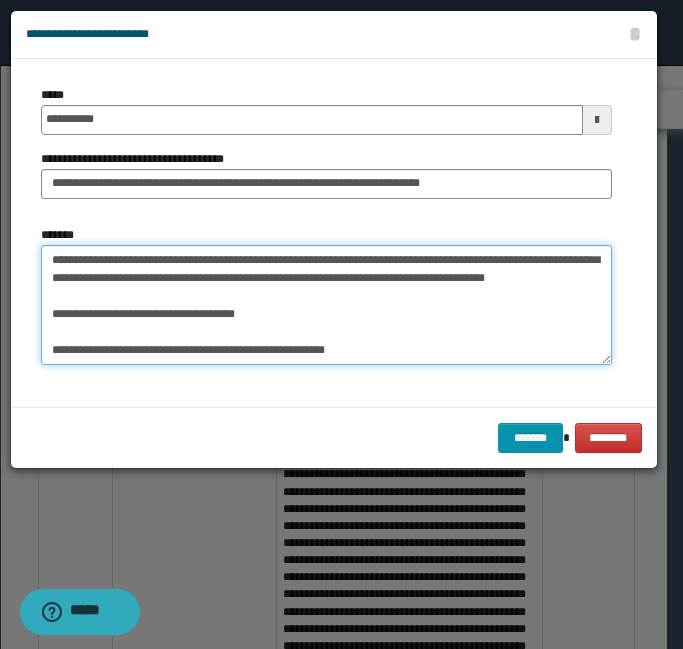 scroll, scrollTop: 123, scrollLeft: 0, axis: vertical 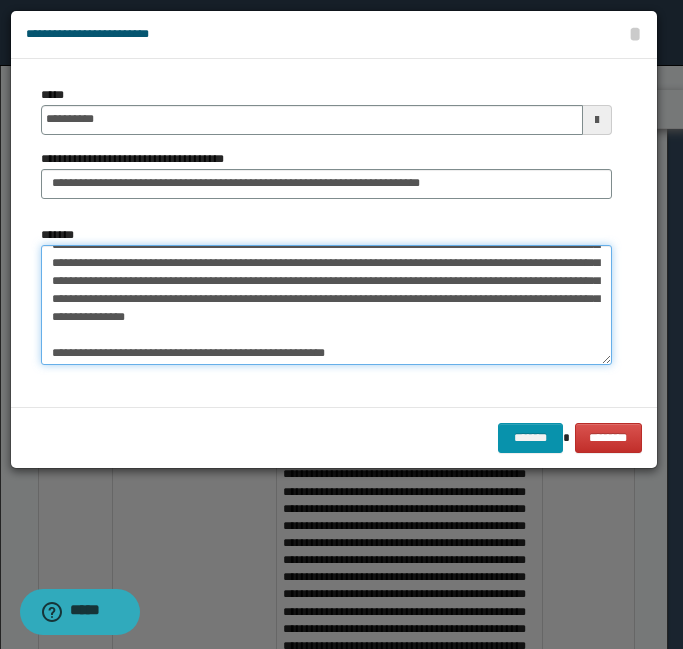 click on "**********" at bounding box center [326, 305] 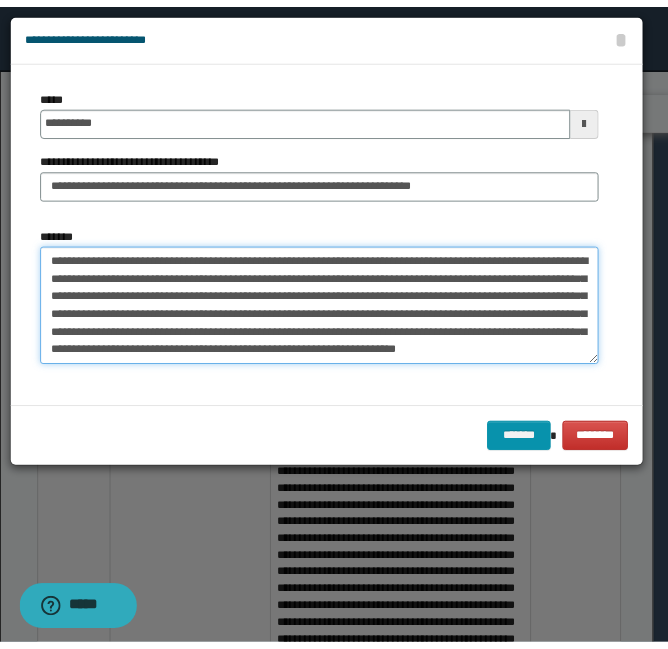 scroll, scrollTop: 72, scrollLeft: 0, axis: vertical 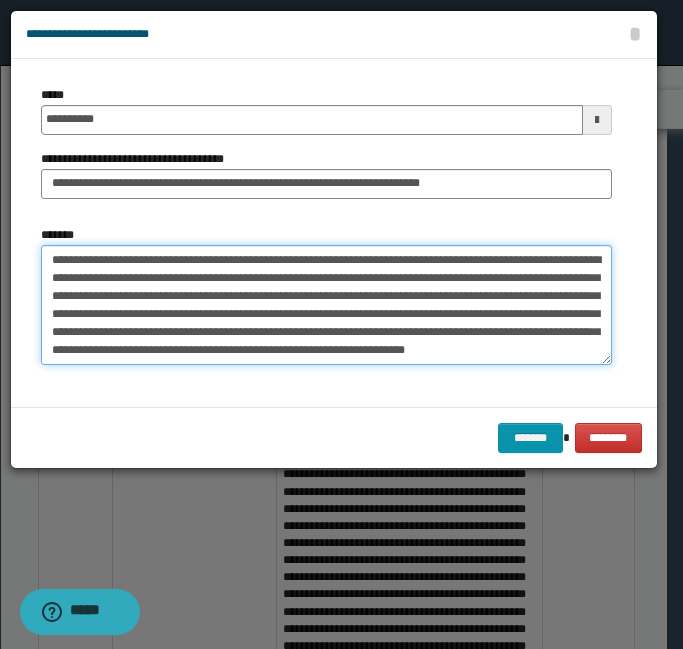 click on "**********" at bounding box center (326, 305) 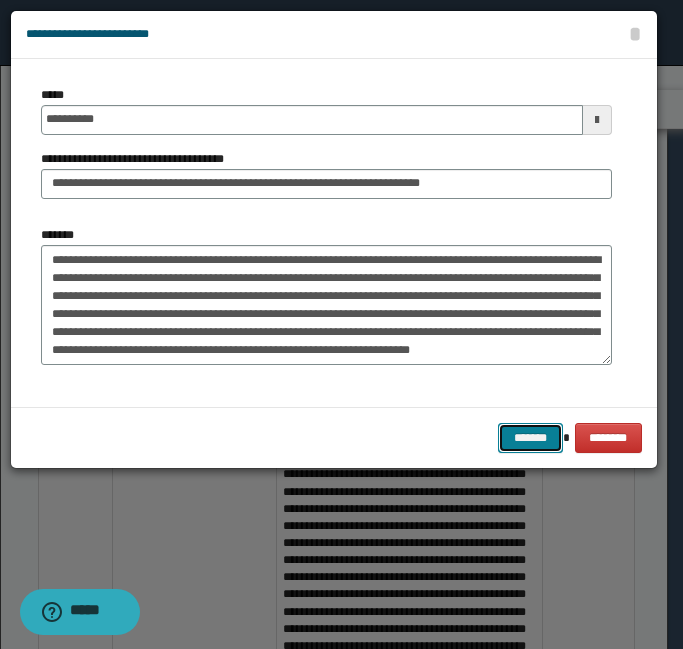 click on "*******" at bounding box center (530, 438) 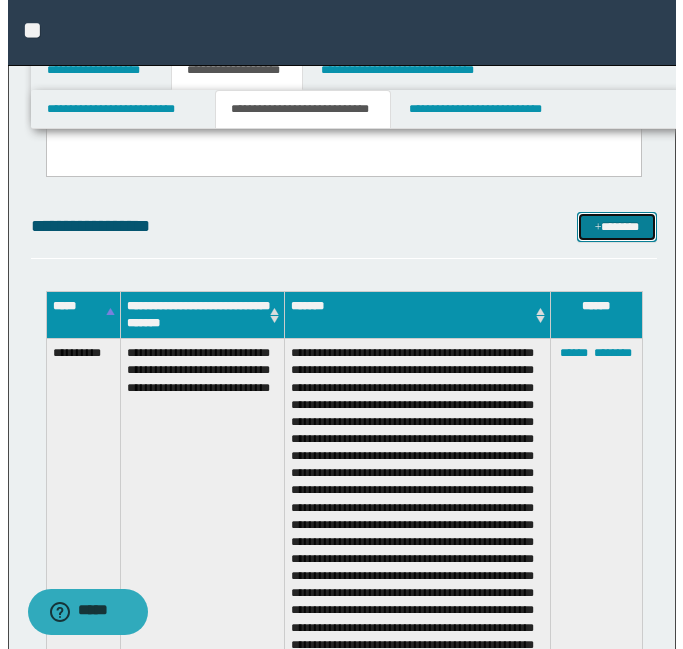 scroll, scrollTop: 983, scrollLeft: 0, axis: vertical 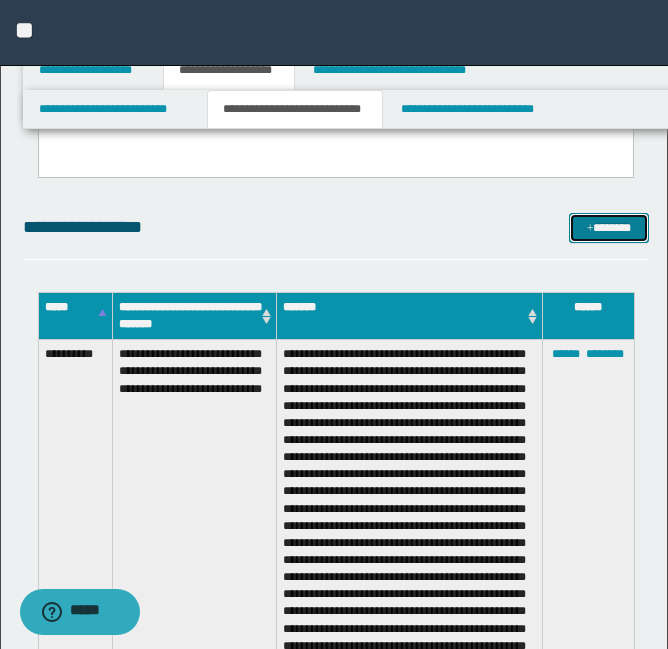 click on "*******" at bounding box center [609, 228] 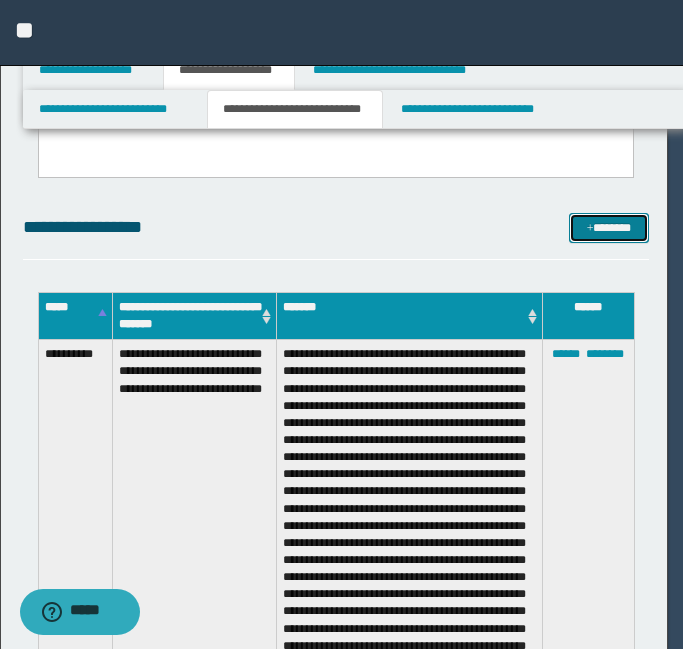 scroll, scrollTop: 0, scrollLeft: 0, axis: both 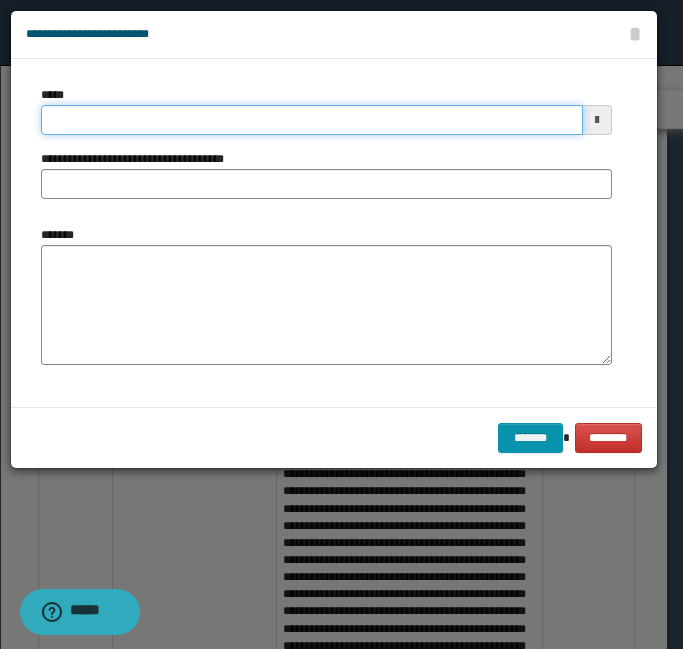 click on "*****" at bounding box center (312, 120) 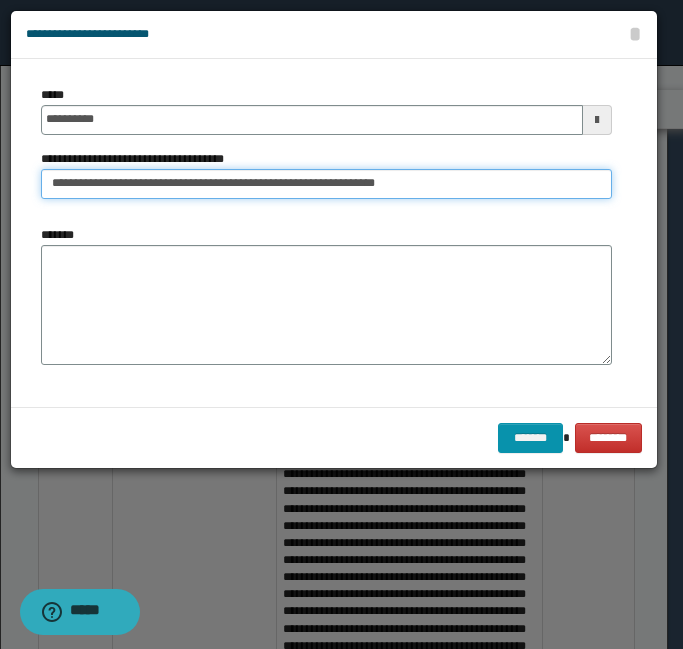 drag, startPoint x: 257, startPoint y: 185, endPoint x: 735, endPoint y: 161, distance: 478.60214 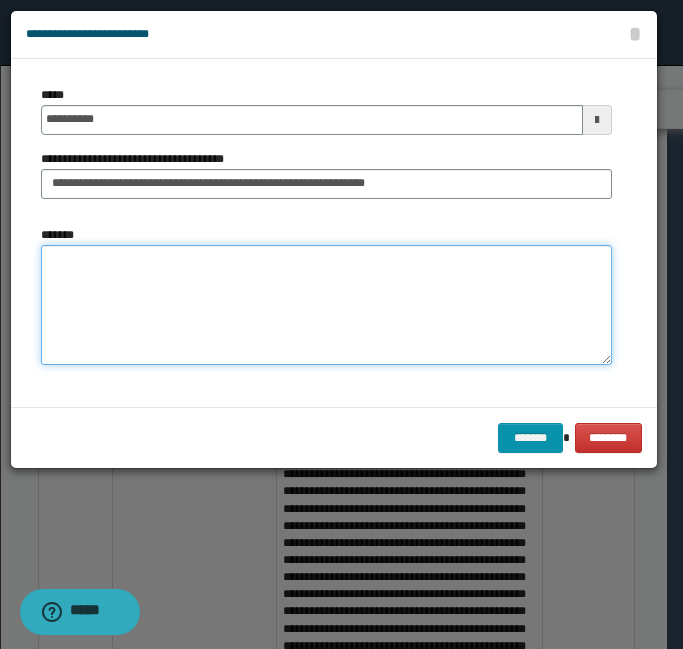 click on "*******" at bounding box center [326, 305] 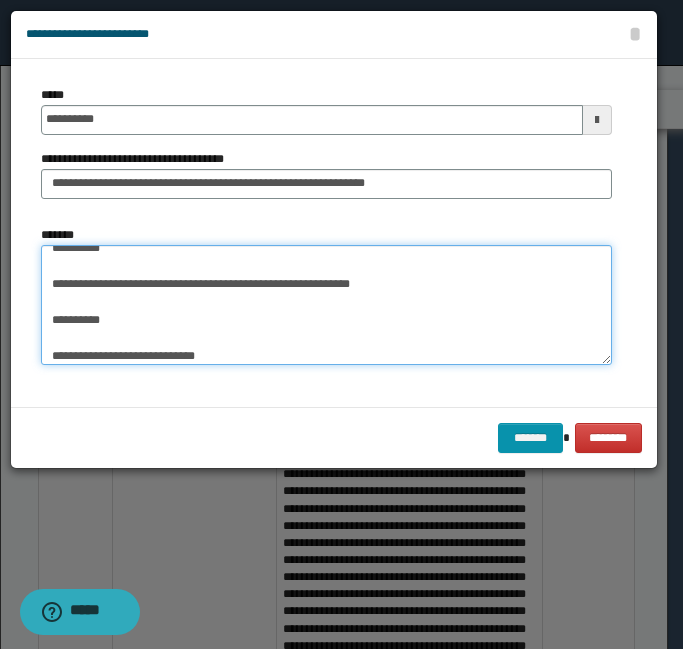 scroll, scrollTop: 0, scrollLeft: 0, axis: both 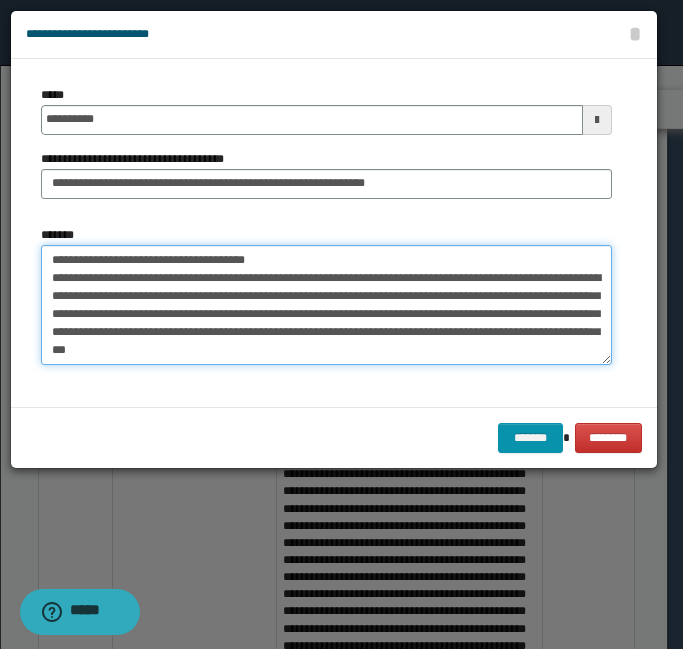 click on "*******" at bounding box center [326, 305] 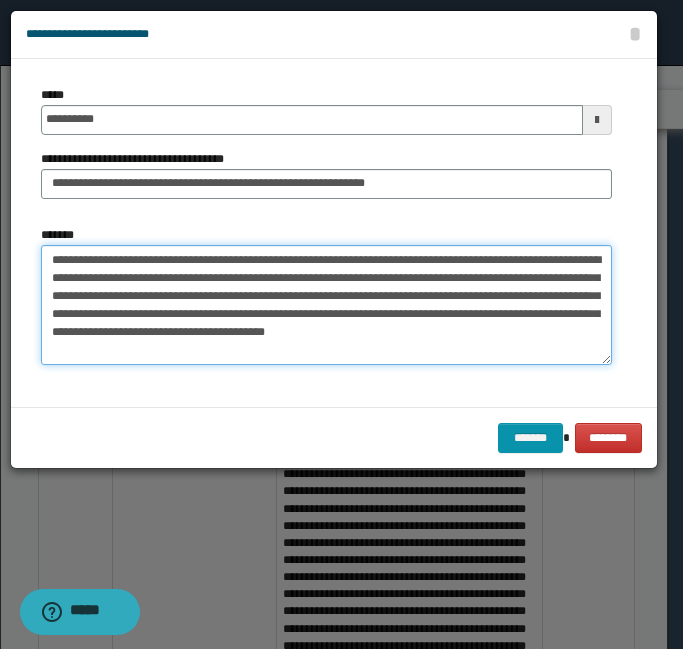 click on "*******" at bounding box center (326, 305) 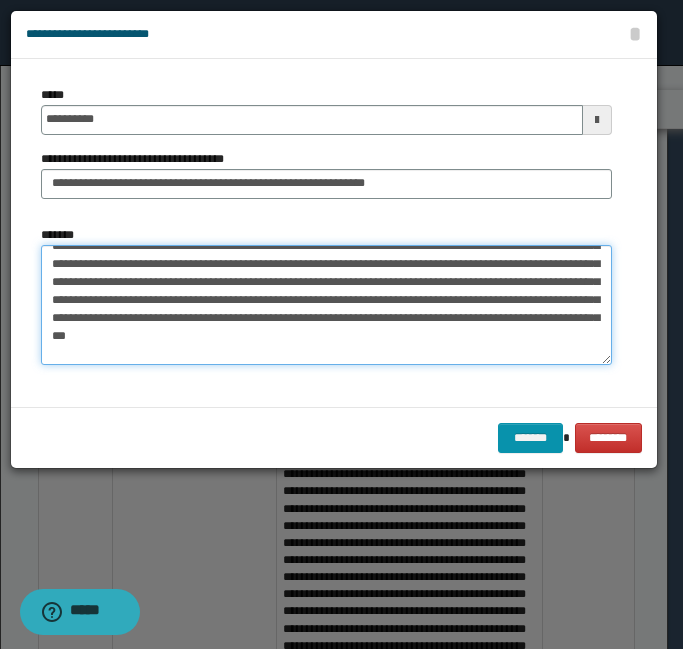 scroll, scrollTop: 43, scrollLeft: 0, axis: vertical 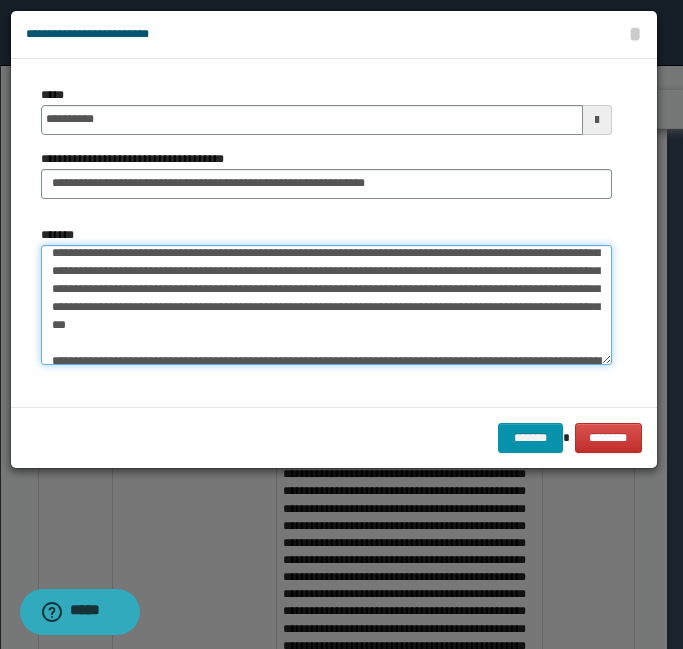 click on "*******" at bounding box center (326, 305) 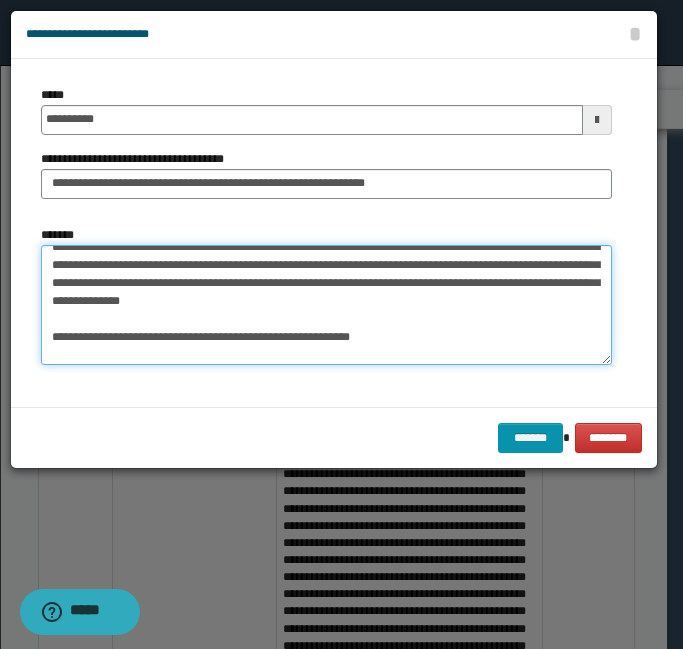 scroll, scrollTop: 139, scrollLeft: 0, axis: vertical 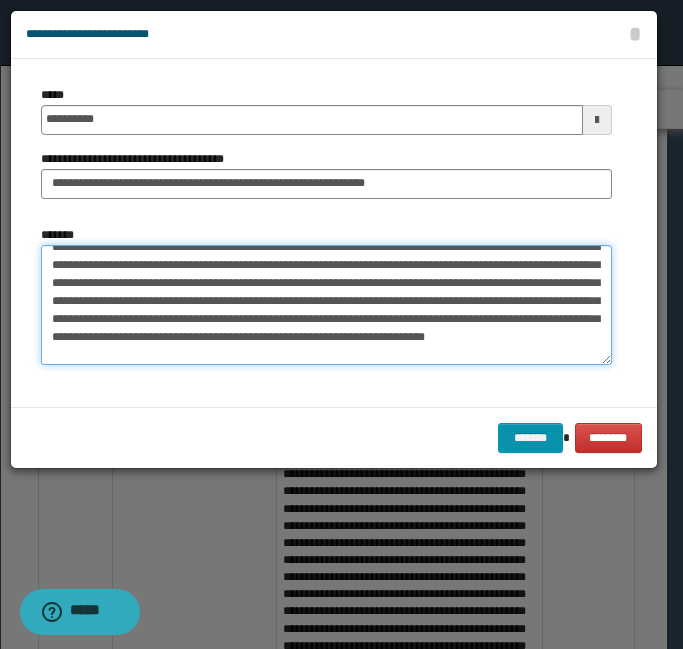 click on "*******" at bounding box center (326, 305) 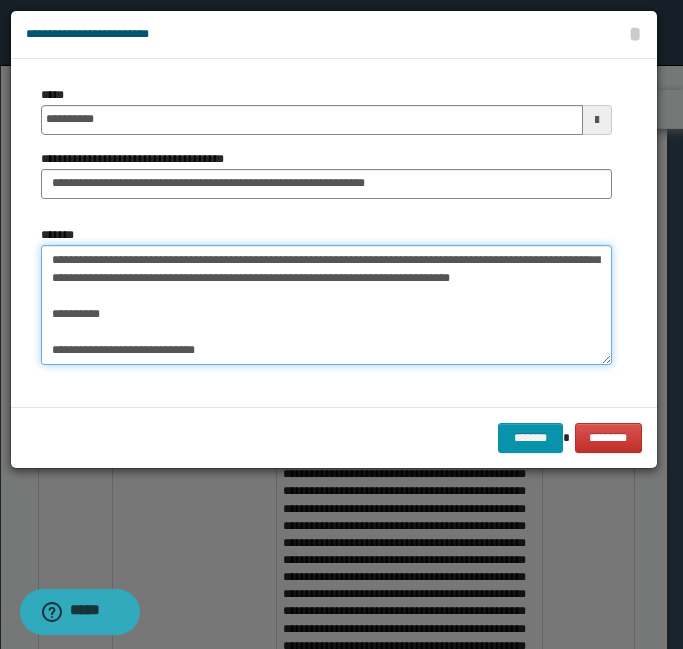 scroll, scrollTop: 168, scrollLeft: 0, axis: vertical 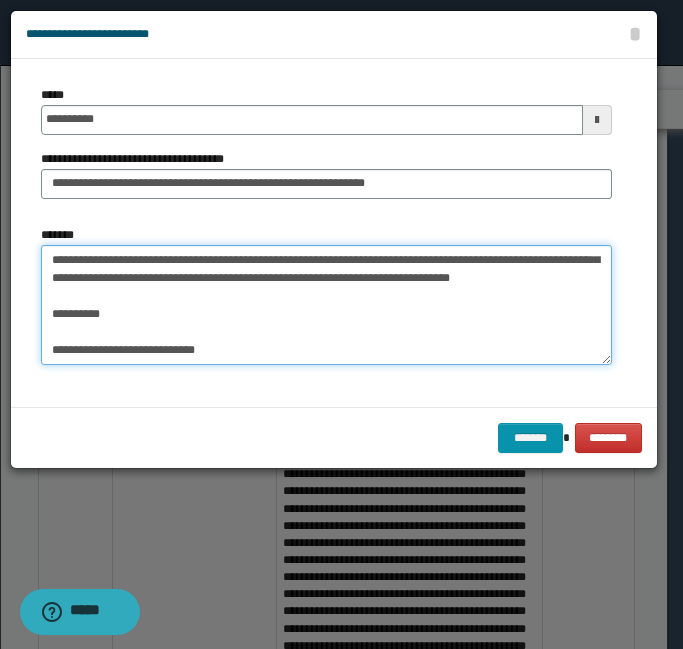 click on "*******" at bounding box center [326, 305] 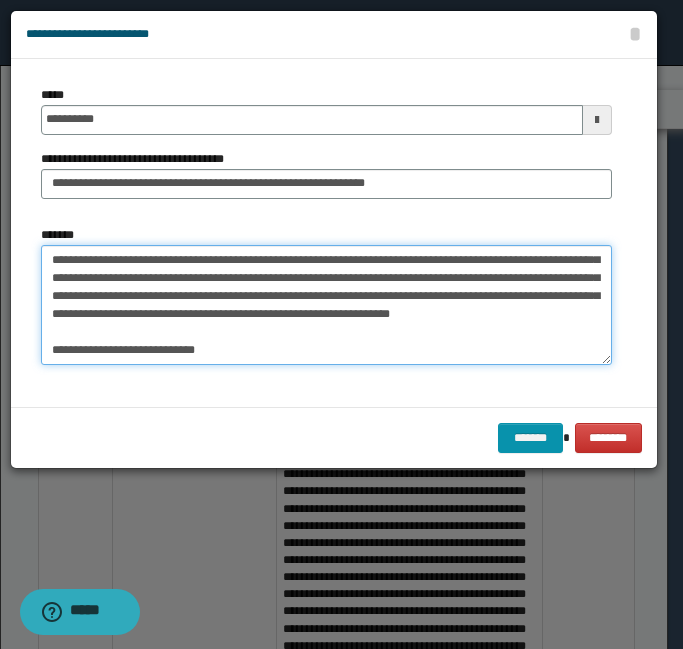 scroll, scrollTop: 132, scrollLeft: 0, axis: vertical 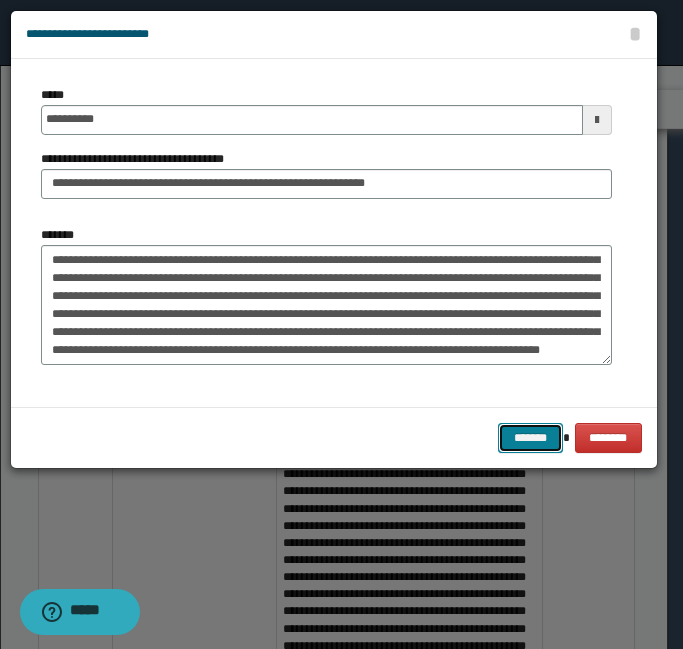 click on "*******" at bounding box center [530, 438] 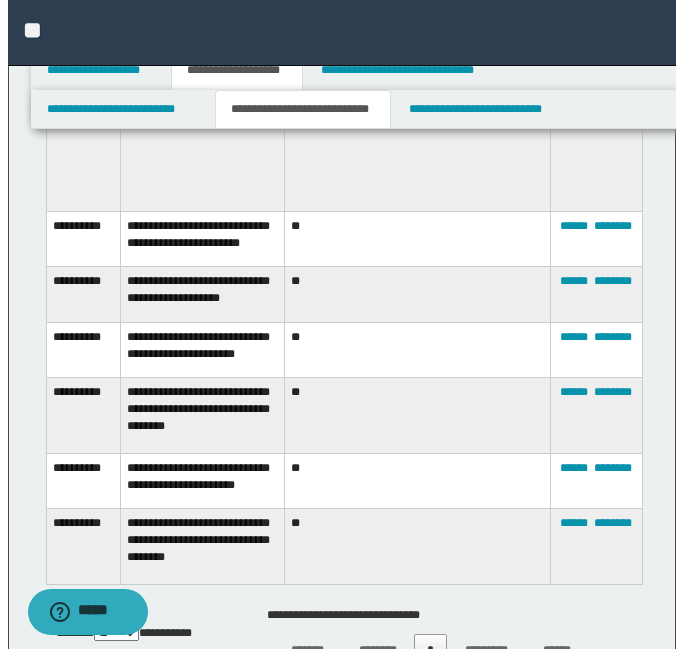 scroll, scrollTop: 2605, scrollLeft: 0, axis: vertical 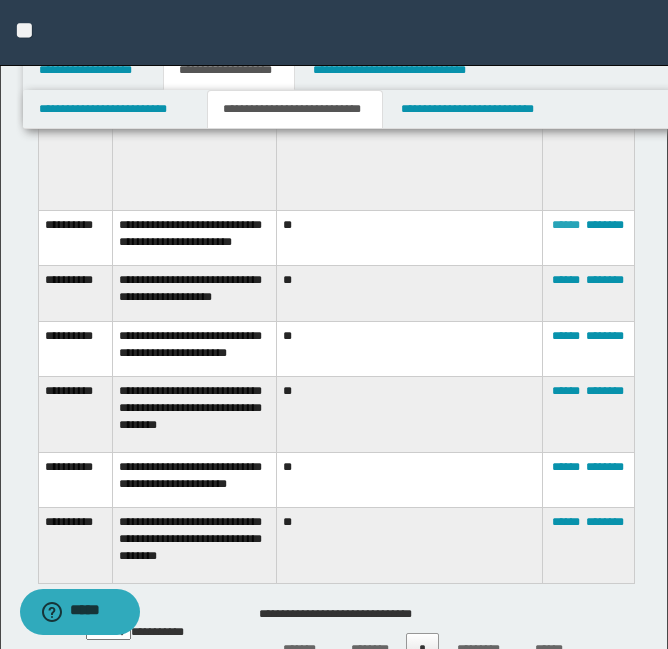 click on "******" at bounding box center (566, 225) 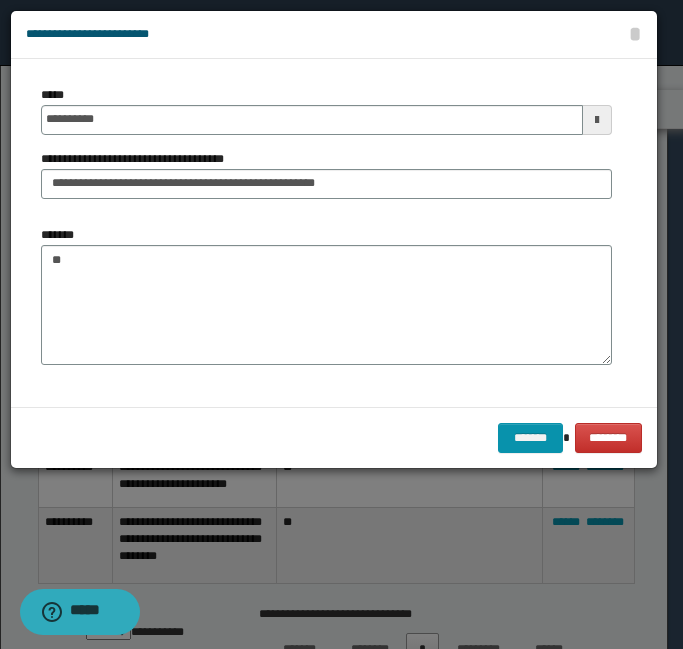 scroll, scrollTop: 0, scrollLeft: 0, axis: both 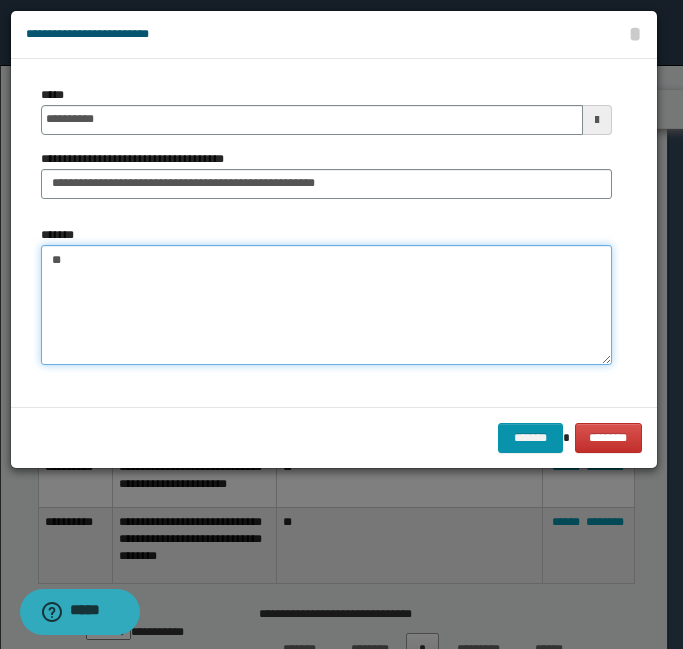 click on "**" at bounding box center (326, 305) 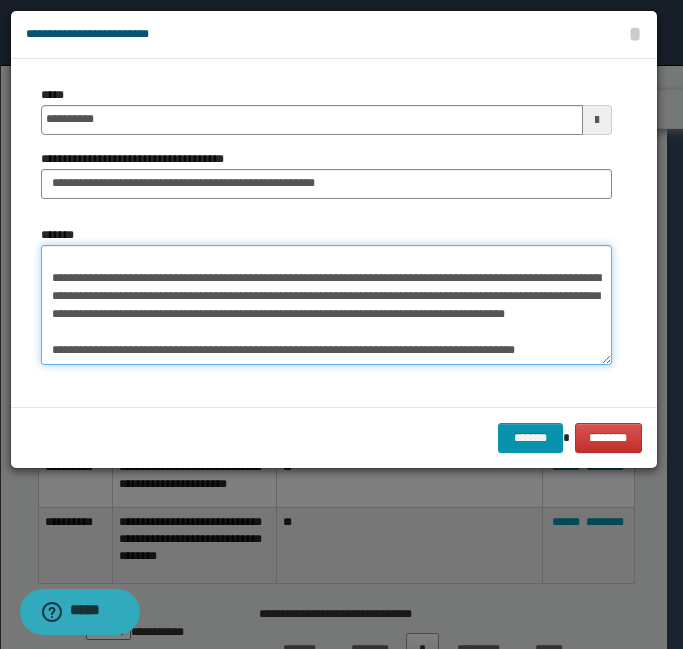 scroll, scrollTop: 0, scrollLeft: 0, axis: both 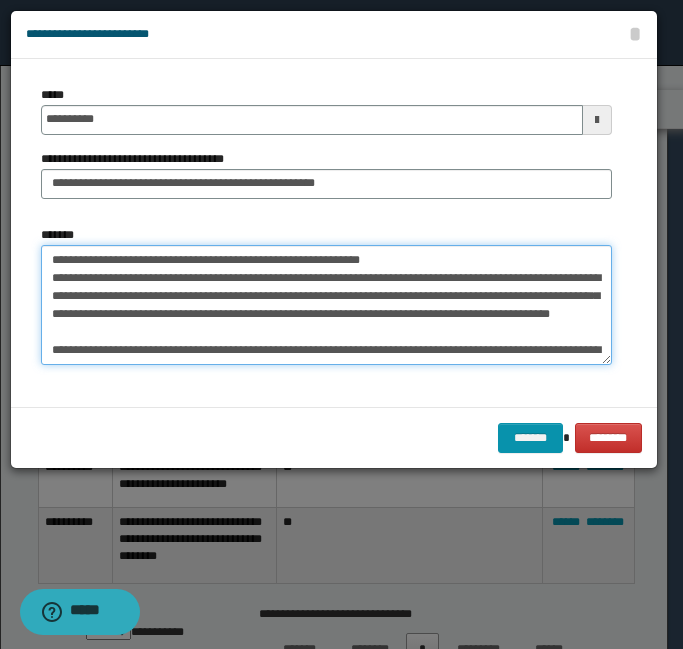click on "*******" at bounding box center [326, 305] 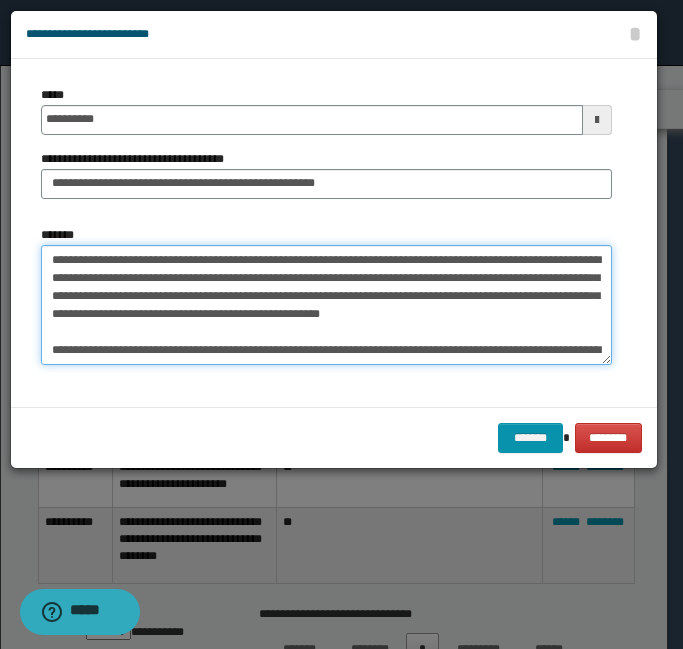 click on "*******" at bounding box center [326, 305] 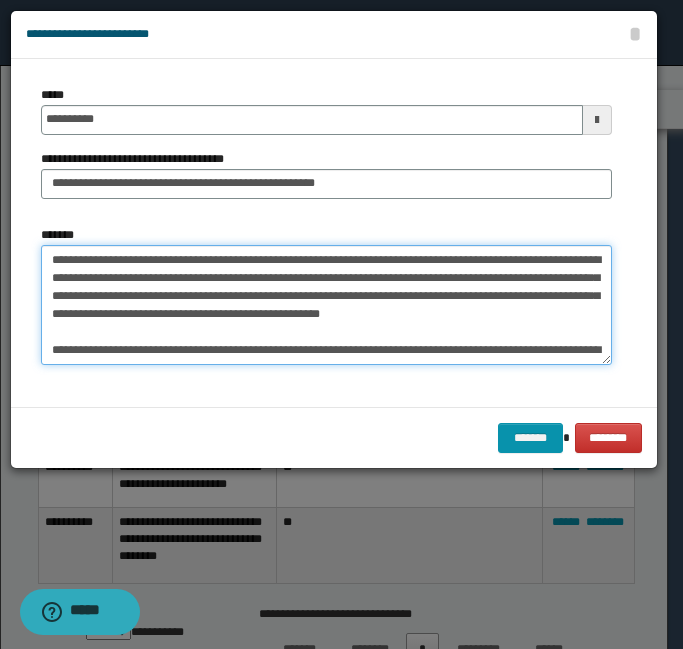 click on "*******" at bounding box center [326, 305] 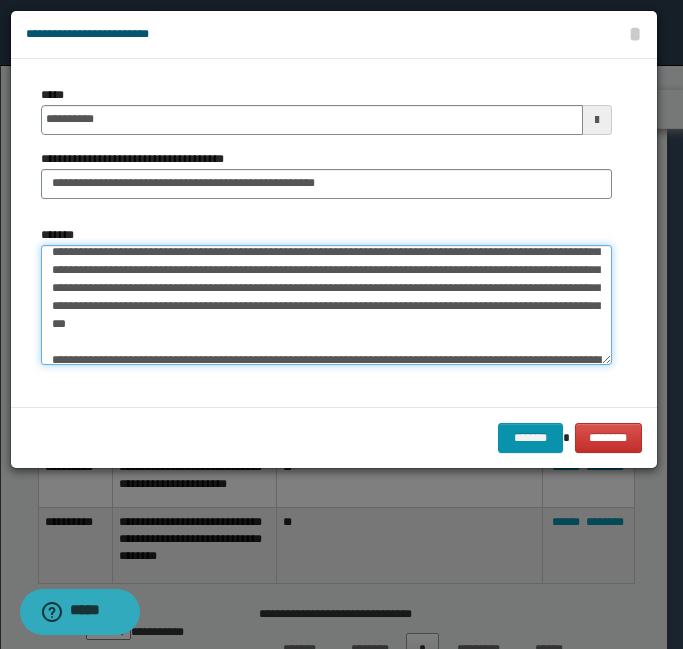 scroll, scrollTop: 45, scrollLeft: 0, axis: vertical 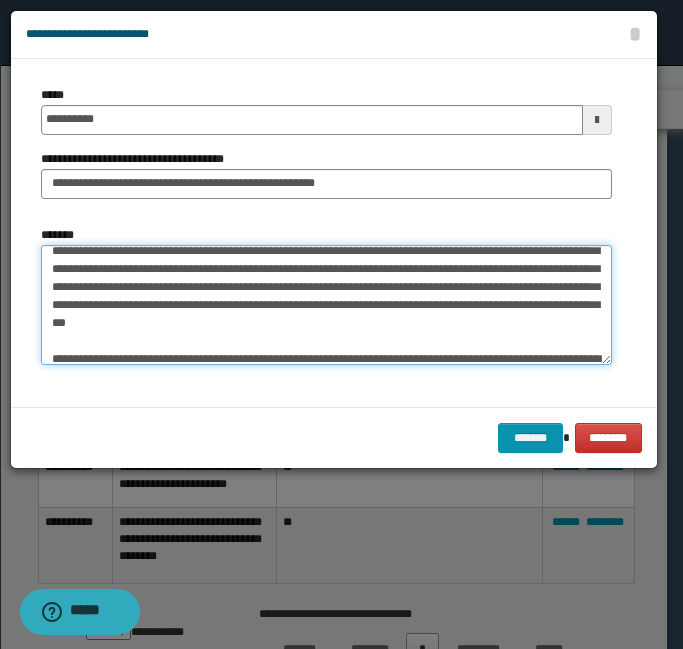 click on "*******" at bounding box center [326, 305] 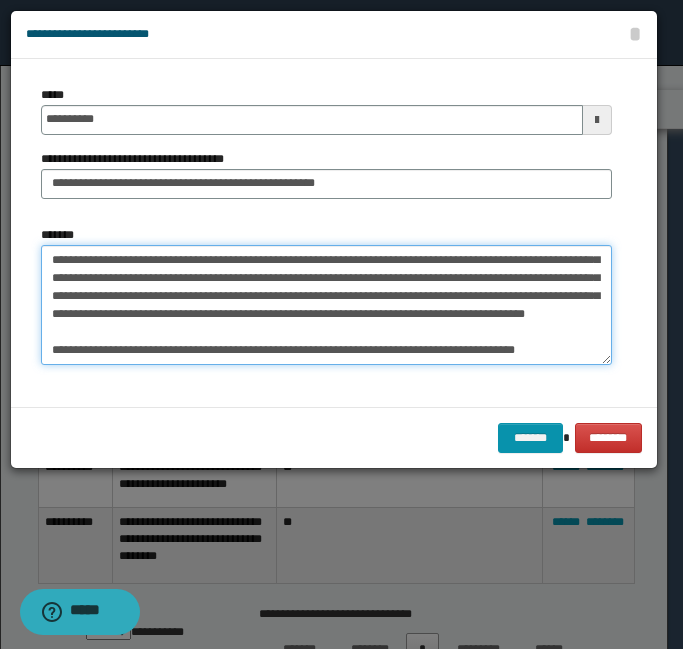 scroll, scrollTop: 108, scrollLeft: 0, axis: vertical 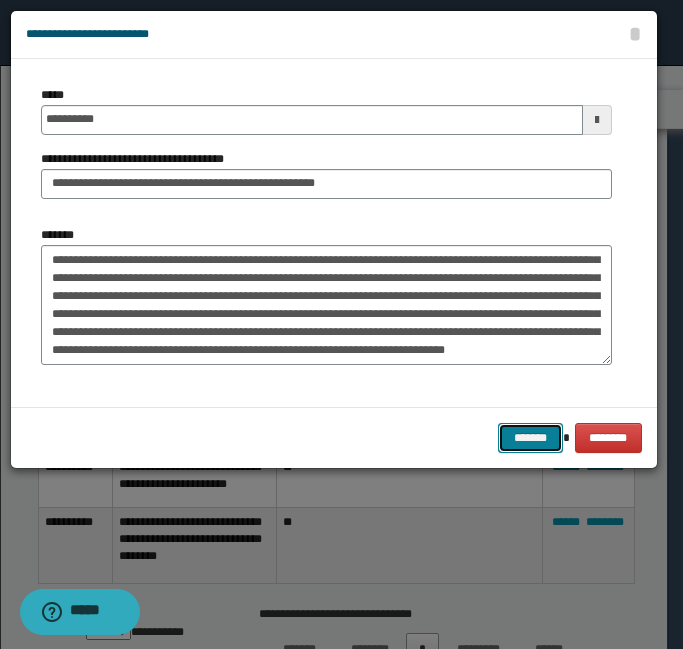 click on "*******" at bounding box center [530, 438] 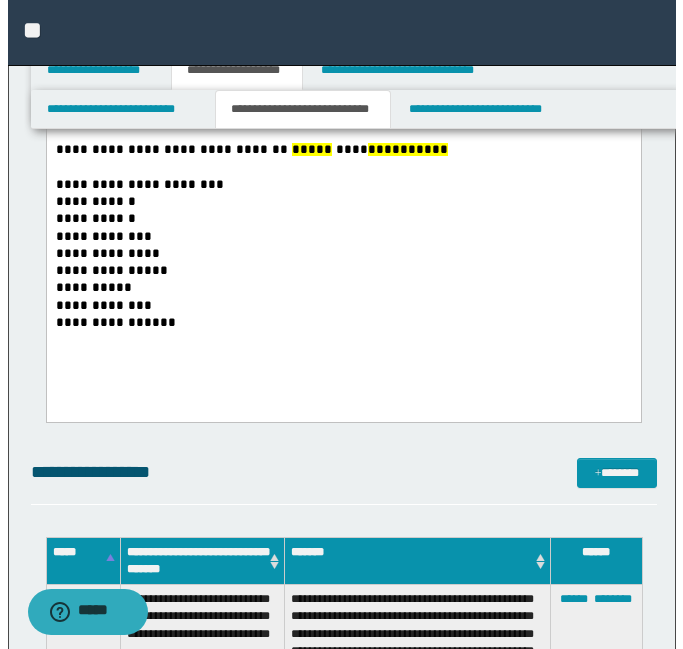 scroll, scrollTop: 751, scrollLeft: 0, axis: vertical 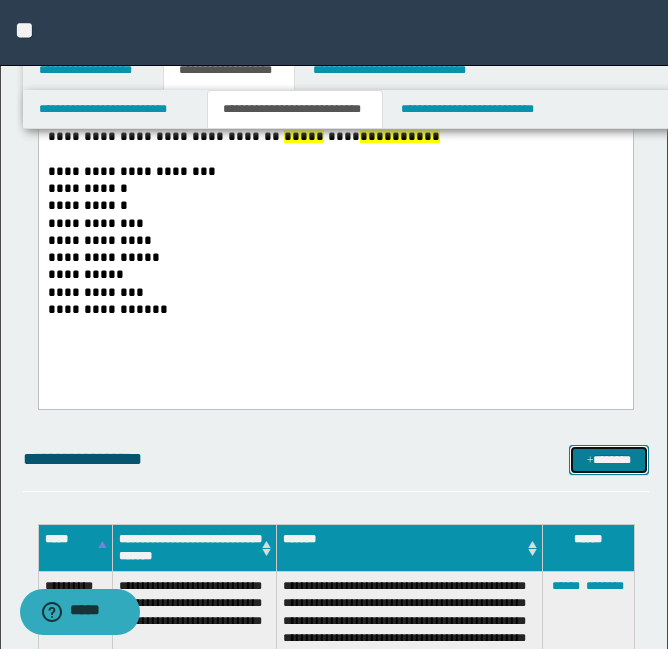 click on "*******" at bounding box center (609, 460) 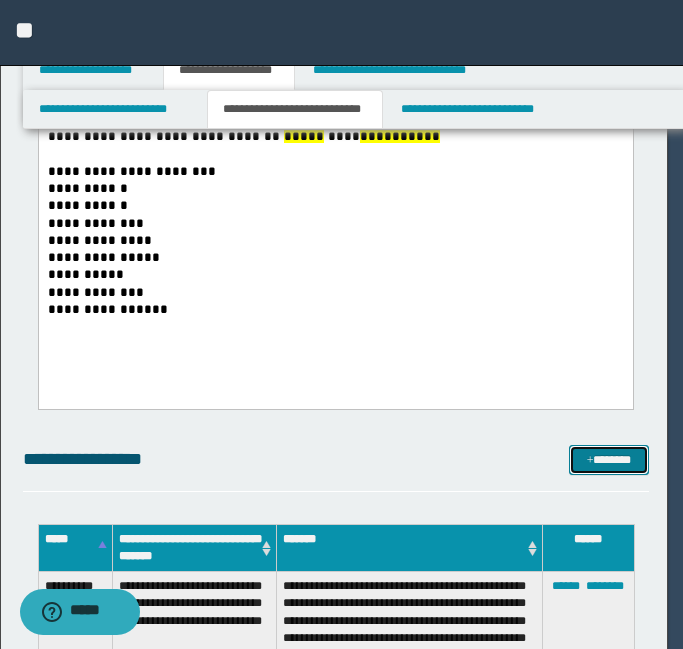 scroll, scrollTop: 0, scrollLeft: 0, axis: both 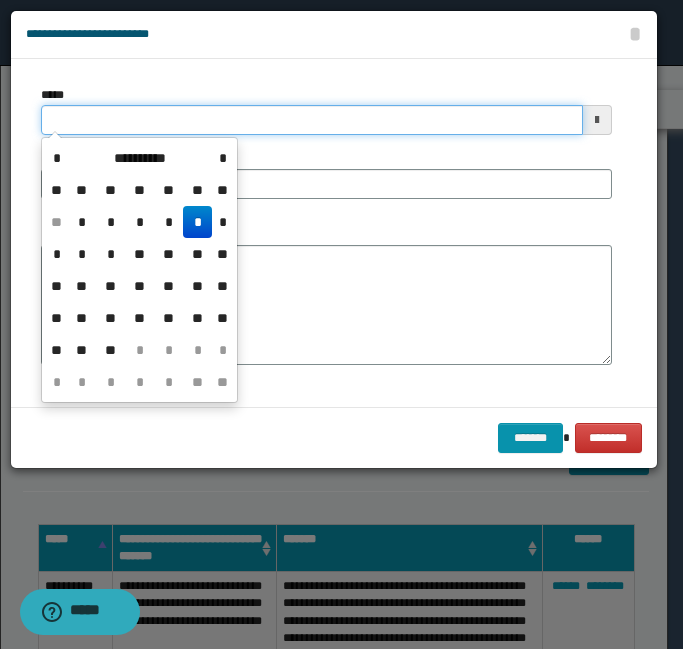 click on "*****" at bounding box center [312, 120] 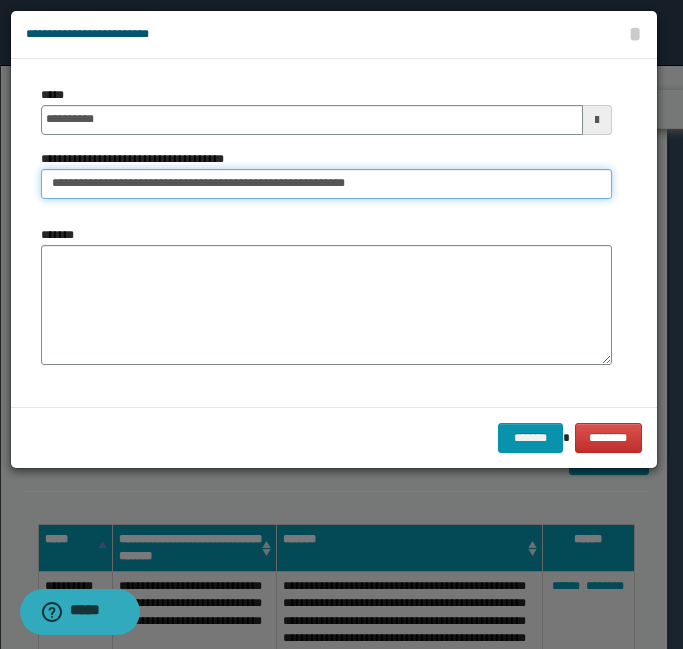 drag, startPoint x: 179, startPoint y: 187, endPoint x: 591, endPoint y: 195, distance: 412.07767 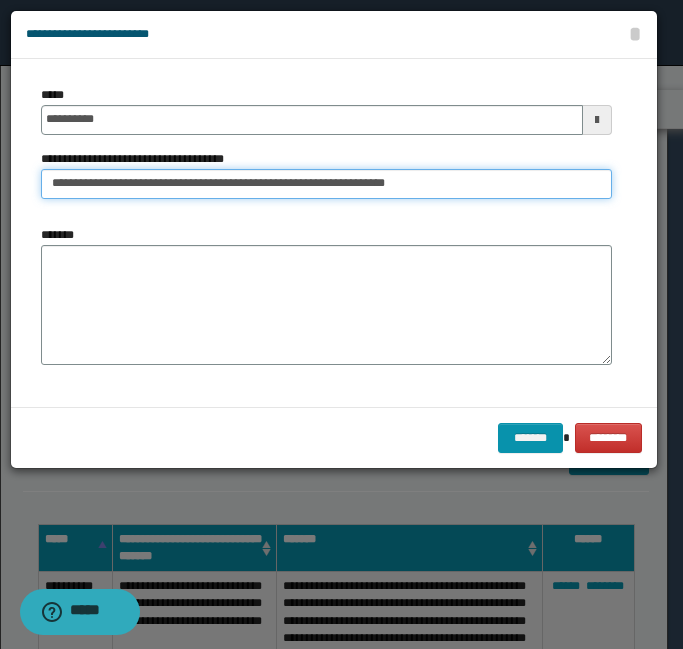 drag, startPoint x: 303, startPoint y: 182, endPoint x: 817, endPoint y: 162, distance: 514.389 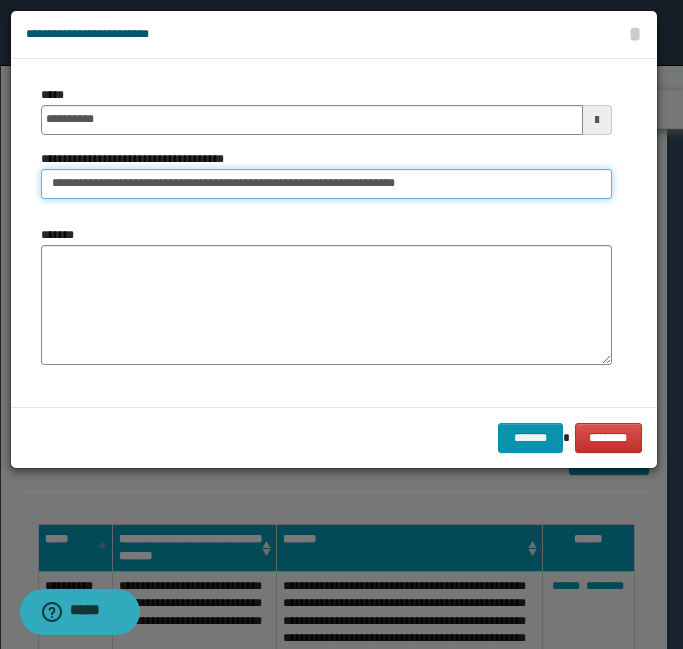 click on "**********" at bounding box center [326, 184] 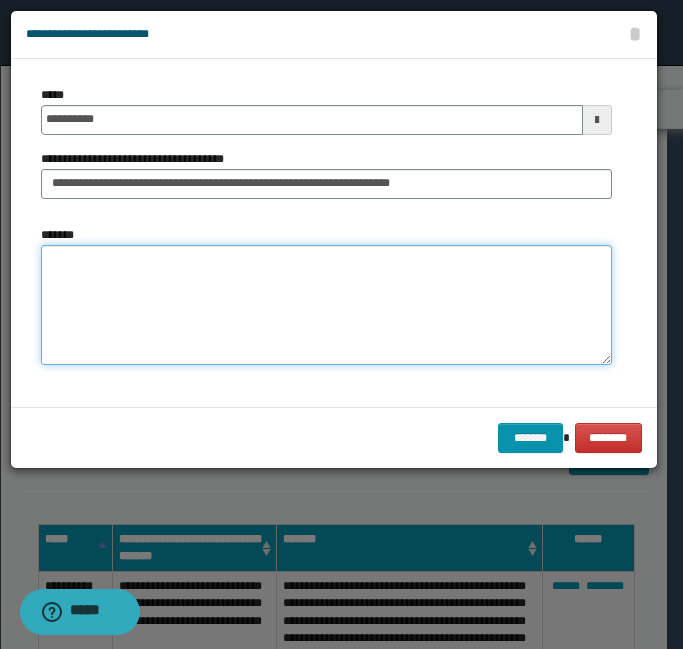 drag, startPoint x: 663, startPoint y: 313, endPoint x: 546, endPoint y: 284, distance: 120.54045 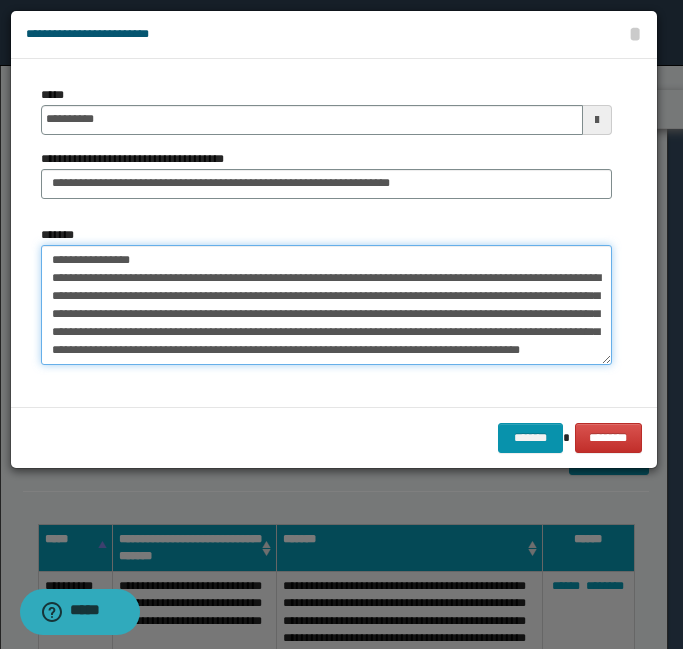 scroll, scrollTop: 0, scrollLeft: 0, axis: both 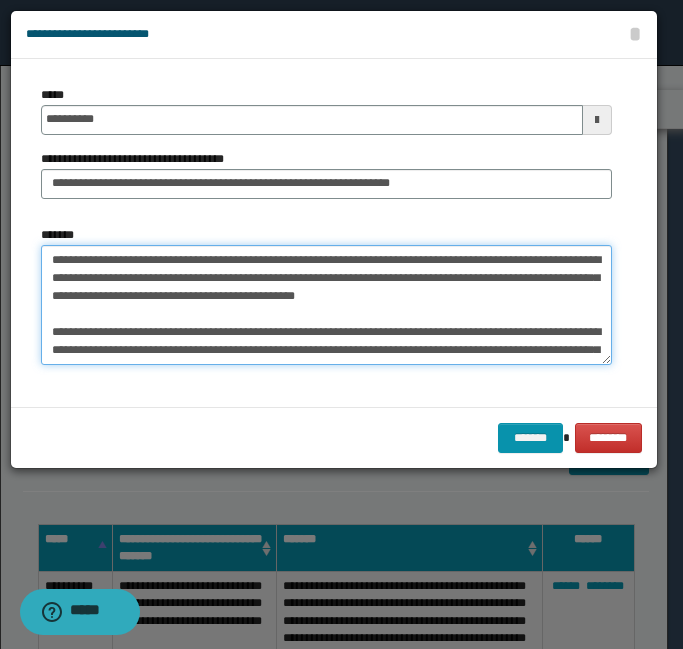 click on "*******" at bounding box center [326, 305] 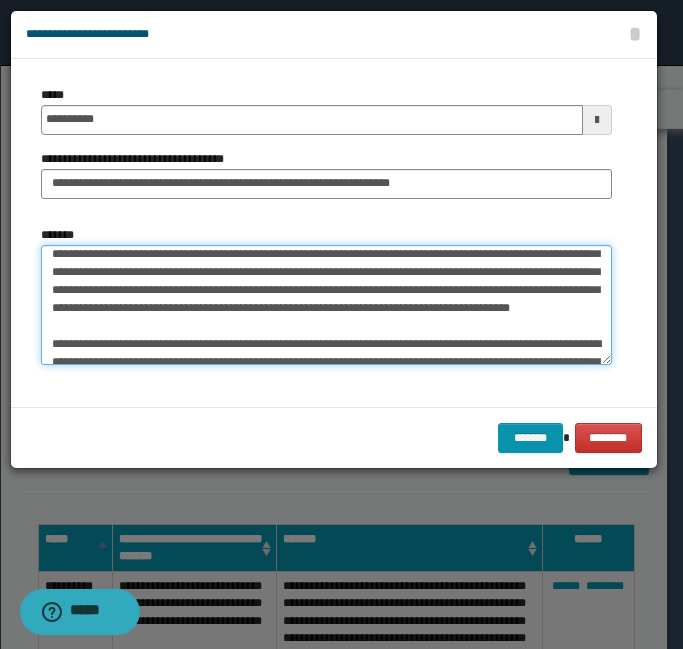 scroll, scrollTop: 51, scrollLeft: 0, axis: vertical 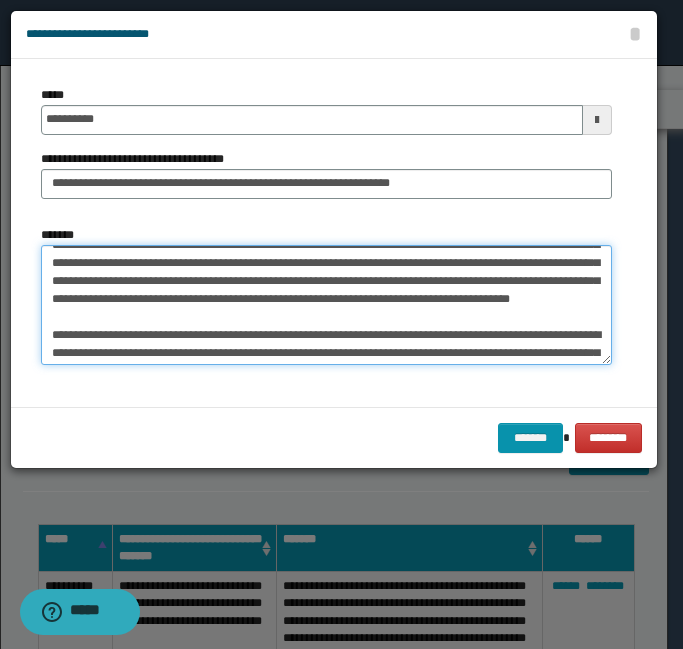 click on "*******" at bounding box center (326, 305) 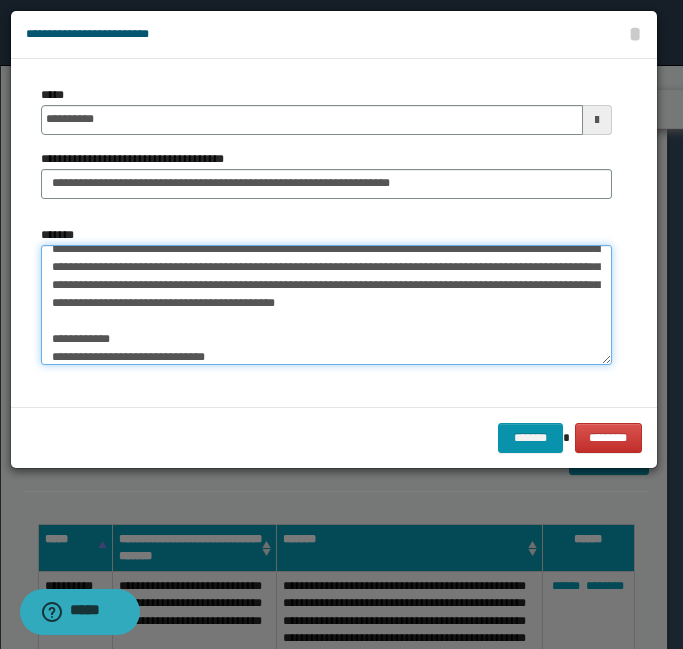 scroll, scrollTop: 104, scrollLeft: 0, axis: vertical 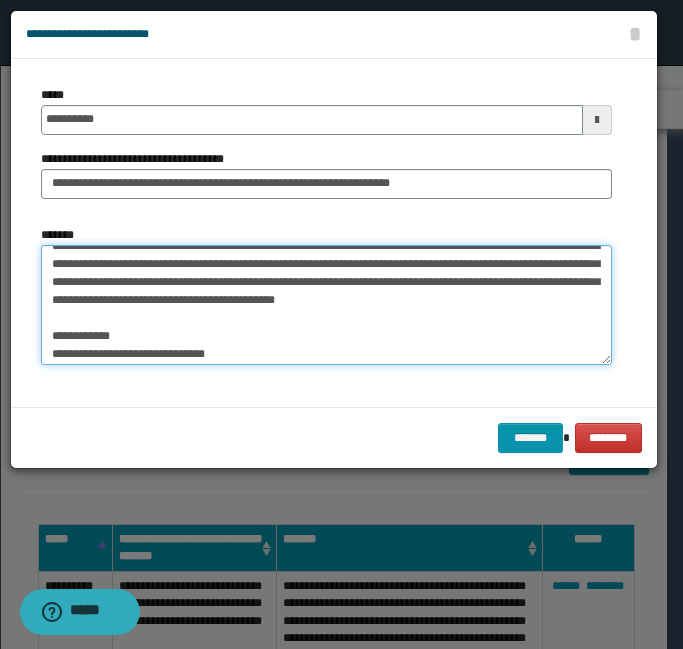 click on "*******" at bounding box center (326, 305) 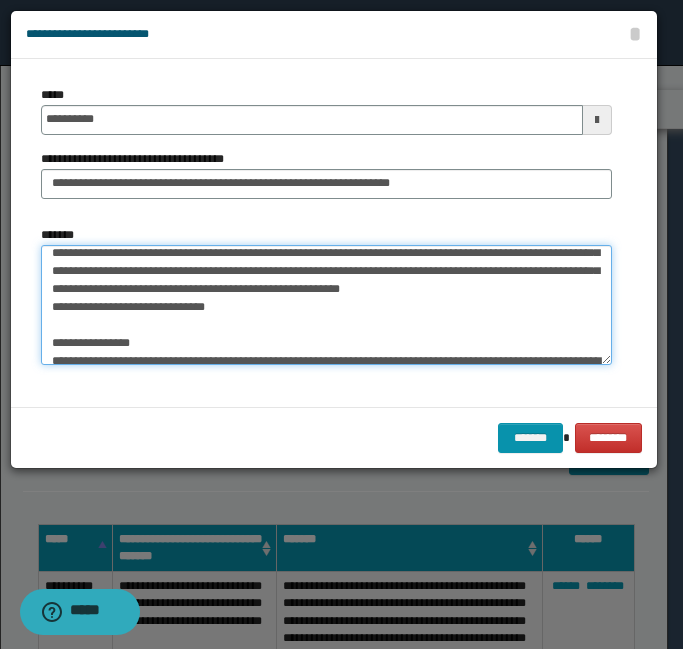 scroll, scrollTop: 116, scrollLeft: 0, axis: vertical 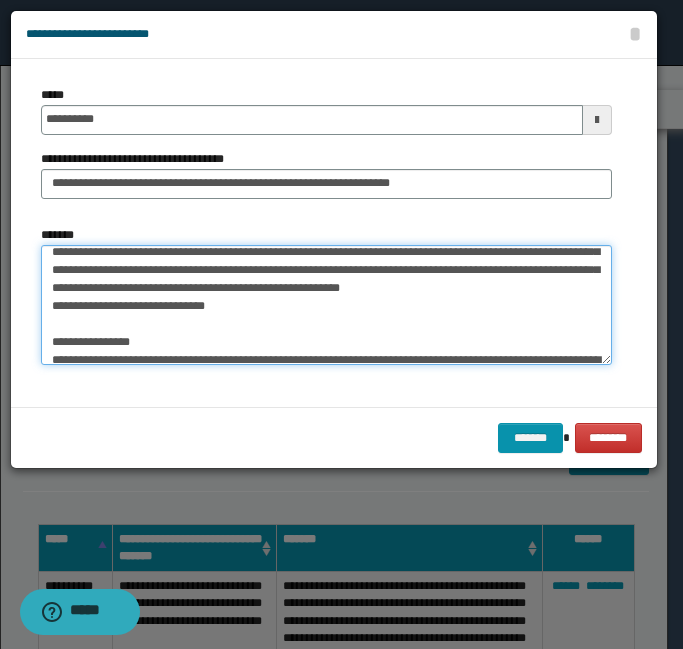 click on "*******" at bounding box center (326, 305) 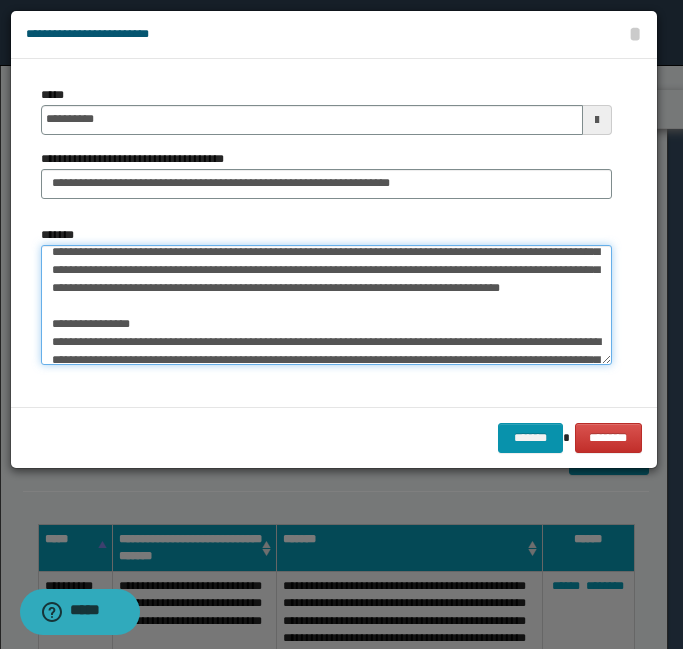 scroll, scrollTop: 98, scrollLeft: 0, axis: vertical 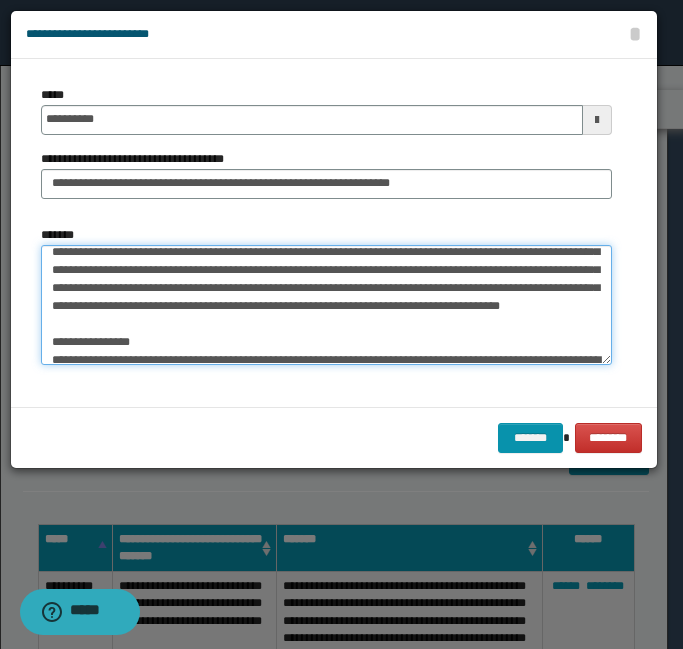 click on "*******" at bounding box center (326, 305) 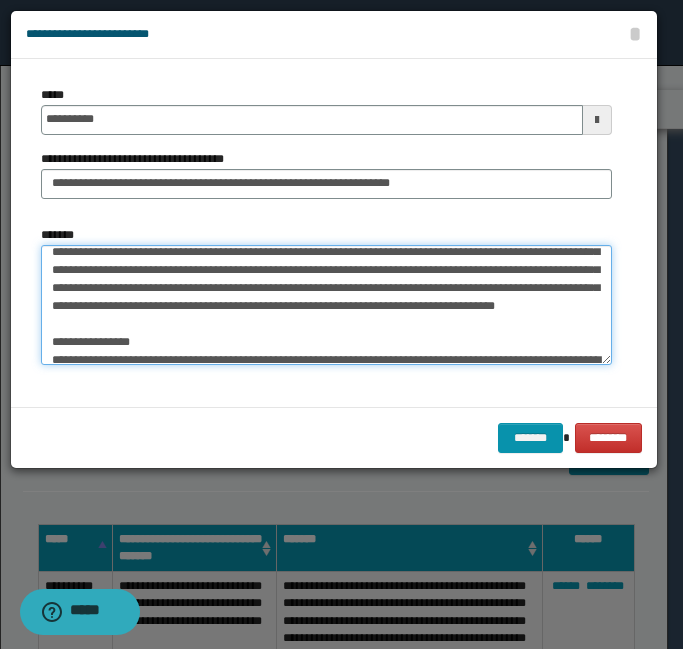 click on "*******" at bounding box center (326, 305) 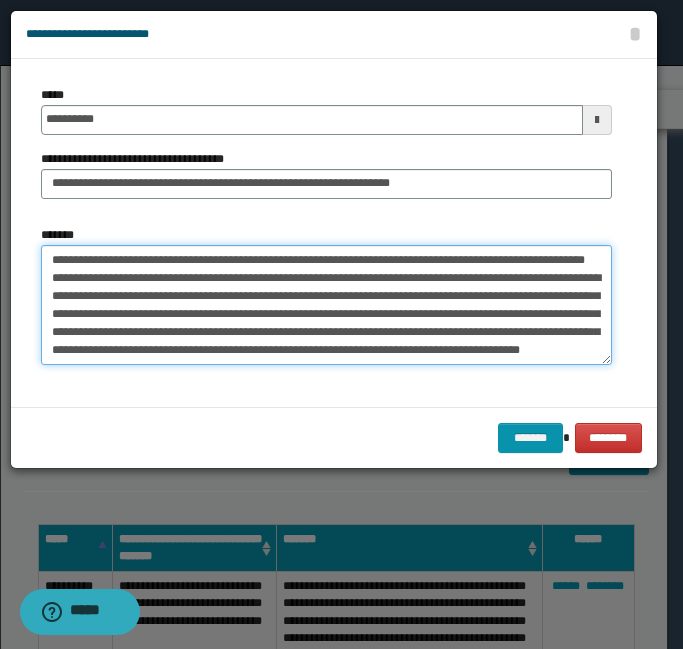 scroll, scrollTop: 135, scrollLeft: 0, axis: vertical 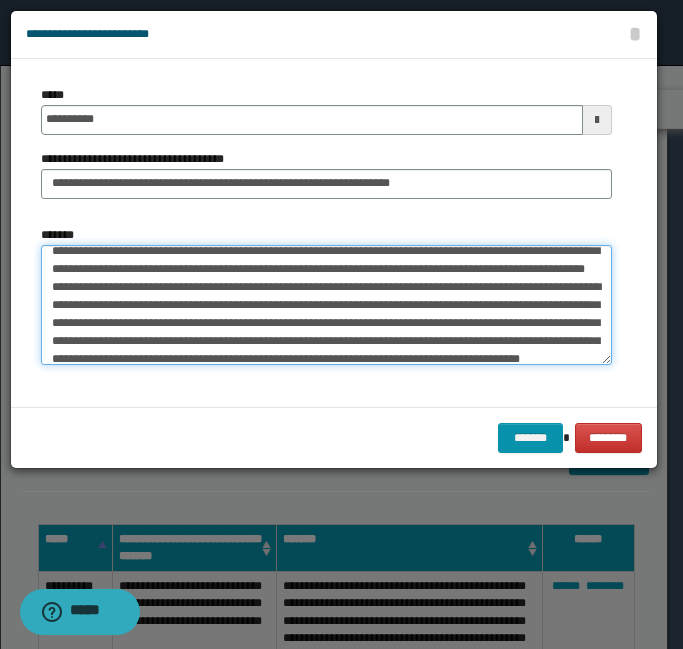 click on "*******" at bounding box center (326, 305) 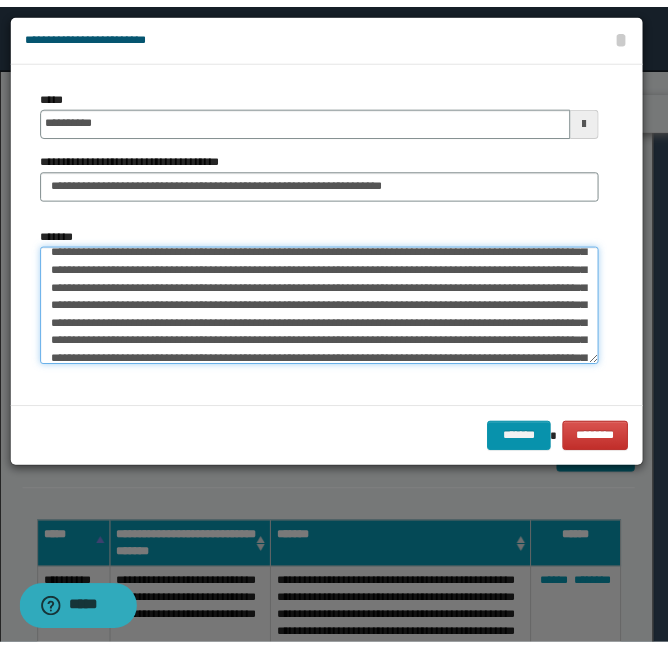 scroll, scrollTop: 180, scrollLeft: 0, axis: vertical 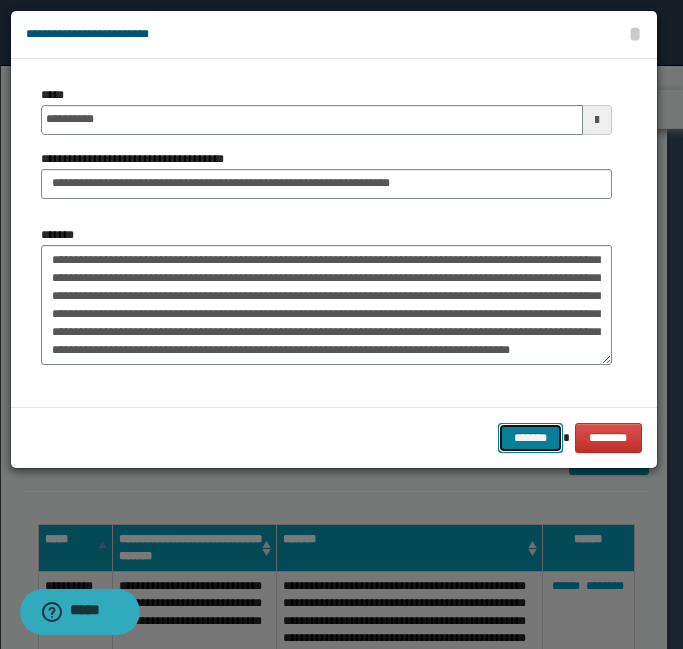click on "*******" at bounding box center [530, 438] 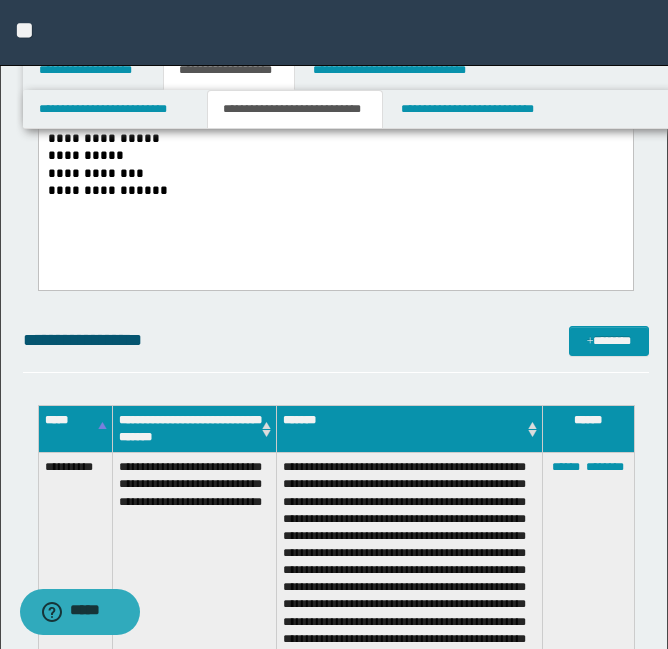 scroll, scrollTop: 872, scrollLeft: 0, axis: vertical 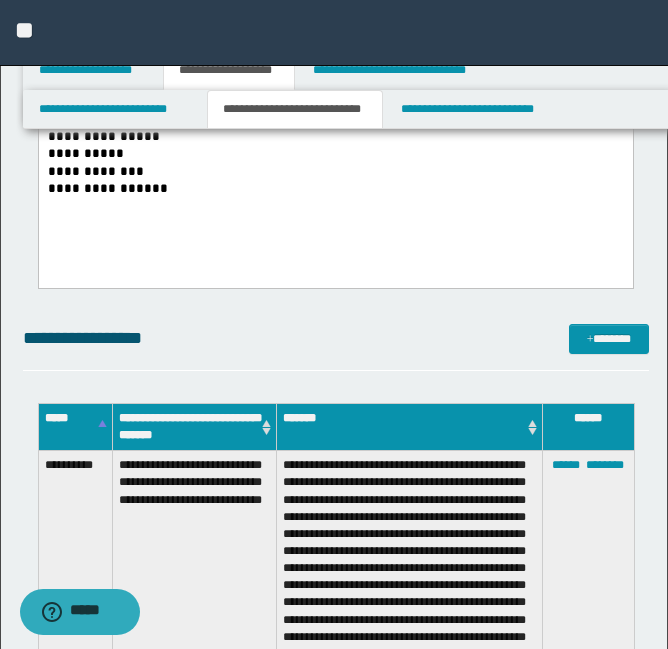 click on "*****" at bounding box center (75, 426) 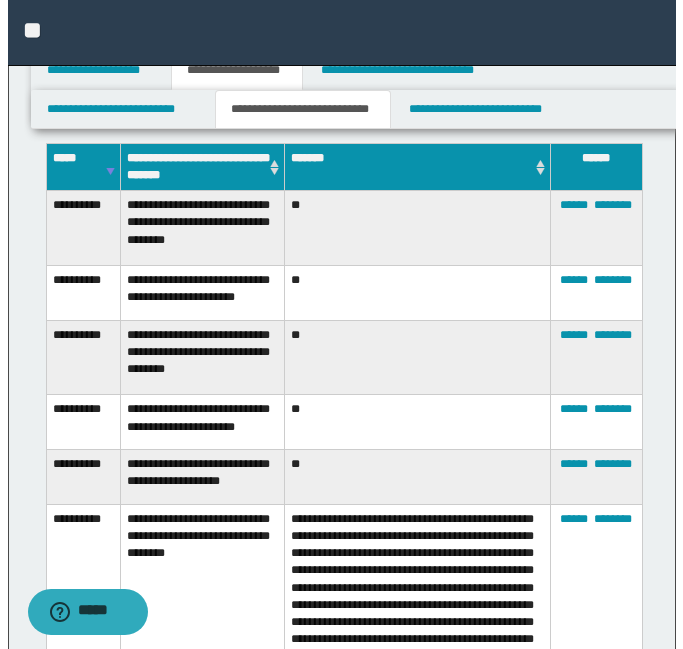 scroll, scrollTop: 1138, scrollLeft: 0, axis: vertical 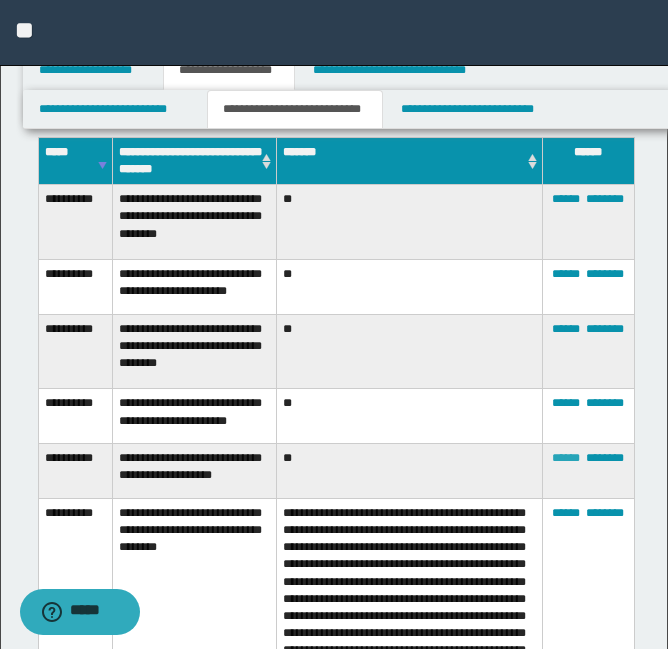 click on "******" at bounding box center [566, 458] 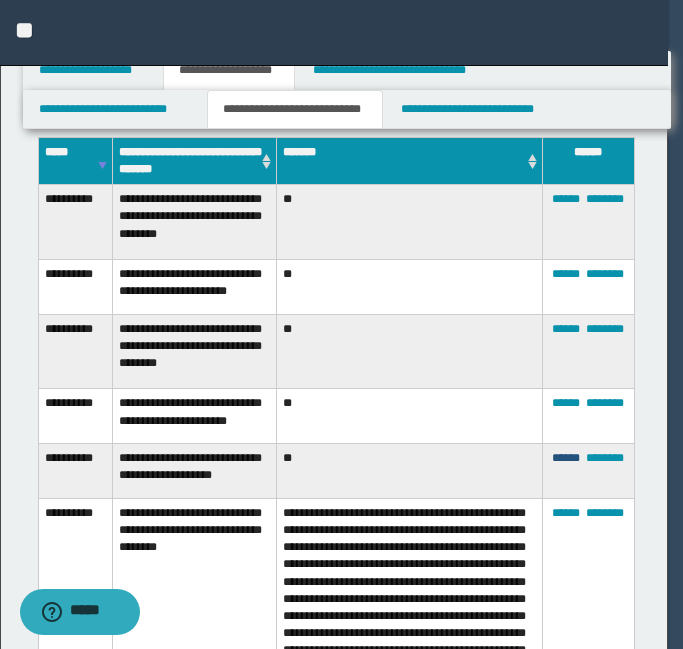 scroll, scrollTop: 0, scrollLeft: 0, axis: both 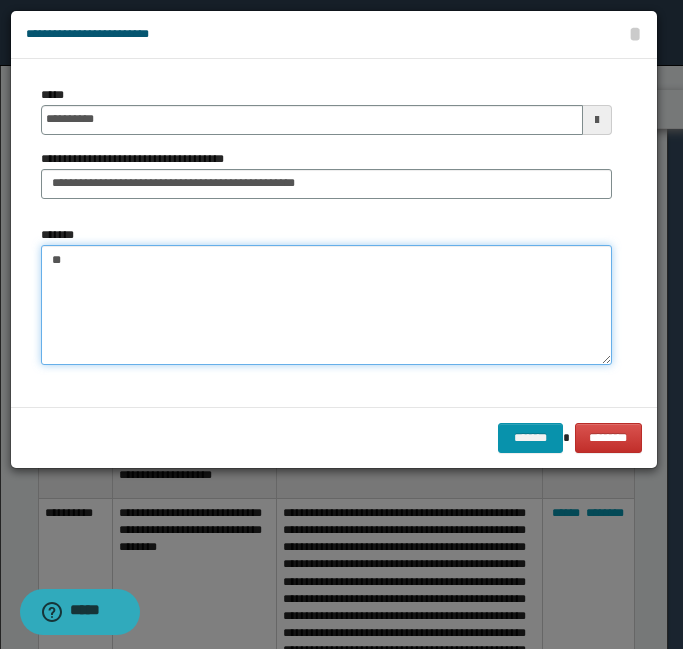 click on "**" at bounding box center (326, 305) 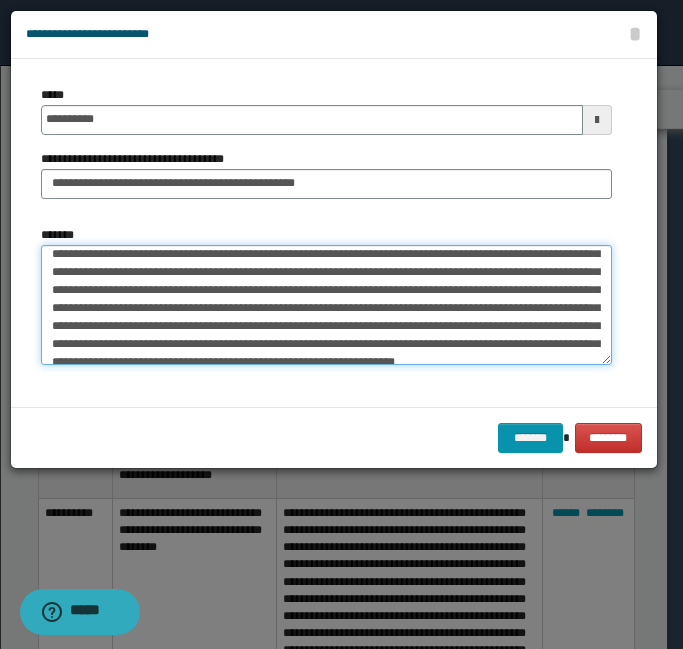 scroll, scrollTop: 44, scrollLeft: 0, axis: vertical 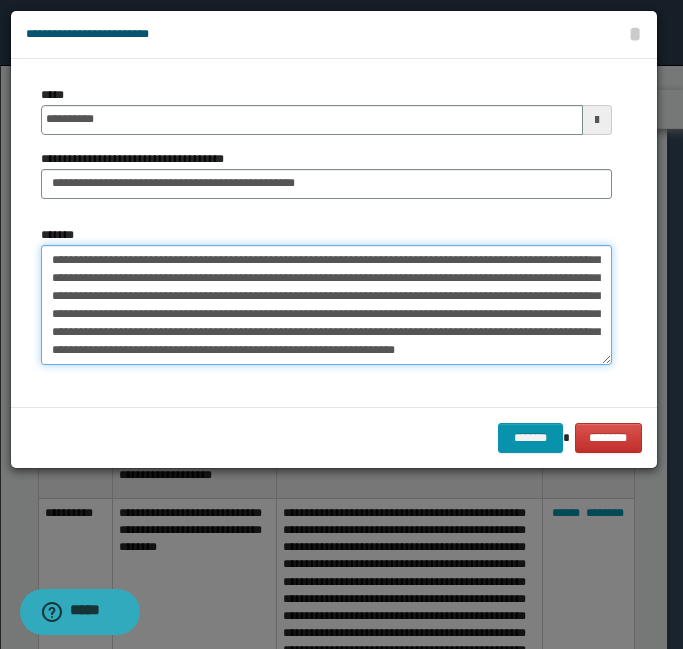click on "**********" at bounding box center [326, 305] 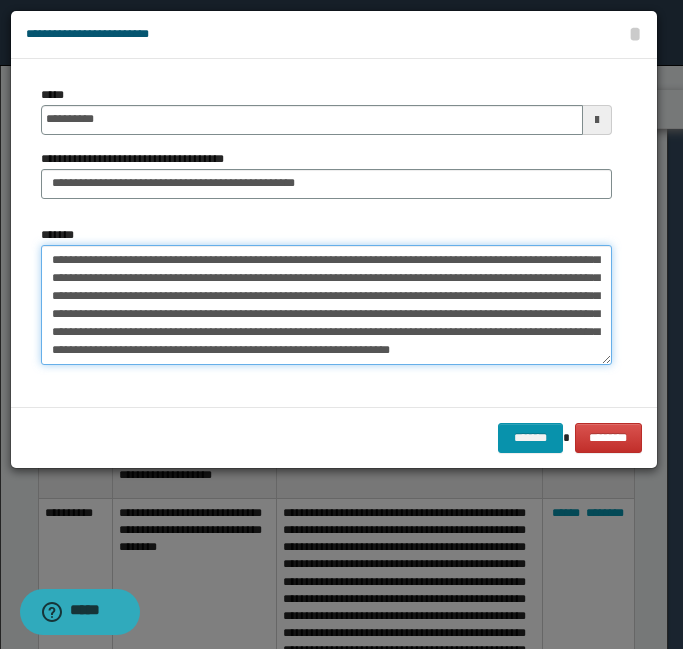 click on "**********" at bounding box center [326, 305] 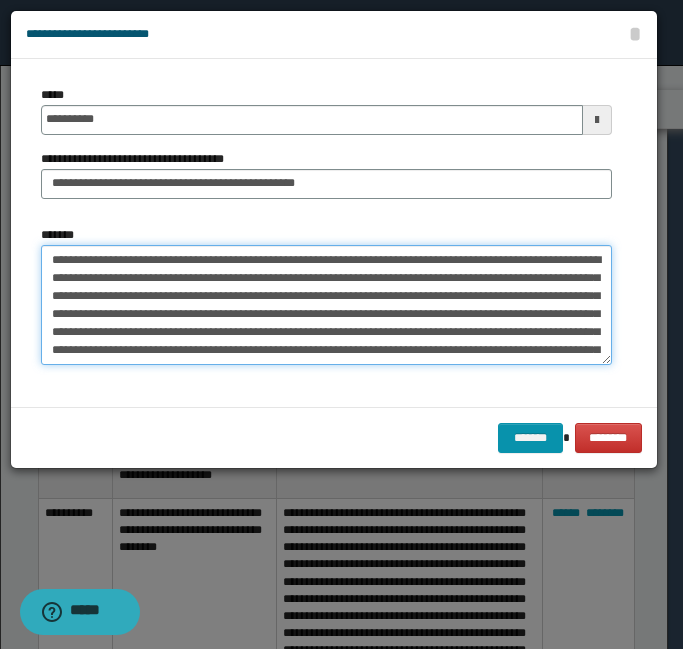 scroll, scrollTop: 54, scrollLeft: 0, axis: vertical 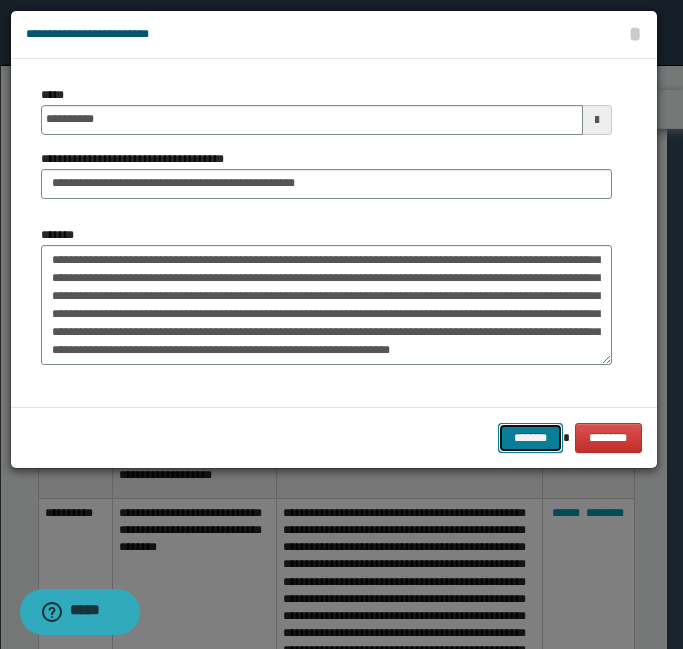 click on "*******" at bounding box center [530, 438] 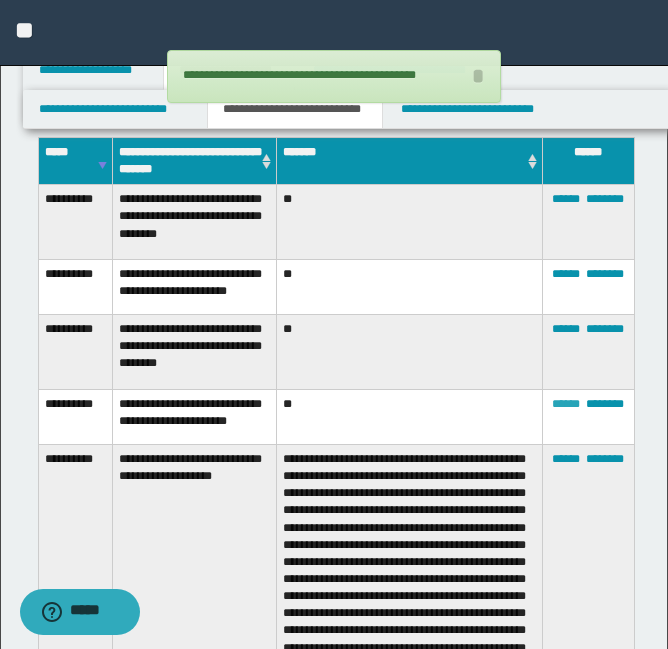 click on "******" at bounding box center [566, 404] 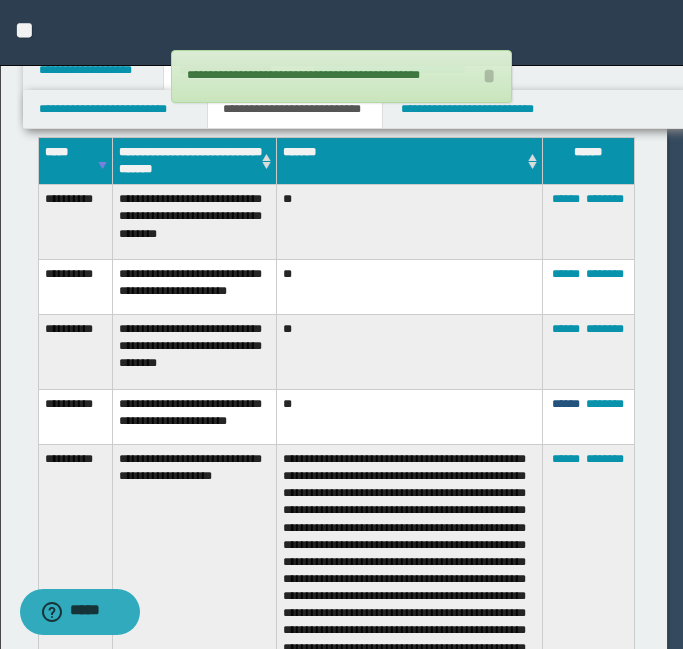 scroll, scrollTop: 0, scrollLeft: 0, axis: both 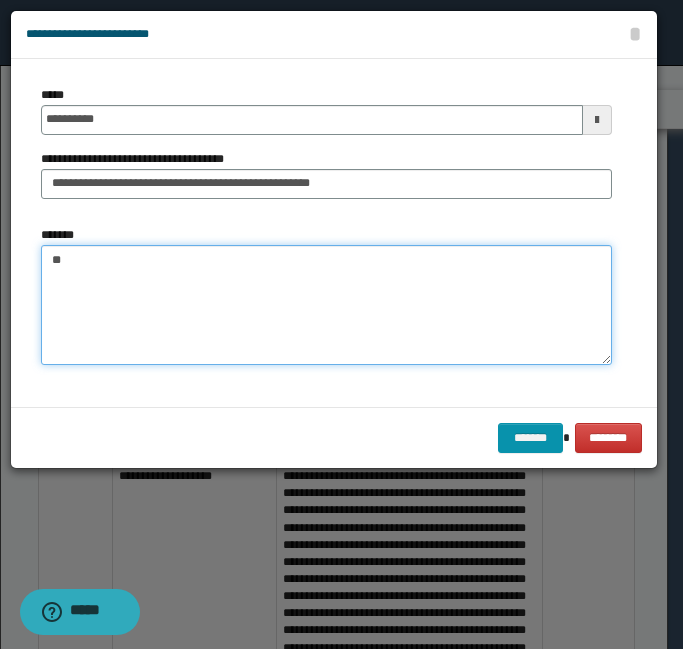 click on "**" at bounding box center [326, 305] 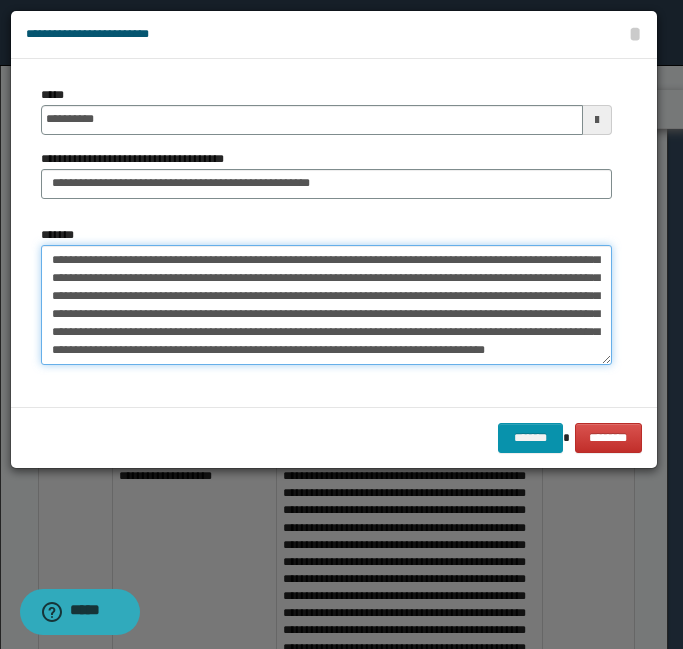 scroll, scrollTop: 0, scrollLeft: 0, axis: both 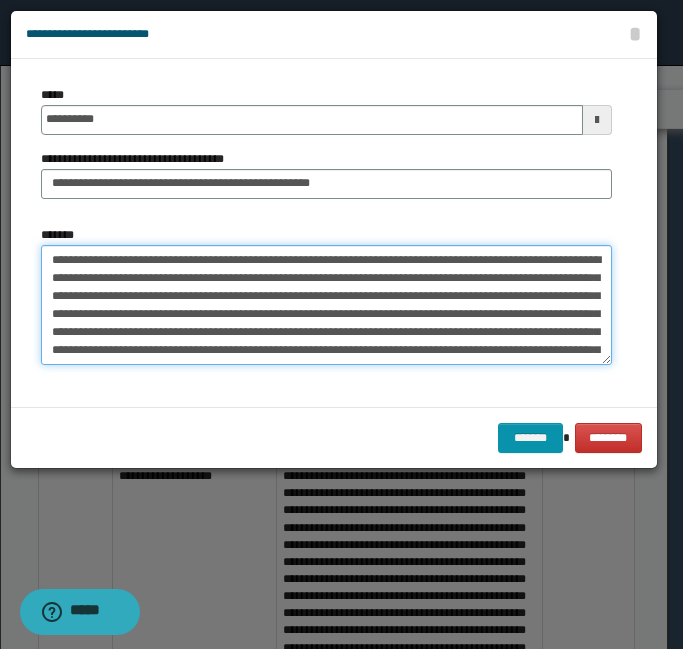 click on "**********" at bounding box center (326, 305) 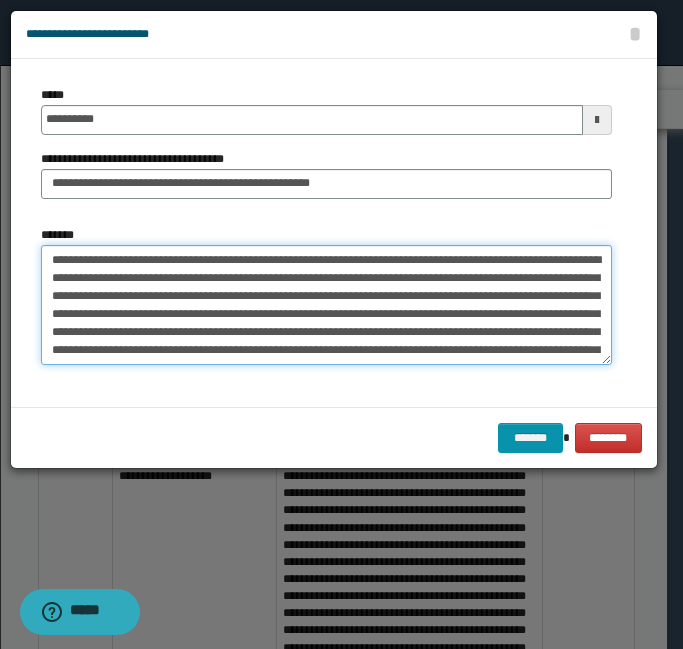 click on "**********" at bounding box center (326, 305) 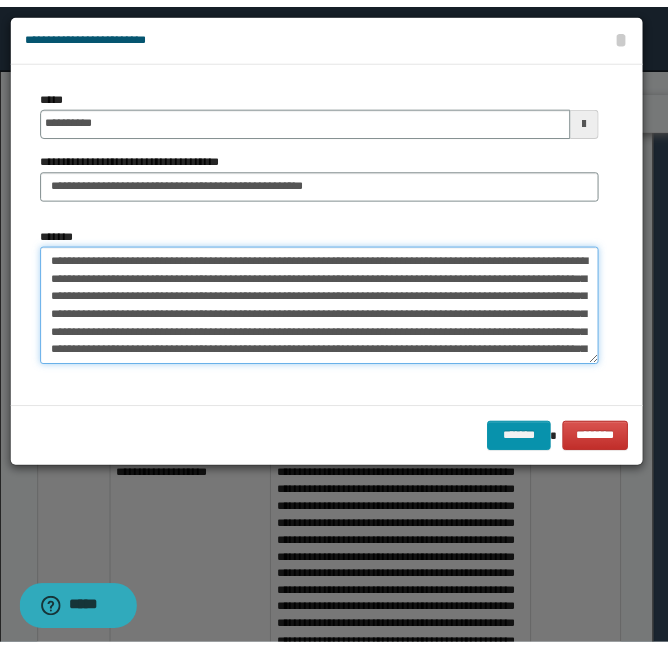scroll, scrollTop: 54, scrollLeft: 0, axis: vertical 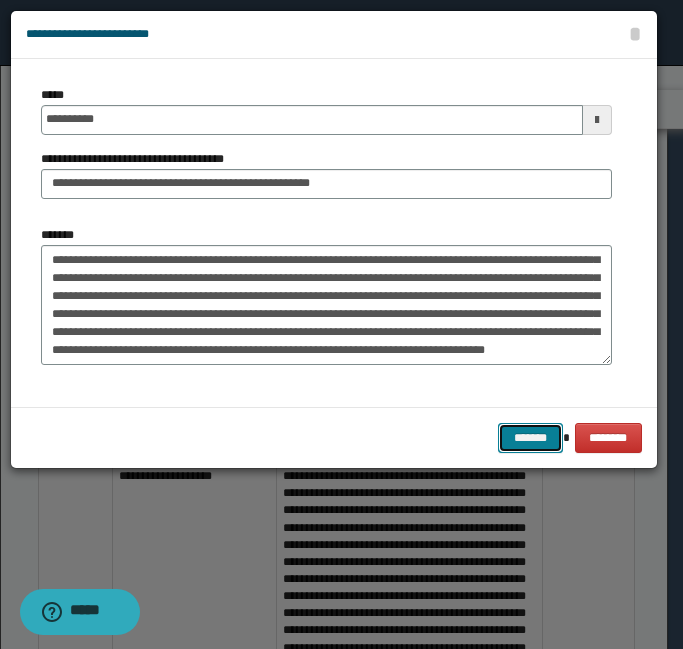 click on "*******" at bounding box center (530, 438) 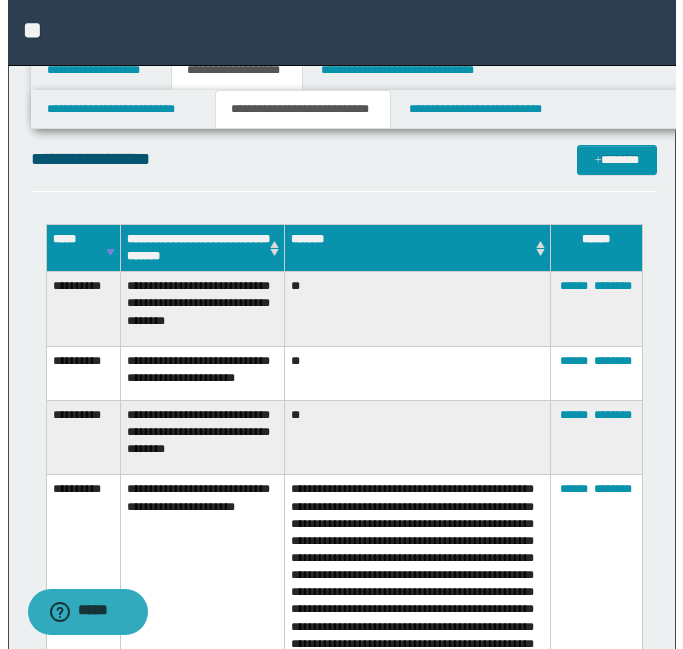 scroll, scrollTop: 1043, scrollLeft: 0, axis: vertical 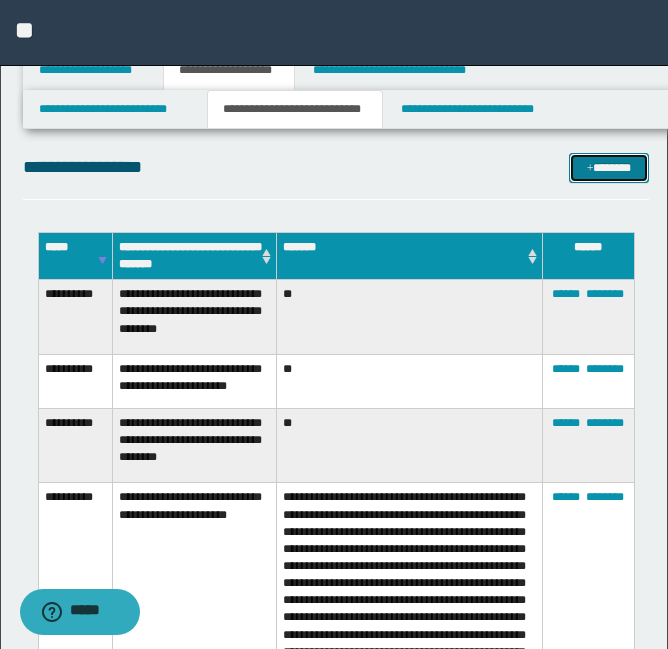 click on "*******" at bounding box center [609, 168] 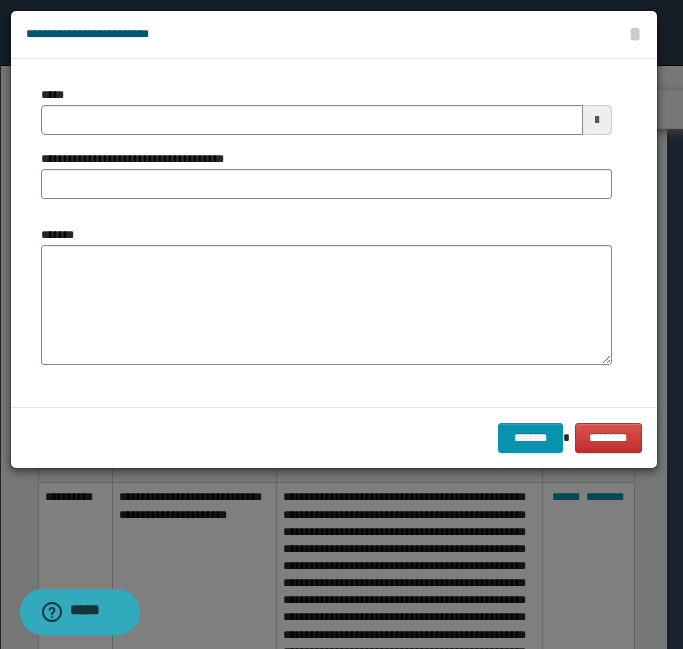 scroll, scrollTop: 0, scrollLeft: 0, axis: both 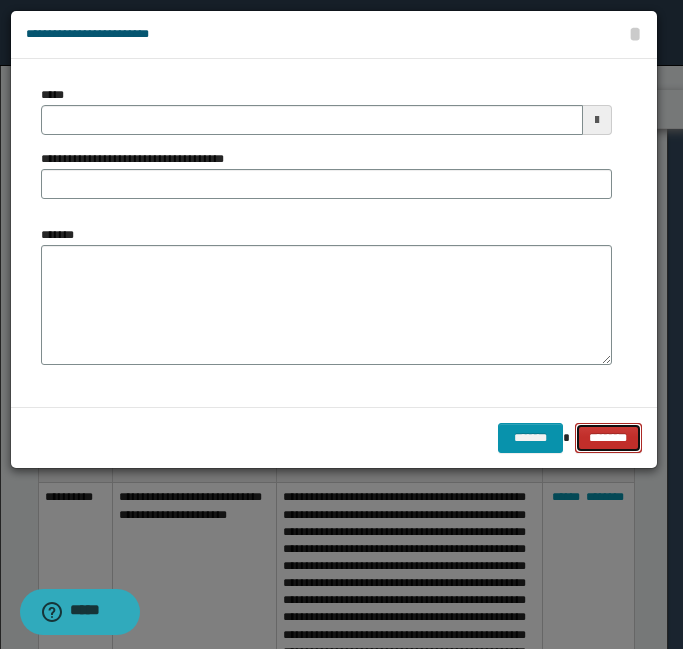 click on "********" at bounding box center [608, 438] 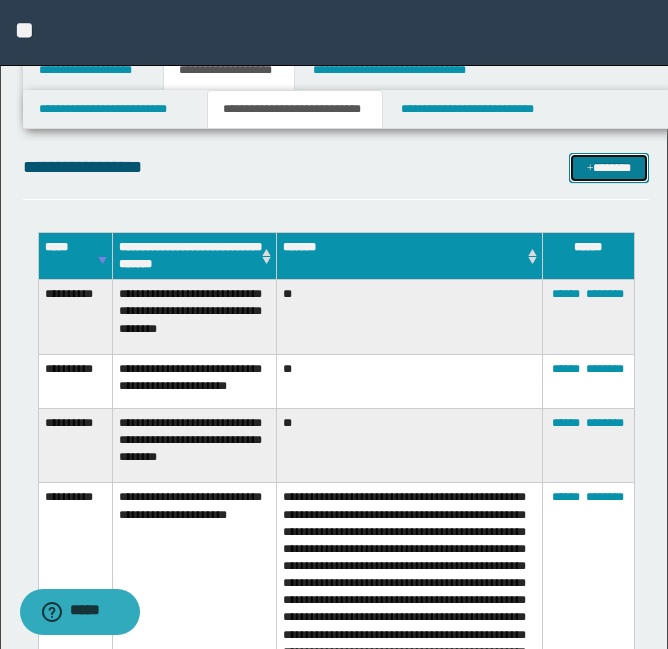 click on "*******" at bounding box center (609, 168) 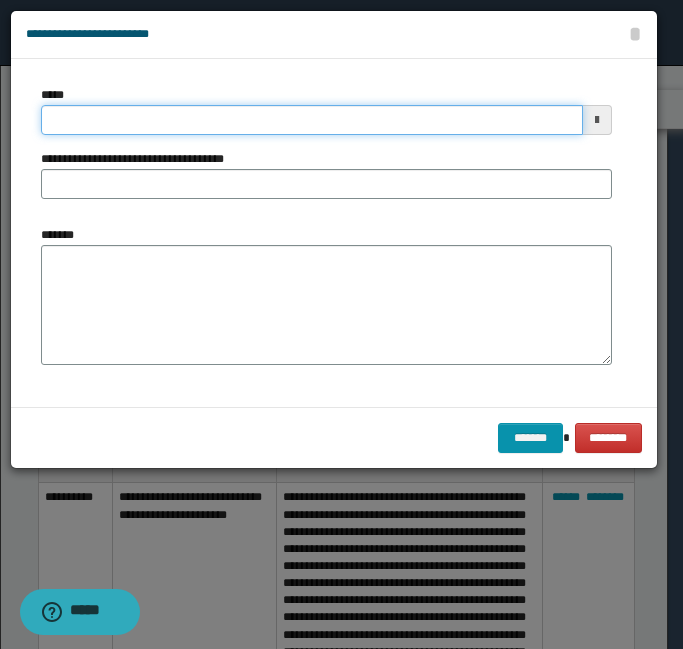 click on "*****" at bounding box center (312, 120) 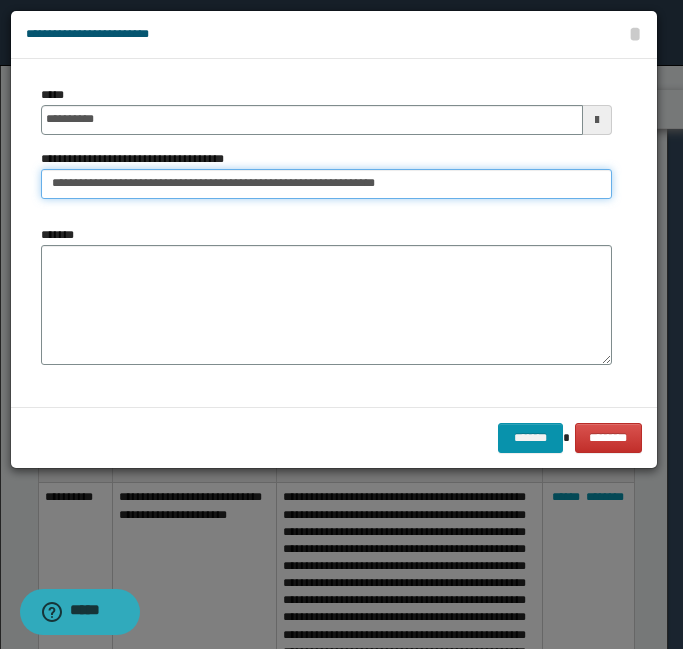 drag, startPoint x: 194, startPoint y: 180, endPoint x: 678, endPoint y: 232, distance: 486.78537 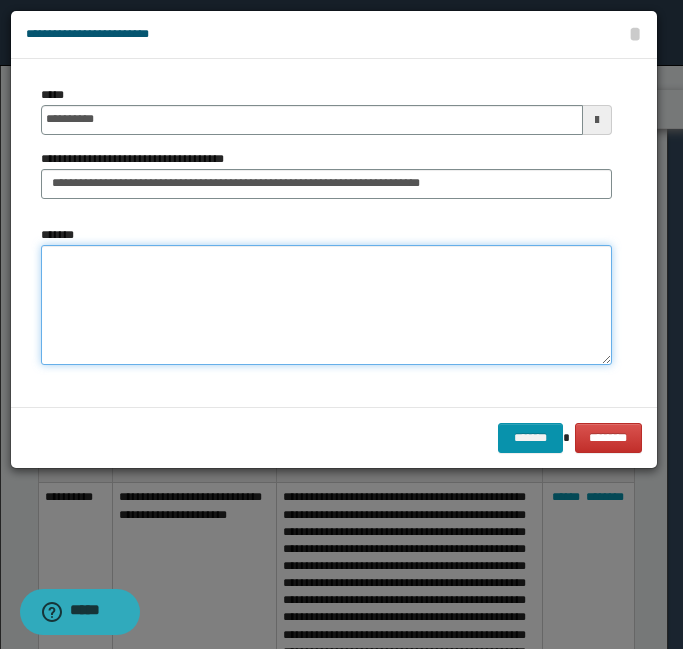 click on "*******" at bounding box center (326, 305) 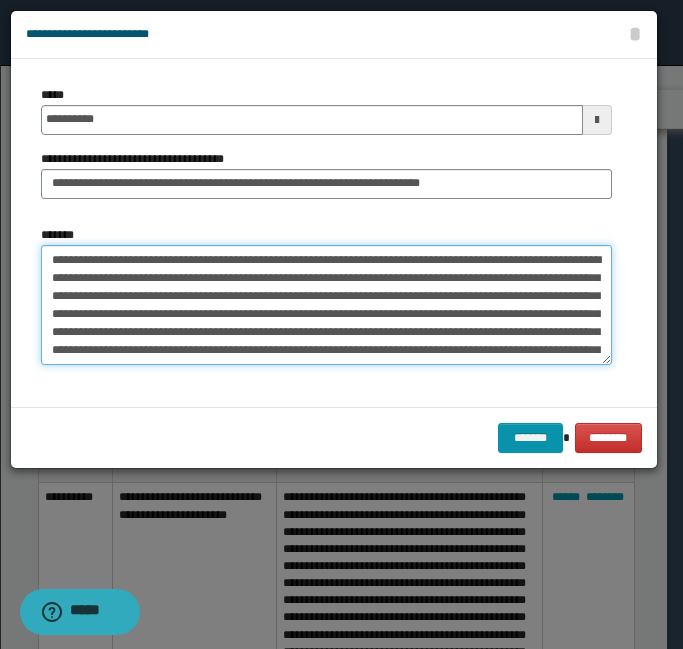 scroll, scrollTop: 84, scrollLeft: 0, axis: vertical 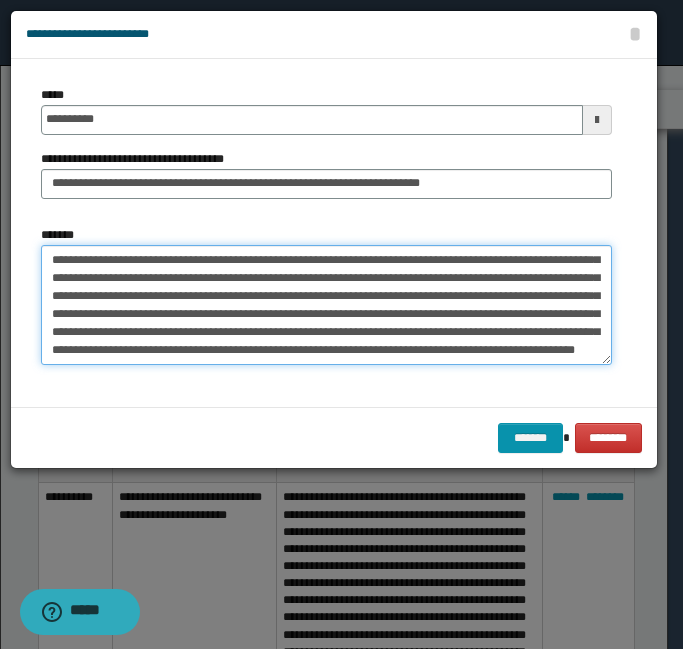 click on "**********" at bounding box center [326, 305] 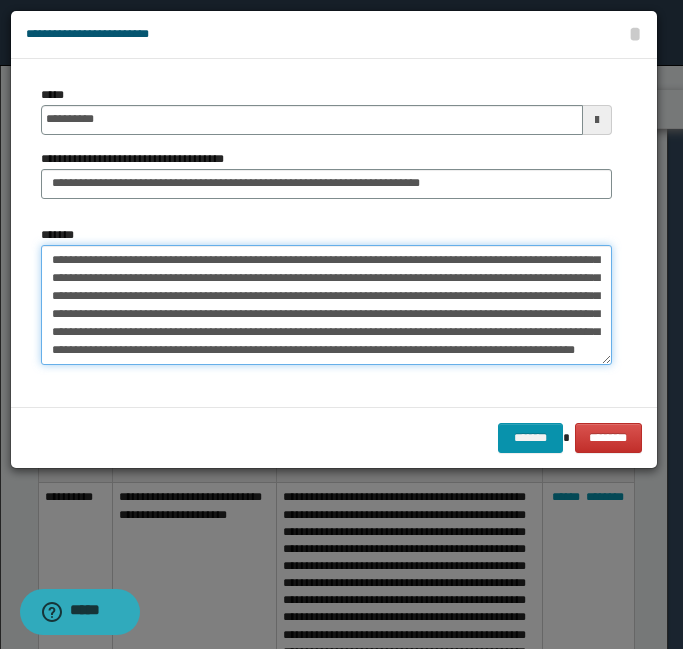 click on "**********" at bounding box center [326, 305] 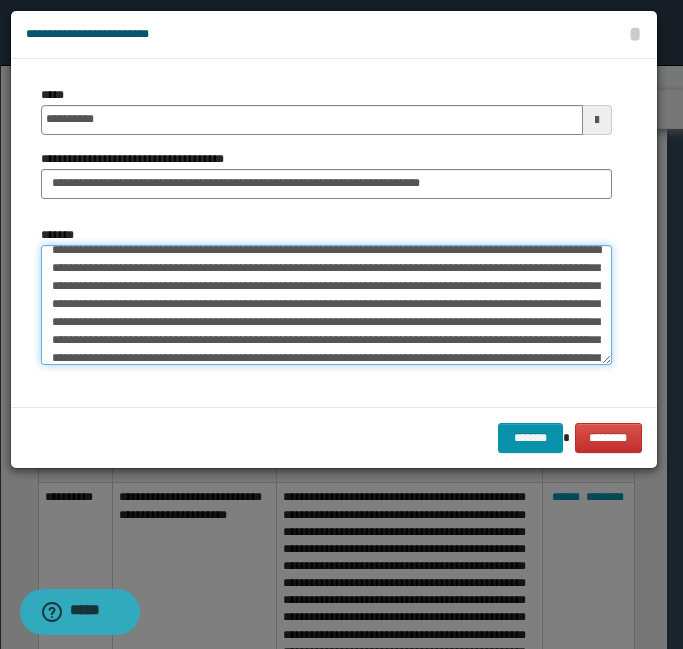scroll, scrollTop: 0, scrollLeft: 0, axis: both 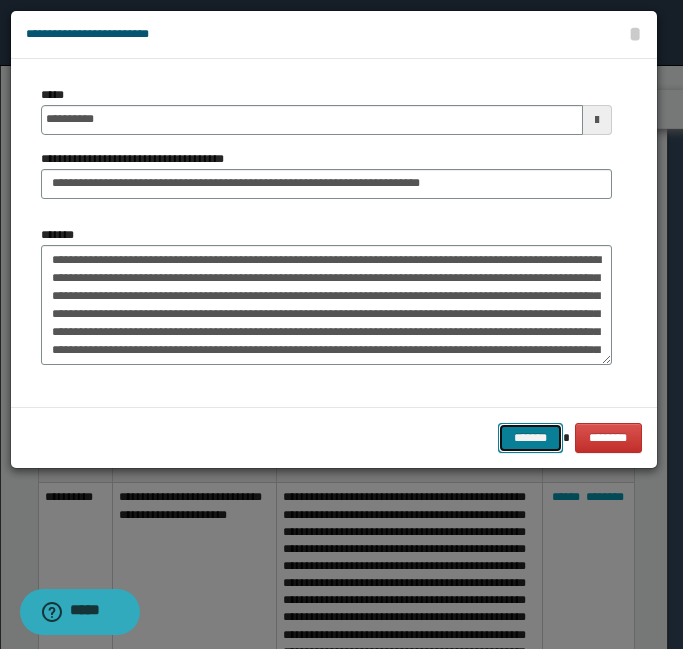 click on "*******" at bounding box center (530, 438) 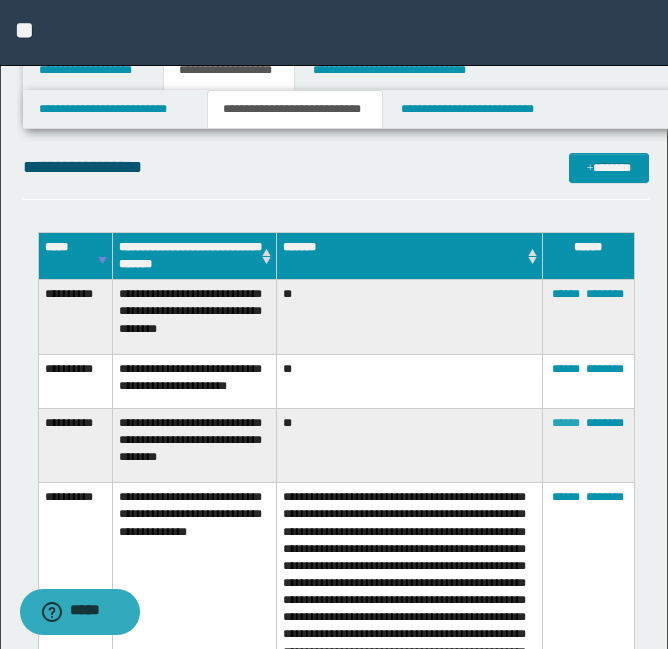 click on "******" at bounding box center [566, 423] 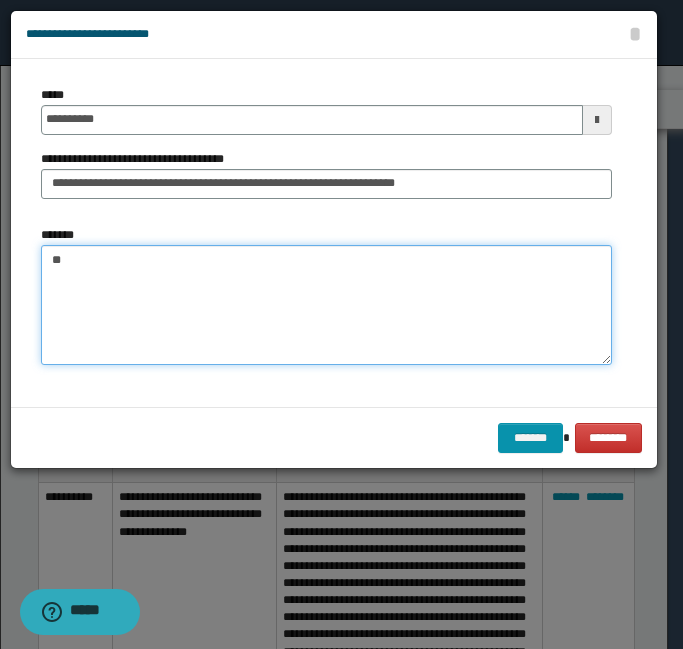 click on "**" at bounding box center [326, 305] 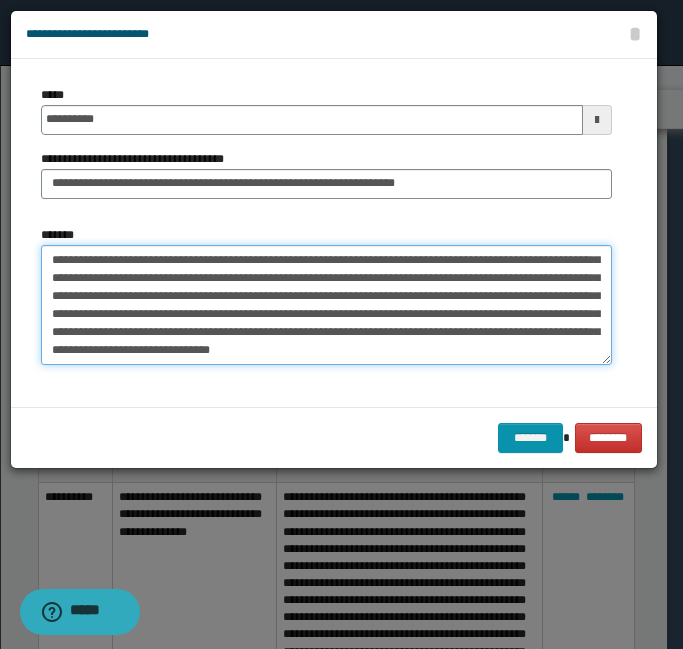 scroll, scrollTop: 0, scrollLeft: 0, axis: both 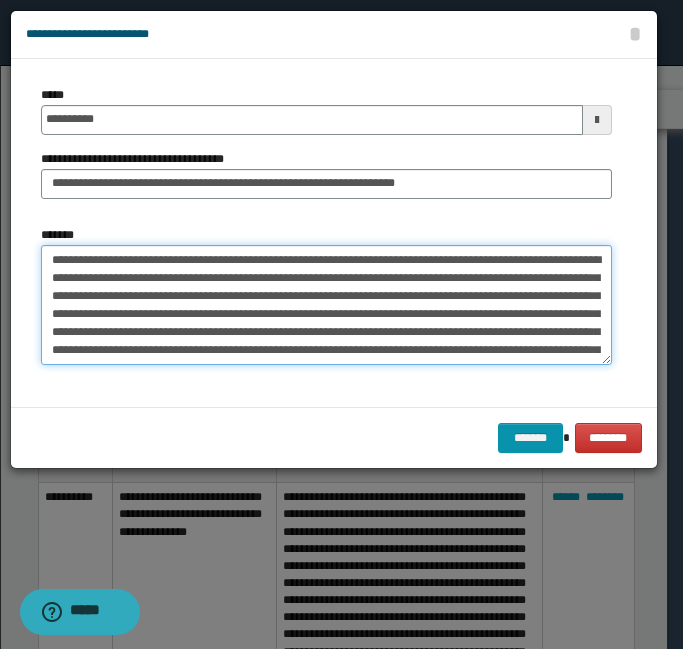 click on "**********" at bounding box center (326, 305) 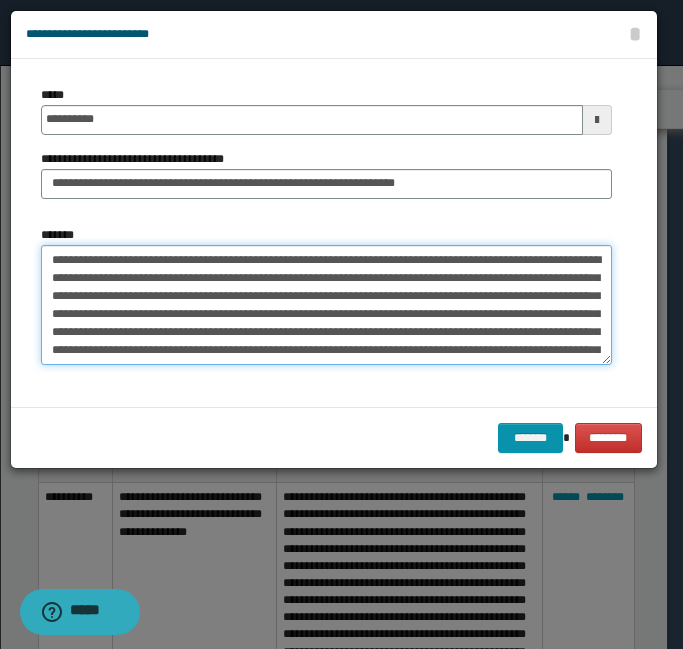 click on "*******" at bounding box center [326, 305] 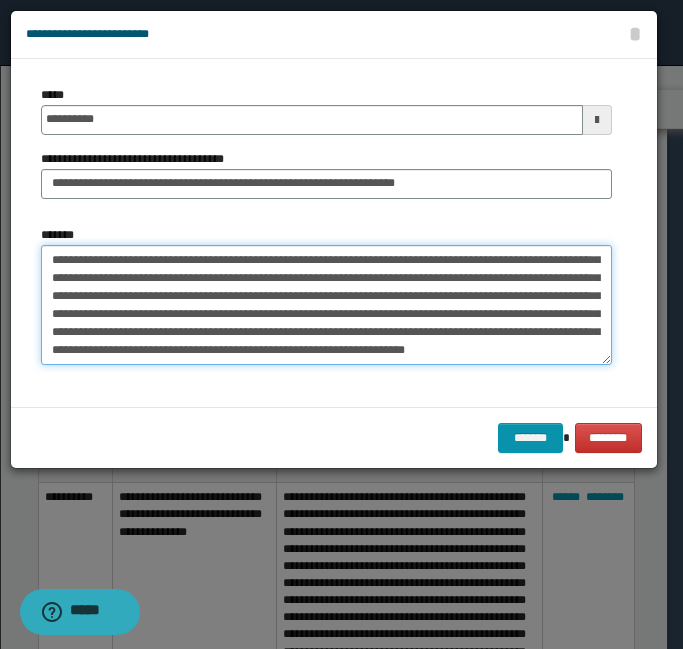 scroll, scrollTop: 90, scrollLeft: 0, axis: vertical 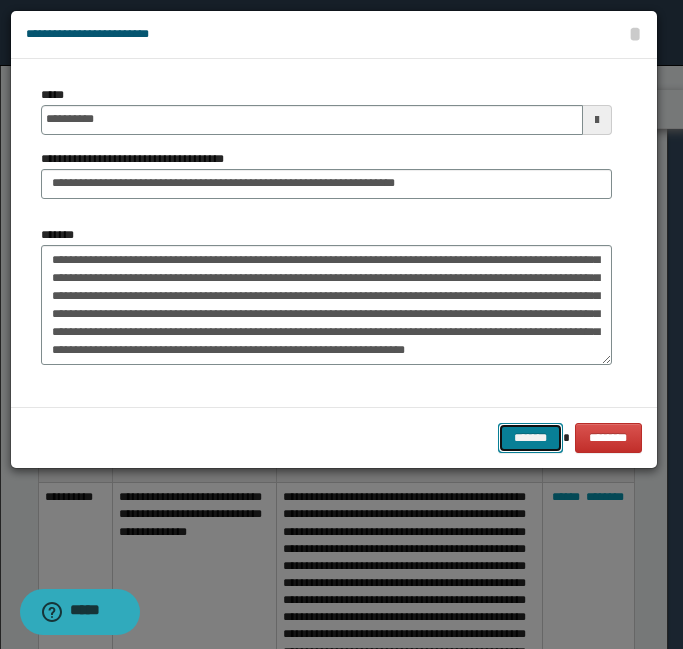 click on "*******" at bounding box center [530, 438] 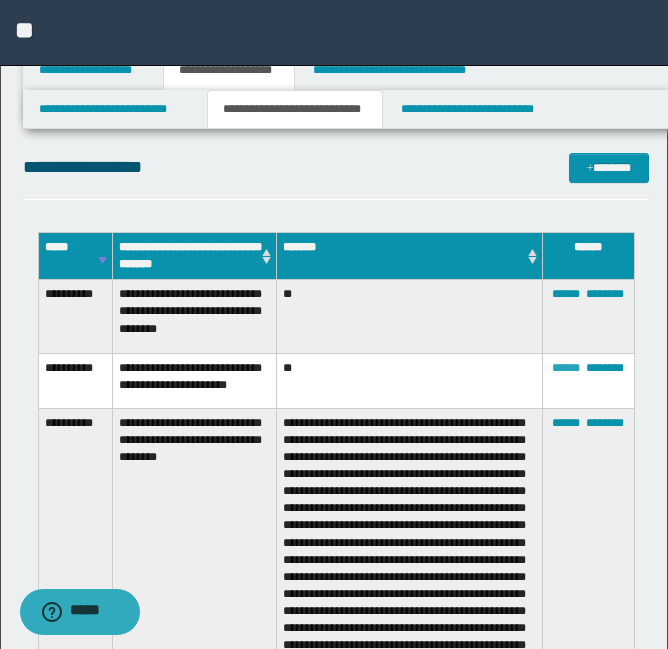 click on "******" at bounding box center (566, 368) 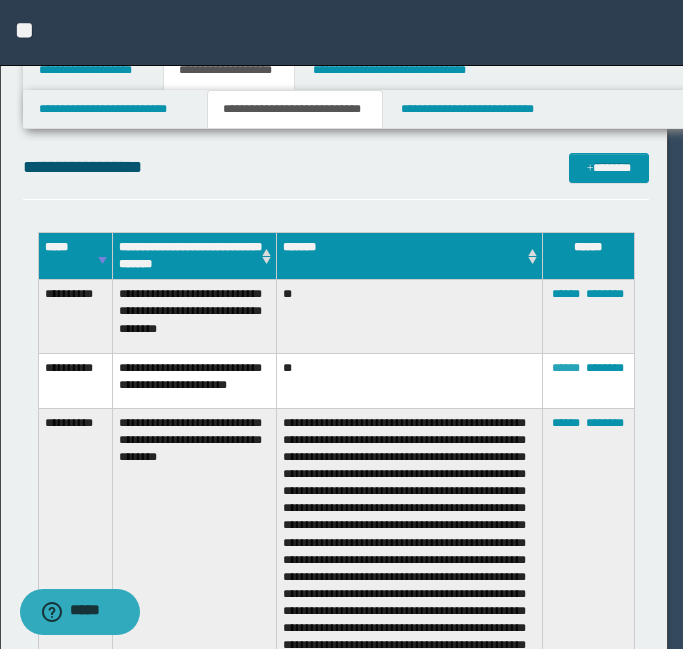 scroll, scrollTop: 0, scrollLeft: 0, axis: both 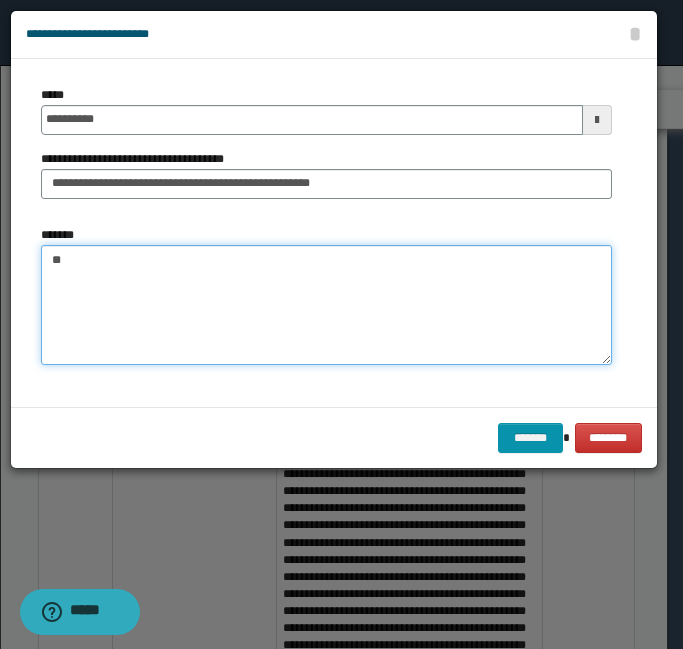 click on "**" at bounding box center (326, 305) 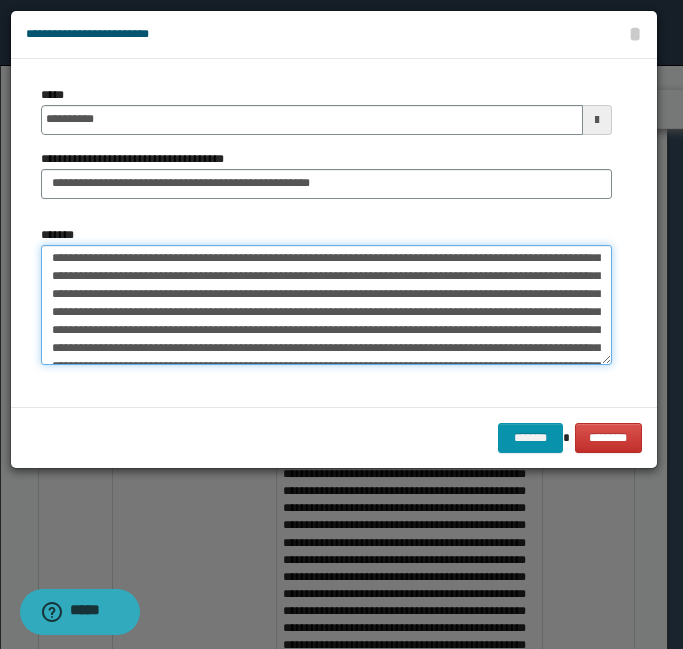 scroll, scrollTop: 22, scrollLeft: 0, axis: vertical 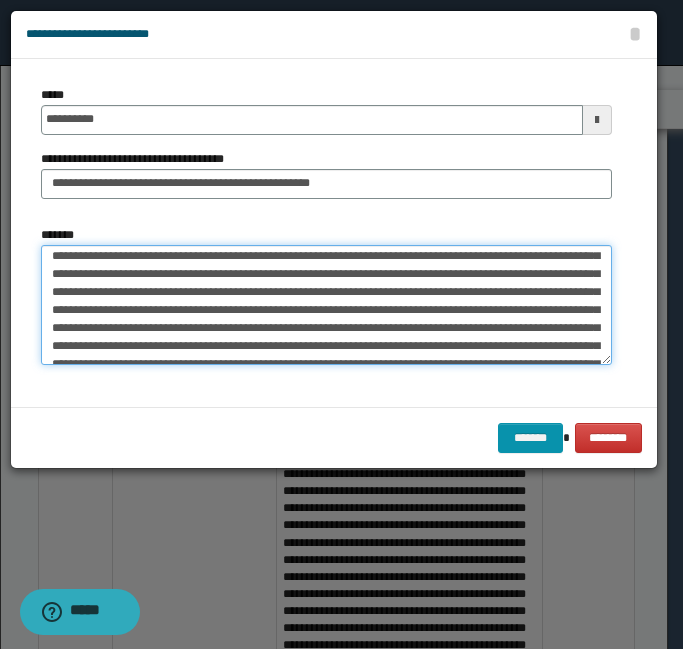click on "*******" at bounding box center [326, 305] 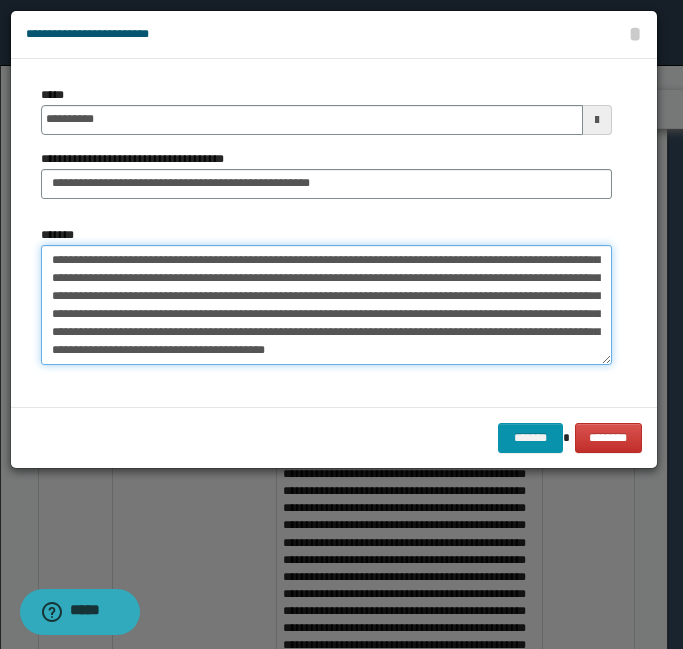 scroll, scrollTop: 90, scrollLeft: 0, axis: vertical 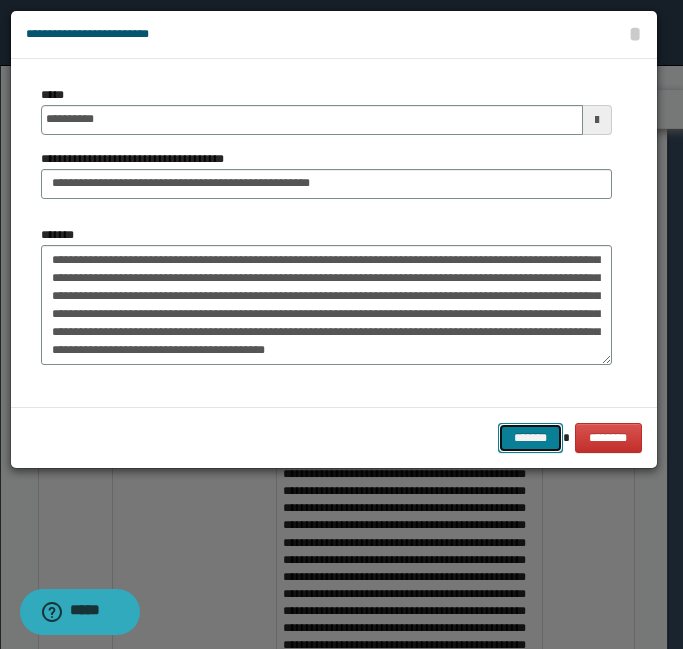 click on "*******" at bounding box center [530, 438] 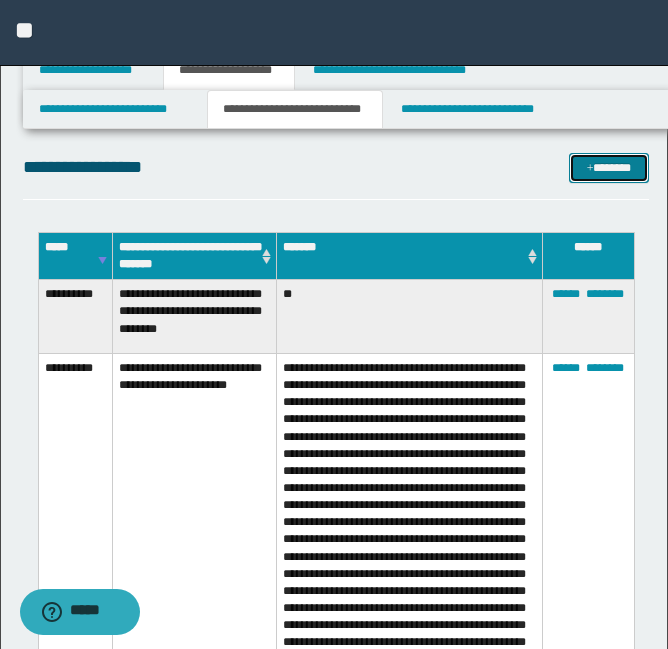 click on "*******" at bounding box center [609, 168] 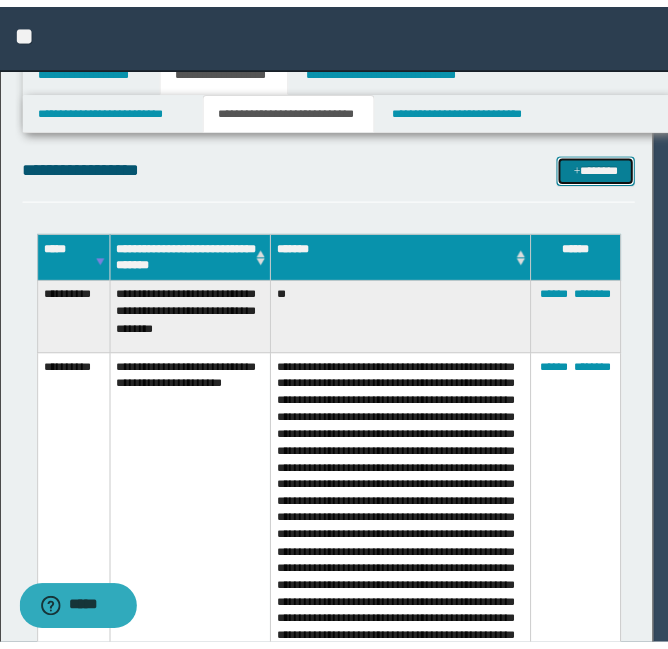 scroll, scrollTop: 0, scrollLeft: 0, axis: both 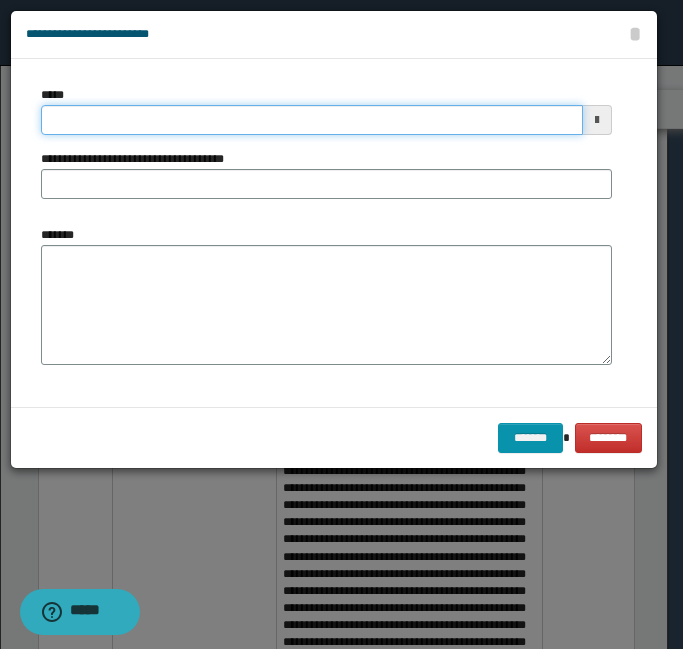 click on "*****" at bounding box center (312, 120) 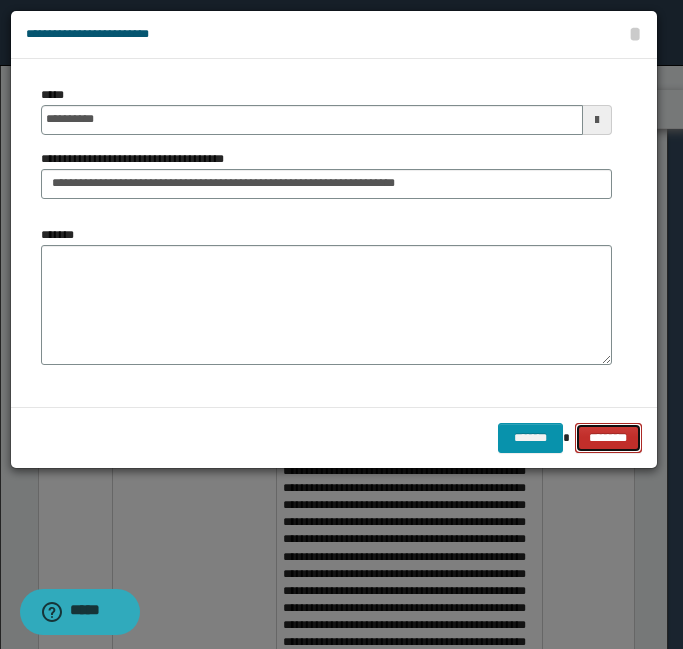 click on "********" at bounding box center [608, 438] 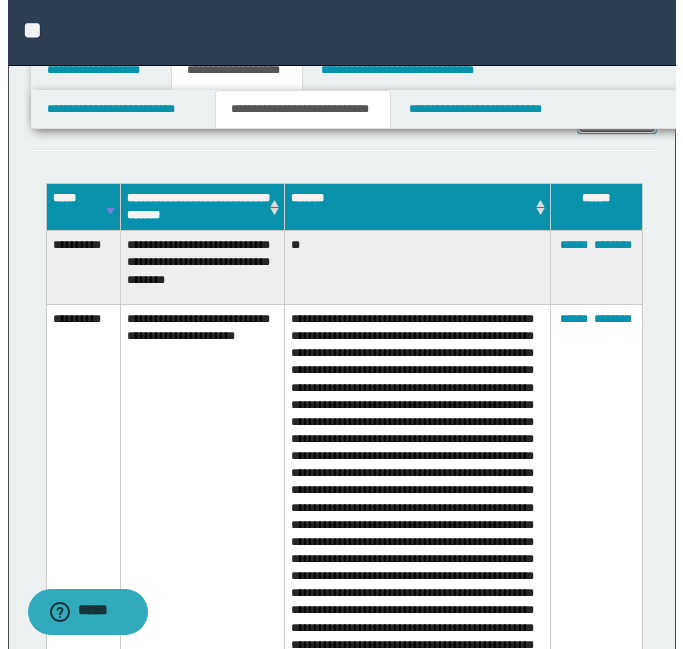 scroll, scrollTop: 1018, scrollLeft: 0, axis: vertical 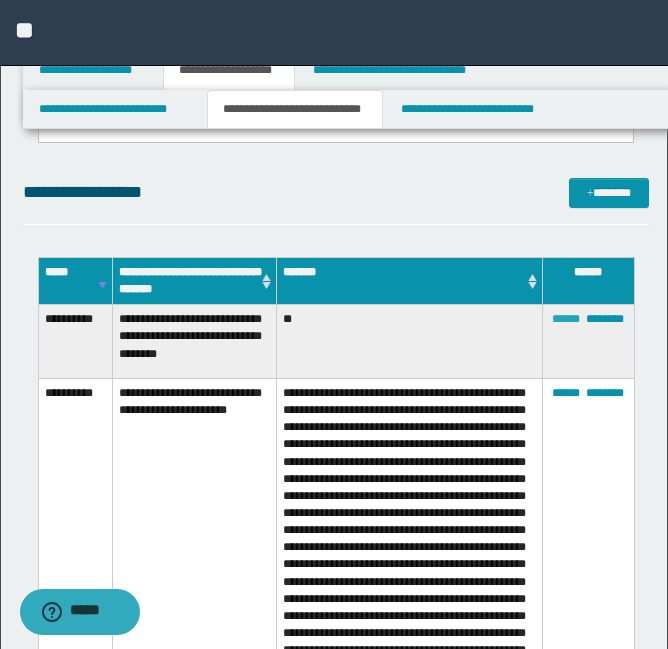 click on "******" at bounding box center [566, 319] 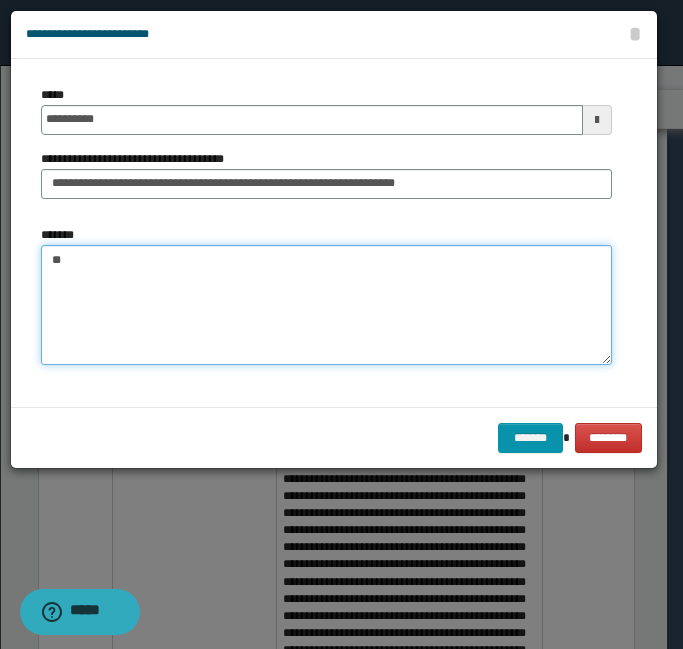 drag, startPoint x: 182, startPoint y: 311, endPoint x: 0, endPoint y: 250, distance: 191.95052 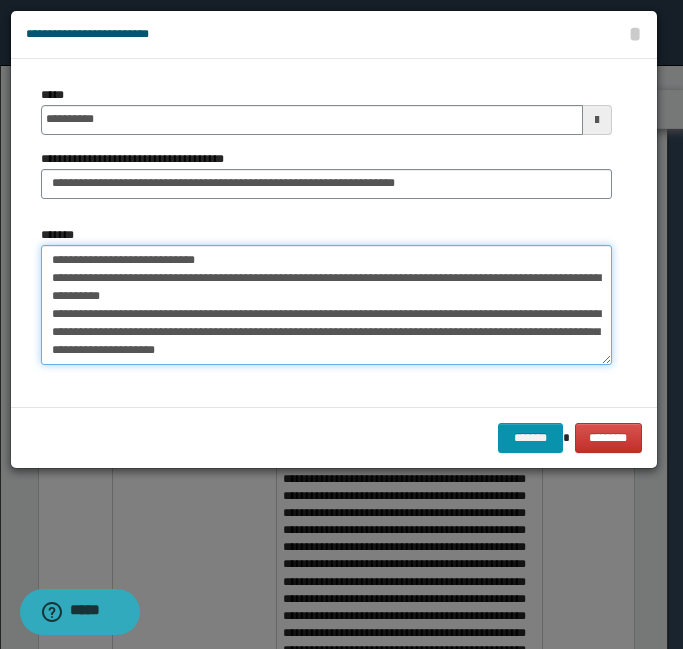 scroll, scrollTop: 0, scrollLeft: 0, axis: both 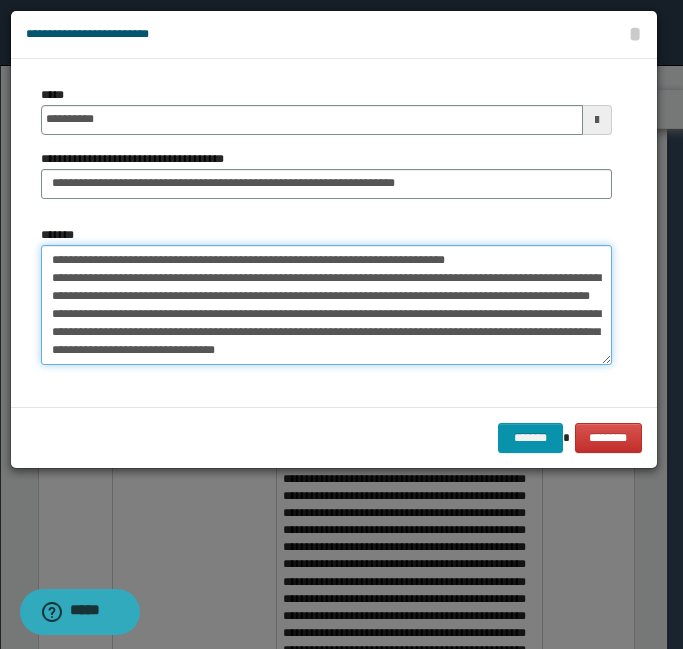 drag, startPoint x: 150, startPoint y: 264, endPoint x: 0, endPoint y: 280, distance: 150.85092 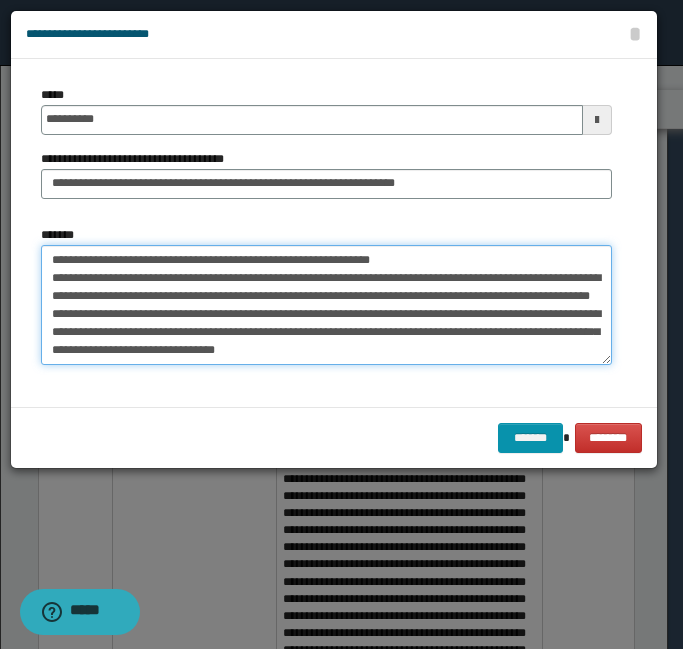 click on "*******" at bounding box center (326, 305) 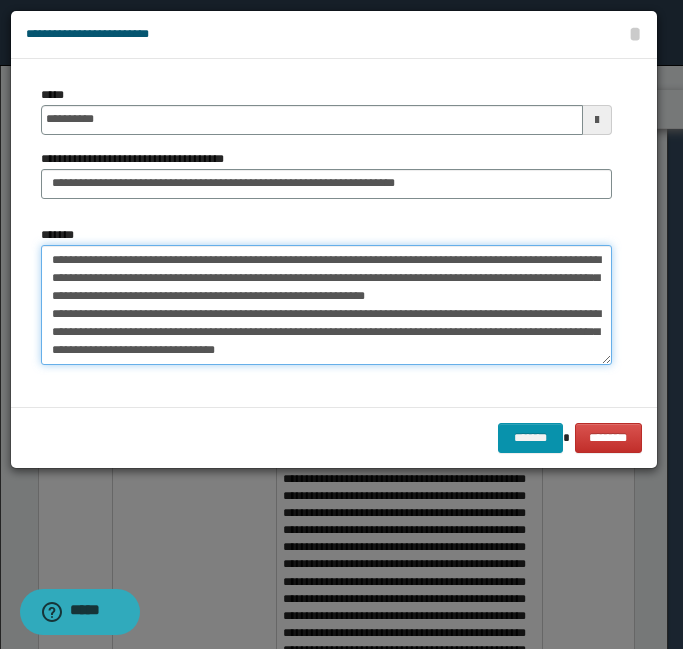 click on "*******" at bounding box center (326, 305) 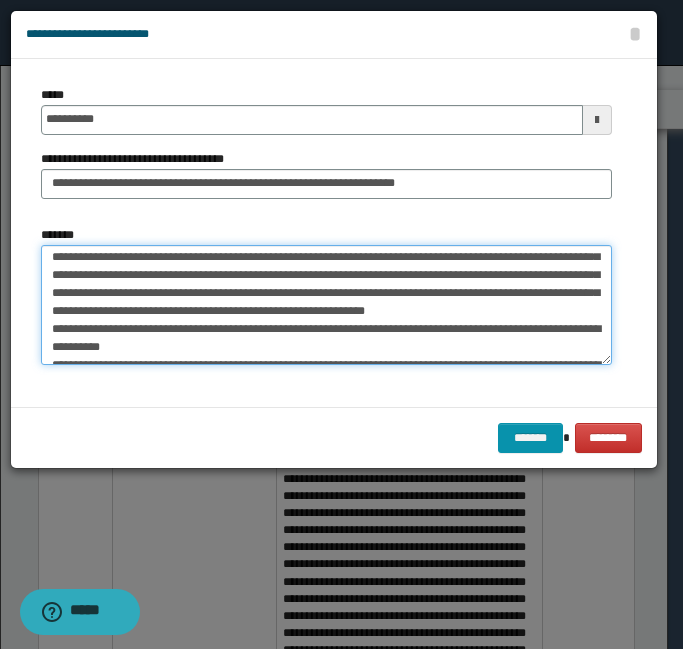 scroll, scrollTop: 118, scrollLeft: 0, axis: vertical 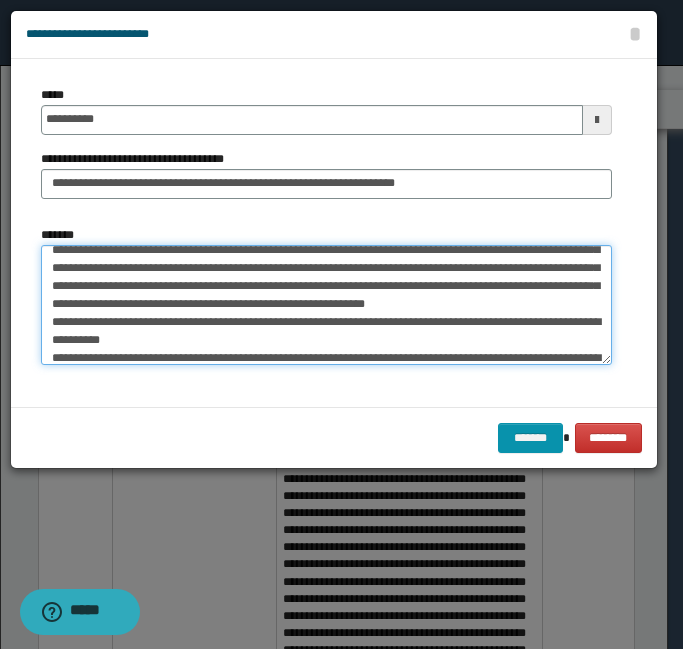 click on "*******" at bounding box center (326, 305) 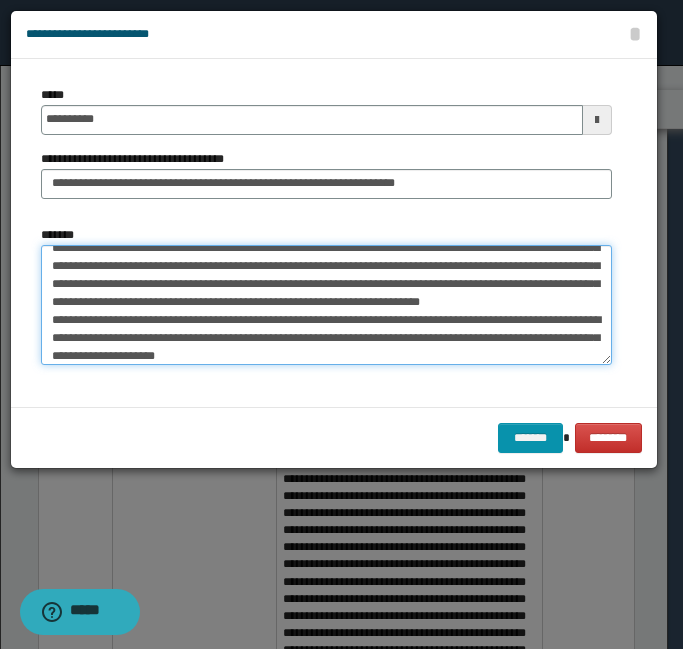 scroll, scrollTop: 141, scrollLeft: 0, axis: vertical 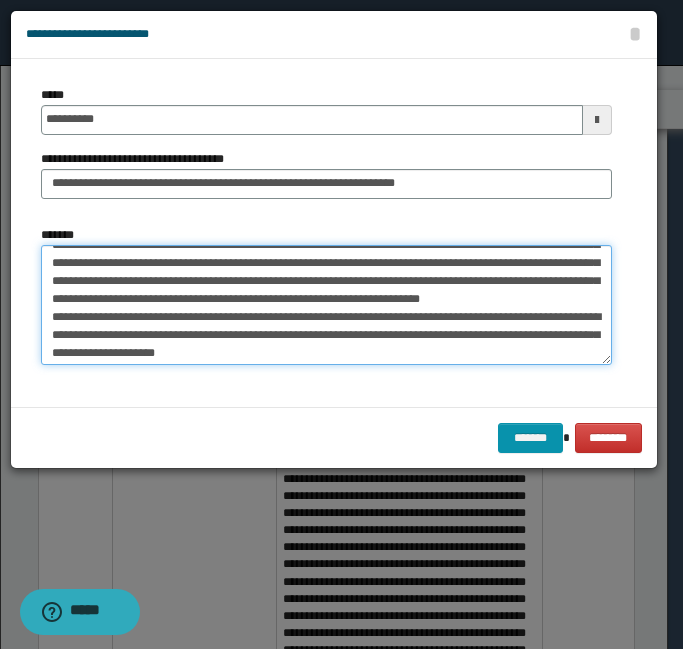 click on "*******" at bounding box center [326, 305] 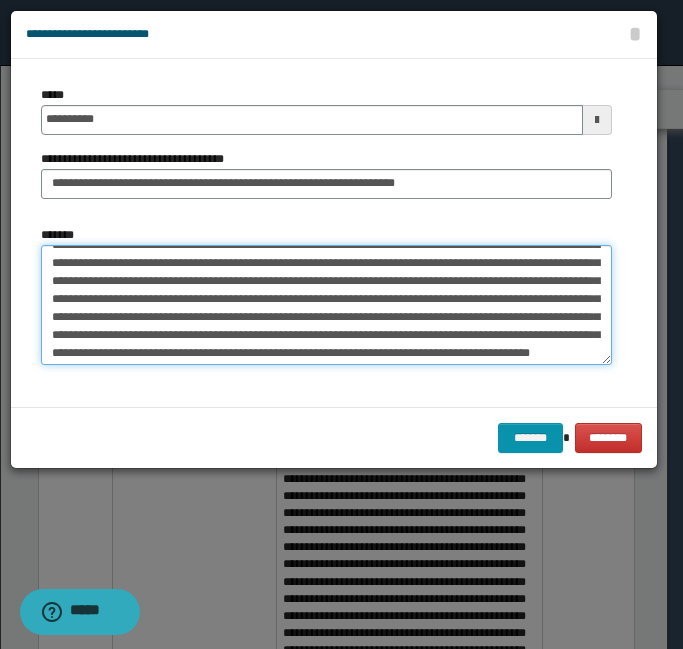 scroll, scrollTop: 162, scrollLeft: 0, axis: vertical 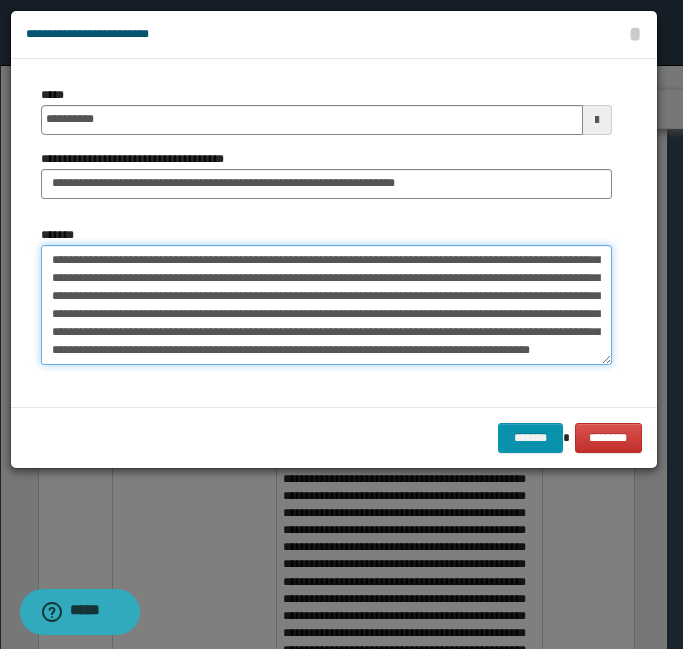 click on "*******" at bounding box center [326, 305] 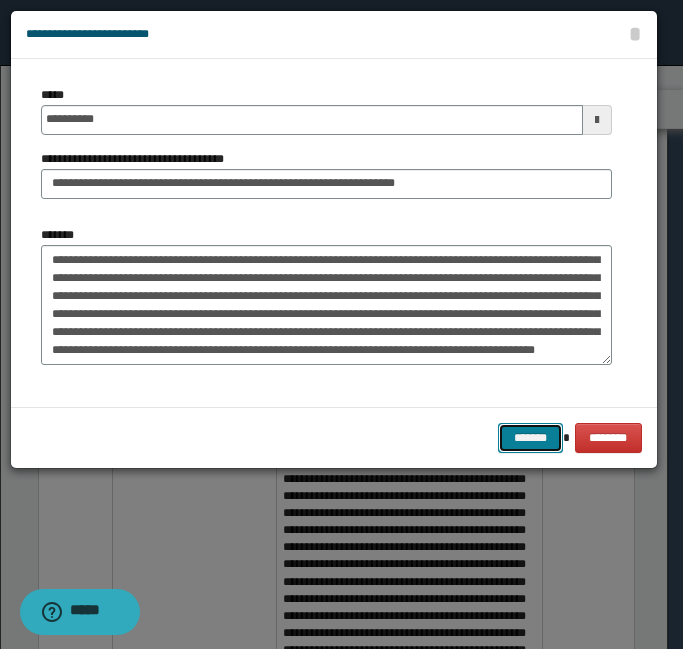 click on "*******" at bounding box center (530, 438) 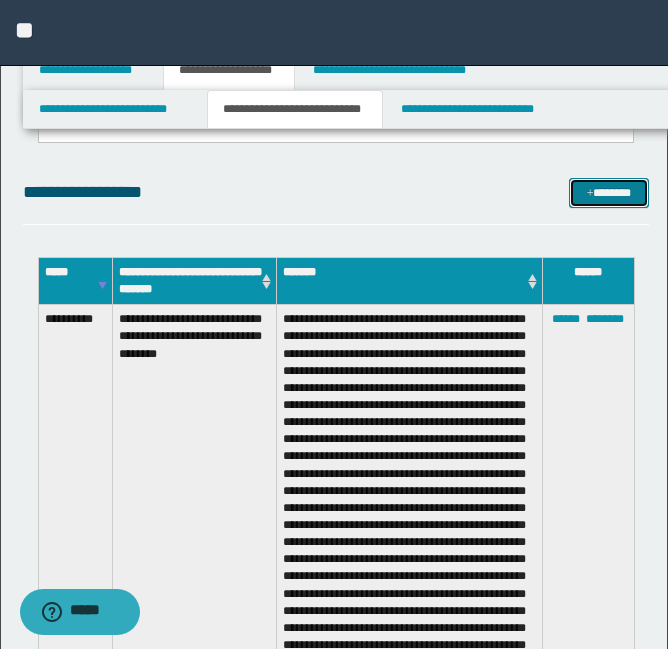 click at bounding box center (590, 194) 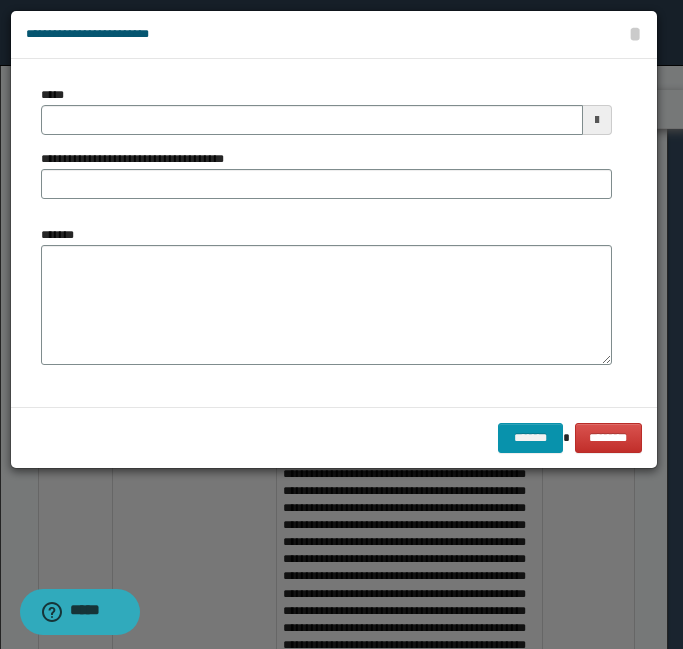 scroll, scrollTop: 0, scrollLeft: 0, axis: both 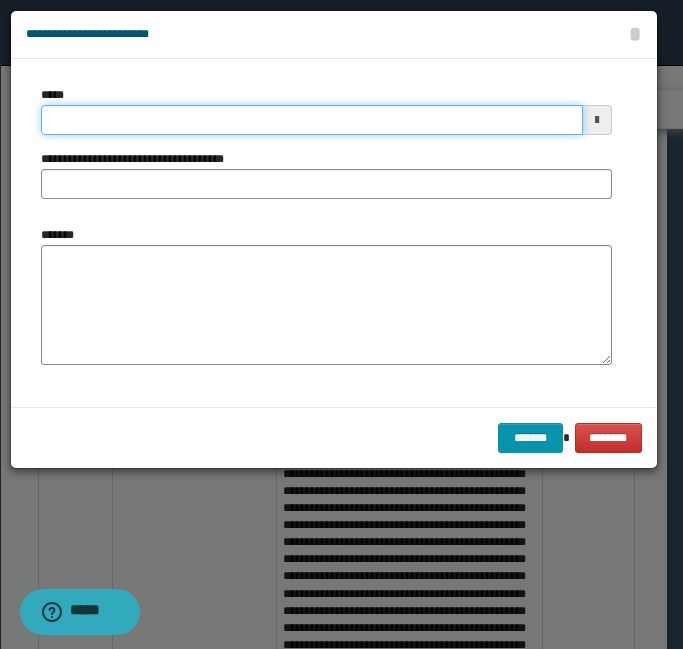 click on "*****" at bounding box center (312, 120) 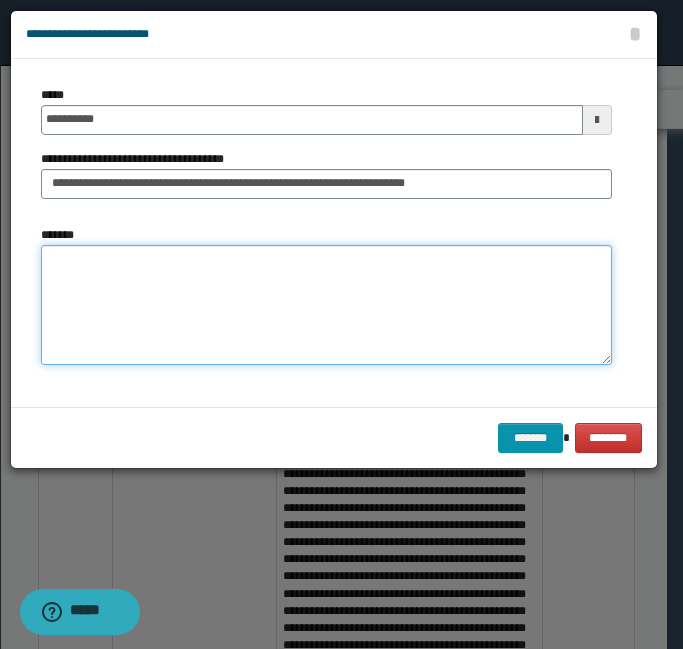 click on "*******" at bounding box center [326, 305] 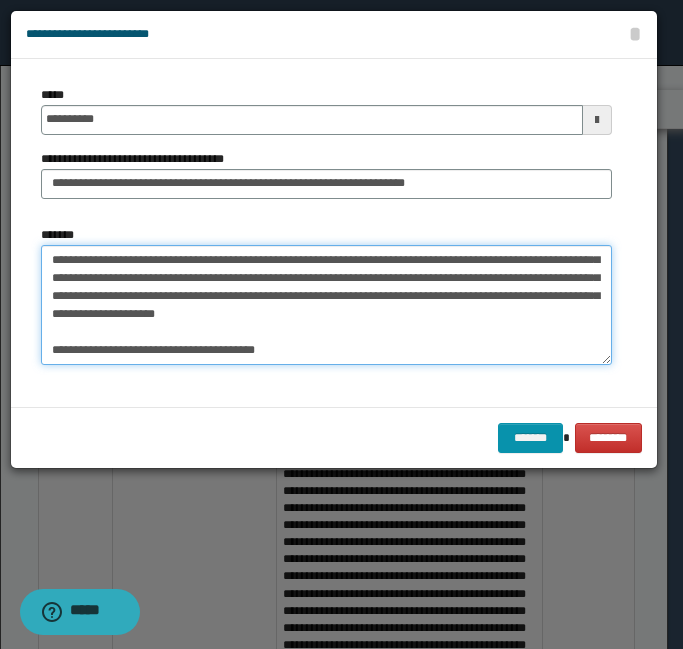 scroll, scrollTop: 0, scrollLeft: 0, axis: both 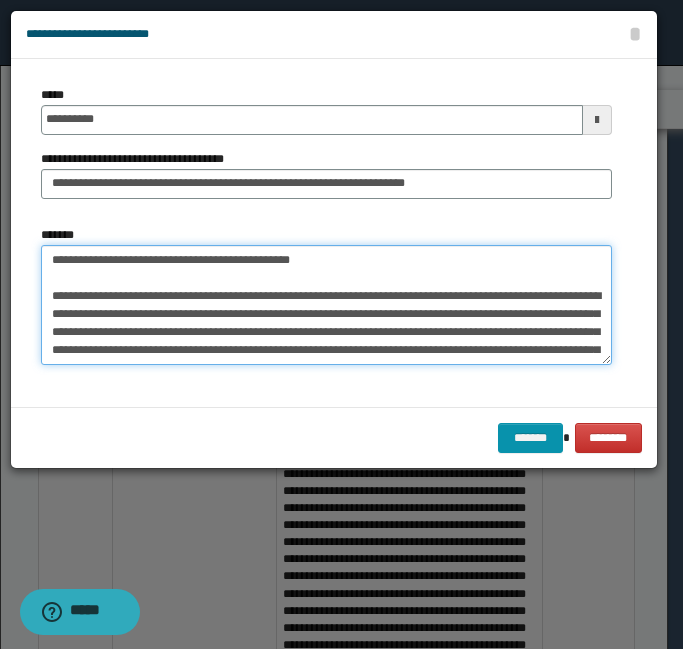 click on "*******" at bounding box center [326, 305] 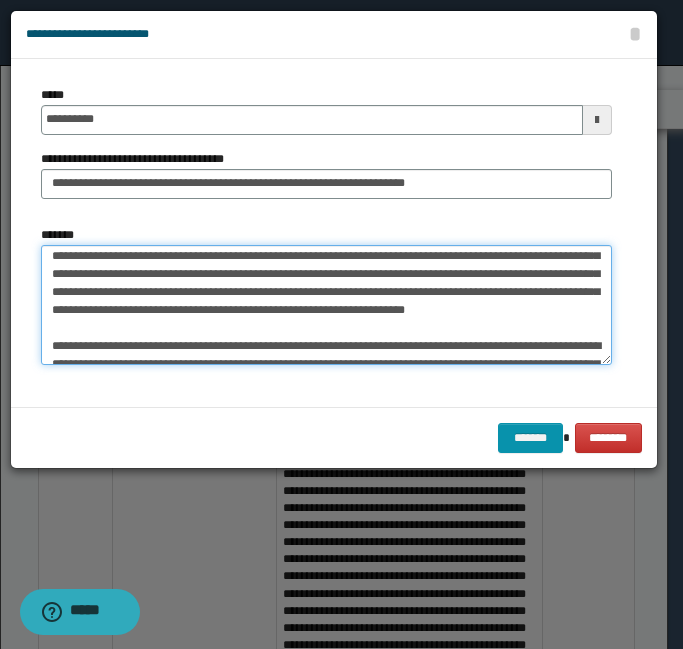 scroll, scrollTop: 77, scrollLeft: 0, axis: vertical 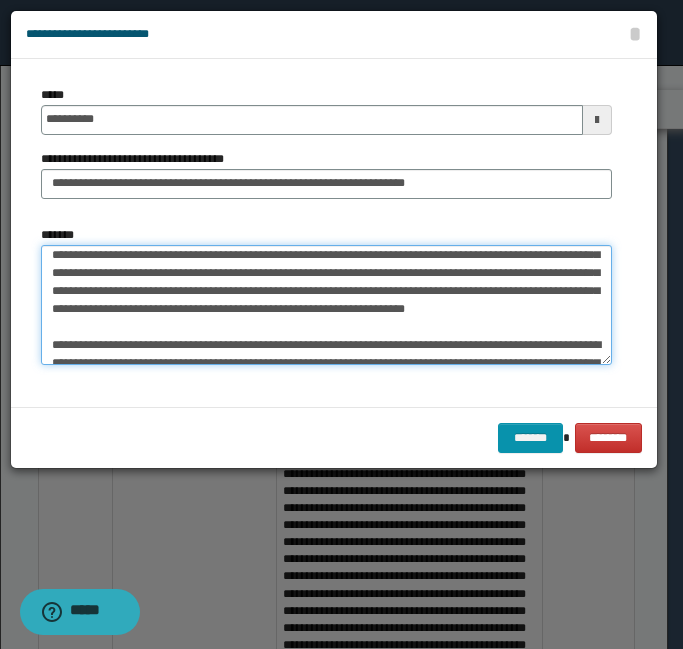 click on "*******" at bounding box center (326, 305) 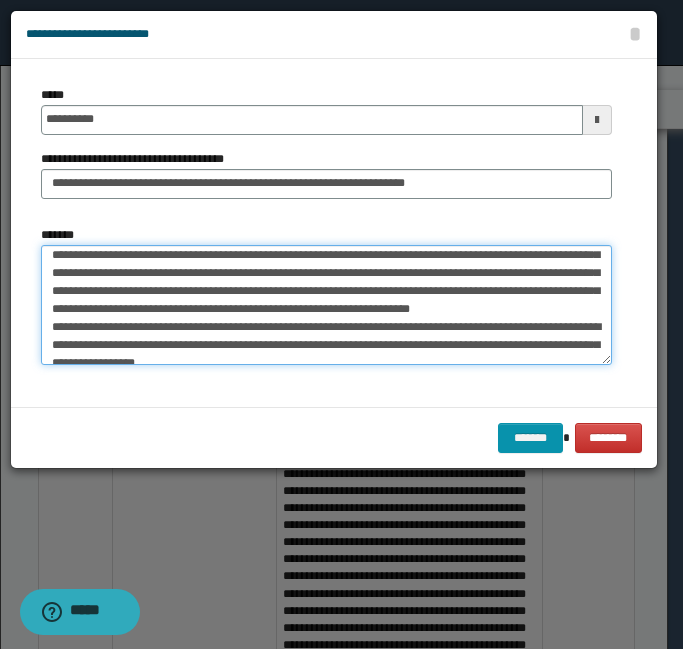 scroll, scrollTop: 59, scrollLeft: 0, axis: vertical 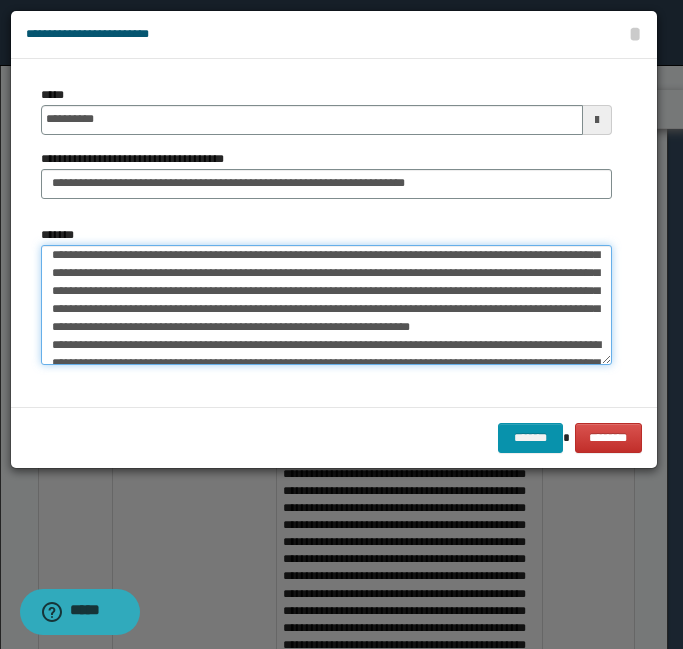 click on "*******" at bounding box center (326, 305) 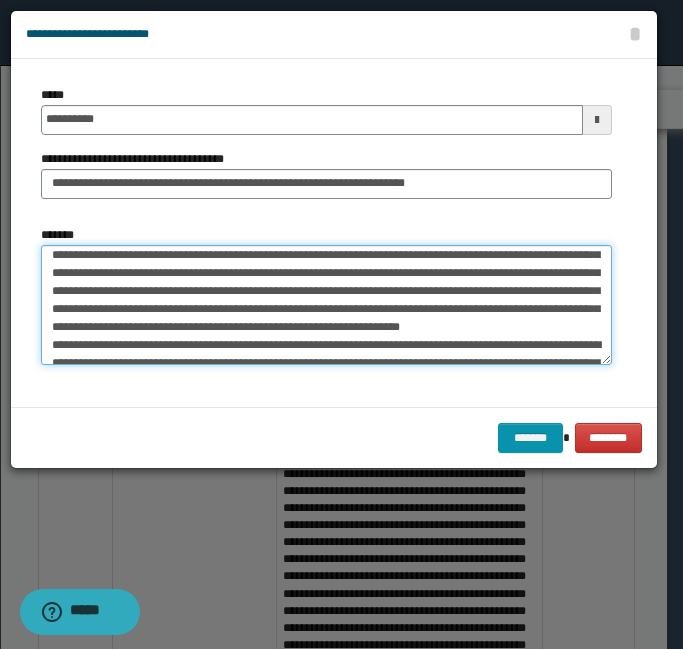 click on "*******" at bounding box center [326, 305] 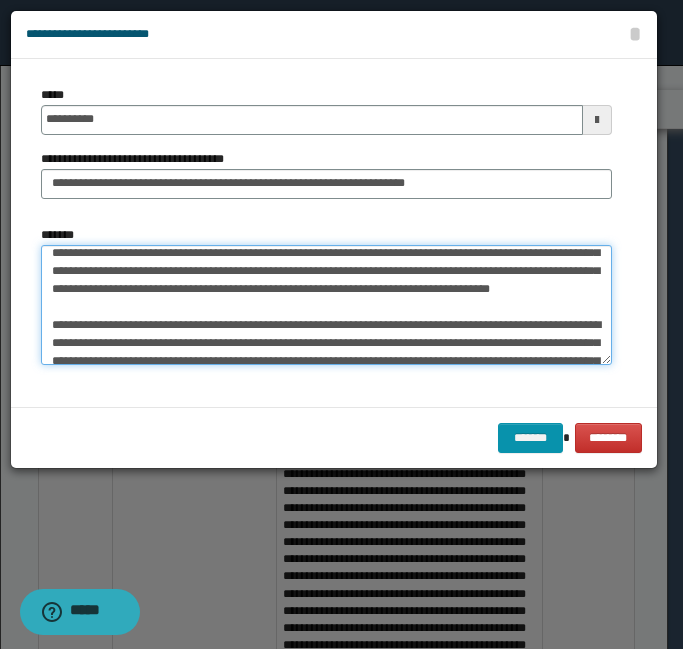 scroll, scrollTop: 134, scrollLeft: 0, axis: vertical 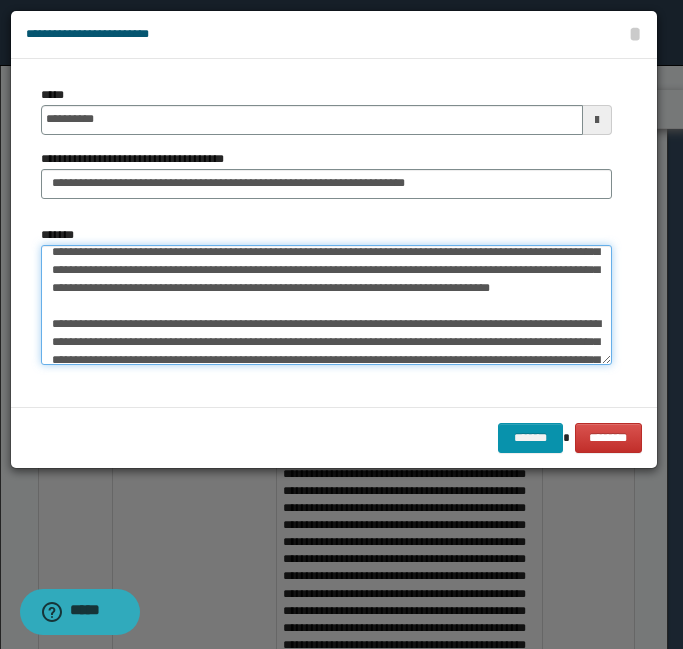 click on "*******" at bounding box center [326, 305] 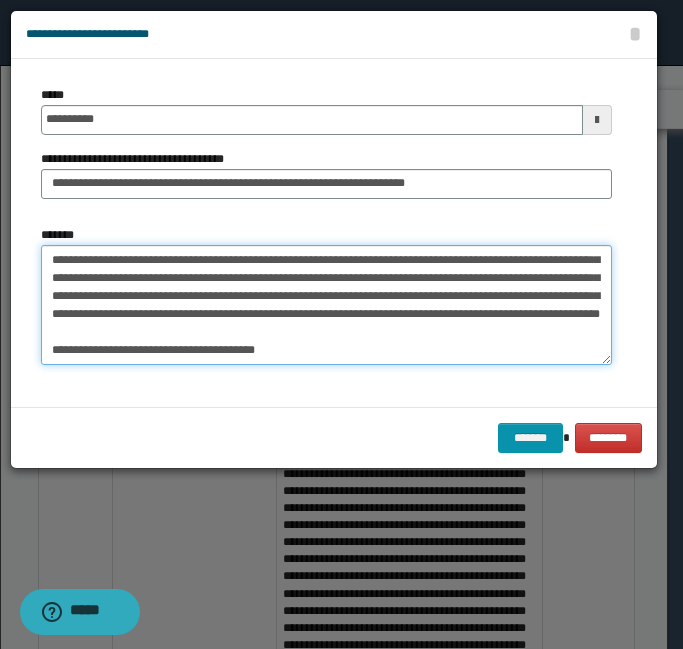 scroll, scrollTop: 216, scrollLeft: 0, axis: vertical 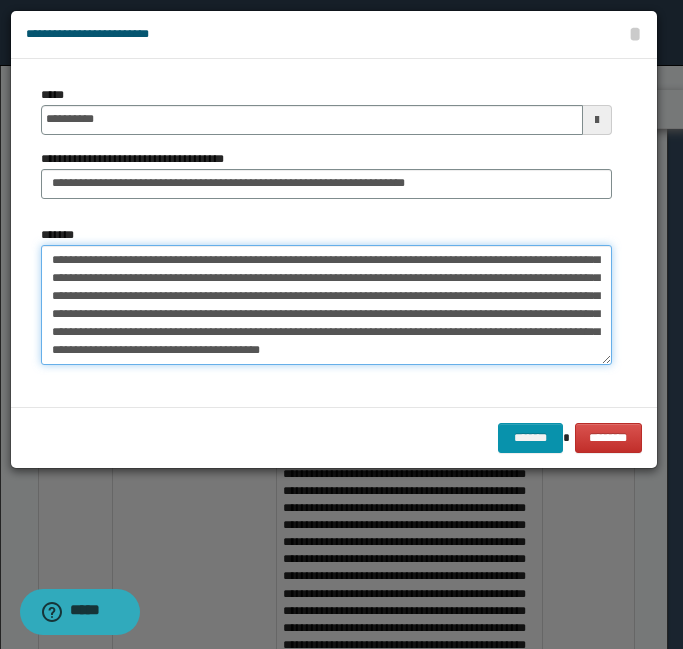 click on "*******" at bounding box center (326, 305) 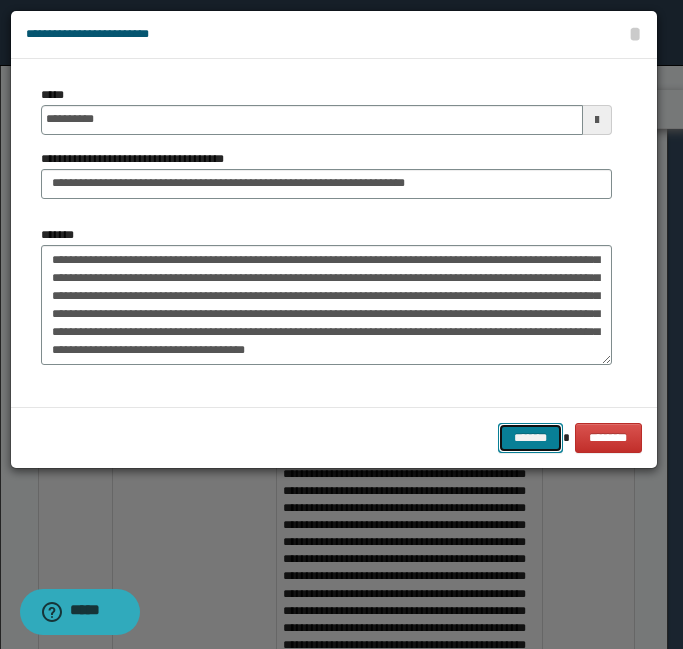 click on "*******" at bounding box center (530, 438) 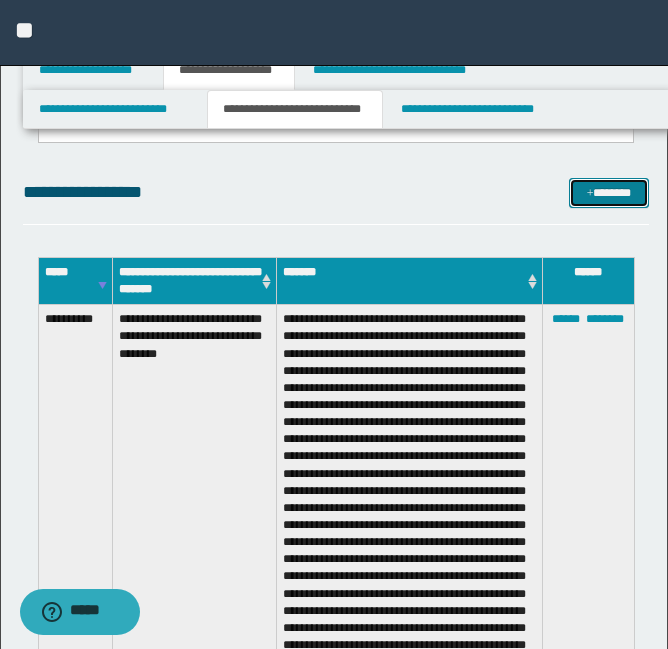 click on "*******" at bounding box center [609, 193] 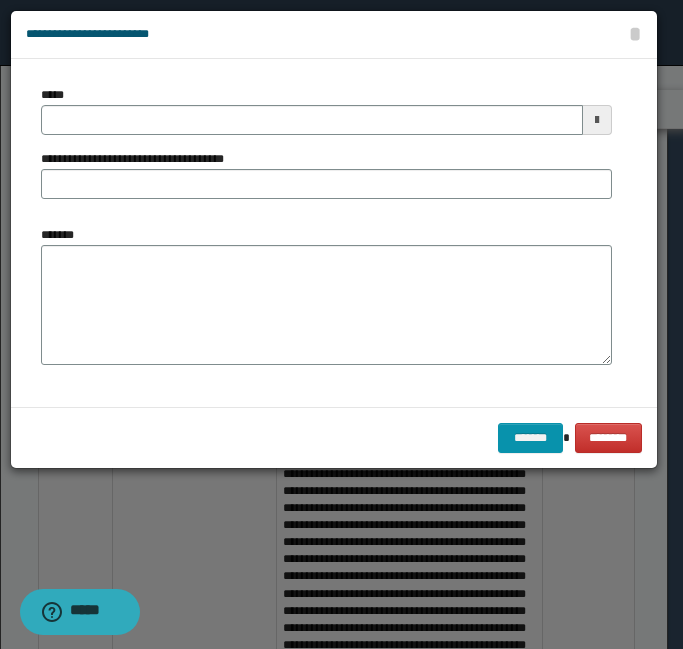 scroll, scrollTop: 0, scrollLeft: 0, axis: both 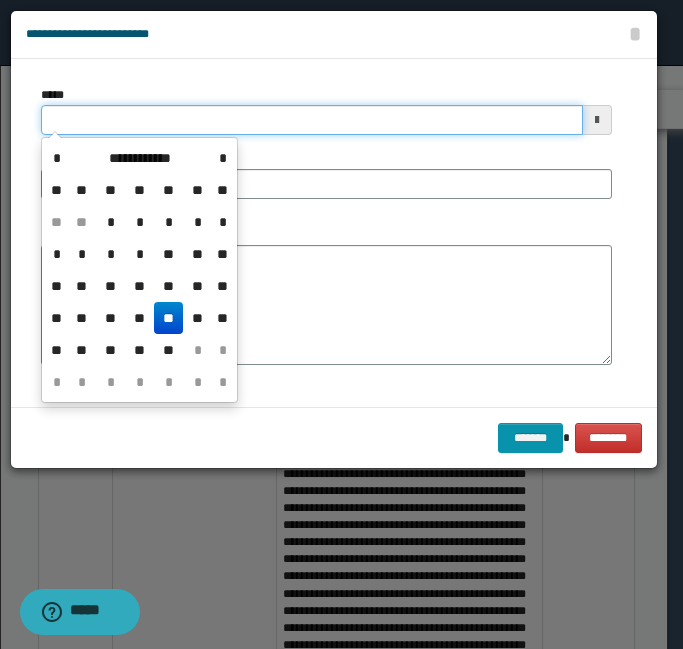 click on "*****" at bounding box center [312, 120] 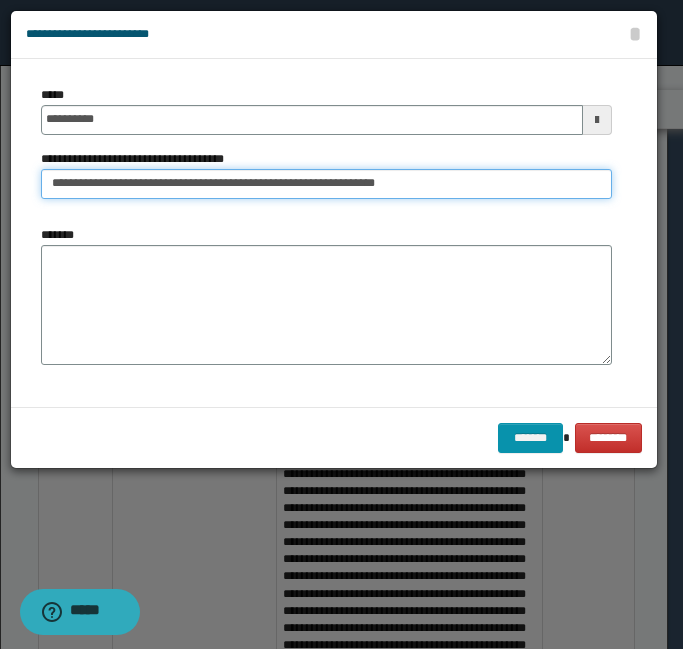 drag, startPoint x: 137, startPoint y: 184, endPoint x: 700, endPoint y: 217, distance: 563.9663 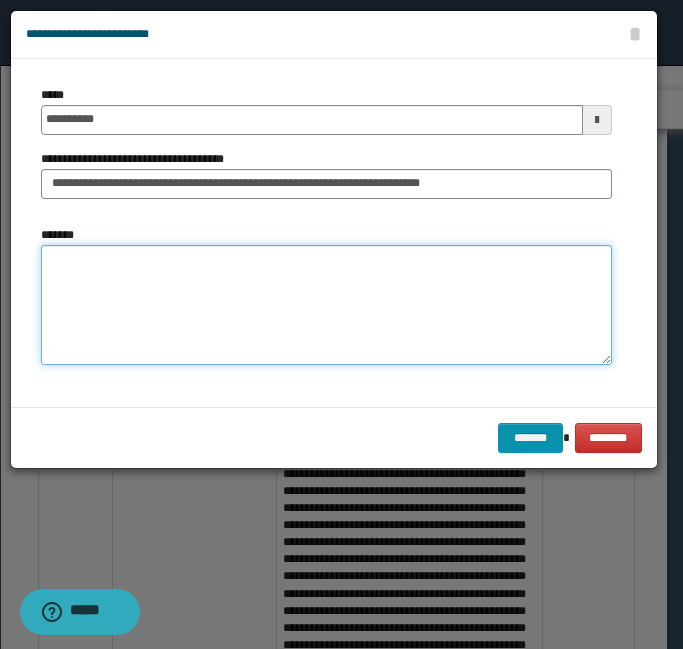 click on "*******" at bounding box center [326, 305] 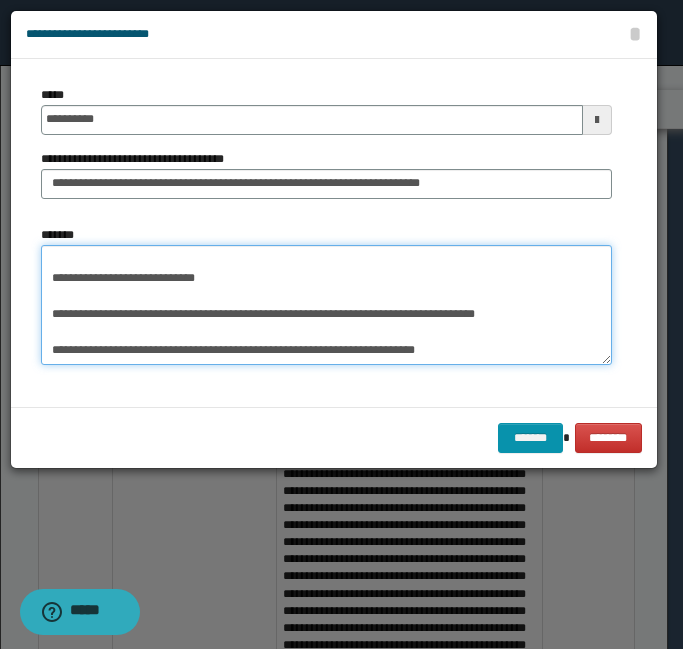scroll, scrollTop: 0, scrollLeft: 0, axis: both 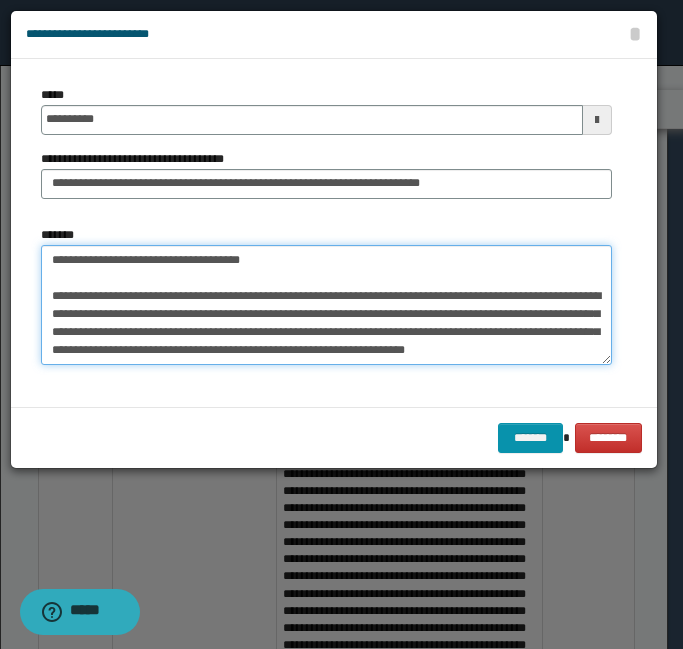 click on "*******" at bounding box center (326, 305) 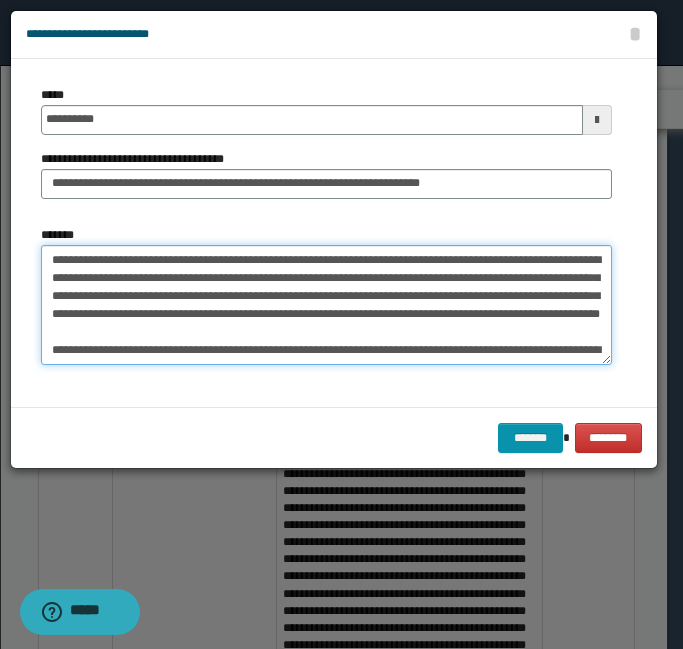 click on "*******" at bounding box center [326, 305] 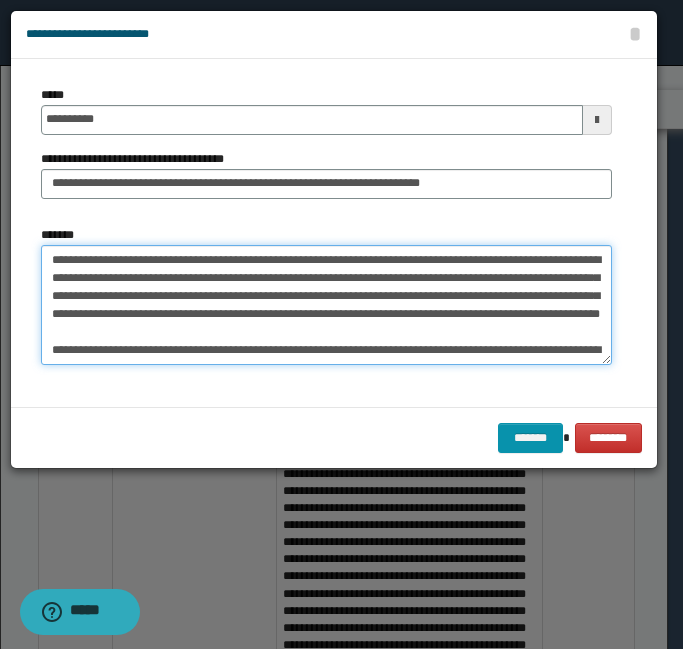 click on "*******" at bounding box center [326, 305] 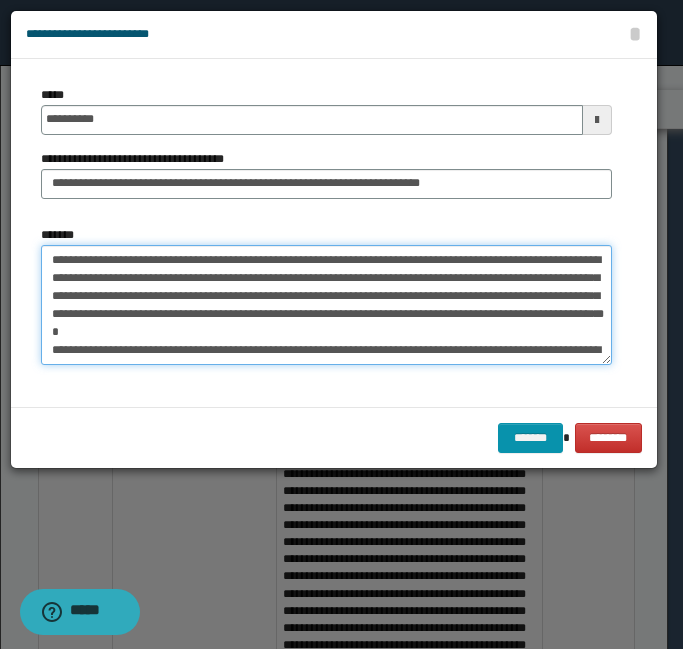 scroll, scrollTop: 5, scrollLeft: 0, axis: vertical 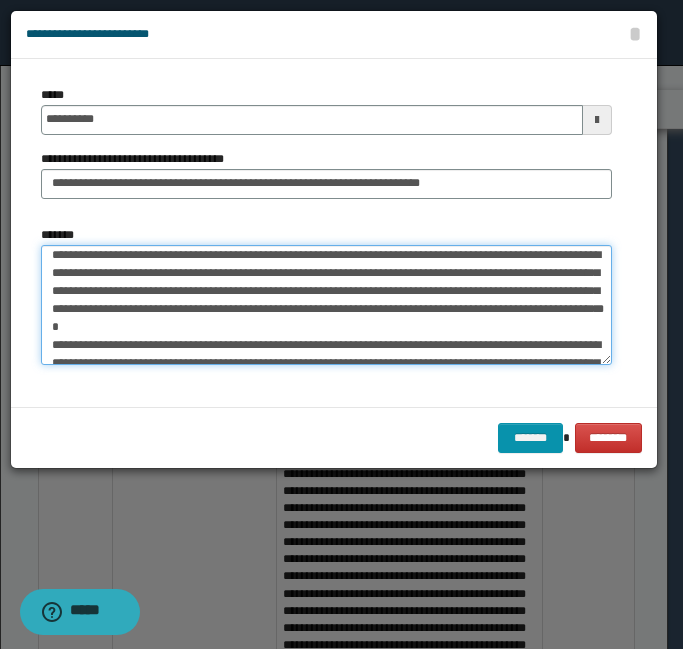 click on "*******" at bounding box center [326, 305] 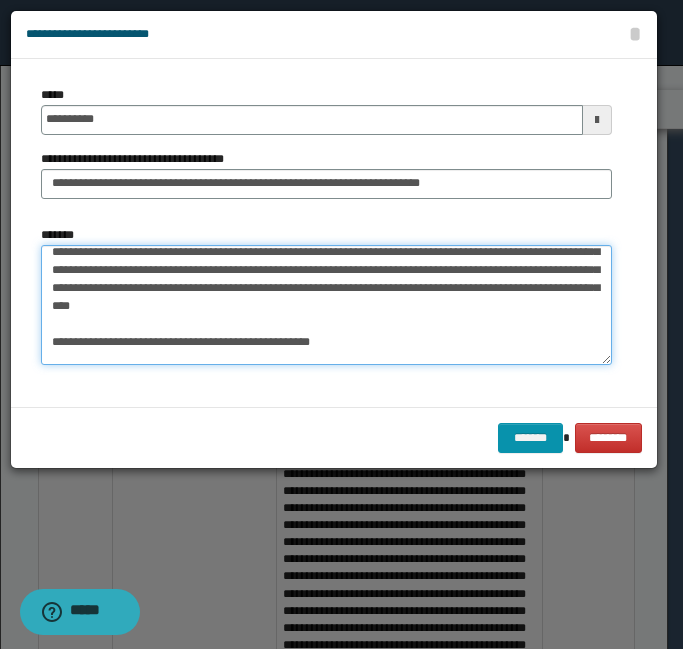 scroll, scrollTop: 65, scrollLeft: 0, axis: vertical 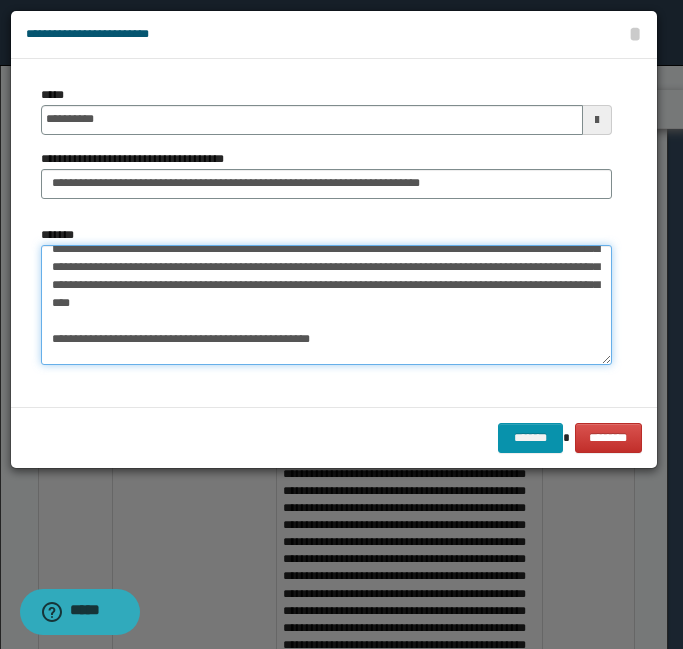 click on "*******" at bounding box center [326, 305] 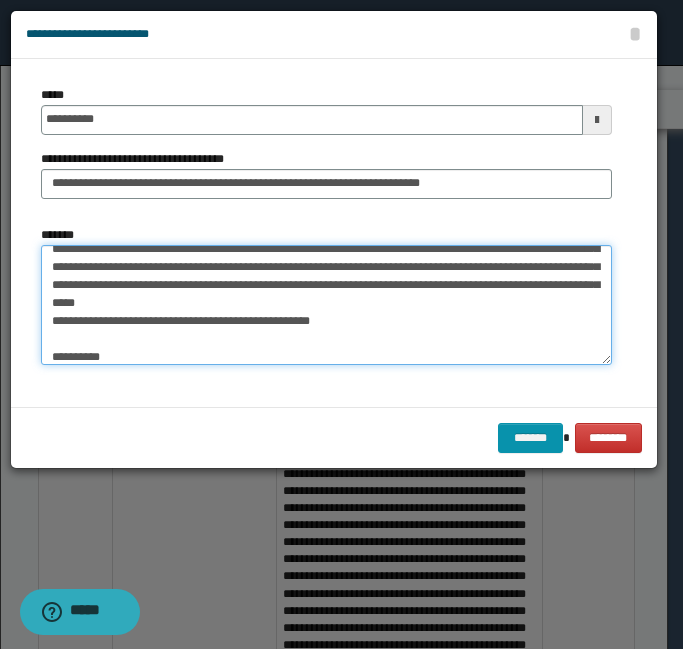 scroll, scrollTop: 47, scrollLeft: 0, axis: vertical 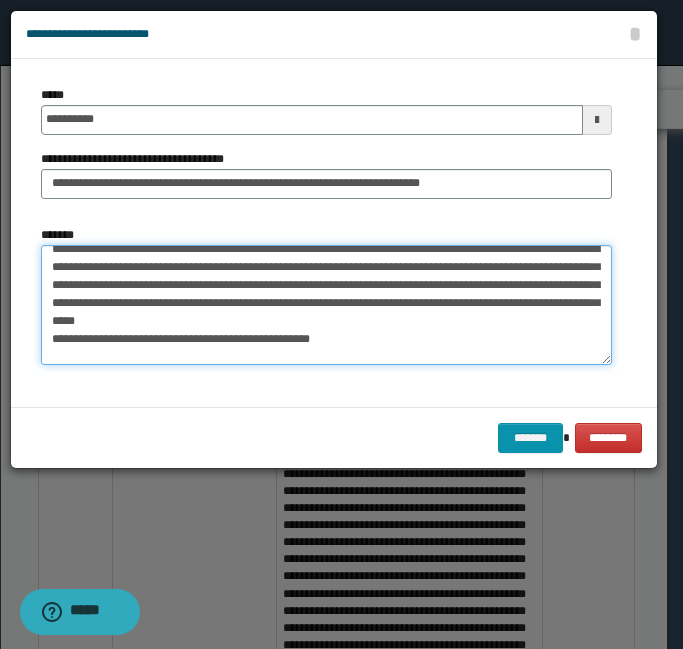 click on "*******" at bounding box center [326, 305] 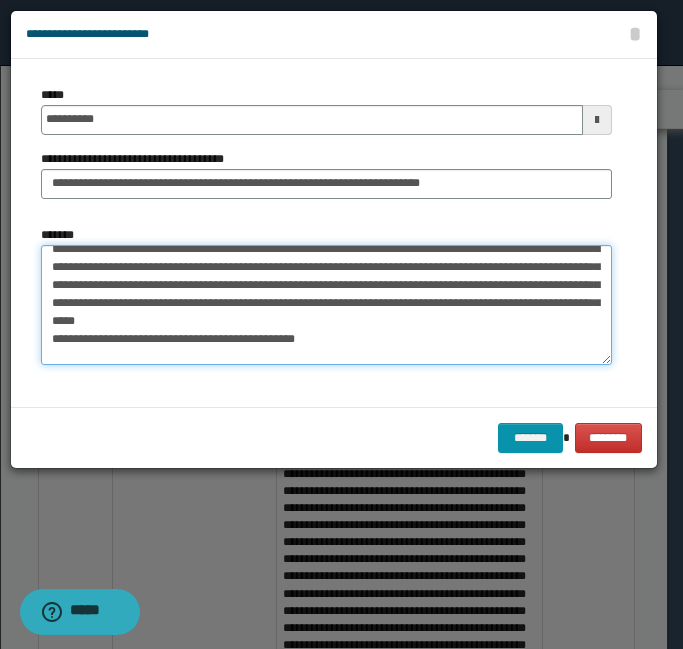 click on "*******" at bounding box center (326, 305) 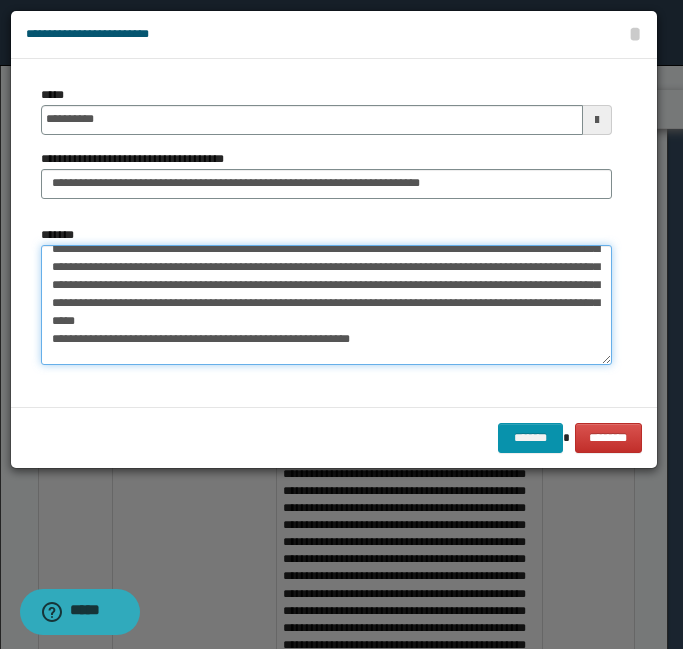 click on "*******" at bounding box center (326, 305) 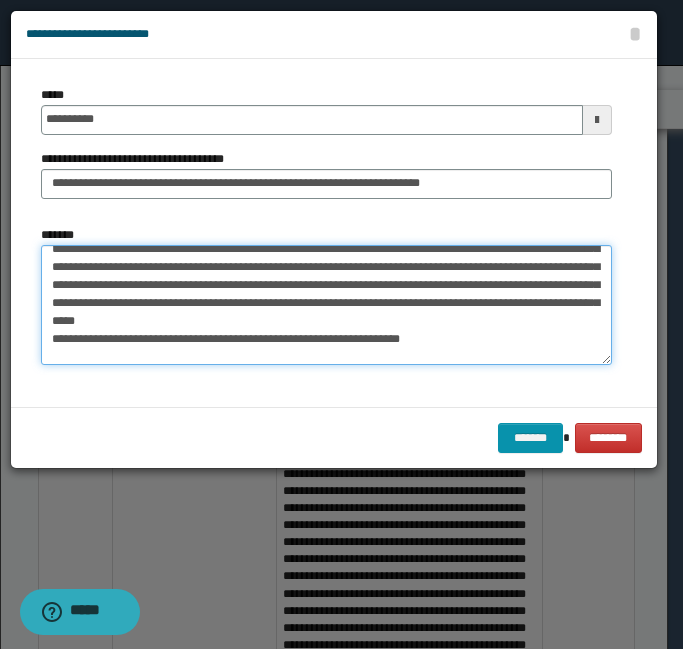 click on "*******" at bounding box center [326, 305] 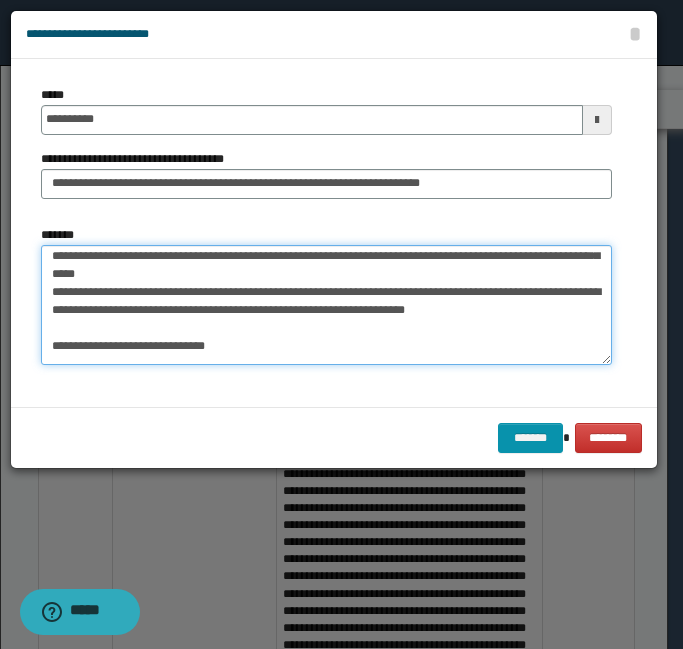 scroll, scrollTop: 97, scrollLeft: 0, axis: vertical 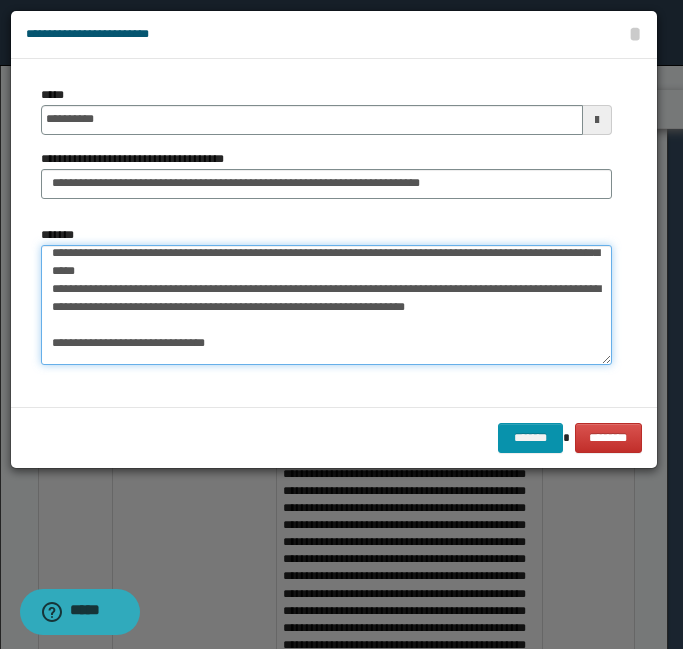 click on "*******" at bounding box center (326, 305) 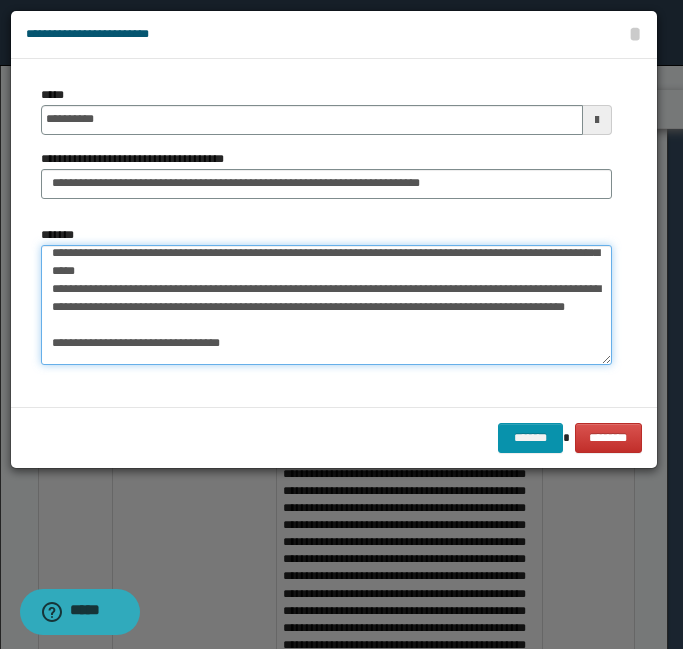 click on "*******" at bounding box center (326, 305) 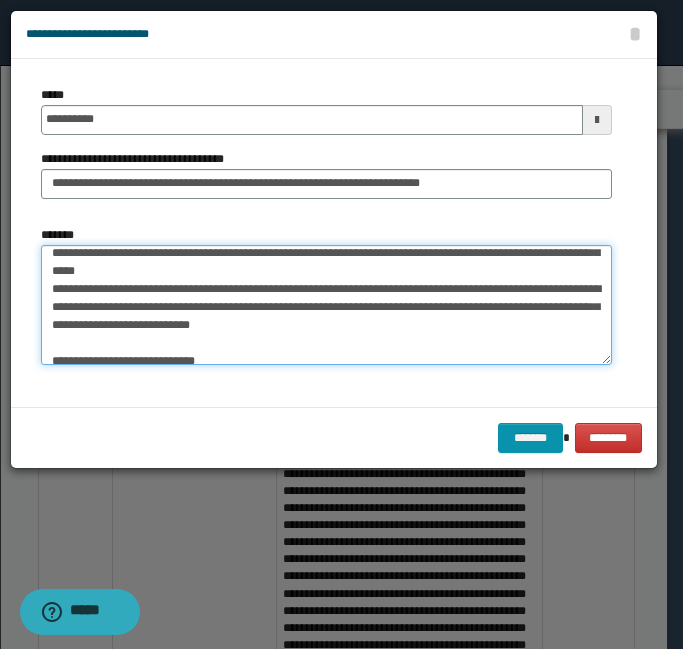 click on "*******" at bounding box center (326, 305) 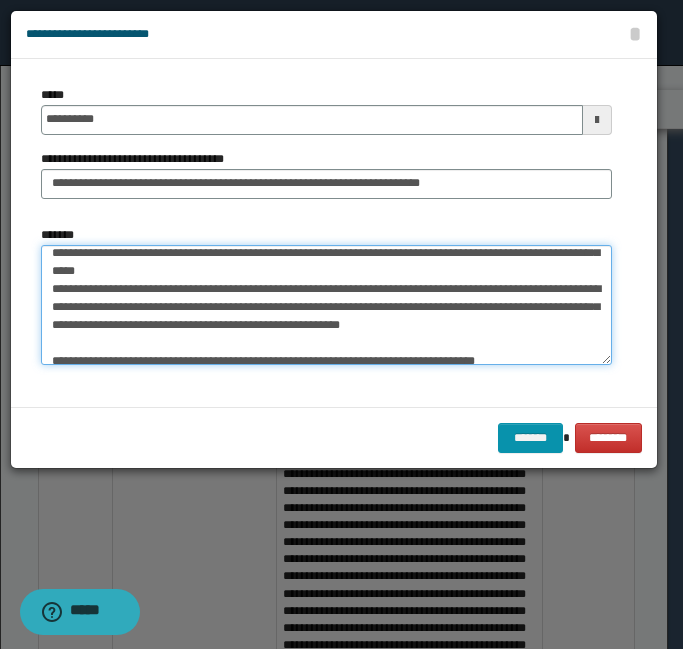 click on "*******" at bounding box center (326, 305) 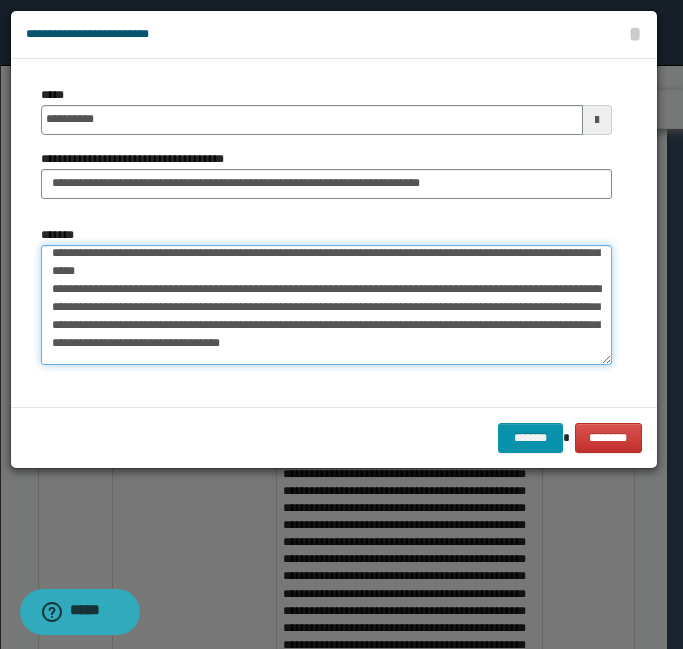 scroll, scrollTop: 126, scrollLeft: 0, axis: vertical 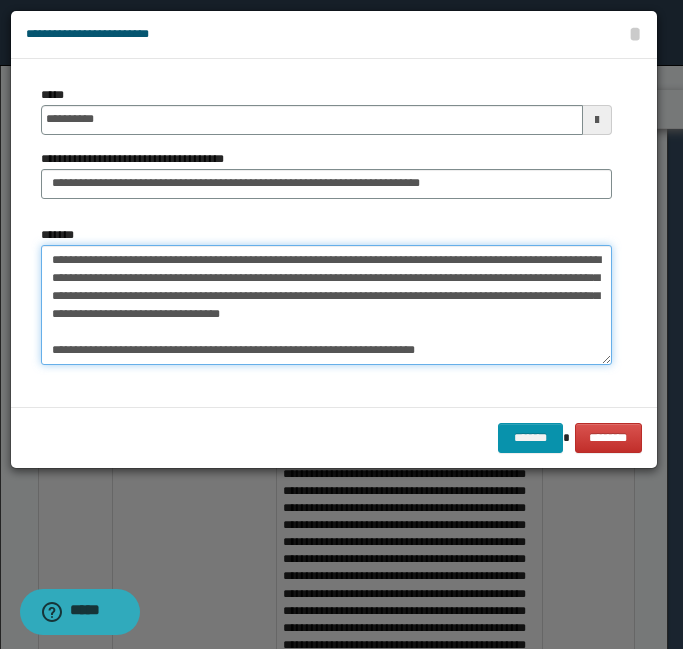 click on "*******" at bounding box center [326, 305] 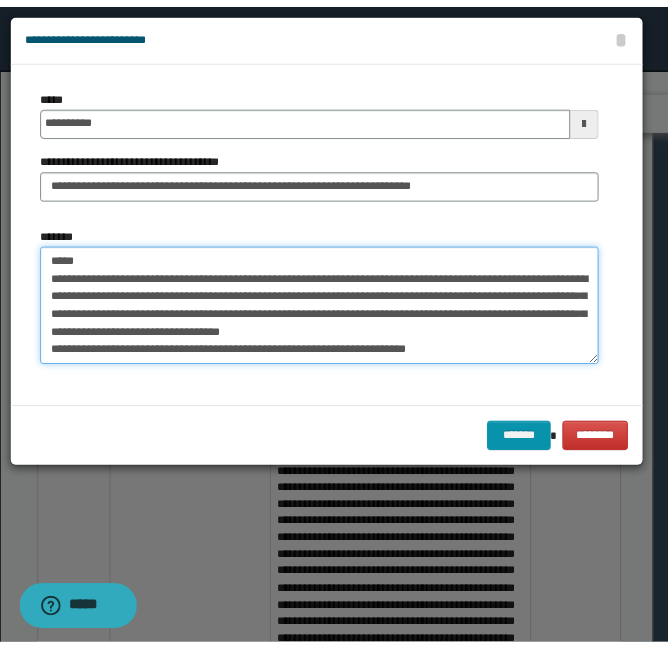 scroll, scrollTop: 108, scrollLeft: 0, axis: vertical 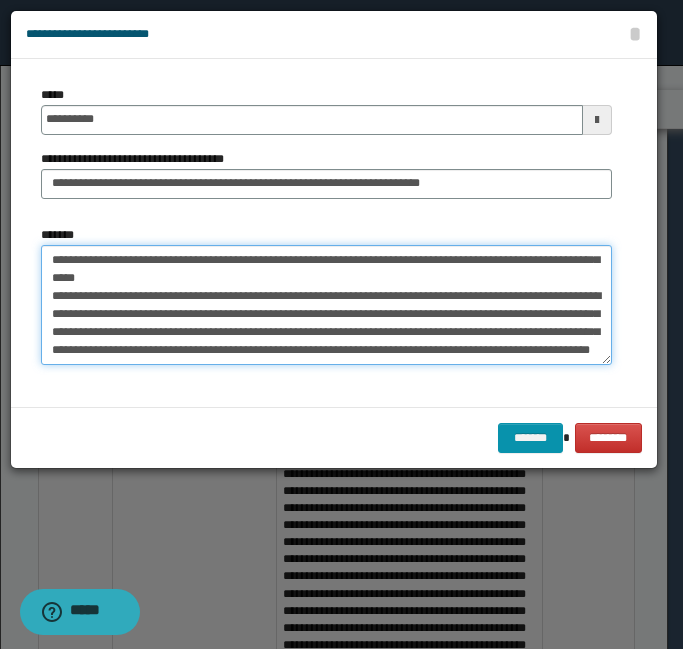 click on "*******" at bounding box center (326, 305) 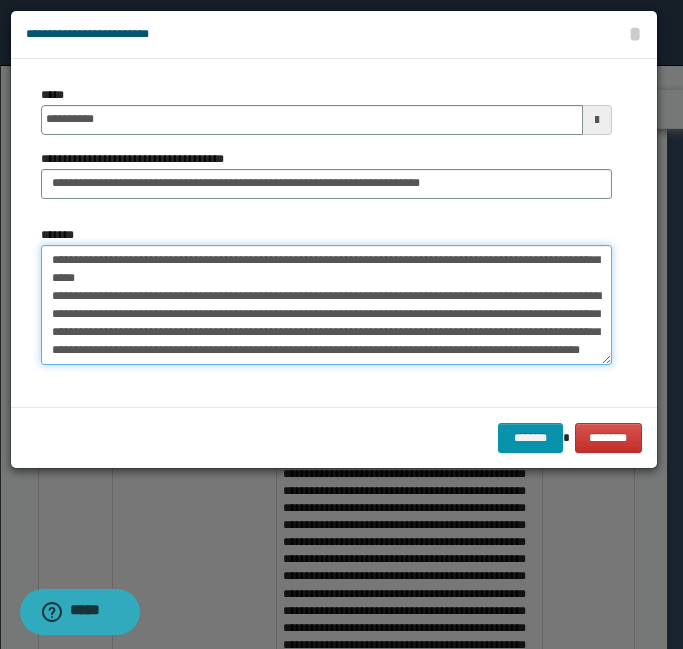click on "*******" at bounding box center (326, 305) 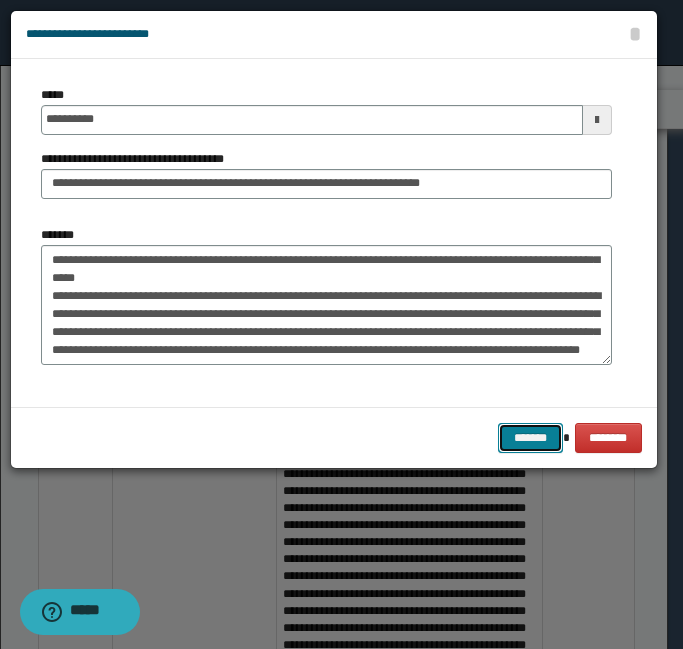 click on "*******" at bounding box center (530, 438) 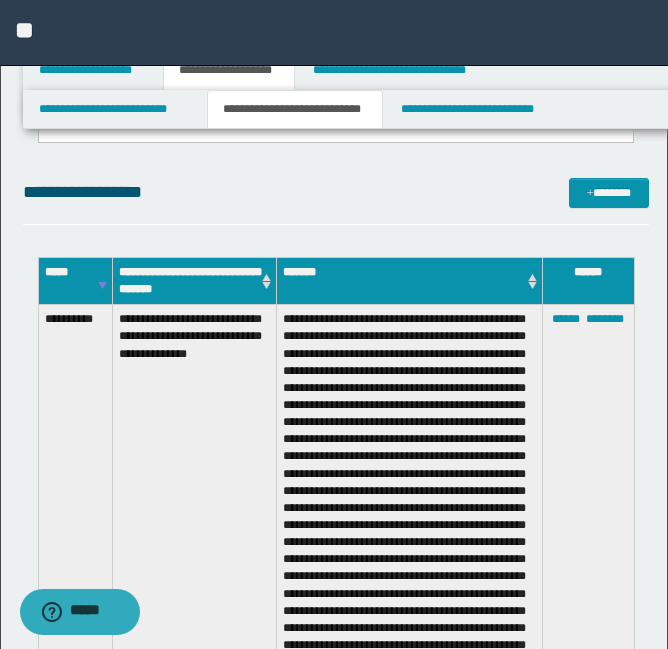 click at bounding box center [409, 537] 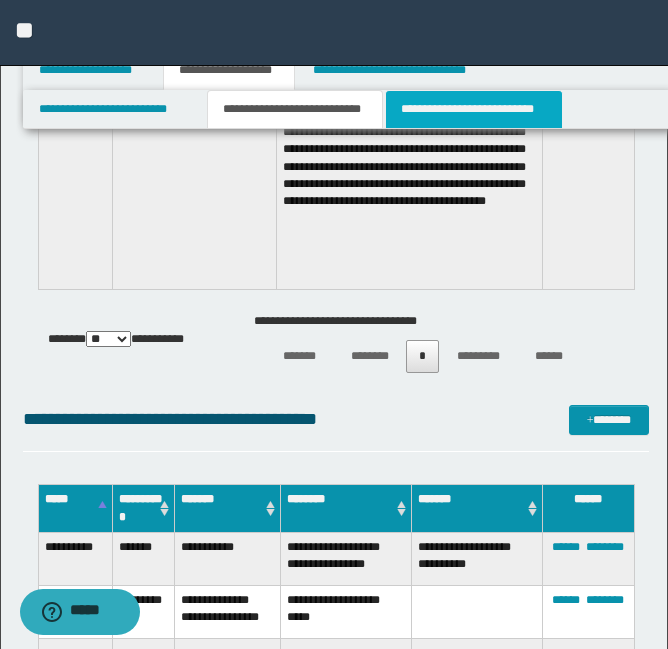 click on "**********" at bounding box center (474, 109) 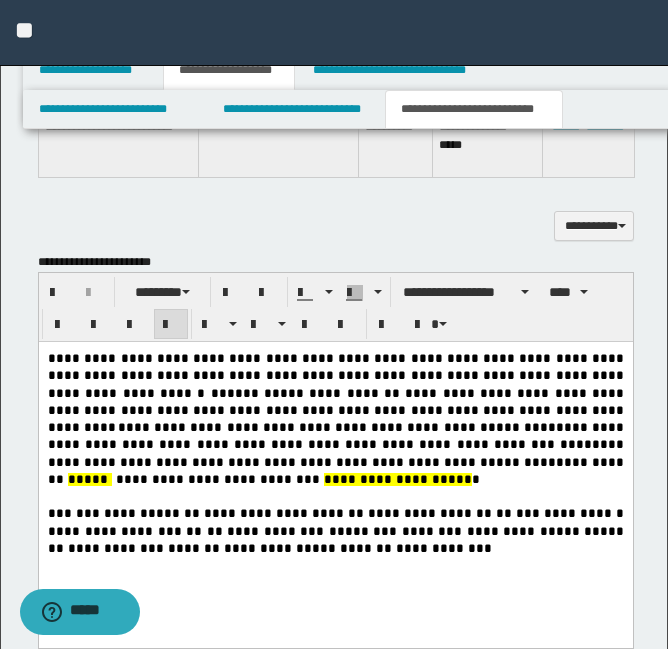 scroll, scrollTop: 674, scrollLeft: 0, axis: vertical 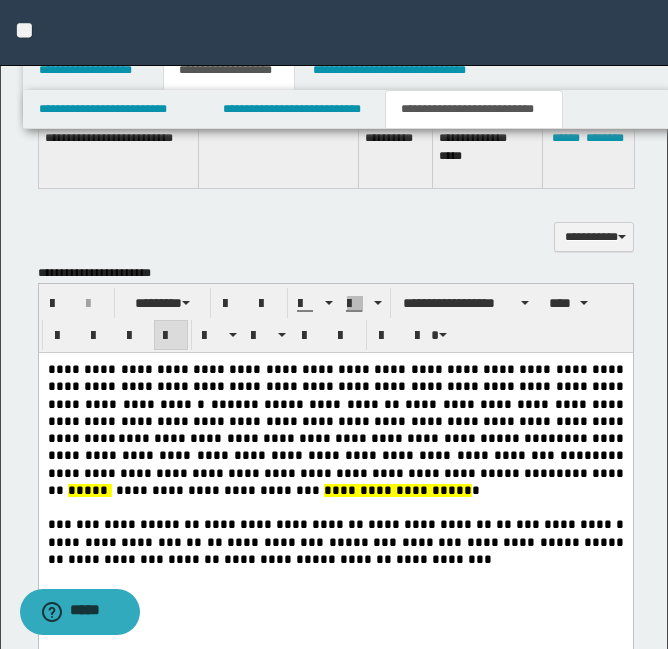 click on "*****" at bounding box center (89, 490) 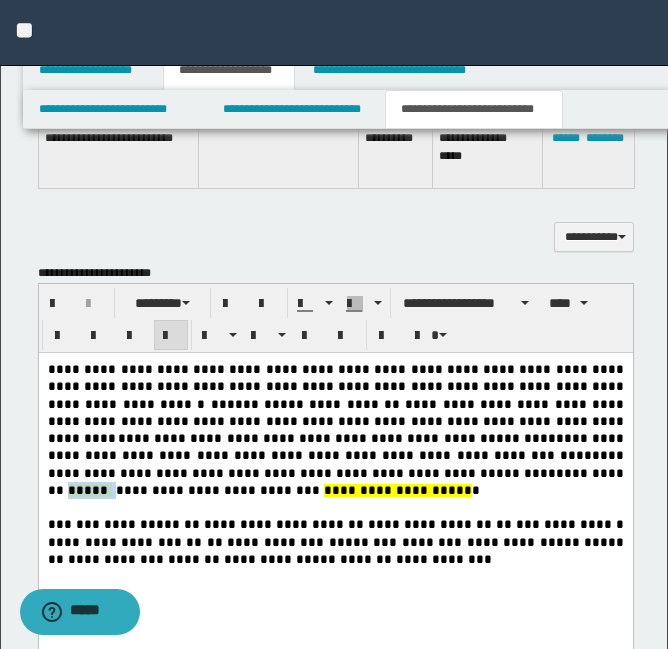 click on "*****" at bounding box center [89, 490] 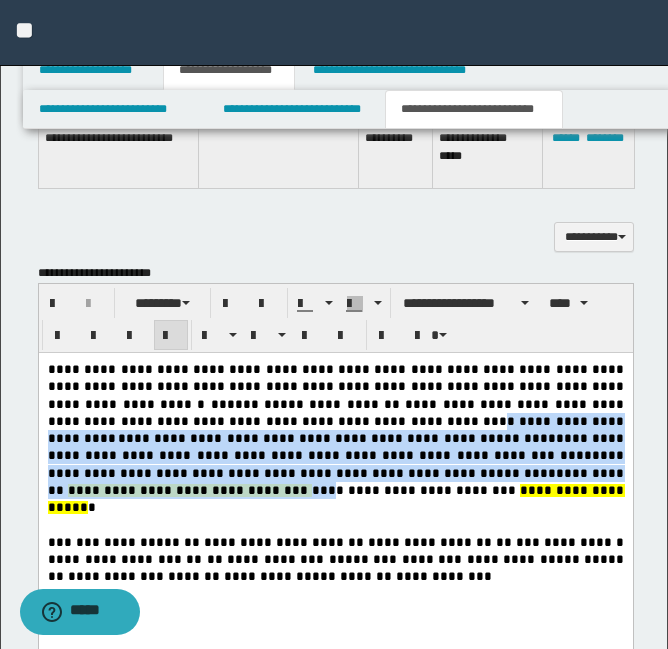 drag, startPoint x: 194, startPoint y: 426, endPoint x: 345, endPoint y: 474, distance: 158.44557 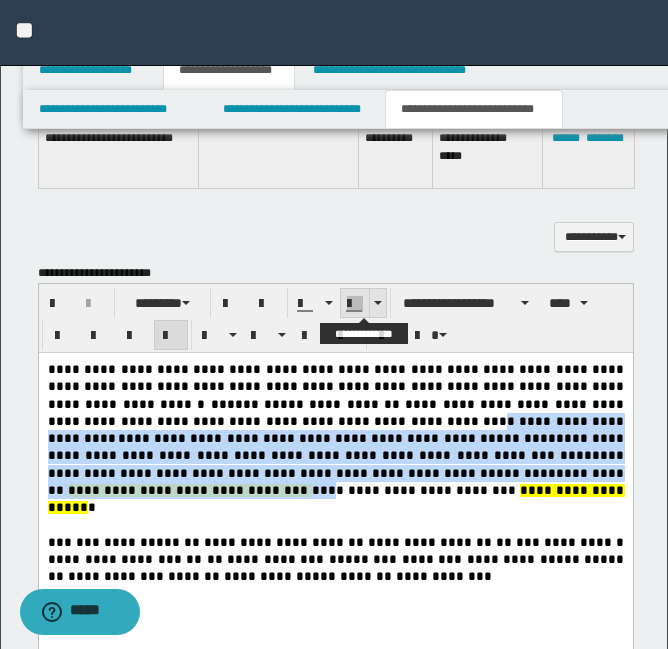 click at bounding box center [355, 304] 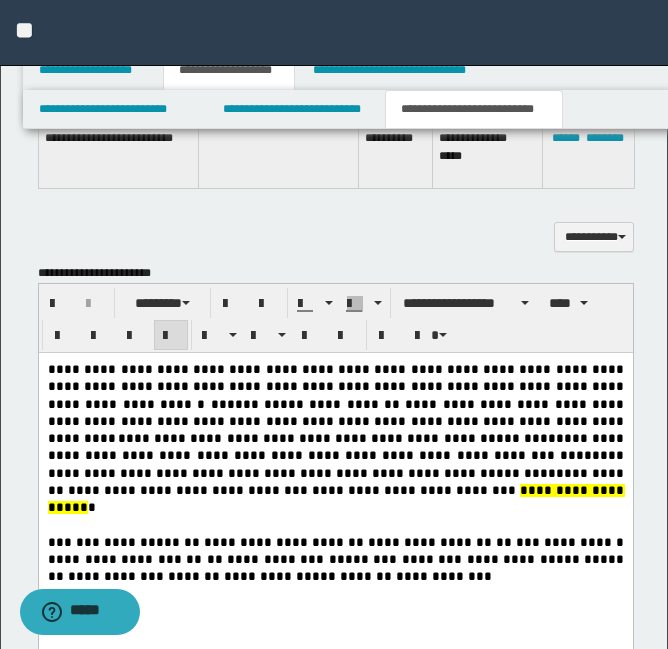 click on "*********" at bounding box center [401, 542] 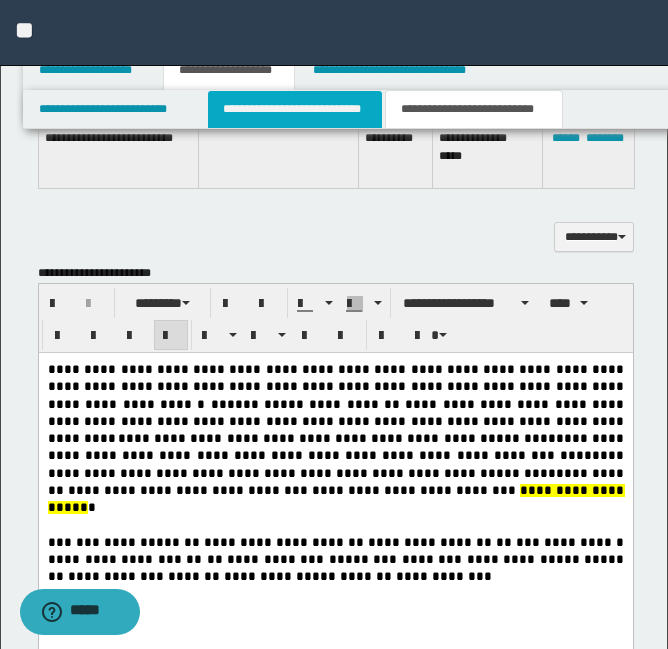 click on "**********" at bounding box center (295, 109) 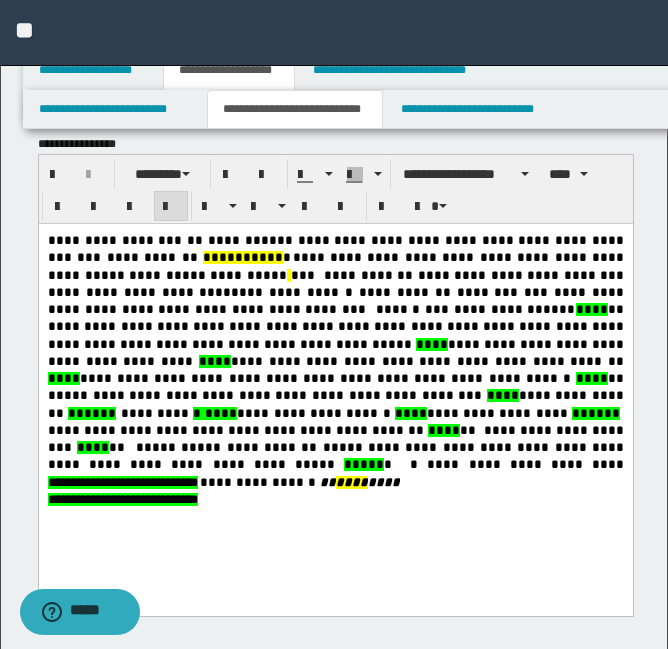 scroll, scrollTop: 0, scrollLeft: 0, axis: both 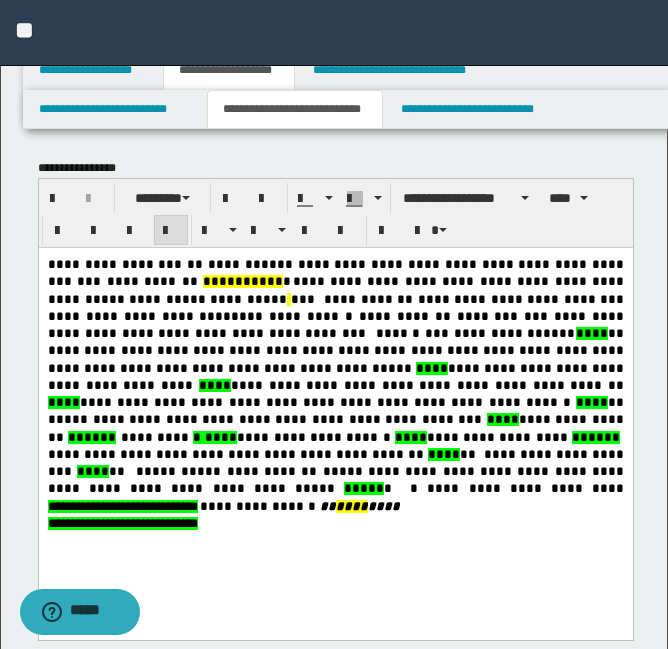 click on "**********" at bounding box center (335, 418) 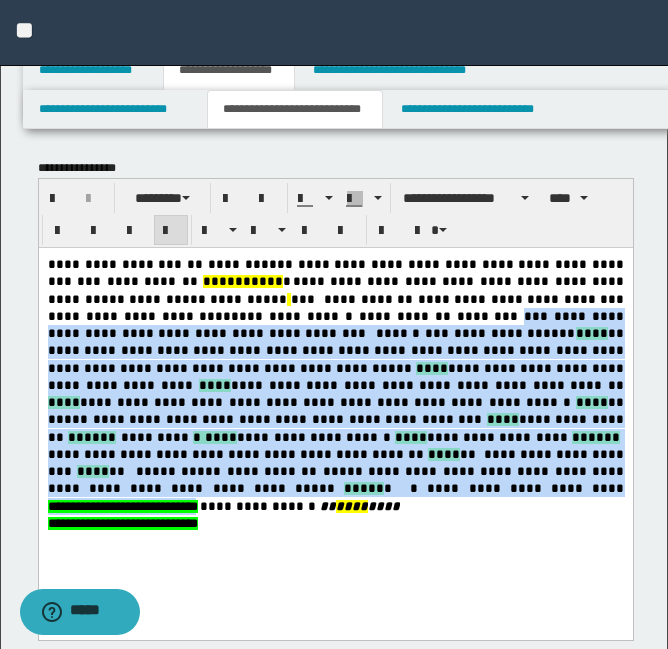 drag, startPoint x: 188, startPoint y: 318, endPoint x: 93, endPoint y: 471, distance: 180.09442 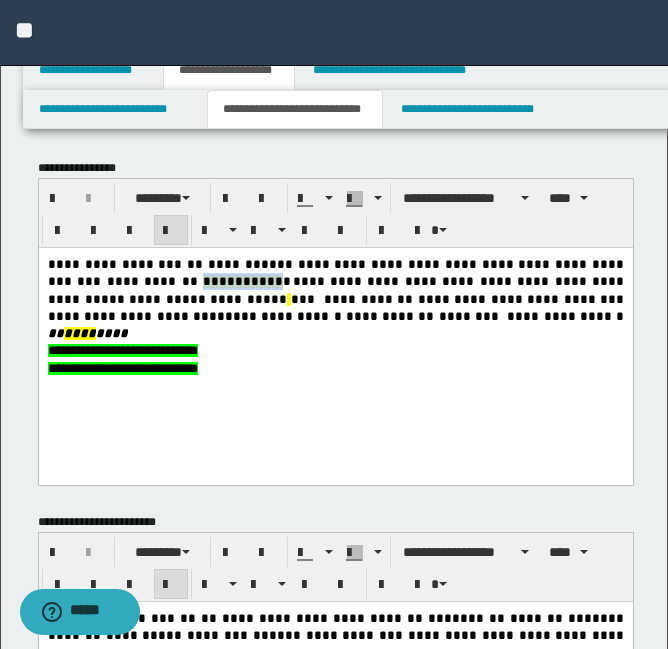 drag, startPoint x: 62, startPoint y: 284, endPoint x: 135, endPoint y: 287, distance: 73.061615 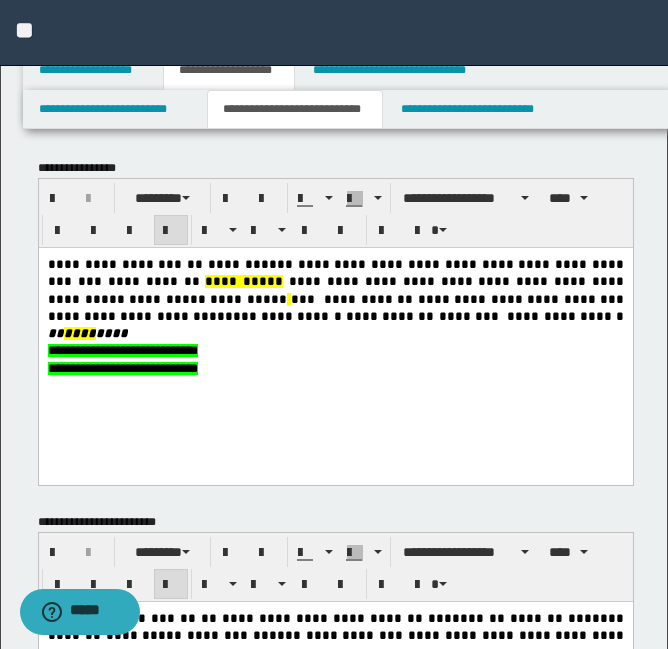 drag, startPoint x: 59, startPoint y: 281, endPoint x: 145, endPoint y: 278, distance: 86.05231 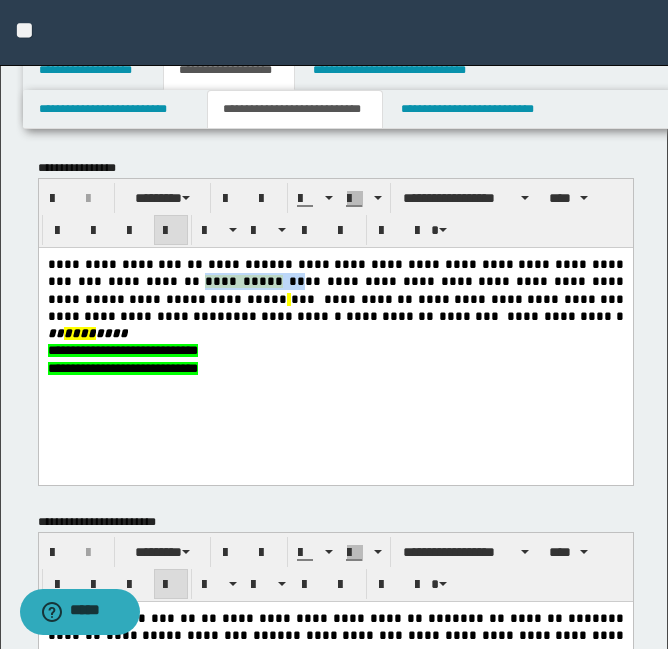 drag, startPoint x: 147, startPoint y: 277, endPoint x: 61, endPoint y: 286, distance: 86.46965 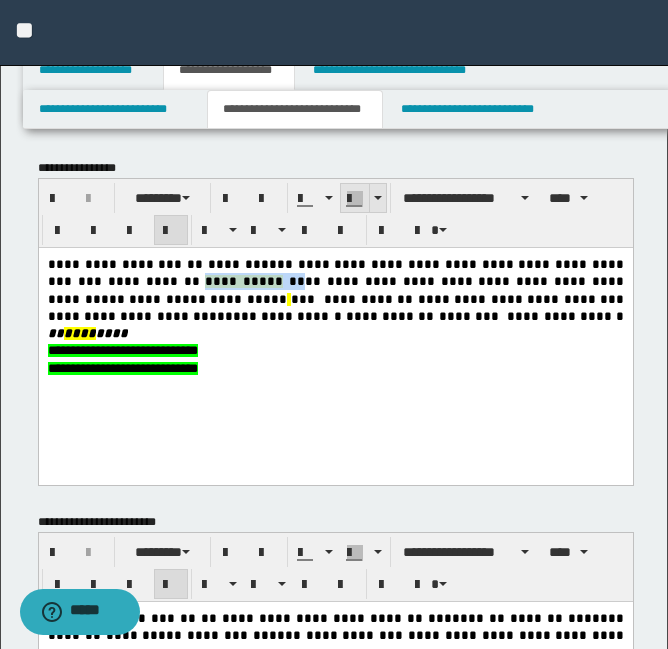 click at bounding box center [355, 198] 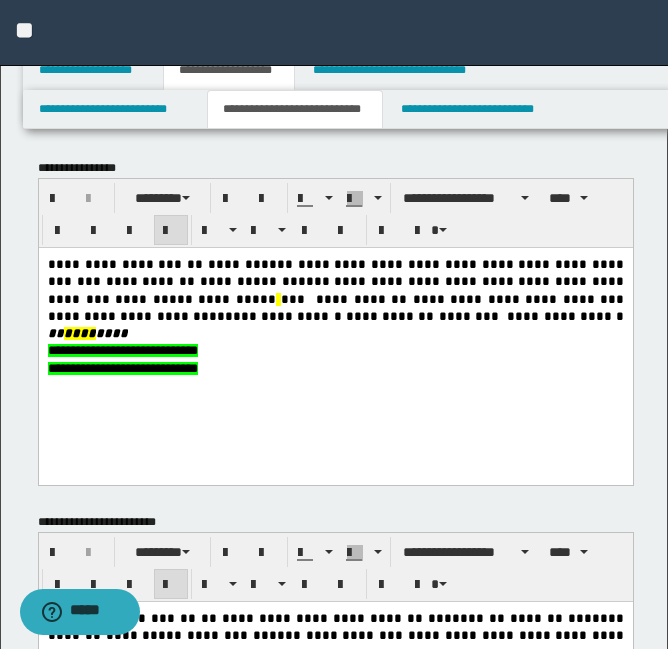 click on "**********" at bounding box center [335, 340] 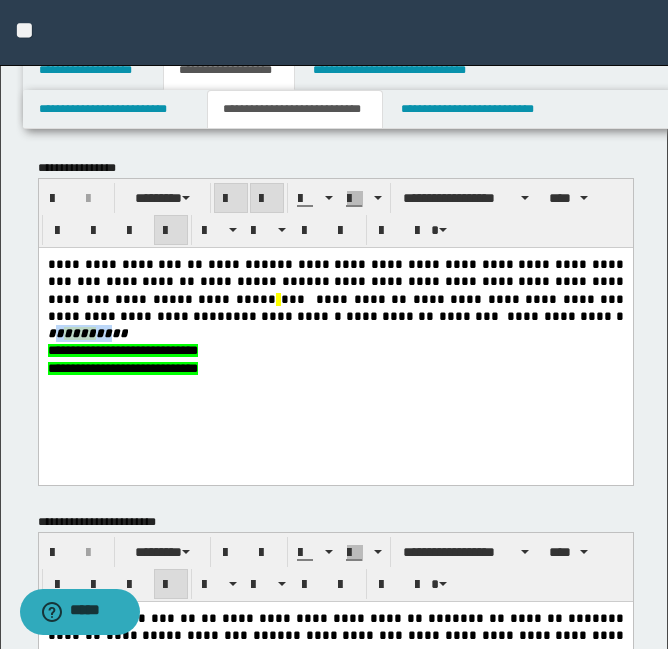drag, startPoint x: 237, startPoint y: 317, endPoint x: 284, endPoint y: 316, distance: 47.010635 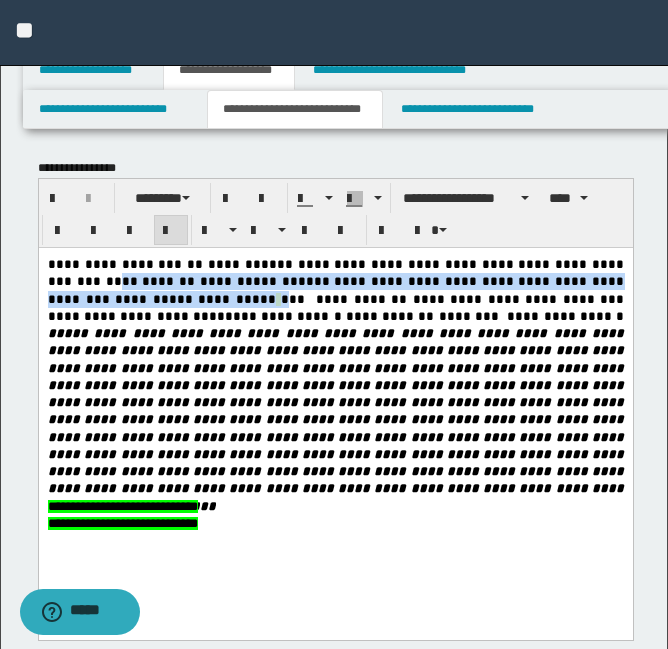drag, startPoint x: 579, startPoint y: 272, endPoint x: 605, endPoint y: 281, distance: 27.513634 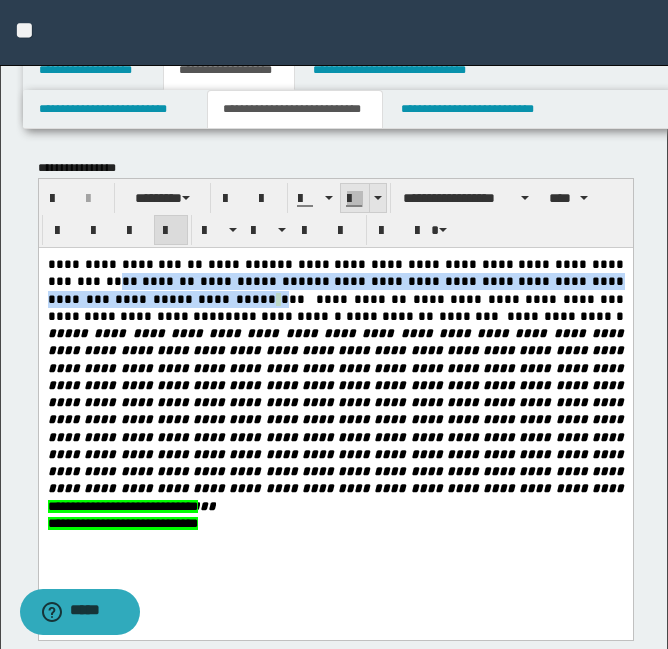click at bounding box center [355, 199] 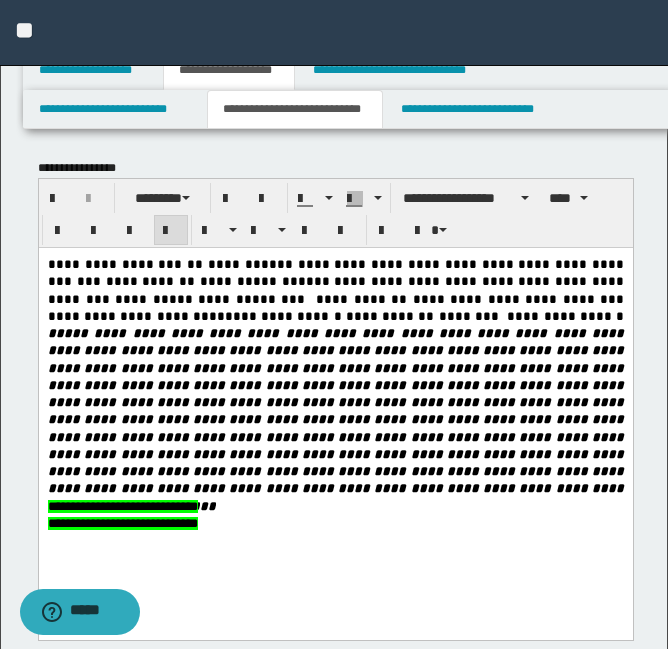 click on "**********" at bounding box center (335, 418) 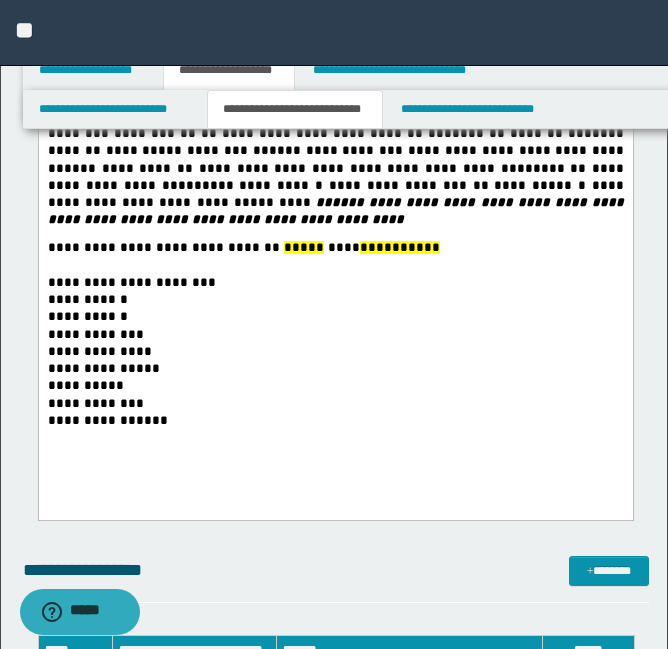 scroll, scrollTop: 961, scrollLeft: 0, axis: vertical 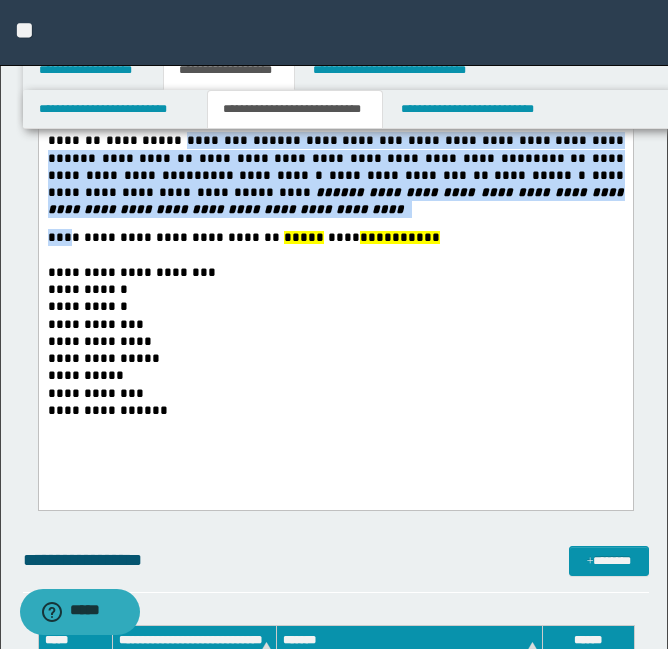 drag, startPoint x: 387, startPoint y: 218, endPoint x: 56, endPoint y: 219, distance: 331.0015 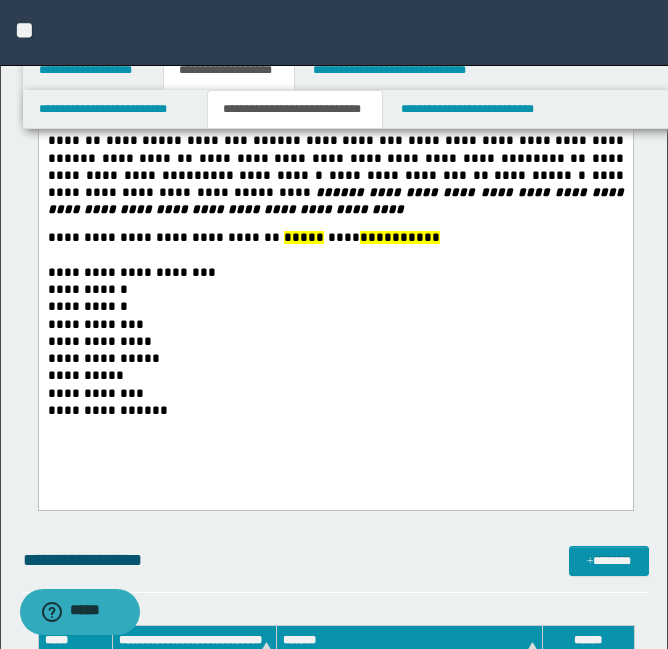click at bounding box center (335, 254) 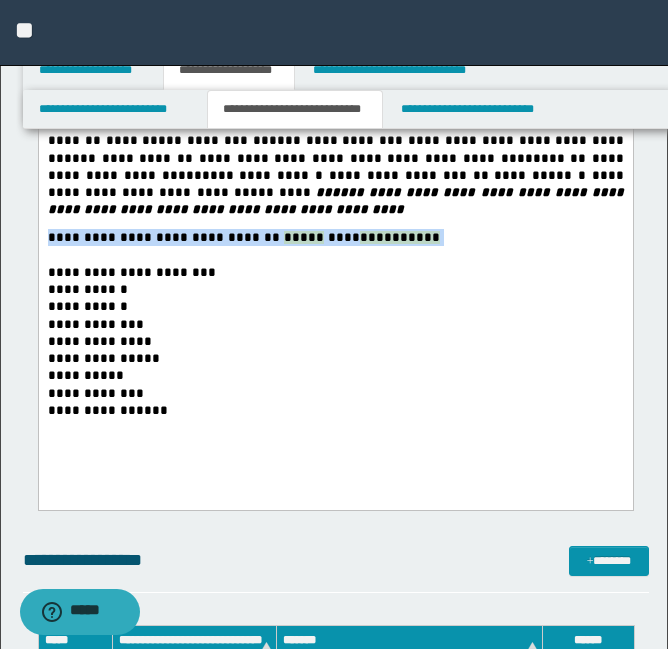 drag, startPoint x: 45, startPoint y: 219, endPoint x: 394, endPoint y: 213, distance: 349.05157 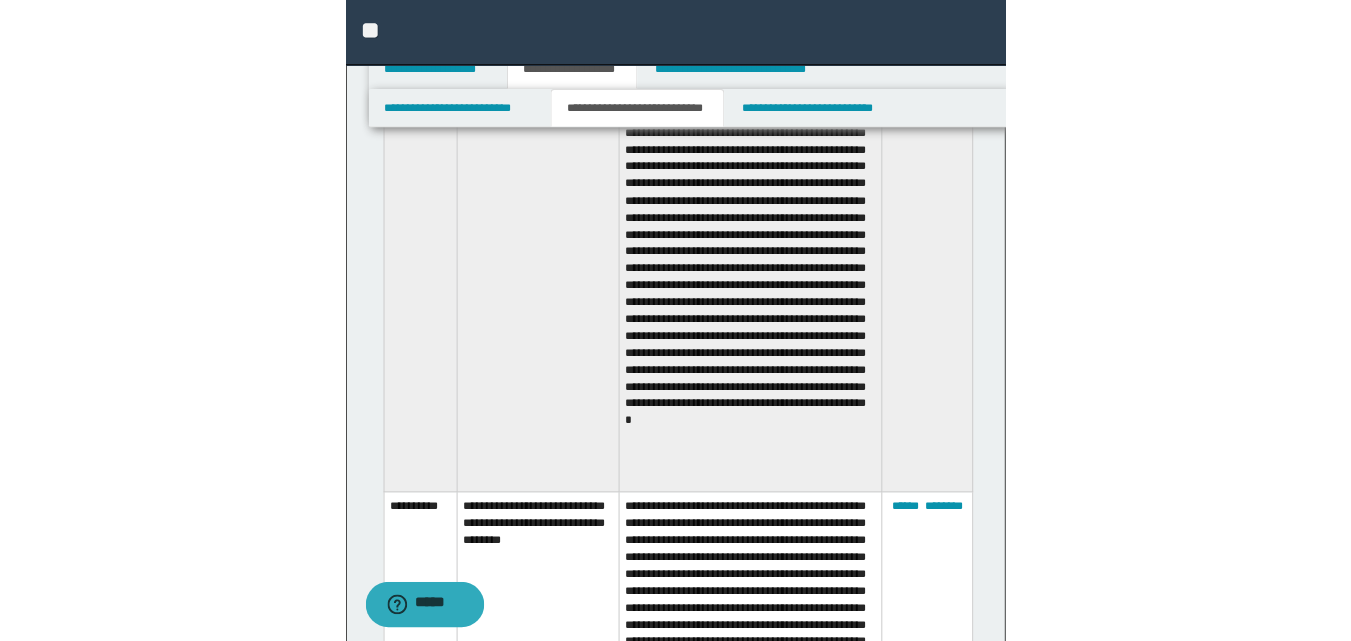 scroll, scrollTop: 1584, scrollLeft: 0, axis: vertical 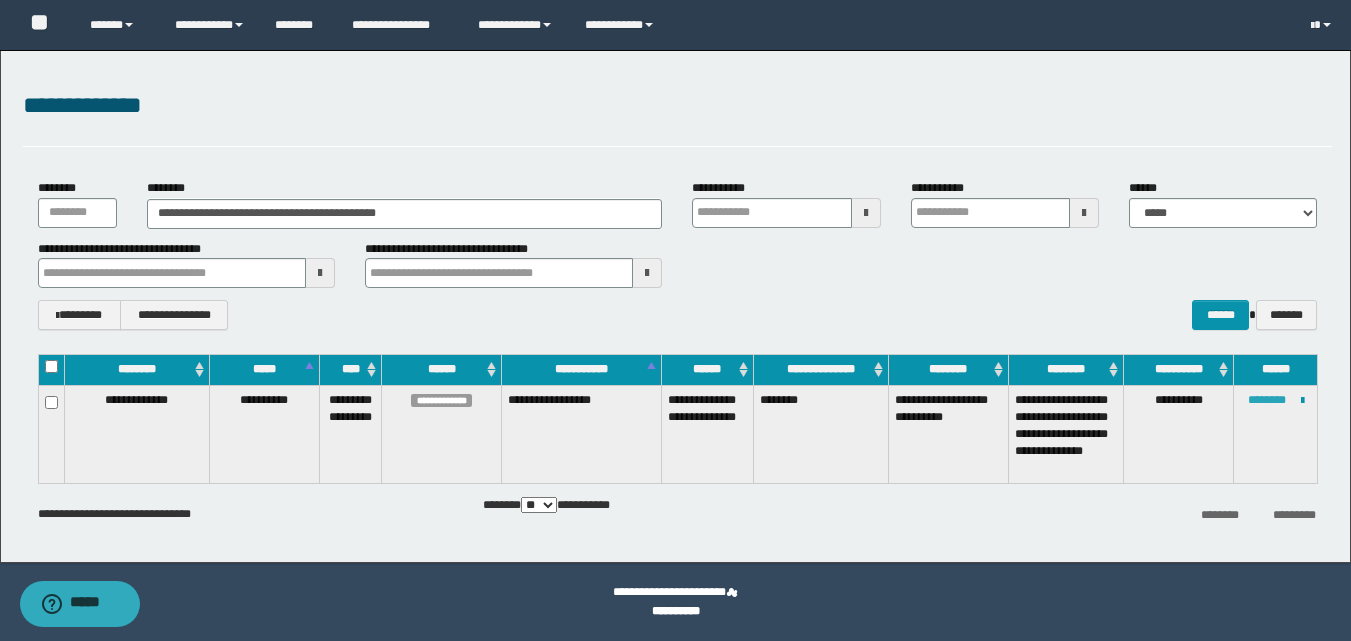 click on "********" at bounding box center [1267, 400] 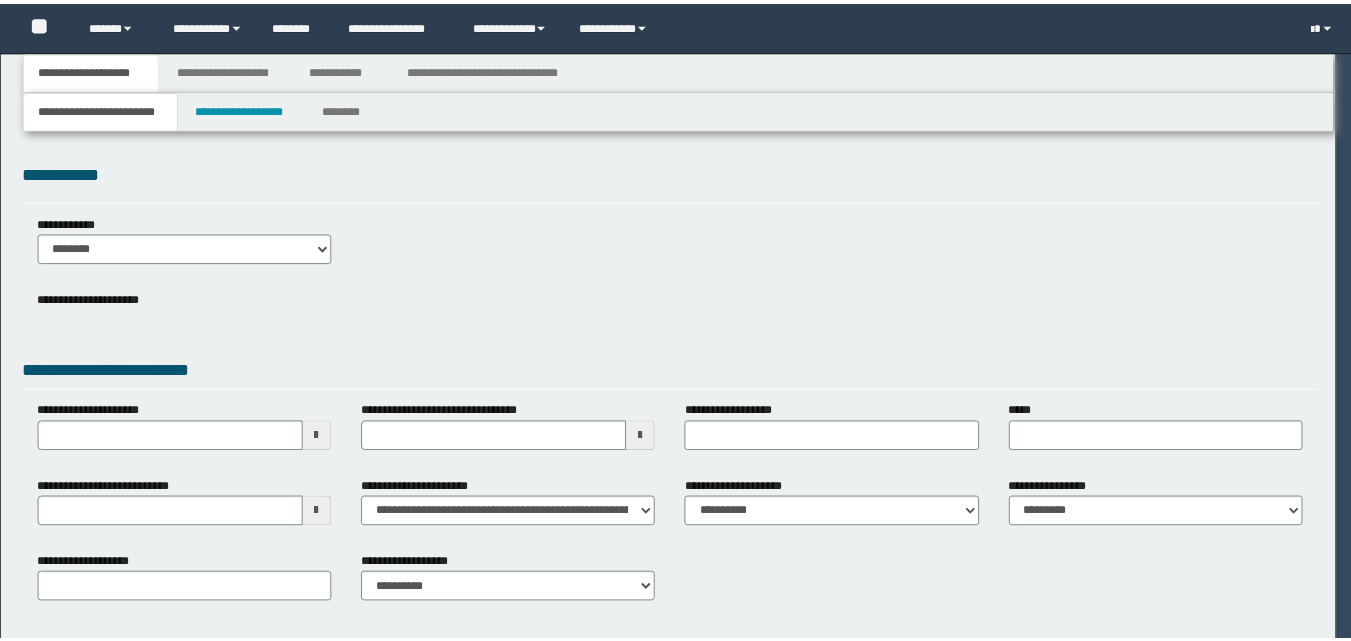 scroll, scrollTop: 0, scrollLeft: 0, axis: both 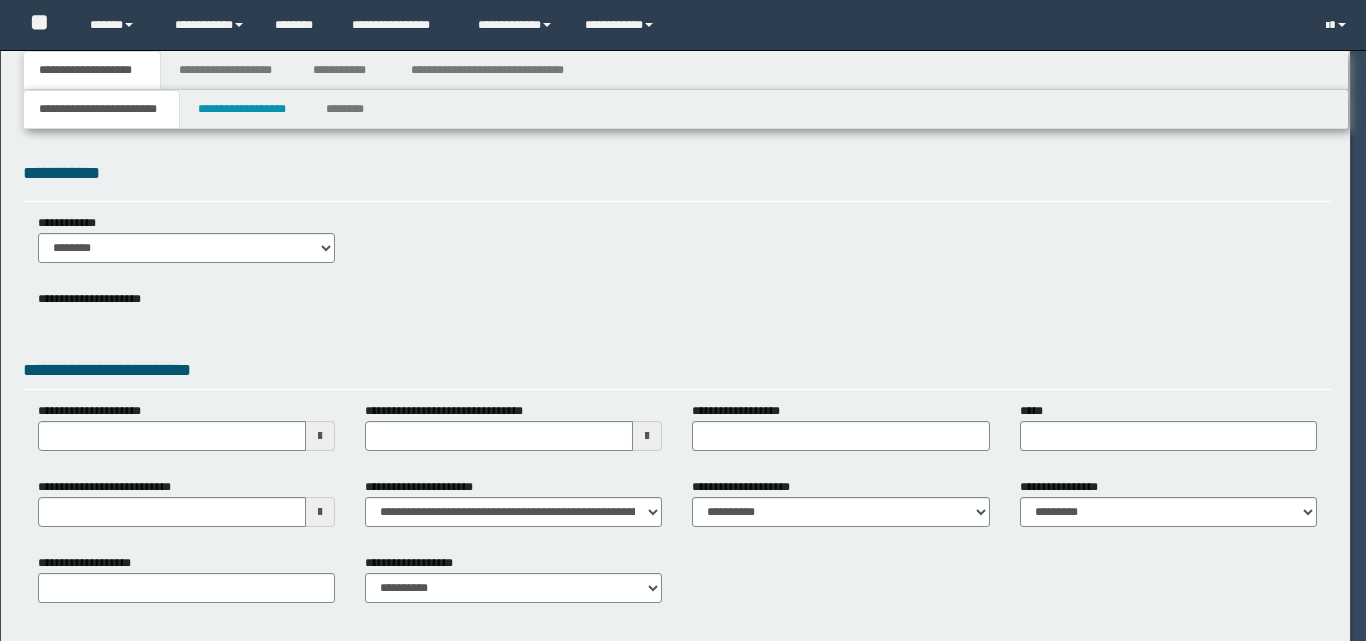 type on "**********" 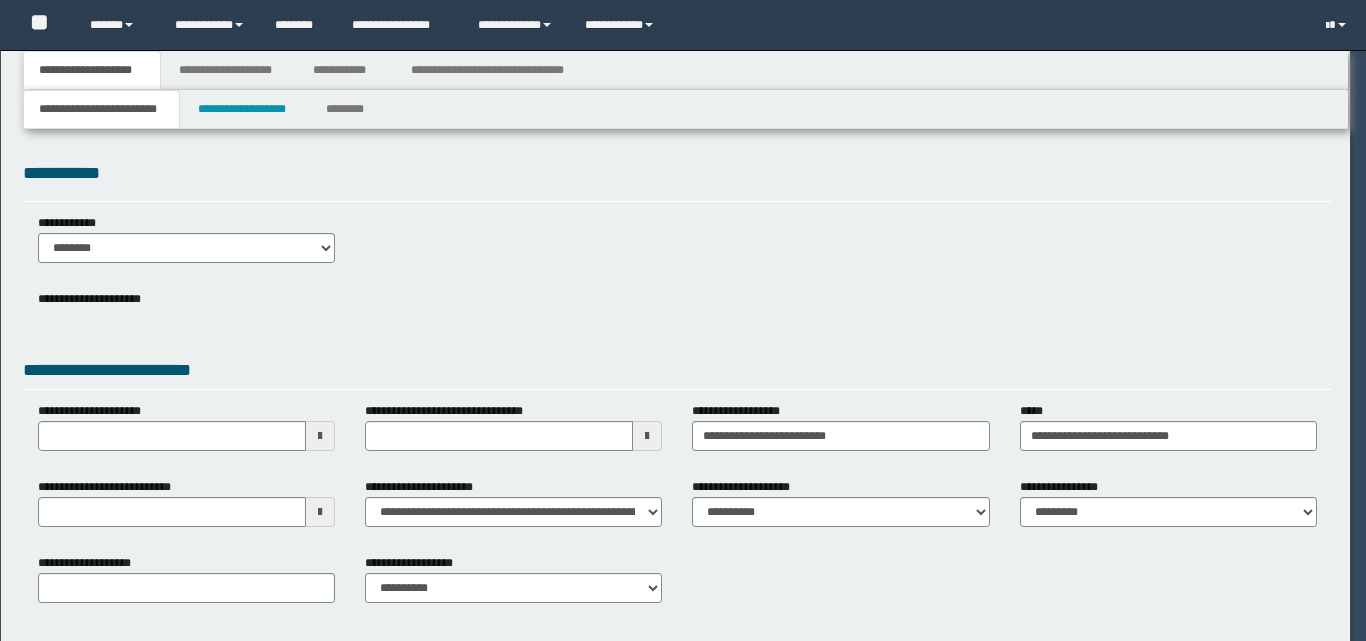 select on "*" 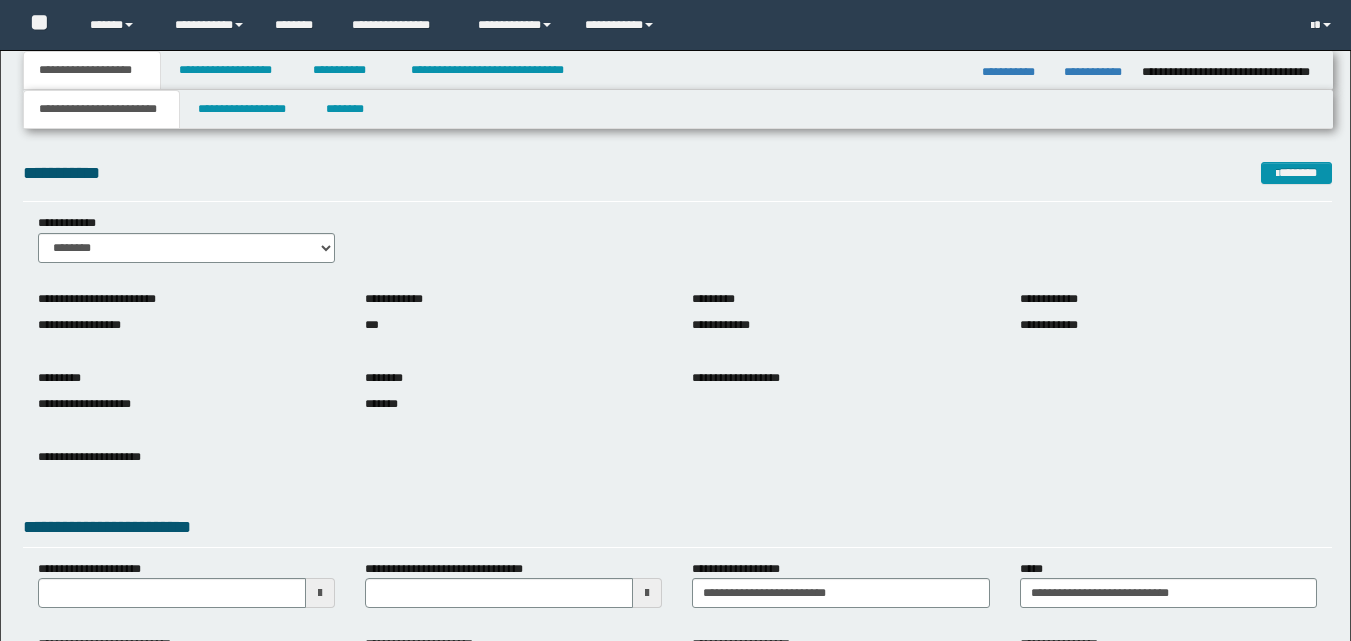 scroll, scrollTop: 0, scrollLeft: 0, axis: both 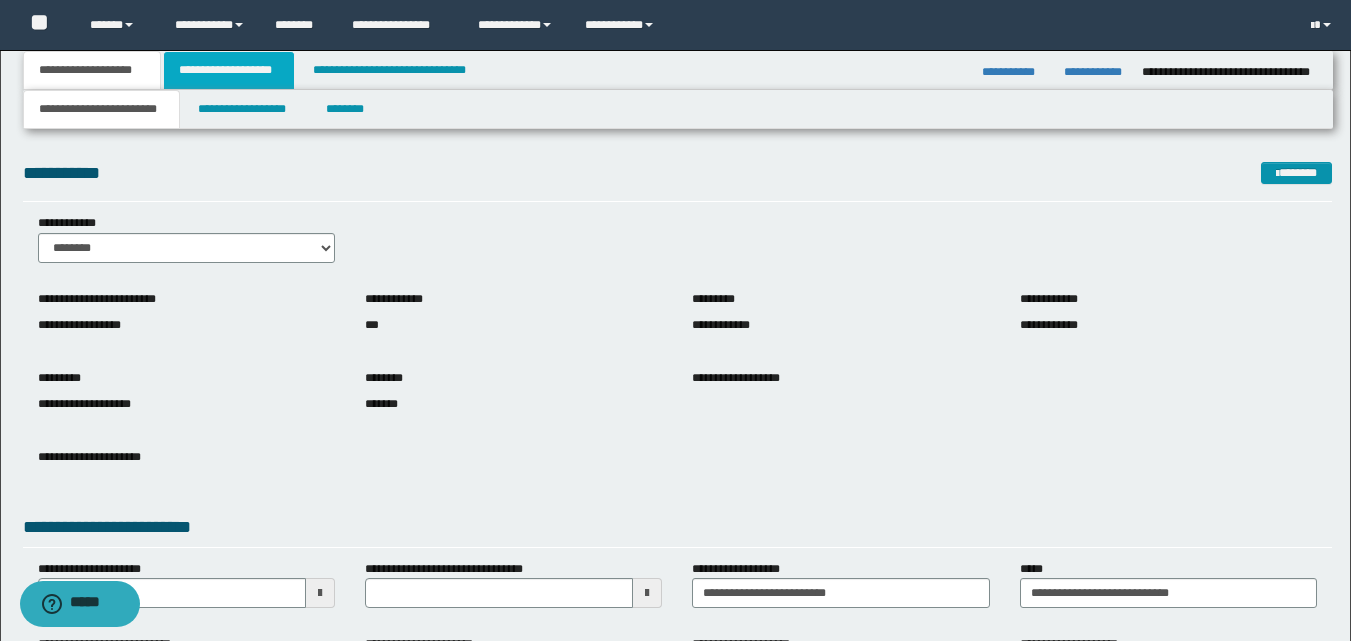 click on "**********" at bounding box center [229, 70] 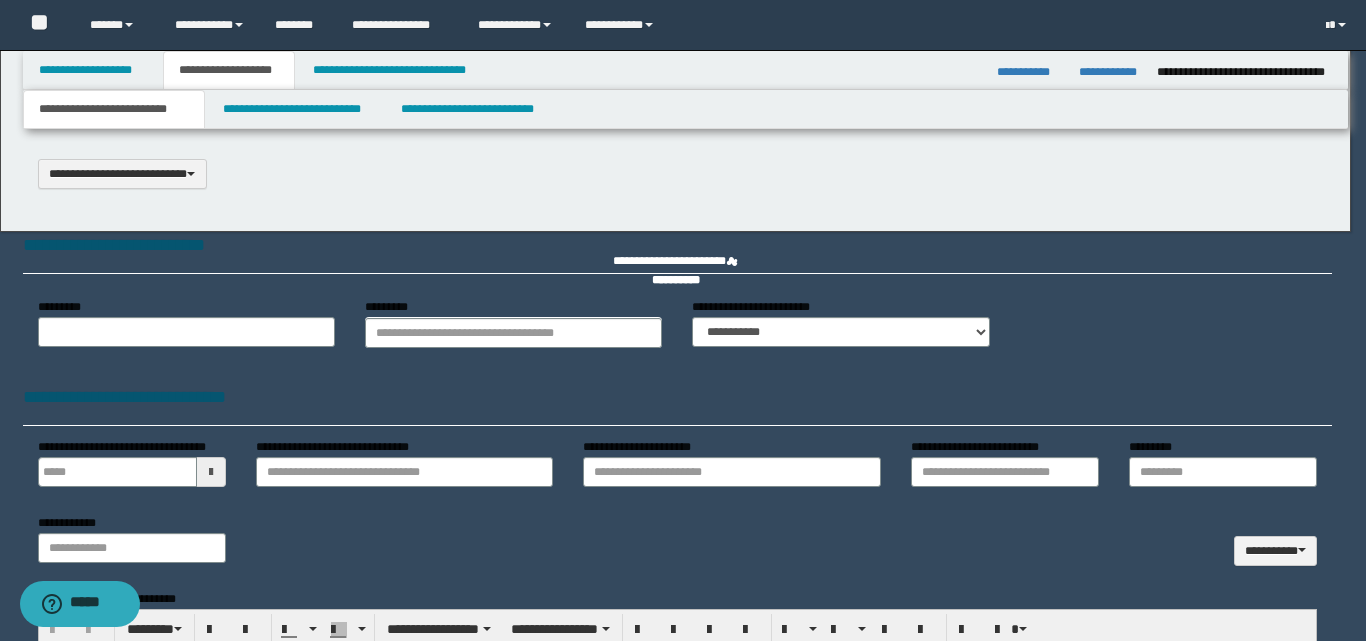type on "**********" 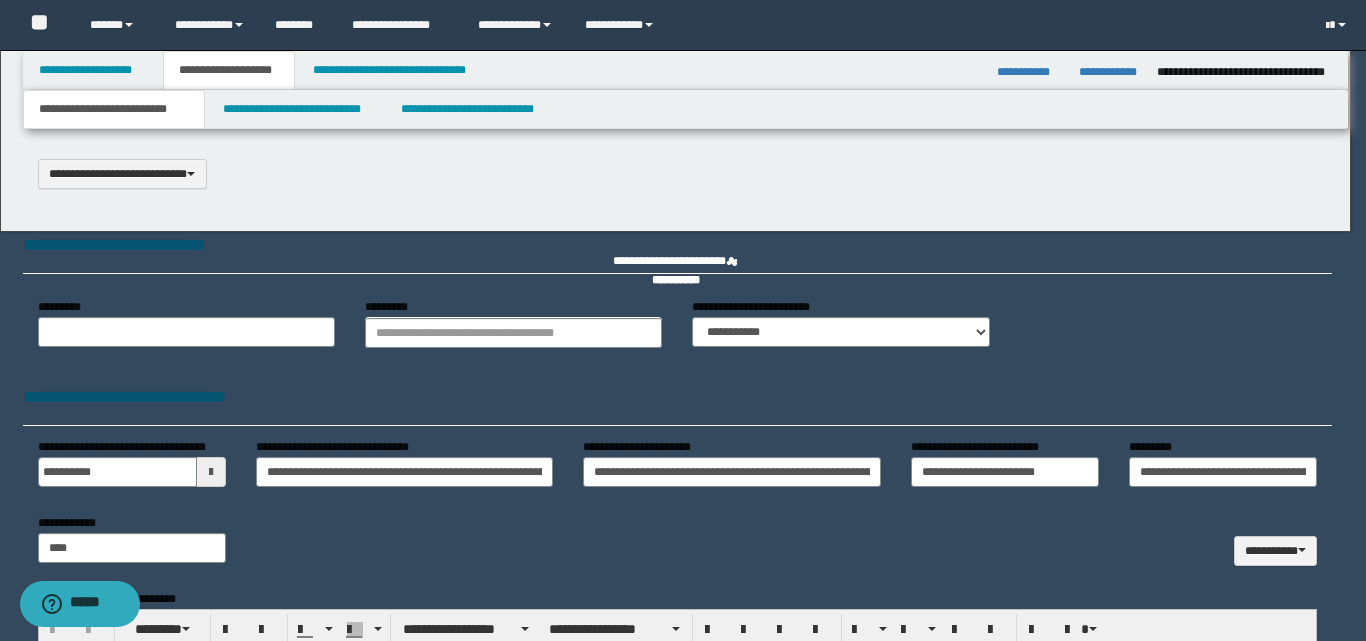 type on "**********" 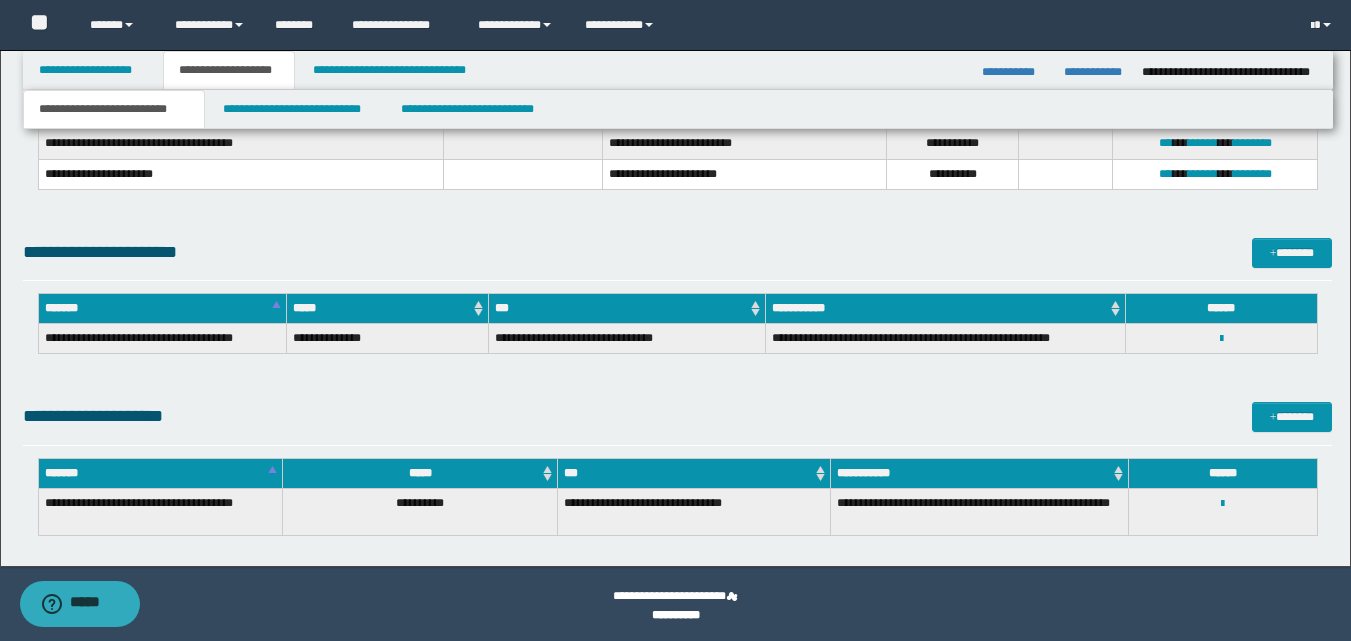 scroll, scrollTop: 3574, scrollLeft: 0, axis: vertical 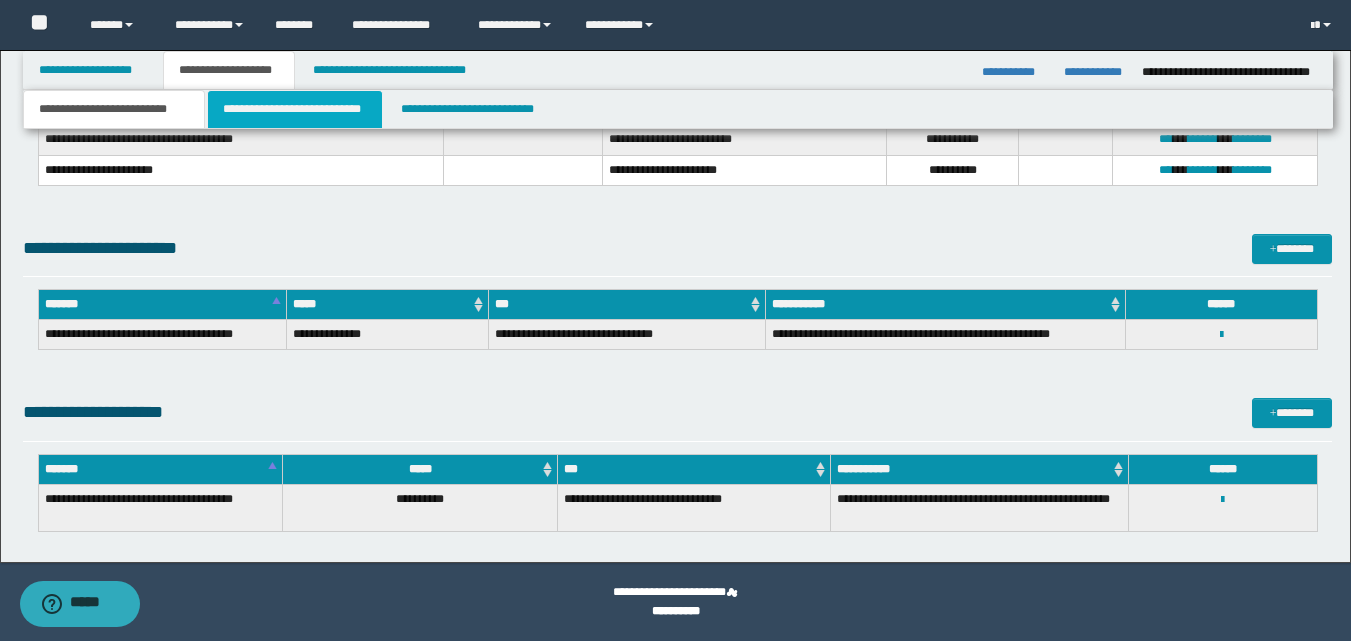 click on "**********" at bounding box center (295, 109) 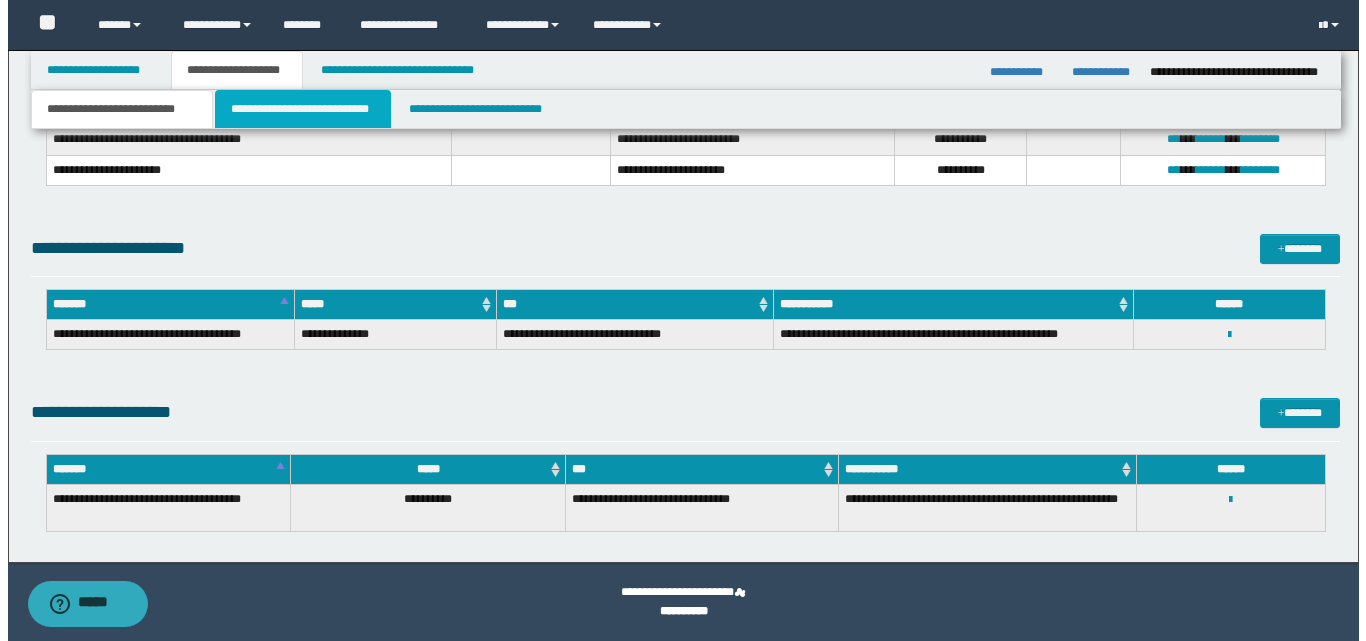 scroll, scrollTop: 0, scrollLeft: 0, axis: both 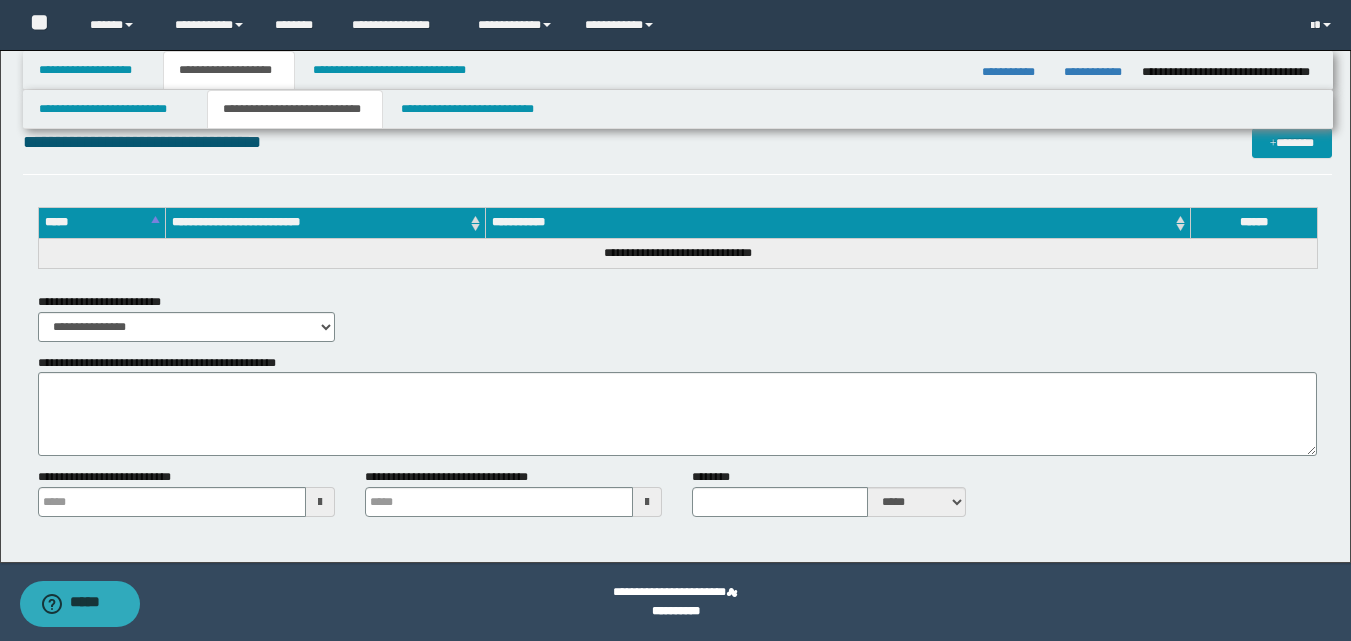 type 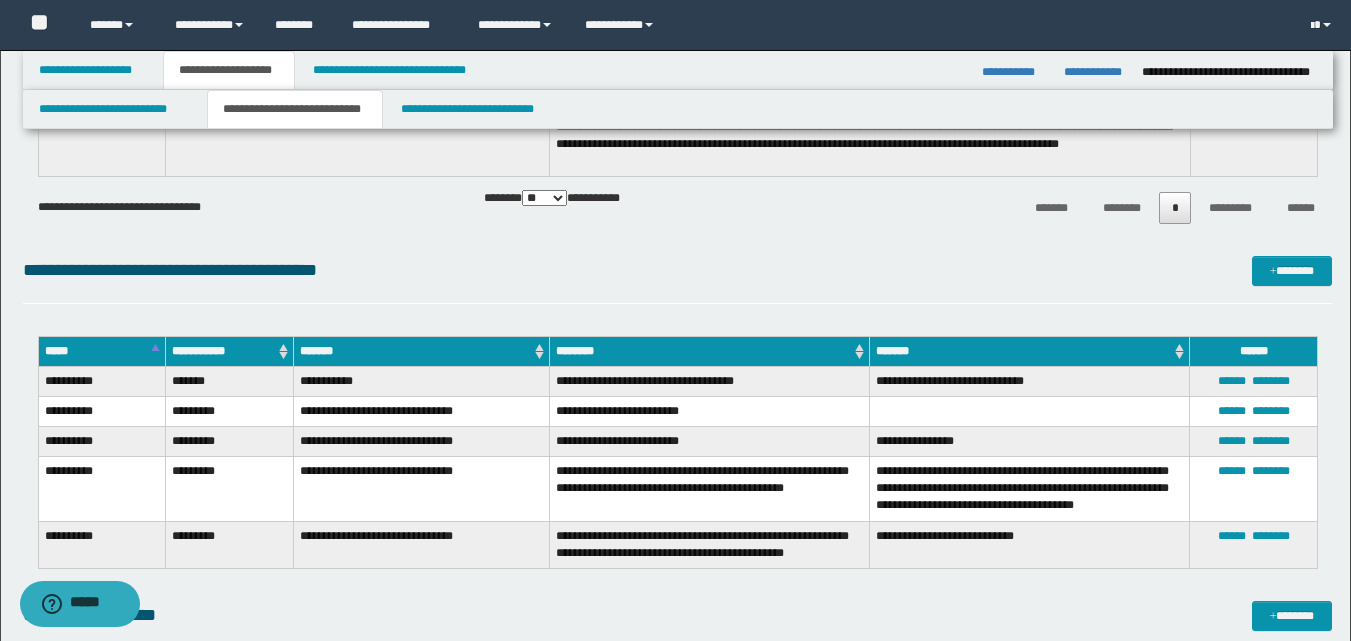 scroll, scrollTop: 3552, scrollLeft: 0, axis: vertical 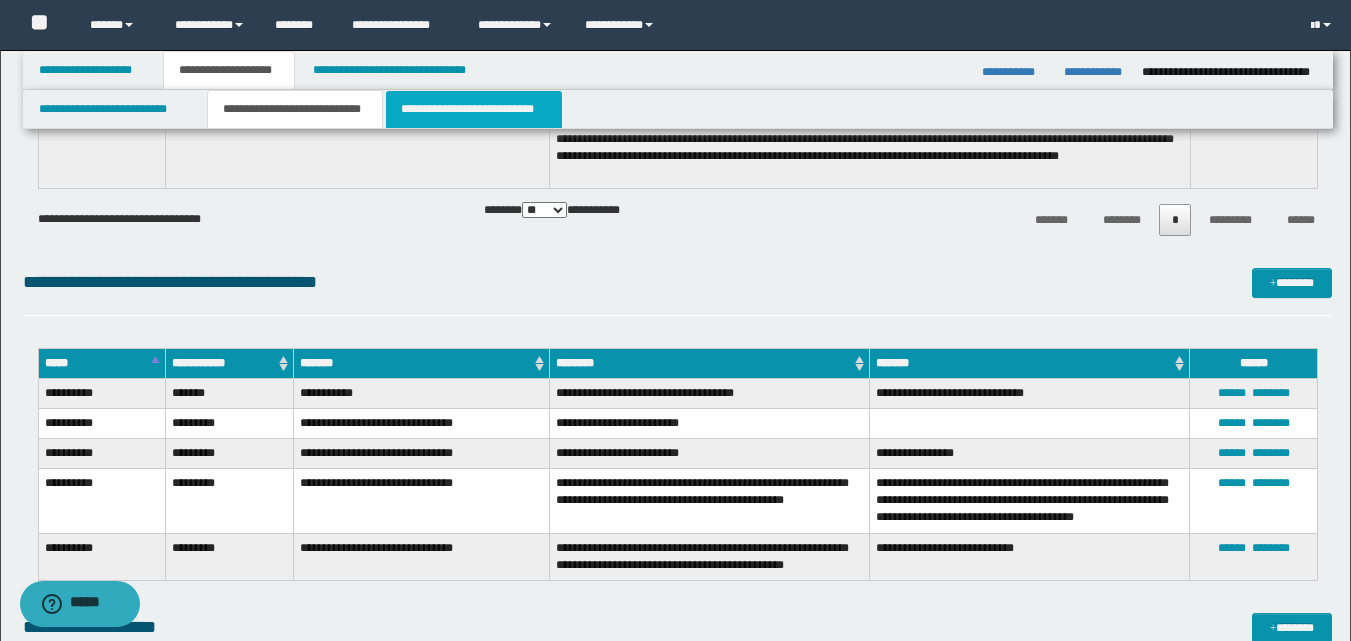 click on "**********" at bounding box center (474, 109) 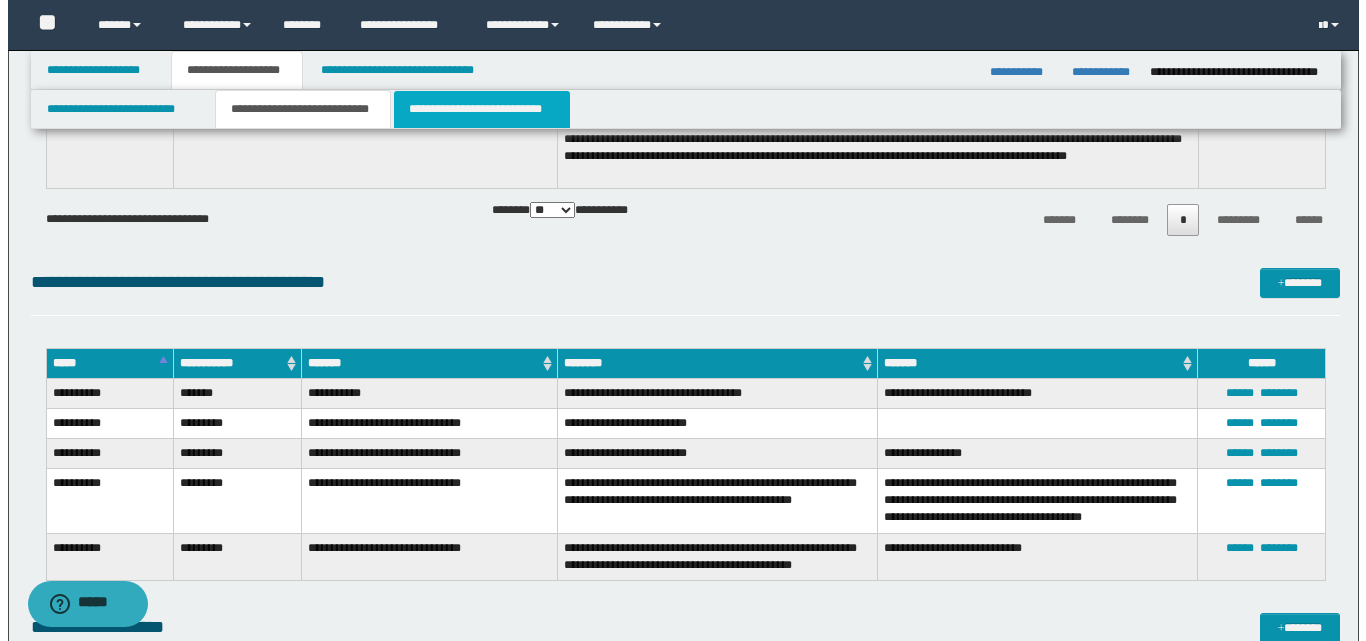 scroll, scrollTop: 0, scrollLeft: 0, axis: both 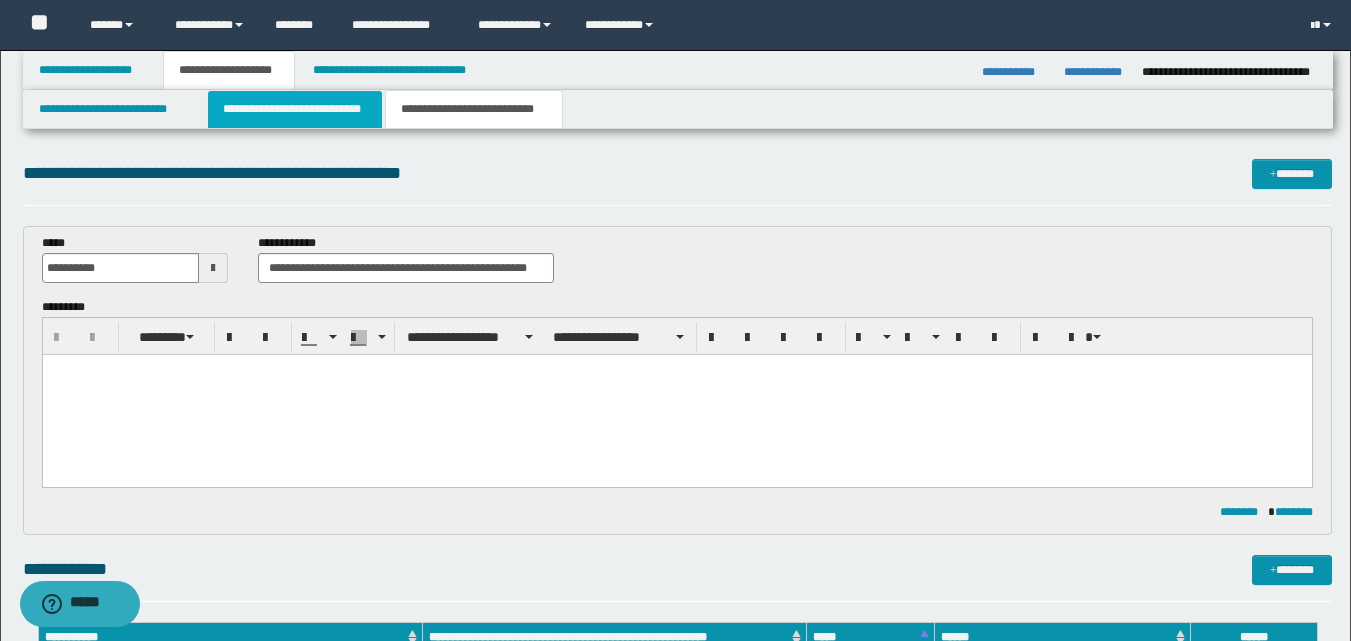 click on "**********" at bounding box center (295, 109) 